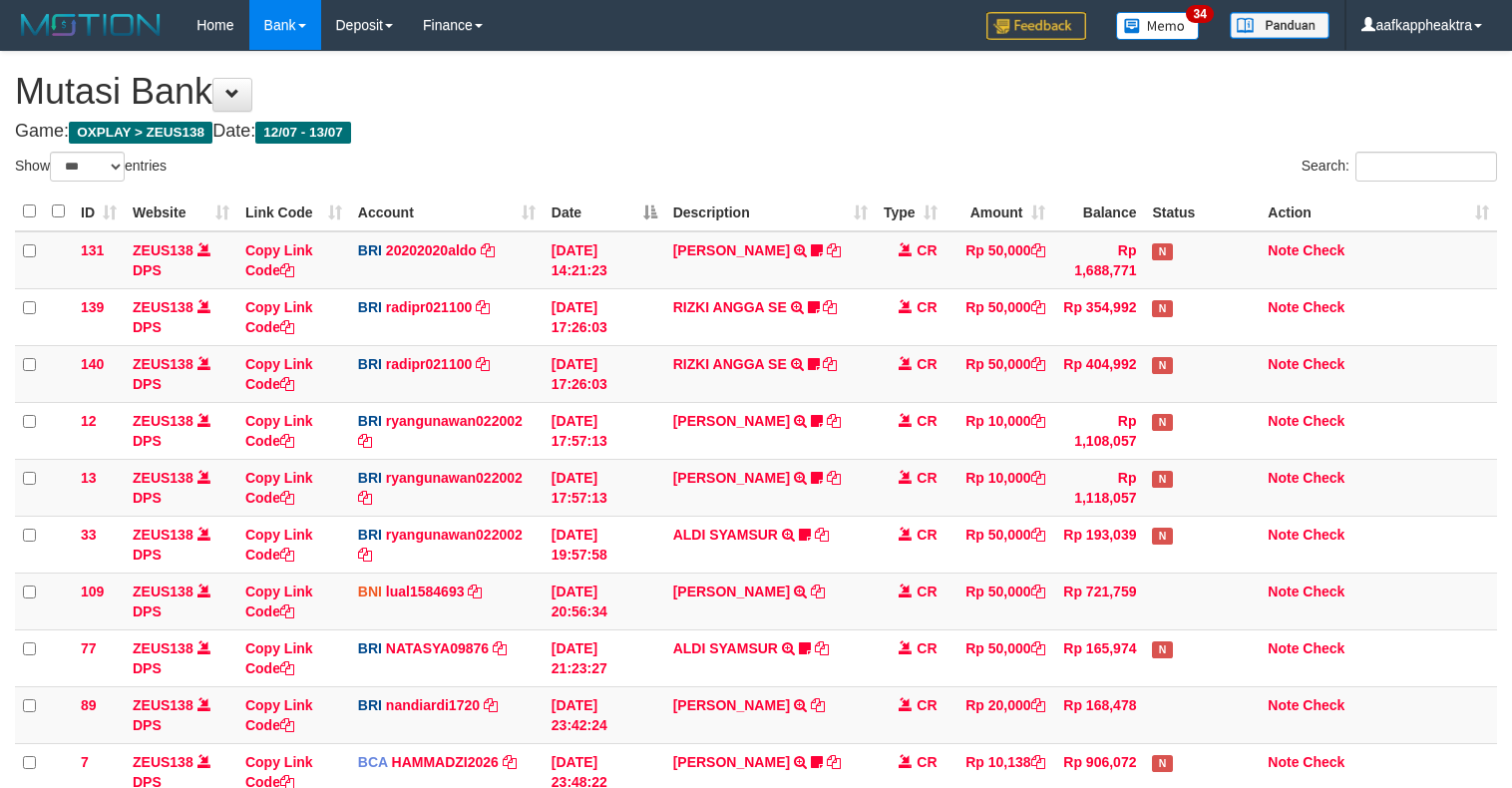 select on "***" 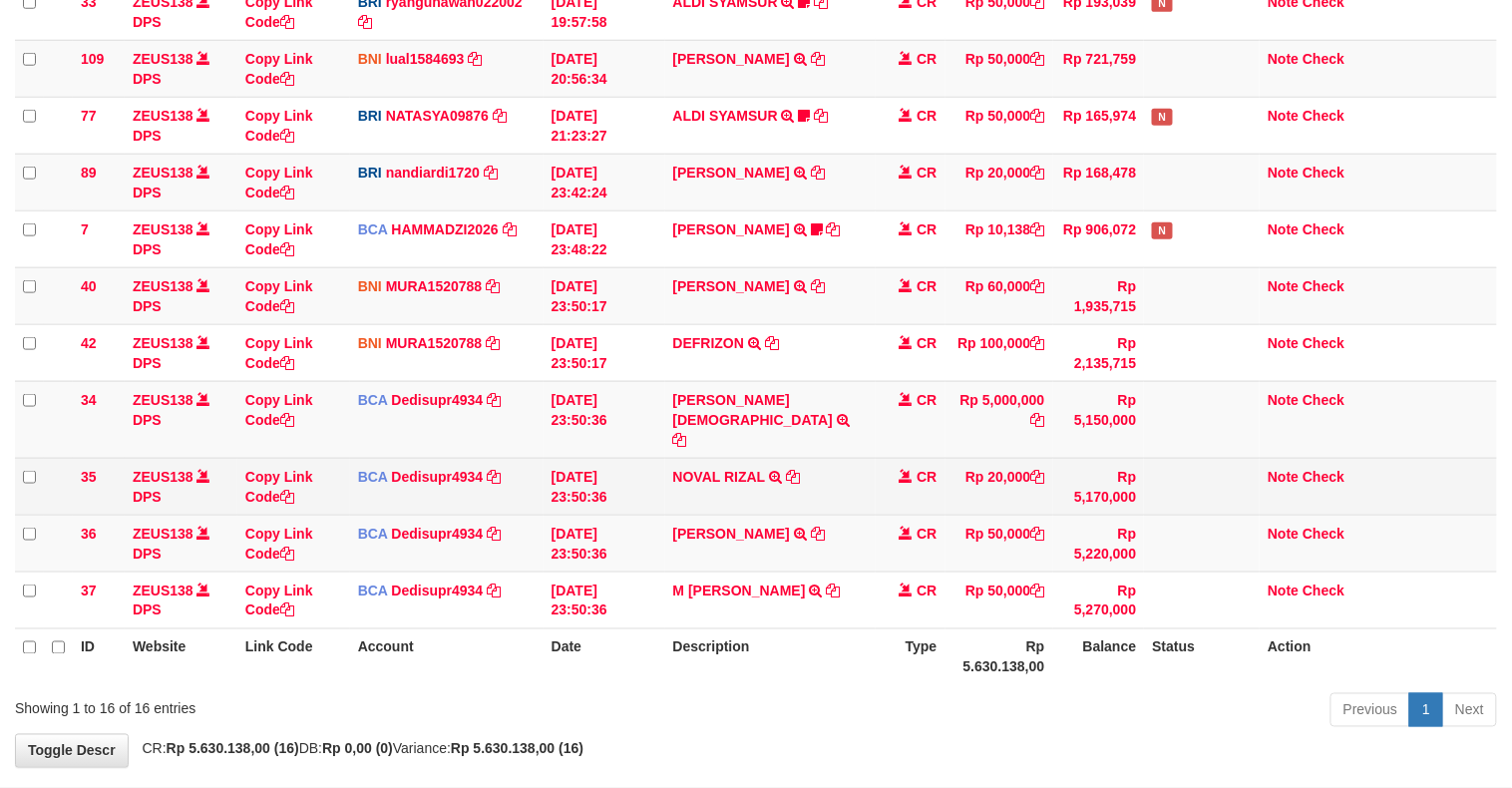 scroll, scrollTop: 485, scrollLeft: 0, axis: vertical 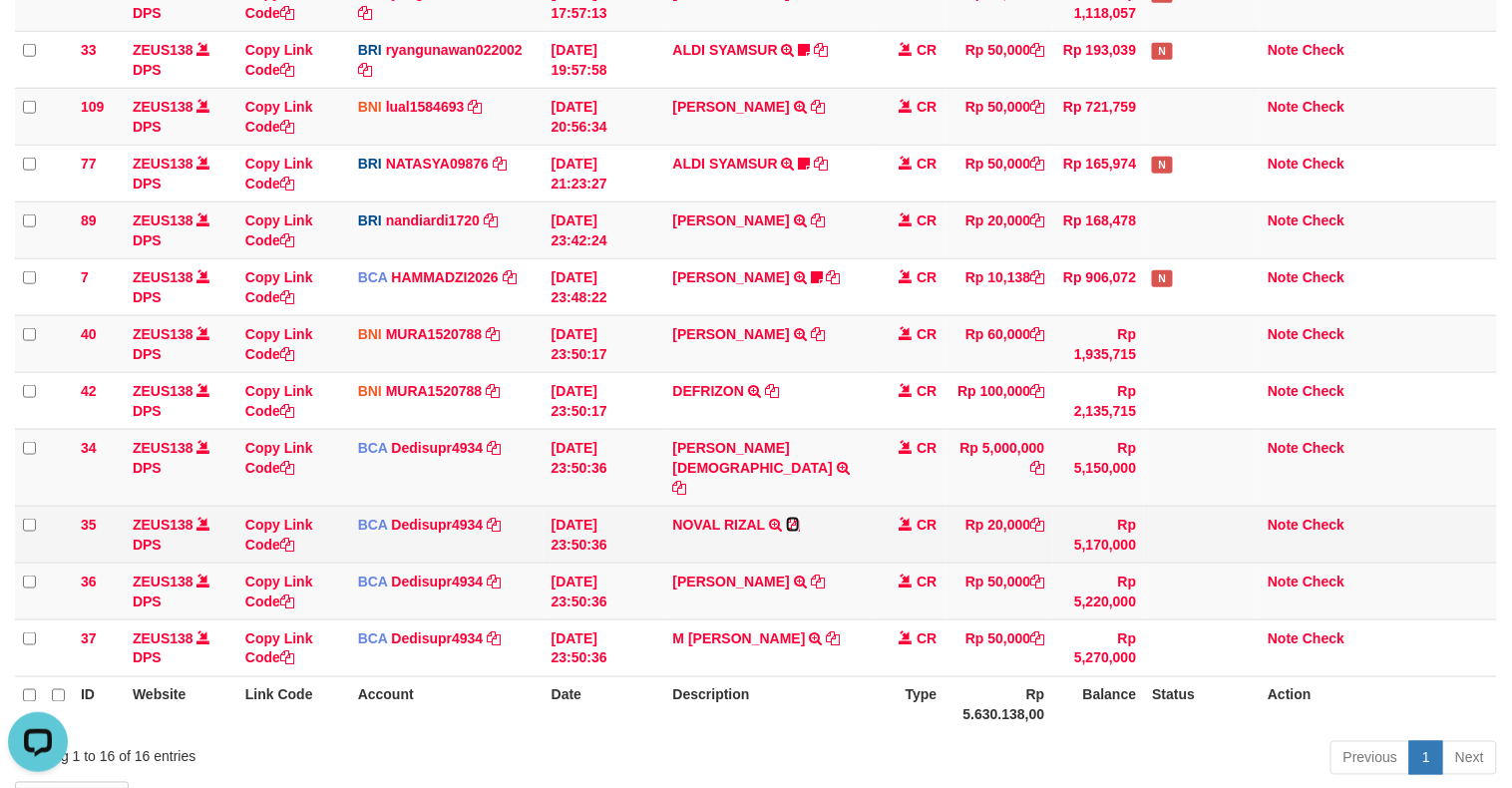 click at bounding box center (793, 525) 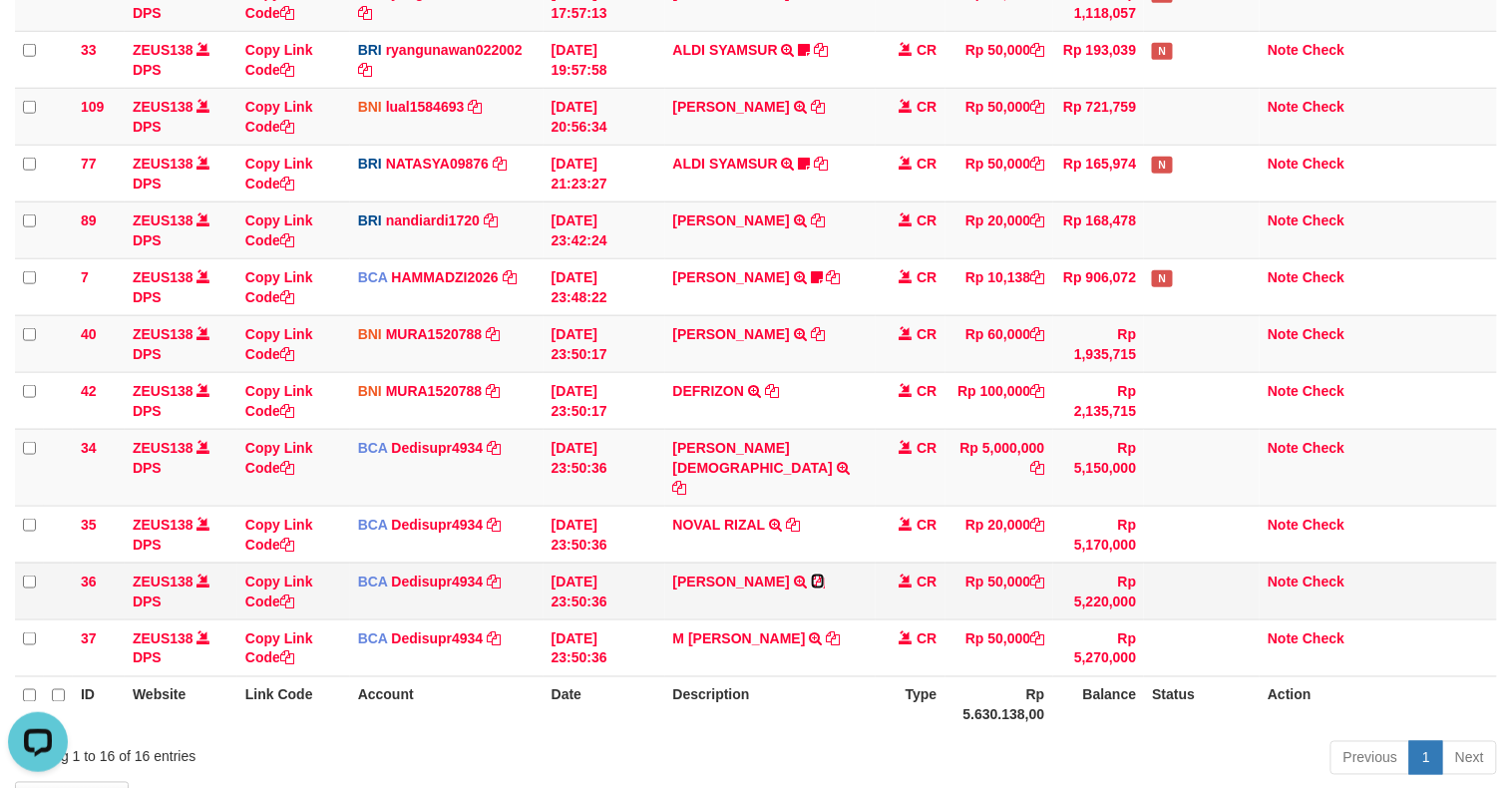 click at bounding box center (818, 582) 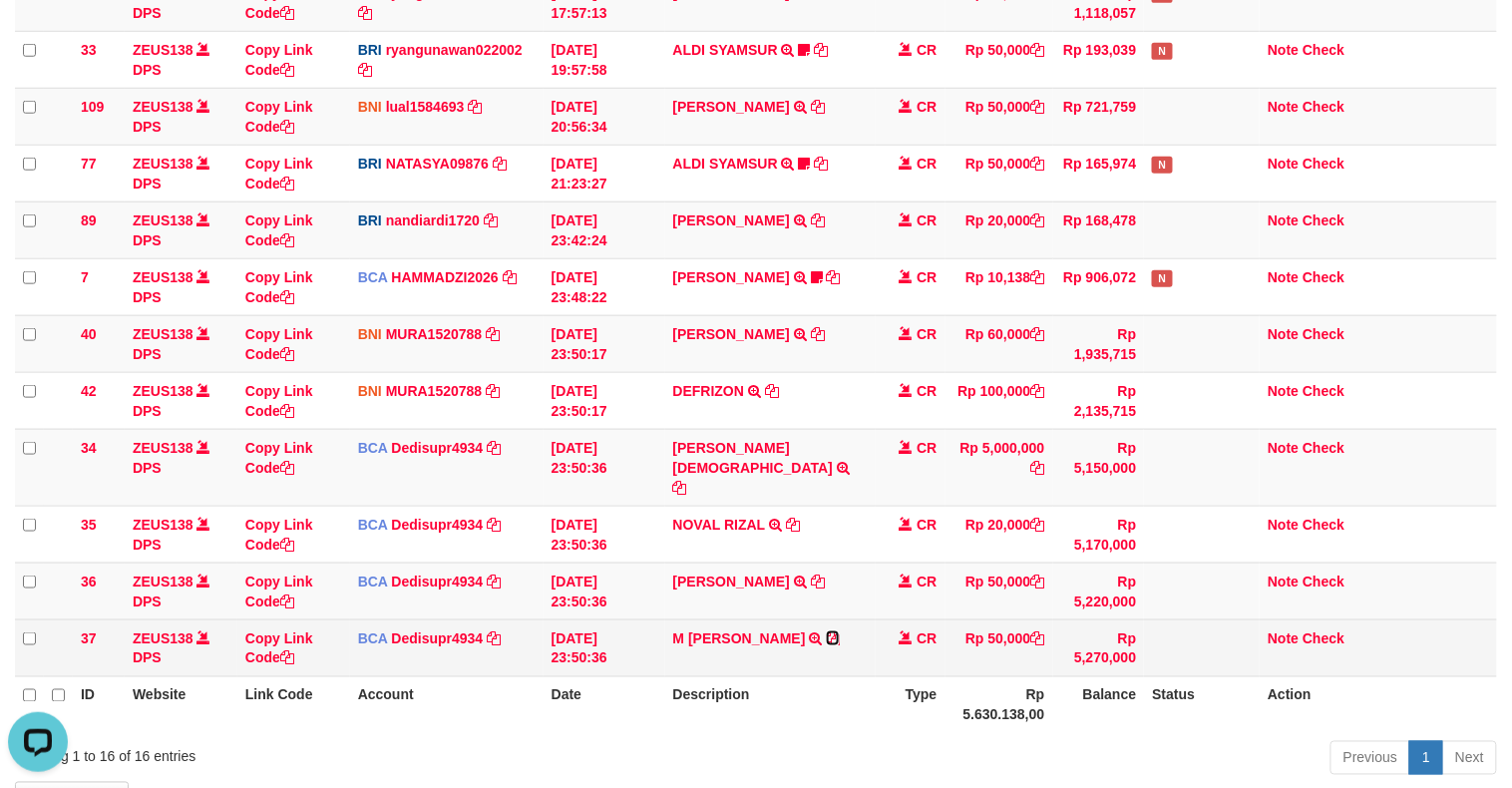 click at bounding box center [833, 638] 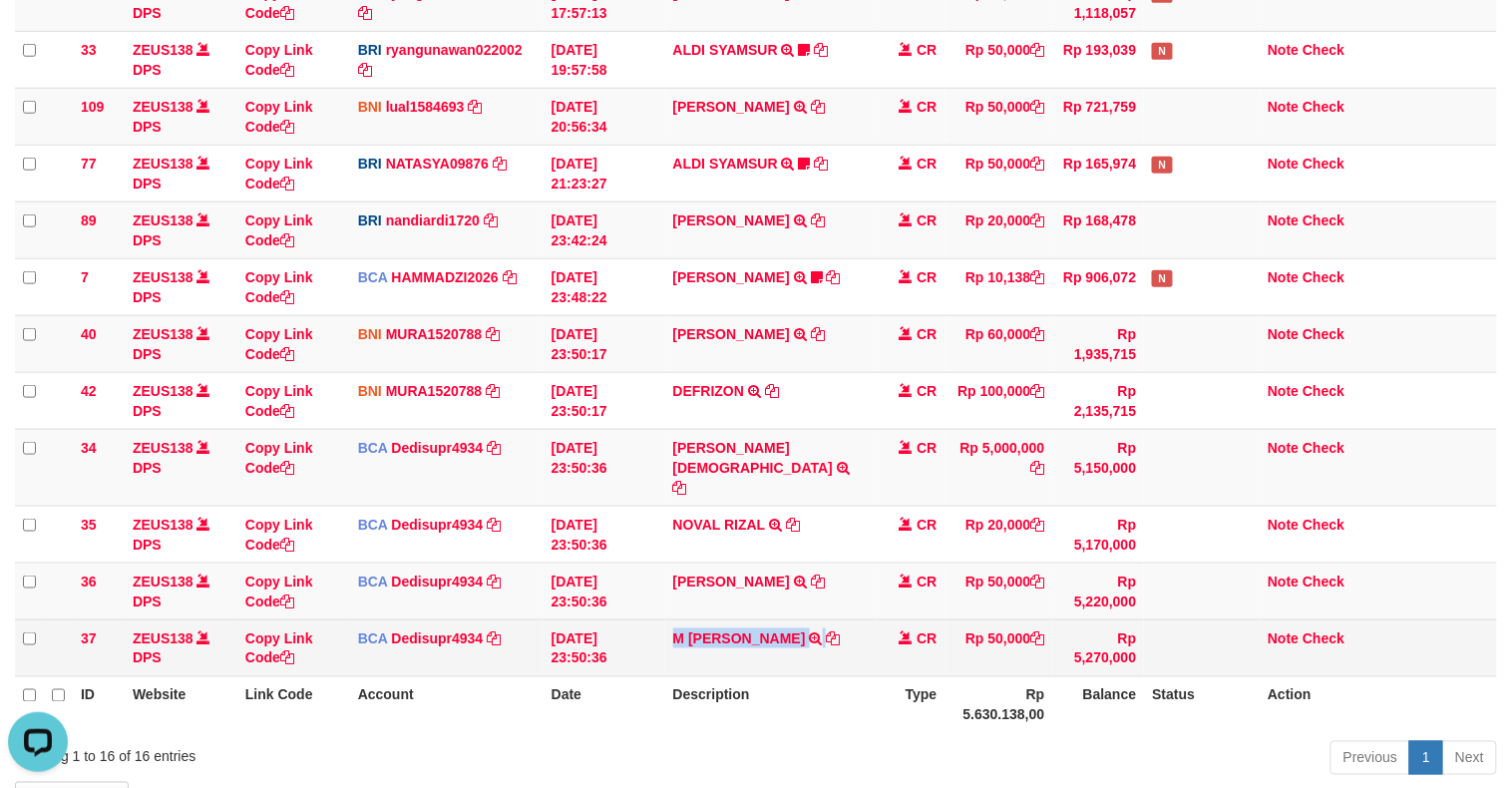 drag, startPoint x: 823, startPoint y: 611, endPoint x: 889, endPoint y: 600, distance: 66.910388 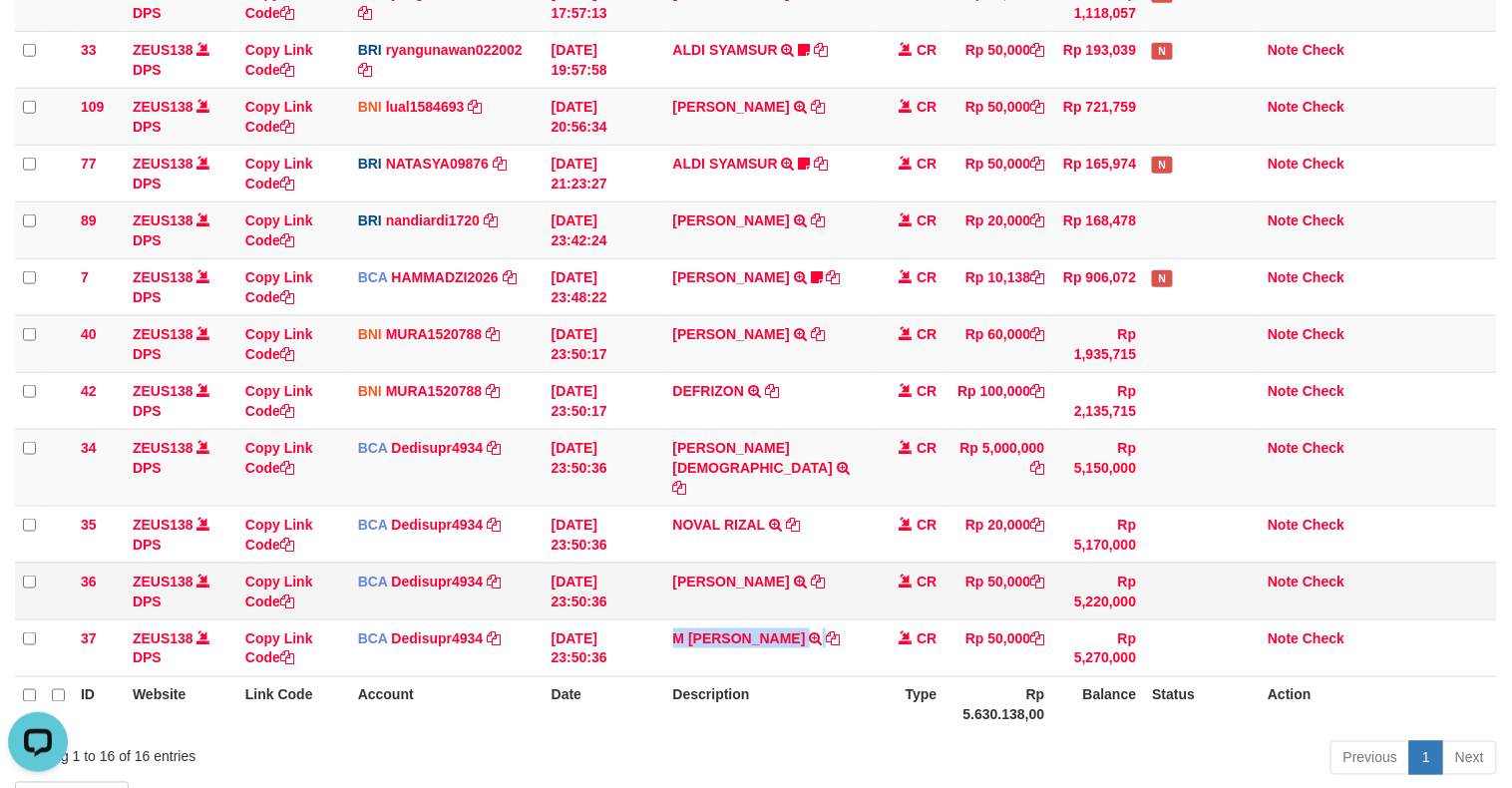 drag, startPoint x: 864, startPoint y: 541, endPoint x: 873, endPoint y: 546, distance: 10.29563 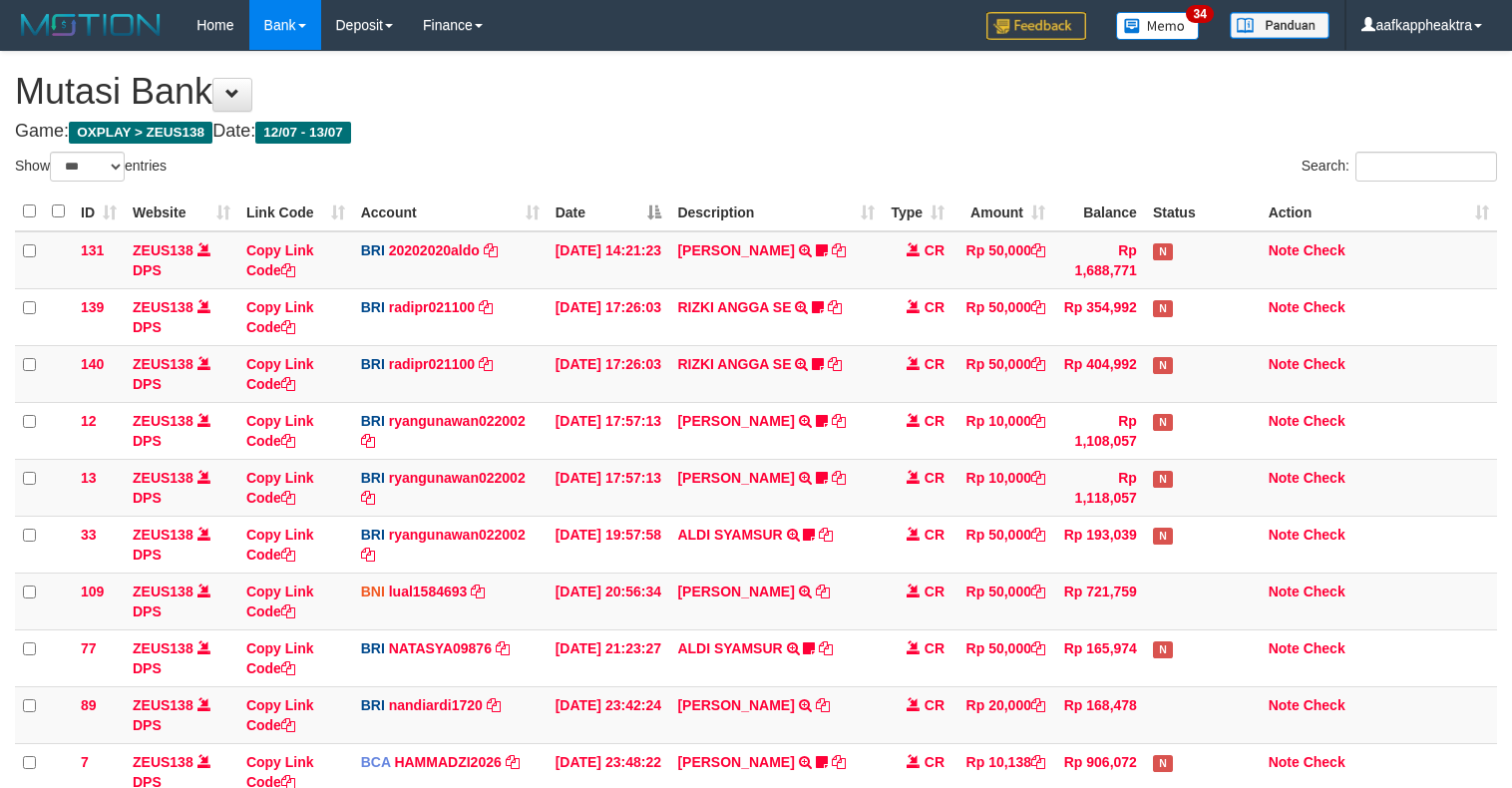 select on "***" 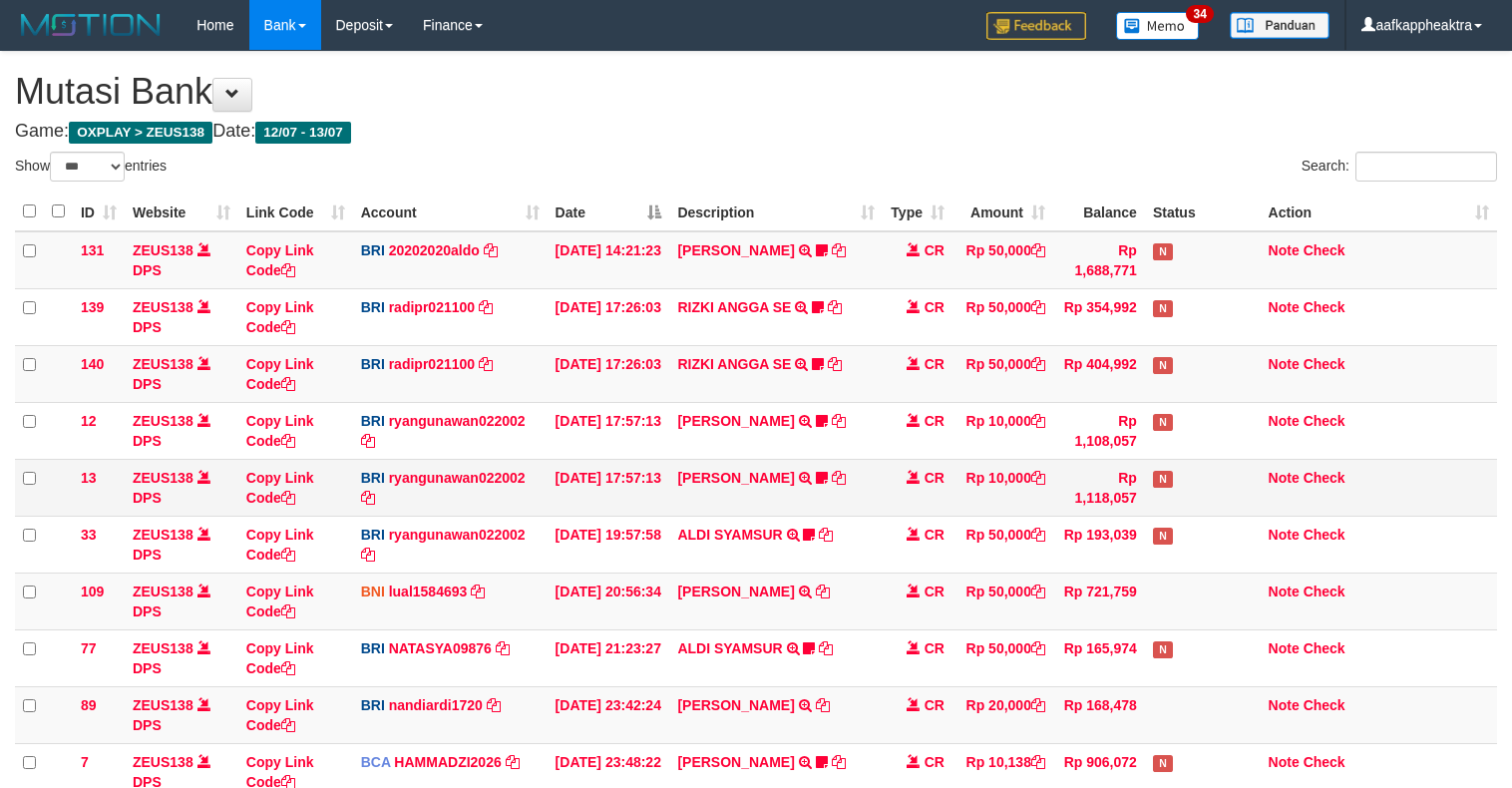 scroll, scrollTop: 0, scrollLeft: 0, axis: both 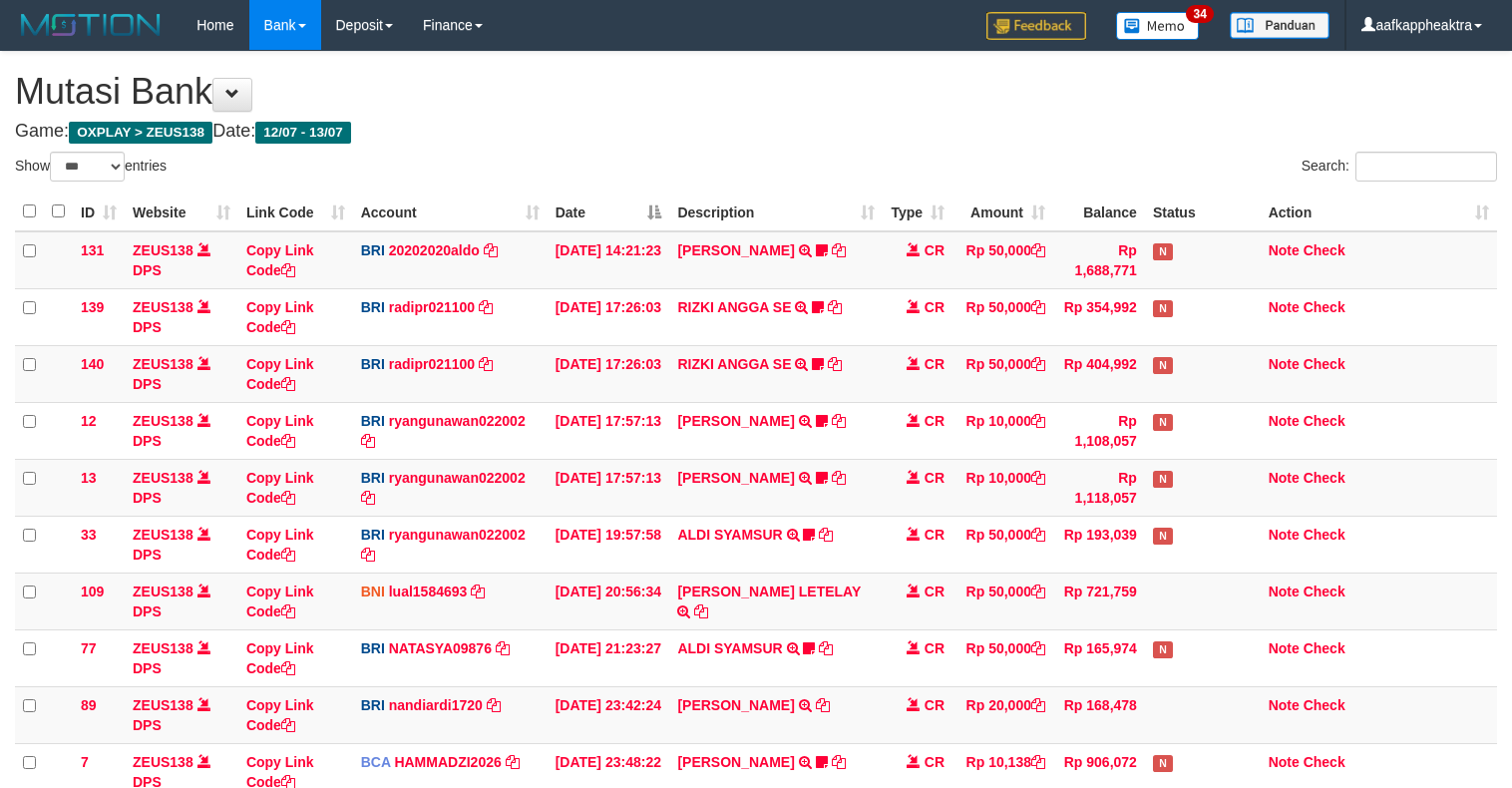 select on "***" 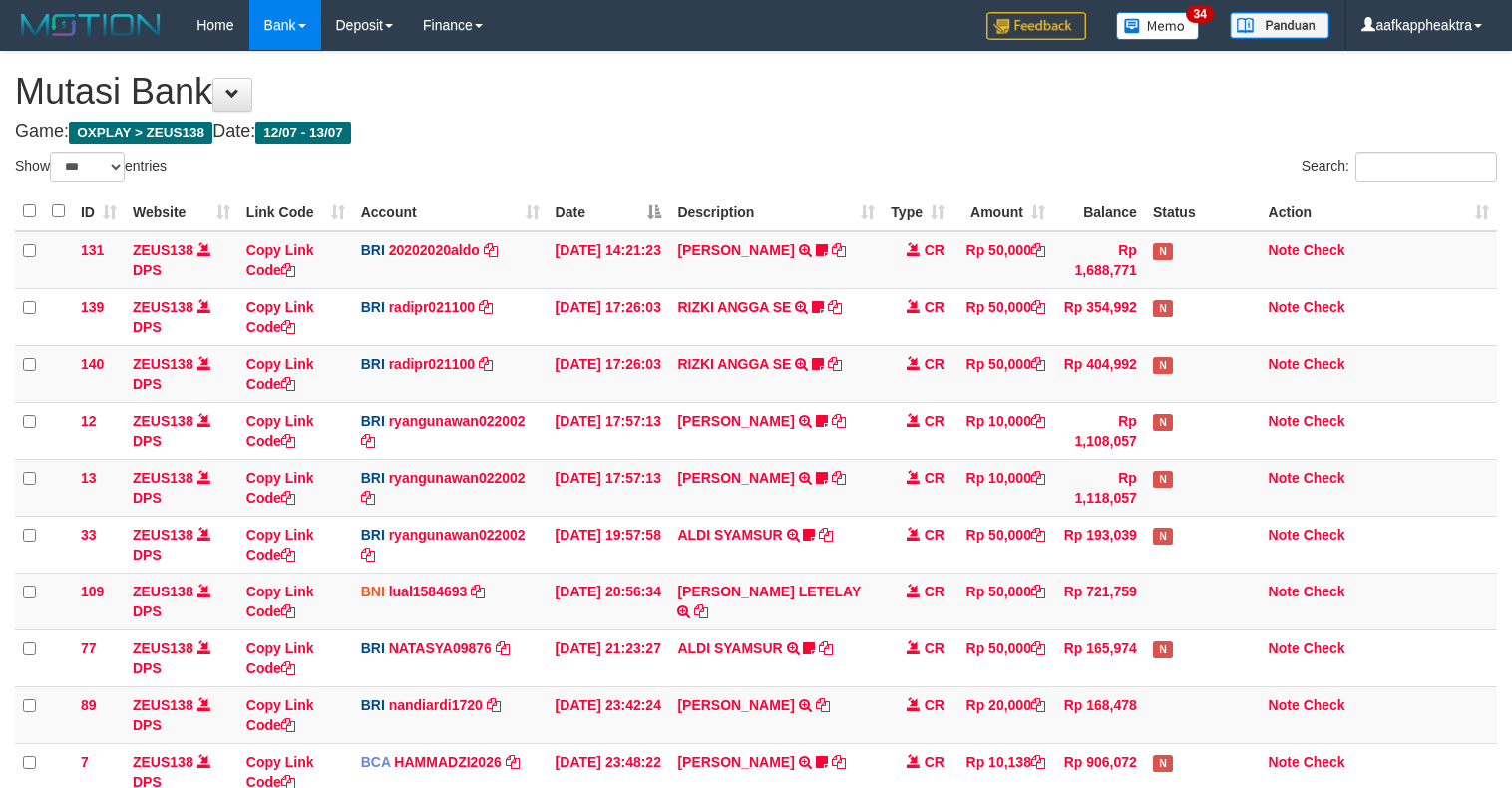 scroll, scrollTop: 322, scrollLeft: 0, axis: vertical 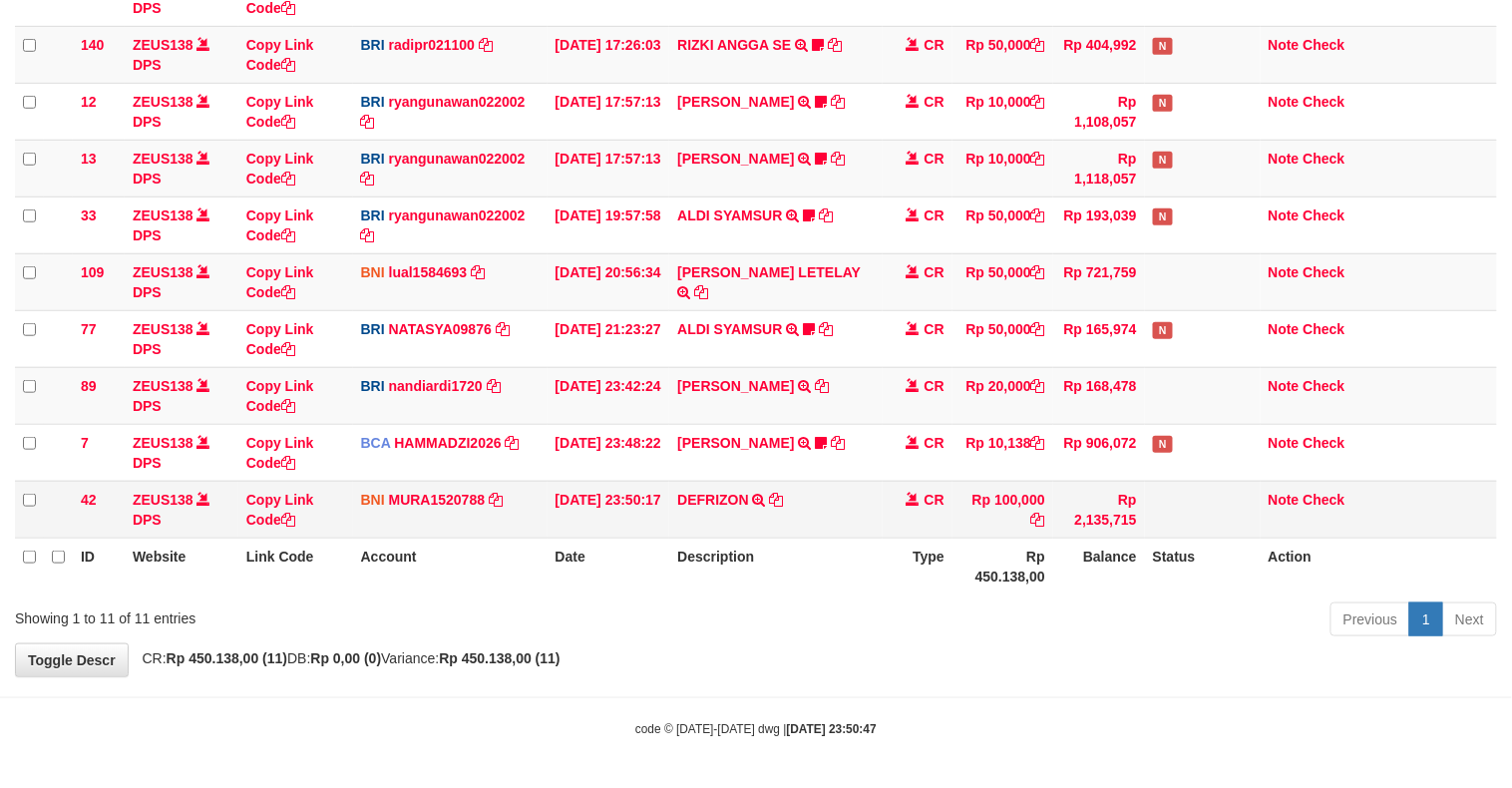 drag, startPoint x: 800, startPoint y: 536, endPoint x: 868, endPoint y: 521, distance: 69.63476 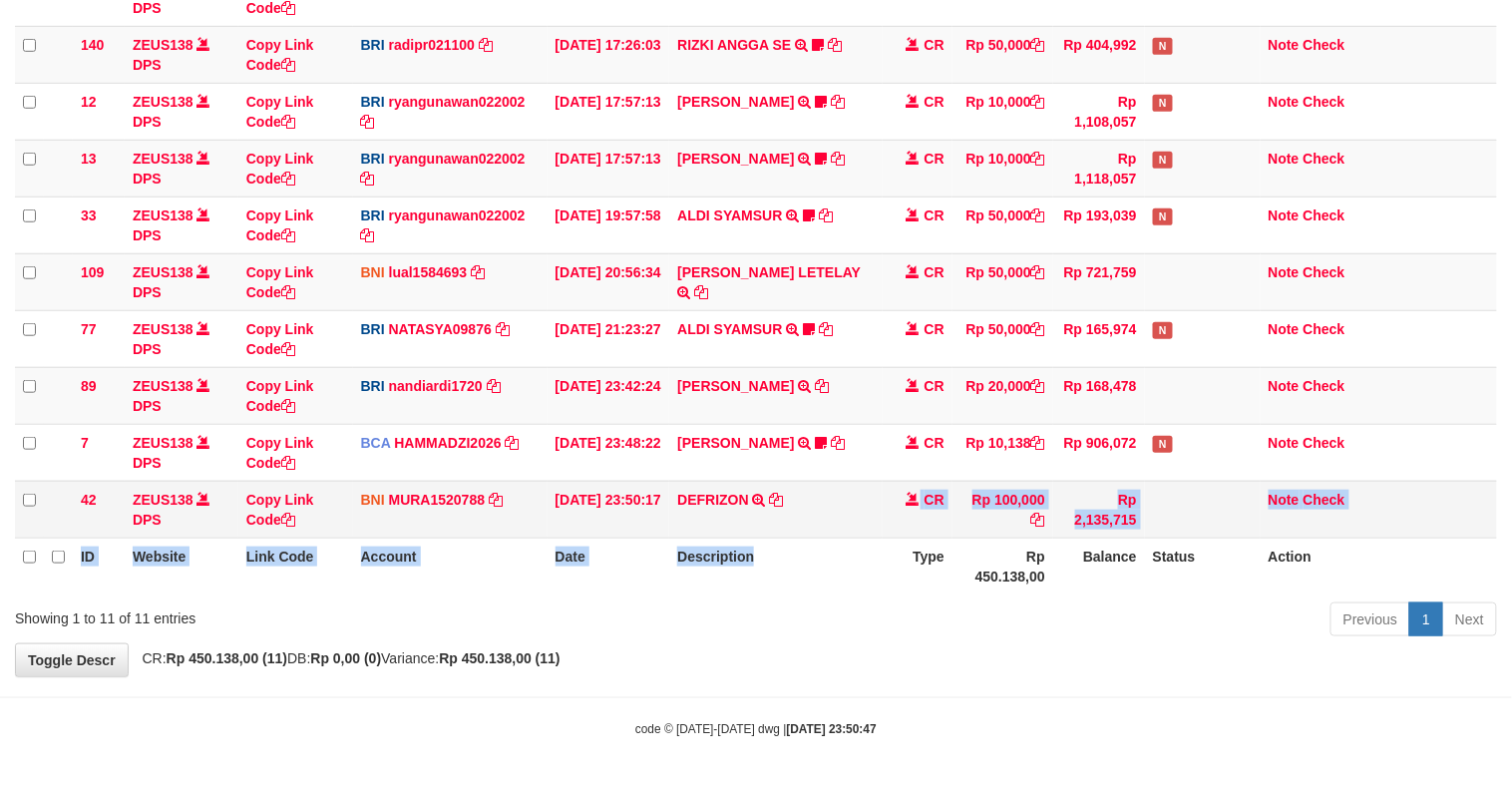 click on "ID Website Link Code Account Date Description Type Amount Balance Status Action
131
ZEUS138    DPS
Copy Link Code
BRI
20202020aldo
DPS
REVALDO SAGITA
mutasi_20250713_3778 | 131
mutasi_20250713_3778 | 131
13/07/2025 14:21:23
DANA HERISUPRAPTO            TRANSFER NBMB DANA HERISUPRAPTO TO REVALDO SAGITA    Herisuprapto
CR
Rp 50,000
Rp 1,688,771
N
Note
Check
139
ZEUS138    DPS
Copy Link Code
BRI" at bounding box center (756, 233) 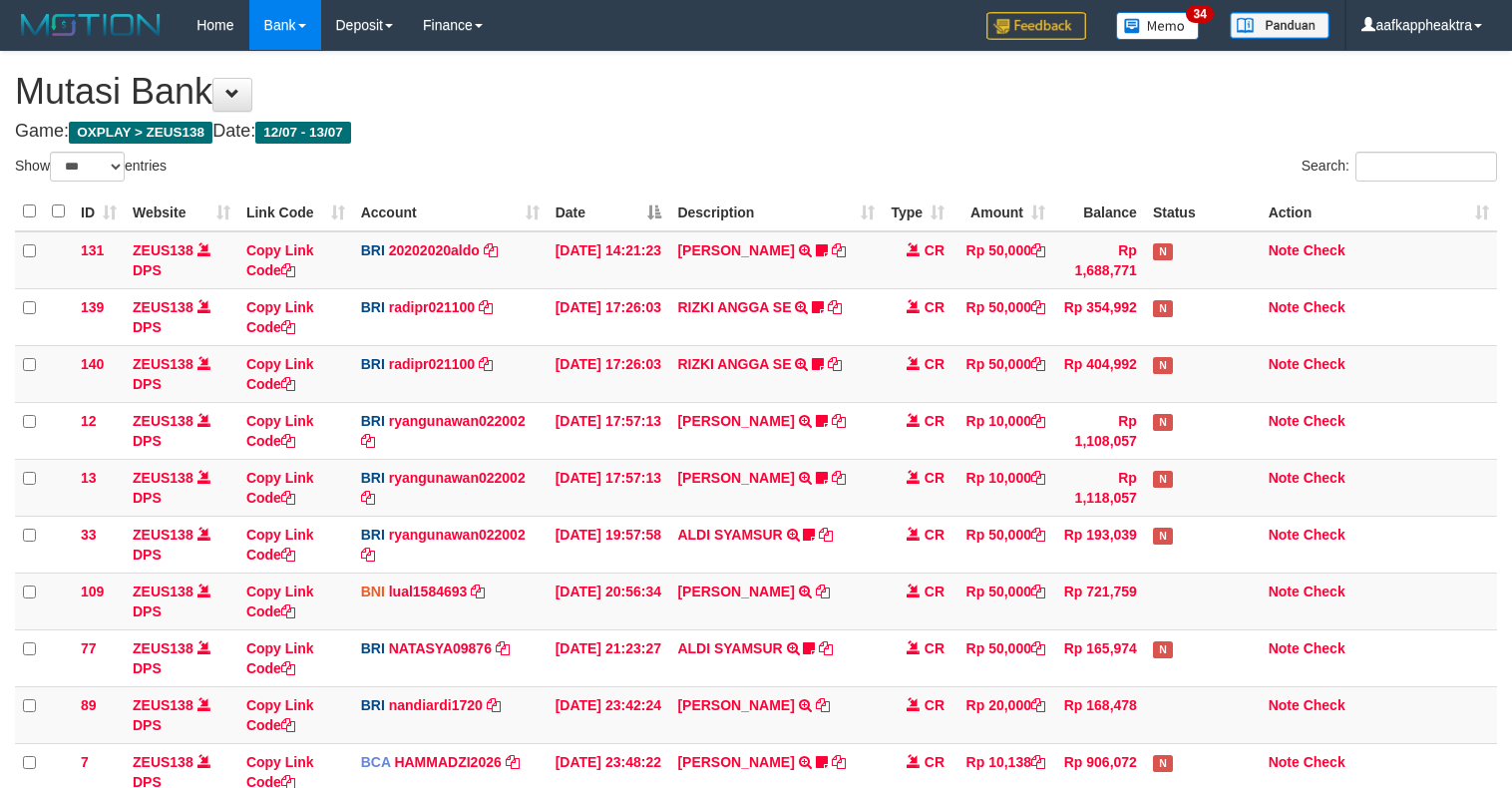 select on "***" 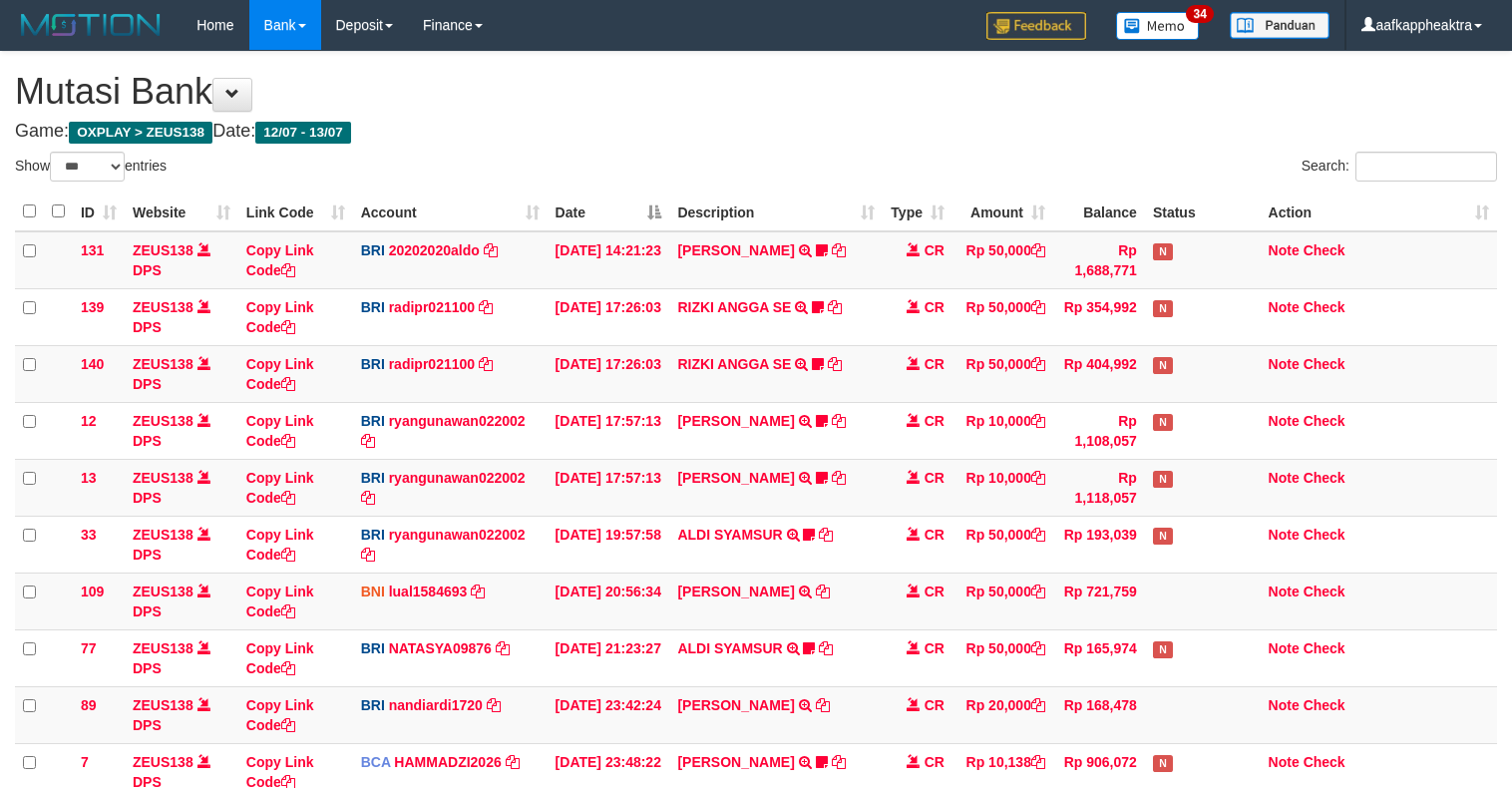 scroll, scrollTop: 322, scrollLeft: 0, axis: vertical 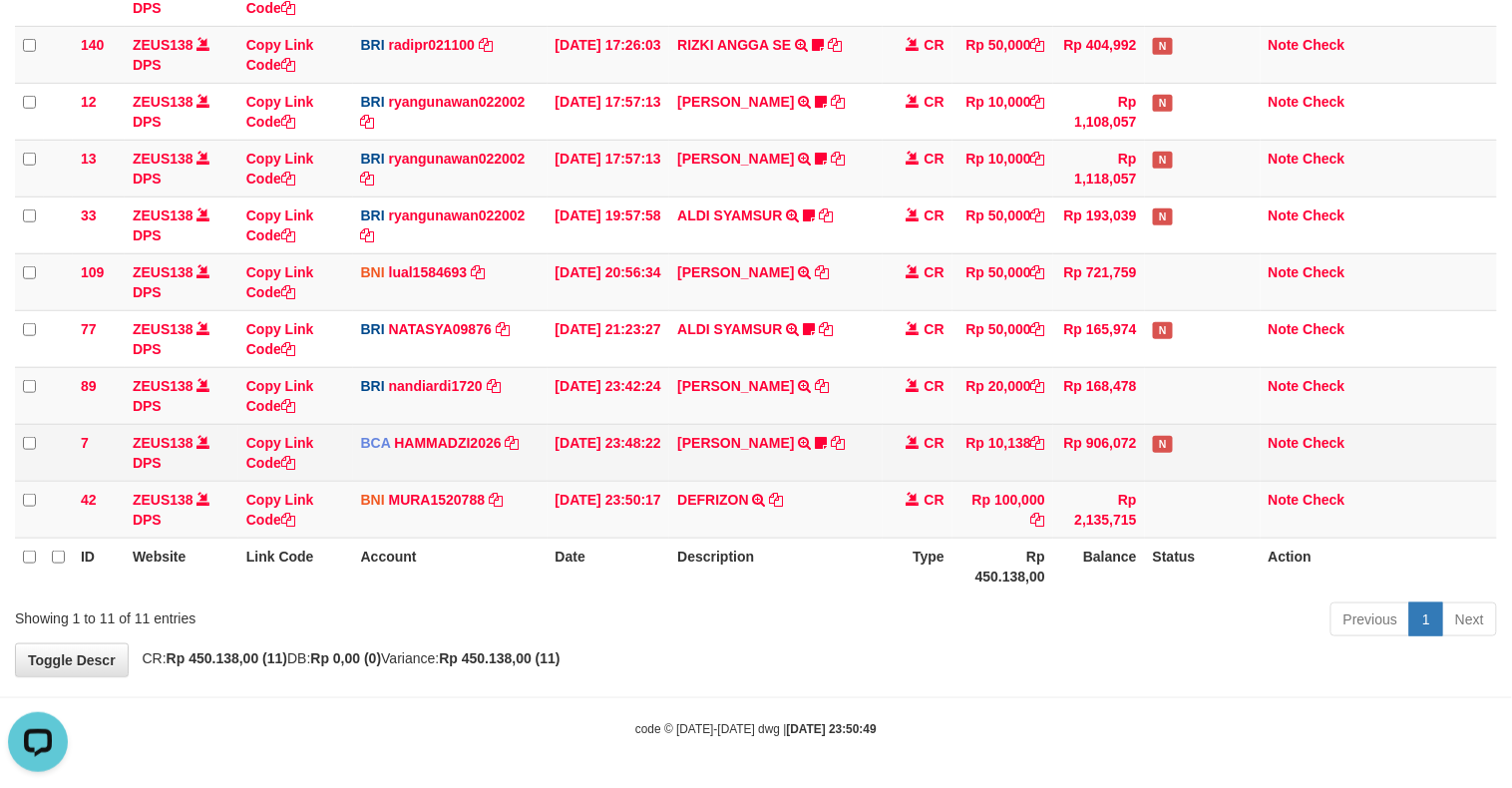 click on "Toggle navigation
Home
Bank
Account List
Mutasi Bank
Search
Note Mutasi
Deposit
DPS List
History
Finance
Financial Data
aafkappheaktra
My Profile
Log Out
34" at bounding box center [756, 234] 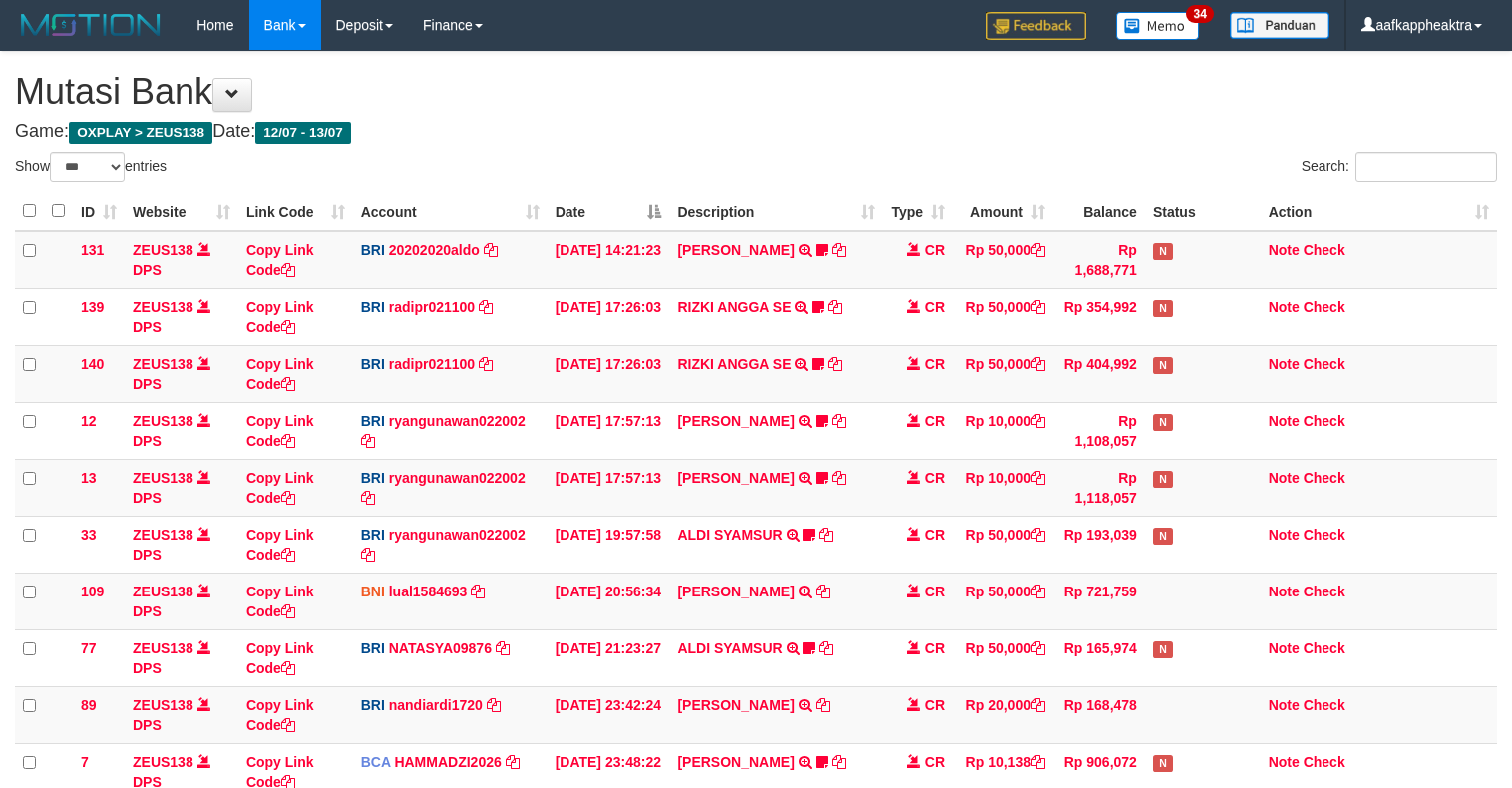 select on "***" 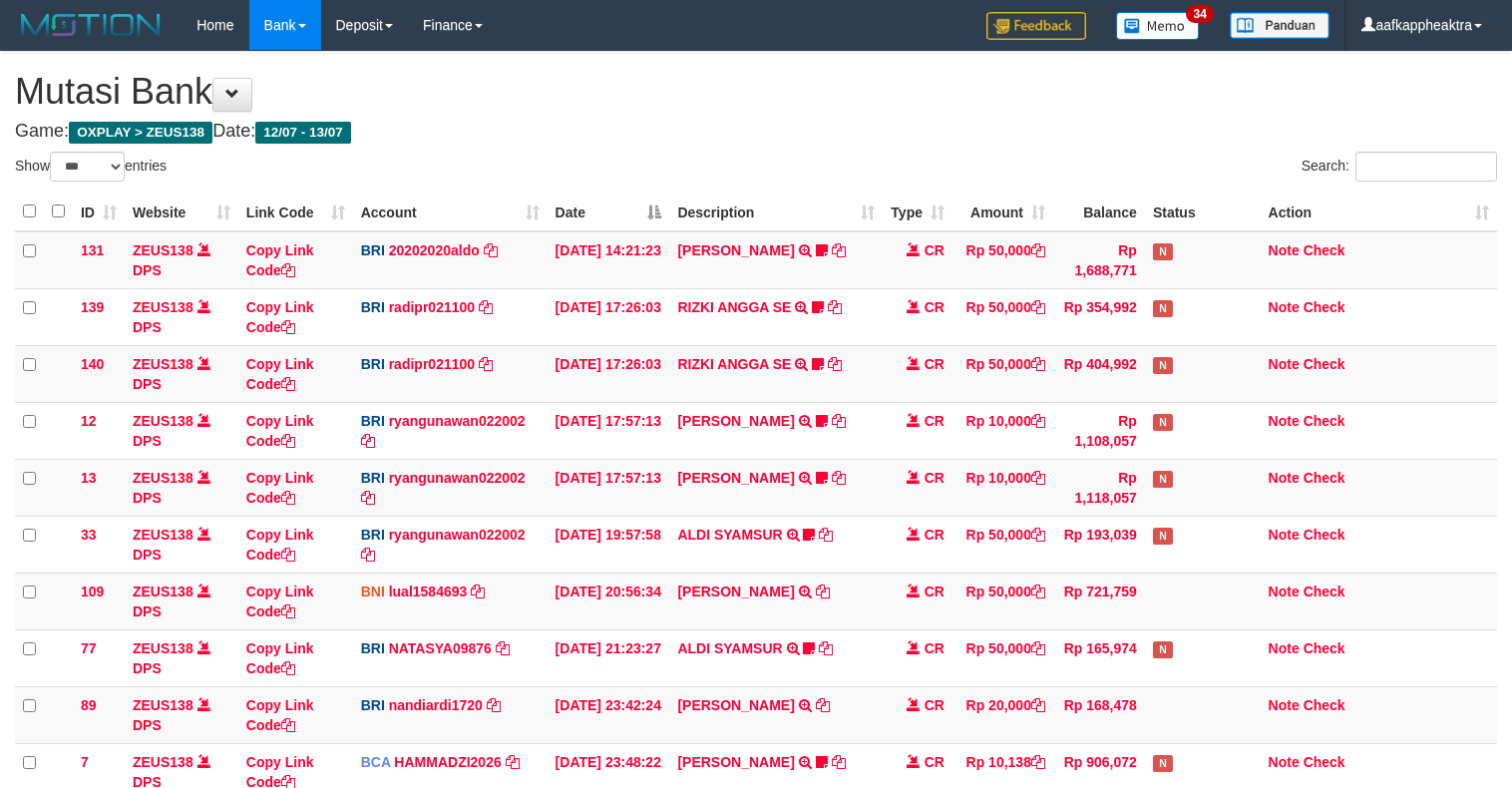 scroll, scrollTop: 322, scrollLeft: 0, axis: vertical 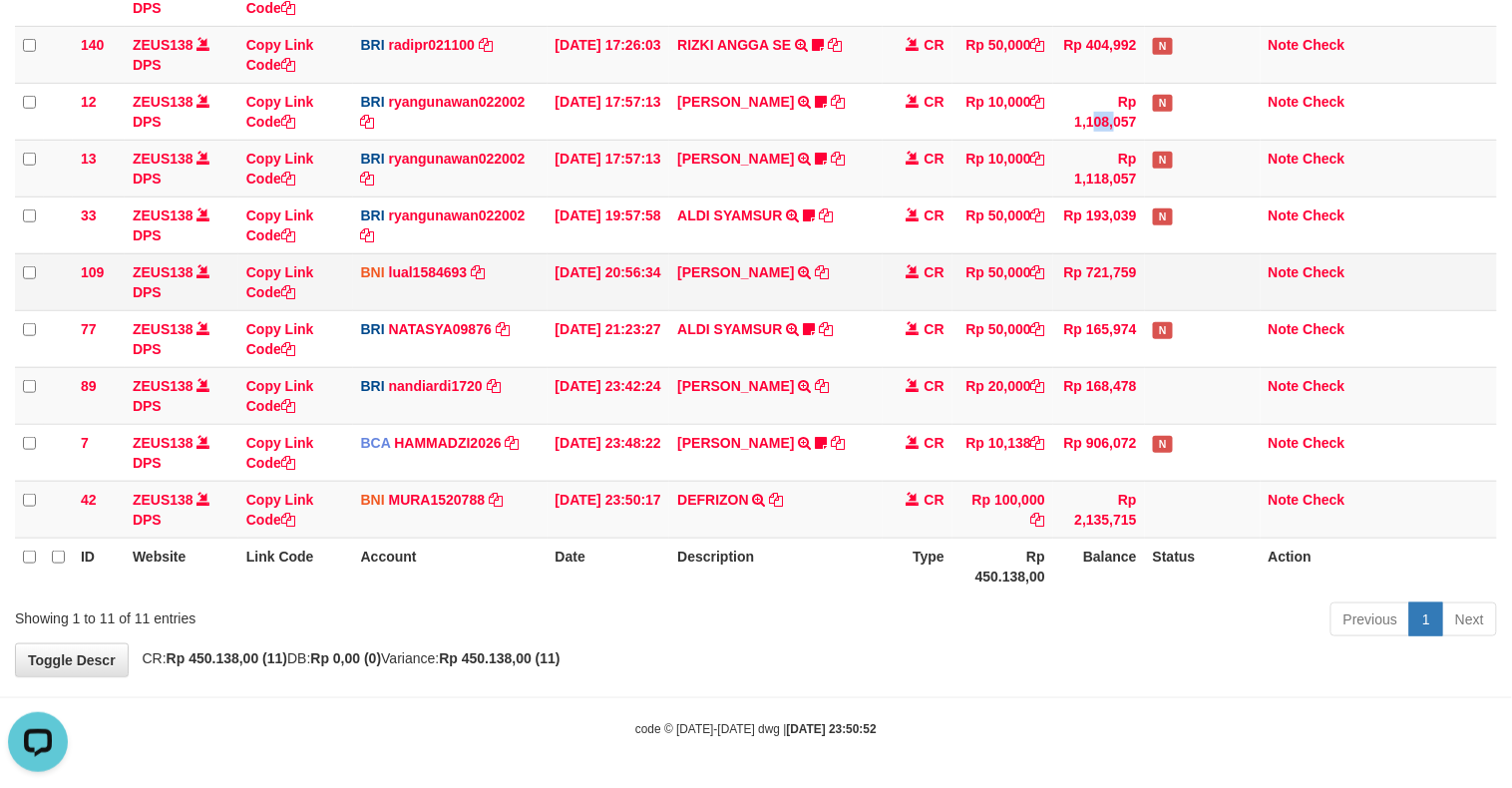 drag, startPoint x: 1053, startPoint y: 142, endPoint x: 938, endPoint y: 283, distance: 181.95054 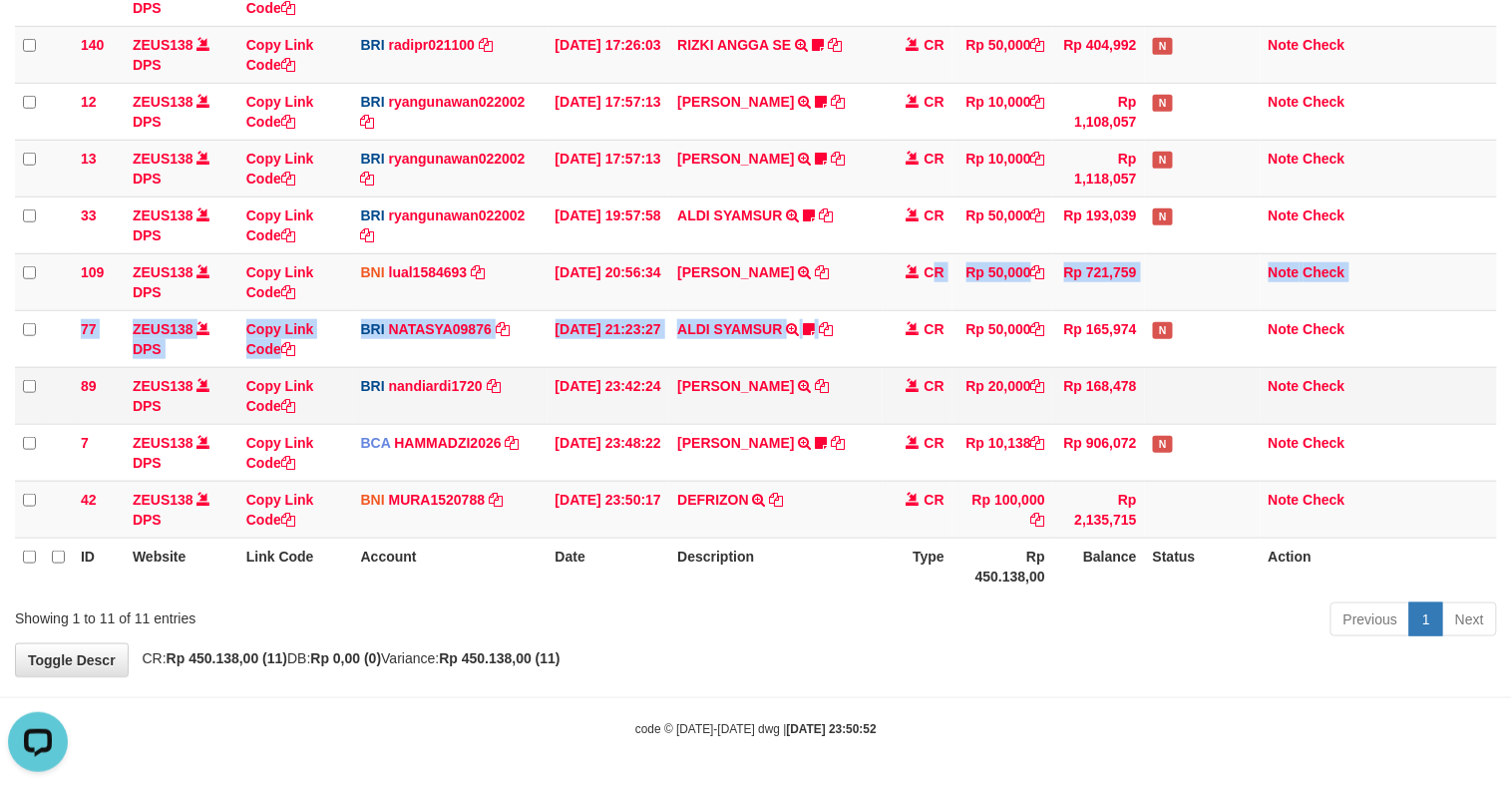 drag, startPoint x: 919, startPoint y: 333, endPoint x: 871, endPoint y: 391, distance: 75.28612 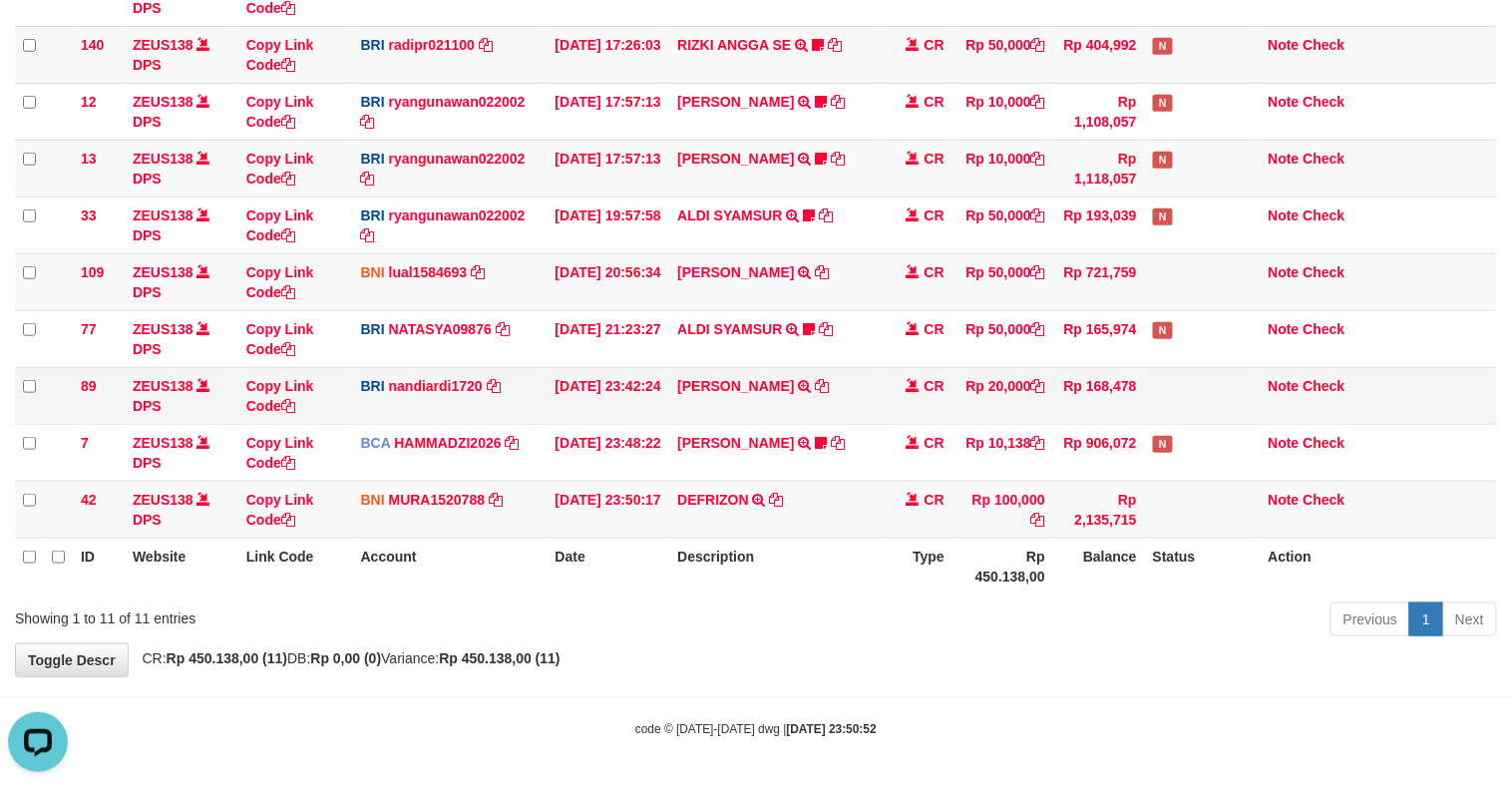 click on "AKBAR         TRANSFER NBMB AKBAR TO NANDI ARDIANSYAH" at bounding box center (776, 395) 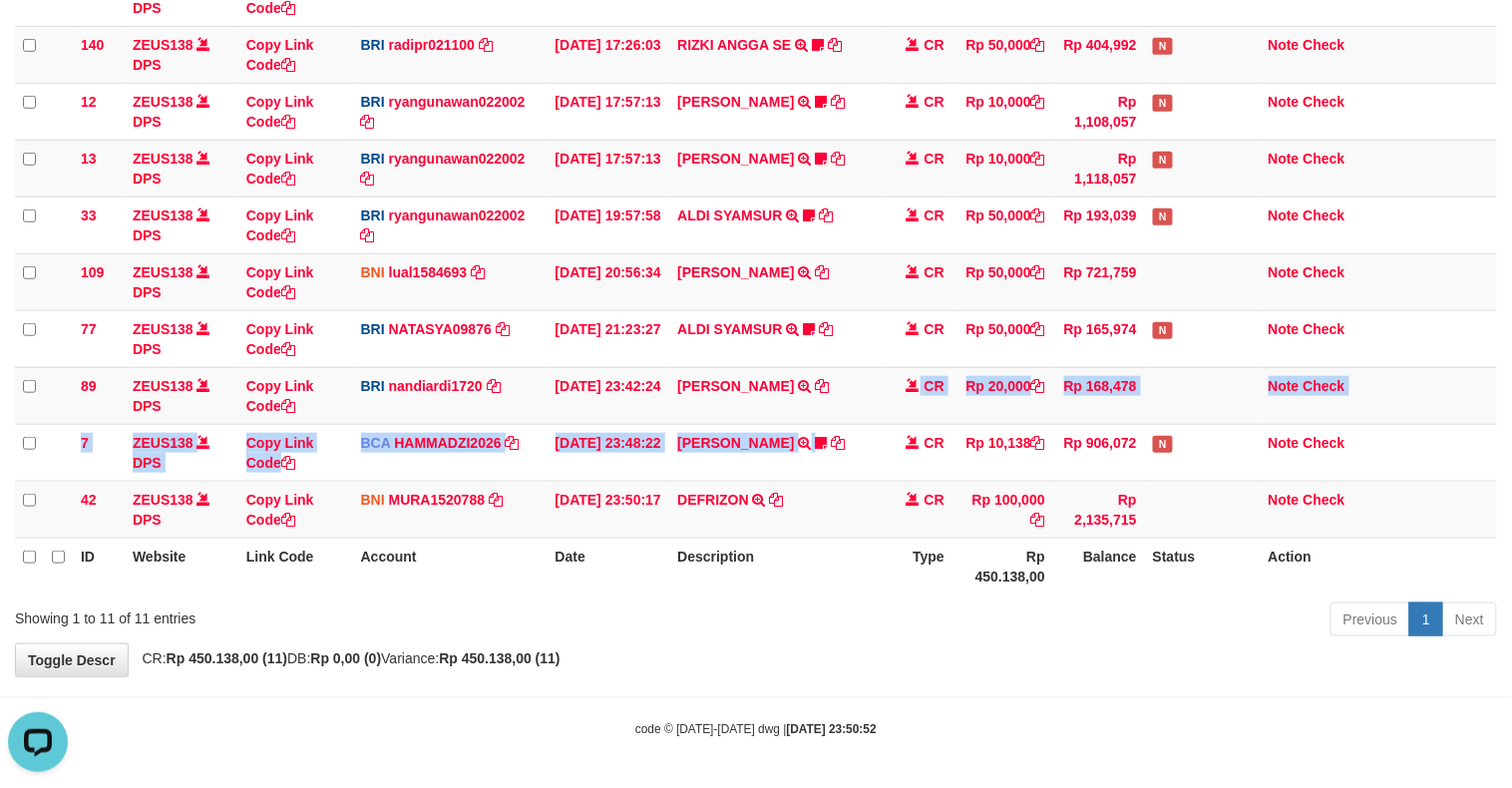drag, startPoint x: 820, startPoint y: 434, endPoint x: 873, endPoint y: 562, distance: 138.5388 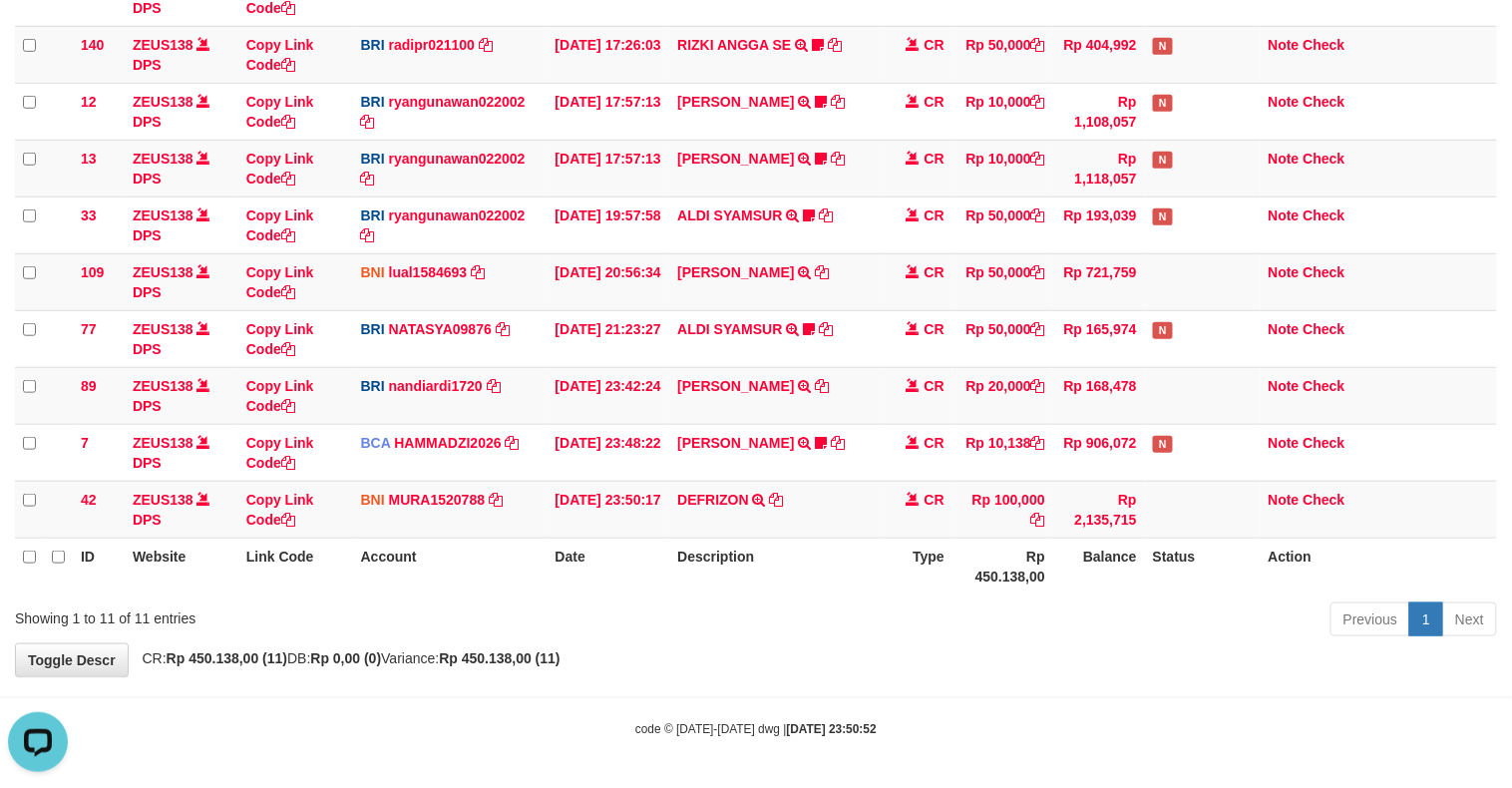 click on "Description" at bounding box center [776, 566] 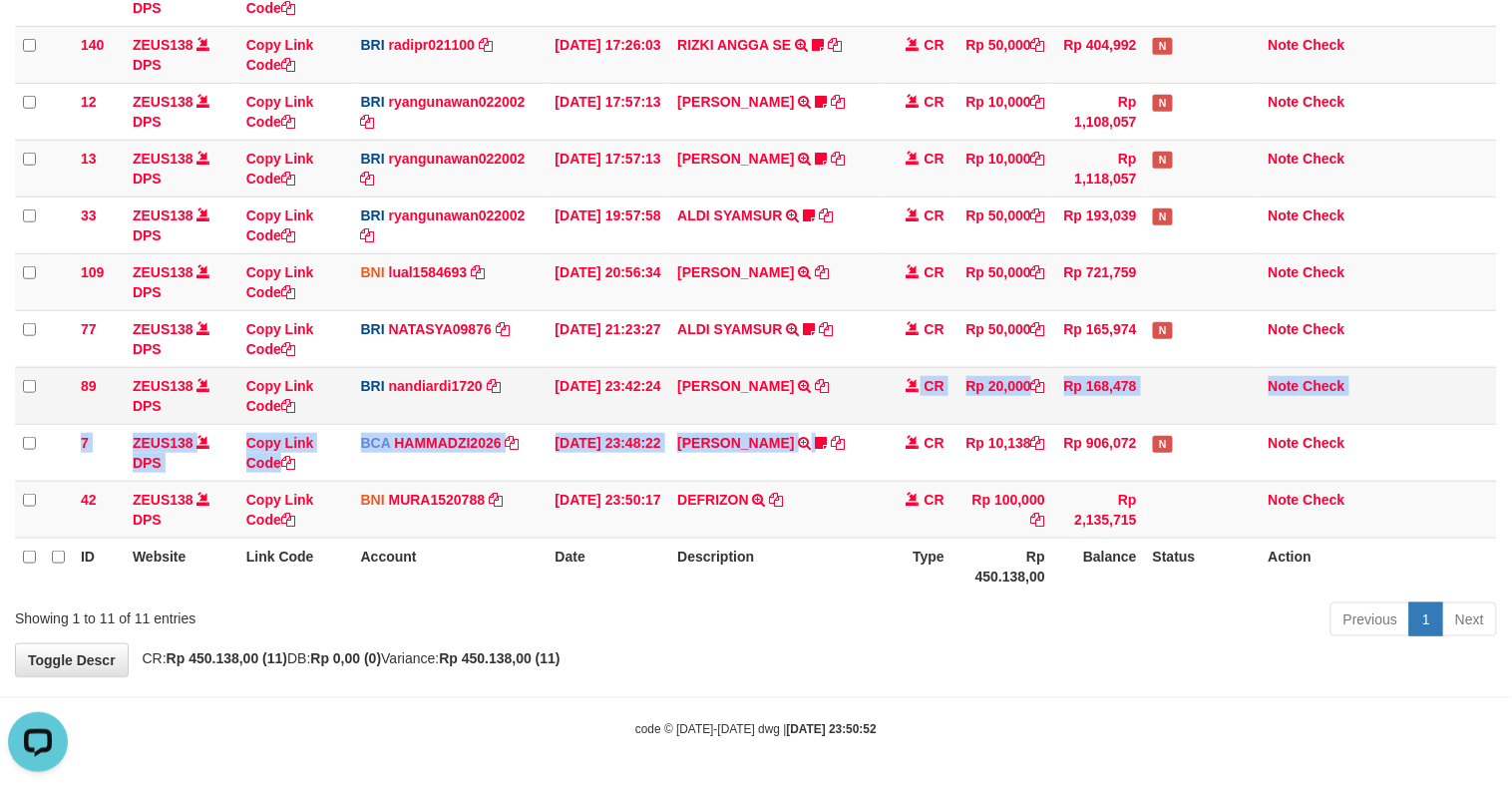 click on "131
ZEUS138    DPS
Copy Link Code
BRI
20202020aldo
DPS
REVALDO SAGITA
mutasi_20250713_3778 | 131
mutasi_20250713_3778 | 131
13/07/2025 14:21:23
DANA HERISUPRAPTO            TRANSFER NBMB DANA HERISUPRAPTO TO REVALDO SAGITA    Herisuprapto
CR
Rp 50,000
Rp 1,688,771
N
Note
Check
139
ZEUS138    DPS
Copy Link Code
BRI
radipr021100
DPS
REYNALDI ADI PRATAMA" at bounding box center [756, 225] 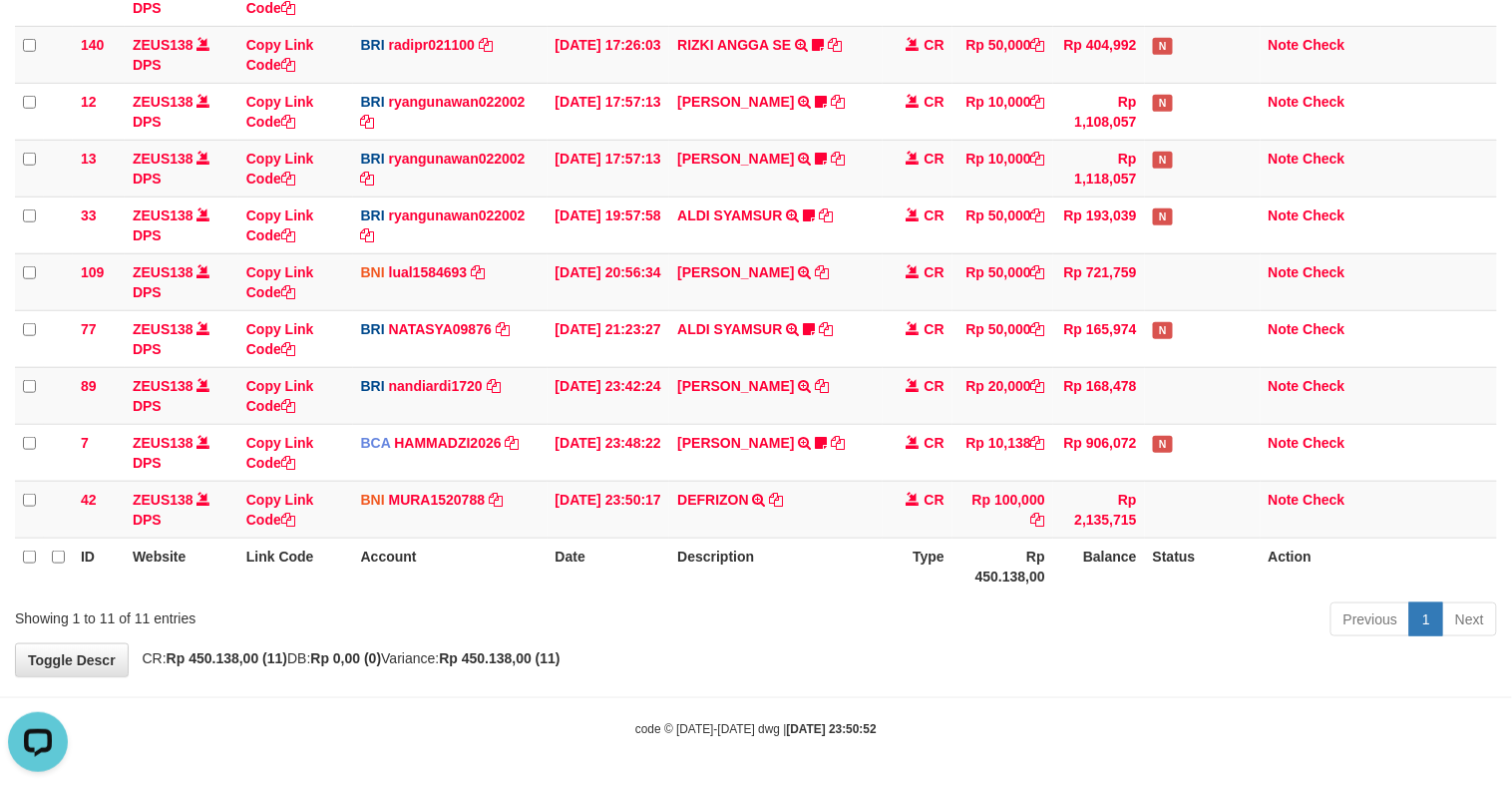 click on "Description" at bounding box center (776, 566) 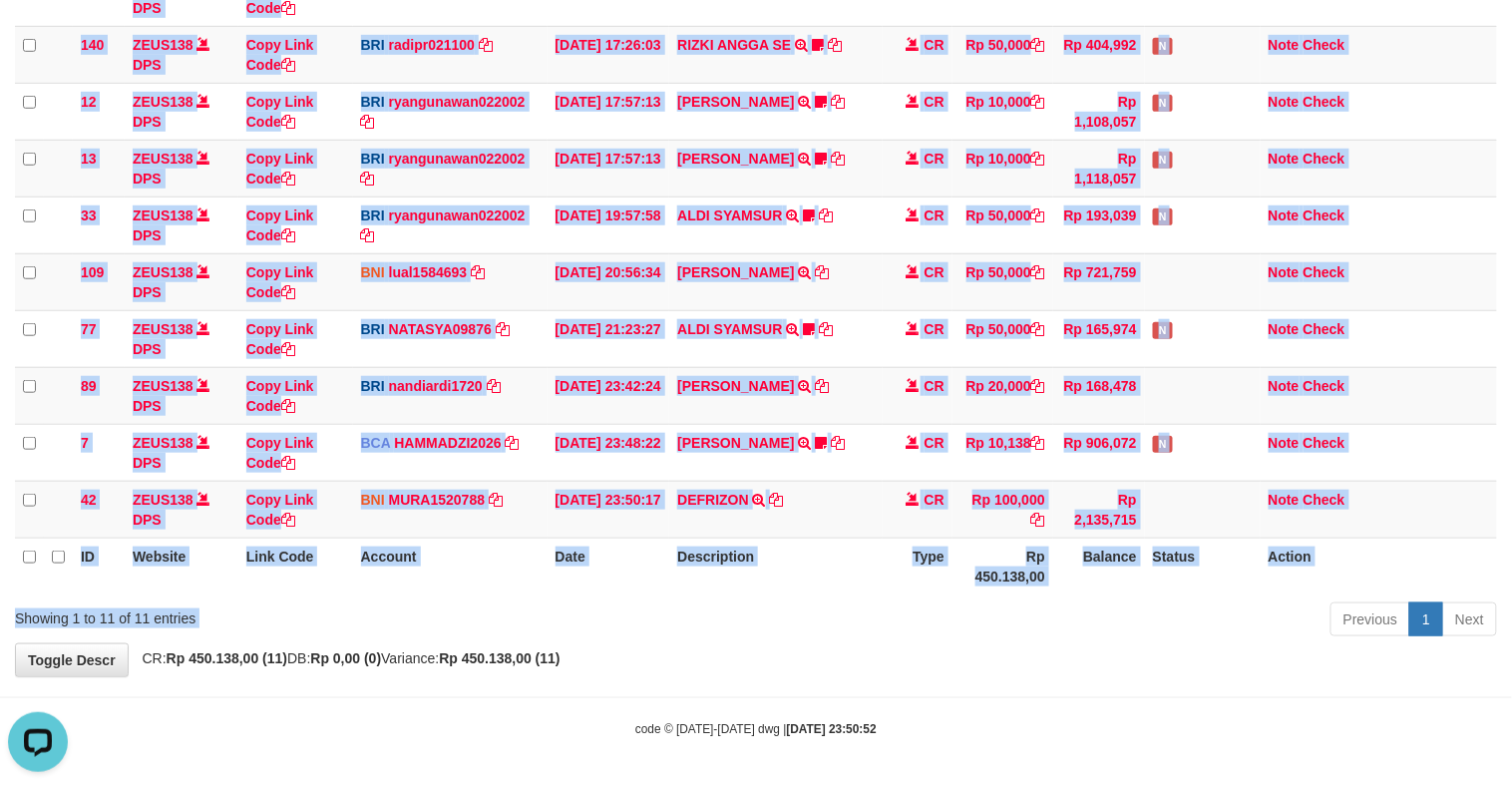 drag, startPoint x: 845, startPoint y: 613, endPoint x: 821, endPoint y: 590, distance: 33.24154 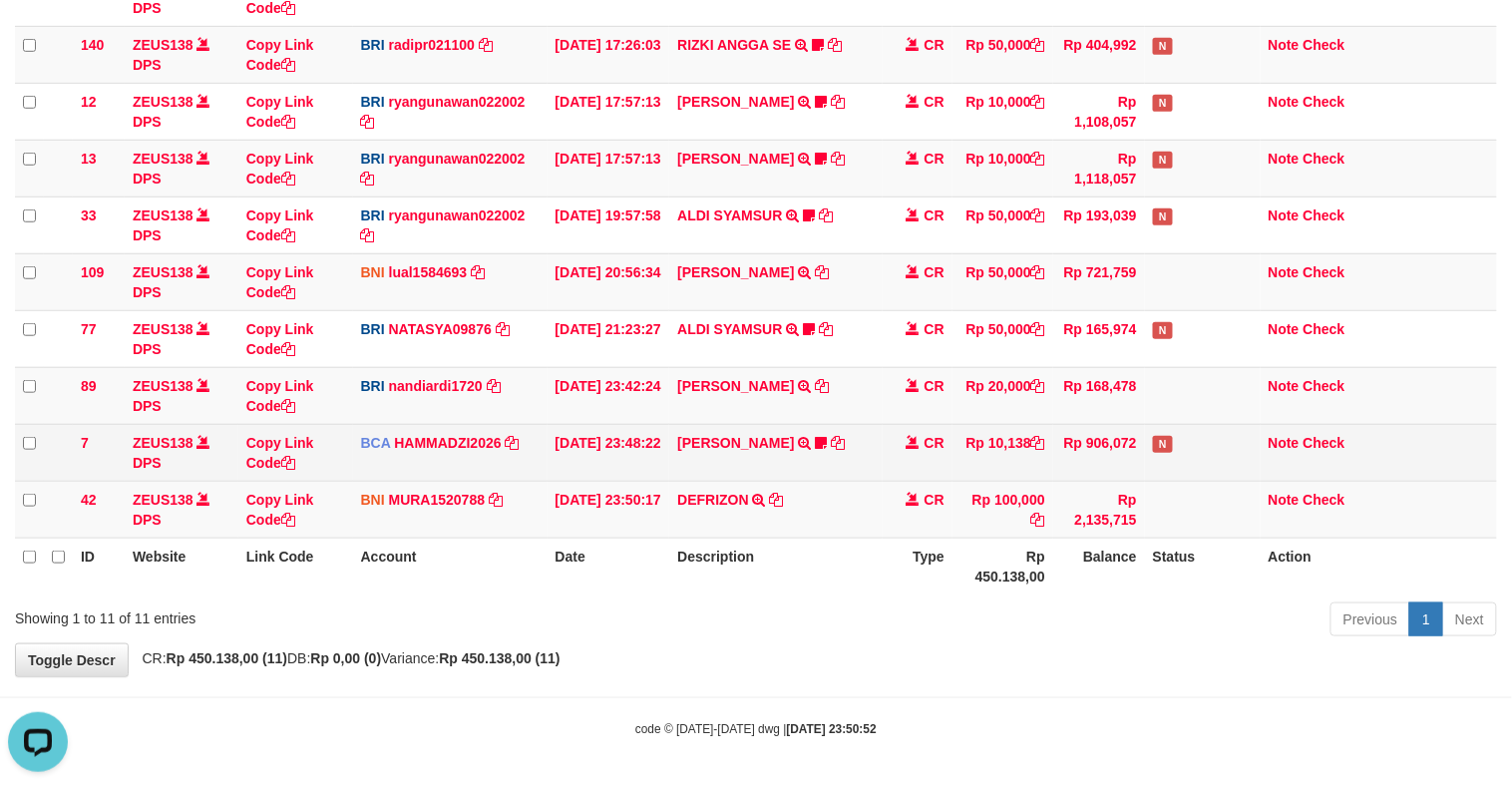 click on "131
ZEUS138    DPS
Copy Link Code
BRI
20202020aldo
DPS
REVALDO SAGITA
mutasi_20250713_3778 | 131
mutasi_20250713_3778 | 131
13/07/2025 14:21:23
DANA HERISUPRAPTO            TRANSFER NBMB DANA HERISUPRAPTO TO REVALDO SAGITA    Herisuprapto
CR
Rp 50,000
Rp 1,688,771
N
Note
Check
139
ZEUS138    DPS
Copy Link Code
BRI
radipr021100
DPS
REYNALDI ADI PRATAMA" at bounding box center (756, 225) 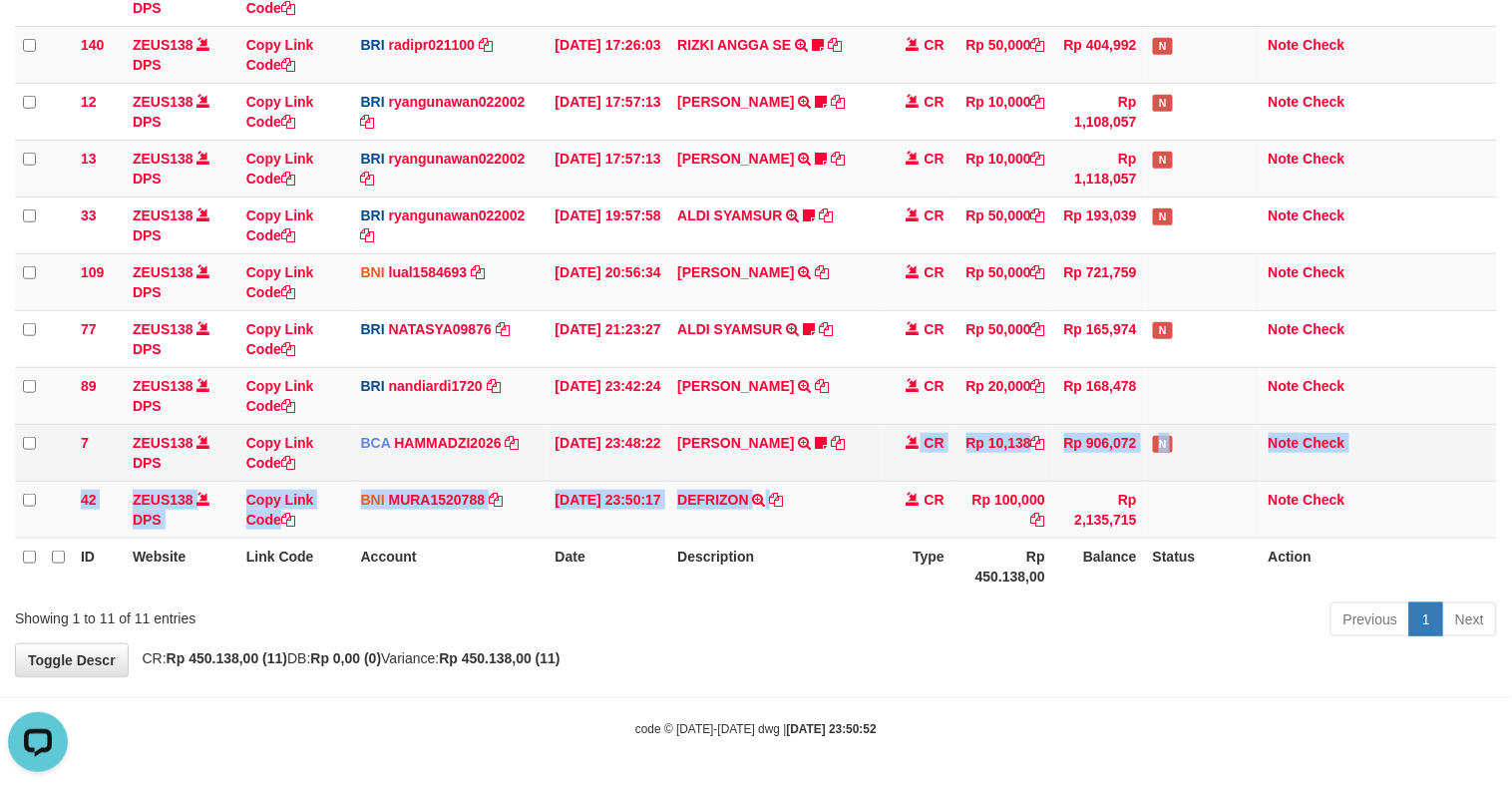click on "MUHAMAD SYAR            TRSF E-BANKING CR 1307/FTSCY/WS95051
10138.002025071399378336 TRFDN-MUHAMAD SYARESPAY DEBIT INDONE    0910dayat" at bounding box center [776, 452] 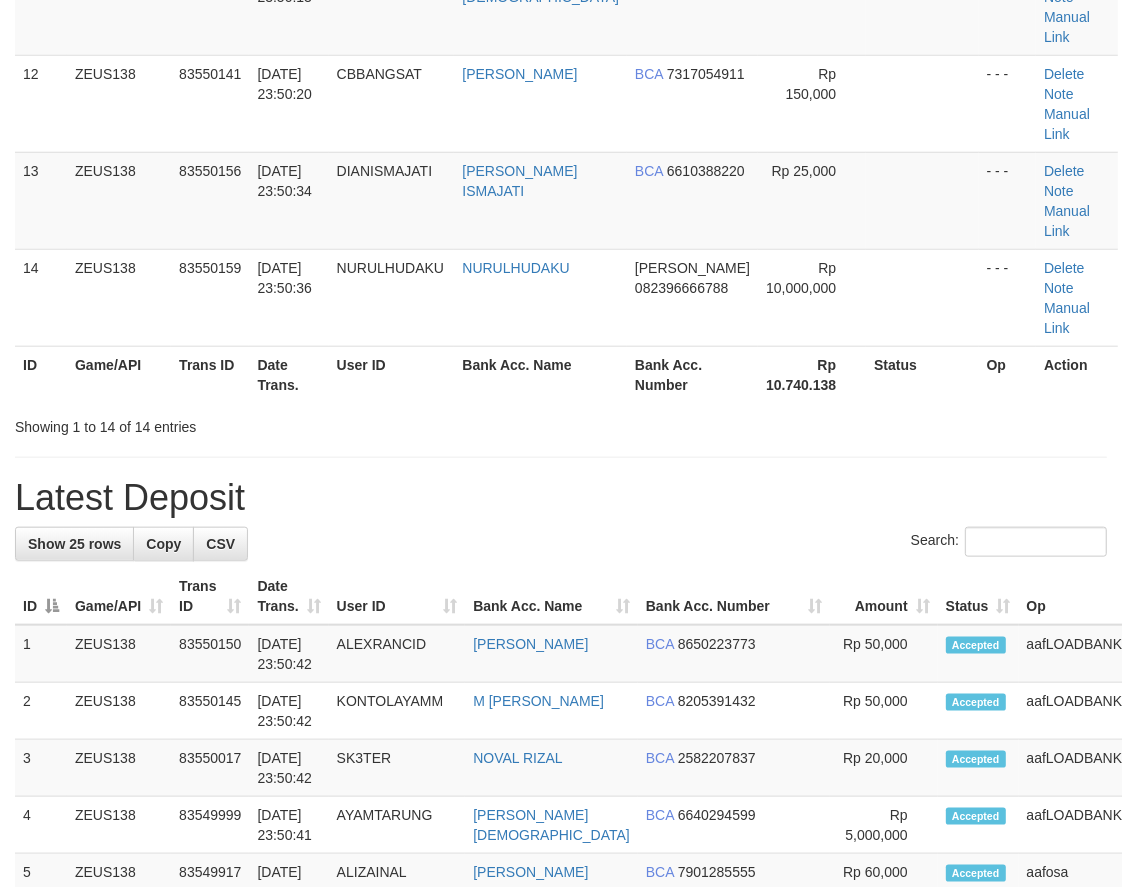 scroll, scrollTop: 907, scrollLeft: 0, axis: vertical 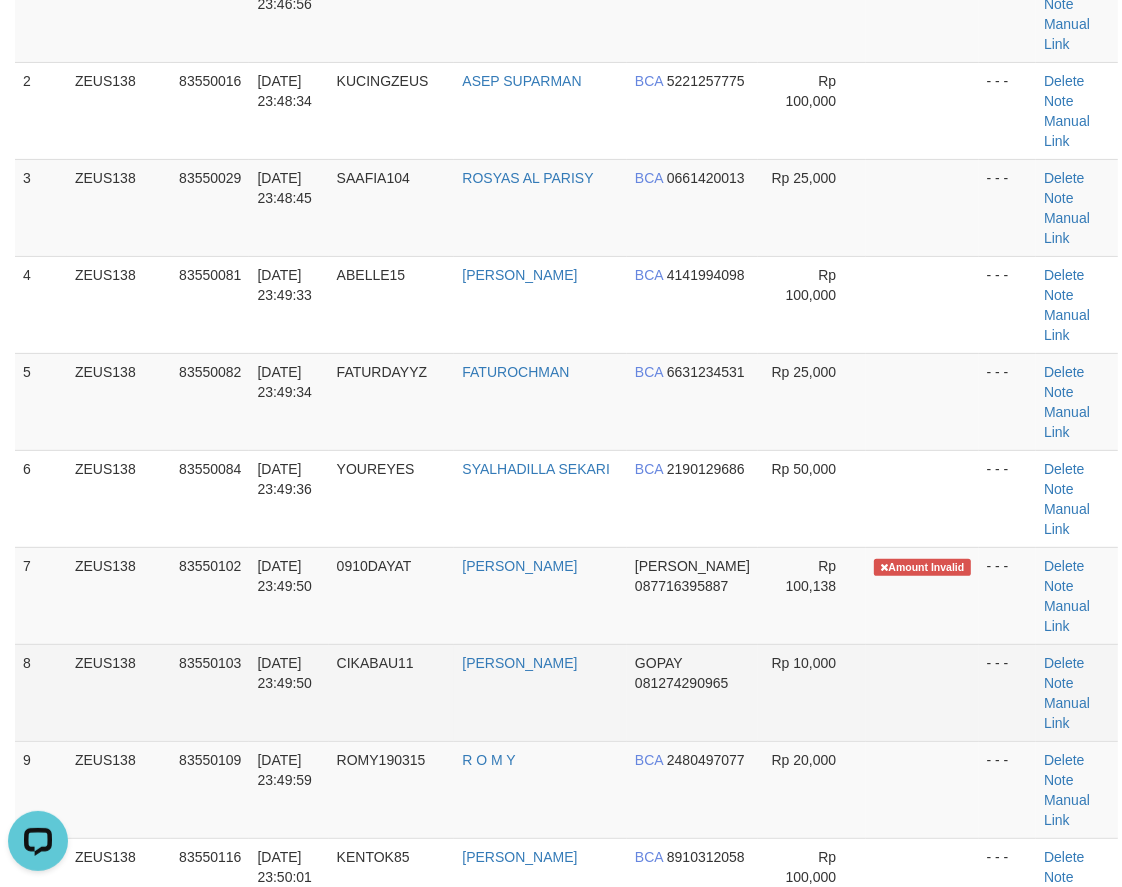 click on "ILHAM KURNIAWAN" at bounding box center [540, 692] 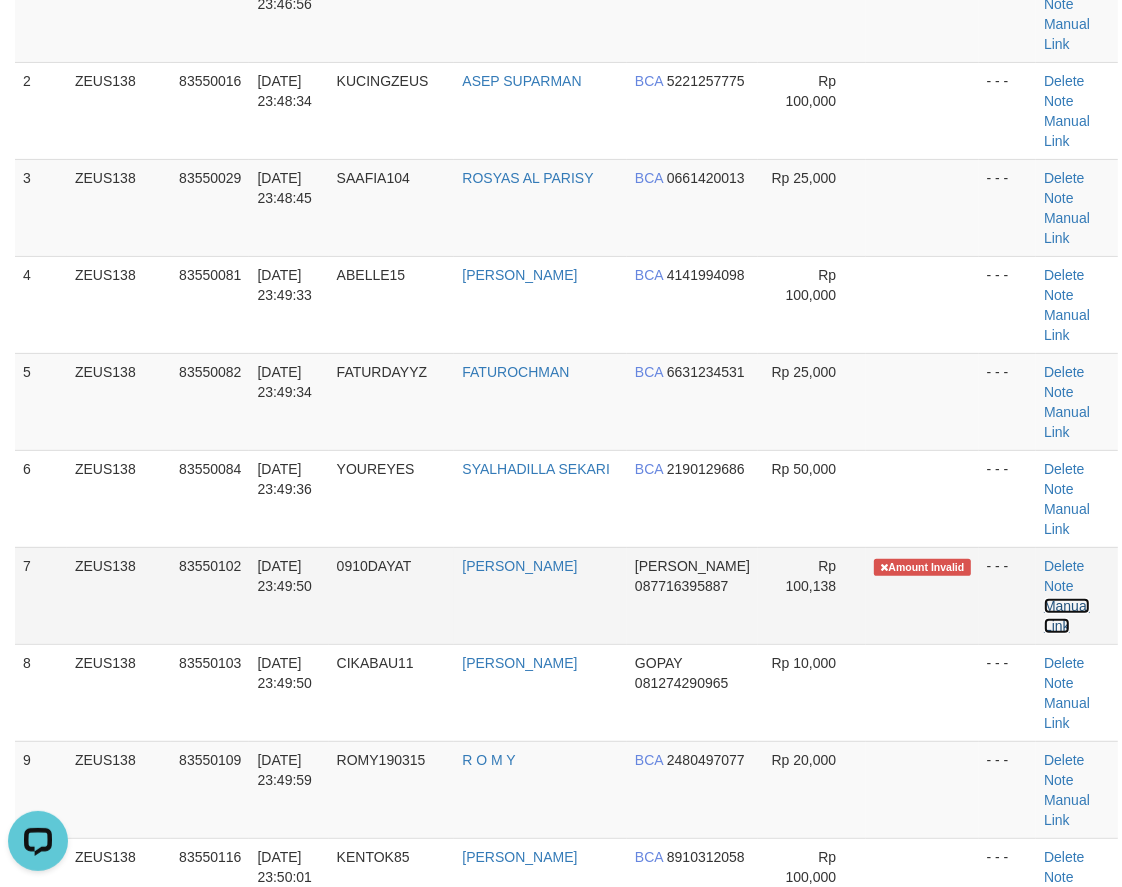 click on "Manual Link" at bounding box center (1067, 616) 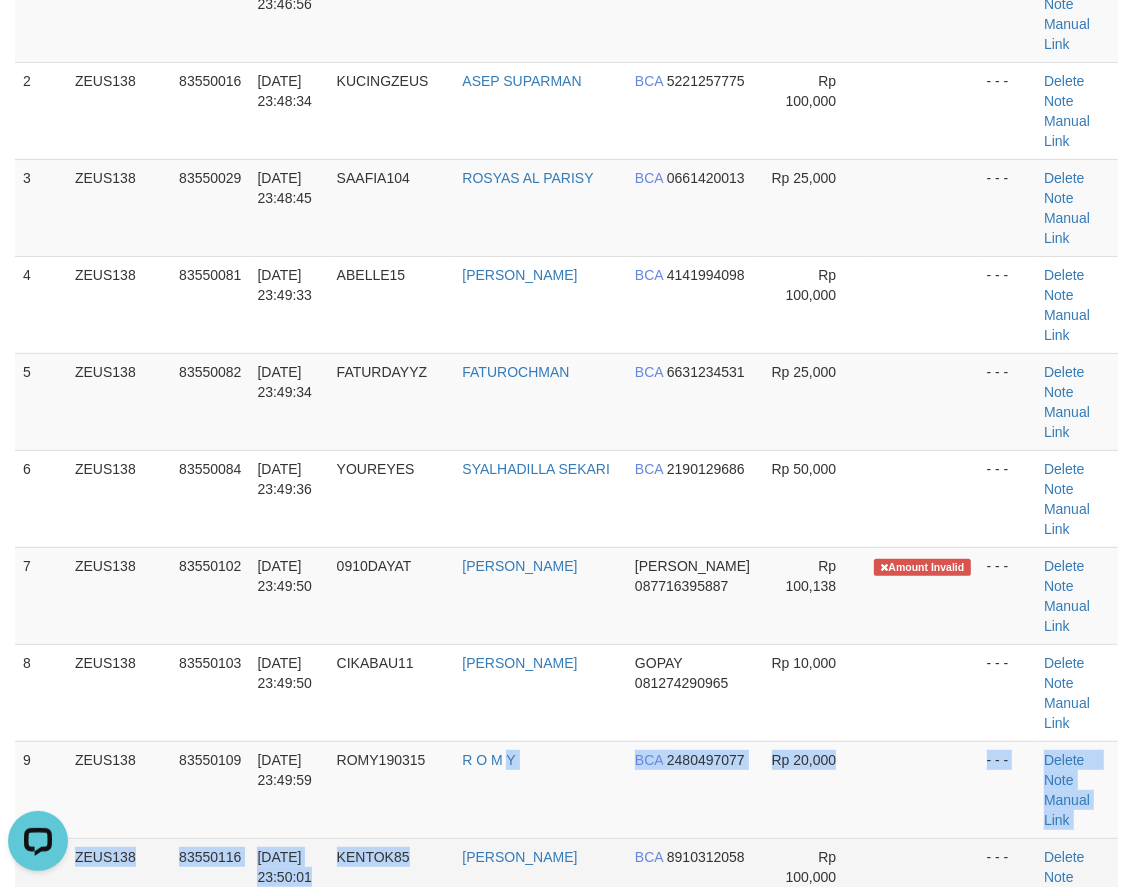 drag, startPoint x: 455, startPoint y: 694, endPoint x: 326, endPoint y: 696, distance: 129.0155 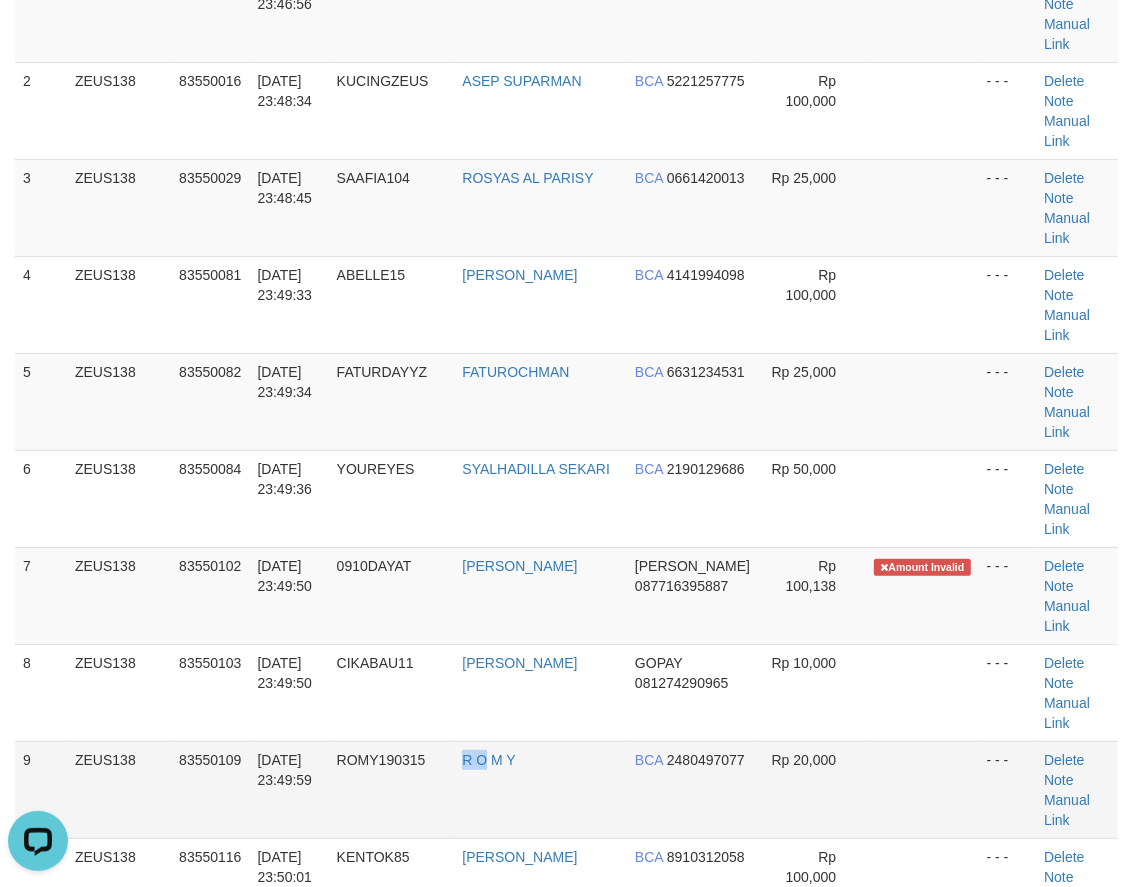 drag, startPoint x: 500, startPoint y: 624, endPoint x: 547, endPoint y: 624, distance: 47 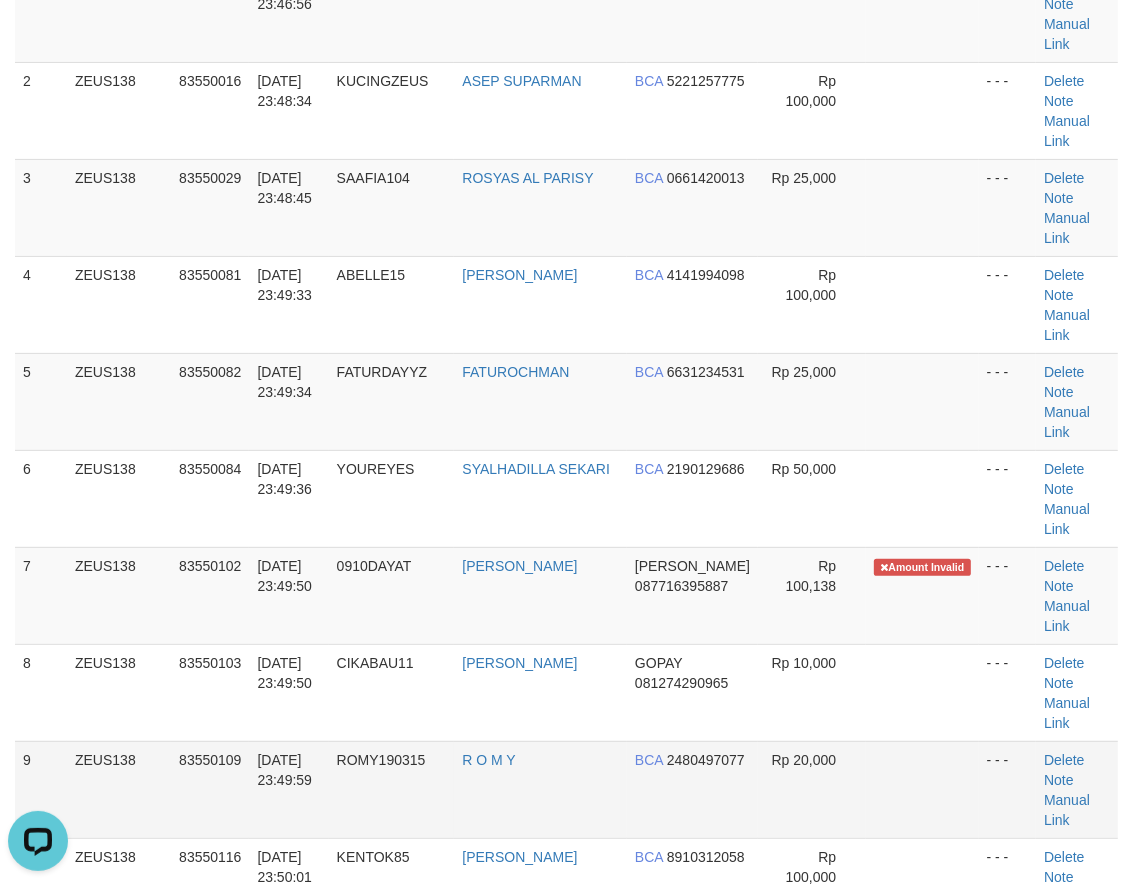 click on "R O M Y" at bounding box center [540, 789] 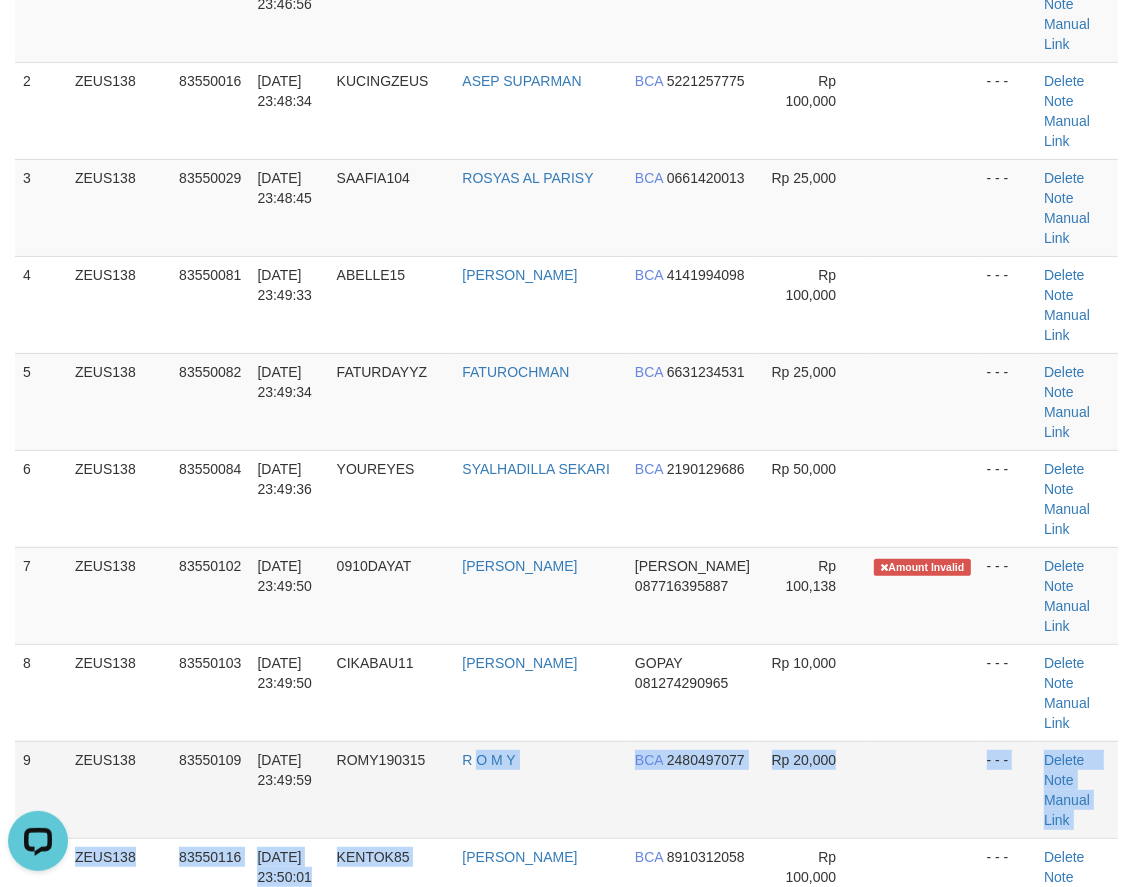 drag, startPoint x: 481, startPoint y: 656, endPoint x: 578, endPoint y: 628, distance: 100.96039 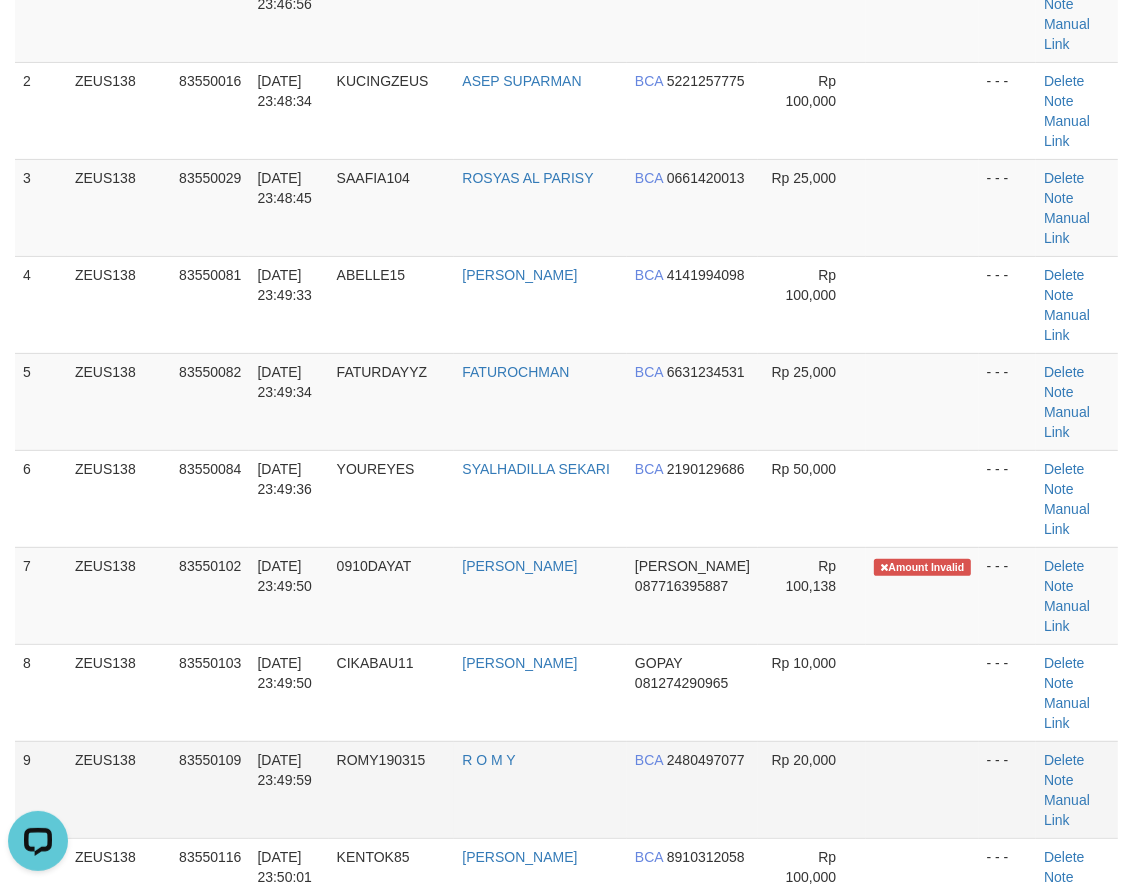 drag, startPoint x: 578, startPoint y: 628, endPoint x: 590, endPoint y: 642, distance: 18.439089 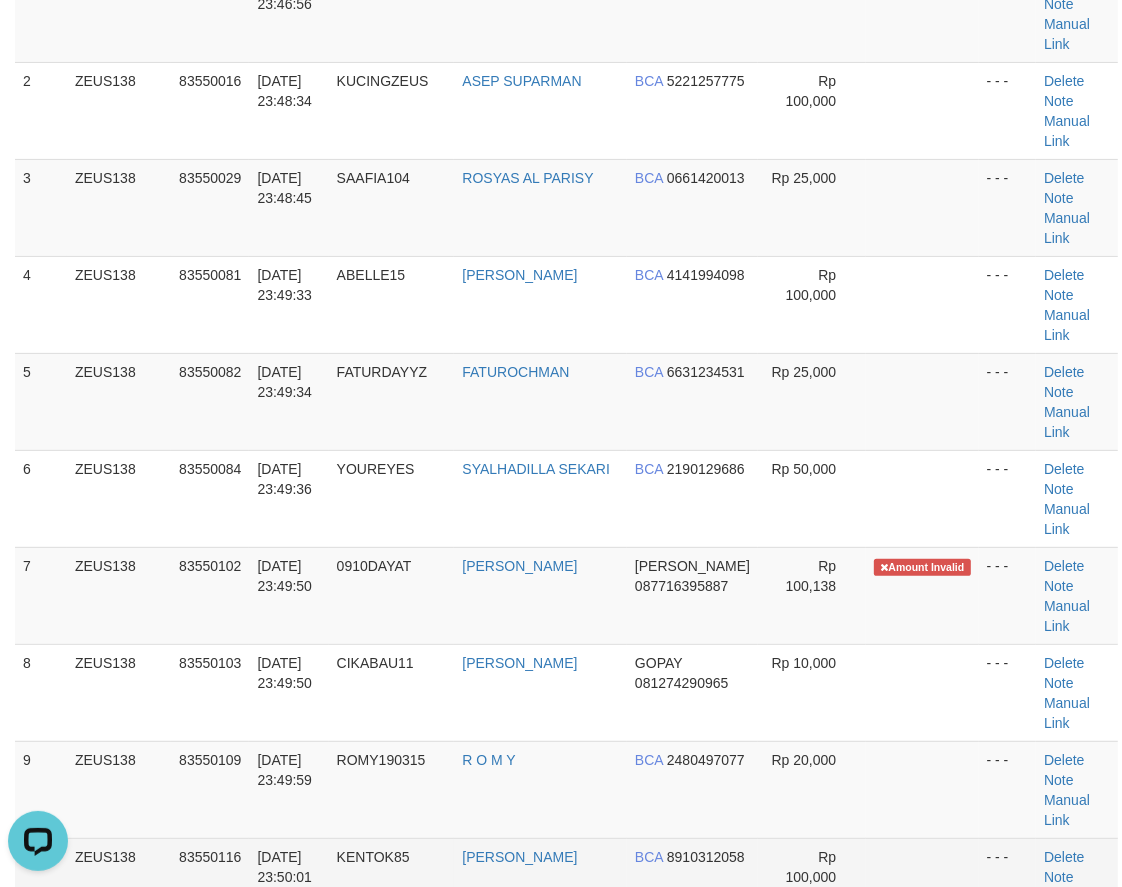 click on "AHMAD HAFID" at bounding box center [540, 886] 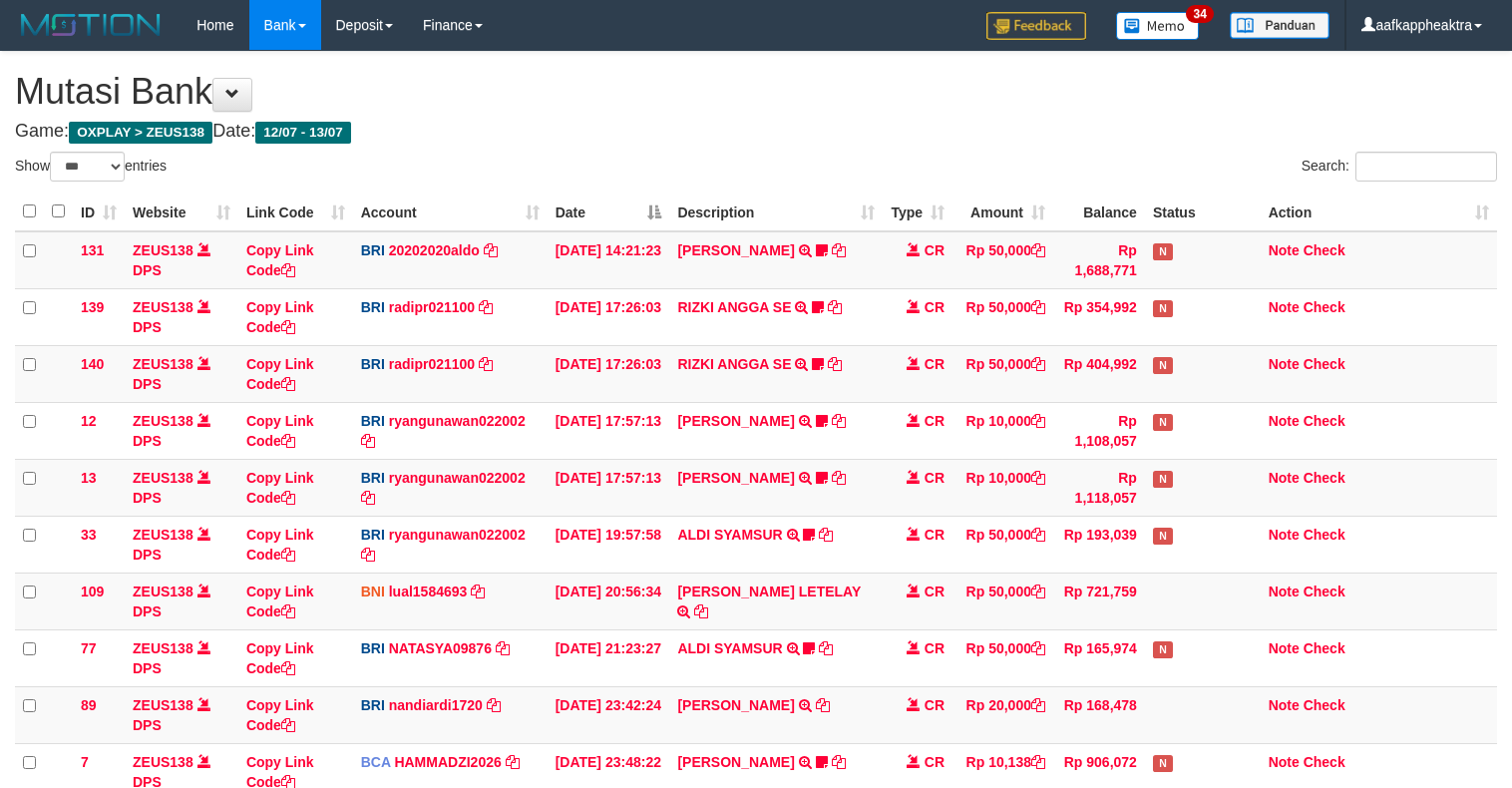select on "***" 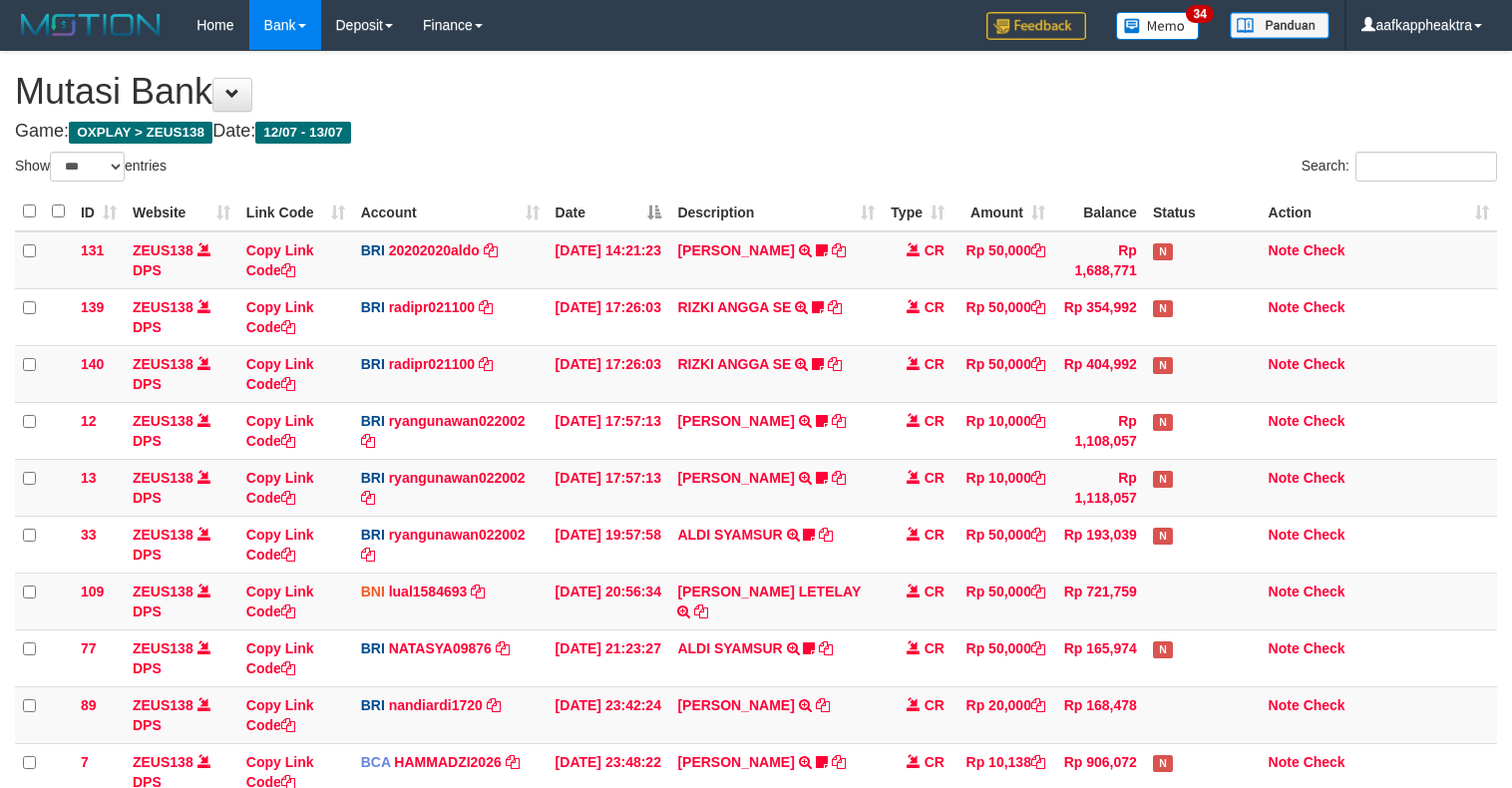 scroll, scrollTop: 322, scrollLeft: 0, axis: vertical 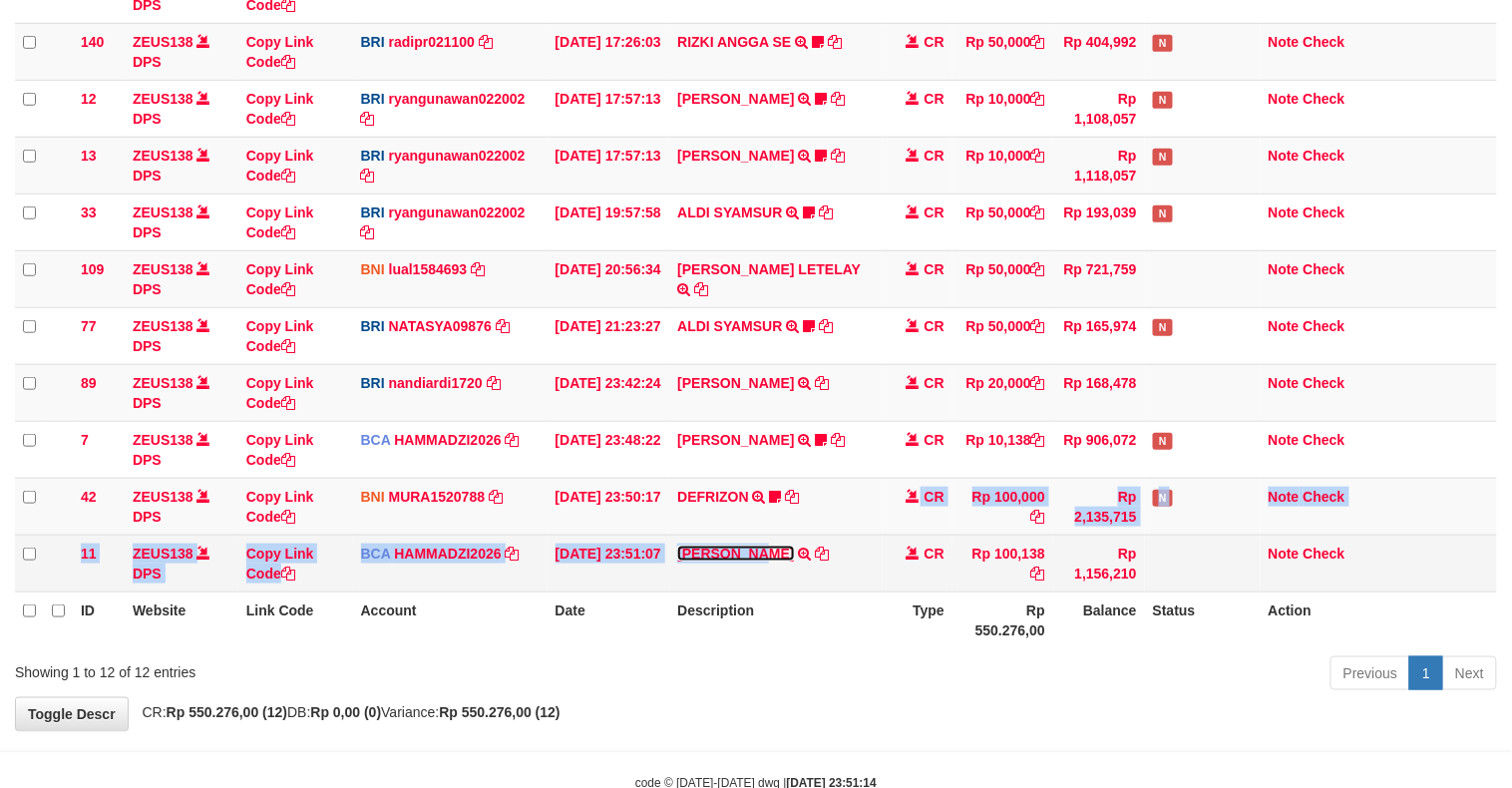 click on "[PERSON_NAME]" at bounding box center [735, 554] 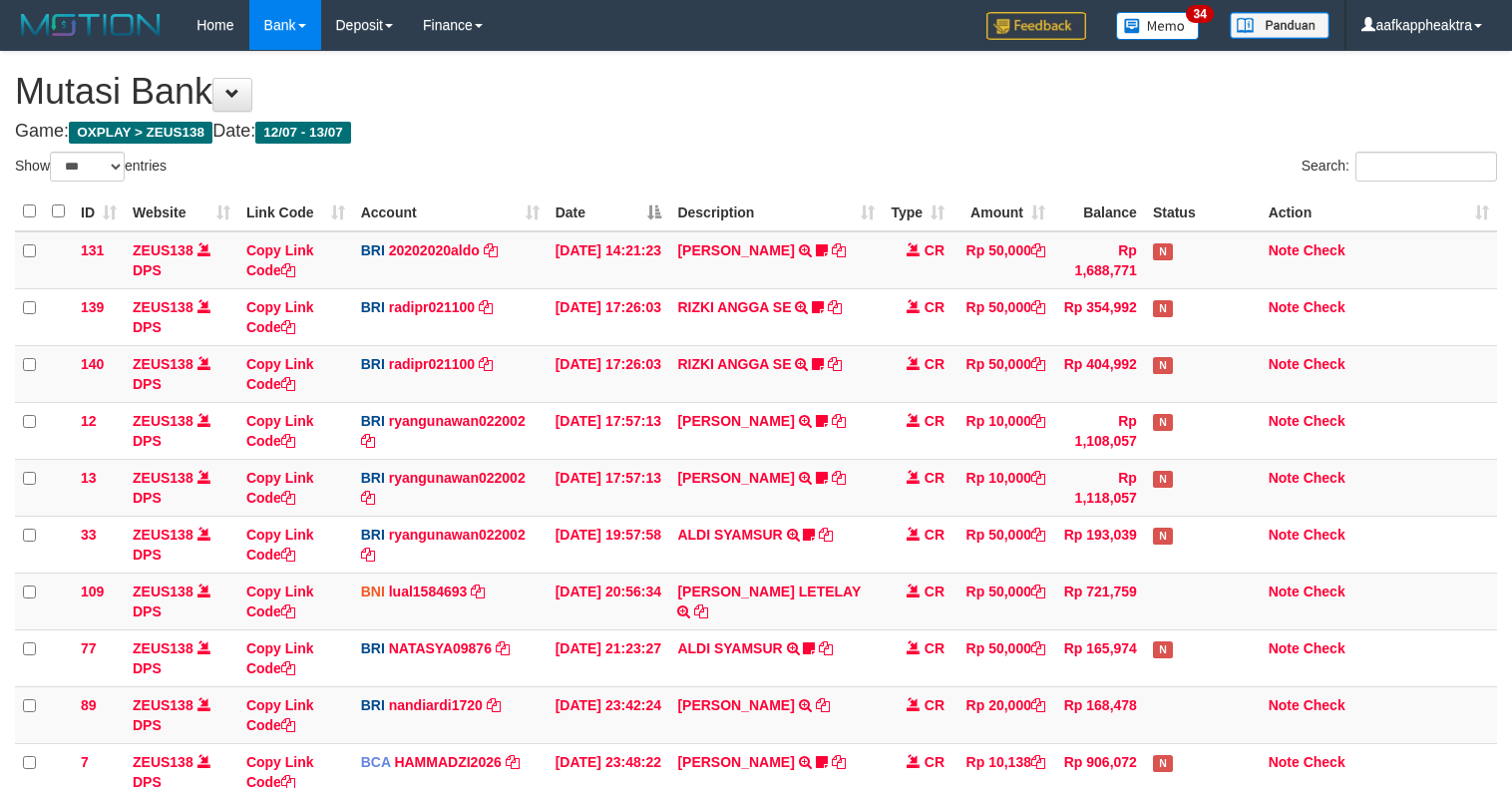 select on "***" 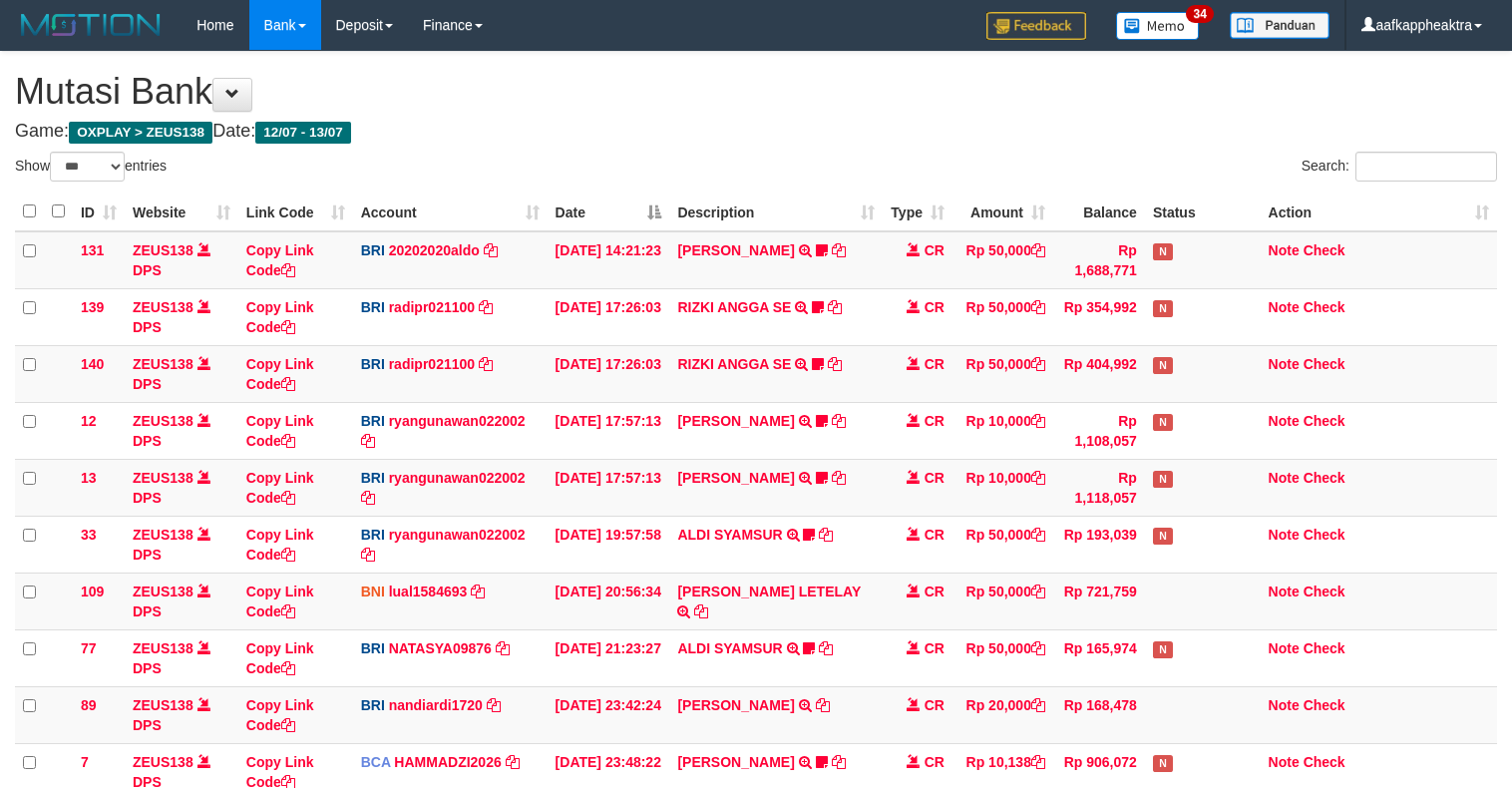 scroll, scrollTop: 322, scrollLeft: 0, axis: vertical 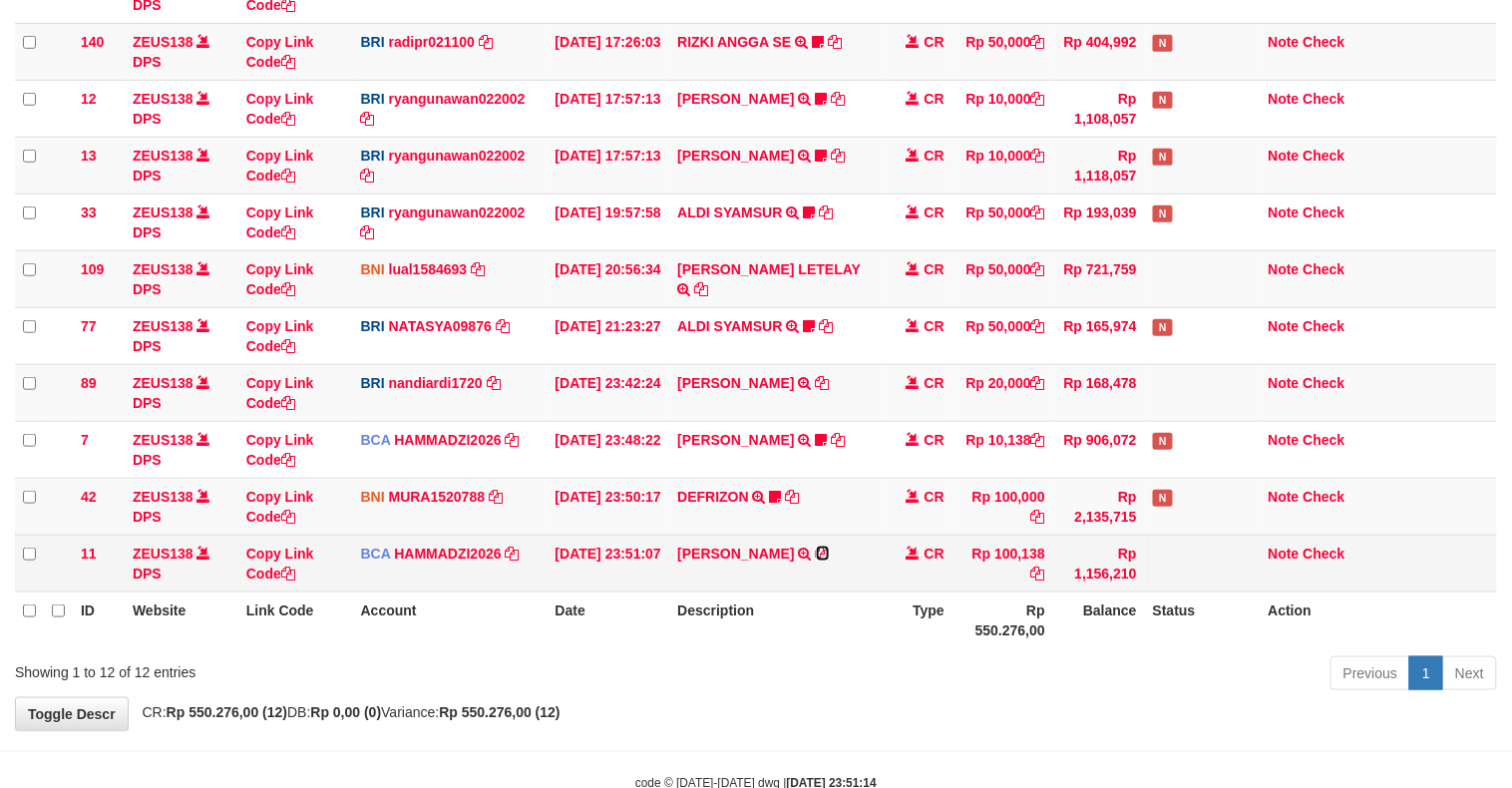 click at bounding box center (823, 554) 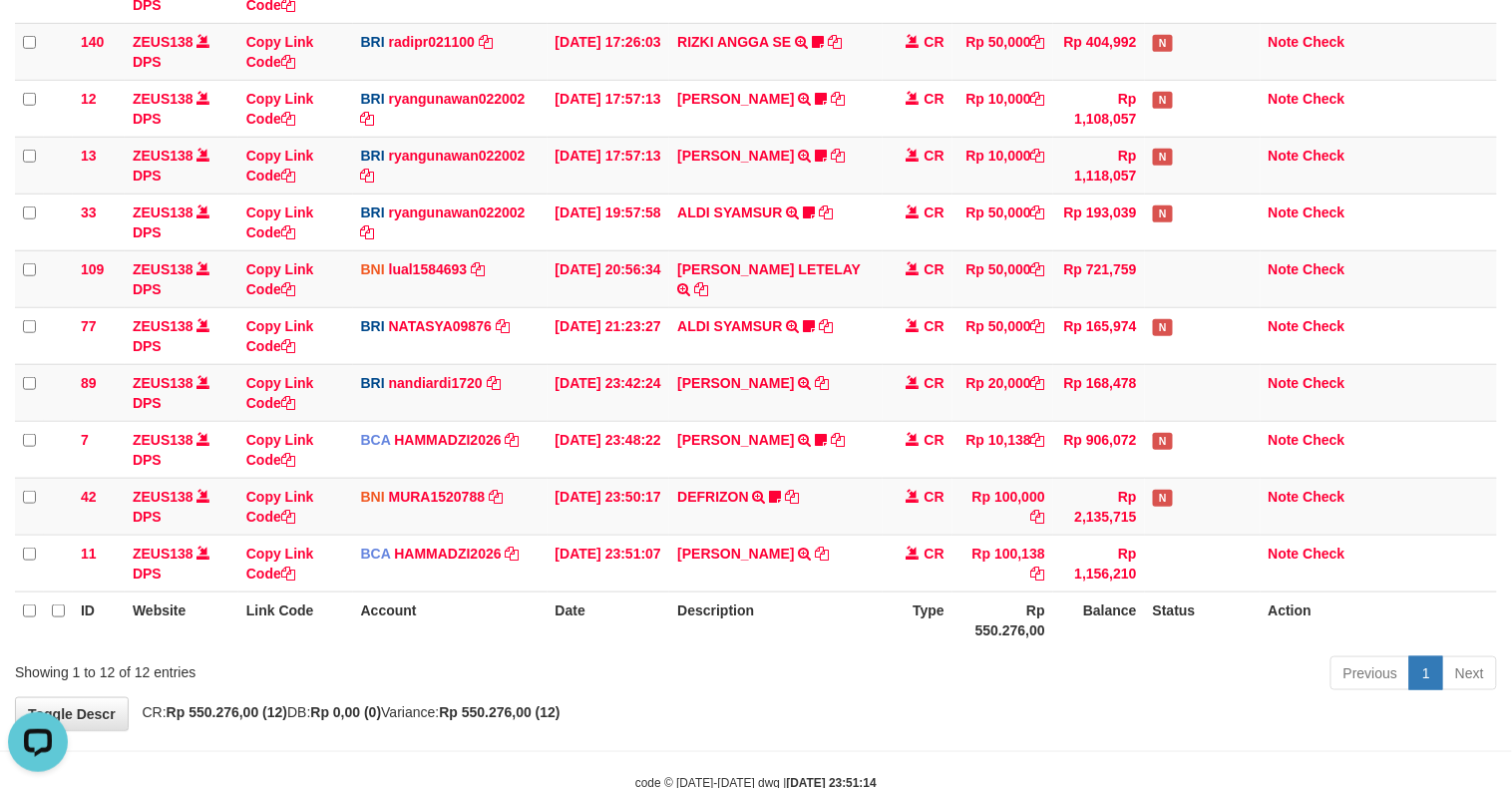 scroll, scrollTop: 0, scrollLeft: 0, axis: both 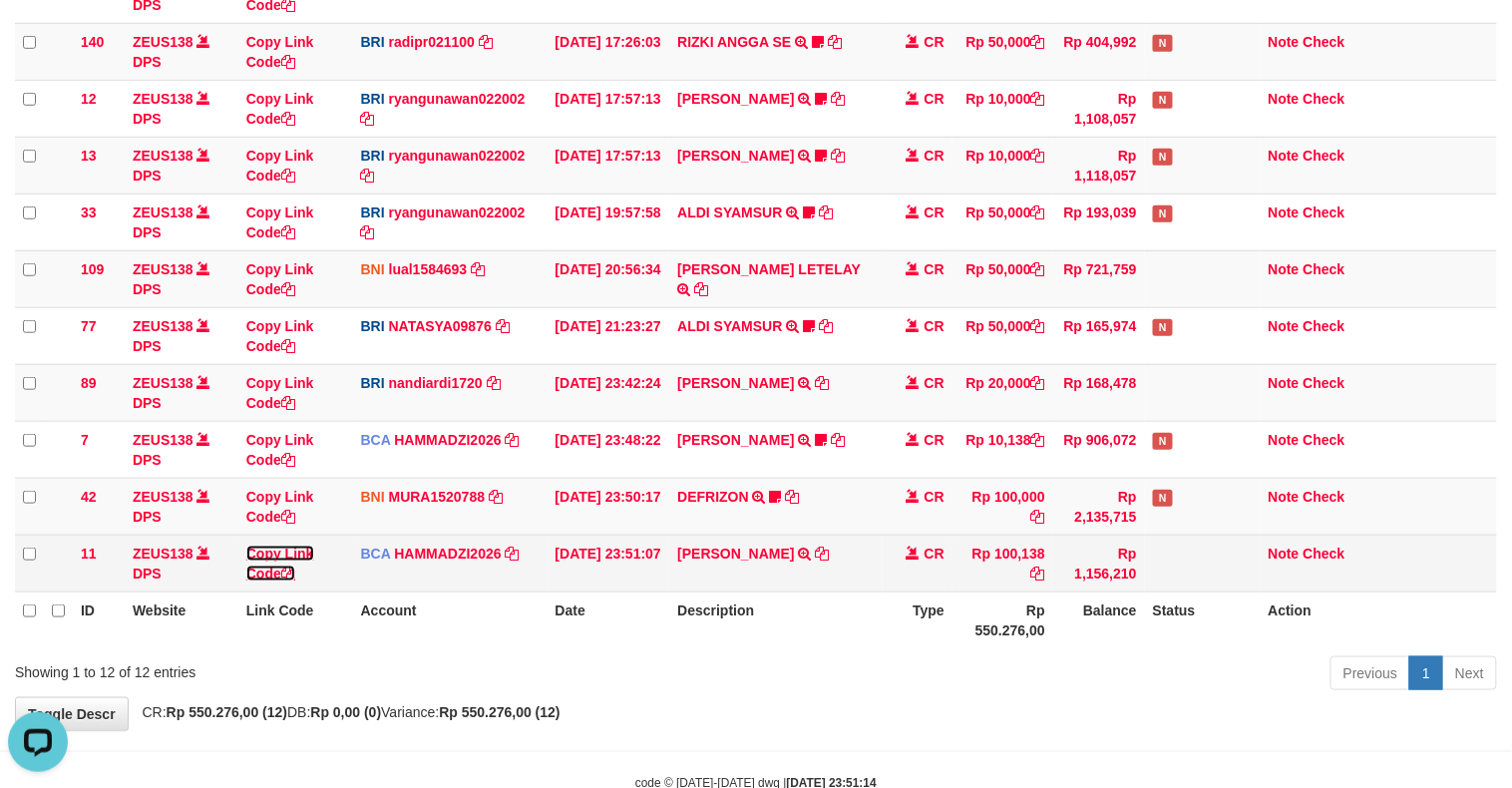 click at bounding box center (288, 574) 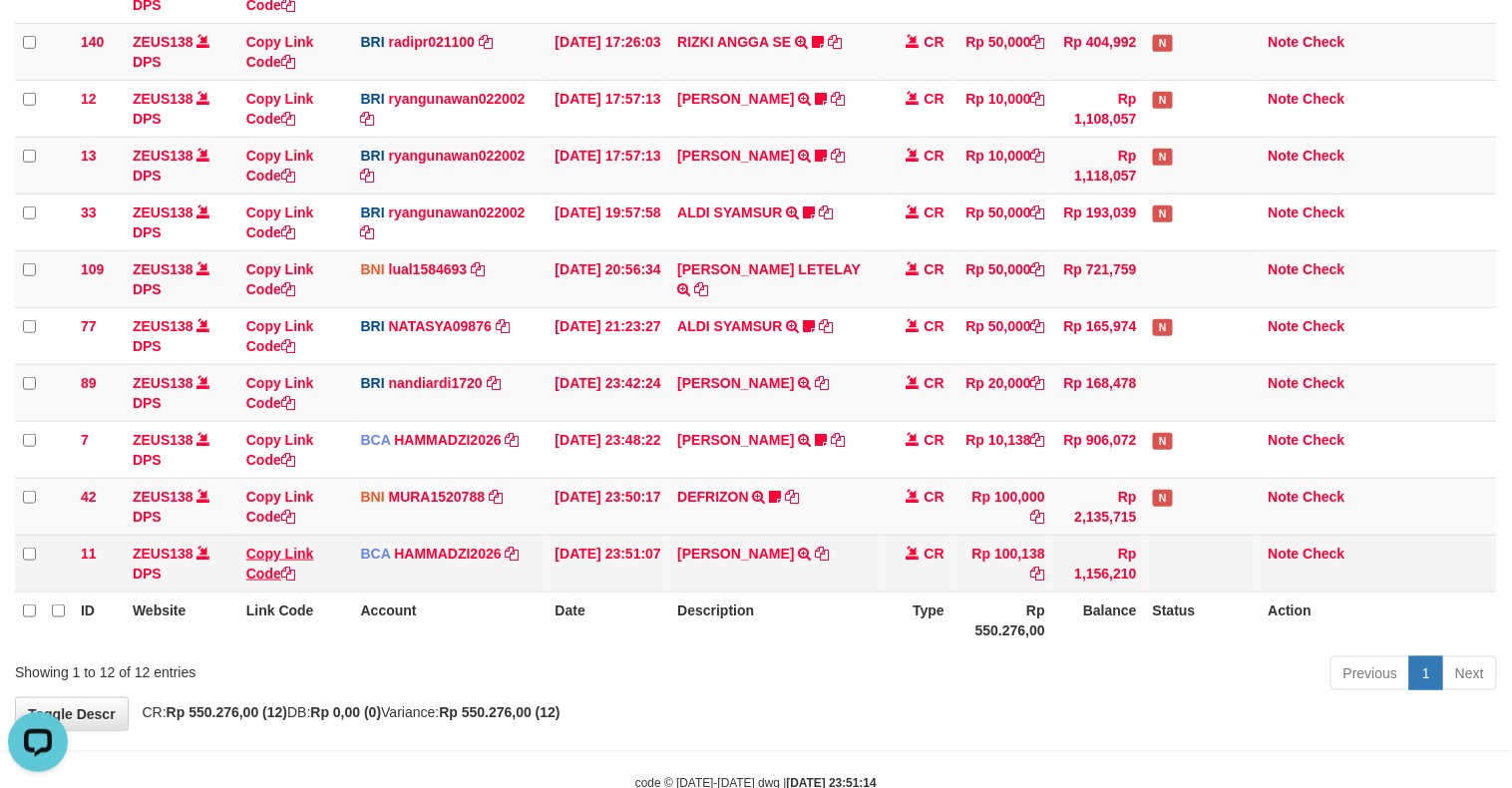 scroll, scrollTop: 273, scrollLeft: 0, axis: vertical 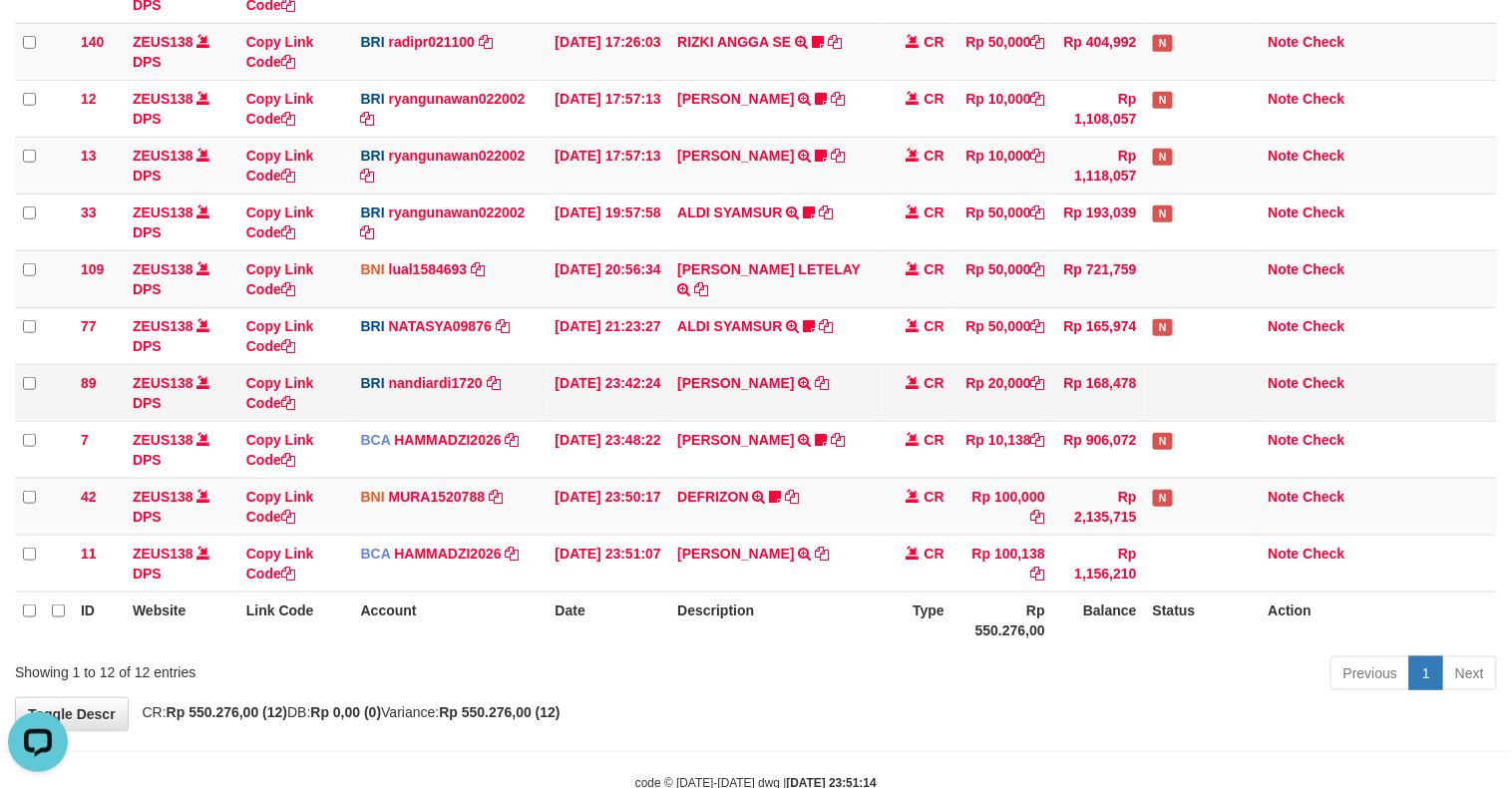drag, startPoint x: 282, startPoint y: 451, endPoint x: 605, endPoint y: 409, distance: 325.7192 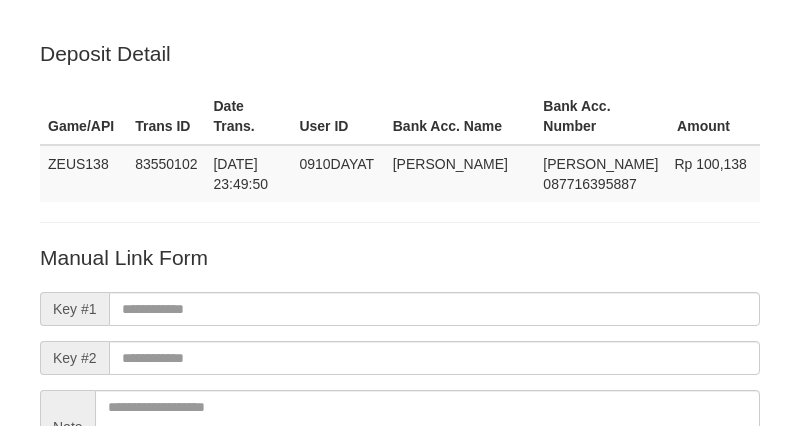 scroll, scrollTop: 0, scrollLeft: 0, axis: both 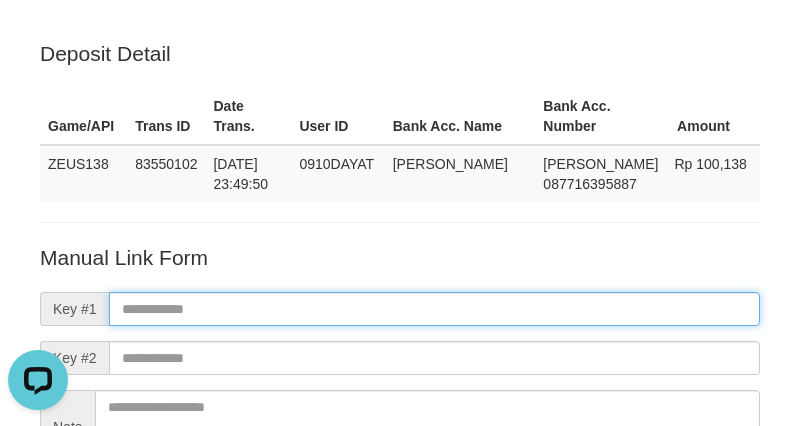 click at bounding box center [434, 309] 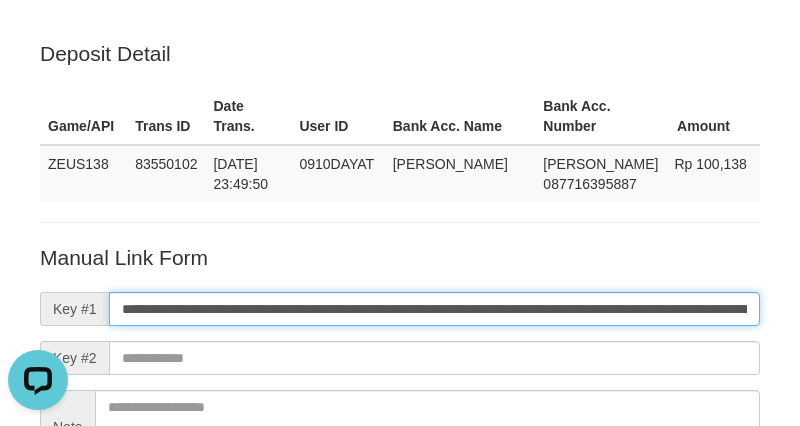 scroll, scrollTop: 0, scrollLeft: 1220, axis: horizontal 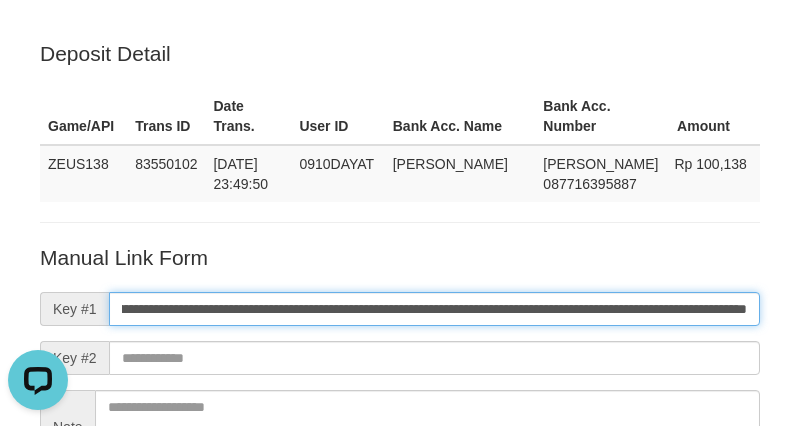 type on "**********" 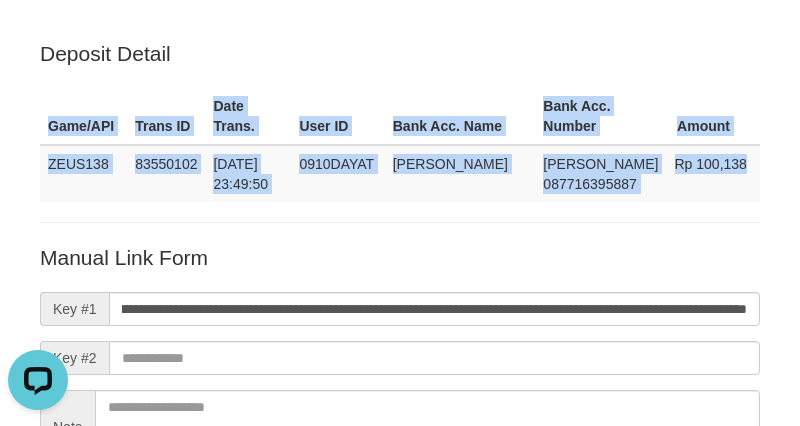 scroll, scrollTop: 0, scrollLeft: 0, axis: both 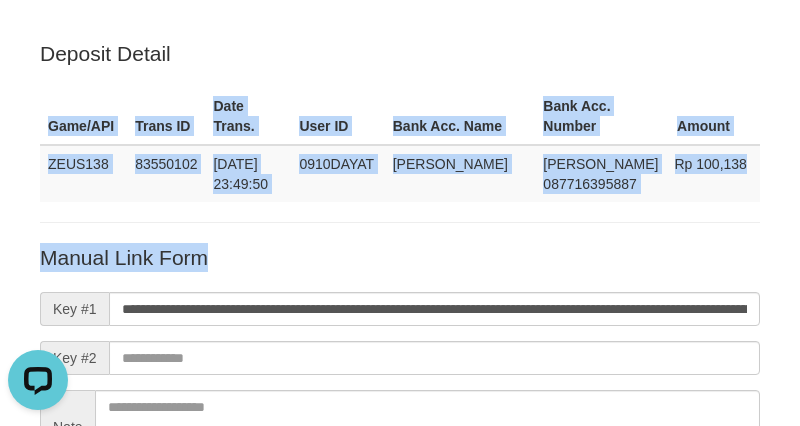 drag, startPoint x: 731, startPoint y: 242, endPoint x: 716, endPoint y: 255, distance: 19.849434 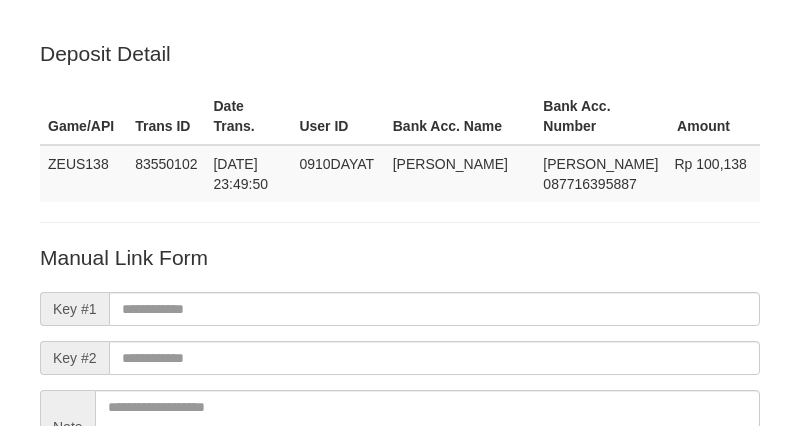 click on "Deposit Detail
Game/API
Trans ID
Date Trans.
User ID
Bank Acc. Name
Bank Acc. Number
Amount
ZEUS138
83550102
[DATE] 23:49:50
0910DAYAT
MUHAMAD [PERSON_NAME]
087716395887
Rp 100,138
Manual Link Form
Key #1
Key #2
Note
Save
Reset Link
*****
code © [DATE]-[DATE] dwg |  [DATE] 23:51:32
×
Memo Message
Belum Dibaca  34
Semua Pesan
Messages" at bounding box center (400, 325) 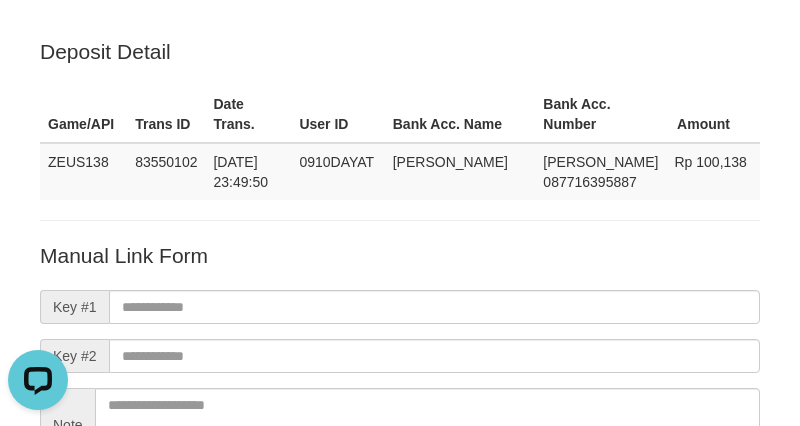 scroll, scrollTop: 0, scrollLeft: 0, axis: both 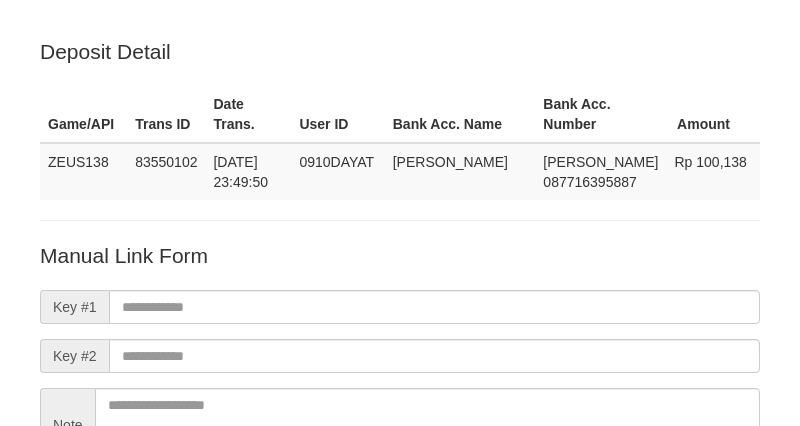 drag, startPoint x: 472, startPoint y: 41, endPoint x: 623, endPoint y: 7, distance: 154.78049 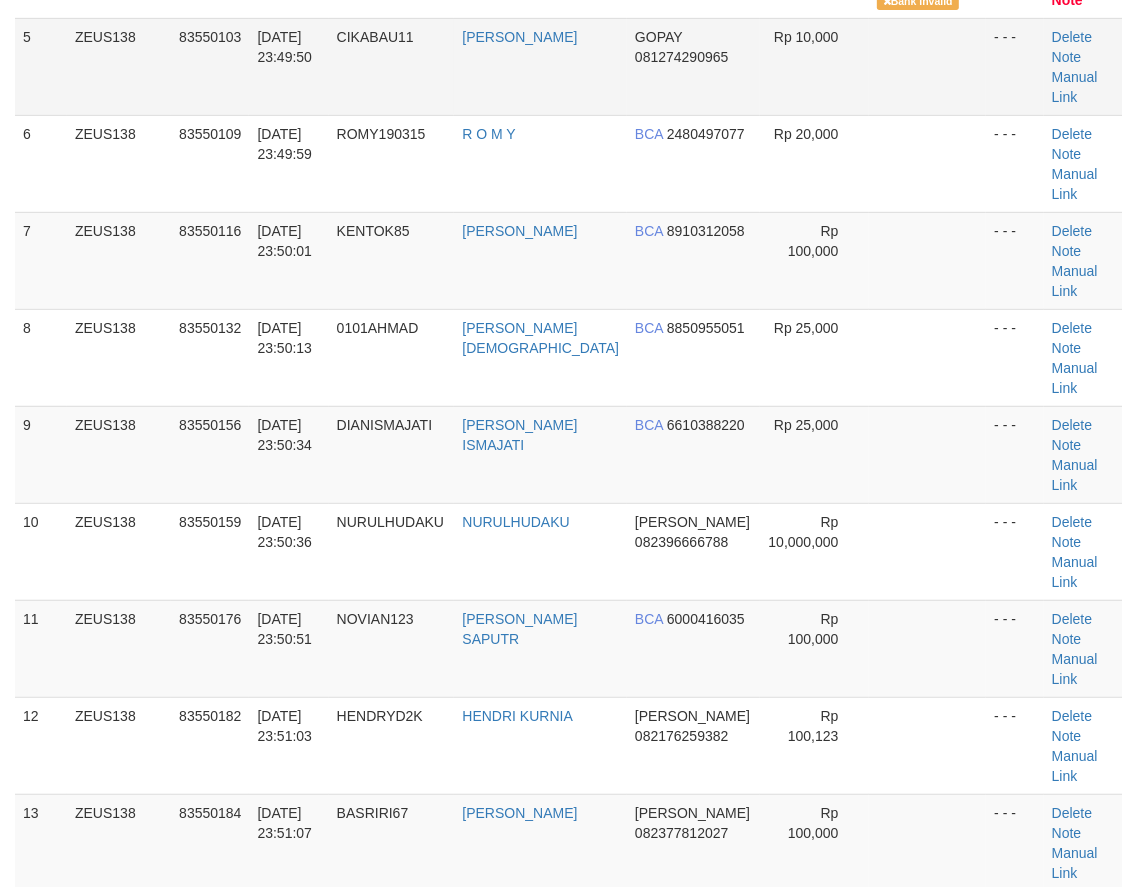 scroll, scrollTop: 285, scrollLeft: 0, axis: vertical 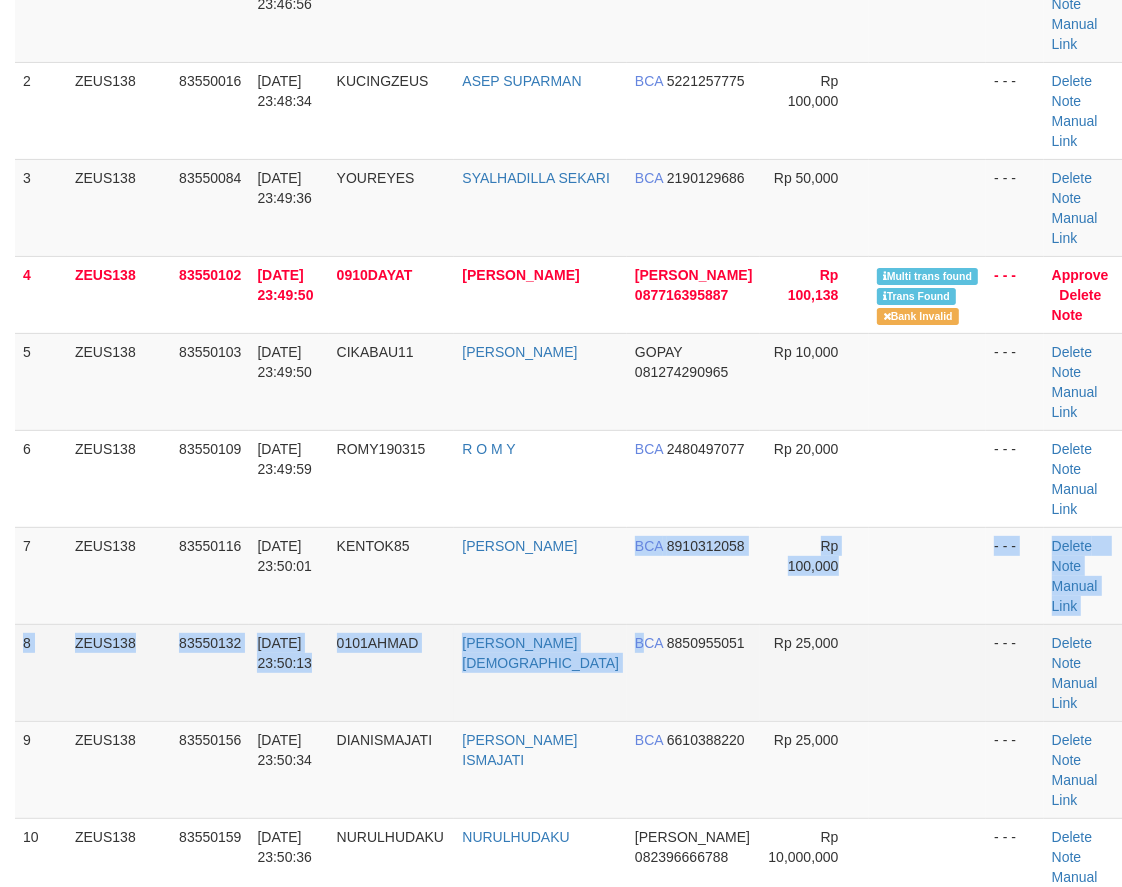 drag, startPoint x: 611, startPoint y: 471, endPoint x: 625, endPoint y: 507, distance: 38.626415 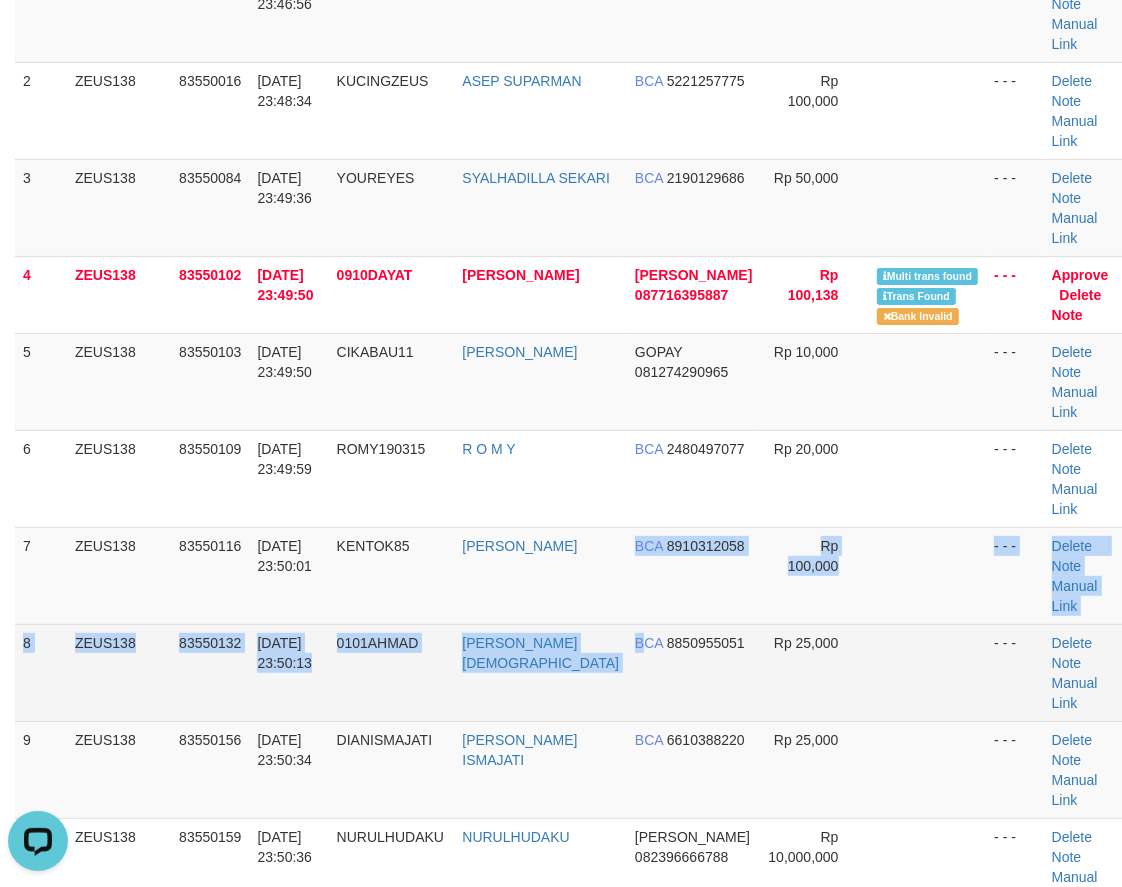 scroll, scrollTop: 0, scrollLeft: 0, axis: both 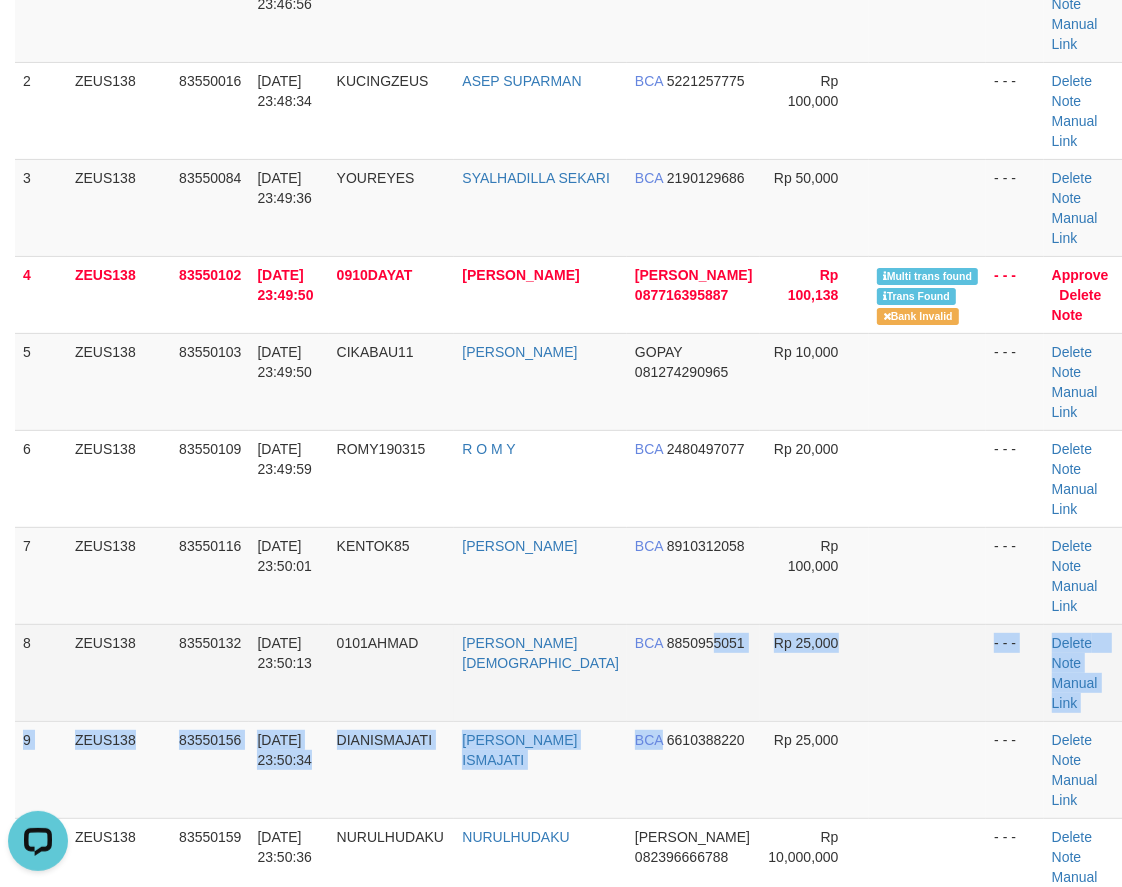drag, startPoint x: 694, startPoint y: 581, endPoint x: 20, endPoint y: 551, distance: 674.6673 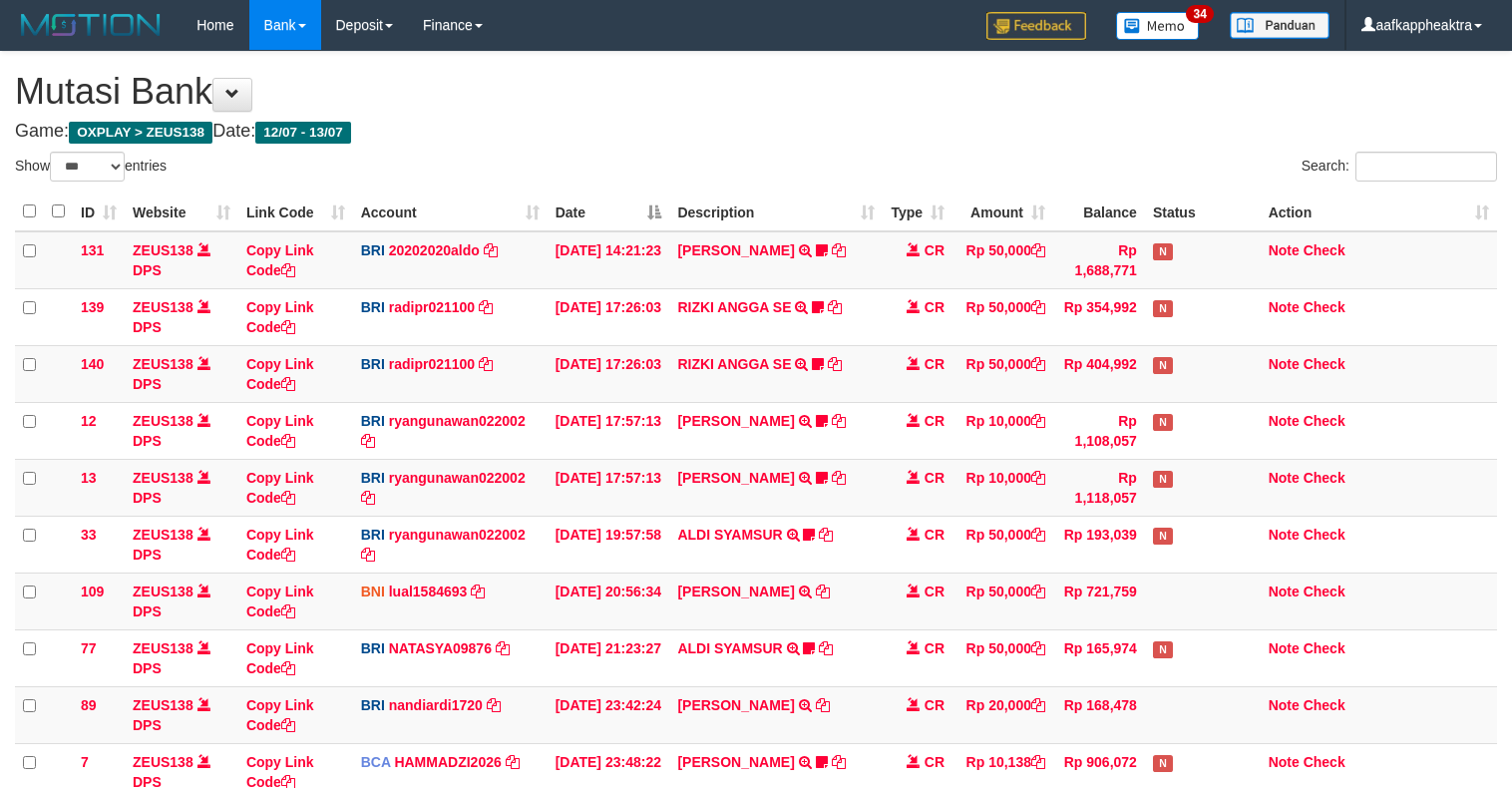 select on "***" 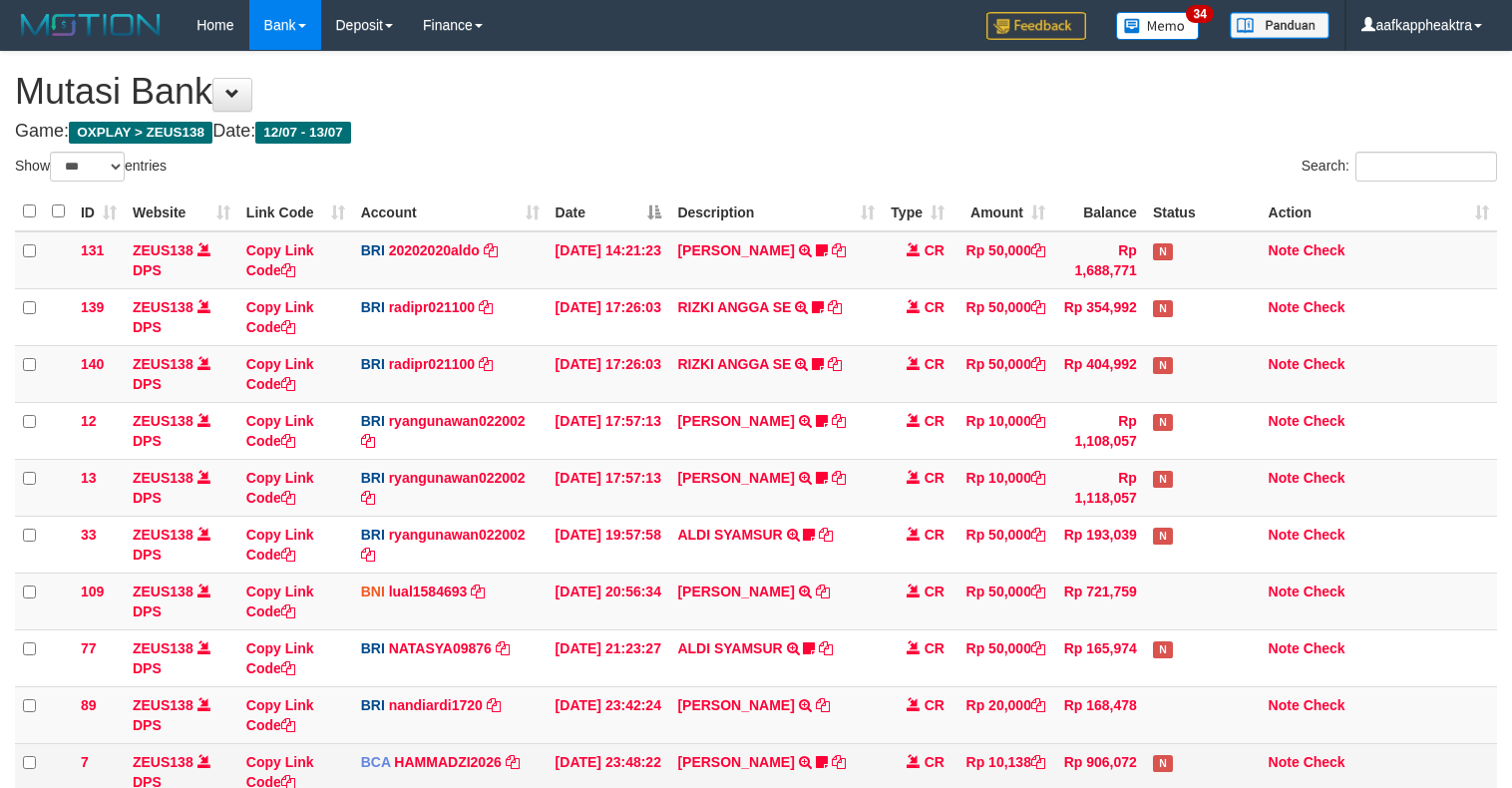 scroll, scrollTop: 322, scrollLeft: 0, axis: vertical 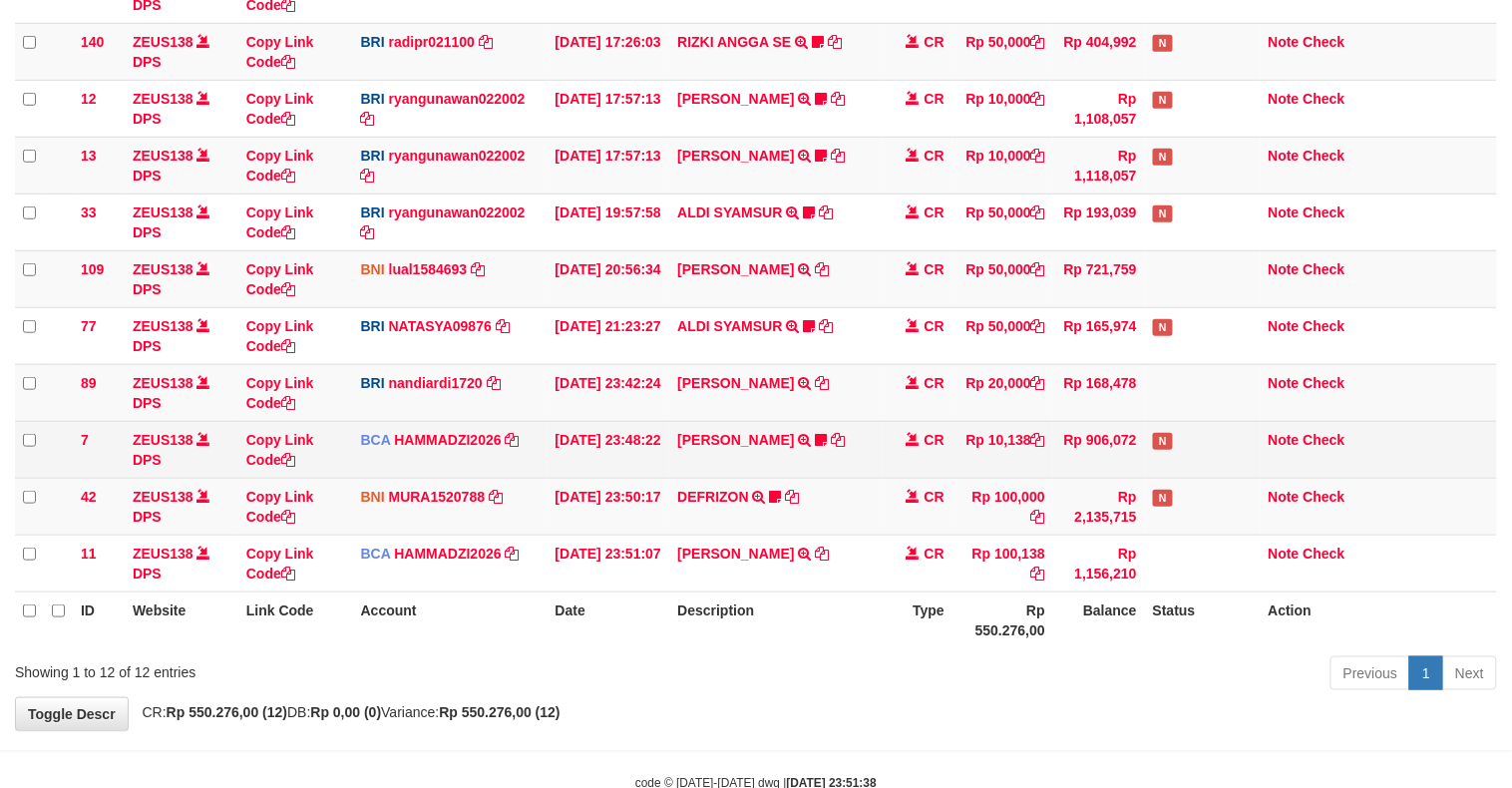 click on "131
ZEUS138    DPS
Copy Link Code
BRI
20202020aldo
DPS
[PERSON_NAME]
mutasi_20250713_3778 | 131
mutasi_20250713_3778 | 131
[DATE] 14:21:23
[PERSON_NAME] HERISUPRAPTO            TRANSFER NBMB [PERSON_NAME] HERISUPRAPTO TO [PERSON_NAME]    Herisuprapto
CR
Rp 50,000
Rp 1,688,771
N
Note
Check
139
ZEUS138    DPS
Copy Link Code
BRI
radipr021100
DPS
[PERSON_NAME]" at bounding box center (756, 250) 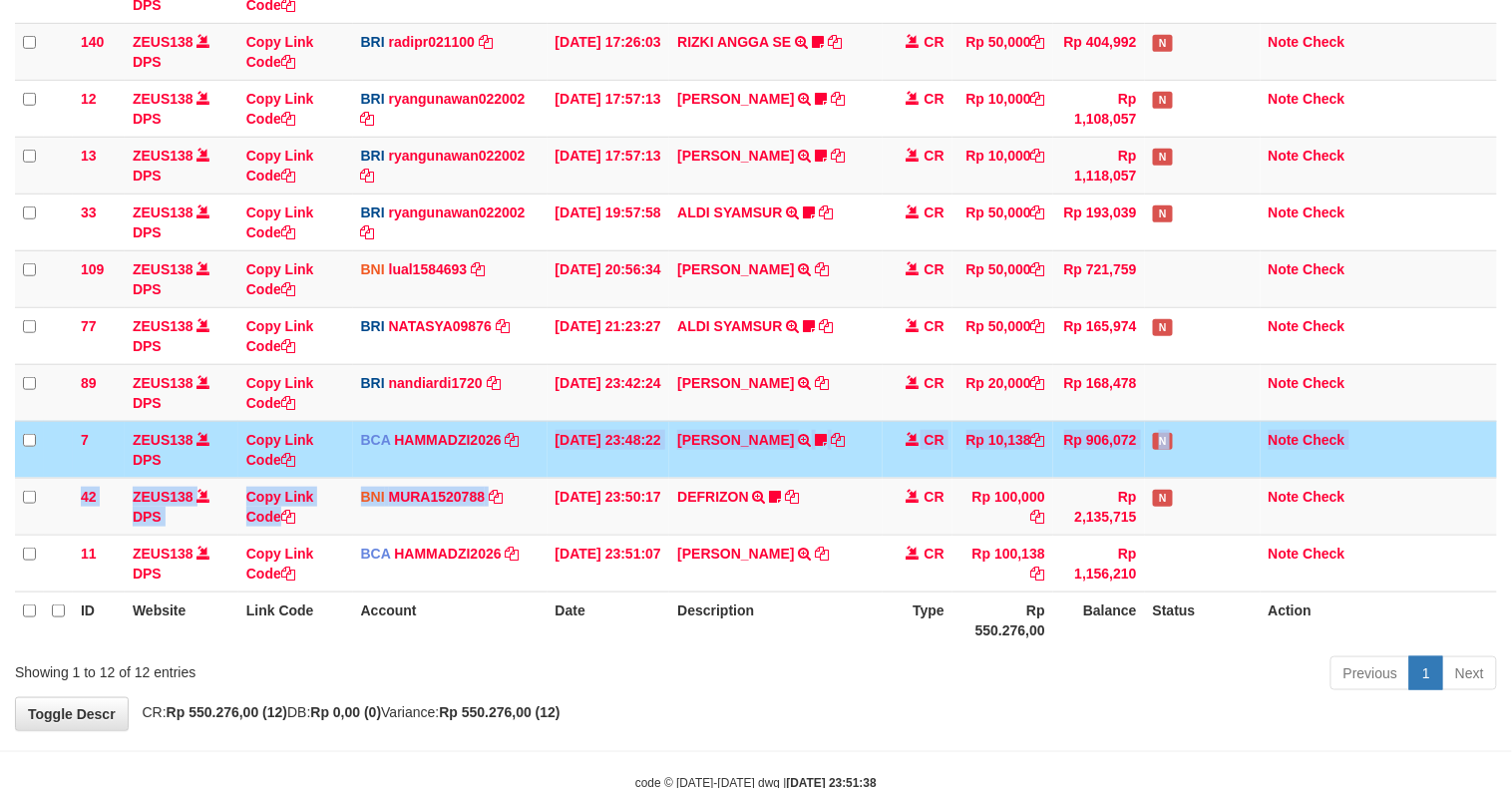 click on "131
ZEUS138    DPS
Copy Link Code
BRI
20202020aldo
DPS
[PERSON_NAME]
mutasi_20250713_3778 | 131
mutasi_20250713_3778 | 131
[DATE] 14:21:23
[PERSON_NAME] HERISUPRAPTO            TRANSFER NBMB [PERSON_NAME] HERISUPRAPTO TO [PERSON_NAME]    Herisuprapto
CR
Rp 50,000
Rp 1,688,771
N
Note
Check
139
ZEUS138    DPS
Copy Link Code
BRI
radipr021100
DPS
[PERSON_NAME]" at bounding box center [756, 250] 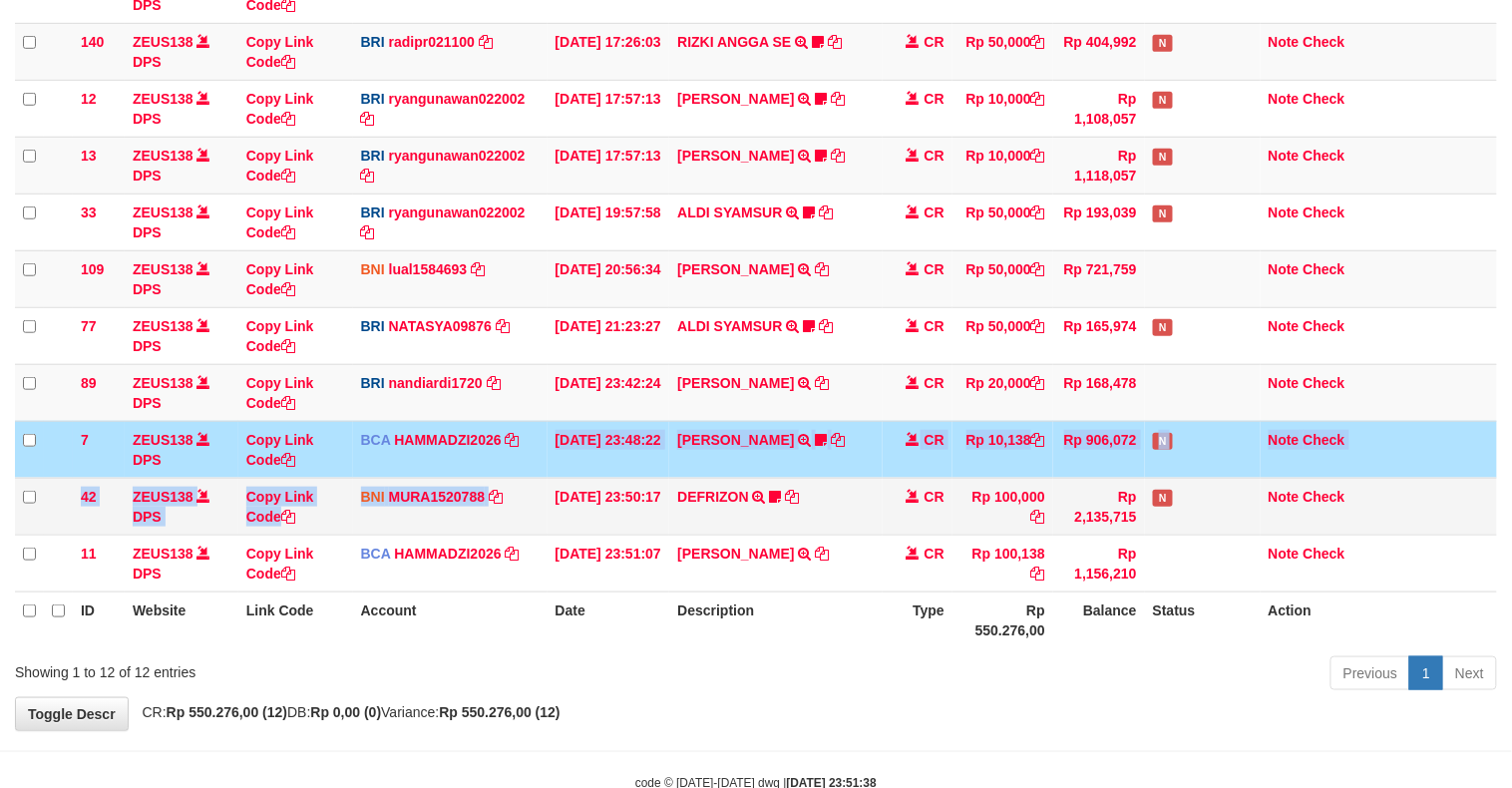 click on "13/07/2025 23:50:17" at bounding box center (608, 506) 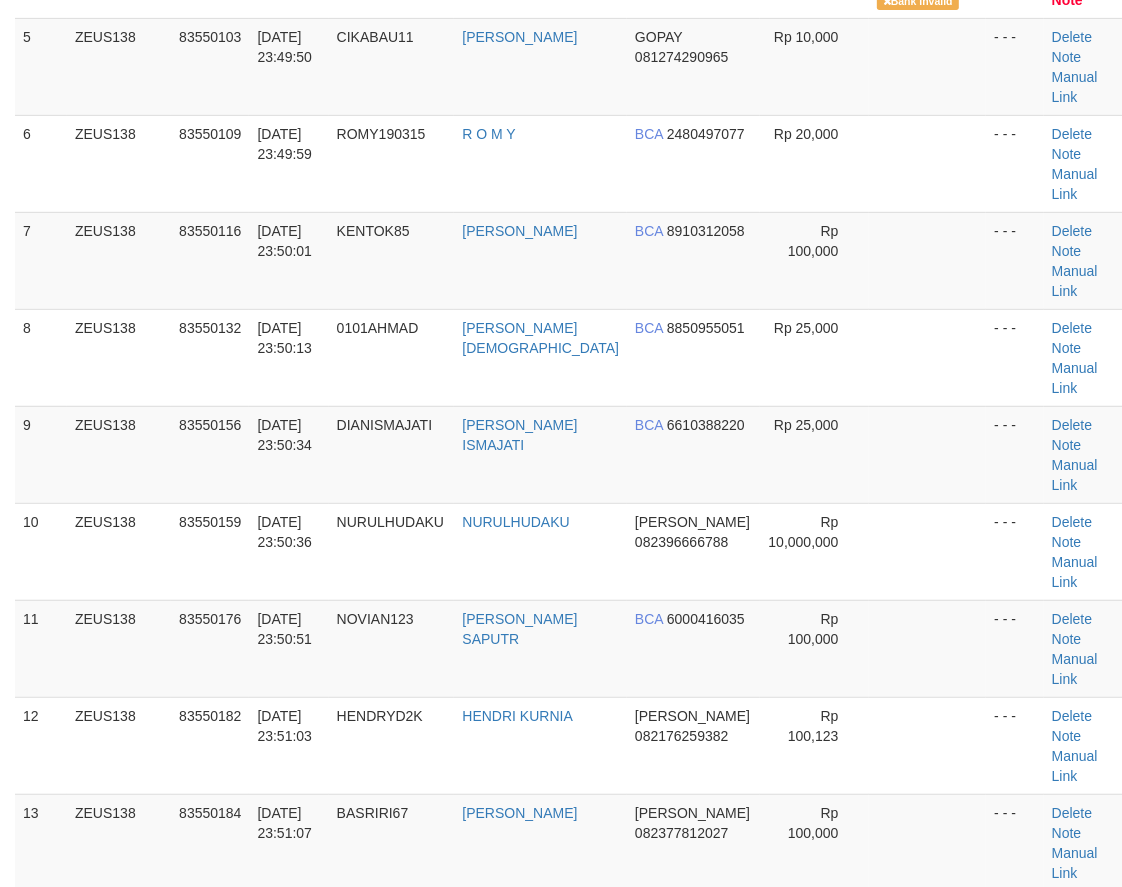 scroll, scrollTop: 285, scrollLeft: 0, axis: vertical 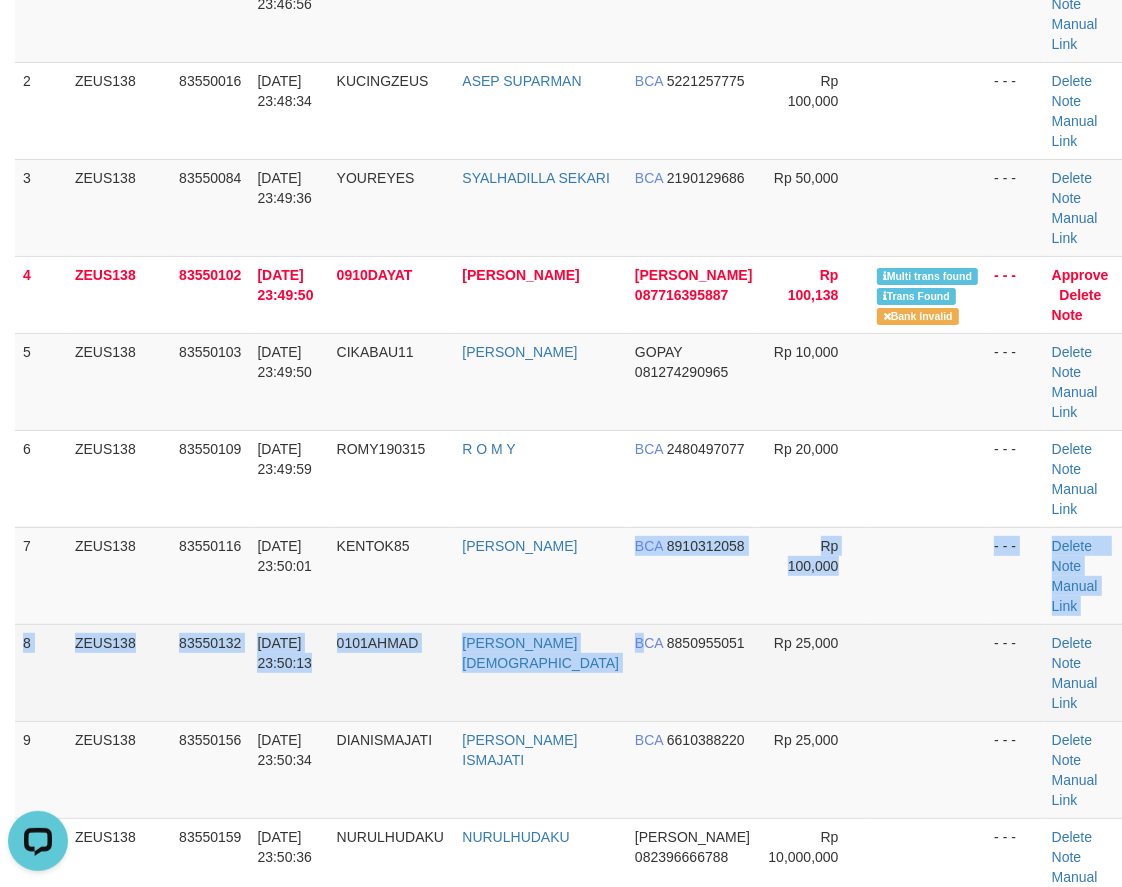 click on "1
ZEUS138
83549948
13/07/2025 23:46:56
KENTUTENAK69
DEFRIZON
BNI
0514176787
Rp 10,000
Amount Invalid
- - -
Delete
Note
Manual Link
2
ZEUS138
83550016
13/07/2025 23:48:34
KUCINGZEUS
ASEP SUPARMAN
BCA
5221257775
Rp 100,000
- - -" at bounding box center (570, 586) 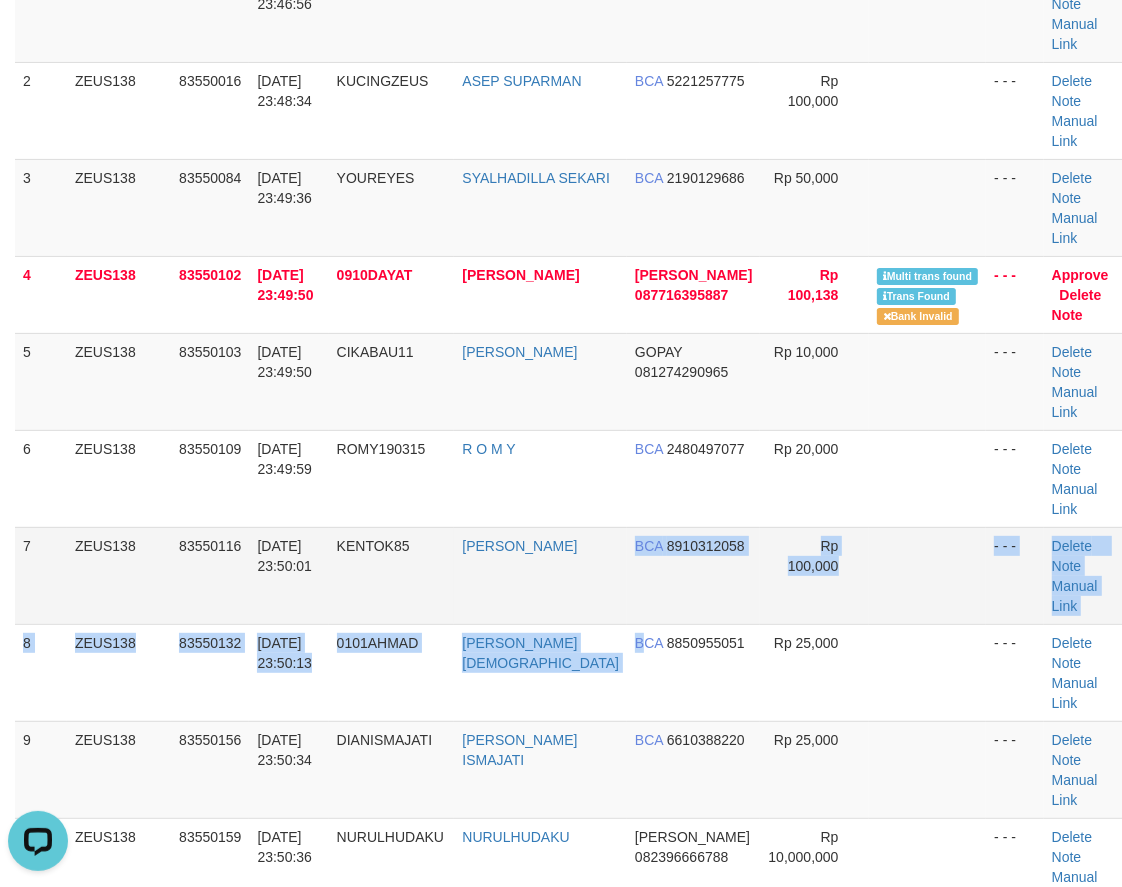 drag, startPoint x: 293, startPoint y: 491, endPoint x: 326, endPoint y: 475, distance: 36.67424 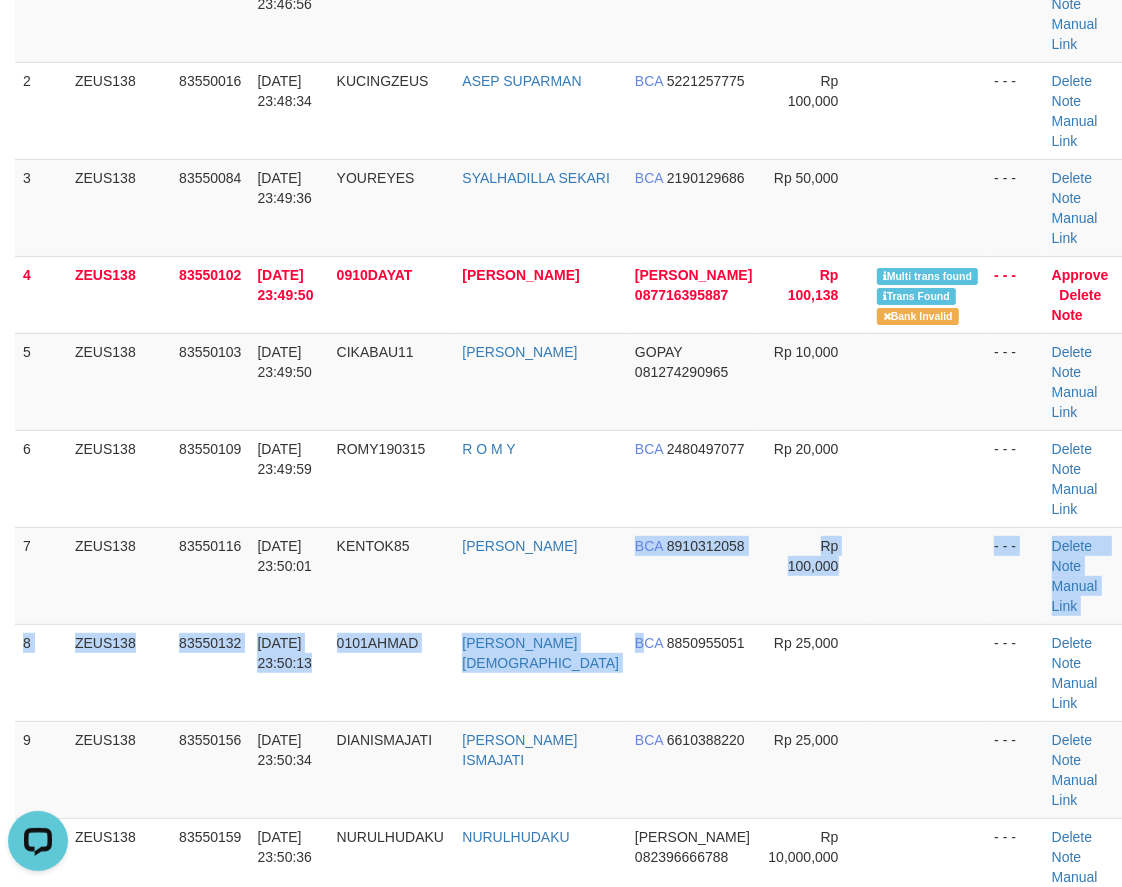 scroll, scrollTop: 730, scrollLeft: 0, axis: vertical 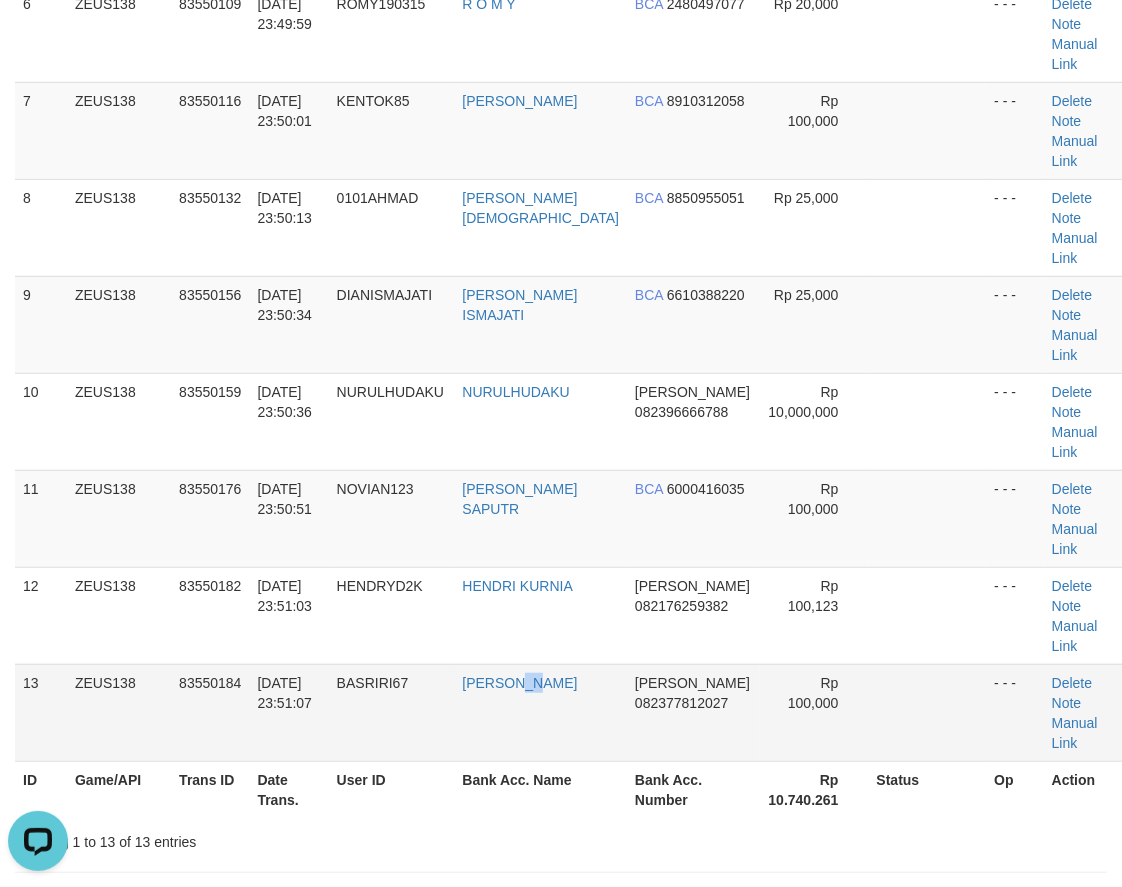 click on "[PERSON_NAME]" at bounding box center [540, 712] 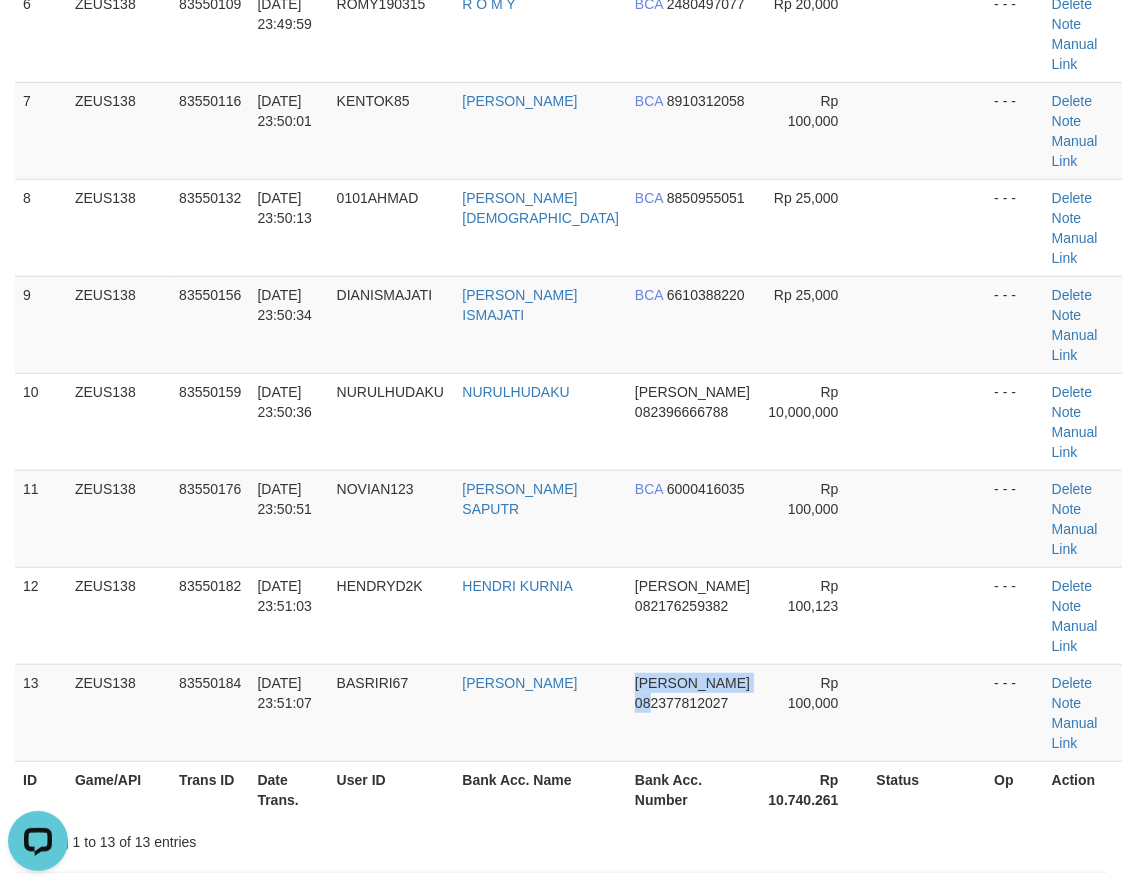 drag, startPoint x: 623, startPoint y: 504, endPoint x: 471, endPoint y: 520, distance: 152.83978 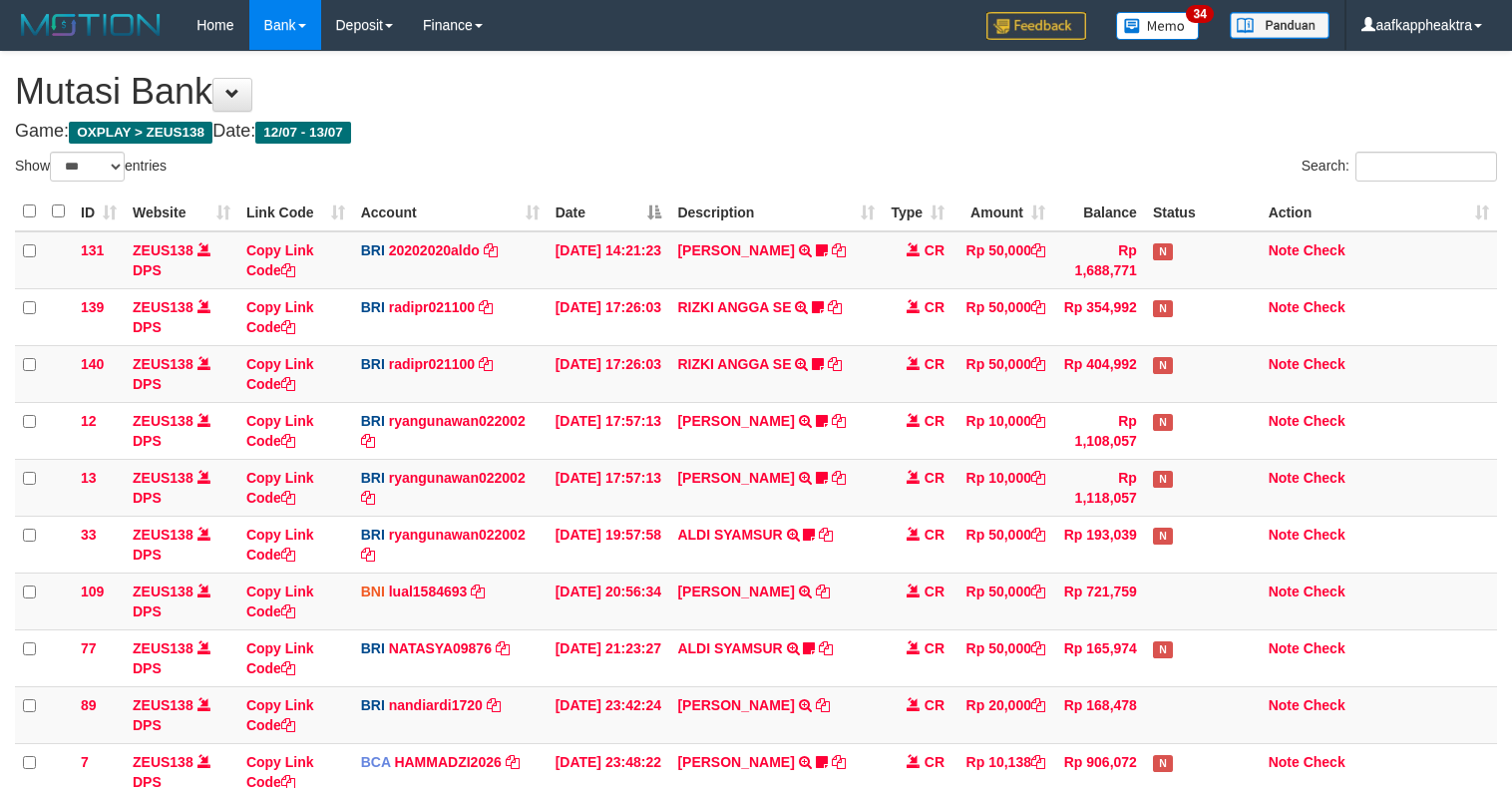 select on "***" 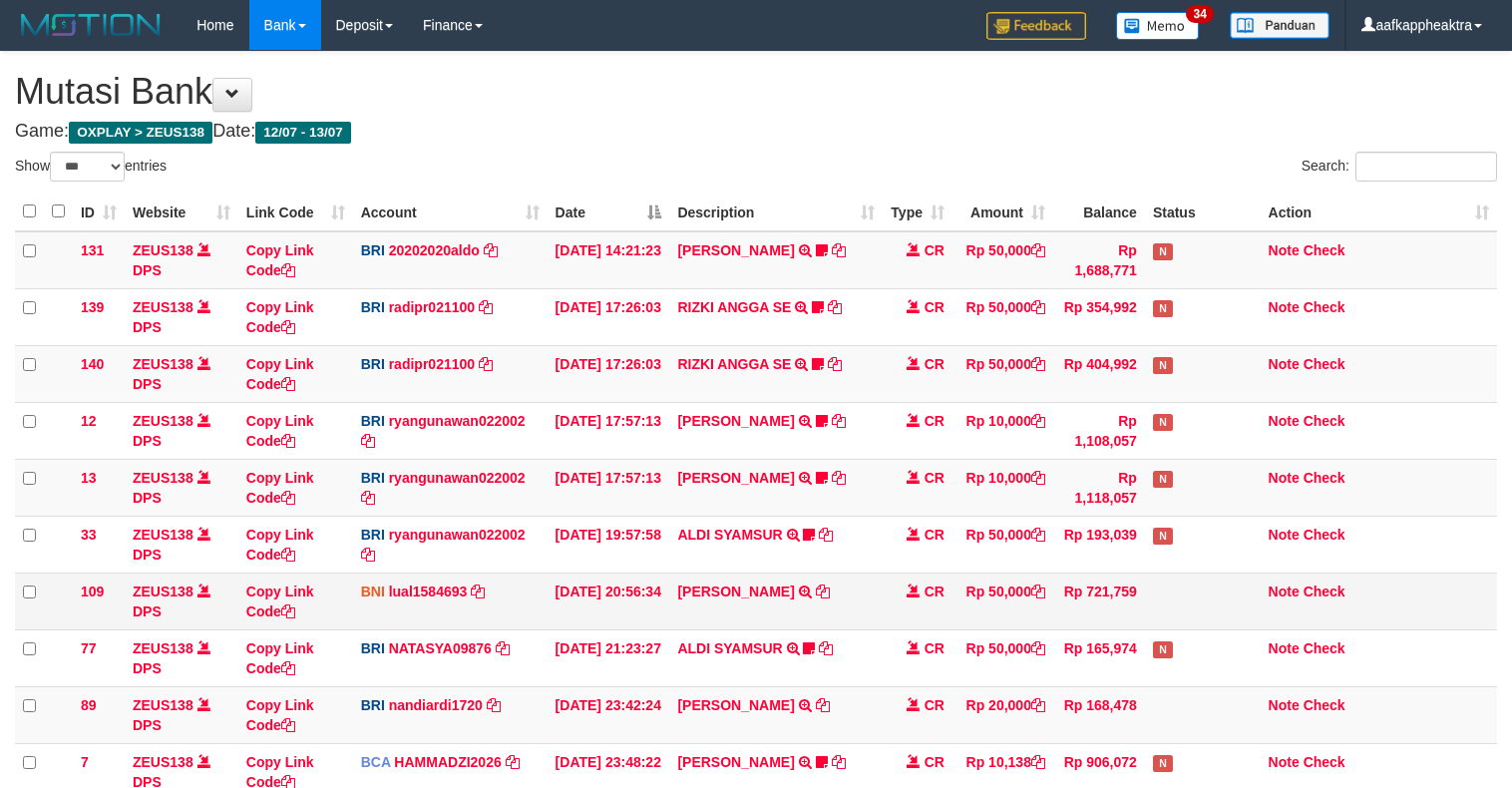 scroll, scrollTop: 322, scrollLeft: 0, axis: vertical 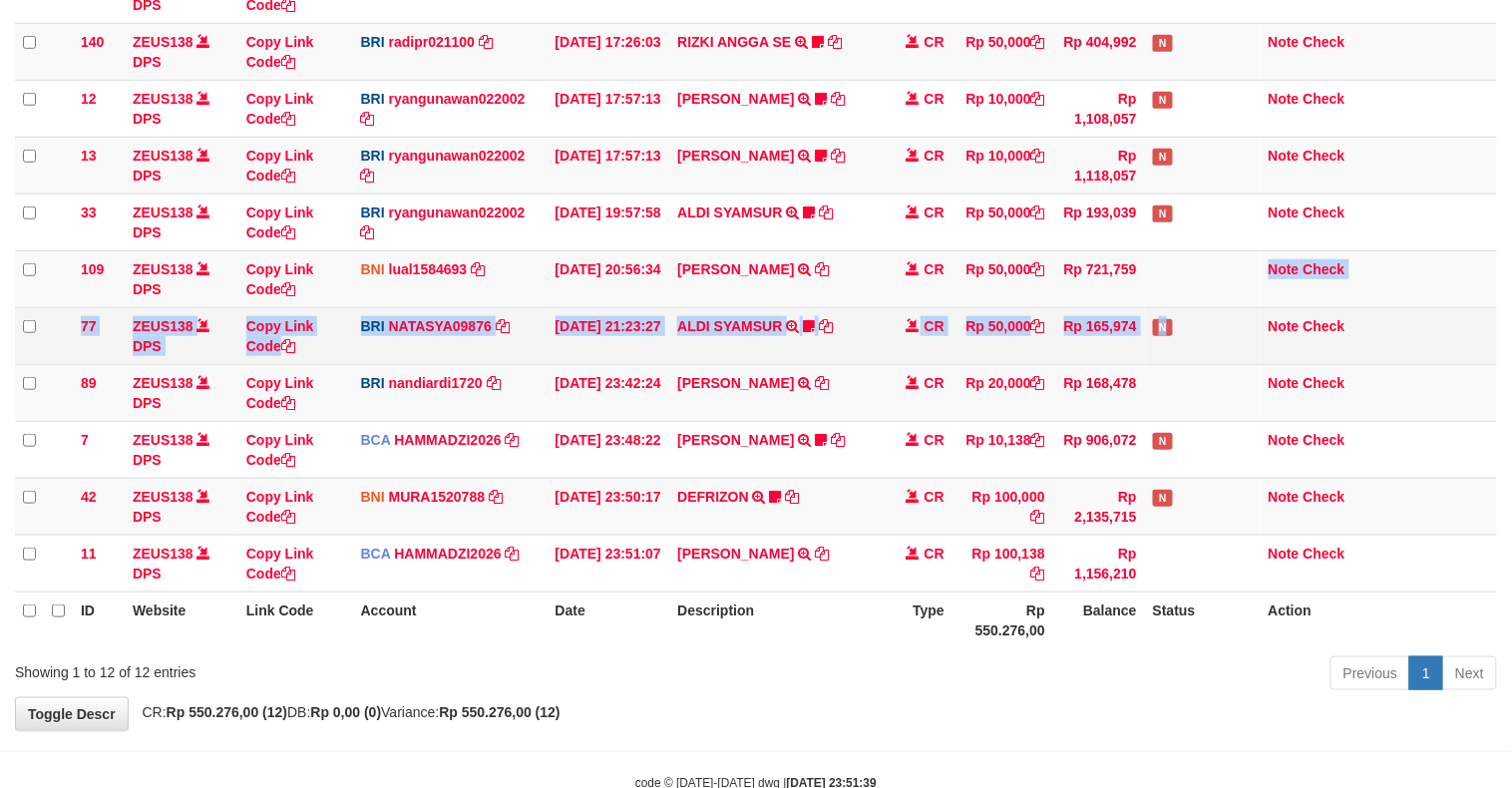 click on "131
ZEUS138    DPS
Copy Link Code
BRI
20202020aldo
DPS
REVALDO SAGITA
mutasi_20250713_3778 | 131
mutasi_20250713_3778 | 131
13/07/2025 14:21:23
DANA HERISUPRAPTO            TRANSFER NBMB DANA HERISUPRAPTO TO REVALDO SAGITA    Herisuprapto
CR
Rp 50,000
Rp 1,688,771
N
Note
Check
139
ZEUS138    DPS
Copy Link Code
BRI
radipr021100
DPS
REYNALDI ADI PRATAMA" at bounding box center [756, 250] 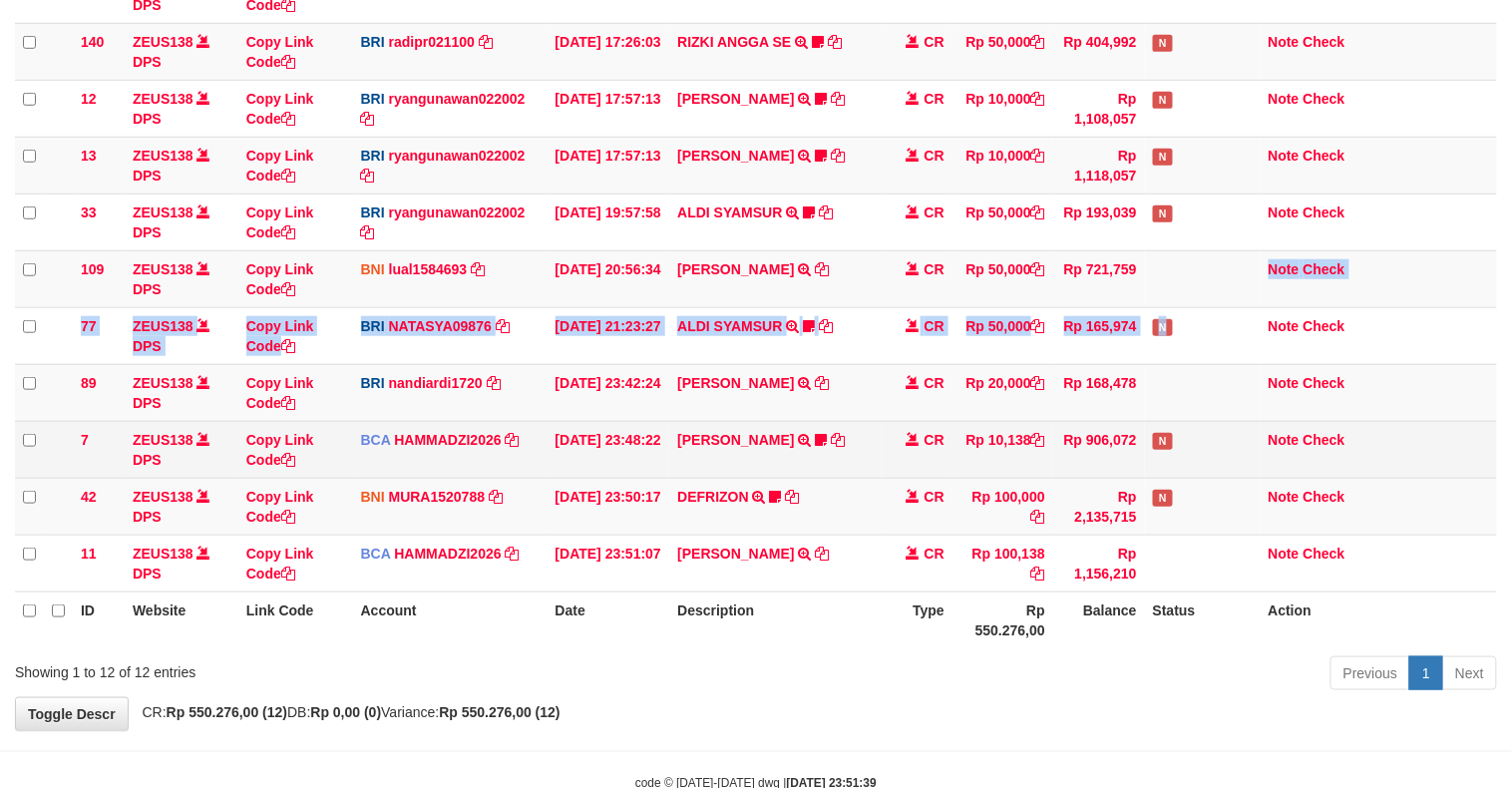 click on "131
ZEUS138    DPS
Copy Link Code
BRI
20202020aldo
DPS
REVALDO SAGITA
mutasi_20250713_3778 | 131
mutasi_20250713_3778 | 131
13/07/2025 14:21:23
DANA HERISUPRAPTO            TRANSFER NBMB DANA HERISUPRAPTO TO REVALDO SAGITA    Herisuprapto
CR
Rp 50,000
Rp 1,688,771
N
Note
Check
139
ZEUS138    DPS
Copy Link Code
BRI
radipr021100
DPS
REYNALDI ADI PRATAMA" at bounding box center [756, 250] 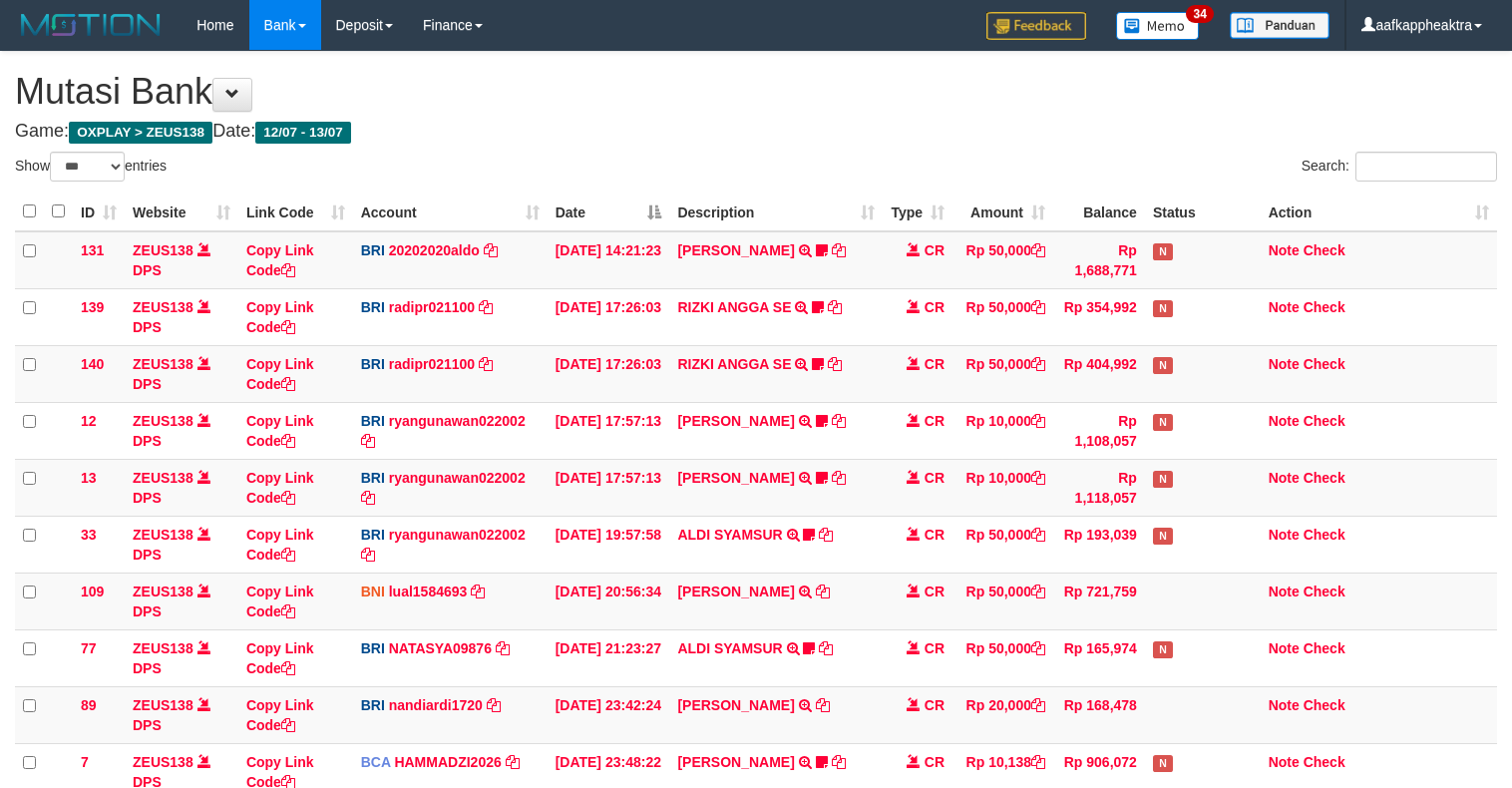 select on "***" 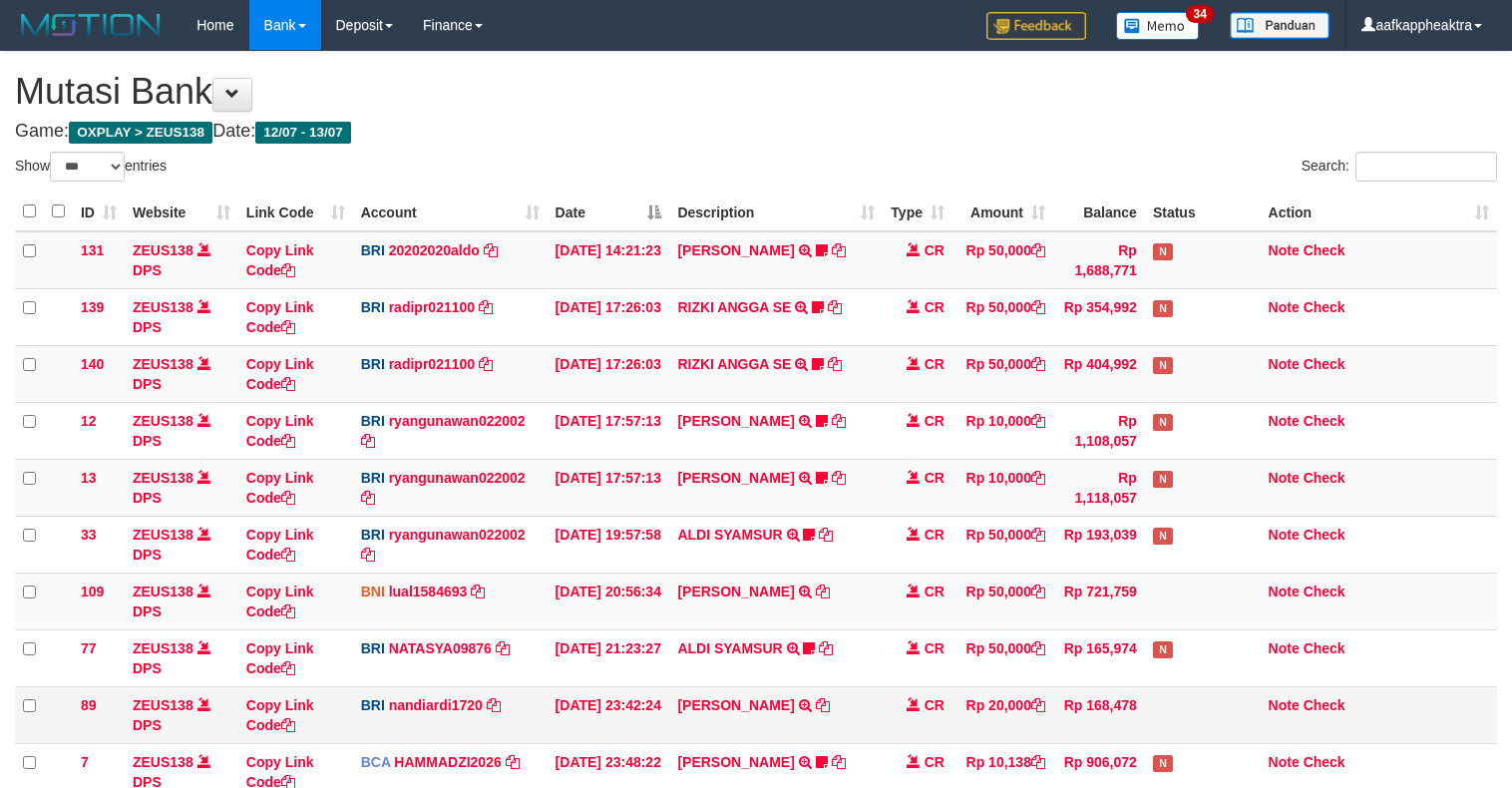 scroll, scrollTop: 322, scrollLeft: 0, axis: vertical 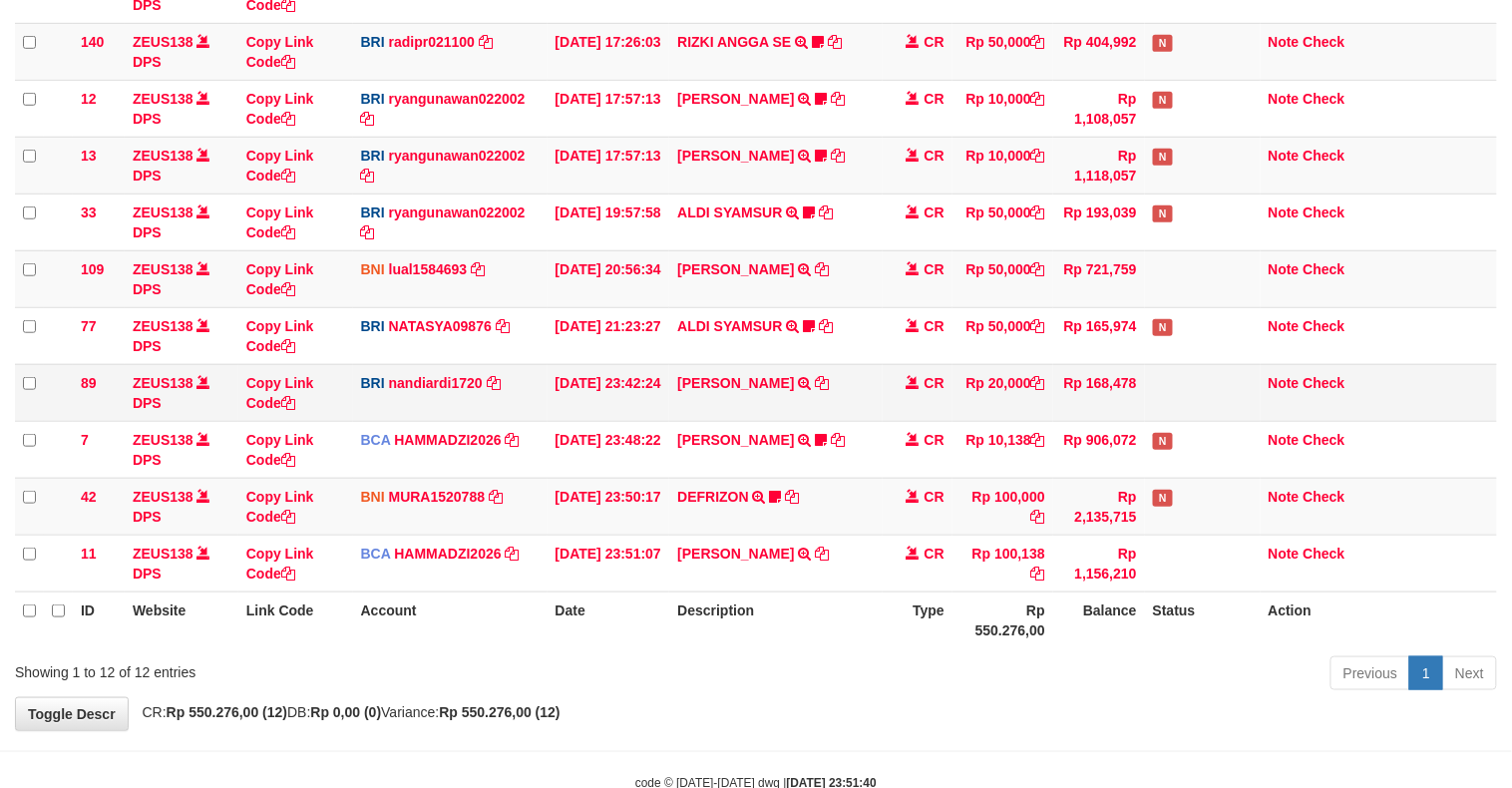 click on "Rp 20,000" at bounding box center [1002, 392] 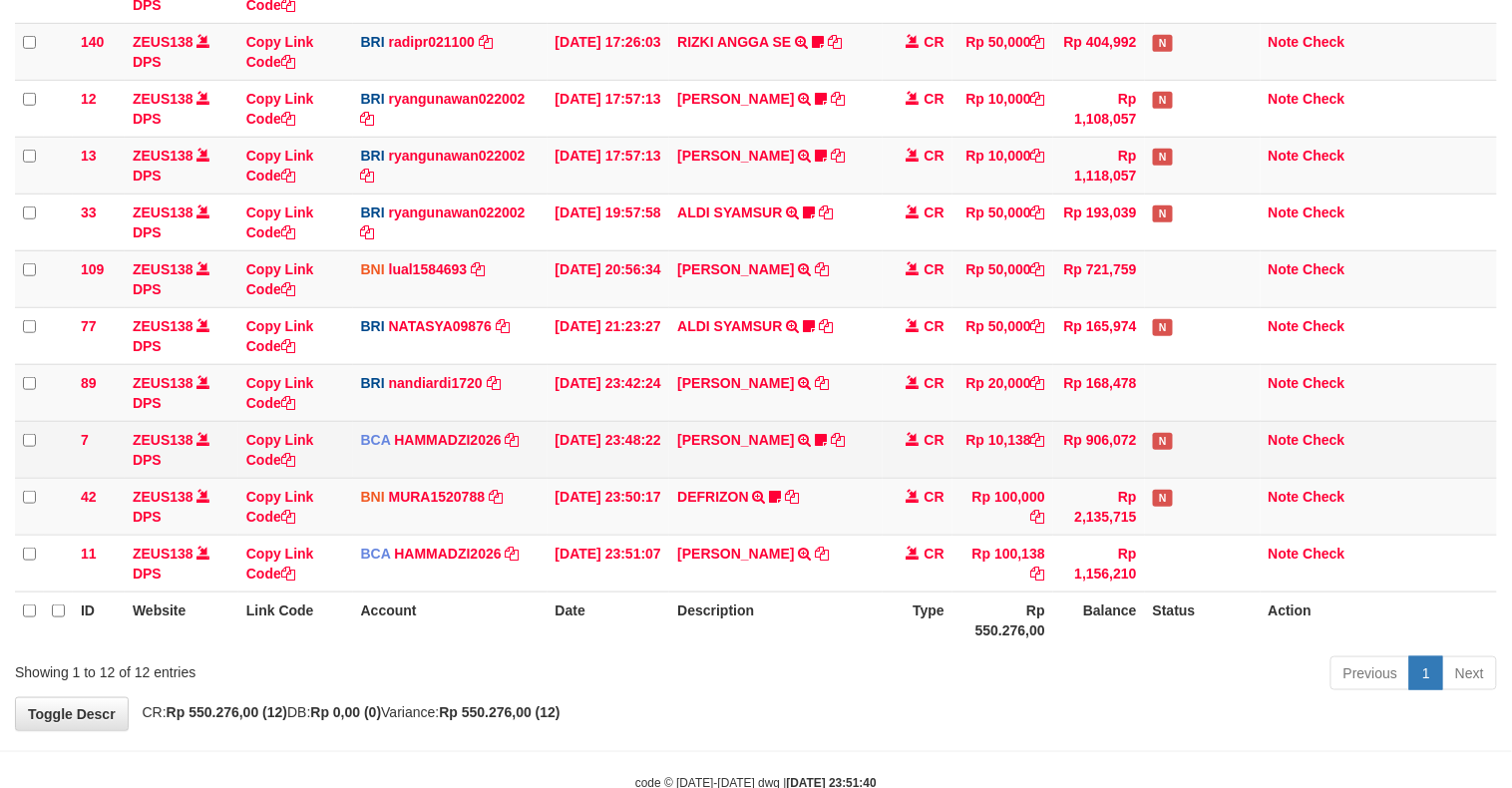 click on "131
ZEUS138    DPS
Copy Link Code
BRI
20202020aldo
DPS
REVALDO SAGITA
mutasi_20250713_3778 | 131
mutasi_20250713_3778 | 131
13/07/2025 14:21:23
DANA HERISUPRAPTO            TRANSFER NBMB DANA HERISUPRAPTO TO REVALDO SAGITA    Herisuprapto
CR
Rp 50,000
Rp 1,688,771
N
Note
Check
139
ZEUS138    DPS
Copy Link Code
BRI
radipr021100
DPS
REYNALDI ADI PRATAMA" at bounding box center (756, 250) 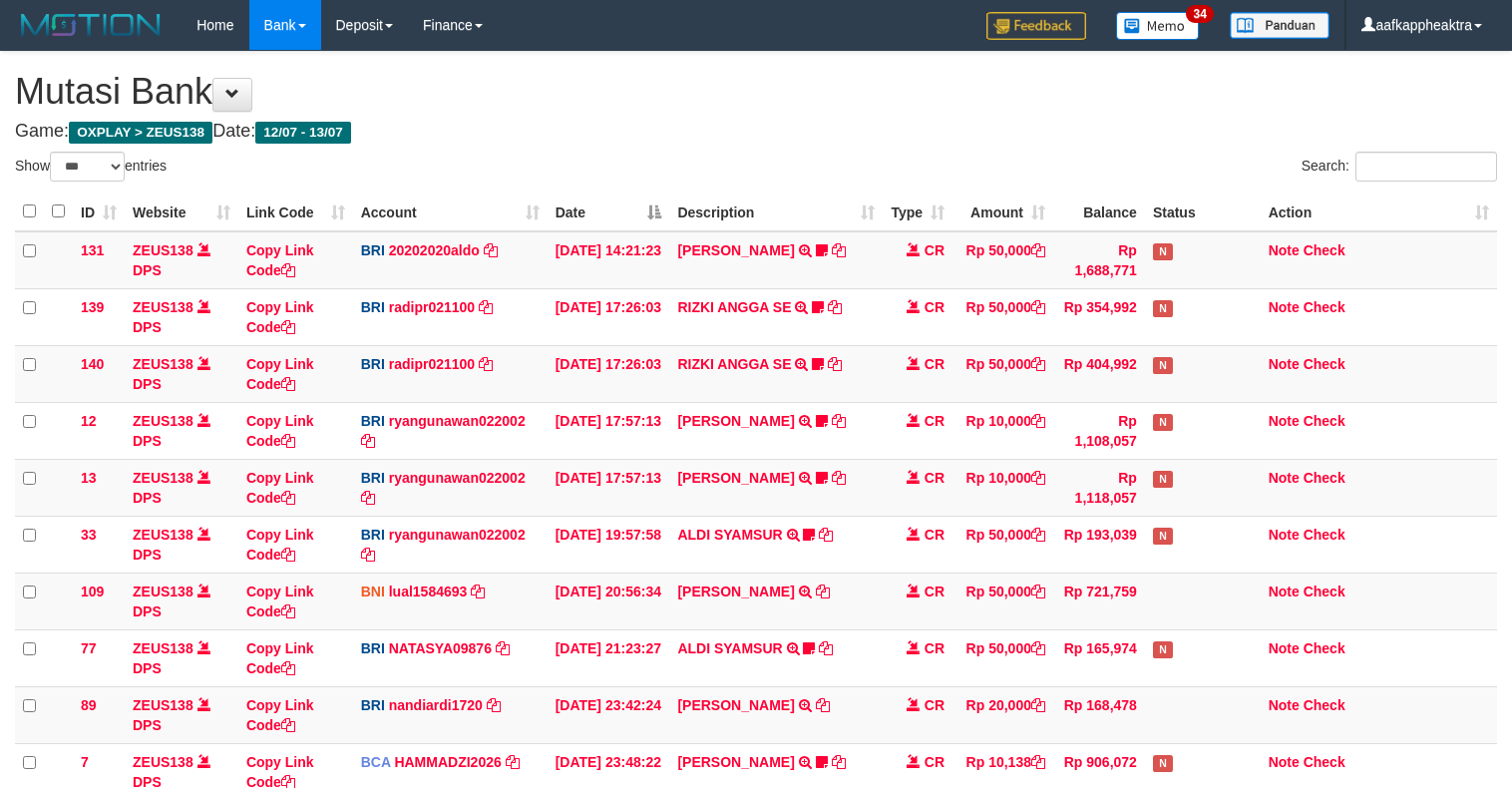 select on "***" 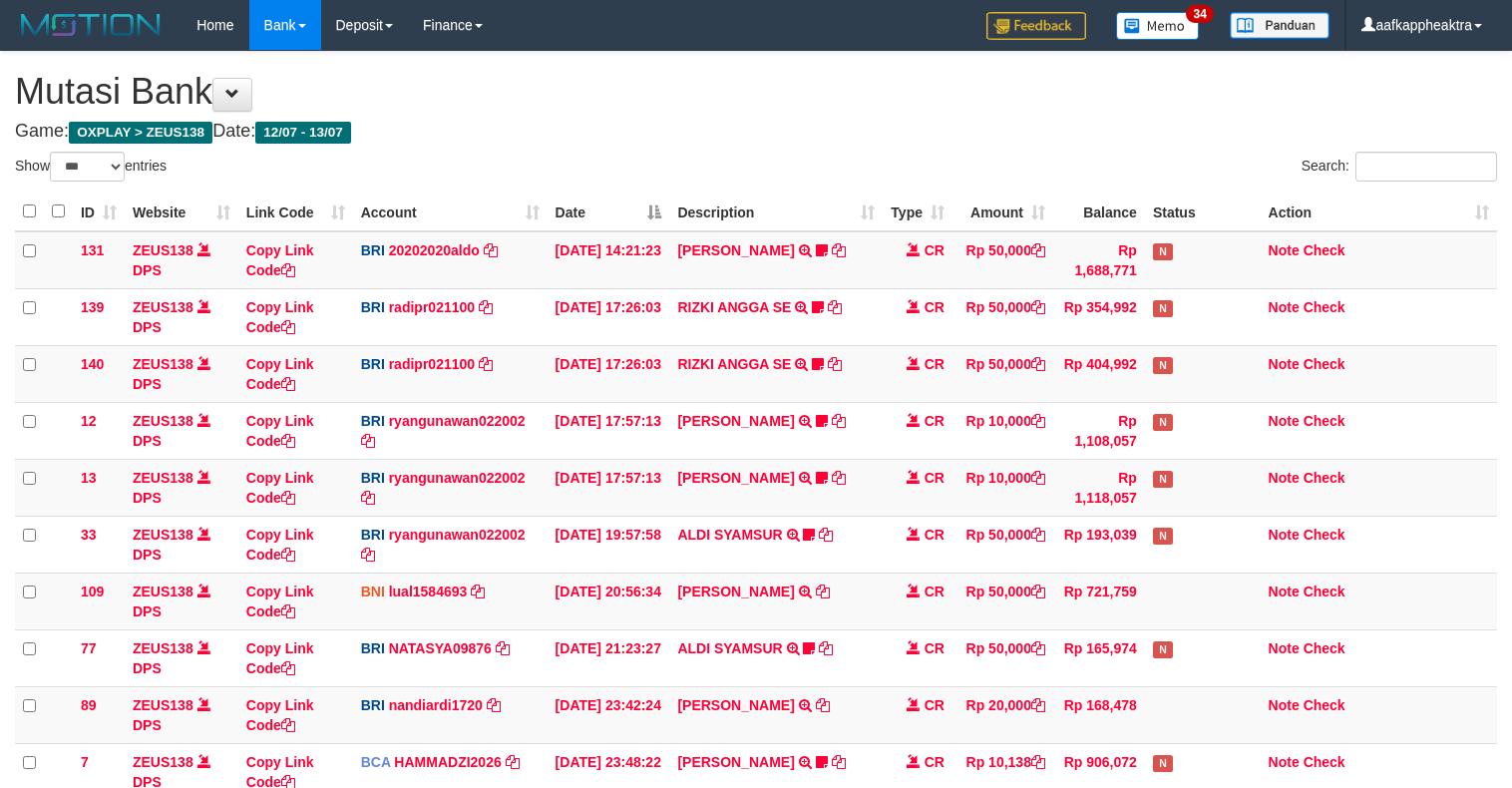scroll, scrollTop: 322, scrollLeft: 0, axis: vertical 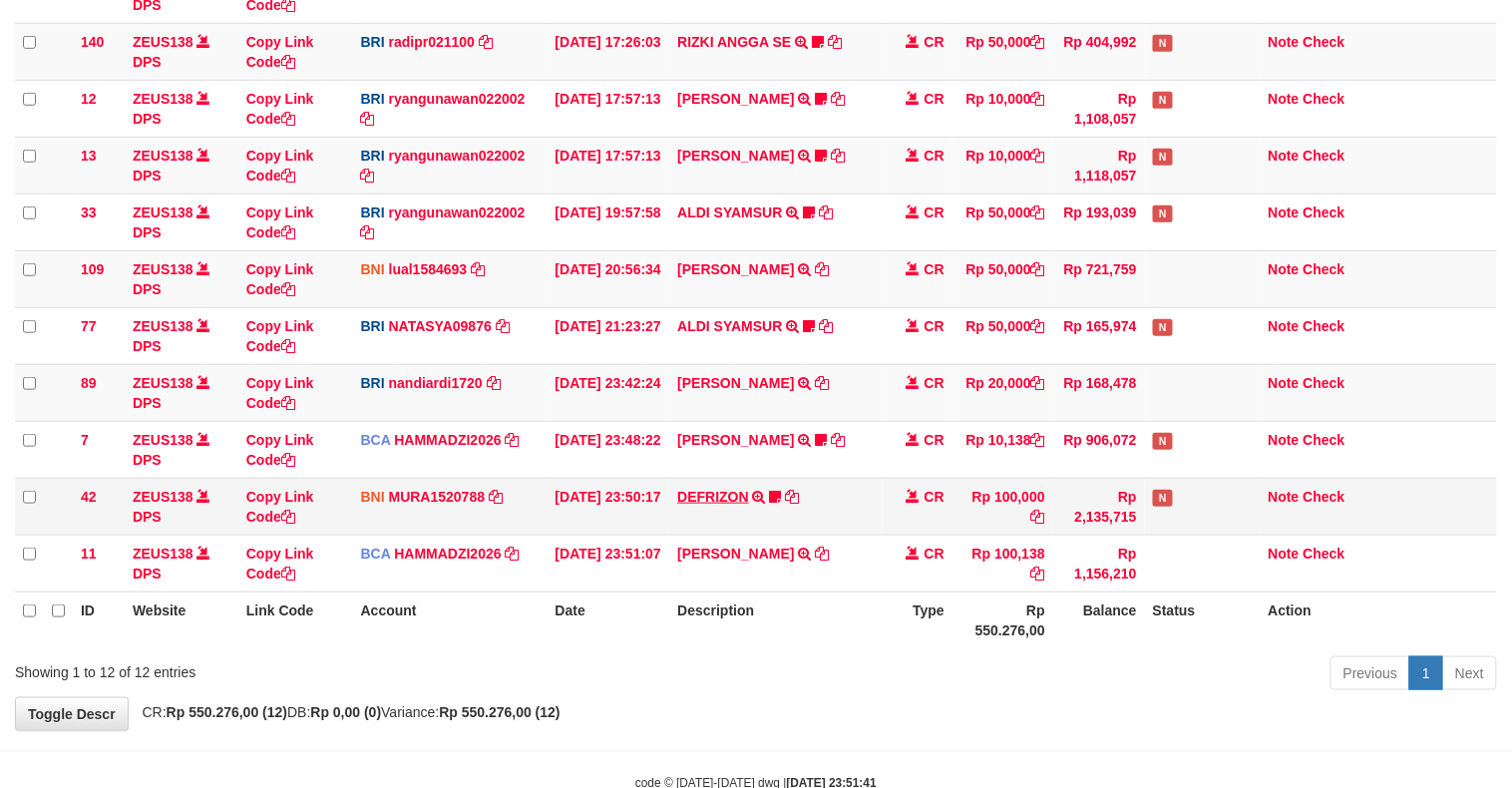 click on "DEFRIZON            TRANSFER DARI BPK DEFRIZON    Kentutenak69" at bounding box center (776, 506) 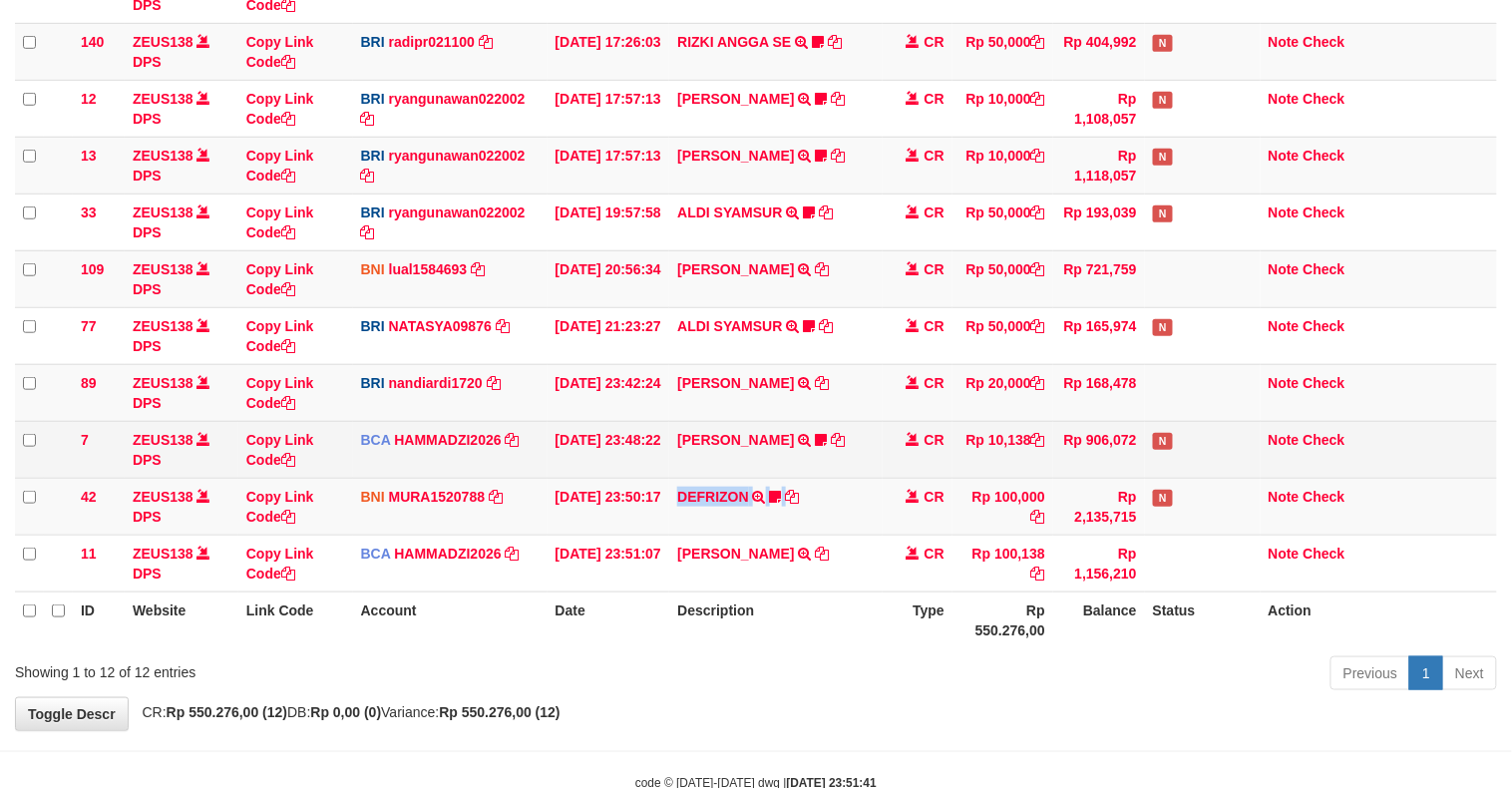 click on "Rp 10,138" at bounding box center (1002, 449) 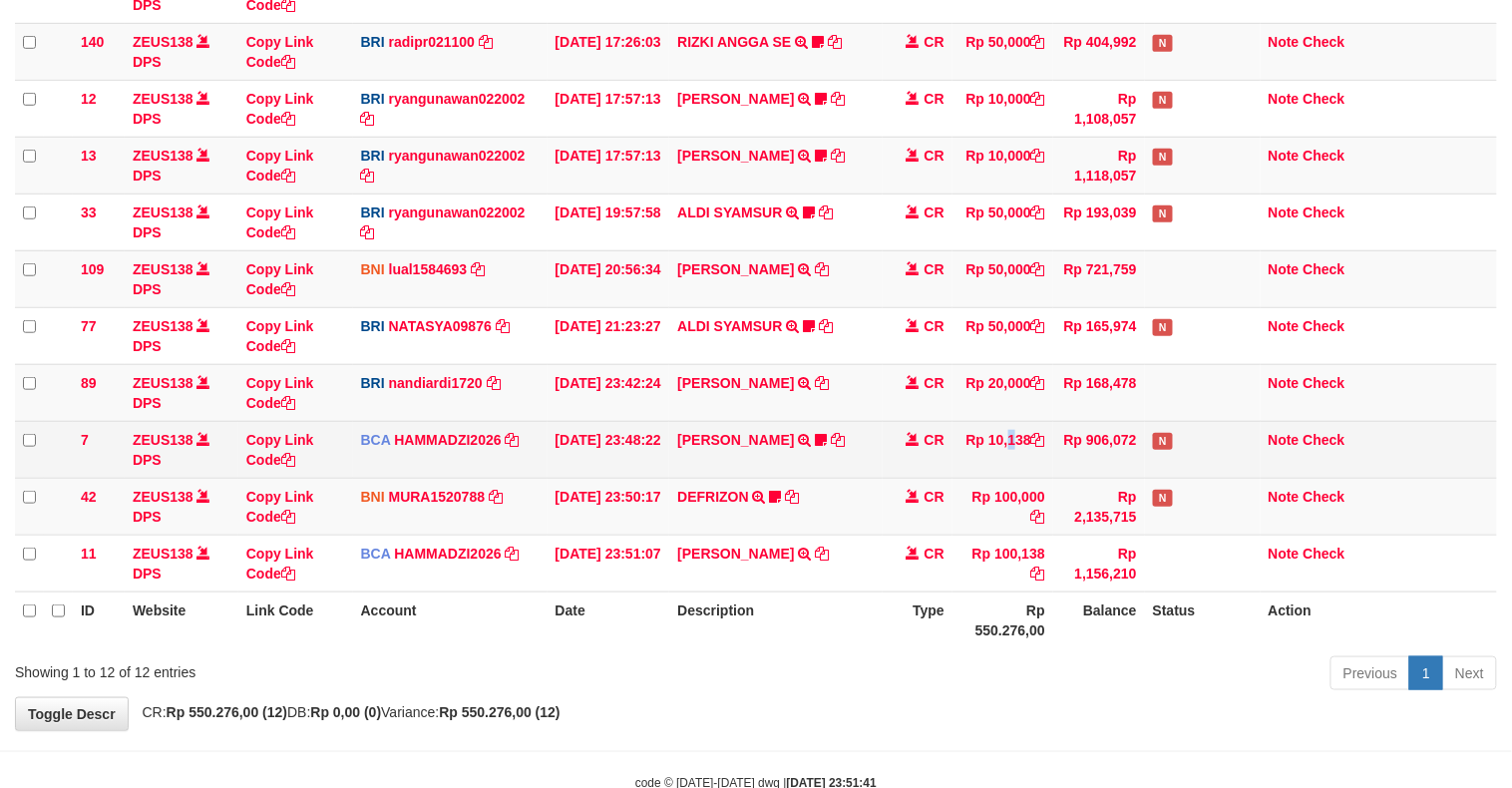 drag, startPoint x: 973, startPoint y: 442, endPoint x: 981, endPoint y: 433, distance: 12.0415946 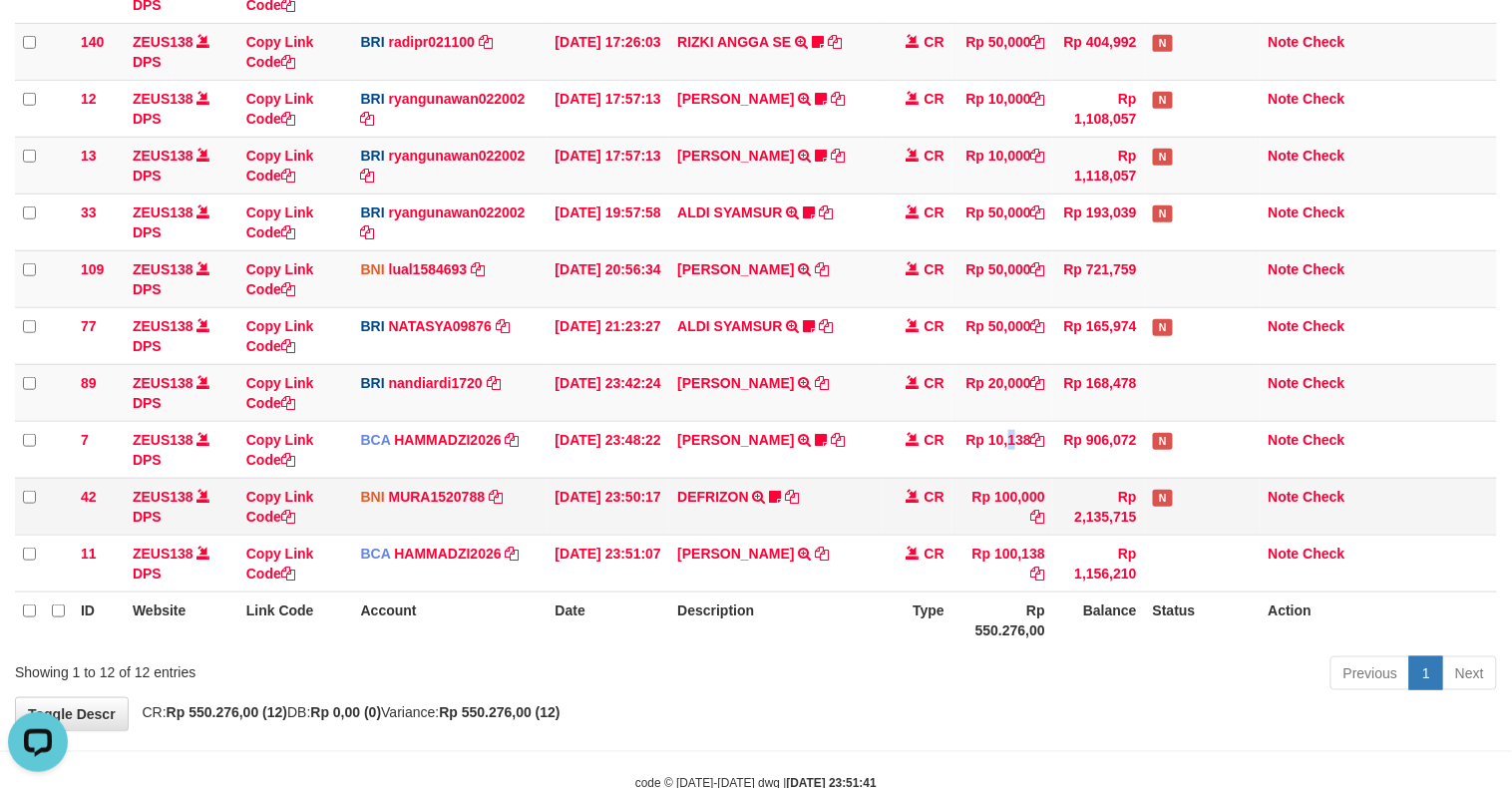 scroll, scrollTop: 0, scrollLeft: 0, axis: both 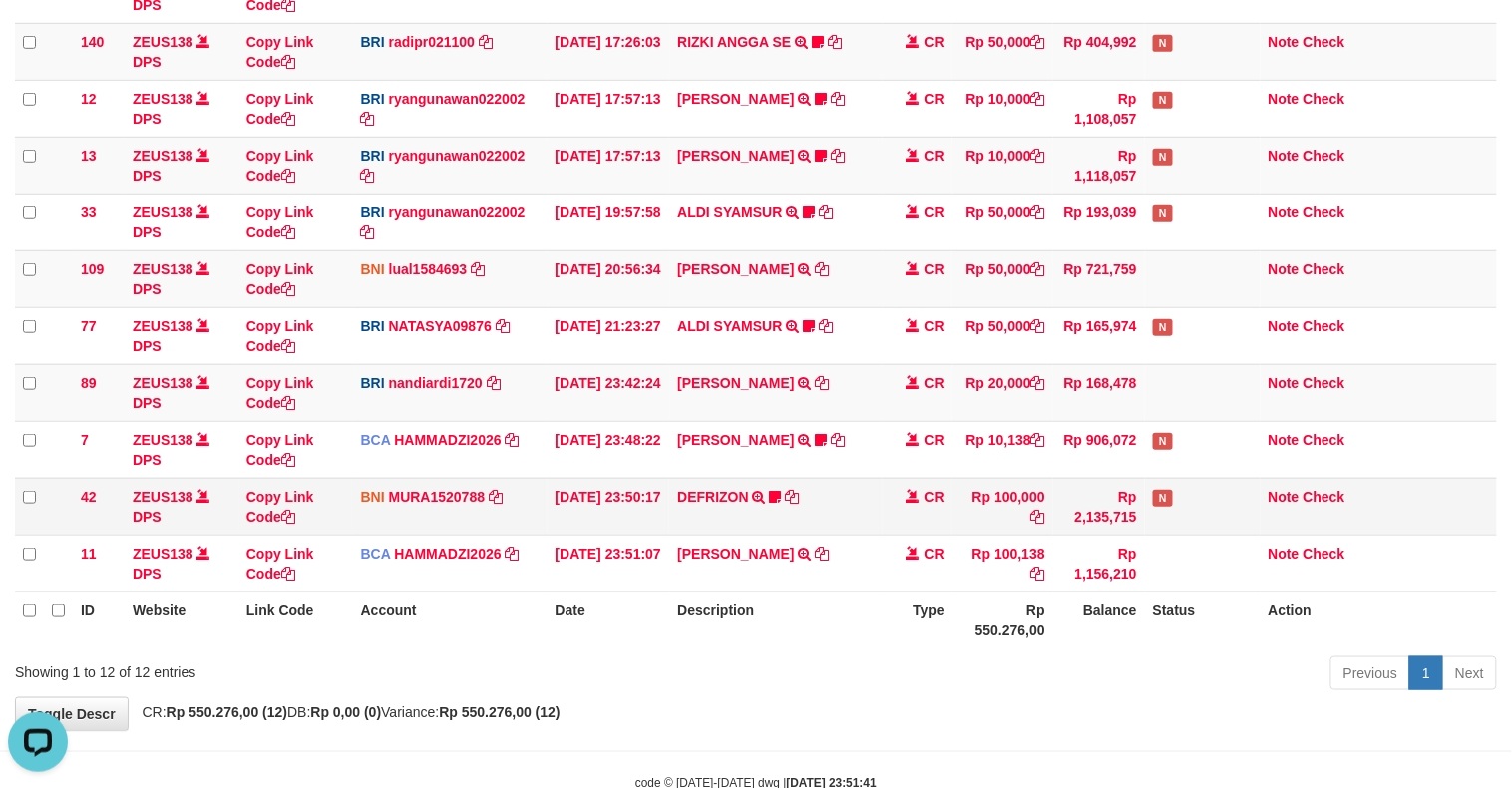 click on "CR" at bounding box center (918, 506) 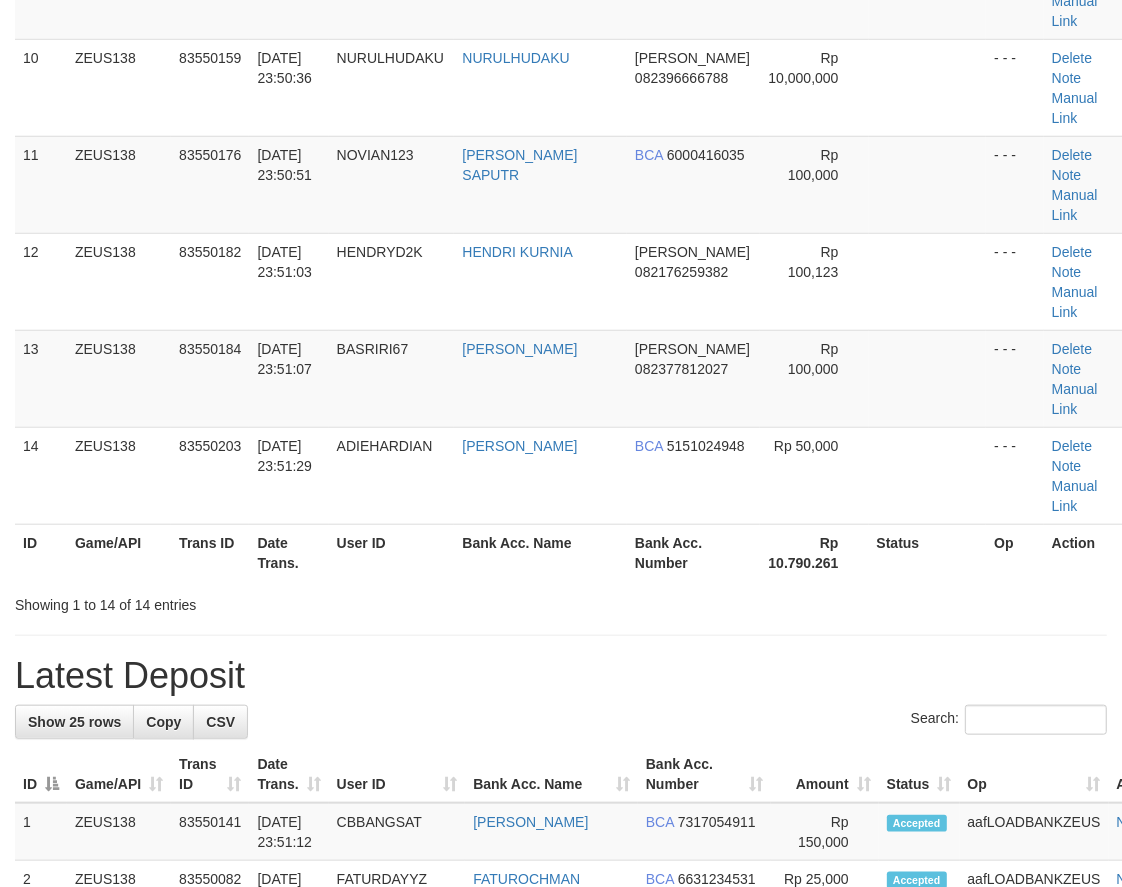 scroll, scrollTop: 730, scrollLeft: 0, axis: vertical 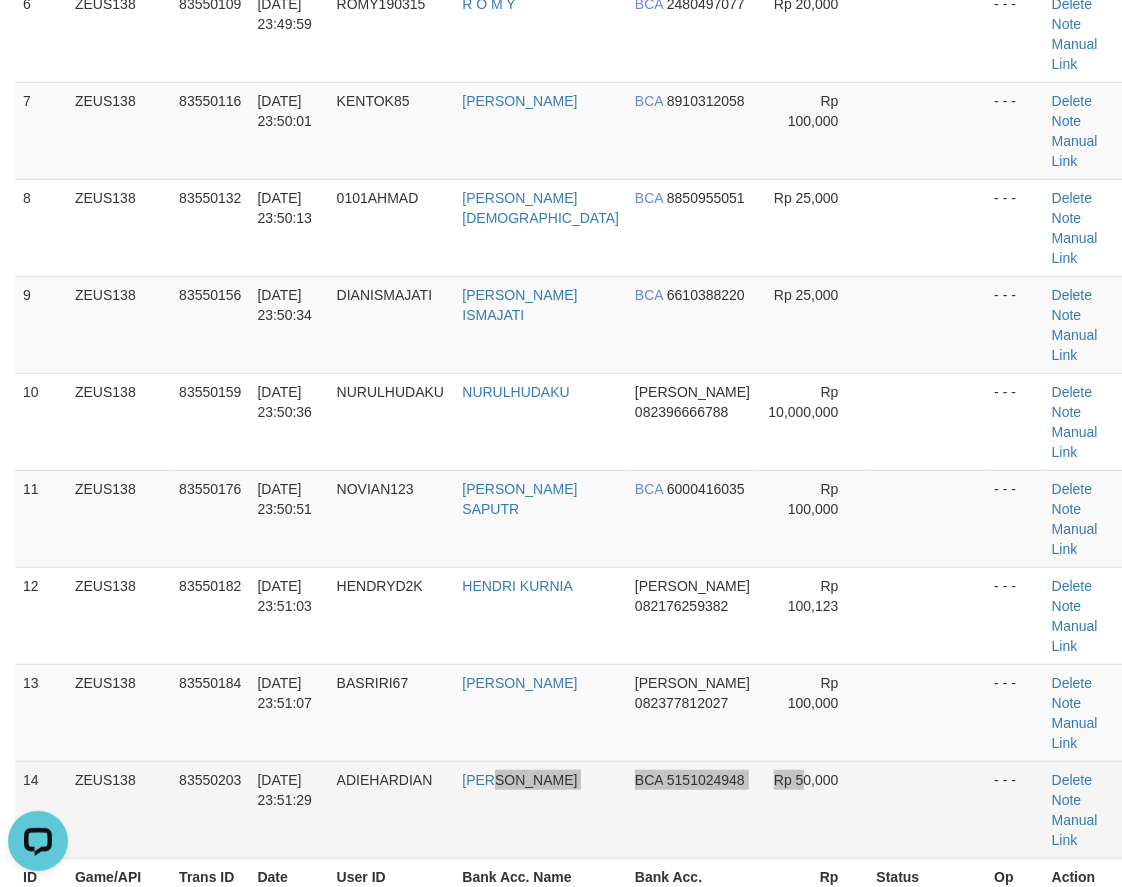 click on "14
ZEUS138
83550203
[DATE] 23:51:29
ADIEHARDIAN
[PERSON_NAME]
BCA
5151024948
Rp 50,000
- - -
[GEOGRAPHIC_DATA]
Note
Manual Link" at bounding box center (570, 809) 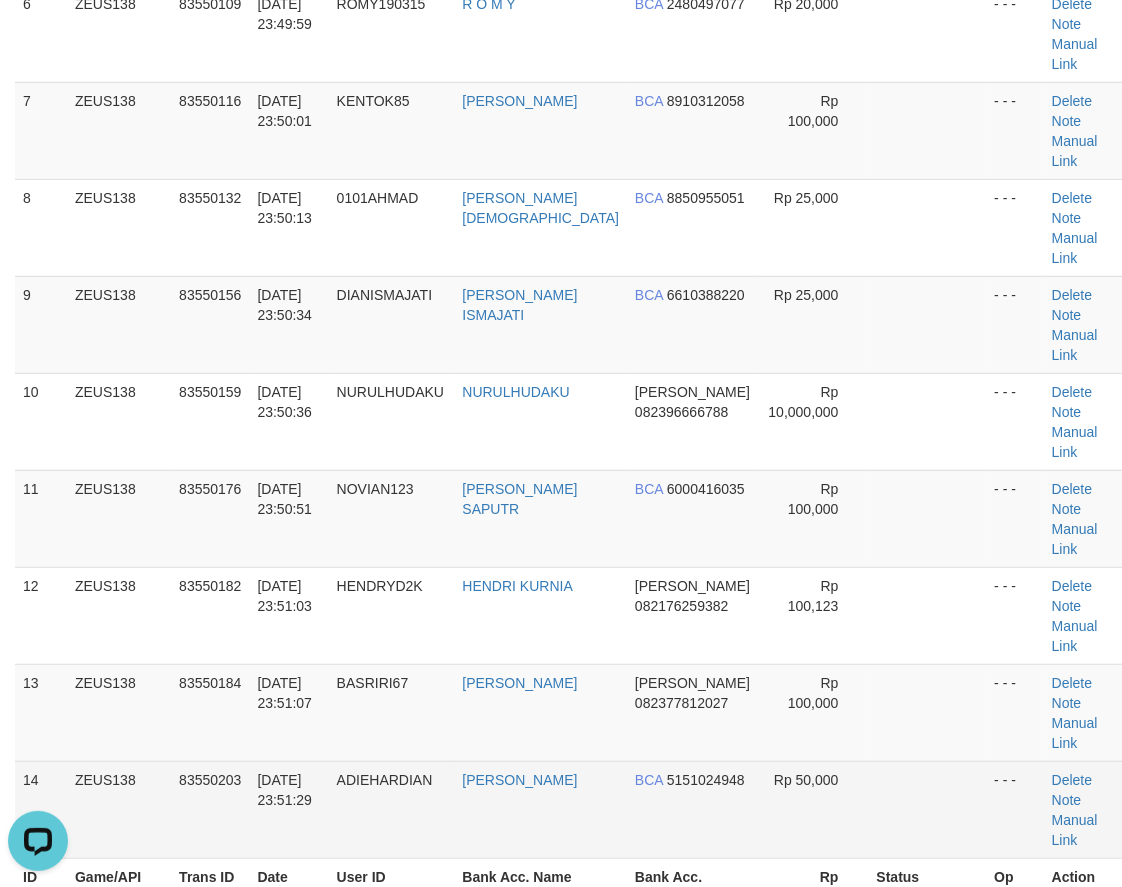 scroll, scrollTop: 54, scrollLeft: 0, axis: vertical 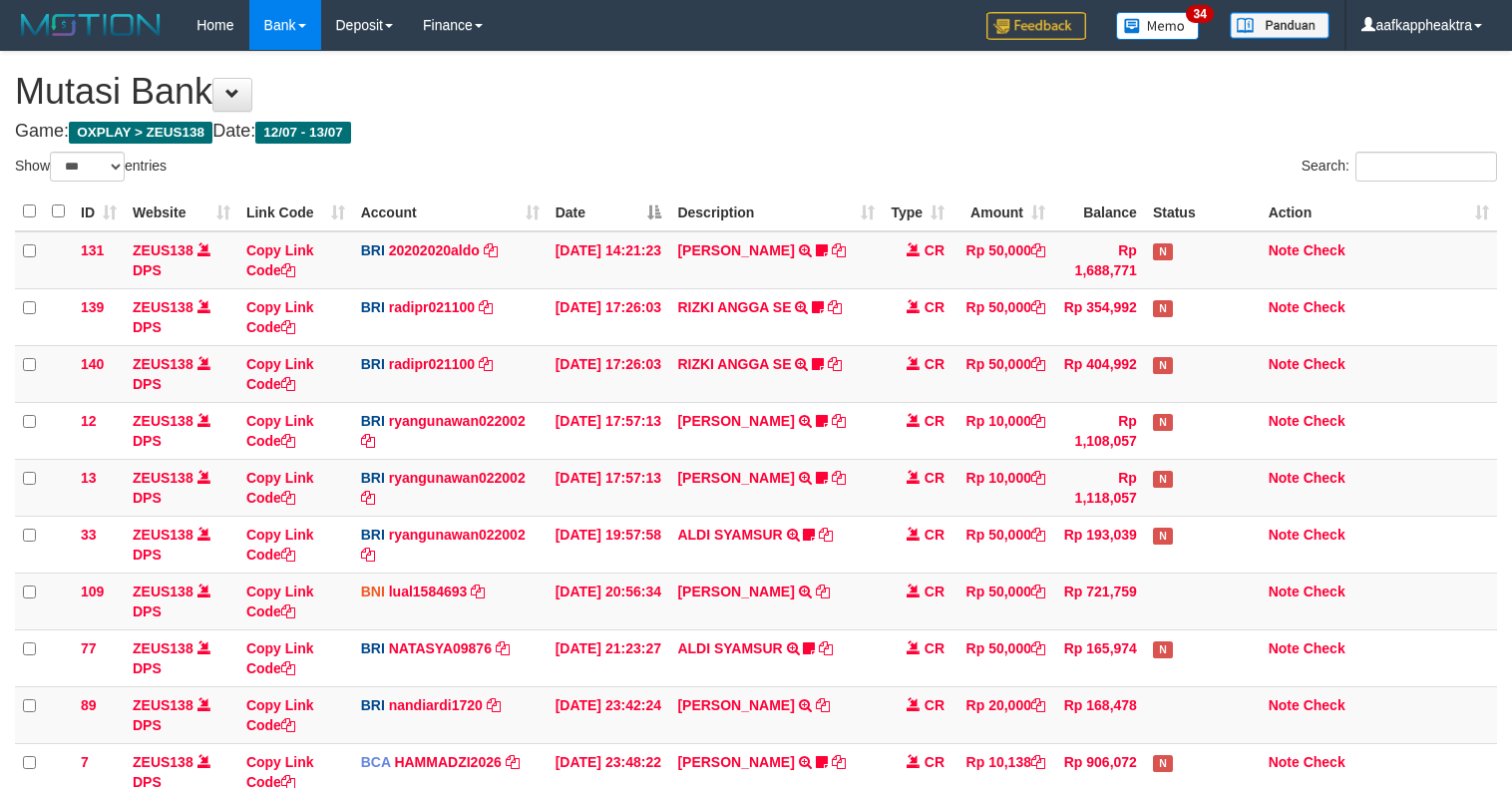 select on "***" 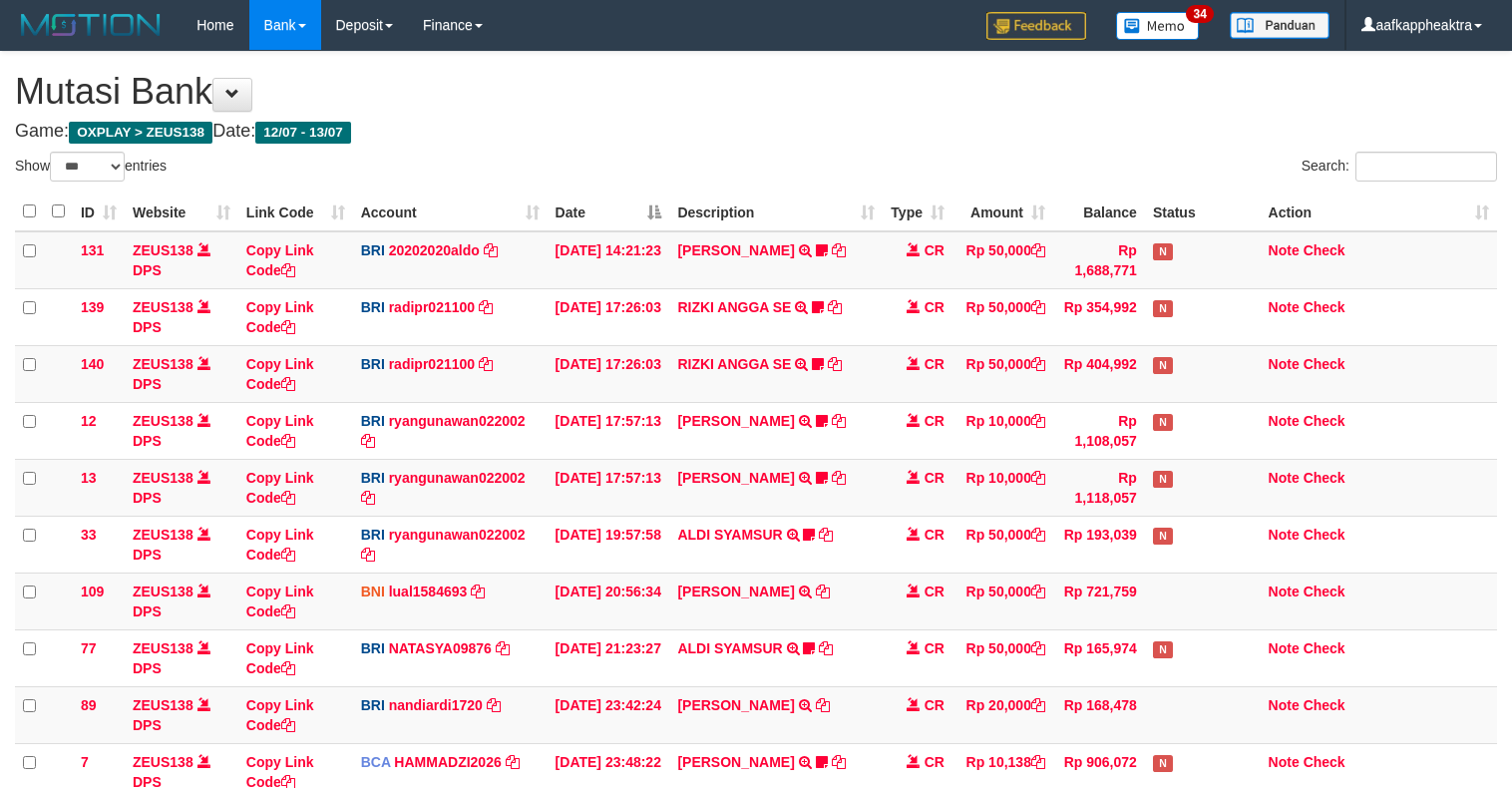 scroll, scrollTop: 379, scrollLeft: 0, axis: vertical 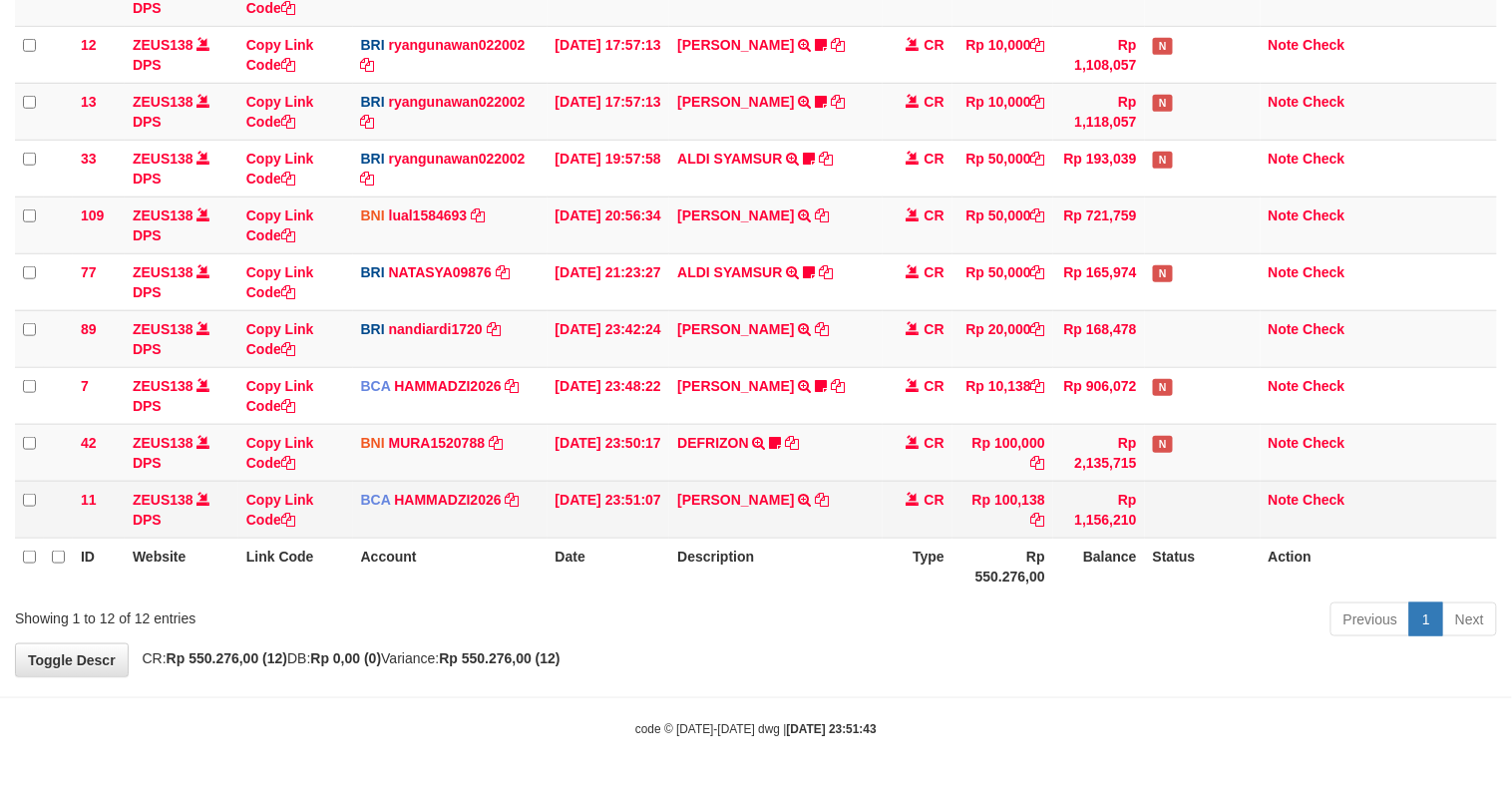 drag, startPoint x: 962, startPoint y: 515, endPoint x: 963, endPoint y: 502, distance: 13.038405 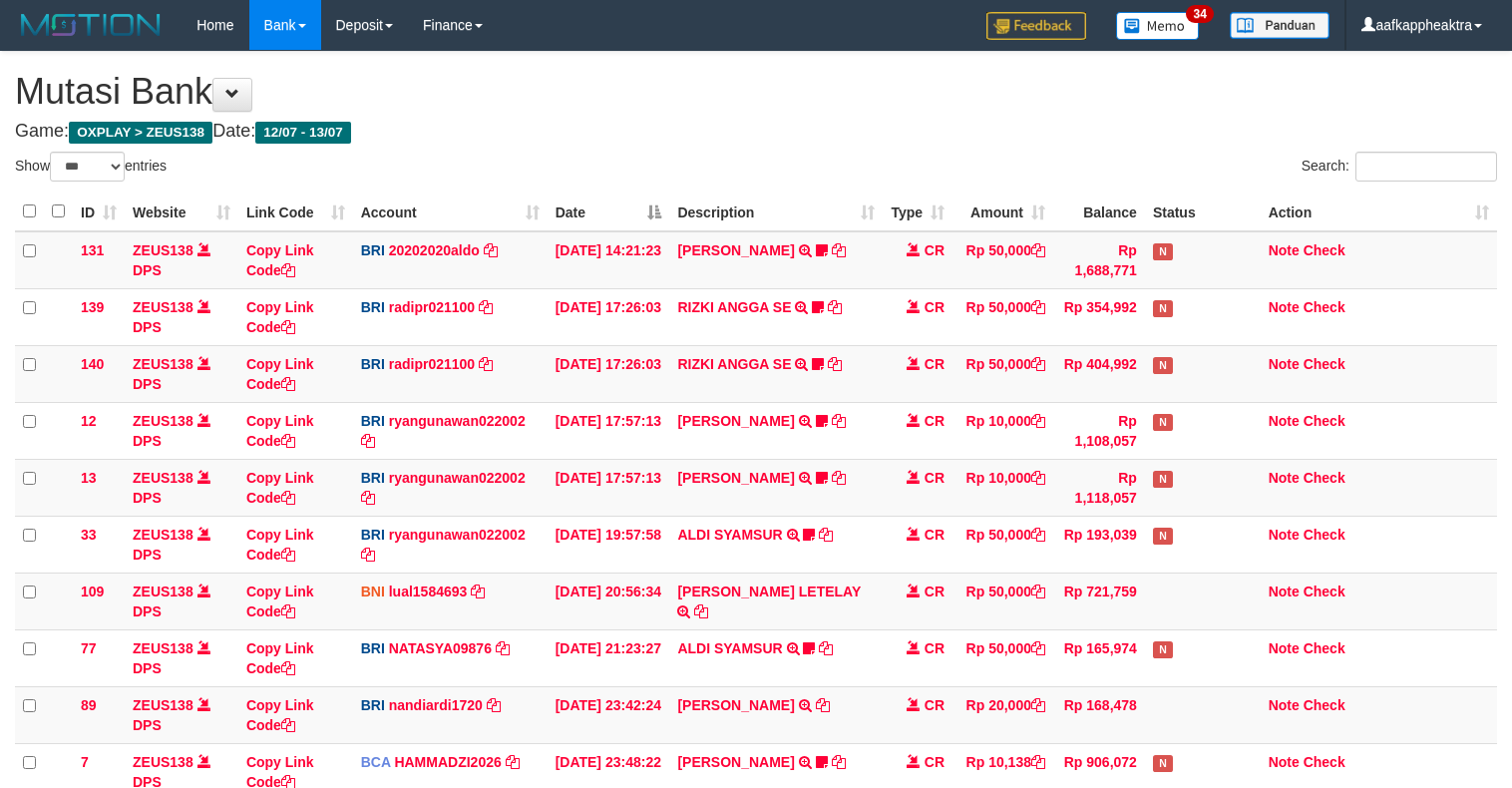 select on "***" 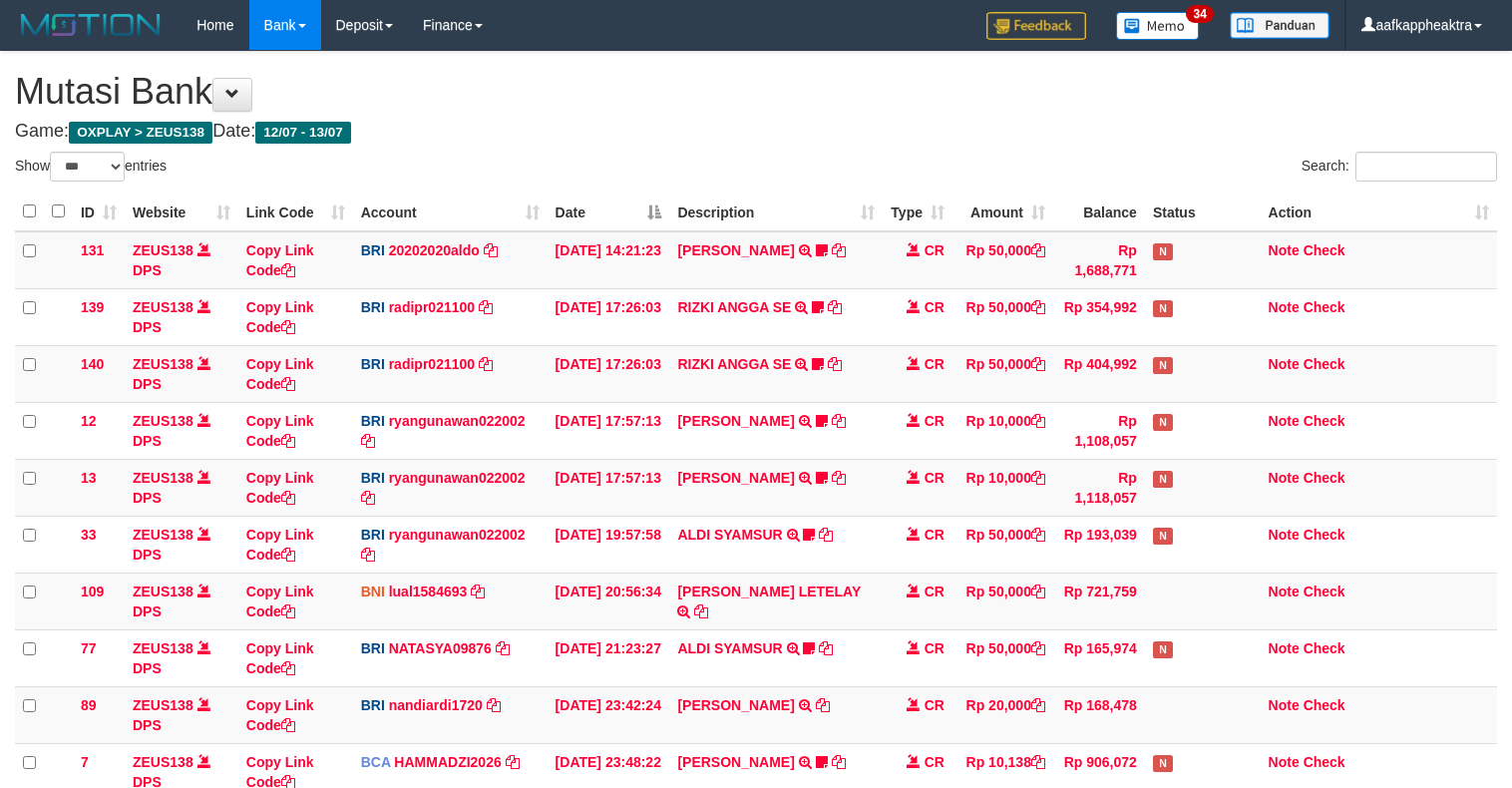 scroll, scrollTop: 379, scrollLeft: 0, axis: vertical 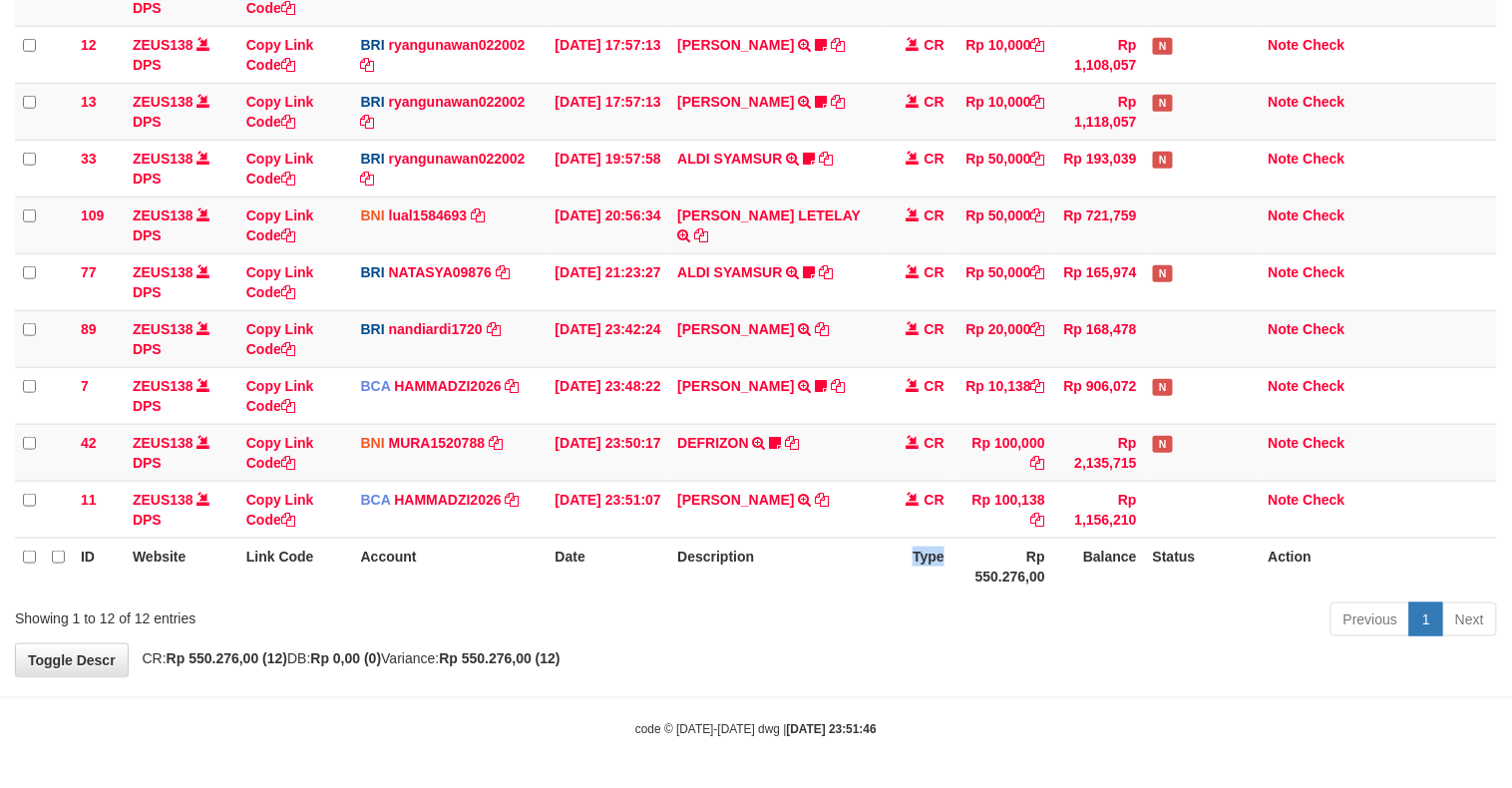click on "Type" at bounding box center (918, 566) 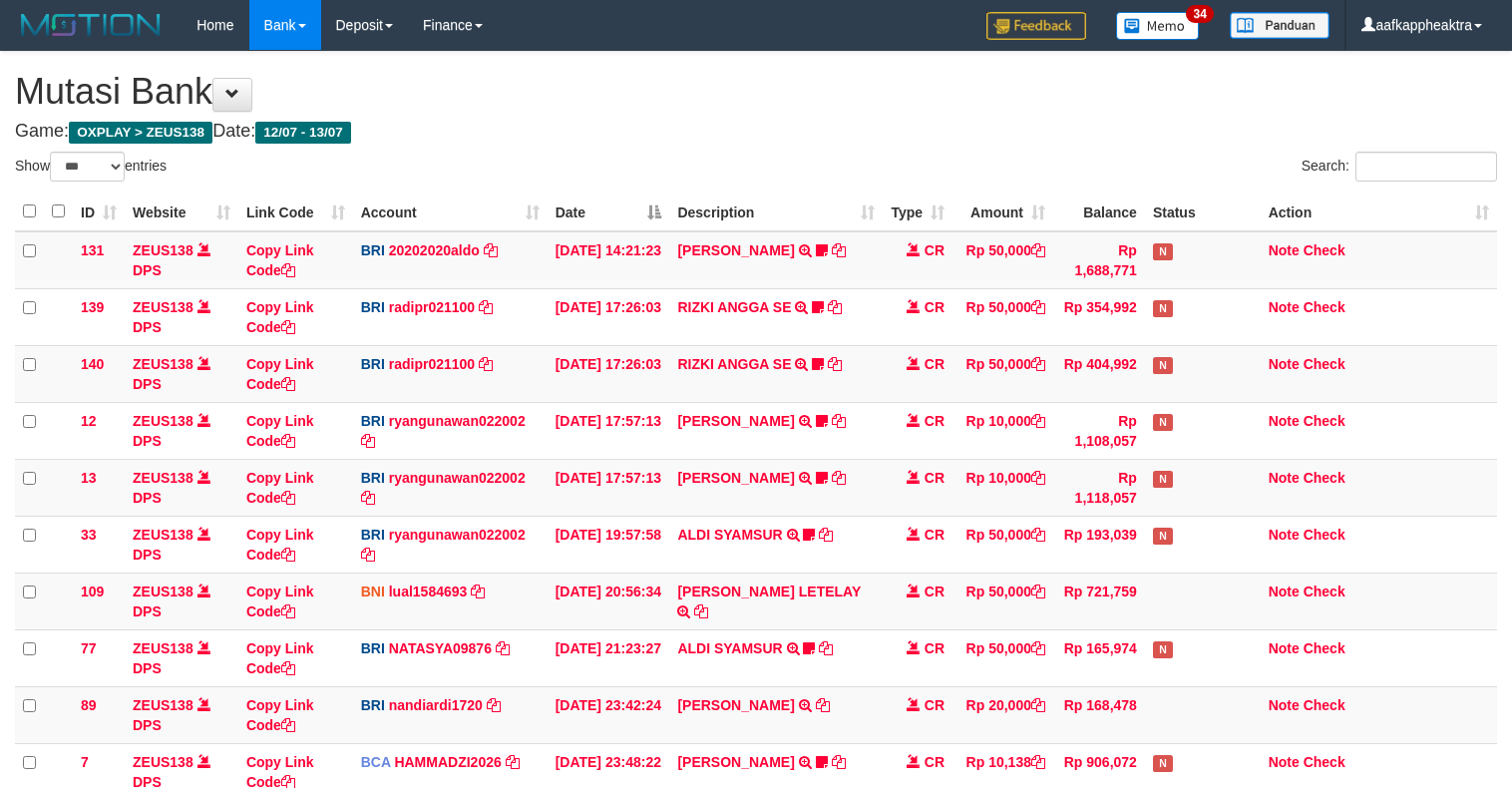 select on "***" 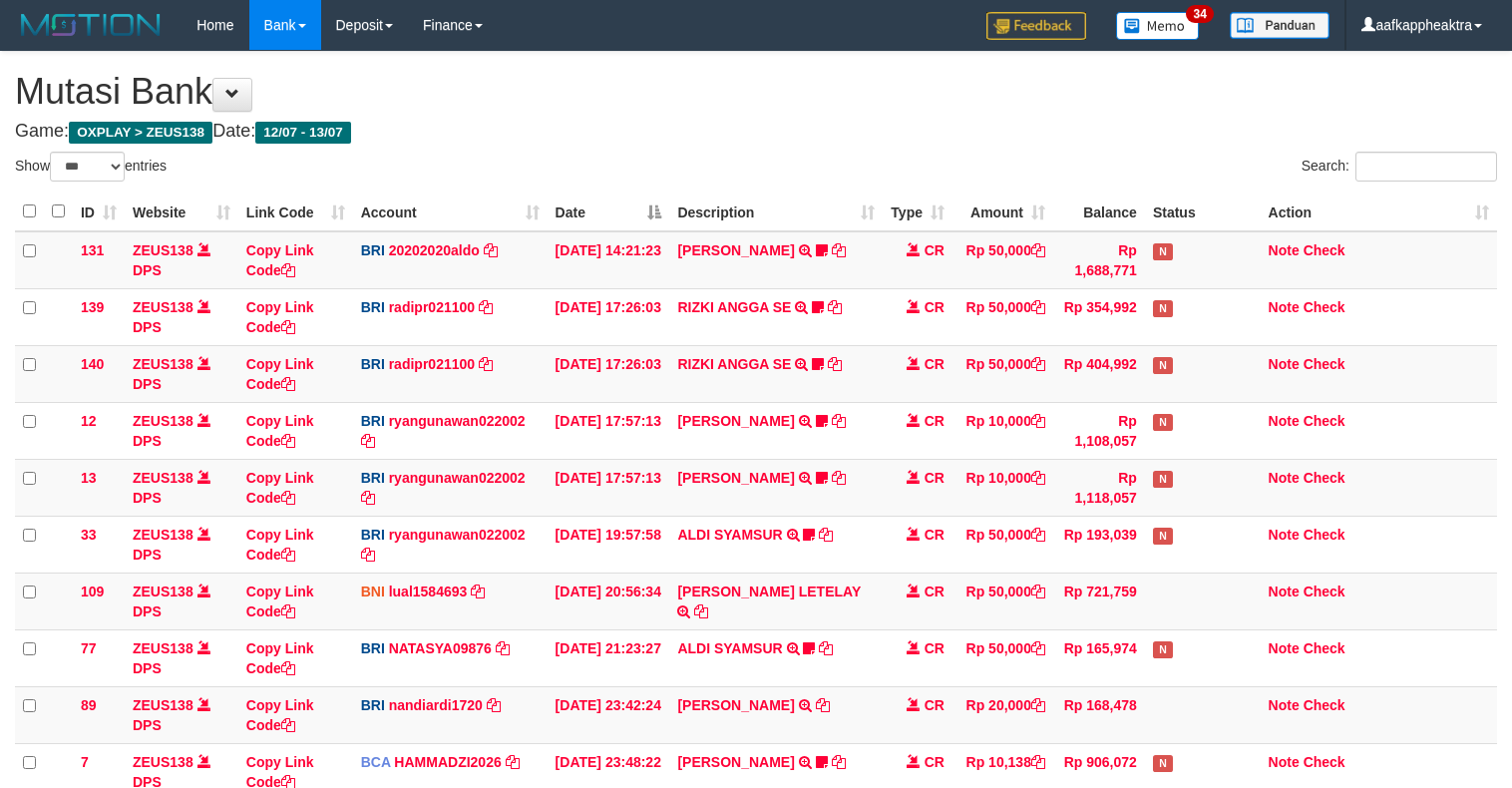 scroll, scrollTop: 379, scrollLeft: 0, axis: vertical 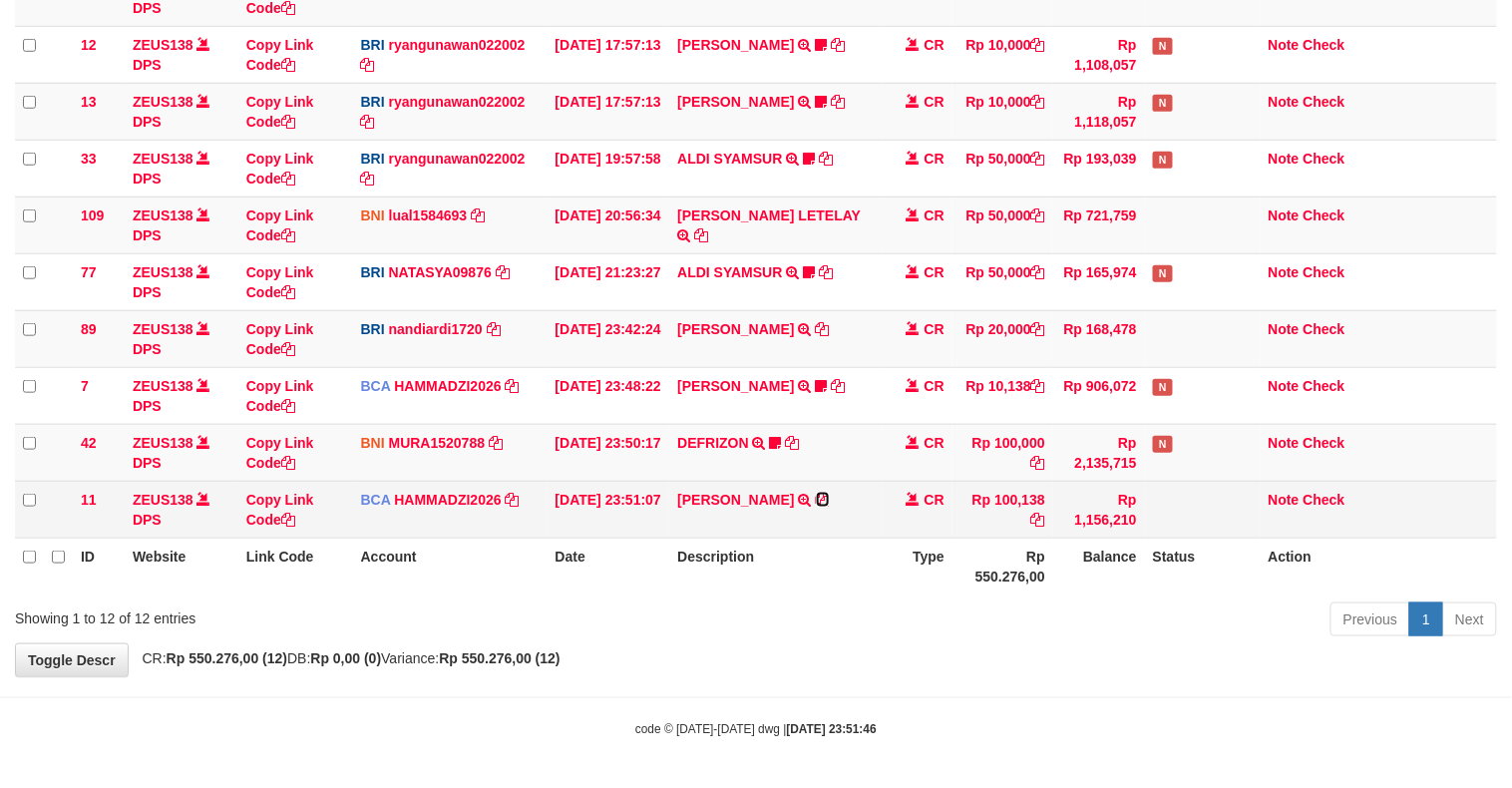 click at bounding box center (823, 500) 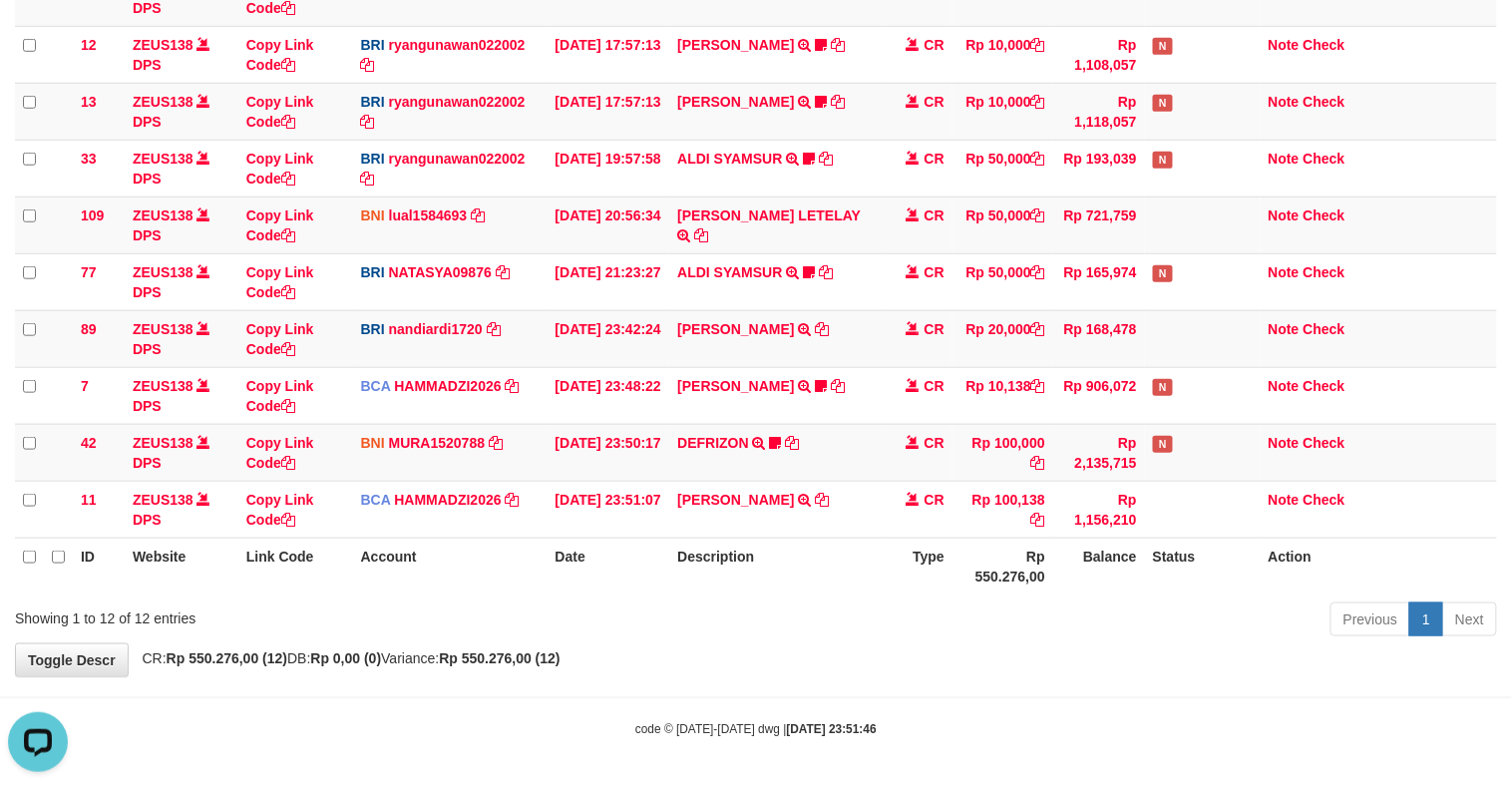 scroll, scrollTop: 0, scrollLeft: 0, axis: both 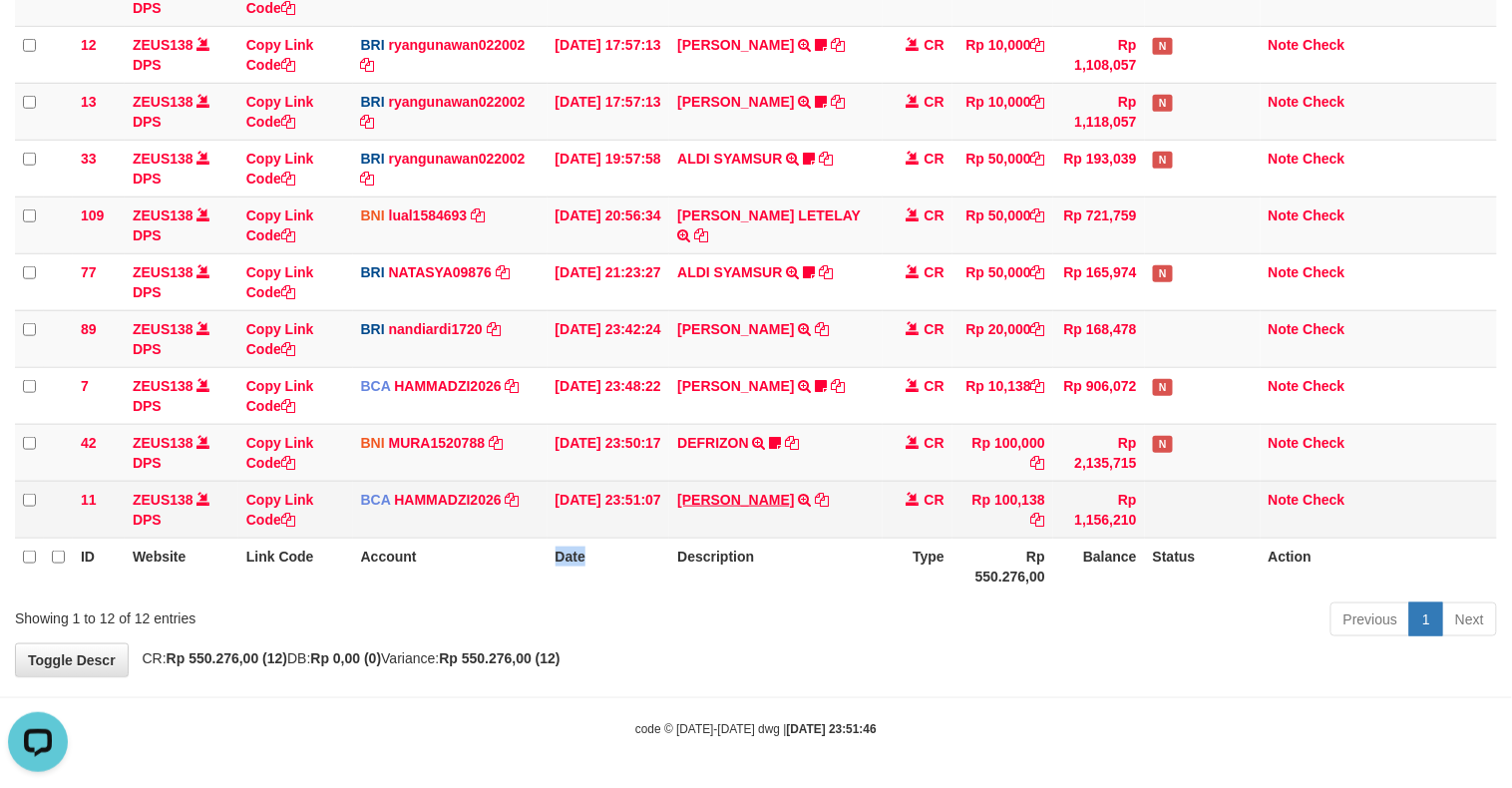 drag, startPoint x: 556, startPoint y: 540, endPoint x: 773, endPoint y: 503, distance: 220.13178 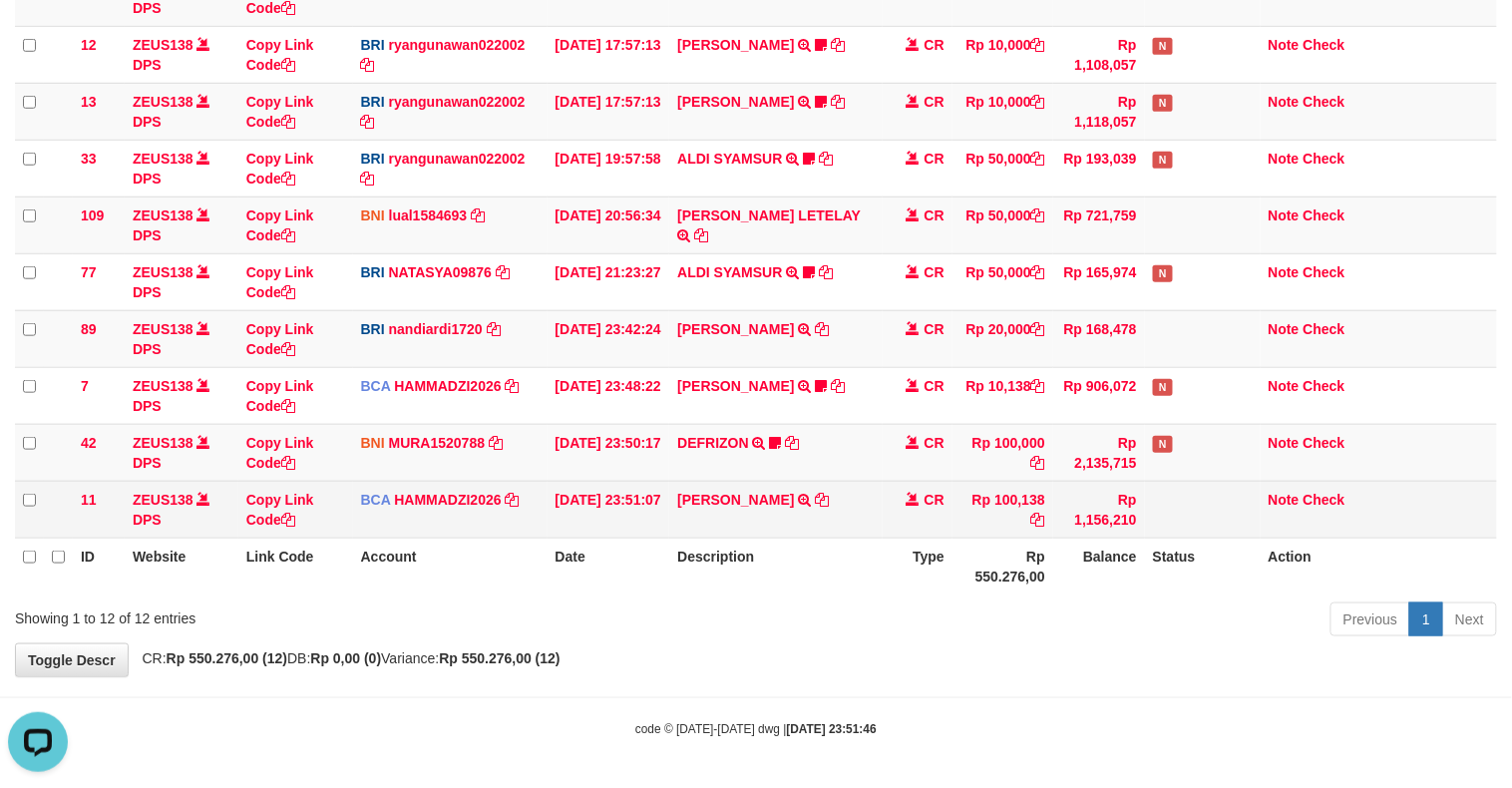 drag, startPoint x: 763, startPoint y: 540, endPoint x: 849, endPoint y: 496, distance: 96.60228 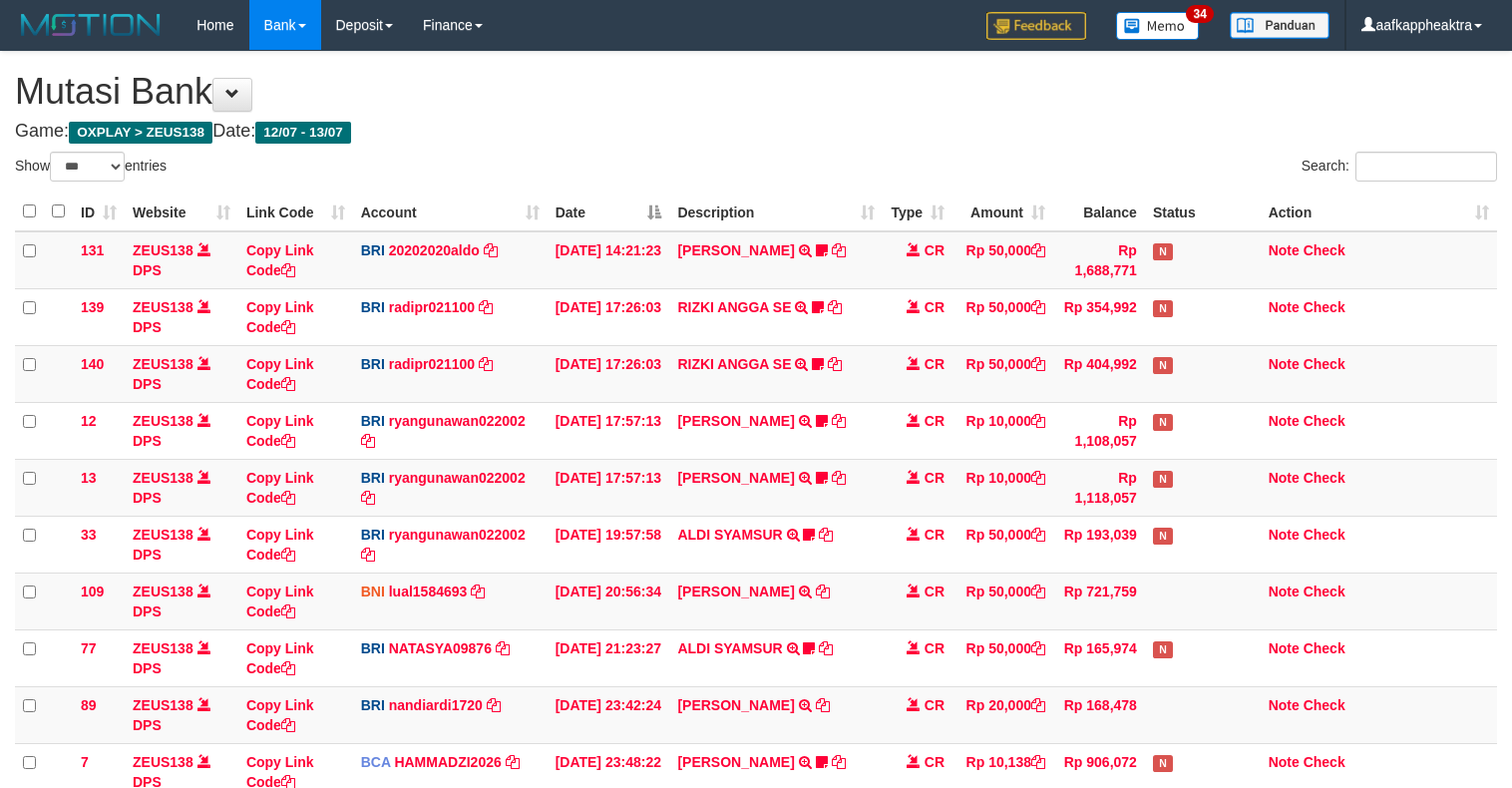 select on "***" 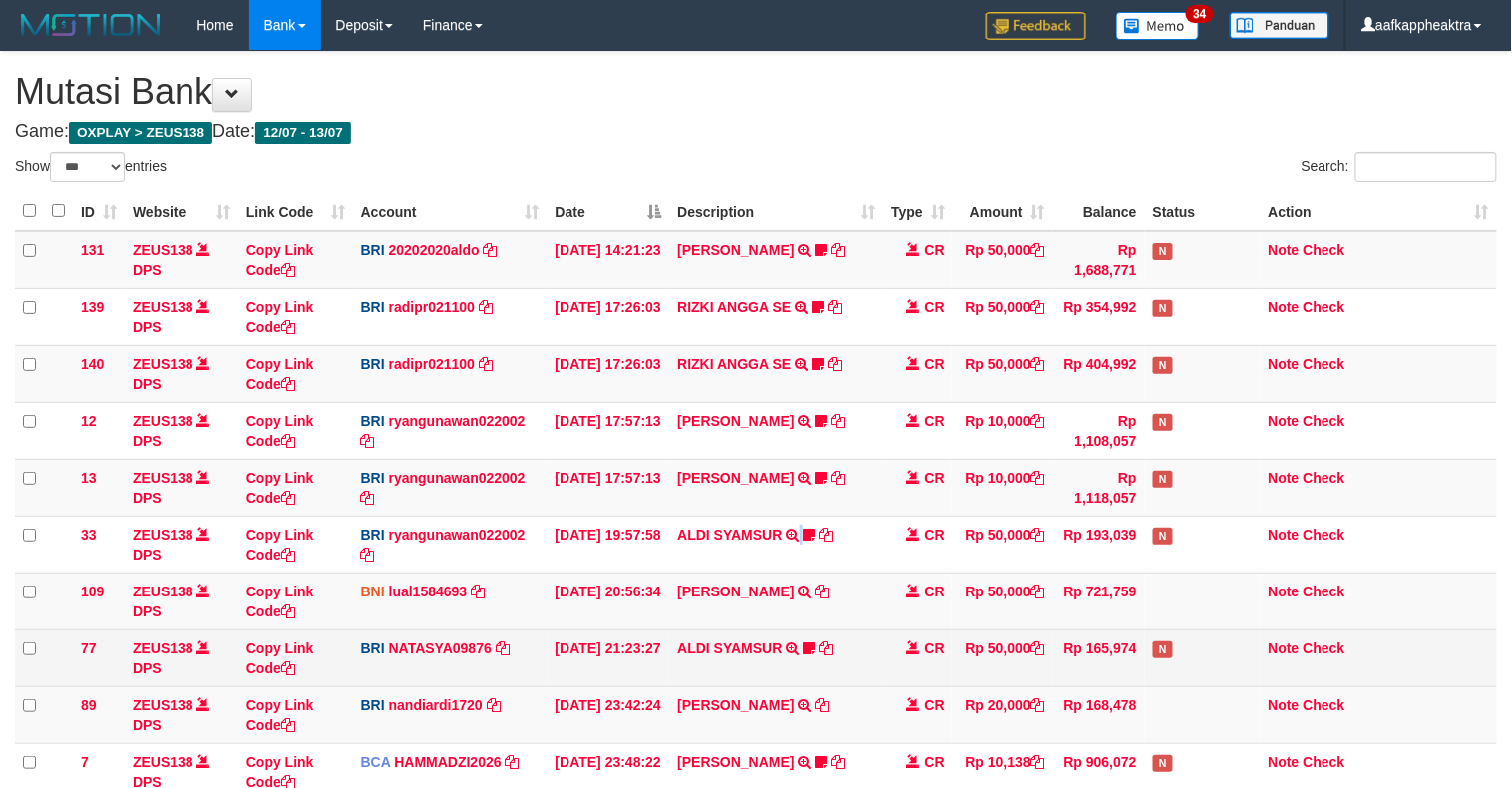 scroll, scrollTop: 322, scrollLeft: 0, axis: vertical 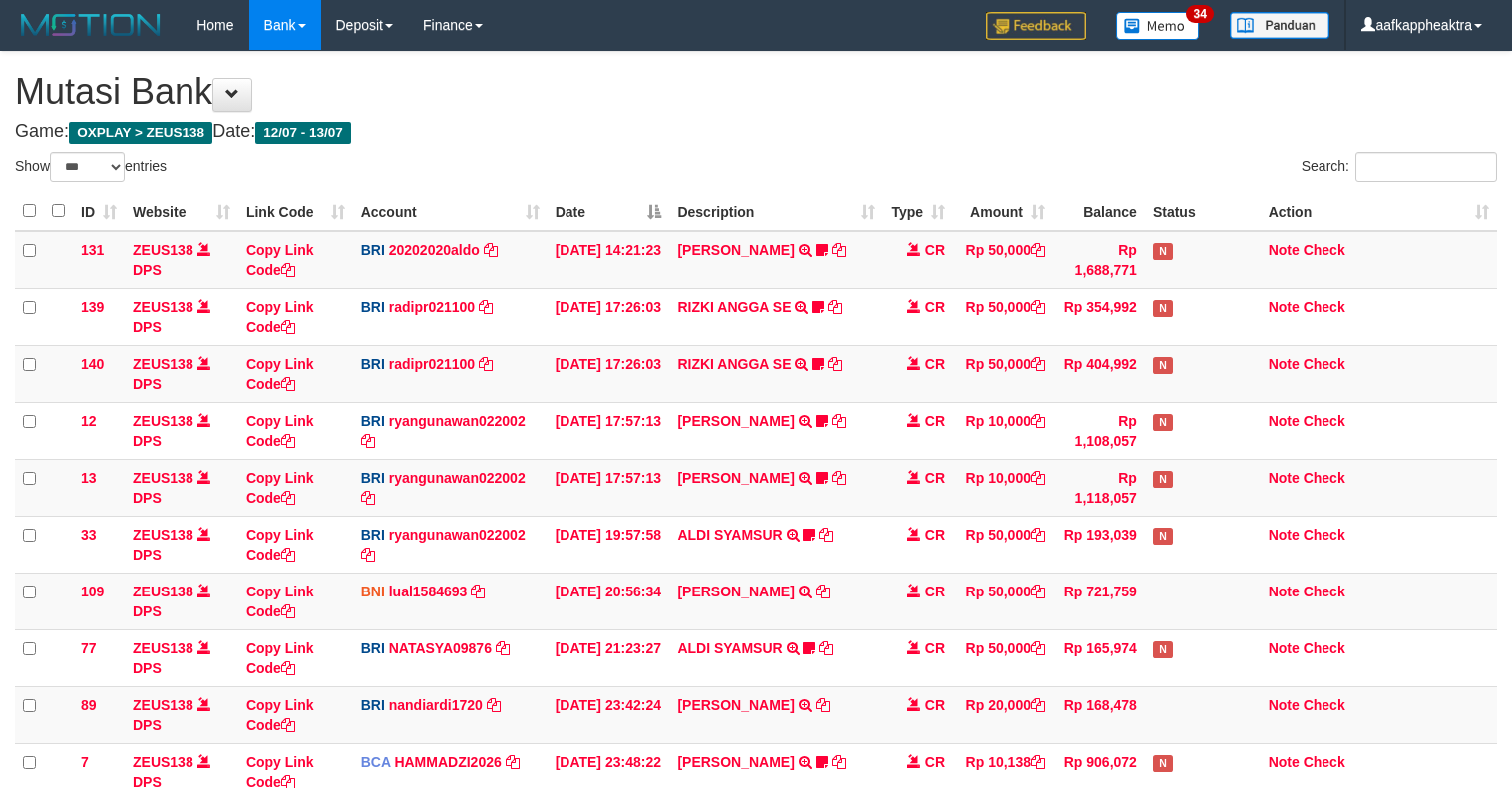 select on "***" 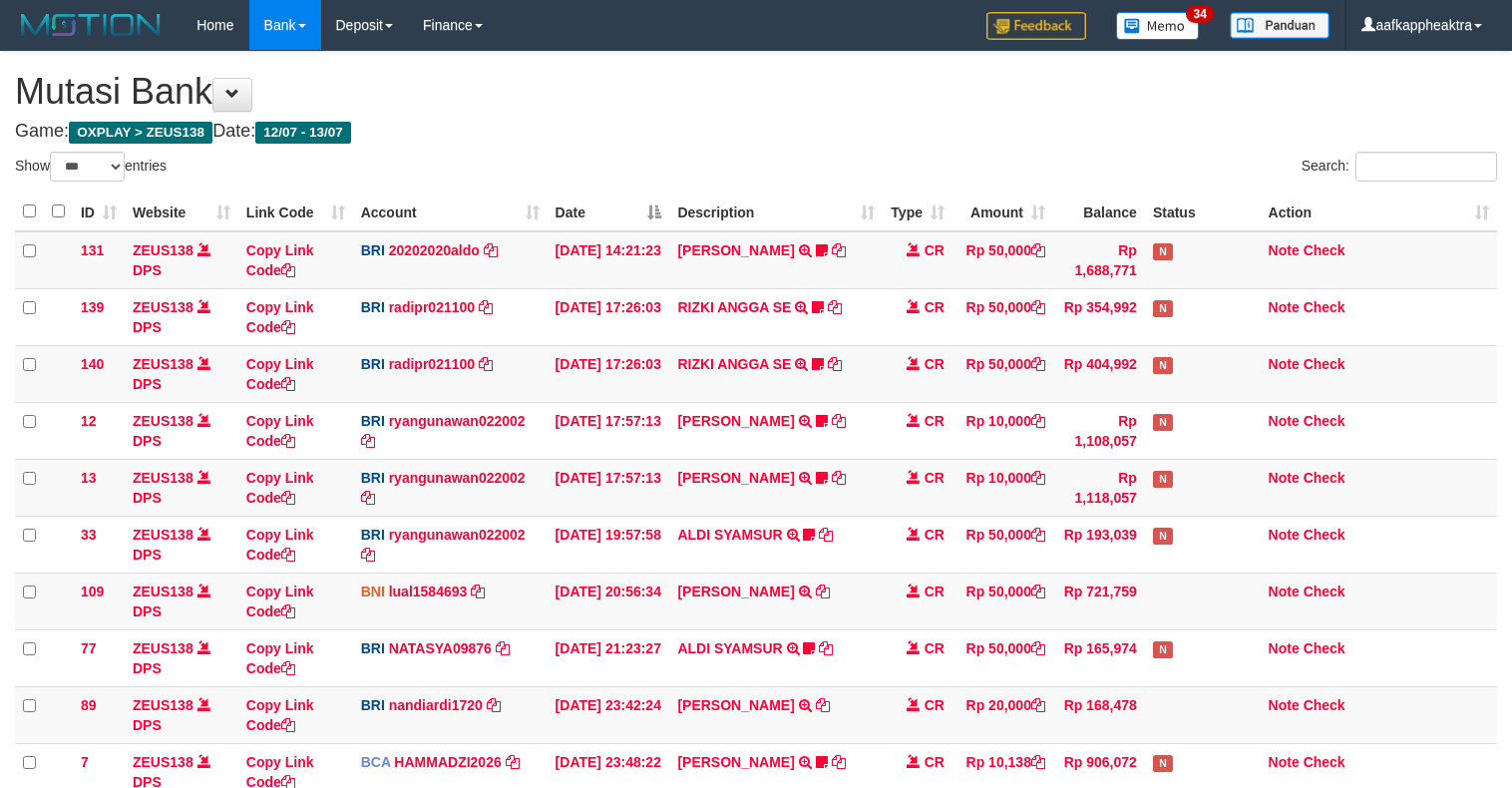 scroll, scrollTop: 322, scrollLeft: 0, axis: vertical 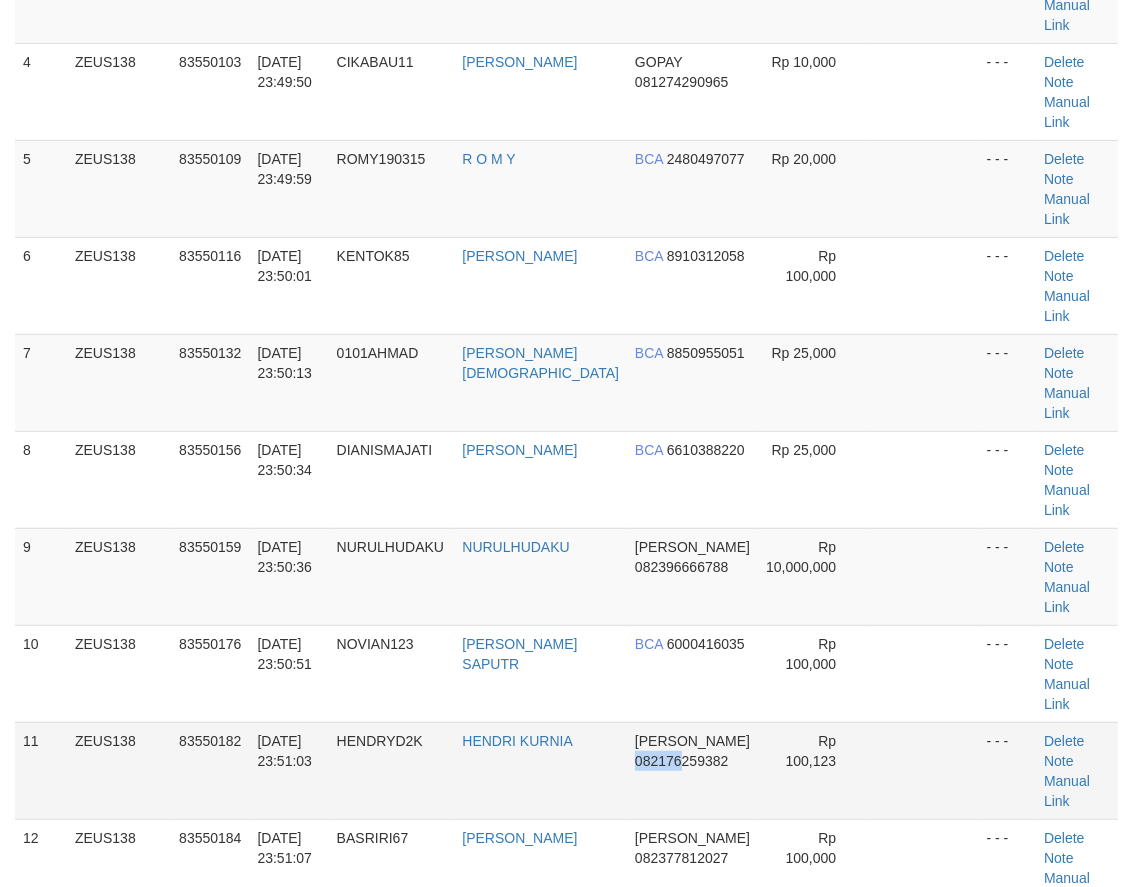 click on "DANA
082176259382" at bounding box center [692, 770] 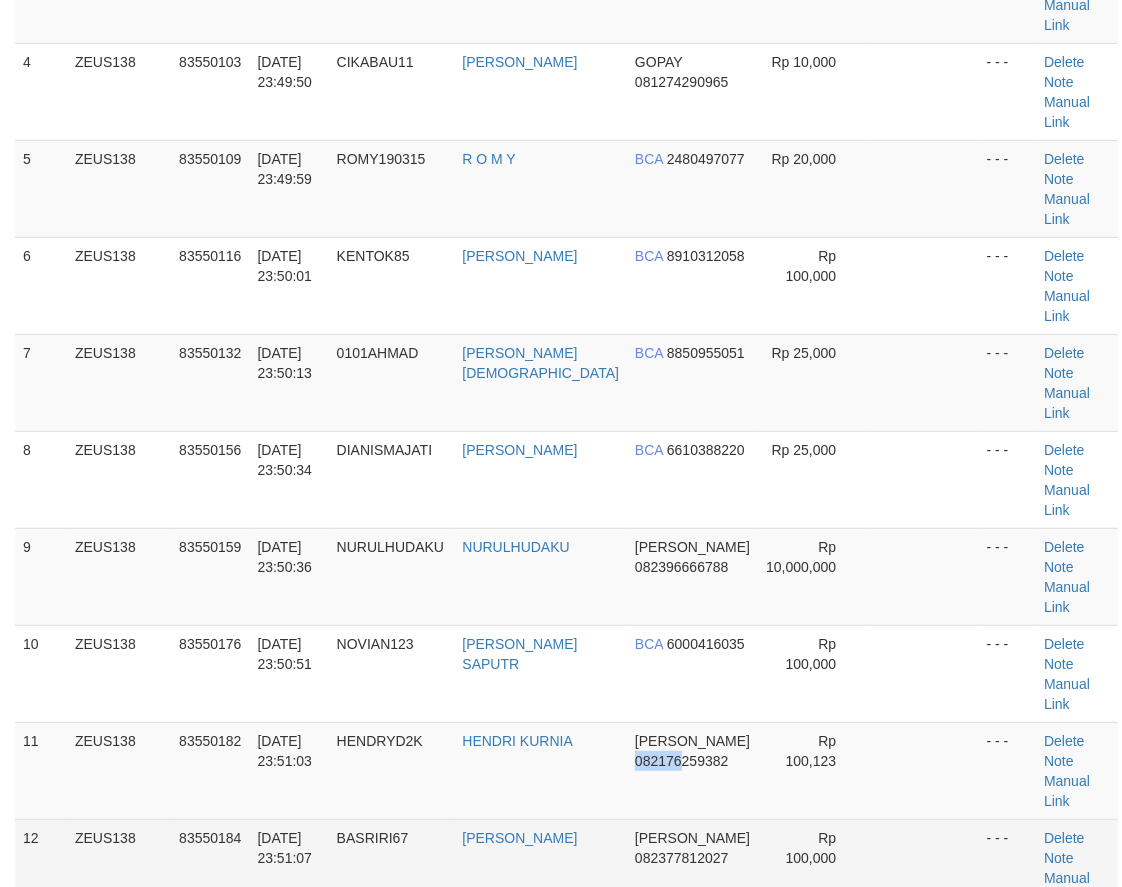 click on "1
ZEUS138
83549948
[DATE] 23:46:56
KENTUTENAK69
[PERSON_NAME]
BNI
0514176787
Rp 10,000
Amount Invalid
- - -
[GEOGRAPHIC_DATA]
Note
Manual Link
2
ZEUS138
83550016
[DATE] 23:48:34
KUCINGZEUS
[PERSON_NAME]
BCA
5221257775
Rp 100,000
- - -" at bounding box center [566, 383] 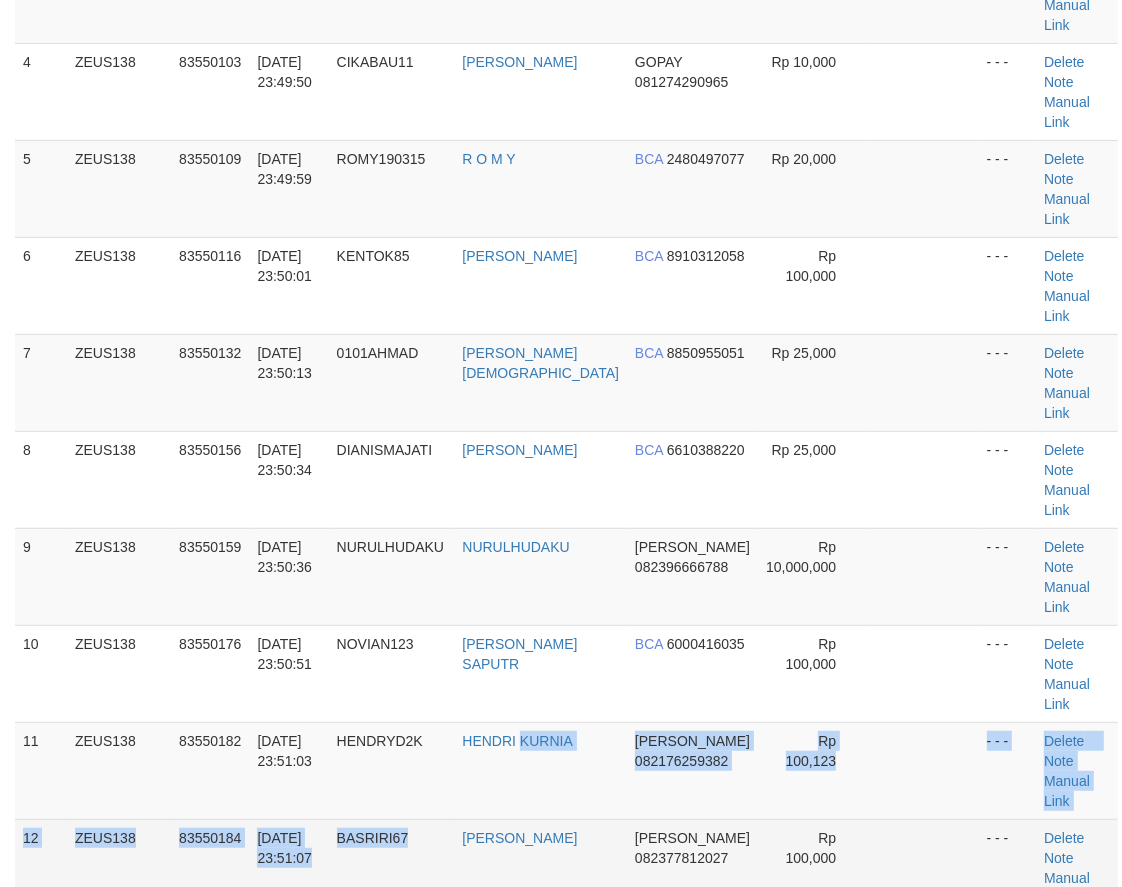click on "BASRIRI67" at bounding box center (392, 867) 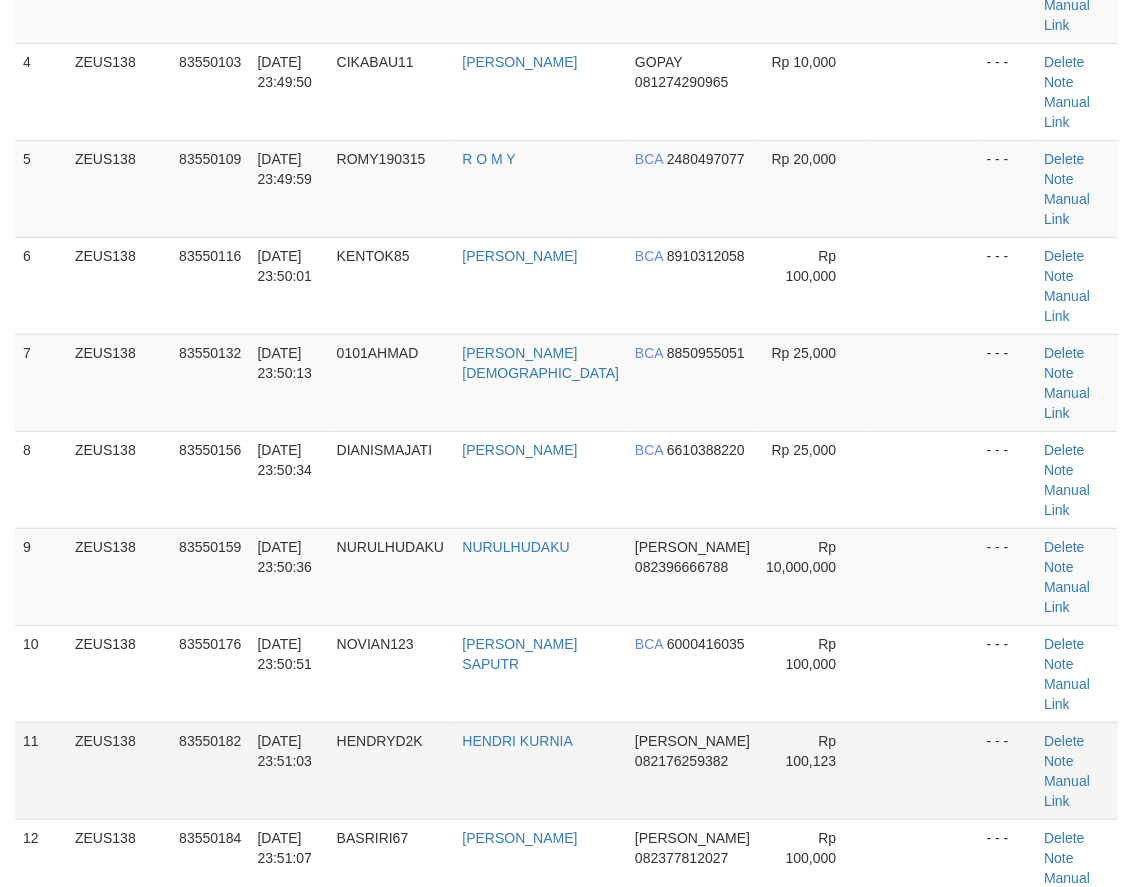 scroll, scrollTop: 795, scrollLeft: 0, axis: vertical 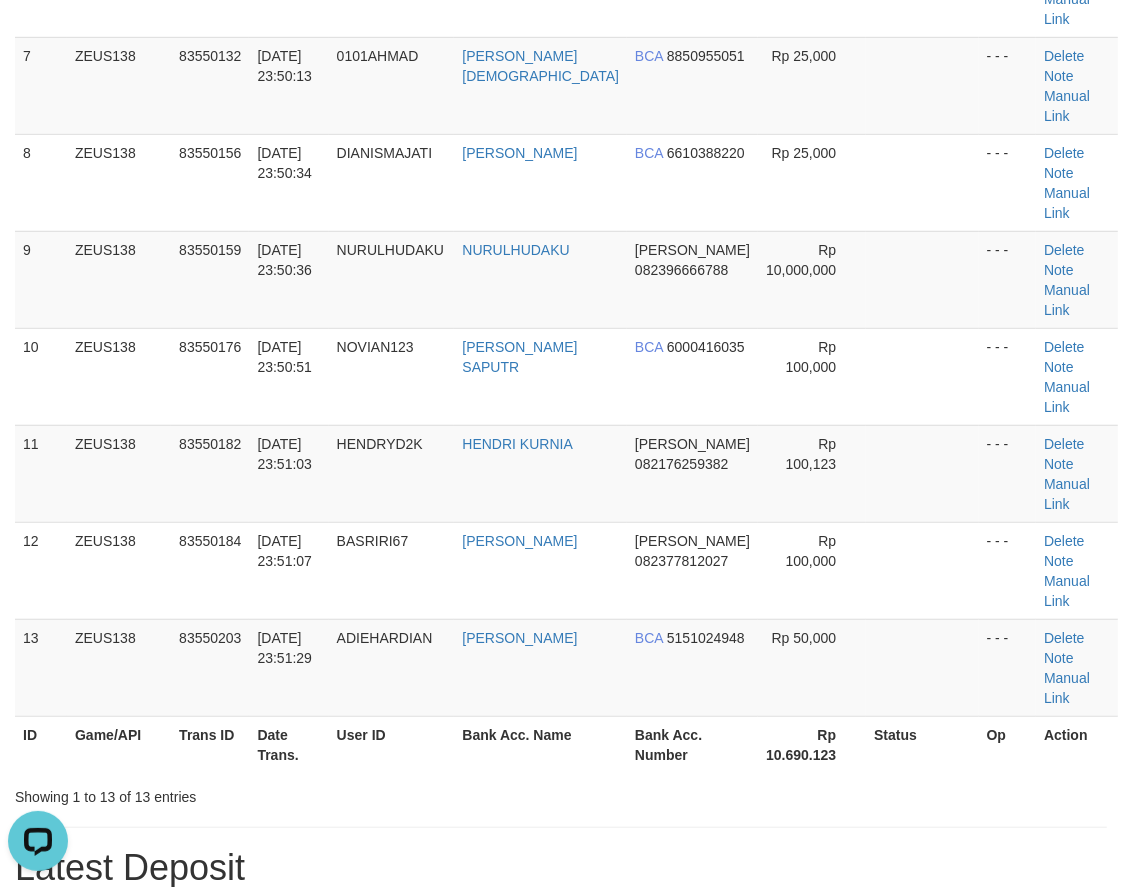 click on "Latest Deposit" at bounding box center (561, 868) 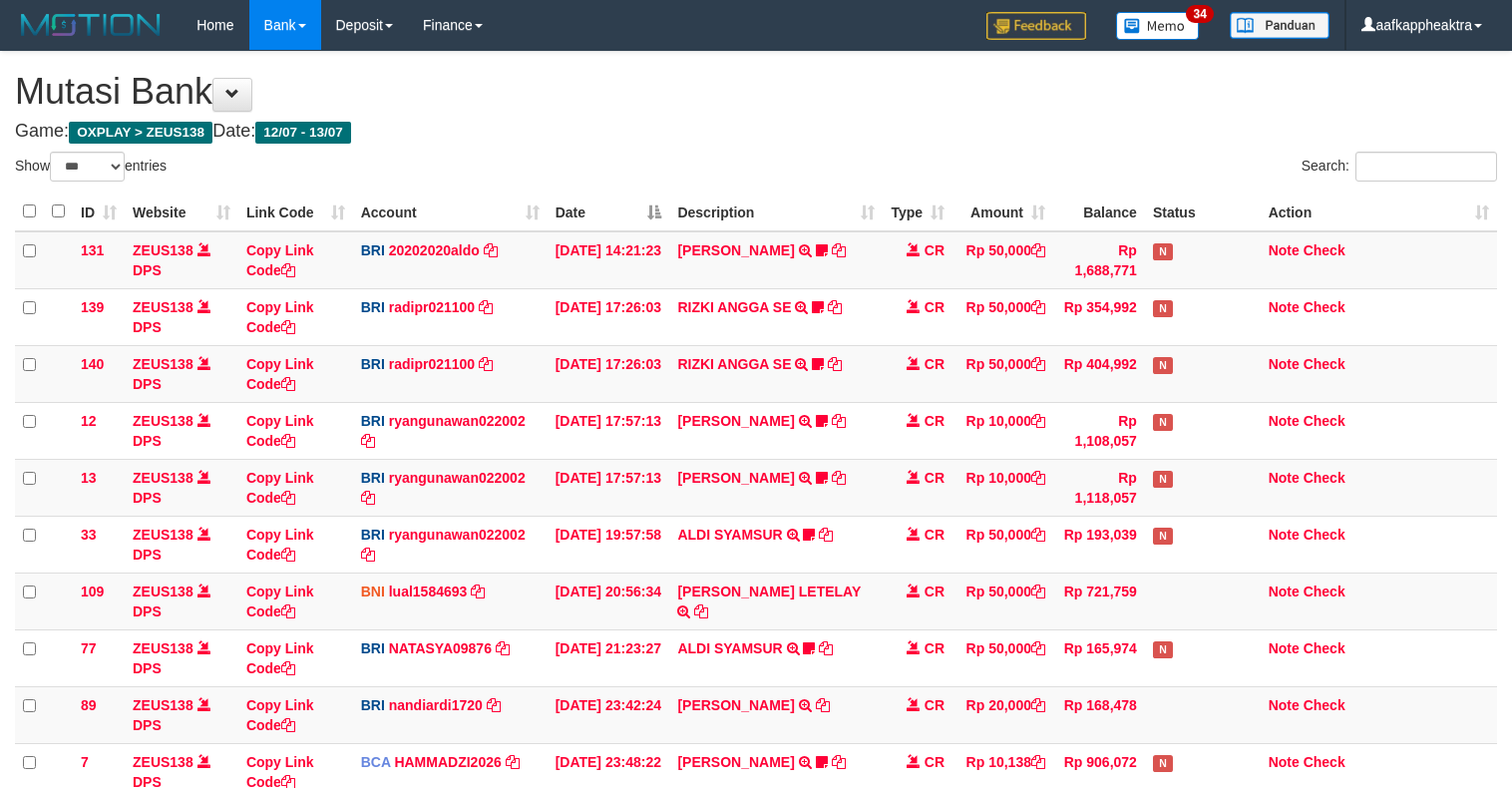 select on "***" 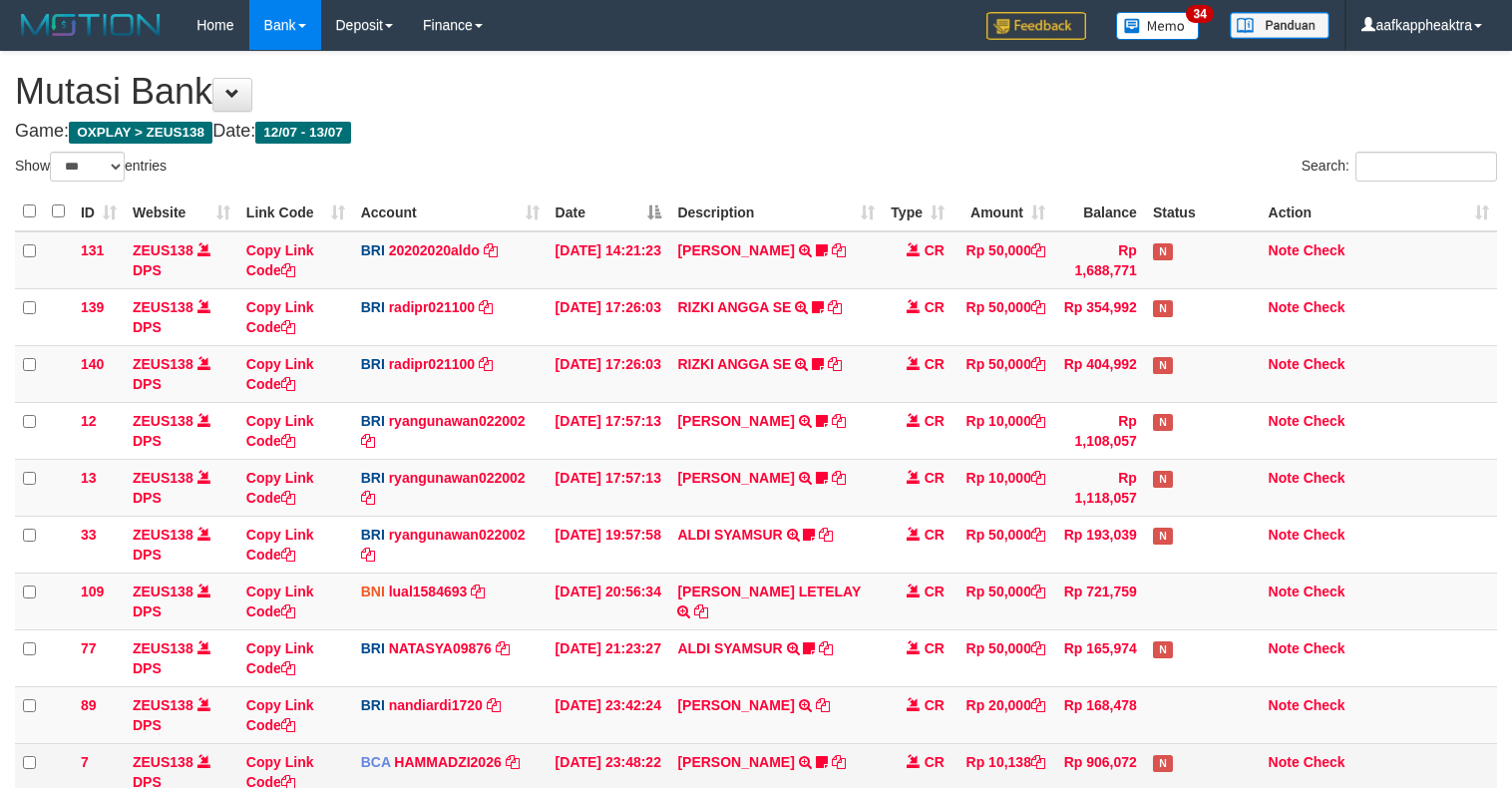 click on "[DATE] 23:48:22" at bounding box center [608, 771] 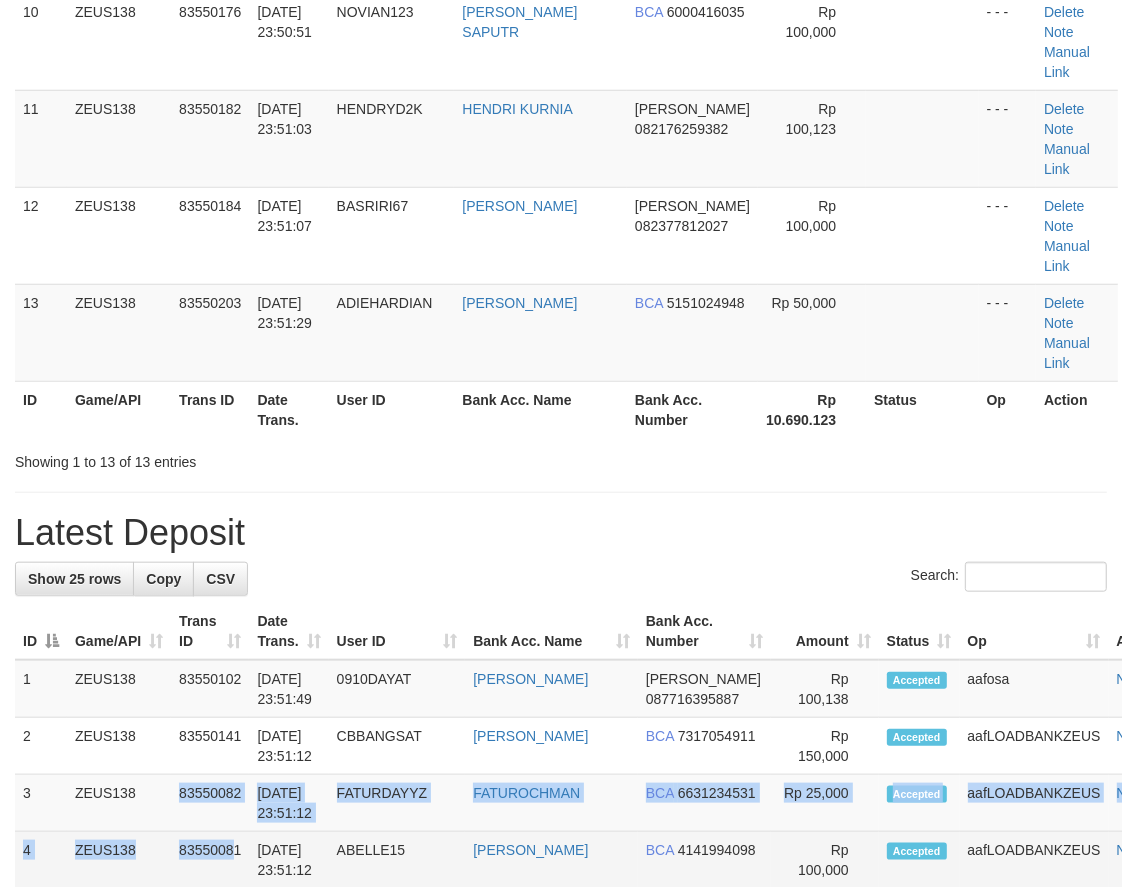 click on "1
ZEUS138
83550102
[DATE] 23:51:49
0910DAYAT
MUHAMAD [PERSON_NAME]
087716395887" at bounding box center [602, 1373] 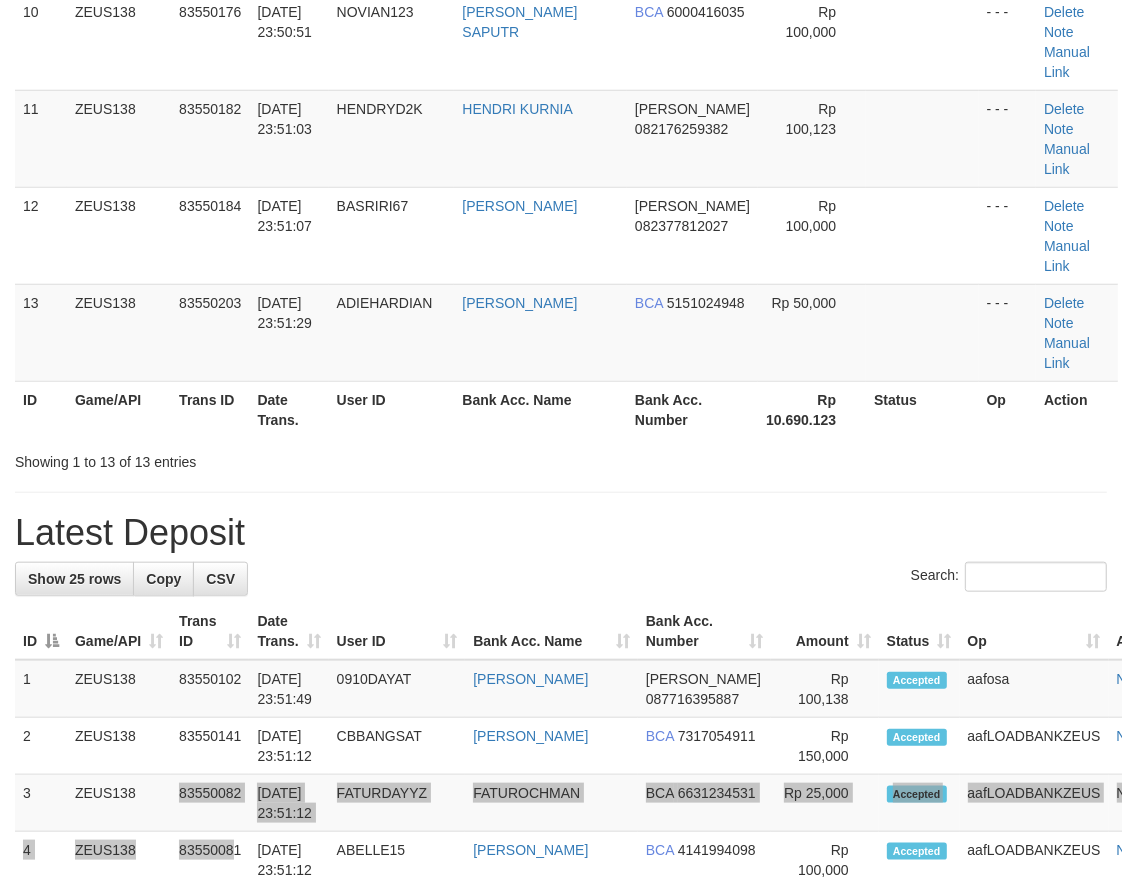 scroll, scrollTop: 795, scrollLeft: 0, axis: vertical 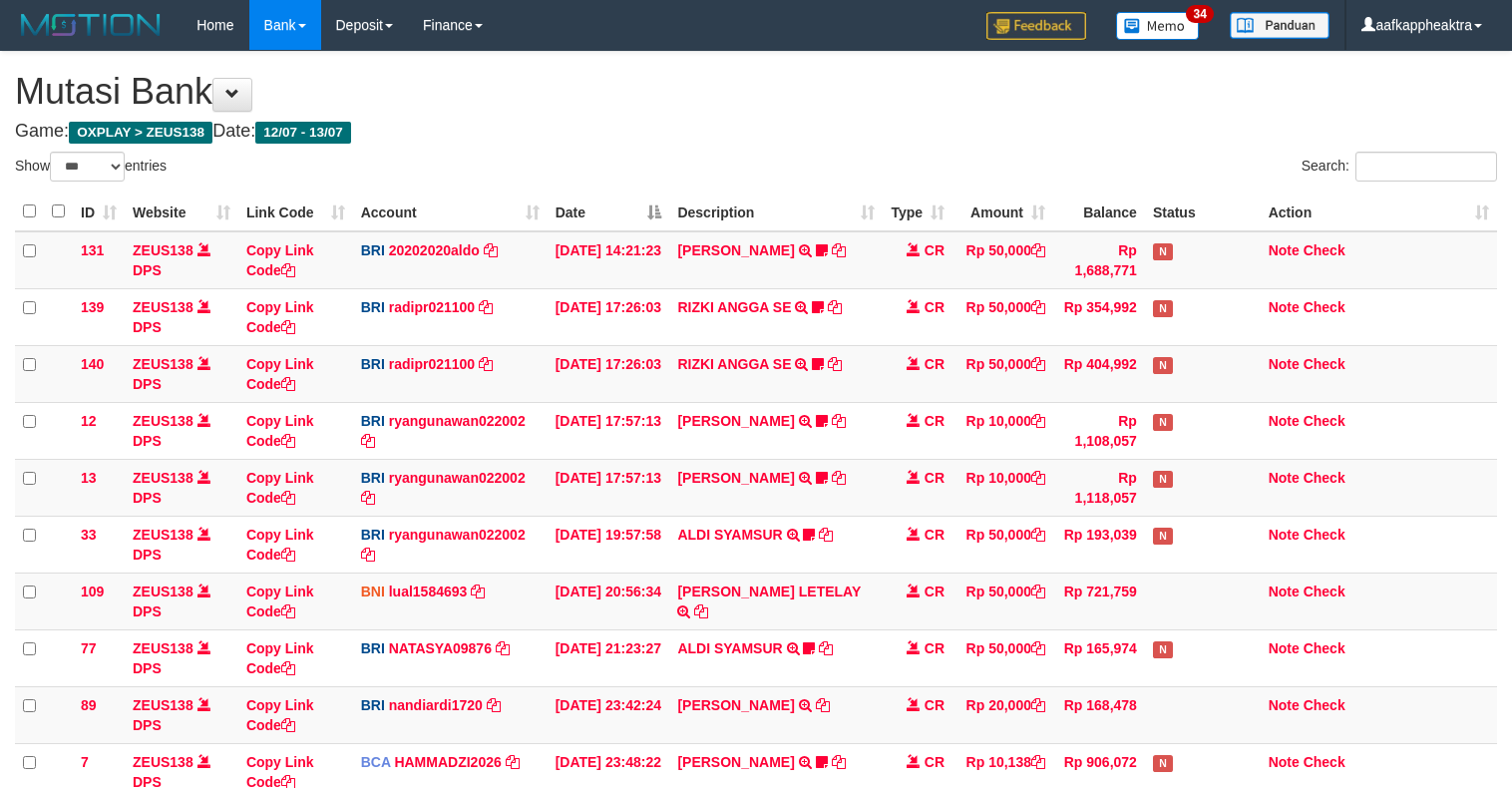 select on "***" 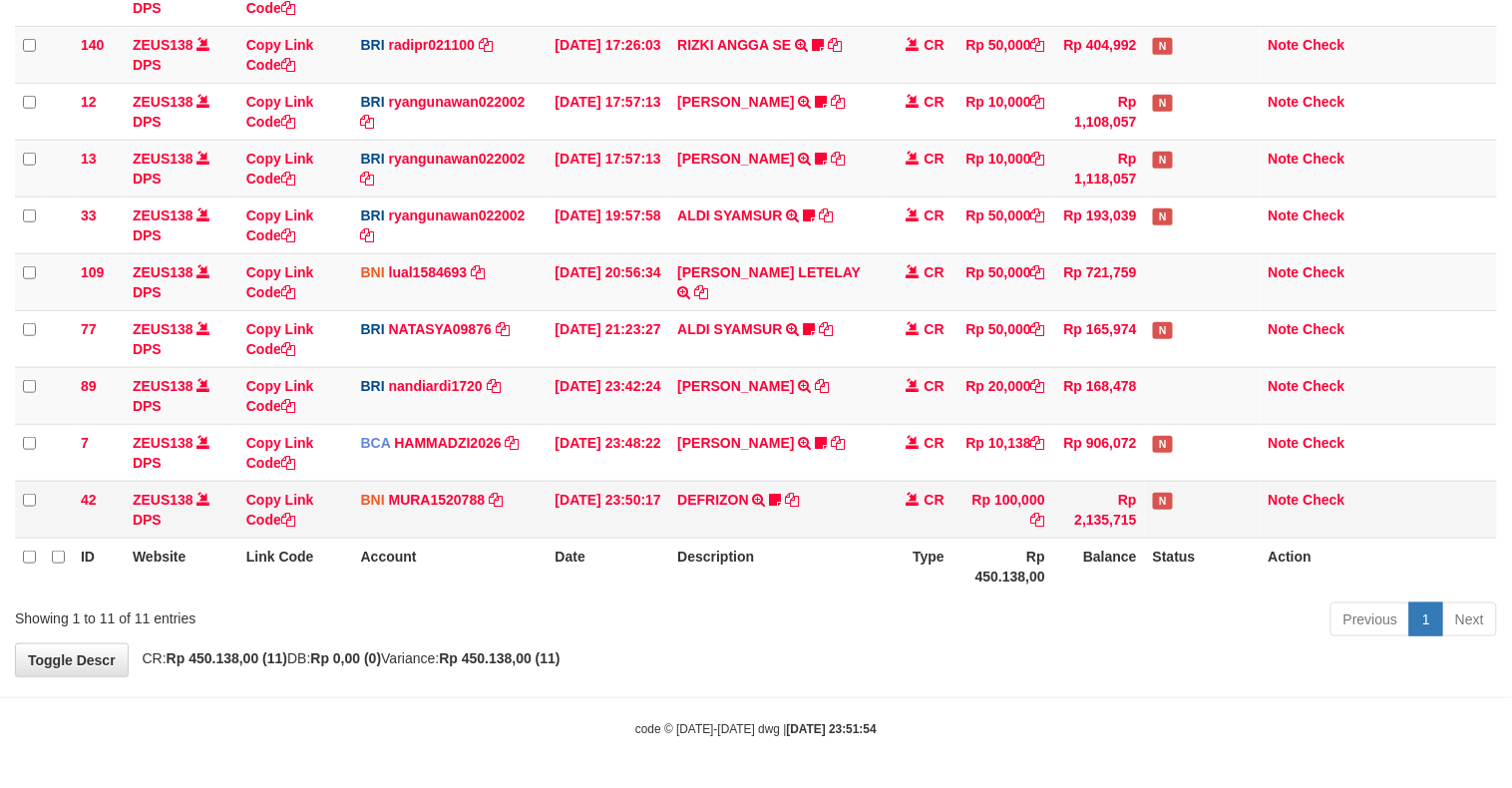 scroll, scrollTop: 322, scrollLeft: 0, axis: vertical 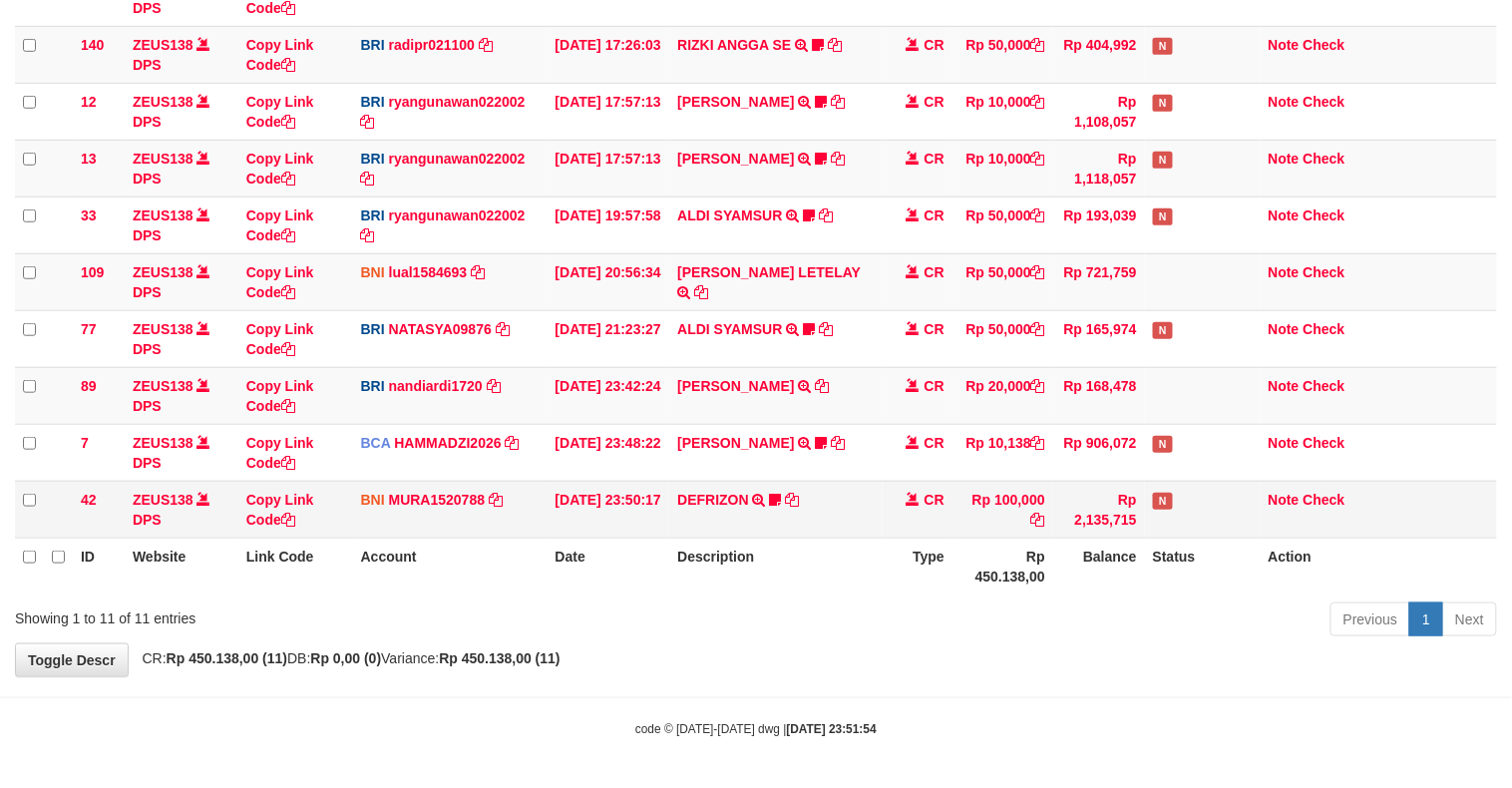 click on "13/07/2025 23:50:17" at bounding box center [608, 509] 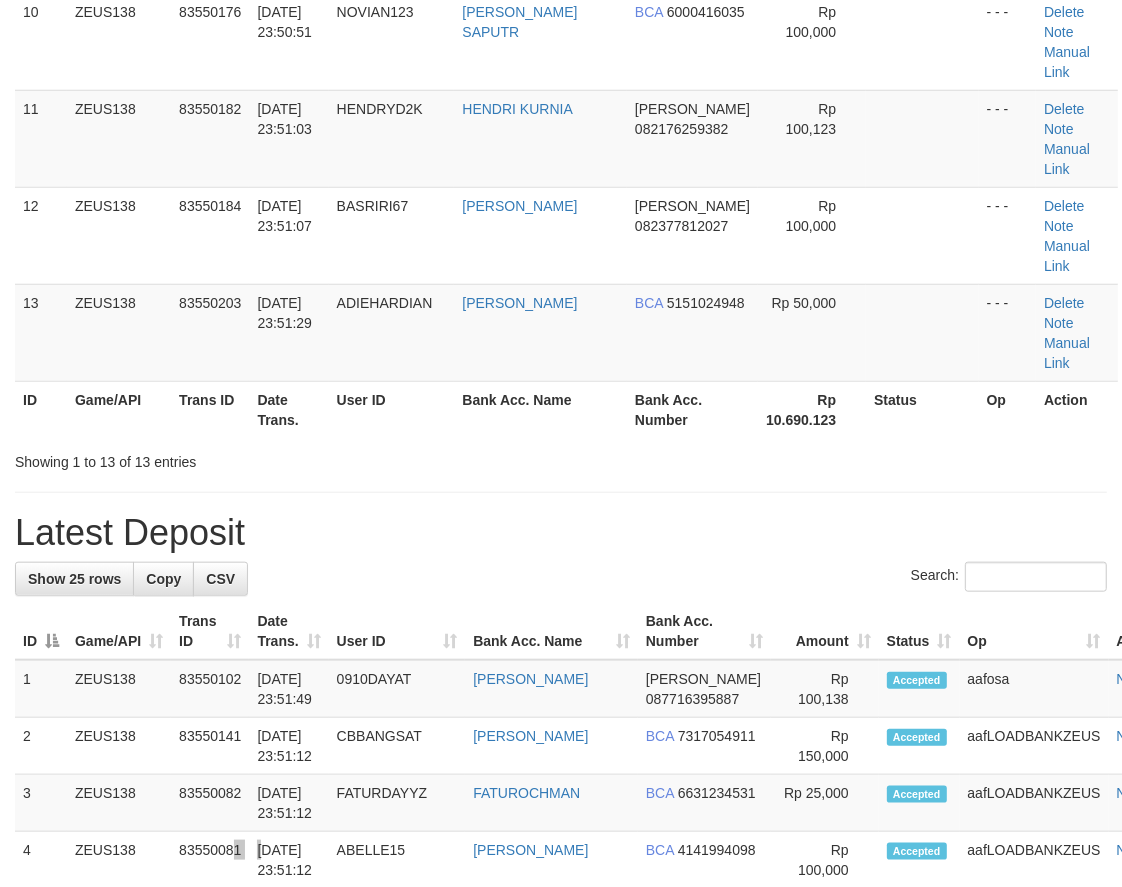 scroll, scrollTop: 795, scrollLeft: 0, axis: vertical 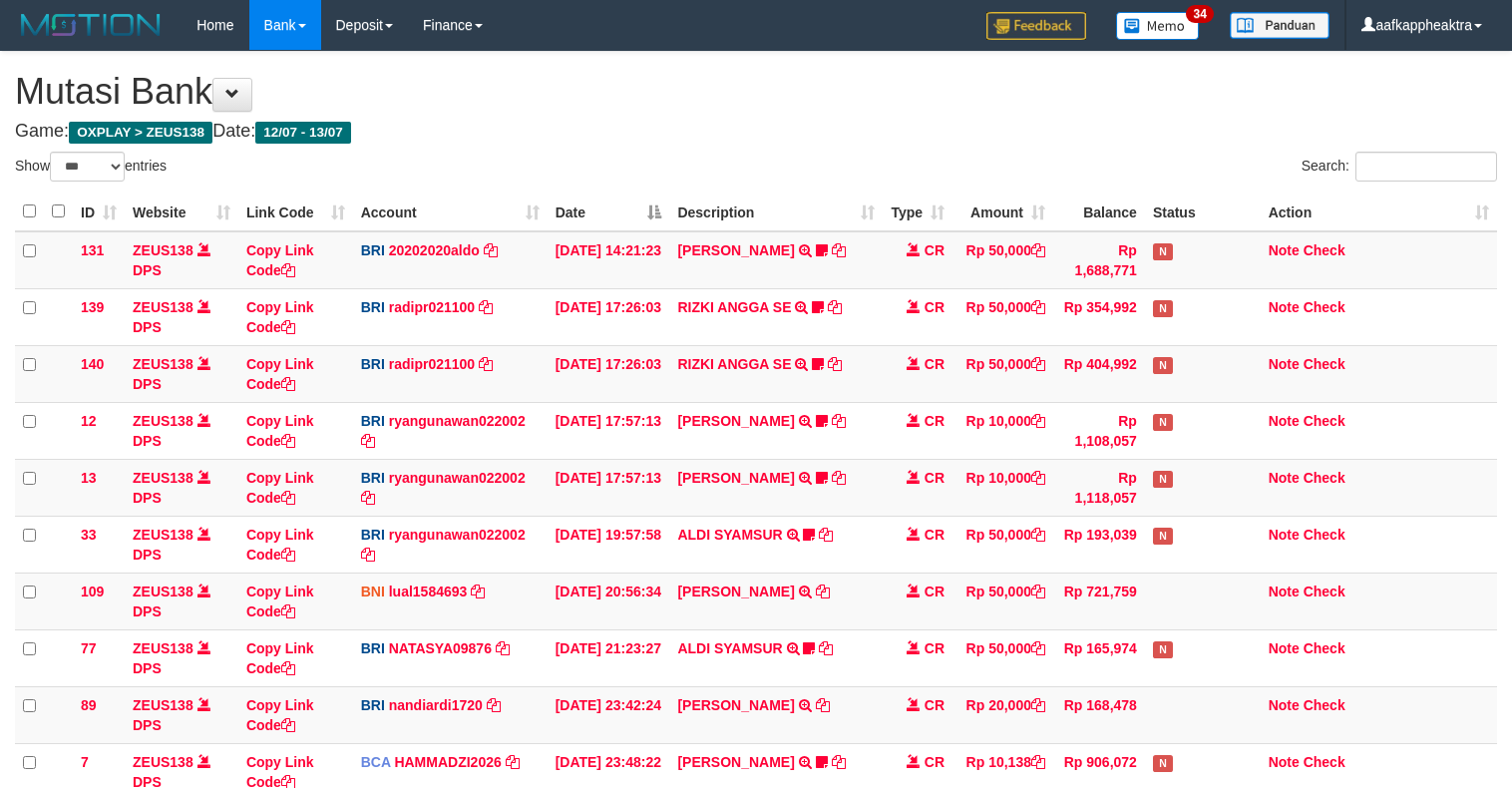 select on "***" 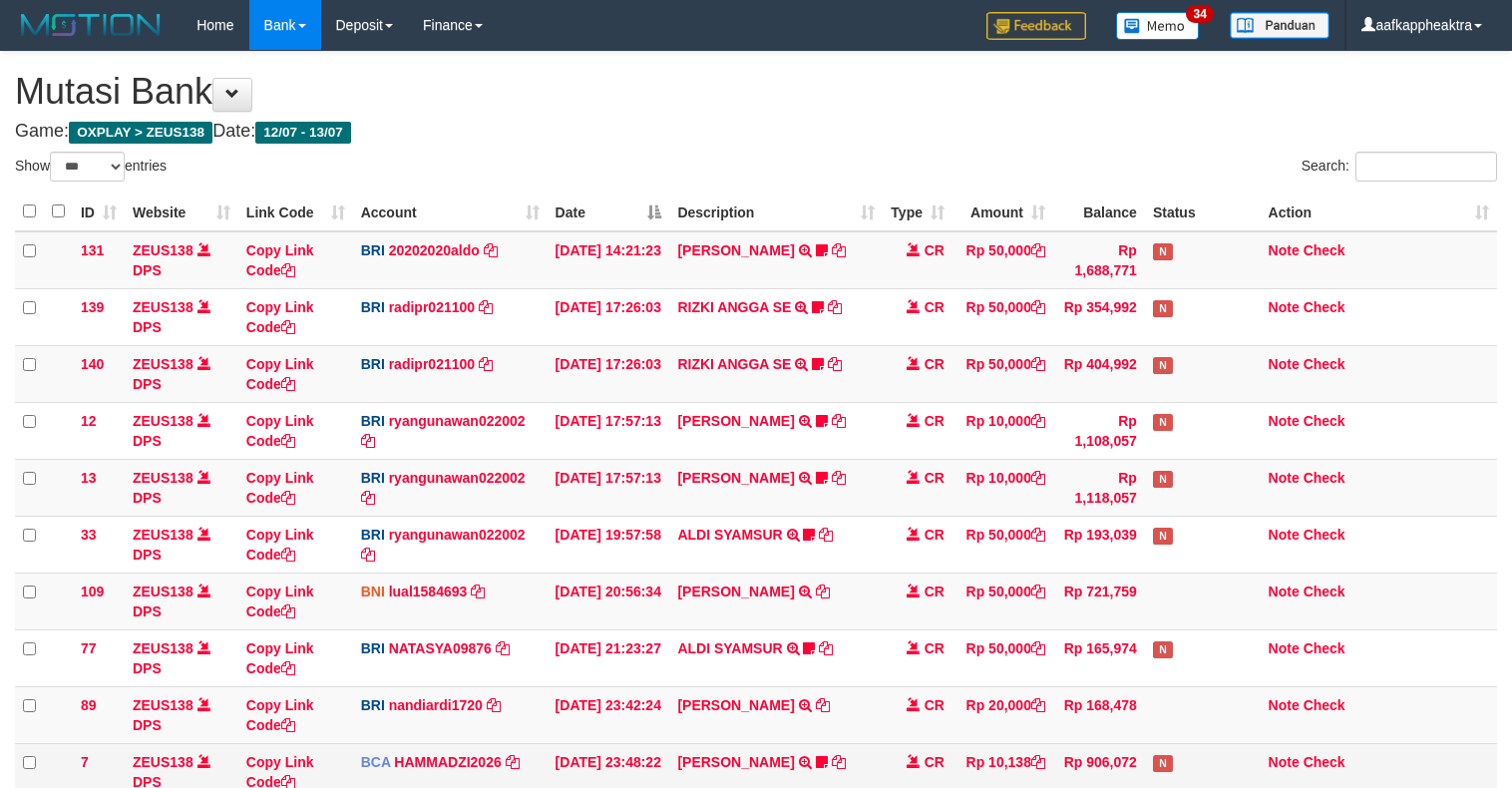 scroll, scrollTop: 322, scrollLeft: 0, axis: vertical 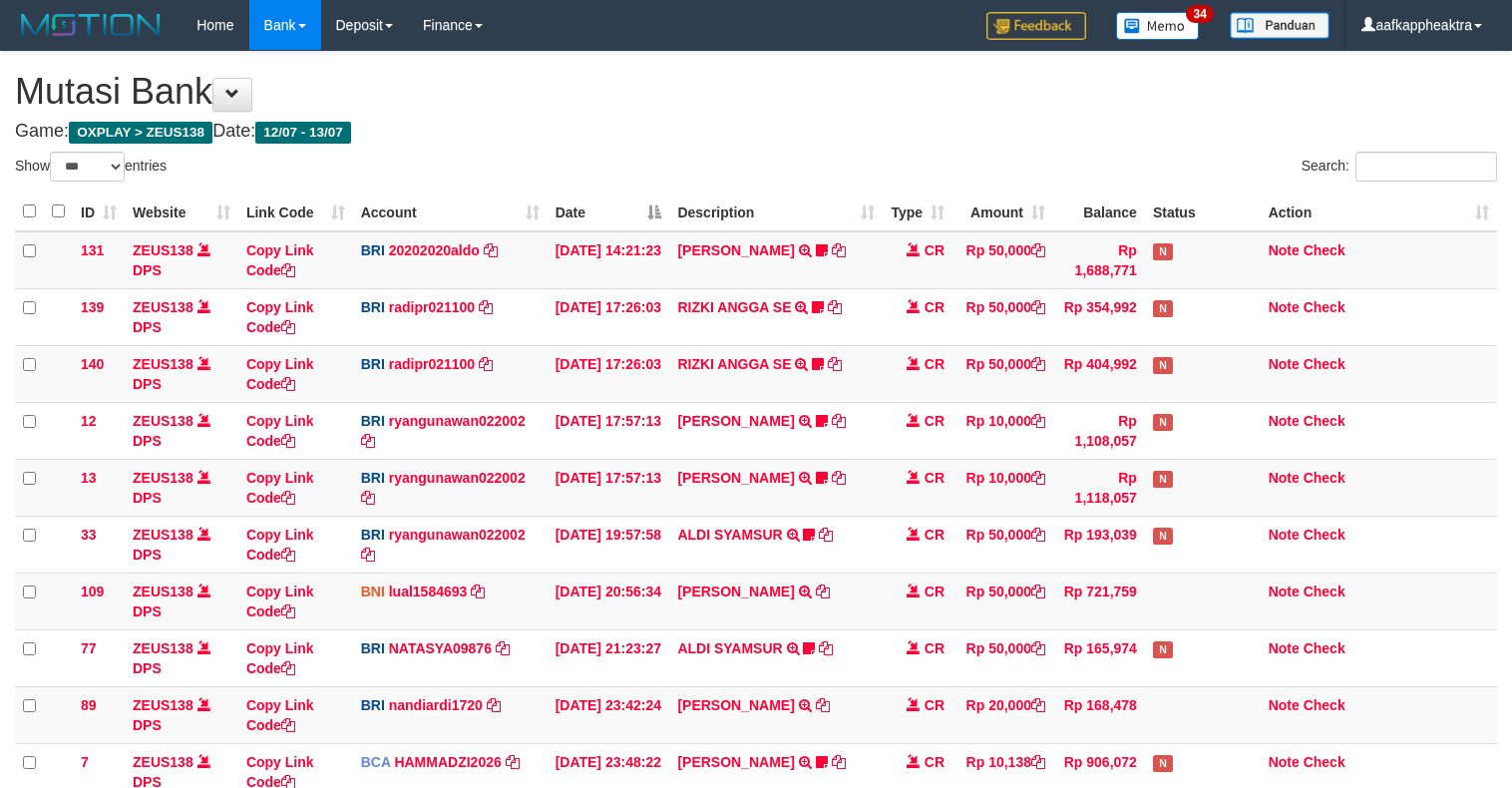 select on "***" 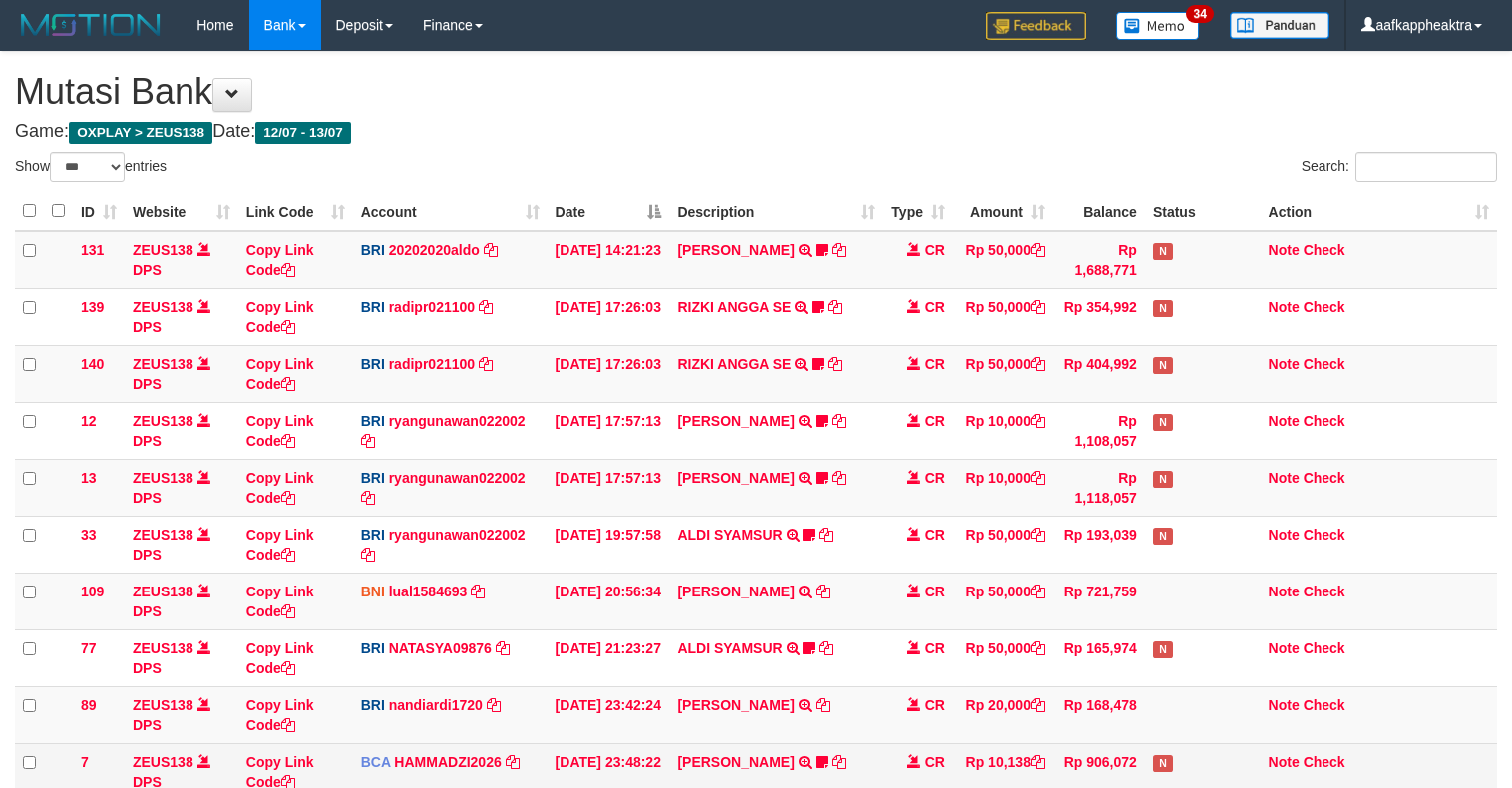 scroll, scrollTop: 322, scrollLeft: 0, axis: vertical 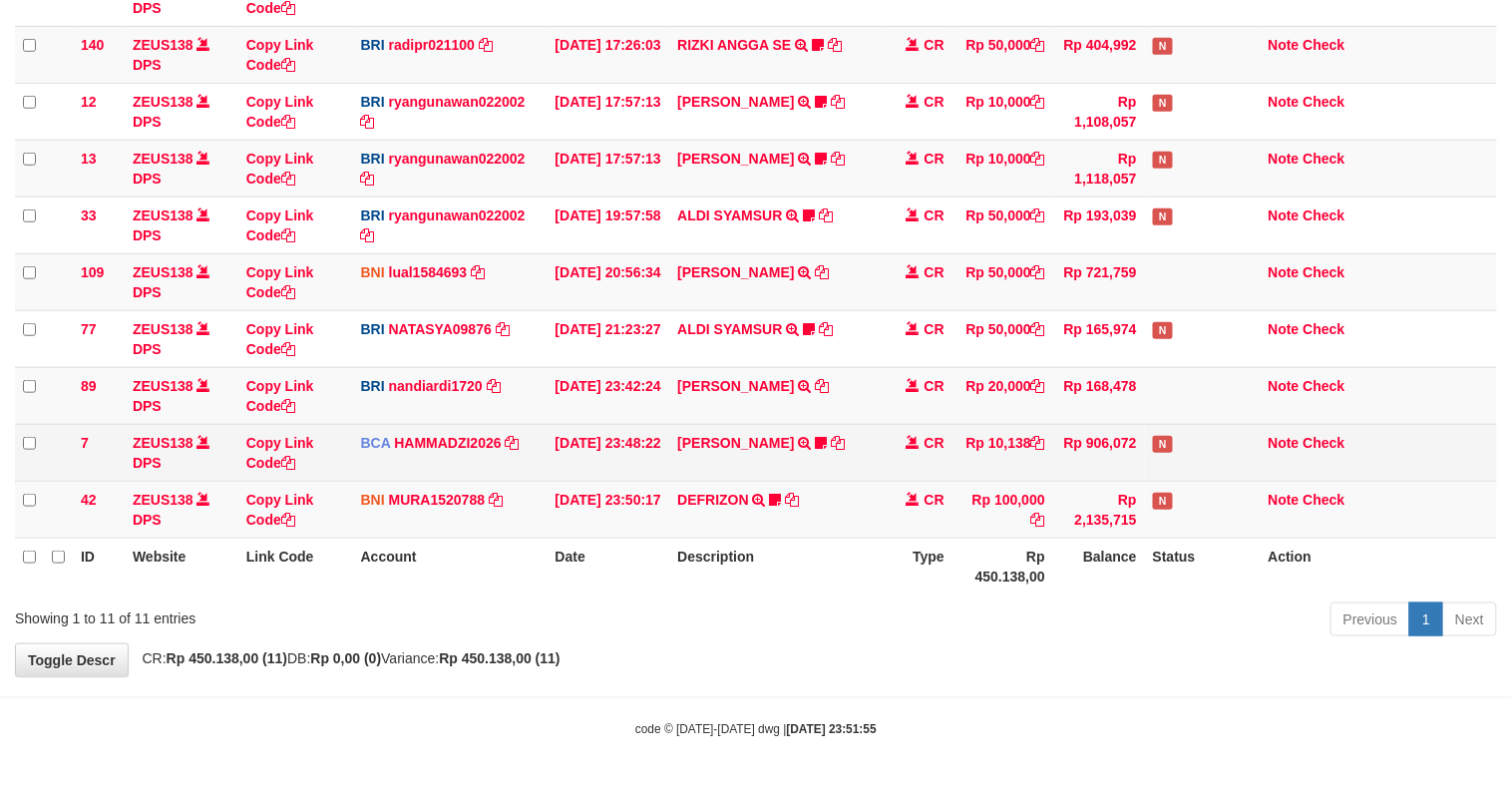 click on "DEFRIZON            TRANSFER DARI BPK DEFRIZON    Kentutenak69" at bounding box center [776, 509] 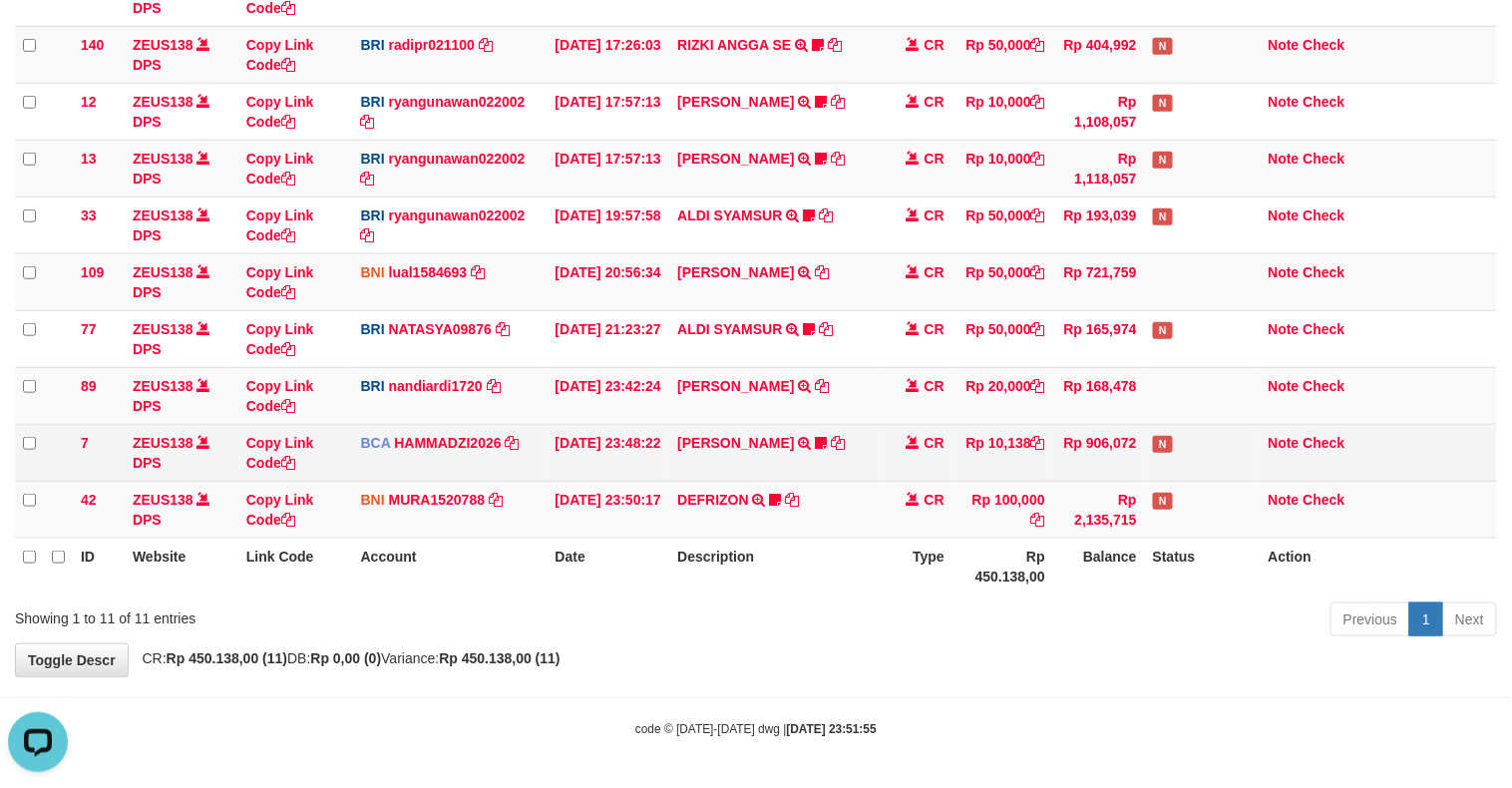 scroll, scrollTop: 0, scrollLeft: 0, axis: both 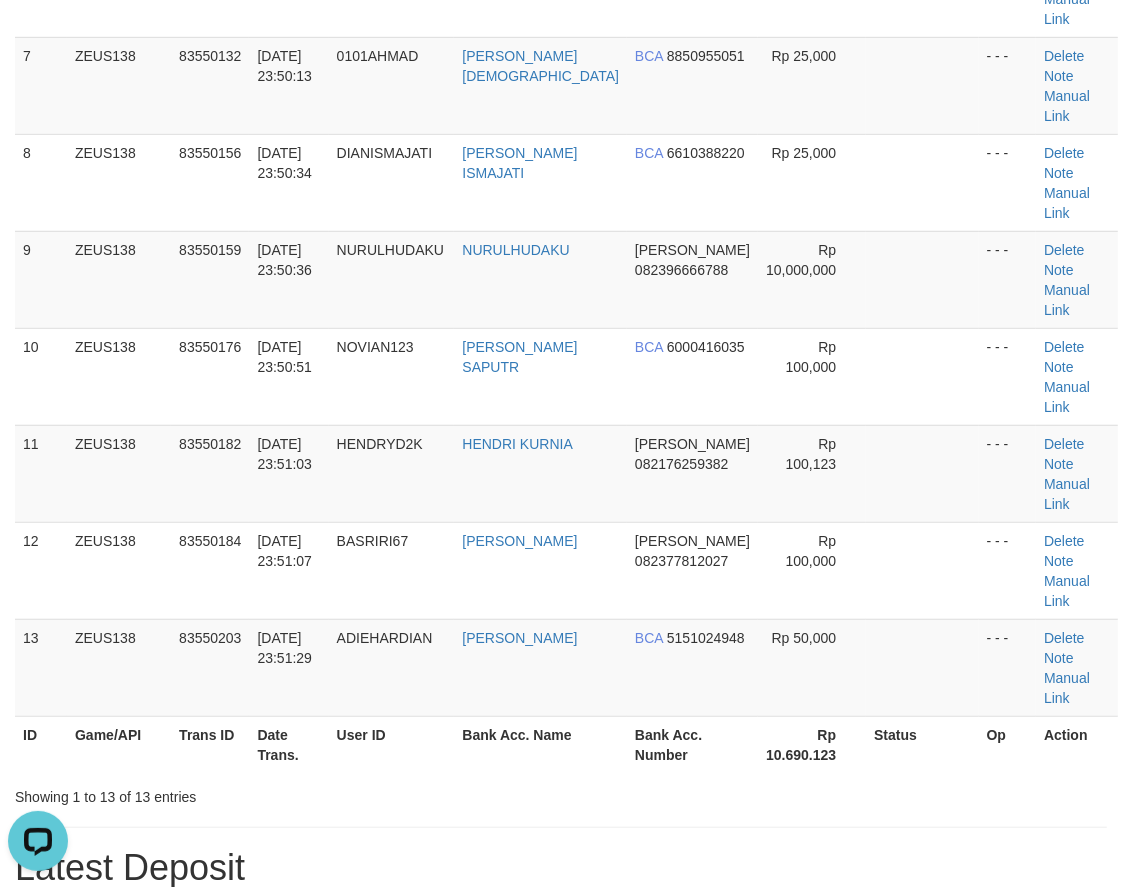 drag, startPoint x: 563, startPoint y: 535, endPoint x: 552, endPoint y: 528, distance: 13.038404 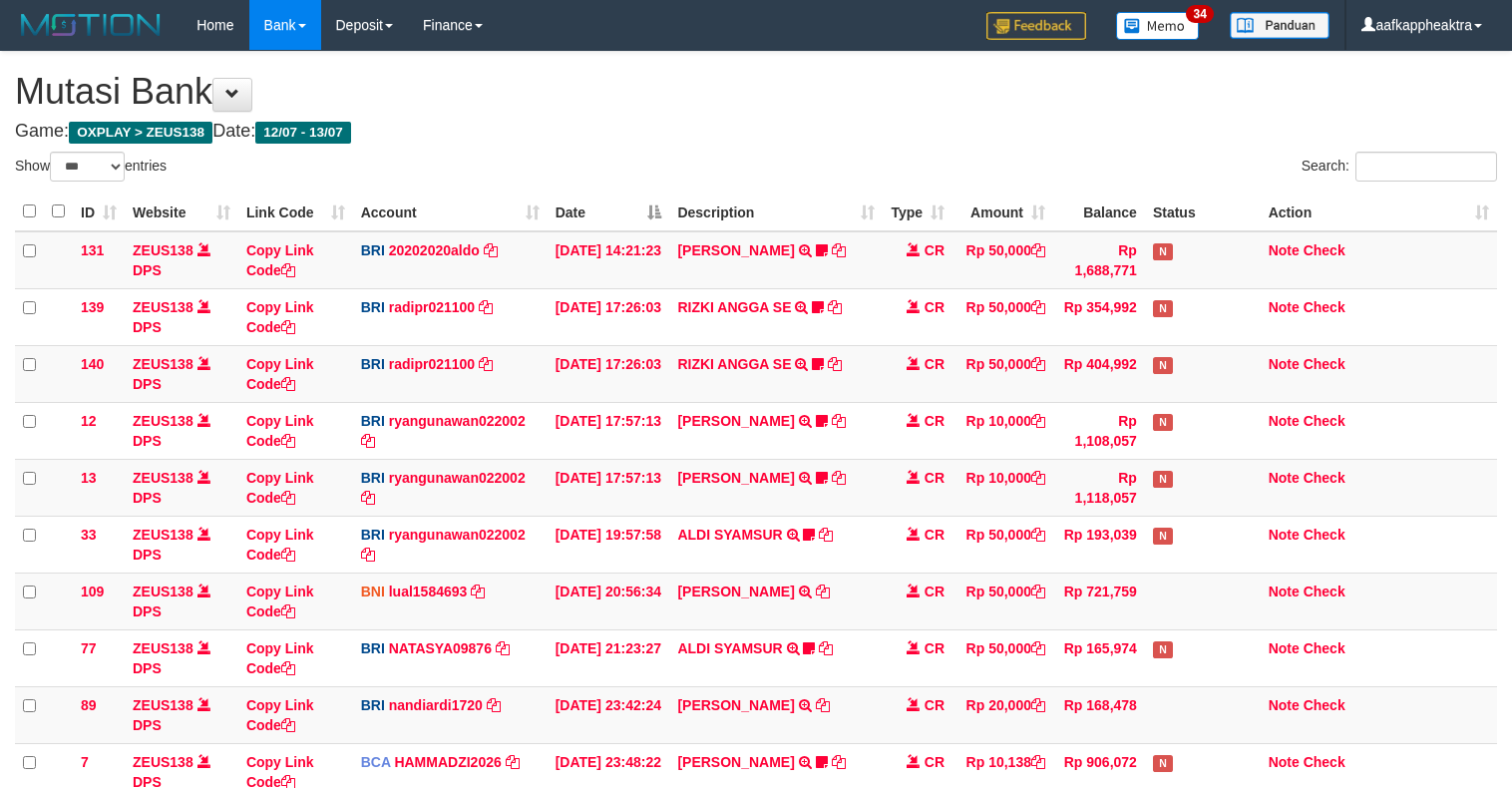 select on "***" 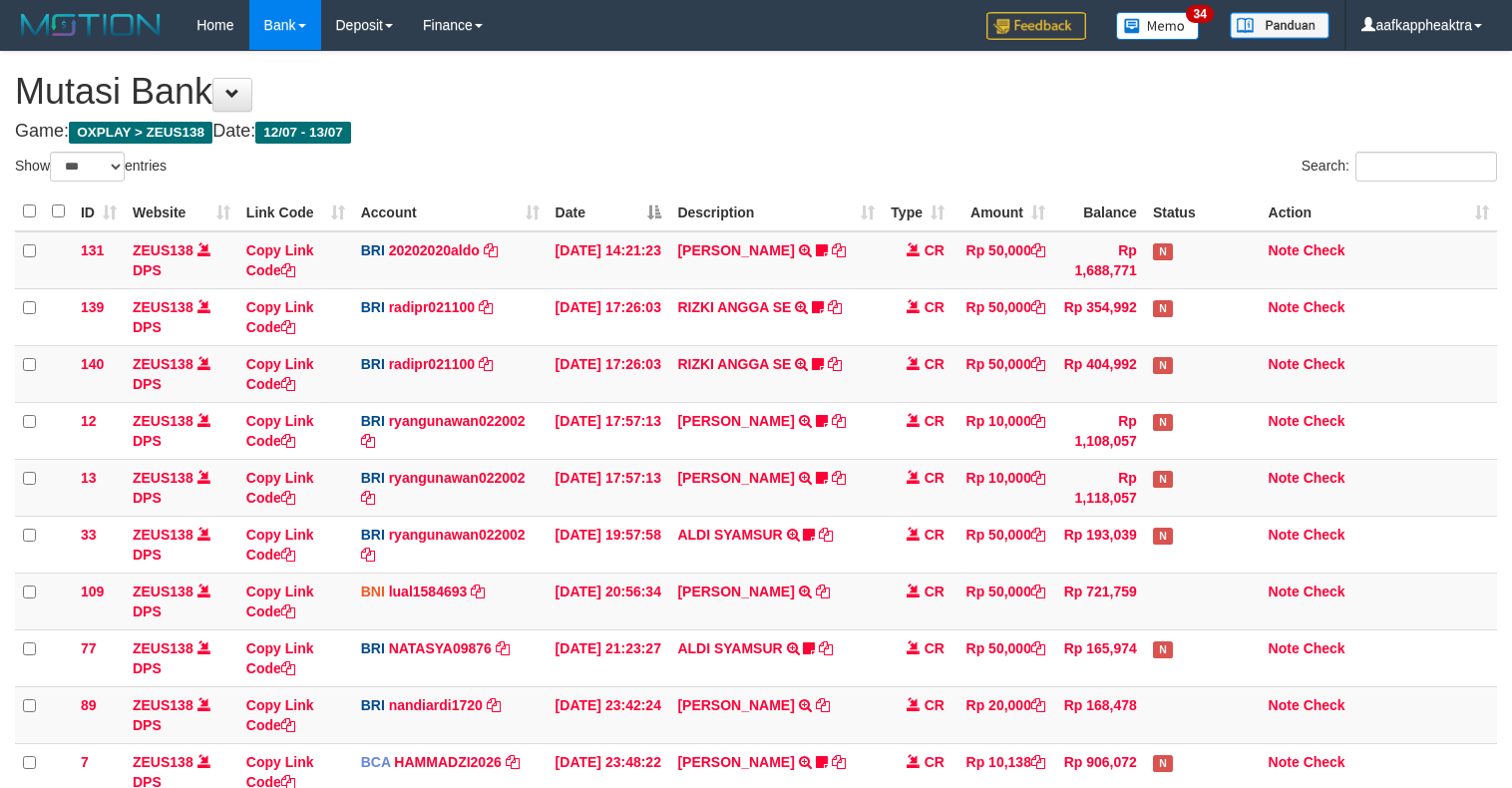 scroll, scrollTop: 322, scrollLeft: 0, axis: vertical 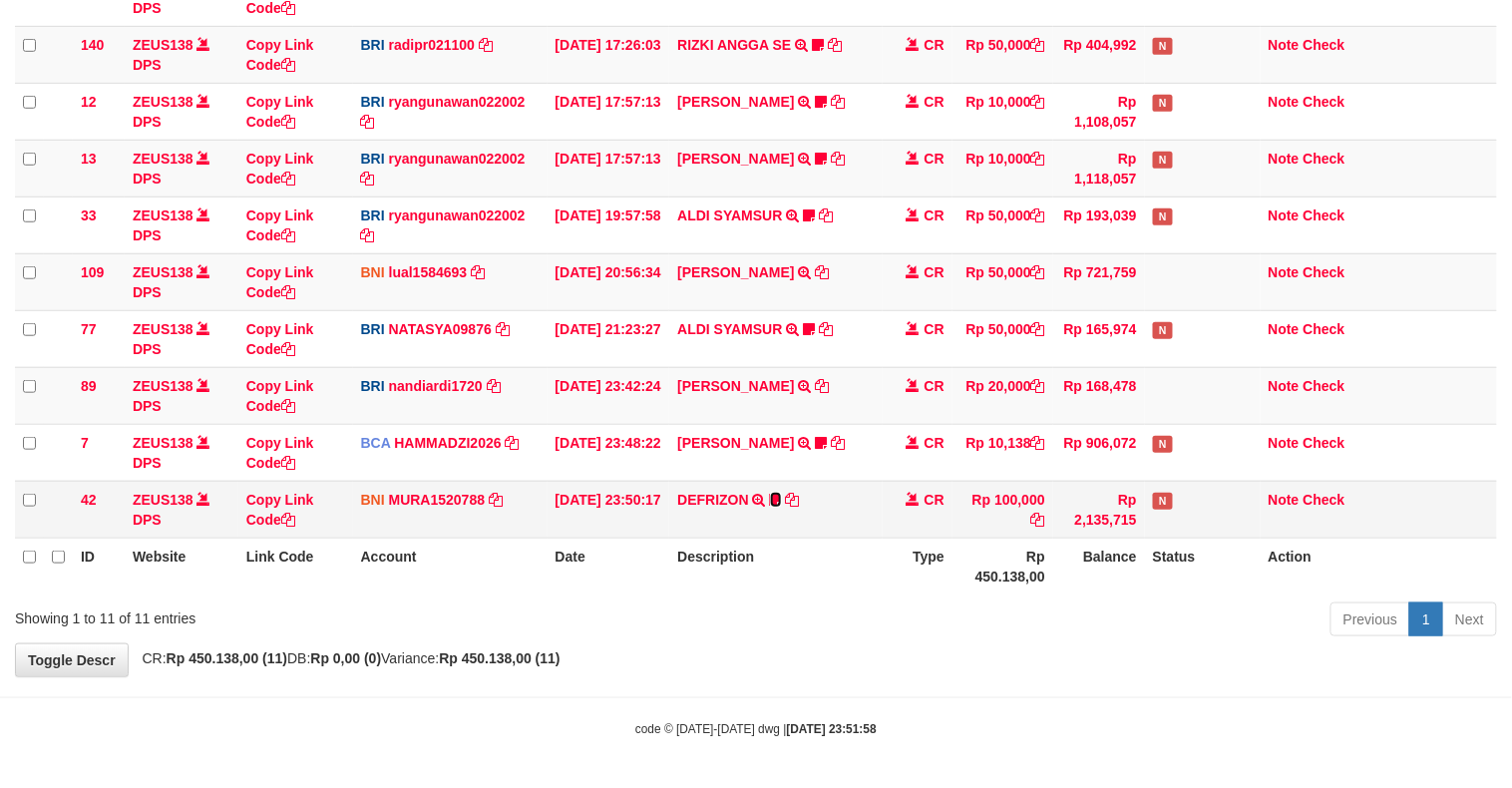 click at bounding box center [776, 500] 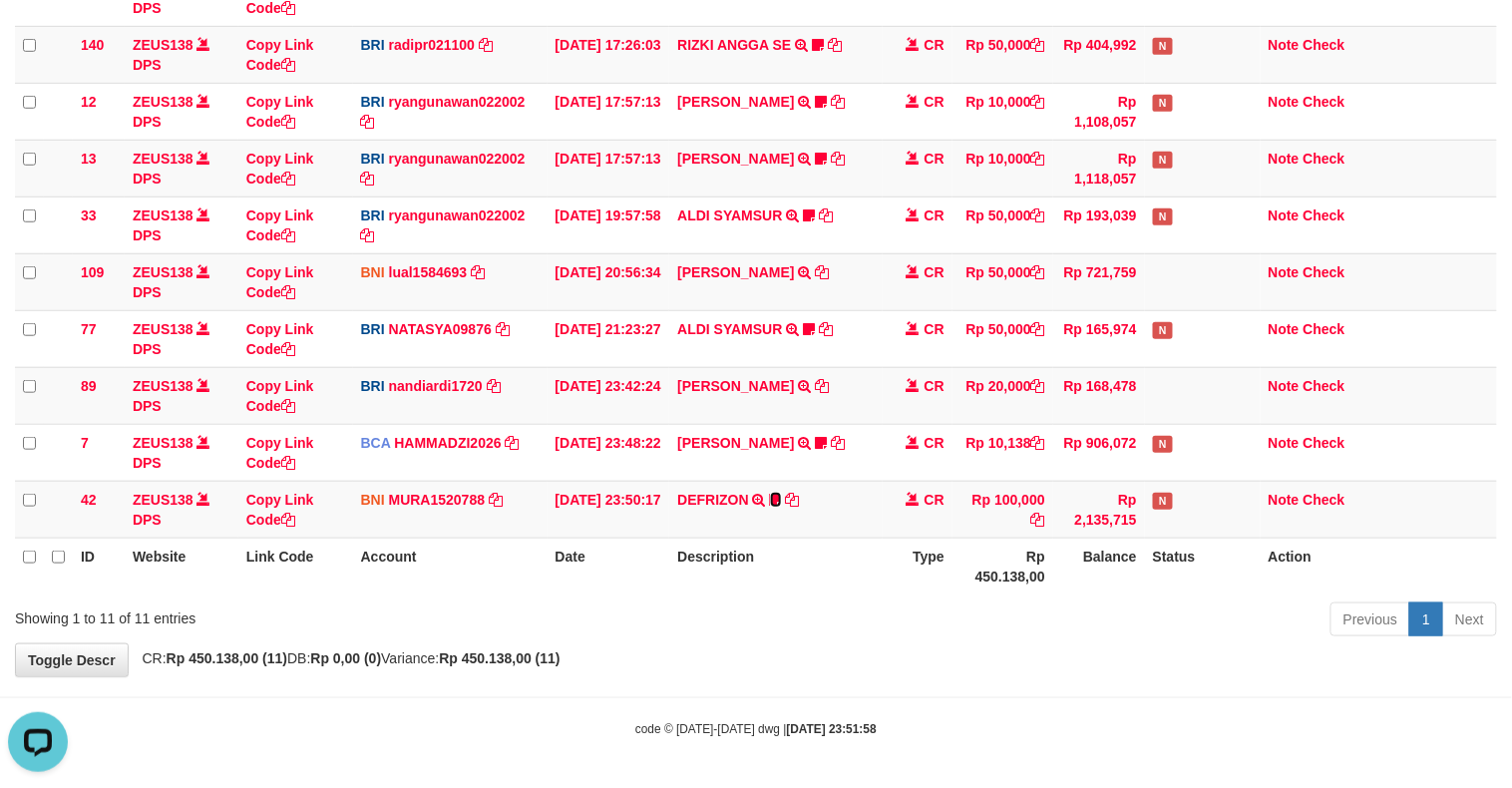 scroll, scrollTop: 0, scrollLeft: 0, axis: both 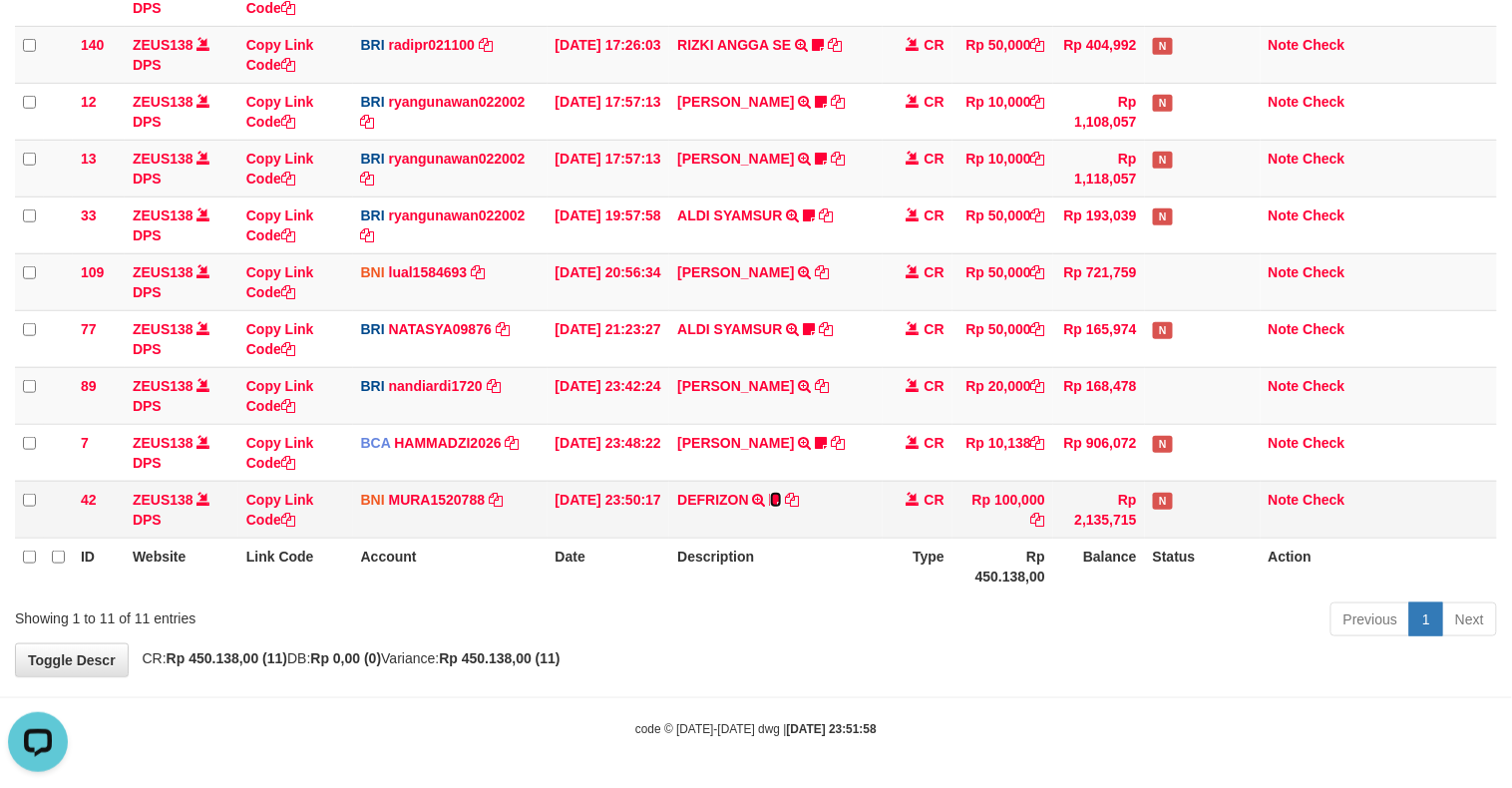 click at bounding box center [776, 500] 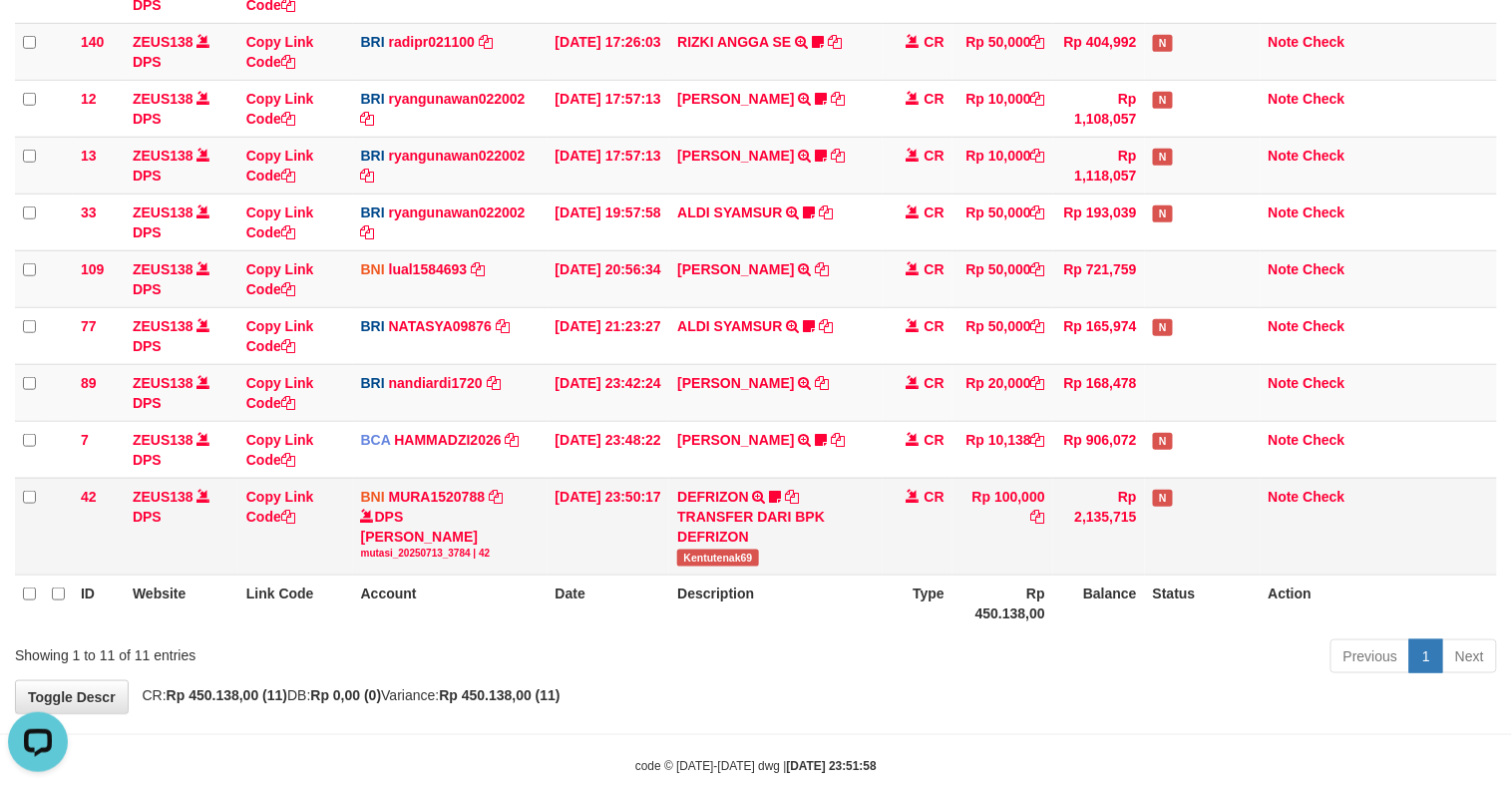 click on "Kentutenak69" at bounding box center (717, 558) 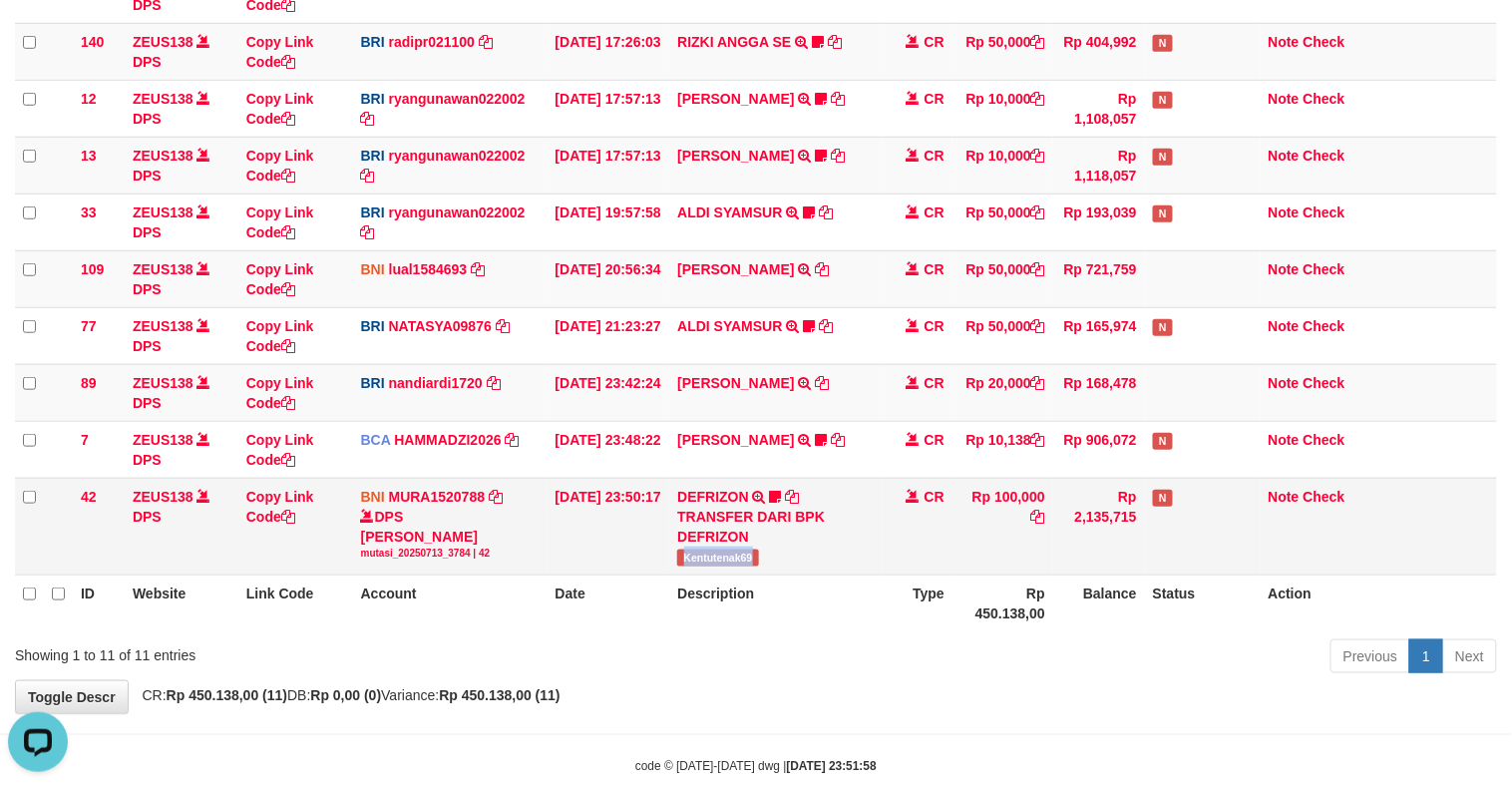 click on "Kentutenak69" at bounding box center (717, 558) 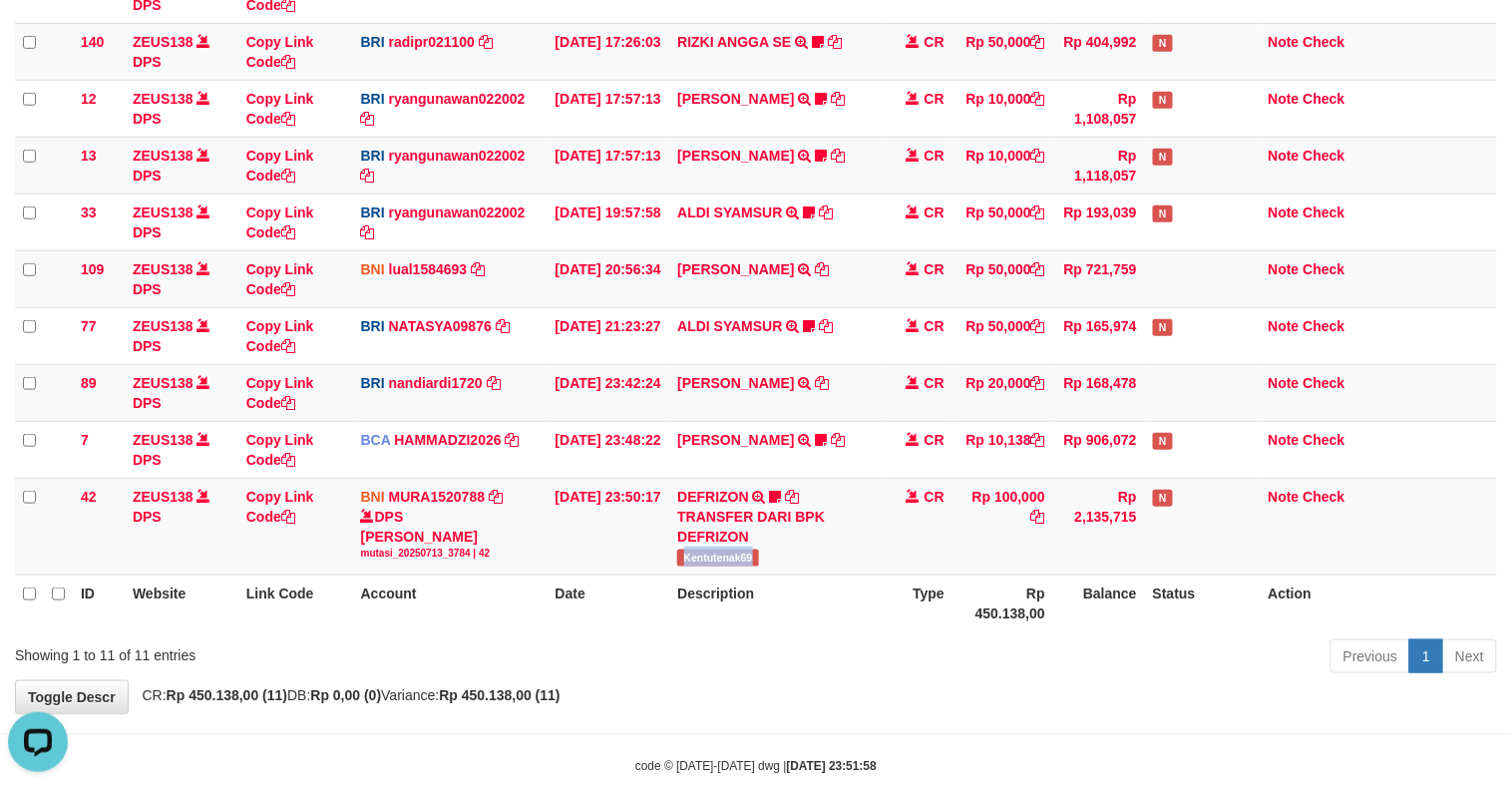 copy on "Kentutenak69" 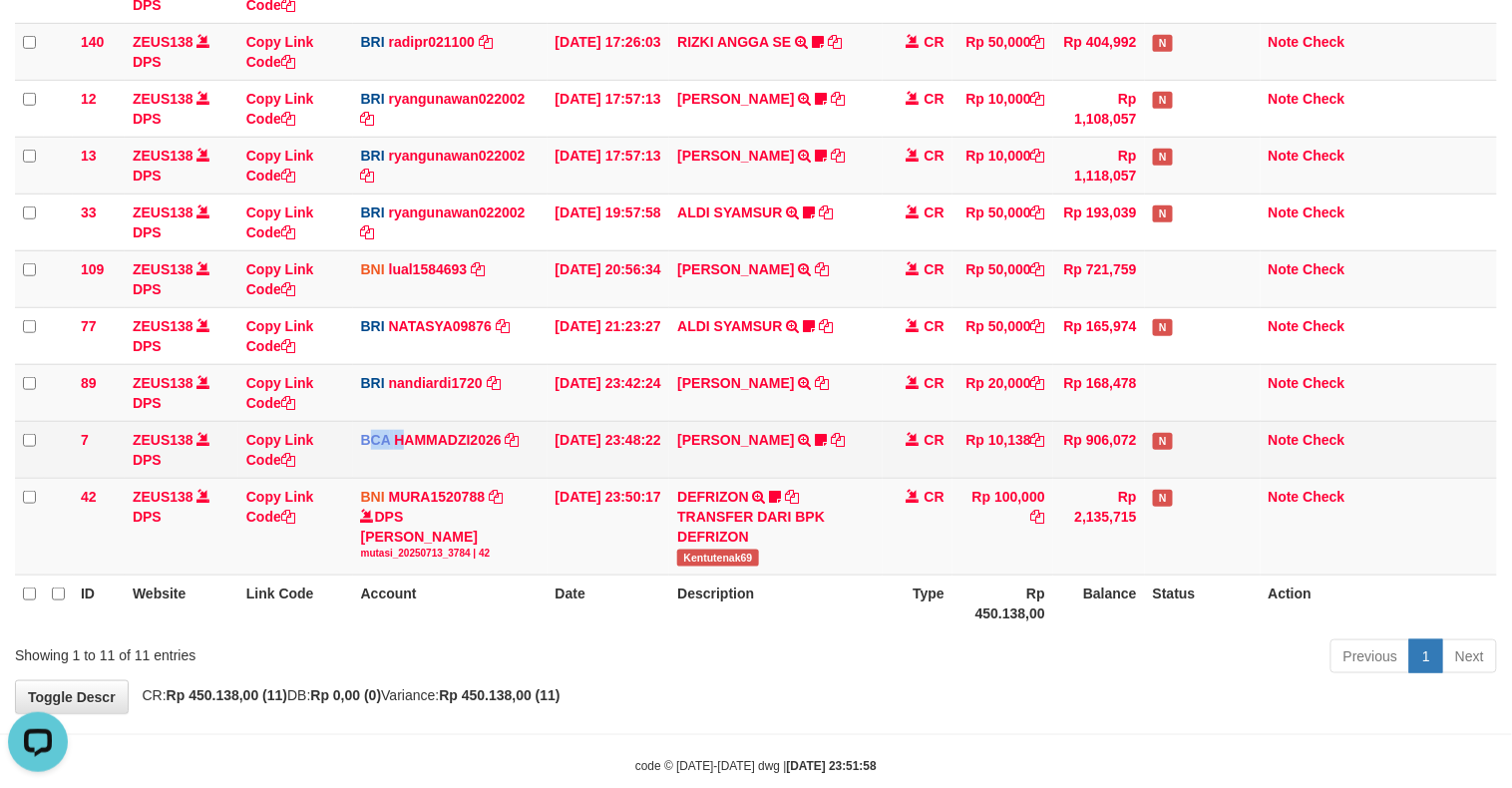 drag, startPoint x: 375, startPoint y: 470, endPoint x: 595, endPoint y: 430, distance: 223.6068 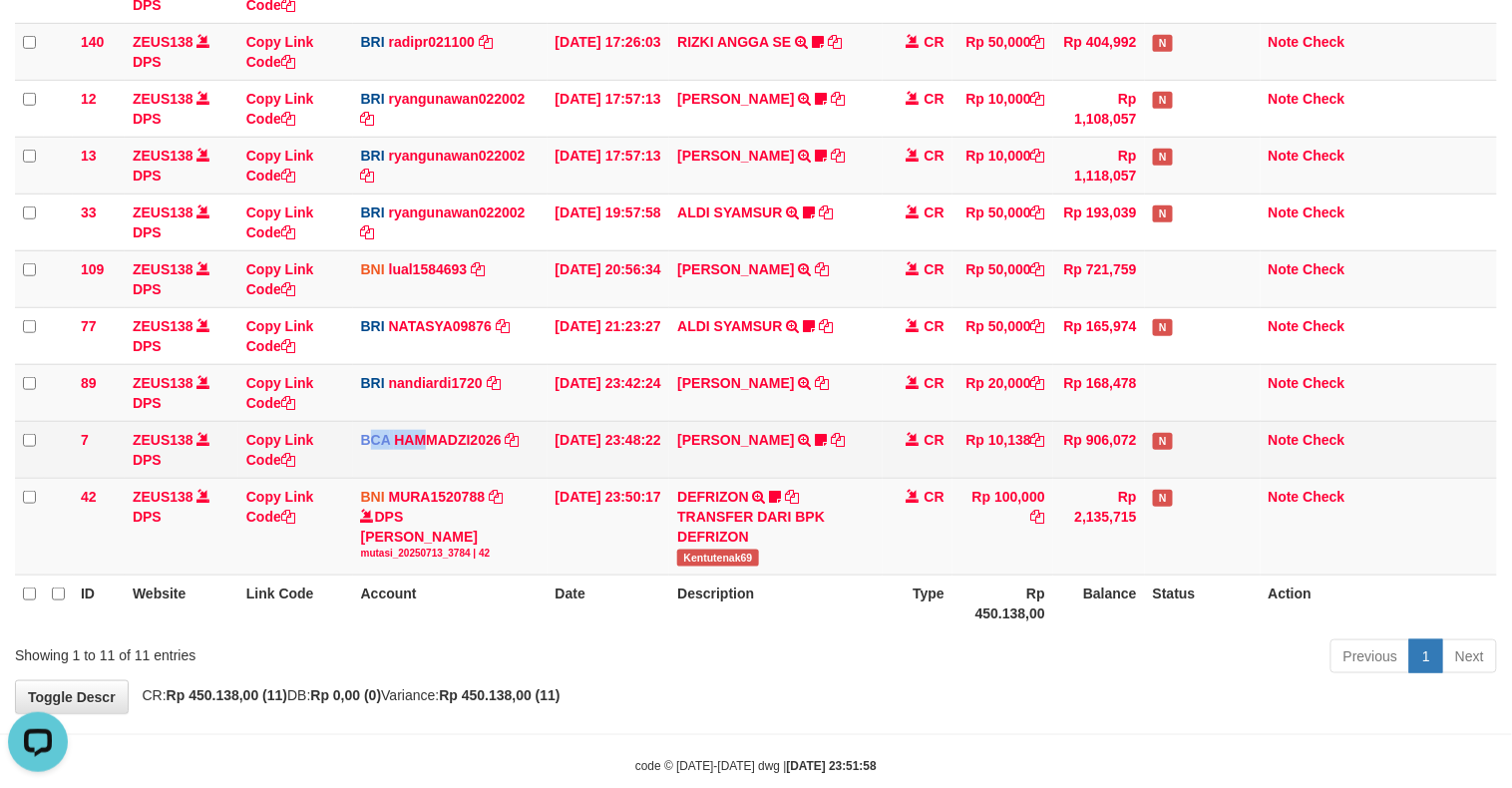 click on "[DATE] 23:48:22" at bounding box center [608, 449] 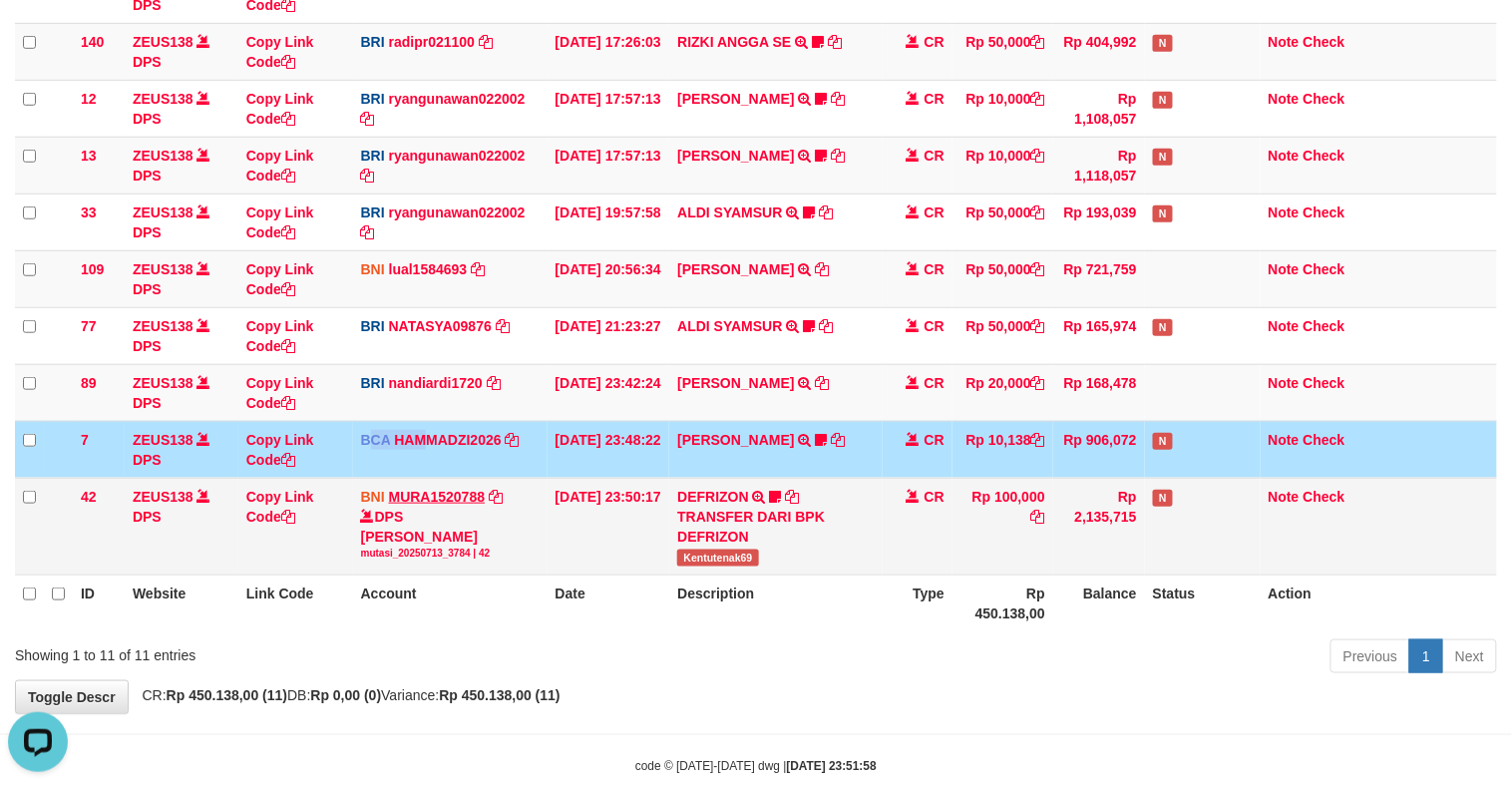 click on "131
ZEUS138    DPS
Copy Link Code
BRI
20202020aldo
DPS
[PERSON_NAME]
mutasi_20250713_3778 | 131
mutasi_20250713_3778 | 131
[DATE] 14:21:23
[PERSON_NAME] HERISUPRAPTO            TRANSFER NBMB [PERSON_NAME] HERISUPRAPTO TO [PERSON_NAME]    Herisuprapto
CR
Rp 50,000
Rp 1,688,771
N
Note
Check
139
ZEUS138    DPS
Copy Link Code
BRI
radipr021100
DPS
[PERSON_NAME]" at bounding box center [756, 242] 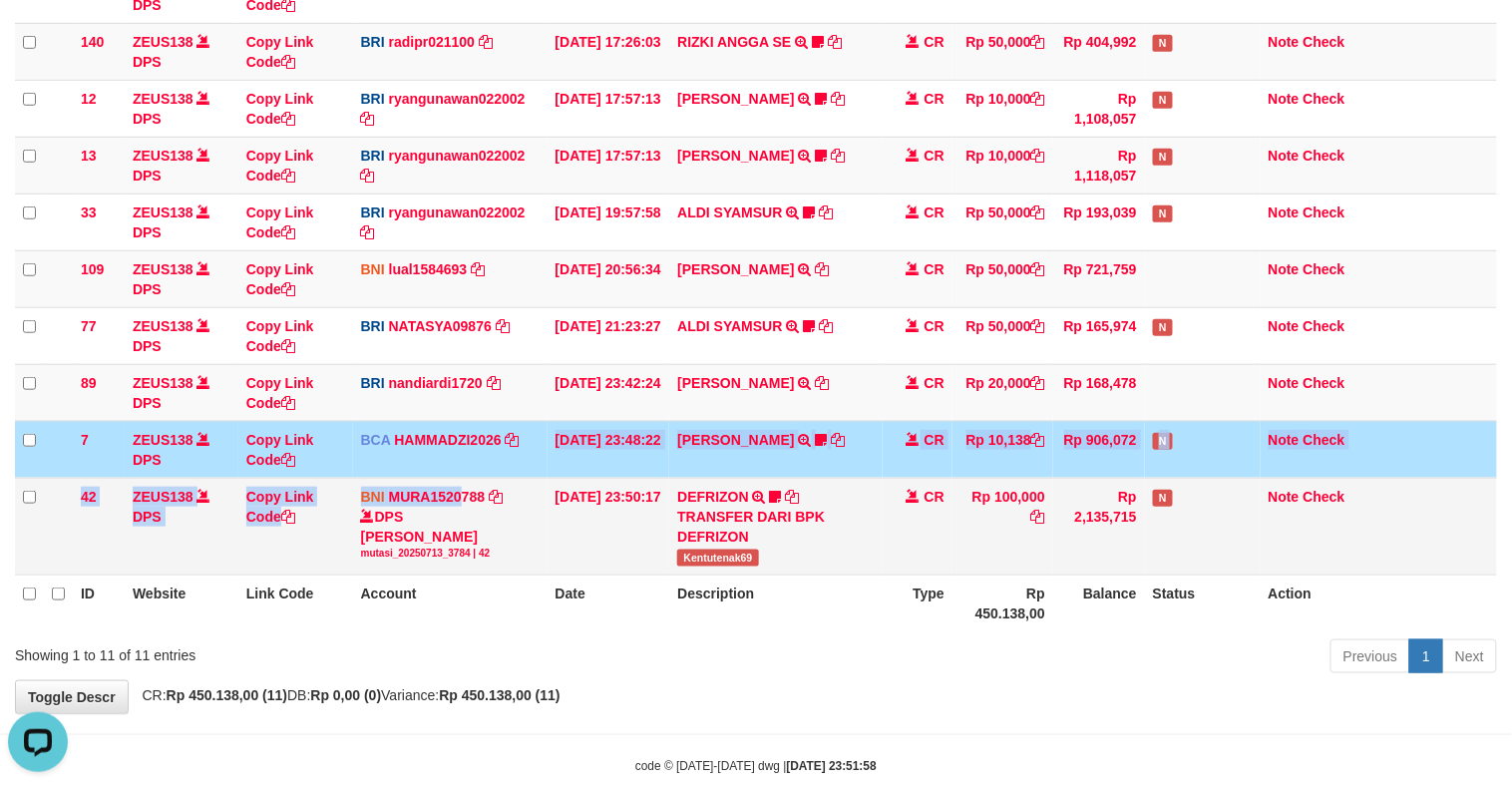 click on "131
ZEUS138    DPS
Copy Link Code
BRI
20202020aldo
DPS
REVALDO SAGITA
mutasi_20250713_3778 | 131
mutasi_20250713_3778 | 131
13/07/2025 14:21:23
DANA HERISUPRAPTO            TRANSFER NBMB DANA HERISUPRAPTO TO REVALDO SAGITA    Herisuprapto
CR
Rp 50,000
Rp 1,688,771
N
Note
Check
139
ZEUS138    DPS
Copy Link Code
BRI
radipr021100
DPS
REYNALDI ADI PRATAMA" at bounding box center [756, 242] 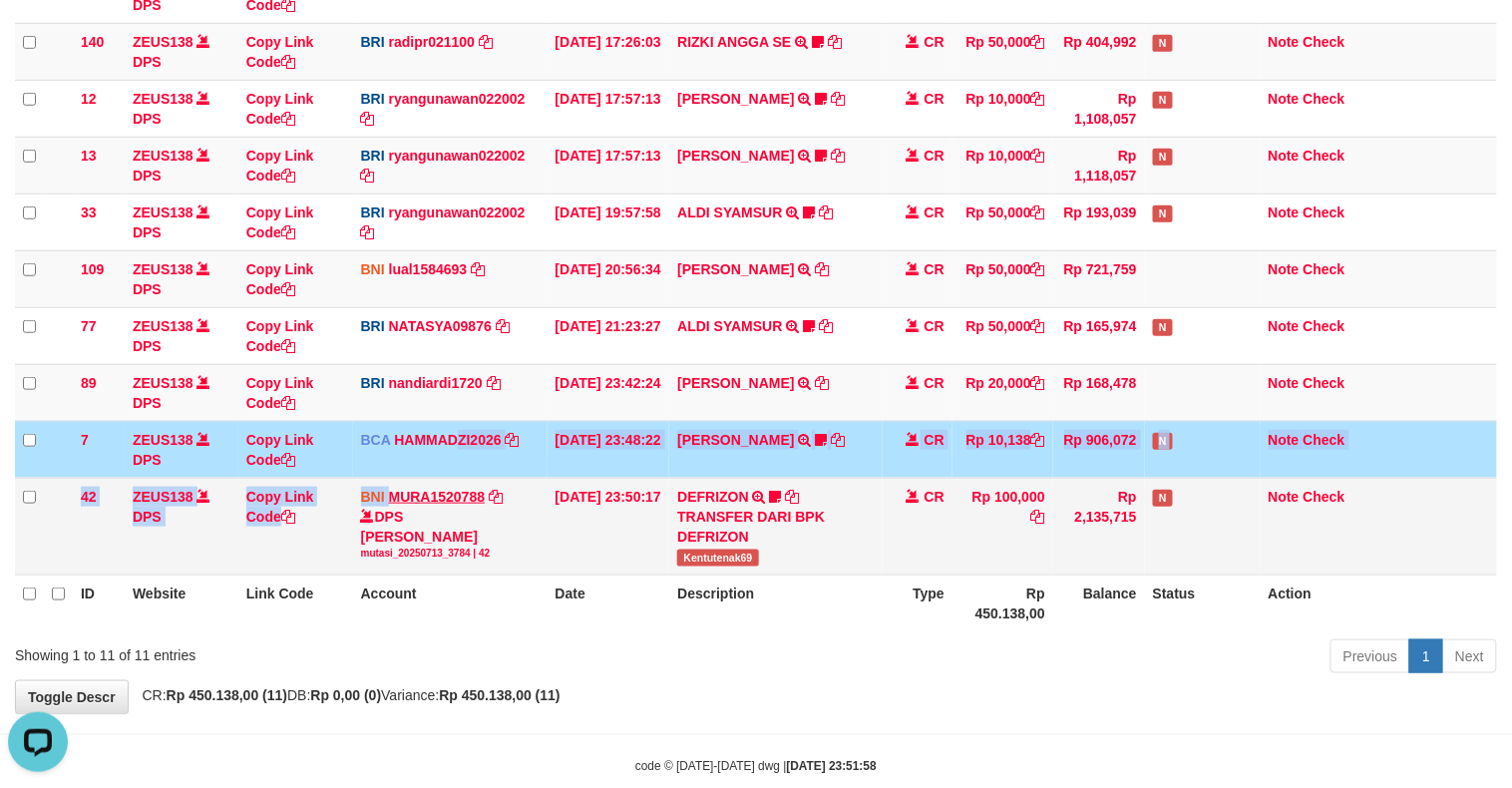 click on "131
ZEUS138    DPS
Copy Link Code
BRI
20202020aldo
DPS
REVALDO SAGITA
mutasi_20250713_3778 | 131
mutasi_20250713_3778 | 131
13/07/2025 14:21:23
DANA HERISUPRAPTO            TRANSFER NBMB DANA HERISUPRAPTO TO REVALDO SAGITA    Herisuprapto
CR
Rp 50,000
Rp 1,688,771
N
Note
Check
139
ZEUS138    DPS
Copy Link Code
BRI
radipr021100
DPS
REYNALDI ADI PRATAMA" at bounding box center [756, 242] 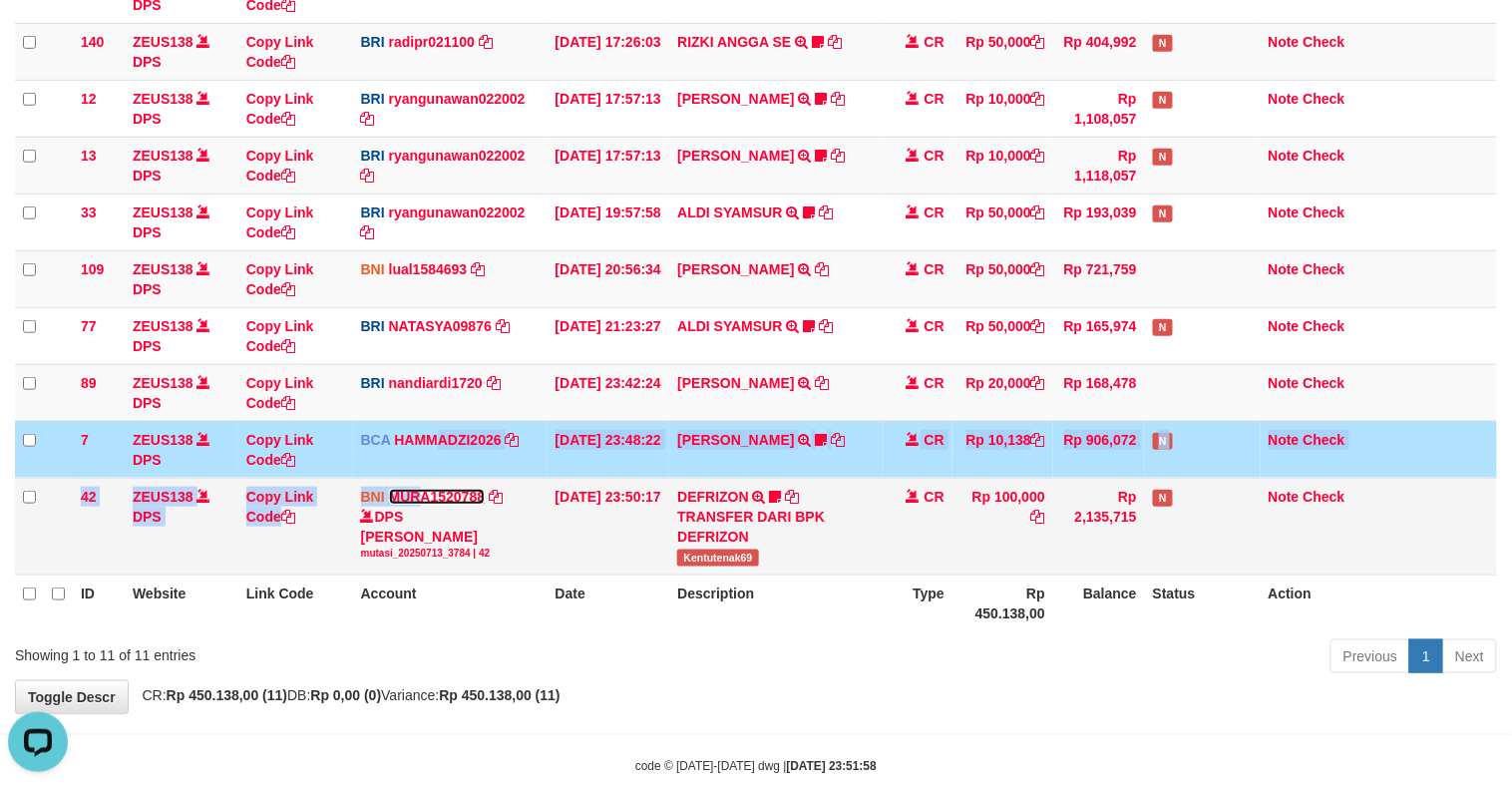 scroll, scrollTop: 362, scrollLeft: 0, axis: vertical 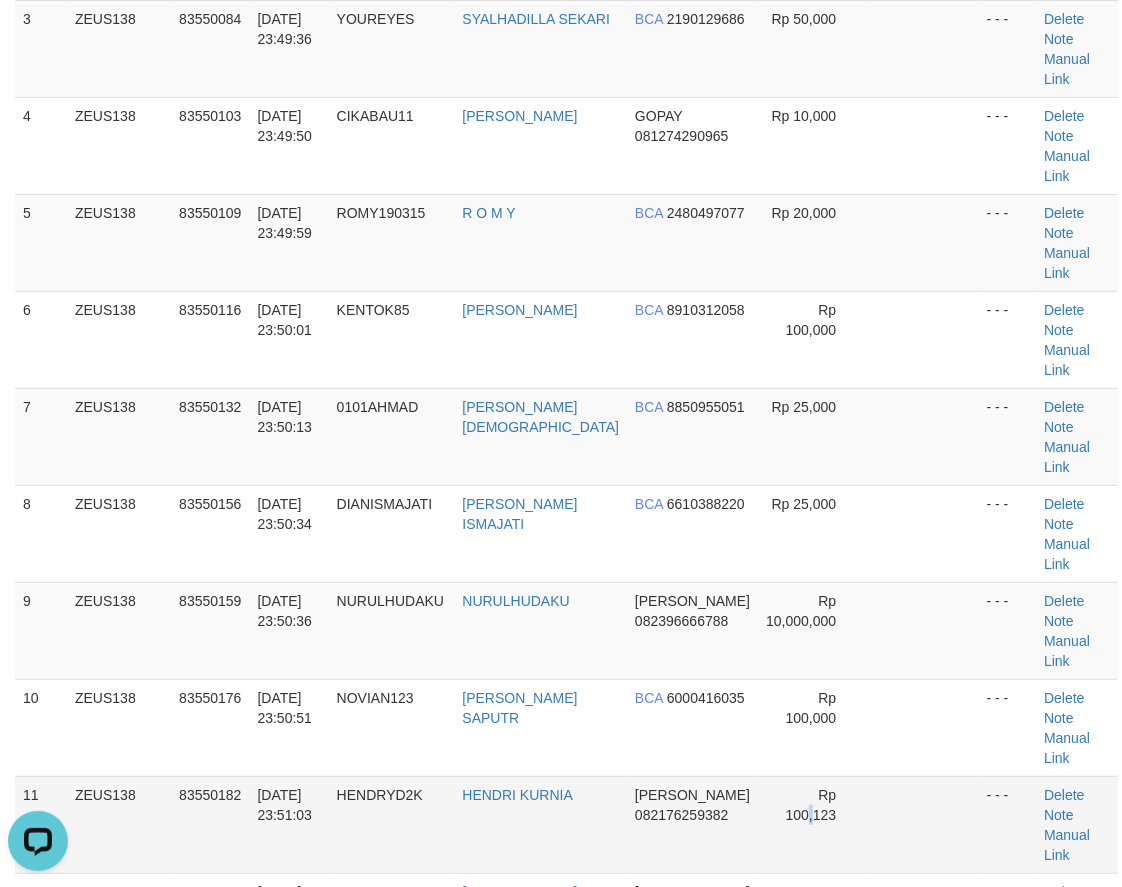 click on "Rp 100,123" at bounding box center (812, 824) 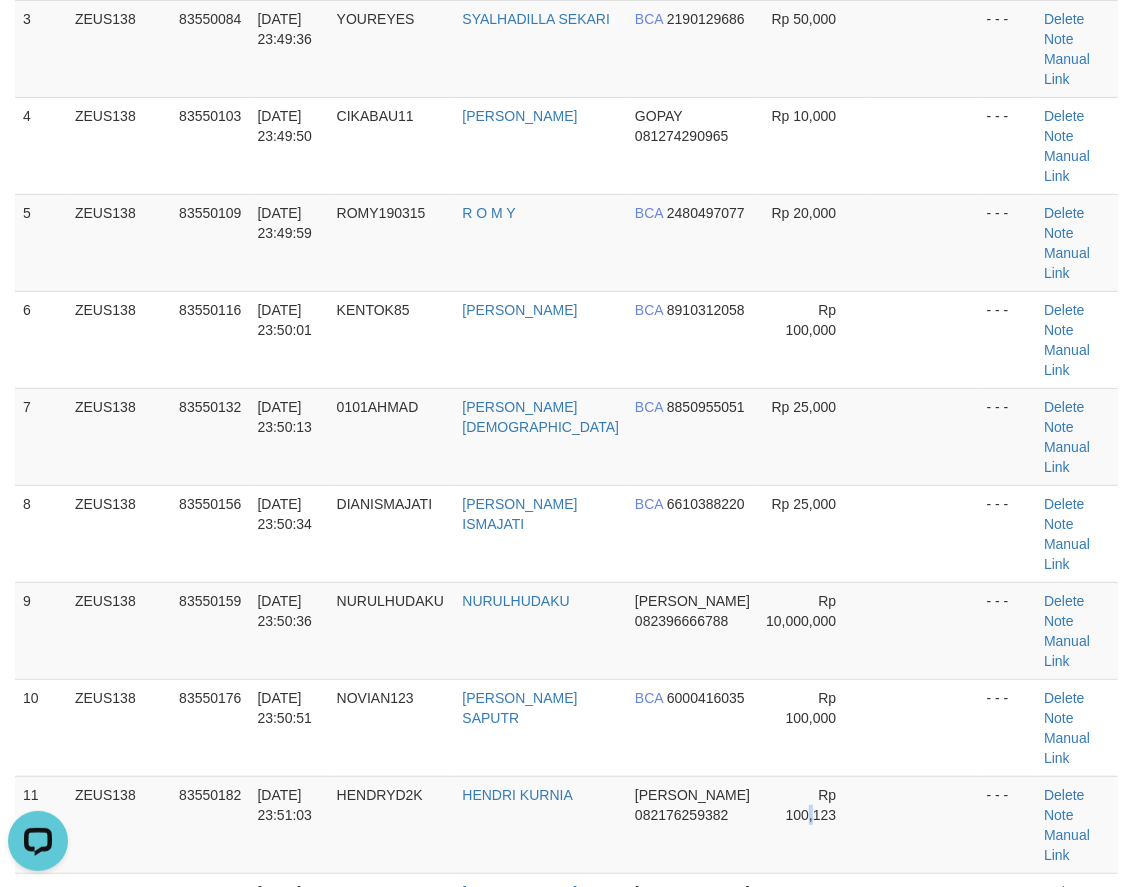 scroll, scrollTop: 888, scrollLeft: 0, axis: vertical 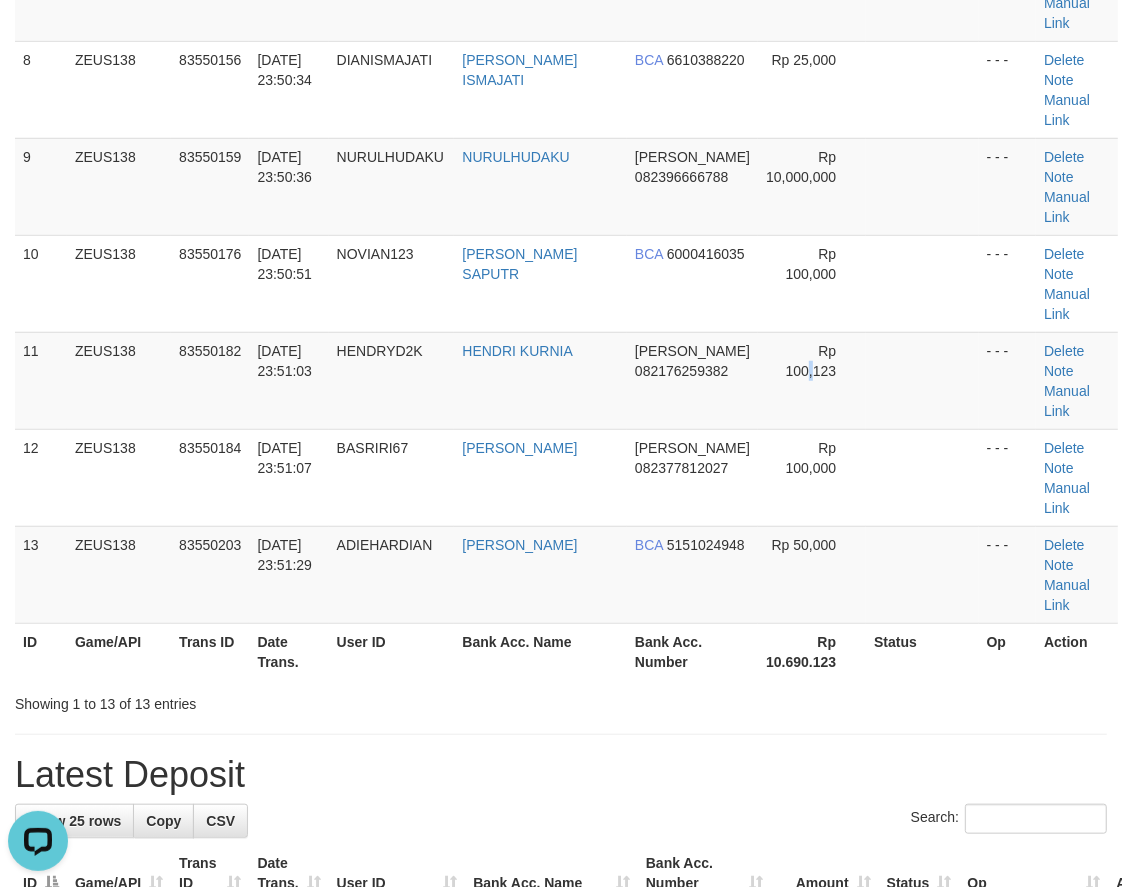 click on "Search:" at bounding box center (561, 821) 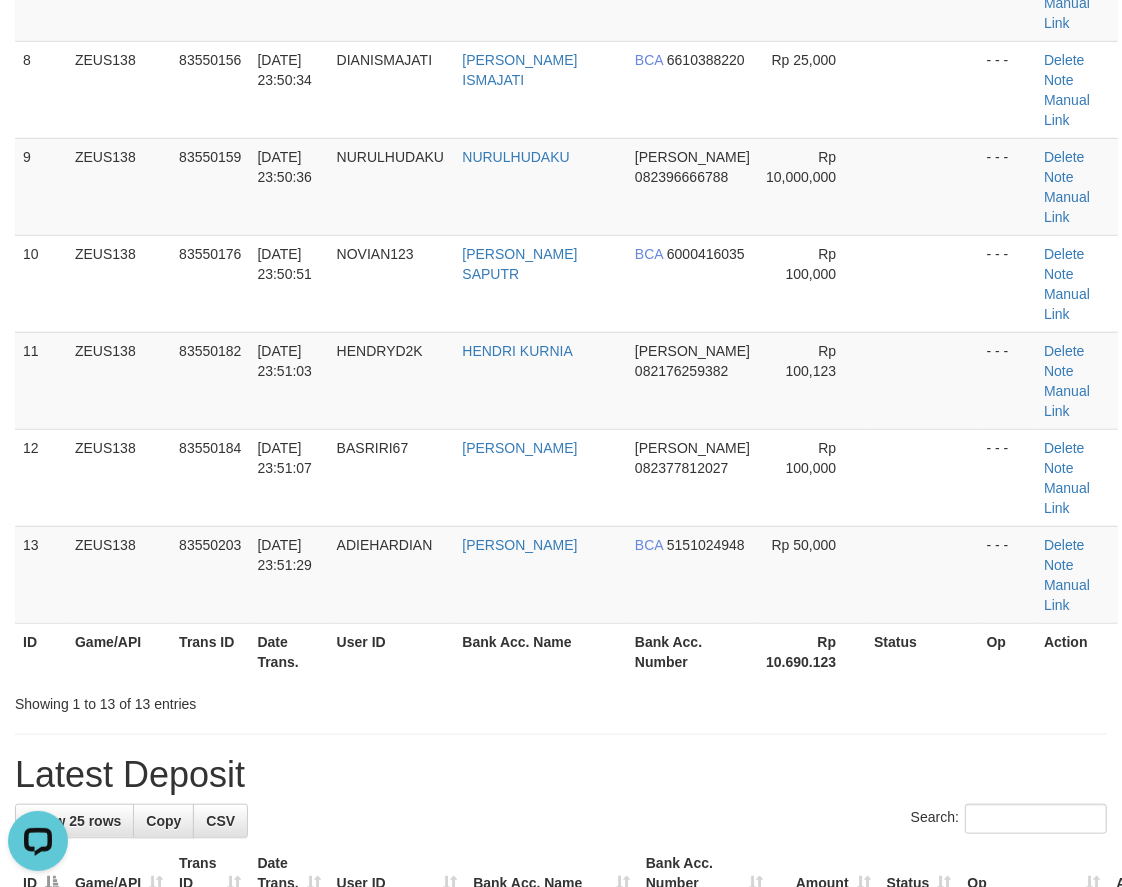click on "Search:" at bounding box center (561, 821) 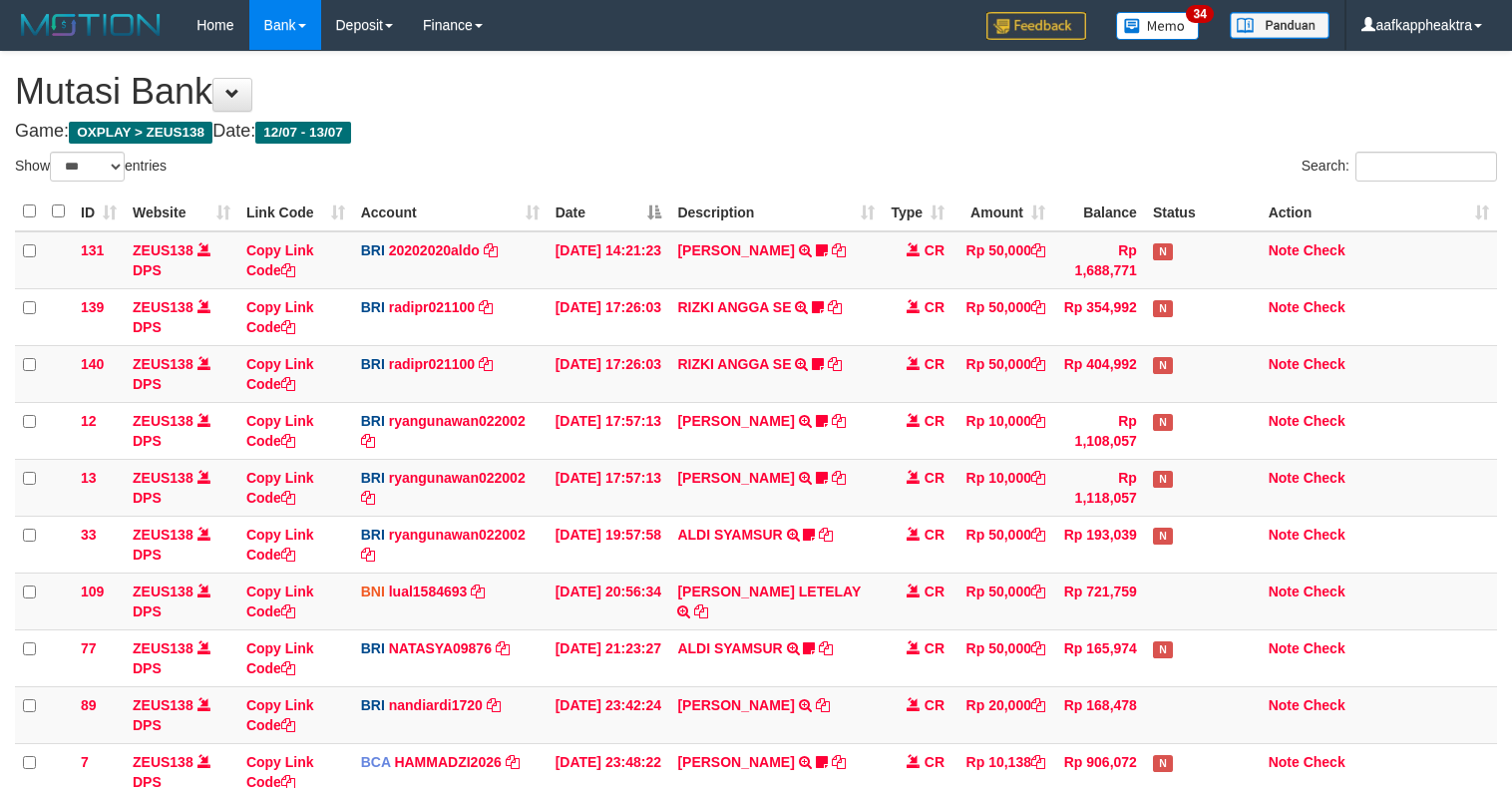 select on "***" 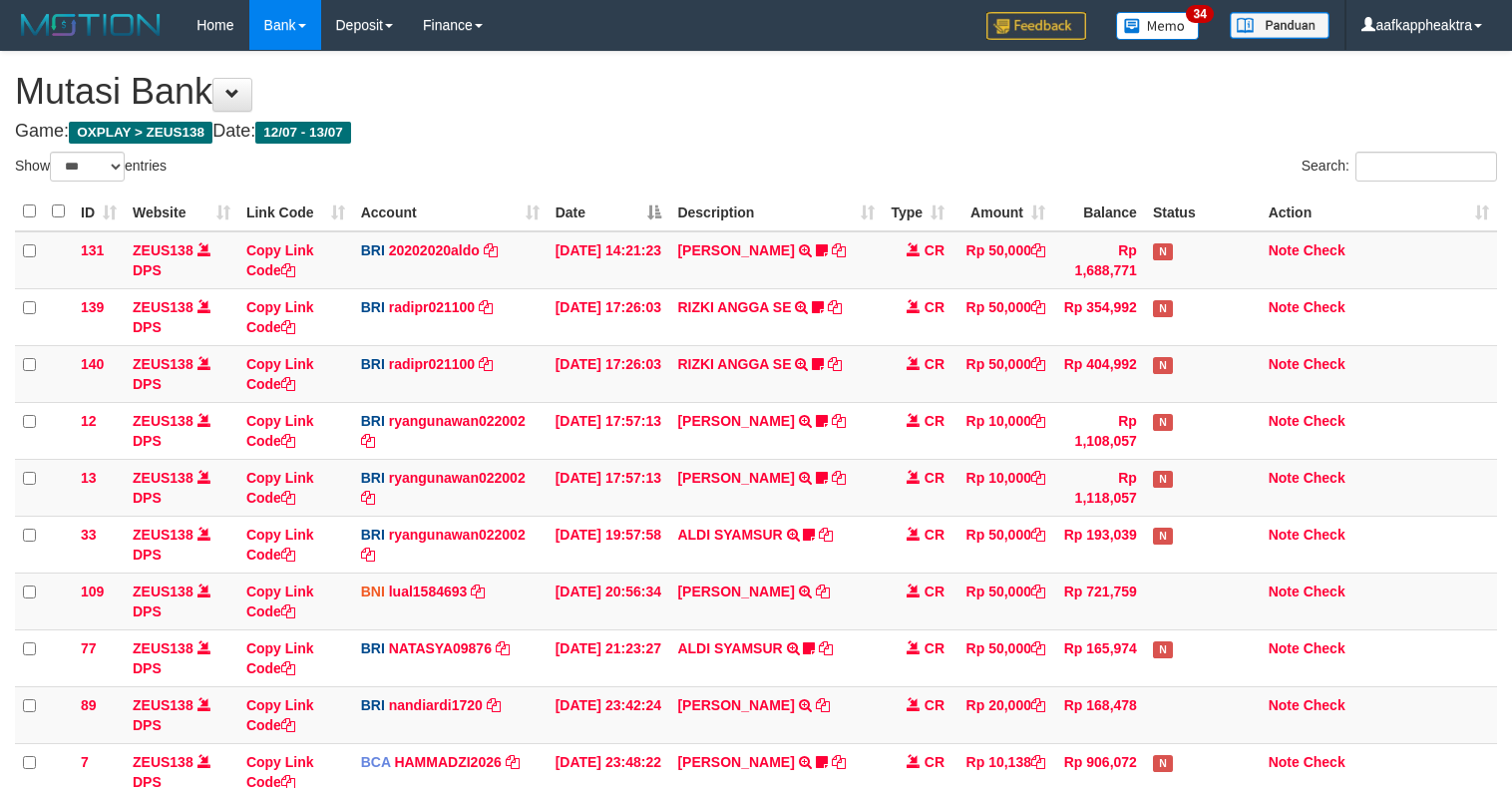 select on "***" 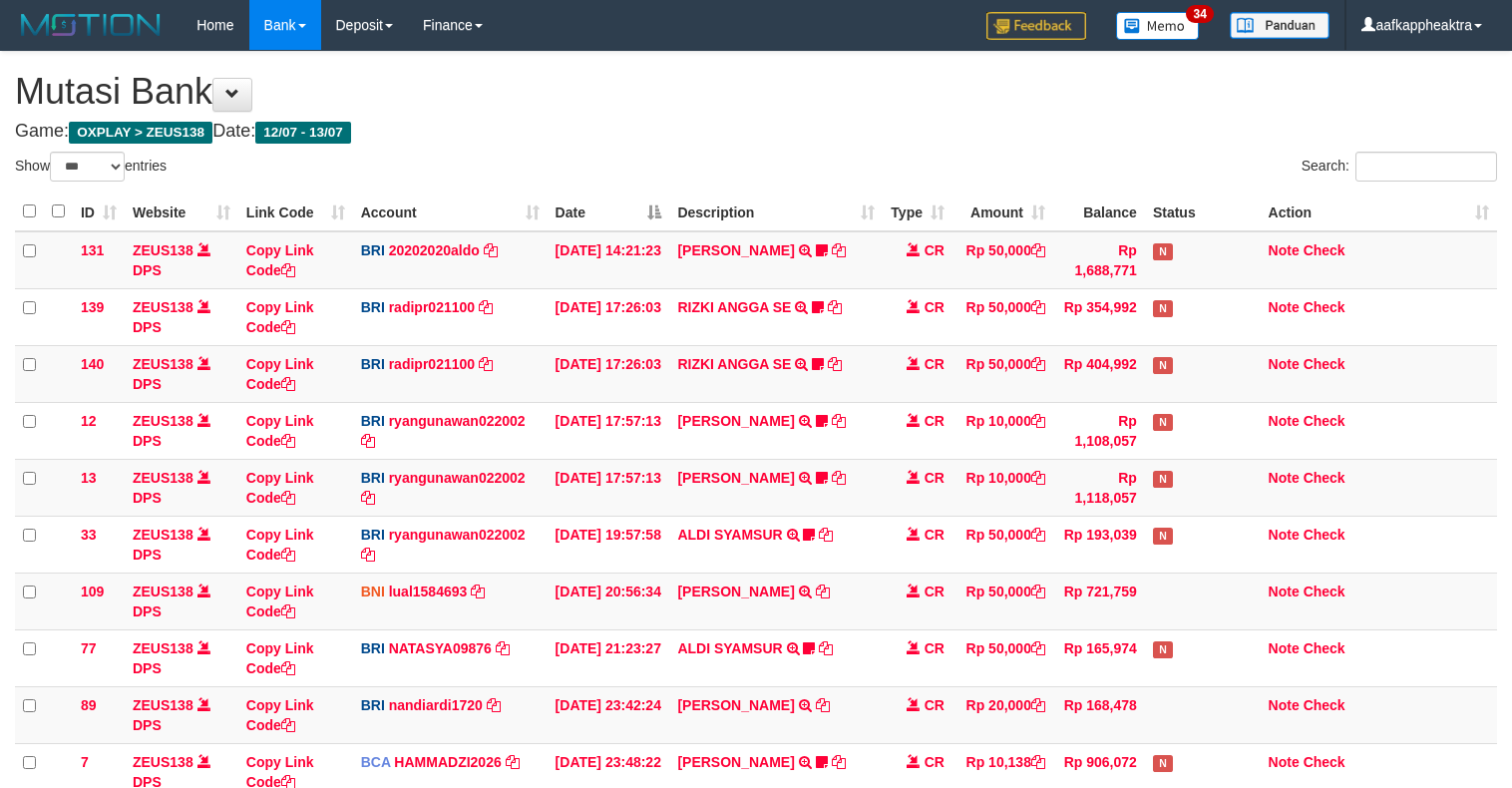 scroll, scrollTop: 322, scrollLeft: 0, axis: vertical 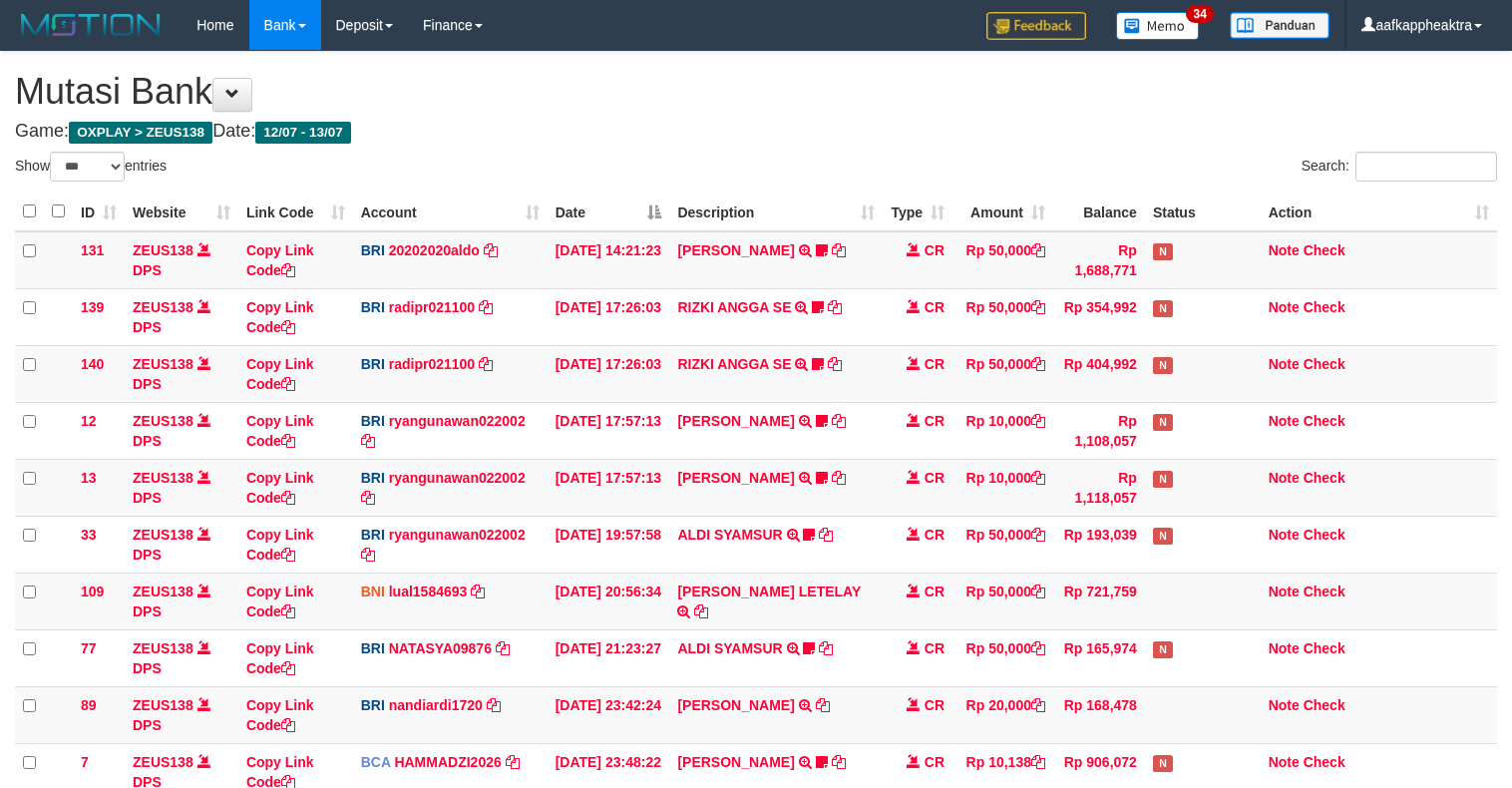 select on "***" 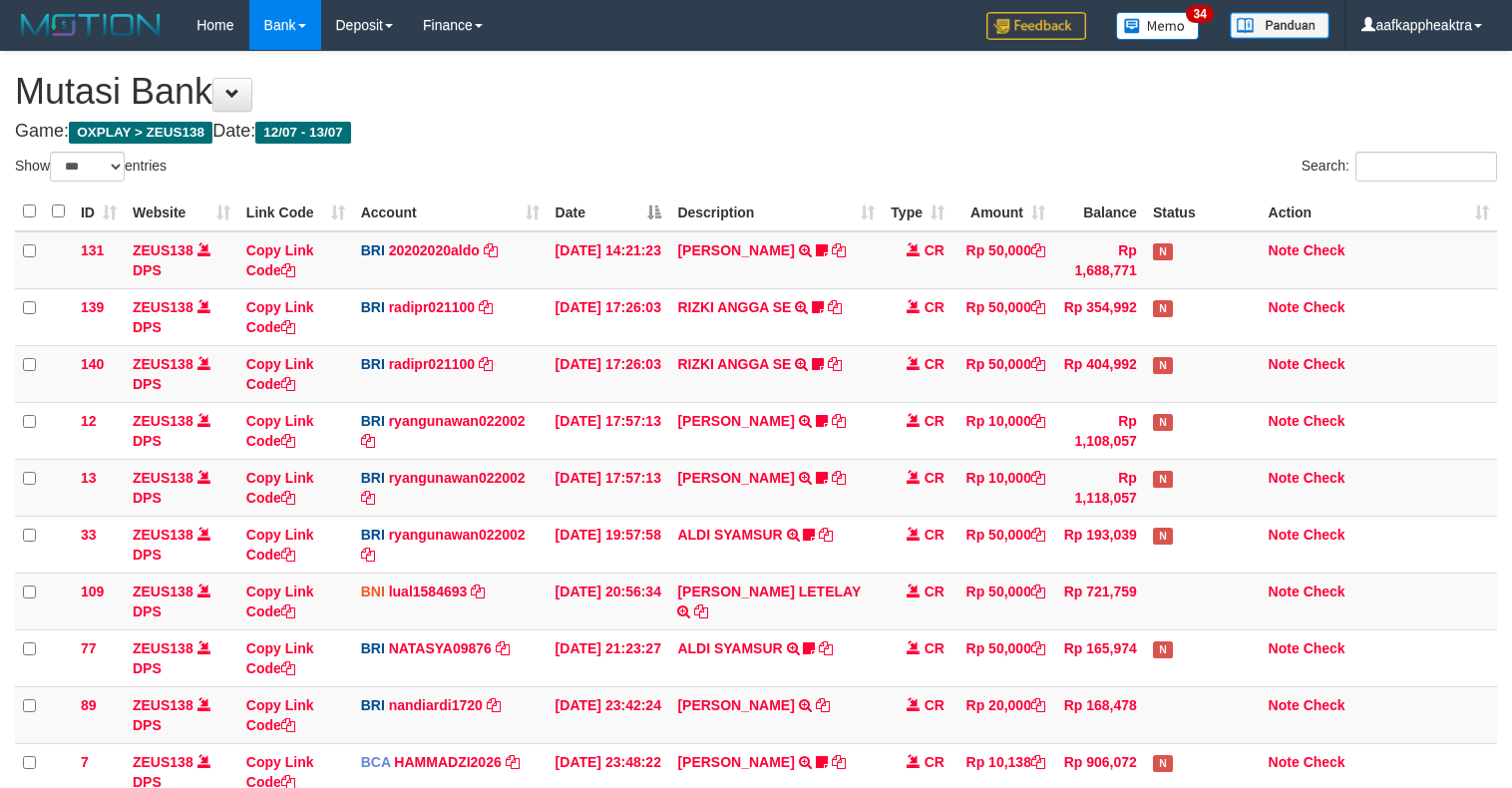 scroll, scrollTop: 322, scrollLeft: 0, axis: vertical 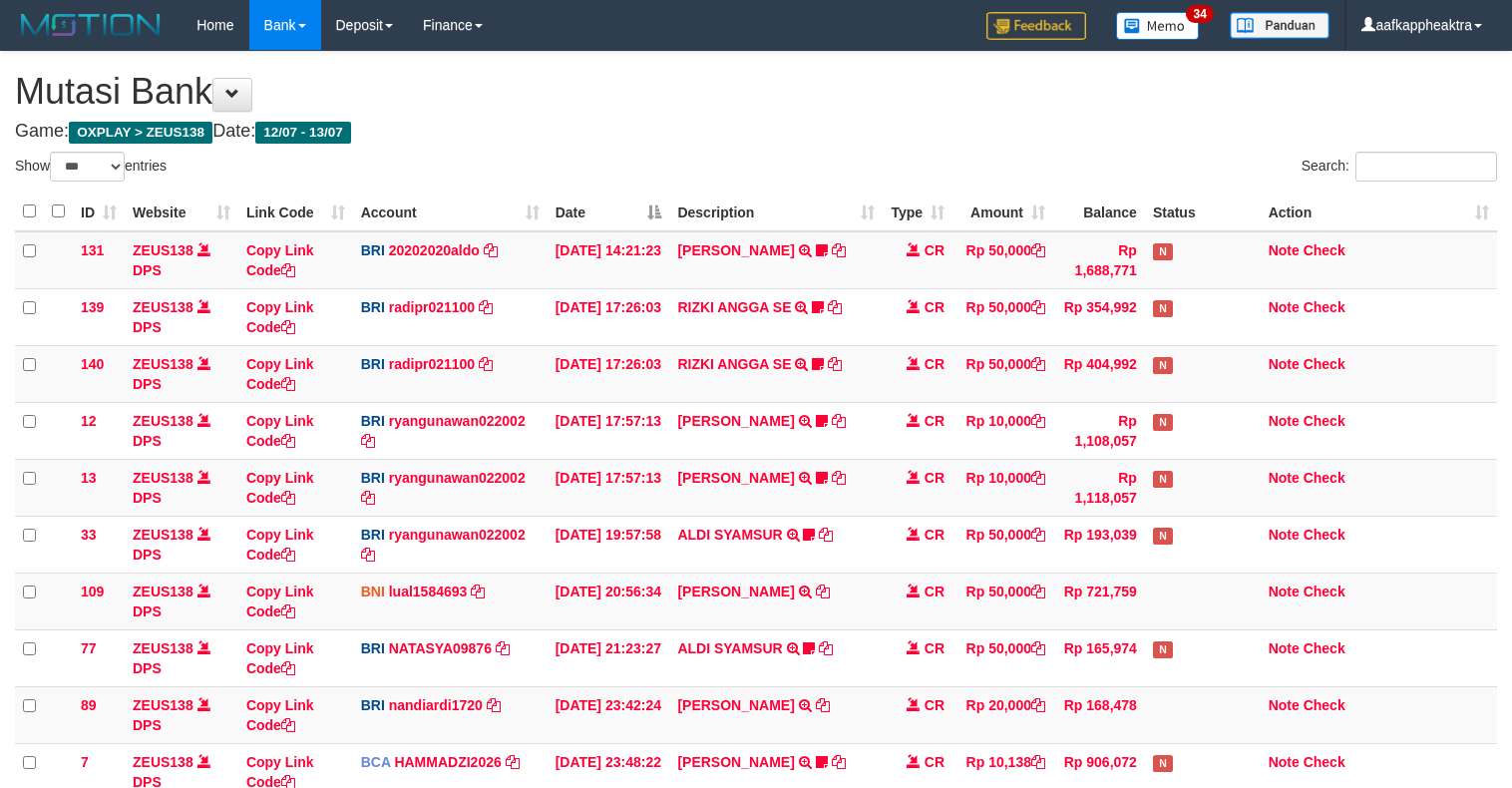 select on "***" 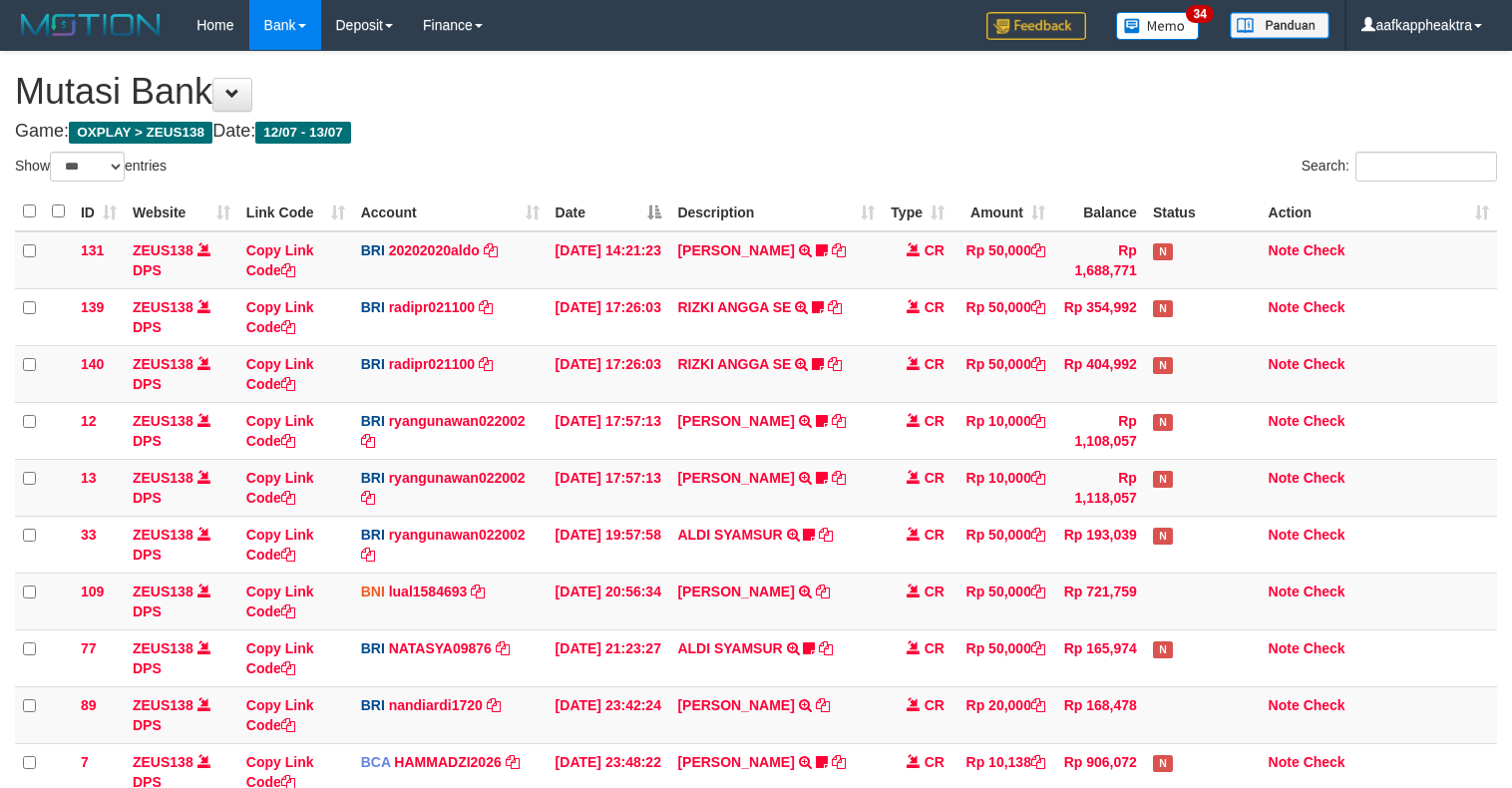 scroll, scrollTop: 322, scrollLeft: 0, axis: vertical 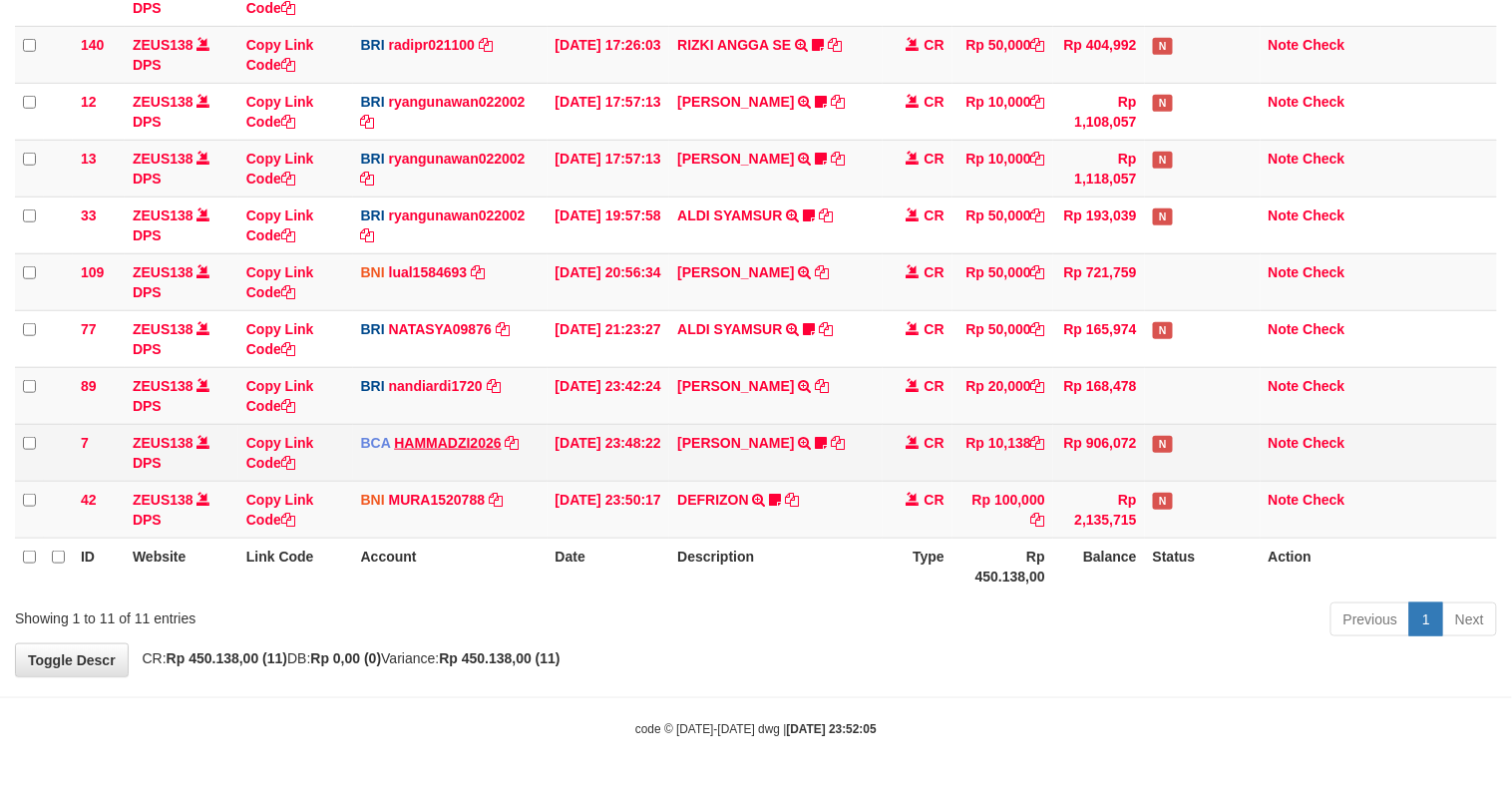 click on "7
ZEUS138    DPS
Copy Link Code
BCA
HAMMADZI2026
DPS
[PERSON_NAME]
mutasi_20250713_4694 | 7
mutasi_20250713_4694 | 7
[DATE] 23:48:22
[PERSON_NAME]            TRSF E-BANKING CR 1307/FTSCY/WS95051
10138.002025071399378336 TRFDN-MUHAMAD SYARESPAY DEBIT INDONE    0910dayat
CR
Rp 10,138
Rp 906,072
N
Note
Check" at bounding box center (756, 452) 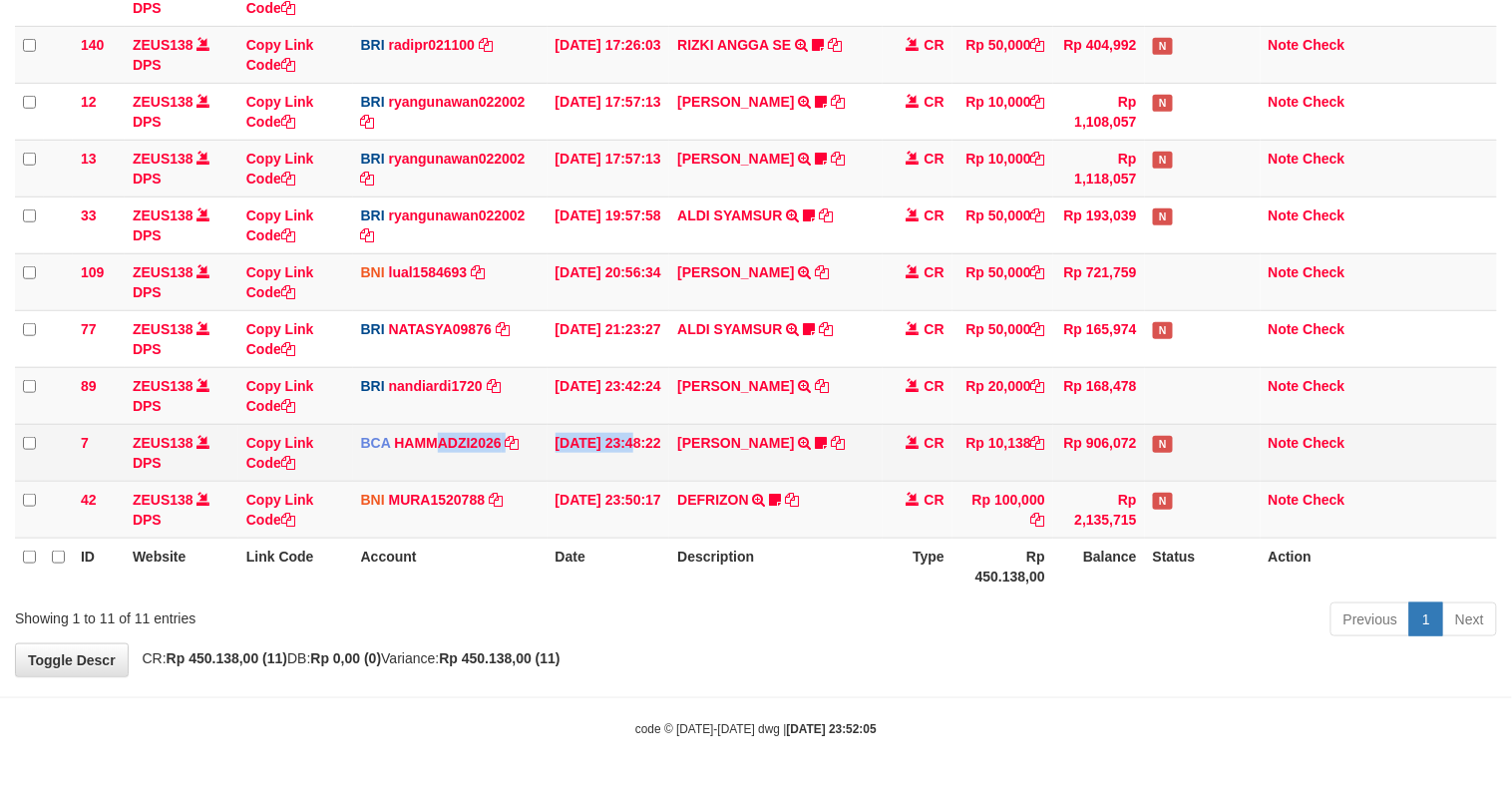 click on "131
ZEUS138    DPS
Copy Link Code
BRI
20202020aldo
DPS
[PERSON_NAME]
mutasi_20250713_3778 | 131
mutasi_20250713_3778 | 131
[DATE] 14:21:23
[PERSON_NAME] HERISUPRAPTO            TRANSFER NBMB [PERSON_NAME] HERISUPRAPTO TO [PERSON_NAME]    Herisuprapto
CR
Rp 50,000
Rp 1,688,771
N
Note
Check
139
ZEUS138    DPS
Copy Link Code
BRI
radipr021100
DPS
[PERSON_NAME]" at bounding box center [756, 225] 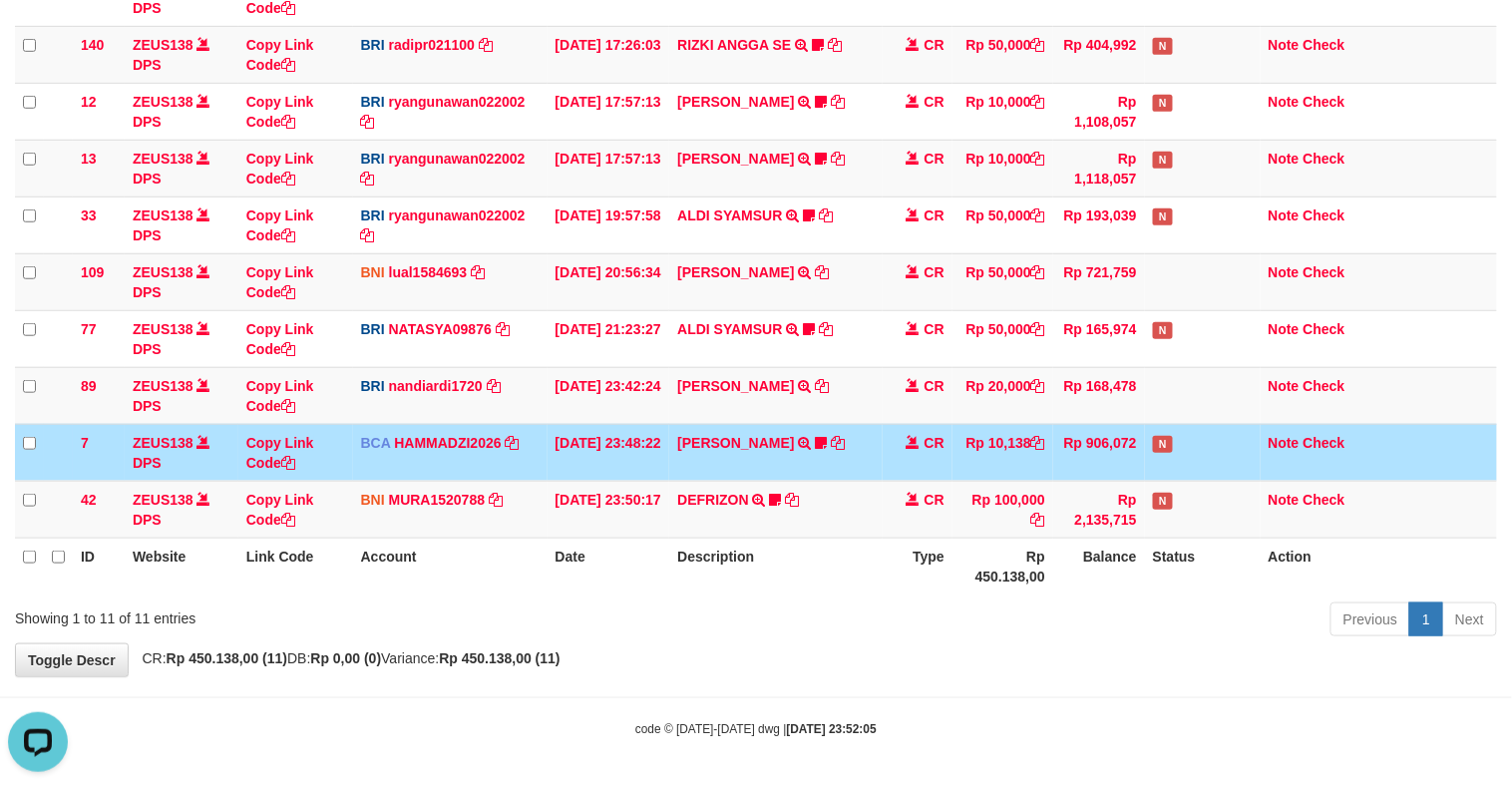 scroll, scrollTop: 0, scrollLeft: 0, axis: both 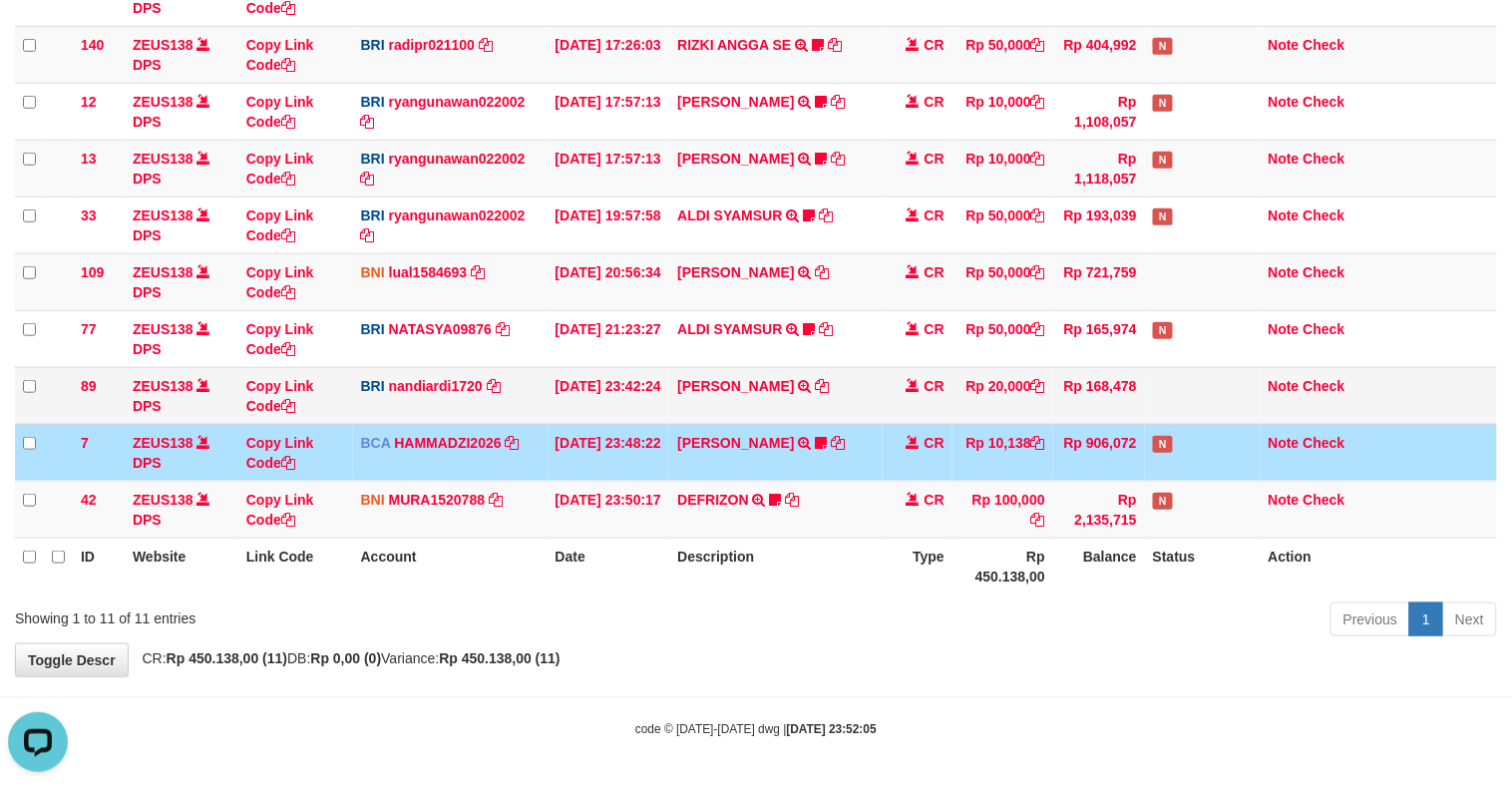 click on "13/07/2025 23:48:22" at bounding box center [608, 452] 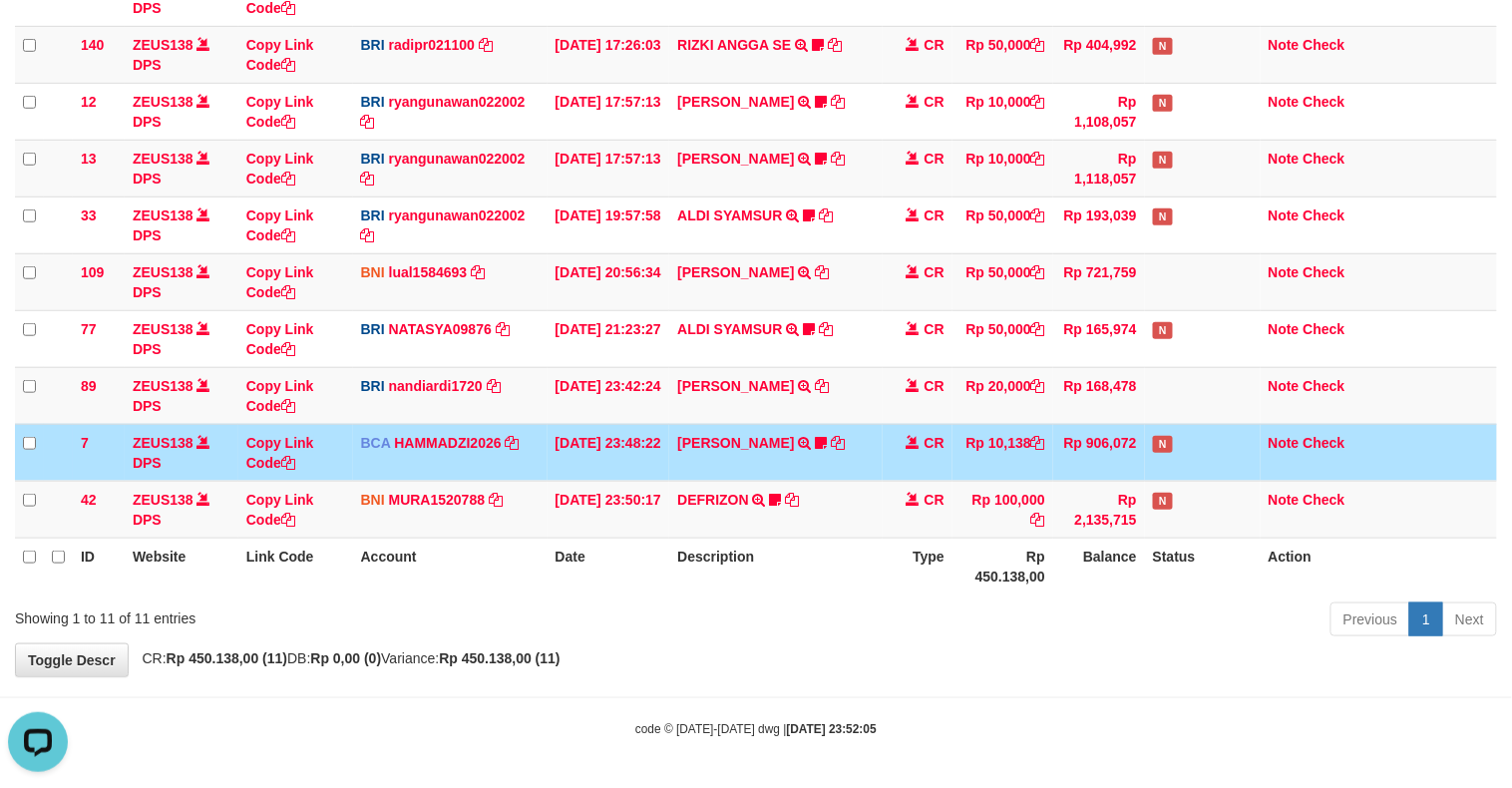 click on "BCA
HAMMADZI2026
DPS
MUHAMMAD ZIDAN KURNIAWAN
mutasi_20250713_4694 | 7
mutasi_20250713_4694 | 7" at bounding box center [450, 452] 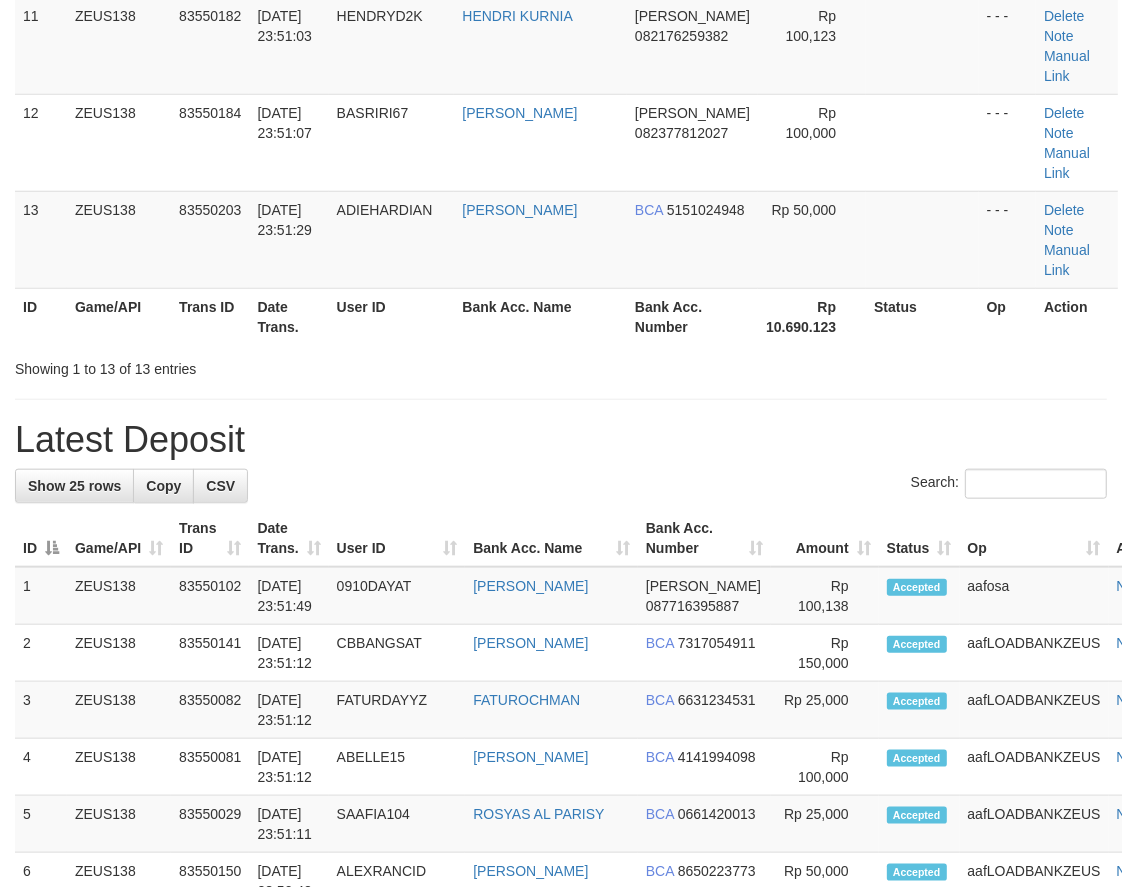 scroll, scrollTop: 888, scrollLeft: 0, axis: vertical 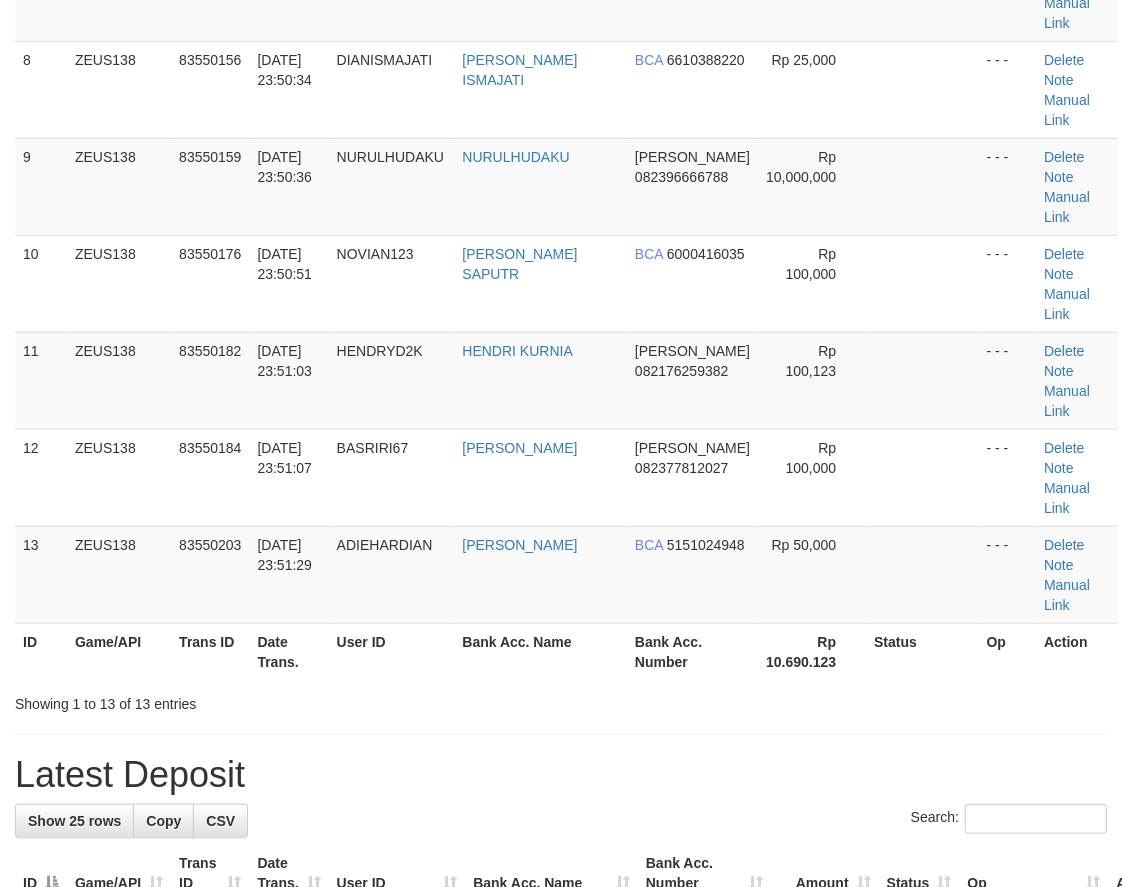 click on "Latest Deposit" at bounding box center (561, 775) 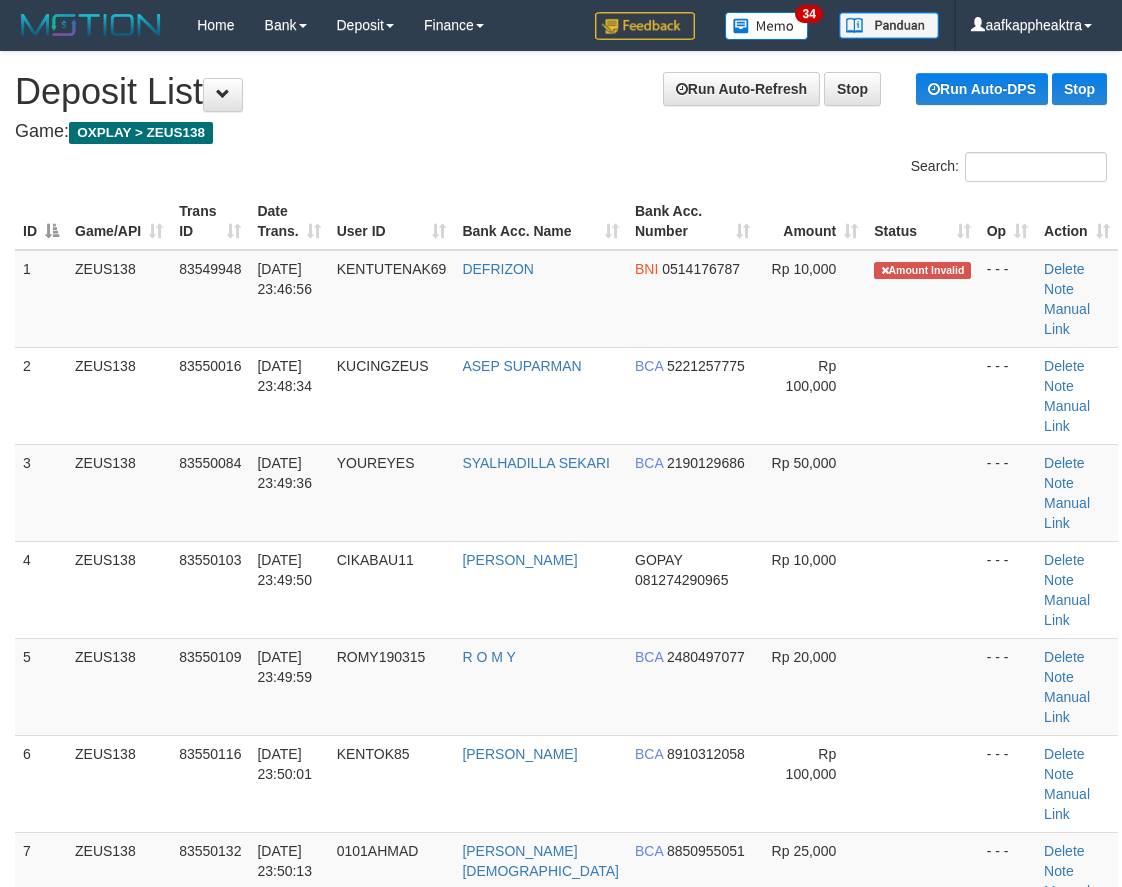scroll, scrollTop: 1223, scrollLeft: 0, axis: vertical 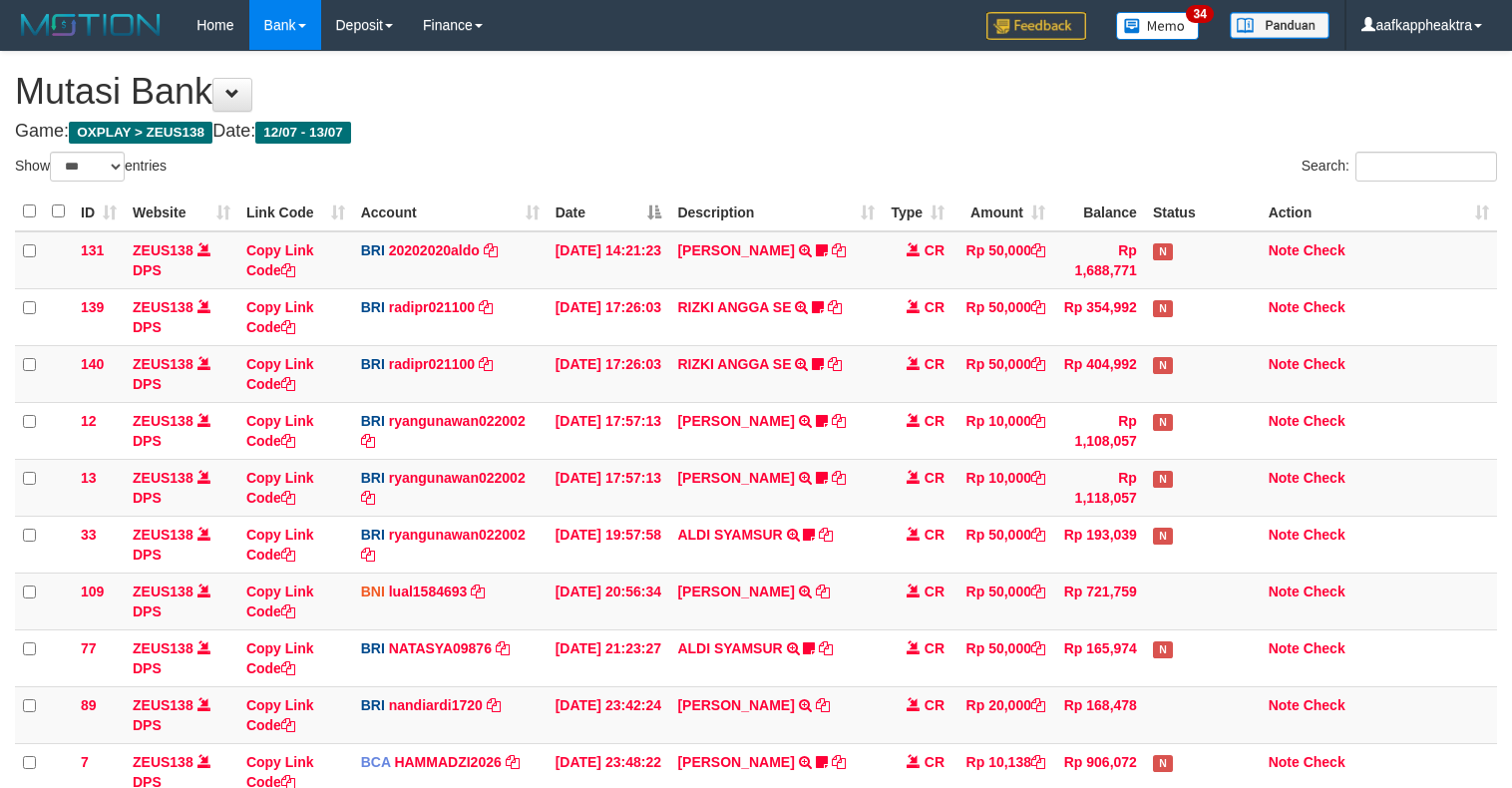 select on "***" 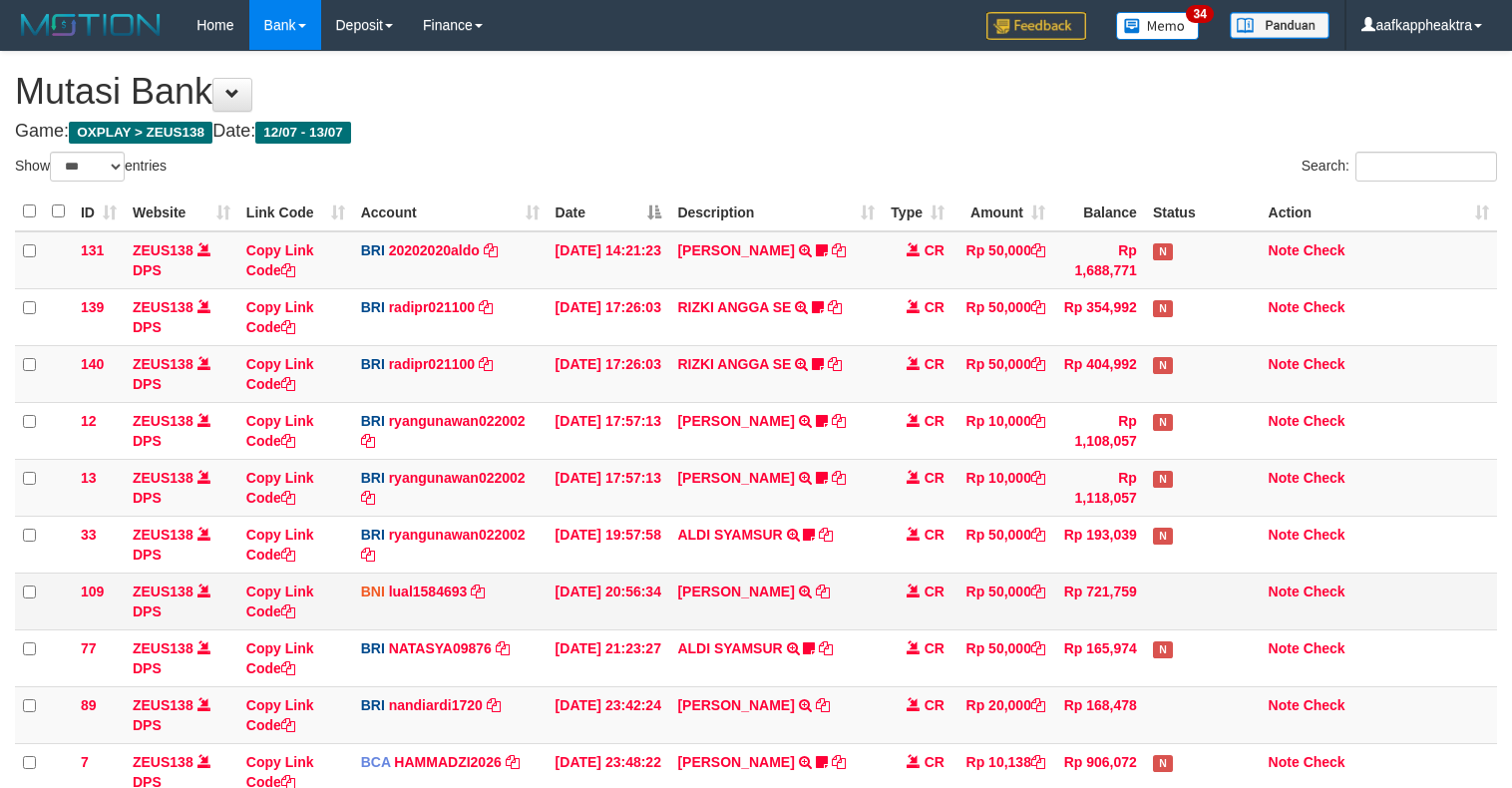 scroll, scrollTop: 322, scrollLeft: 0, axis: vertical 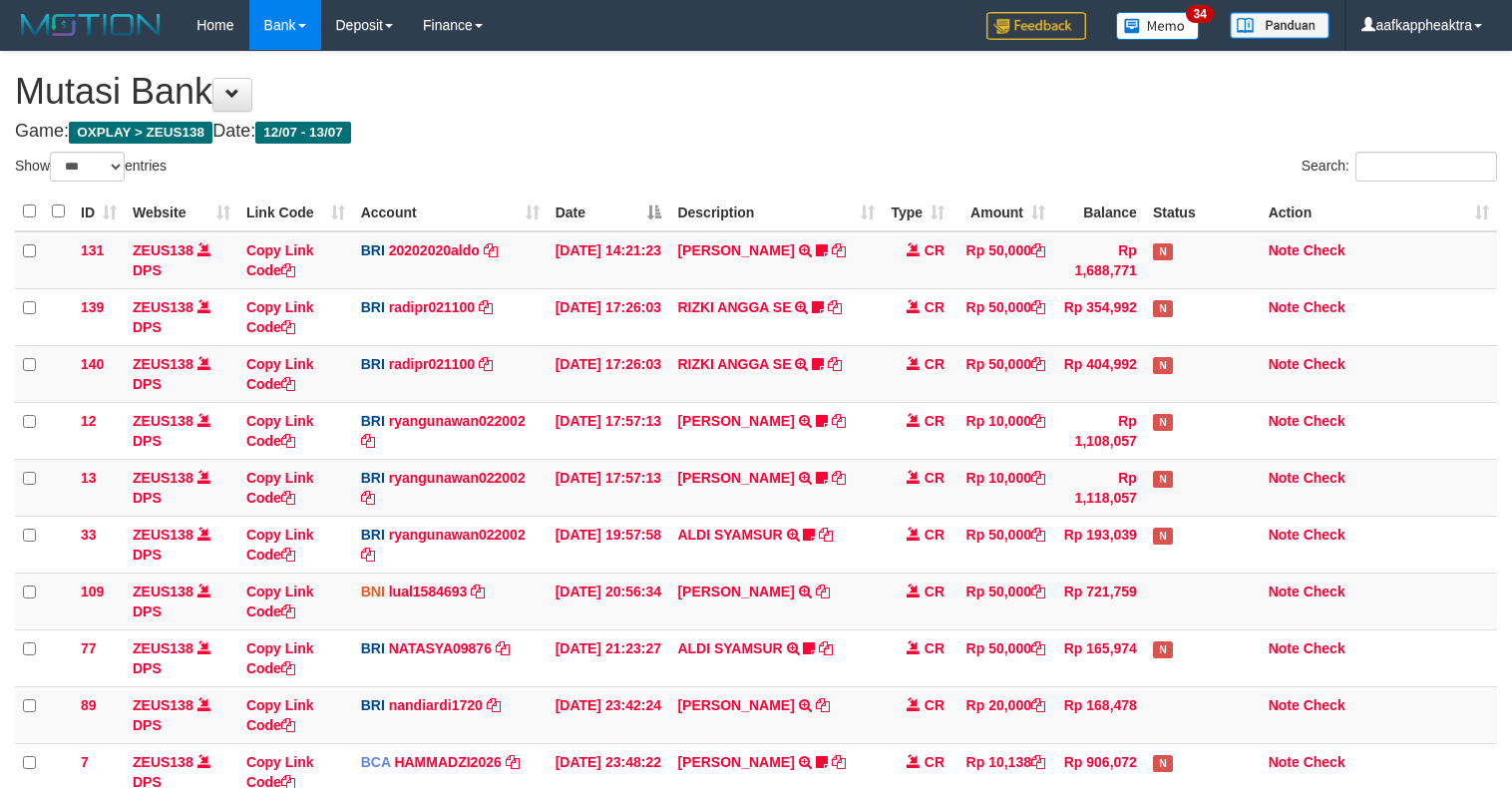 select on "***" 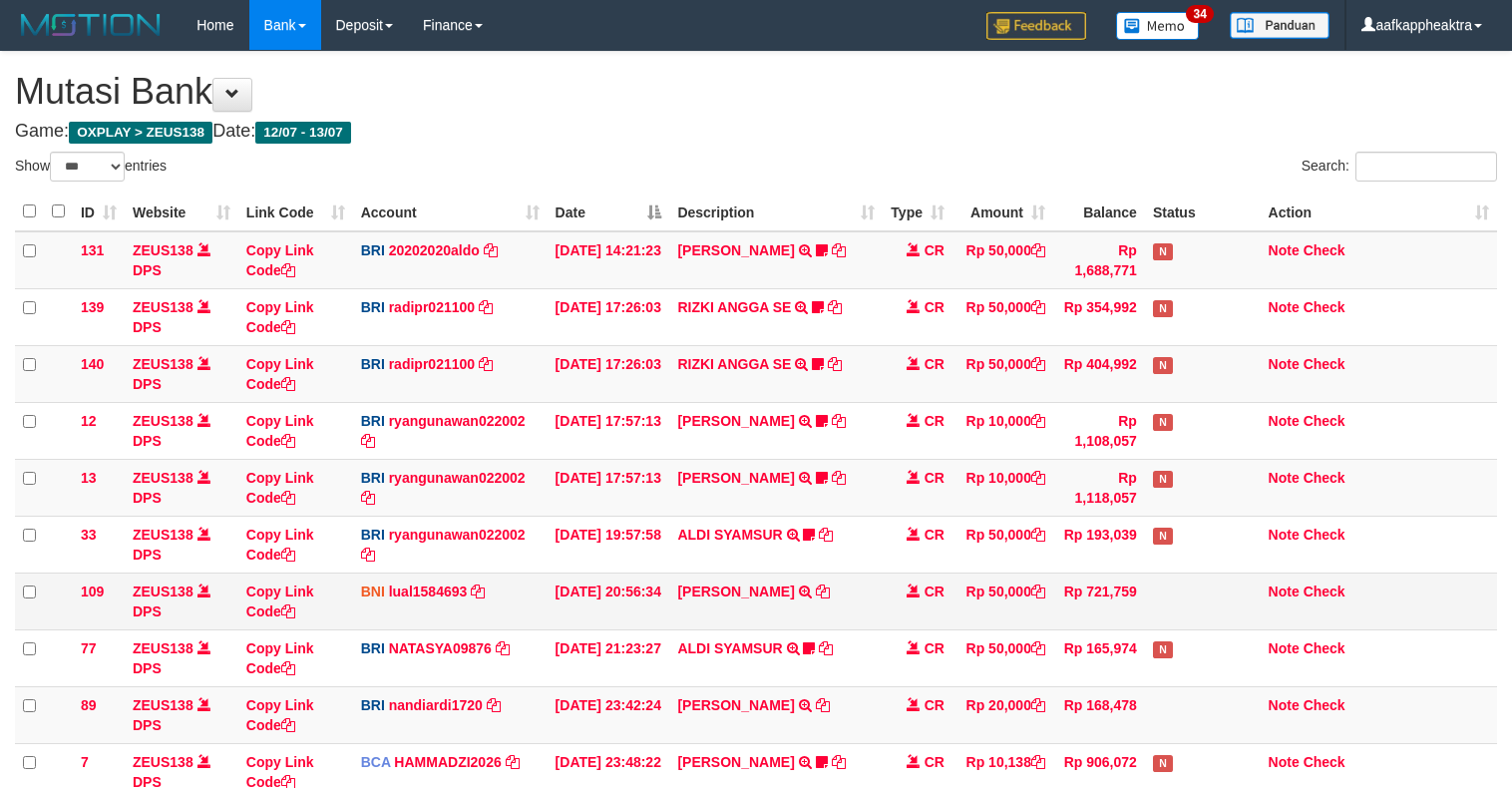 scroll, scrollTop: 322, scrollLeft: 0, axis: vertical 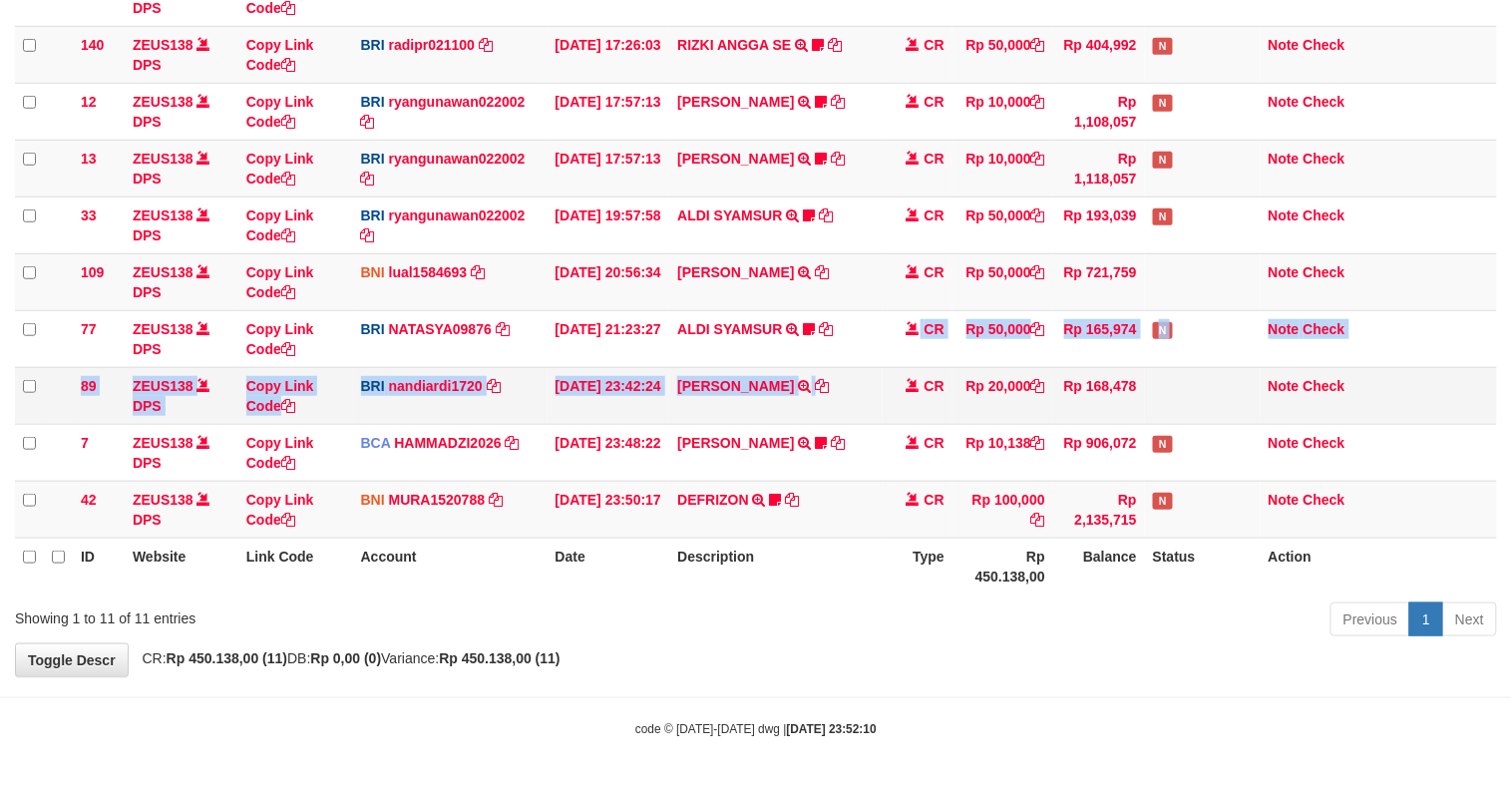 click on "131
ZEUS138    DPS
Copy Link Code
BRI
20202020aldo
DPS
[PERSON_NAME]
mutasi_20250713_3778 | 131
mutasi_20250713_3778 | 131
[DATE] 14:21:23
[PERSON_NAME] HERISUPRAPTO            TRANSFER NBMB [PERSON_NAME] HERISUPRAPTO TO [PERSON_NAME]    Herisuprapto
CR
Rp 50,000
Rp 1,688,771
N
Note
Check
139
ZEUS138    DPS
Copy Link Code
BRI
radipr021100
DPS
[PERSON_NAME]" at bounding box center (756, 225) 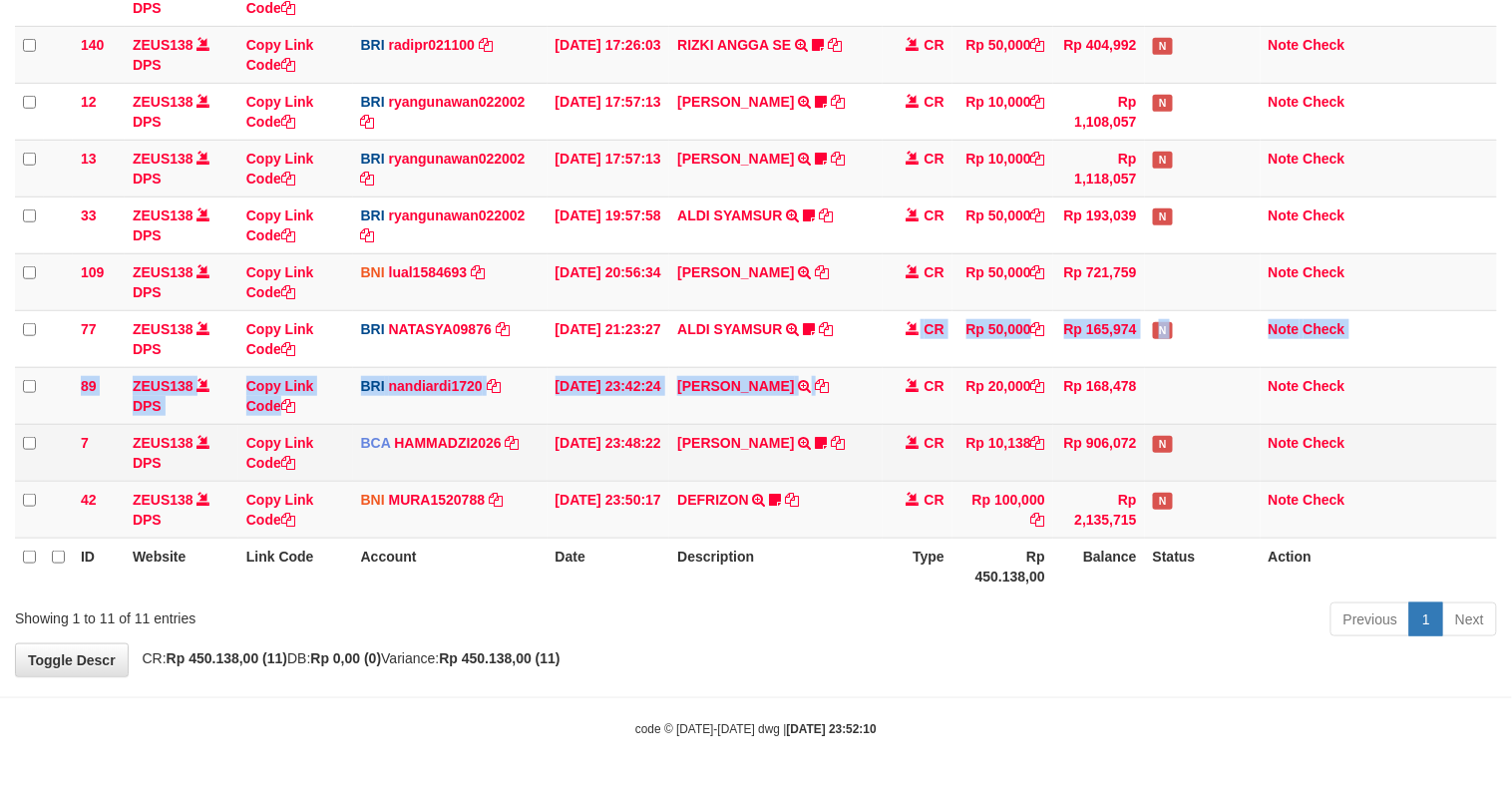 click on "MUHAMAD SYAR            TRSF E-BANKING CR 1307/FTSCY/WS95051
10138.002025071399378336 TRFDN-MUHAMAD SYARESPAY DEBIT INDONE    0910dayat" at bounding box center (776, 452) 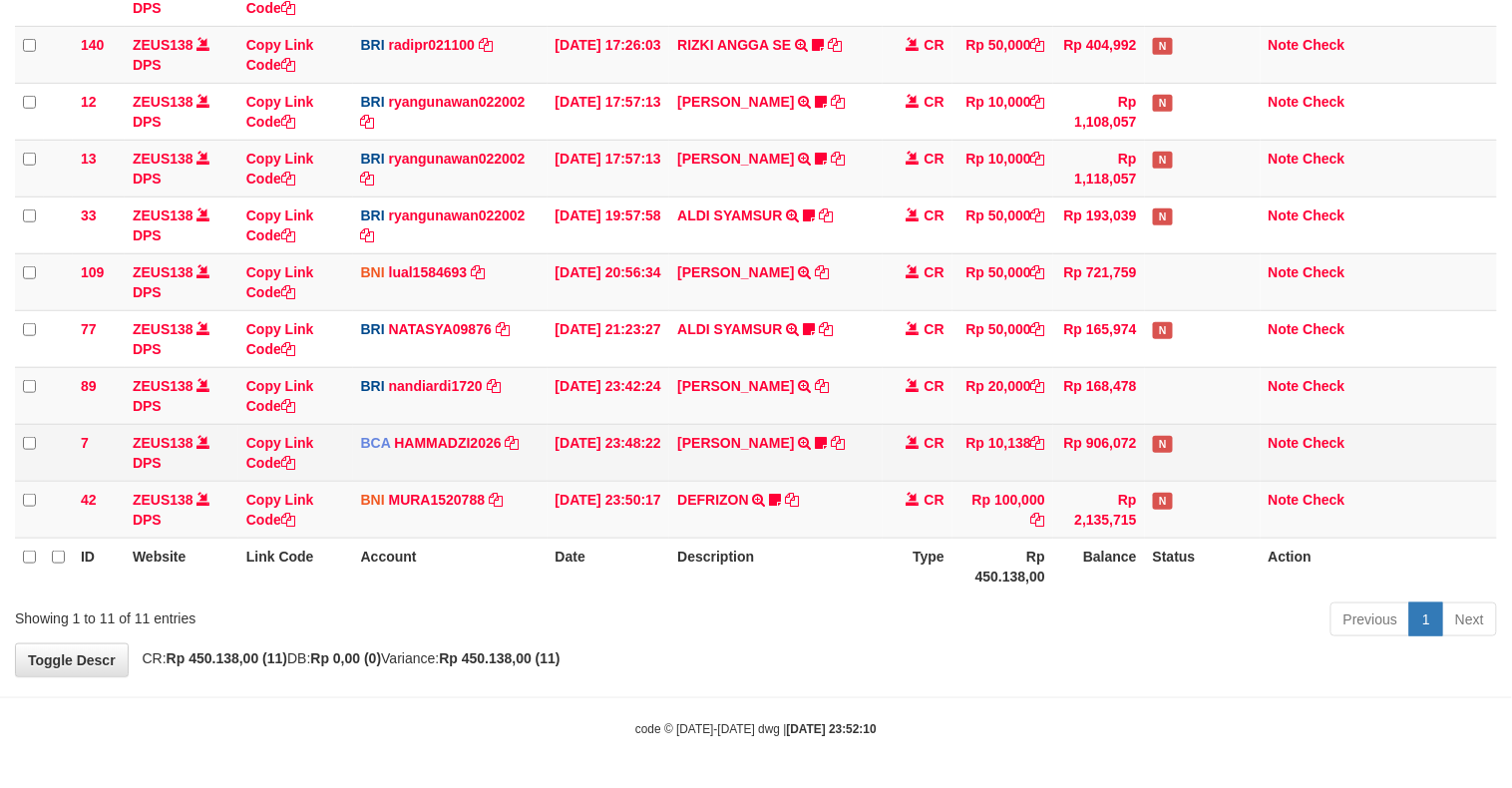 click on "MUHAMAD SYAR            TRSF E-BANKING CR 1307/FTSCY/WS95051
10138.002025071399378336 TRFDN-MUHAMAD SYARESPAY DEBIT INDONE    0910dayat" at bounding box center [776, 452] 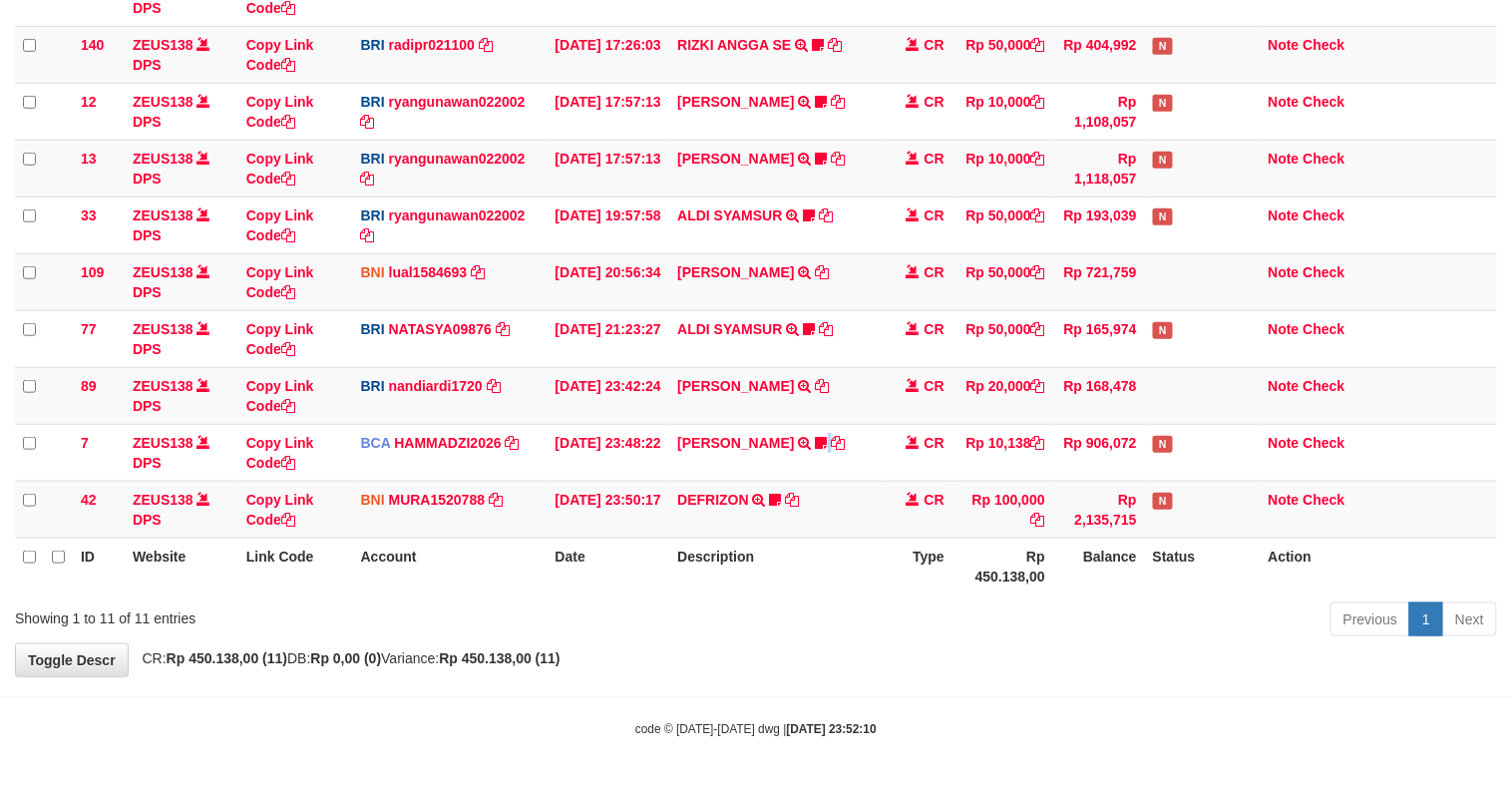drag, startPoint x: 811, startPoint y: 477, endPoint x: 1509, endPoint y: 379, distance: 704.8461 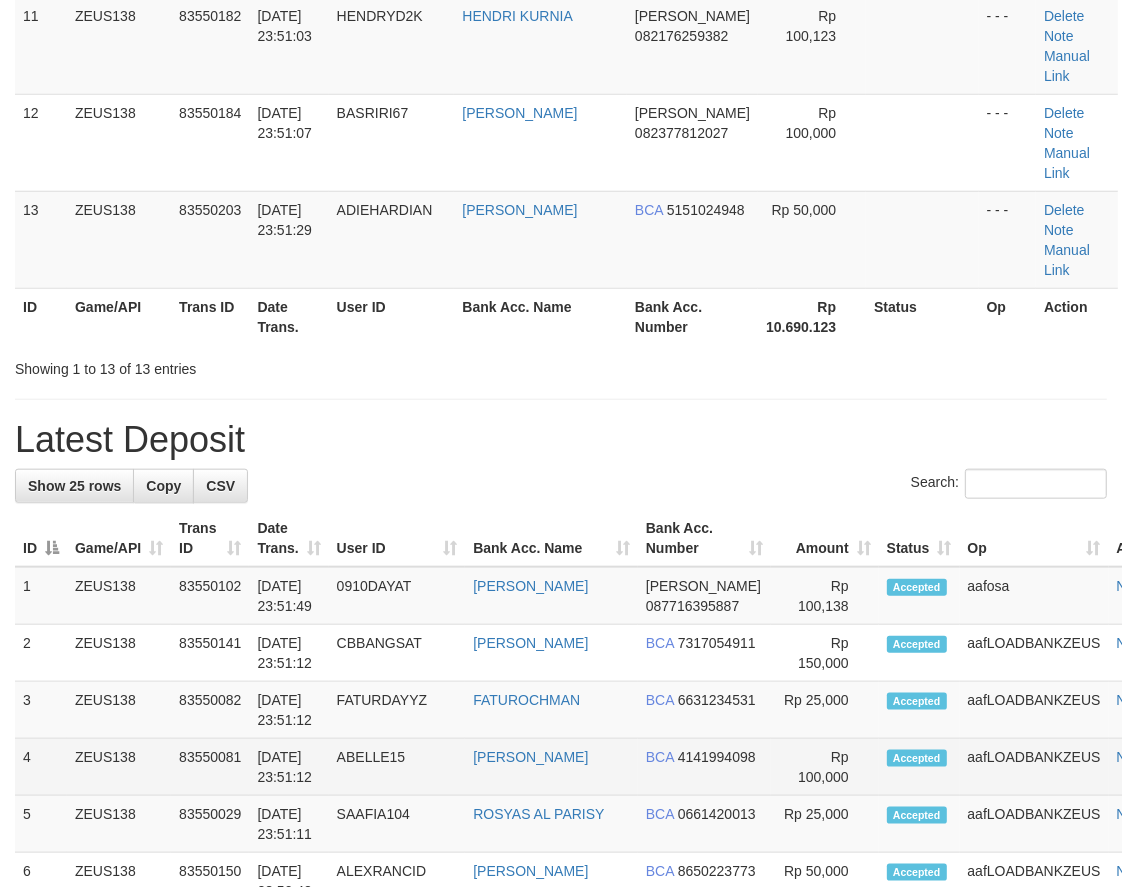 click on "4
ZEUS138
83550081
[DATE] 23:51:12
ABELLE15
[PERSON_NAME]
BCA
4141994098
Rp 100,000
Accepted
aafLOADBANKZEUS
Note" at bounding box center (602, 767) 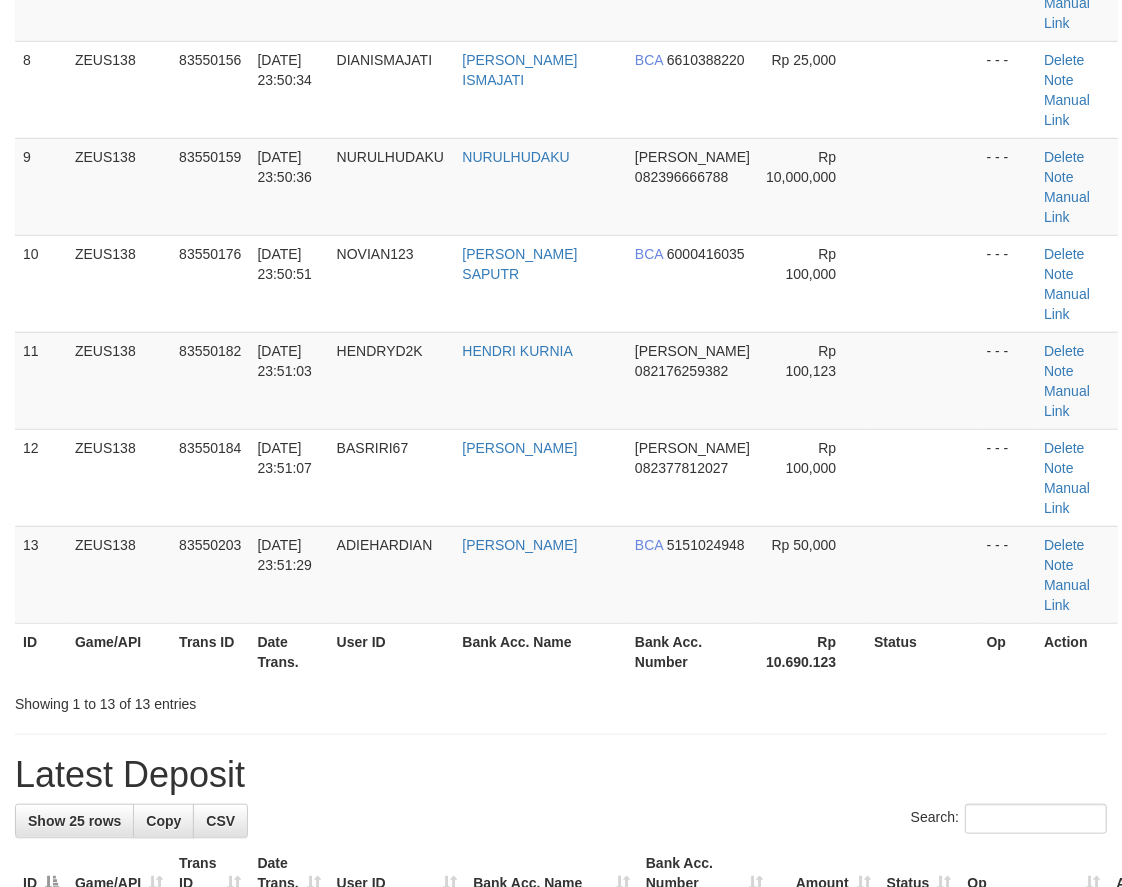 drag, startPoint x: 747, startPoint y: 521, endPoint x: 715, endPoint y: 518, distance: 32.140316 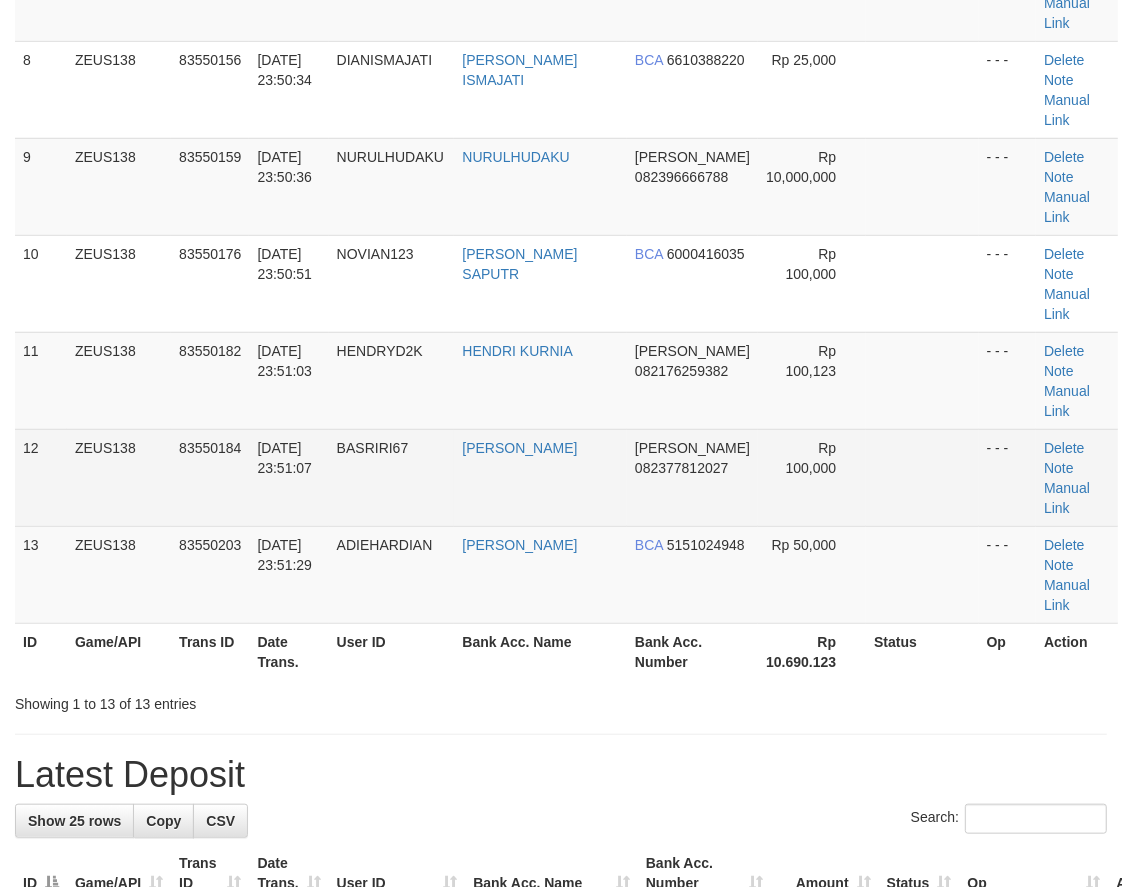 scroll, scrollTop: 592, scrollLeft: 0, axis: vertical 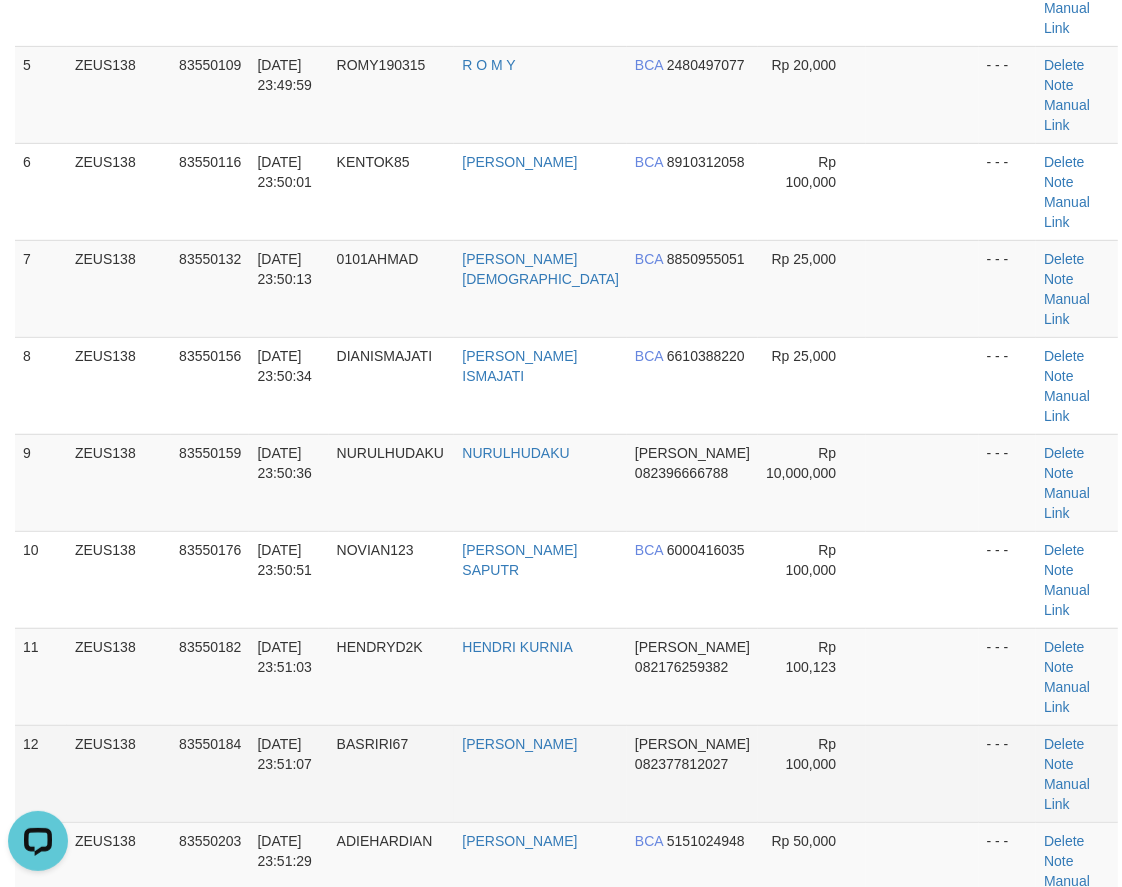 click on "DANA
082377812027" at bounding box center (692, 773) 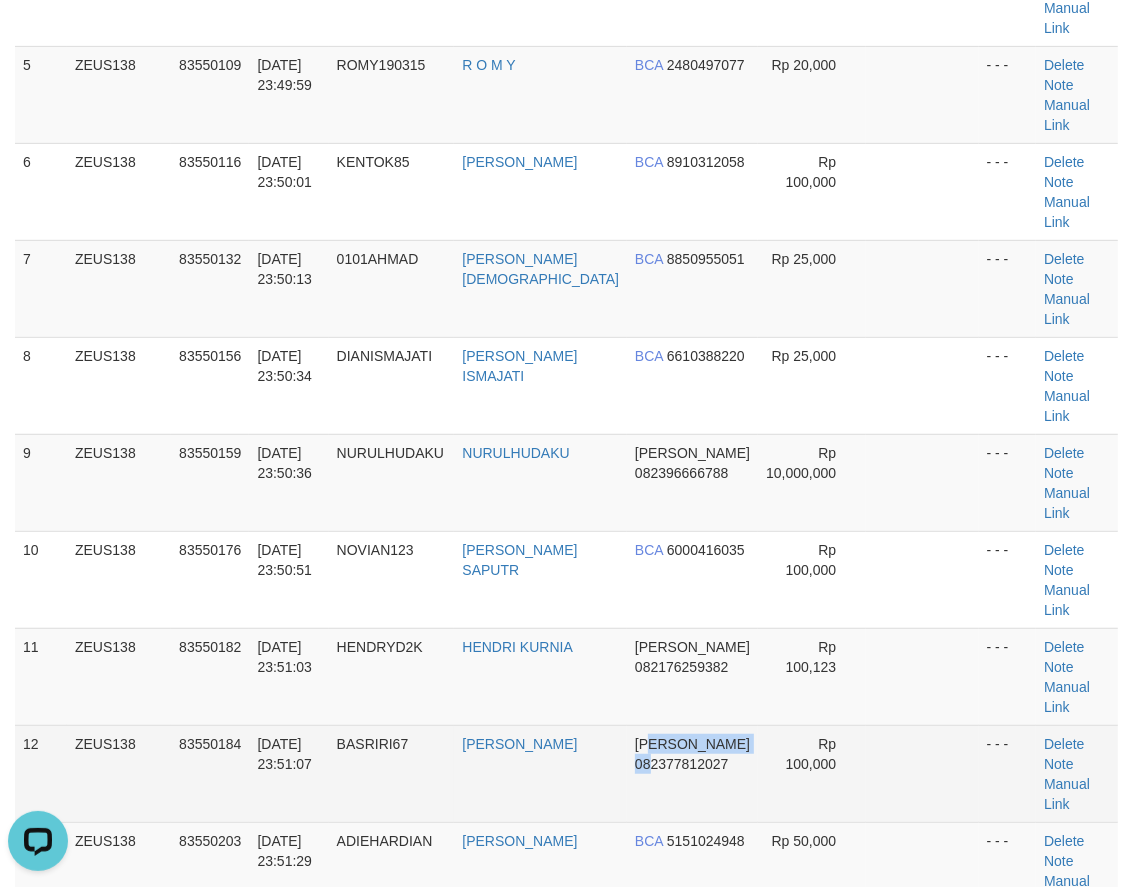 drag, startPoint x: 633, startPoint y: 532, endPoint x: 611, endPoint y: 547, distance: 26.627054 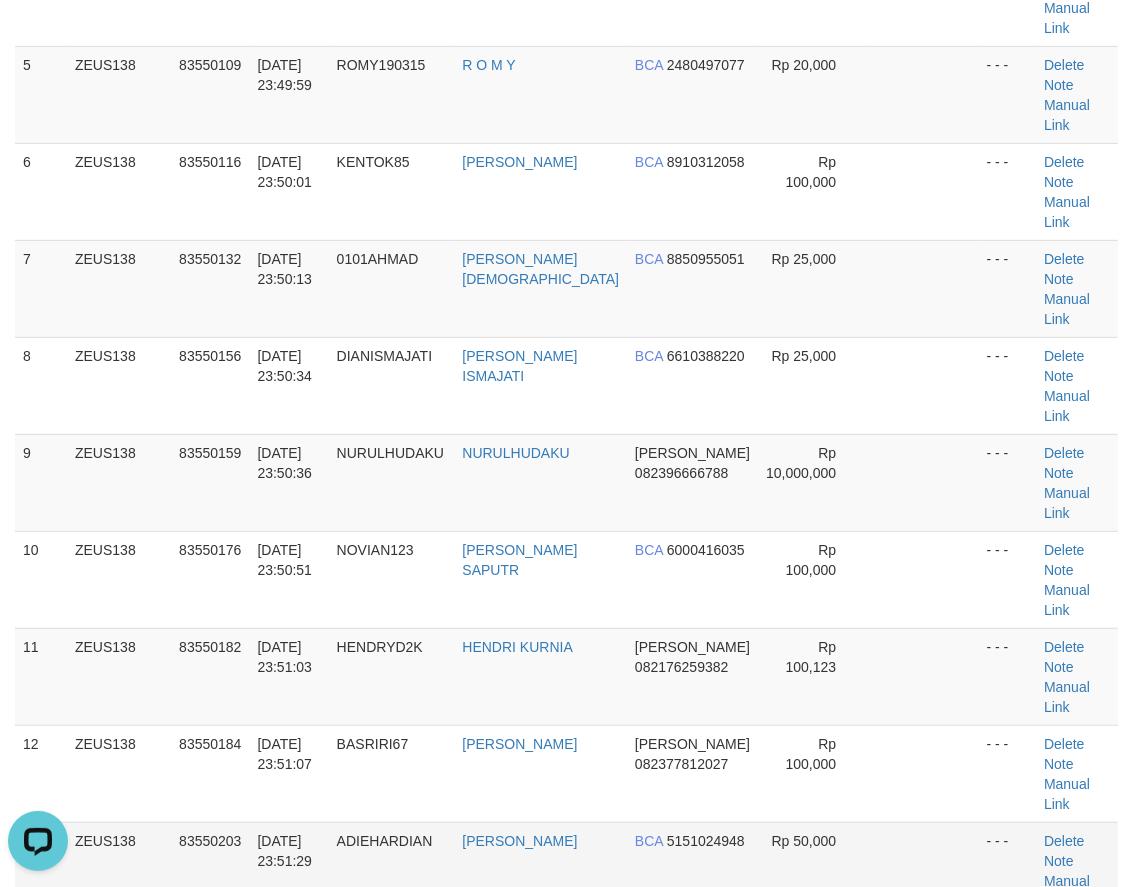 click at bounding box center [922, 773] 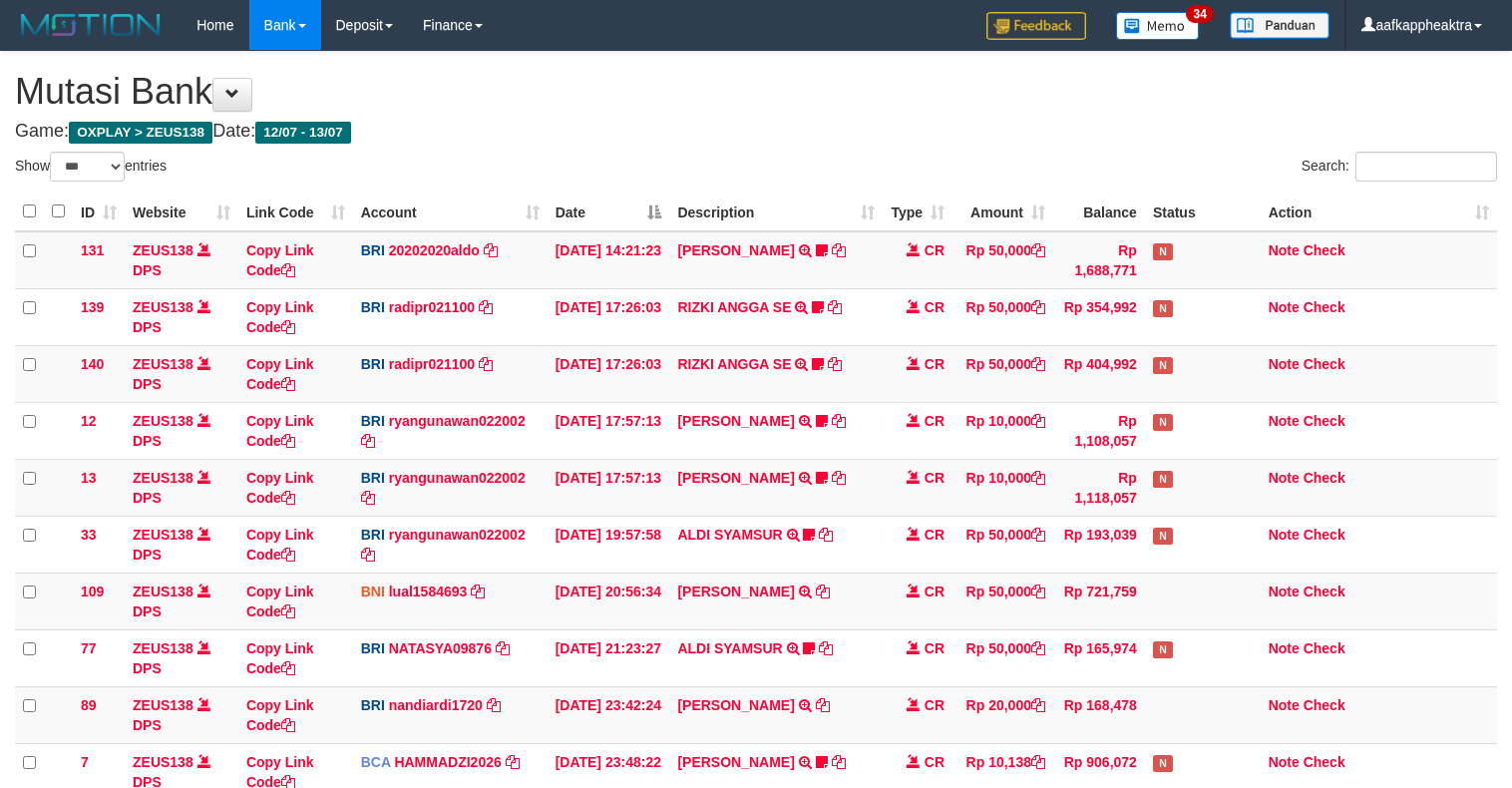 select on "***" 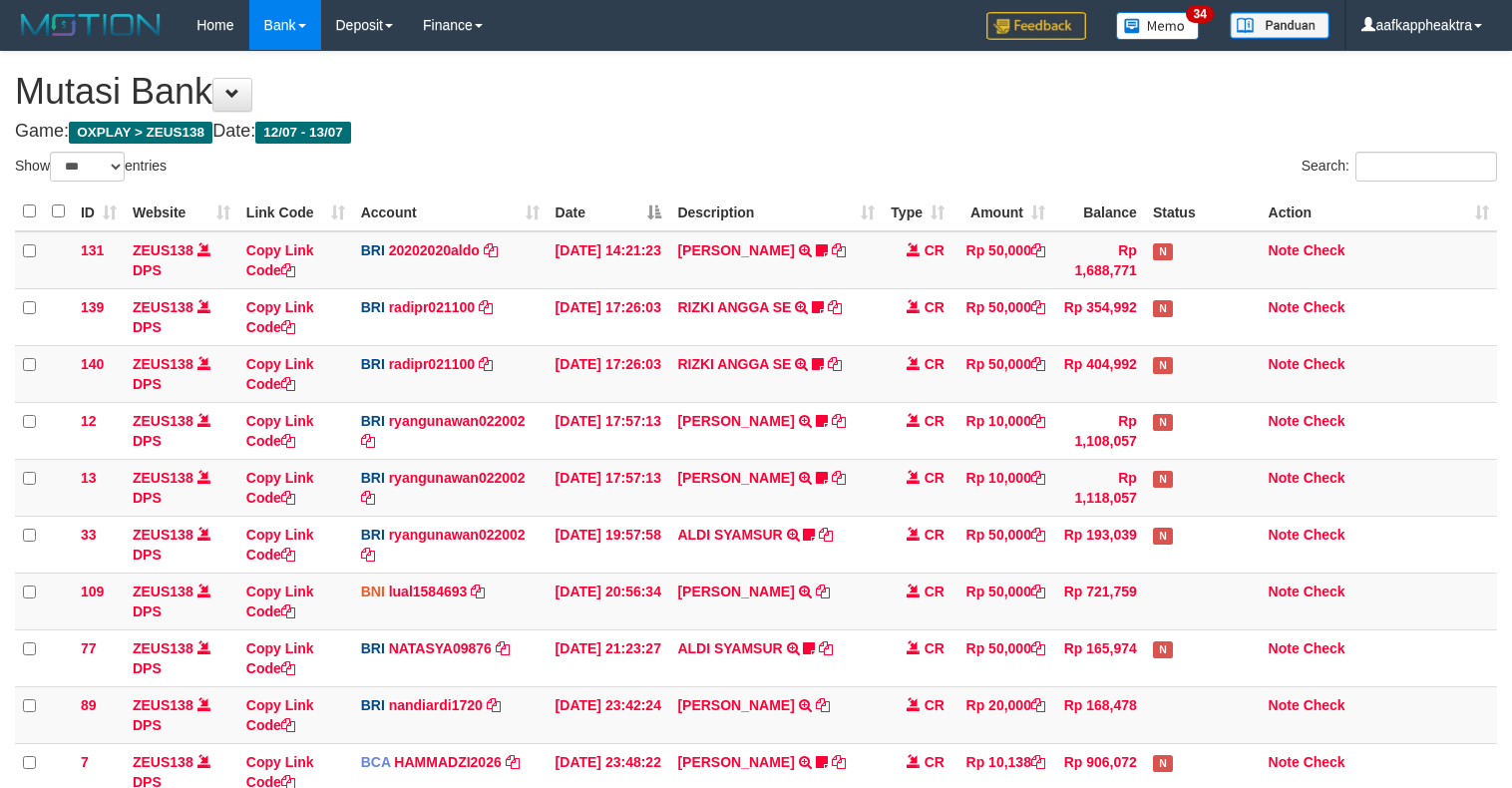 scroll, scrollTop: 322, scrollLeft: 0, axis: vertical 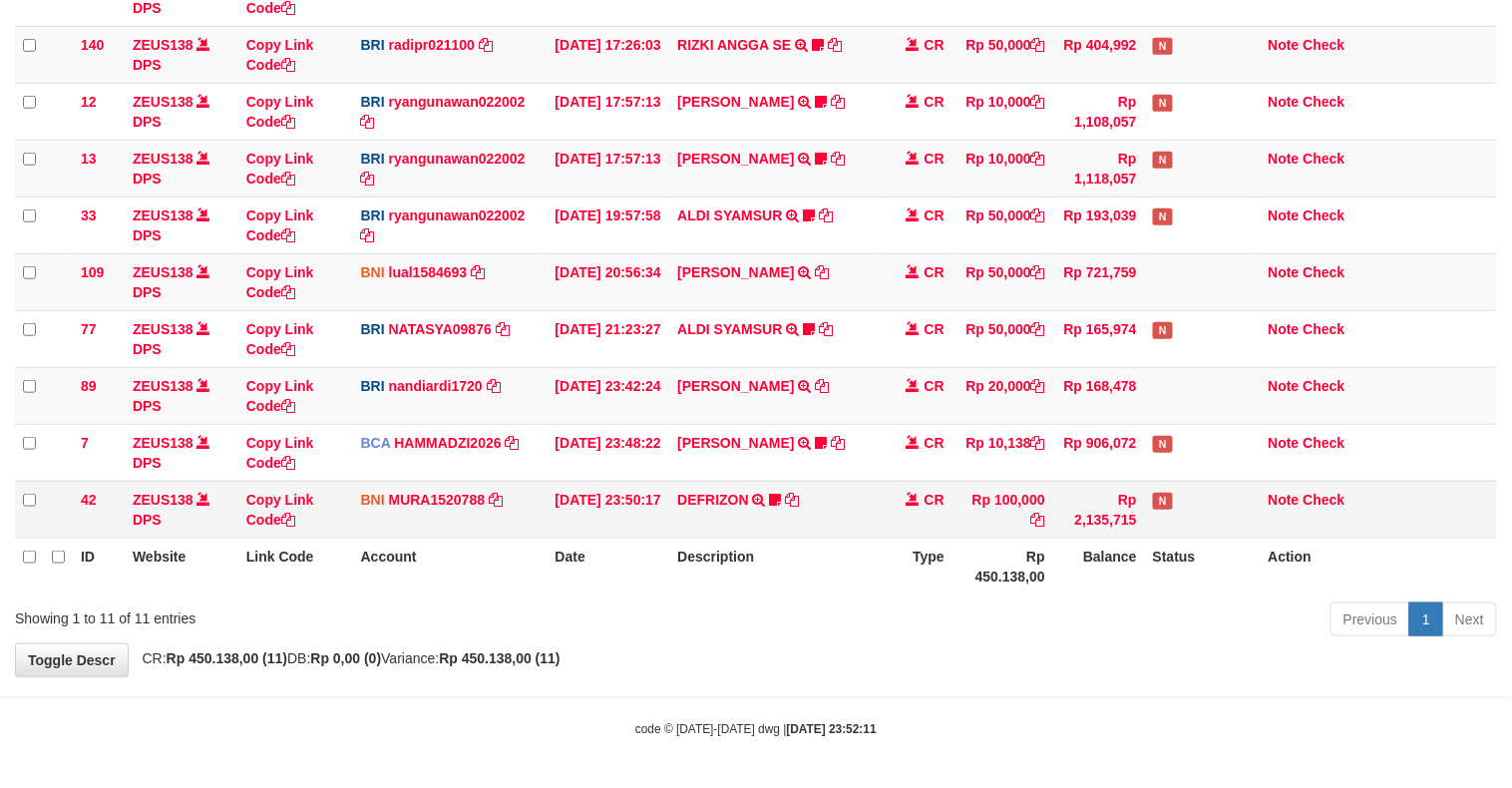 click on "ID Website Link Code Account Date Description Type Amount Balance Status Action
131
ZEUS138    DPS
Copy Link Code
BRI
20202020aldo
DPS
[PERSON_NAME]
mutasi_20250713_3778 | 131
mutasi_20250713_3778 | 131
[DATE] 14:21:23
[PERSON_NAME] HERISUPRAPTO            TRANSFER NBMB [PERSON_NAME] HERISUPRAPTO TO [PERSON_NAME]    Herisuprapto
CR
Rp 50,000
Rp 1,688,771
N
Note
Check
139
ZEUS138    DPS
Copy Link Code
BRI" at bounding box center [756, 233] 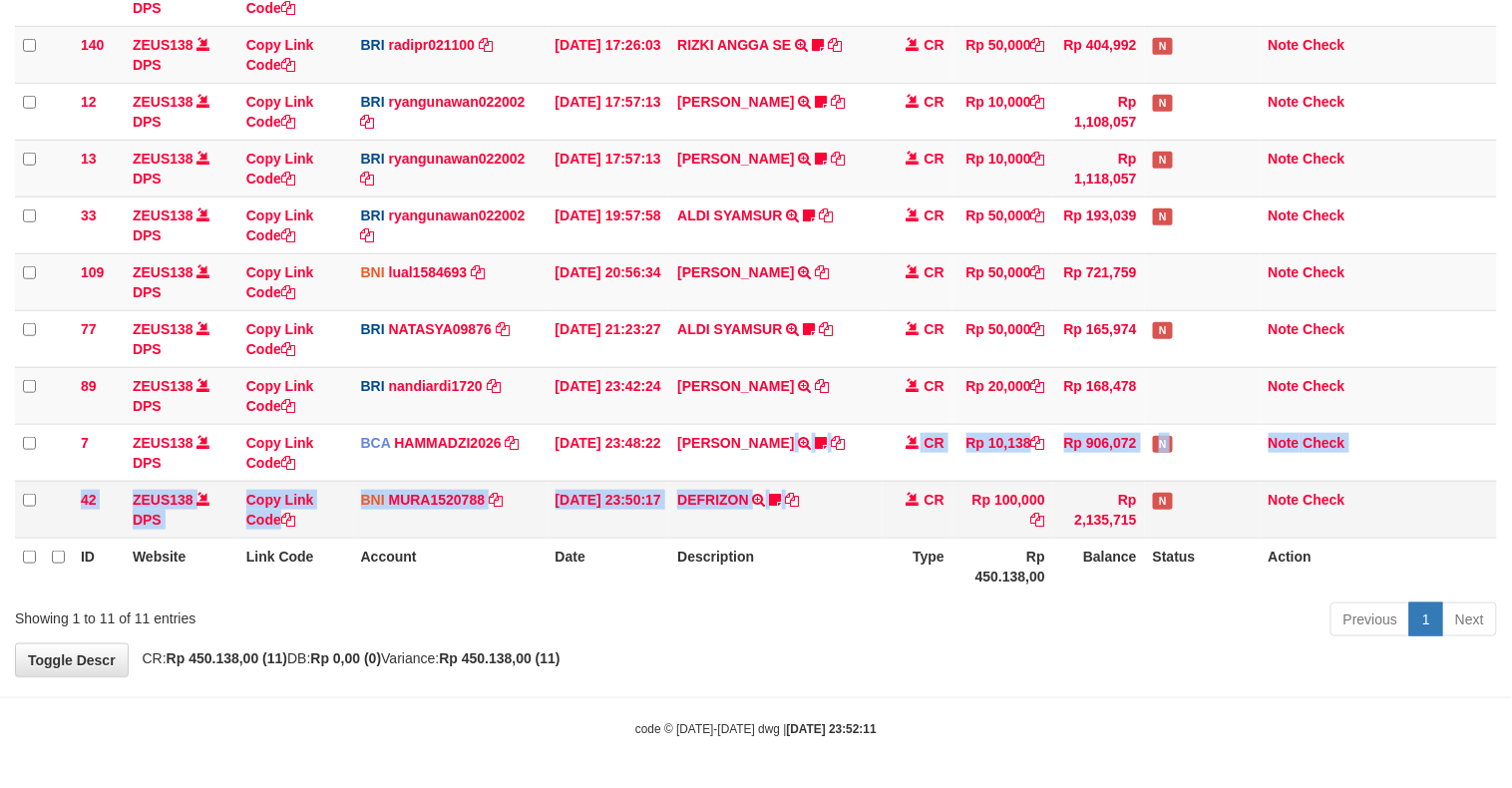 drag, startPoint x: 794, startPoint y: 477, endPoint x: 791, endPoint y: 496, distance: 19.235384 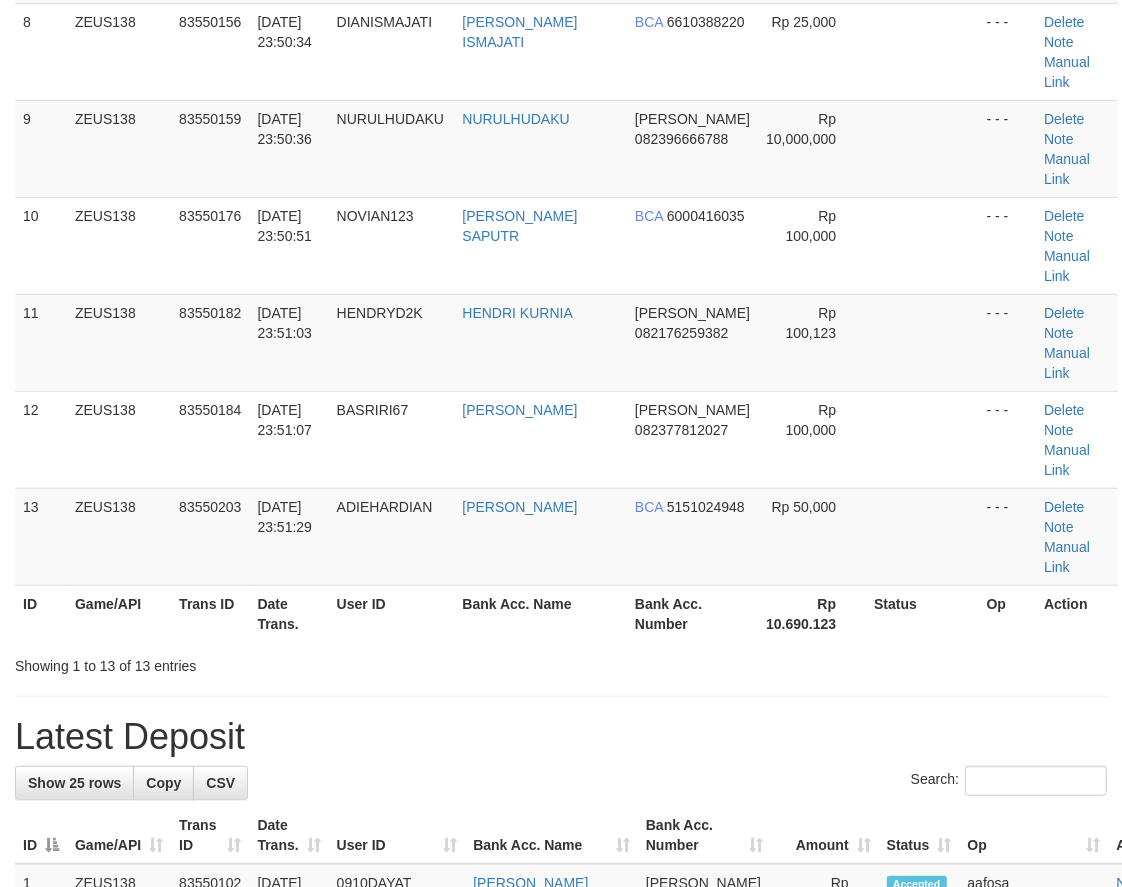 scroll, scrollTop: 592, scrollLeft: 0, axis: vertical 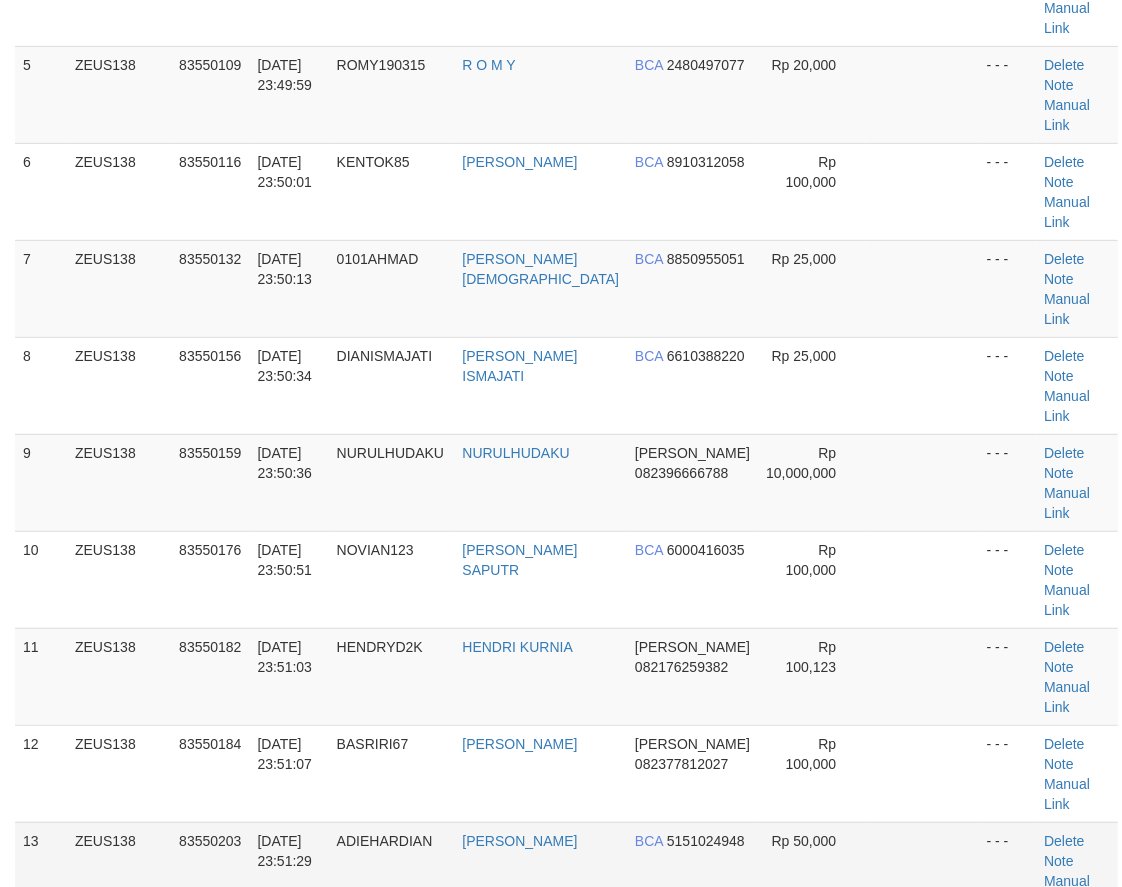 click on "ADIEHARDIAN" at bounding box center (392, 870) 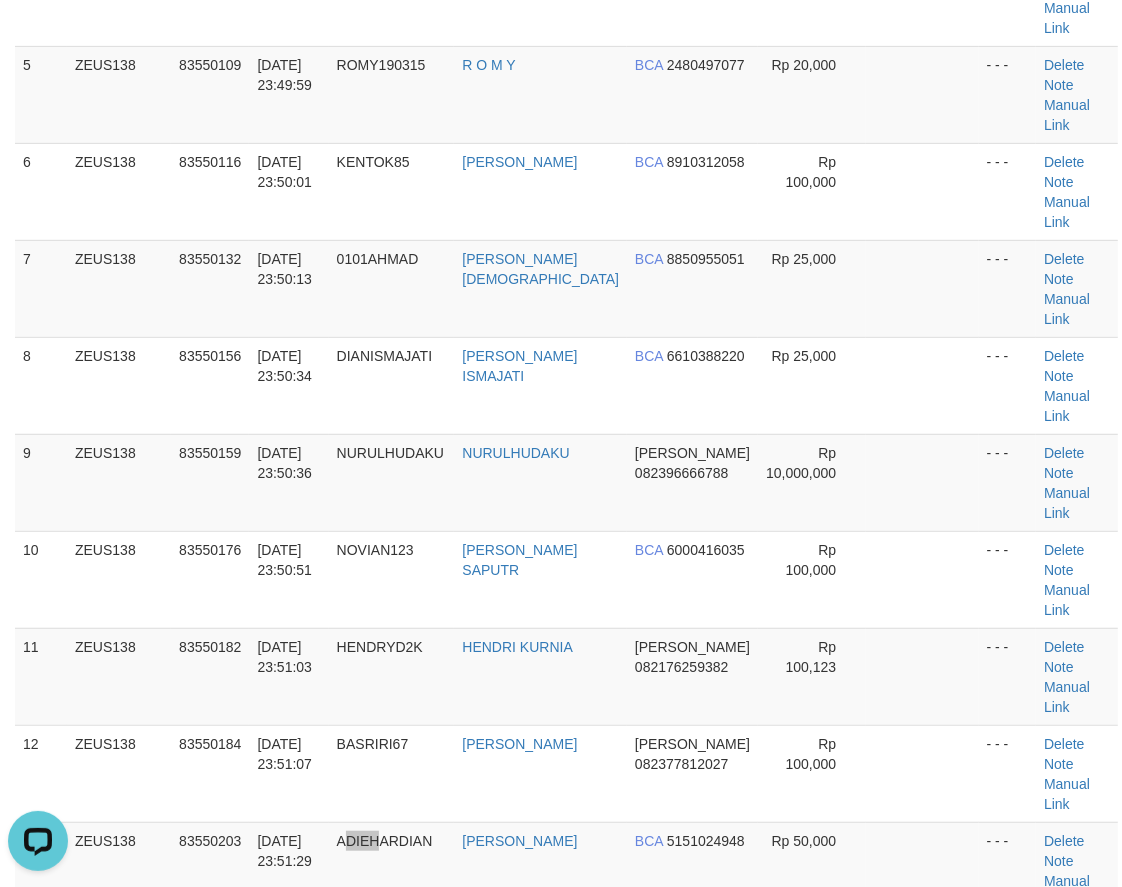 scroll, scrollTop: 0, scrollLeft: 0, axis: both 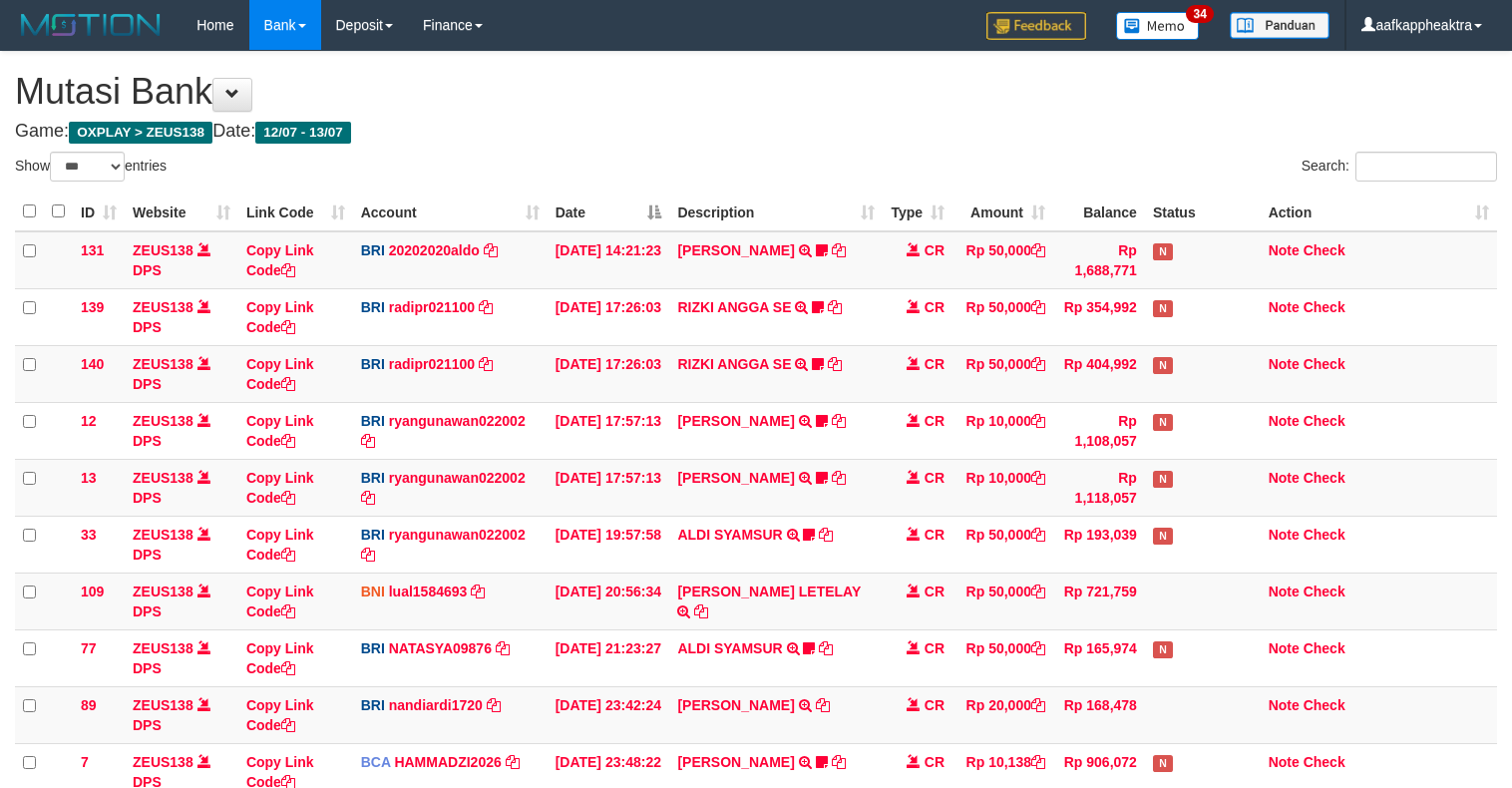 select on "***" 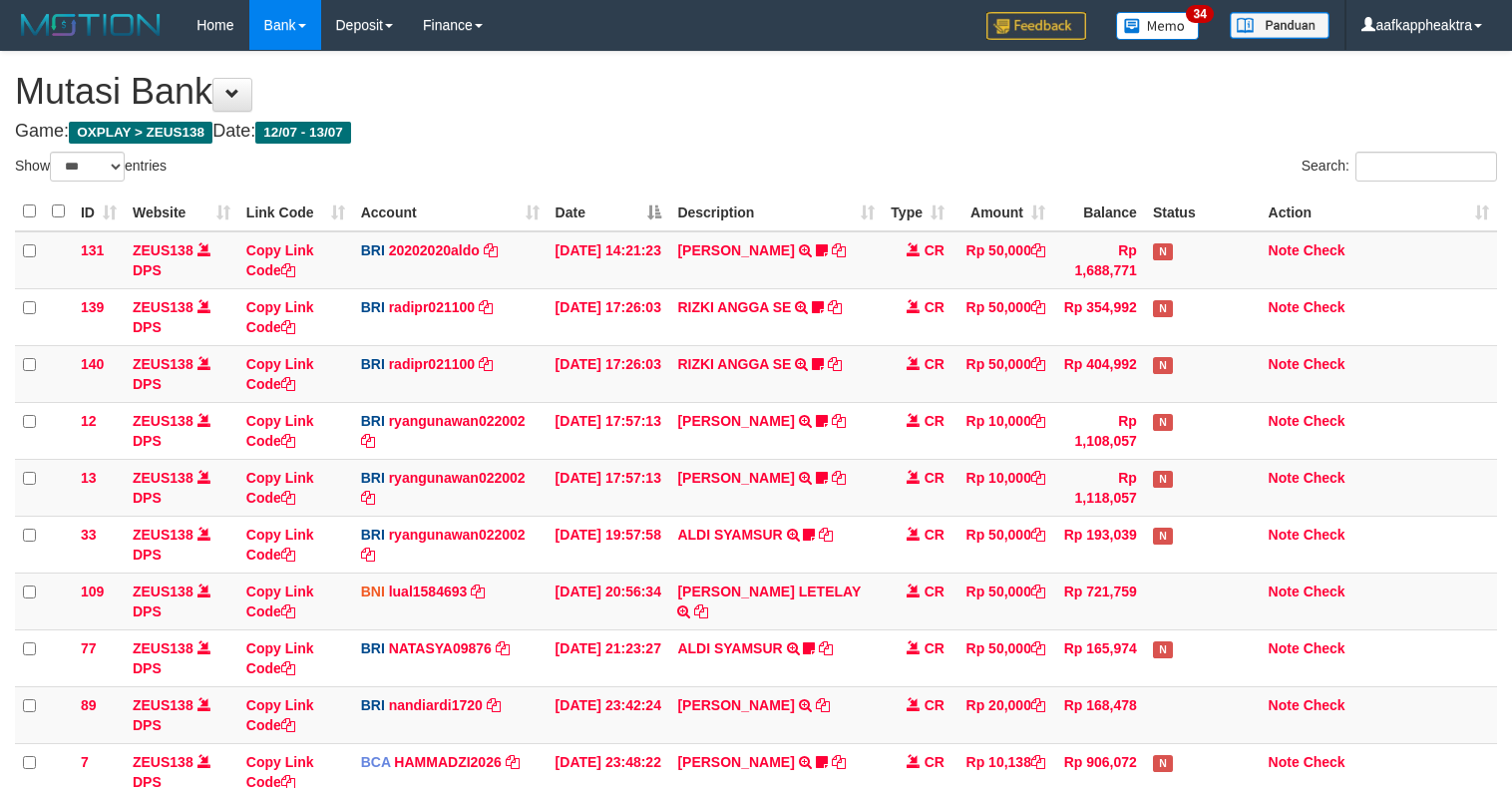 scroll, scrollTop: 322, scrollLeft: 0, axis: vertical 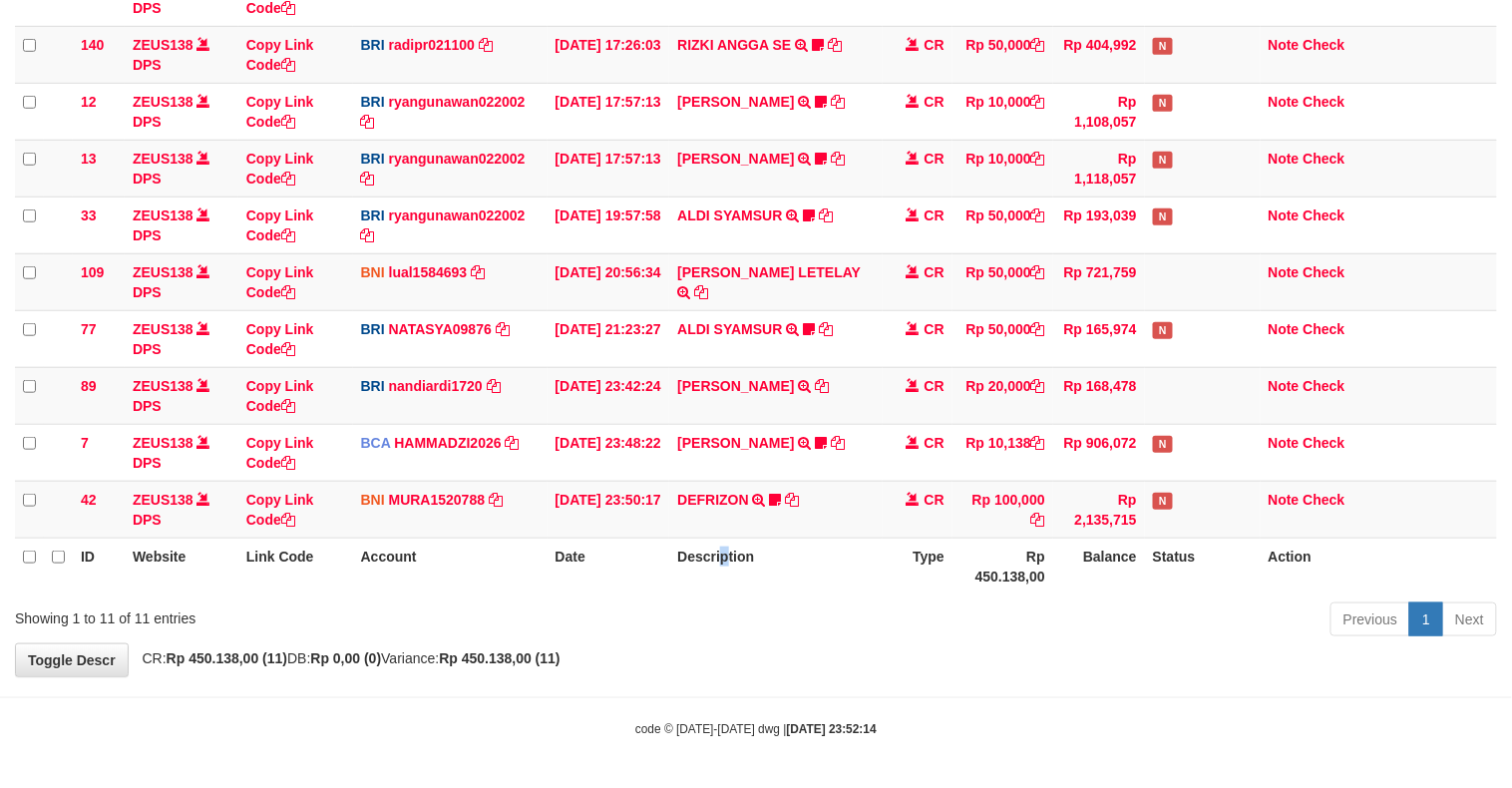 click on "Description" at bounding box center [776, 566] 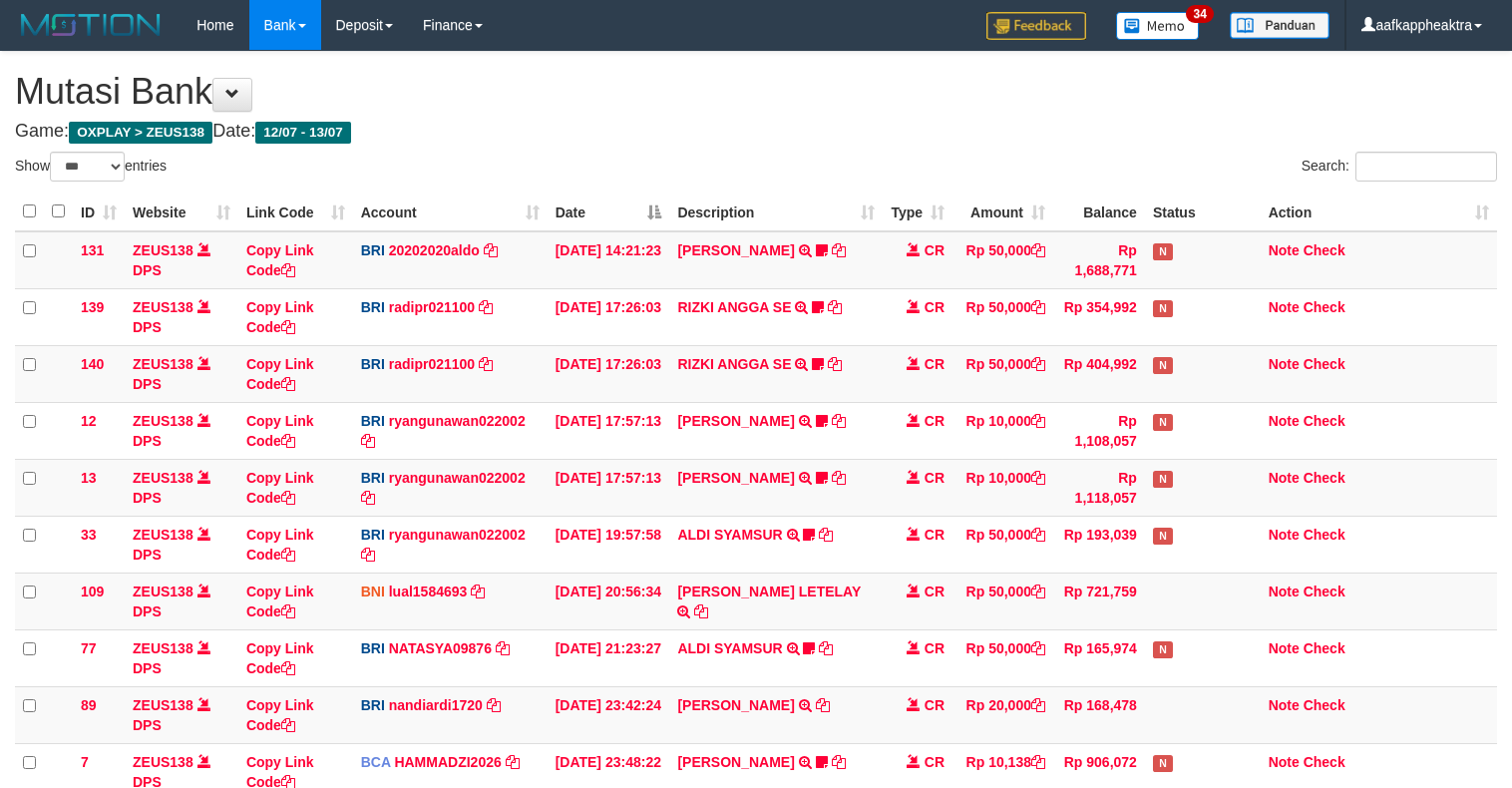select on "***" 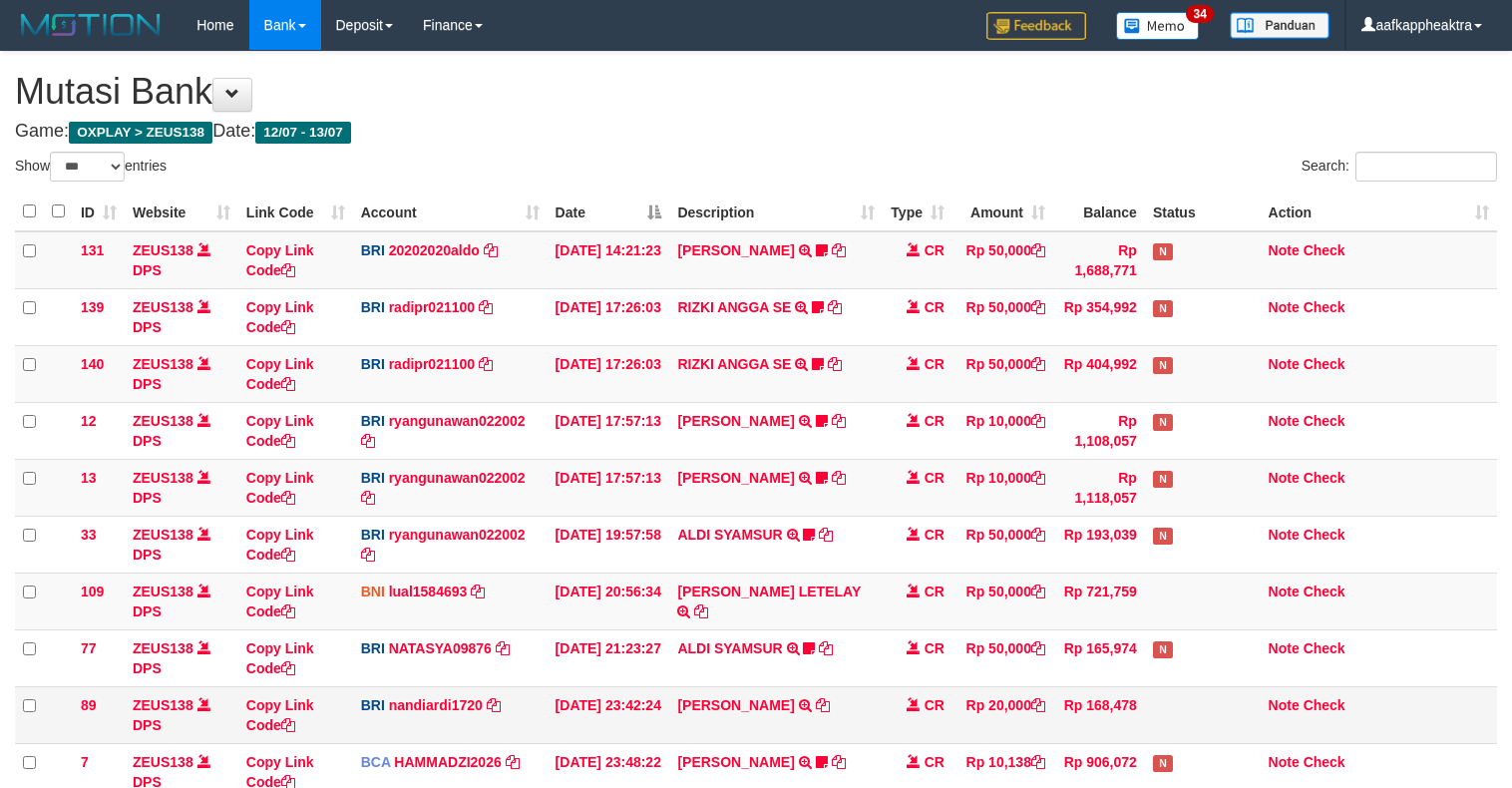scroll, scrollTop: 322, scrollLeft: 0, axis: vertical 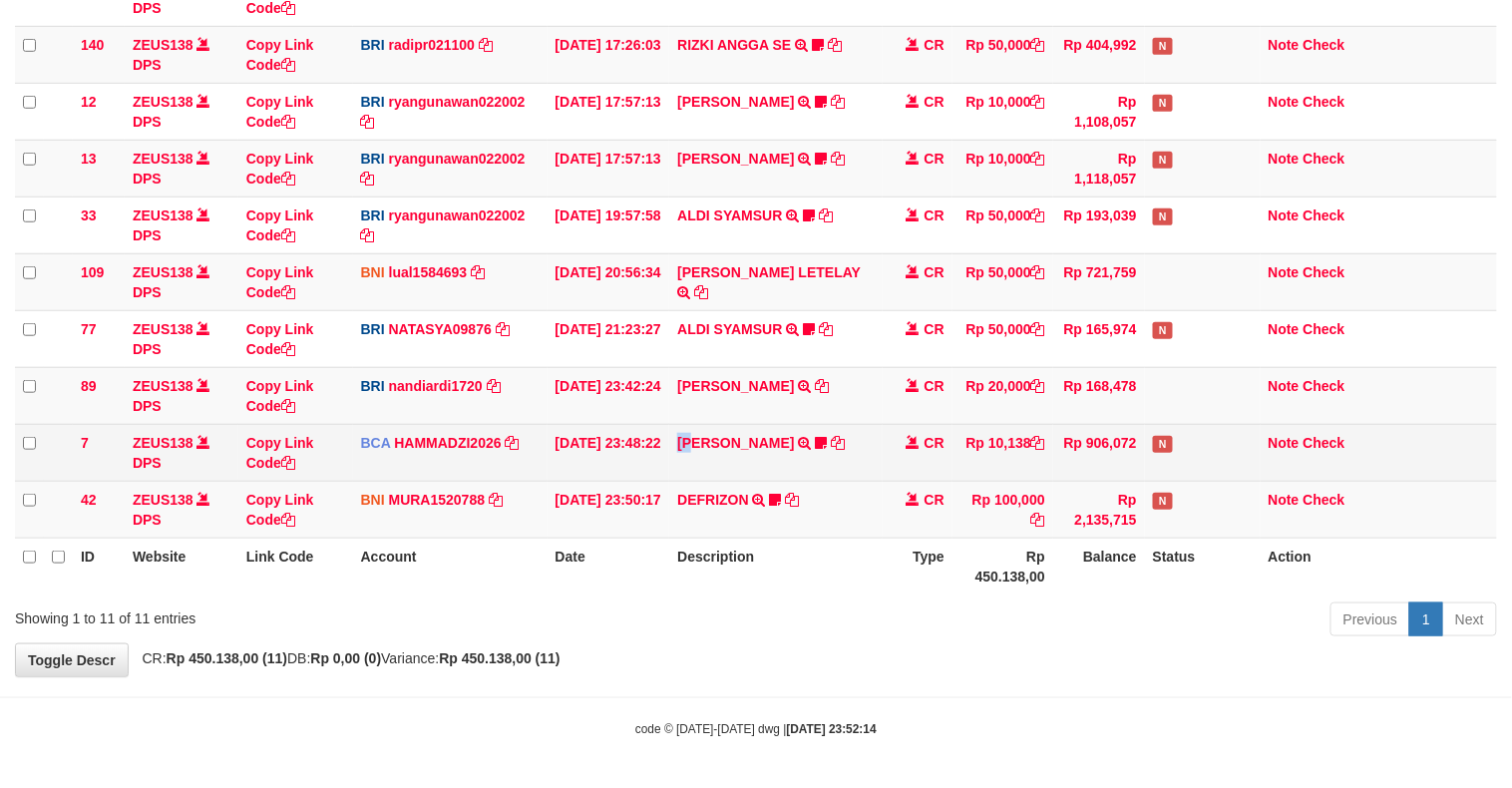 click on "MUHAMAD SYAR            TRSF E-BANKING CR 1307/FTSCY/WS95051
10138.002025071399378336 TRFDN-MUHAMAD SYARESPAY DEBIT INDONE    0910dayat" at bounding box center (776, 452) 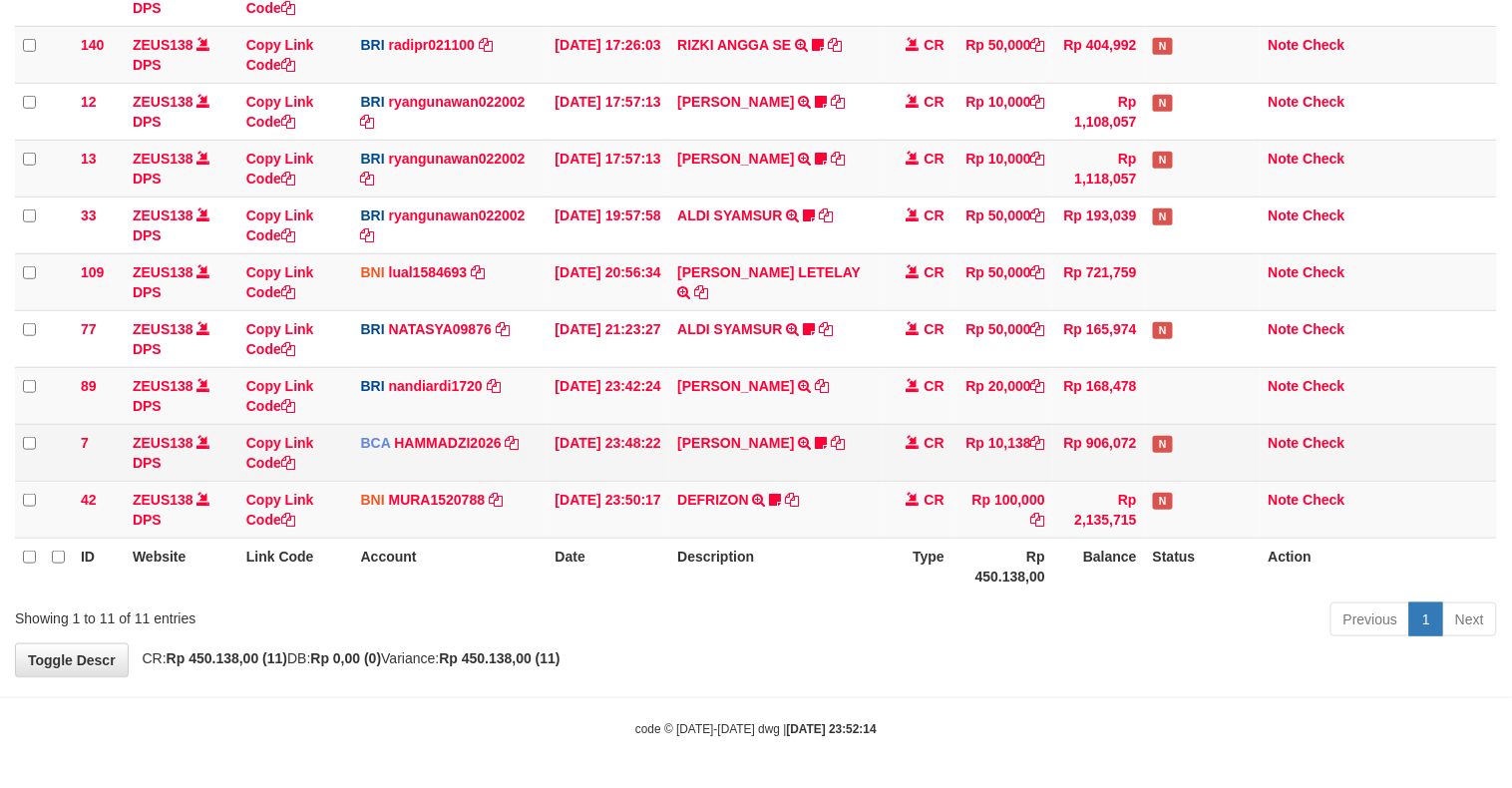 drag, startPoint x: 873, startPoint y: 433, endPoint x: 916, endPoint y: 425, distance: 43.737855 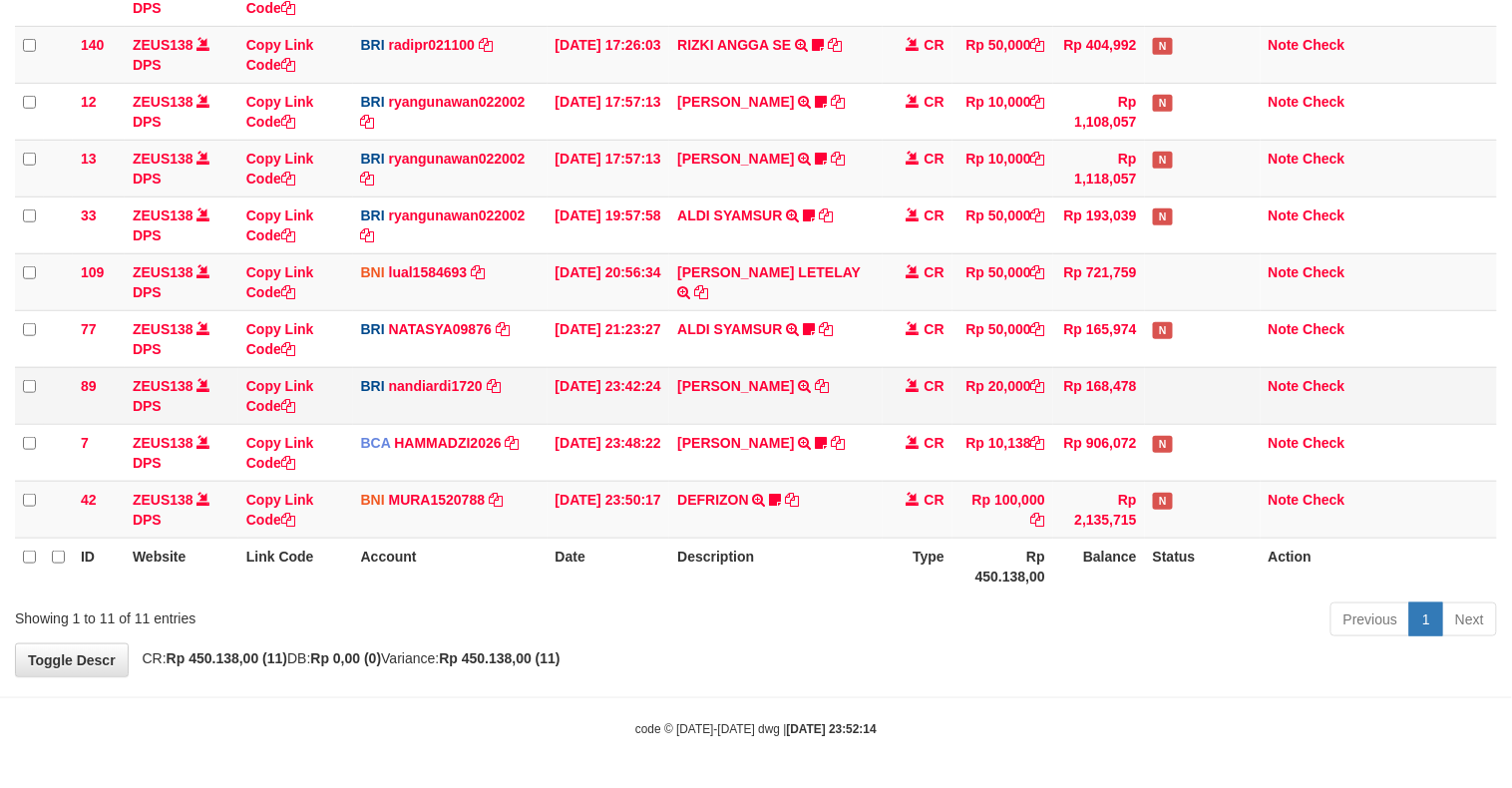 drag, startPoint x: 823, startPoint y: 374, endPoint x: 846, endPoint y: 371, distance: 23.194827 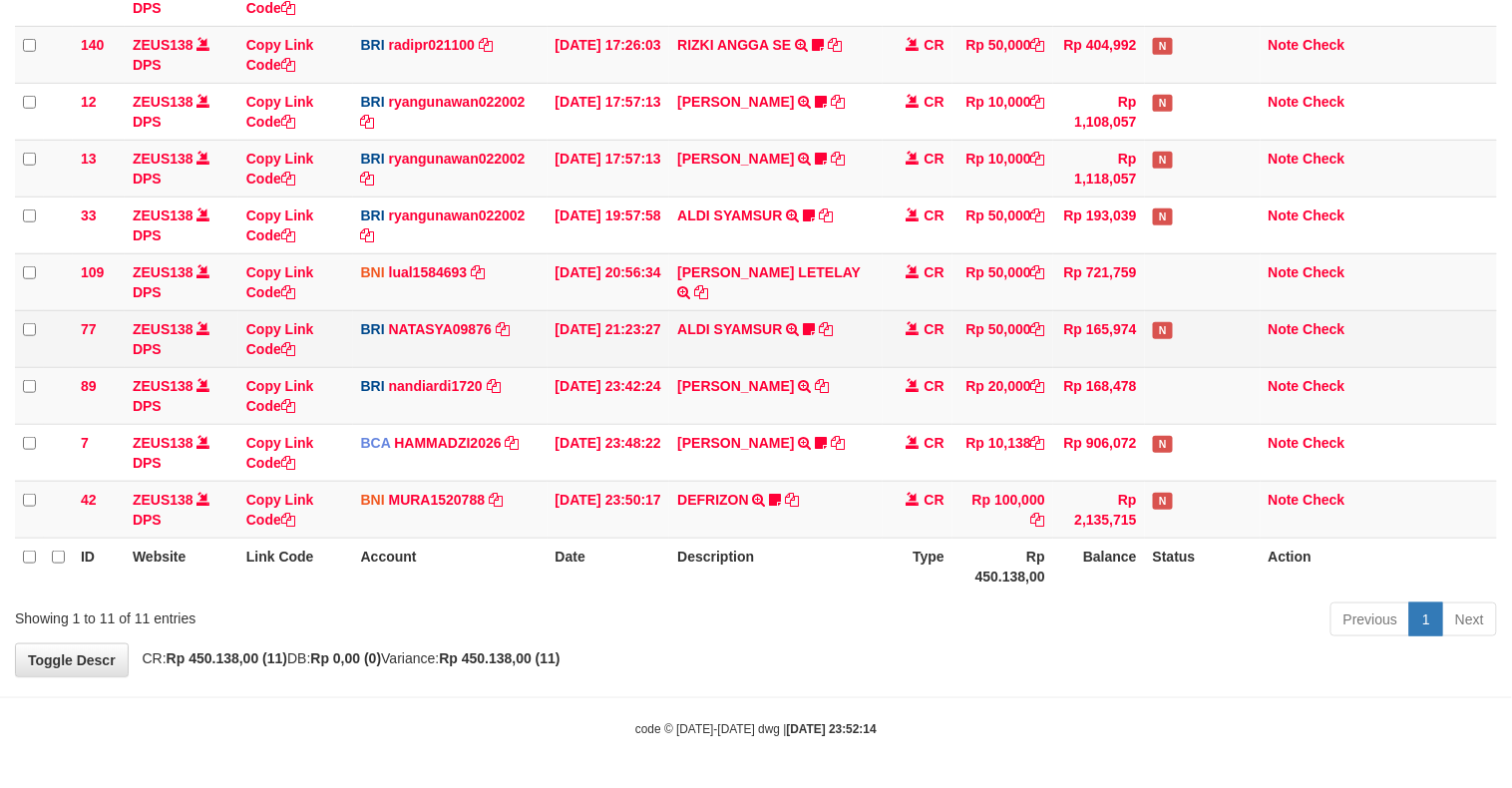 drag, startPoint x: 846, startPoint y: 371, endPoint x: 985, endPoint y: 360, distance: 139.43457 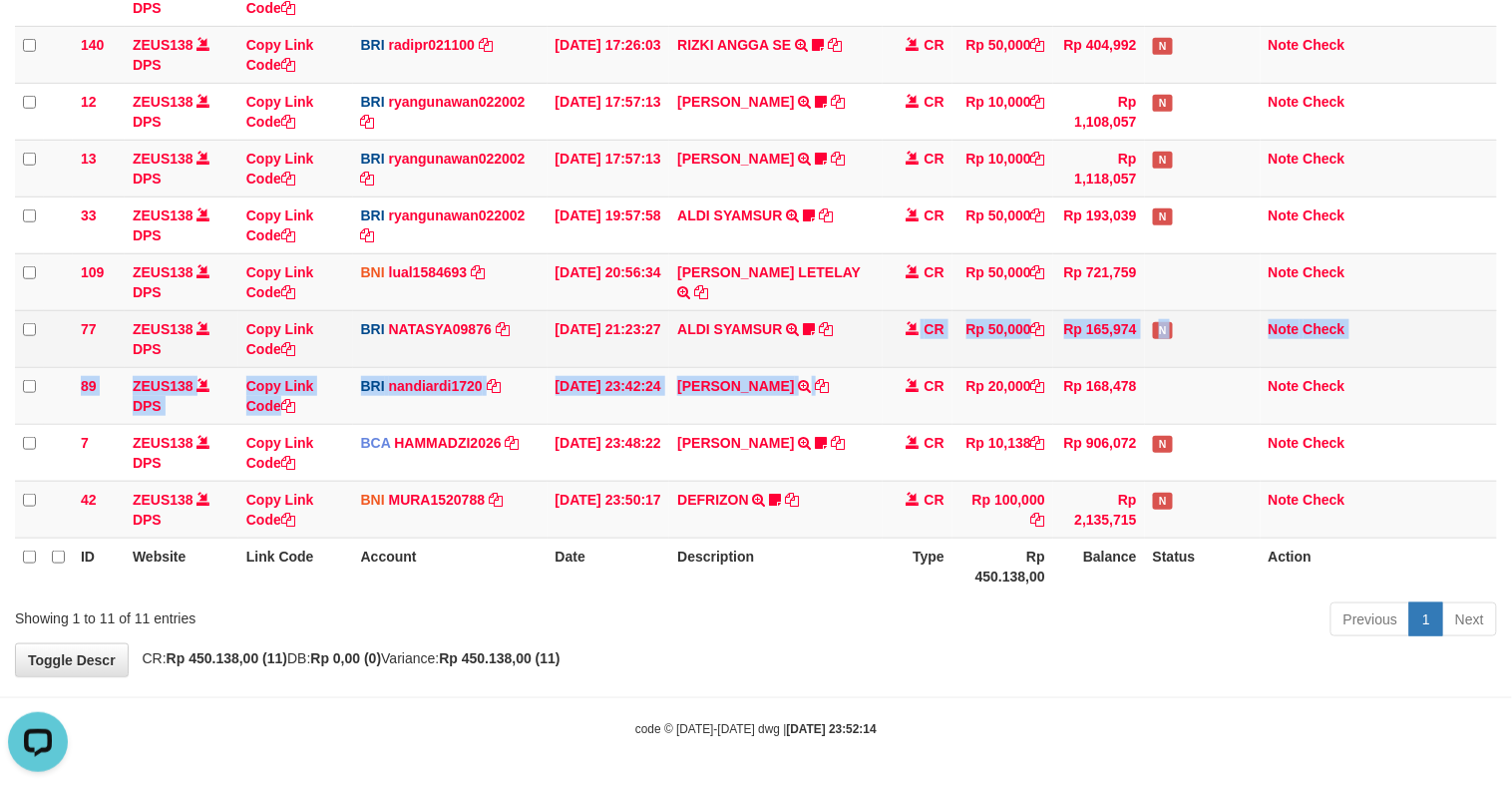 scroll, scrollTop: 0, scrollLeft: 0, axis: both 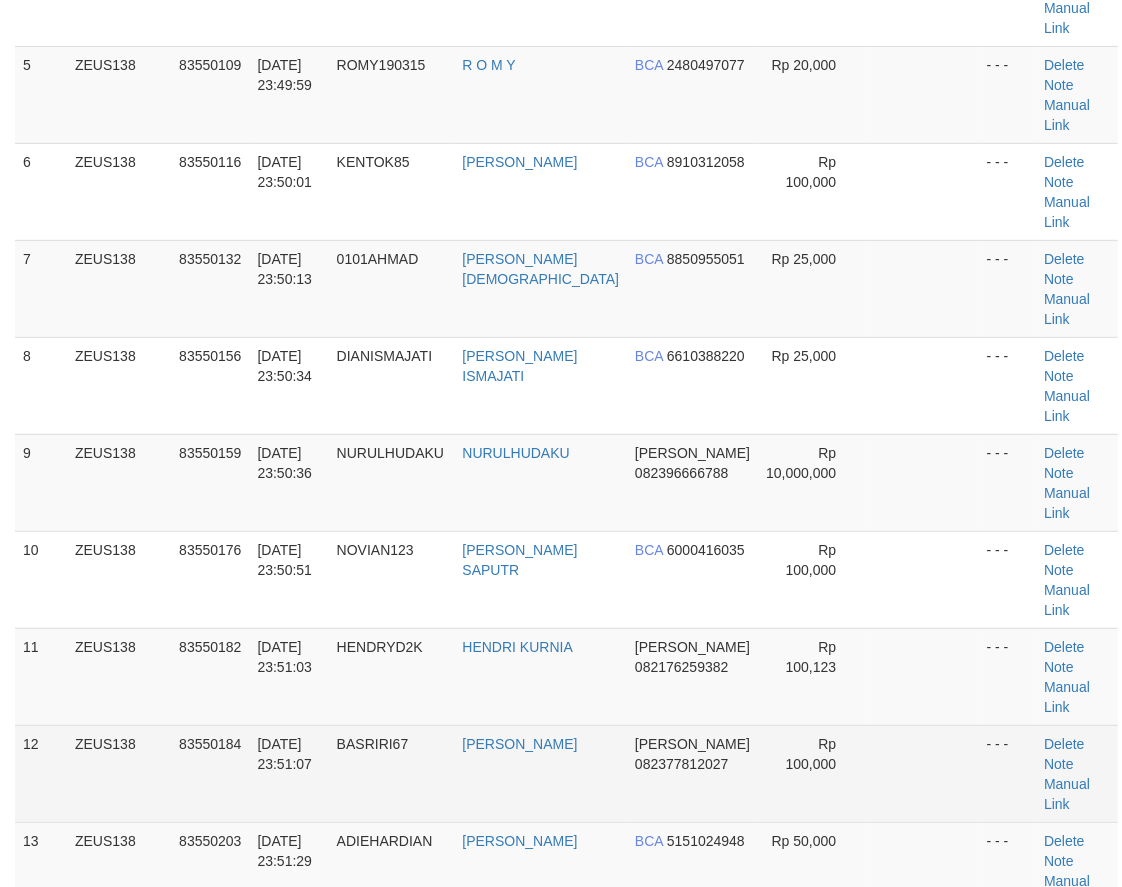 click on "1
ZEUS138
83549948
13/07/2025 23:46:56
KENTUTENAK69
DEFRIZON
BNI
0514176787
Rp 10,000
Amount Invalid
- - -
Delete
Note
Manual Link
2
ZEUS138
83550016
13/07/2025 23:48:34
KUCINGZEUS
ASEP SUPARMAN
BCA
5221257775
Rp 100,000
- - -" at bounding box center [566, 289] 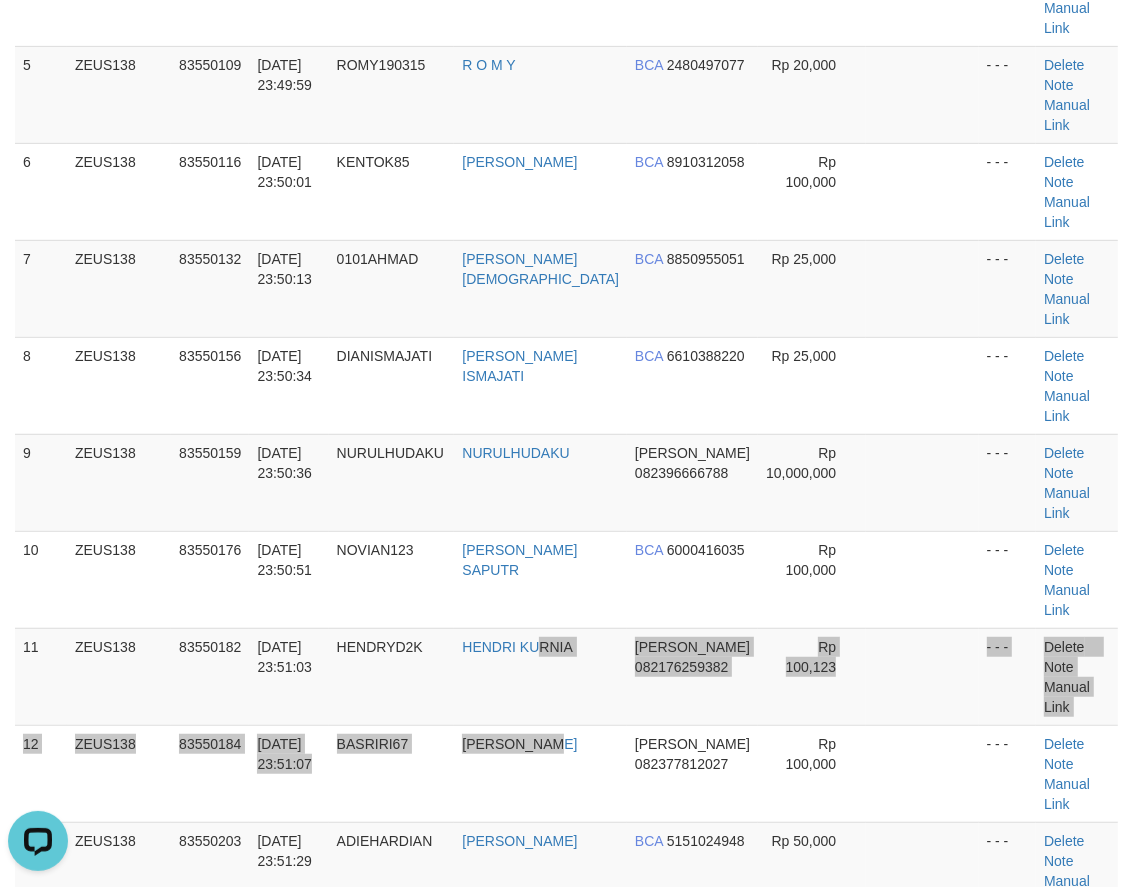 scroll, scrollTop: 0, scrollLeft: 0, axis: both 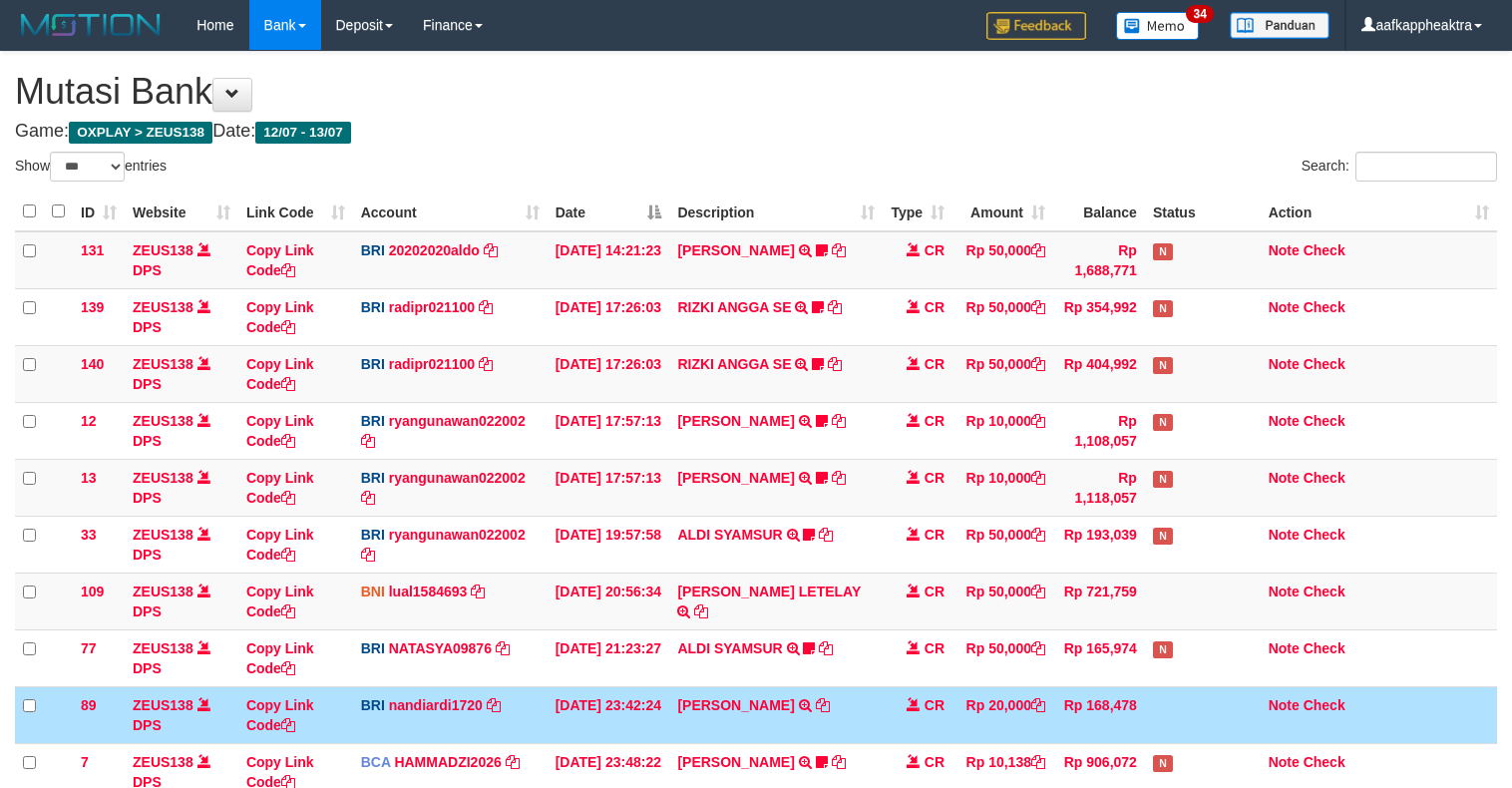 select on "***" 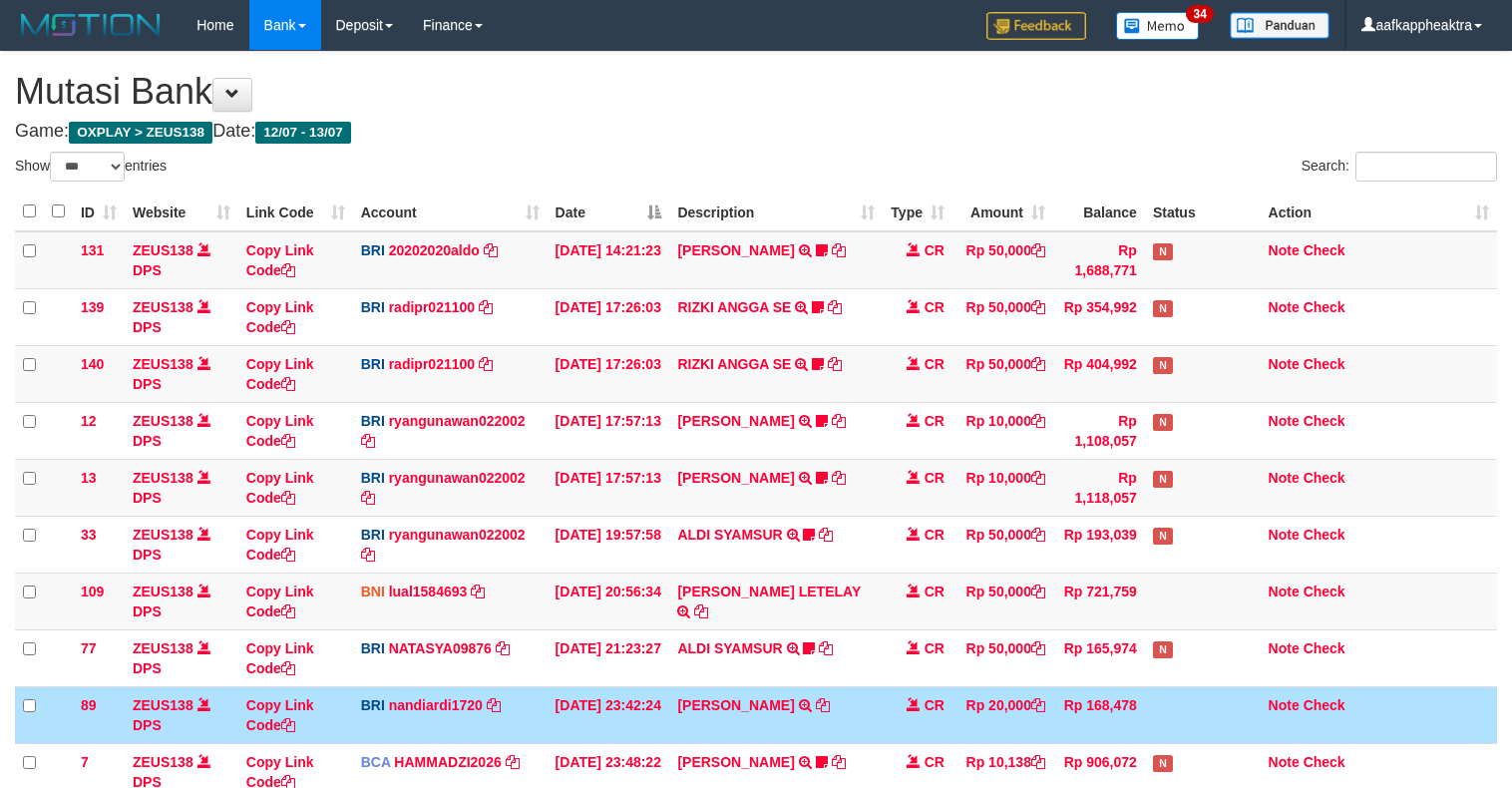 scroll, scrollTop: 322, scrollLeft: 0, axis: vertical 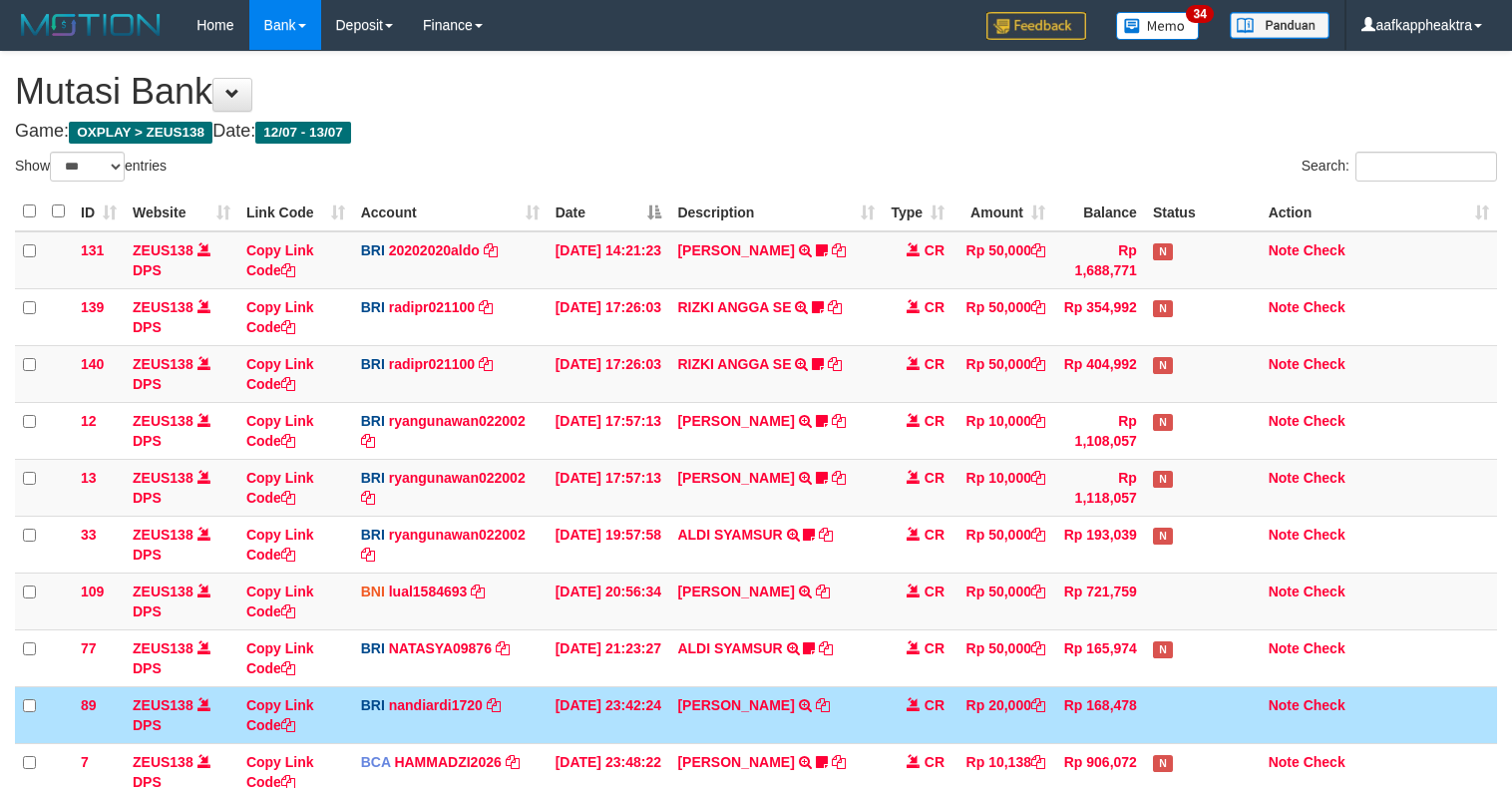 select on "***" 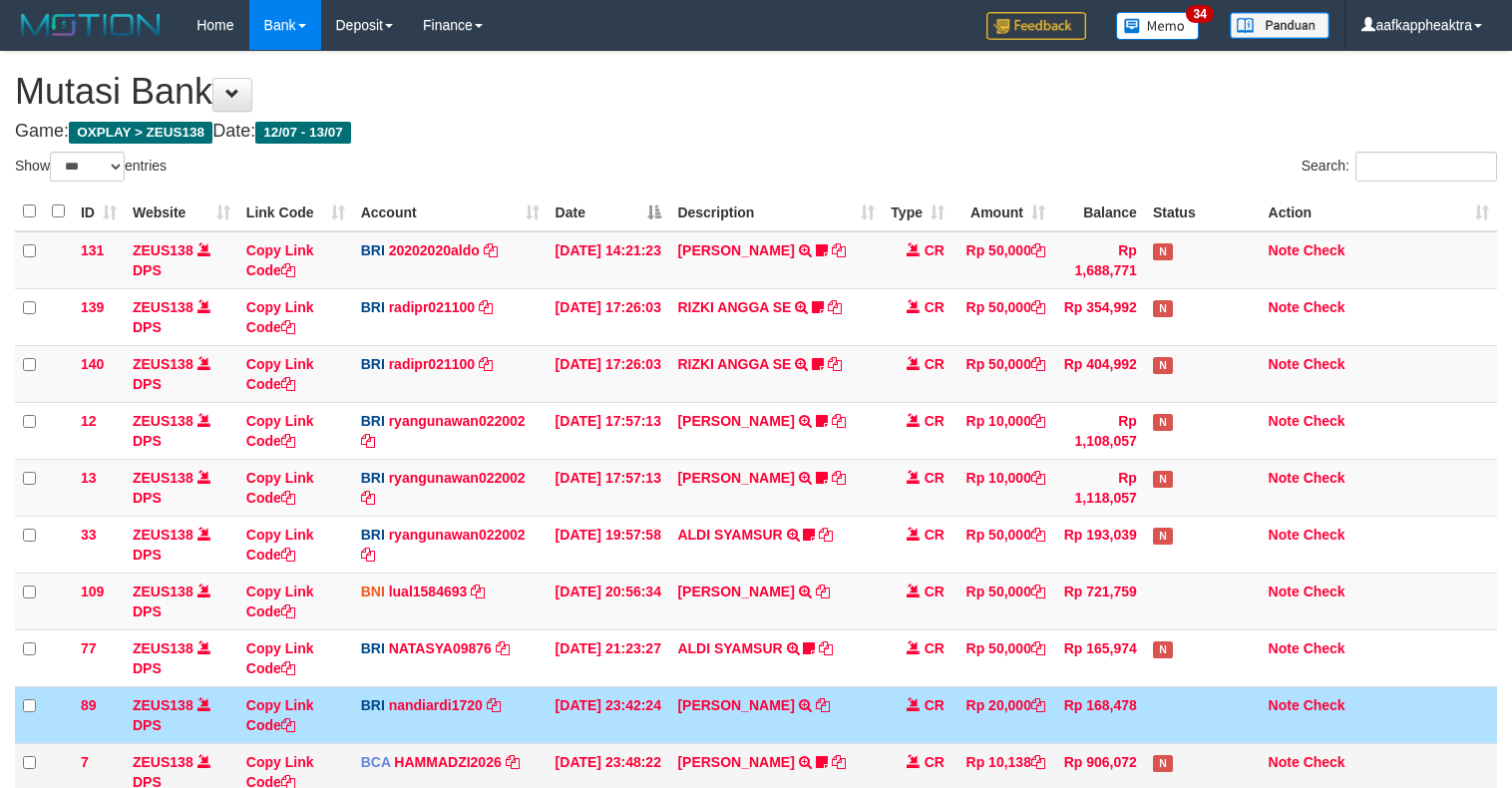 scroll, scrollTop: 322, scrollLeft: 0, axis: vertical 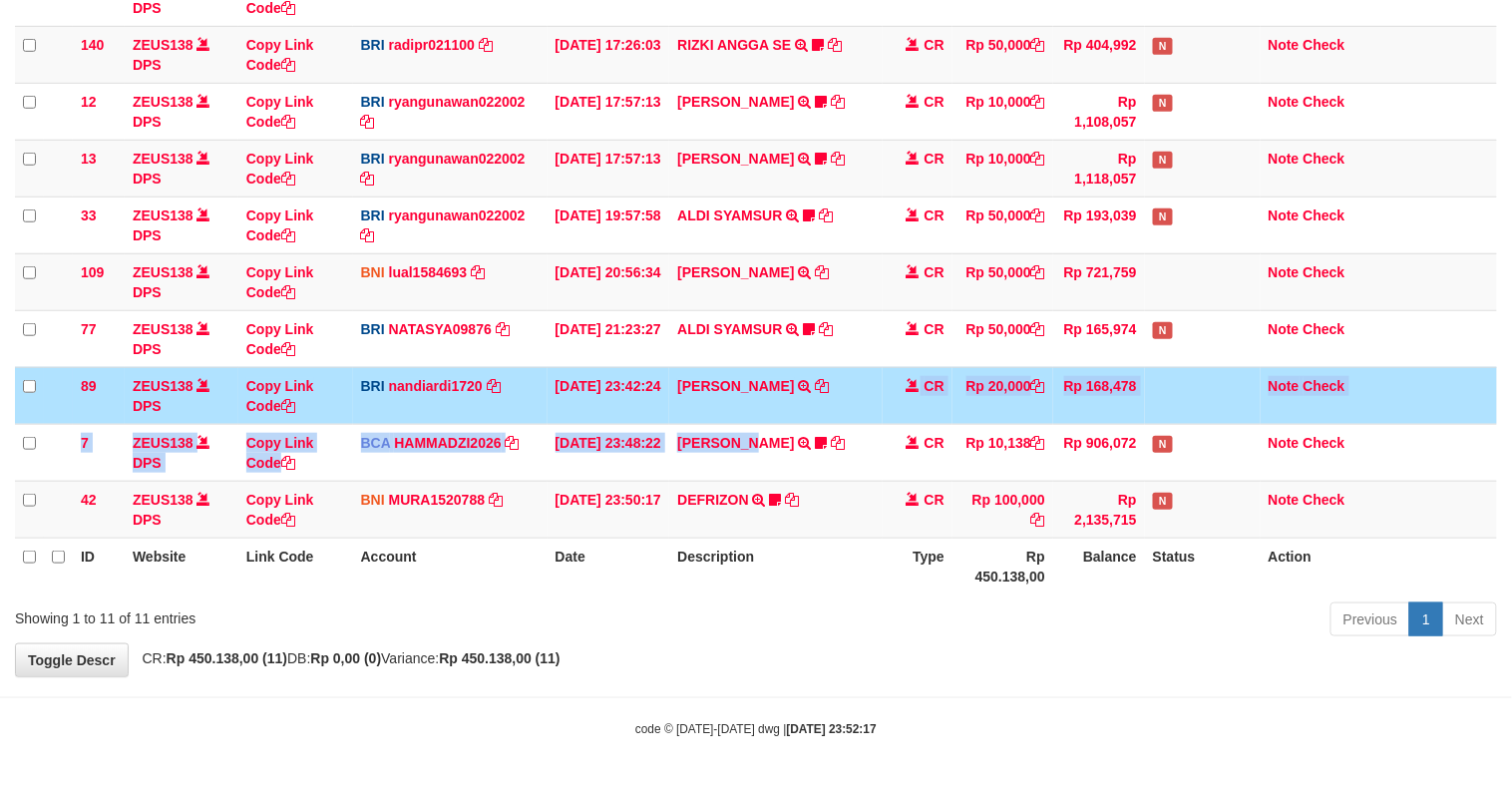 drag, startPoint x: 778, startPoint y: 423, endPoint x: 923, endPoint y: 402, distance: 146.5128 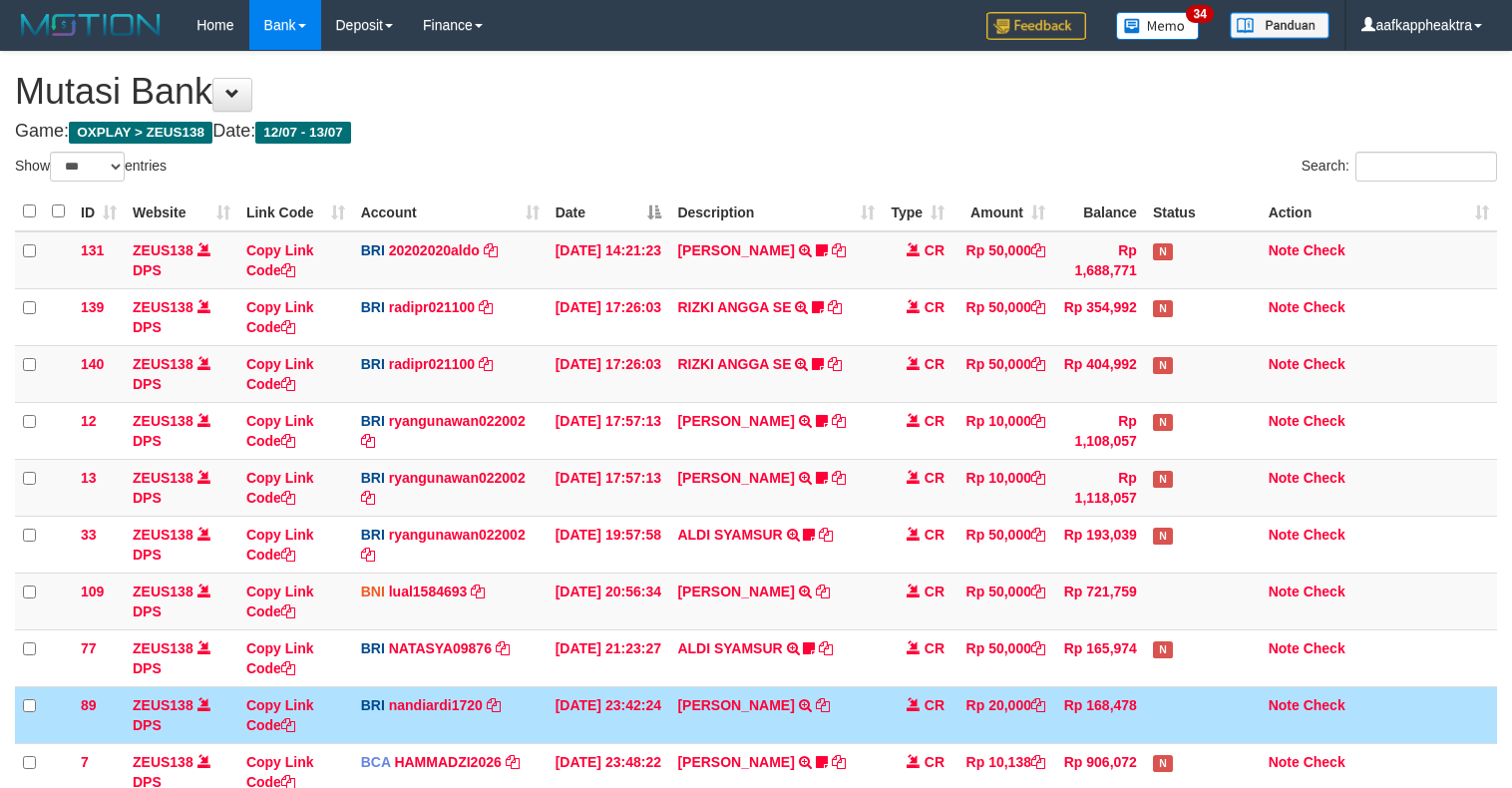select on "***" 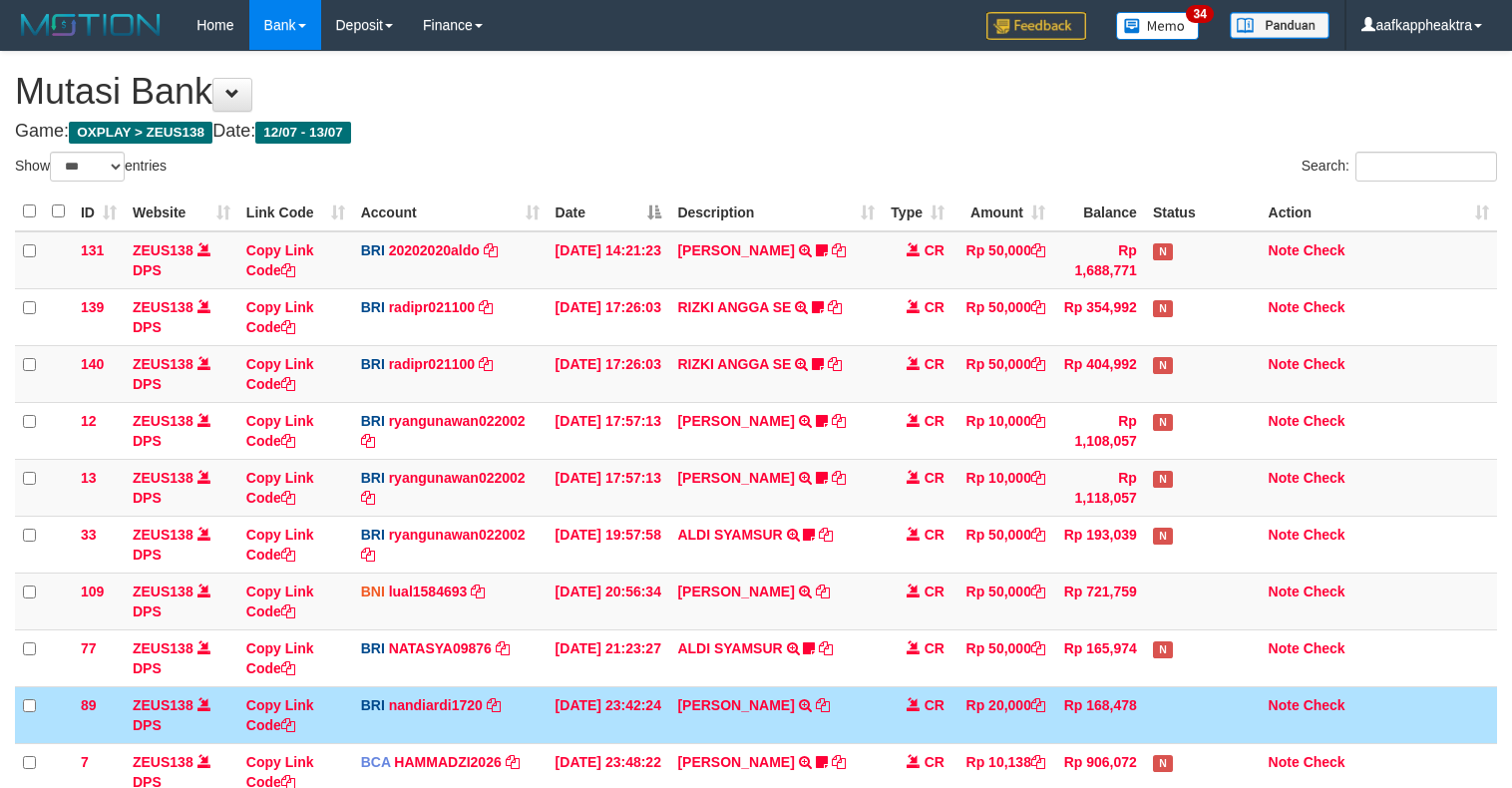 scroll, scrollTop: 322, scrollLeft: 0, axis: vertical 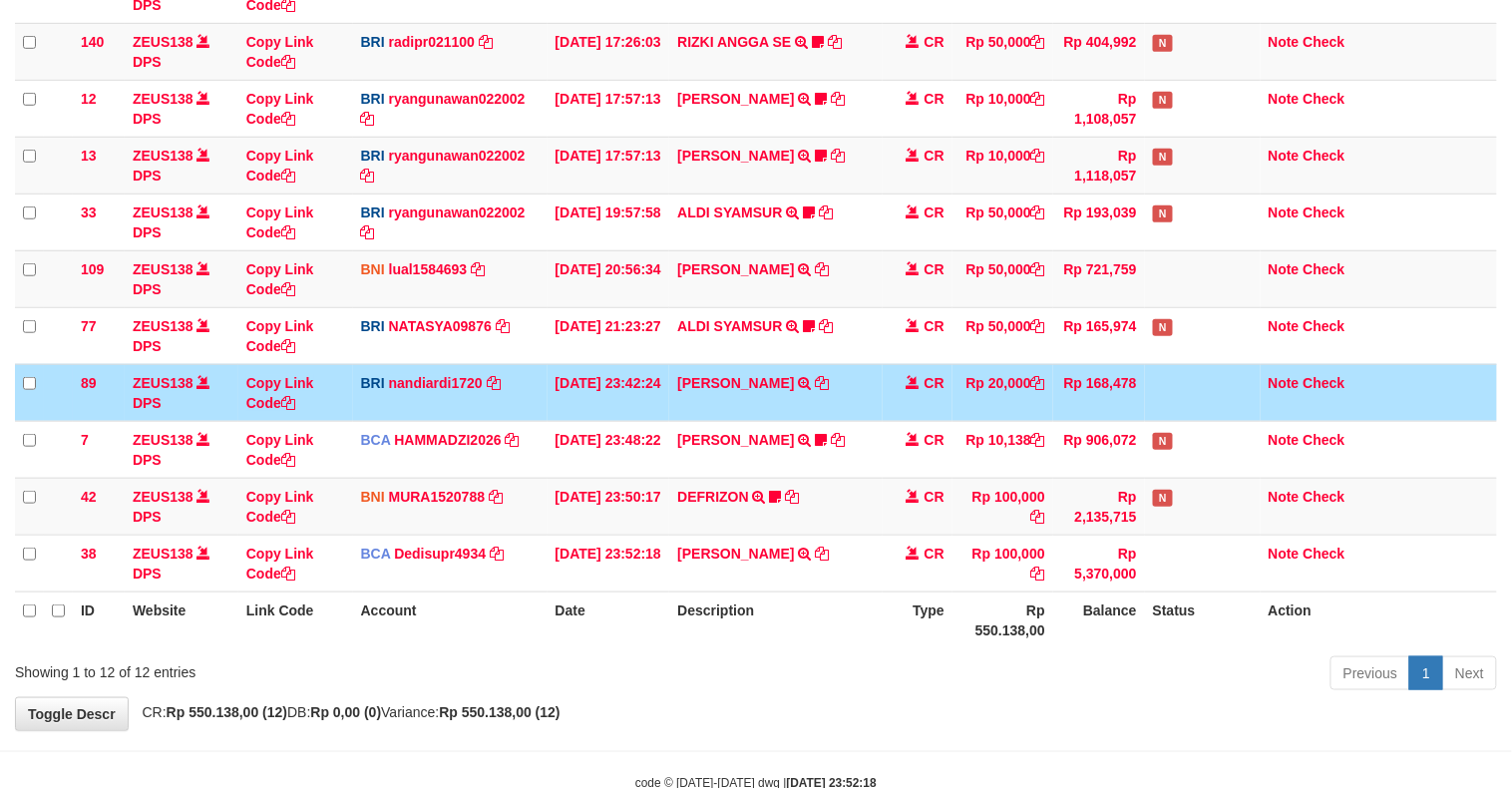 click on "131
ZEUS138    DPS
Copy Link Code
BRI
20202020aldo
DPS
REVALDO SAGITA
mutasi_20250713_3778 | 131
mutasi_20250713_3778 | 131
13/07/2025 14:21:23
DANA HERISUPRAPTO            TRANSFER NBMB DANA HERISUPRAPTO TO REVALDO SAGITA    Herisuprapto
CR
Rp 50,000
Rp 1,688,771
N
Note
Check
139
ZEUS138    DPS
Copy Link Code
BRI
radipr021100
DPS
REYNALDI ADI PRATAMA" at bounding box center (756, 250) 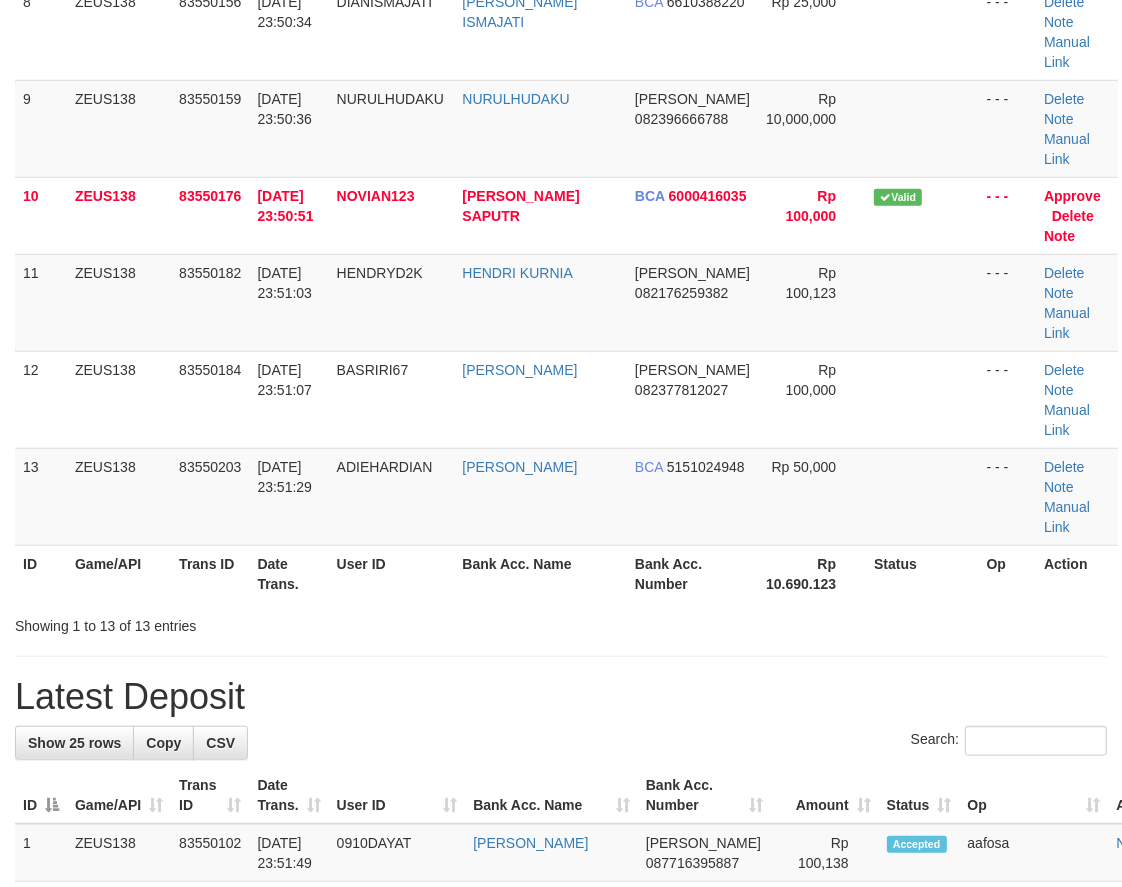 scroll, scrollTop: 592, scrollLeft: 0, axis: vertical 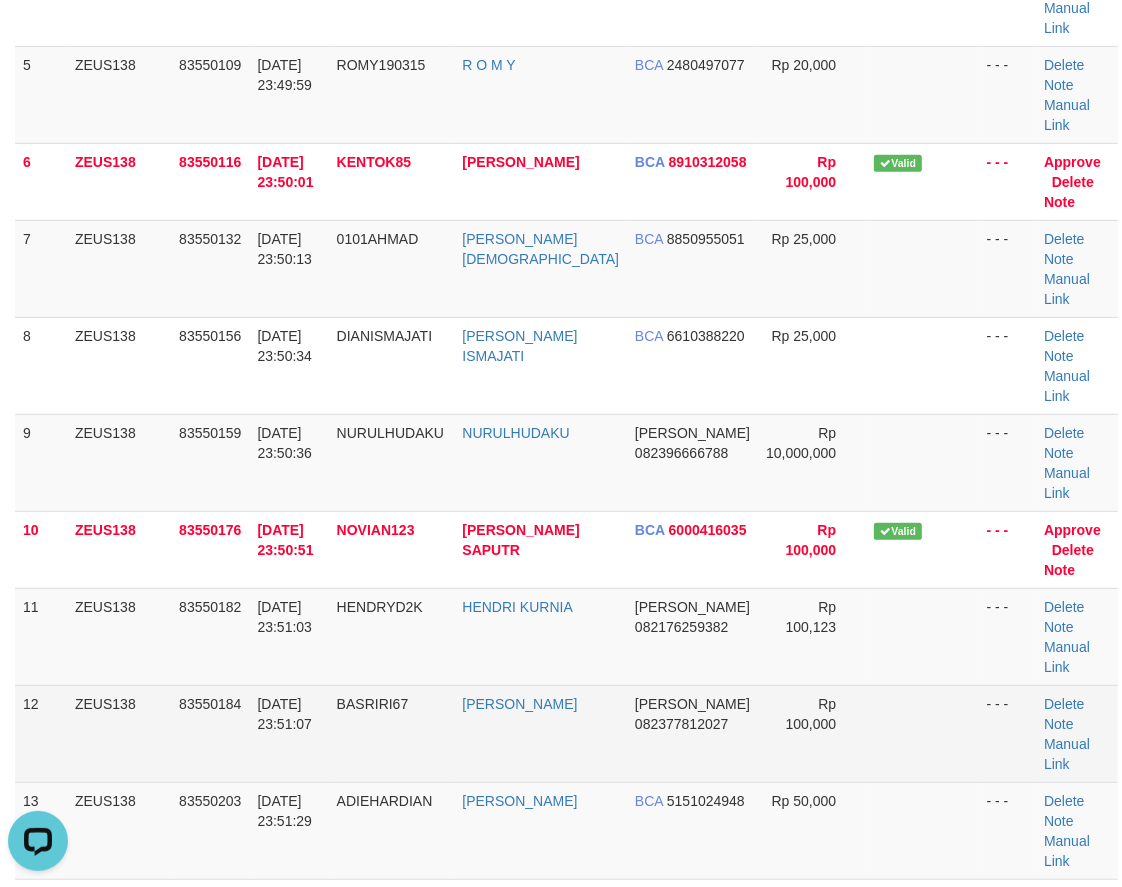 click on "12
ZEUS138
83550184
[DATE] 23:51:07
BASRIRI67
[PERSON_NAME]
082377812027
Rp 100,000
- - -
[GEOGRAPHIC_DATA]
Note
Manual Link" at bounding box center (566, 733) 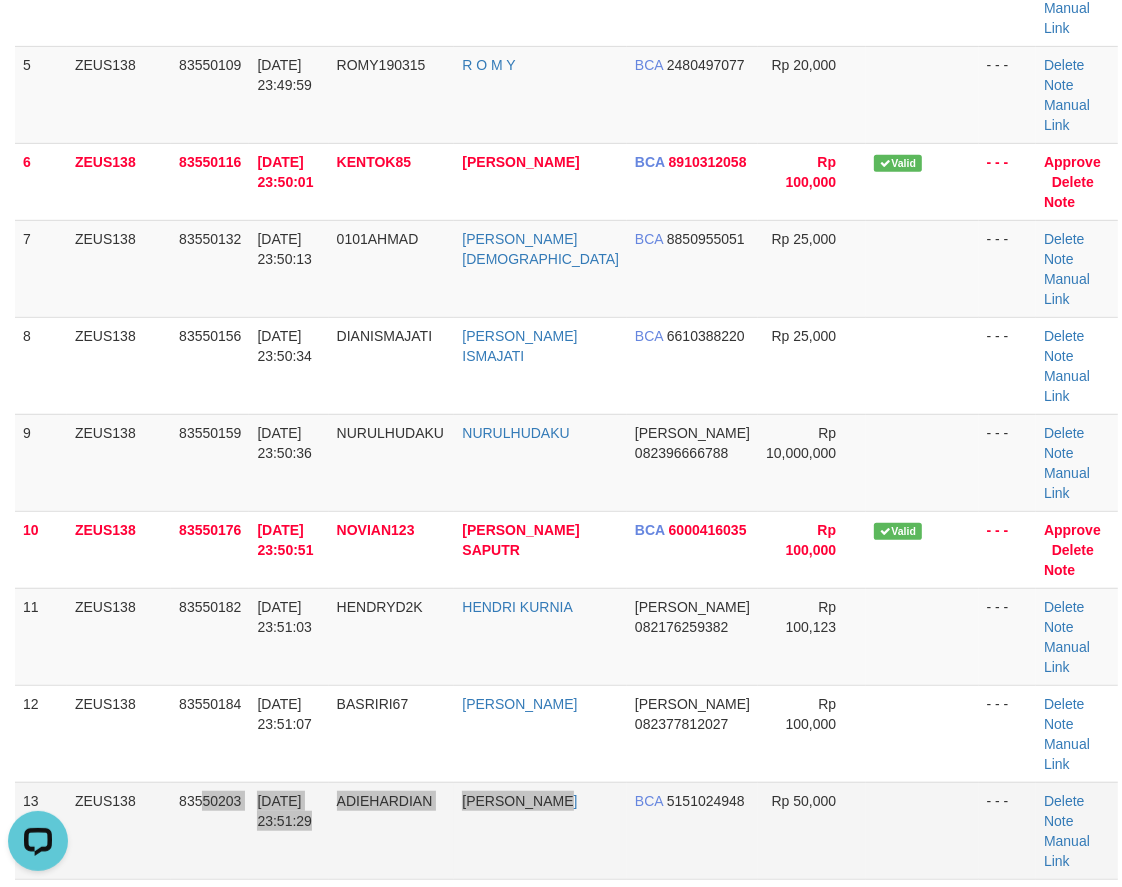 click on "13
ZEUS138
83550203
[DATE] 23:51:29
ADIEHARDIAN
[PERSON_NAME]
BCA
5151024948
Rp 50,000
- - -
[GEOGRAPHIC_DATA]
Note
Manual Link" at bounding box center [566, 830] 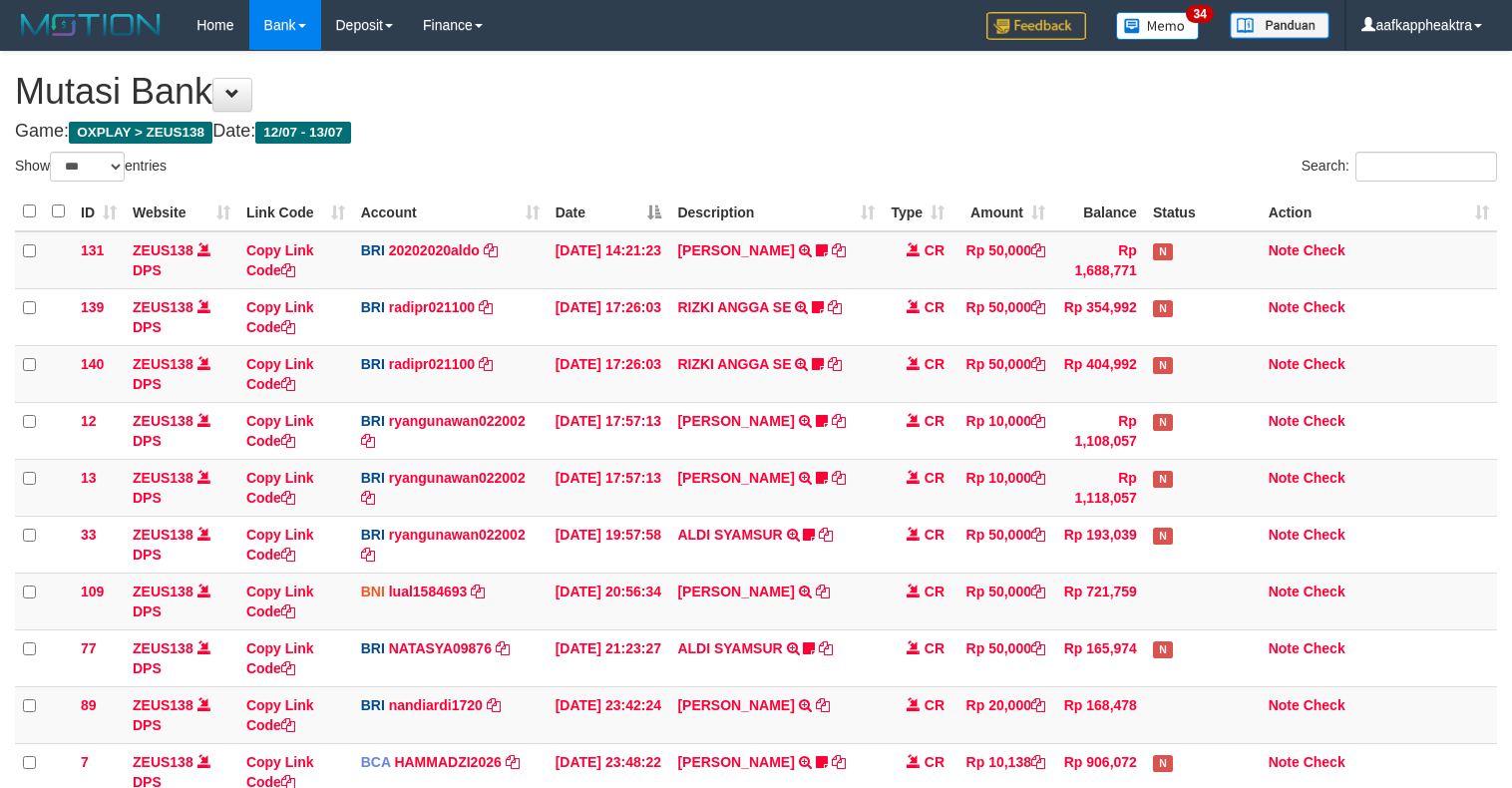 select on "***" 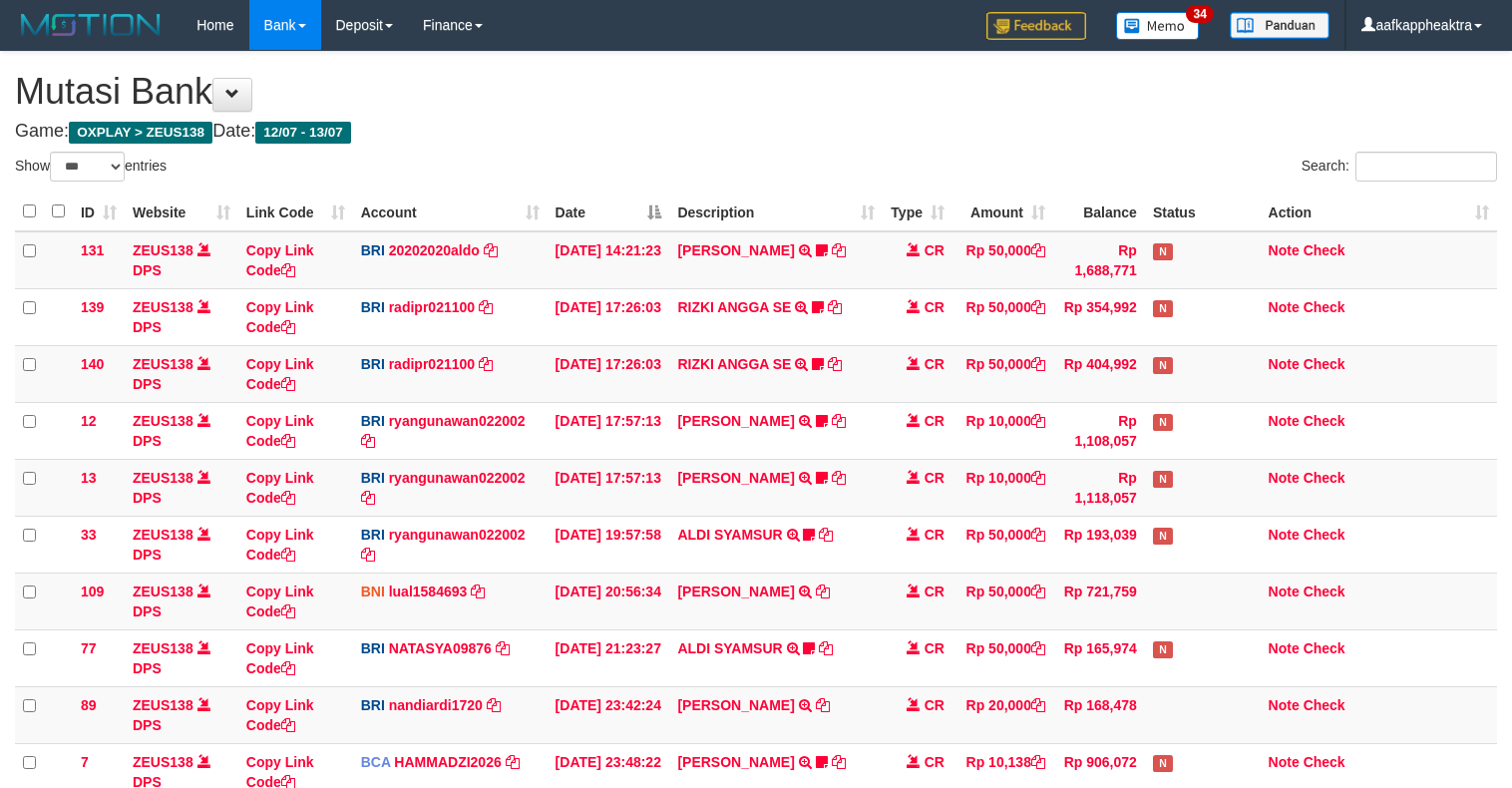 scroll, scrollTop: 434, scrollLeft: 0, axis: vertical 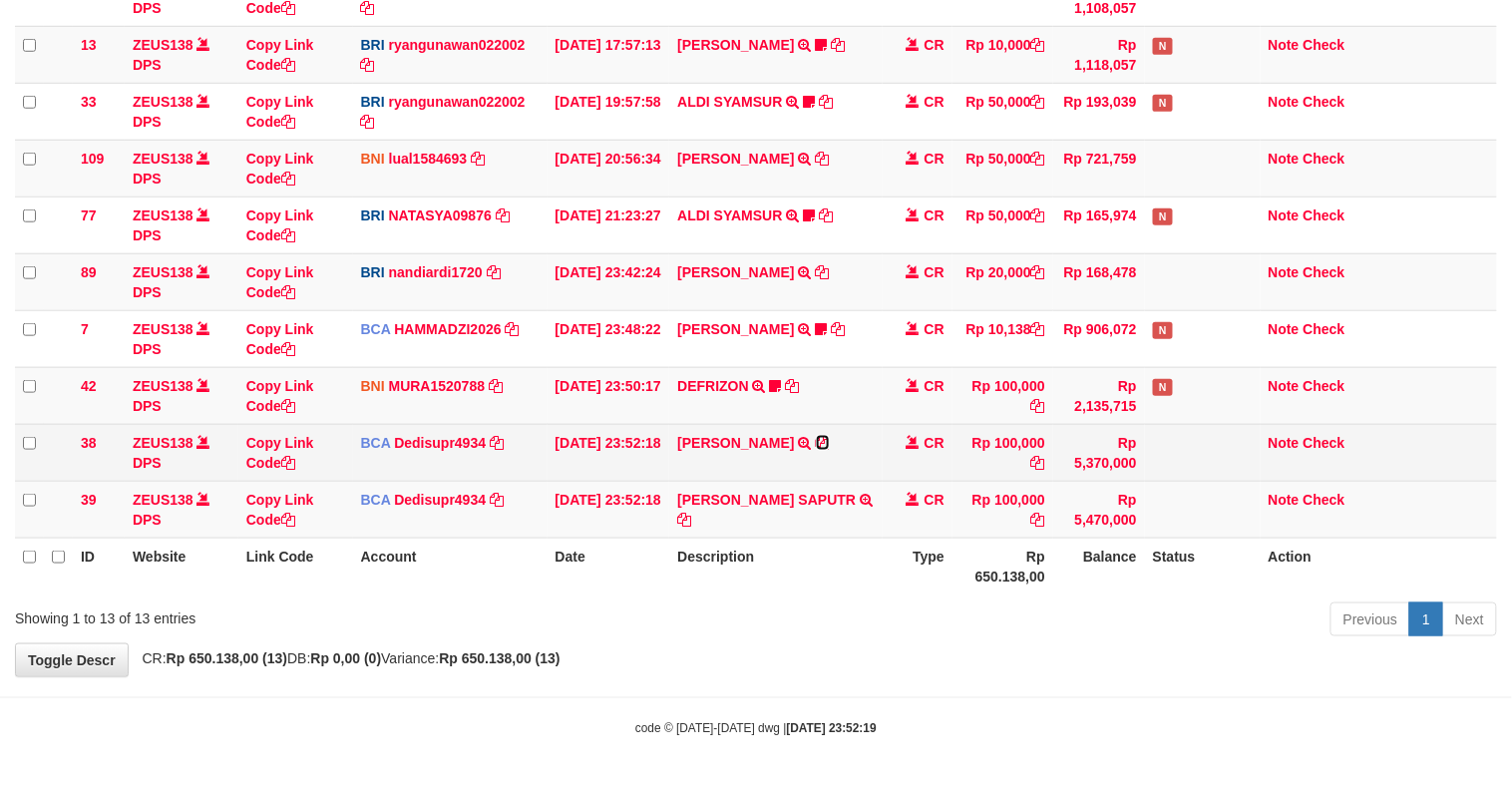 click at bounding box center (823, 443) 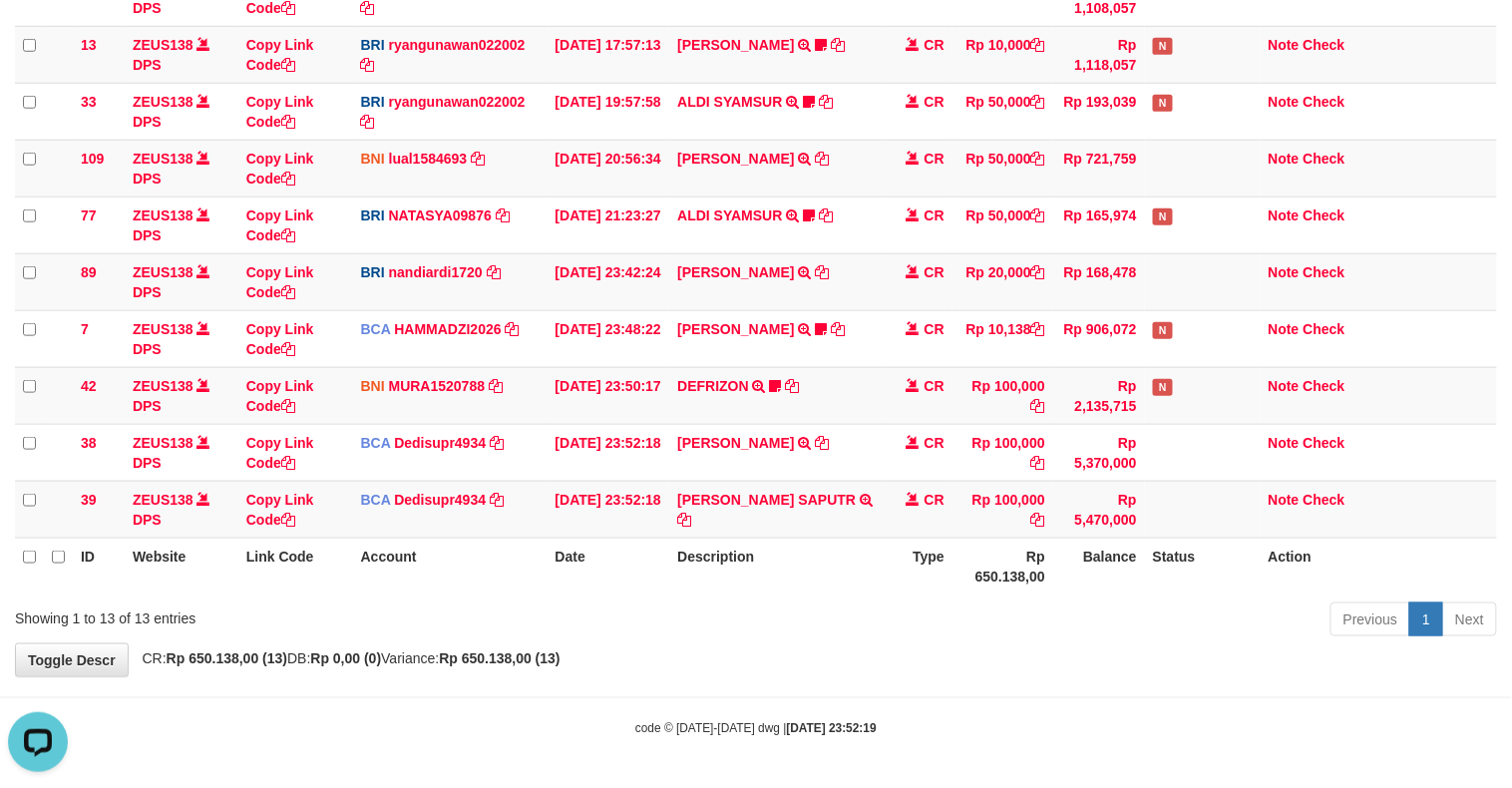 scroll, scrollTop: 0, scrollLeft: 0, axis: both 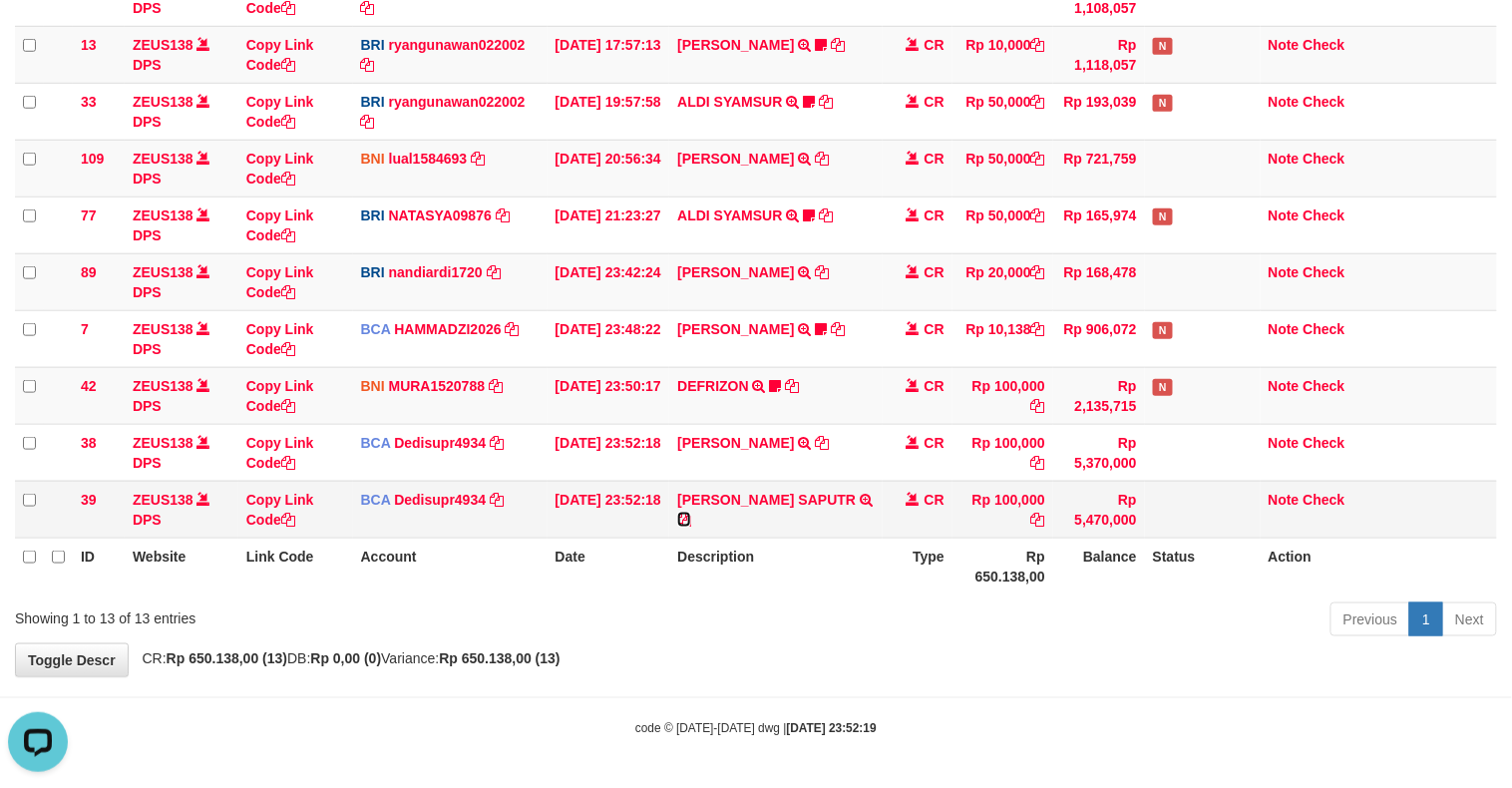 click at bounding box center [684, 520] 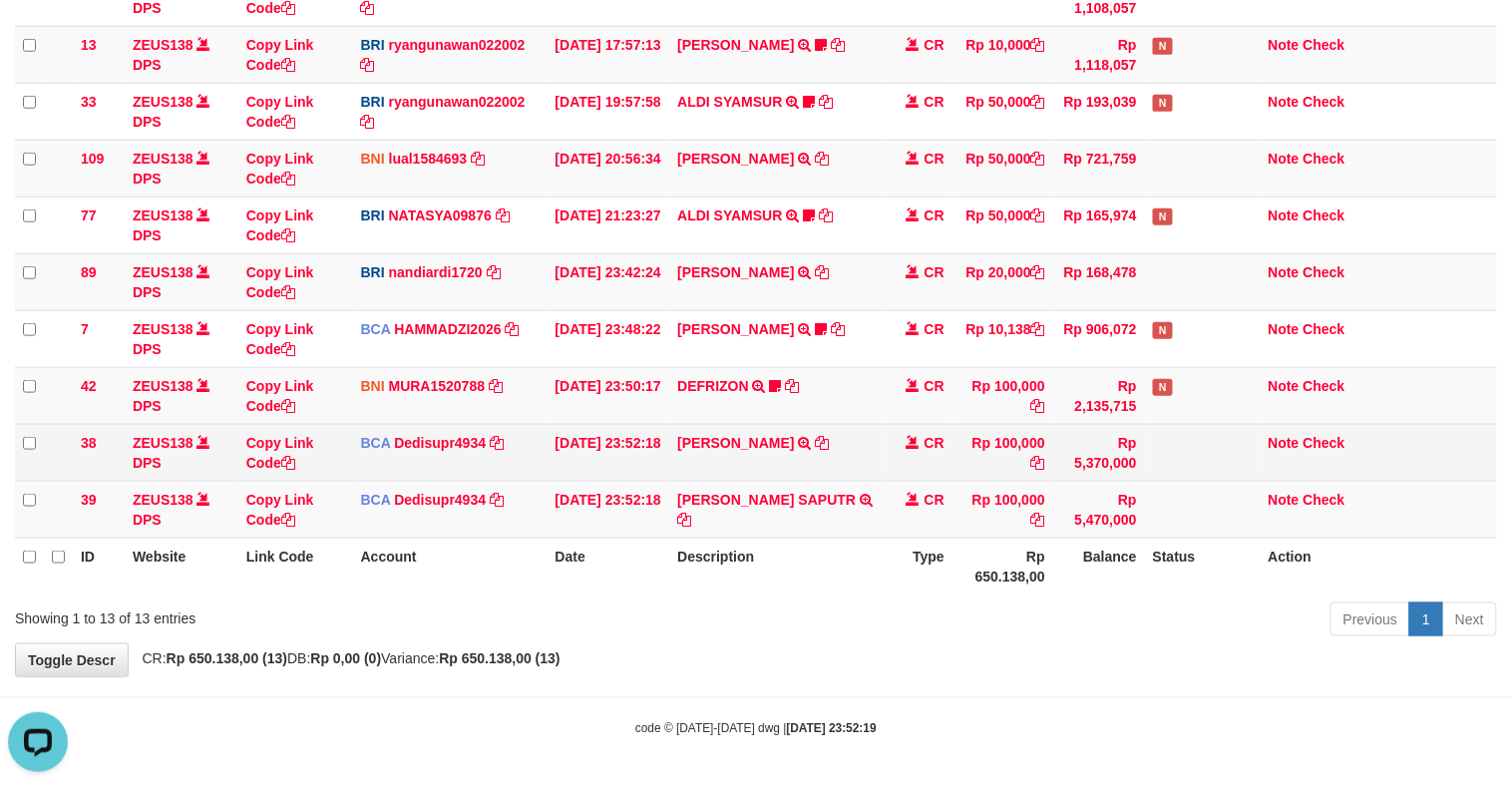 drag, startPoint x: 1220, startPoint y: 477, endPoint x: 1237, endPoint y: 476, distance: 17.029386 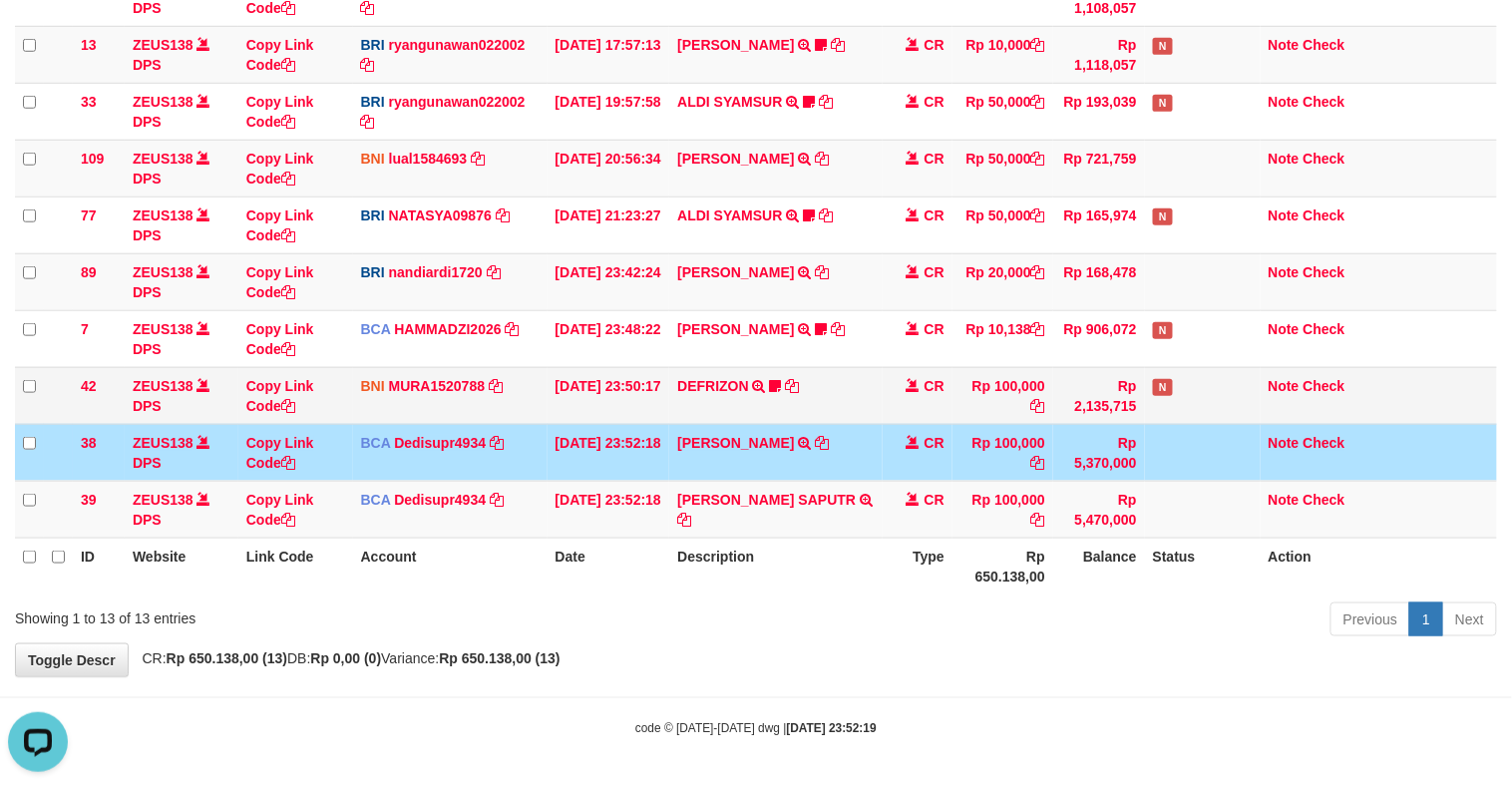 drag, startPoint x: 1027, startPoint y: 506, endPoint x: 1269, endPoint y: 410, distance: 260.34592 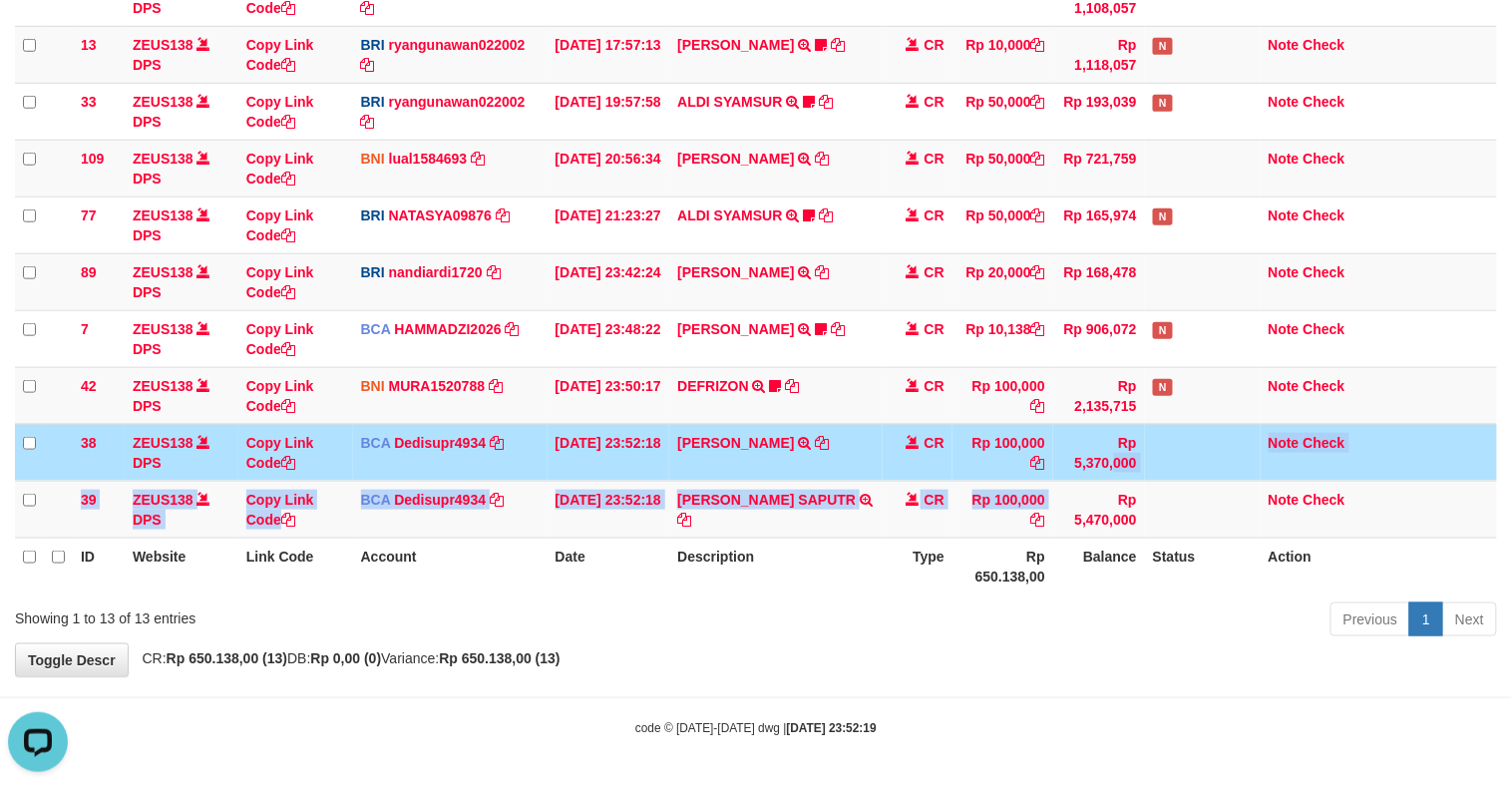 drag, startPoint x: 1087, startPoint y: 460, endPoint x: 1073, endPoint y: 465, distance: 14.866069 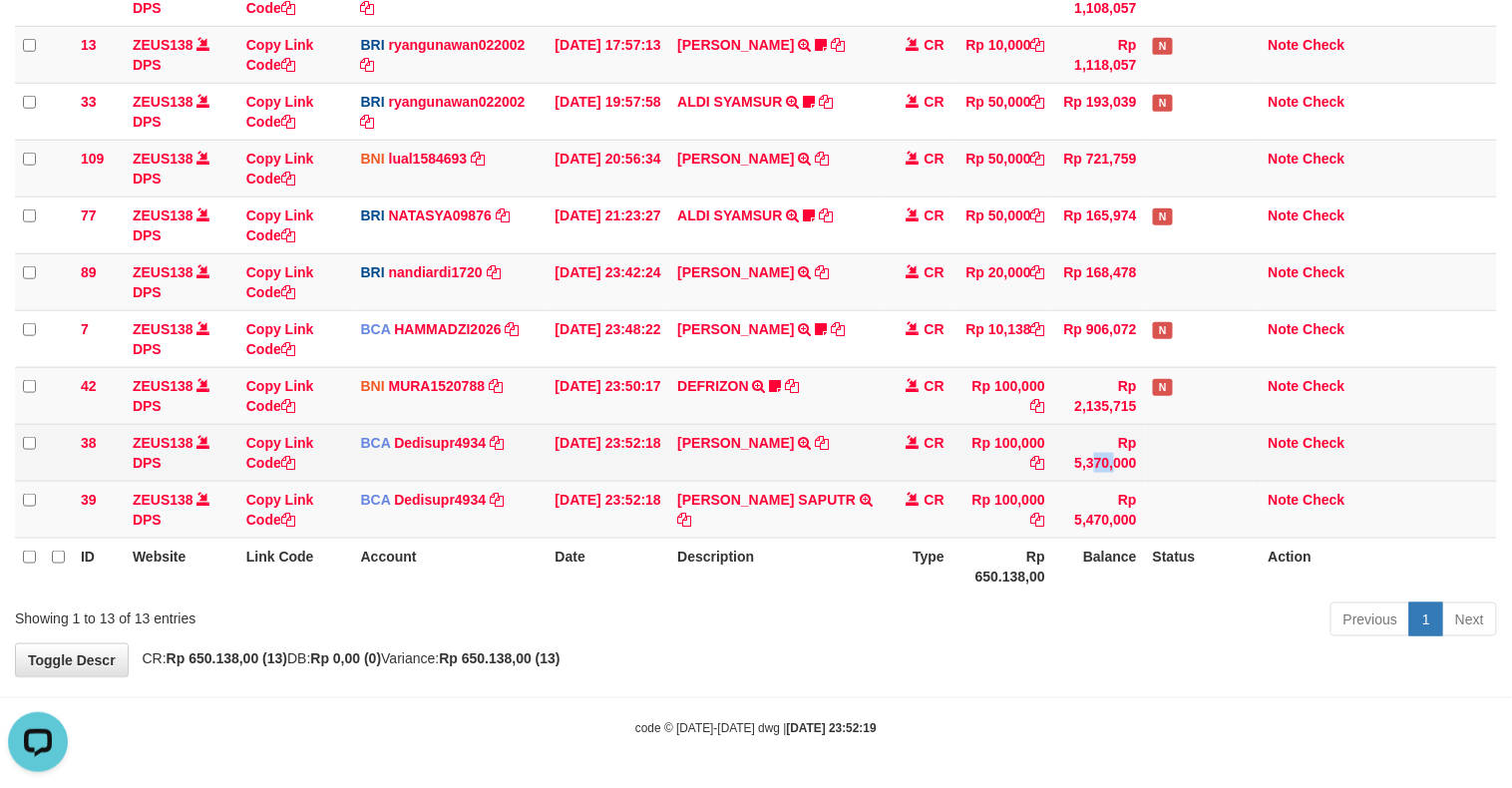drag, startPoint x: 1017, startPoint y: 466, endPoint x: 1067, endPoint y: 442, distance: 55.461698 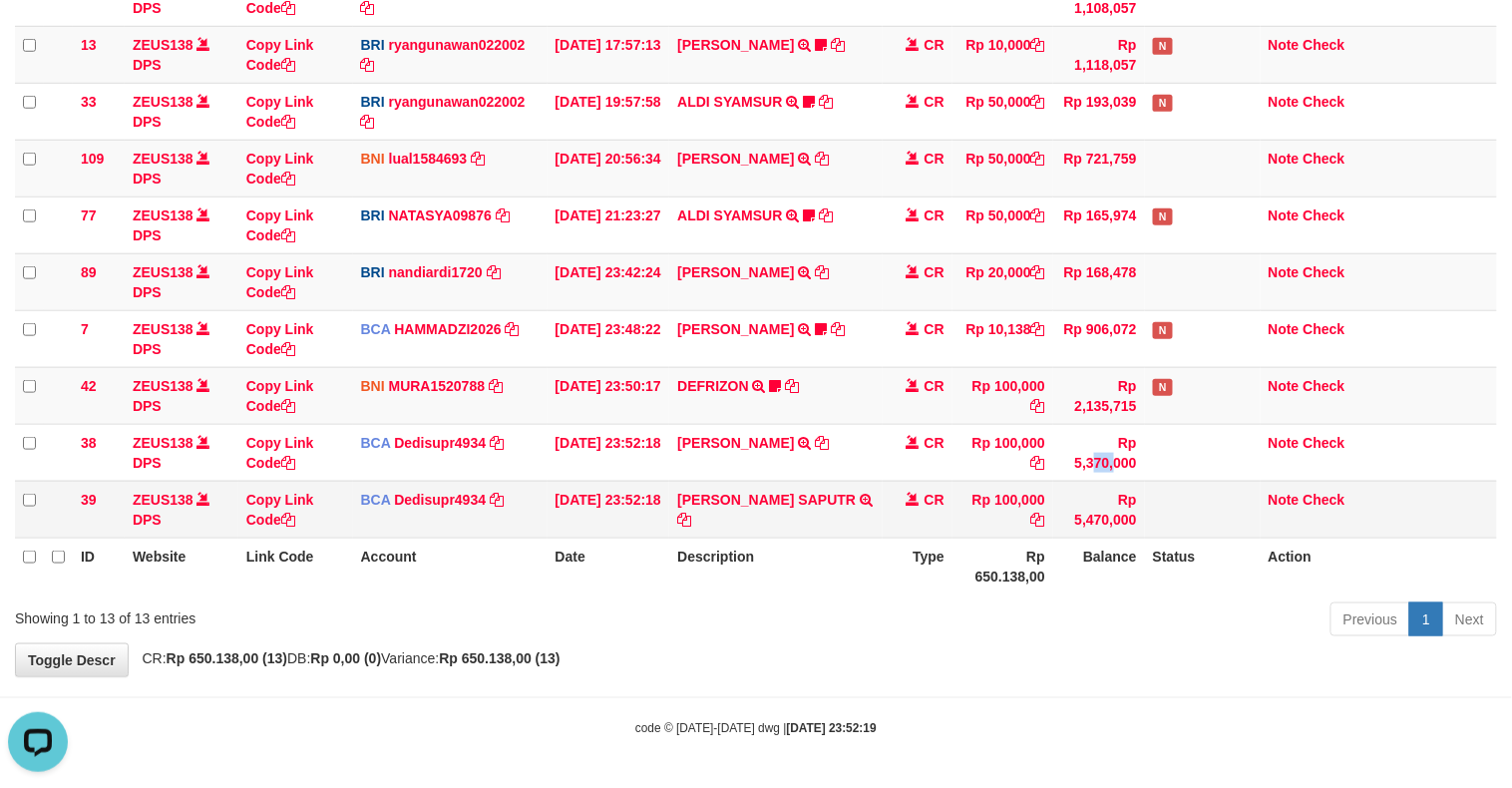 click on "131
ZEUS138    DPS
Copy Link Code
BRI
20202020aldo
DPS
[PERSON_NAME]
mutasi_20250713_3778 | 131
mutasi_20250713_3778 | 131
[DATE] 14:21:23
[PERSON_NAME] HERISUPRAPTO            TRANSFER NBMB [PERSON_NAME] HERISUPRAPTO TO [PERSON_NAME]    Herisuprapto
CR
Rp 50,000
Rp 1,688,771
N
Note
Check
139
ZEUS138    DPS
Copy Link Code
BRI
radipr021100
DPS
[PERSON_NAME]" at bounding box center (756, 169) 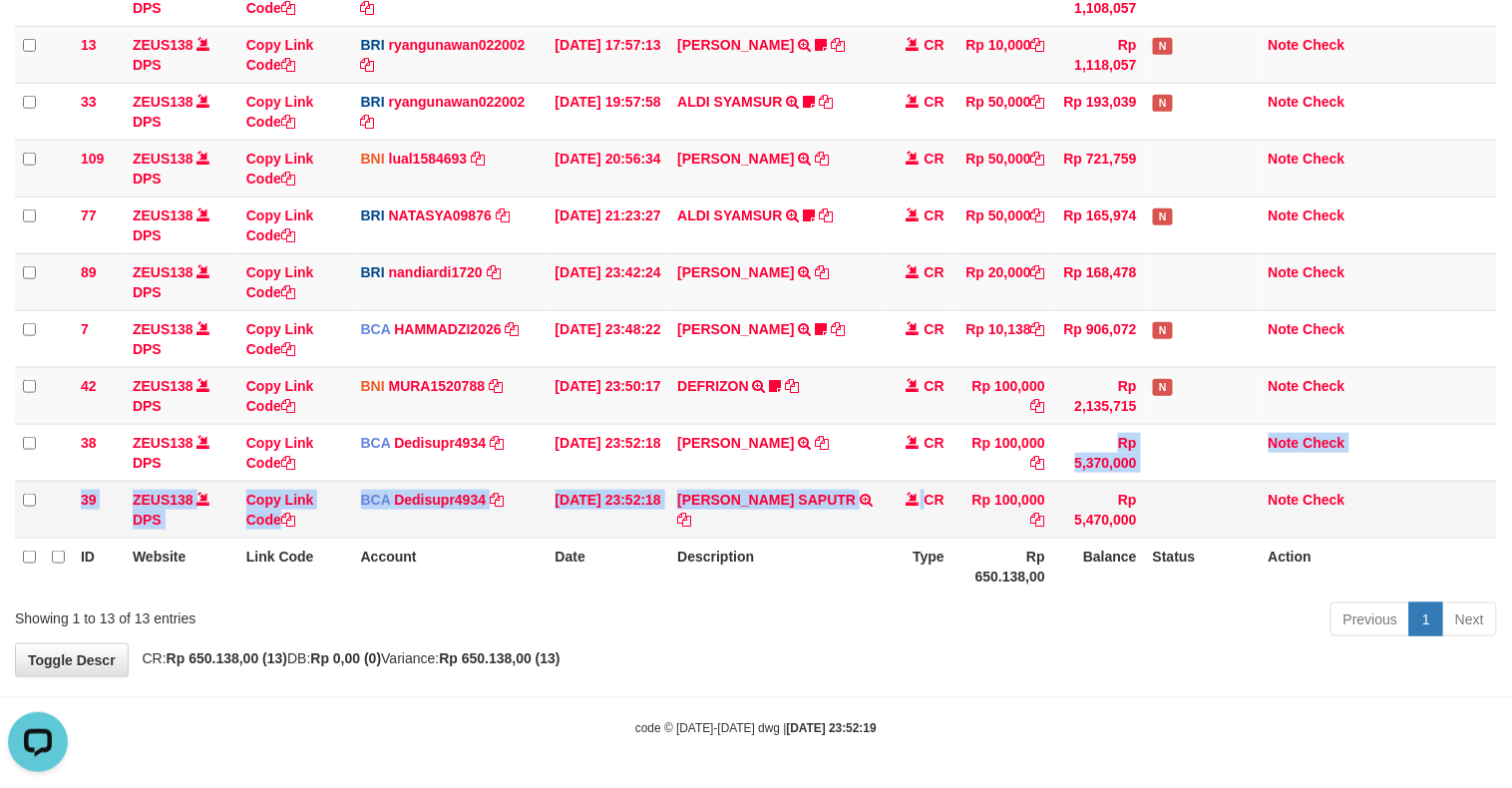click on "131
ZEUS138    DPS
Copy Link Code
BRI
20202020aldo
DPS
REVALDO SAGITA
mutasi_20250713_3778 | 131
mutasi_20250713_3778 | 131
13/07/2025 14:21:23
DANA HERISUPRAPTO            TRANSFER NBMB DANA HERISUPRAPTO TO REVALDO SAGITA    Herisuprapto
CR
Rp 50,000
Rp 1,688,771
N
Note
Check
139
ZEUS138    DPS
Copy Link Code
BRI
radipr021100
DPS
REYNALDI ADI PRATAMA" at bounding box center [756, 169] 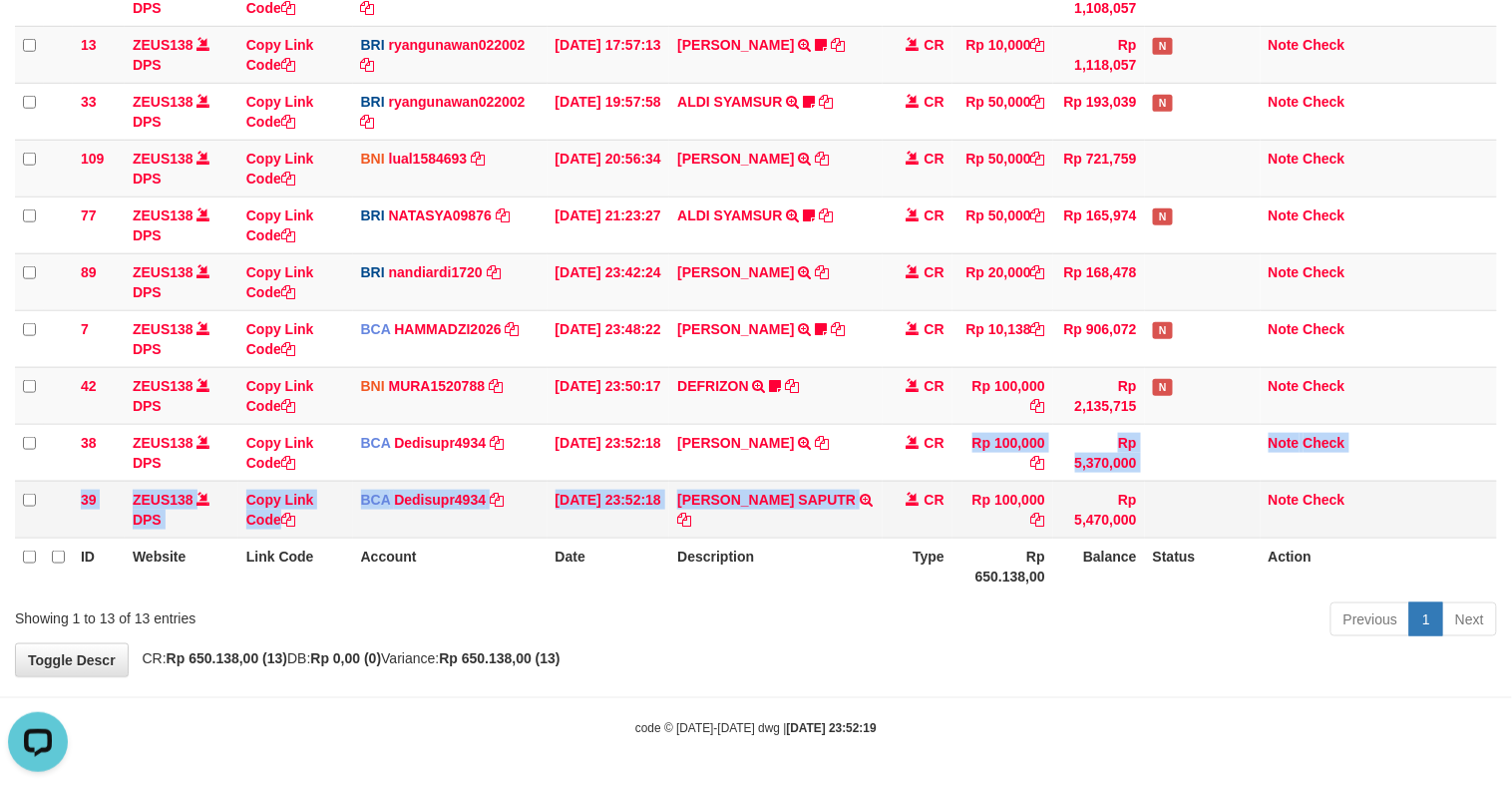 drag, startPoint x: 898, startPoint y: 493, endPoint x: 963, endPoint y: 452, distance: 76.850504 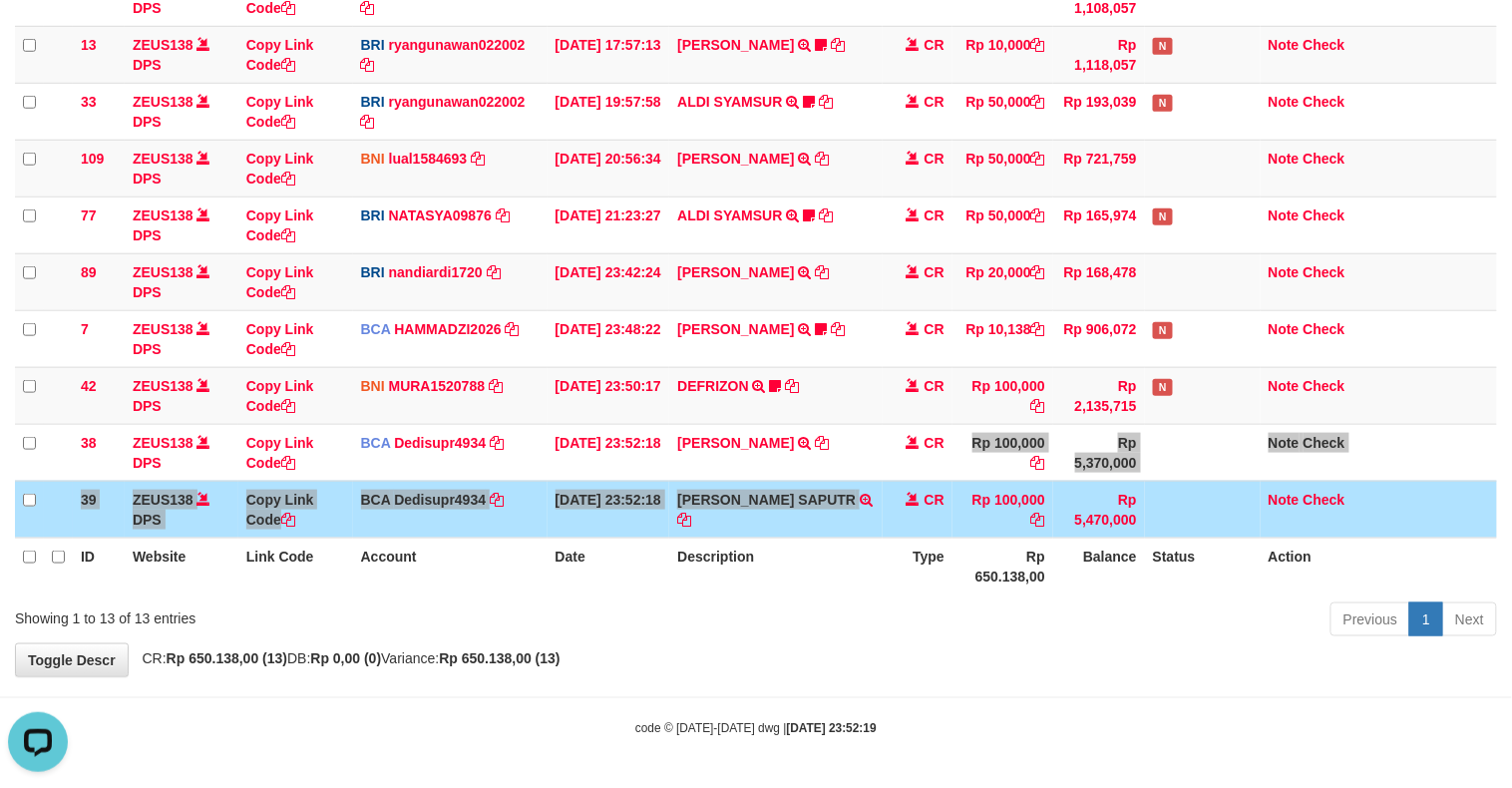 scroll, scrollTop: 435, scrollLeft: 0, axis: vertical 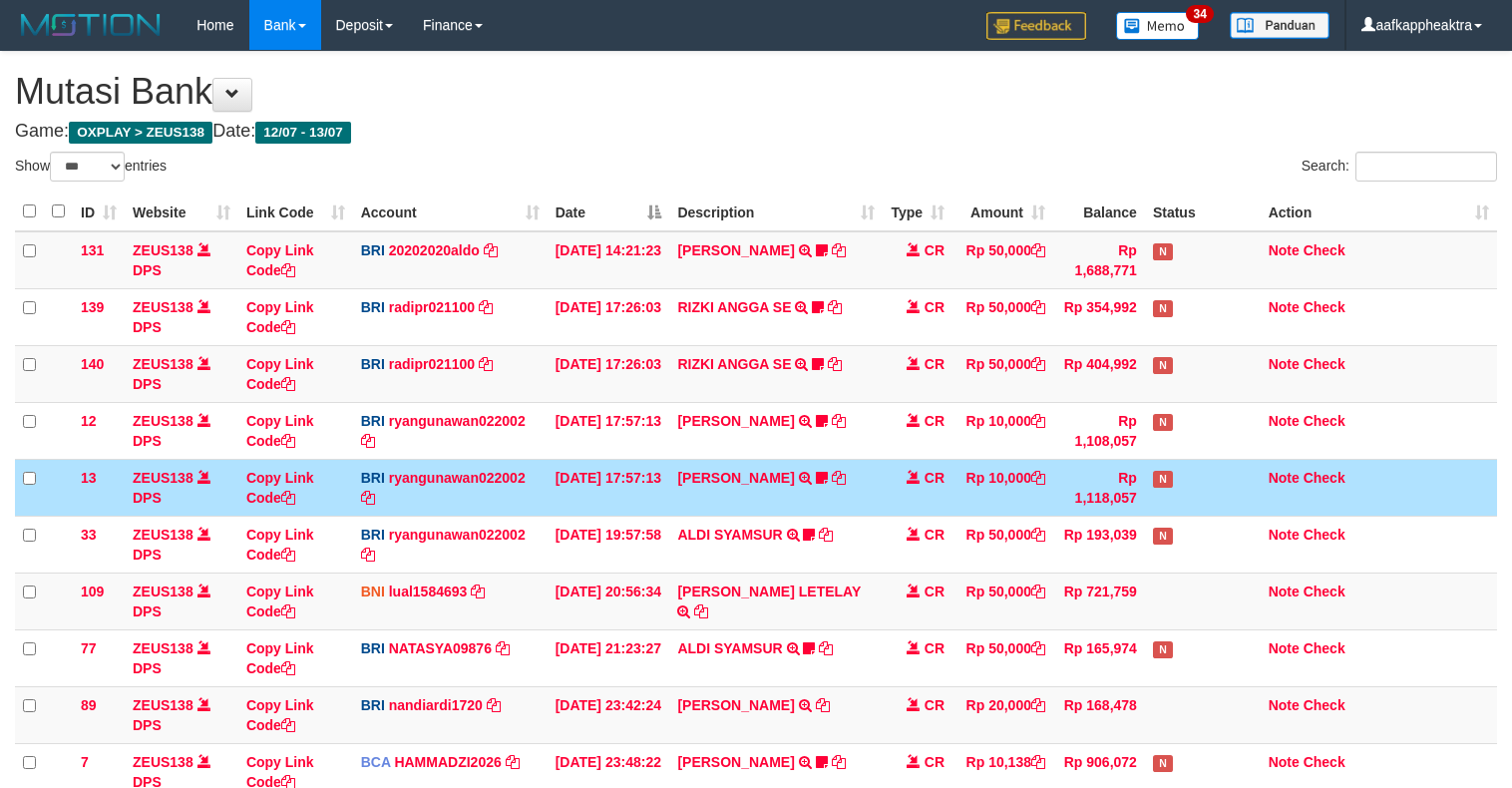select on "***" 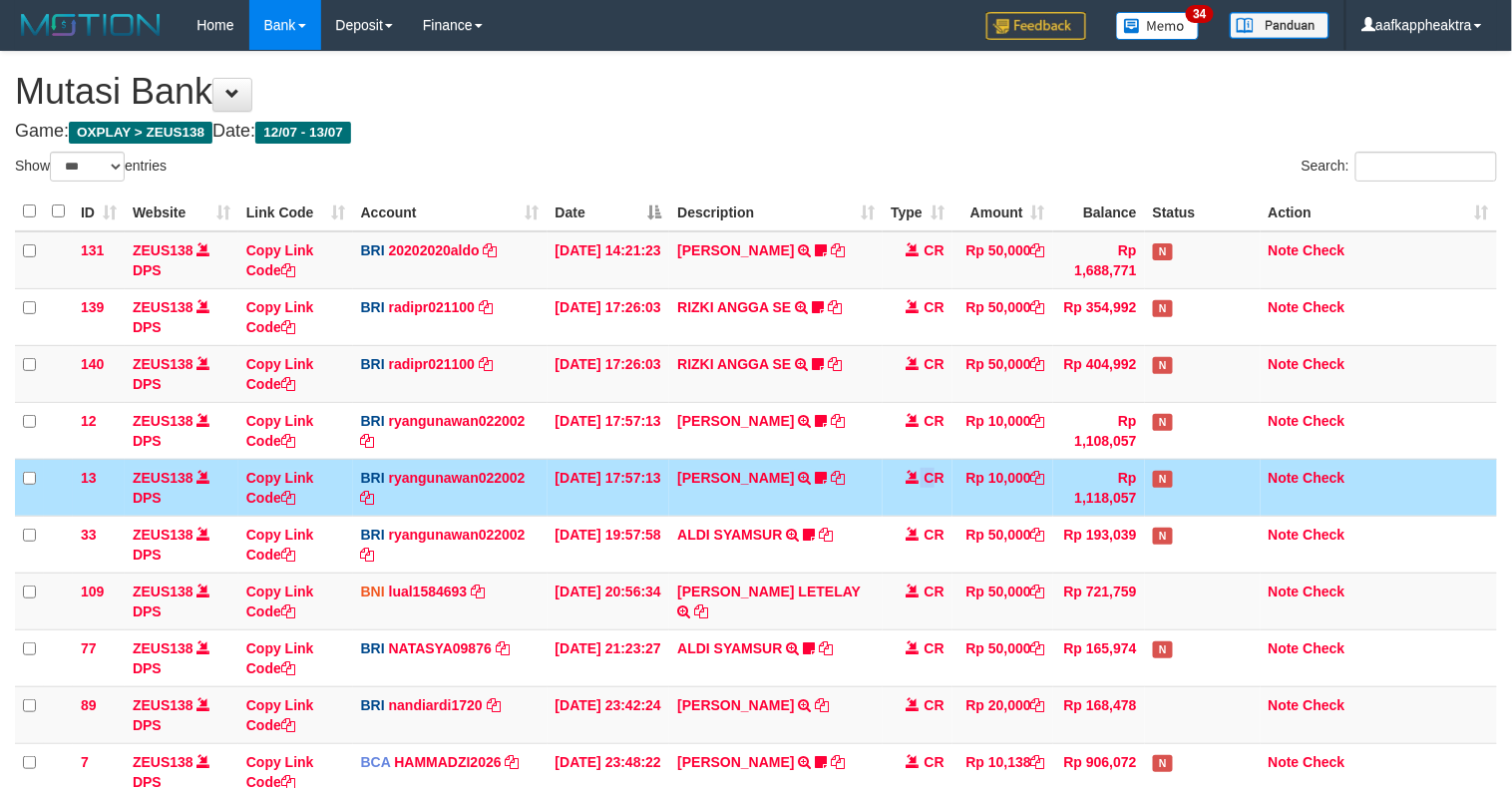scroll, scrollTop: 322, scrollLeft: 0, axis: vertical 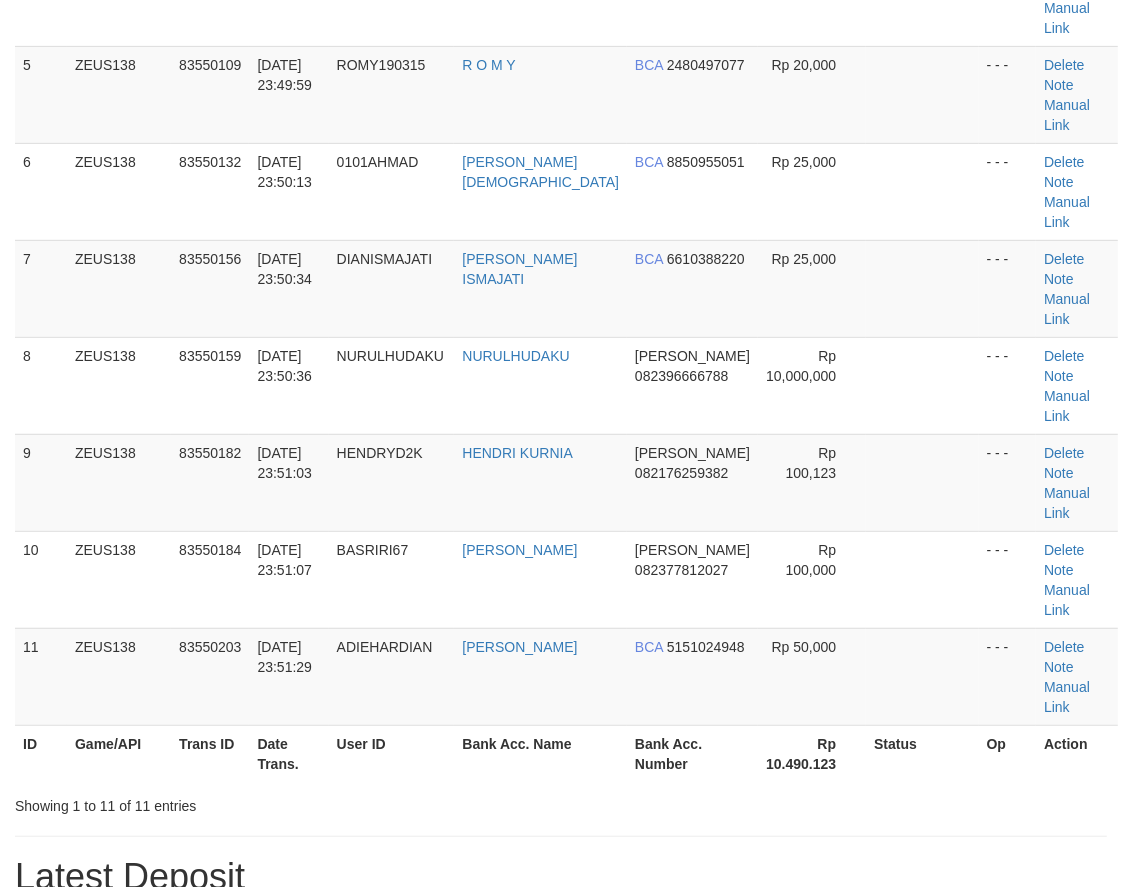 click on "ID Game/API Trans ID Date Trans. User ID Bank Acc. Name Bank Acc. Number Amount Status Op Action
1
ZEUS138
83549948
13/07/2025 23:46:56
KENTUTENAK69
DEFRIZON
BNI
0514176787
Rp 10,000
Amount Invalid
- - -
Delete
Note
Manual Link
2
ZEUS138
83550016
13/07/2025 23:48:34
KUCINGZEUS
ASEP SUPARMAN
BCA
5221257775
Rp 100,000
BCA" at bounding box center (566, 191) 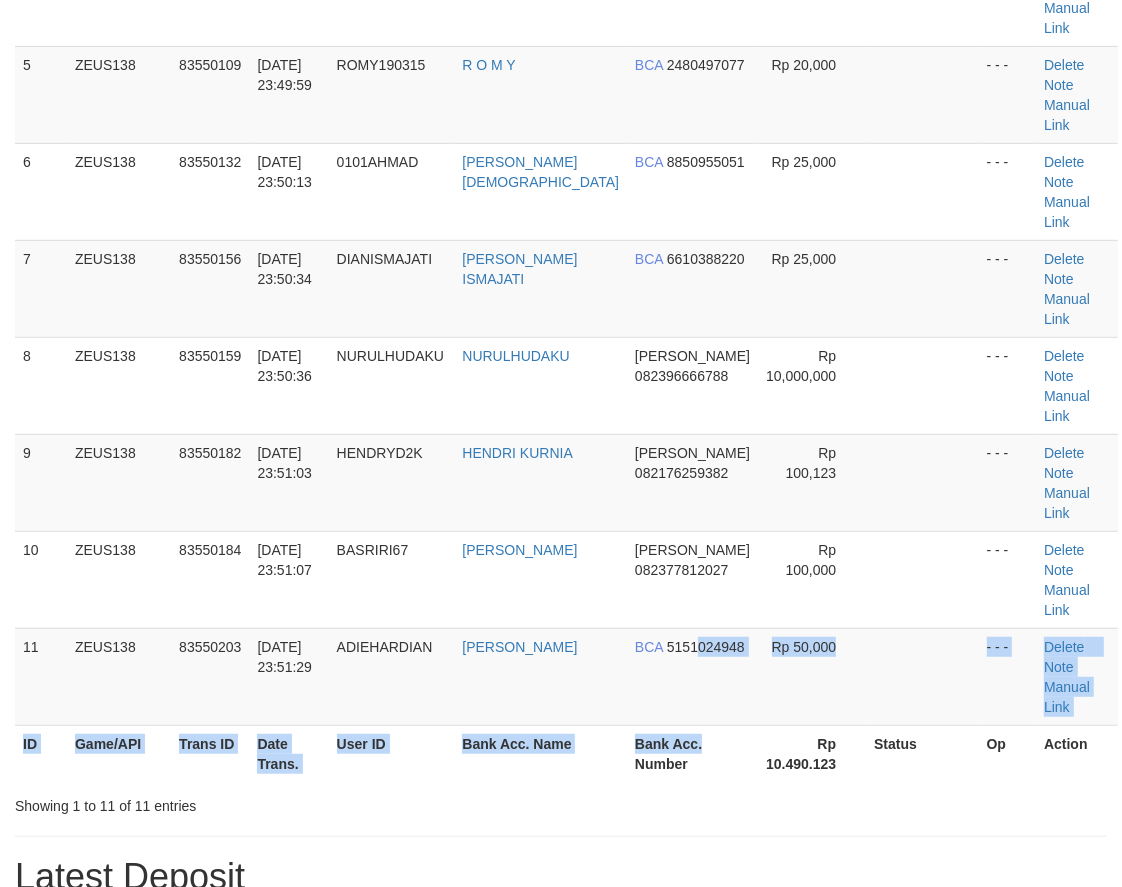 click on "Bank Acc. Number" at bounding box center [692, 753] 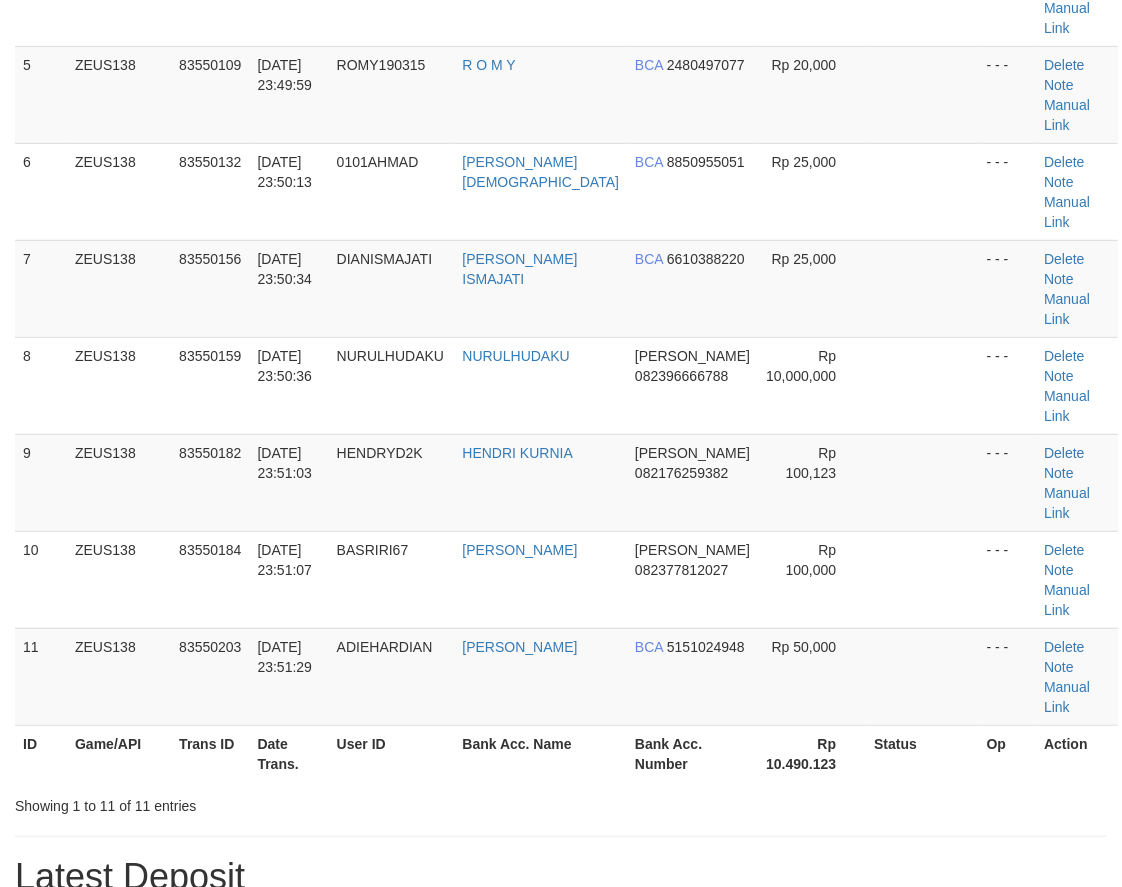 click on "Bank Acc. Name" at bounding box center [540, 753] 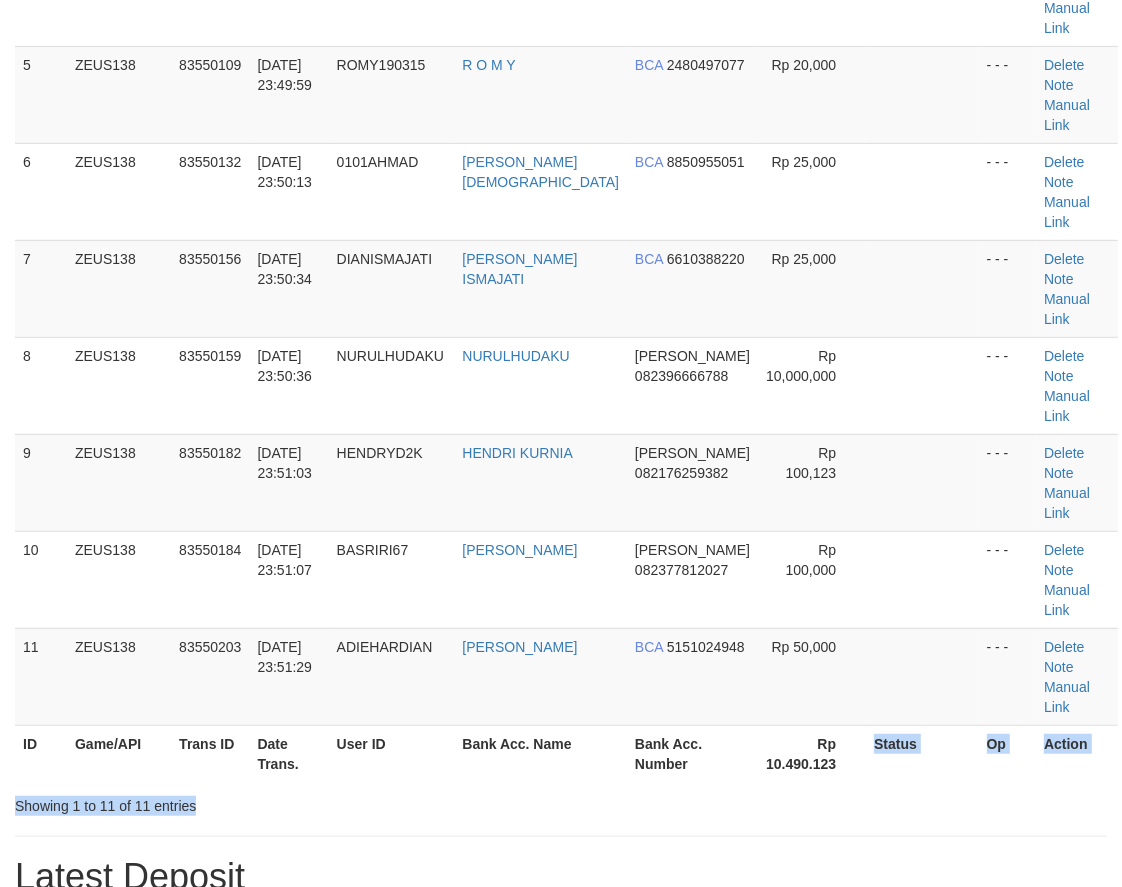 drag, startPoint x: 860, startPoint y: 584, endPoint x: 843, endPoint y: 590, distance: 18.027756 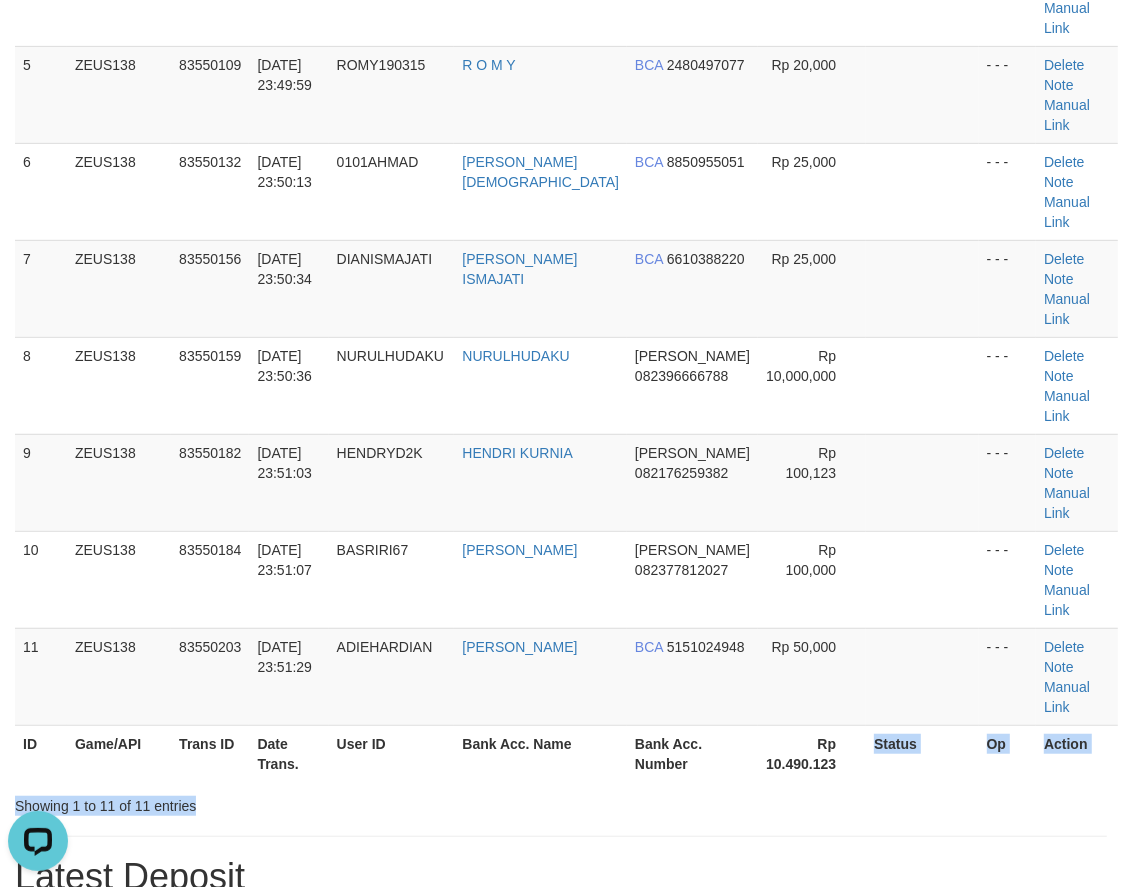 scroll, scrollTop: 0, scrollLeft: 0, axis: both 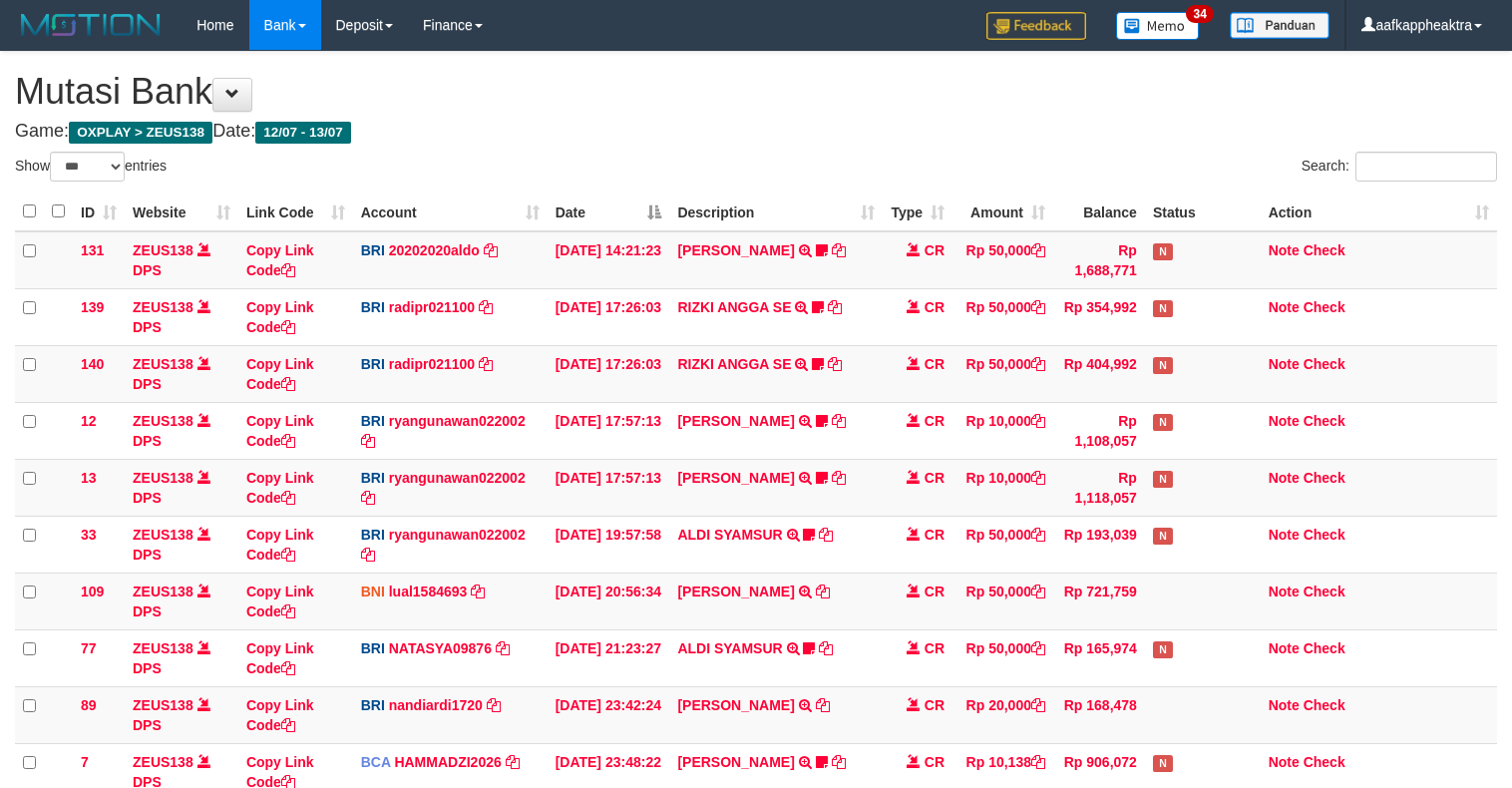 select on "***" 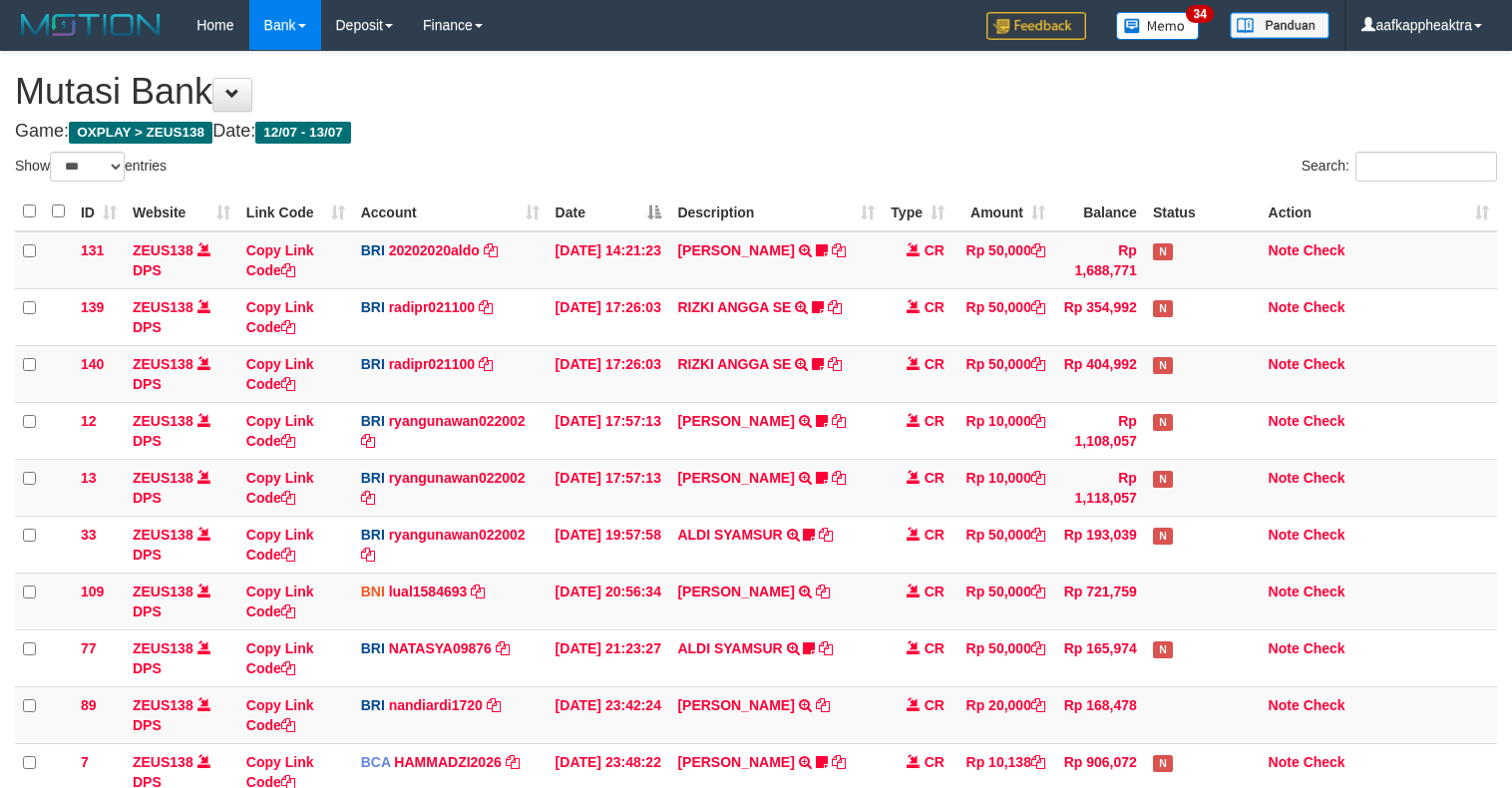 scroll, scrollTop: 322, scrollLeft: 0, axis: vertical 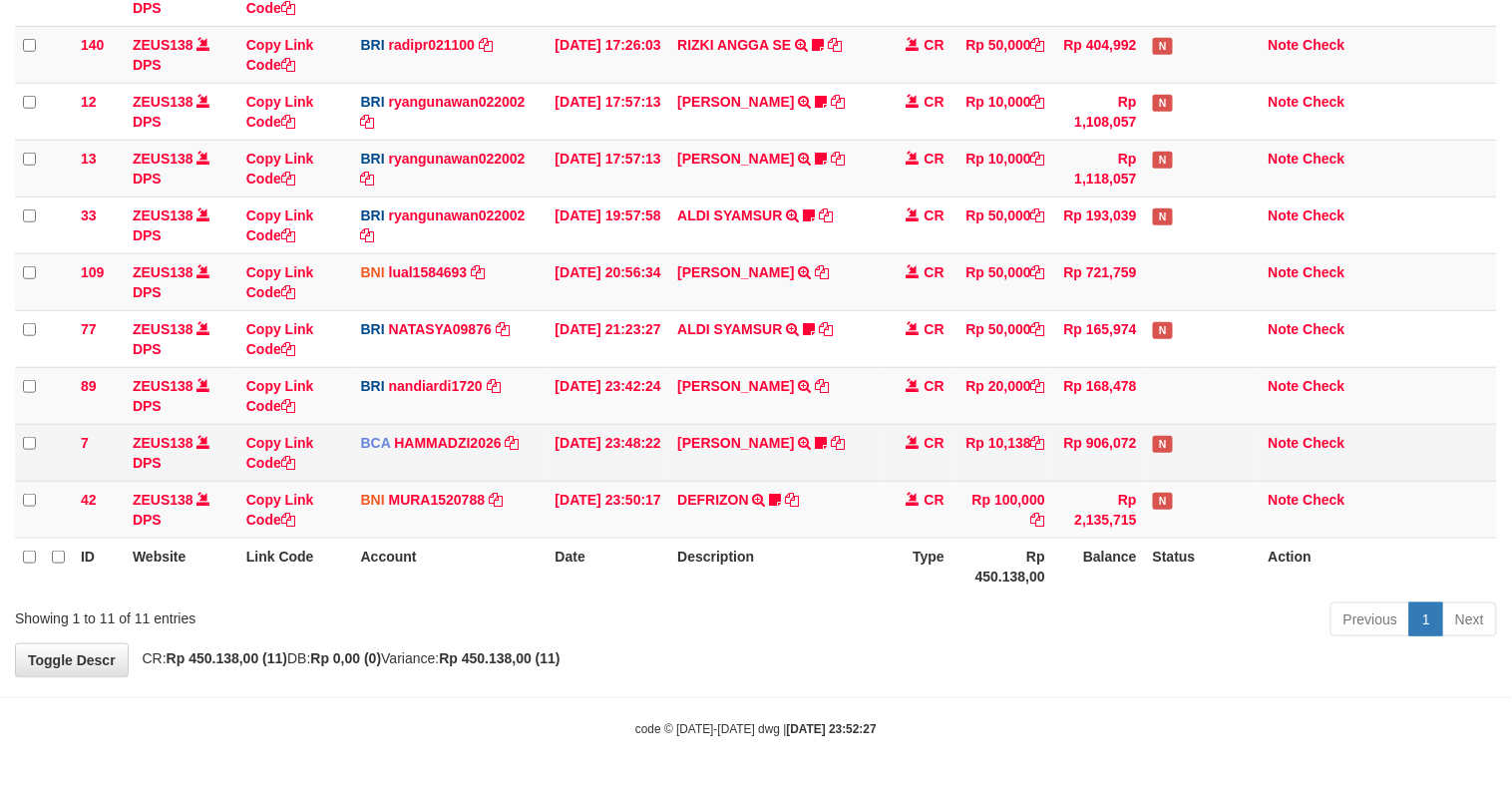 drag, startPoint x: 833, startPoint y: 497, endPoint x: 1386, endPoint y: 439, distance: 556.0333 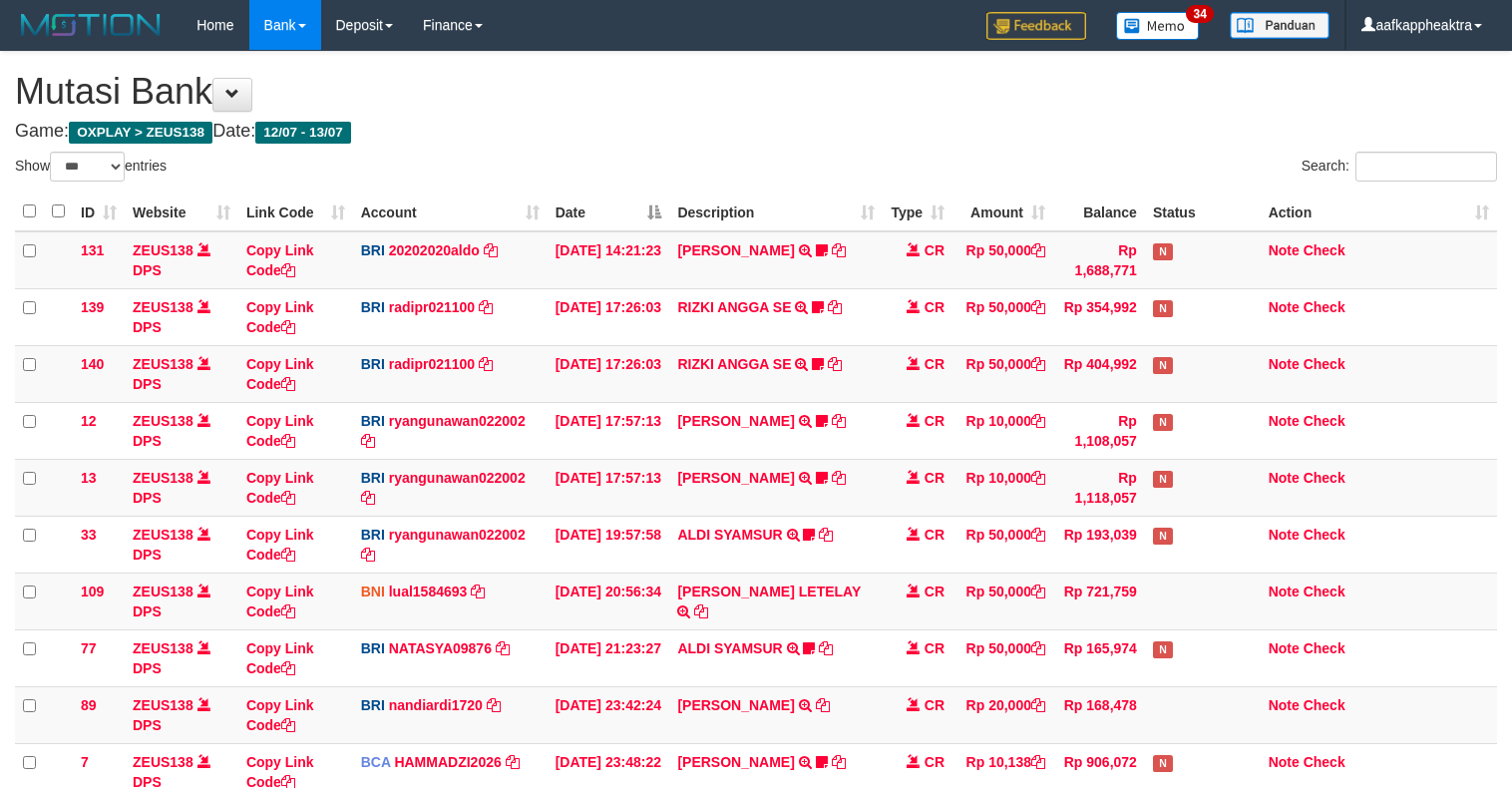 select on "***" 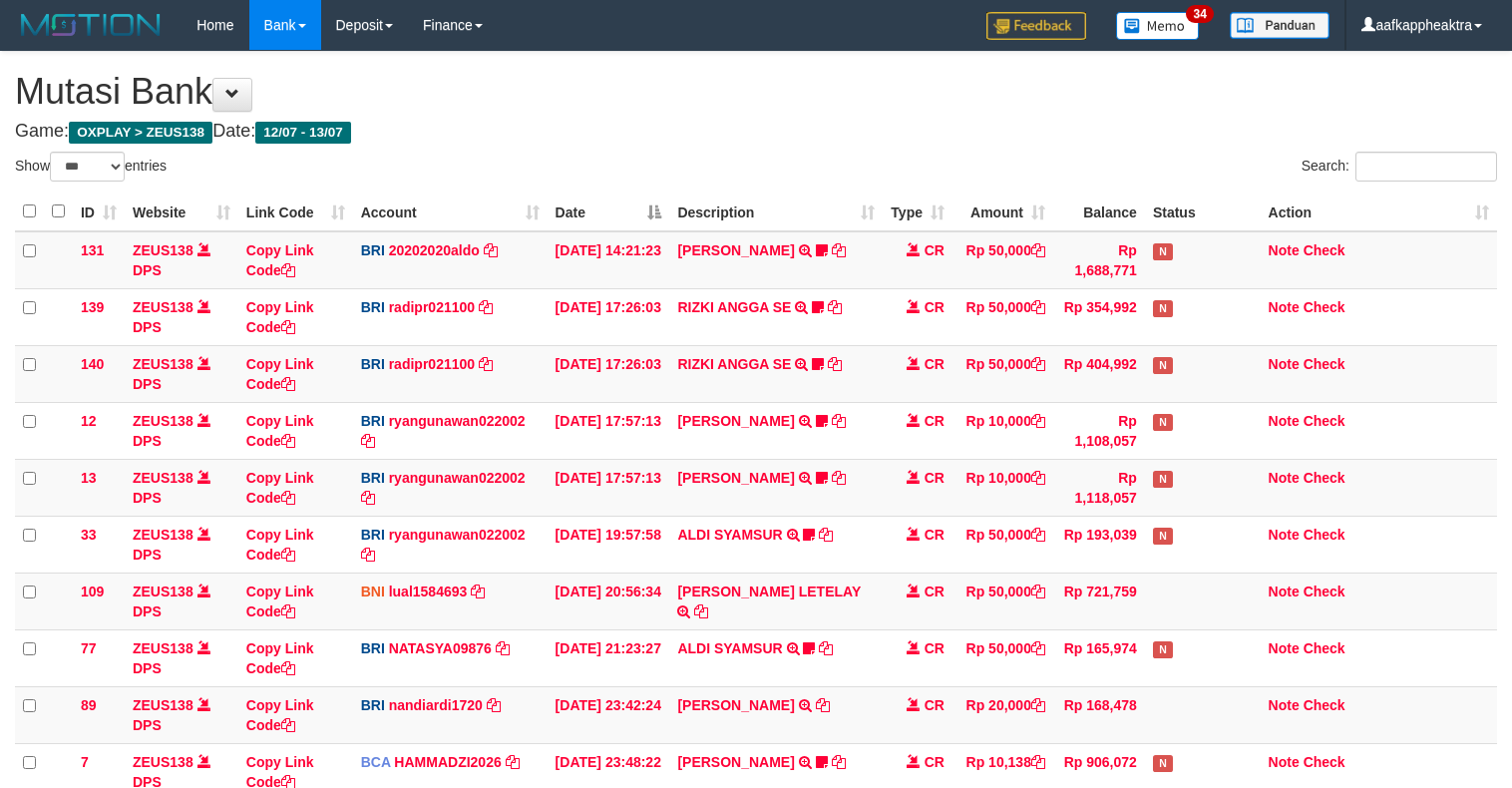 scroll, scrollTop: 322, scrollLeft: 0, axis: vertical 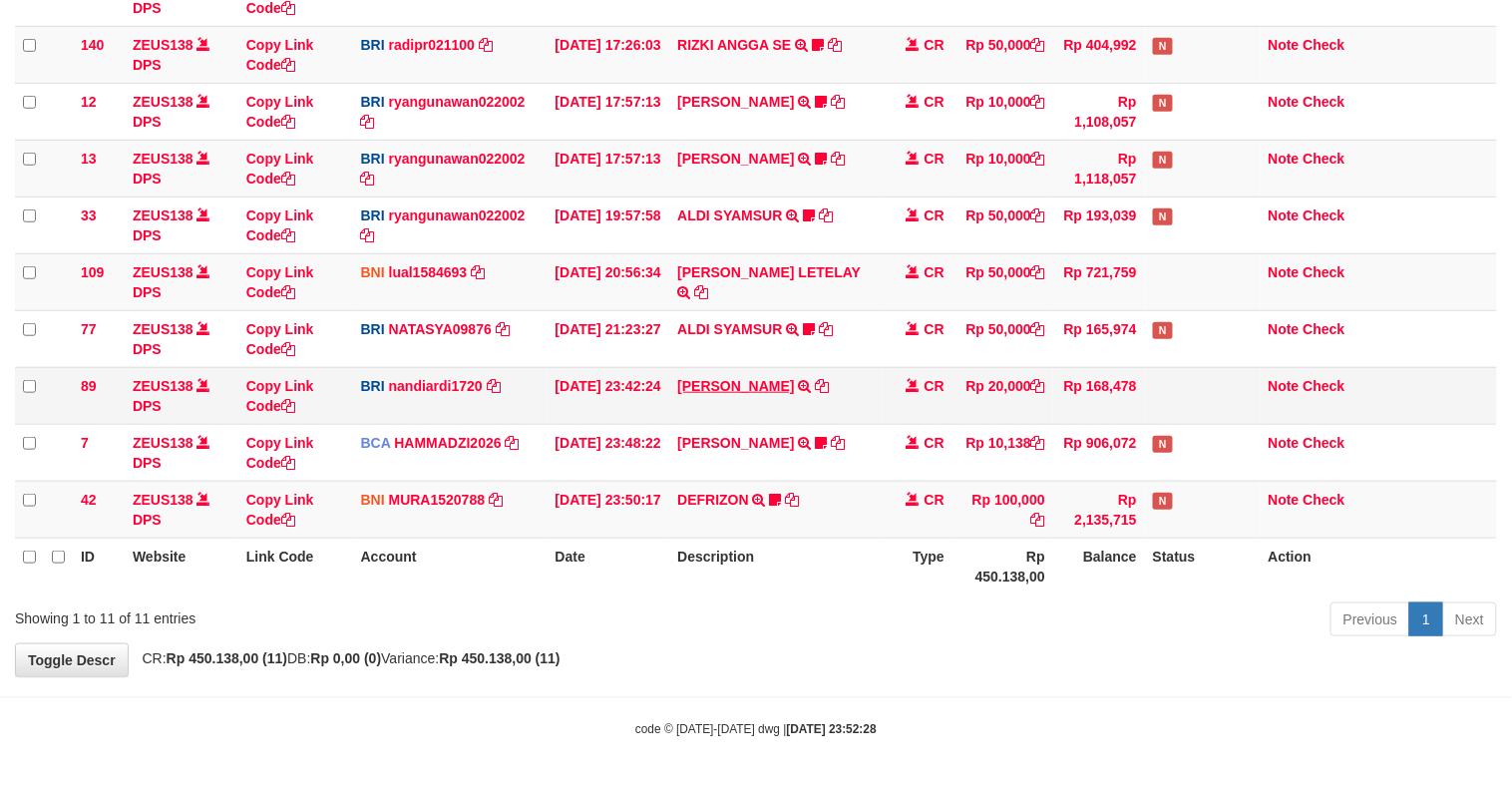 drag, startPoint x: 655, startPoint y: 387, endPoint x: 706, endPoint y: 382, distance: 51.24451 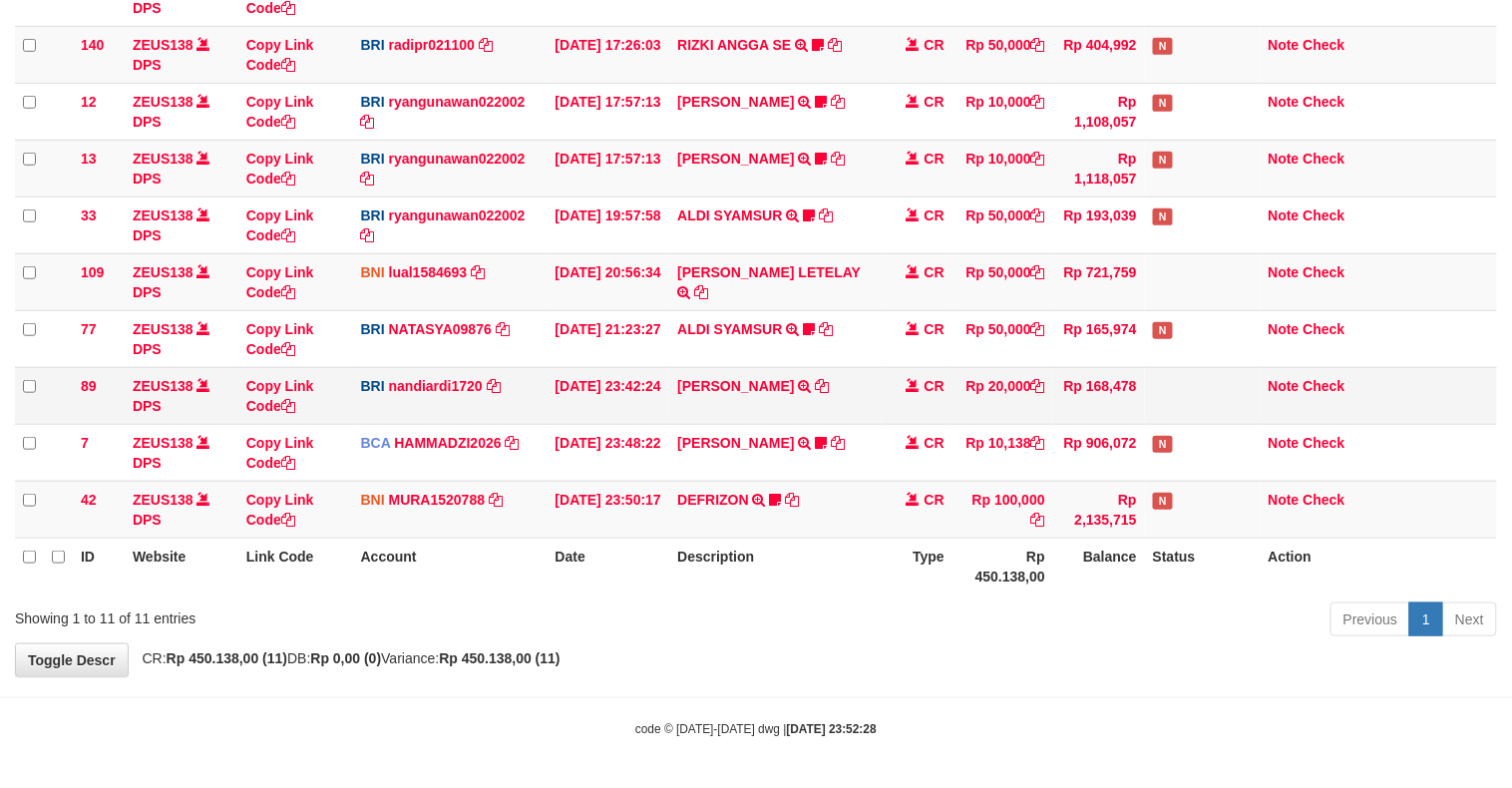 click on "AKBAR         TRANSFER NBMB AKBAR TO NANDI ARDIANSYAH" at bounding box center [776, 395] 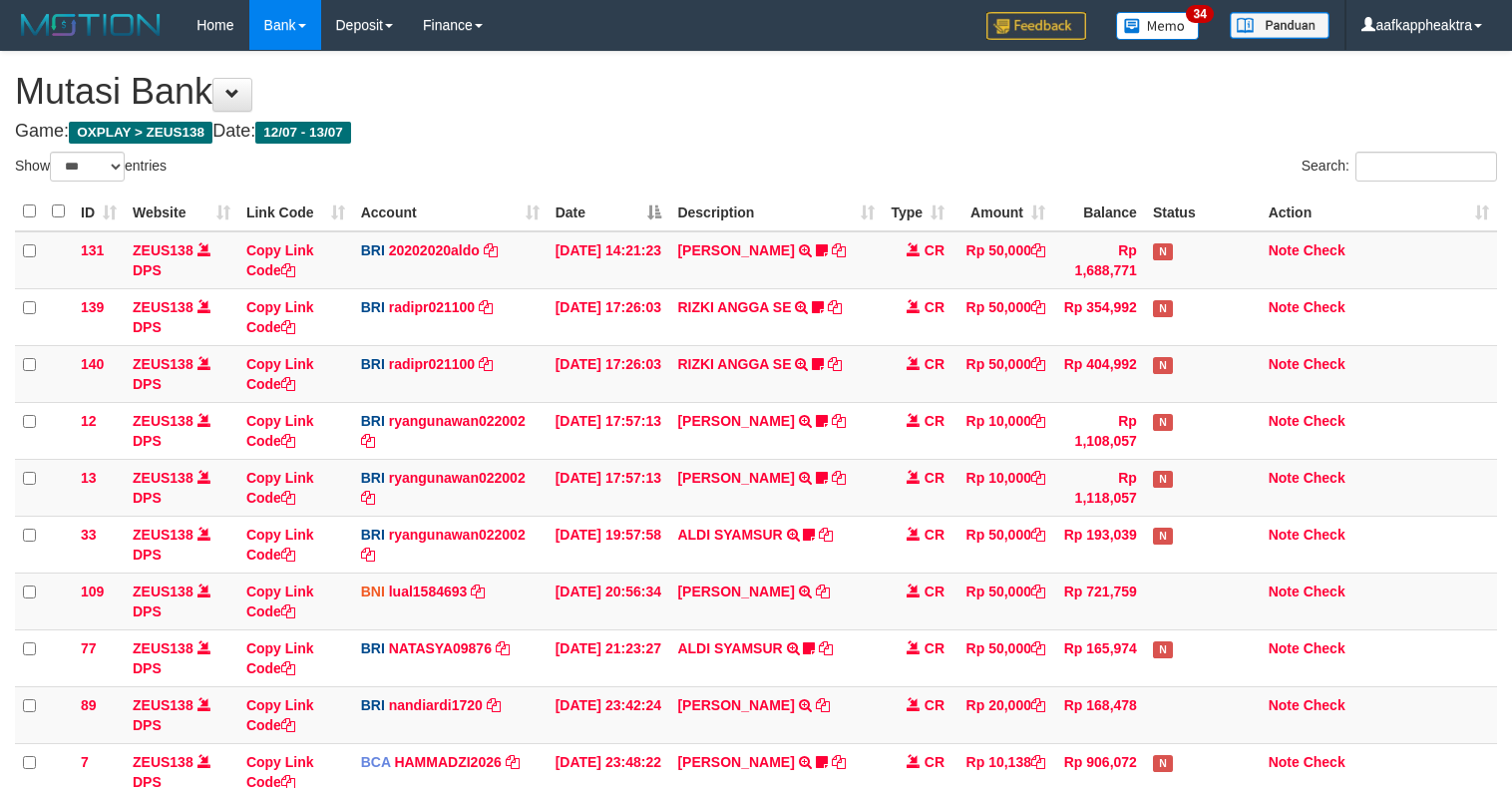 select on "***" 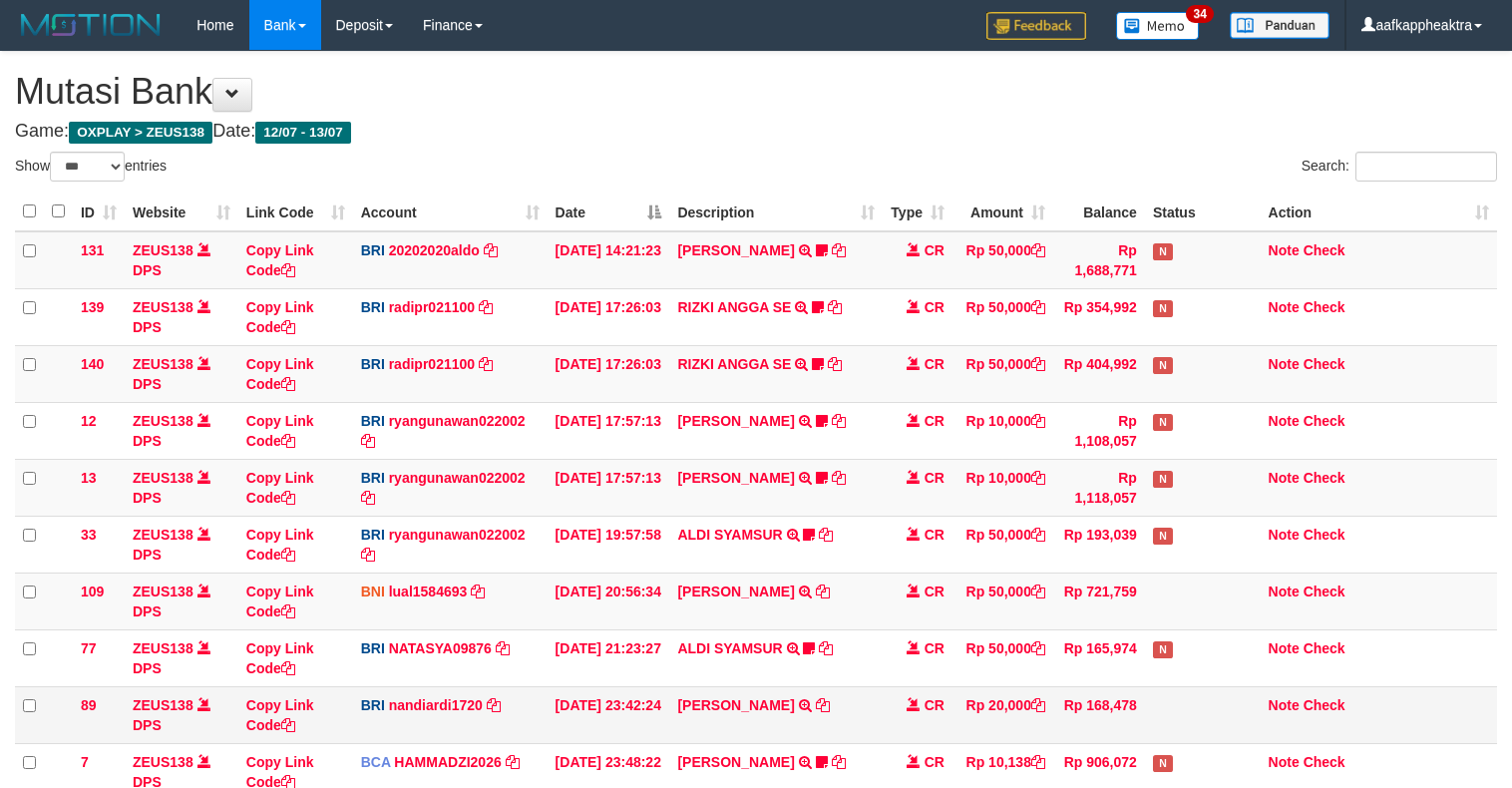 scroll, scrollTop: 322, scrollLeft: 0, axis: vertical 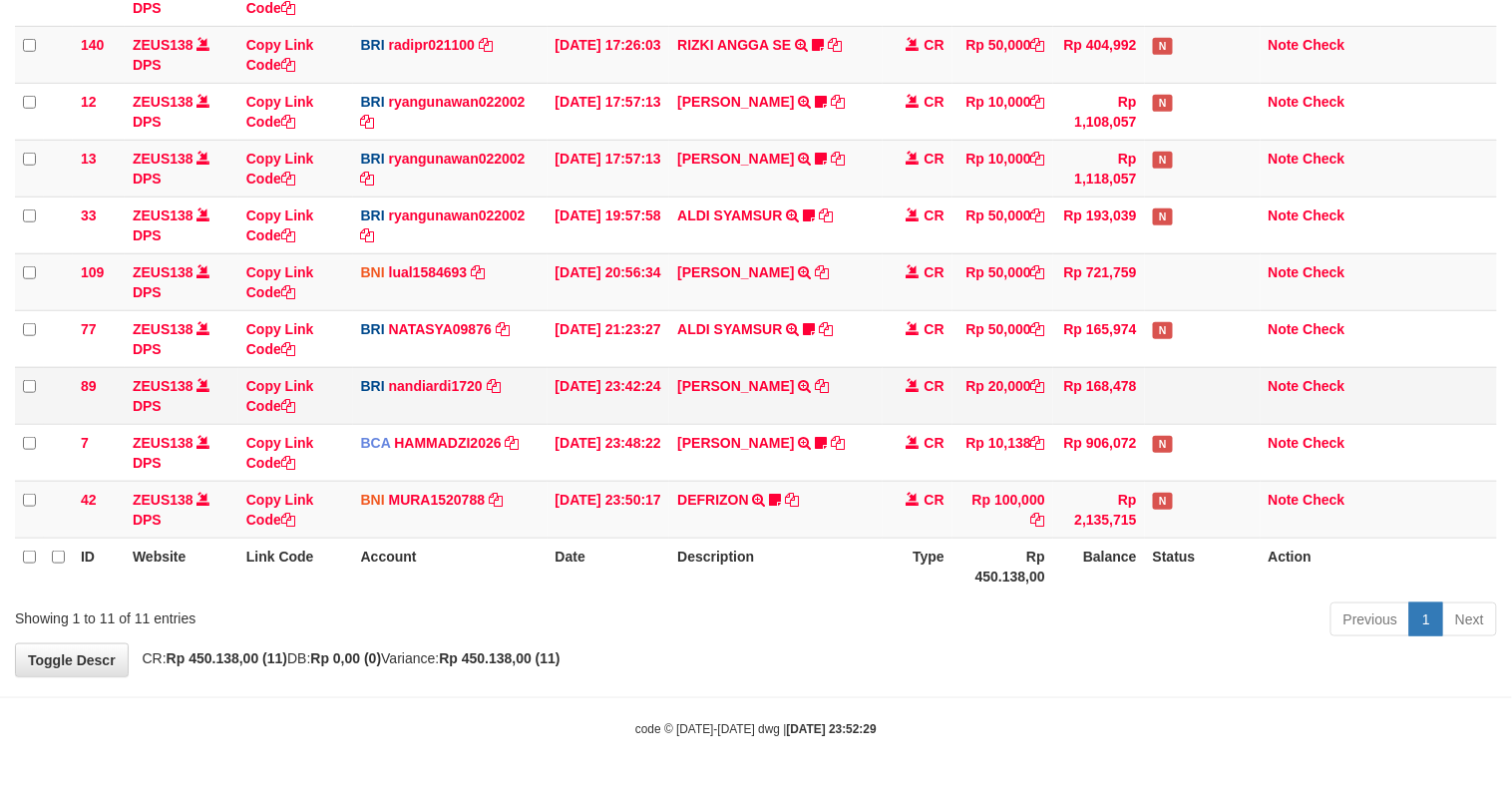 drag, startPoint x: 775, startPoint y: 417, endPoint x: 804, endPoint y: 401, distance: 33.12099 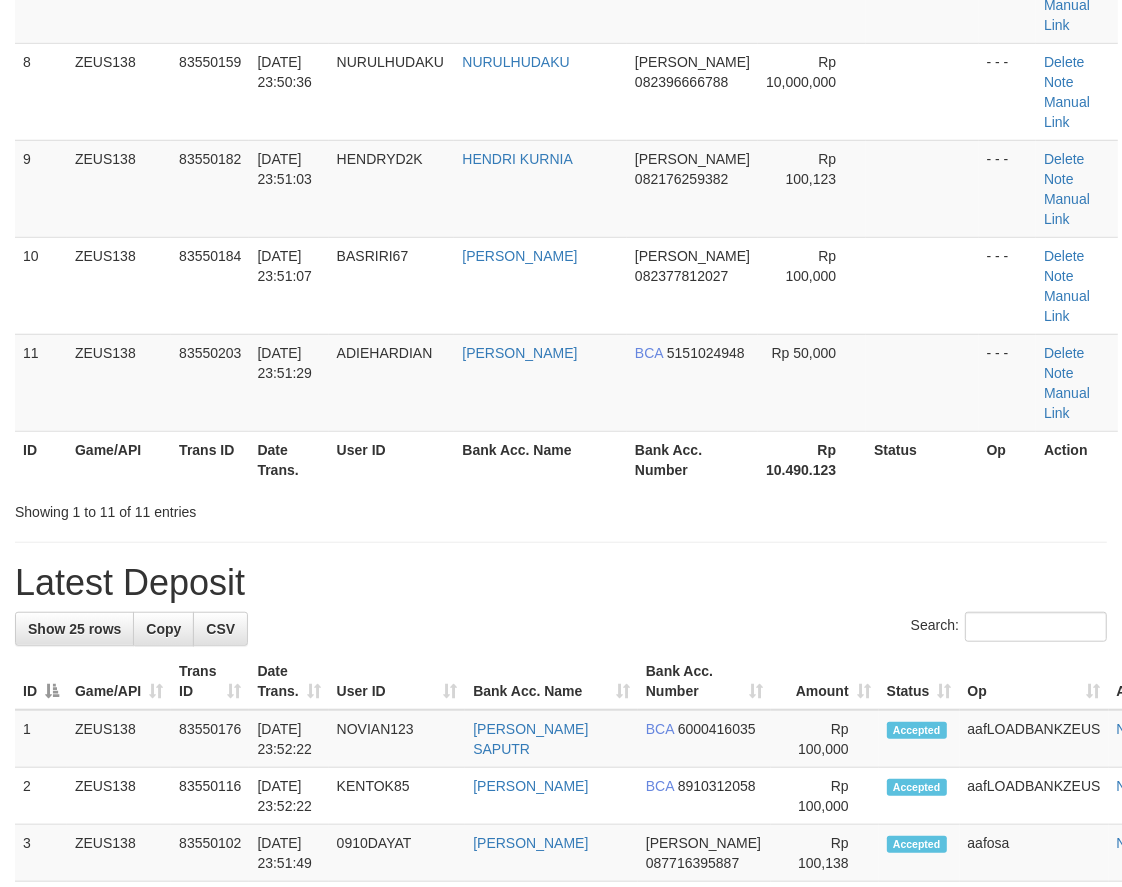 click on "**********" at bounding box center [561, 717] 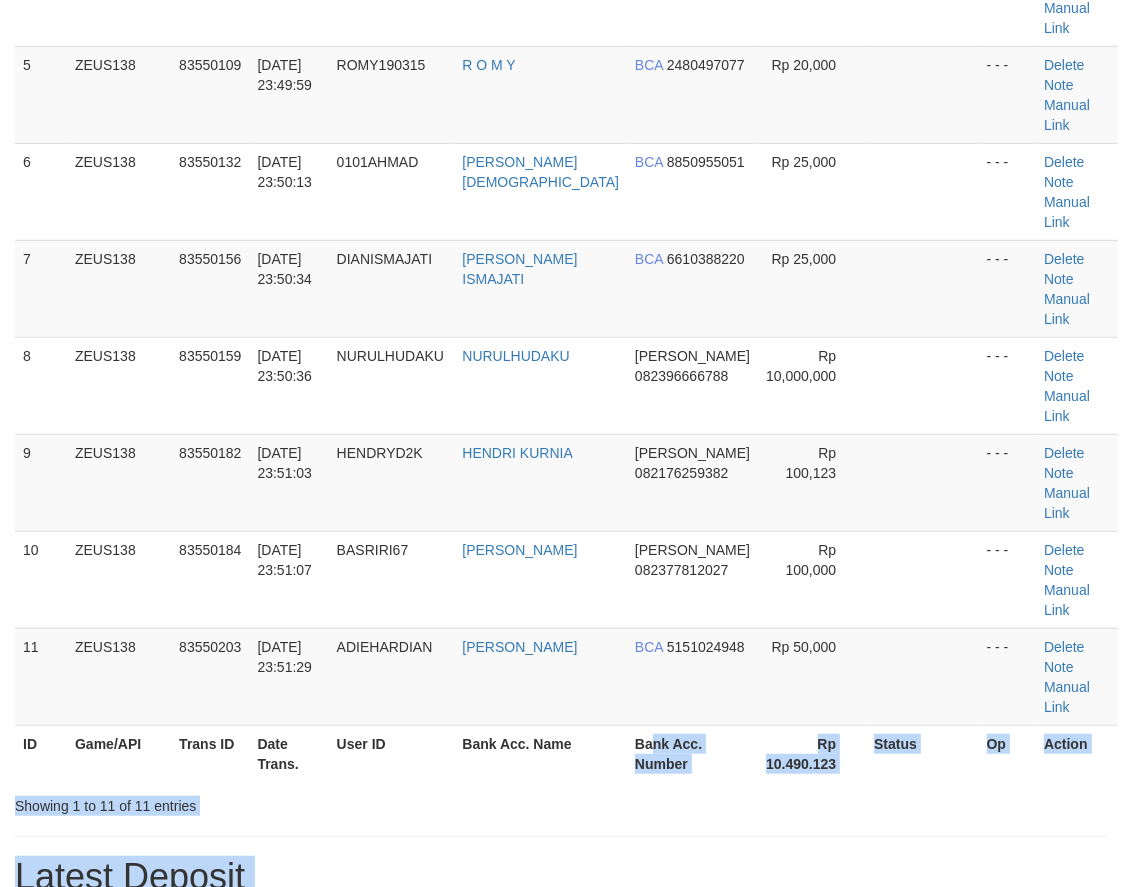 click on "Bank Acc. Number" at bounding box center (692, 753) 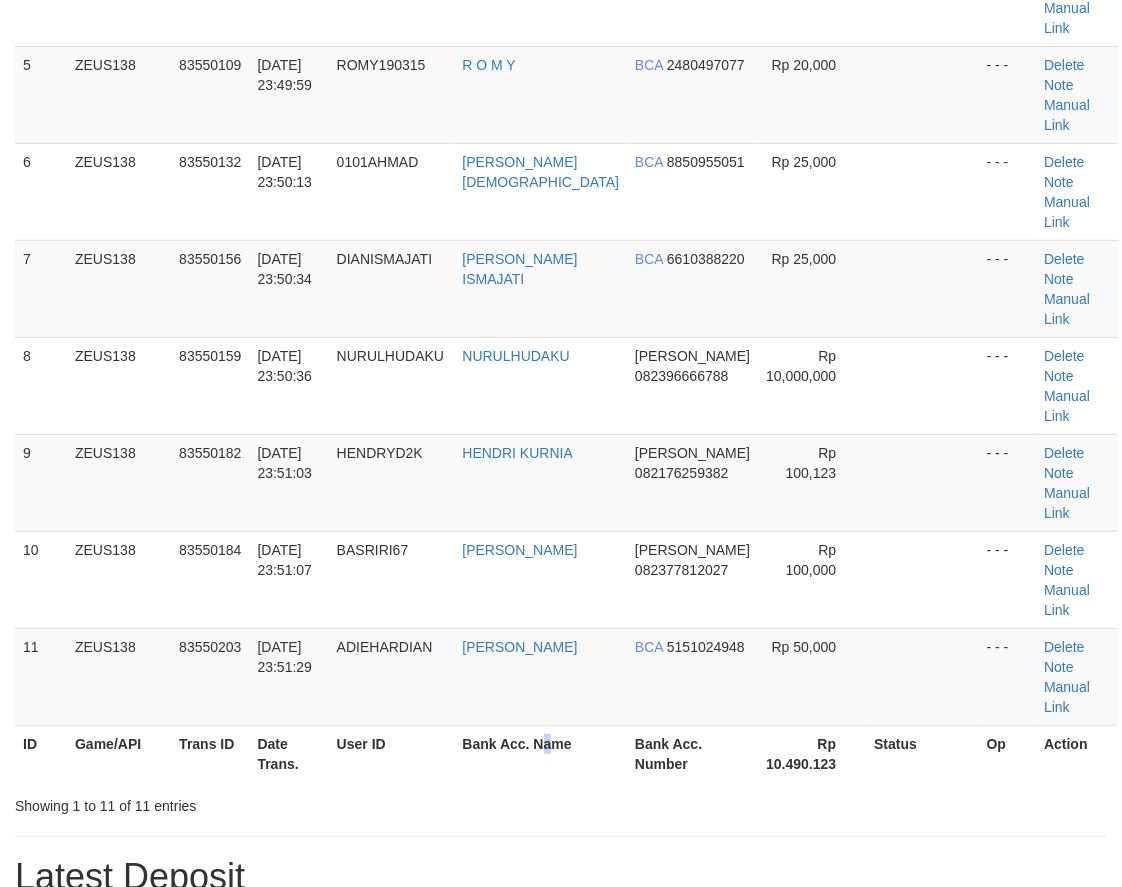 click on "Bank Acc. Name" at bounding box center (540, 753) 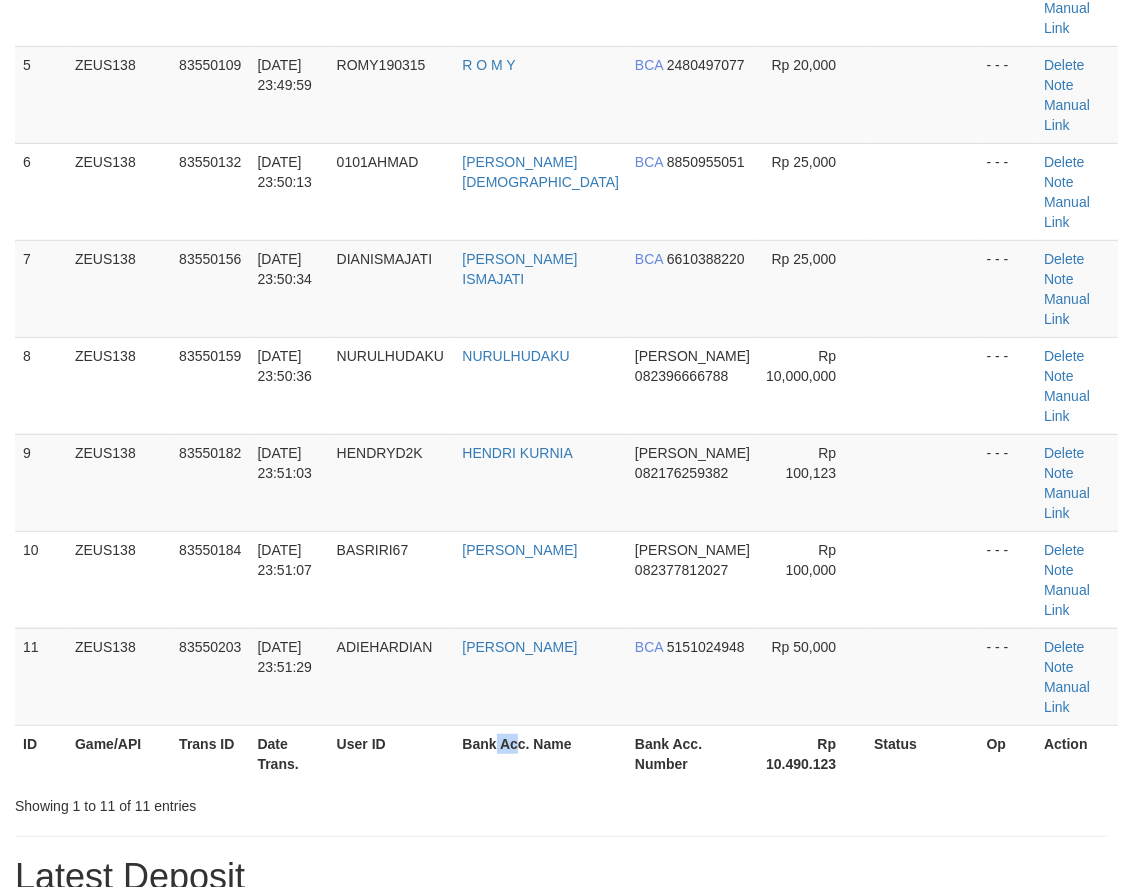 click on "Bank Acc. Name" at bounding box center [540, 753] 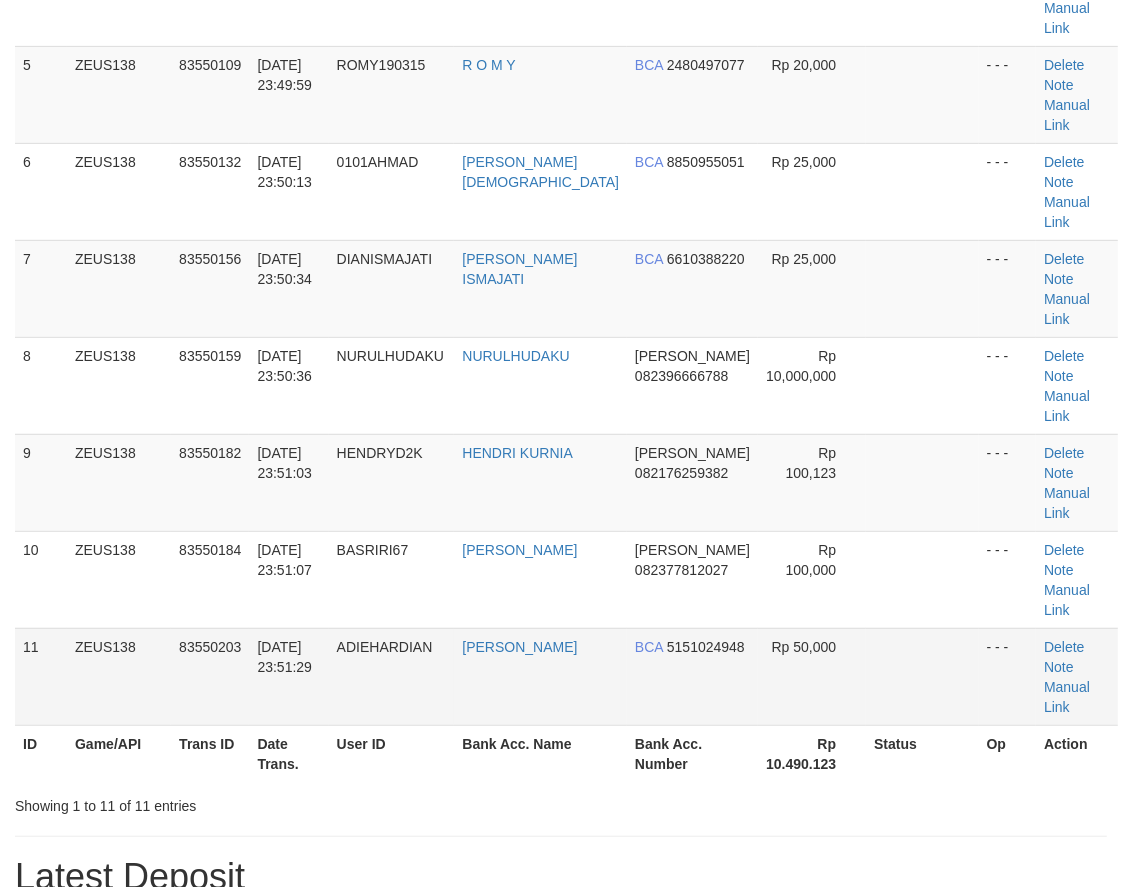 drag, startPoint x: 593, startPoint y: 484, endPoint x: 608, endPoint y: 500, distance: 21.931713 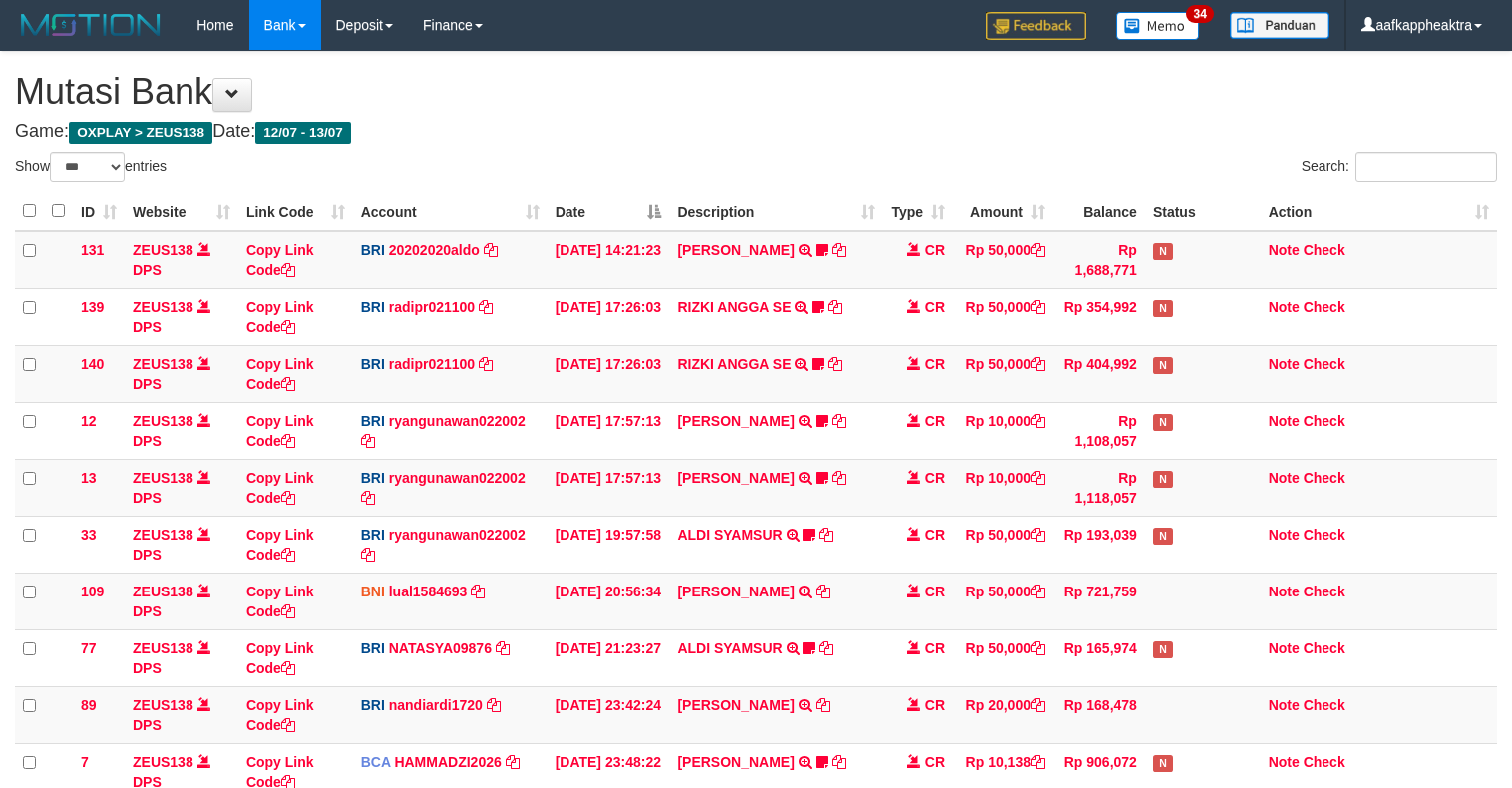 select on "***" 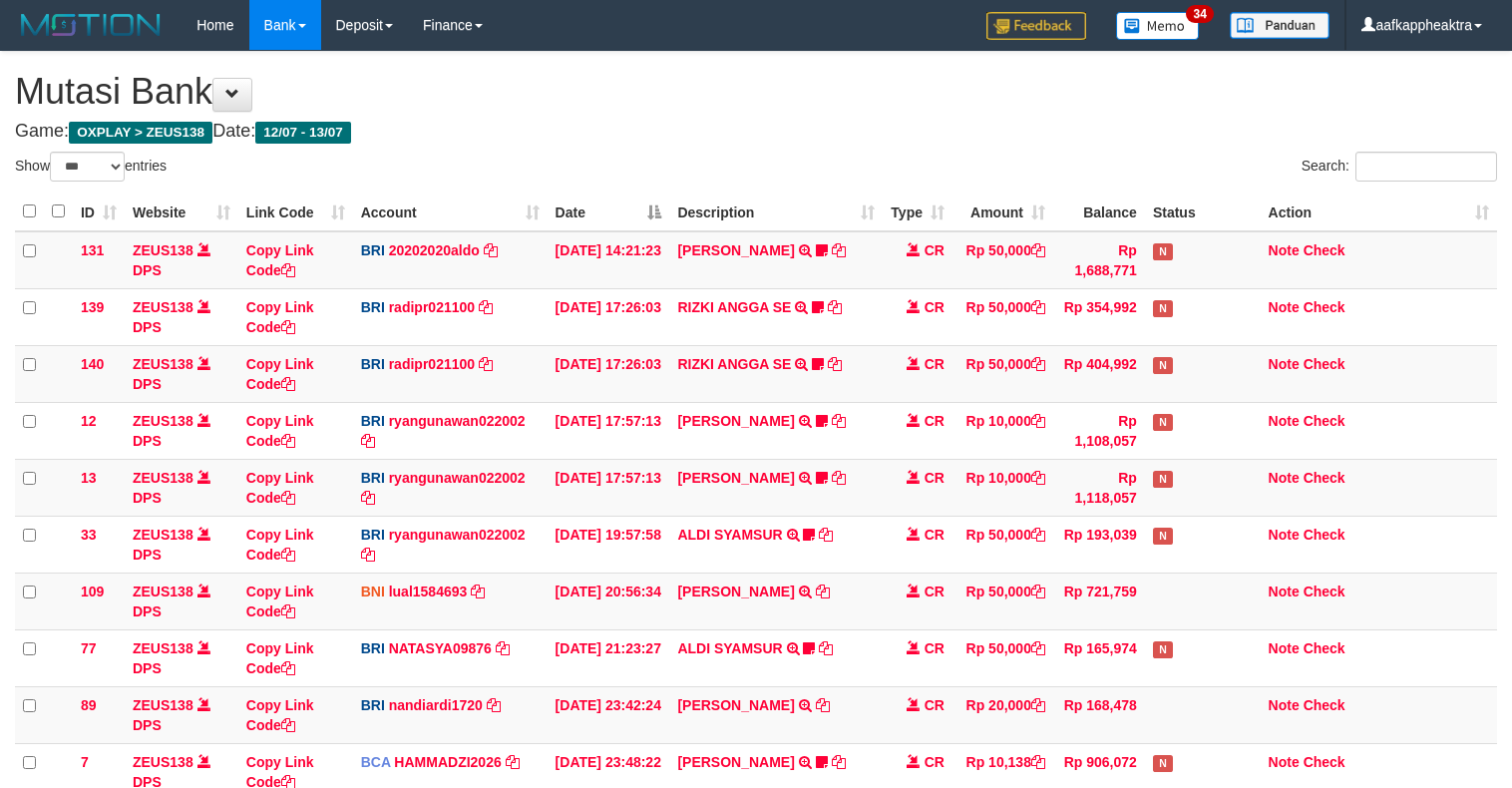 scroll, scrollTop: 322, scrollLeft: 0, axis: vertical 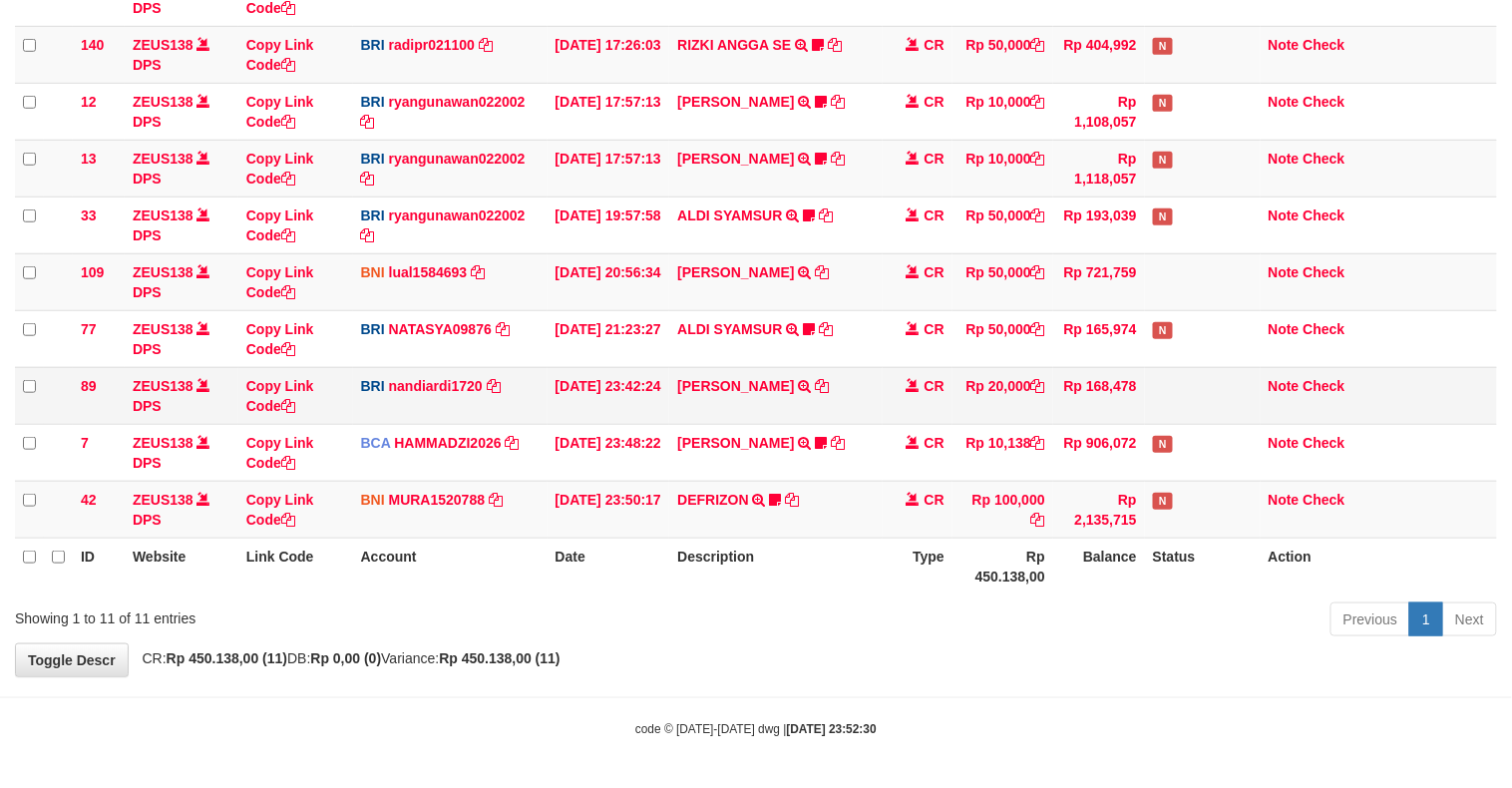 click on "MUHAMAD SYAR            TRSF E-BANKING CR 1307/FTSCY/WS95051
10138.002025071399378336 TRFDN-MUHAMAD SYARESPAY DEBIT INDONE    0910dayat" at bounding box center [776, 452] 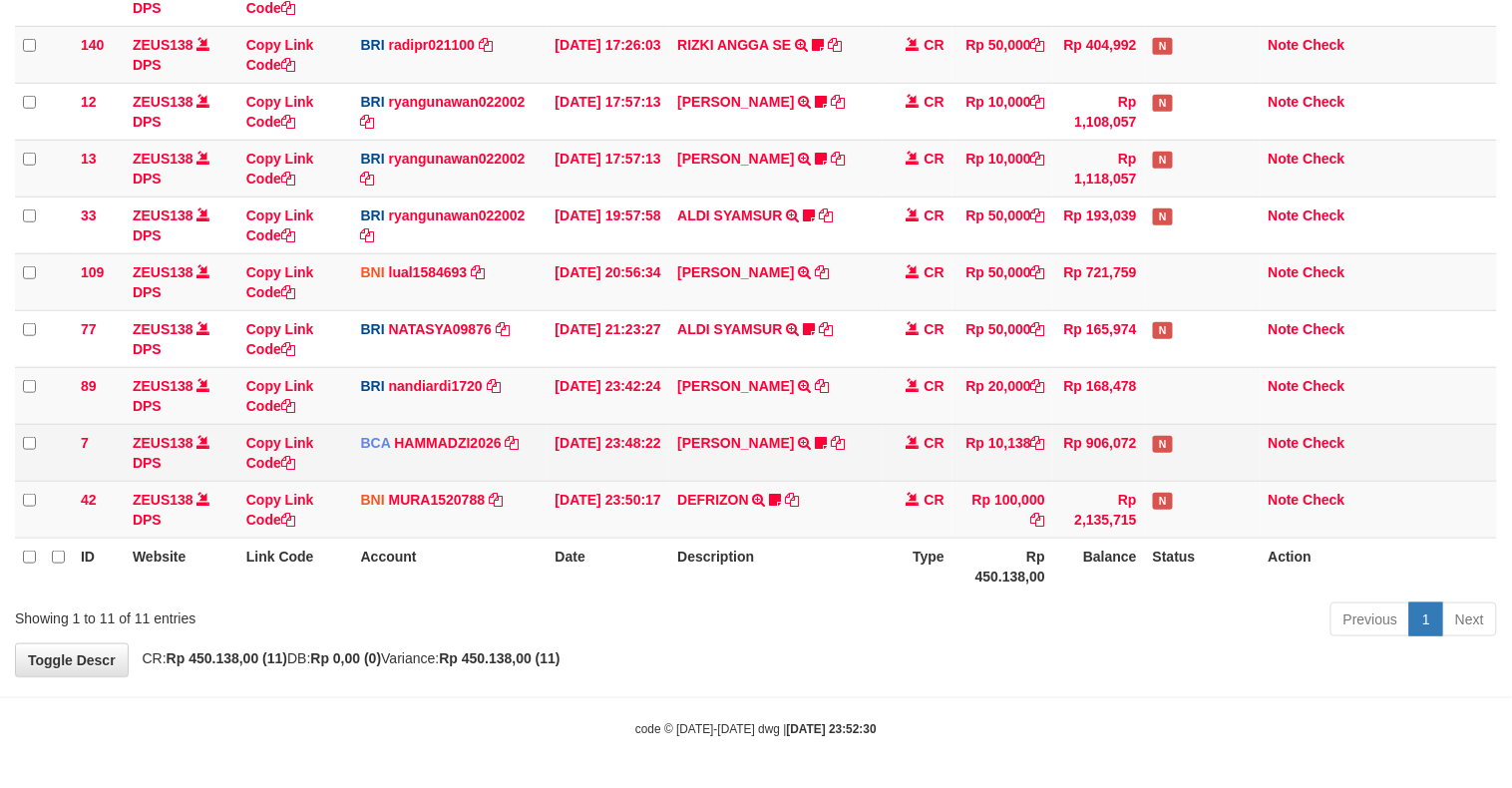 click on "MUHAMAD SYAR            TRSF E-BANKING CR 1307/FTSCY/WS95051
10138.002025071399378336 TRFDN-MUHAMAD SYARESPAY DEBIT INDONE    0910dayat" at bounding box center [776, 452] 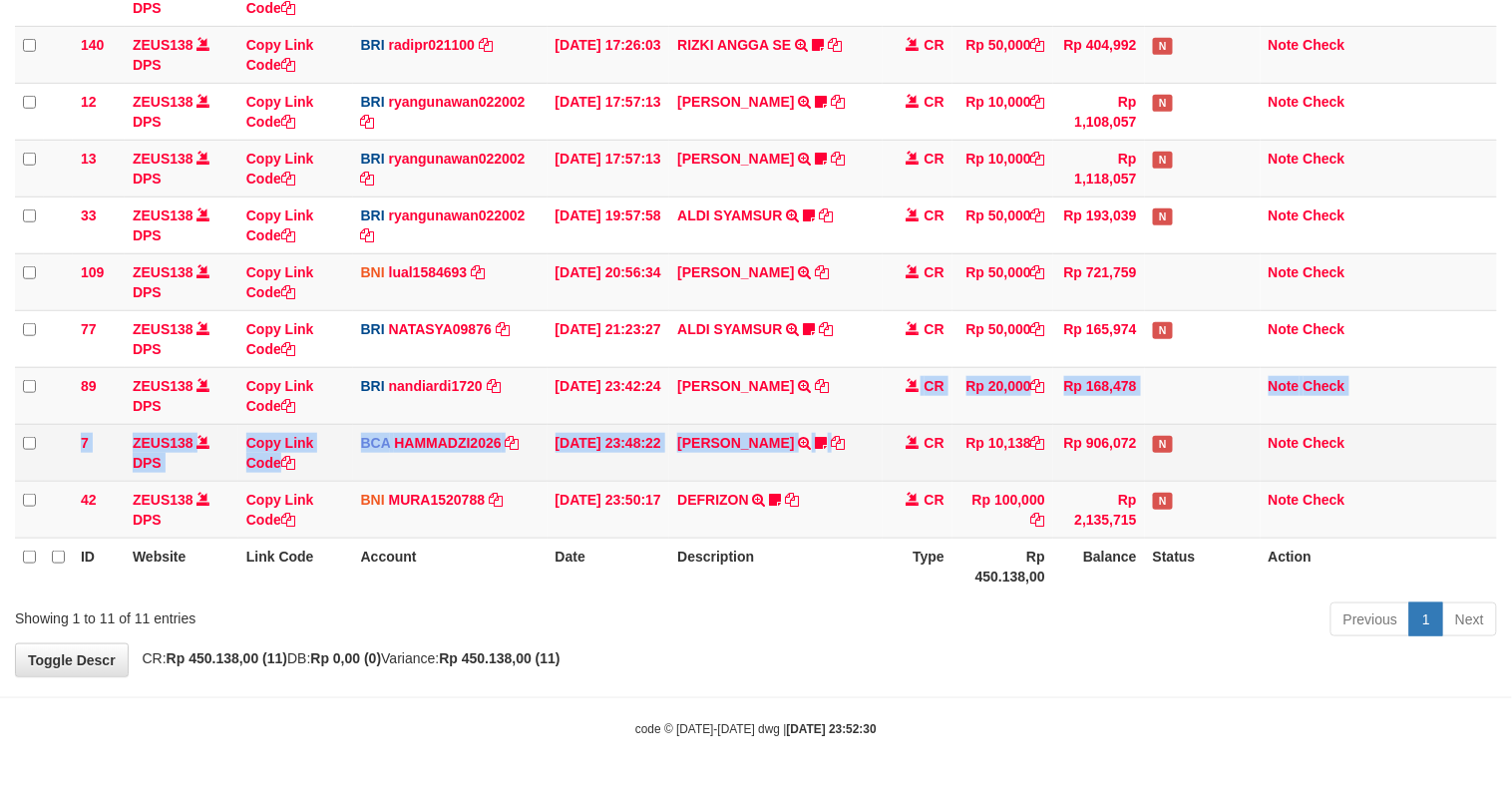 click on "131
ZEUS138    DPS
Copy Link Code
BRI
20202020aldo
DPS
REVALDO SAGITA
mutasi_20250713_3778 | 131
mutasi_20250713_3778 | 131
13/07/2025 14:21:23
DANA HERISUPRAPTO            TRANSFER NBMB DANA HERISUPRAPTO TO REVALDO SAGITA    Herisuprapto
CR
Rp 50,000
Rp 1,688,771
N
Note
Check
139
ZEUS138    DPS
Copy Link Code
BRI
radipr021100
DPS
REYNALDI ADI PRATAMA" at bounding box center (756, 225) 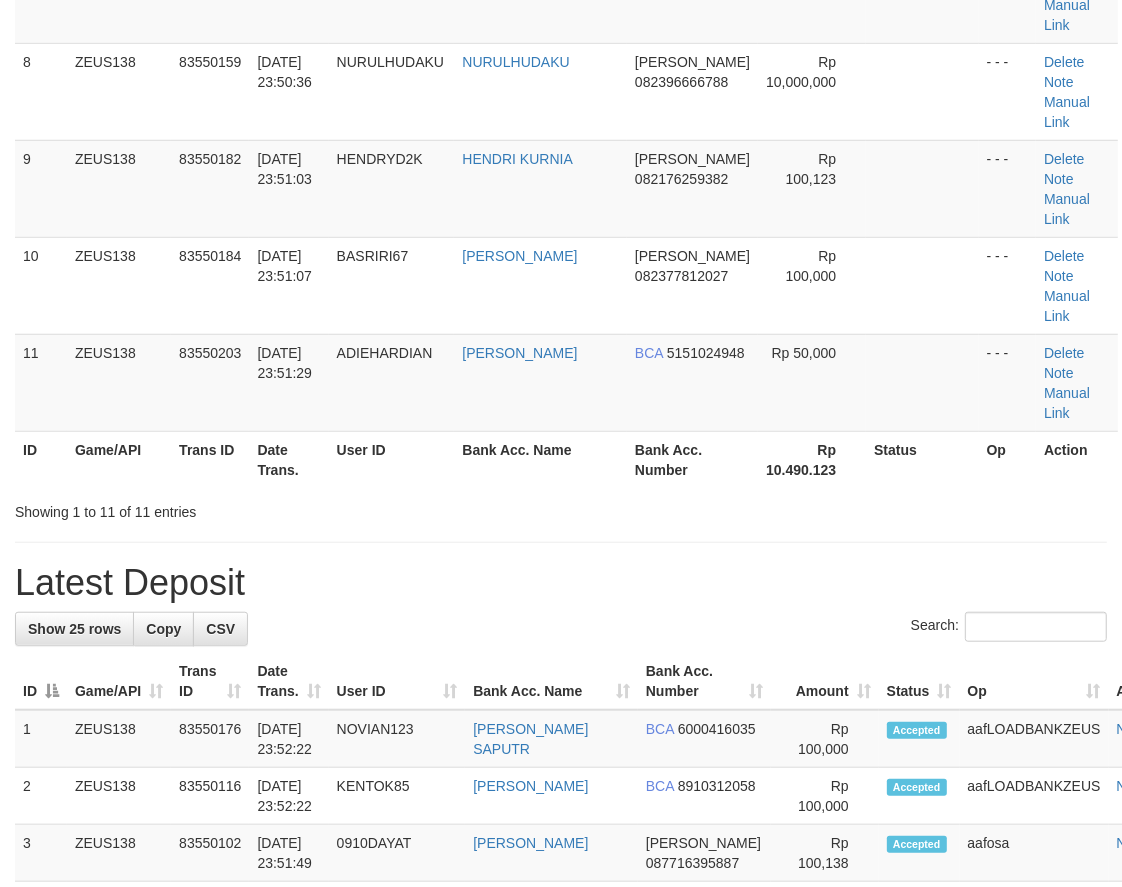 scroll, scrollTop: 592, scrollLeft: 0, axis: vertical 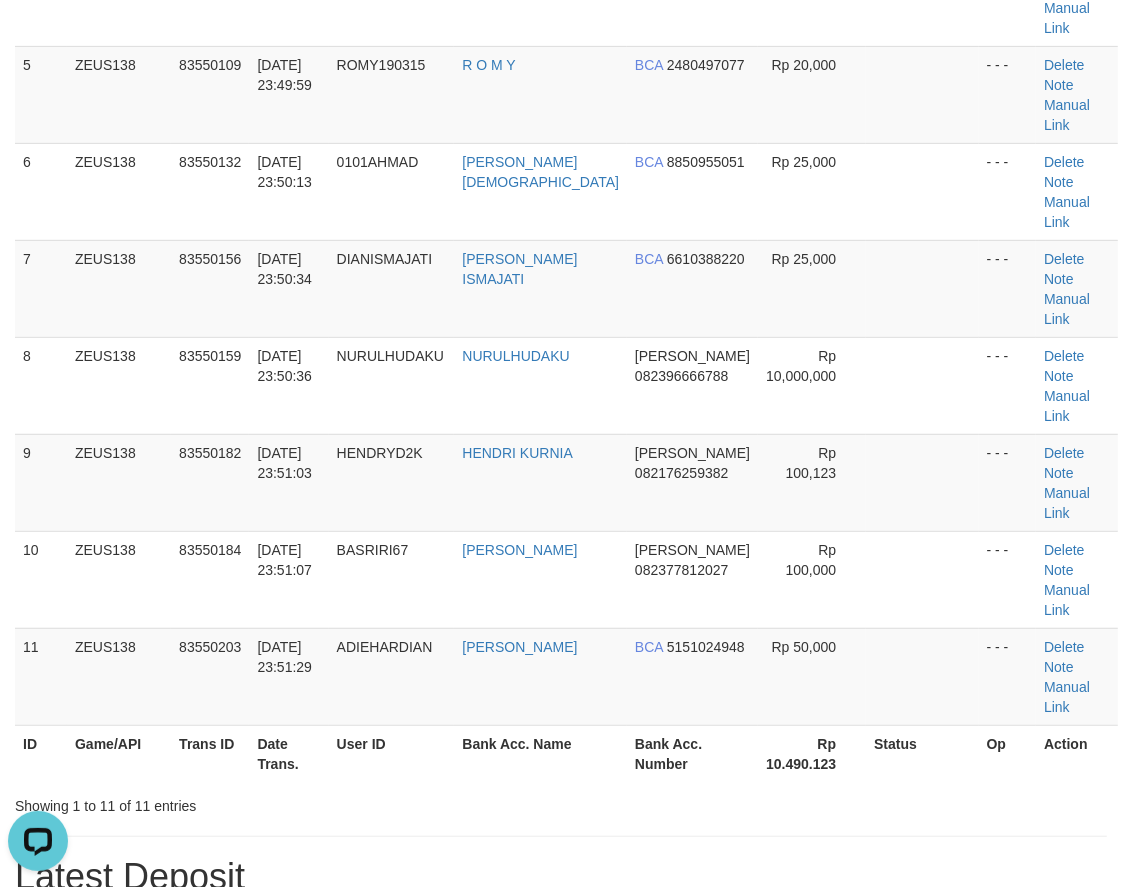 click on "Bank Acc. Name" at bounding box center (540, 753) 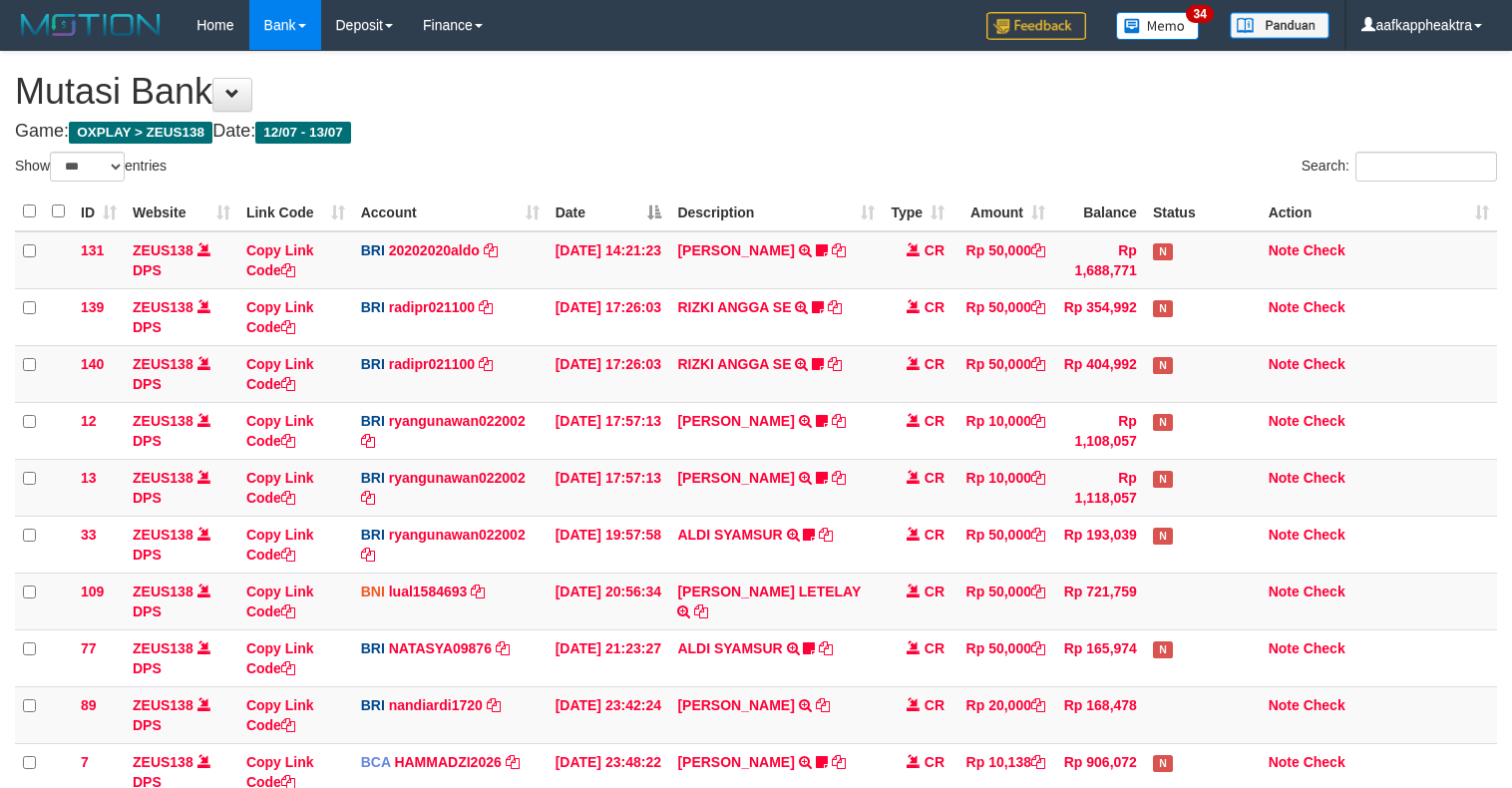 select on "***" 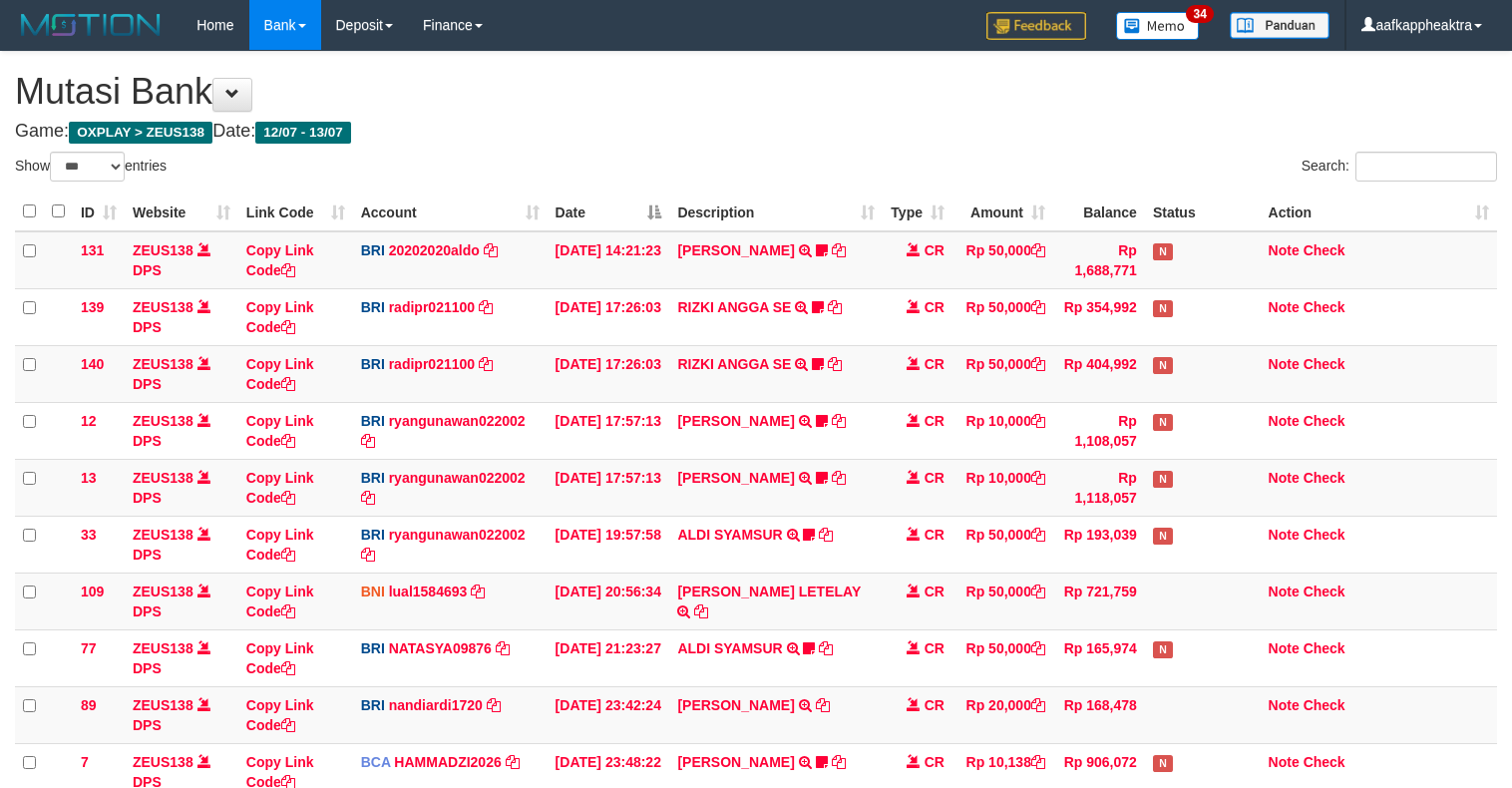 click on "[PERSON_NAME]            TRSF E-BANKING CR 1307/FTSCY/WS95051
10138.002025071399378336 TRFDN-MUHAMAD SYARESPAY DEBIT INDONE    0910dayat" at bounding box center [776, 771] 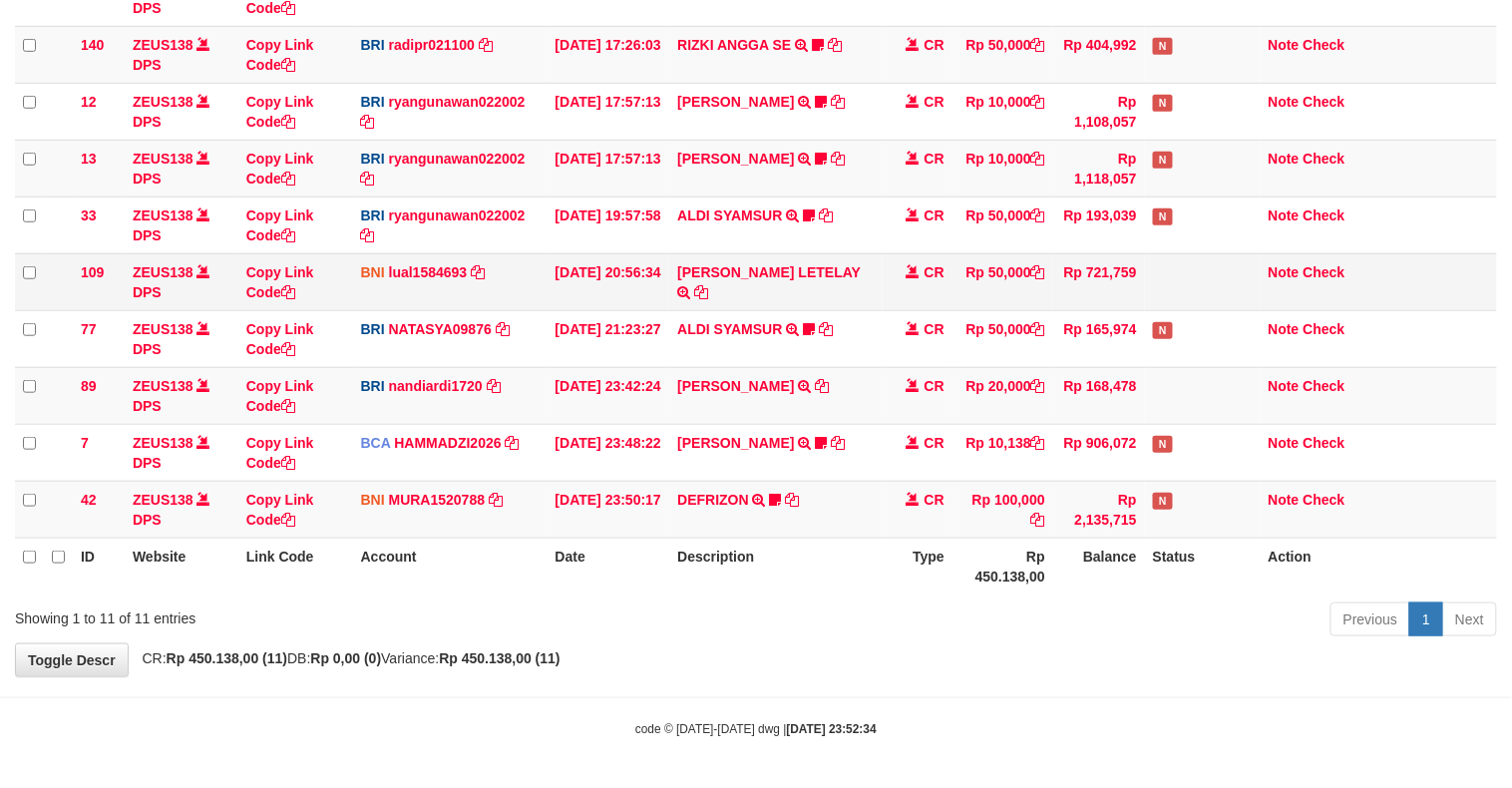 drag, startPoint x: 203, startPoint y: 302, endPoint x: 225, endPoint y: 304, distance: 22.090722 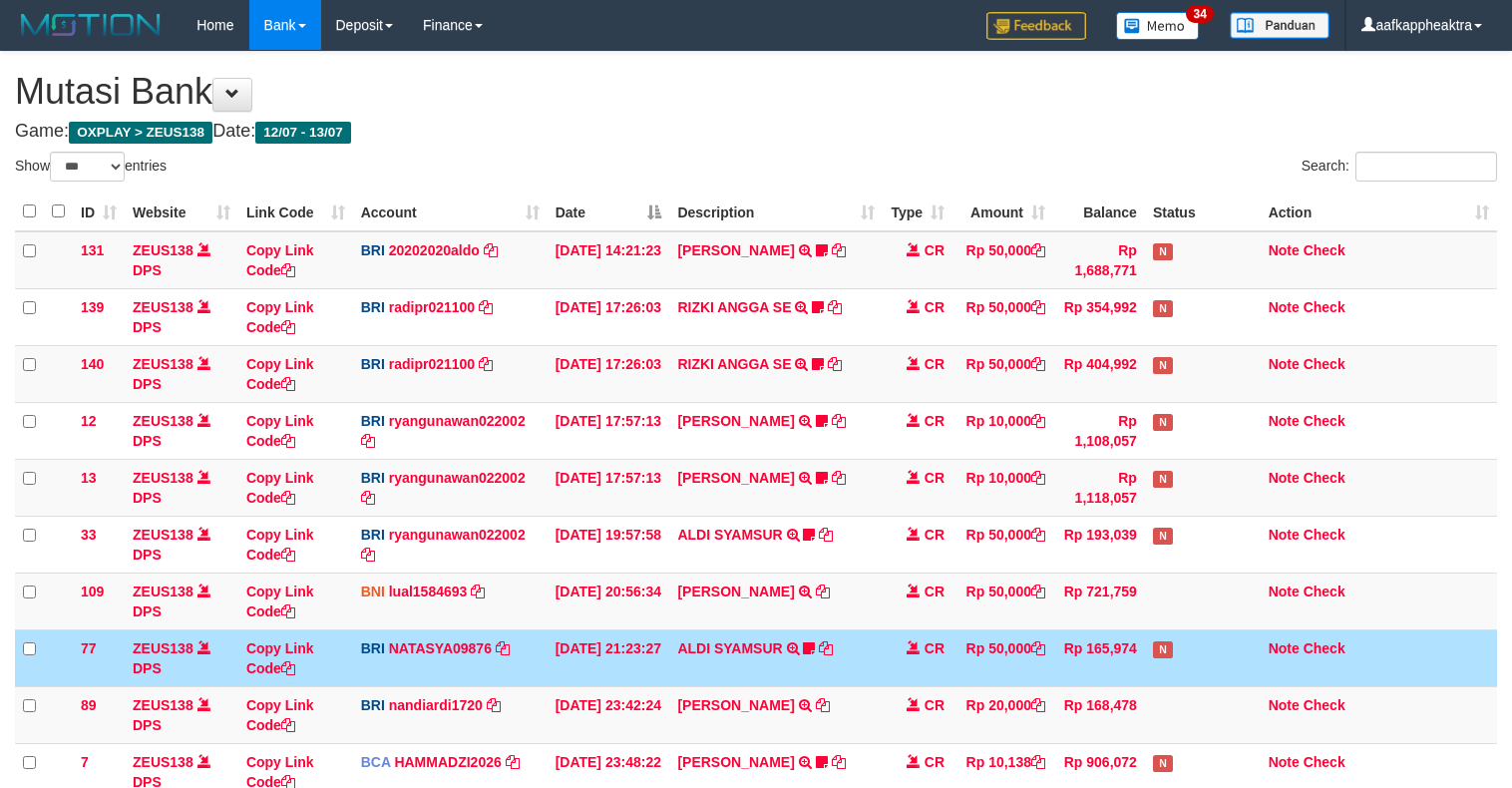 select on "***" 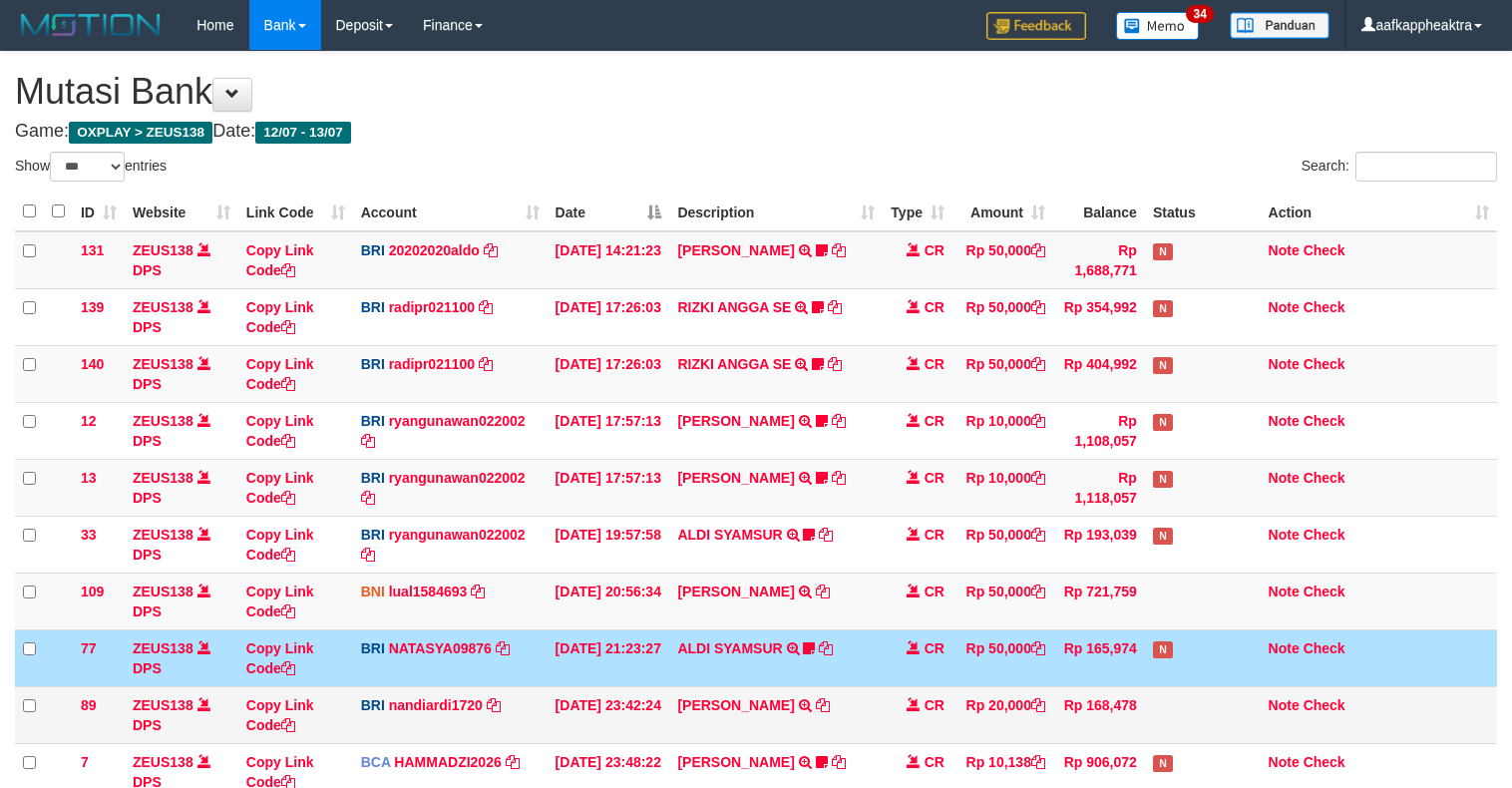 scroll, scrollTop: 322, scrollLeft: 0, axis: vertical 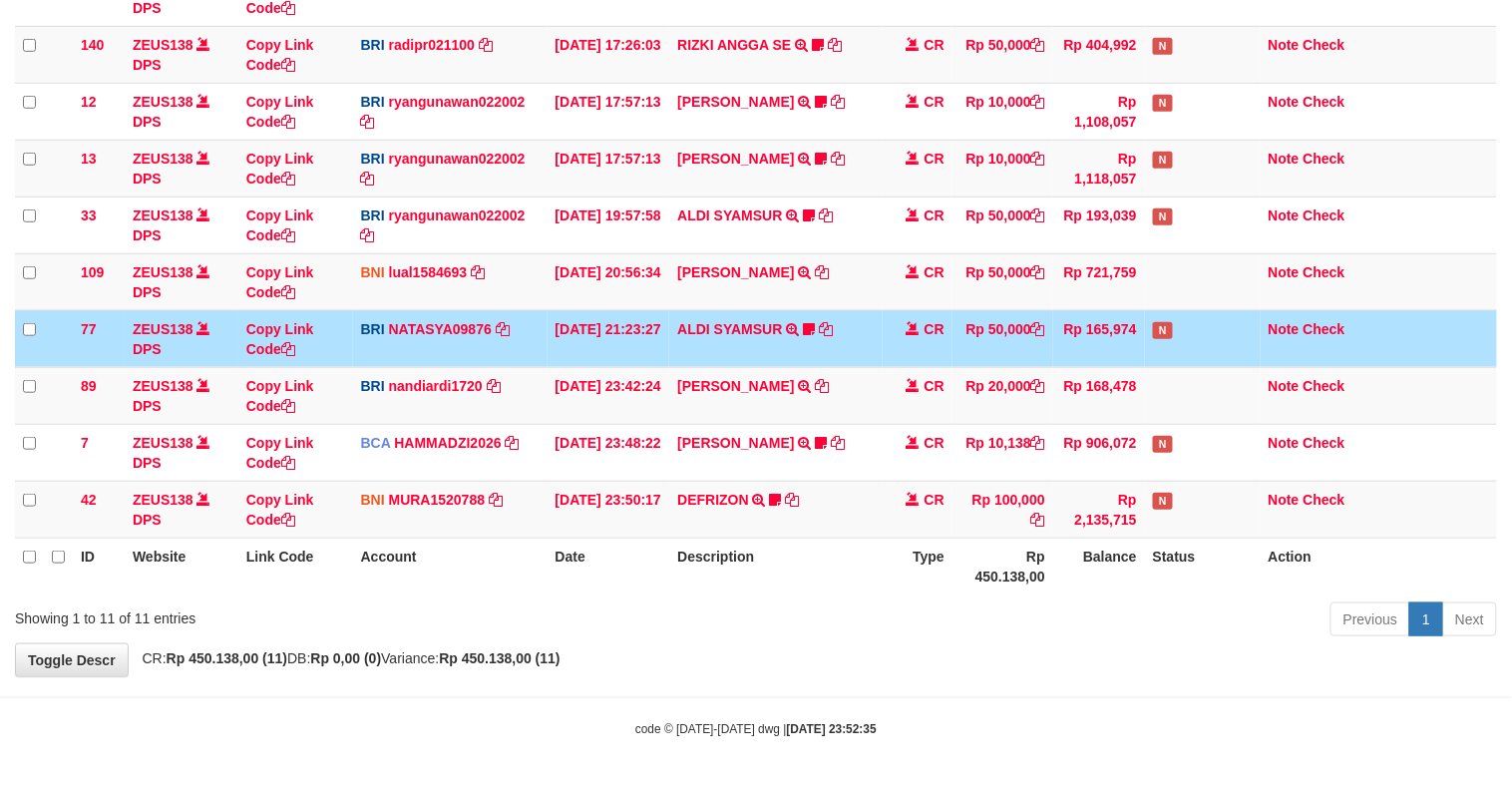 drag, startPoint x: 513, startPoint y: 385, endPoint x: 515, endPoint y: 360, distance: 25.079872 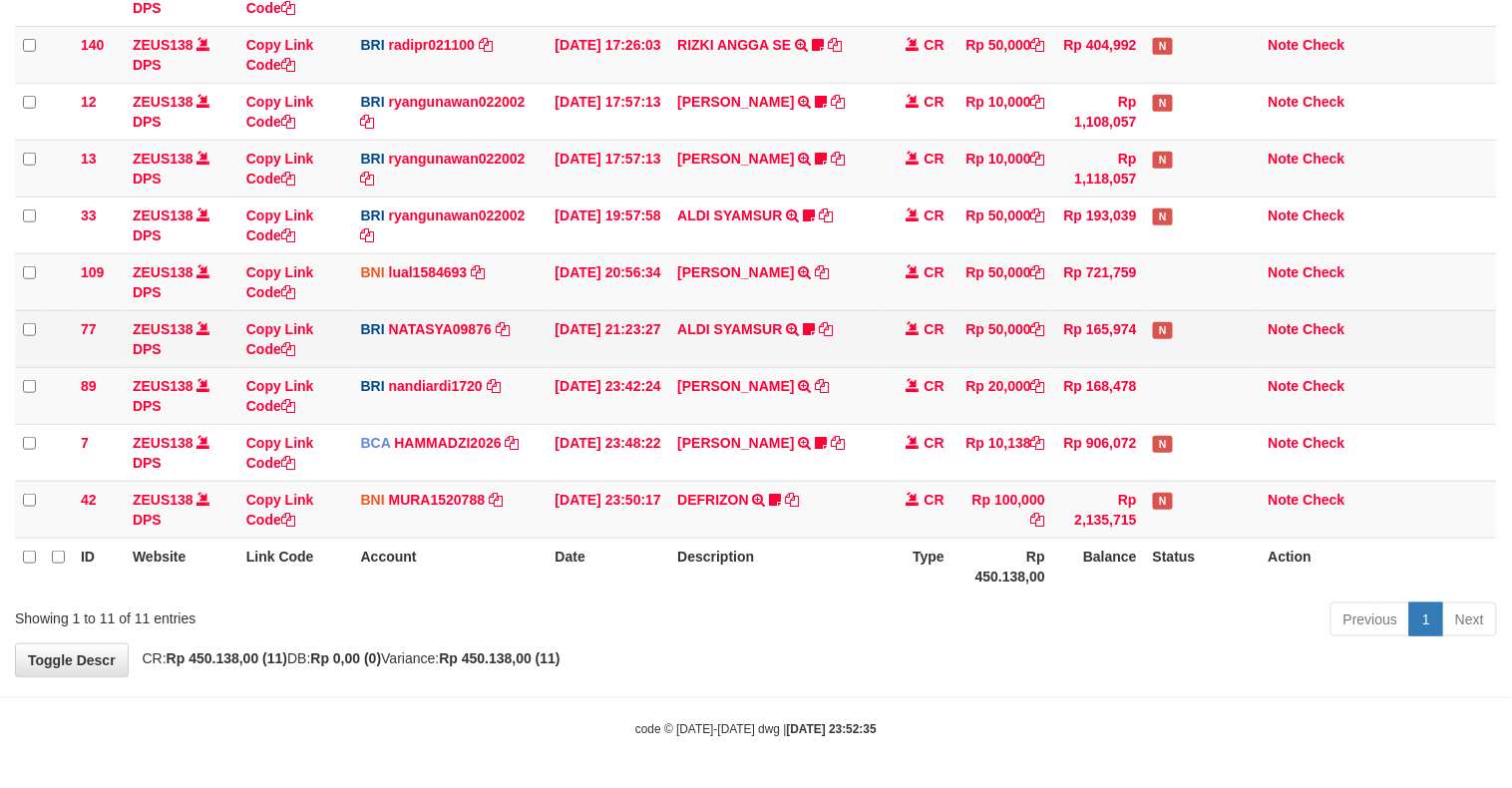 drag, startPoint x: 868, startPoint y: 343, endPoint x: 791, endPoint y: 404, distance: 98.23441 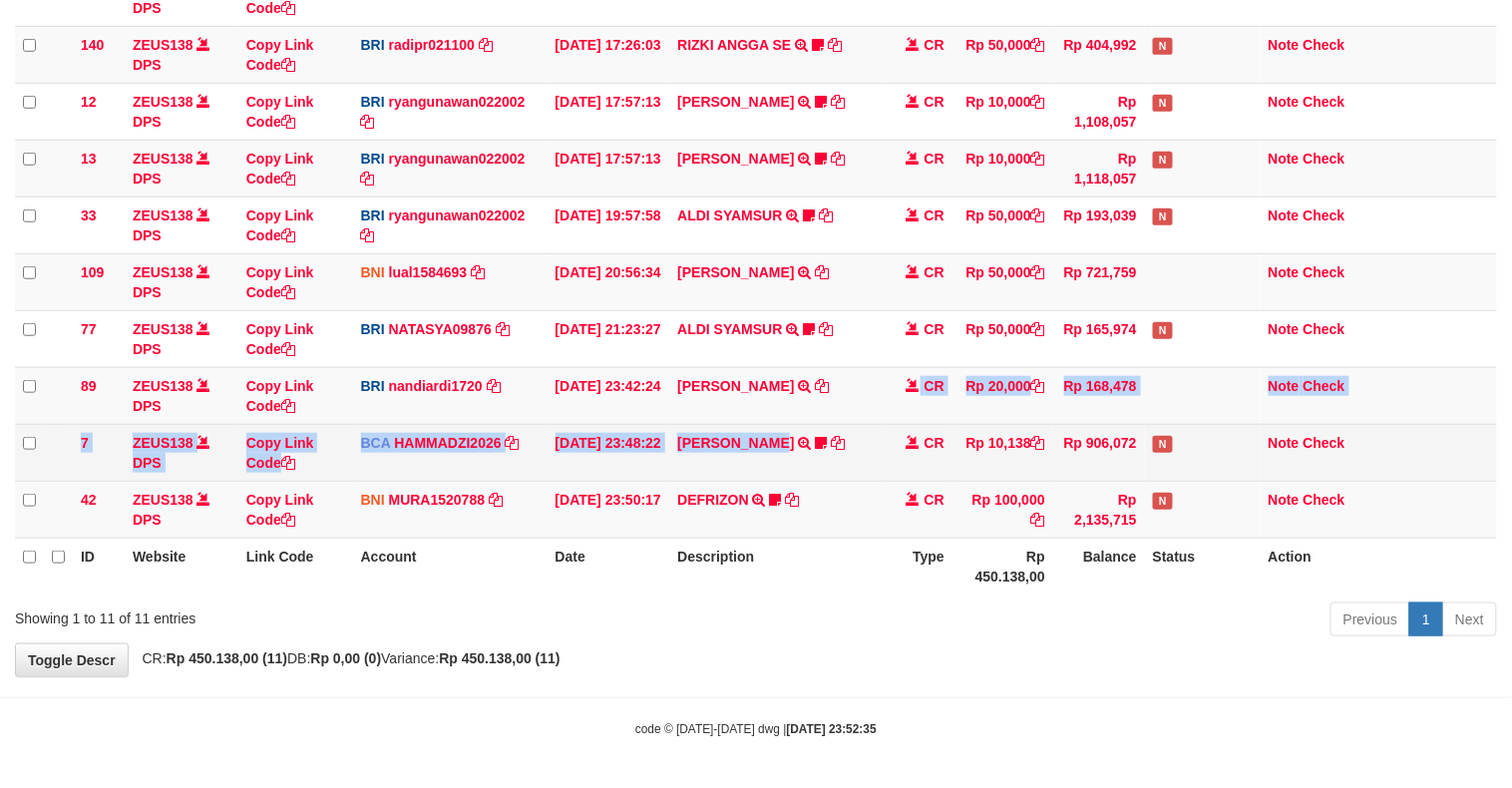 click on "131
ZEUS138    DPS
Copy Link Code
BRI
20202020aldo
DPS
REVALDO SAGITA
mutasi_20250713_3778 | 131
mutasi_20250713_3778 | 131
13/07/2025 14:21:23
DANA HERISUPRAPTO            TRANSFER NBMB DANA HERISUPRAPTO TO REVALDO SAGITA    Herisuprapto
CR
Rp 50,000
Rp 1,688,771
N
Note
Check
139
ZEUS138    DPS
Copy Link Code
BRI
radipr021100
DPS
REYNALDI ADI PRATAMA" at bounding box center [756, 225] 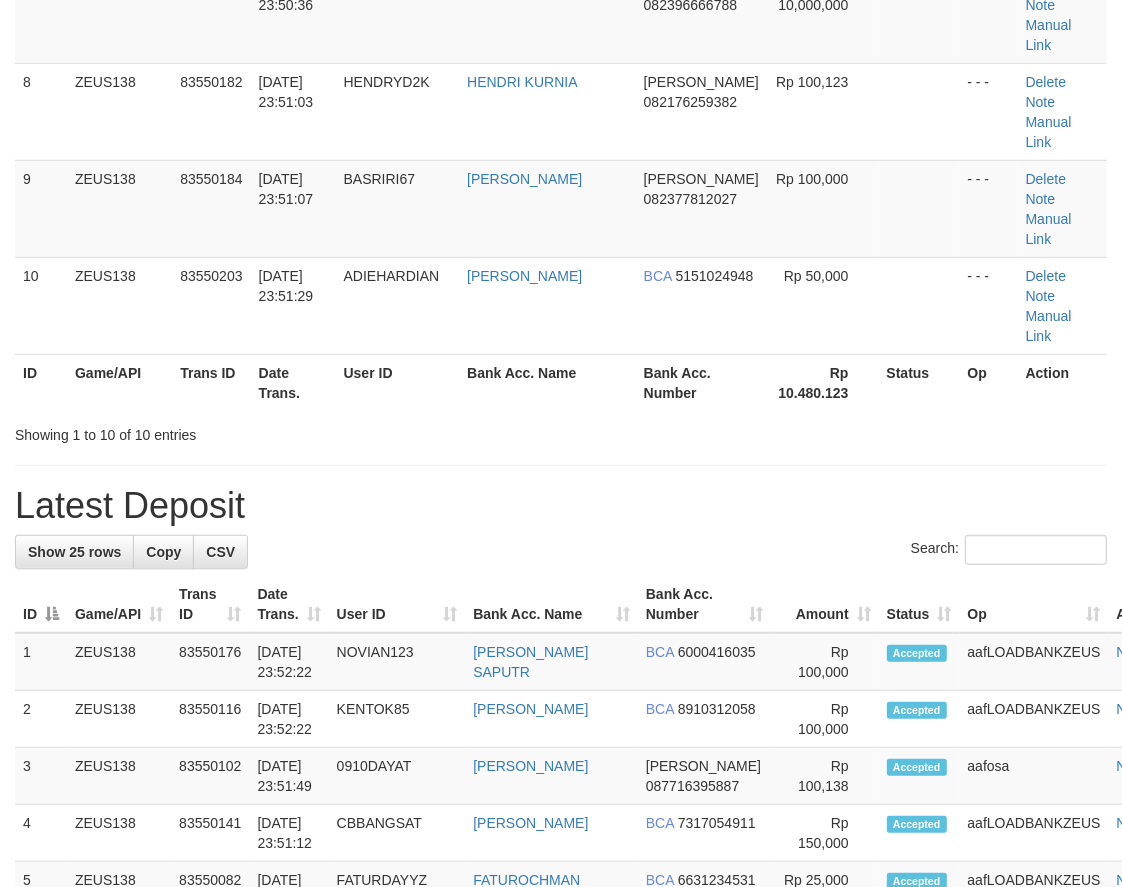 scroll, scrollTop: 592, scrollLeft: 0, axis: vertical 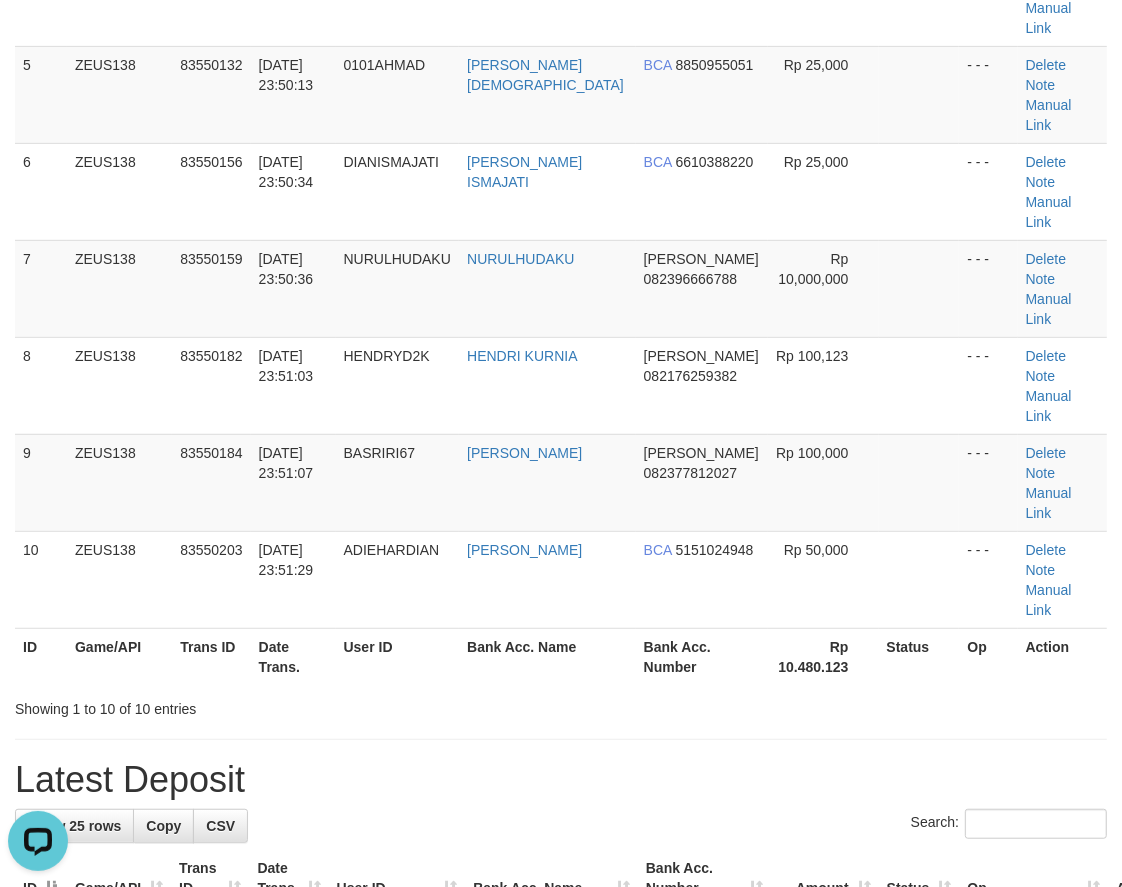 drag, startPoint x: 921, startPoint y: 593, endPoint x: 730, endPoint y: 604, distance: 191.3165 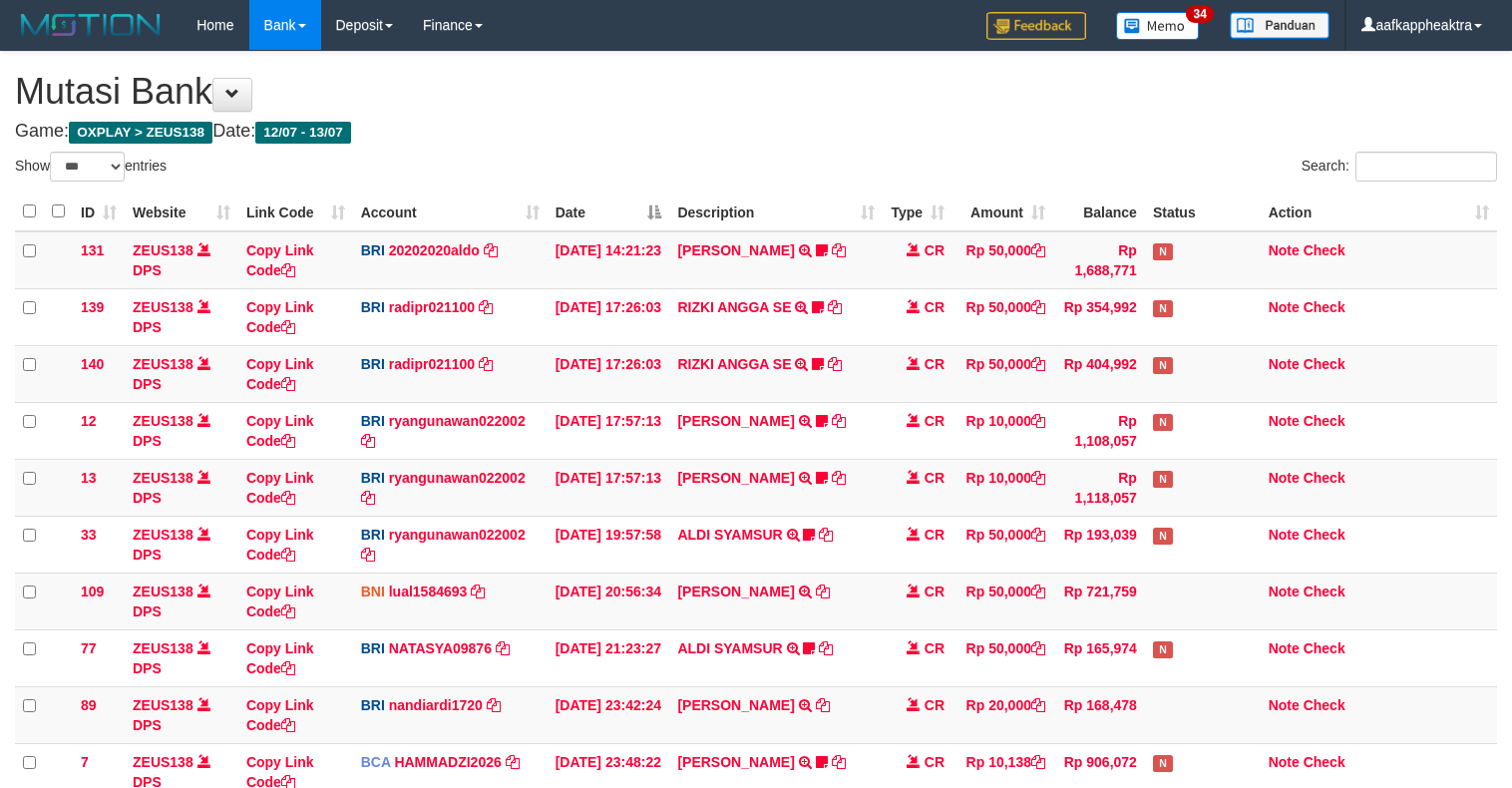 select on "***" 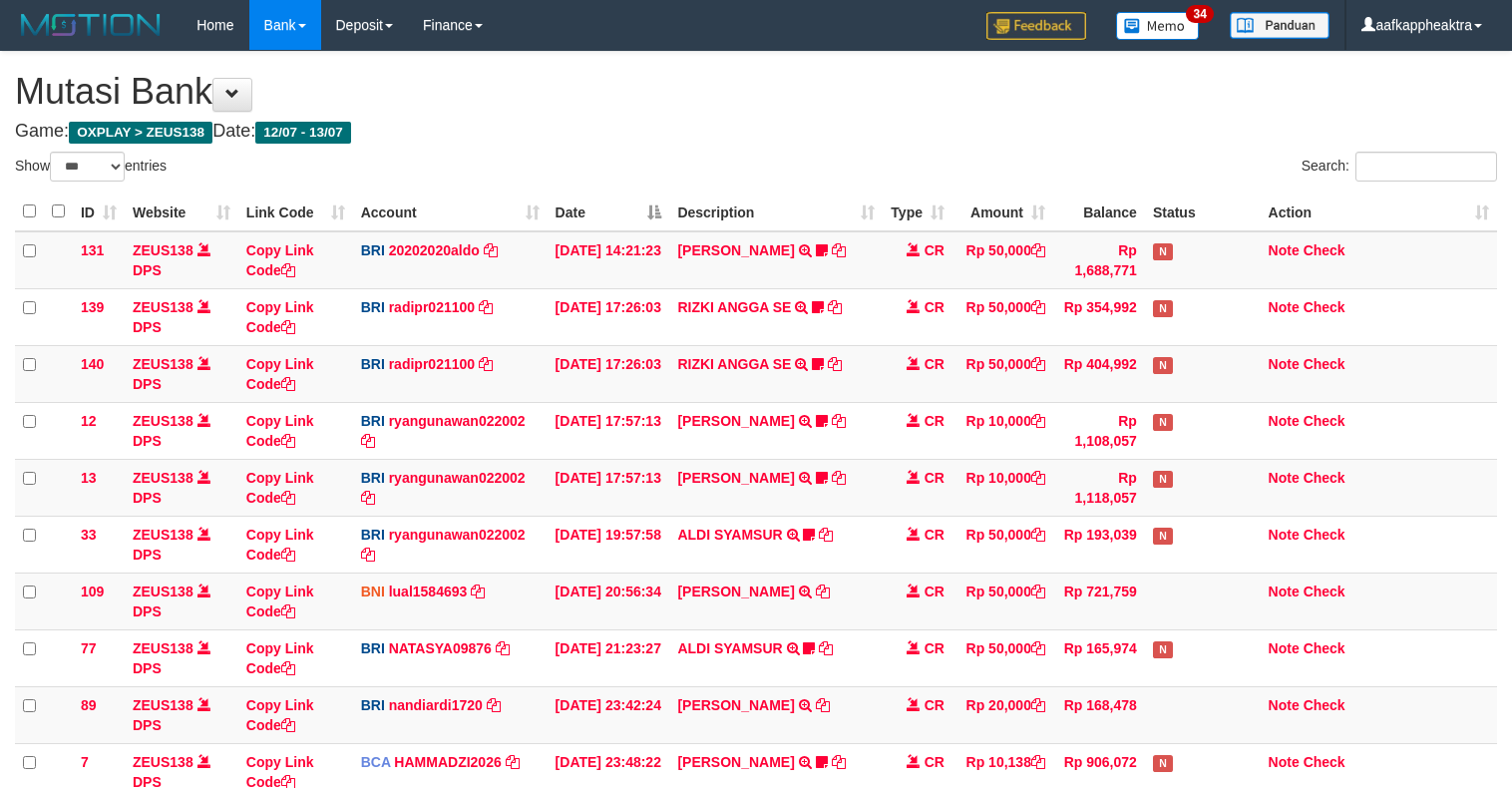scroll, scrollTop: 322, scrollLeft: 0, axis: vertical 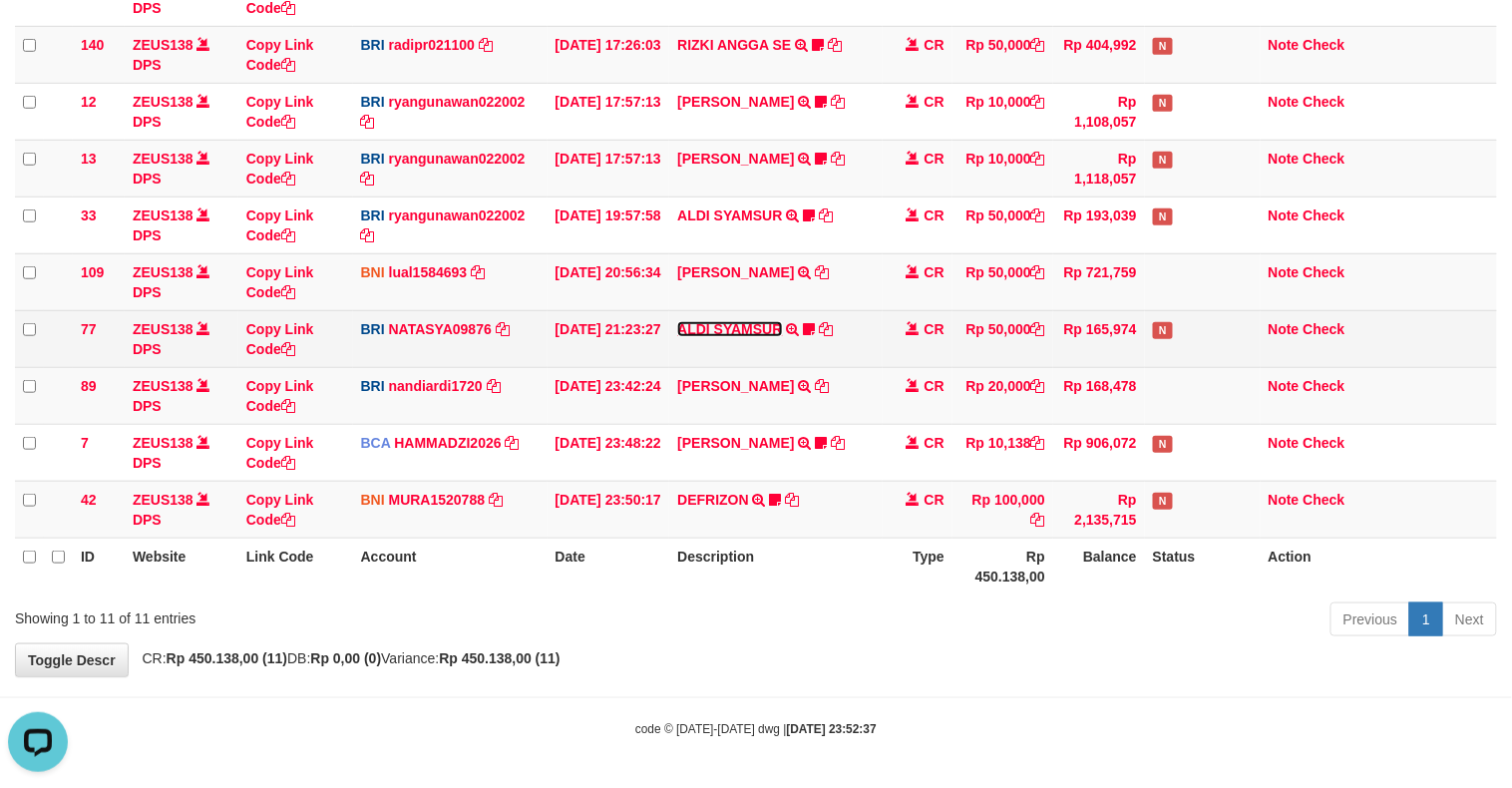 click on "[PERSON_NAME]            TRANSFER NBMB [PERSON_NAME] TO [PERSON_NAME]    ALDISYAMSUR" at bounding box center (776, 338) 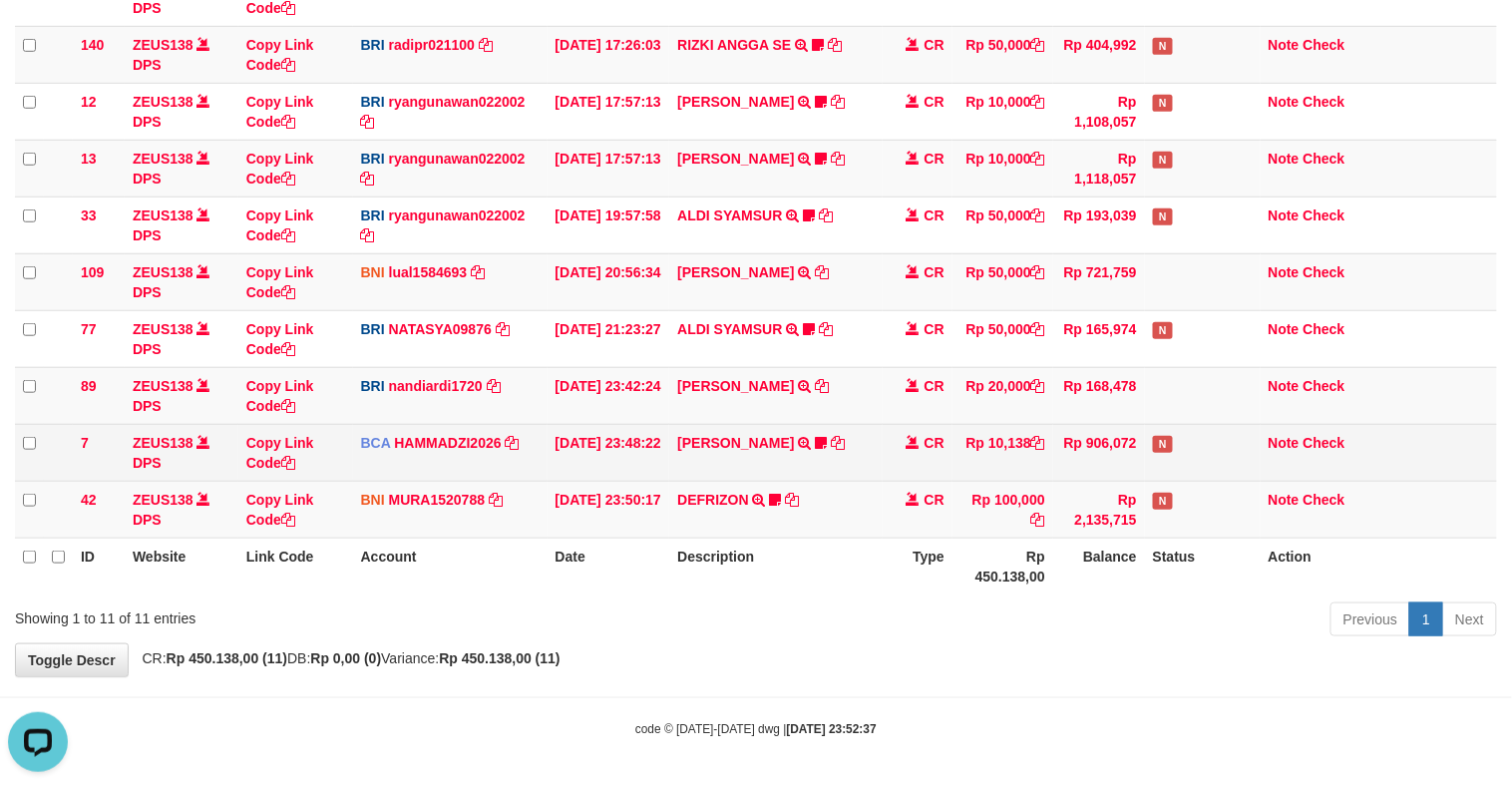 click on "MUHAMAD SYAR            TRSF E-BANKING CR 1307/FTSCY/WS95051
10138.002025071399378336 TRFDN-MUHAMAD SYARESPAY DEBIT INDONE    0910dayat" at bounding box center [776, 452] 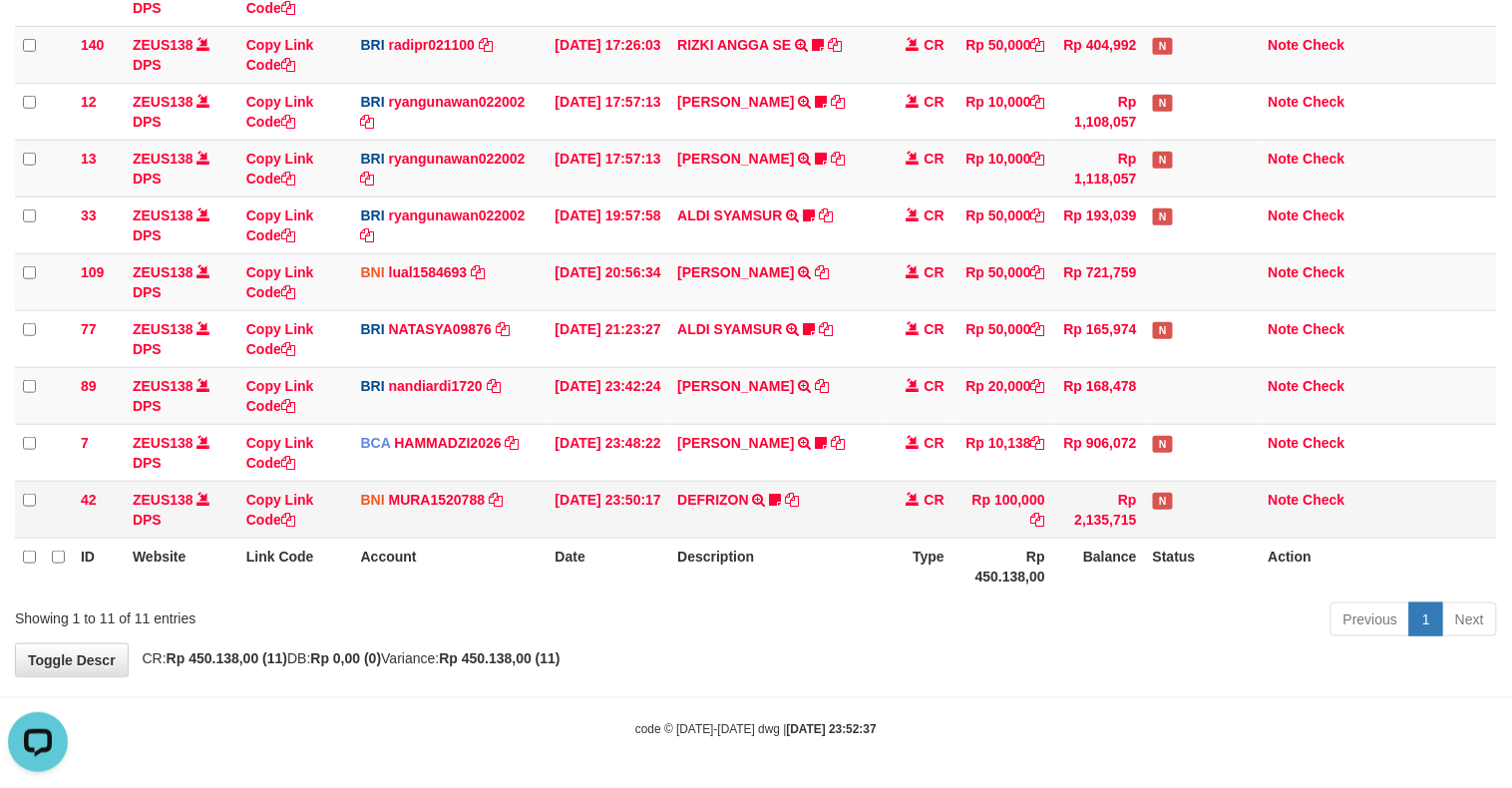click on "DEFRIZON            TRANSFER DARI BPK DEFRIZON    Kentutenak69" at bounding box center [776, 509] 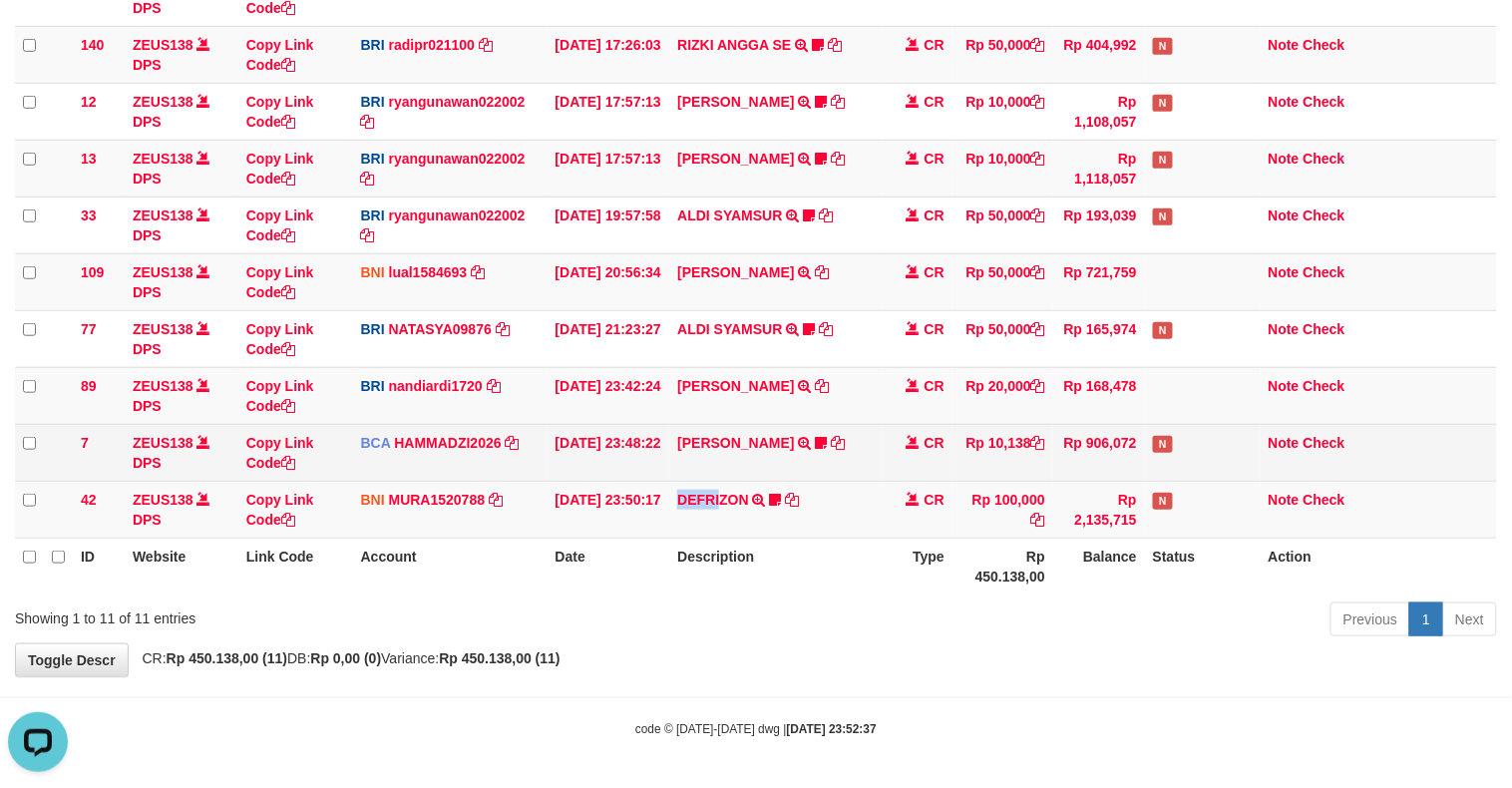 drag, startPoint x: 714, startPoint y: 483, endPoint x: 822, endPoint y: 456, distance: 111.32385 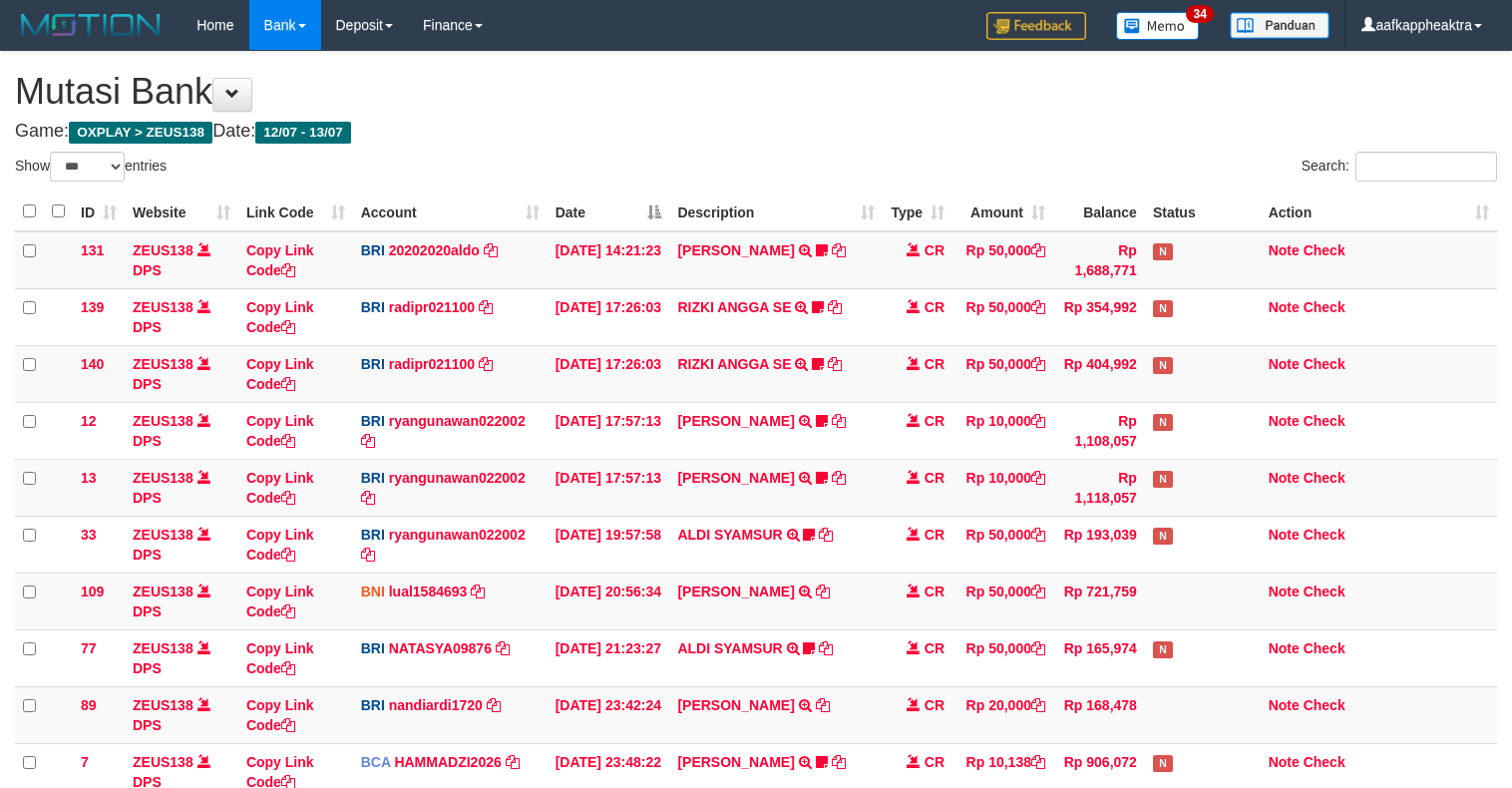 select on "***" 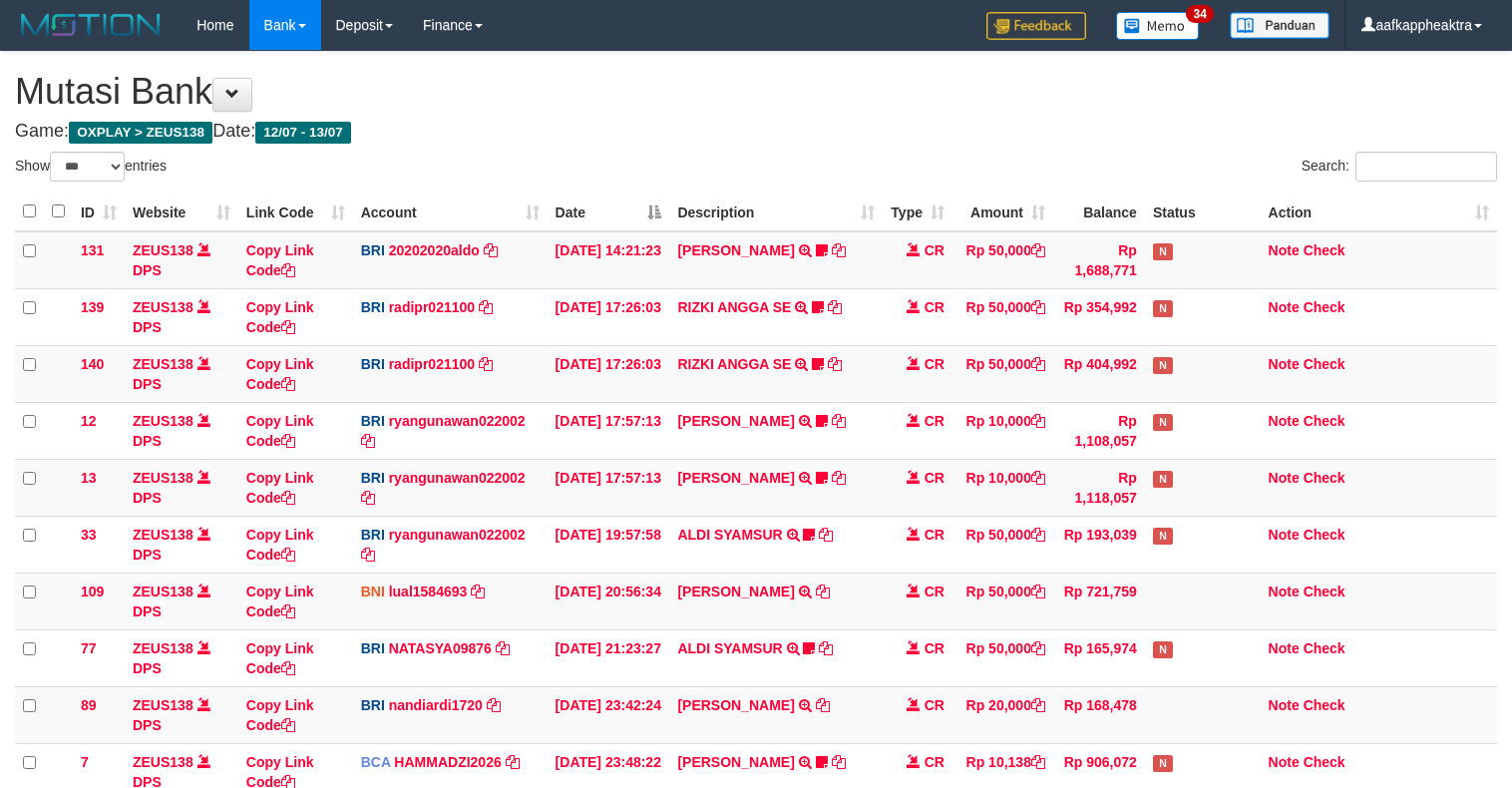 scroll, scrollTop: 322, scrollLeft: 0, axis: vertical 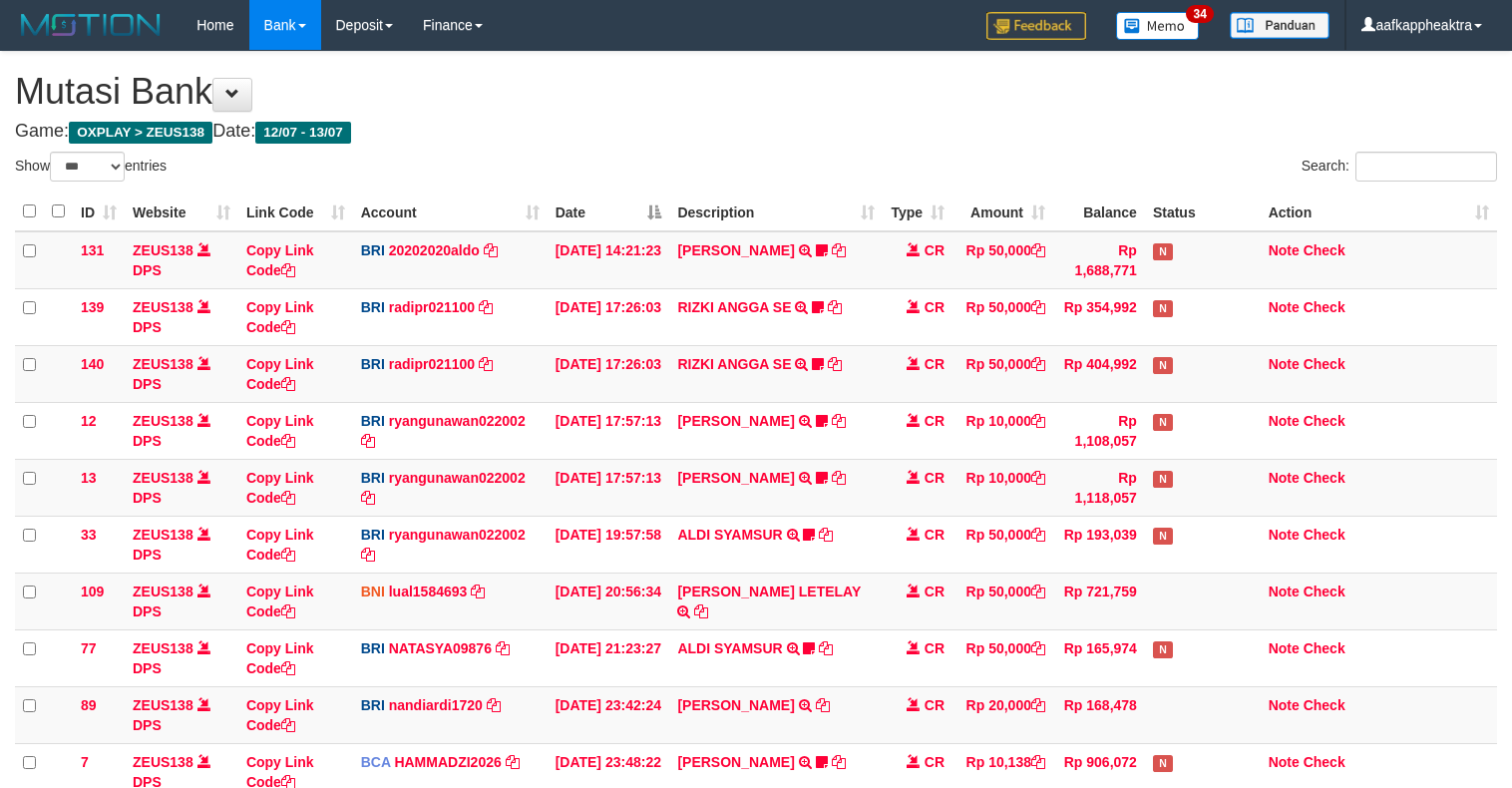select on "***" 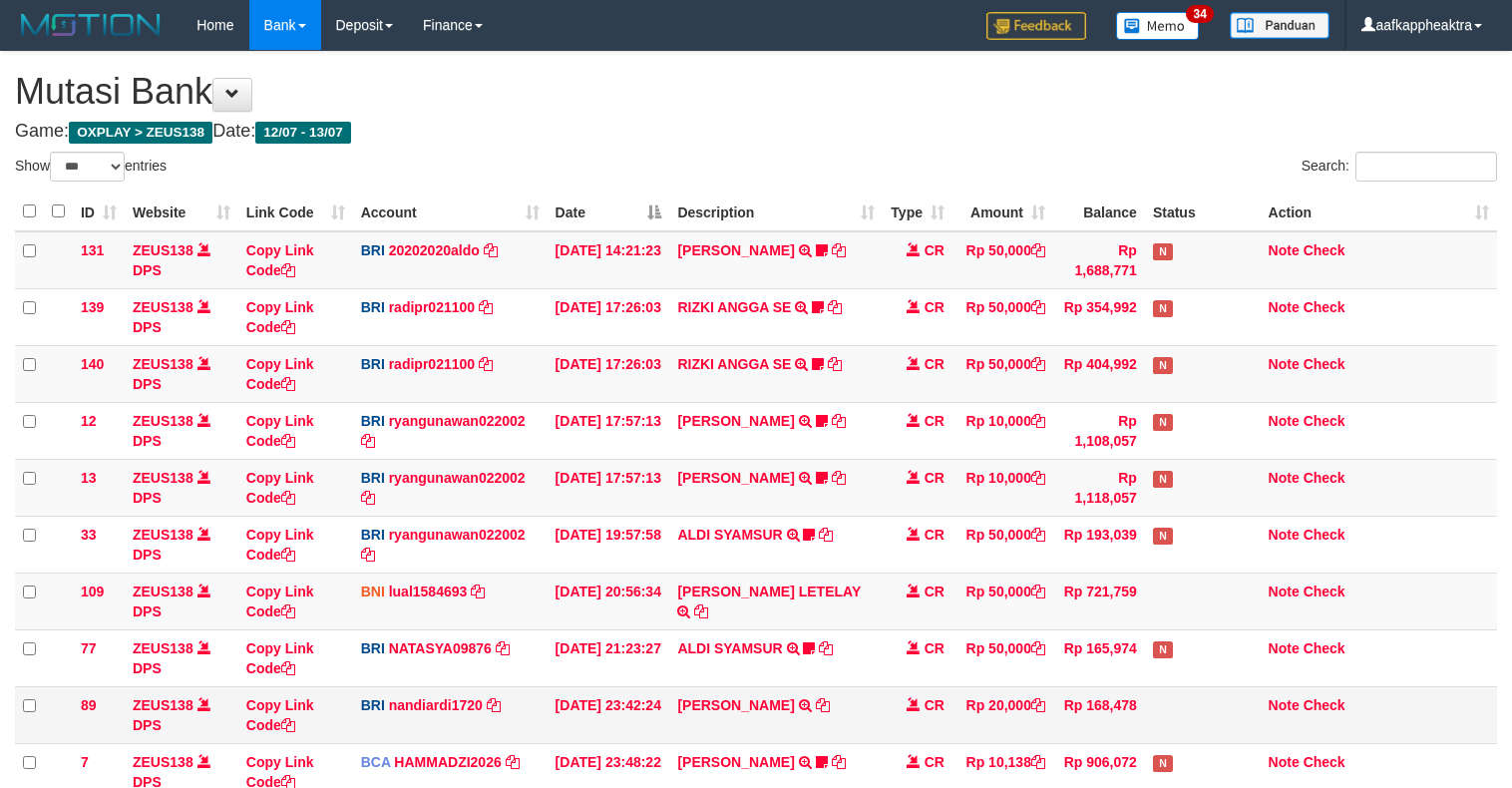 scroll, scrollTop: 322, scrollLeft: 0, axis: vertical 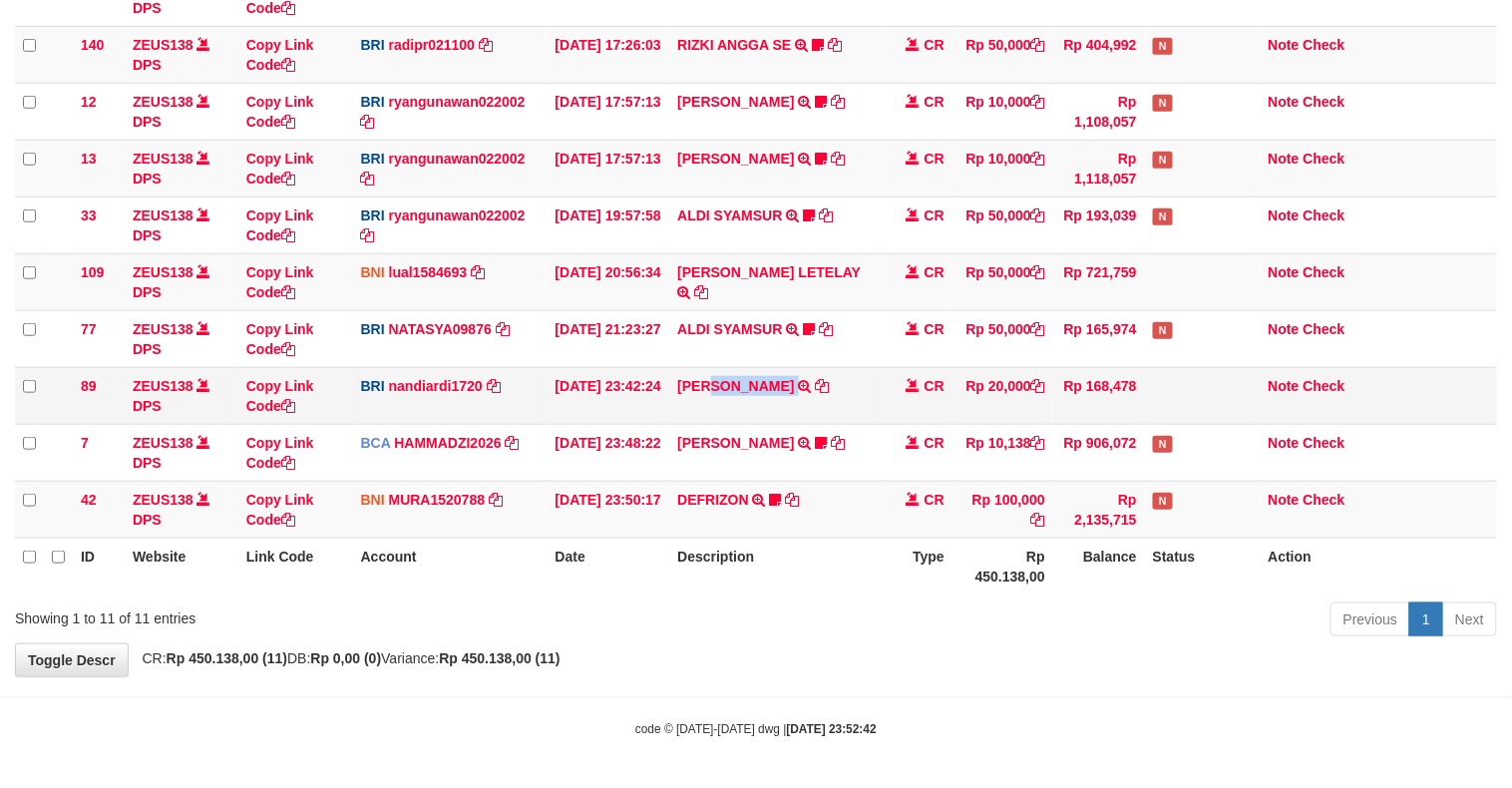 click on "AKBAR         TRANSFER NBMB AKBAR TO NANDI ARDIANSYAH" at bounding box center [776, 395] 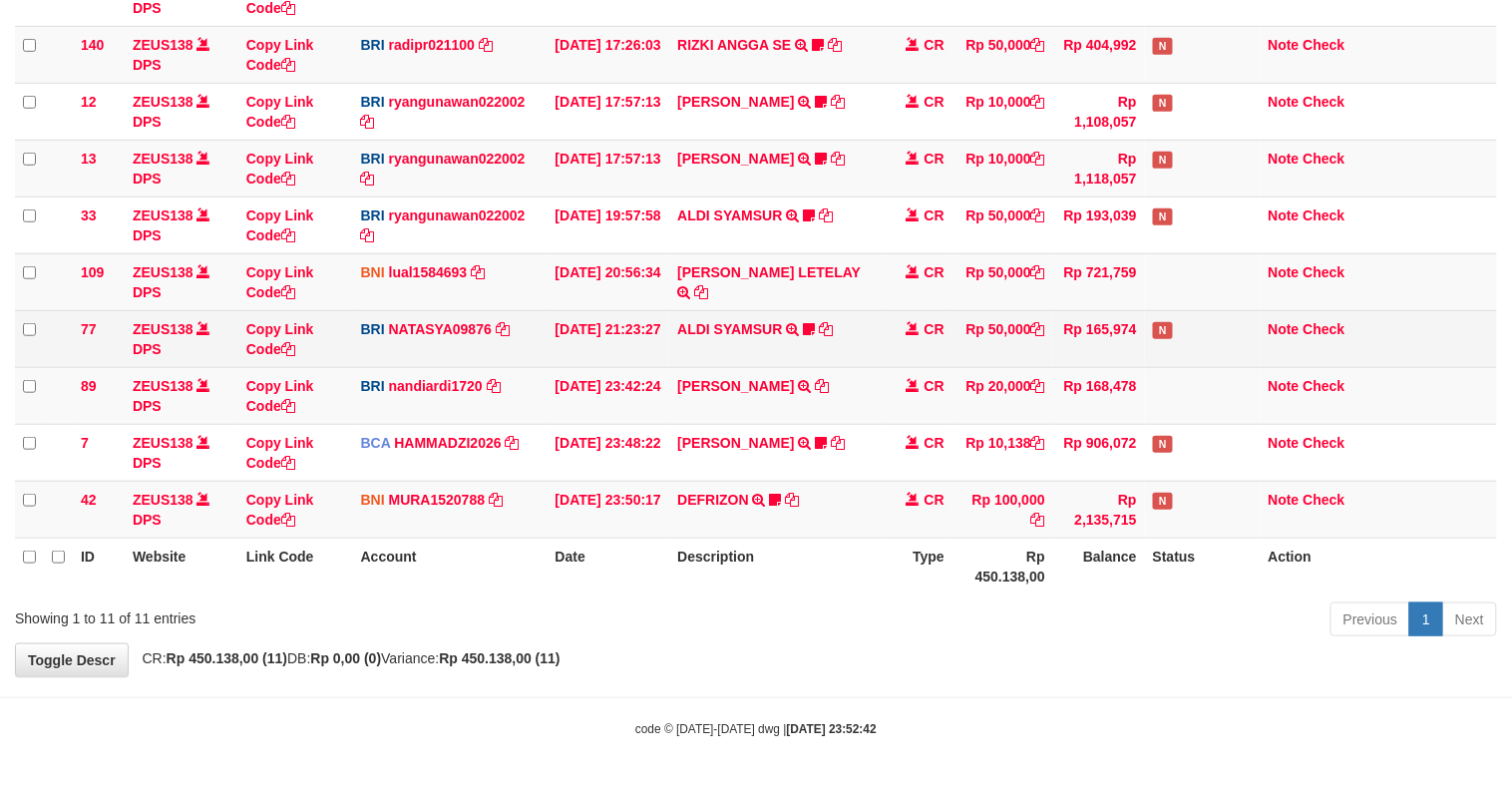 click on "ALDI SYAMSUR            TRANSFER NBMB ALDI SYAMSUR TO [PERSON_NAME]    ALDISYAMSUR" at bounding box center [776, 338] 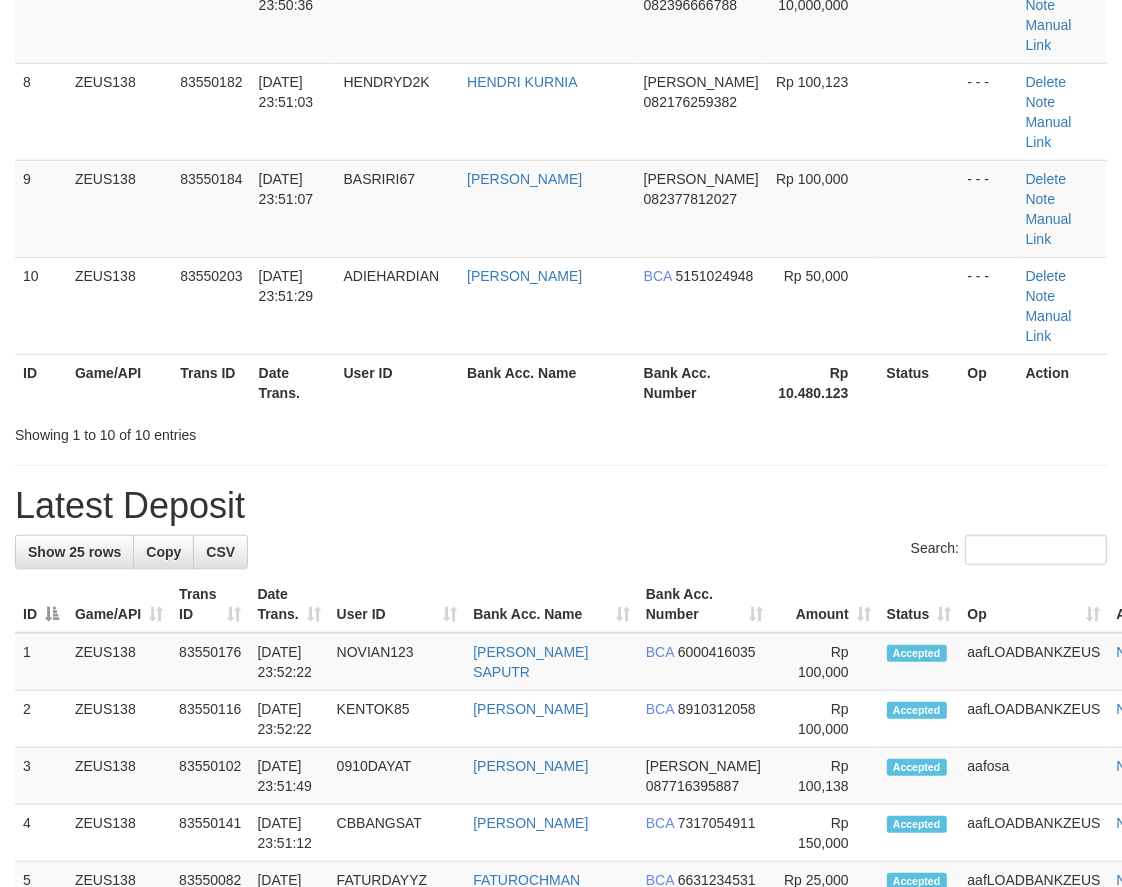 scroll, scrollTop: 592, scrollLeft: 0, axis: vertical 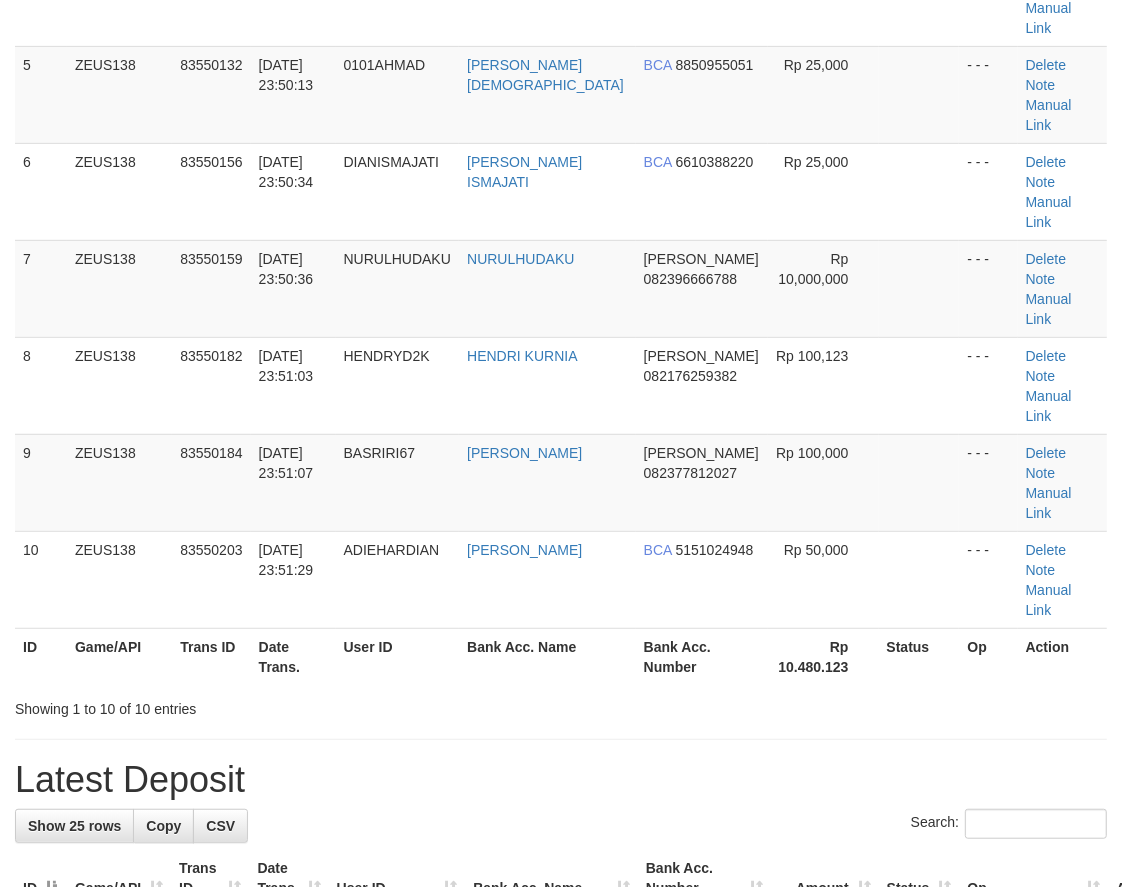click on "ID Game/API Trans ID Date Trans. User ID Bank Acc. Name Bank Acc. Number Rp 10.480.123 Status Op Action" at bounding box center (561, 656) 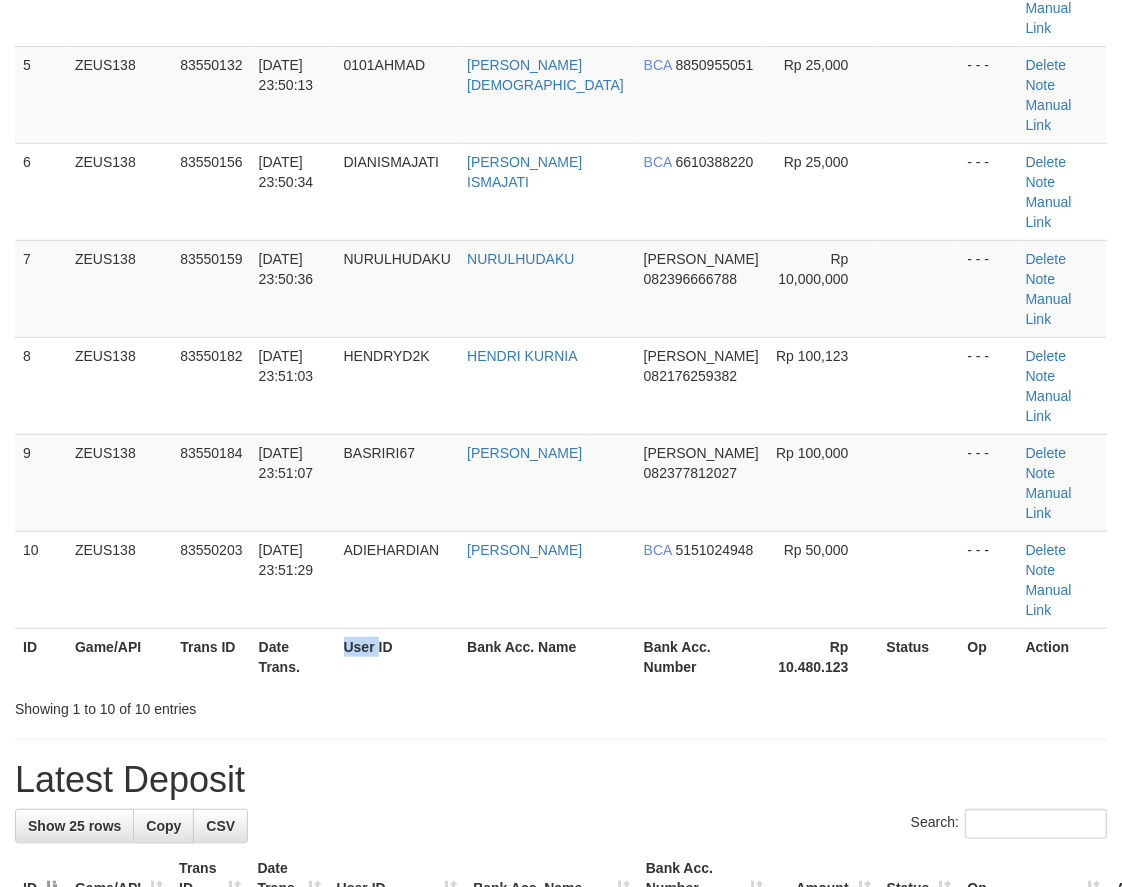click on "User ID" at bounding box center [398, 656] 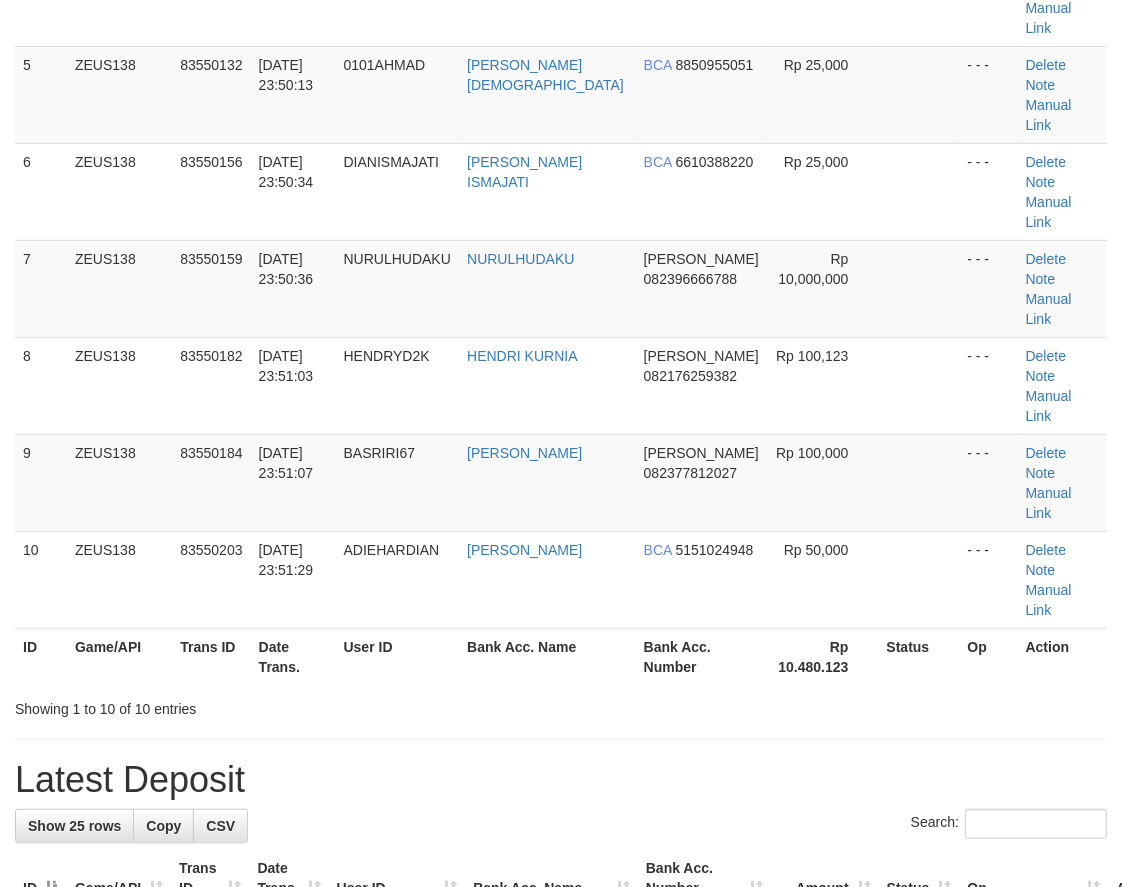 drag, startPoint x: 276, startPoint y: 491, endPoint x: 297, endPoint y: 467, distance: 31.890438 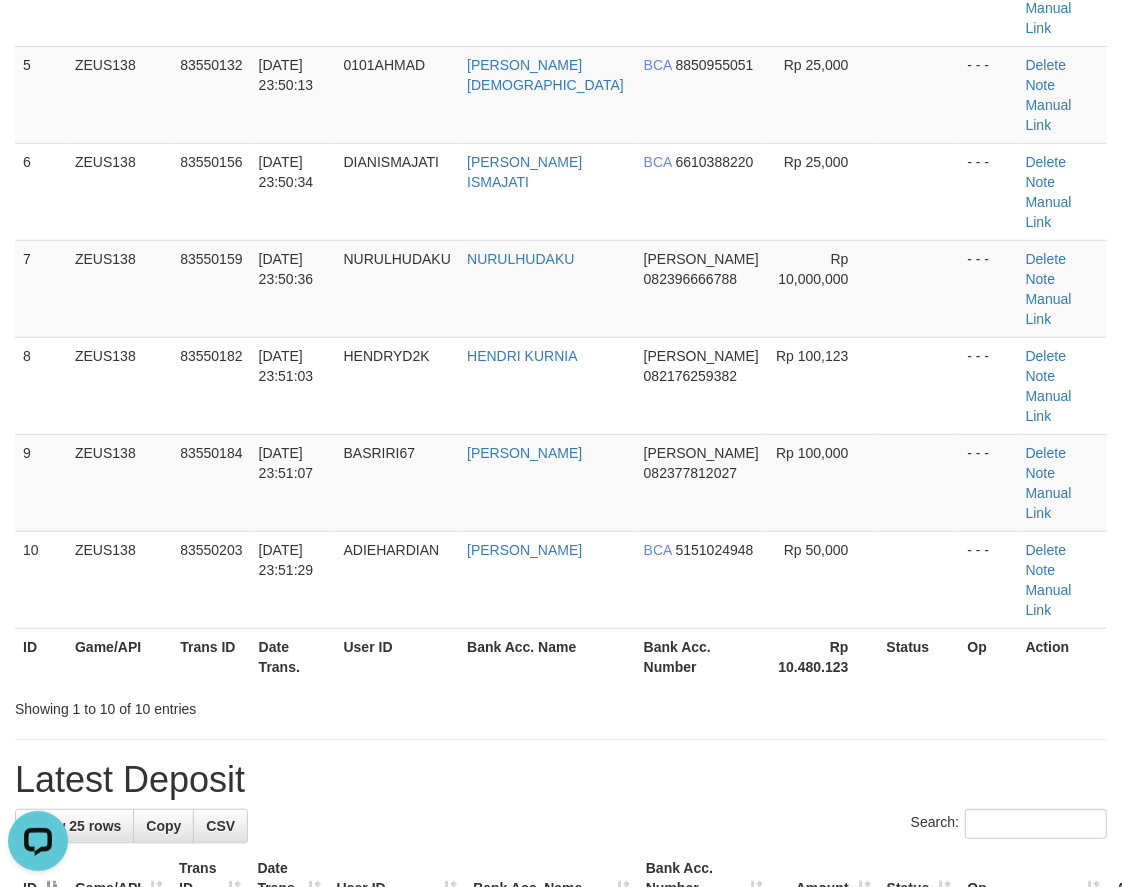 scroll, scrollTop: 0, scrollLeft: 0, axis: both 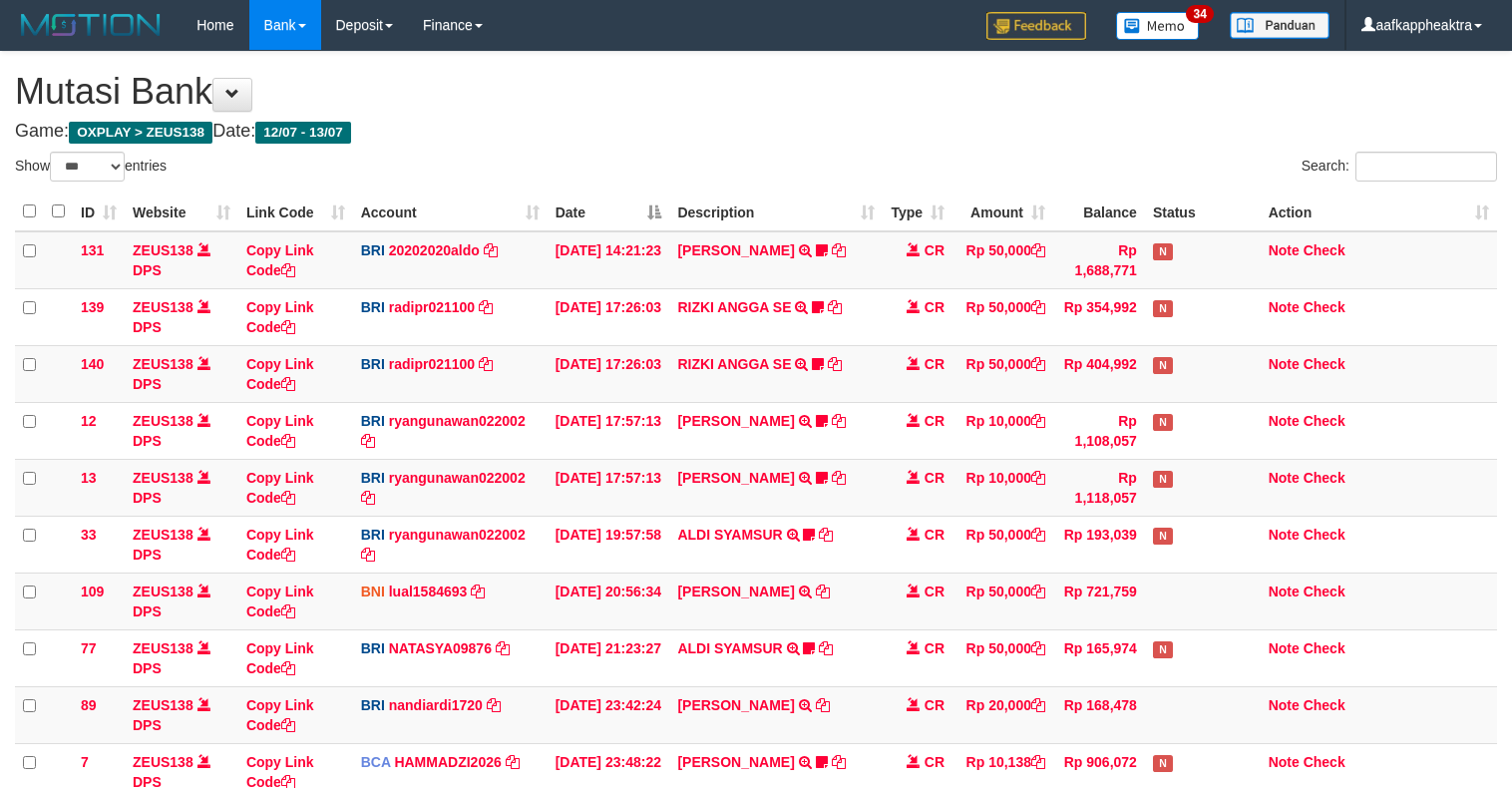 select on "***" 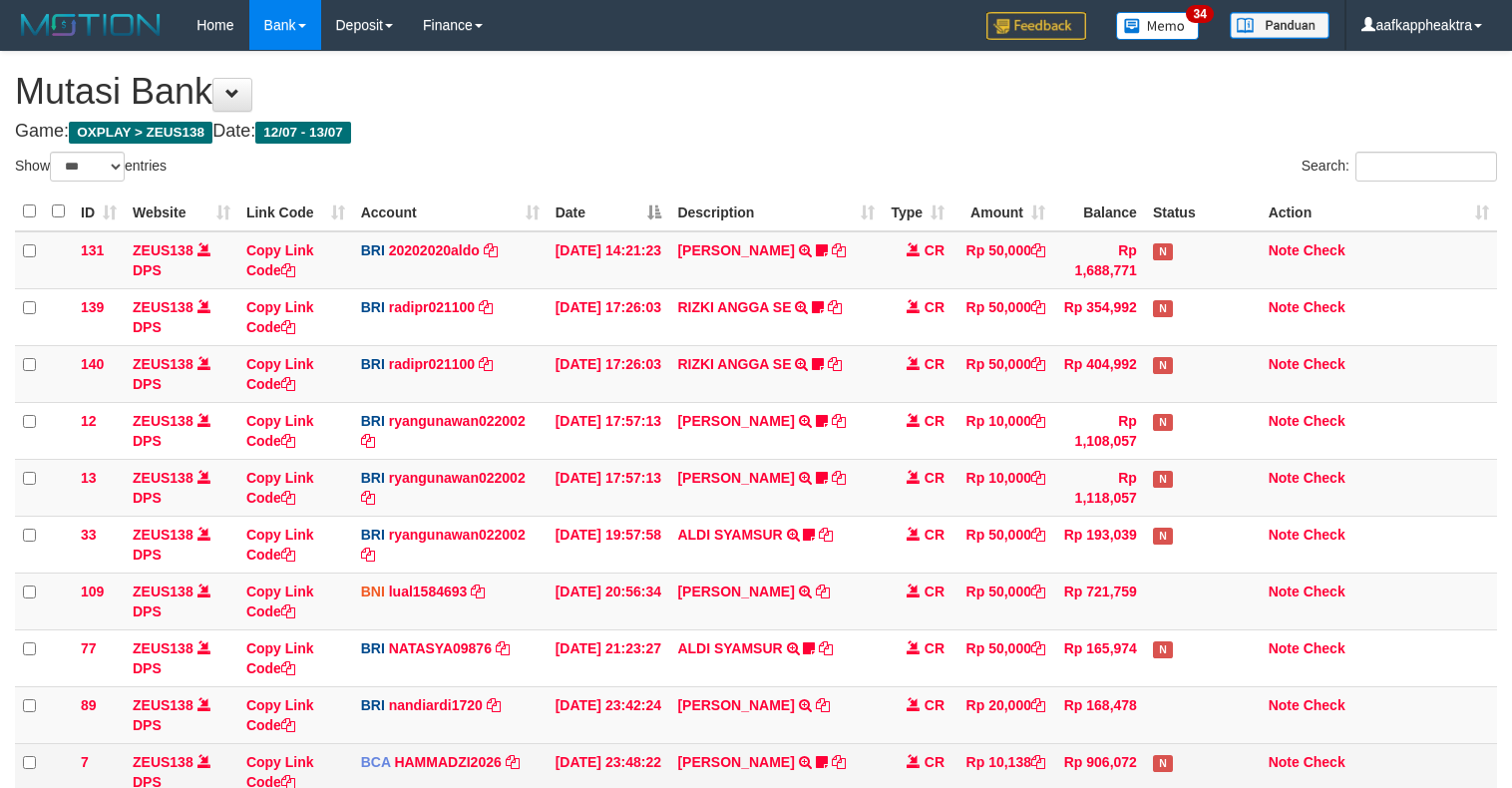 click on "89
ZEUS138    DPS
Copy Link Code
BRI
nandiardi1720
DPS
[PERSON_NAME]
mutasi_20250713_3776 | 89
mutasi_20250713_3776 | 89
[DATE] 23:42:24
[PERSON_NAME]         TRANSFER NBMB AKBAR TO [PERSON_NAME]
CR
Rp 20,000
Rp 168,478
Note
Check" at bounding box center (756, 714) 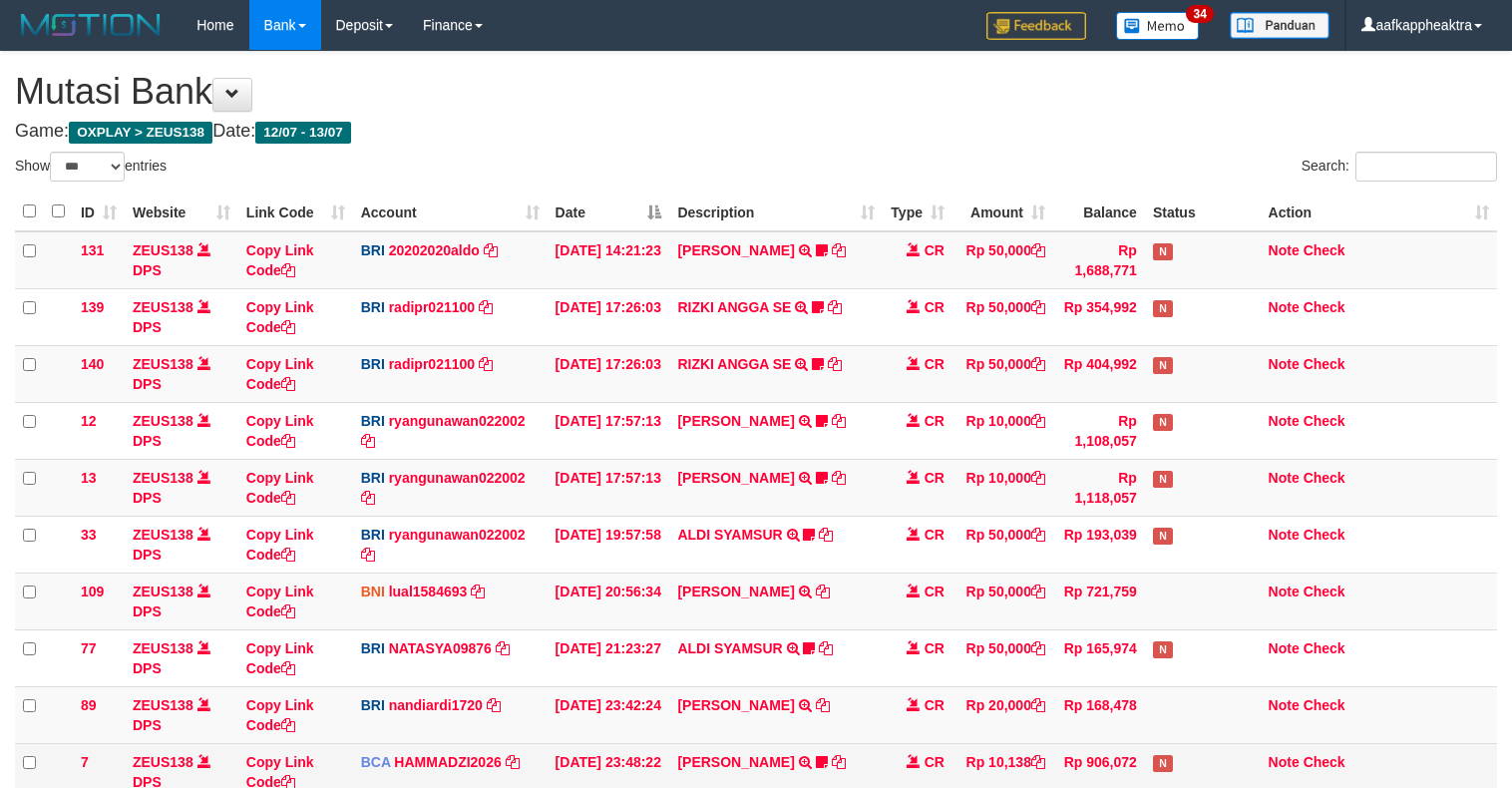 scroll, scrollTop: 322, scrollLeft: 0, axis: vertical 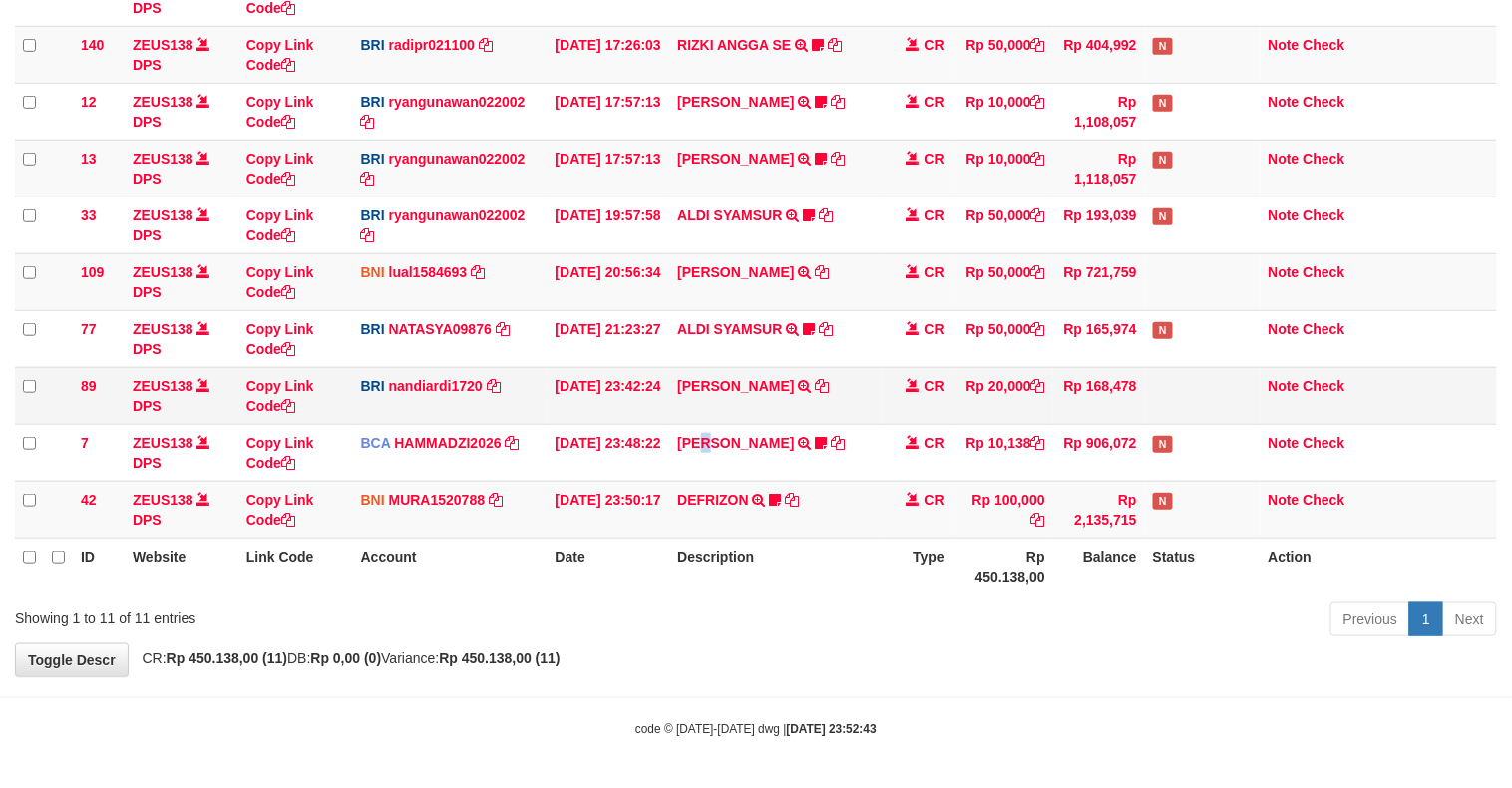 drag, startPoint x: 712, startPoint y: 459, endPoint x: 734, endPoint y: 413, distance: 50.990195 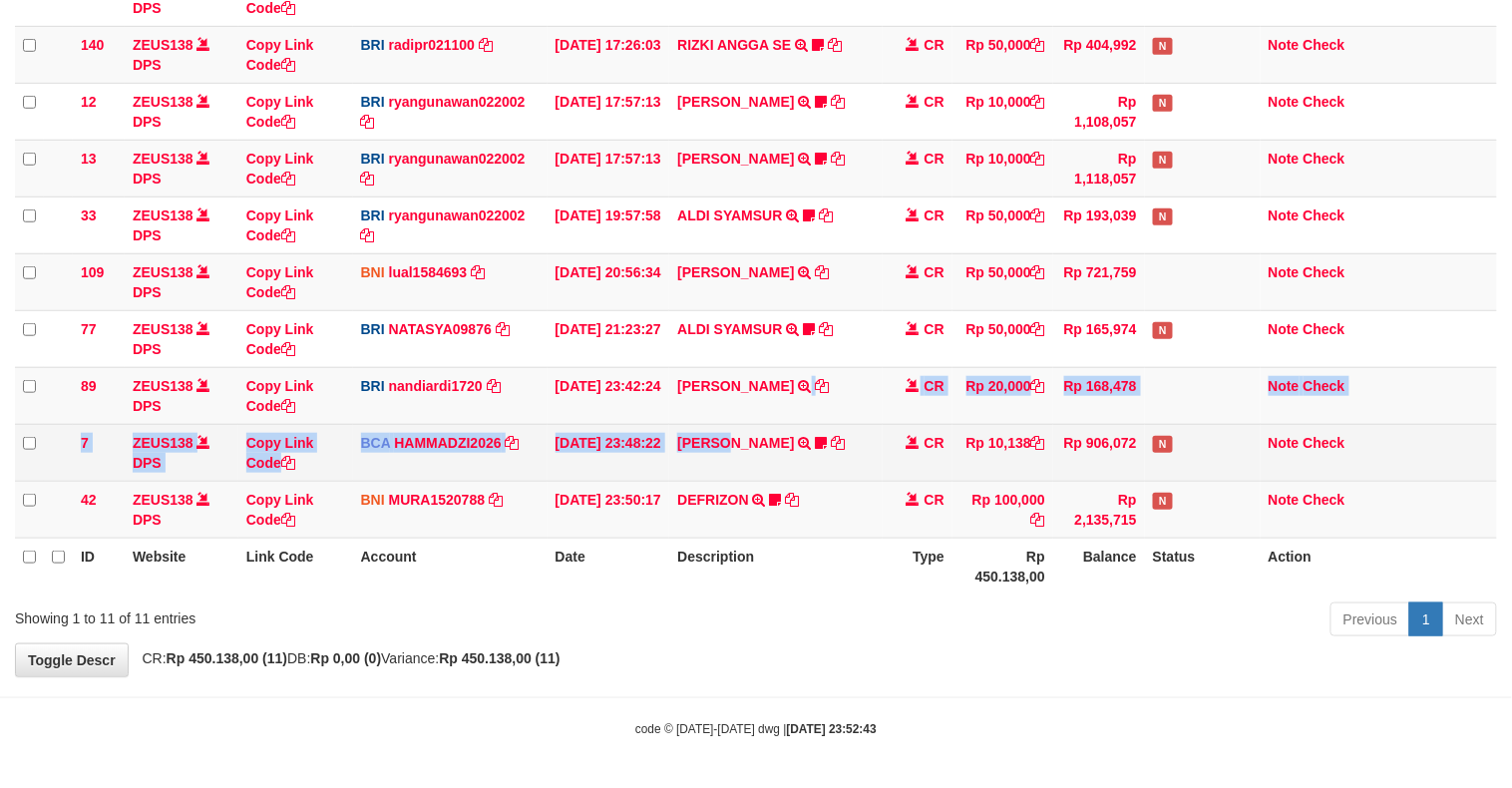 click on "131
ZEUS138    DPS
Copy Link Code
BRI
20202020aldo
DPS
REVALDO SAGITA
mutasi_20250713_3778 | 131
mutasi_20250713_3778 | 131
13/07/2025 14:21:23
DANA HERISUPRAPTO            TRANSFER NBMB DANA HERISUPRAPTO TO REVALDO SAGITA    Herisuprapto
CR
Rp 50,000
Rp 1,688,771
N
Note
Check
139
ZEUS138    DPS
Copy Link Code
BRI
radipr021100
DPS
REYNALDI ADI PRATAMA" at bounding box center (756, 225) 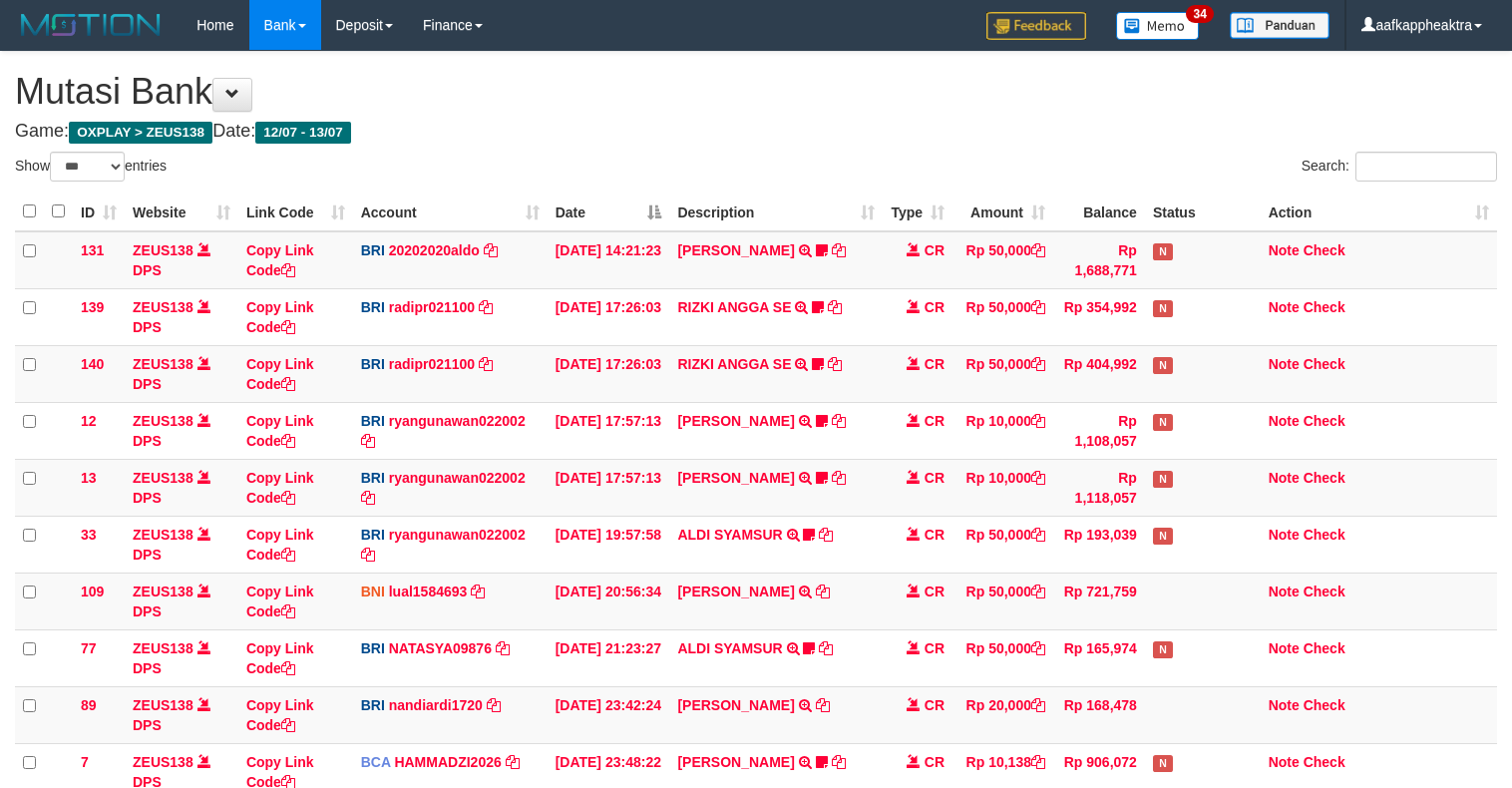 select on "***" 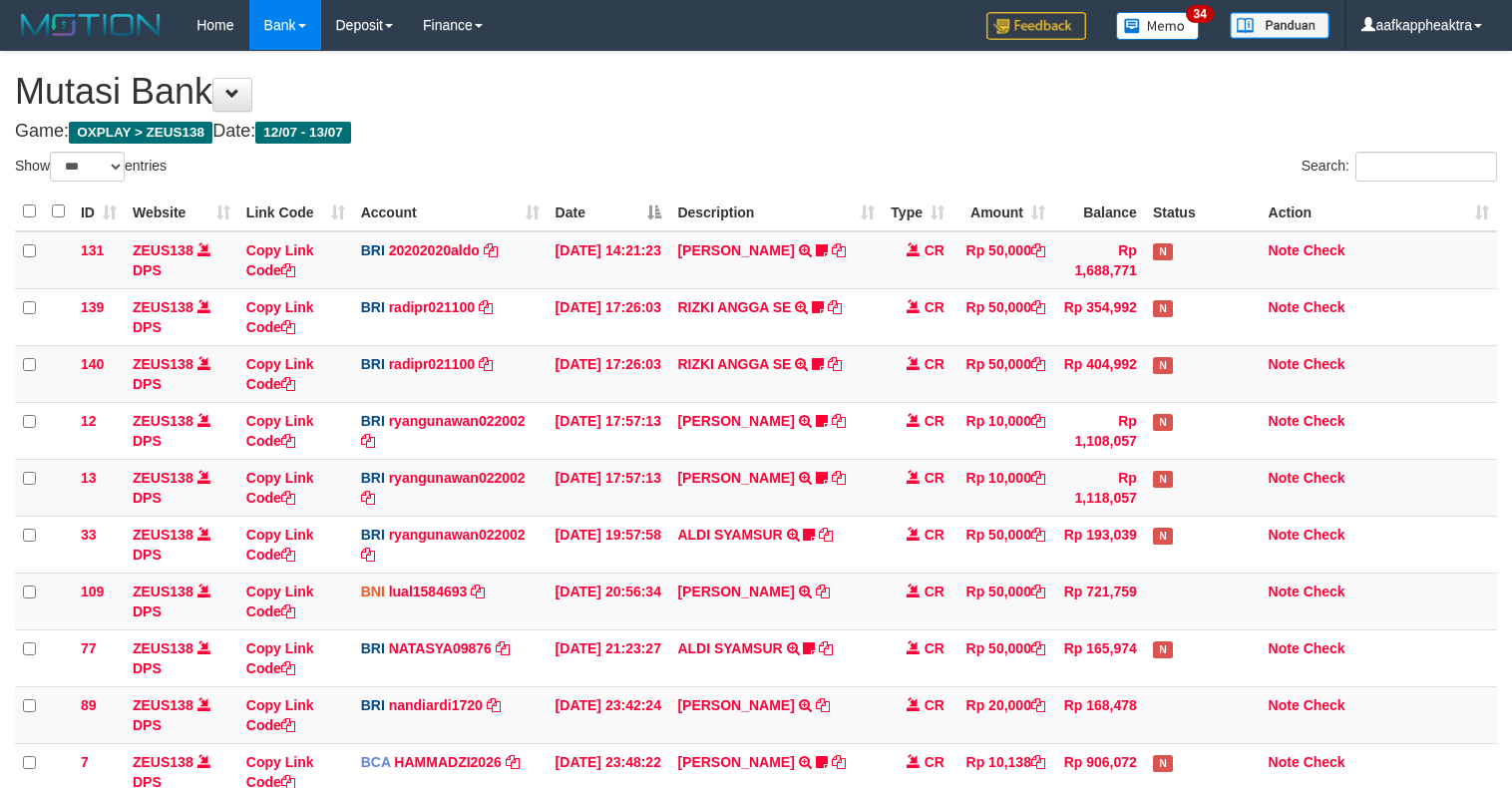scroll, scrollTop: 322, scrollLeft: 0, axis: vertical 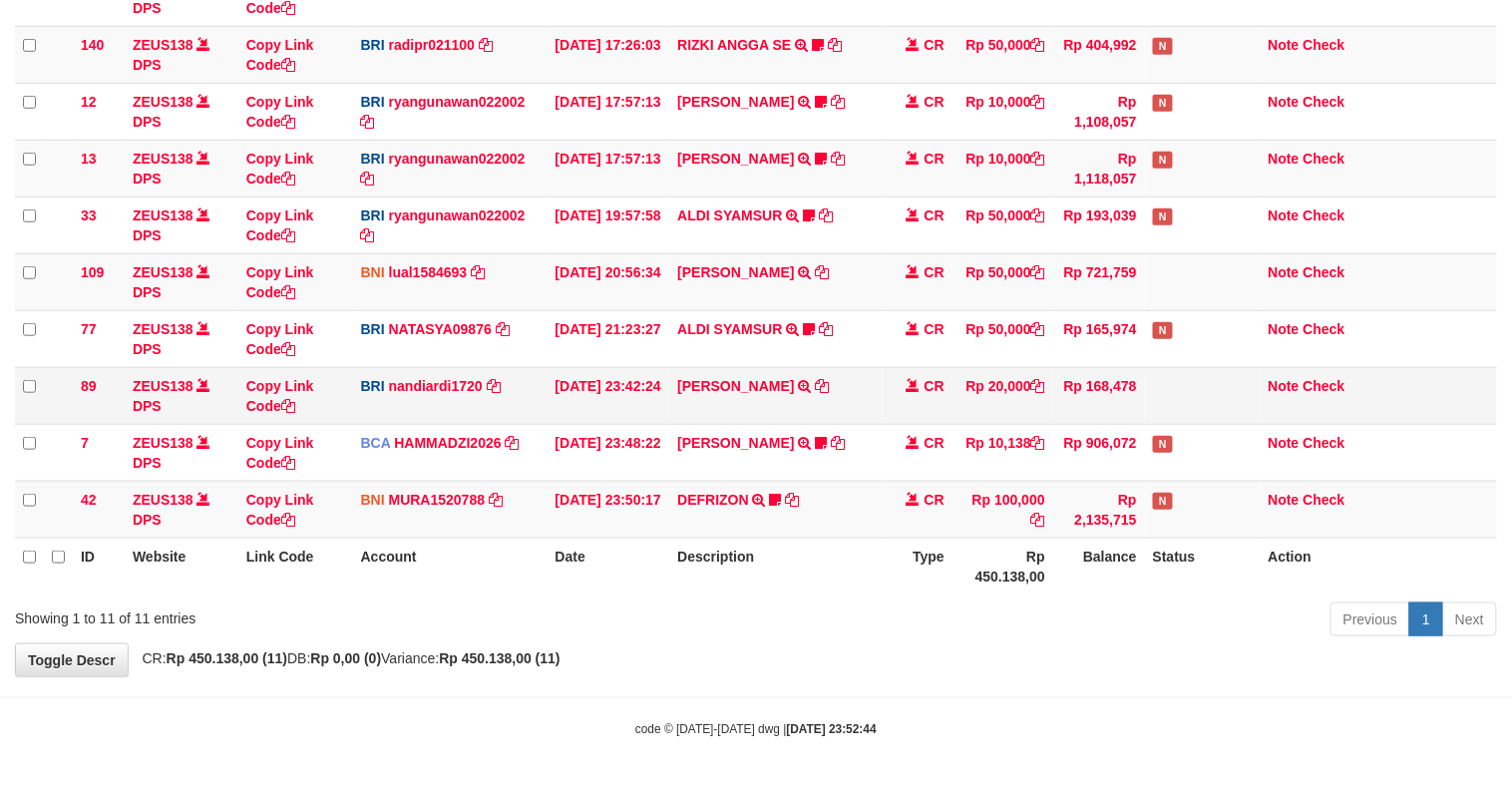 click on "7
ZEUS138    DPS
Copy Link Code
BCA
HAMMADZI2026
DPS
[PERSON_NAME]
mutasi_20250713_4694 | 7
mutasi_20250713_4694 | 7
[DATE] 23:48:22
[PERSON_NAME]            TRSF E-BANKING CR 1307/FTSCY/WS95051
10138.002025071399378336 TRFDN-MUHAMAD SYARESPAY DEBIT INDONE    0910dayat
CR
Rp 10,138
Rp 906,072
N
Note
Check" at bounding box center [756, 452] 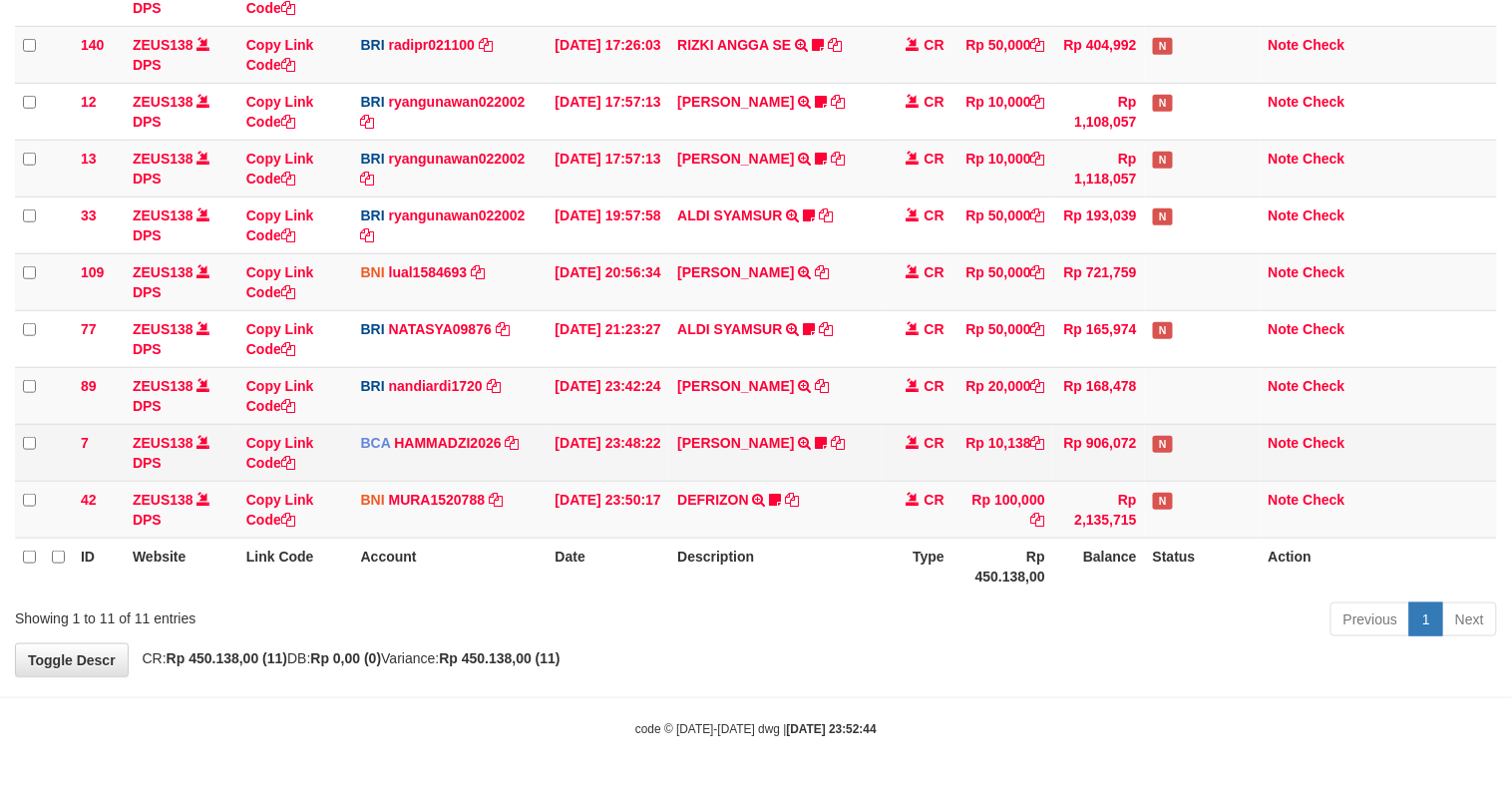 drag, startPoint x: 1103, startPoint y: 406, endPoint x: 945, endPoint y: 449, distance: 163.74676 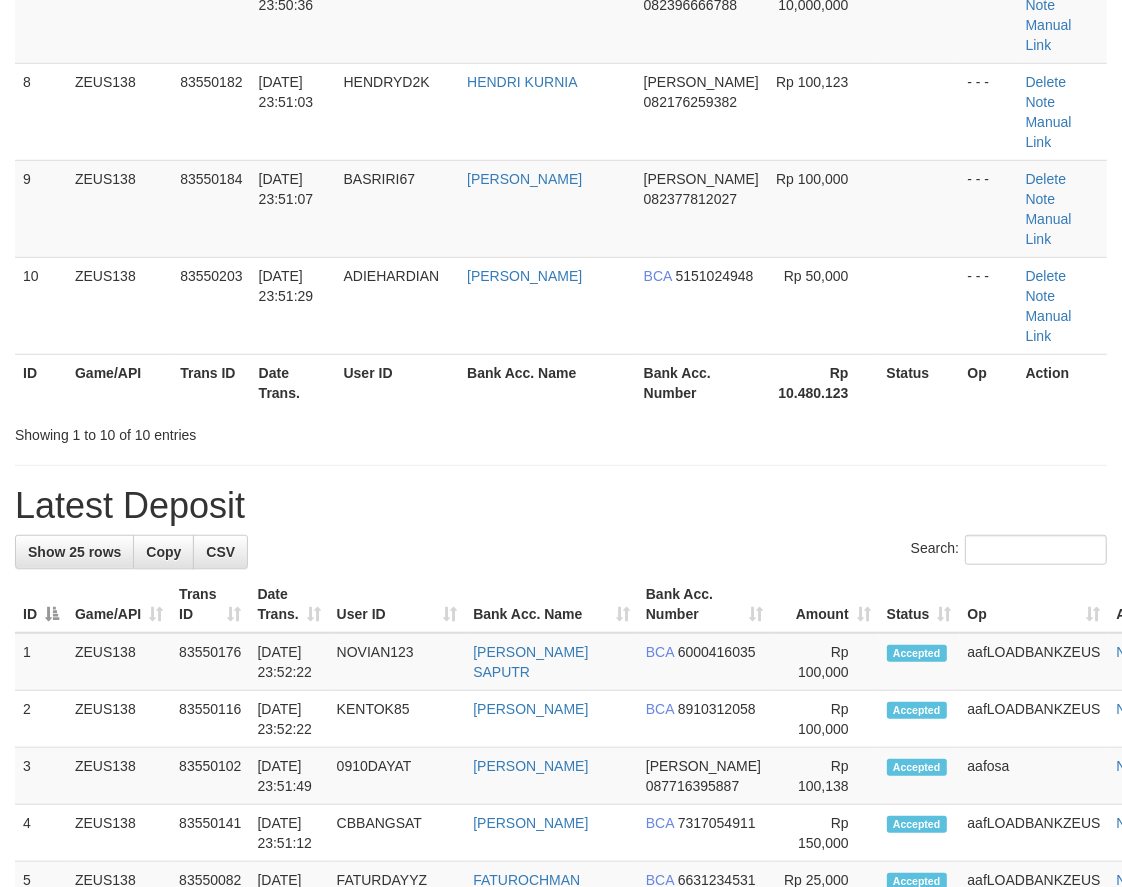 scroll, scrollTop: 592, scrollLeft: 0, axis: vertical 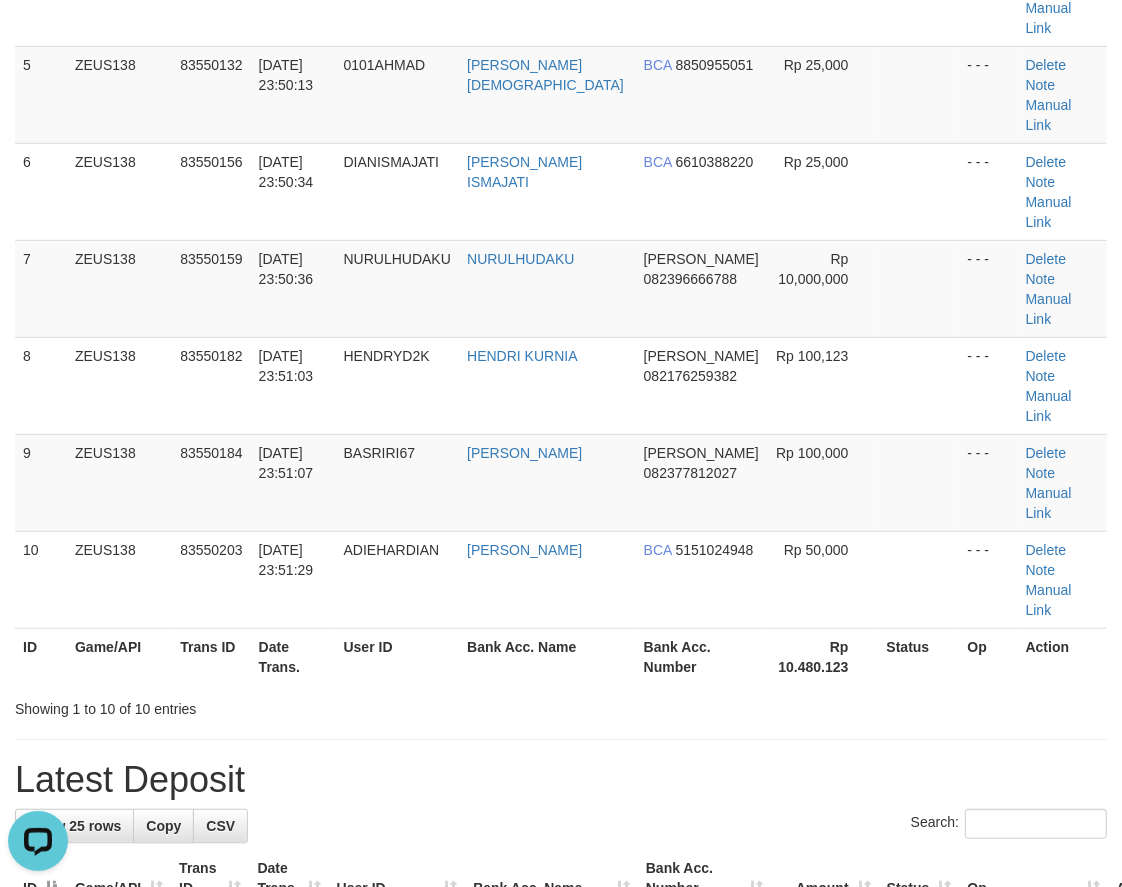 drag, startPoint x: 805, startPoint y: 574, endPoint x: 752, endPoint y: 568, distance: 53.338543 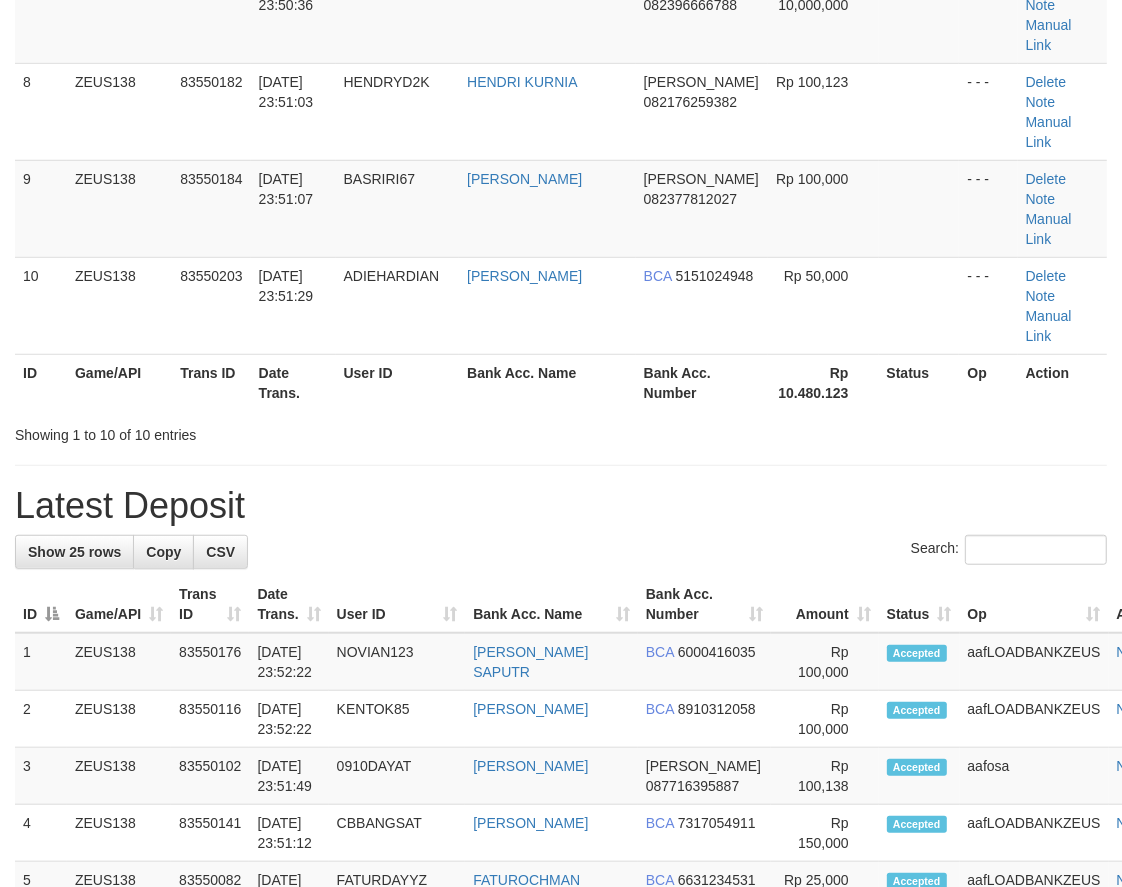 scroll, scrollTop: 592, scrollLeft: 0, axis: vertical 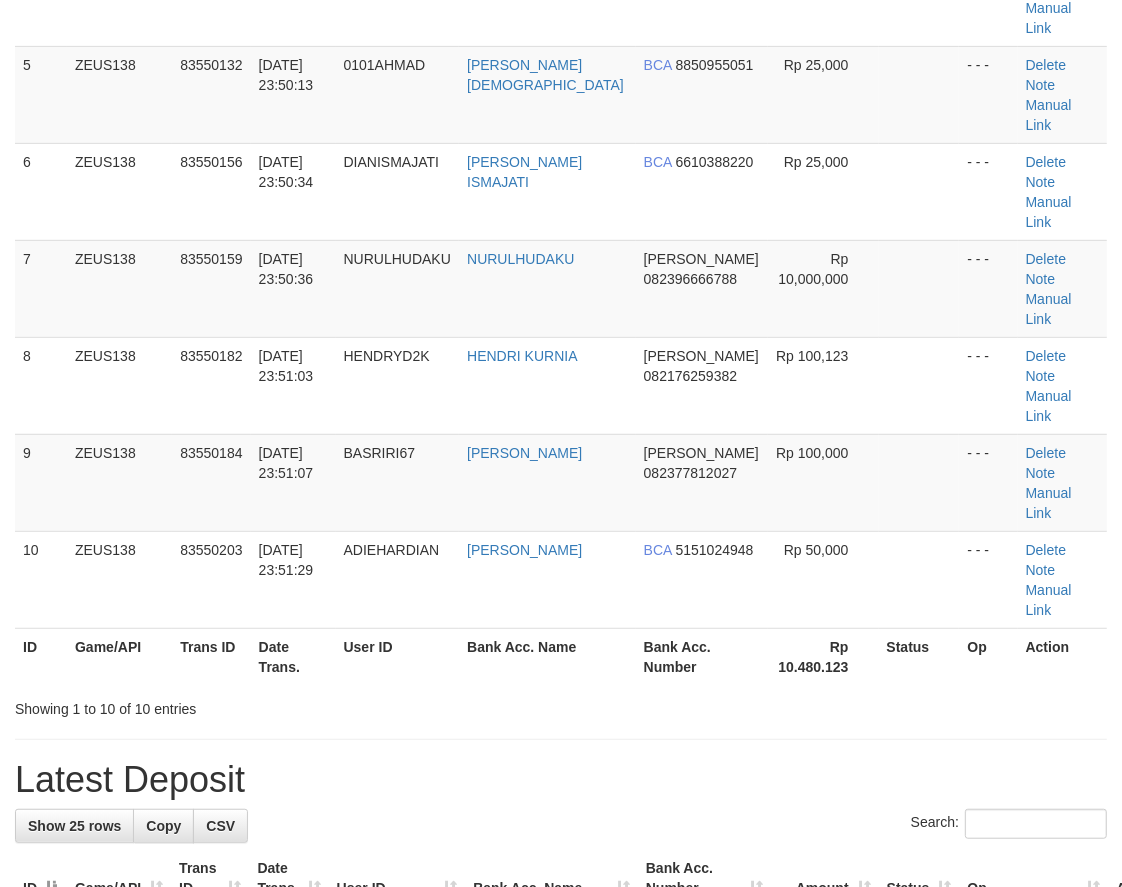 click on "Bank Acc. Name" at bounding box center [547, 656] 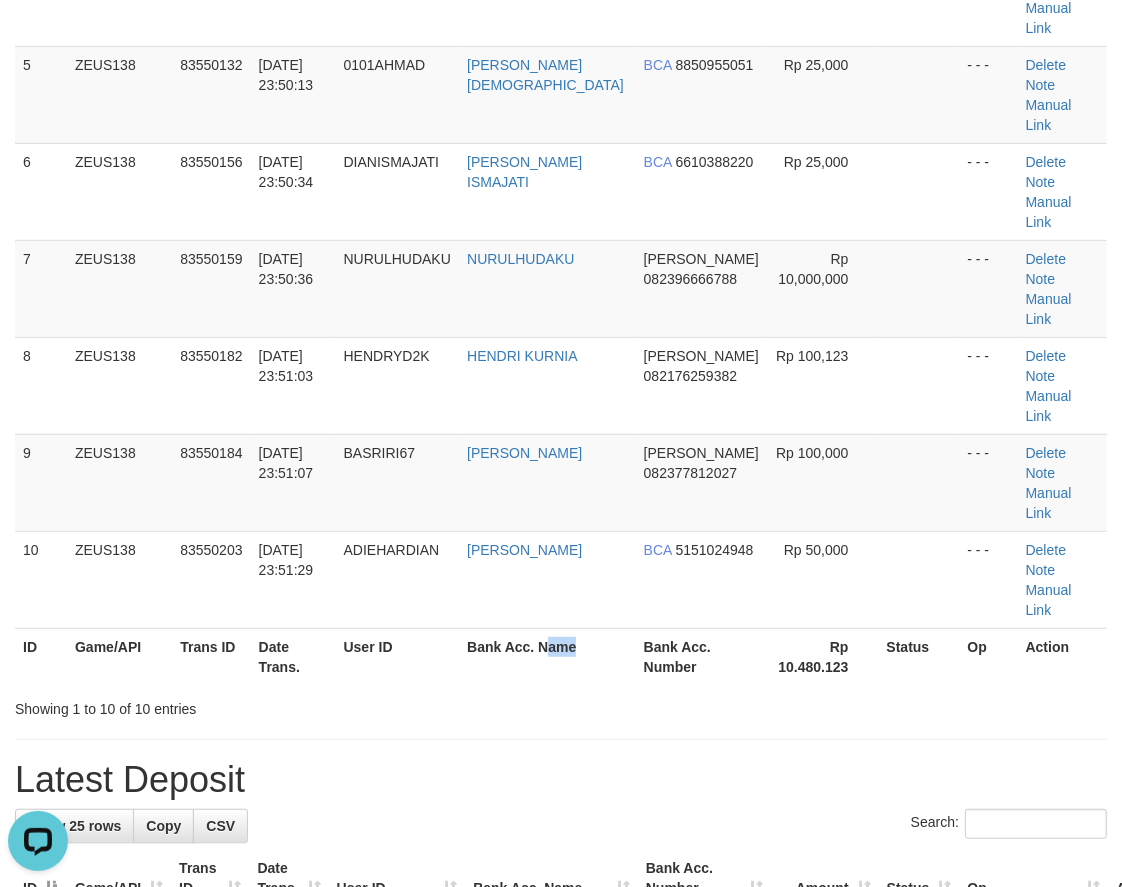 scroll, scrollTop: 0, scrollLeft: 0, axis: both 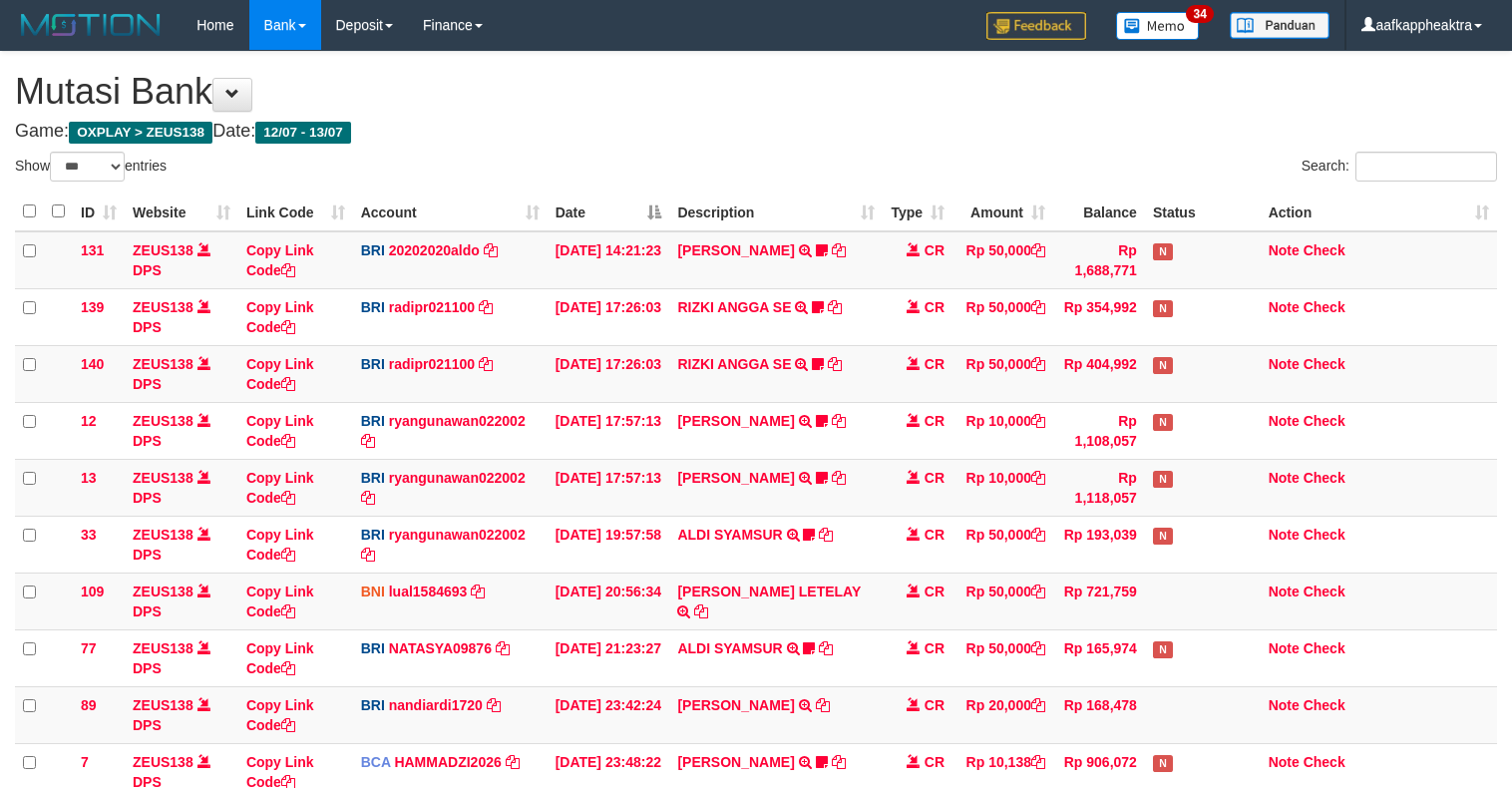 select on "***" 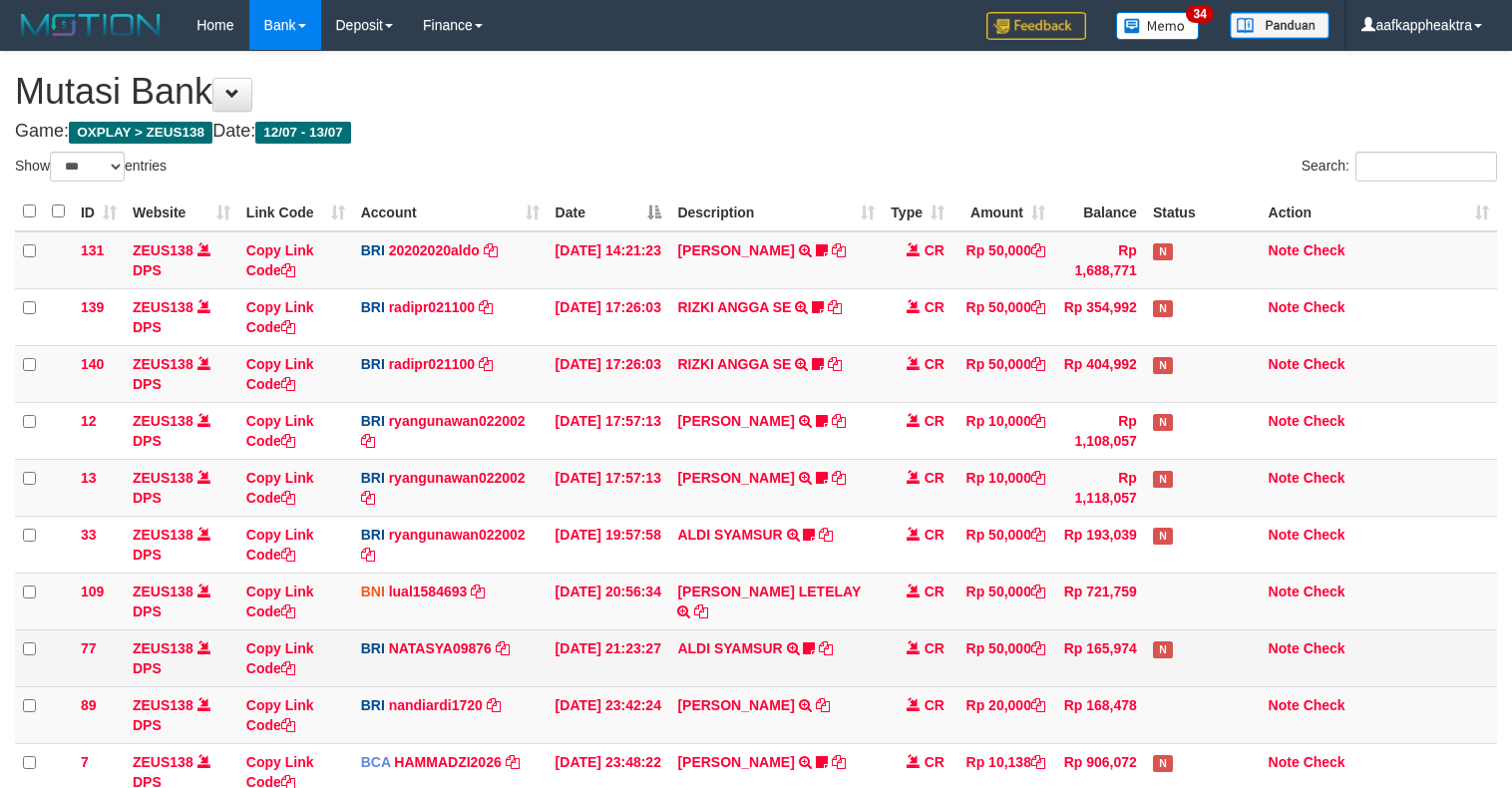 scroll, scrollTop: 322, scrollLeft: 0, axis: vertical 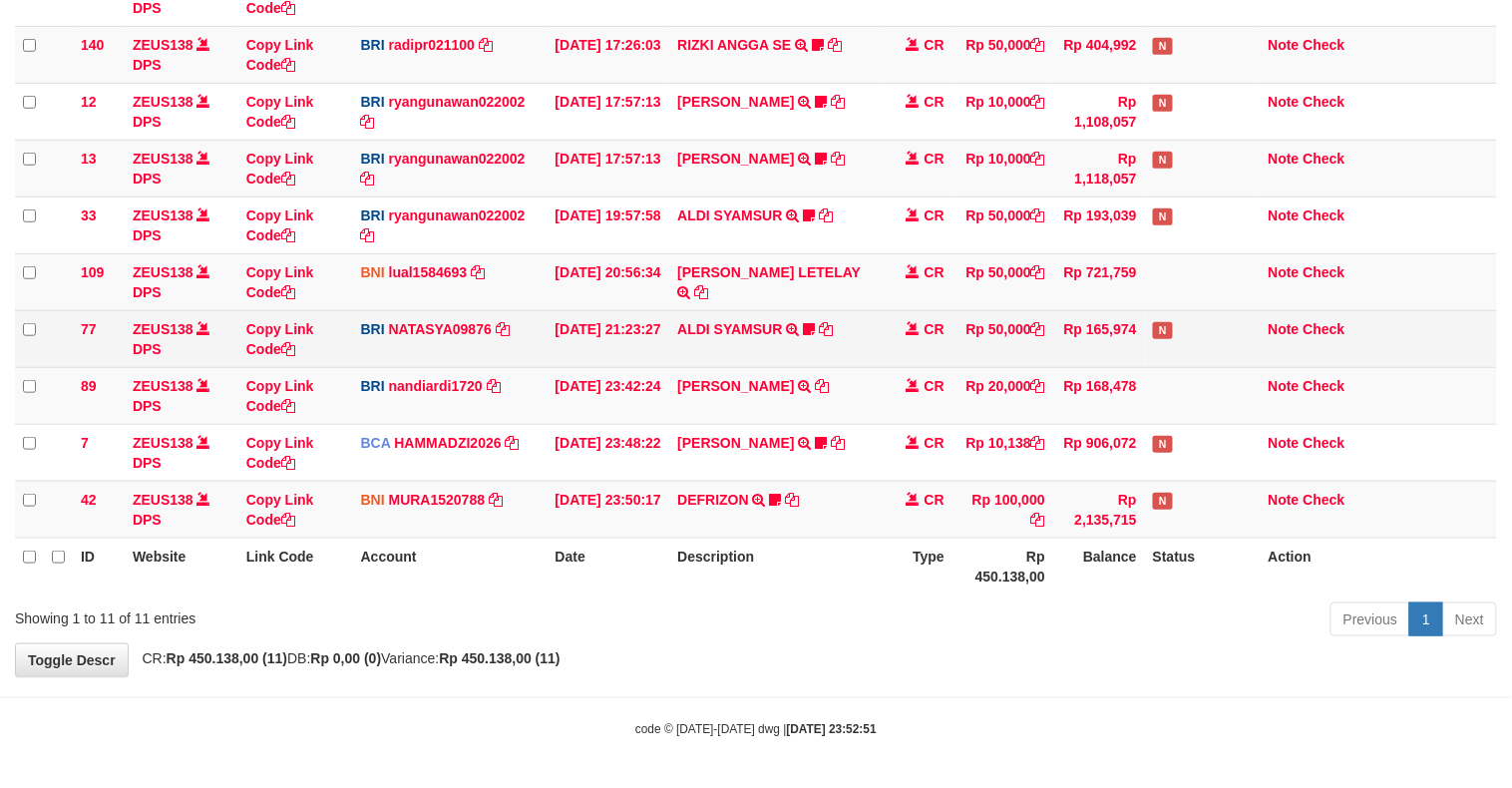 click on "ZEUS138    DPS" at bounding box center [182, 395] 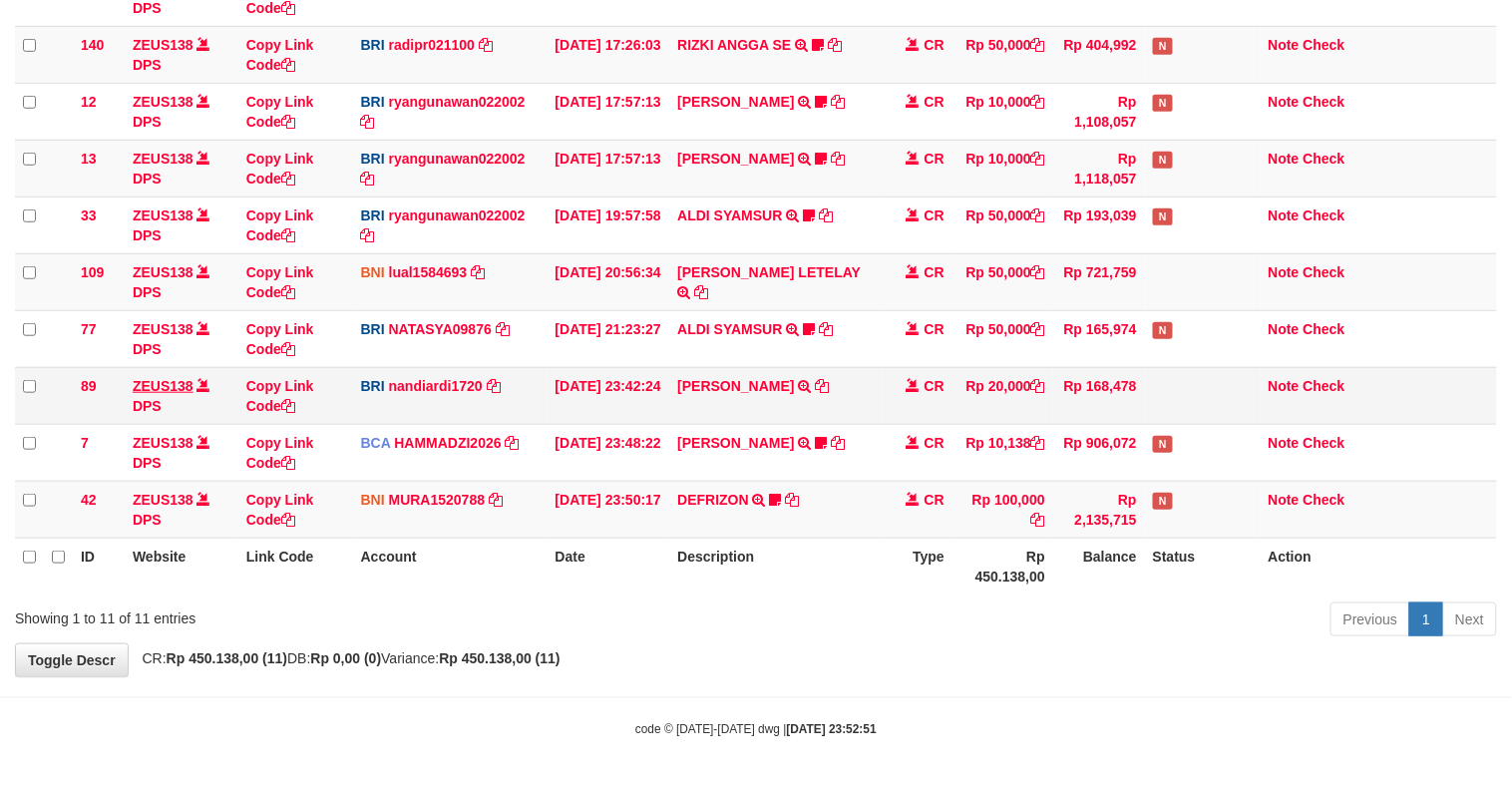 click on "ZEUS138    DPS" at bounding box center (182, 395) 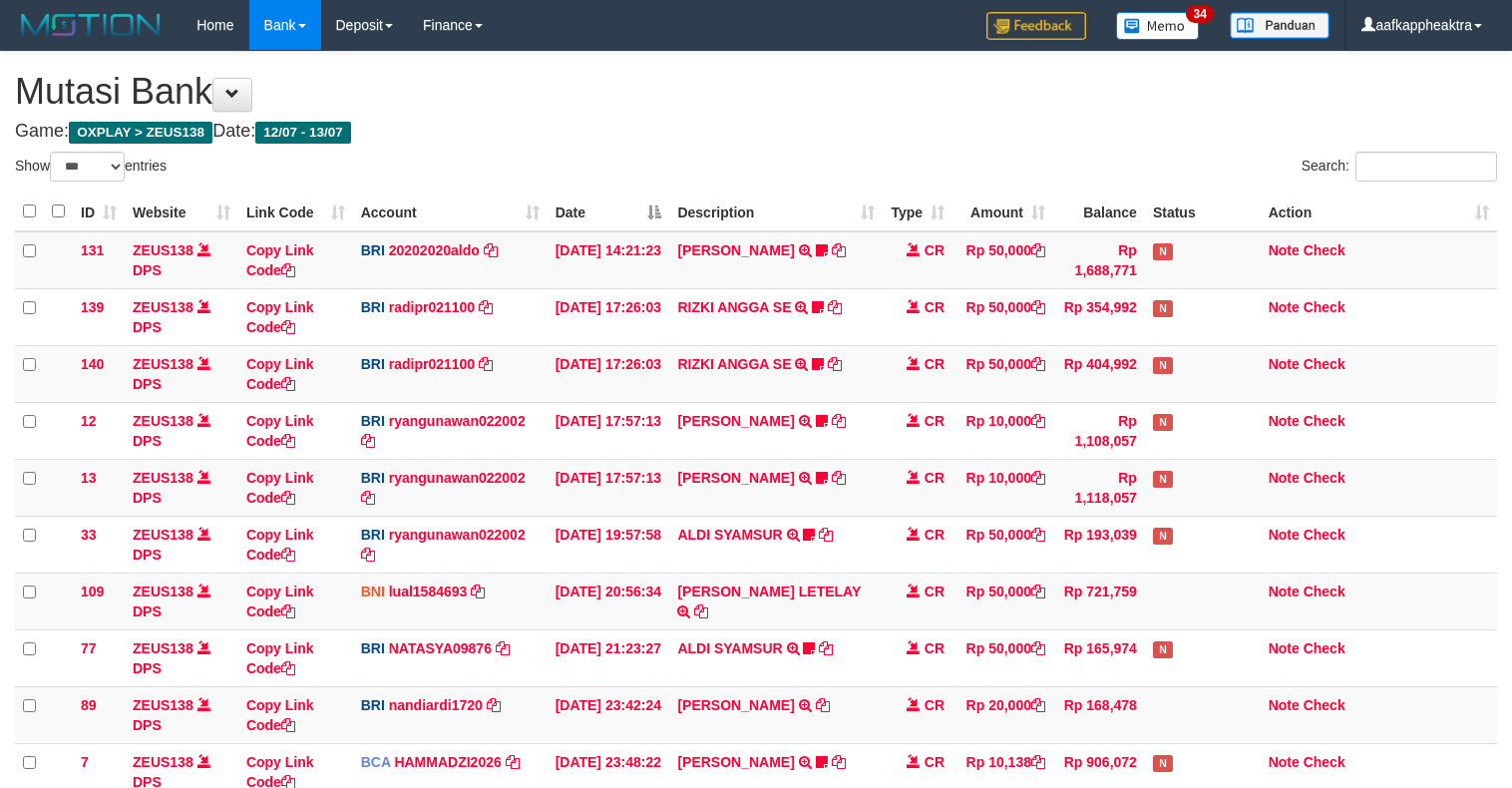 select on "***" 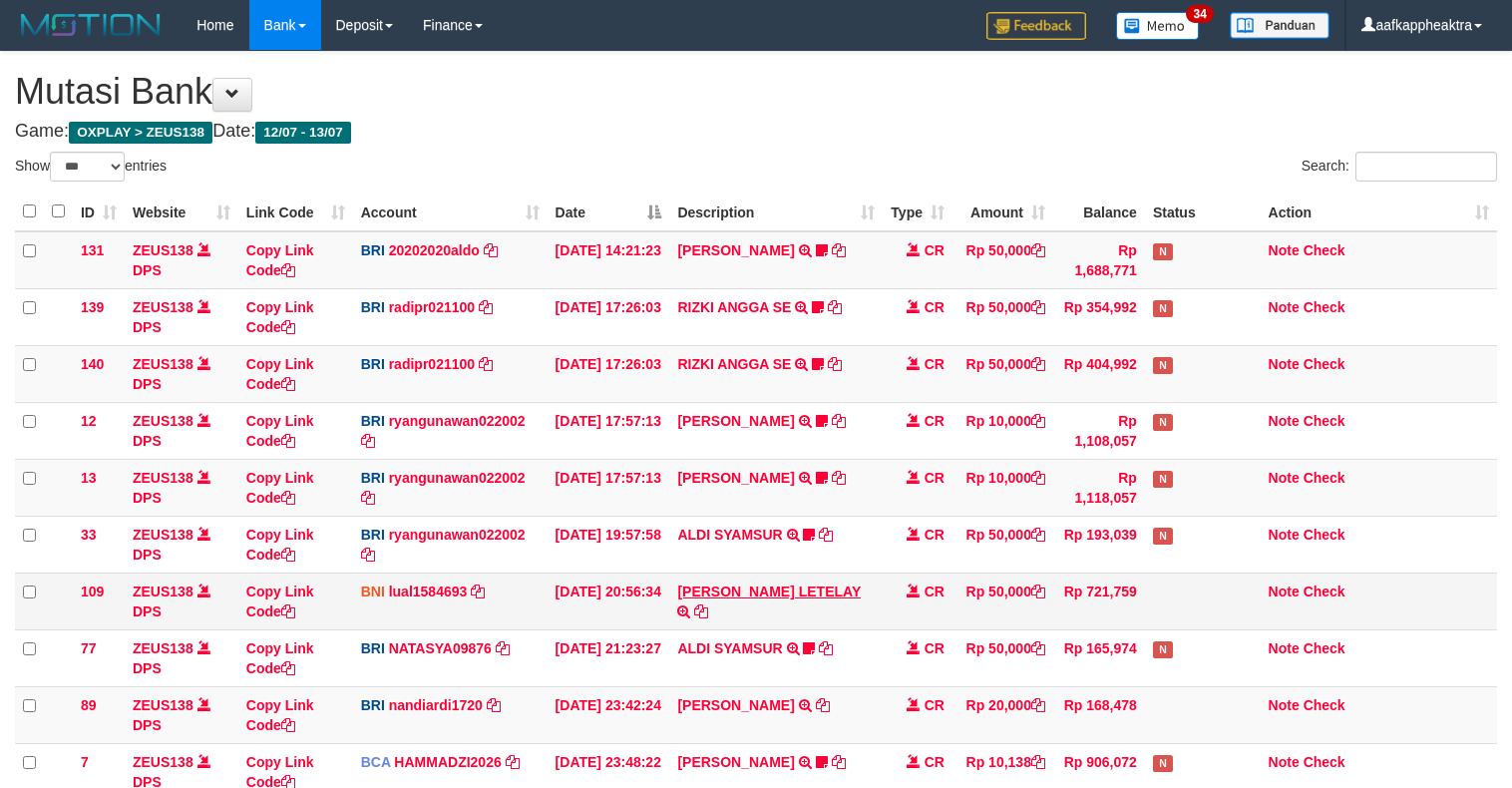 scroll, scrollTop: 322, scrollLeft: 0, axis: vertical 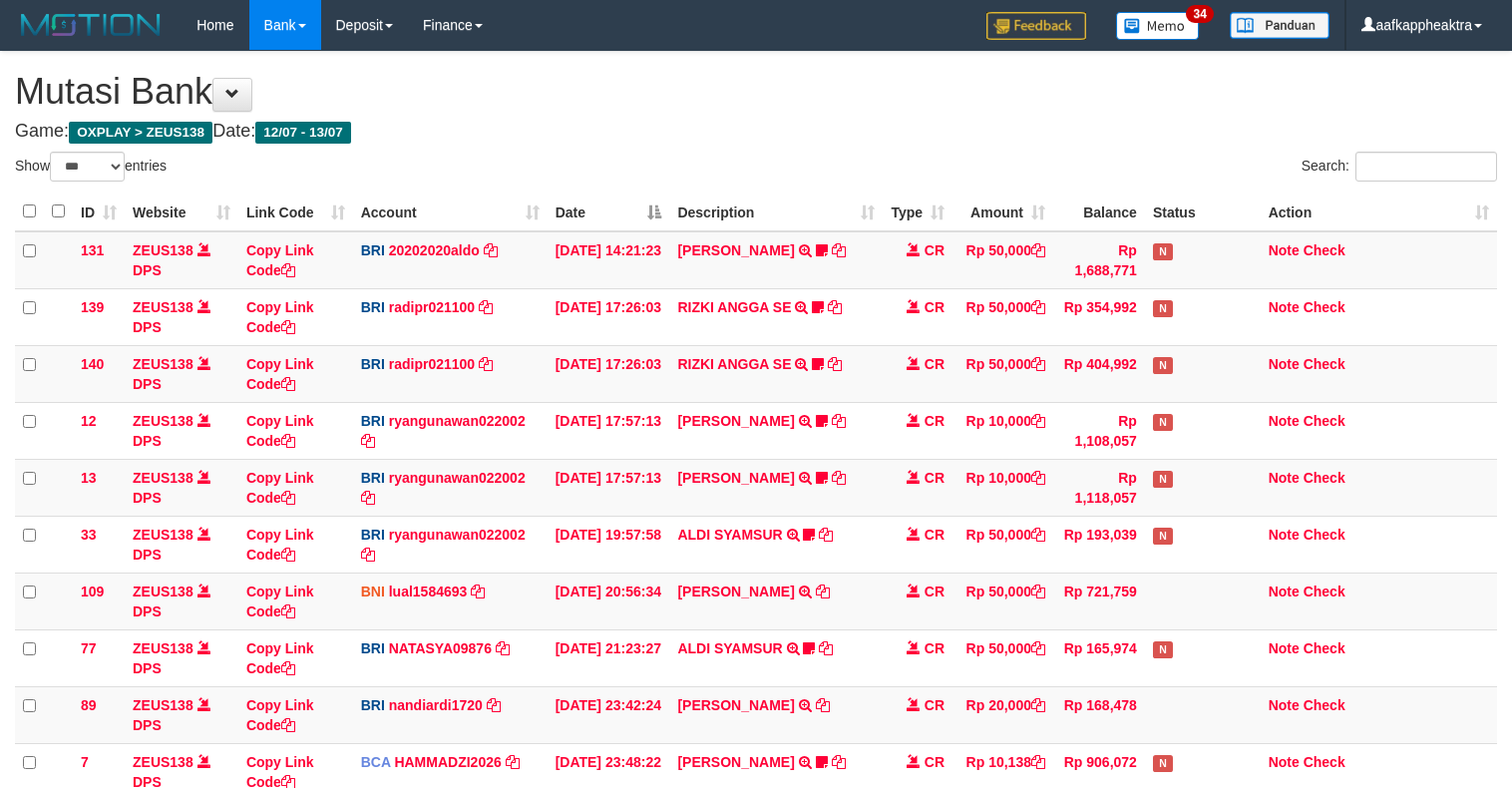 select on "***" 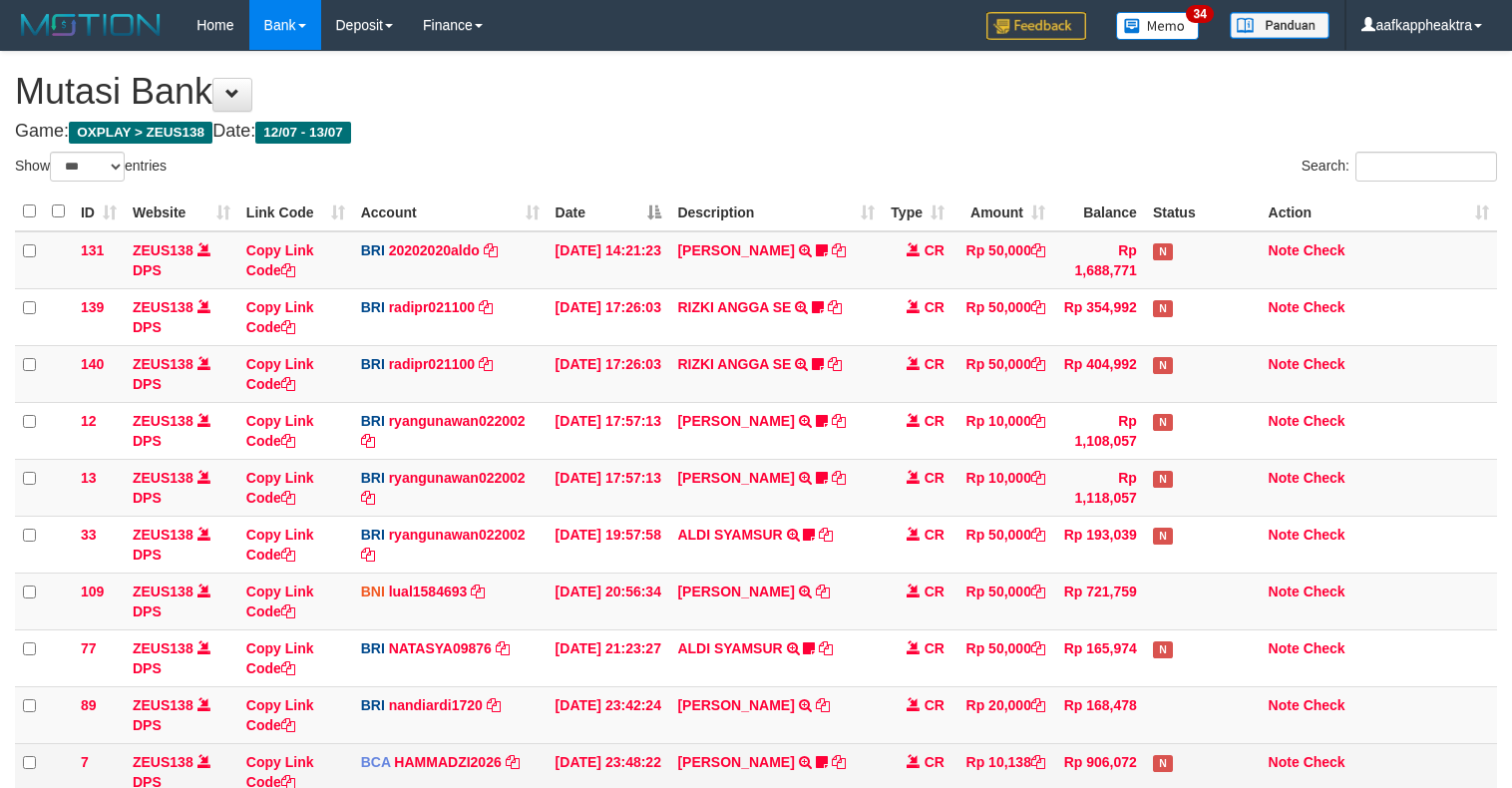 scroll, scrollTop: 322, scrollLeft: 0, axis: vertical 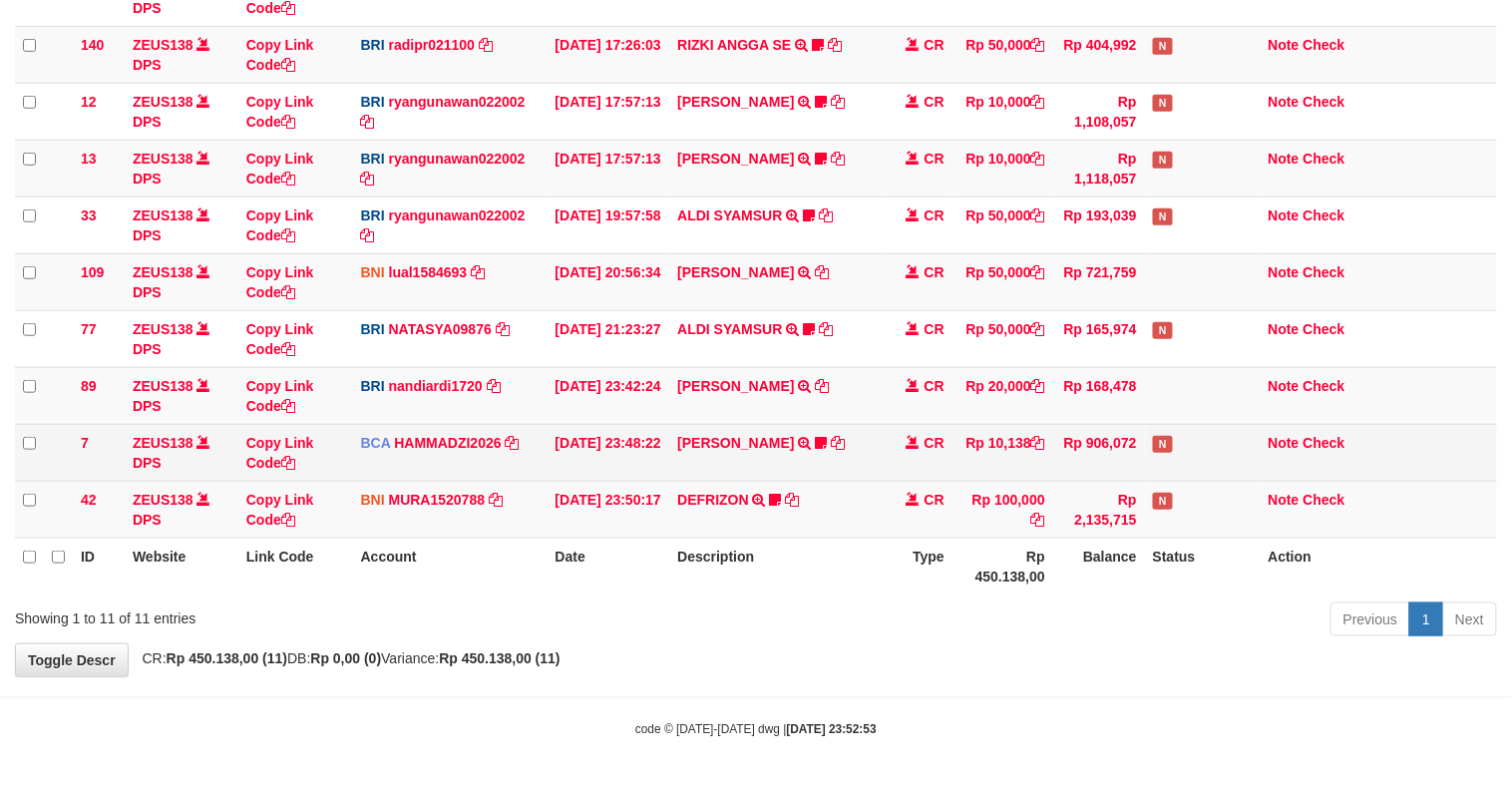 click on "[PERSON_NAME]            TRSF E-BANKING CR 1307/FTSCY/WS95051
10138.002025071399378336 TRFDN-MUHAMAD SYARESPAY DEBIT INDONE    0910dayat" at bounding box center [776, 452] 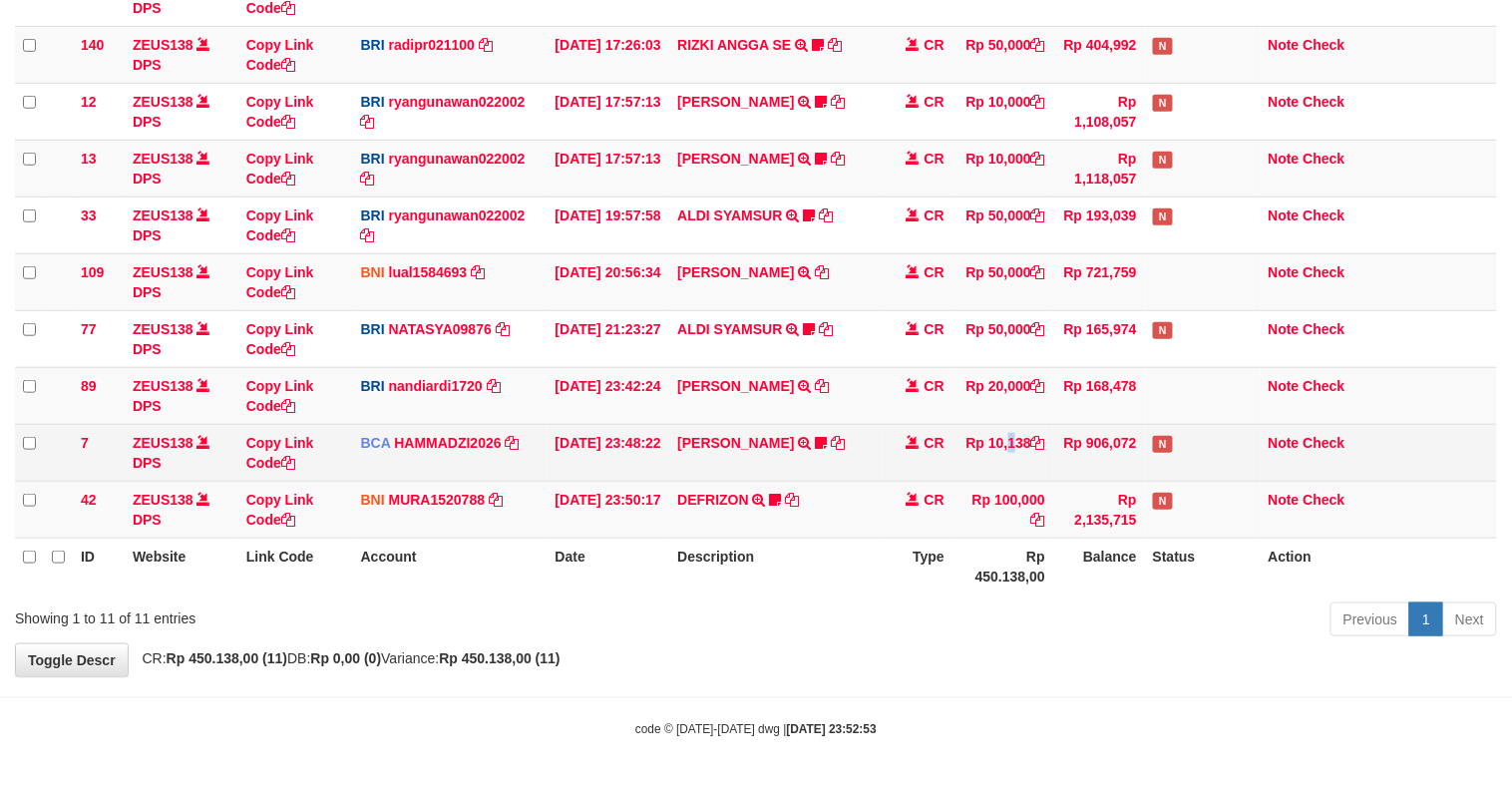 click on "Rp 10,138" at bounding box center (1002, 452) 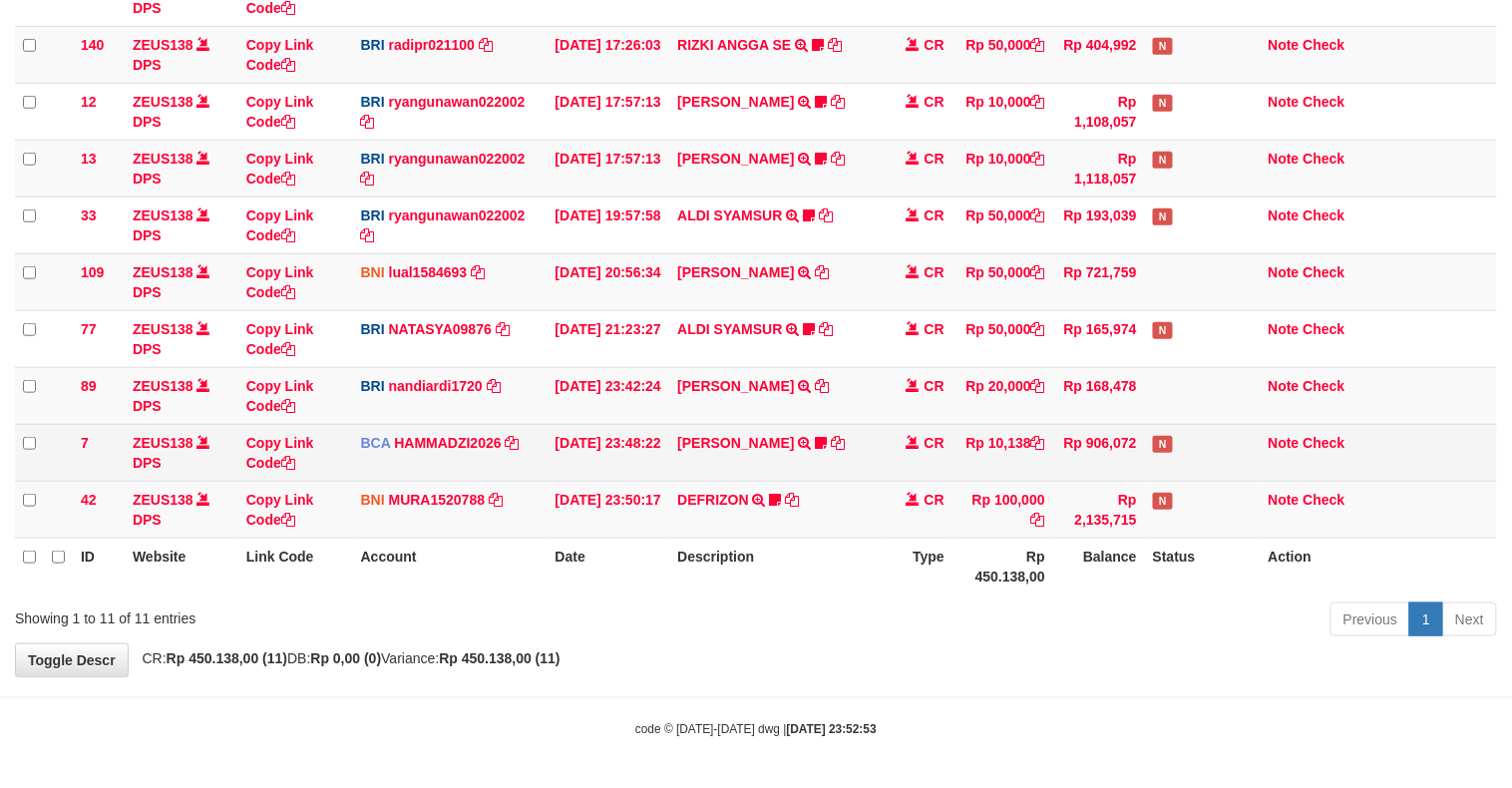 drag, startPoint x: 949, startPoint y: 441, endPoint x: 935, endPoint y: 465, distance: 27.784888 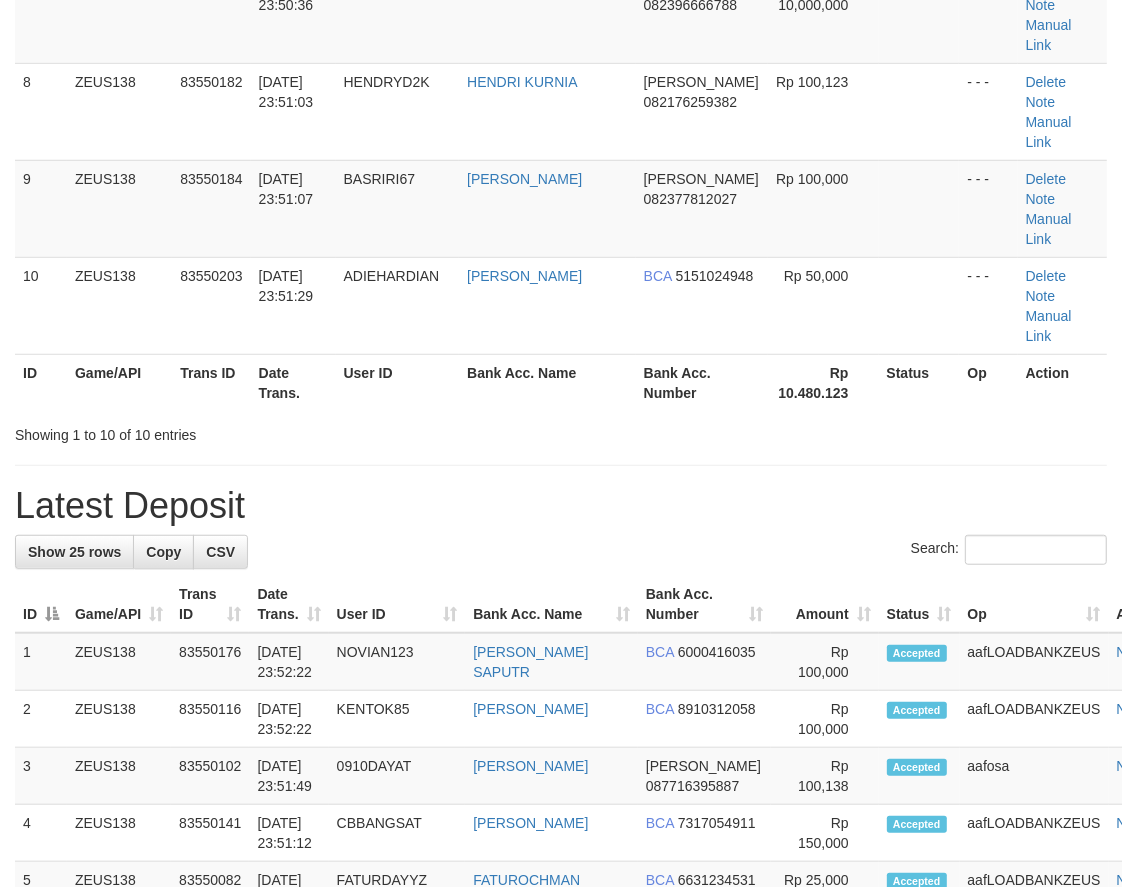 scroll, scrollTop: 592, scrollLeft: 0, axis: vertical 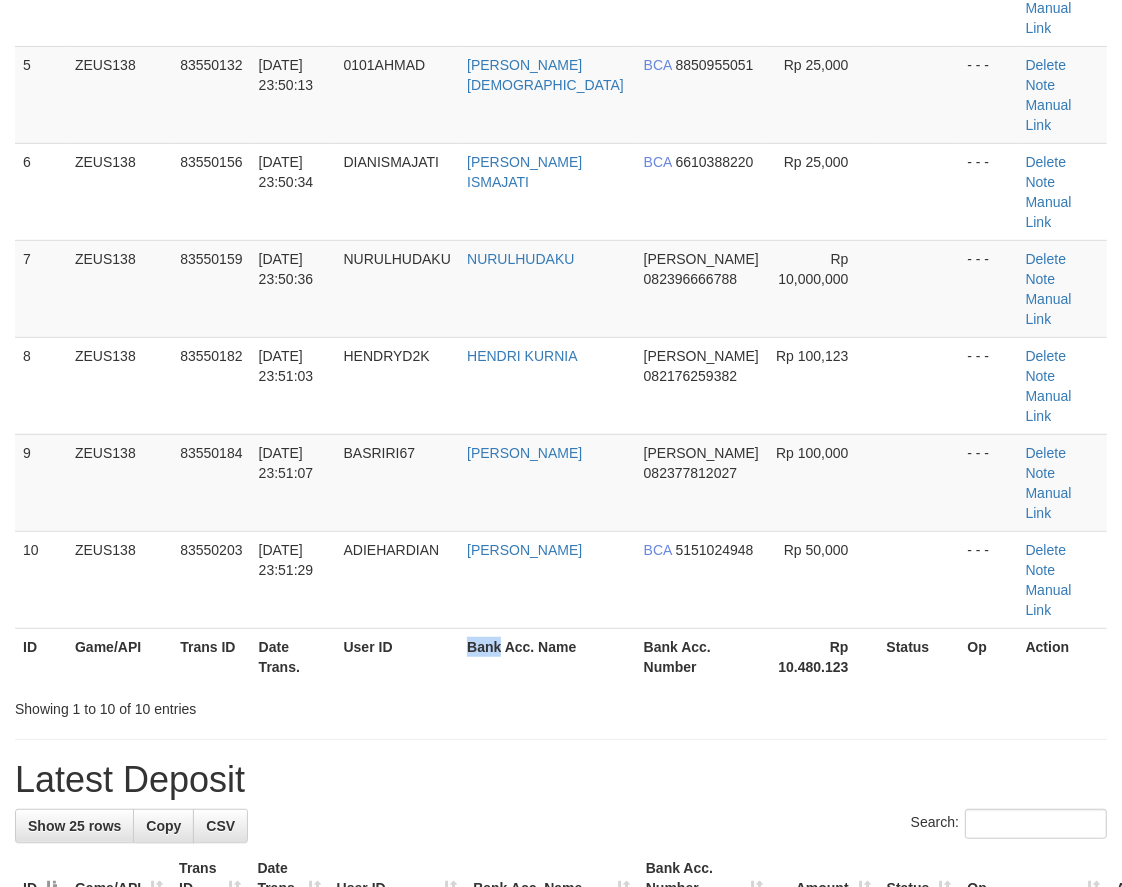 click on "Search:
ID Game/API Trans ID Date Trans. User ID Bank Acc. Name Bank Acc. Number Amount Status Op Action
1
ZEUS138
83550016
13/07/2025 23:48:34
KUCINGZEUS
ASEP SUPARMAN
BCA
5221257775
Rp 100,000
- - -
Delete
Note
Manual Link
2
ZEUS138
83550084
13/07/2025 23:49:36
YOUREYES
SYALHADILLA SEKARI
BCA
2190129686
Rp 50,000
- - -
Delete Note" at bounding box center [561, 139] 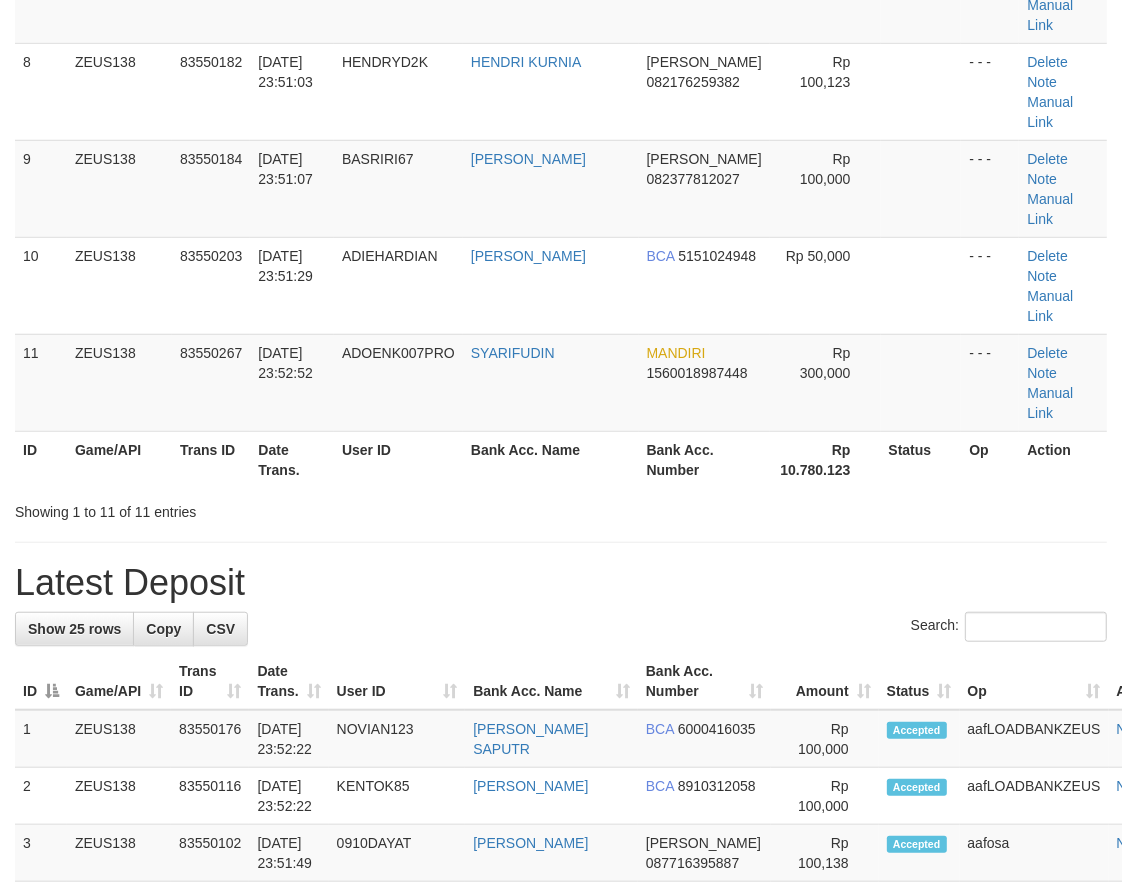 scroll, scrollTop: 592, scrollLeft: 0, axis: vertical 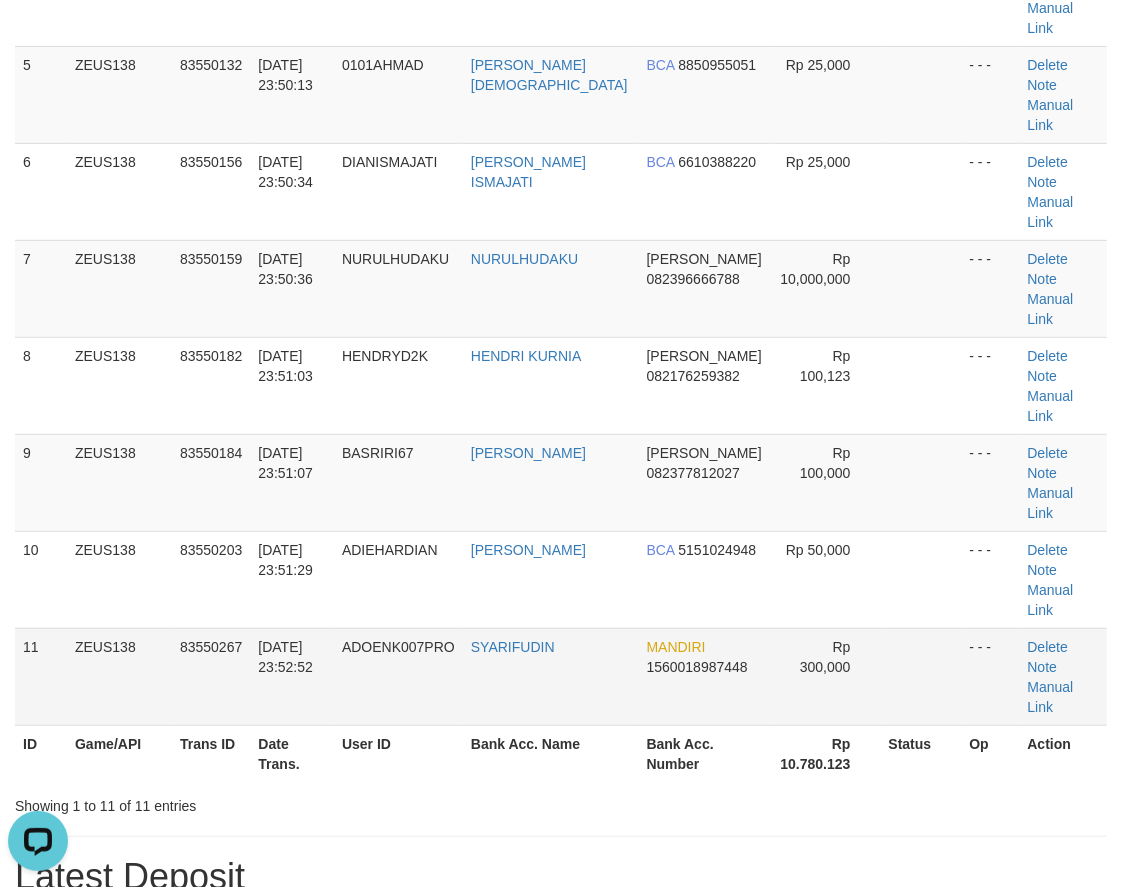 drag, startPoint x: 430, startPoint y: 463, endPoint x: 445, endPoint y: 465, distance: 15.132746 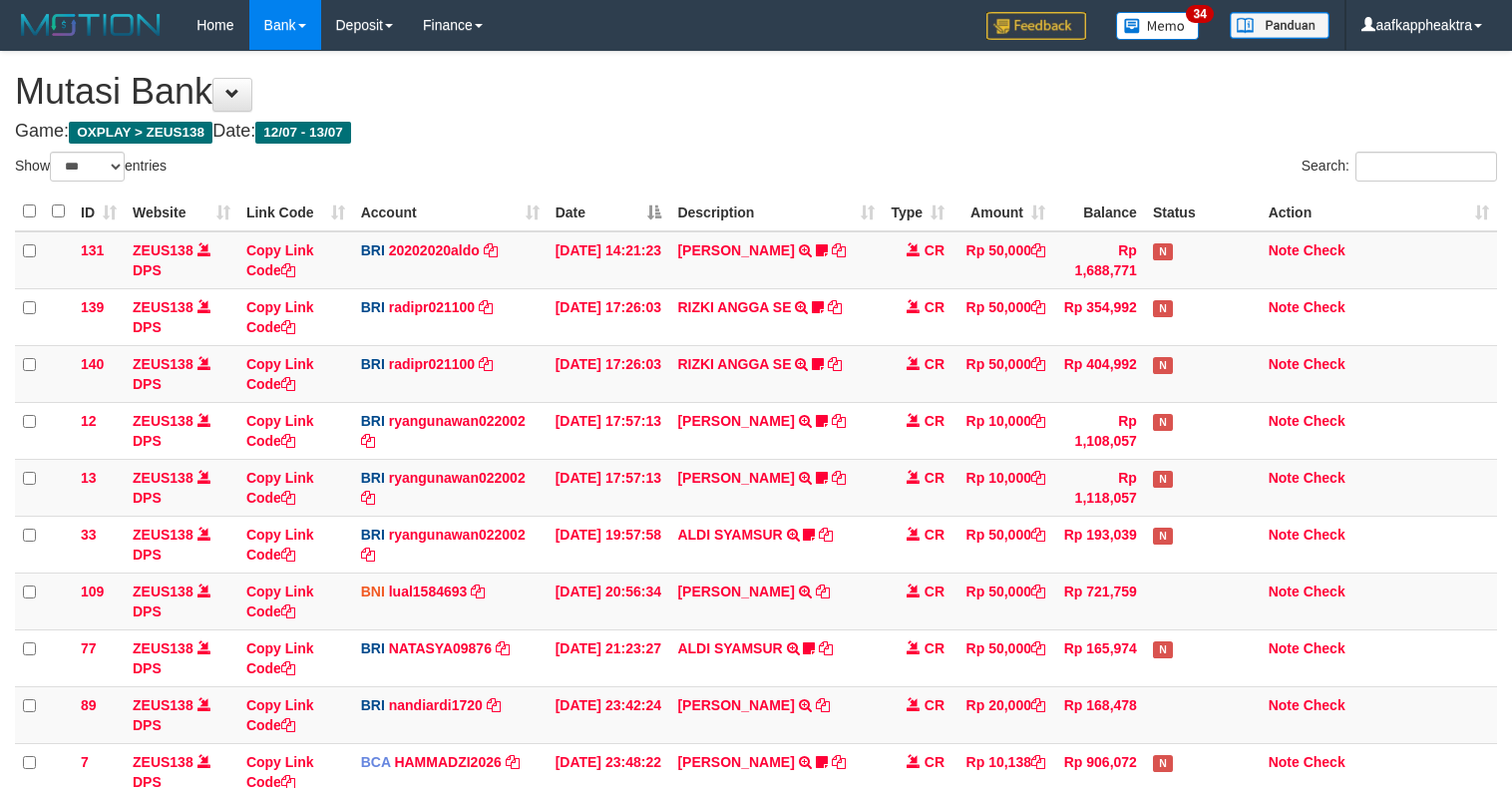 select on "***" 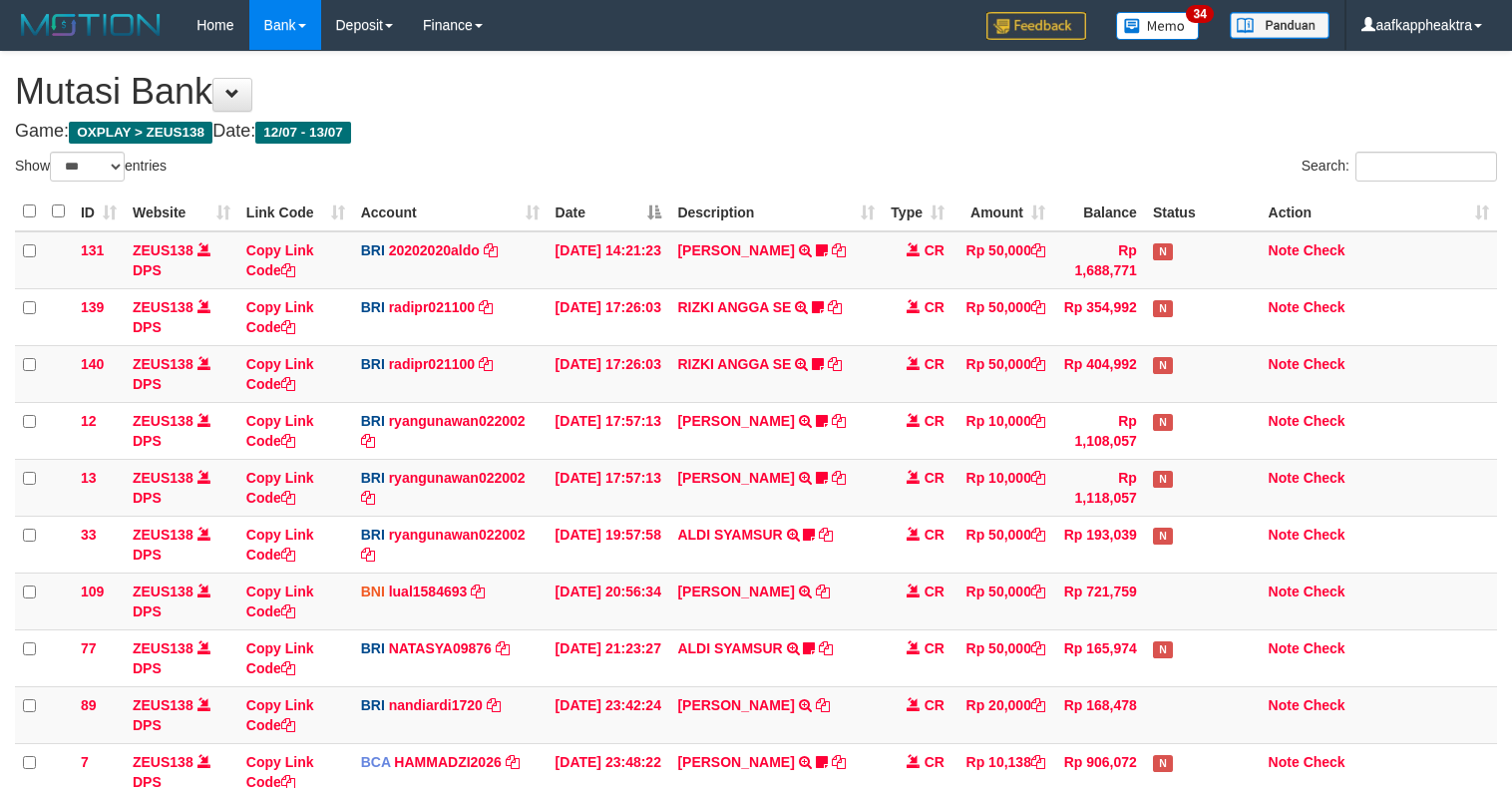 scroll, scrollTop: 322, scrollLeft: 0, axis: vertical 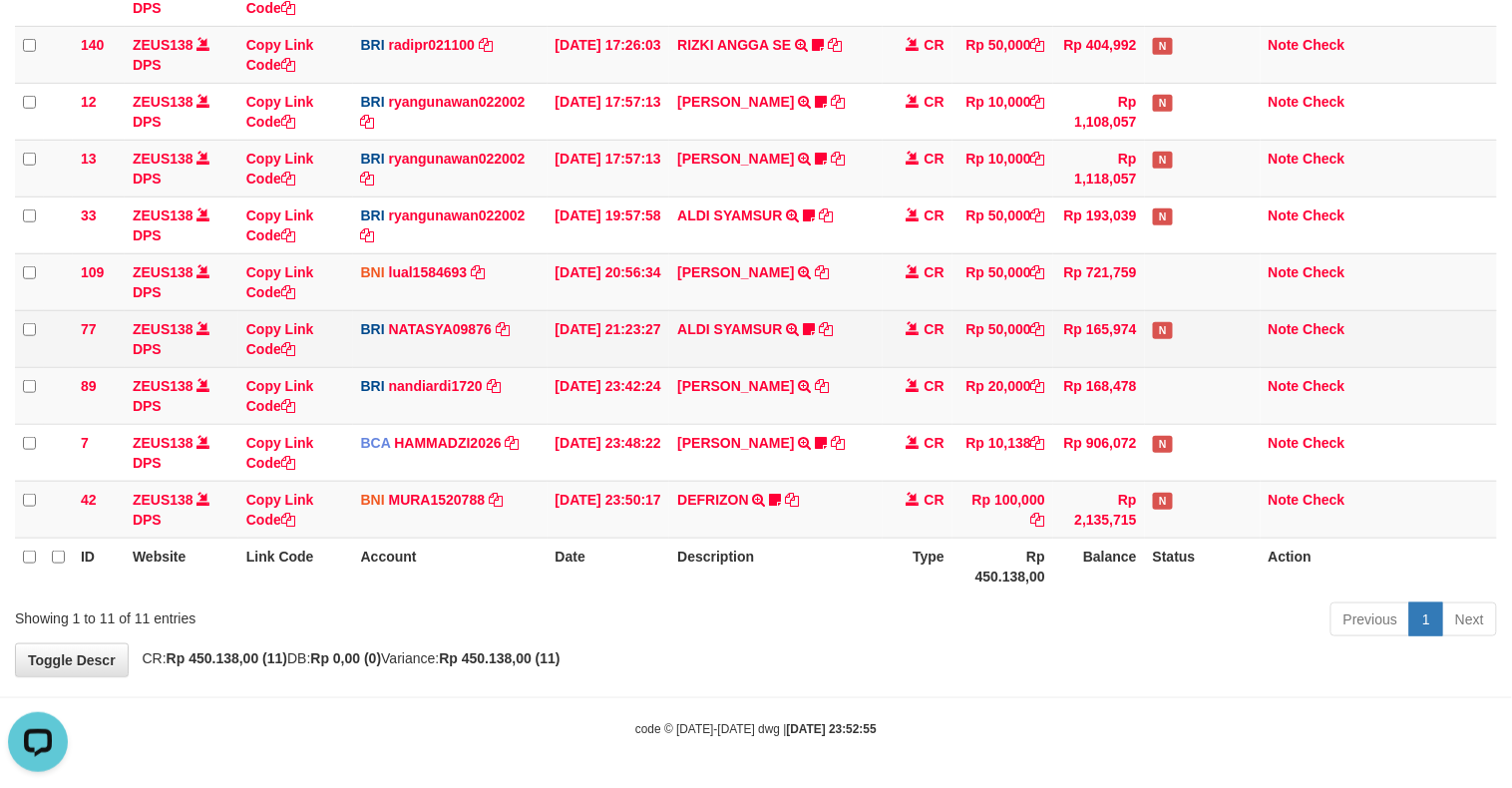 click on "[PERSON_NAME]            TRANSFER NBMB [PERSON_NAME] TO [PERSON_NAME]    ALDISYAMSUR" at bounding box center (776, 338) 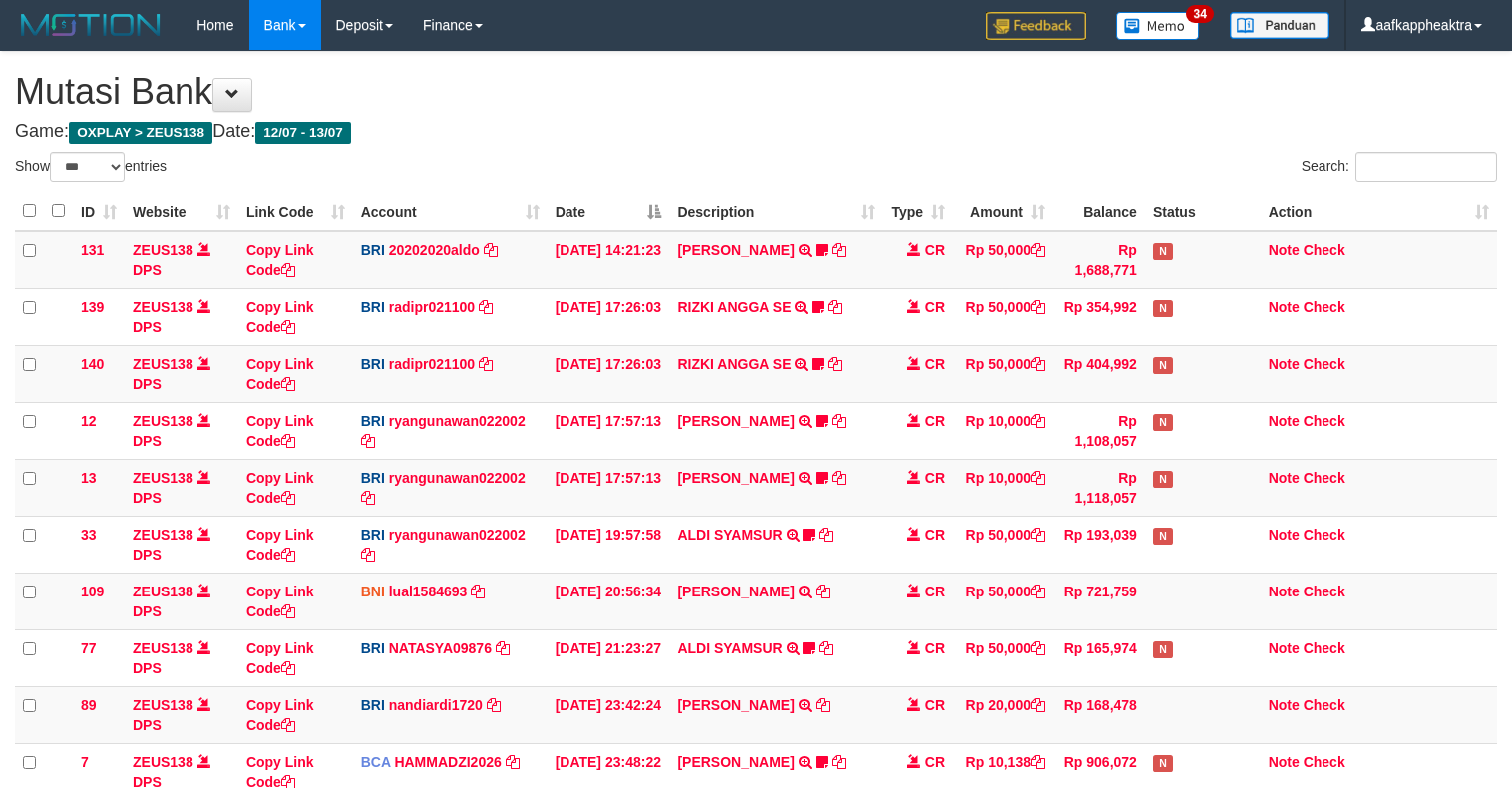 select on "***" 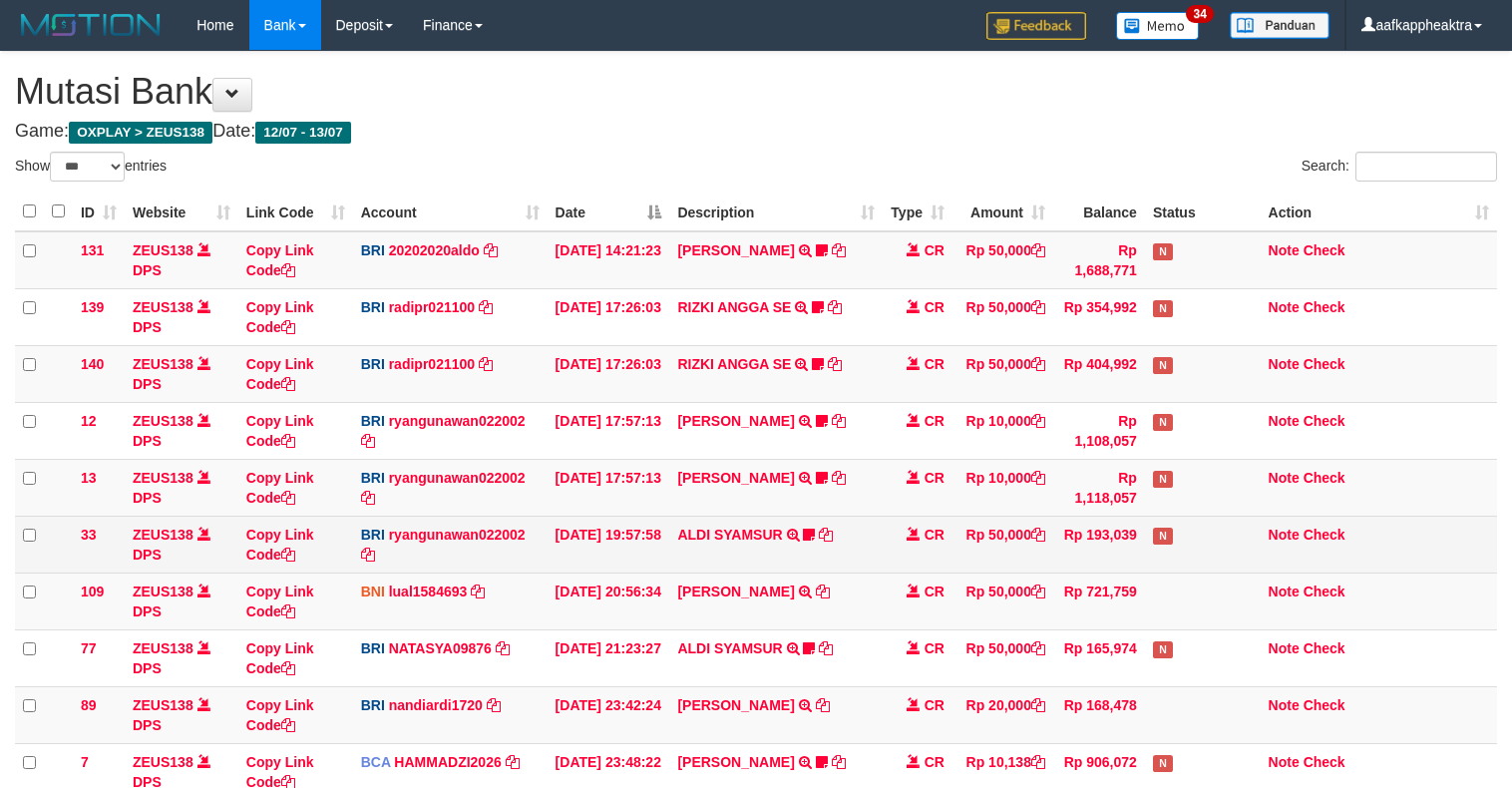 scroll, scrollTop: 322, scrollLeft: 0, axis: vertical 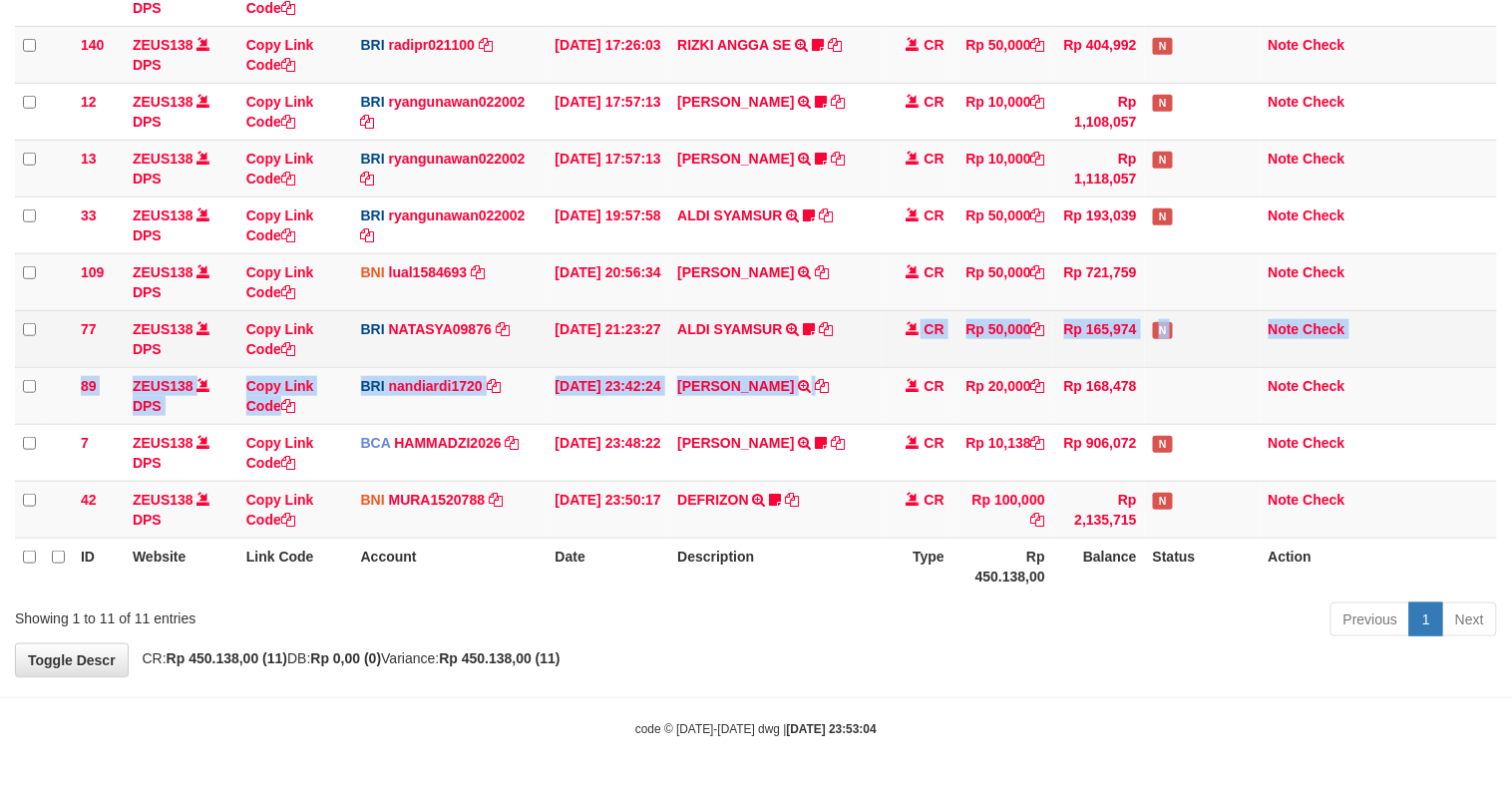 click on "131
ZEUS138    DPS
Copy Link Code
BRI
20202020aldo
DPS
REVALDO SAGITA
mutasi_20250713_3778 | 131
mutasi_20250713_3778 | 131
13/07/2025 14:21:23
DANA HERISUPRAPTO            TRANSFER NBMB DANA HERISUPRAPTO TO REVALDO SAGITA    Herisuprapto
CR
Rp 50,000
Rp 1,688,771
N
Note
Check
139
ZEUS138    DPS
Copy Link Code
BRI
radipr021100
DPS
REYNALDI ADI PRATAMA" at bounding box center (756, 225) 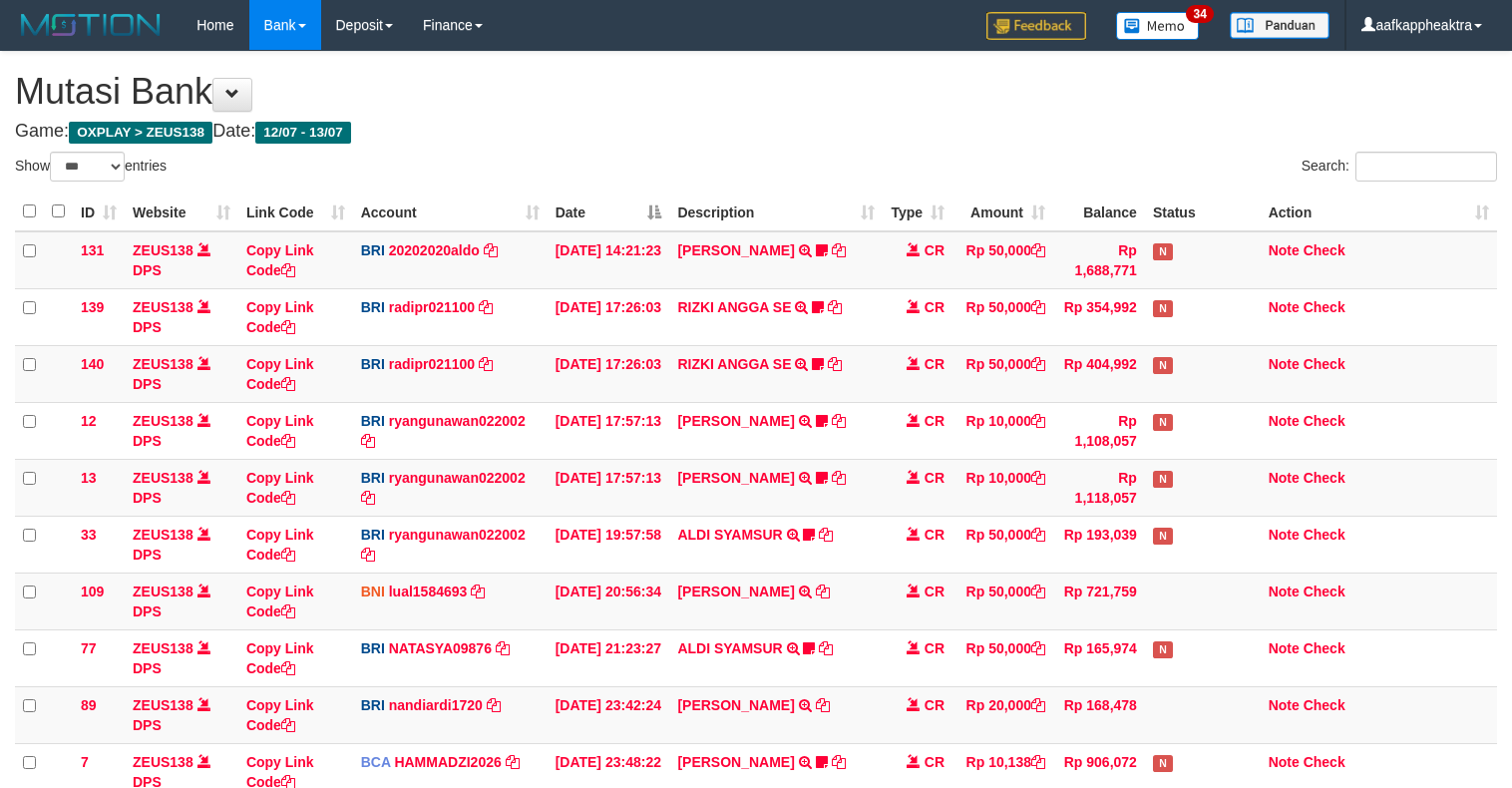 select on "***" 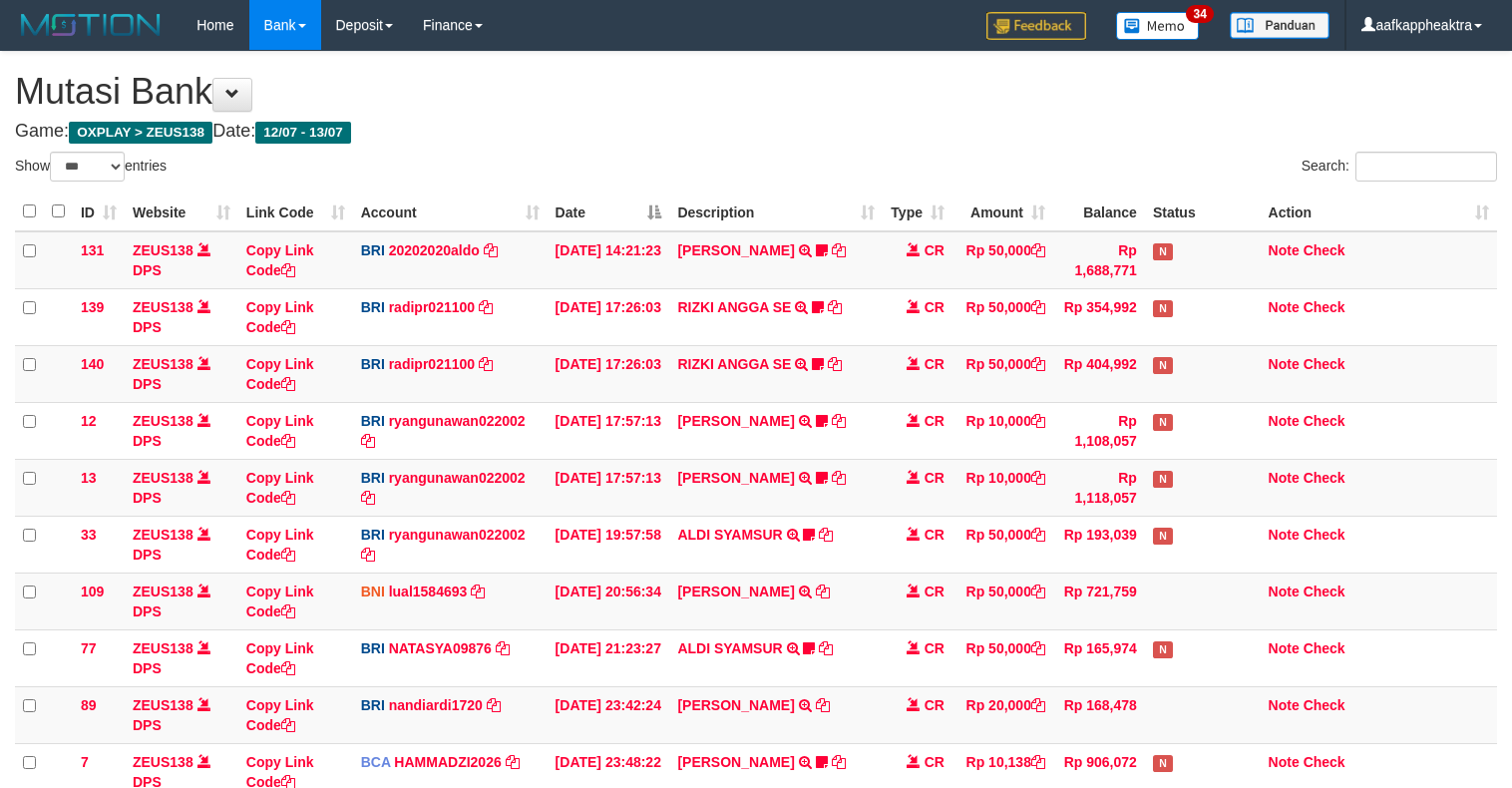 scroll, scrollTop: 322, scrollLeft: 0, axis: vertical 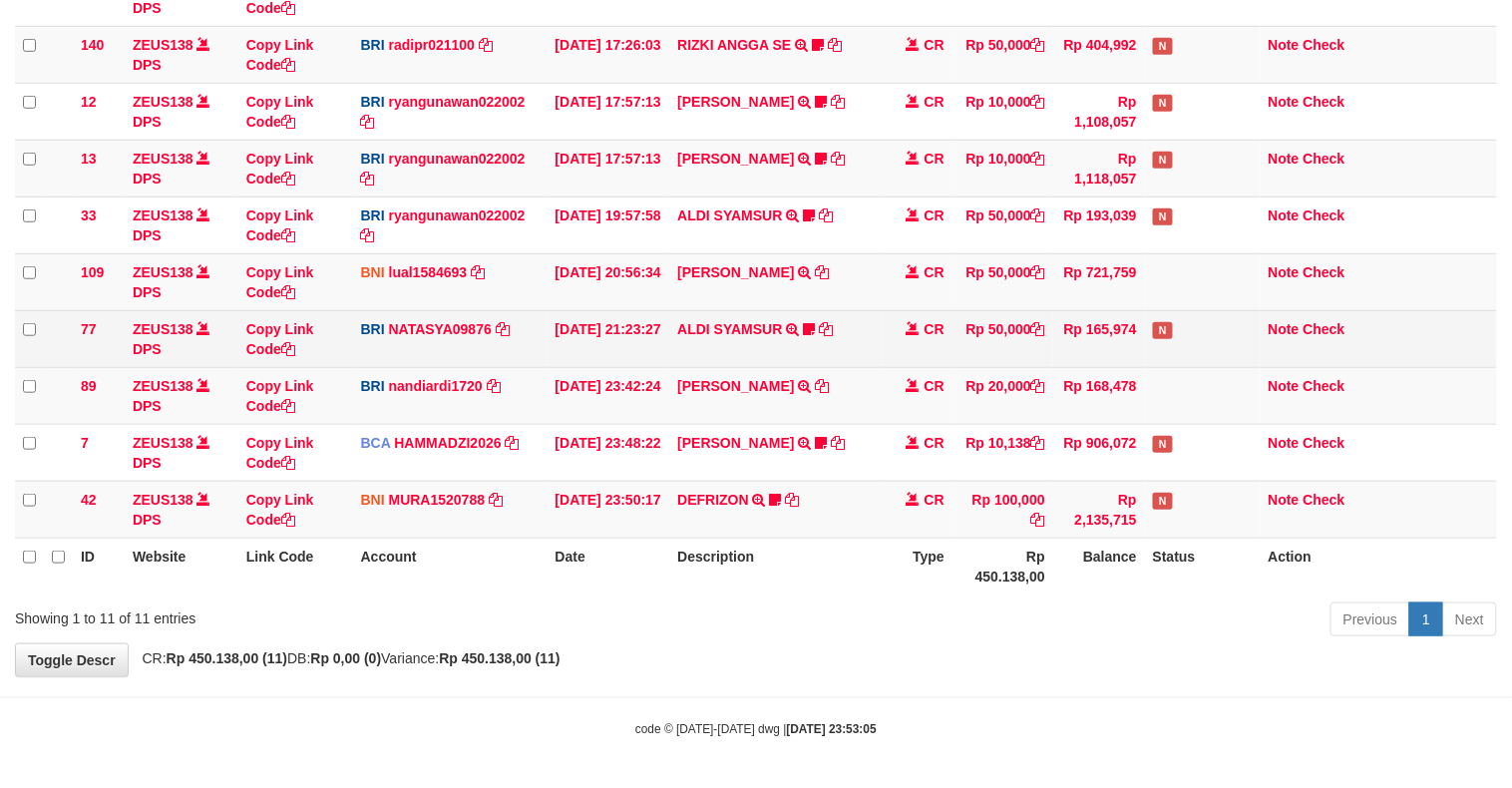 drag, startPoint x: 825, startPoint y: 346, endPoint x: 878, endPoint y: 332, distance: 54.81788 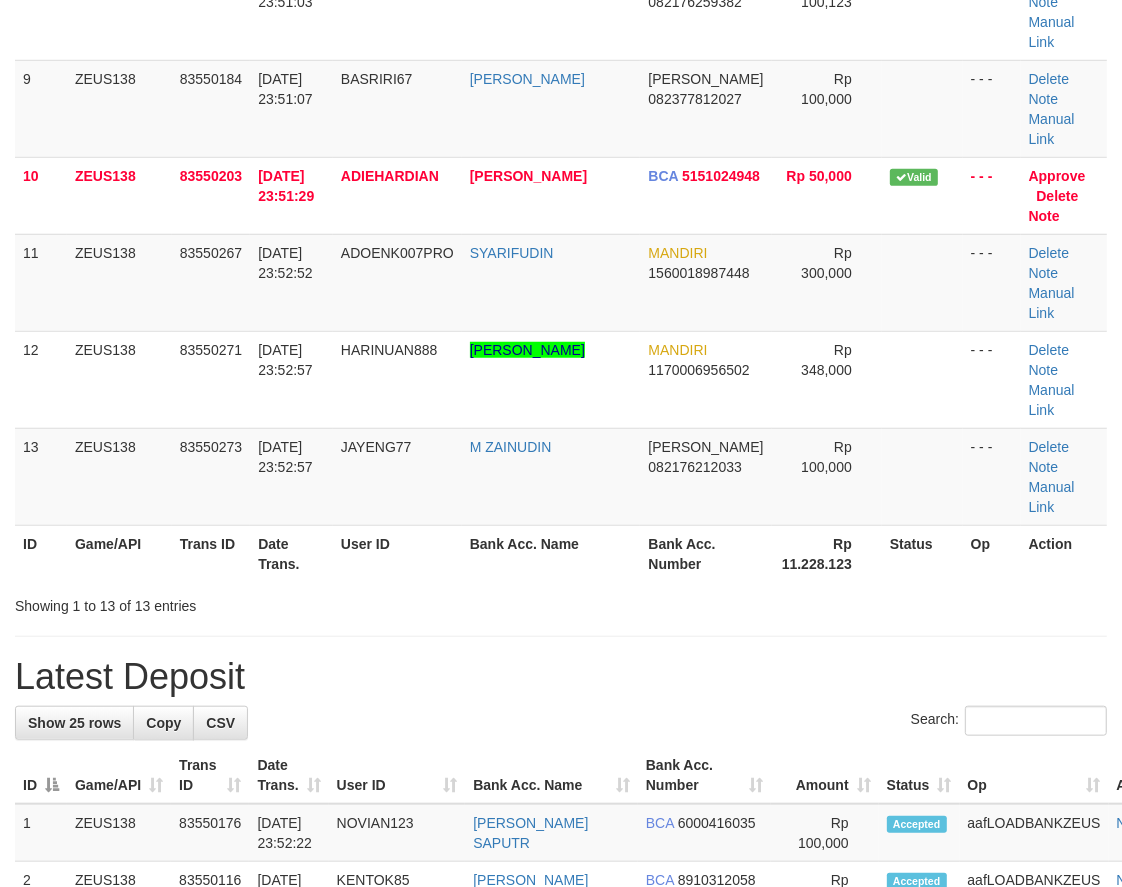 scroll, scrollTop: 592, scrollLeft: 0, axis: vertical 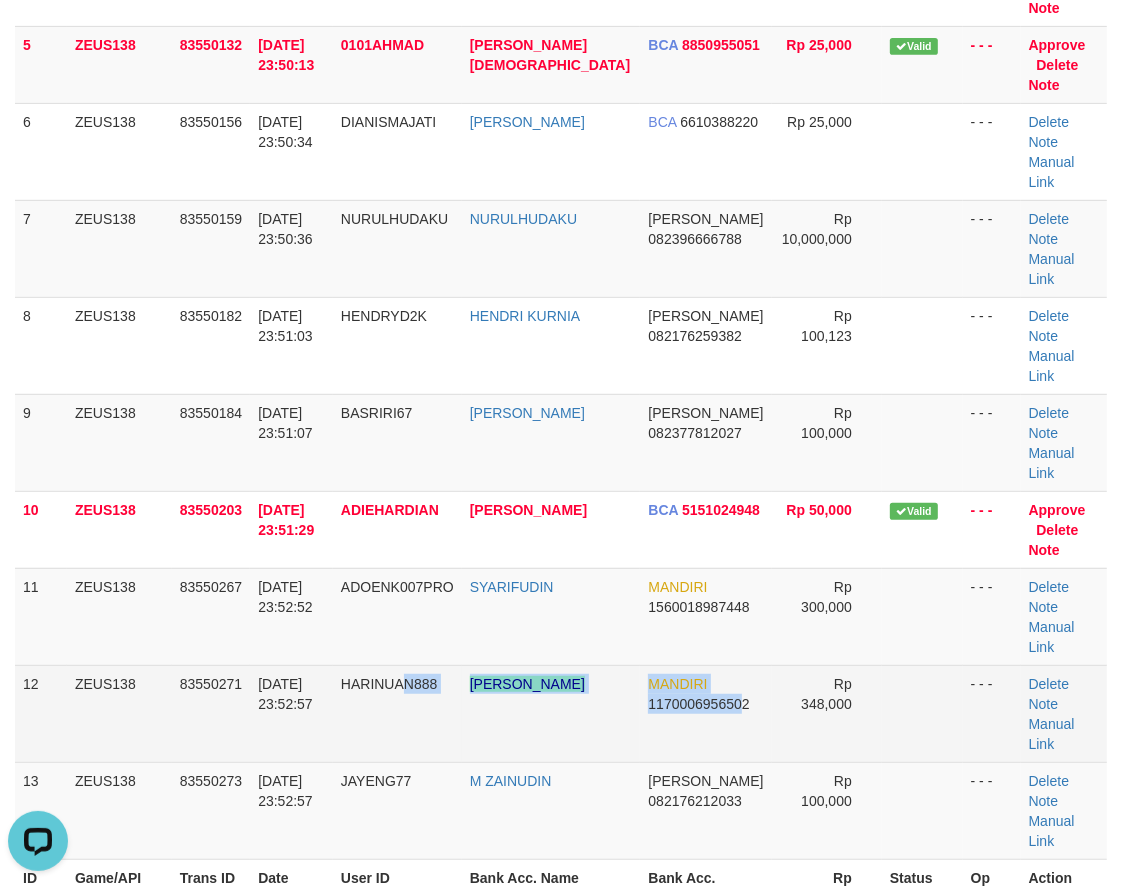 click on "12
ZEUS138
83550271
13/07/2025 23:52:57
HARINUAN888
DONNY ERIKO FERNANDO
MANDIRI
1170006956502
Rp 348,000
- - -
Delete
Note
Manual Link" at bounding box center (561, 713) 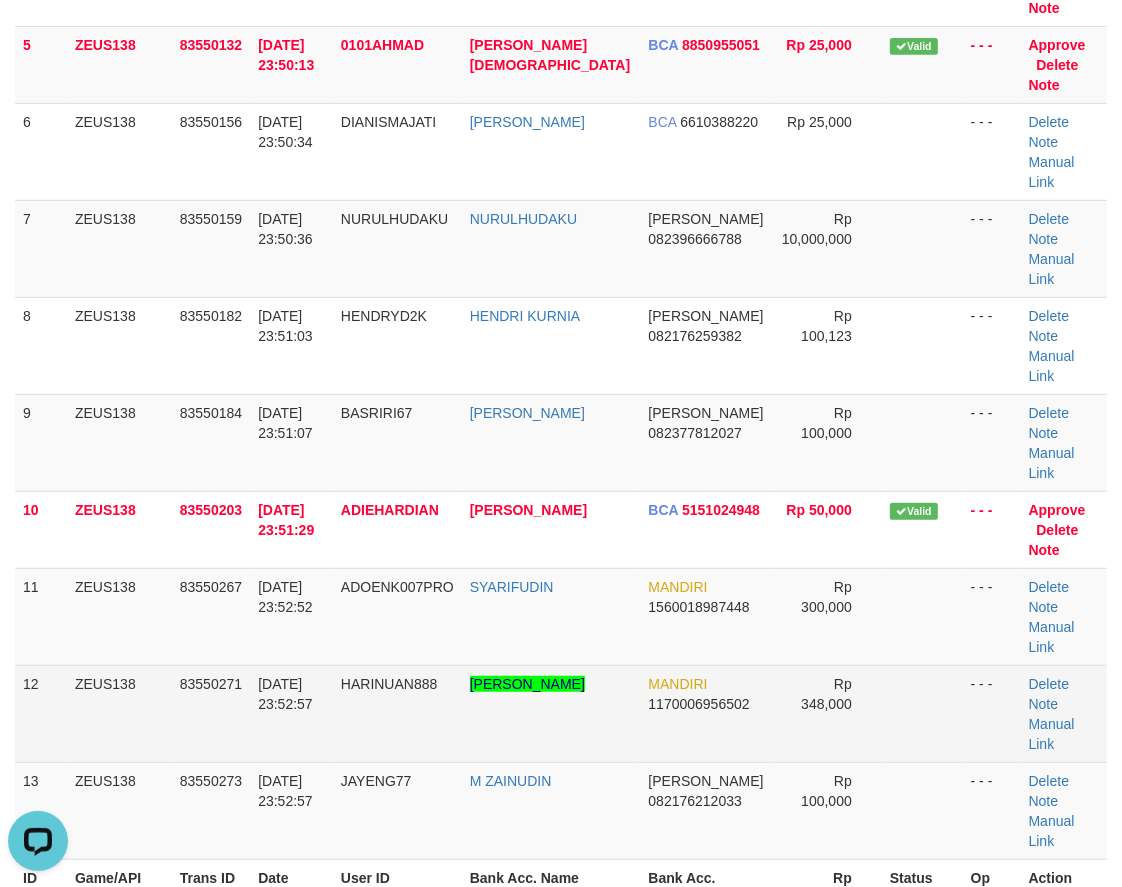 scroll, scrollTop: 131, scrollLeft: 0, axis: vertical 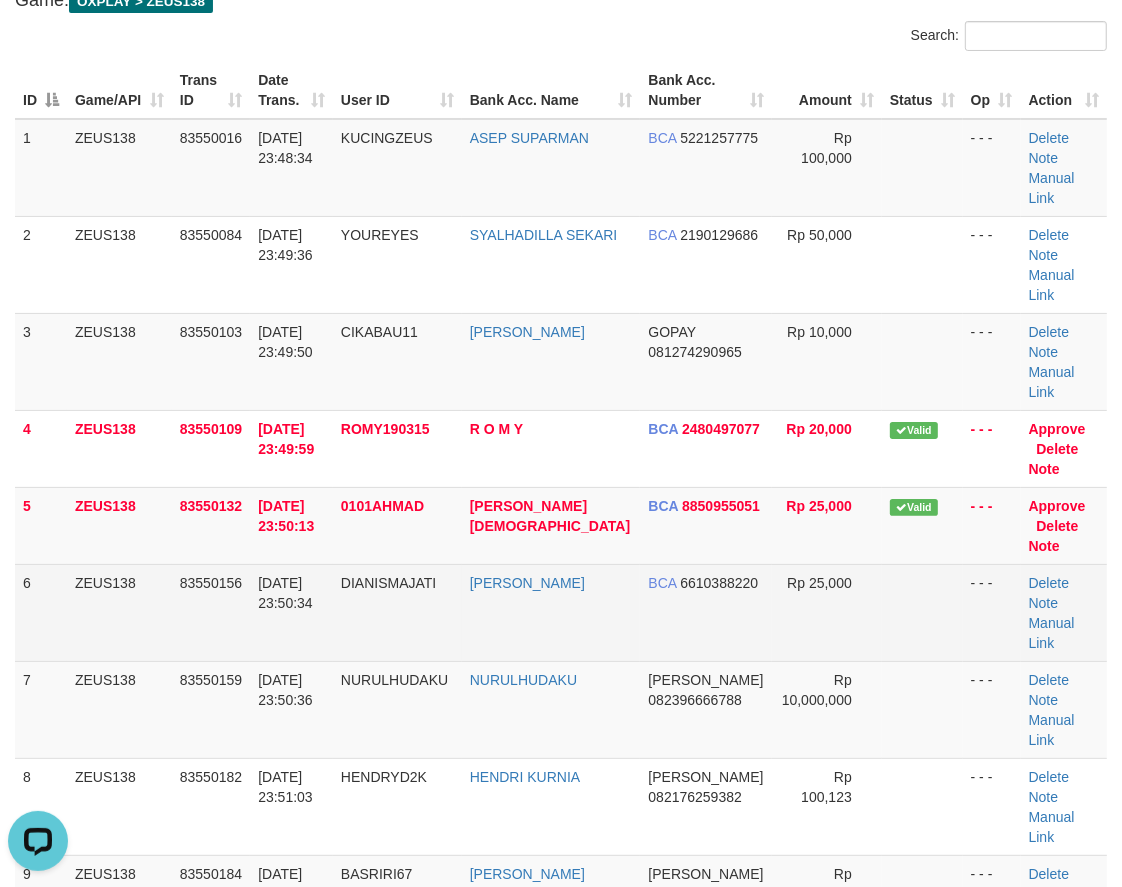 click on "BCA
6610388220" at bounding box center (706, 612) 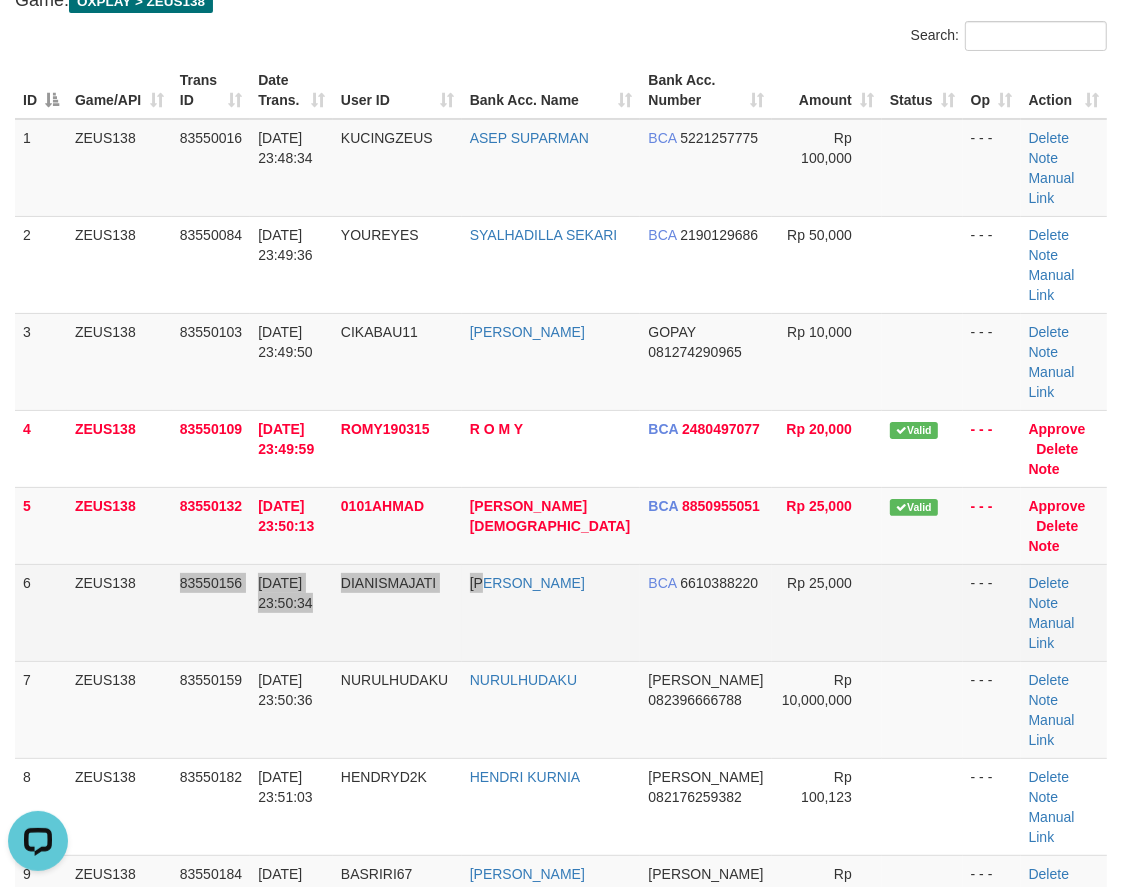 click on "6
ZEUS138
83550156
13/07/2025 23:50:34
DIANISMAJATI
DIAN ISMAJATI
BCA
6610388220
Rp 25,000
- - -
Delete
Note
Manual Link" at bounding box center (561, 612) 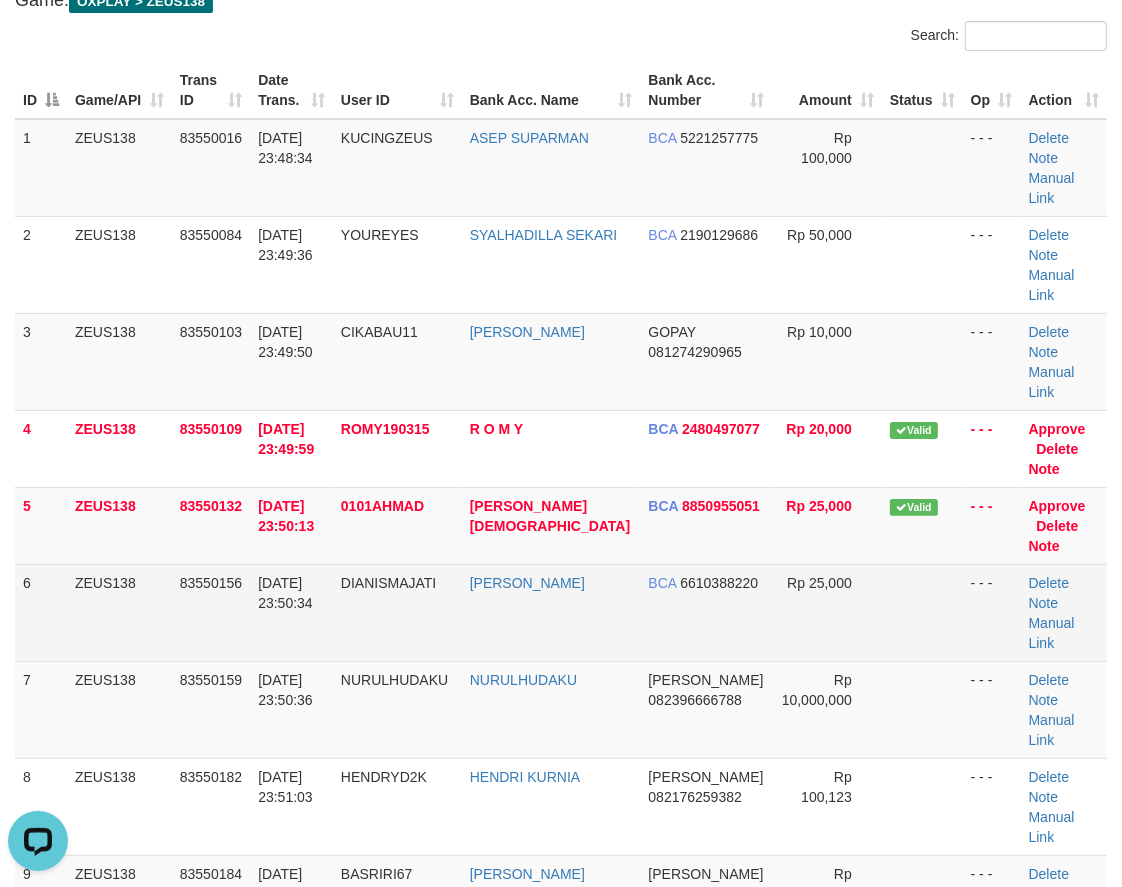 click on "DIAN ISMAJATI" at bounding box center (551, 612) 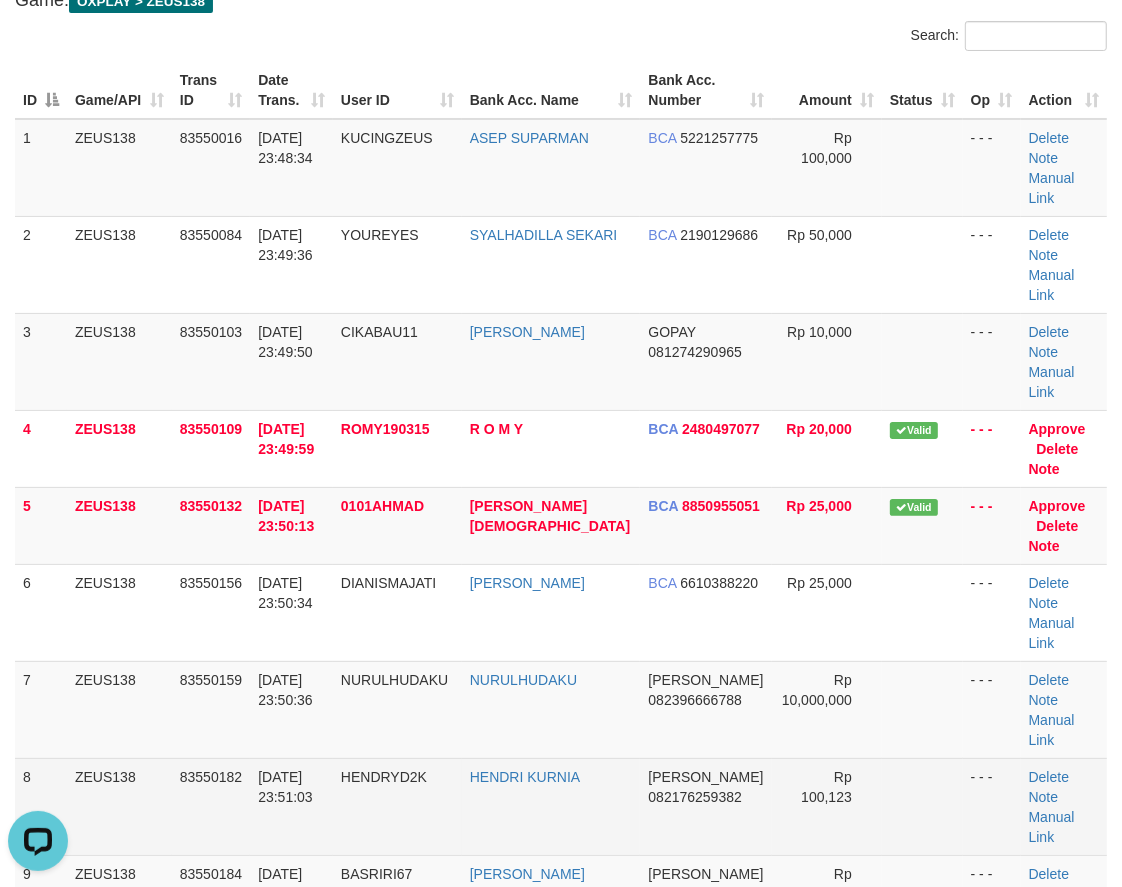 click on "Delete
Note
Manual Link" at bounding box center (1064, 806) 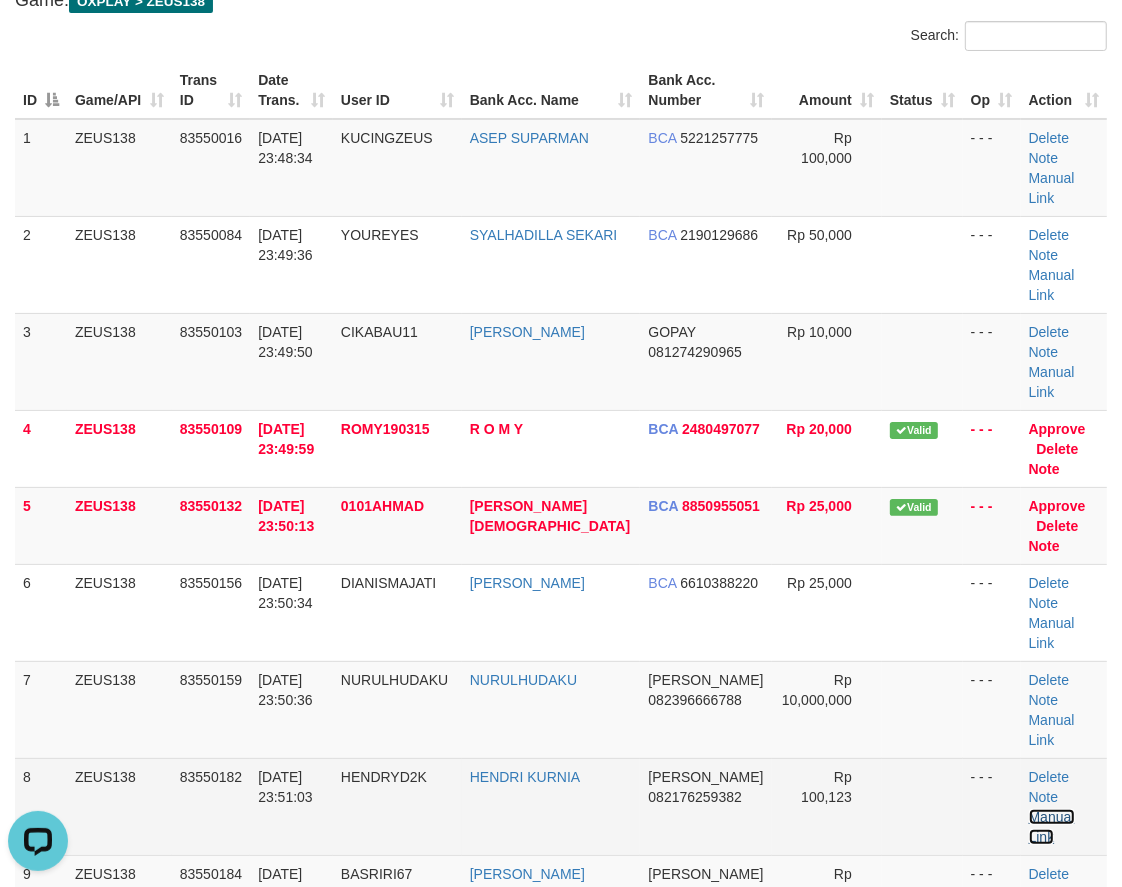 click on "Manual Link" at bounding box center (1052, 827) 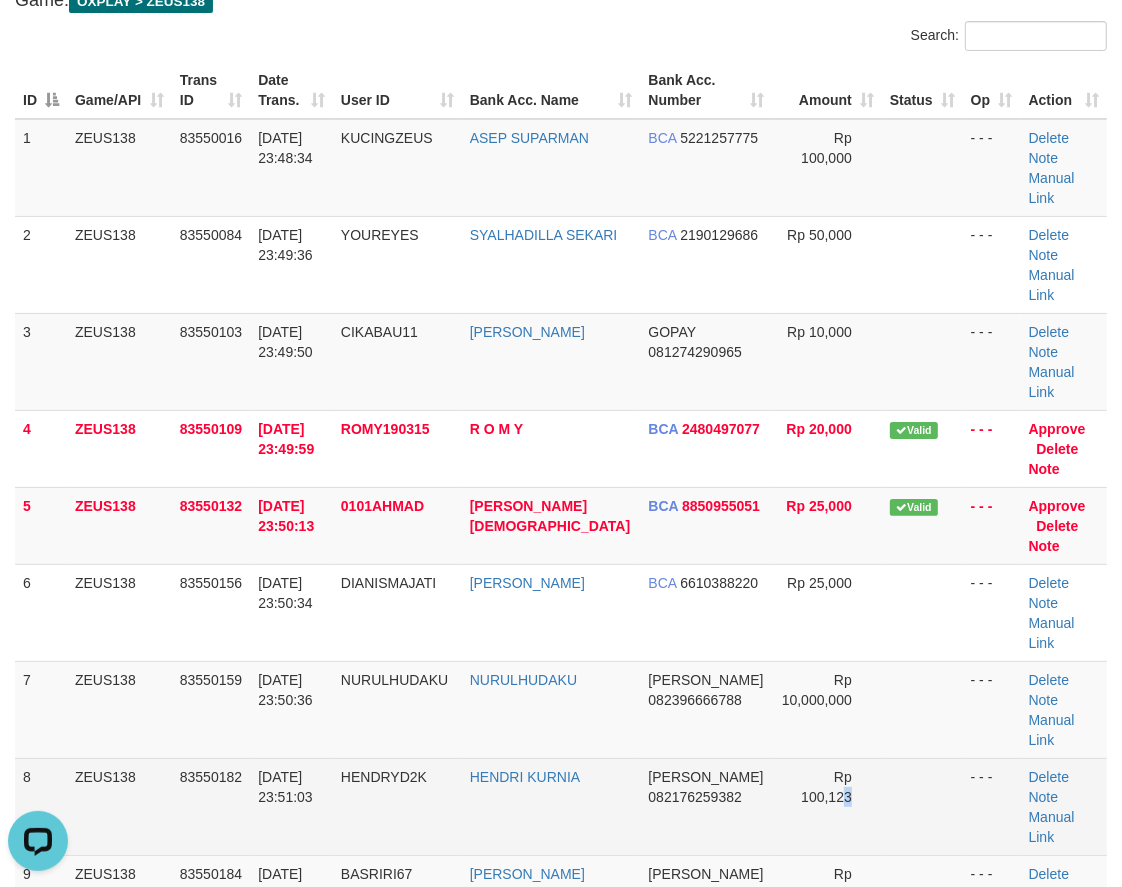 click on "Rp 100,123" at bounding box center [827, 806] 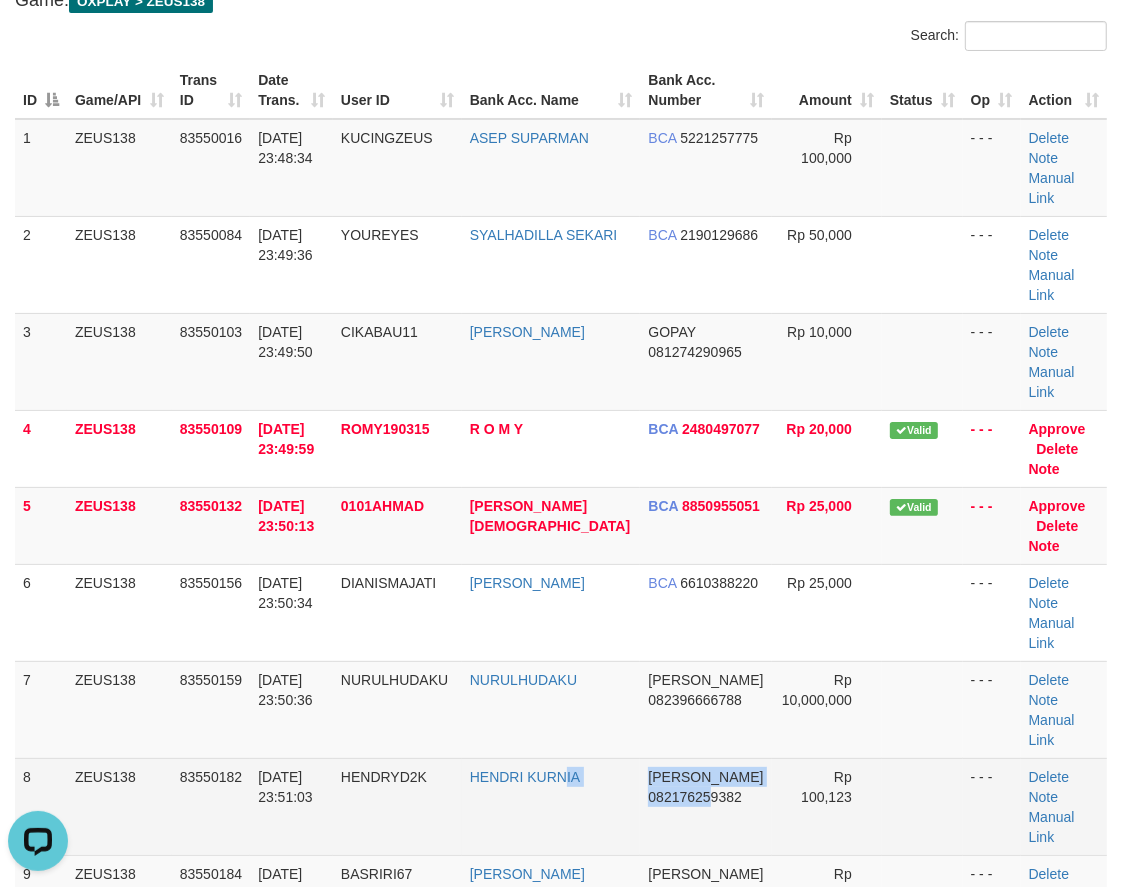 click on "1
ZEUS138
83550016
[DATE] 23:48:34
KUCINGZEUS
ASEP SUPARMAN
BCA
5221257775
Rp 100,000
- - -
[GEOGRAPHIC_DATA]
Note
Manual Link
2
ZEUS138
83550084
[DATE] 23:49:36
YOUREYES
SYALHADILLA SEKARI
BCA
2190129686
Rp 50,000
- - -
[GEOGRAPHIC_DATA]
Note" at bounding box center (561, 720) 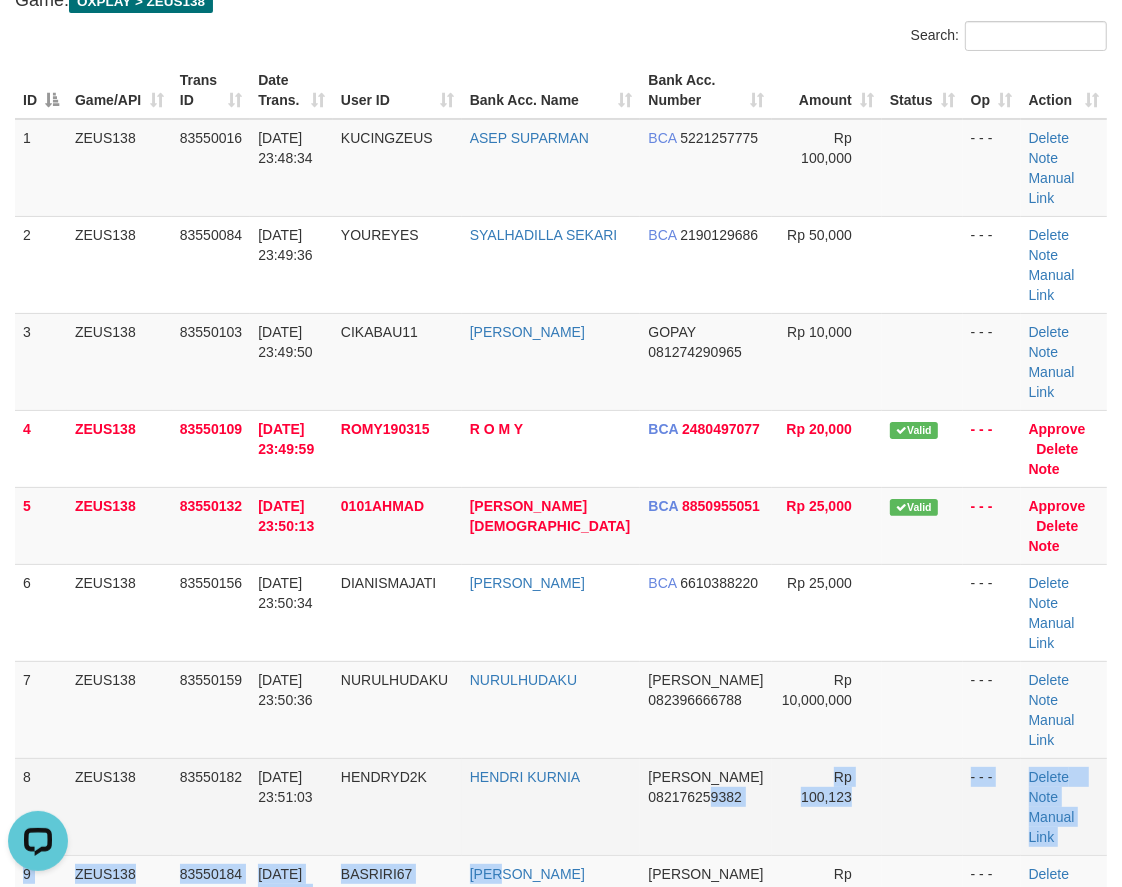 click on "HENDRI KURNIA" at bounding box center (551, 806) 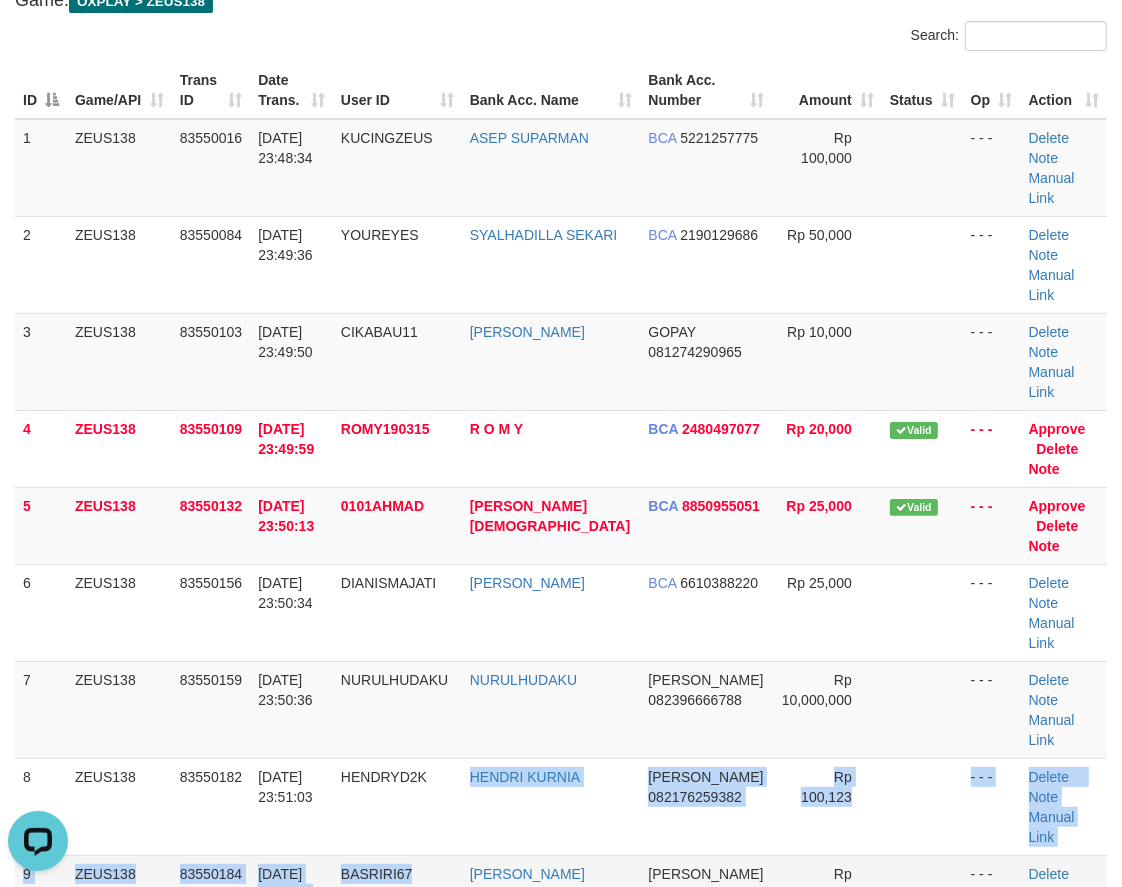drag, startPoint x: 457, startPoint y: 737, endPoint x: 425, endPoint y: 745, distance: 32.984844 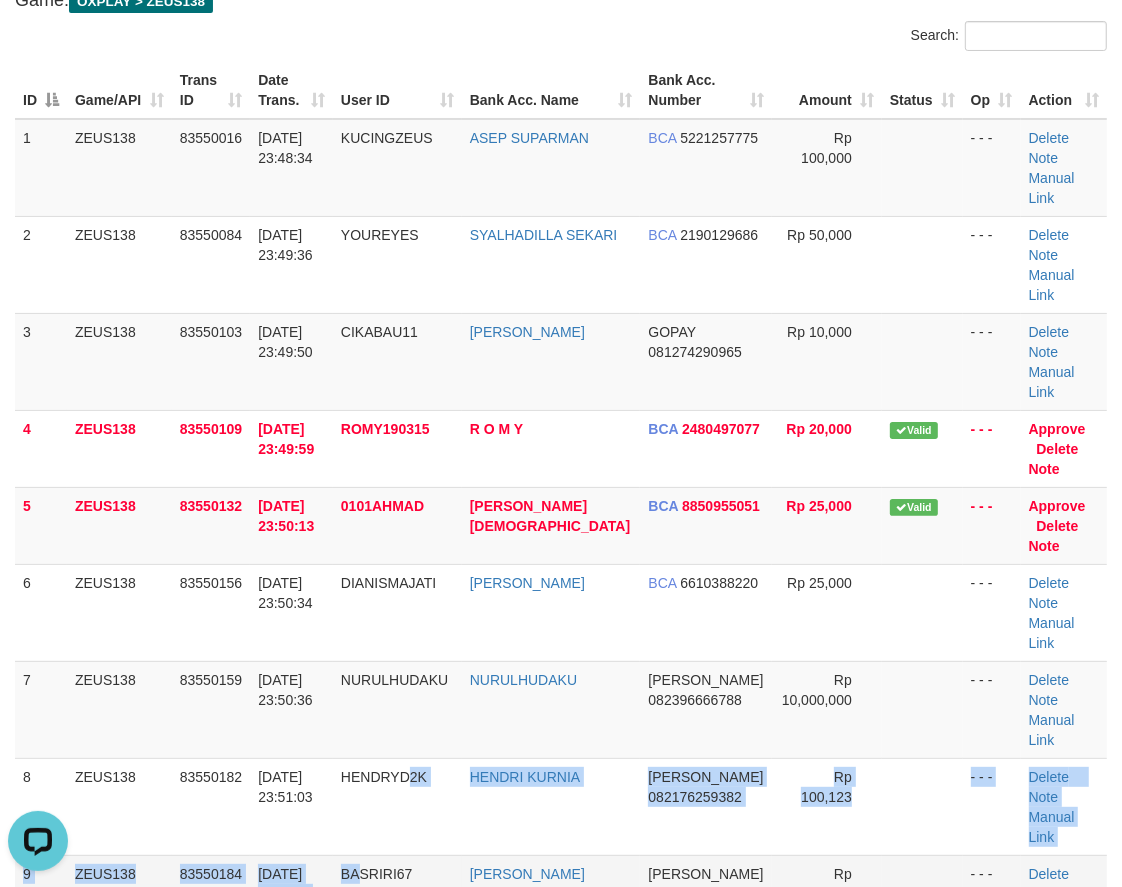 click on "1
ZEUS138
83550016
[DATE] 23:48:34
KUCINGZEUS
ASEP SUPARMAN
BCA
5221257775
Rp 100,000
- - -
[GEOGRAPHIC_DATA]
Note
Manual Link
2
ZEUS138
83550084
[DATE] 23:49:36
YOUREYES
SYALHADILLA SEKARI
BCA
2190129686
Rp 50,000
- - -
[GEOGRAPHIC_DATA]
Note" at bounding box center (561, 720) 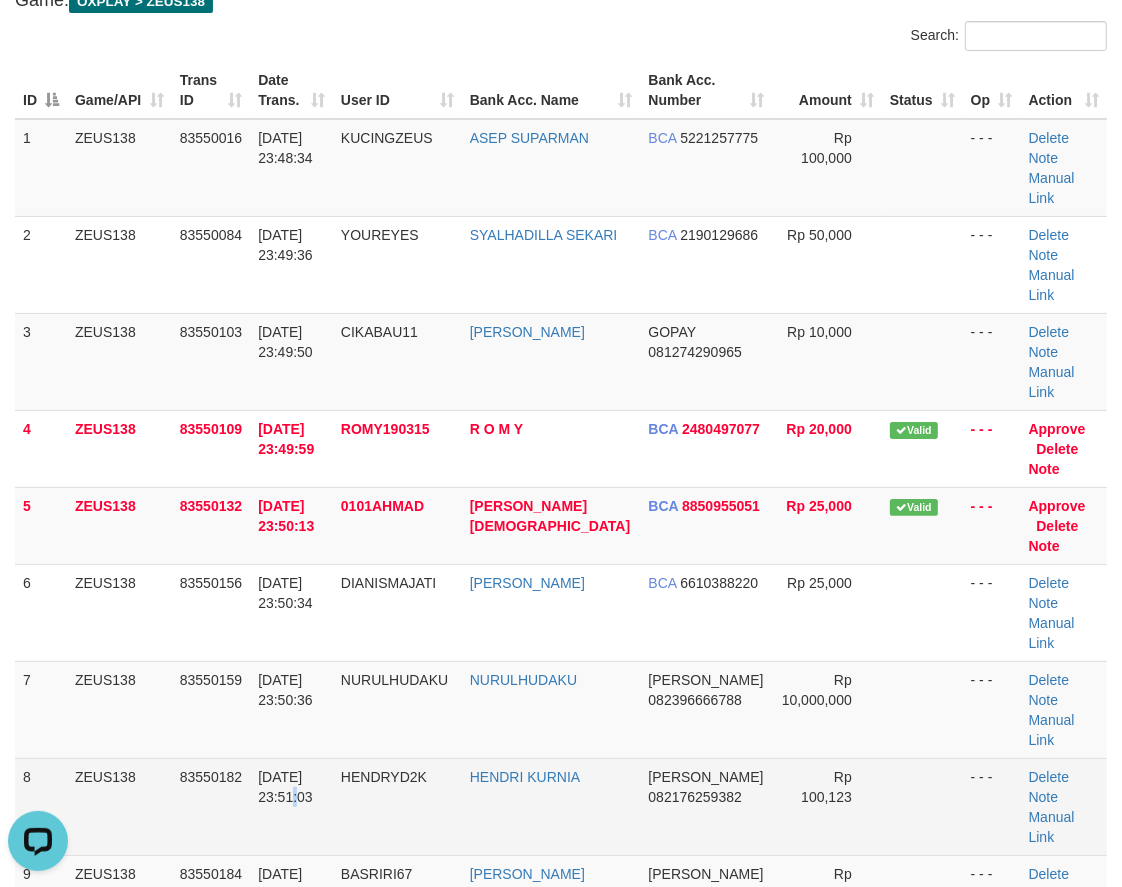 click on "13/07/2025 23:51:03" at bounding box center (291, 806) 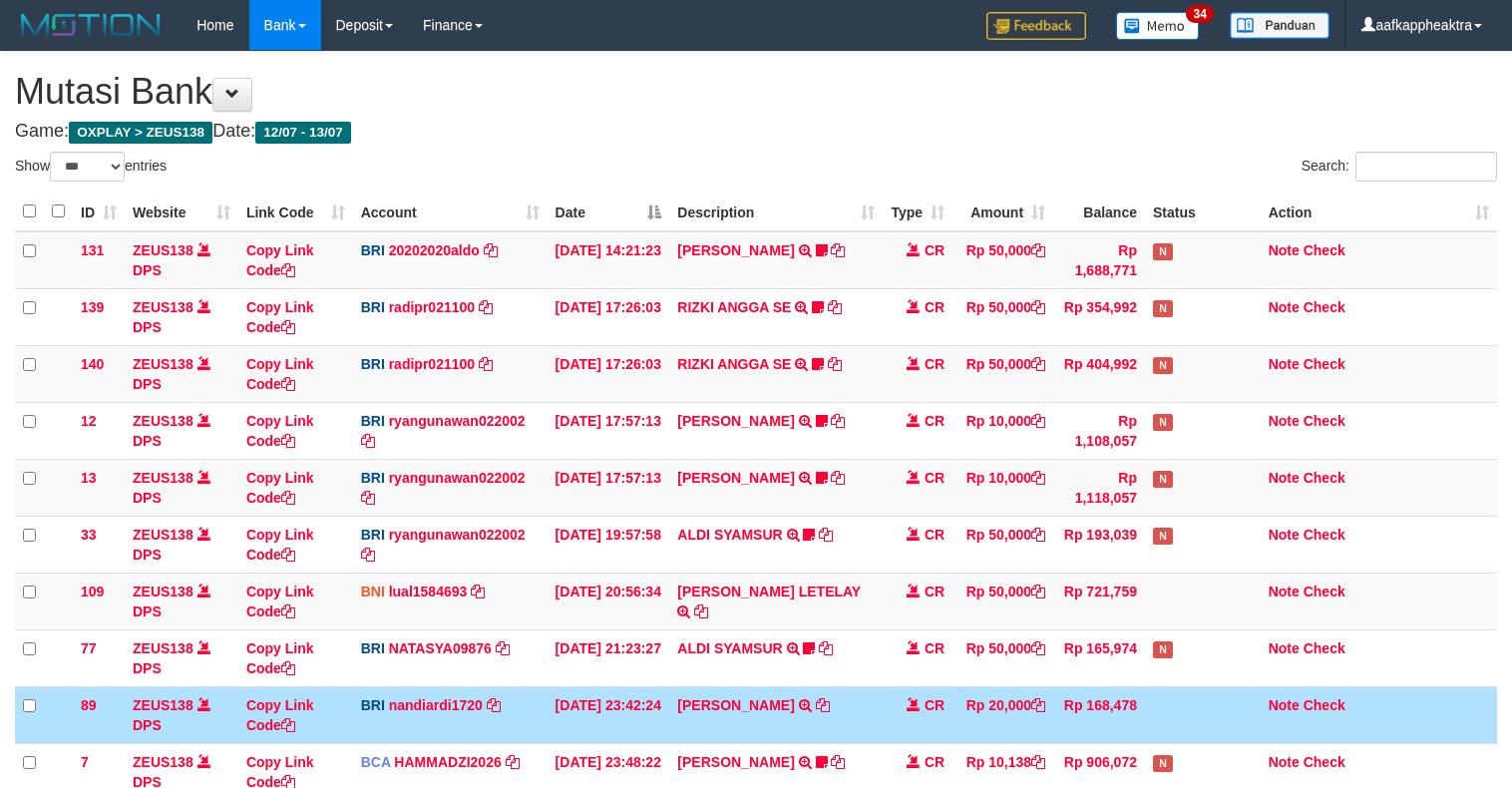 select on "***" 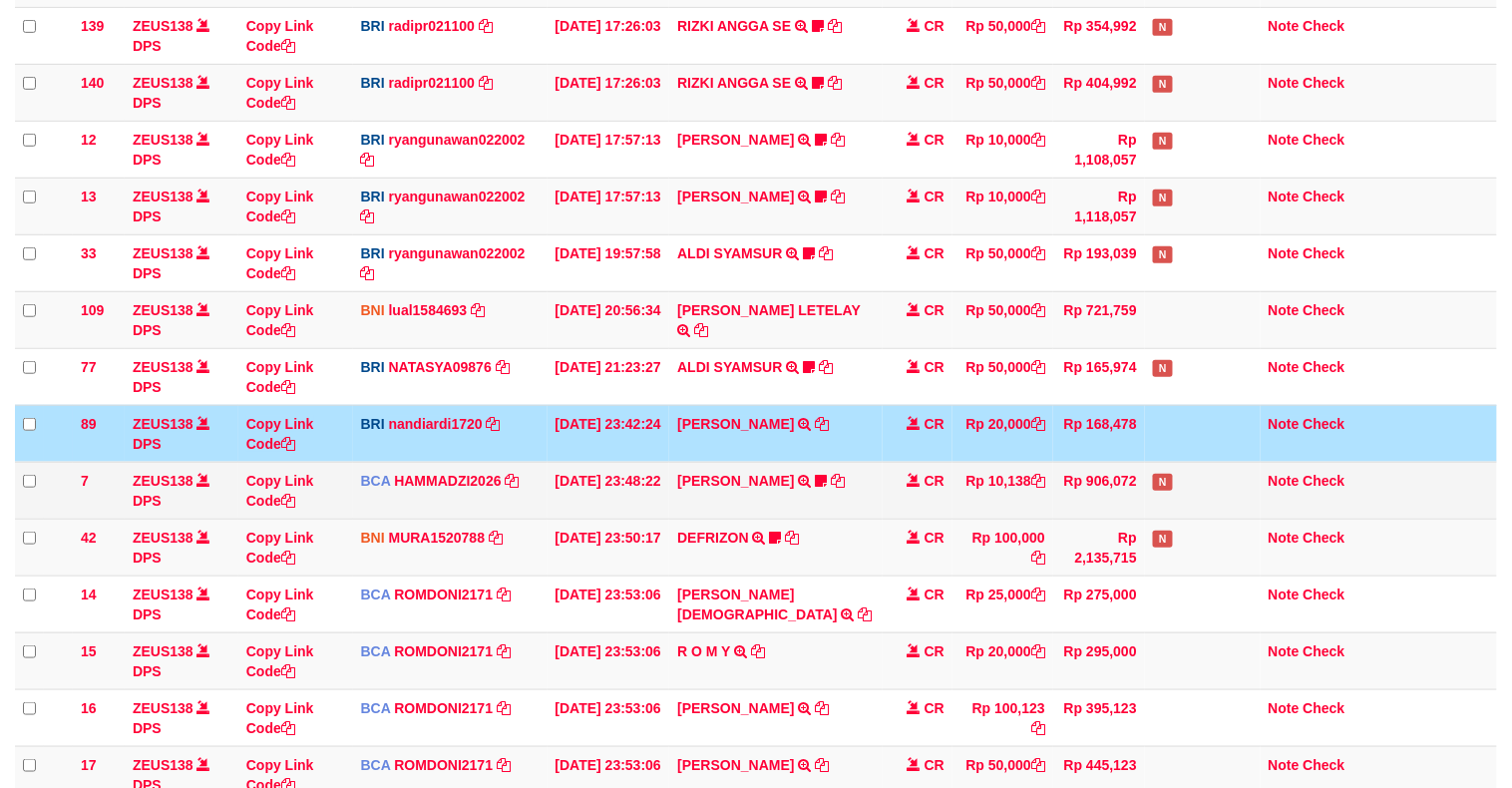 drag, startPoint x: 902, startPoint y: 470, endPoint x: 900, endPoint y: 485, distance: 15.132746 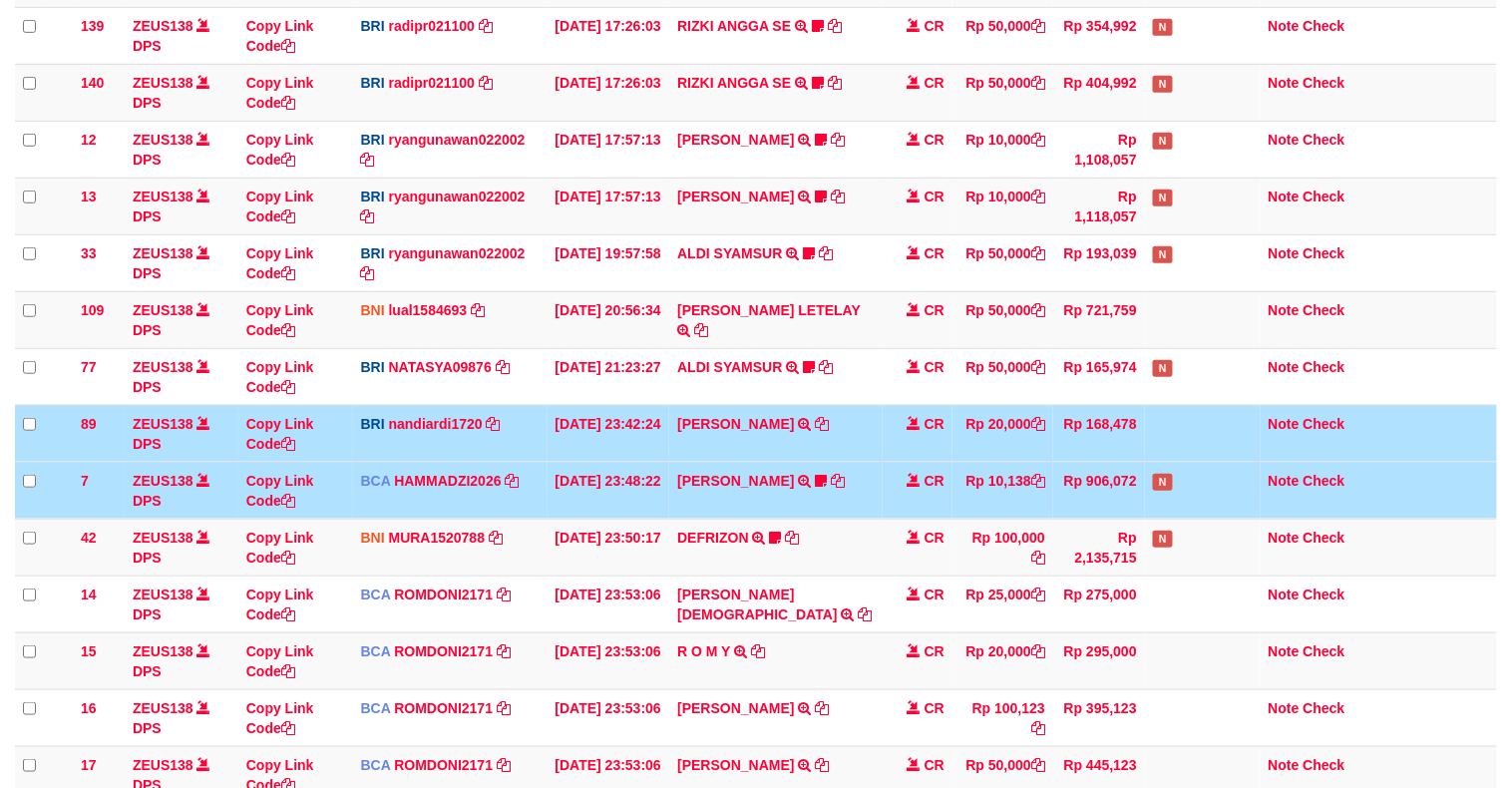 click on "131
ZEUS138    DPS
Copy Link Code
BRI
20202020aldo
DPS
REVALDO SAGITA
mutasi_20250713_3778 | 131
mutasi_20250713_3778 | 131
13/07/2025 14:21:23
DANA HERISUPRAPTO            TRANSFER NBMB DANA HERISUPRAPTO TO REVALDO SAGITA    Herisuprapto
CR
Rp 50,000
Rp 1,688,771
N
Note
Check
139
ZEUS138    DPS
Copy Link Code
BRI
radipr021100
DPS" at bounding box center (756, 377) 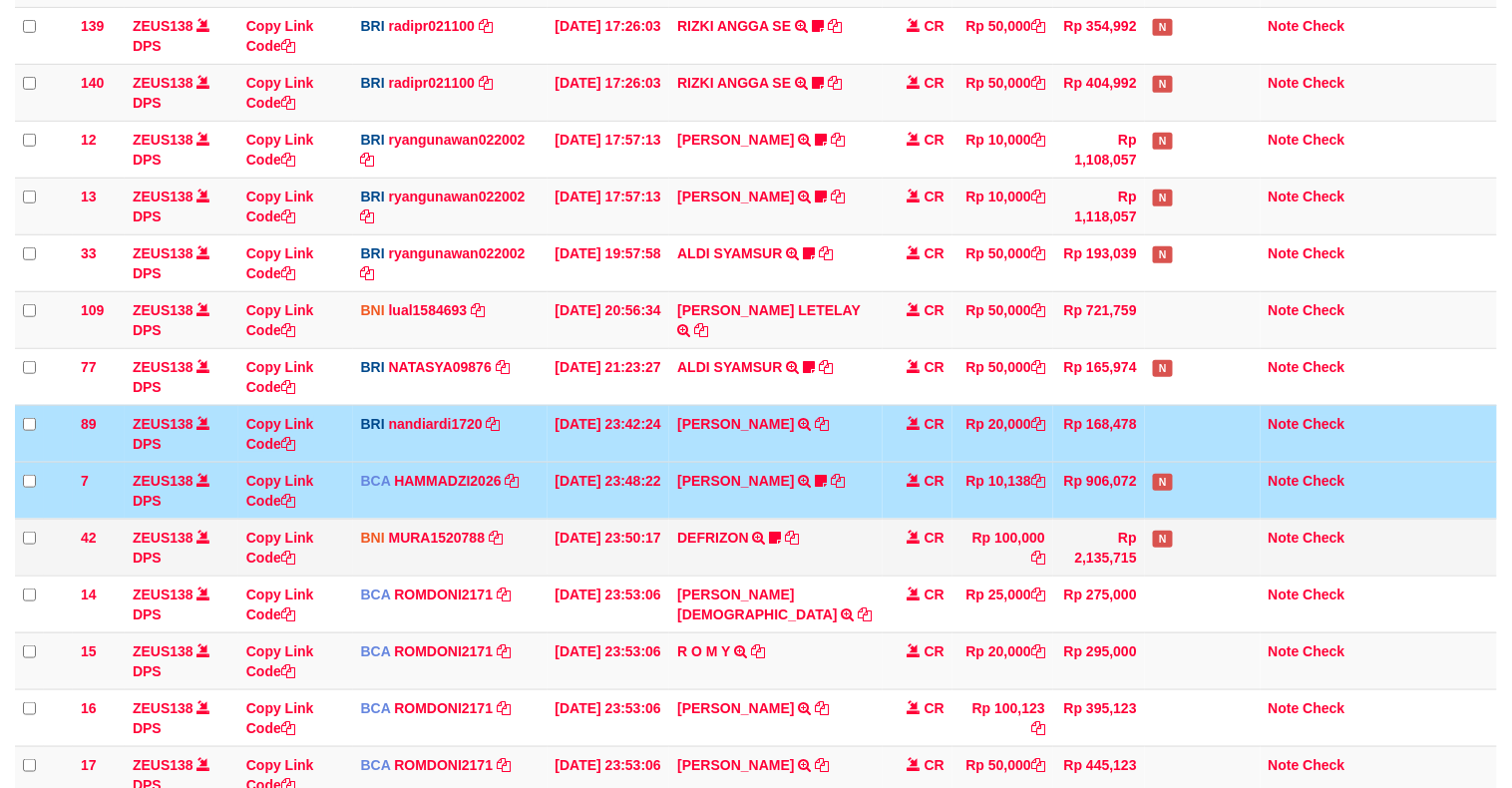 scroll, scrollTop: 322, scrollLeft: 0, axis: vertical 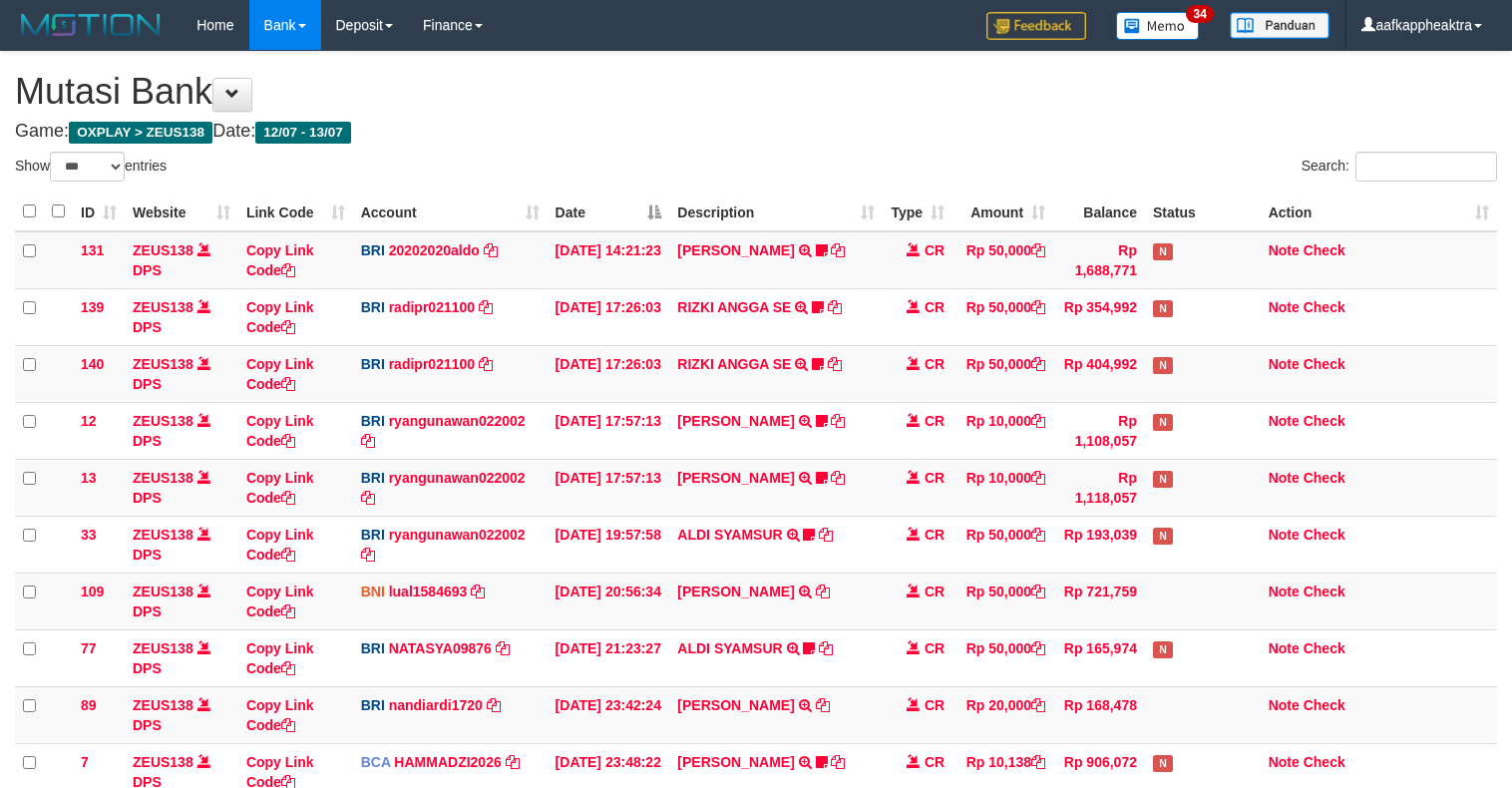 select on "***" 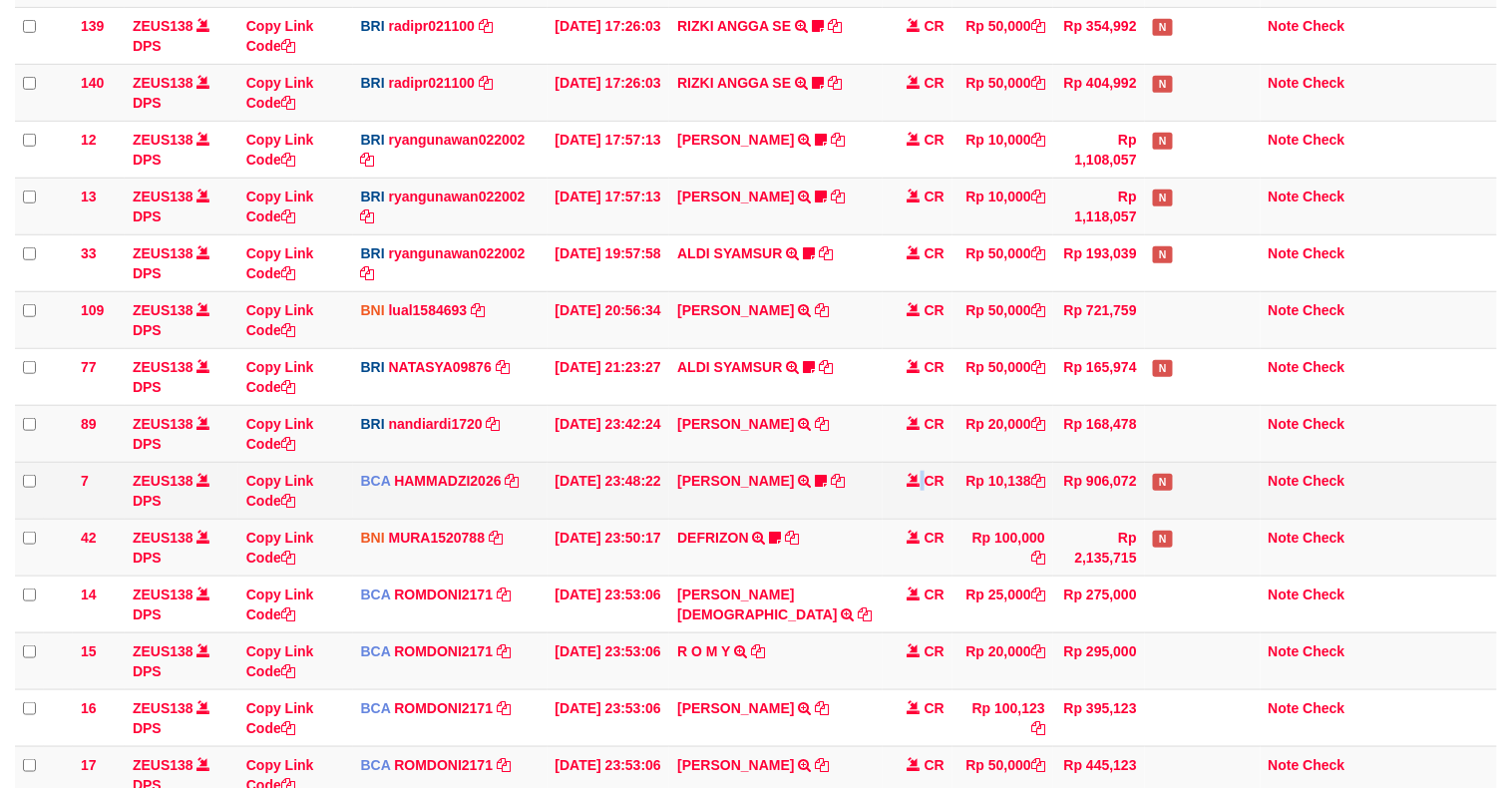 click on "CR" at bounding box center [918, 490] 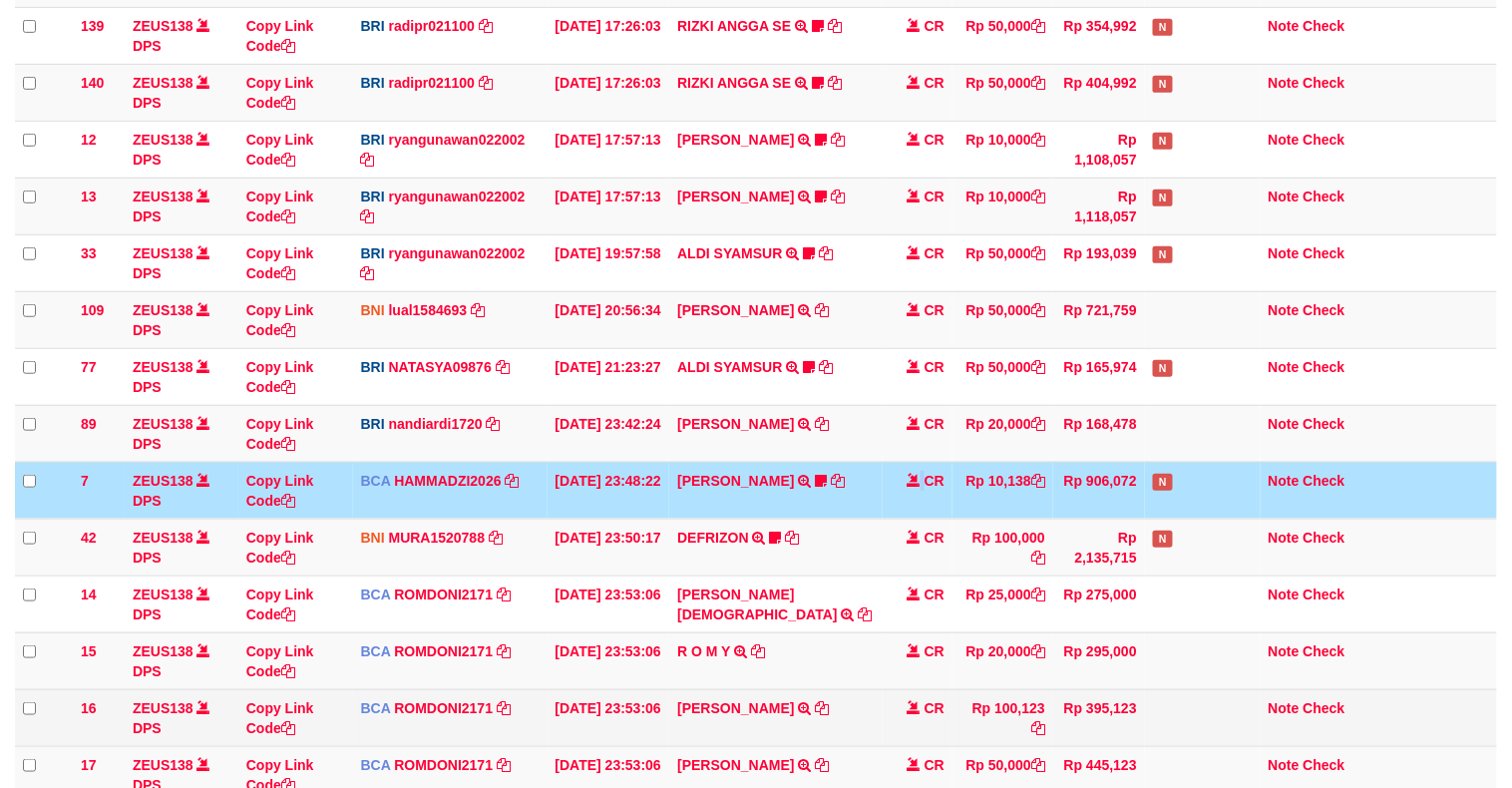 scroll, scrollTop: 550, scrollLeft: 0, axis: vertical 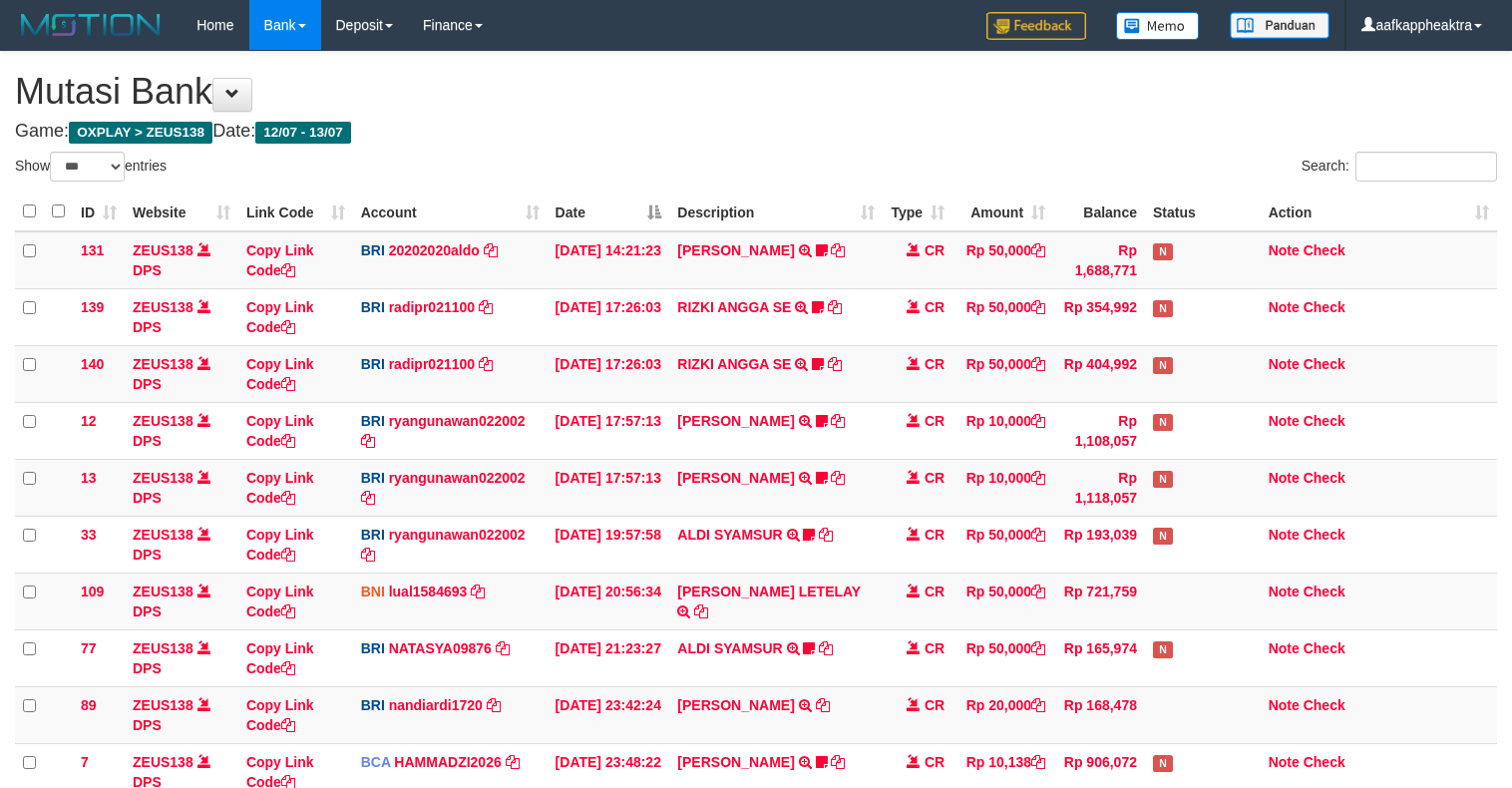 select on "***" 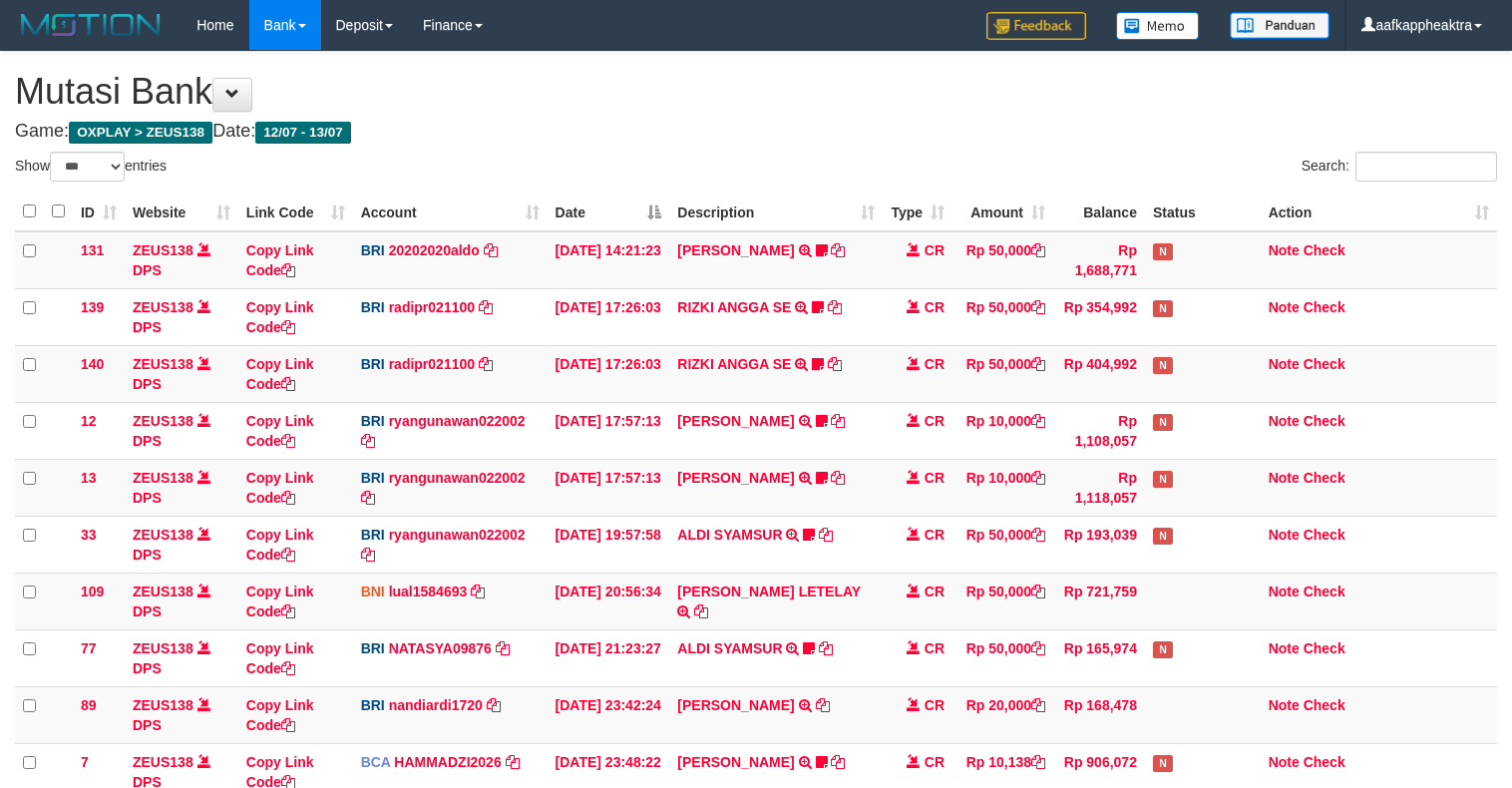 scroll, scrollTop: 550, scrollLeft: 0, axis: vertical 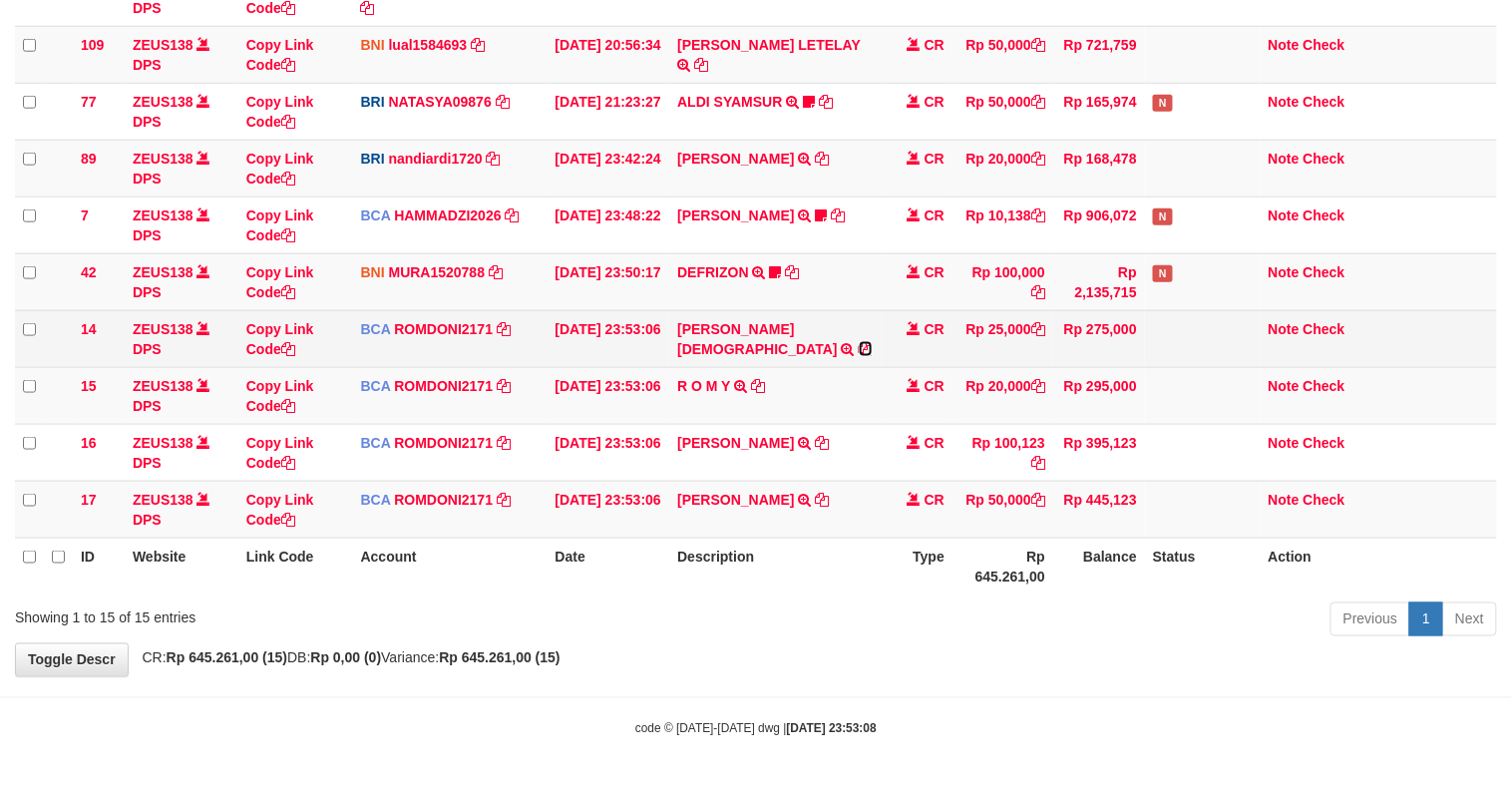 click at bounding box center [866, 349] 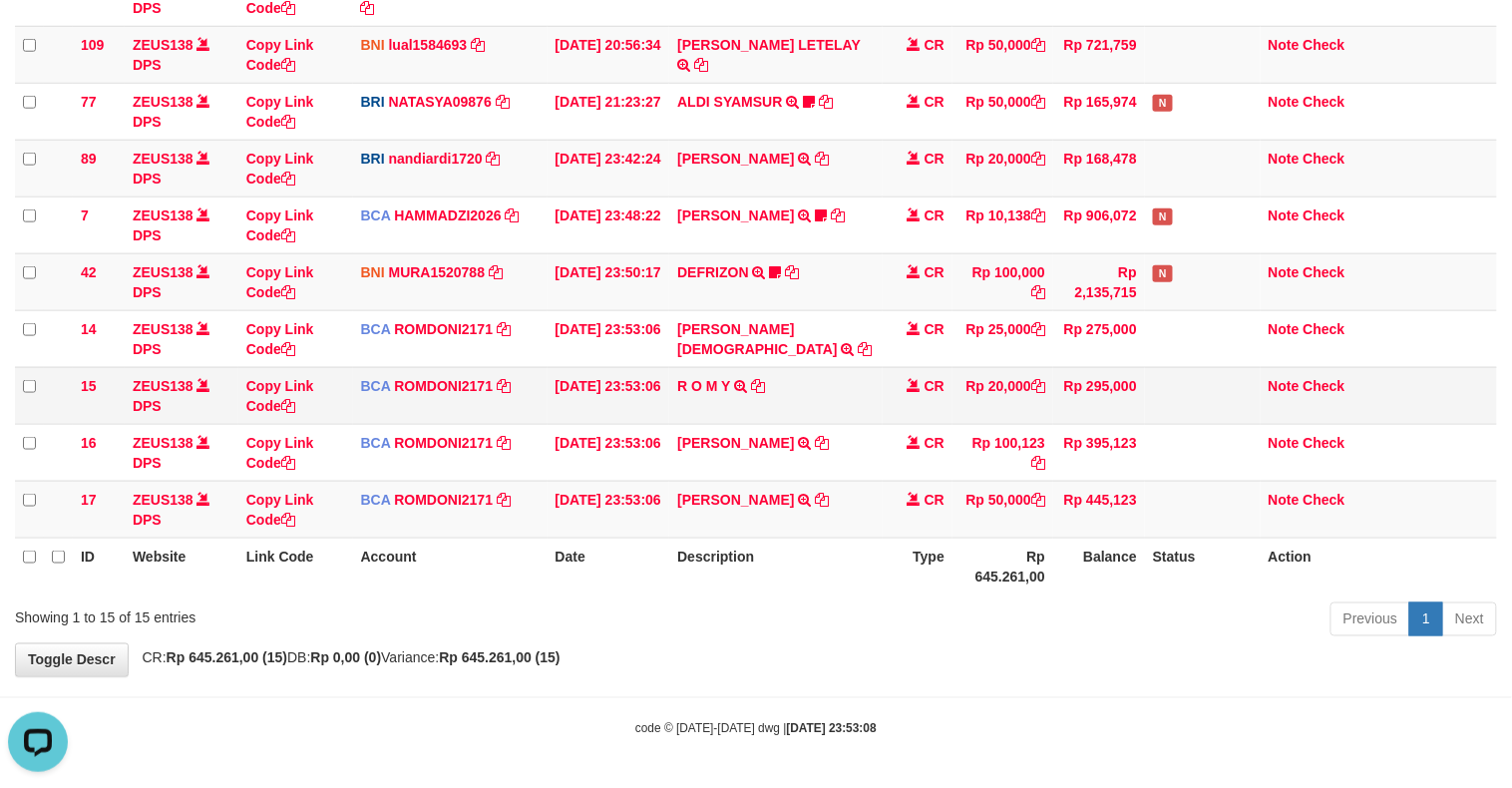 scroll, scrollTop: 0, scrollLeft: 0, axis: both 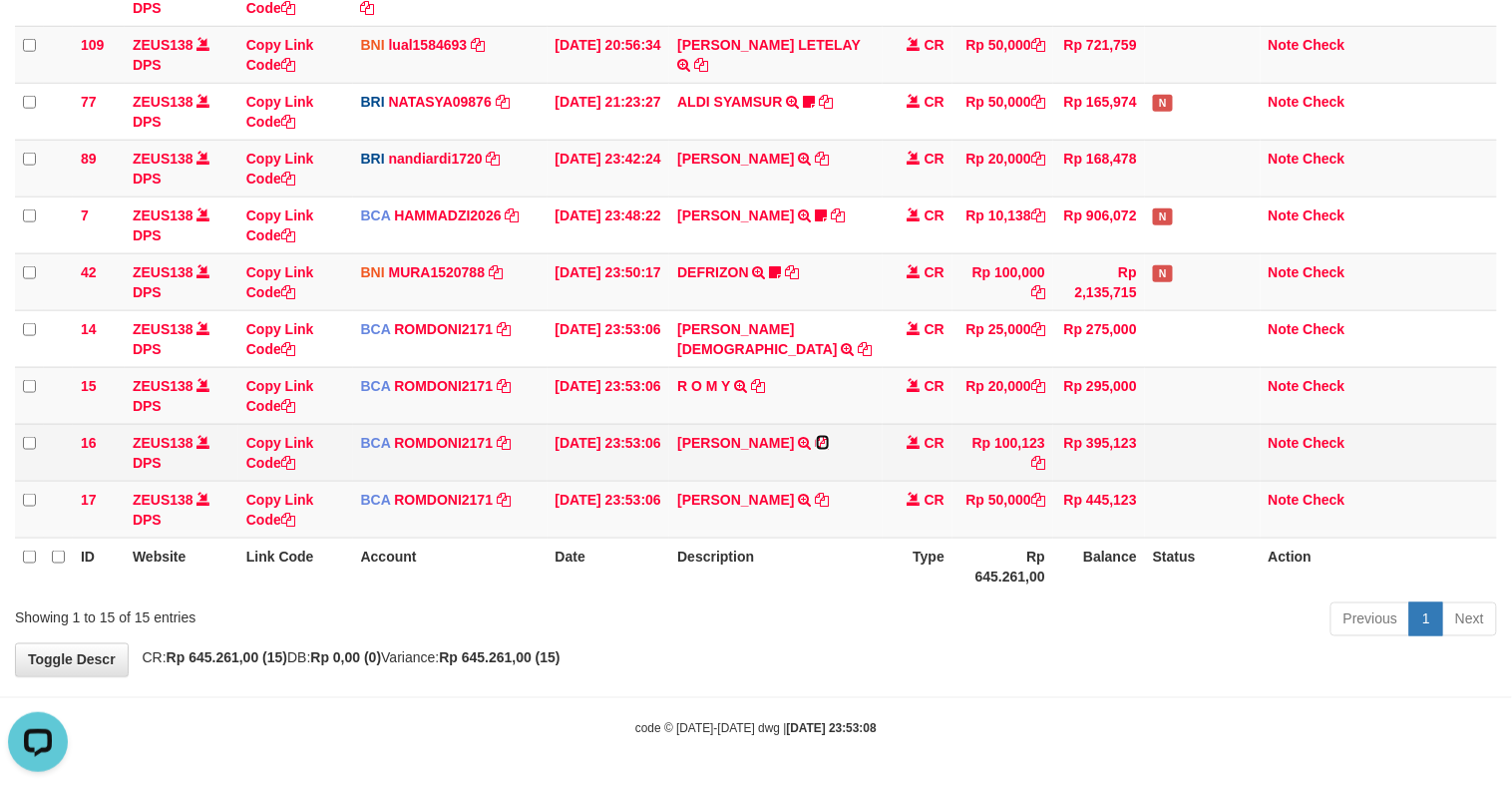 click at bounding box center (823, 443) 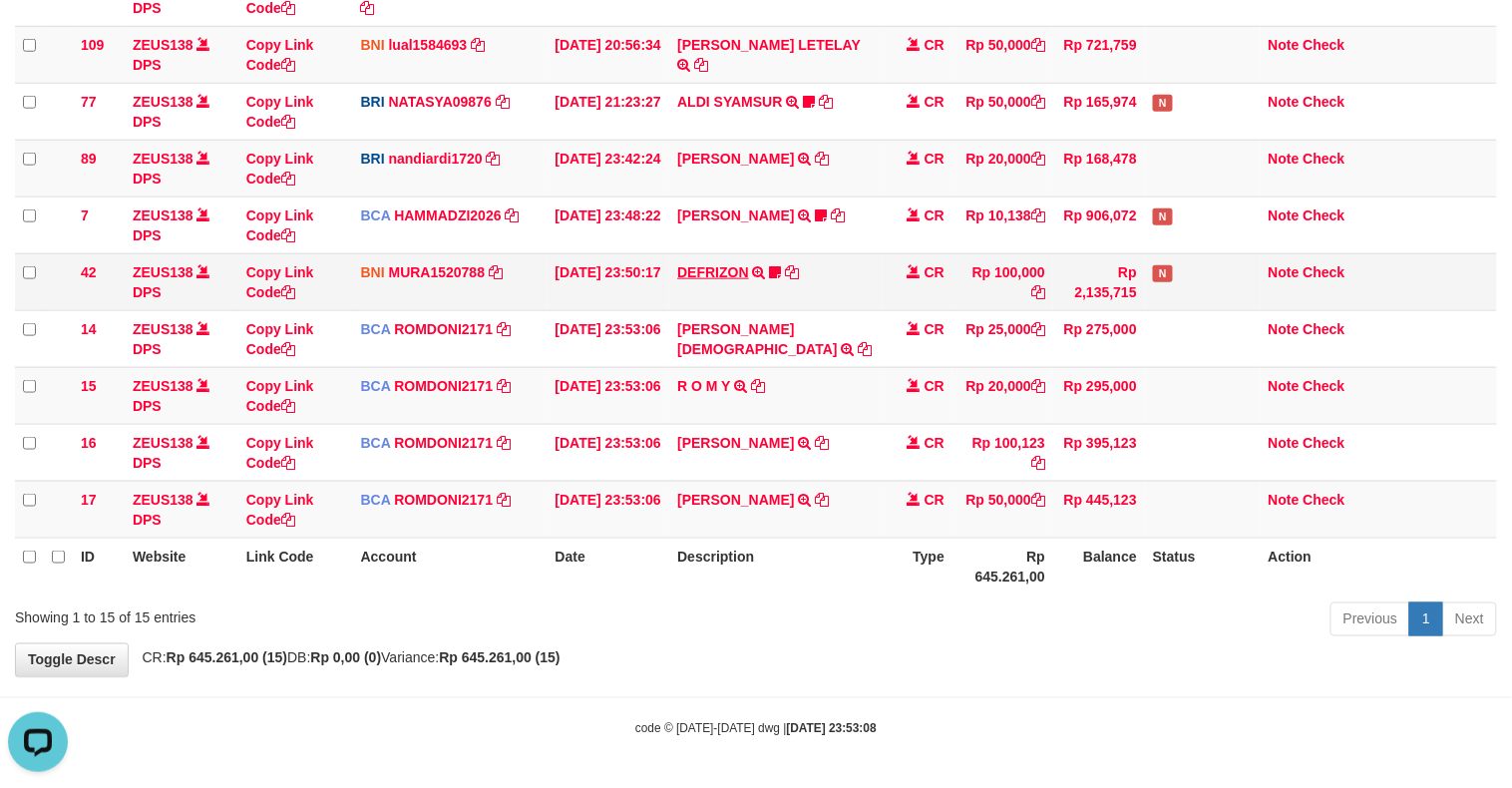 click on "131
ZEUS138    DPS
Copy Link Code
BRI
20202020aldo
DPS
REVALDO SAGITA
mutasi_20250713_3778 | 131
mutasi_20250713_3778 | 131
13/07/2025 14:21:23
DANA HERISUPRAPTO            TRANSFER NBMB DANA HERISUPRAPTO TO REVALDO SAGITA    Herisuprapto
CR
Rp 50,000
Rp 1,688,771
N
Note
Check
139
ZEUS138    DPS
Copy Link Code
BRI
radipr021100
DPS" at bounding box center [756, 112] 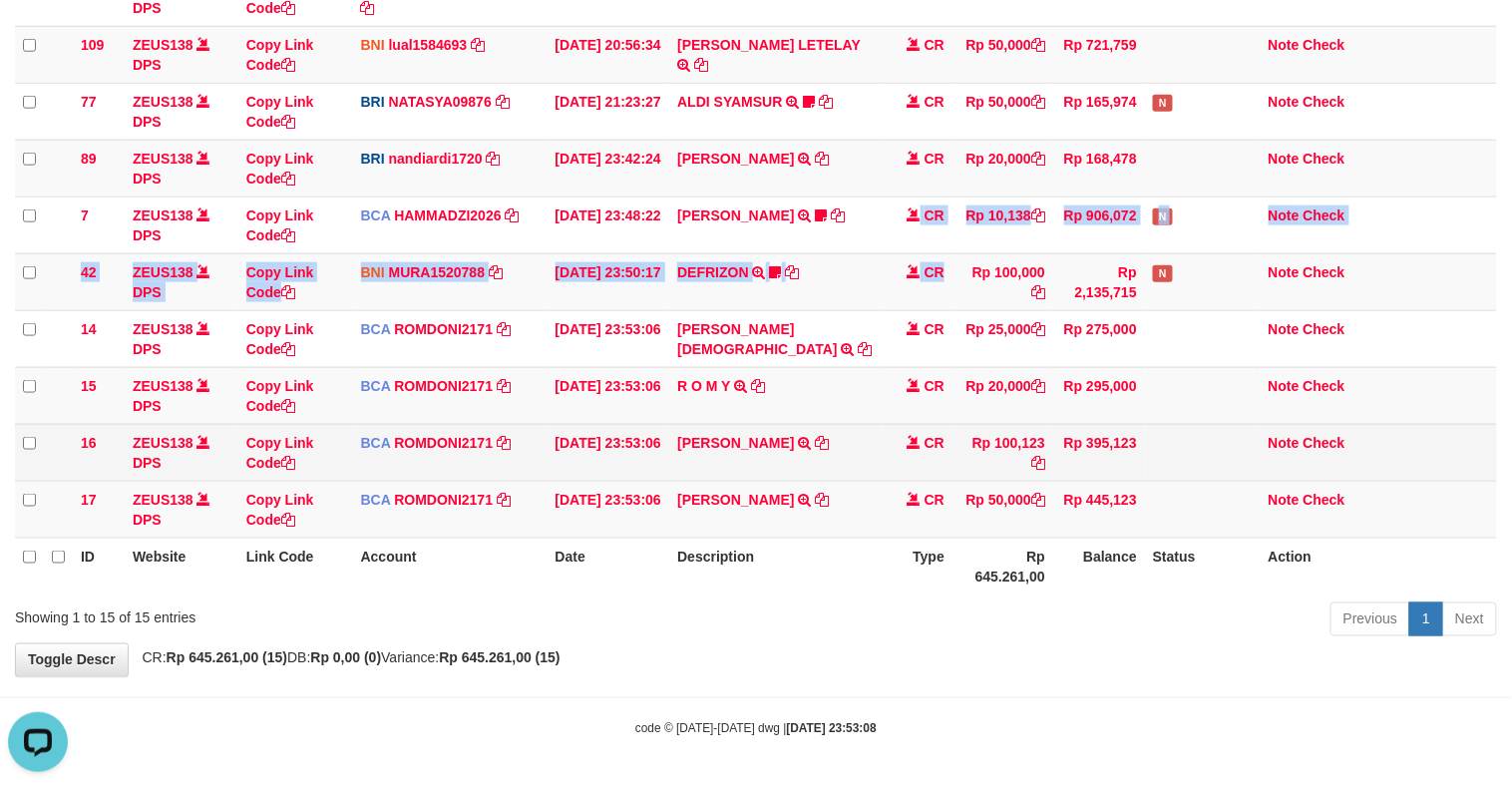 drag, startPoint x: 945, startPoint y: 293, endPoint x: 564, endPoint y: 471, distance: 420.52943 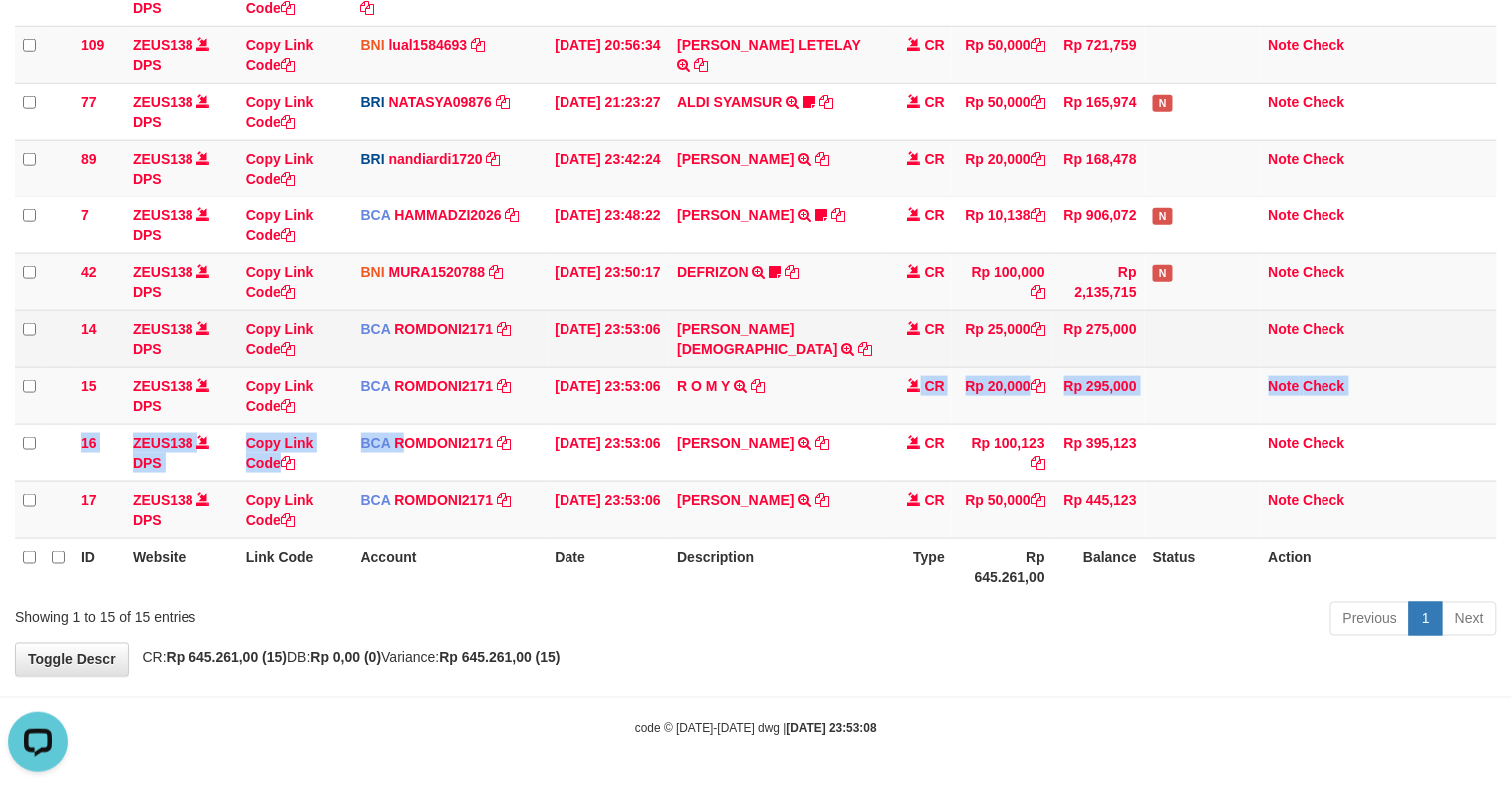 drag, startPoint x: 564, startPoint y: 471, endPoint x: 605, endPoint y: 333, distance: 143.9618 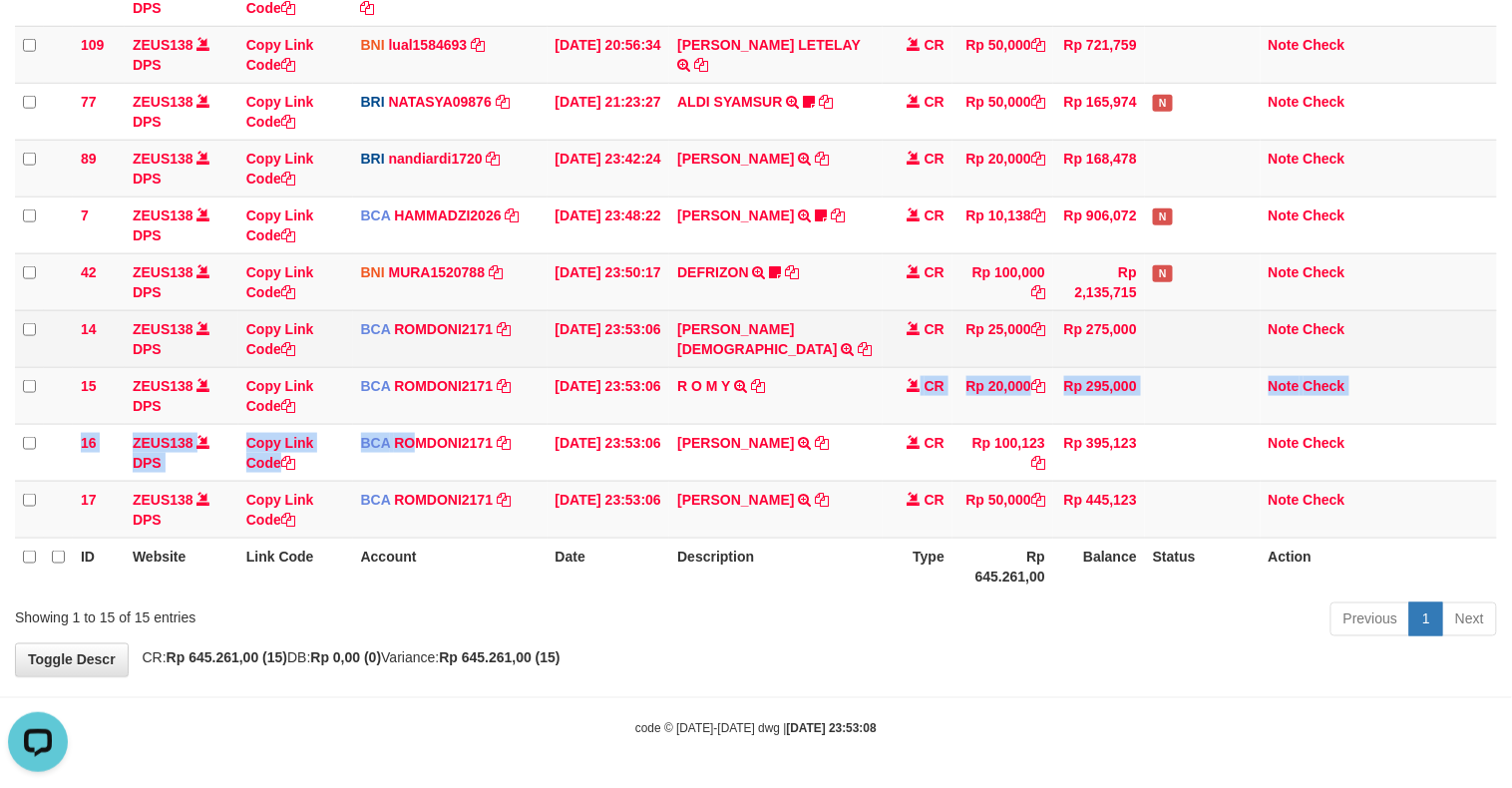 drag, startPoint x: 1004, startPoint y: 317, endPoint x: 1023, endPoint y: 329, distance: 22.472205 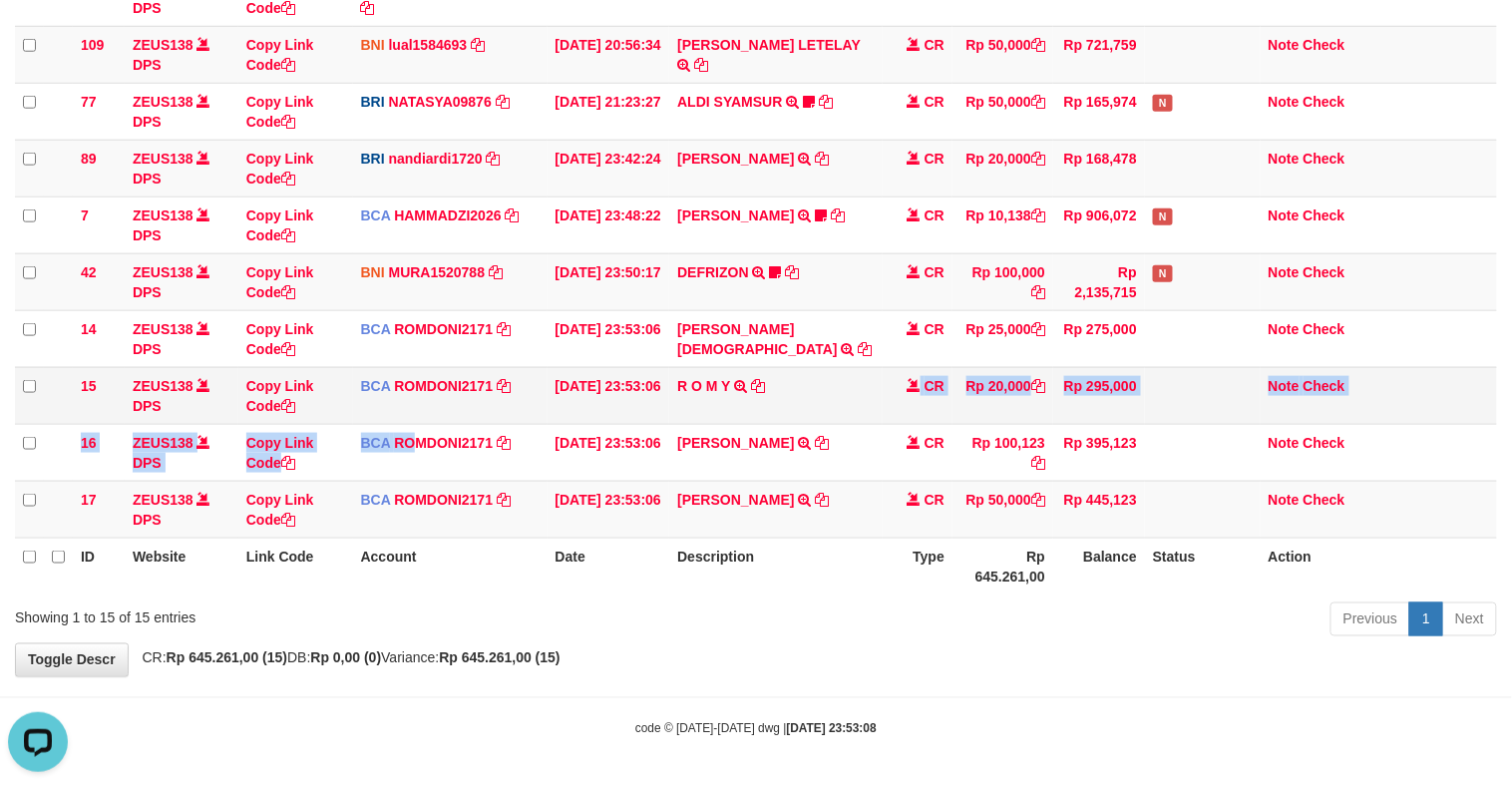 drag, startPoint x: 555, startPoint y: 451, endPoint x: 589, endPoint y: 382, distance: 76.92204 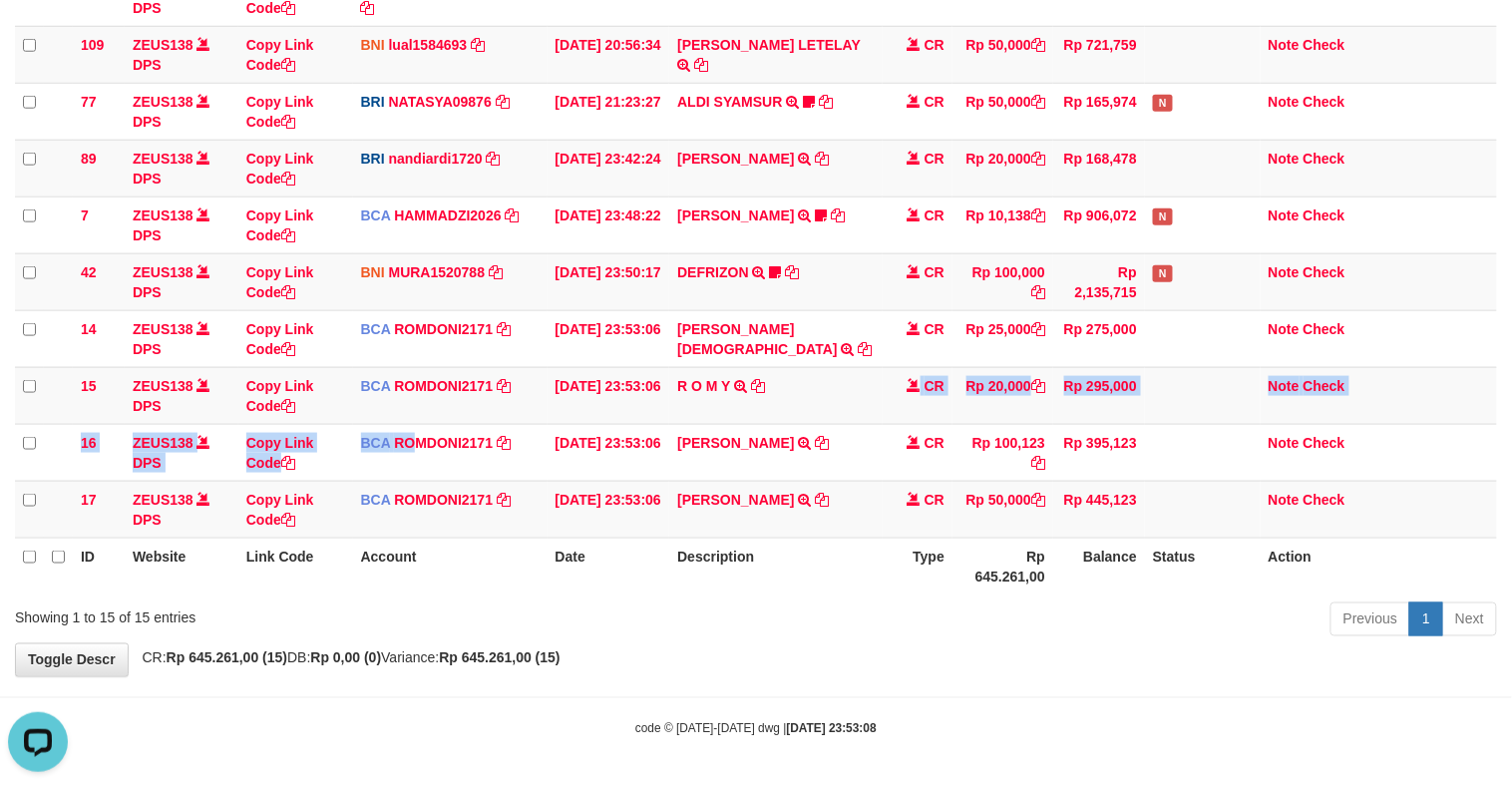 drag, startPoint x: 601, startPoint y: 356, endPoint x: 1516, endPoint y: 407, distance: 916.4202 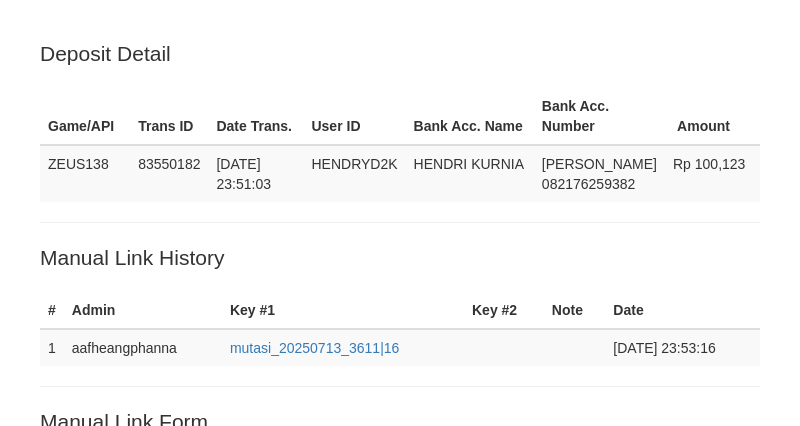 scroll, scrollTop: 0, scrollLeft: 0, axis: both 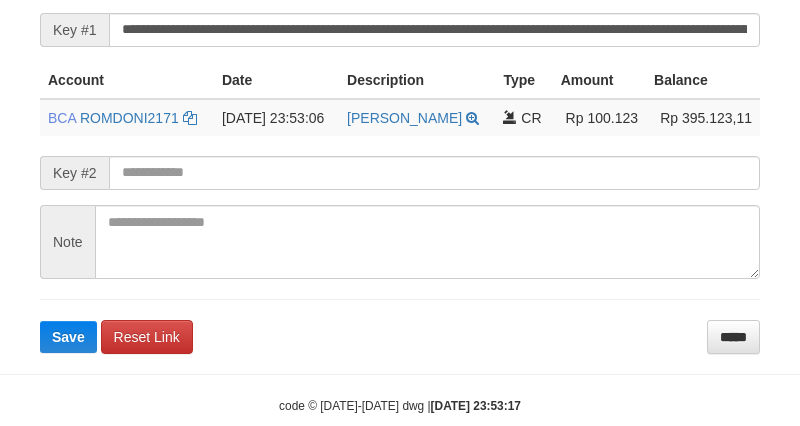 click on "**********" at bounding box center [400, 158] 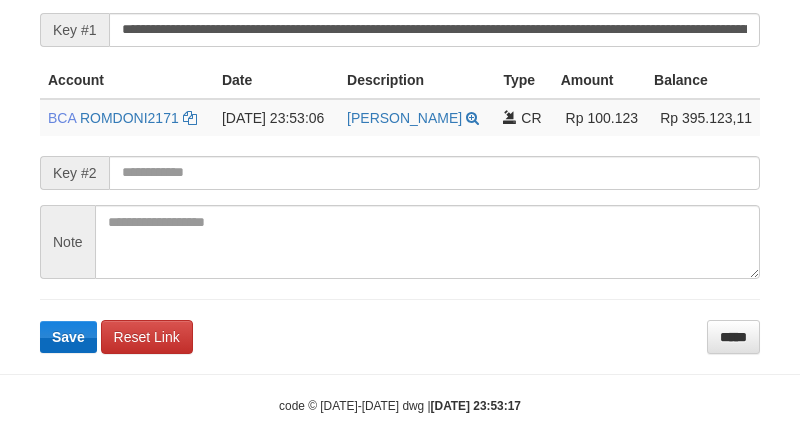 scroll, scrollTop: 480, scrollLeft: 0, axis: vertical 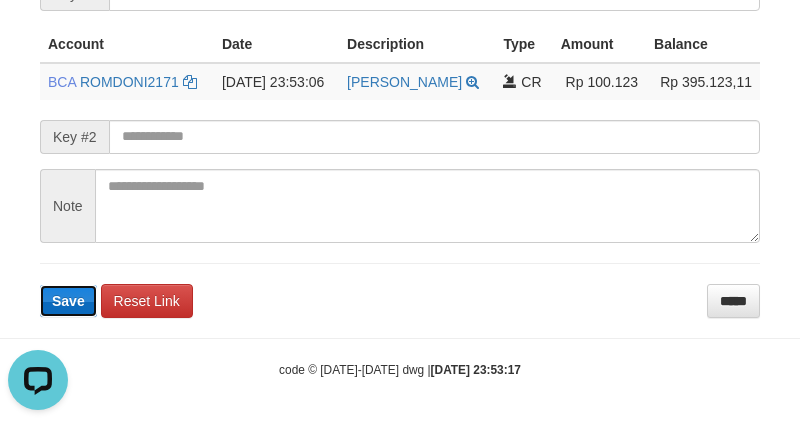 click on "Save" at bounding box center (68, 301) 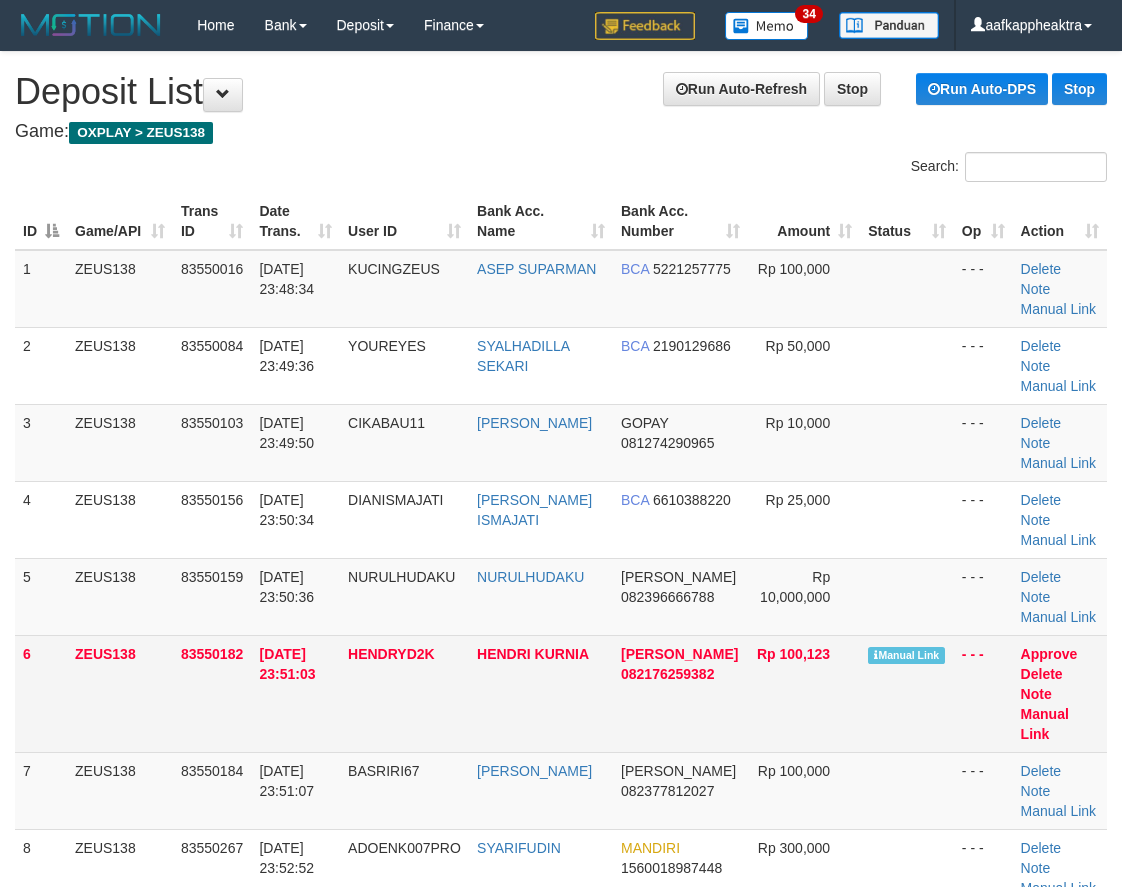 scroll, scrollTop: 132, scrollLeft: 0, axis: vertical 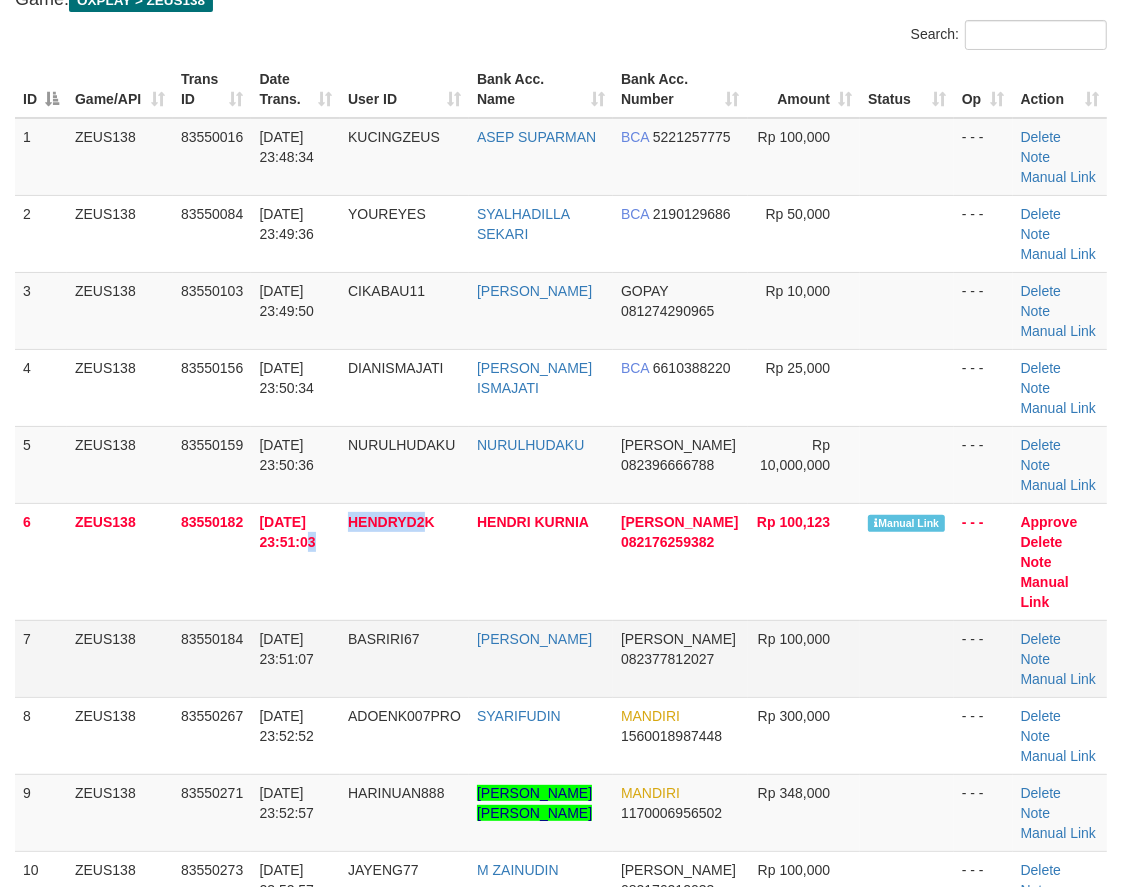 drag, startPoint x: 431, startPoint y: 593, endPoint x: 423, endPoint y: 666, distance: 73.43705 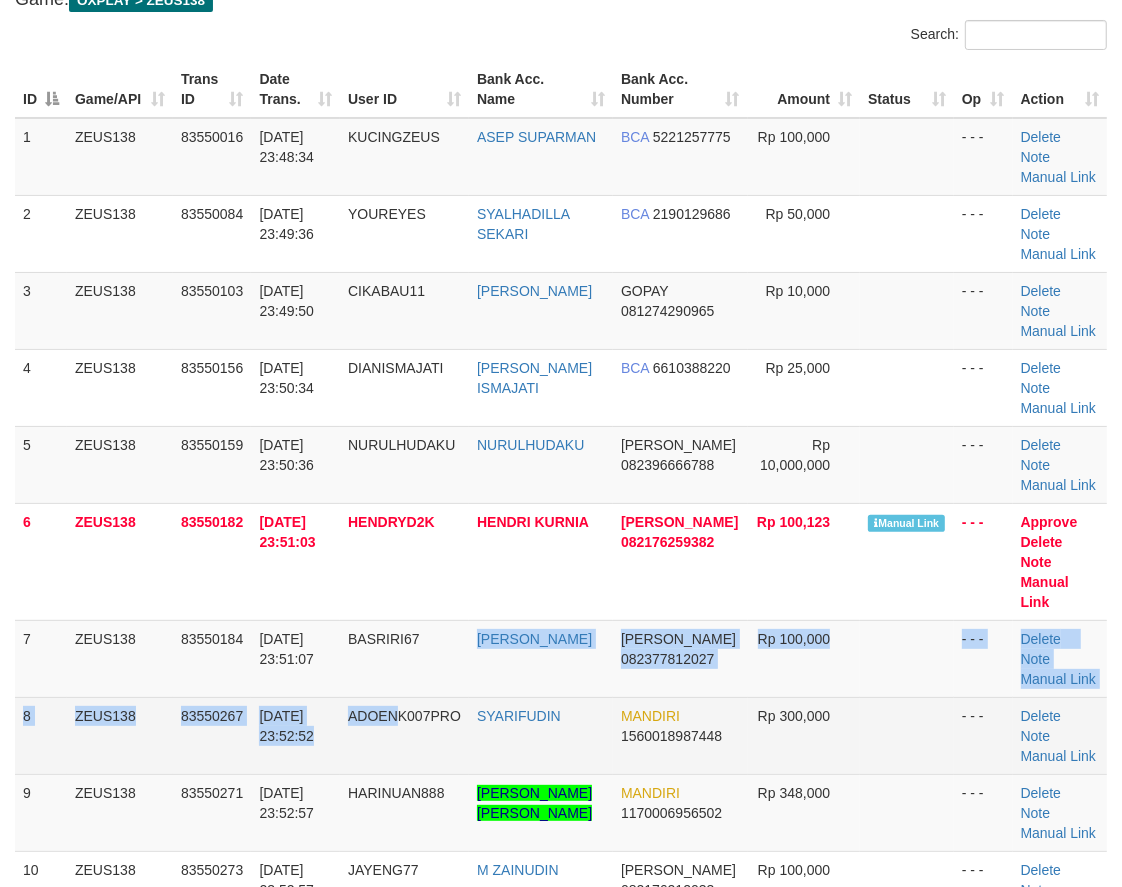 drag, startPoint x: 423, startPoint y: 666, endPoint x: 396, endPoint y: 697, distance: 41.109608 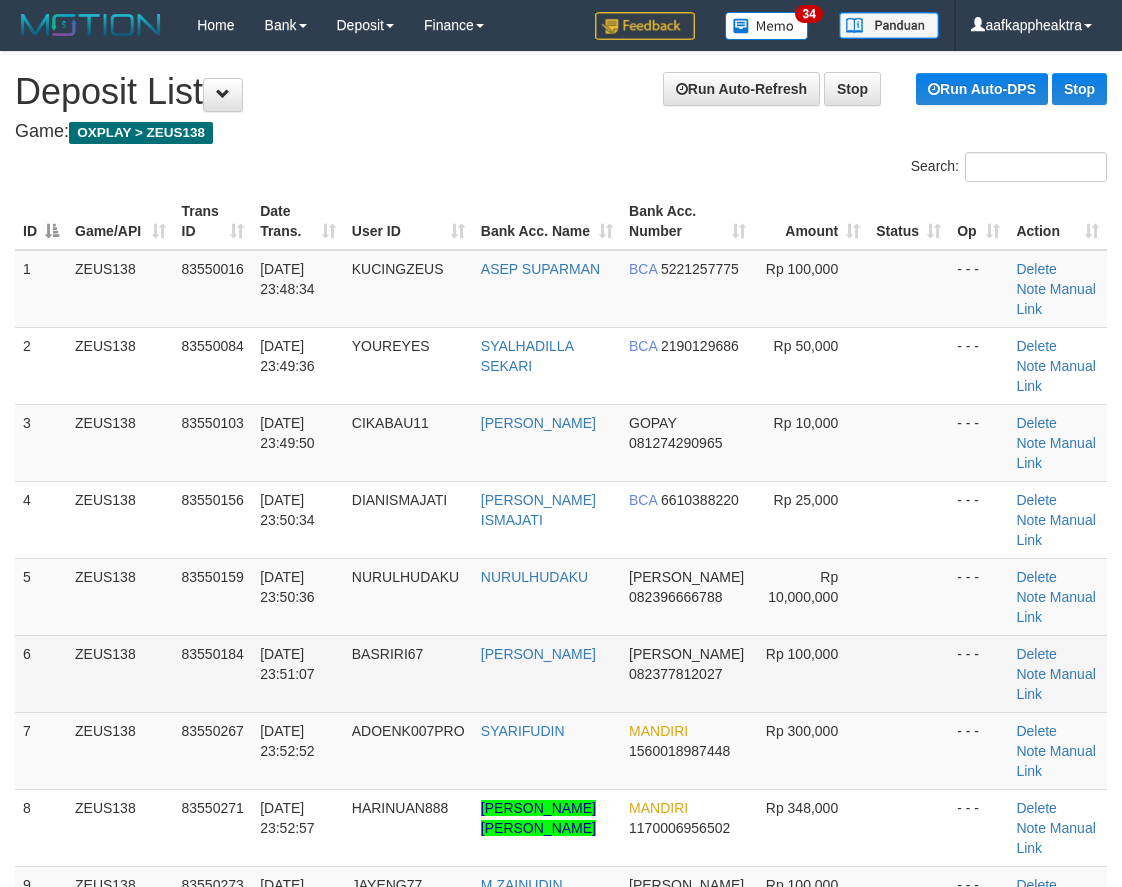 click on "1
ZEUS138
83550016
[DATE] 23:48:34
KUCINGZEUS
ASEP SUPARMAN
BCA
5221257775
Rp 100,000
- - -
[GEOGRAPHIC_DATA]
Note
Manual Link
2
ZEUS138
83550084
[DATE] 23:49:36
YOUREYES
SYALHADILLA SEKARI
BCA
2190129686
Rp 50,000
- - -
[GEOGRAPHIC_DATA]
Note
Manual Link" at bounding box center [561, 674] 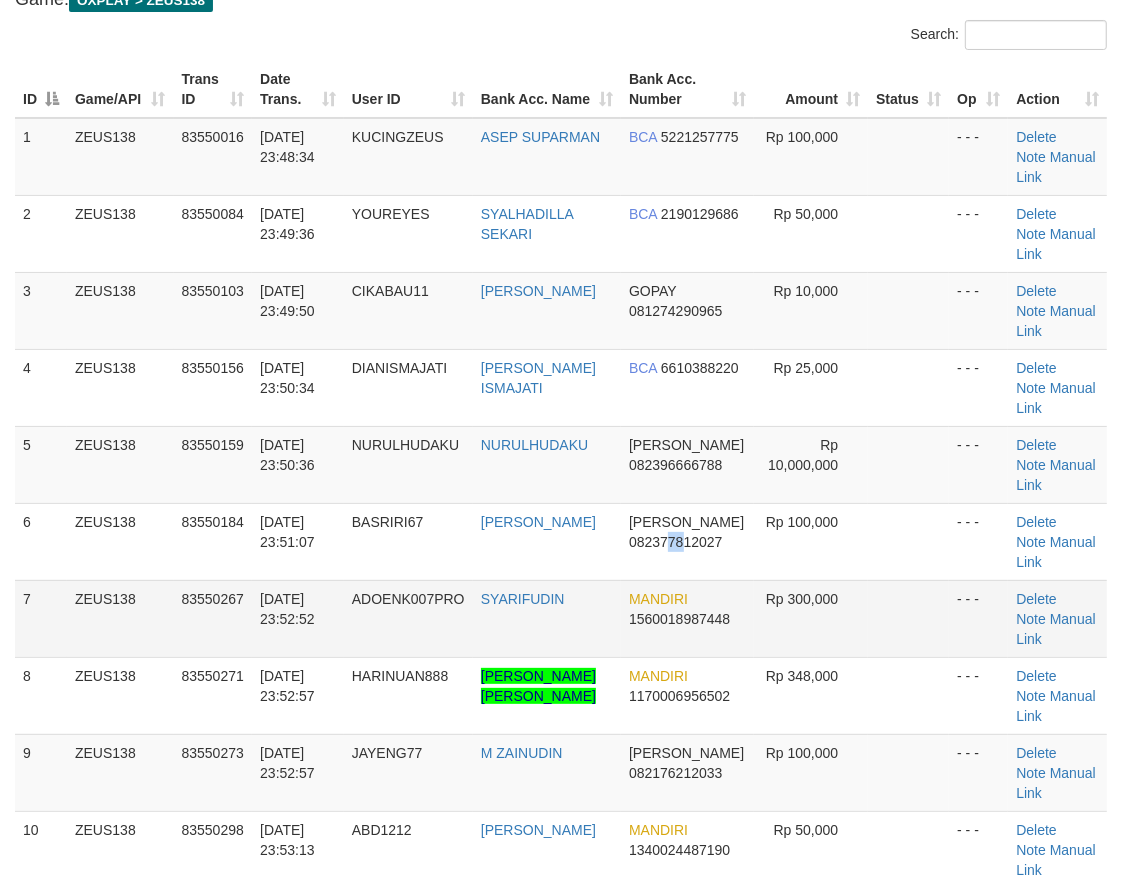 drag, startPoint x: 691, startPoint y: 552, endPoint x: 713, endPoint y: 603, distance: 55.542778 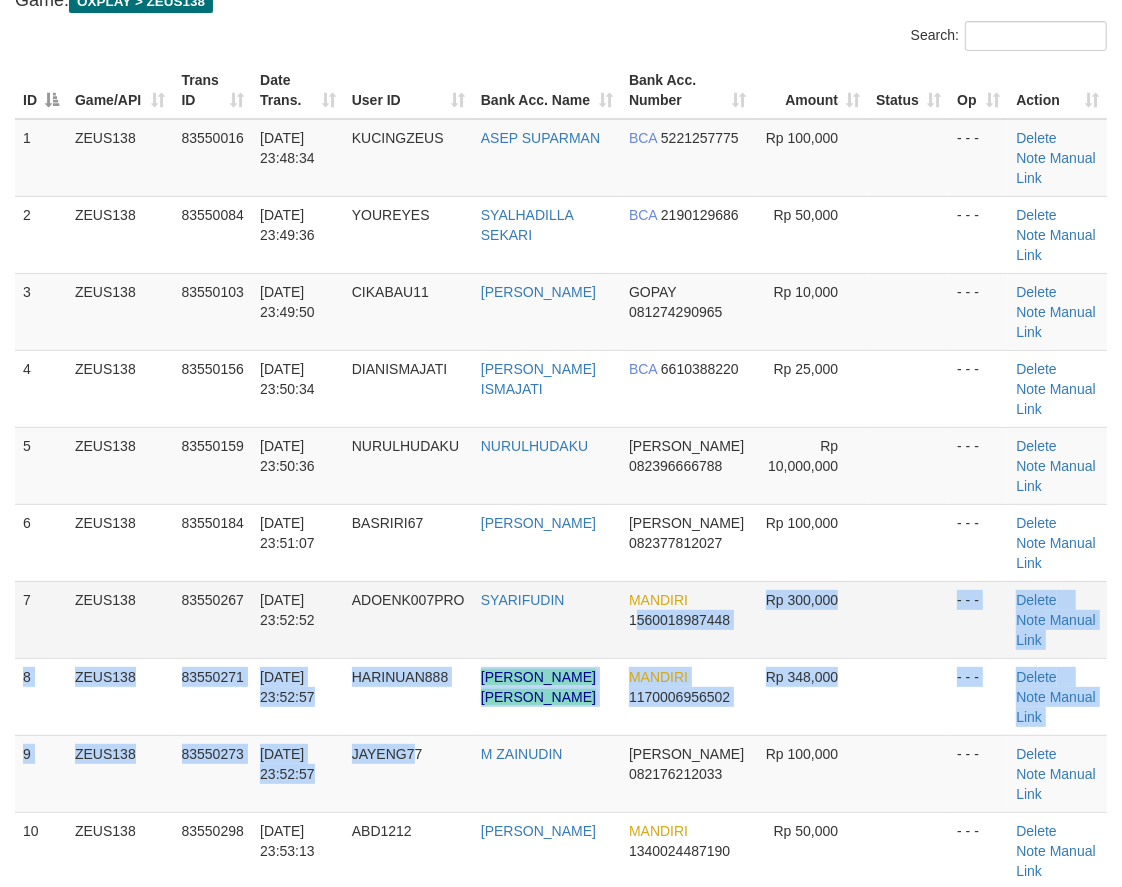 drag, startPoint x: 422, startPoint y: 777, endPoint x: 590, endPoint y: 587, distance: 253.62177 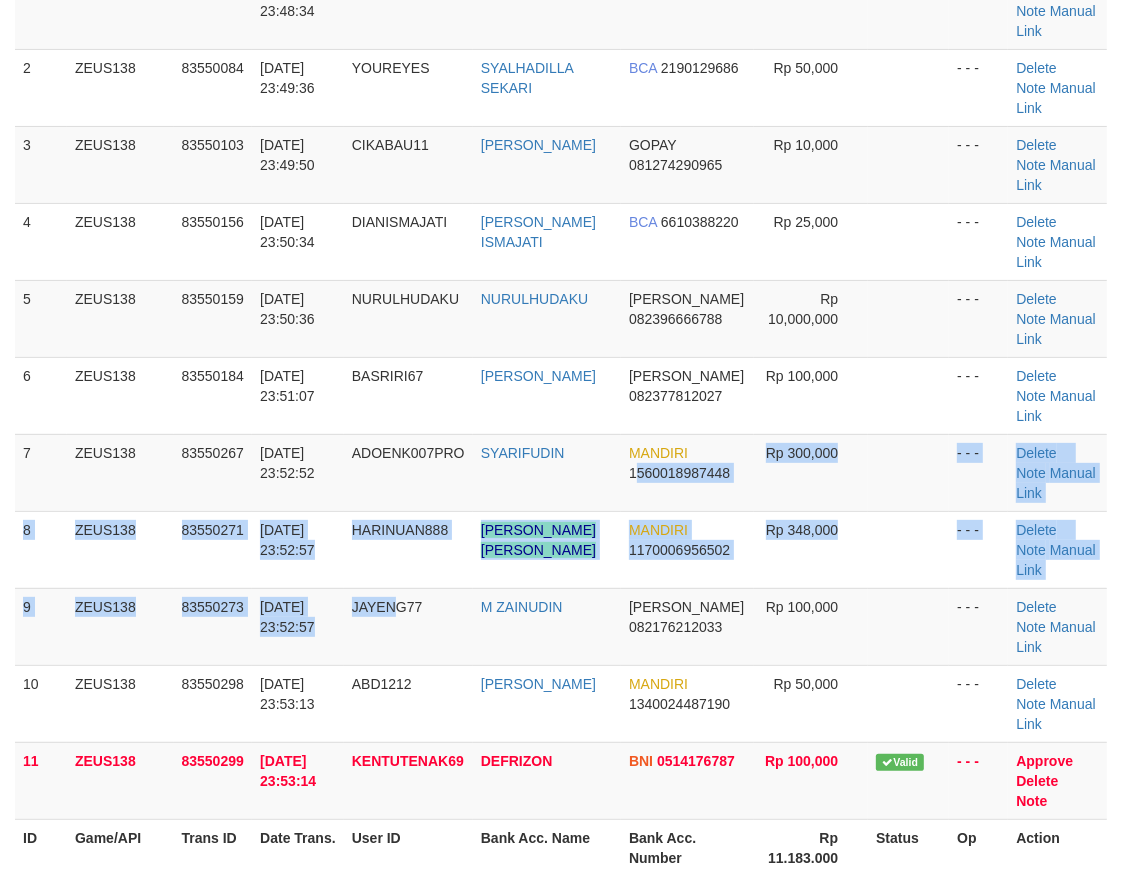 scroll, scrollTop: 575, scrollLeft: 0, axis: vertical 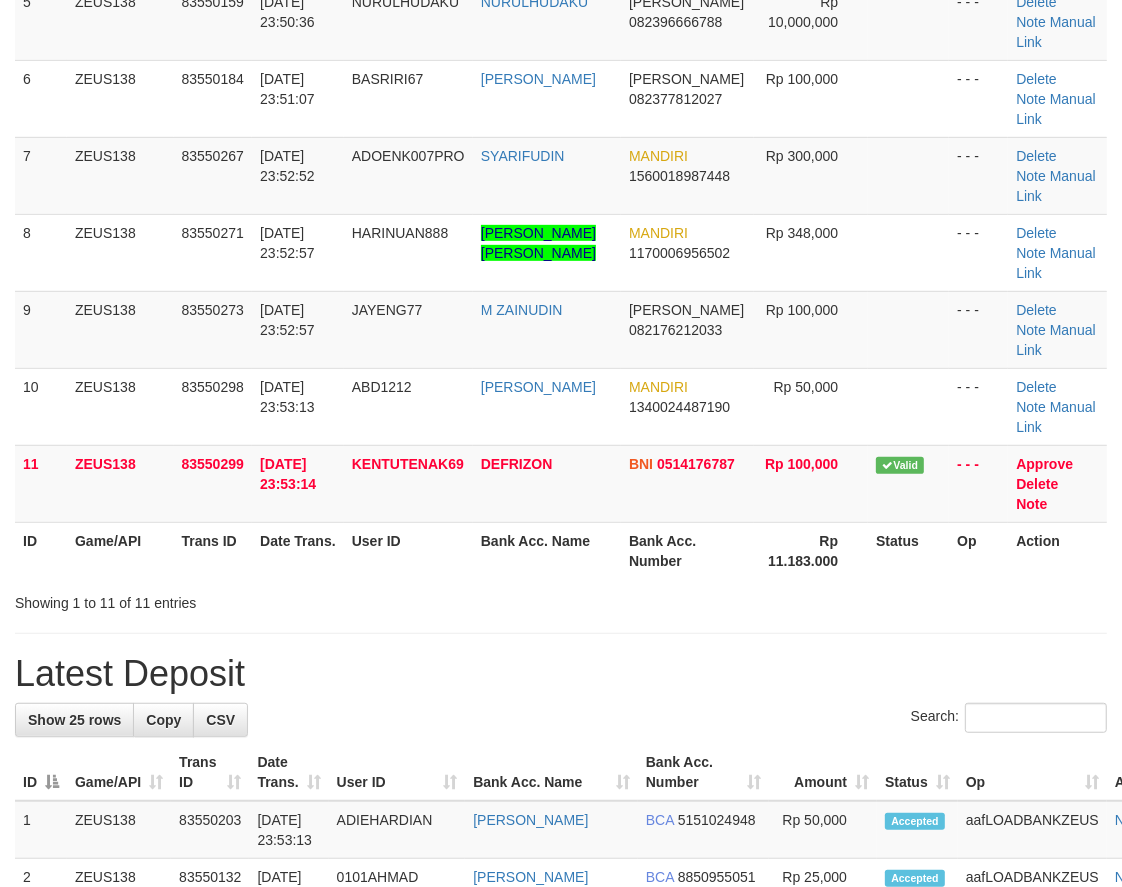 click on "Bank Acc. Number" at bounding box center (687, 550) 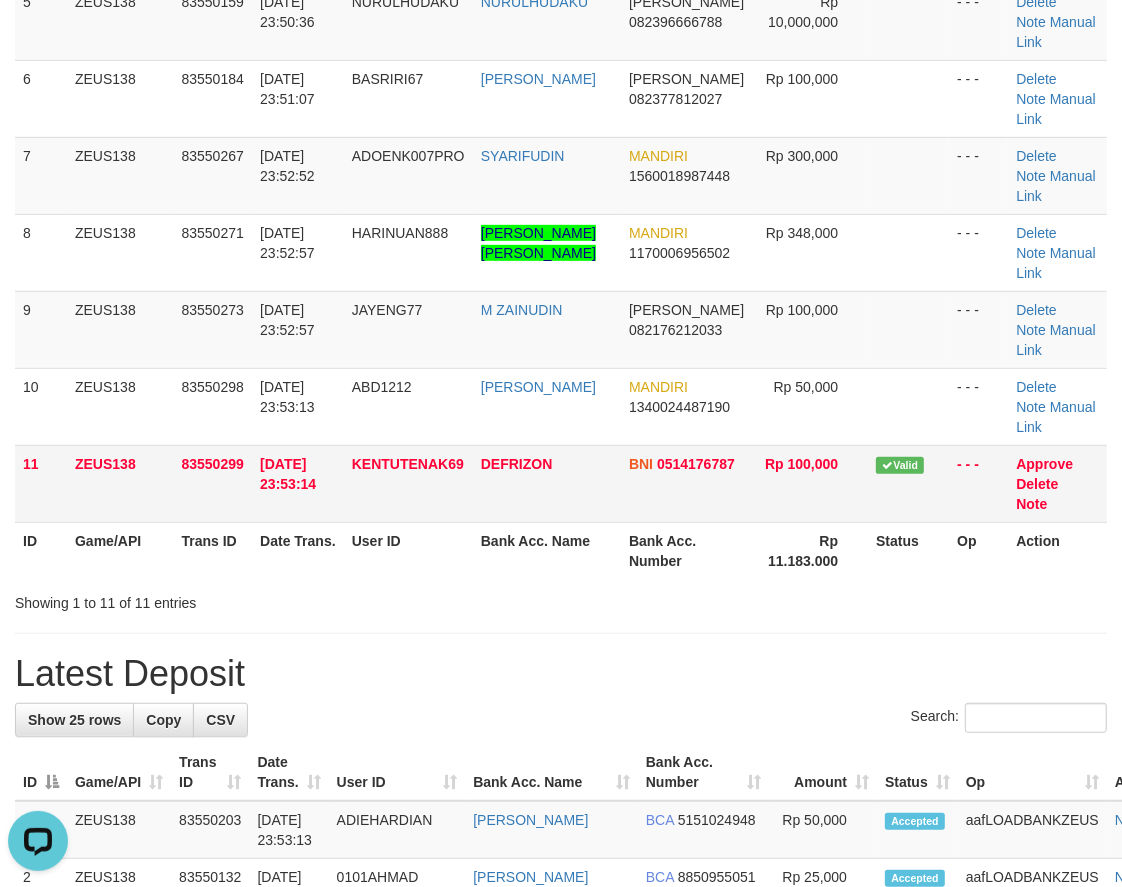 scroll, scrollTop: 0, scrollLeft: 0, axis: both 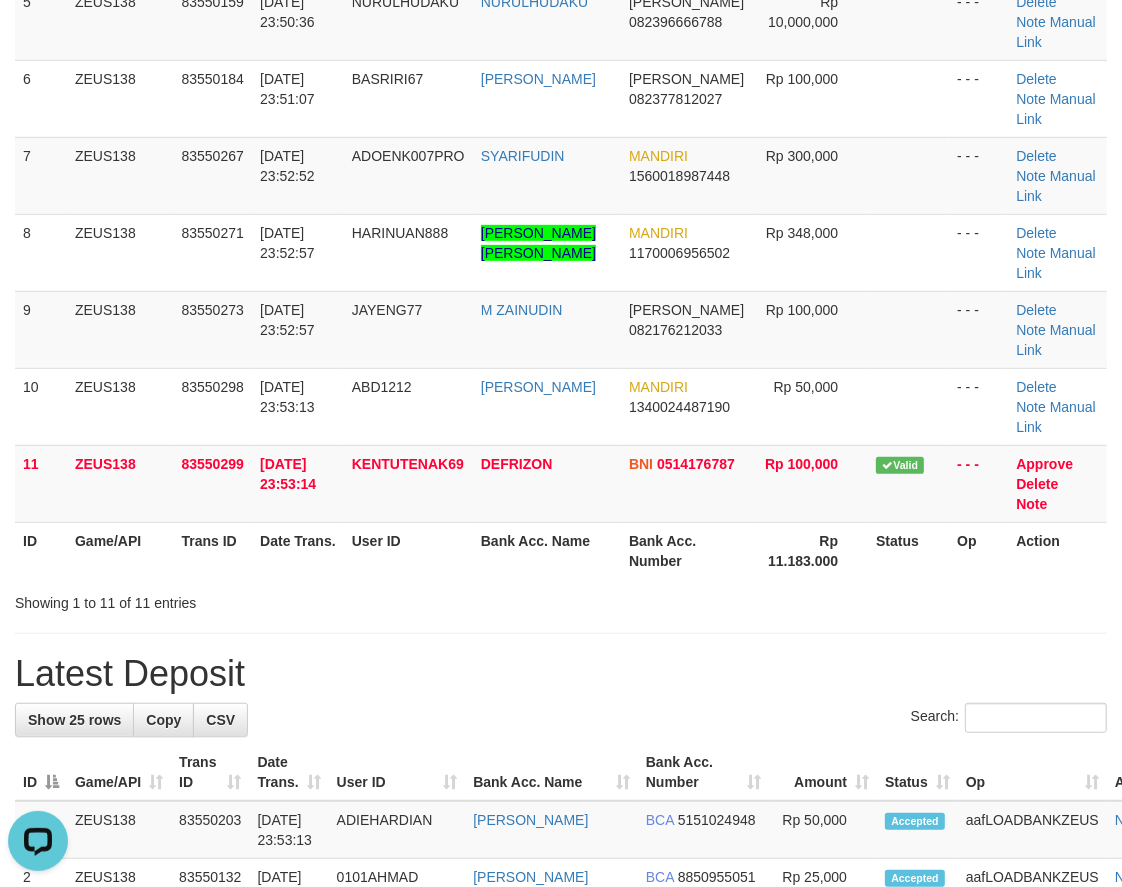 drag, startPoint x: 468, startPoint y: 514, endPoint x: 407, endPoint y: 562, distance: 77.62087 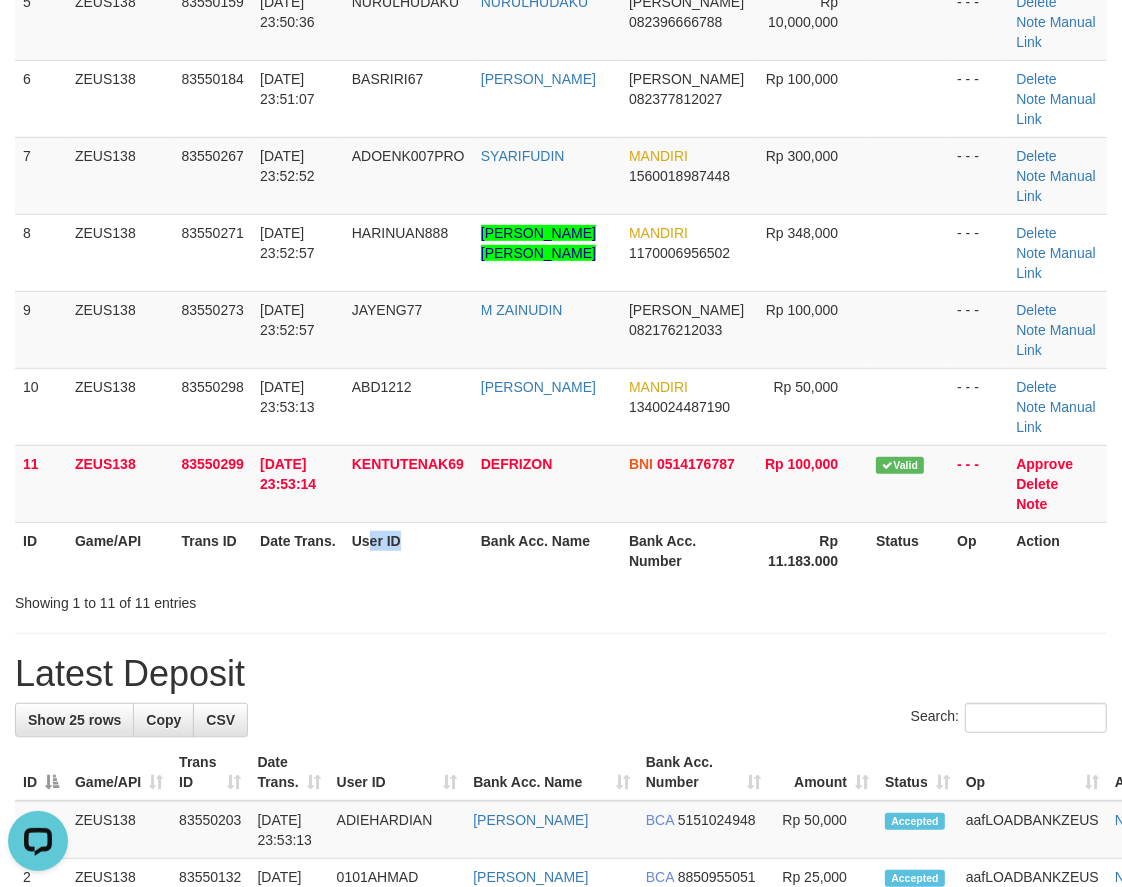 drag, startPoint x: 407, startPoint y: 562, endPoint x: 350, endPoint y: 591, distance: 63.953106 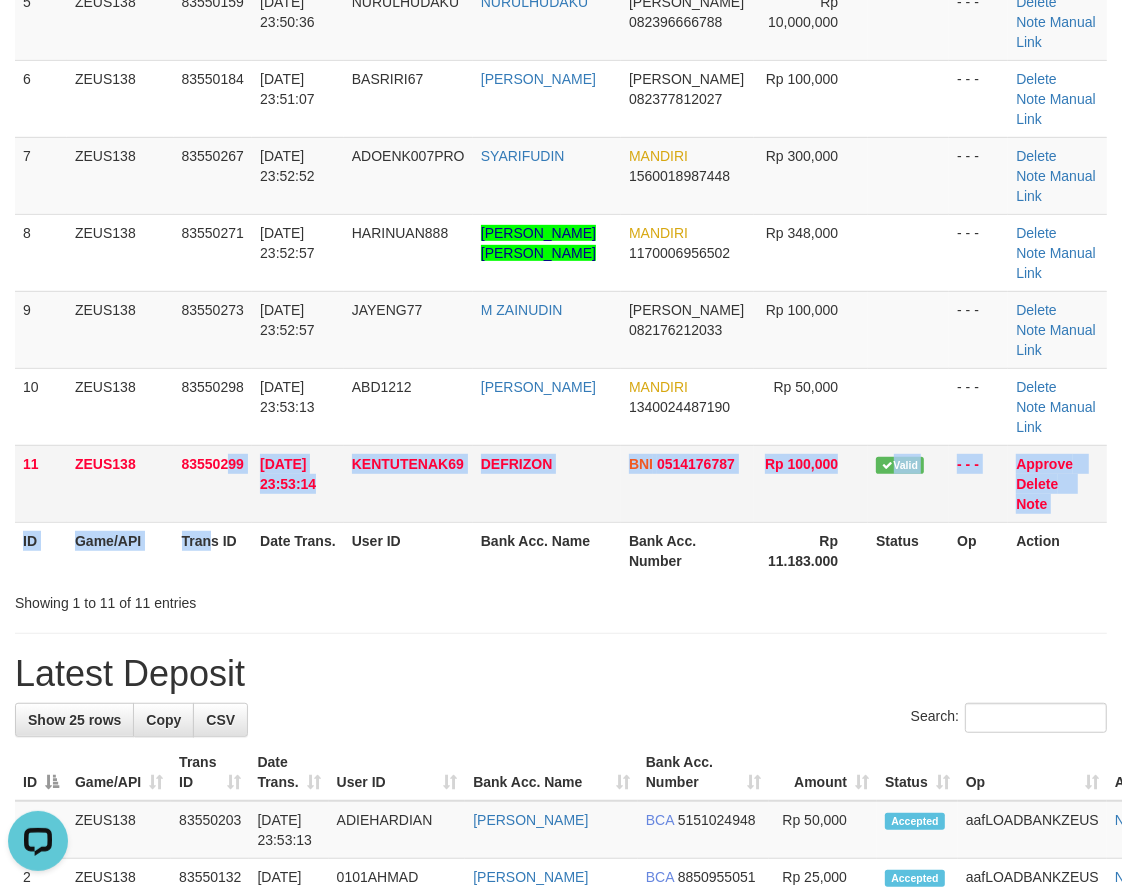 drag, startPoint x: 204, startPoint y: 524, endPoint x: 272, endPoint y: 516, distance: 68.46897 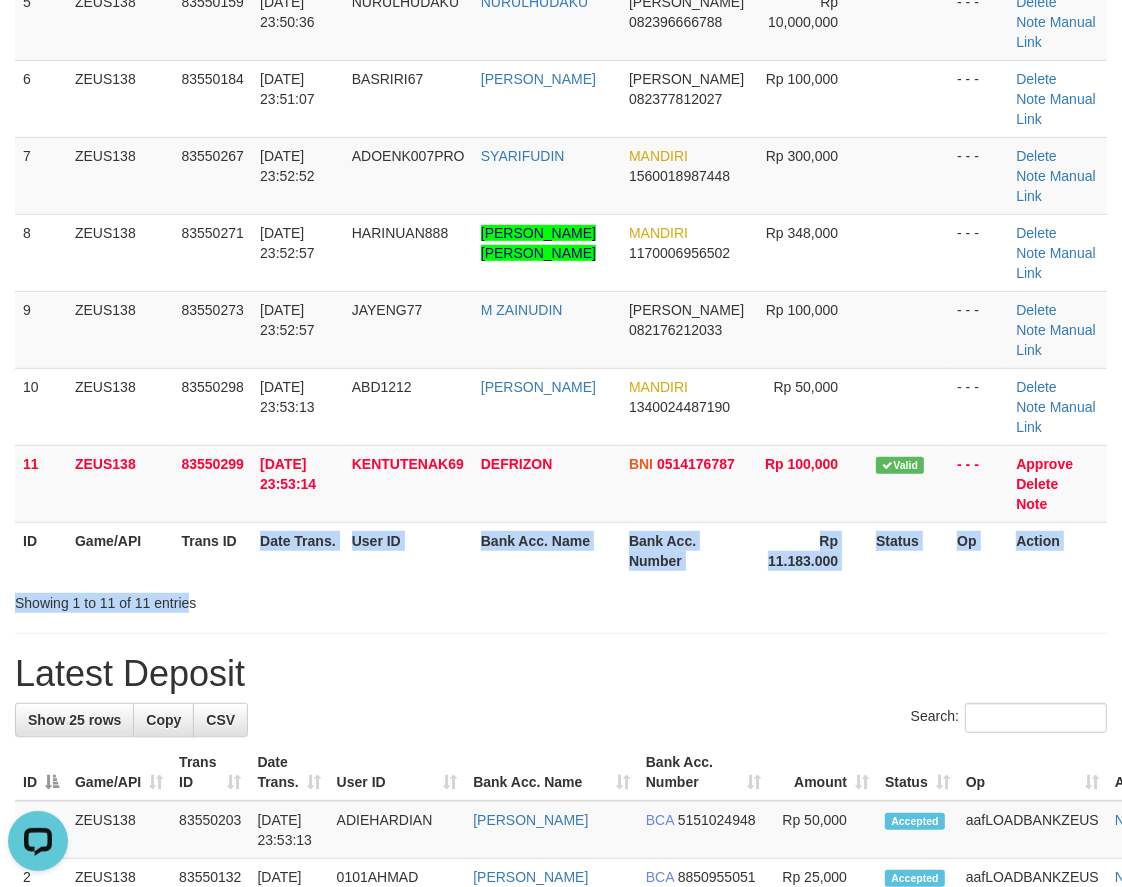 drag, startPoint x: 187, startPoint y: 593, endPoint x: 155, endPoint y: 602, distance: 33.24154 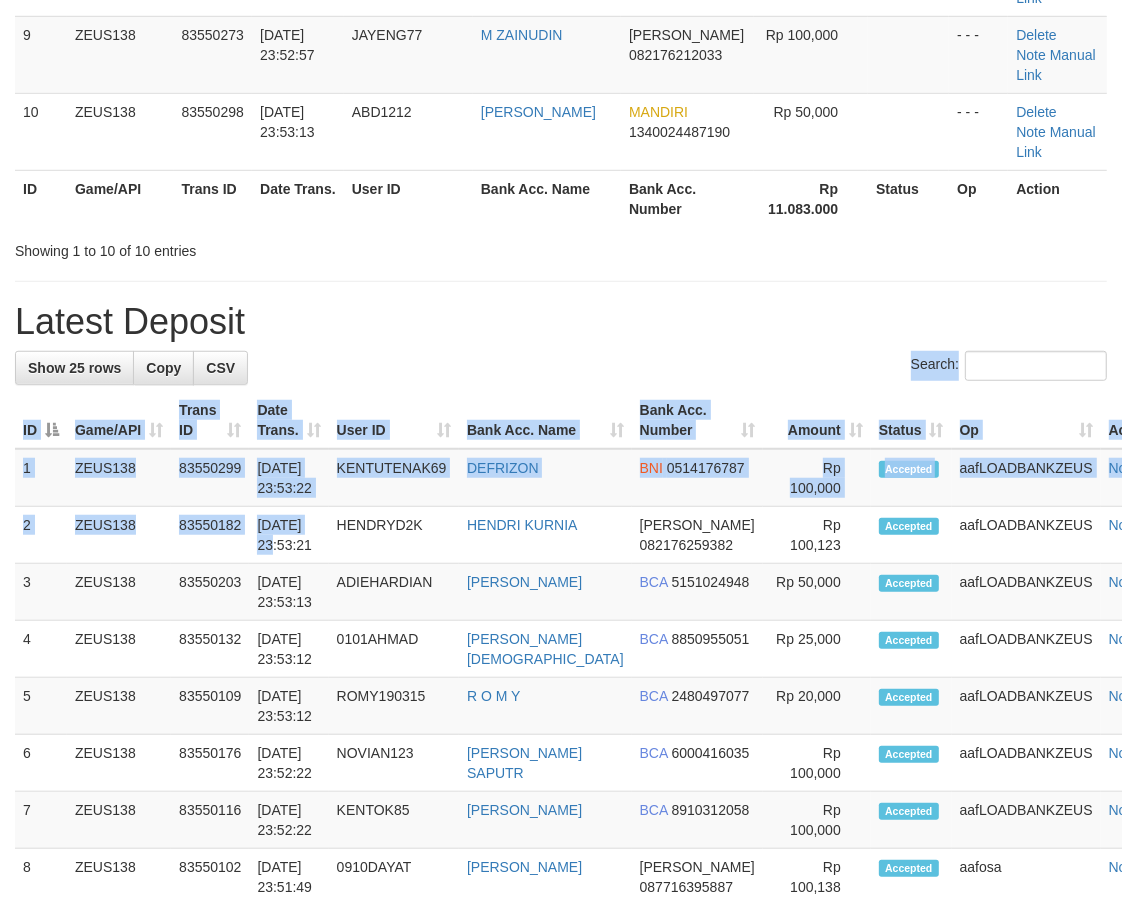drag, startPoint x: 67, startPoint y: 622, endPoint x: -101, endPoint y: 551, distance: 182.38695 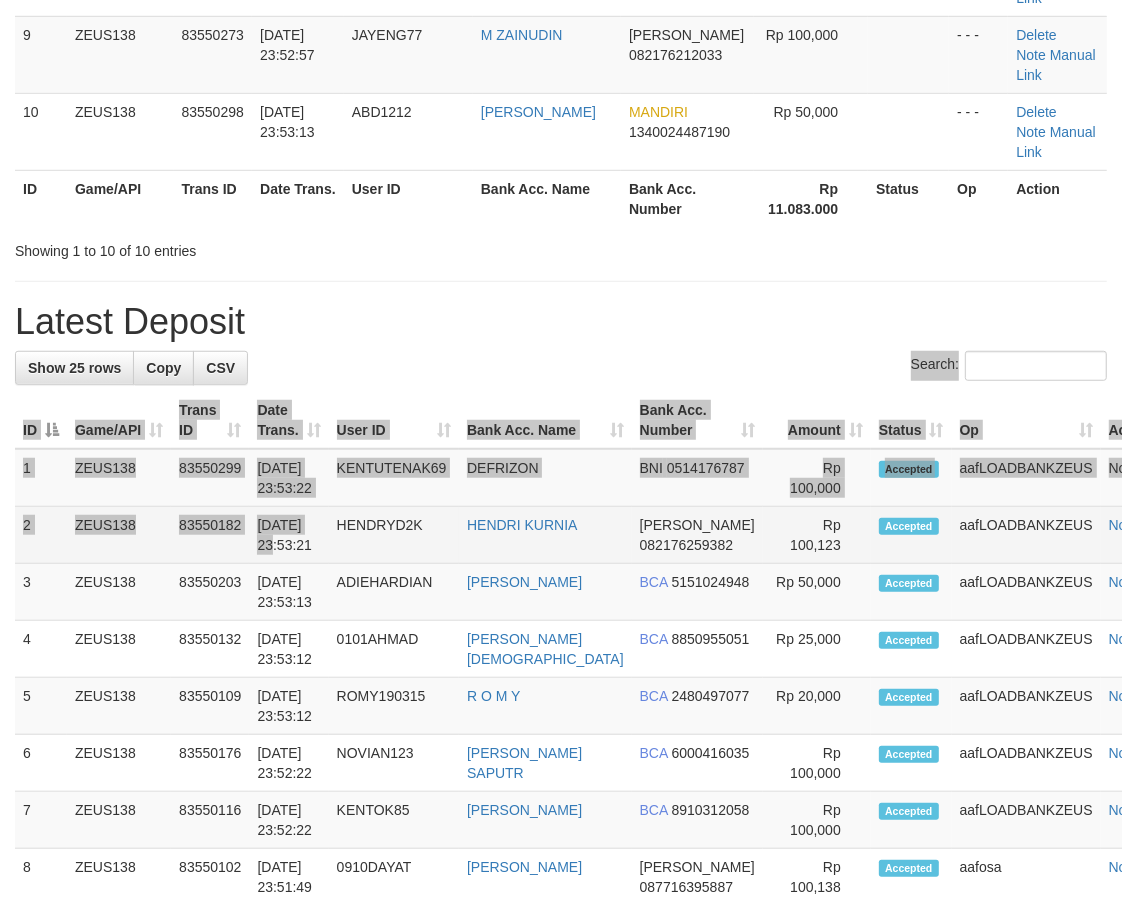 scroll, scrollTop: 575, scrollLeft: 0, axis: vertical 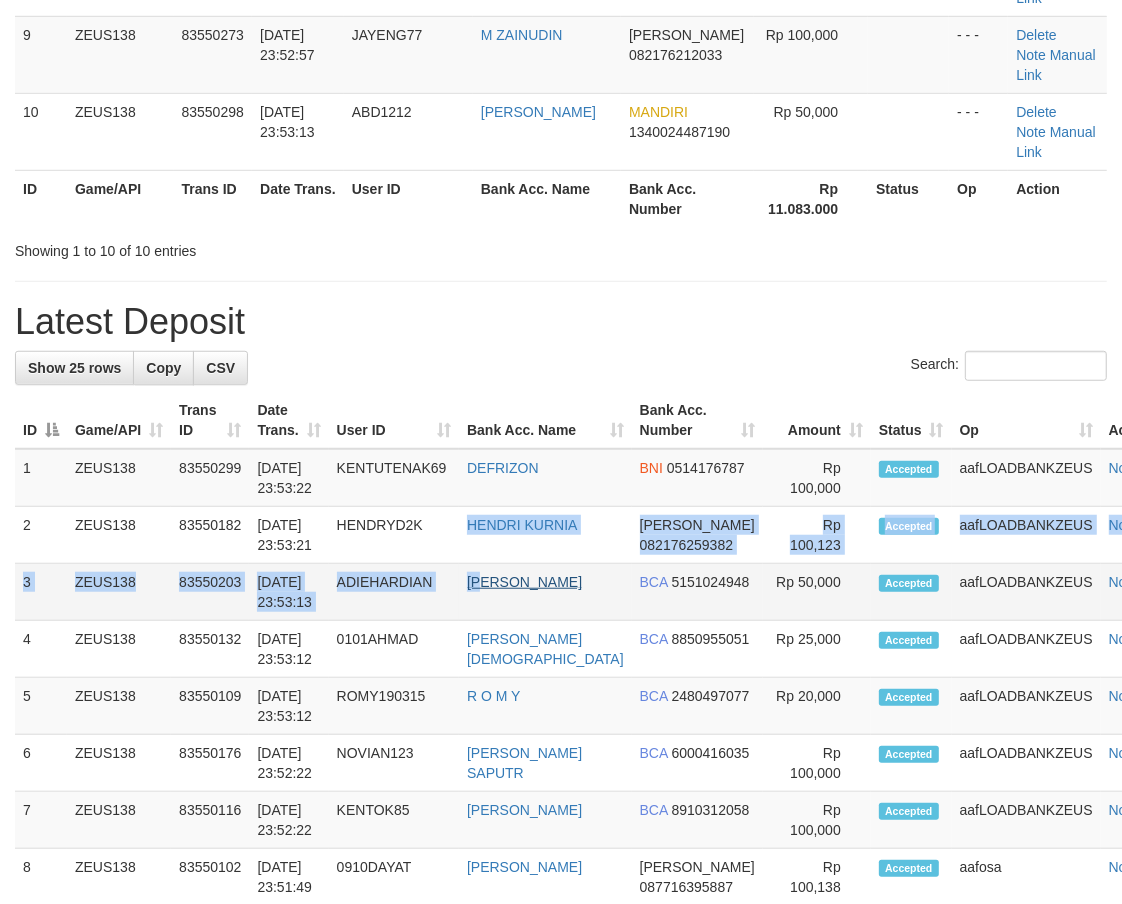 click on "1
ZEUS138
83550299
[DATE] 23:53:22
KENTUTENAK69
DEFRIZON
BNI
0514176787
Rp 100,000" at bounding box center (598, 1162) 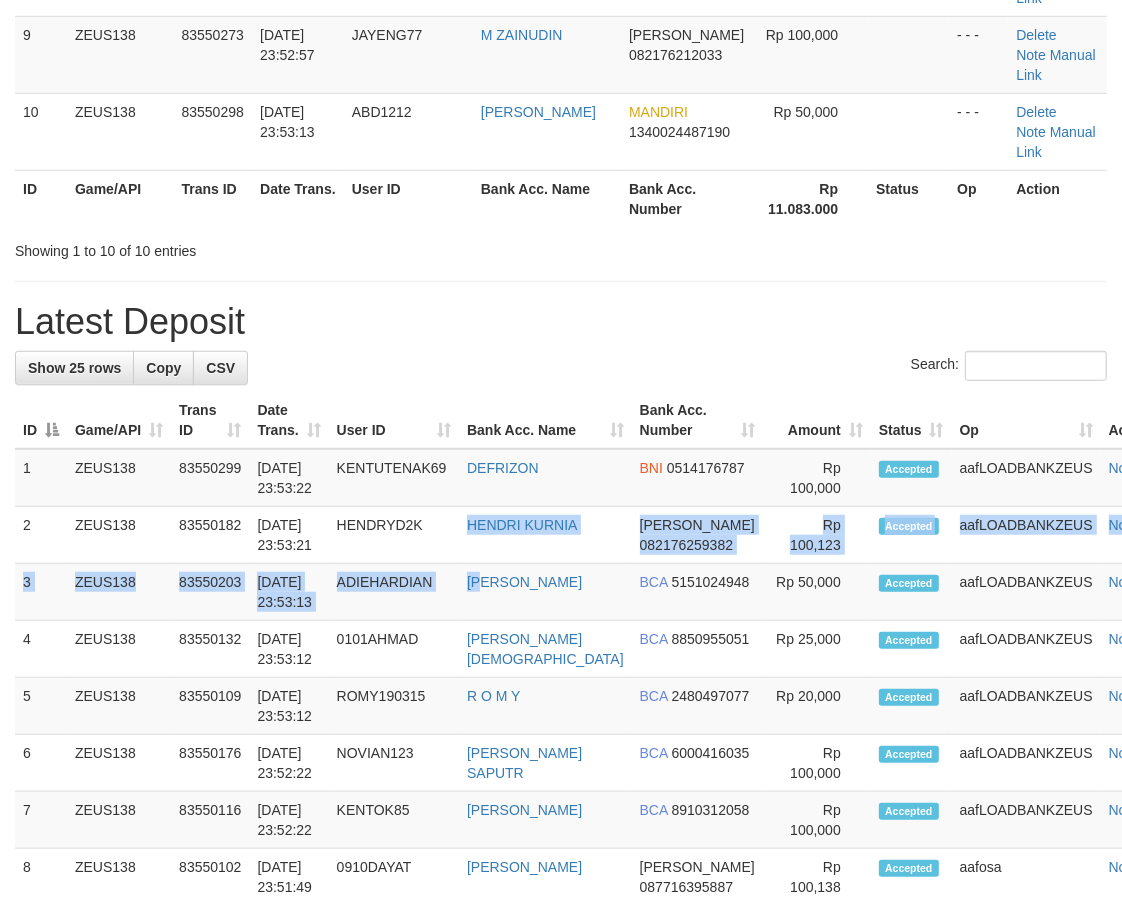 scroll, scrollTop: 575, scrollLeft: 0, axis: vertical 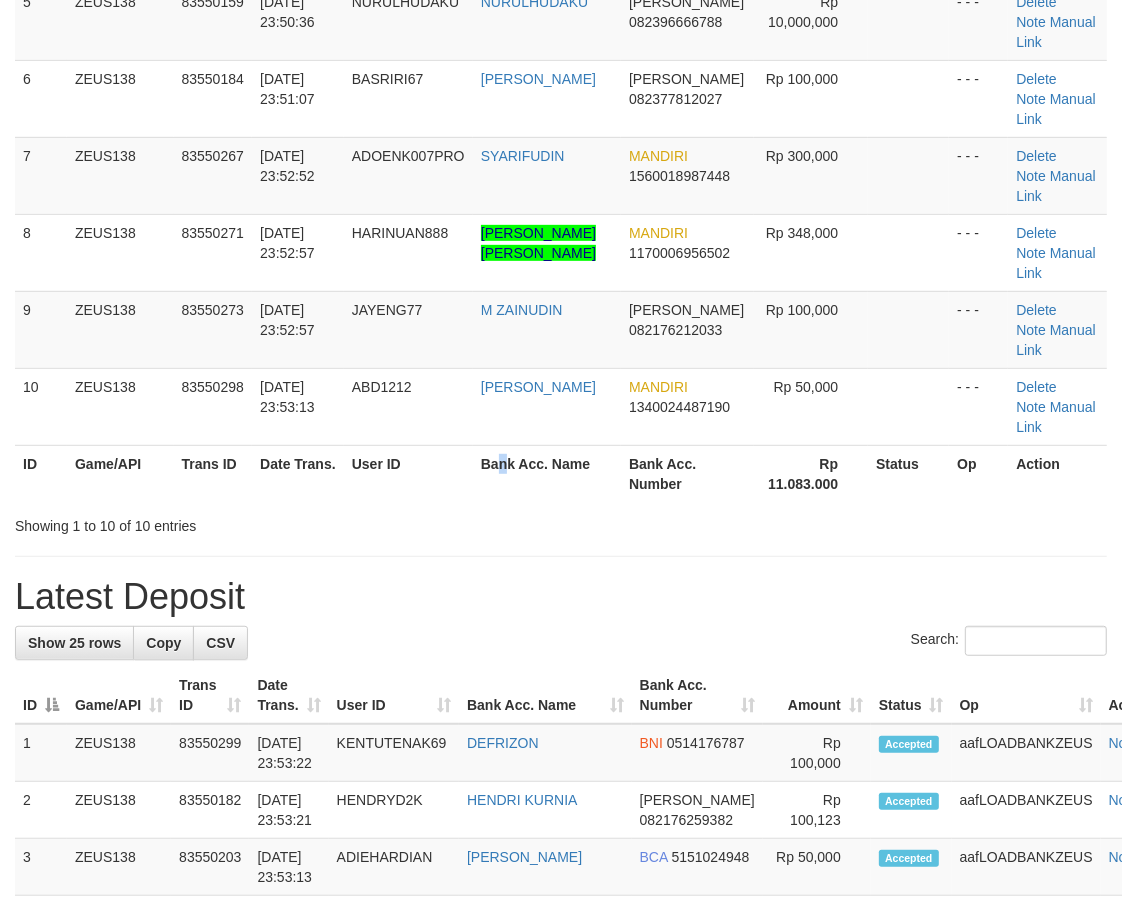 drag, startPoint x: 516, startPoint y: 486, endPoint x: 58, endPoint y: 555, distance: 463.16843 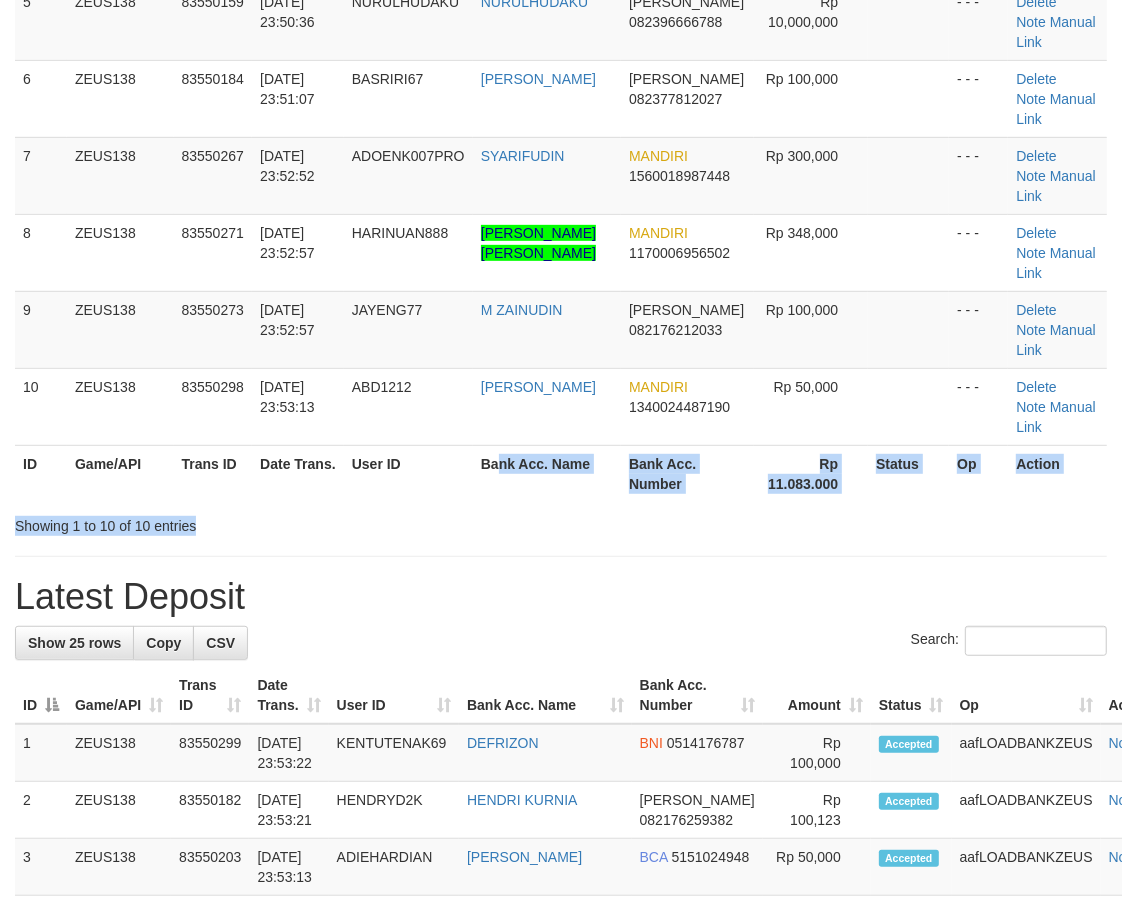 click on "ID Game/API Trans ID Date Trans. User ID Bank Acc. Name Bank Acc. Number Rp 11.083.000 Status Op Action" at bounding box center (561, 473) 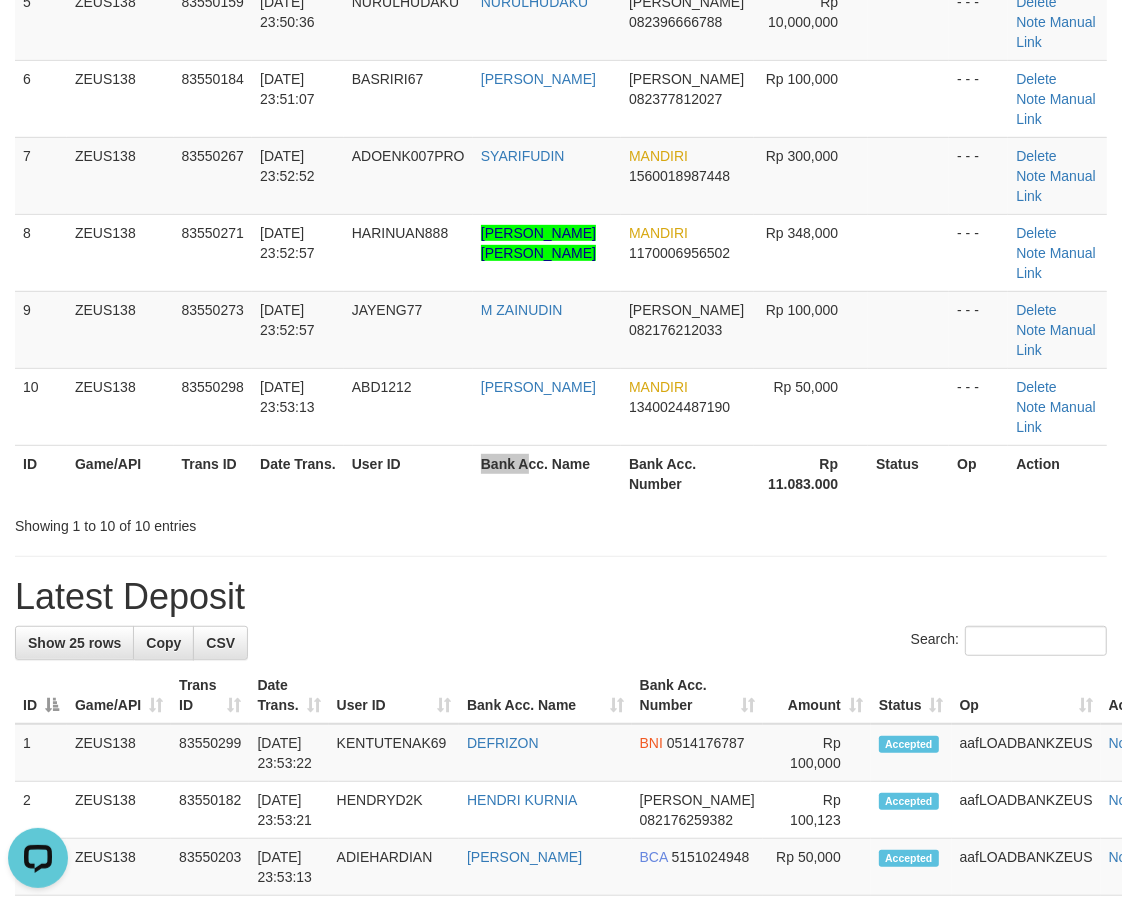 scroll, scrollTop: 0, scrollLeft: 0, axis: both 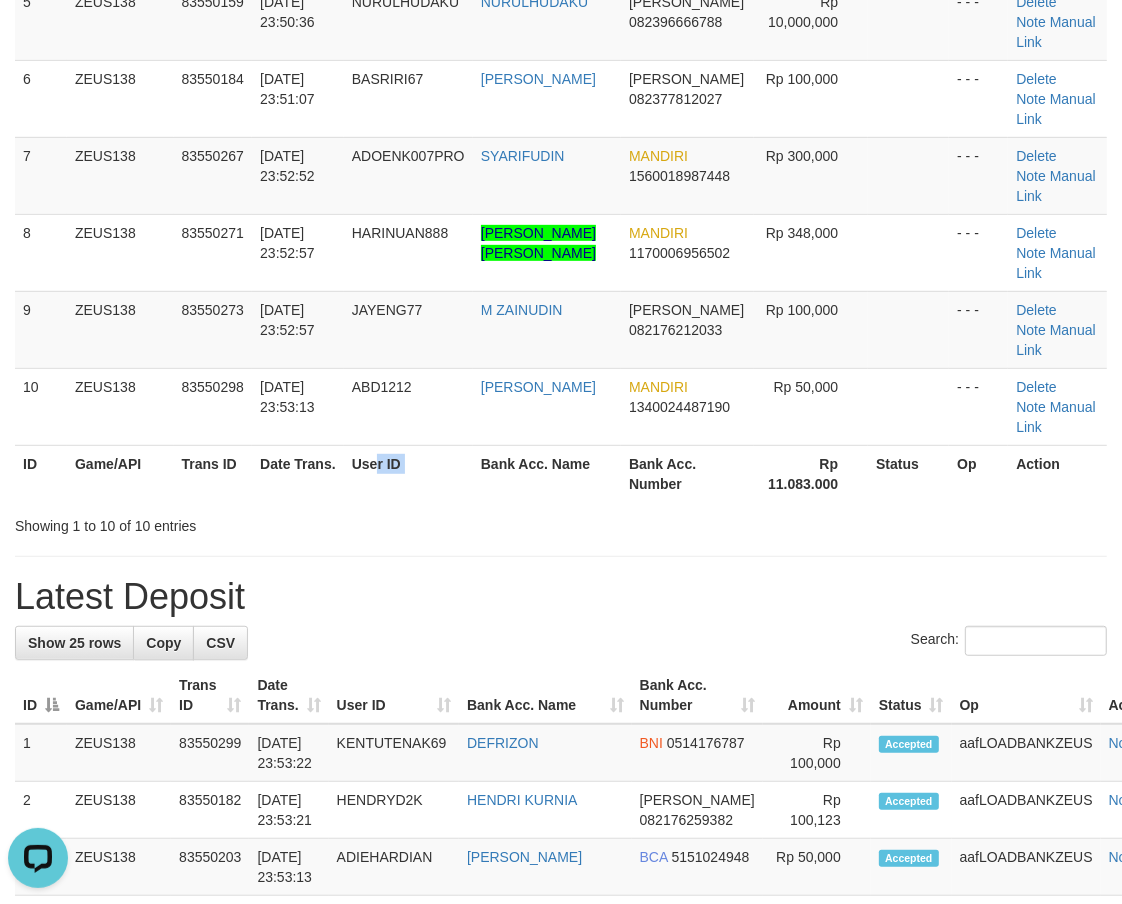 click on "Search:
ID Game/API Trans ID Date Trans. User ID Bank Acc. Name Bank Acc. Number Amount Status Op Action
1
ZEUS138
83550016
13/07/2025 23:48:34
KUCINGZEUS
ASEP SUPARMAN
BCA
5221257775
Rp 100,000
- - -
Delete
Note
Manual Link
2
ZEUS138
83550084
13/07/2025 23:49:36
YOUREYES
SYALHADILLA SEKARI
BCA
2190129686
Rp 50,000
- - -
Delete Note" at bounding box center (561, 56) 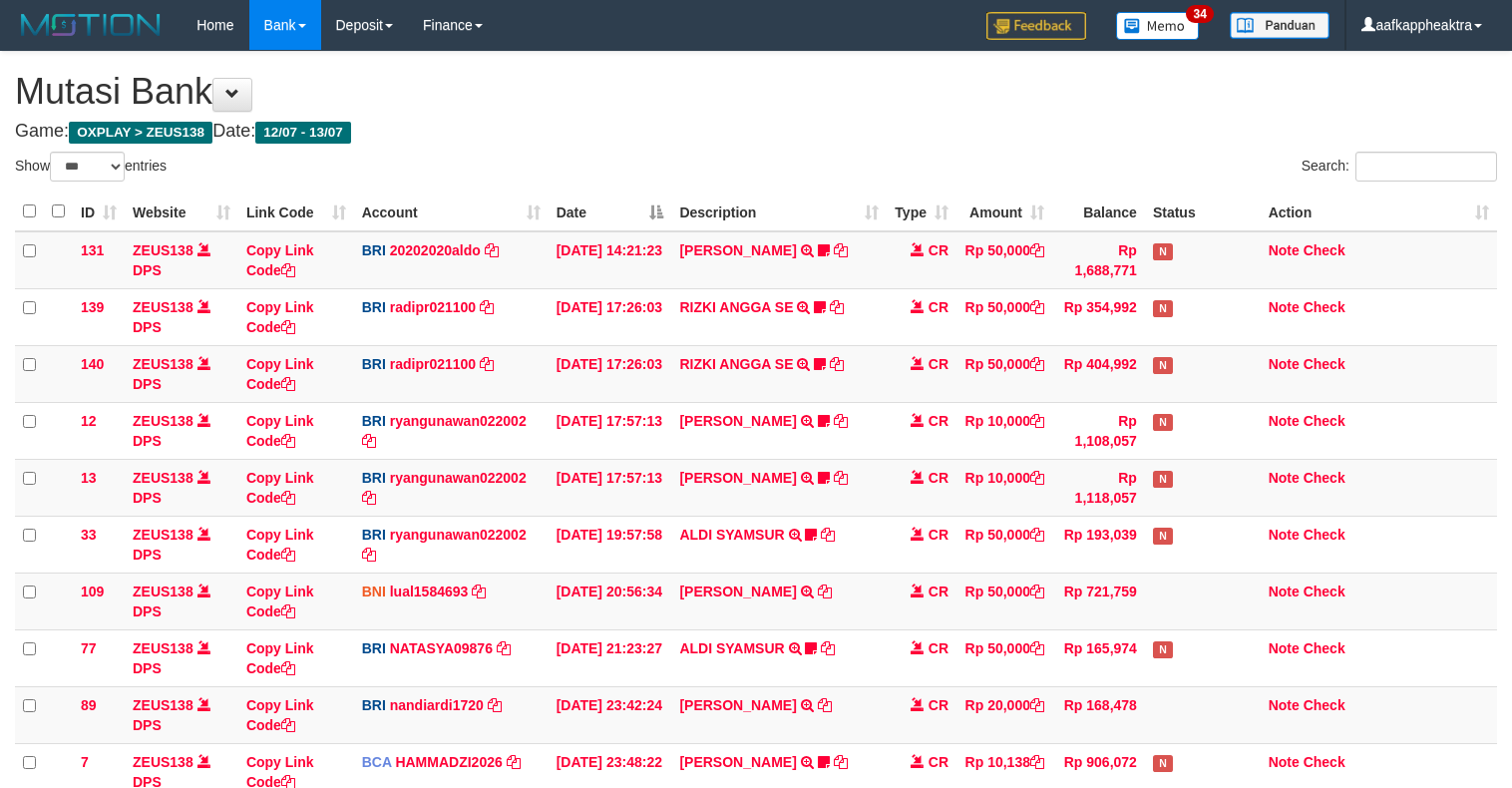 select on "***" 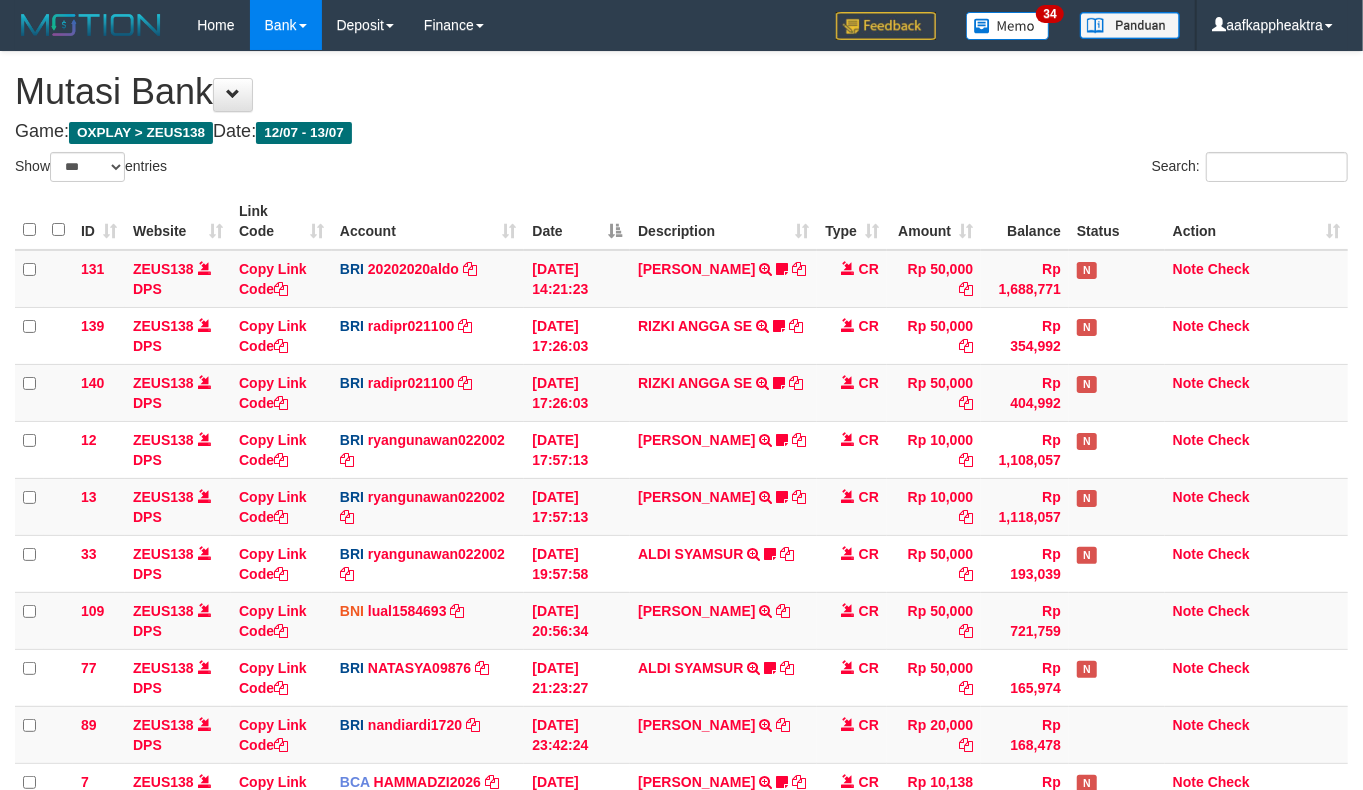 scroll, scrollTop: 282, scrollLeft: 0, axis: vertical 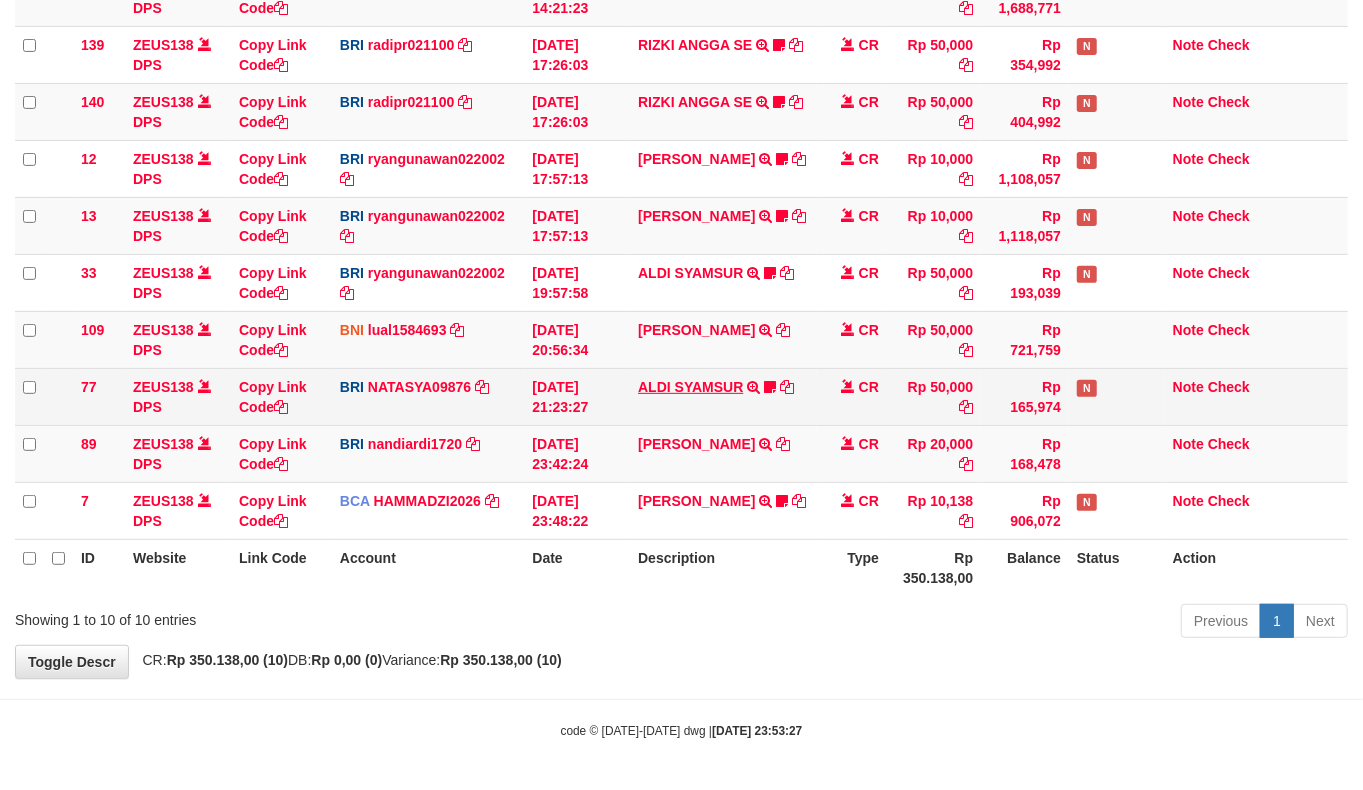 click on "77
ZEUS138    DPS
Copy Link Code
BRI
NATASYA09876
DPS
[PERSON_NAME] SAPITRI
mutasi_20250713_3126 | 77
mutasi_20250713_3126 | 77
[DATE] 21:23:27
[PERSON_NAME]            TRANSFER NBMB [PERSON_NAME] TO [PERSON_NAME]    ALDISYAMSUR
CR
Rp 50,000
Rp 165,974
N
Note
Check" at bounding box center (681, 396) 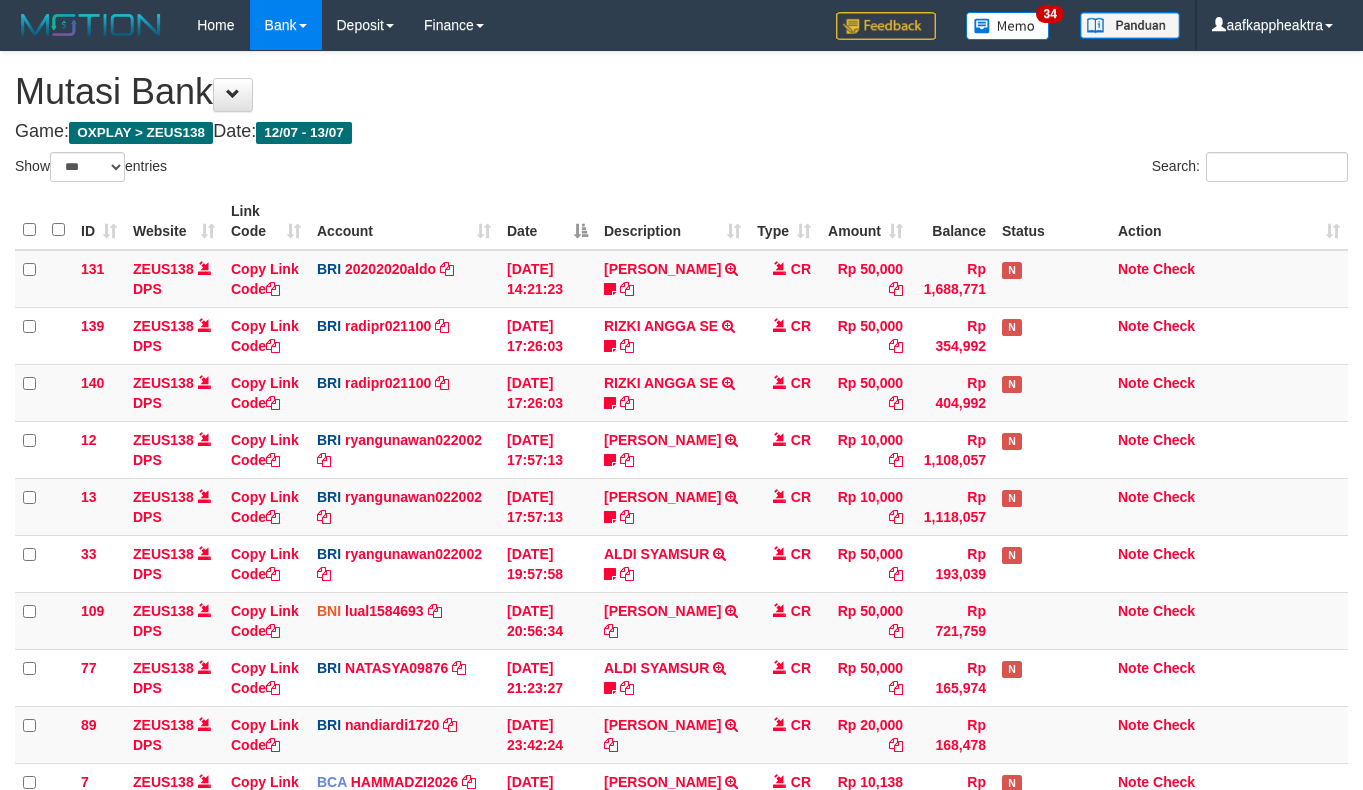 select on "***" 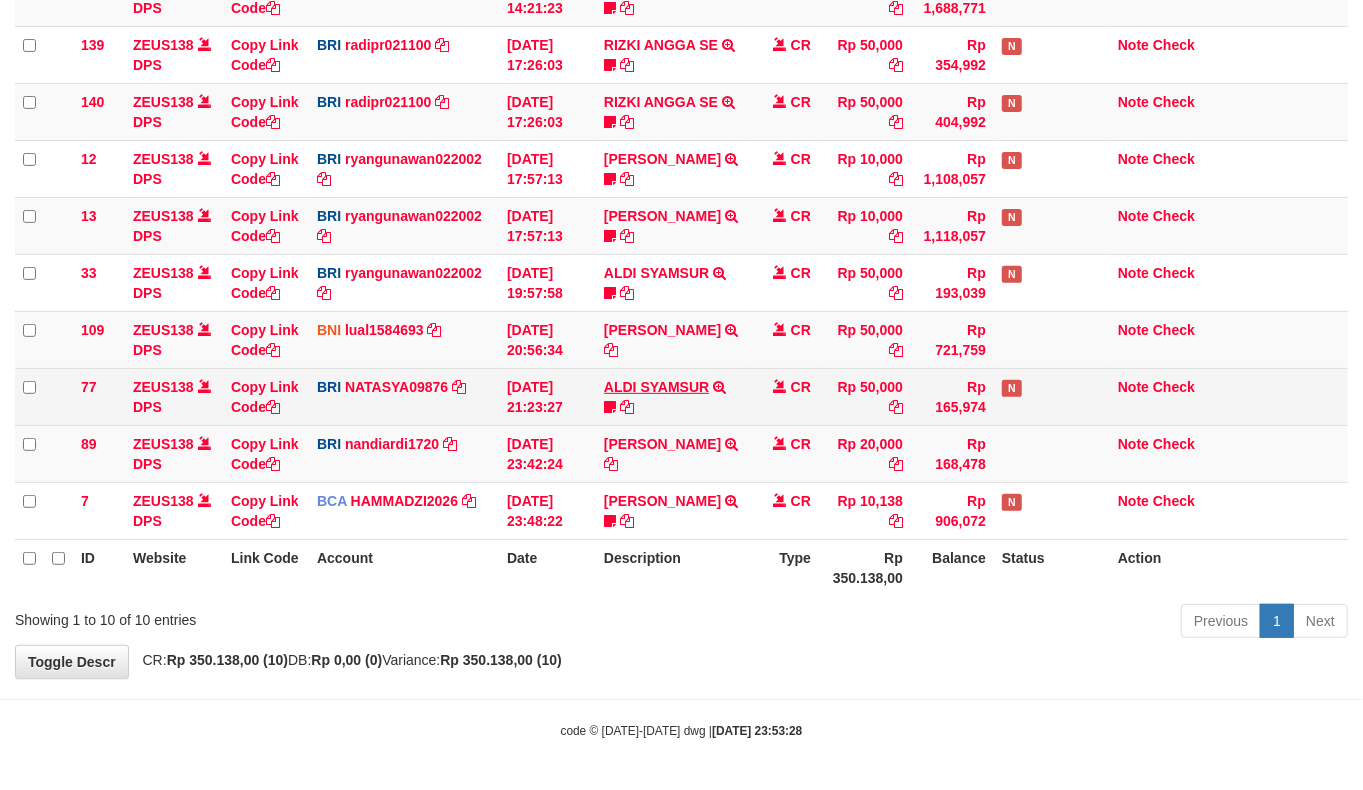 click on "77
ZEUS138    DPS
Copy Link Code
BRI
NATASYA09876
DPS
[PERSON_NAME] SAPITRI
mutasi_20250713_3126 | 77
mutasi_20250713_3126 | 77
[DATE] 21:23:27
[PERSON_NAME]            TRANSFER NBMB [PERSON_NAME] TO [PERSON_NAME]    ALDISYAMSUR
CR
Rp 50,000
Rp 165,974
N
Note
Check" at bounding box center [681, 396] 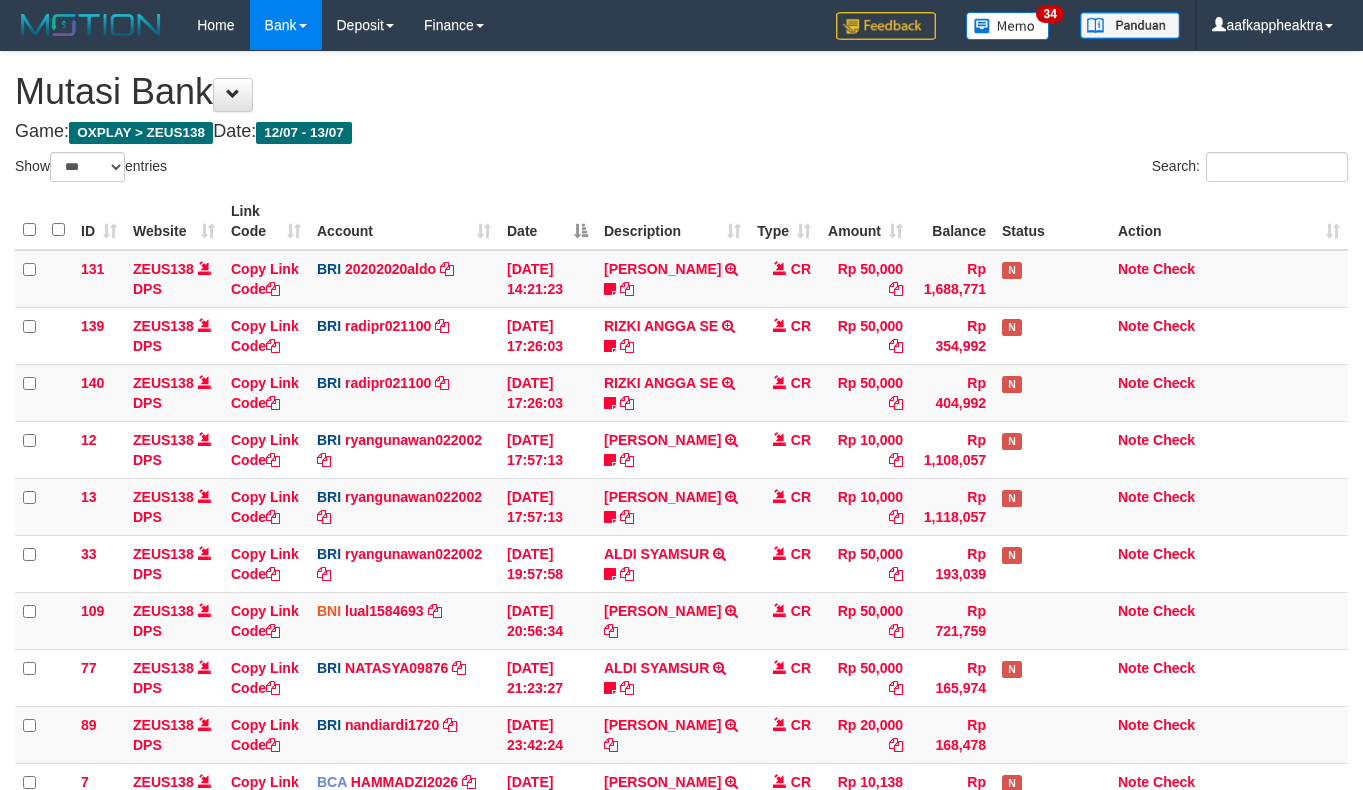 select on "***" 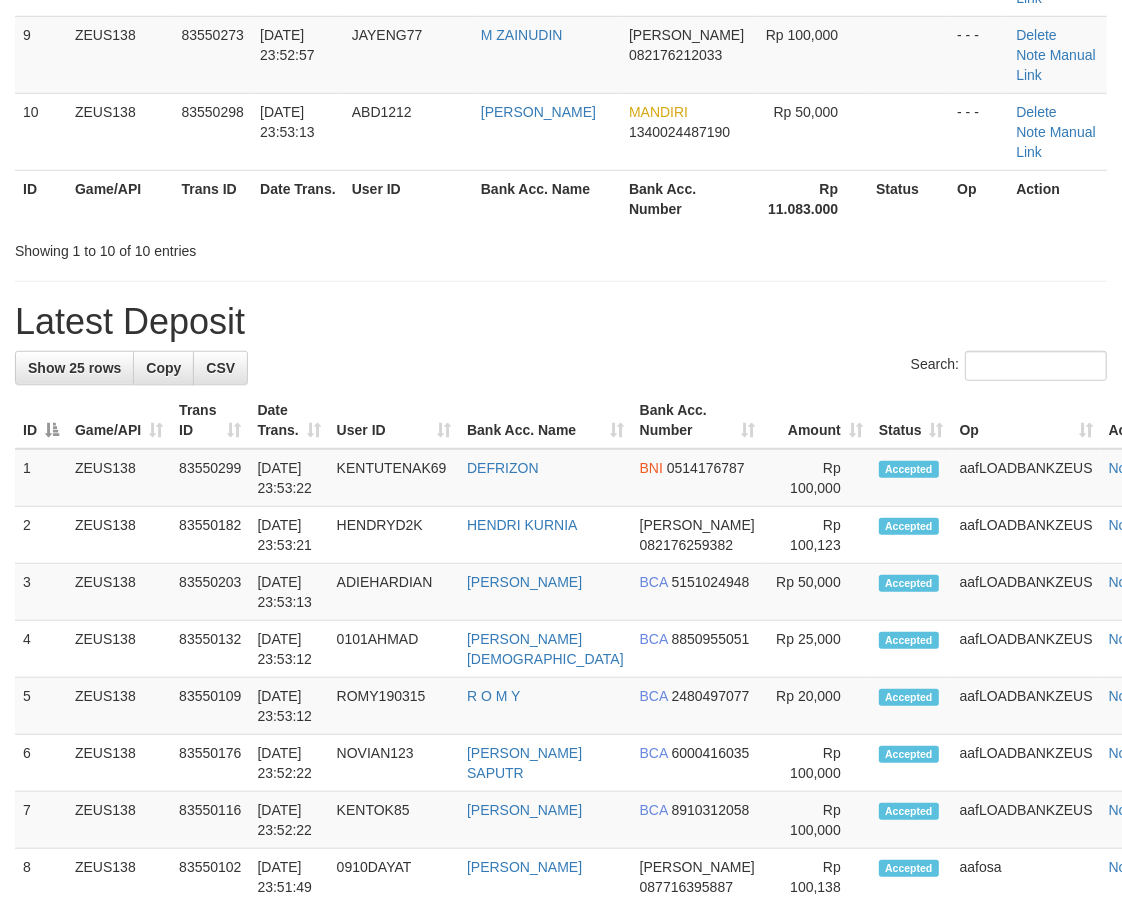 scroll, scrollTop: 575, scrollLeft: 0, axis: vertical 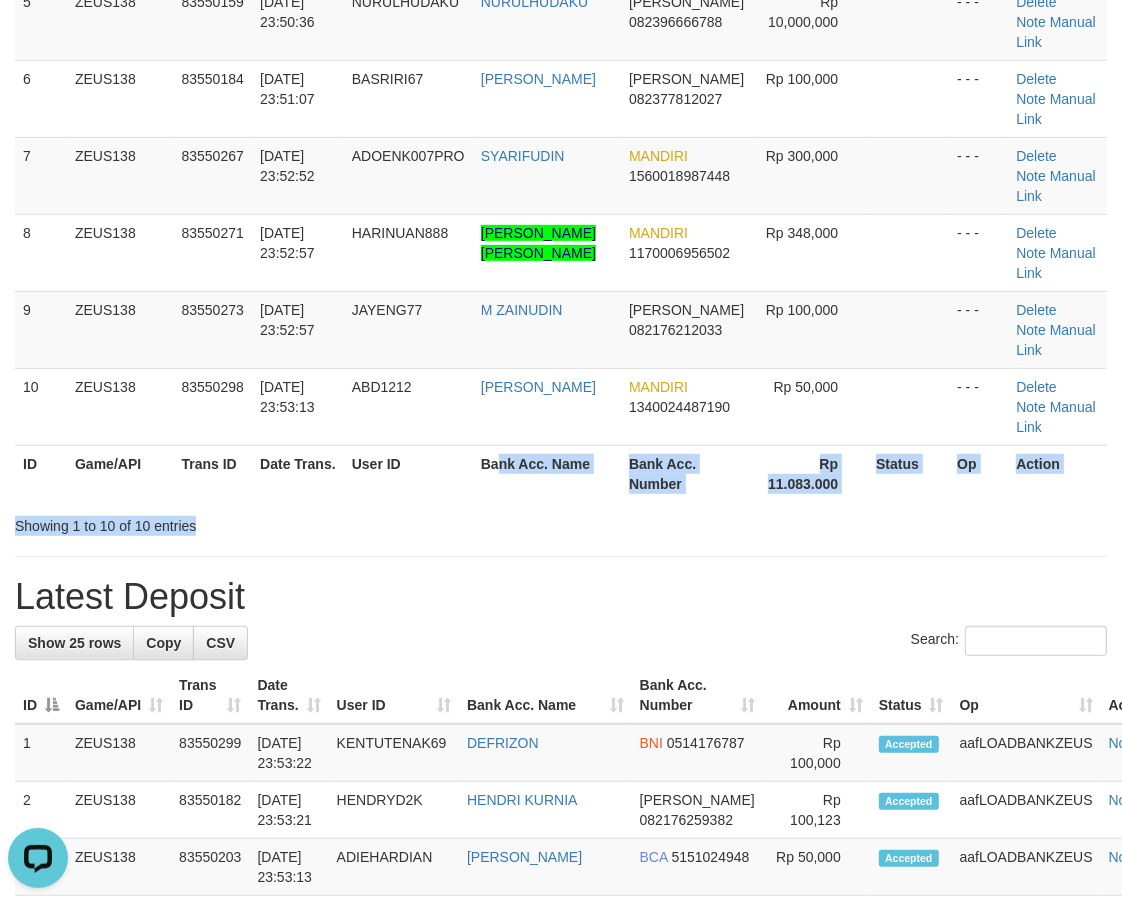 click on "Search:
ID Game/API Trans ID Date Trans. User ID Bank Acc. Name Bank Acc. Number Amount Status Op Action
1
ZEUS138
83550016
13/07/2025 23:48:34
KUCINGZEUS
ASEP SUPARMAN
BCA
5221257775
Rp 100,000
- - -
Delete
Note
Manual Link
2
ZEUS138
83550084
13/07/2025 23:49:36
YOUREYES
SYALHADILLA SEKARI
BCA
2190129686
Rp 50,000
- - -
Delete Note" at bounding box center (561, 56) 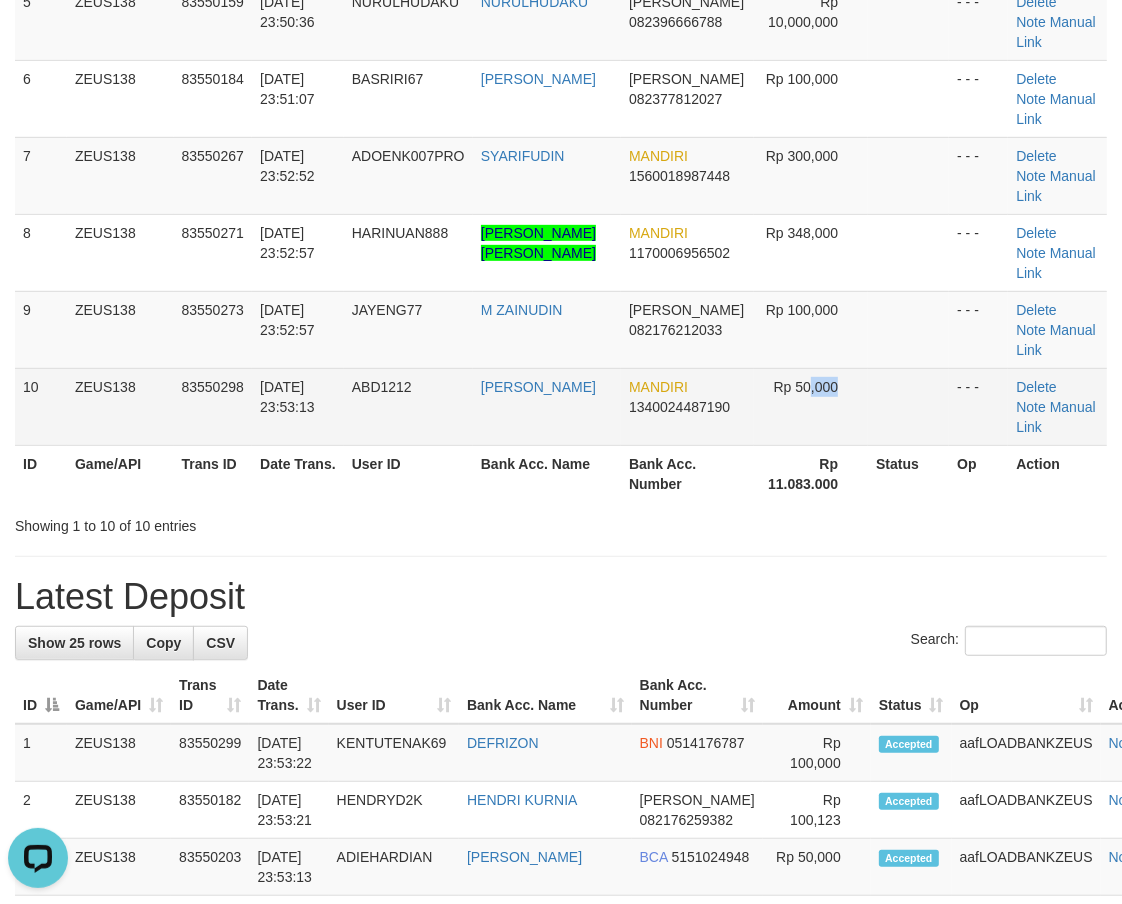 drag, startPoint x: 907, startPoint y: 431, endPoint x: 516, endPoint y: 473, distance: 393.2493 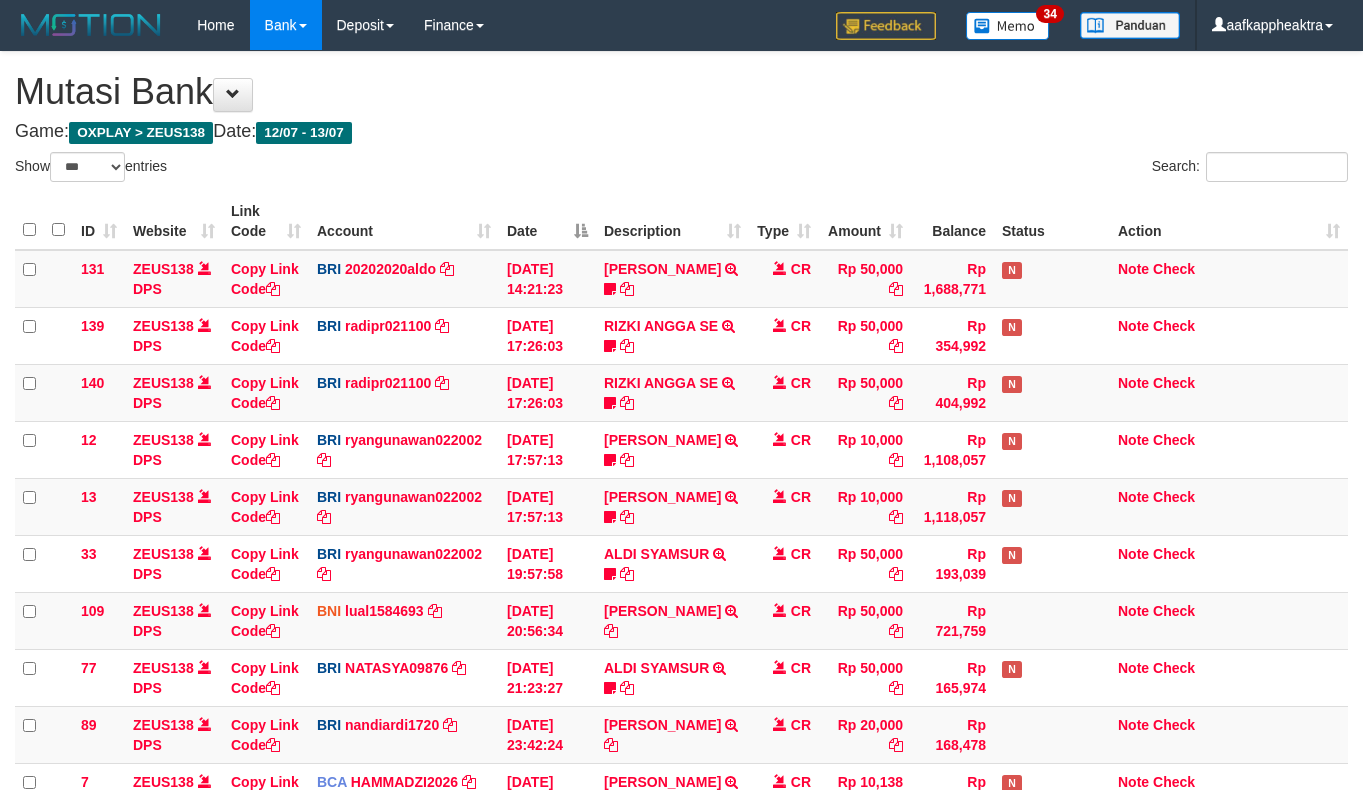 select on "***" 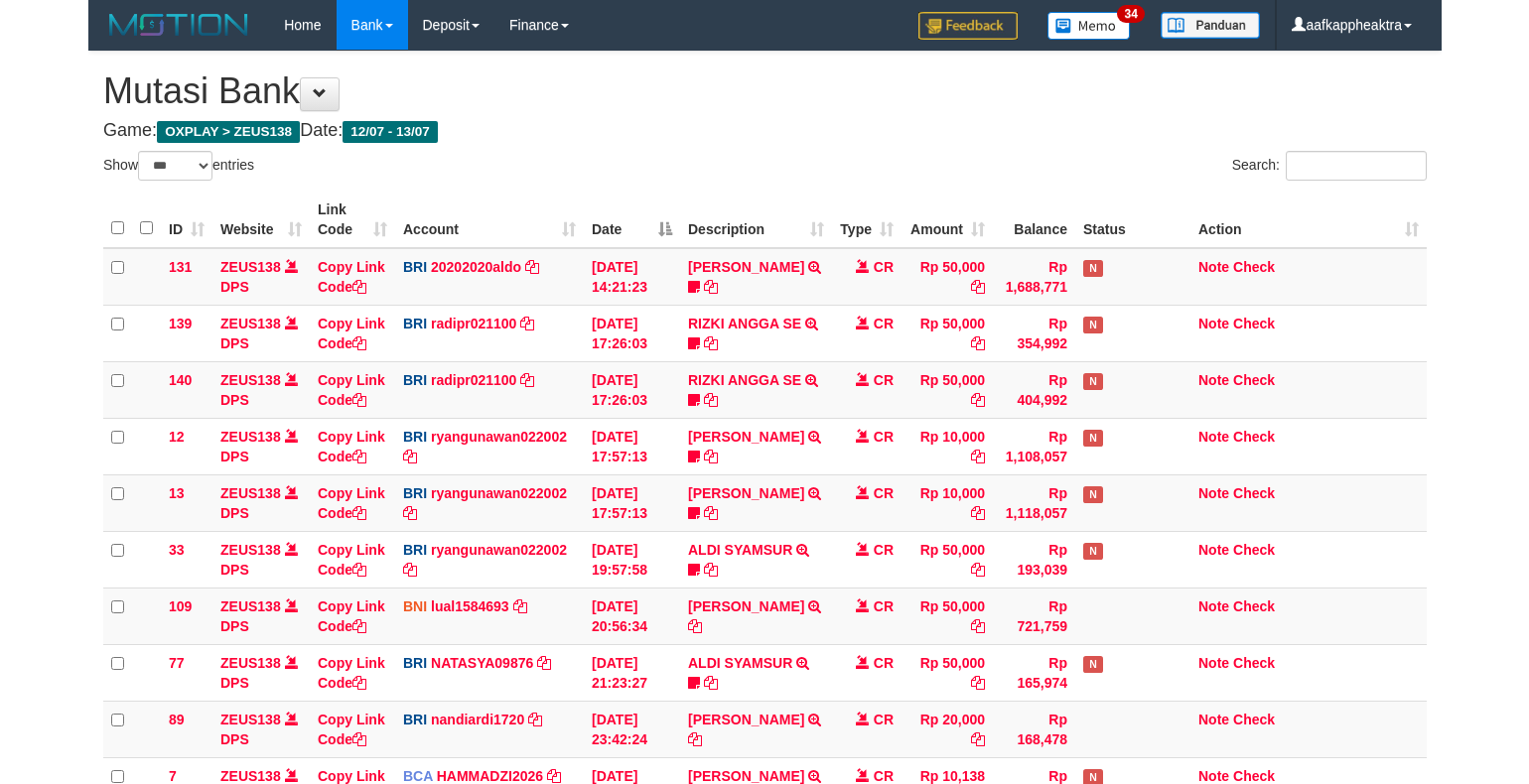 scroll, scrollTop: 280, scrollLeft: 0, axis: vertical 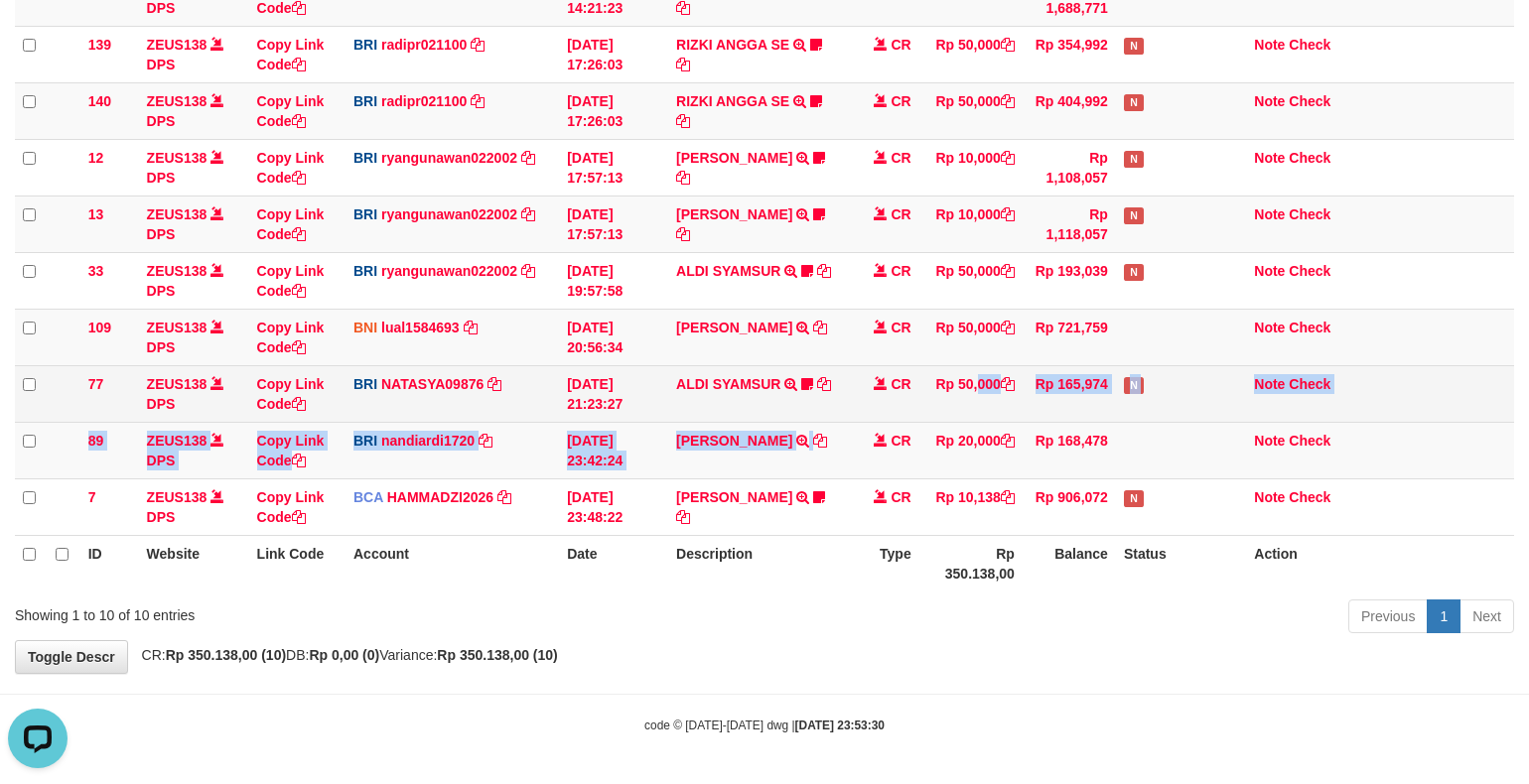 drag, startPoint x: 908, startPoint y: 417, endPoint x: 1079, endPoint y: 412, distance: 171.07308 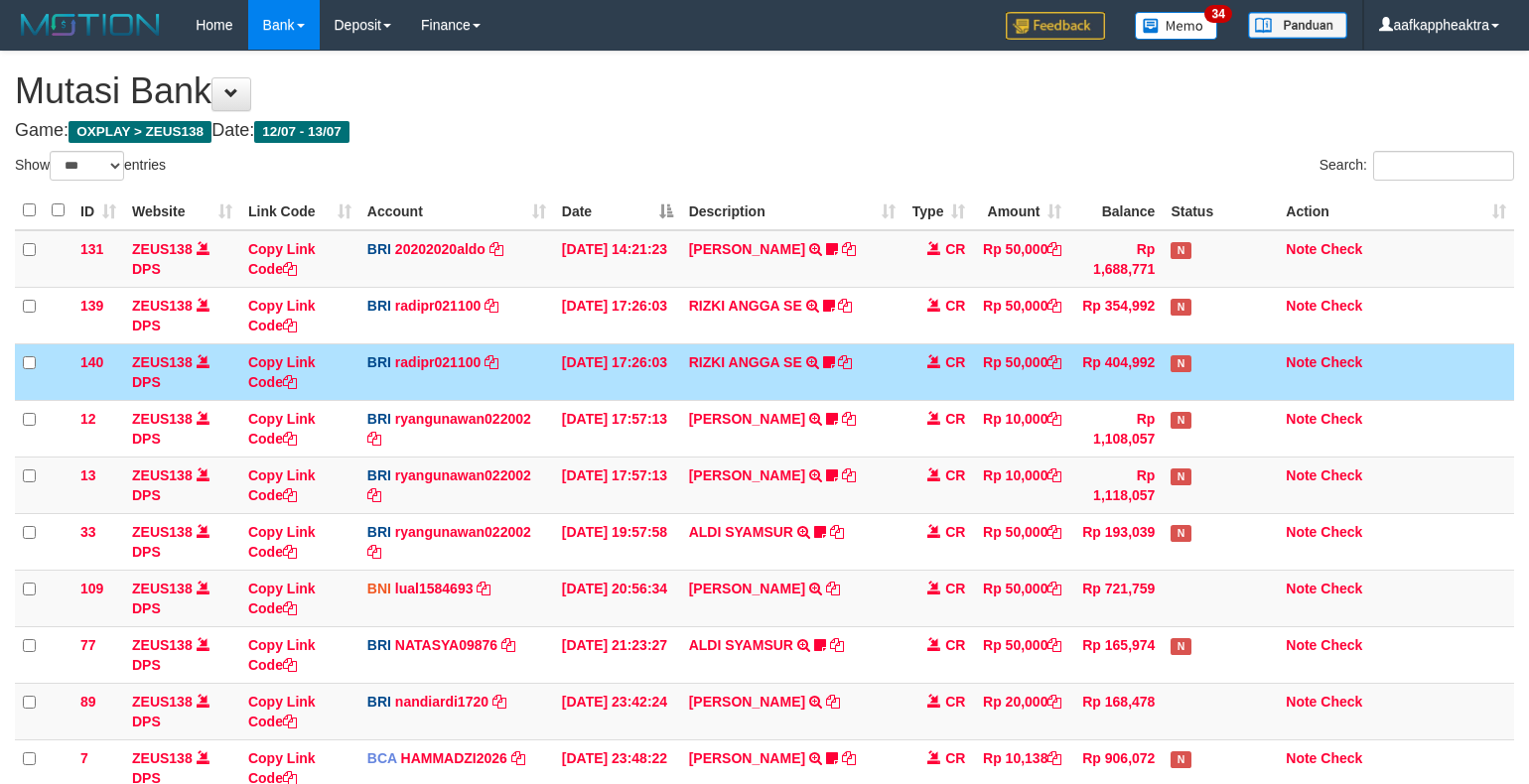 select on "***" 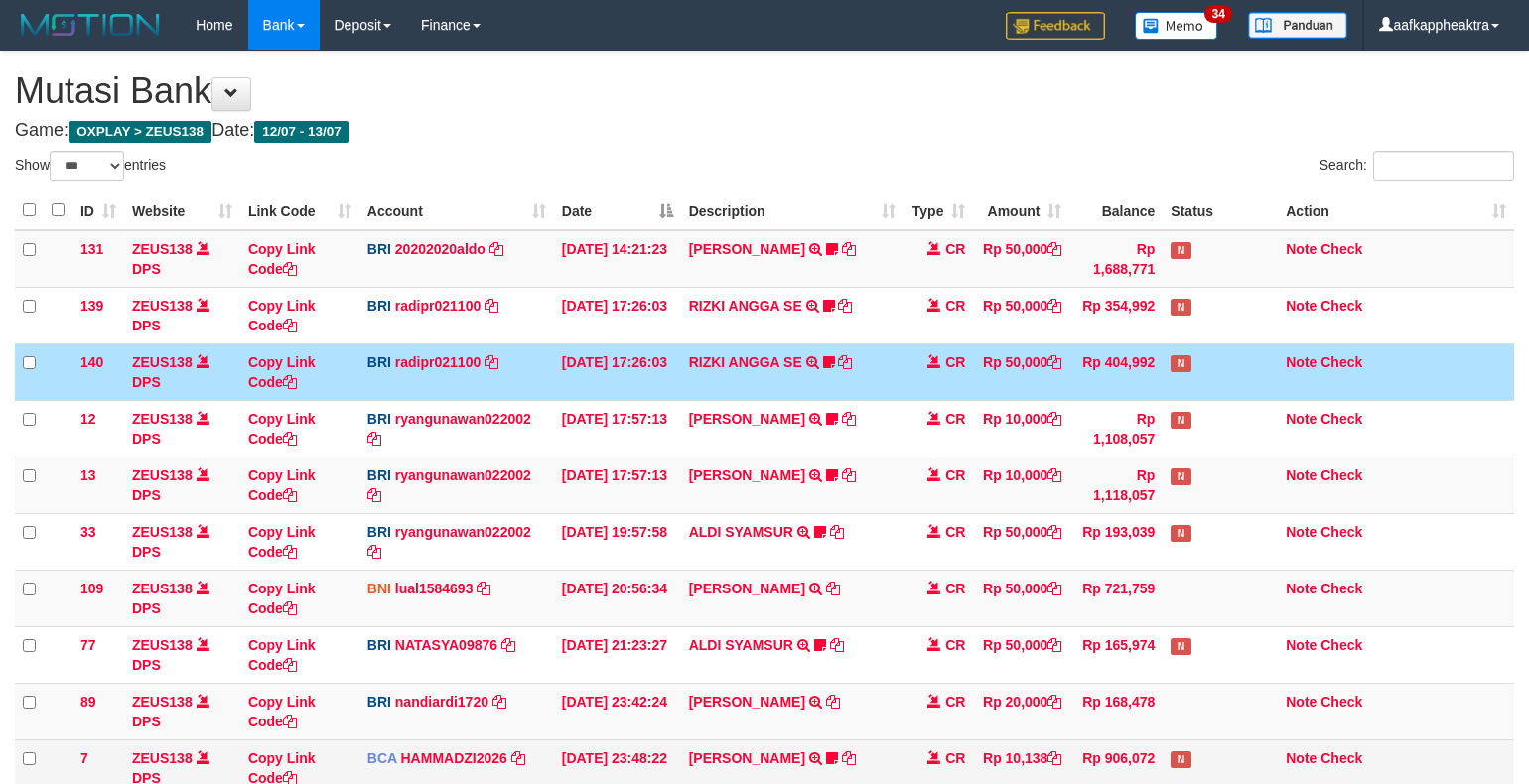 scroll, scrollTop: 263, scrollLeft: 0, axis: vertical 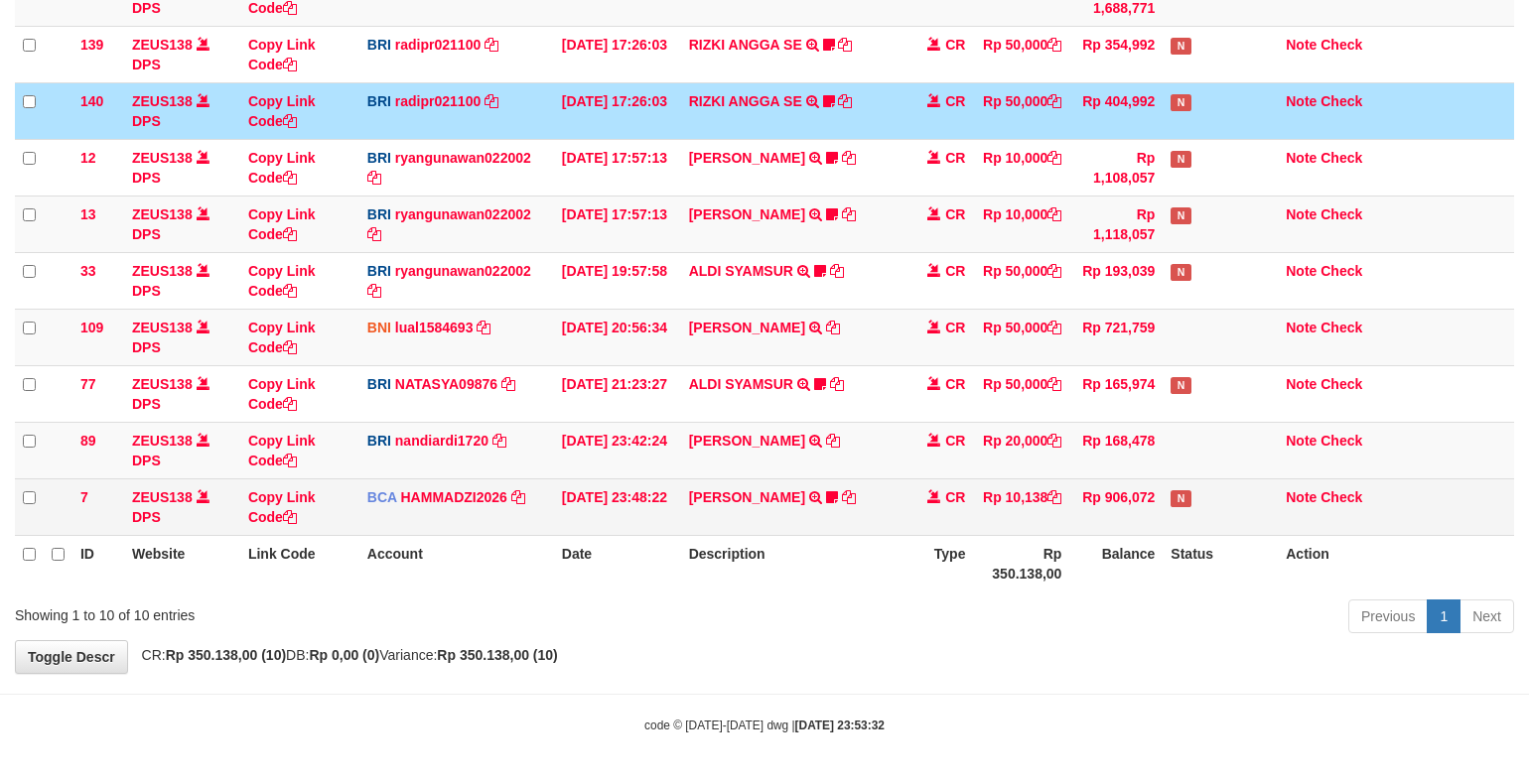 click on "7
ZEUS138    DPS
Copy Link Code
BCA
HAMMADZI2026
DPS
MUHAMMAD ZIDAN KURNIAWAN
mutasi_20250713_4694 | 7
mutasi_20250713_4694 | 7
13/07/2025 23:48:22
MUHAMAD SYAR            TRSF E-BANKING CR 1307/FTSCY/WS95051
10138.002025071399378336 TRFDN-MUHAMAD SYARESPAY DEBIT INDONE    0910dayat
CR
Rp 10,138
Rp 906,072
N
Note
Check" at bounding box center (764, 506) 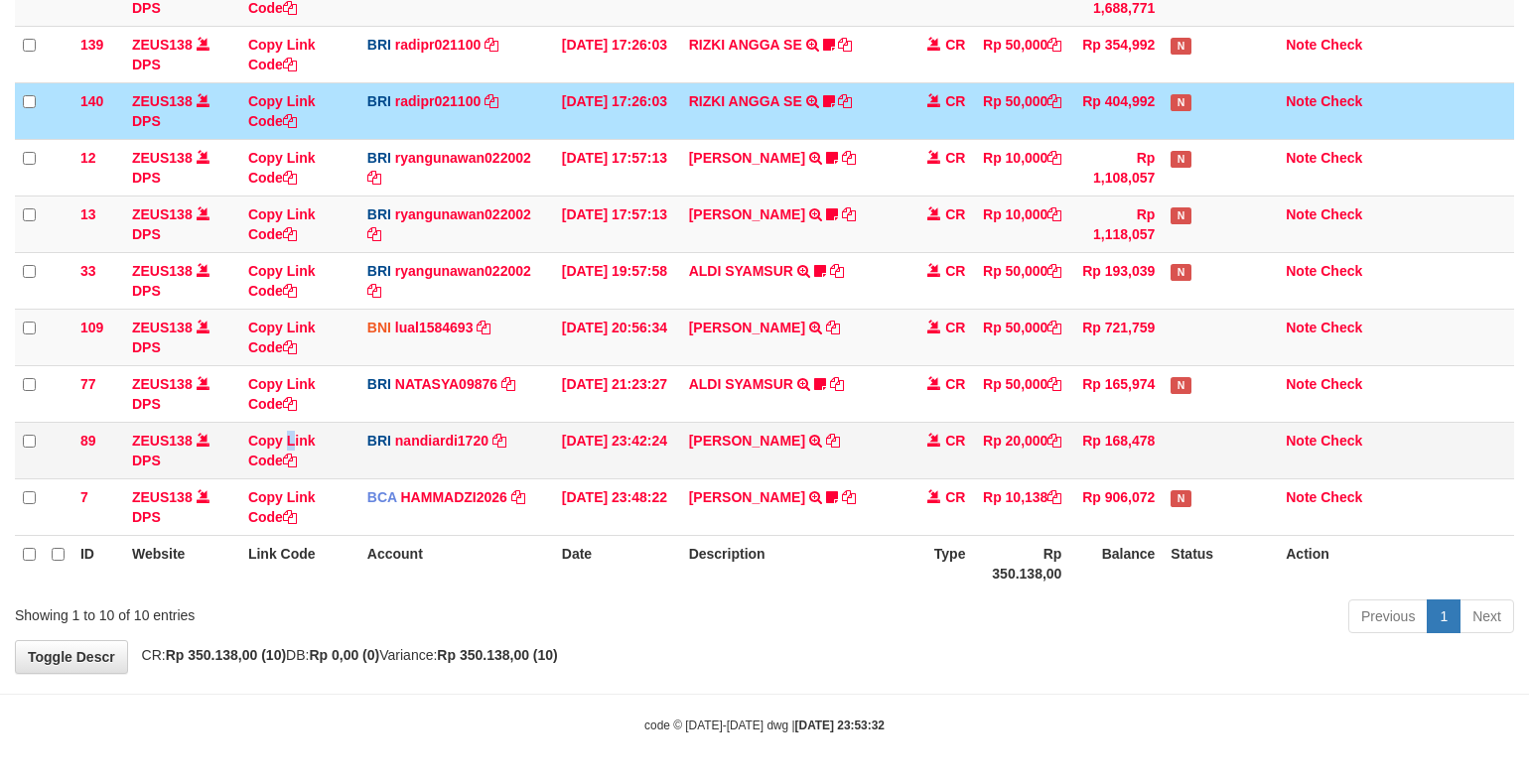 drag, startPoint x: 303, startPoint y: 449, endPoint x: 451, endPoint y: 499, distance: 156.2178 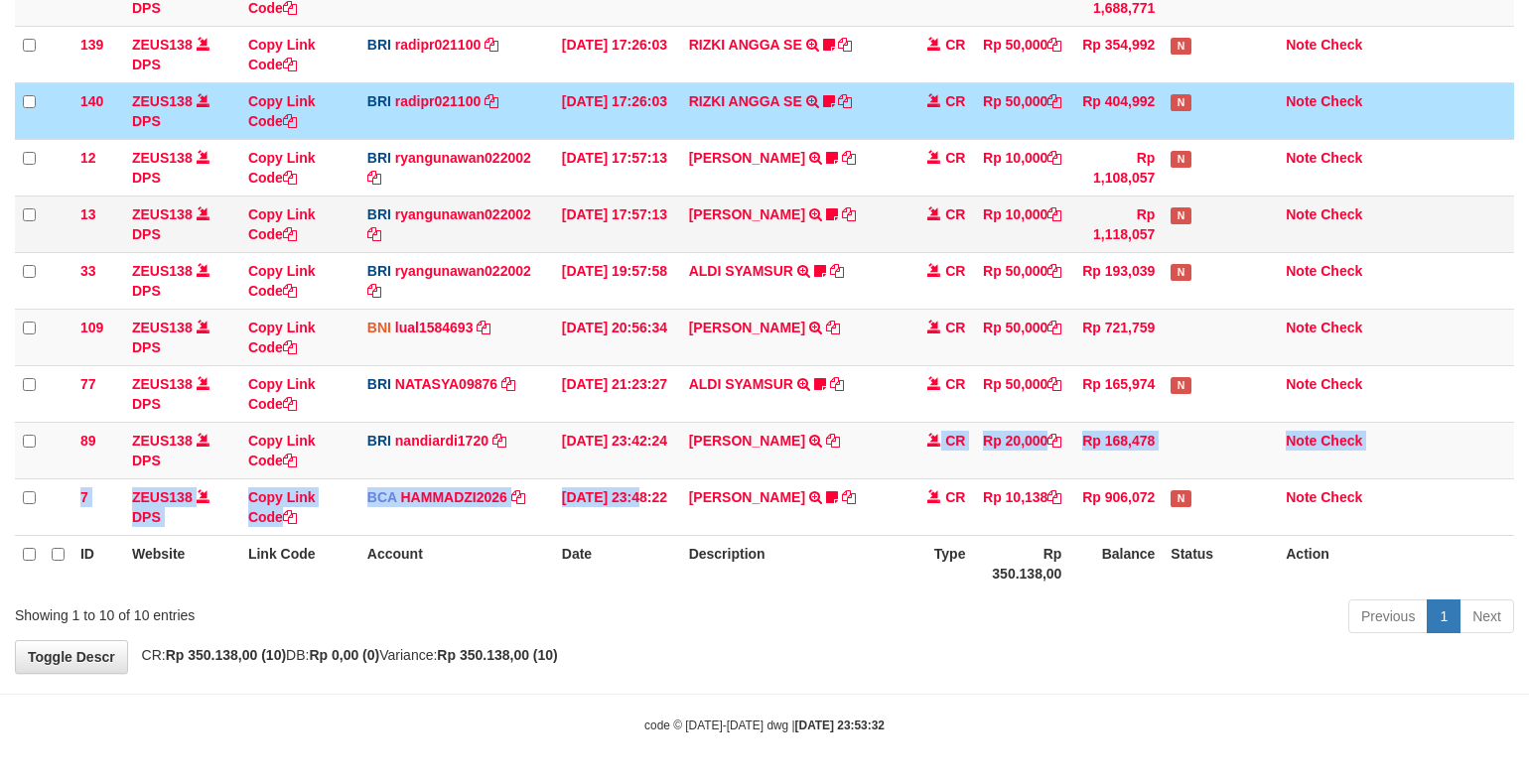 drag, startPoint x: 695, startPoint y: 463, endPoint x: 1063, endPoint y: 249, distance: 425.69942 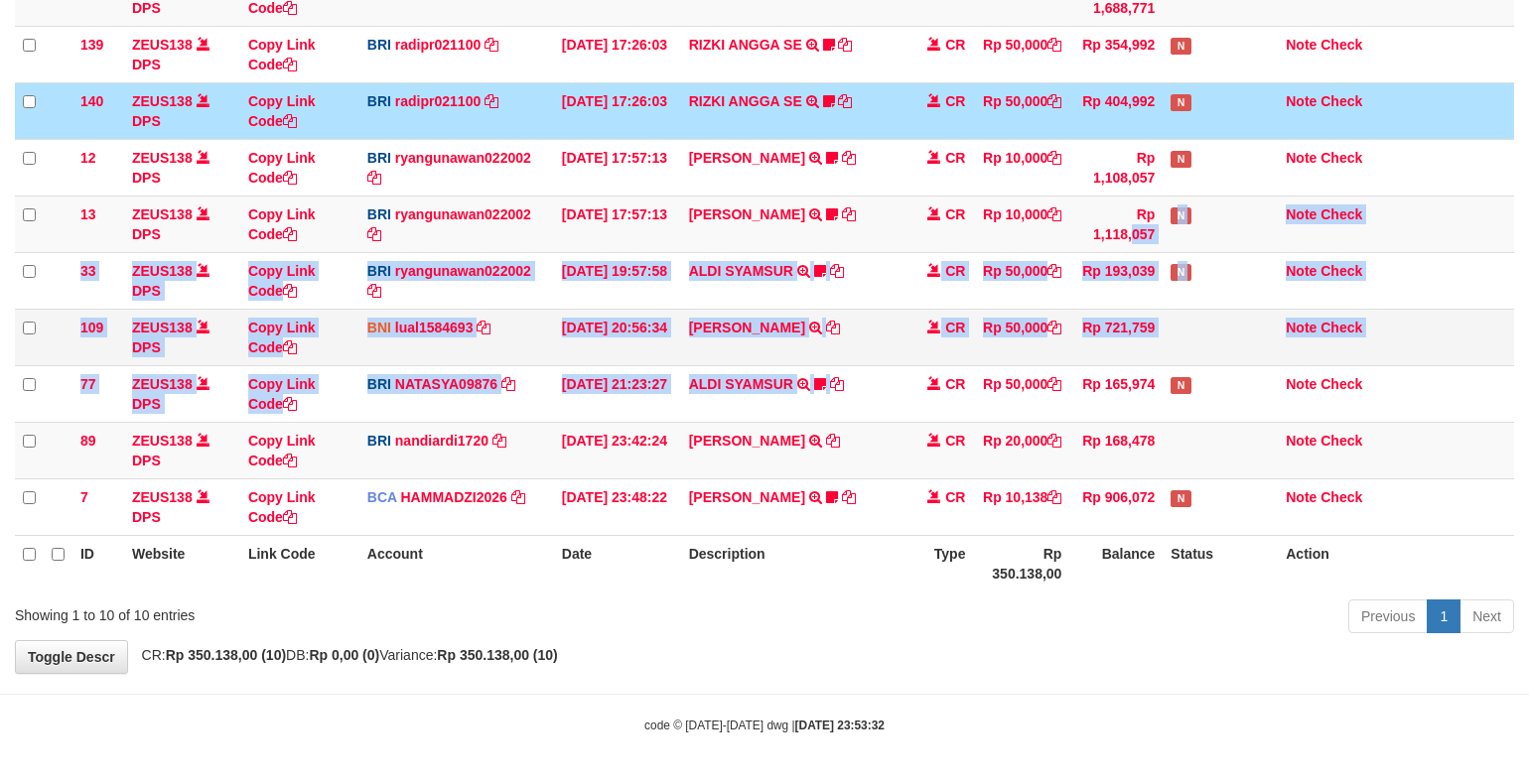 drag, startPoint x: 970, startPoint y: 326, endPoint x: 758, endPoint y: 351, distance: 213.46897 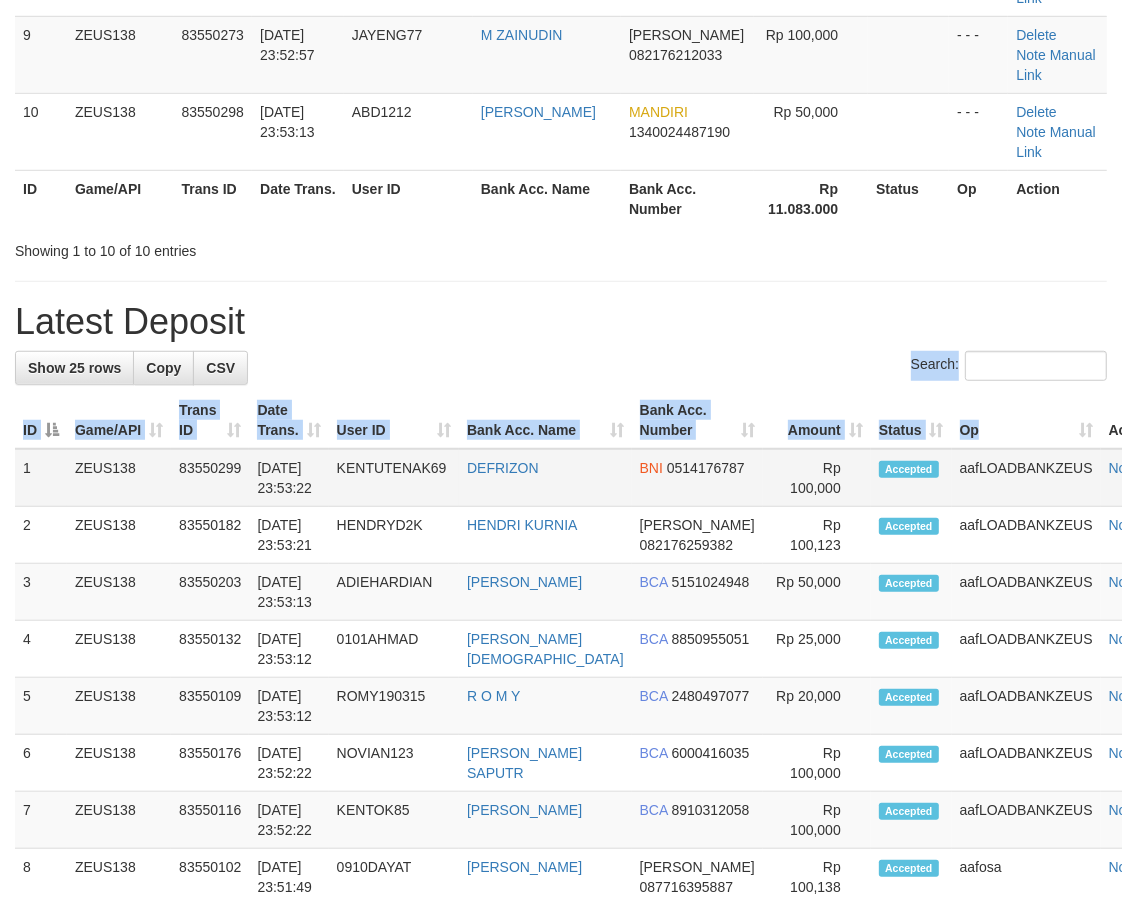 drag, startPoint x: 965, startPoint y: 410, endPoint x: 293, endPoint y: 472, distance: 674.85406 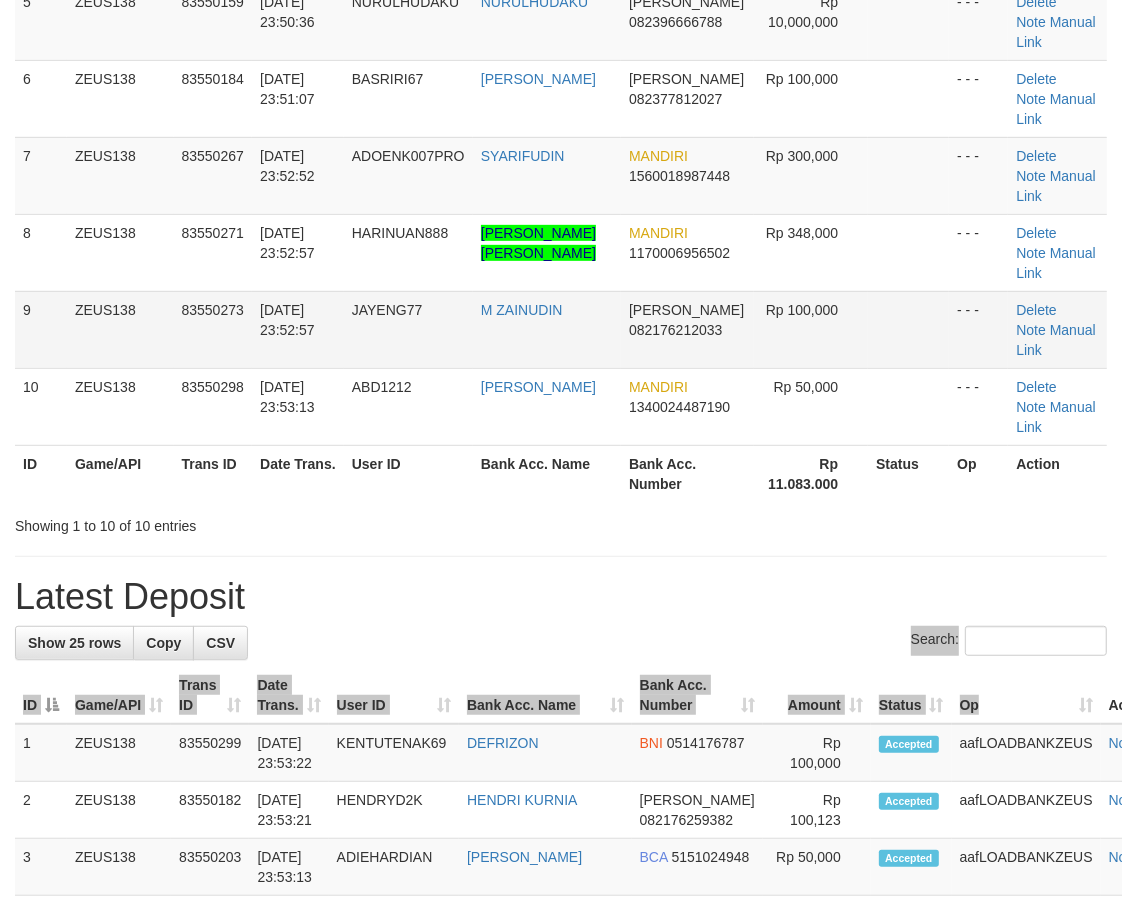 scroll, scrollTop: 278, scrollLeft: 0, axis: vertical 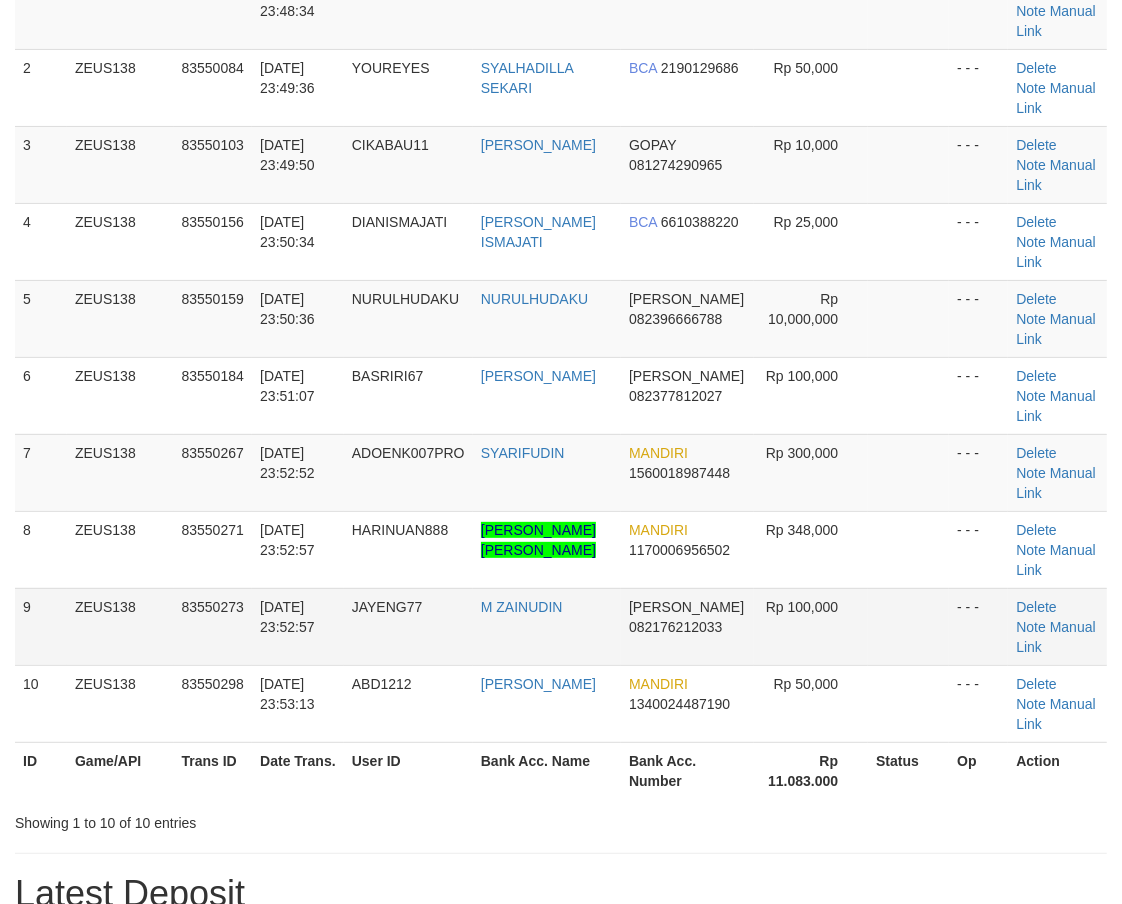 click at bounding box center (908, 626) 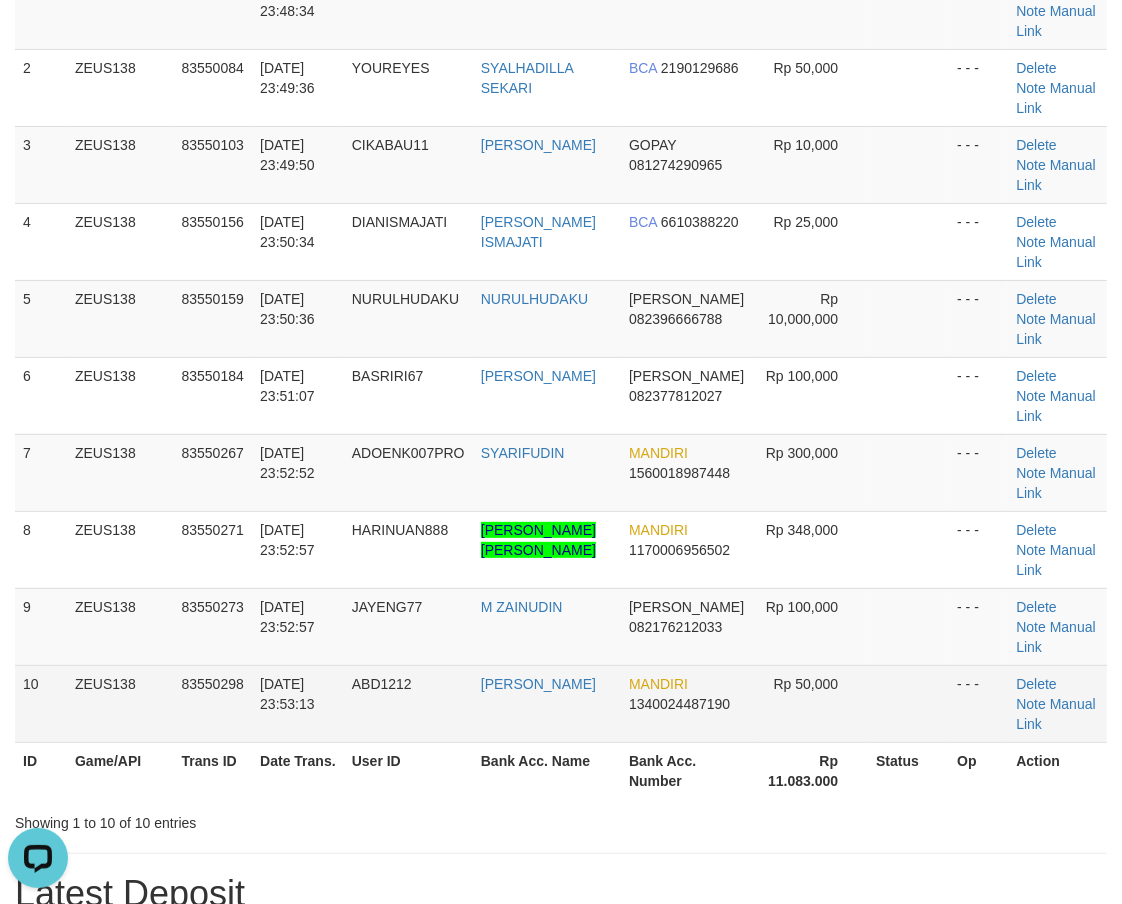 scroll, scrollTop: 0, scrollLeft: 0, axis: both 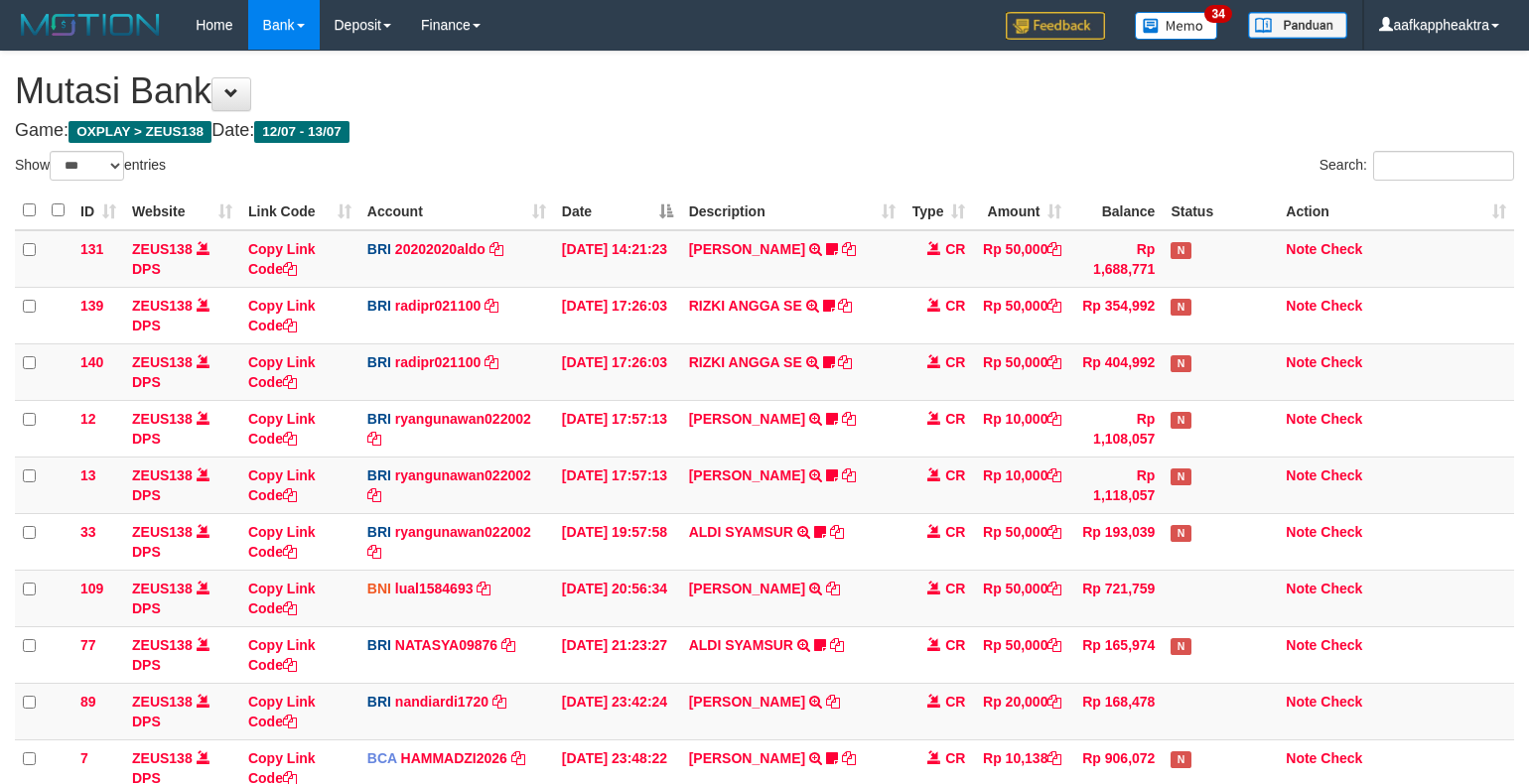 select on "***" 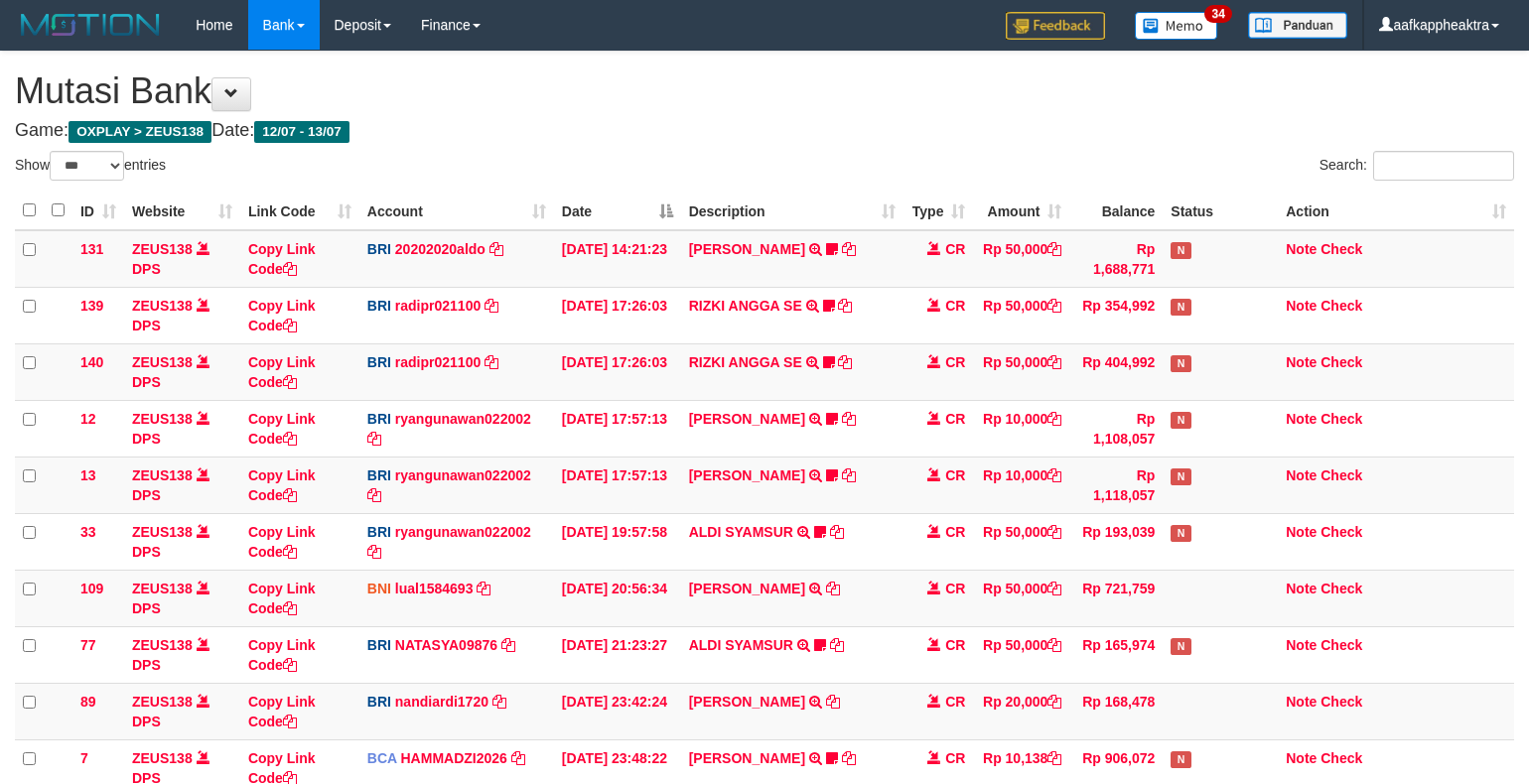 scroll, scrollTop: 263, scrollLeft: 0, axis: vertical 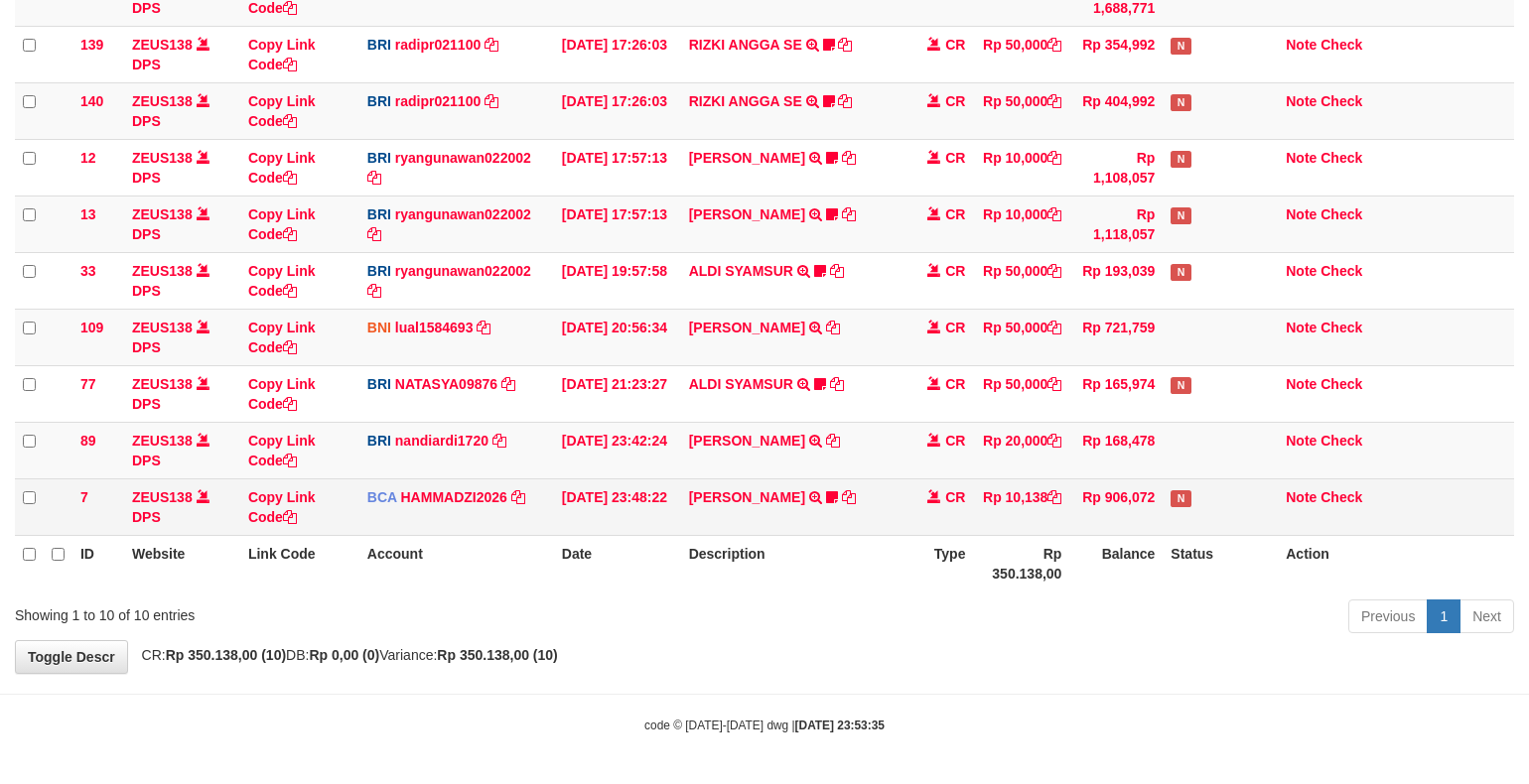 click on "Previous 1 Next" at bounding box center (1083, 618) 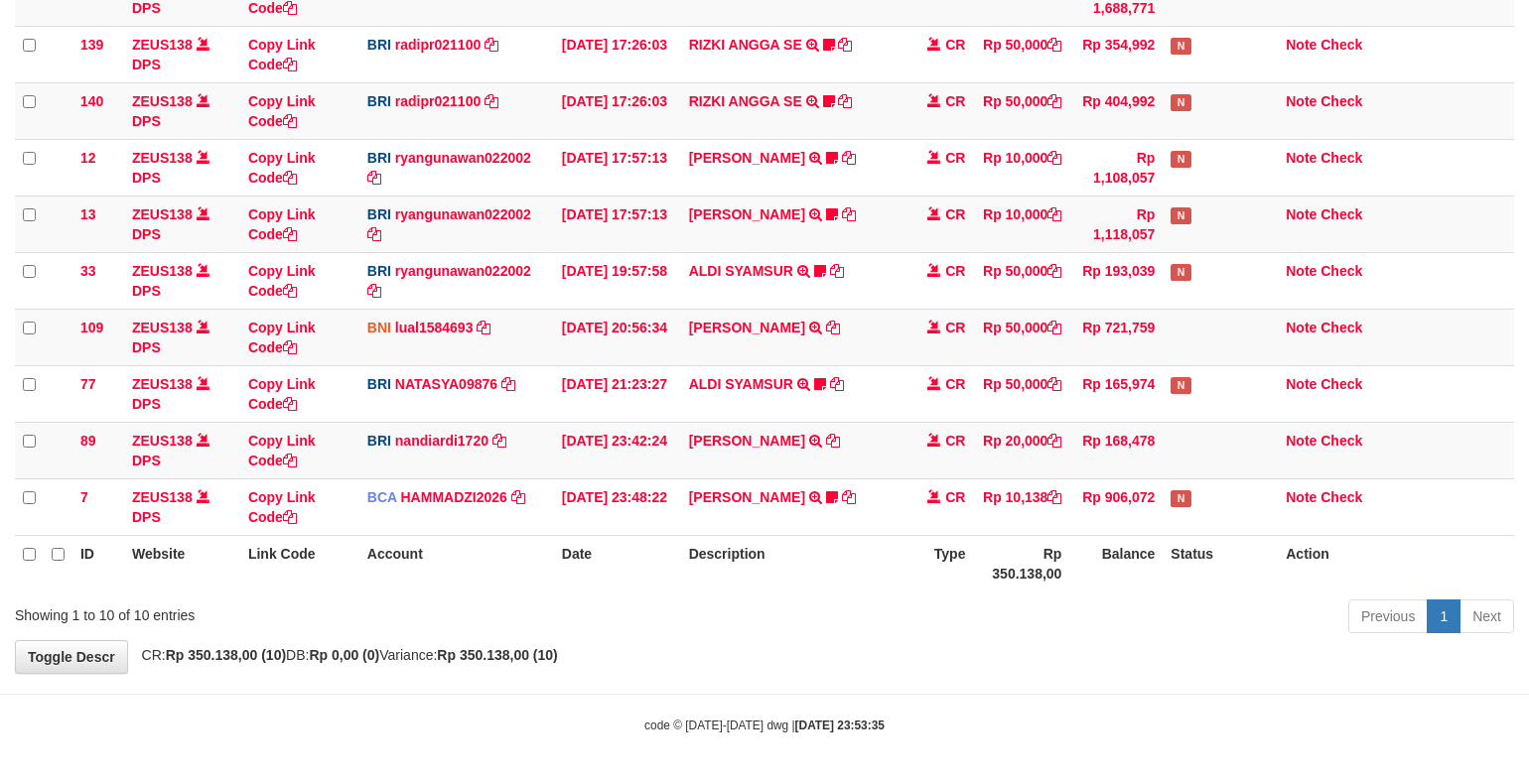 click on "Rp 350.138,00" at bounding box center (1021, 563) 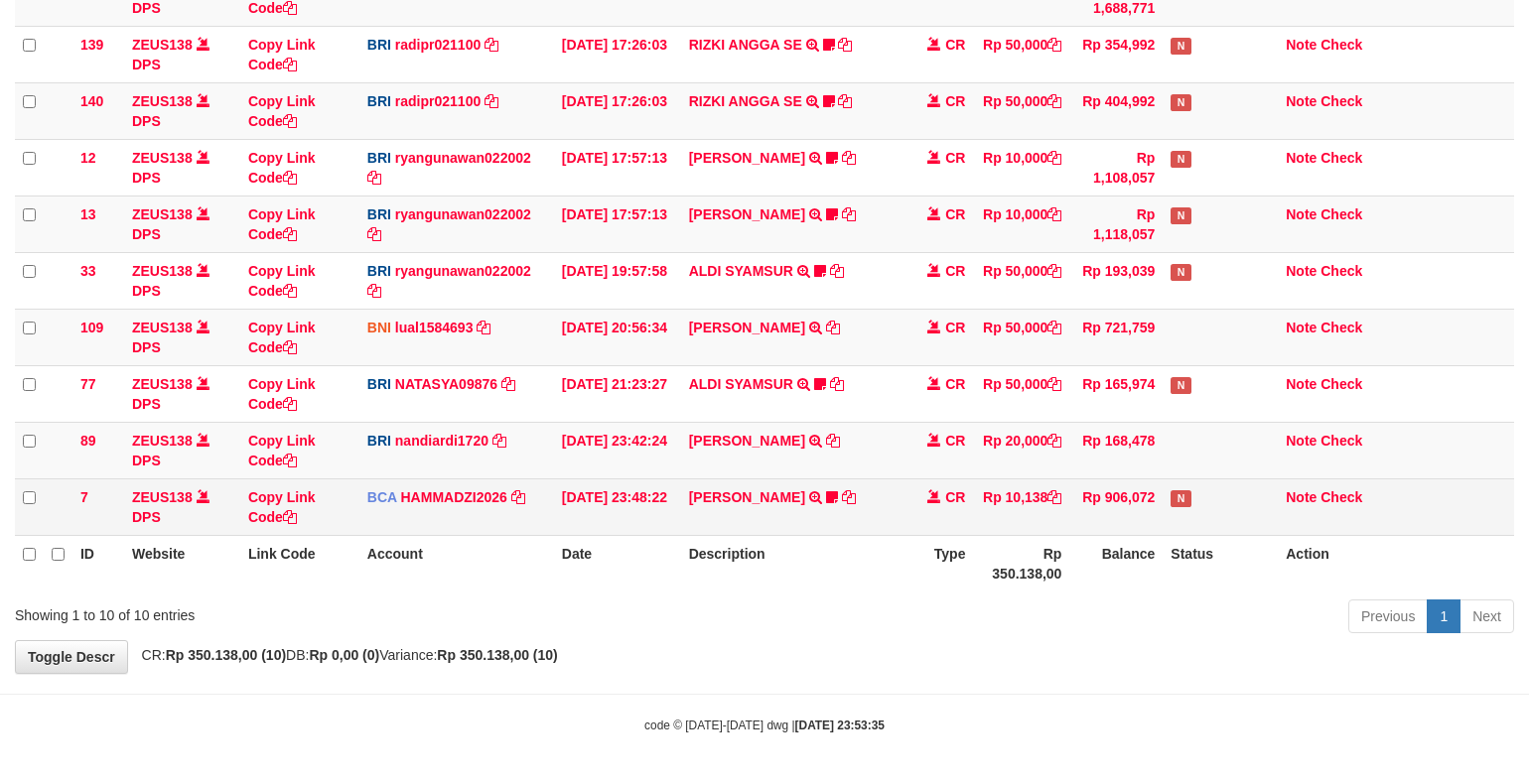 click on "Rp 10,138" at bounding box center [1021, 506] 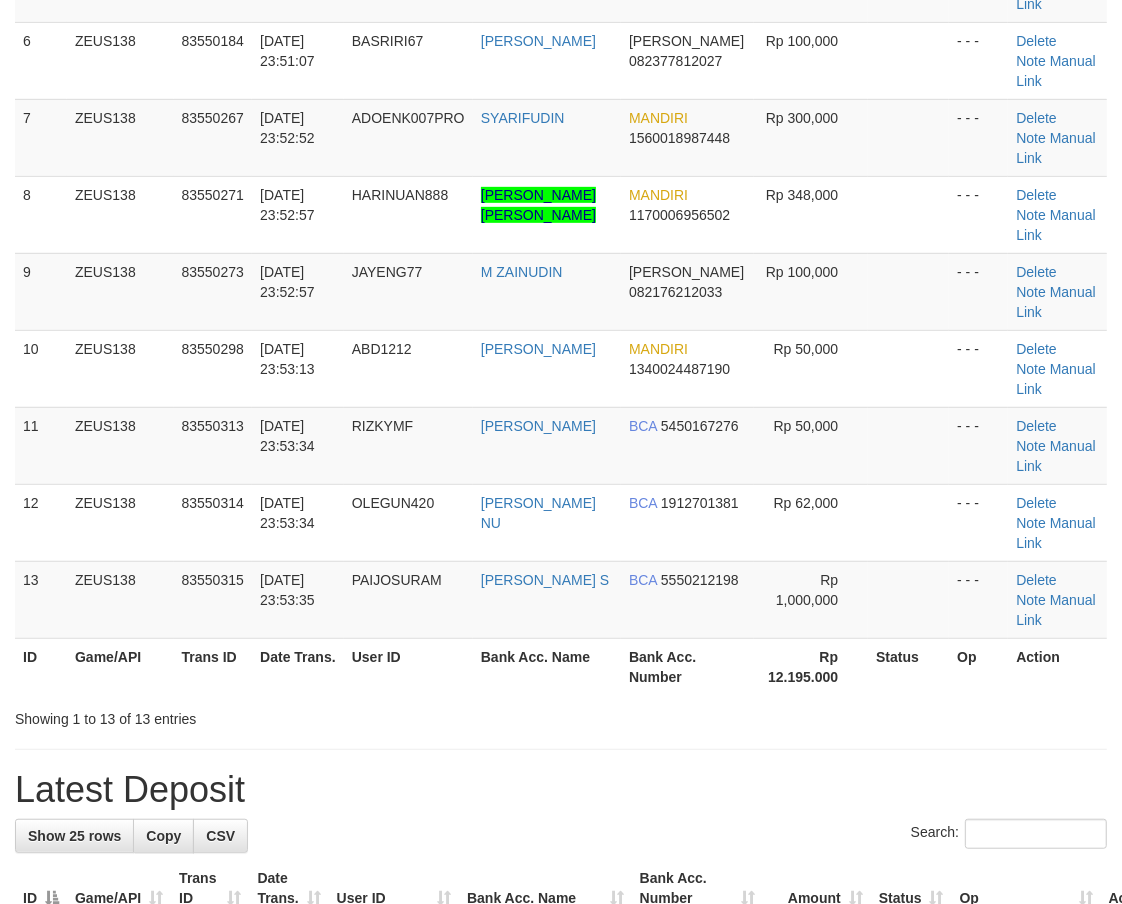 scroll, scrollTop: 278, scrollLeft: 0, axis: vertical 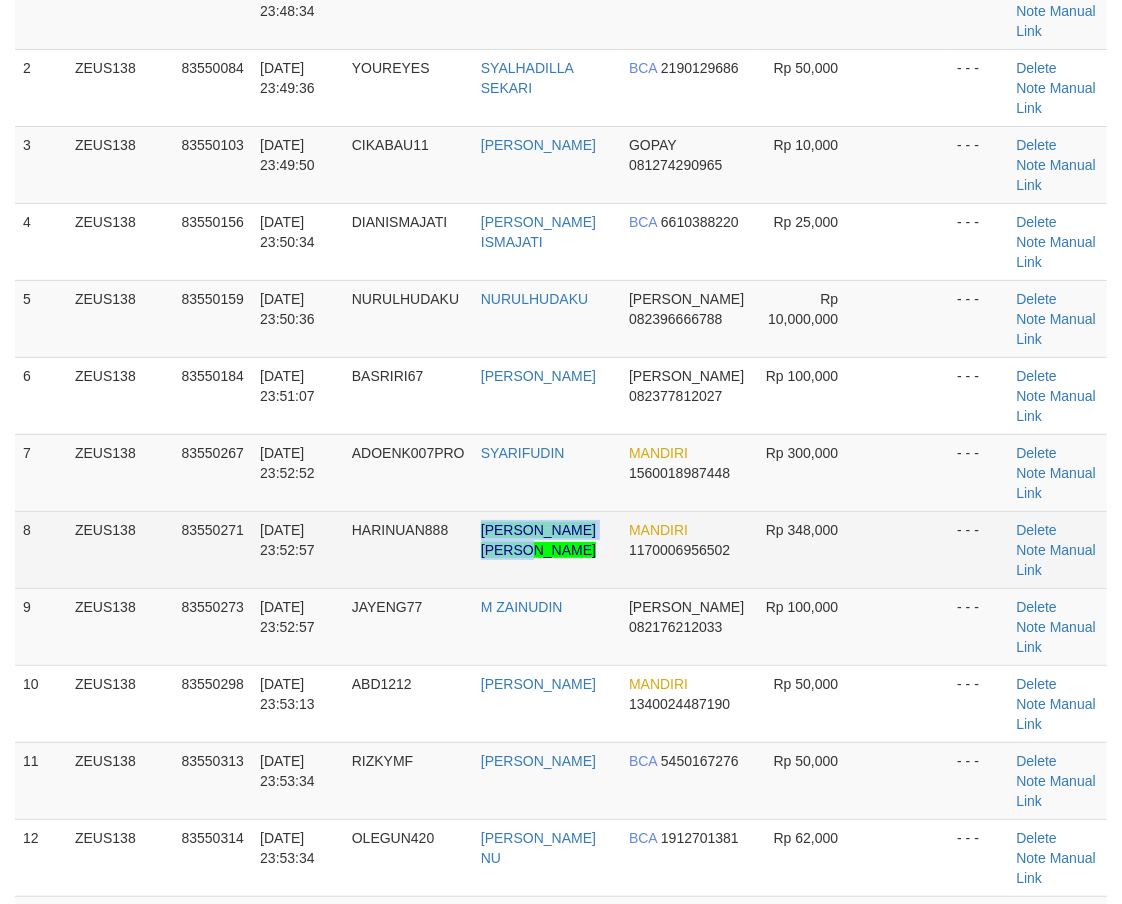 drag, startPoint x: 484, startPoint y: 516, endPoint x: 582, endPoint y: 562, distance: 108.25895 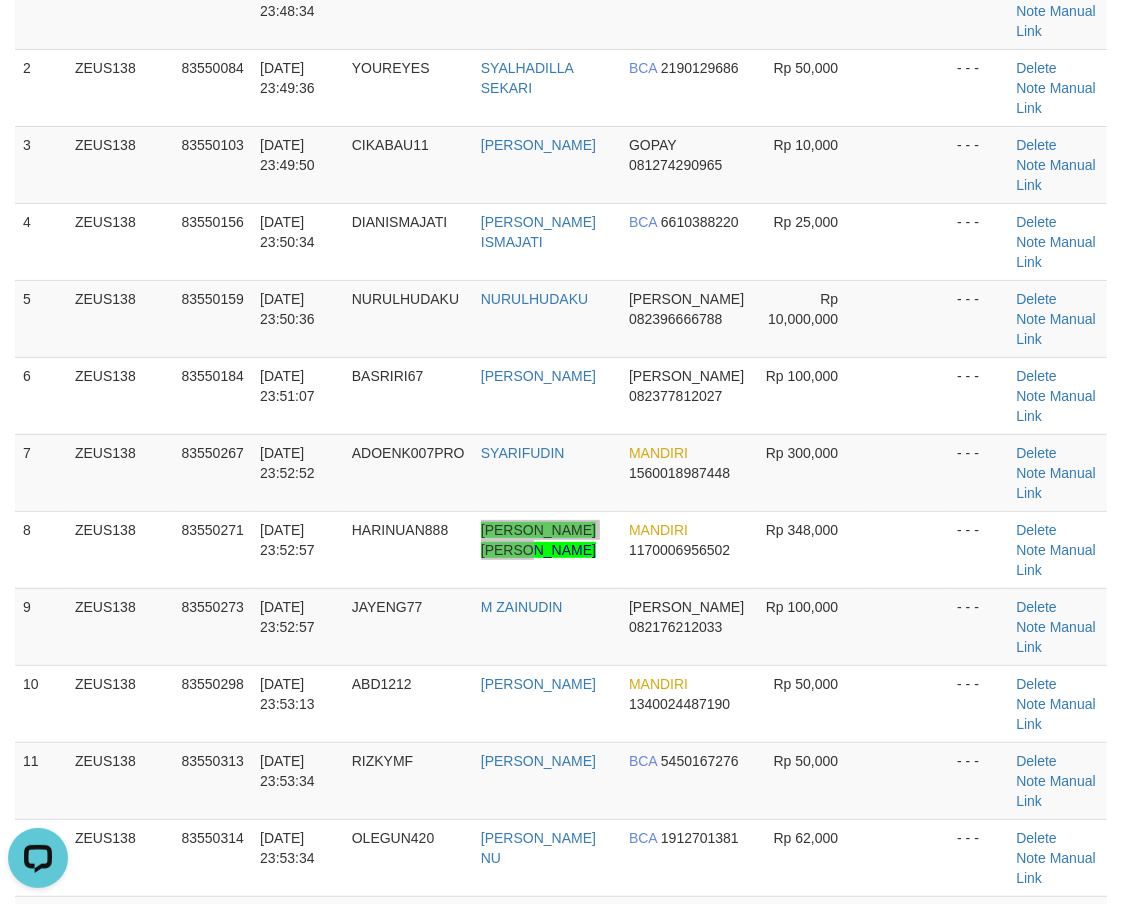 scroll, scrollTop: 0, scrollLeft: 0, axis: both 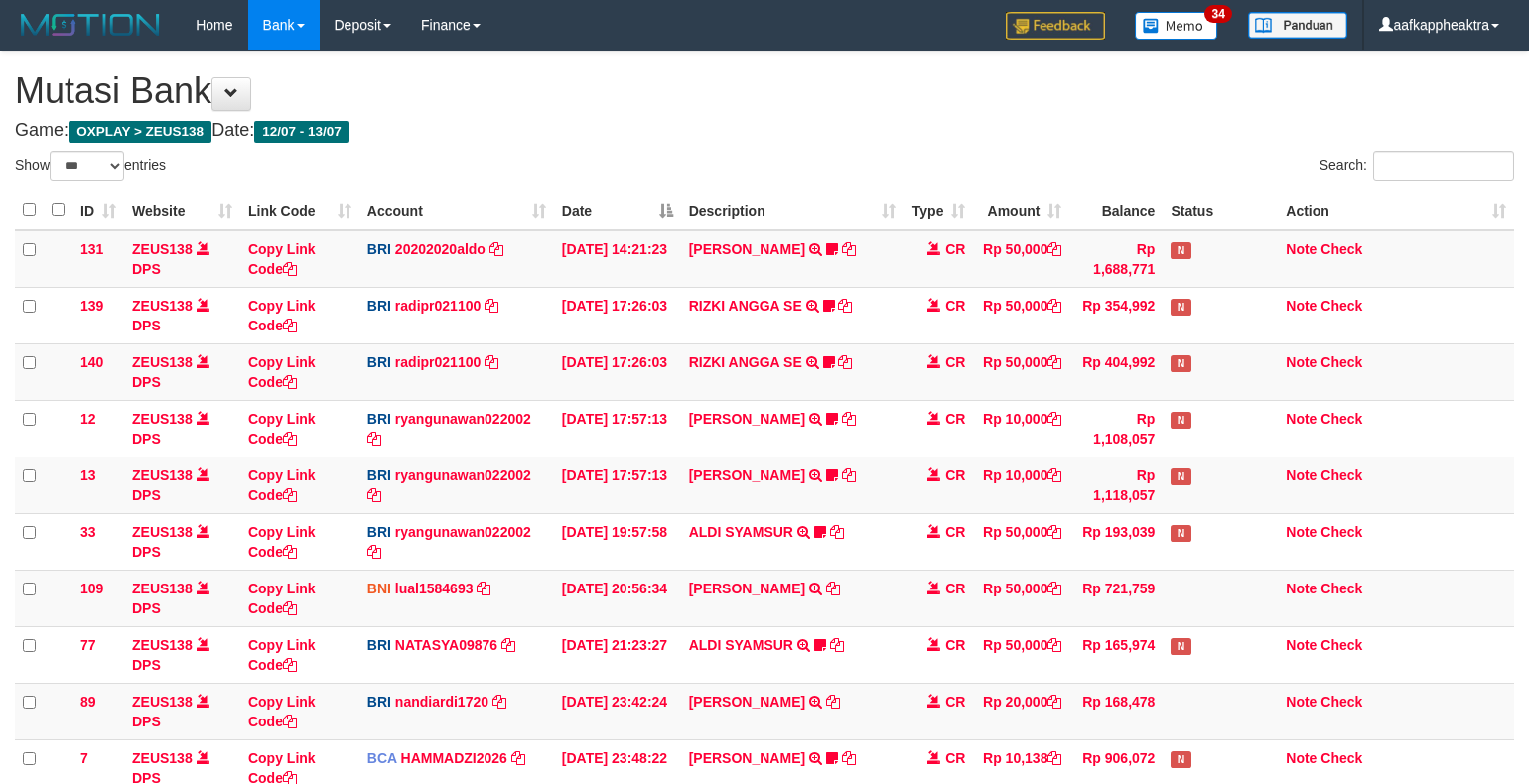 select on "***" 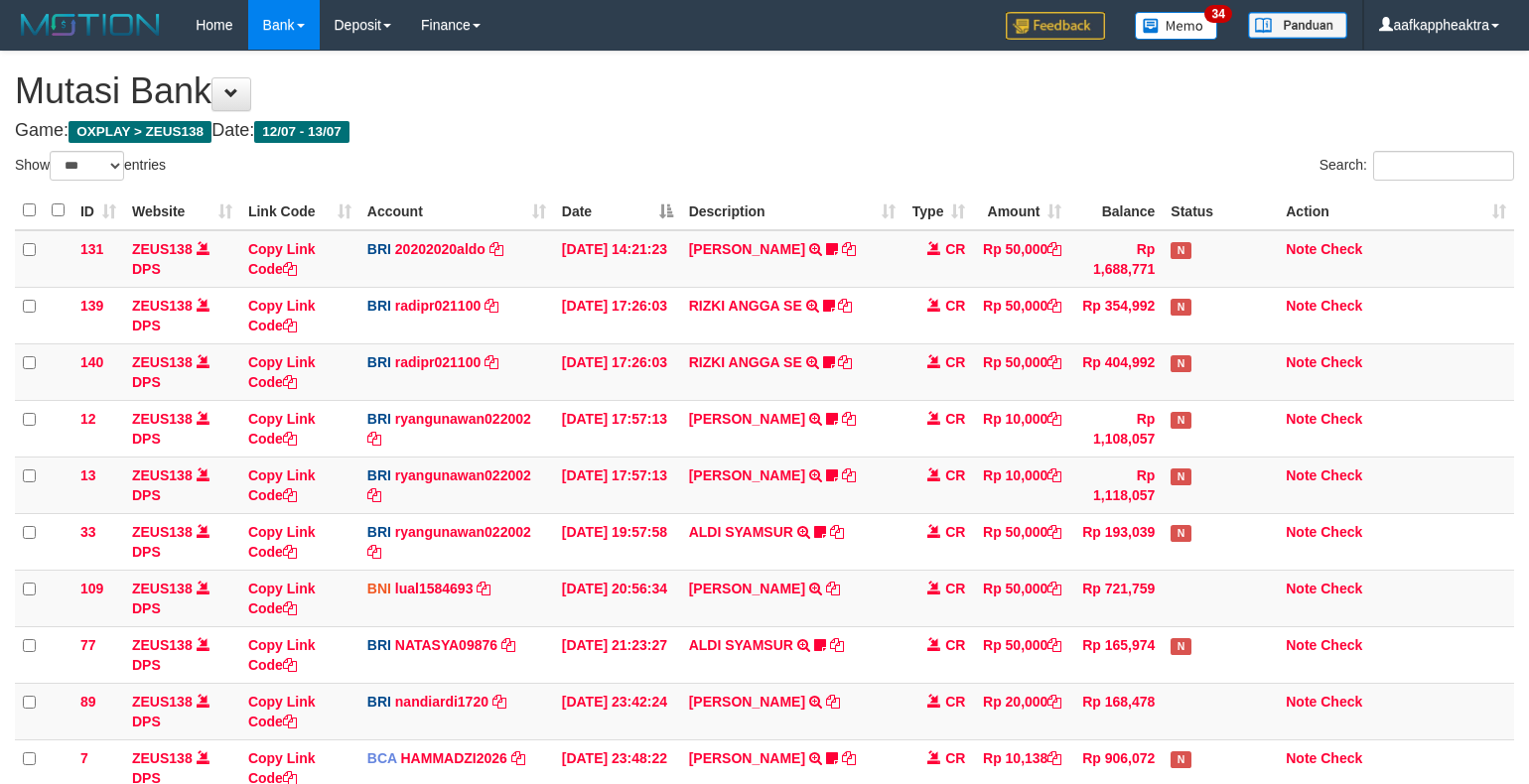scroll, scrollTop: 263, scrollLeft: 0, axis: vertical 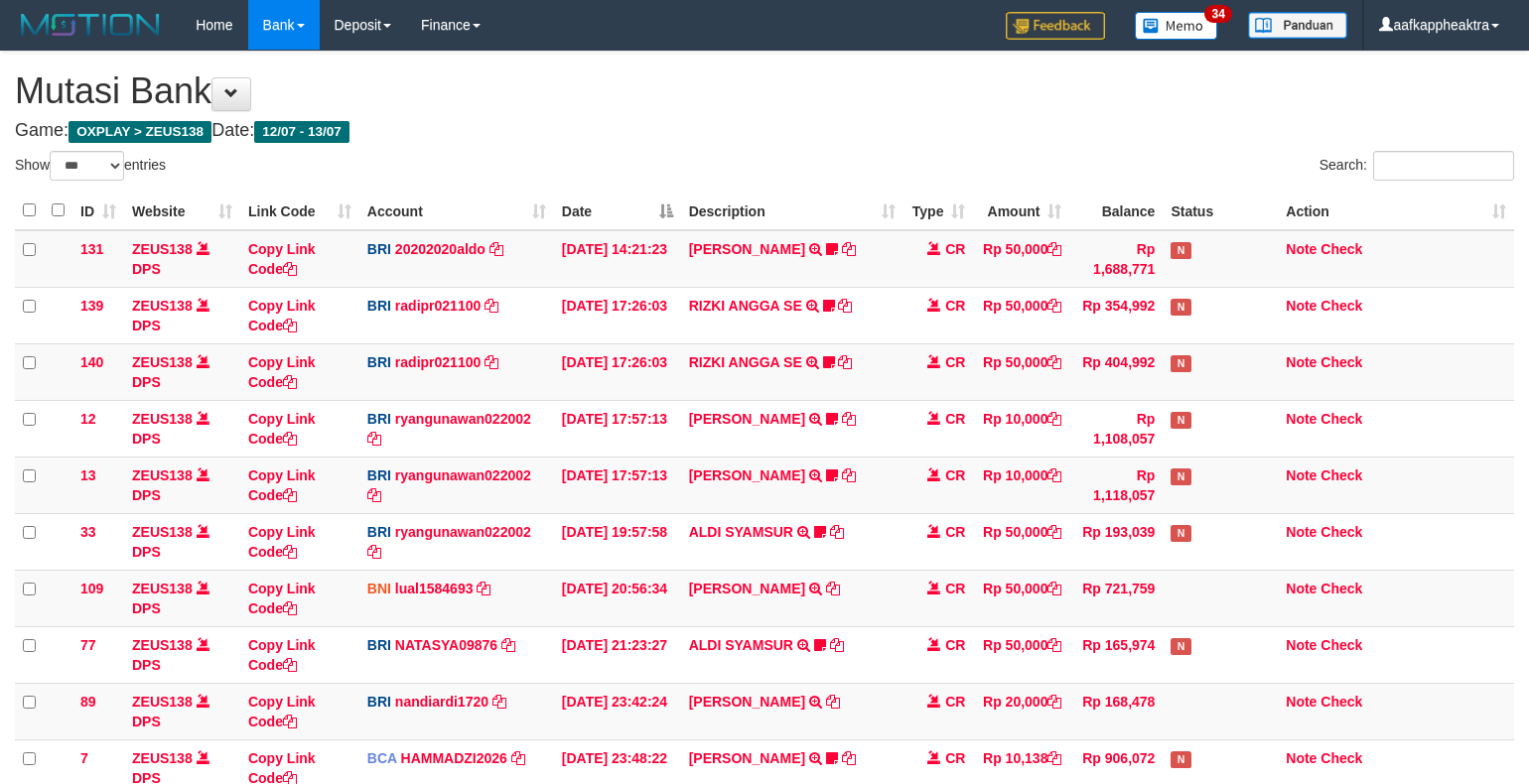 select on "***" 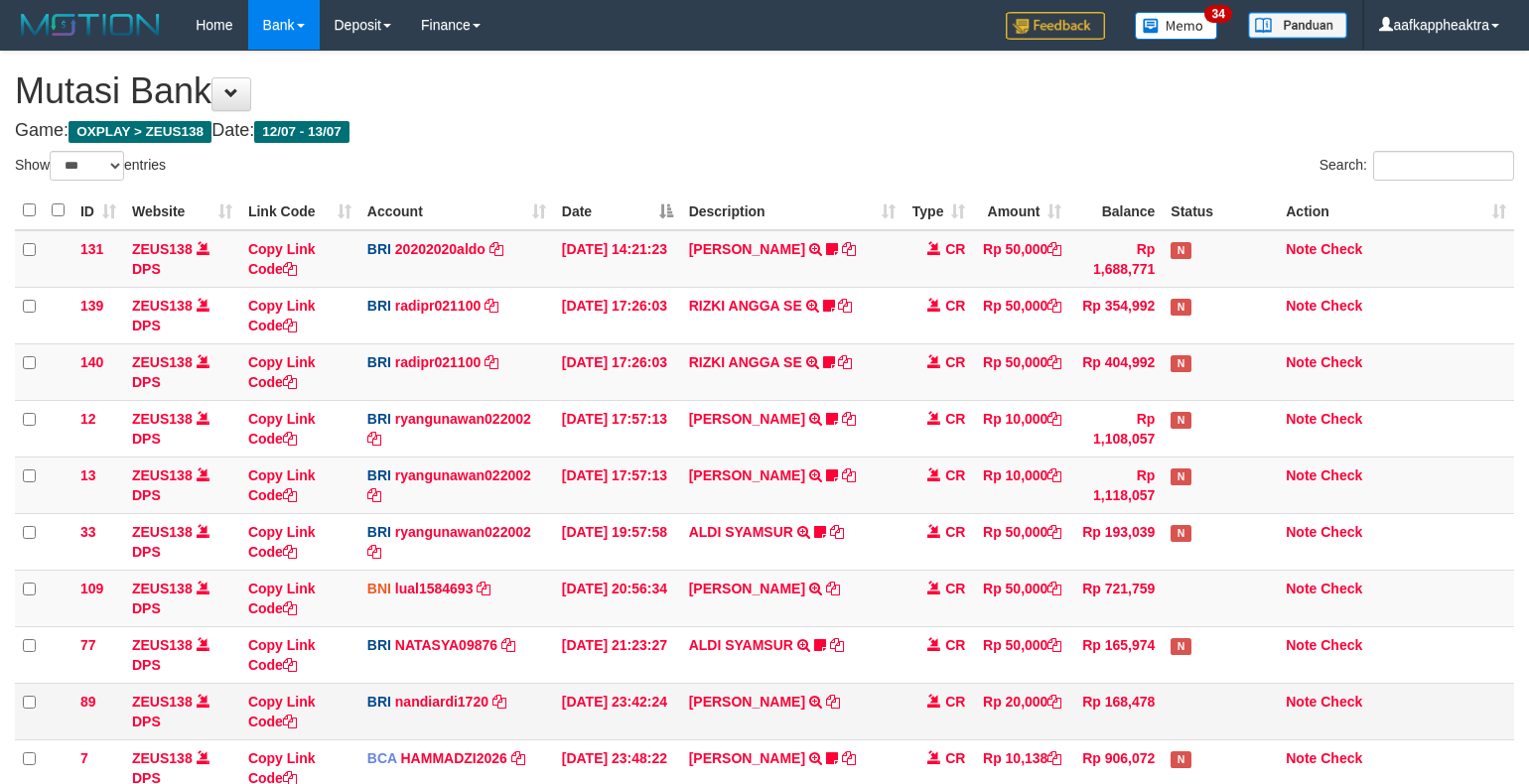 scroll, scrollTop: 263, scrollLeft: 0, axis: vertical 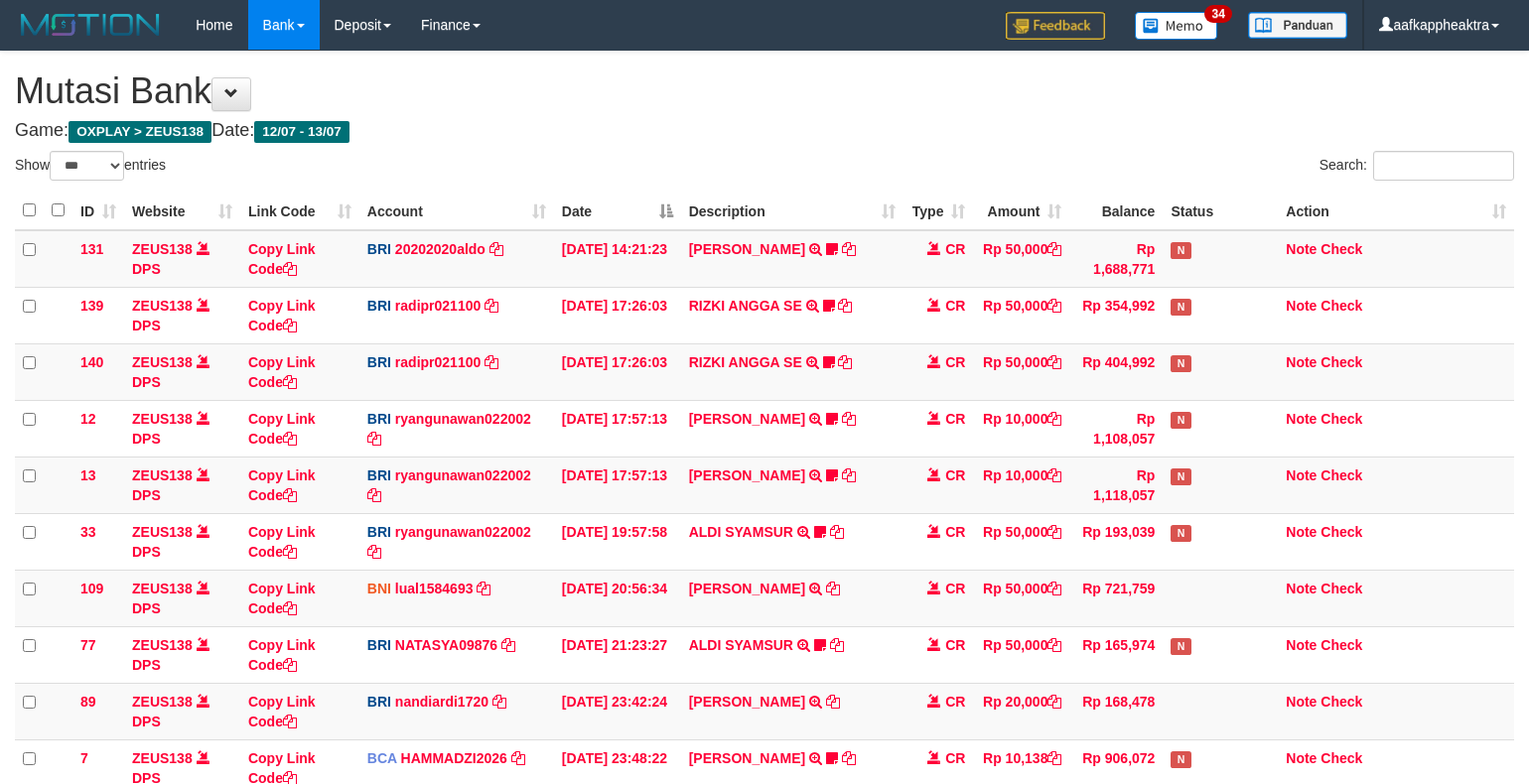 select on "***" 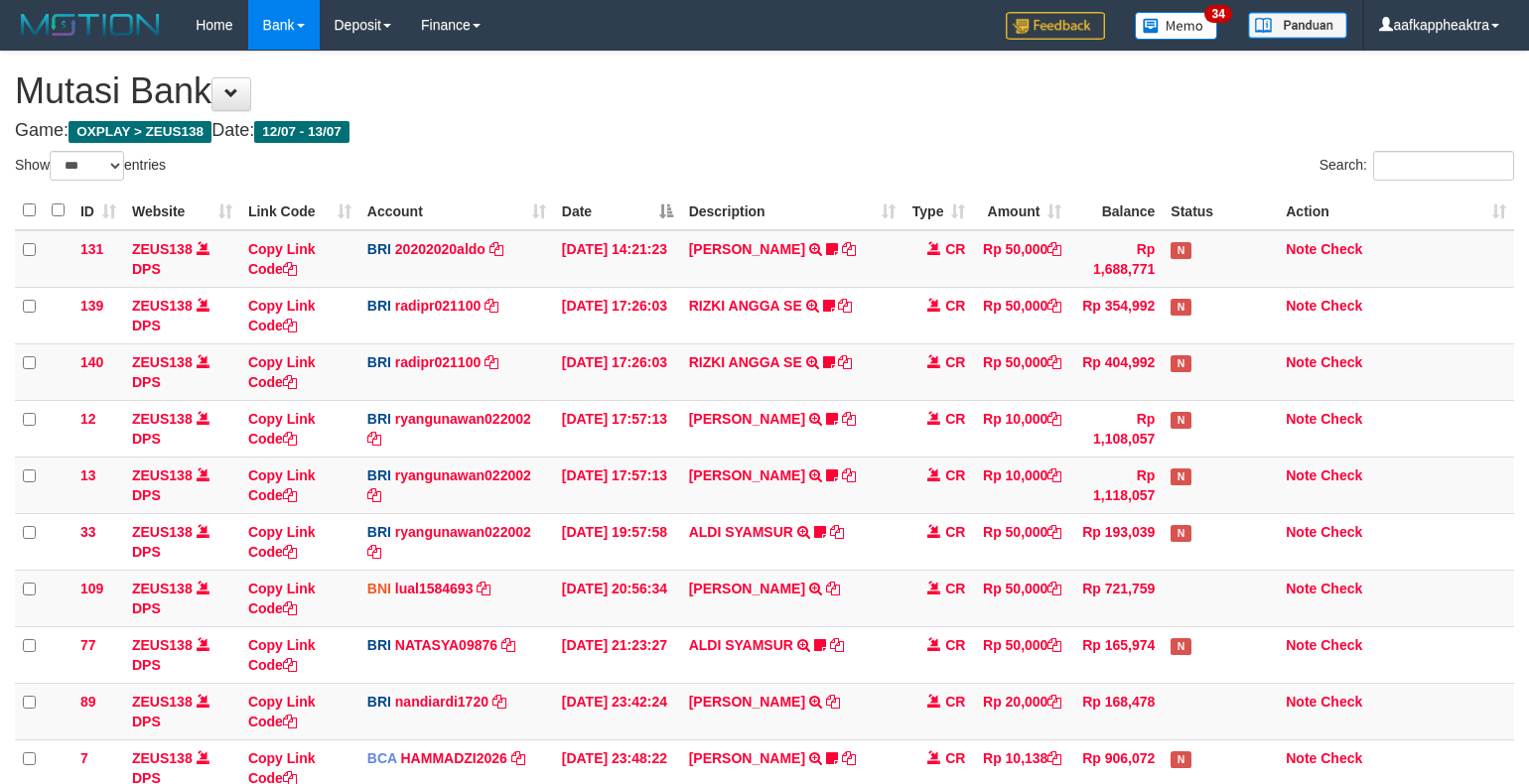 scroll, scrollTop: 263, scrollLeft: 0, axis: vertical 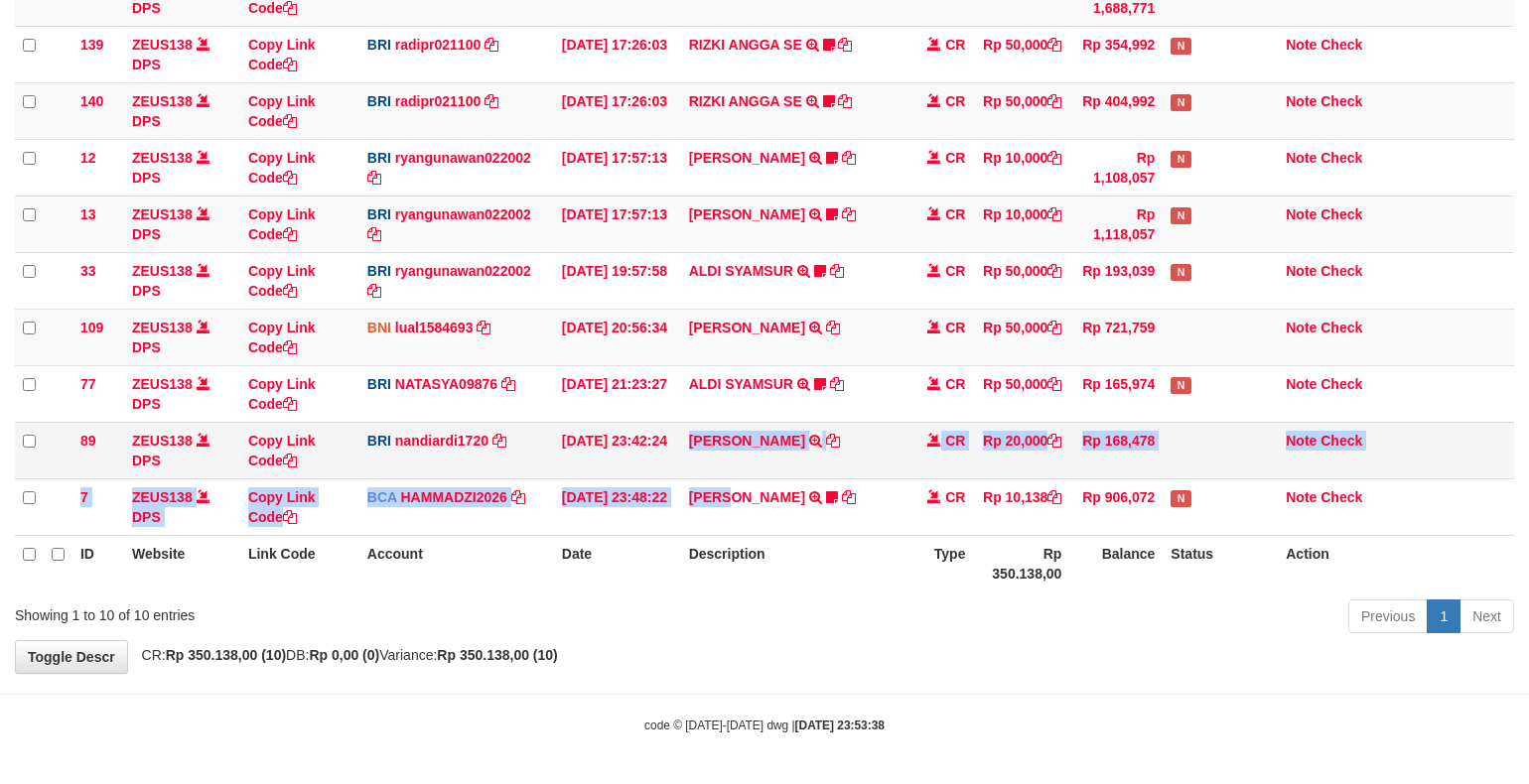 click on "131
ZEUS138    DPS
Copy Link Code
BRI
20202020aldo
DPS
REVALDO SAGITA
mutasi_20250713_3778 | 131
mutasi_20250713_3778 | 131
13/07/2025 14:21:23
DANA HERISUPRAPTO            TRANSFER NBMB DANA HERISUPRAPTO TO REVALDO SAGITA    Herisuprapto
CR
Rp 50,000
Rp 1,688,771
N
Note
Check
139
ZEUS138    DPS
Copy Link Code
BRI
radipr021100
DPS
REYNALDI ADI PRATAMA
mutasi_20250713_3774 | 139" at bounding box center (764, 252) 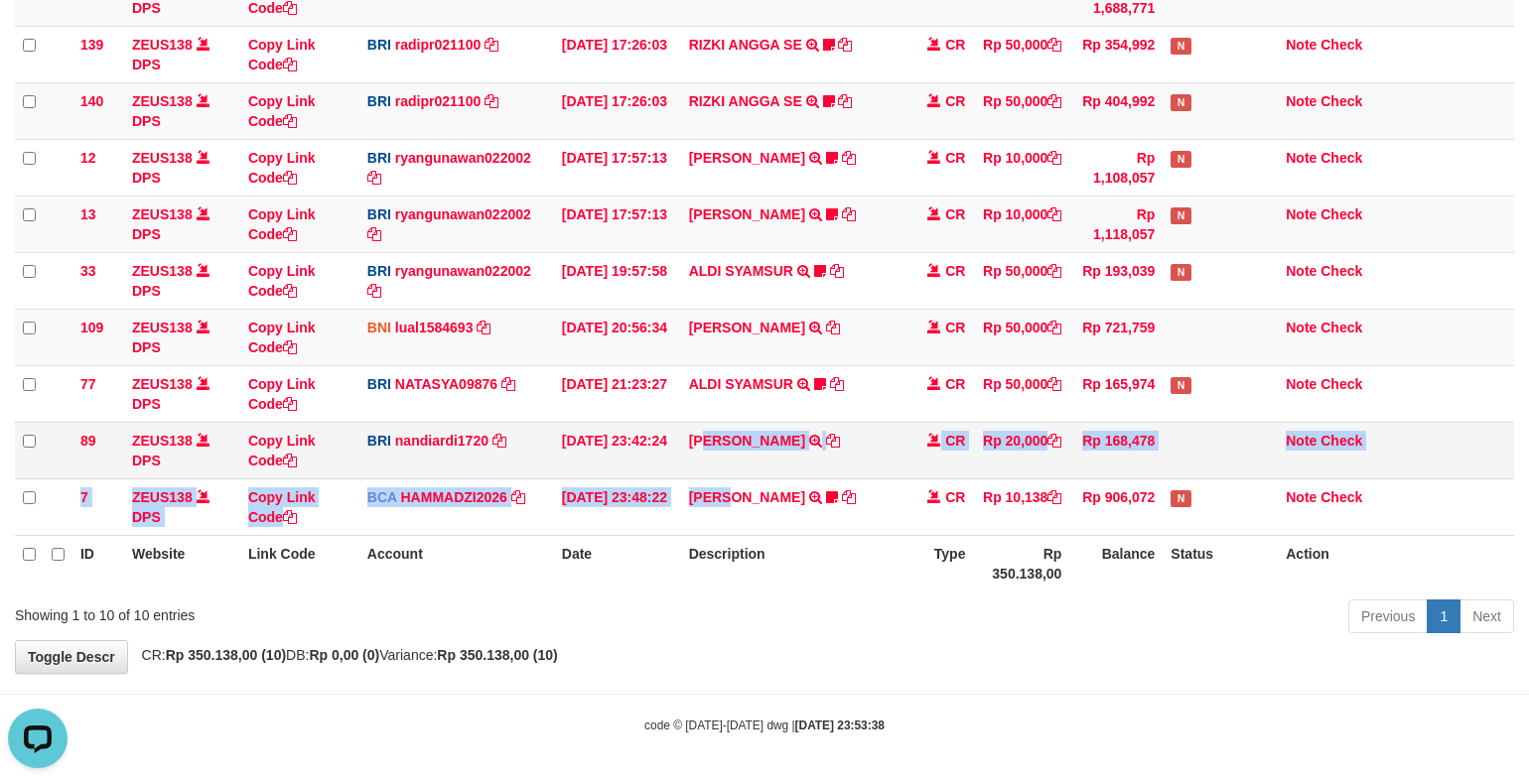 drag, startPoint x: 690, startPoint y: 464, endPoint x: 751, endPoint y: 453, distance: 61.983869 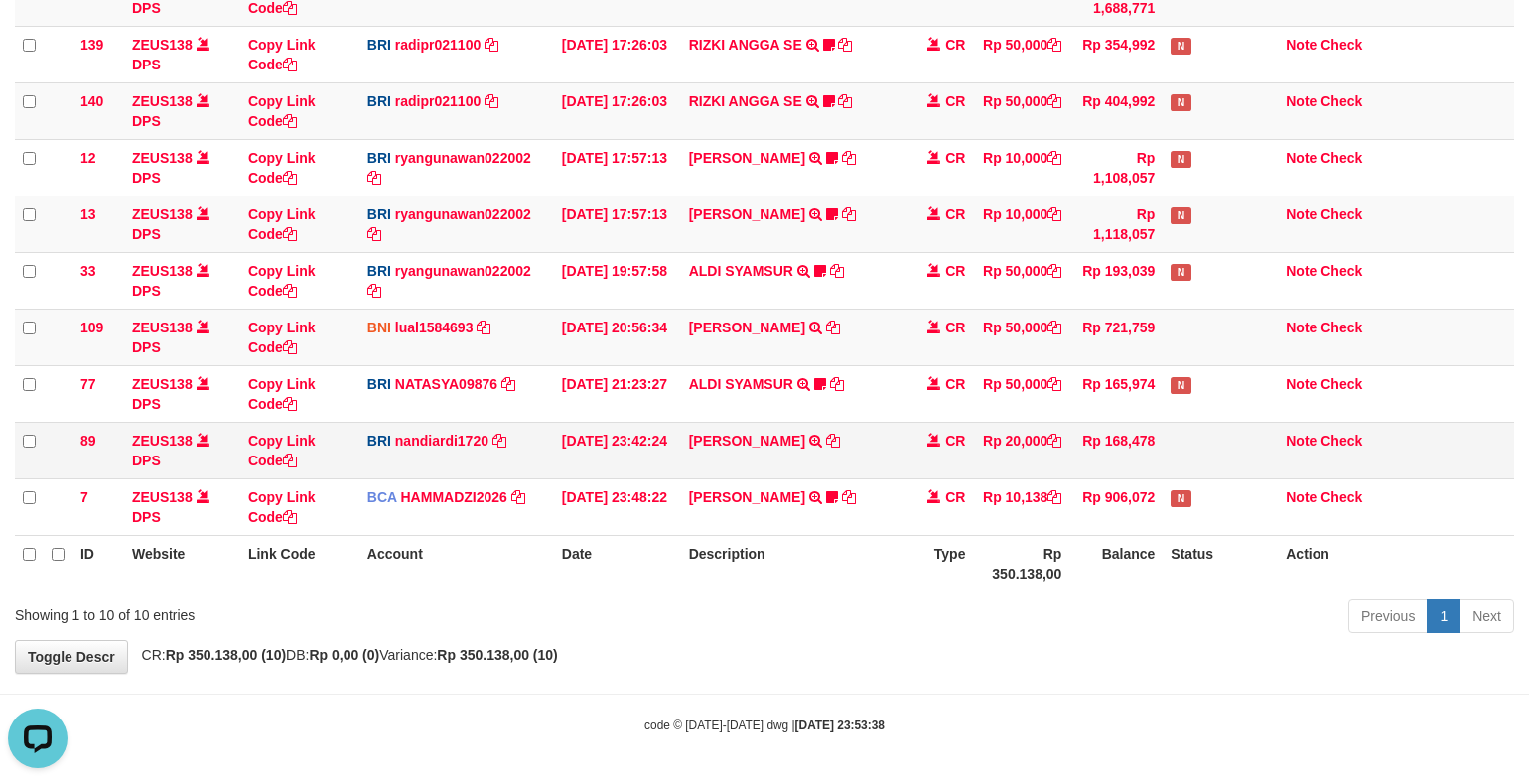 click on "AKBAR         TRANSFER NBMB AKBAR TO NANDI ARDIANSYAH" at bounding box center [792, 450] 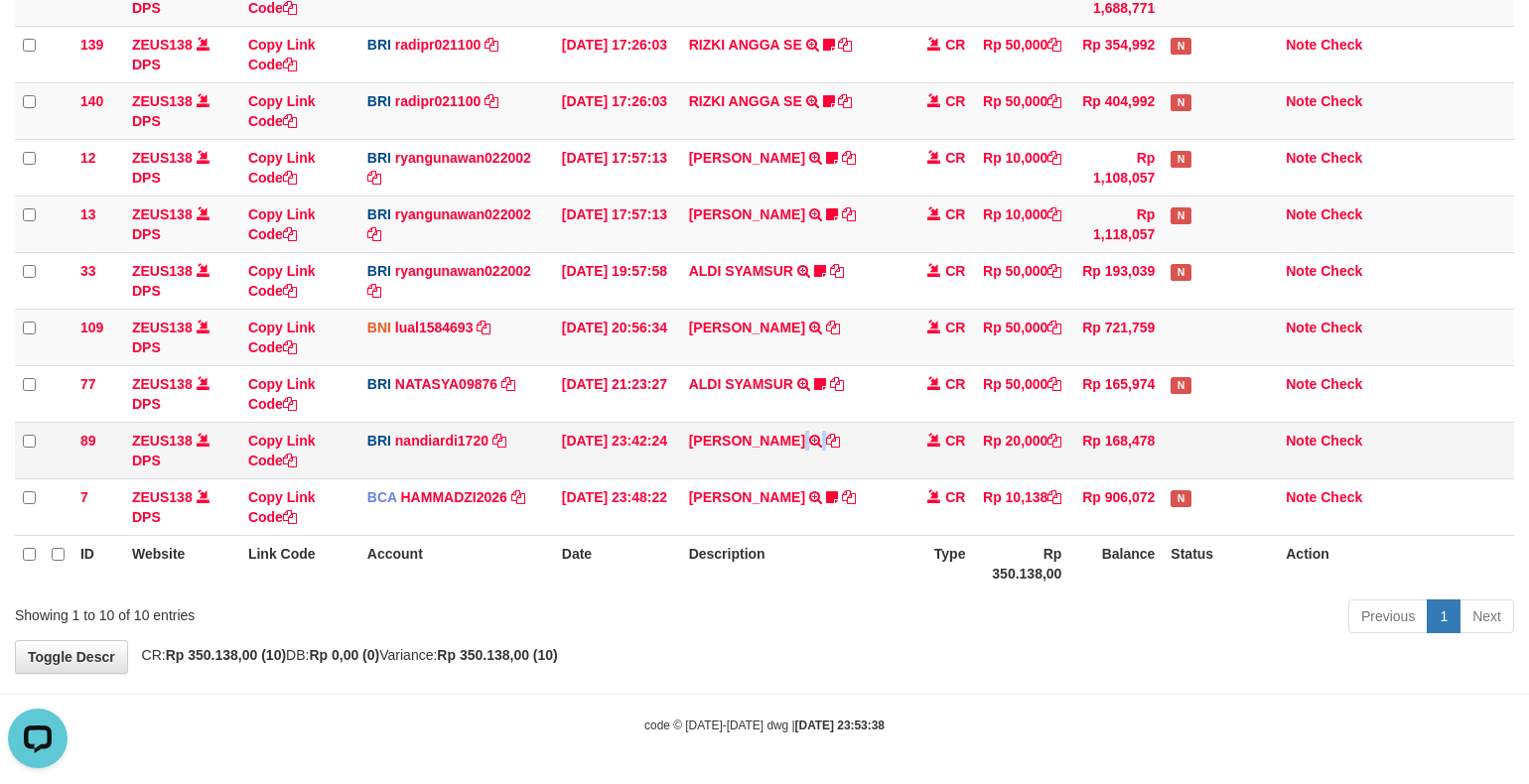 click on "AKBAR         TRANSFER NBMB AKBAR TO NANDI ARDIANSYAH" at bounding box center [792, 450] 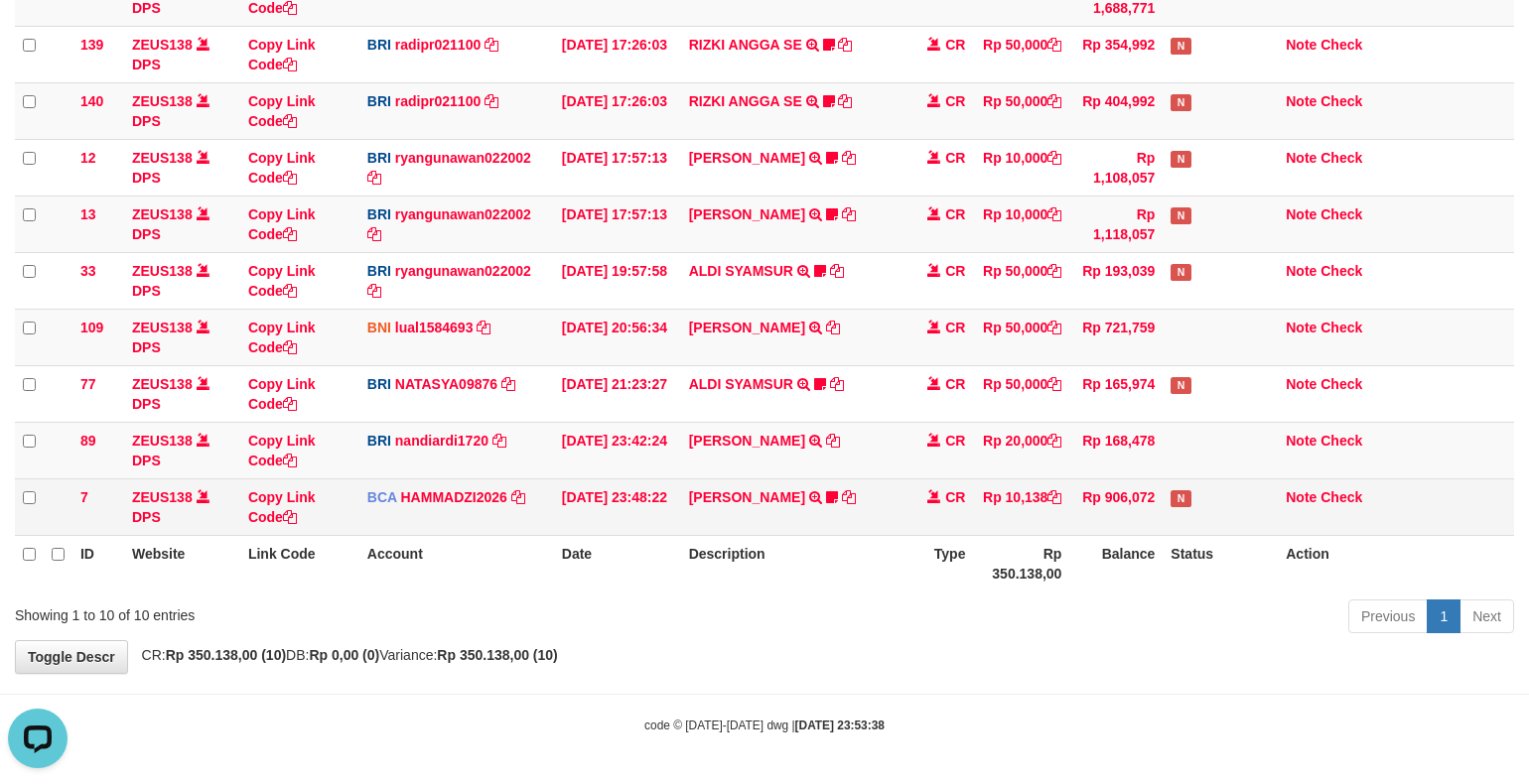 click on "MUHAMAD SYAR            TRSF E-BANKING CR 1307/FTSCY/WS95051
10138.002025071399378336 TRFDN-MUHAMAD SYARESPAY DEBIT INDONE    0910dayat" at bounding box center (792, 506) 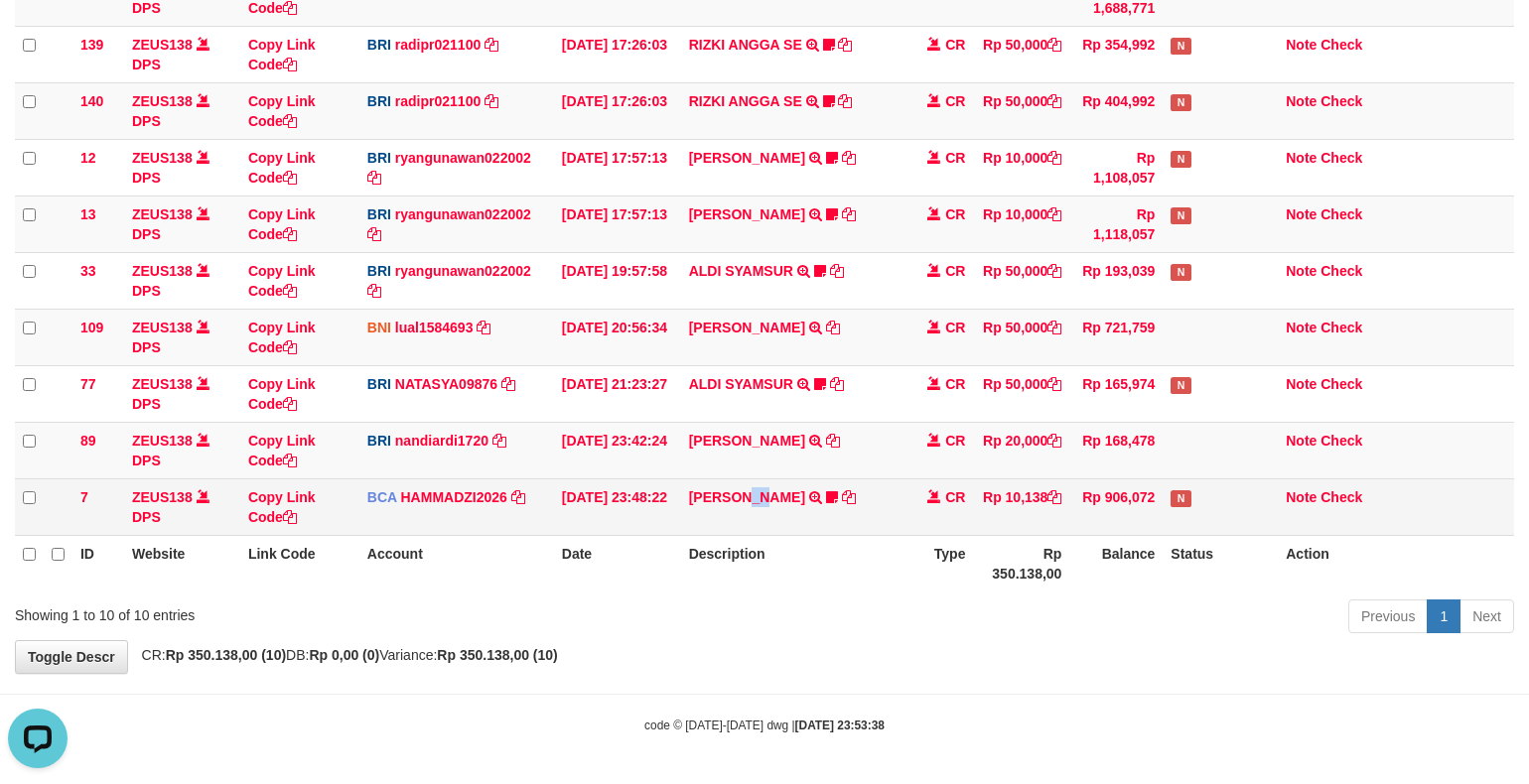 click on "MUHAMAD SYAR            TRSF E-BANKING CR 1307/FTSCY/WS95051
10138.002025071399378336 TRFDN-MUHAMAD SYARESPAY DEBIT INDONE    0910dayat" at bounding box center [792, 506] 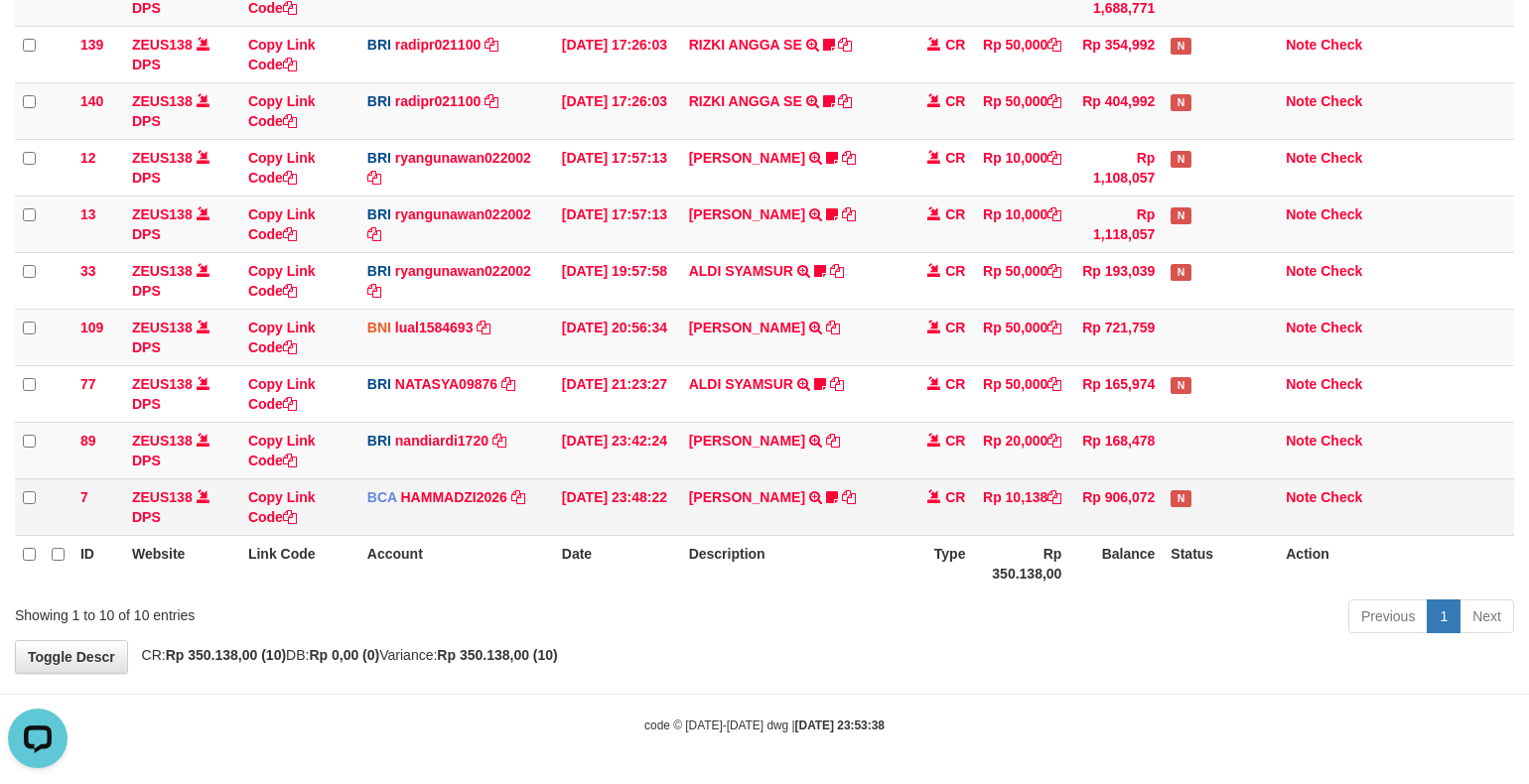 click on "MUHAMAD SYAR            TRSF E-BANKING CR 1307/FTSCY/WS95051
10138.002025071399378336 TRFDN-MUHAMAD SYARESPAY DEBIT INDONE    0910dayat" at bounding box center [792, 506] 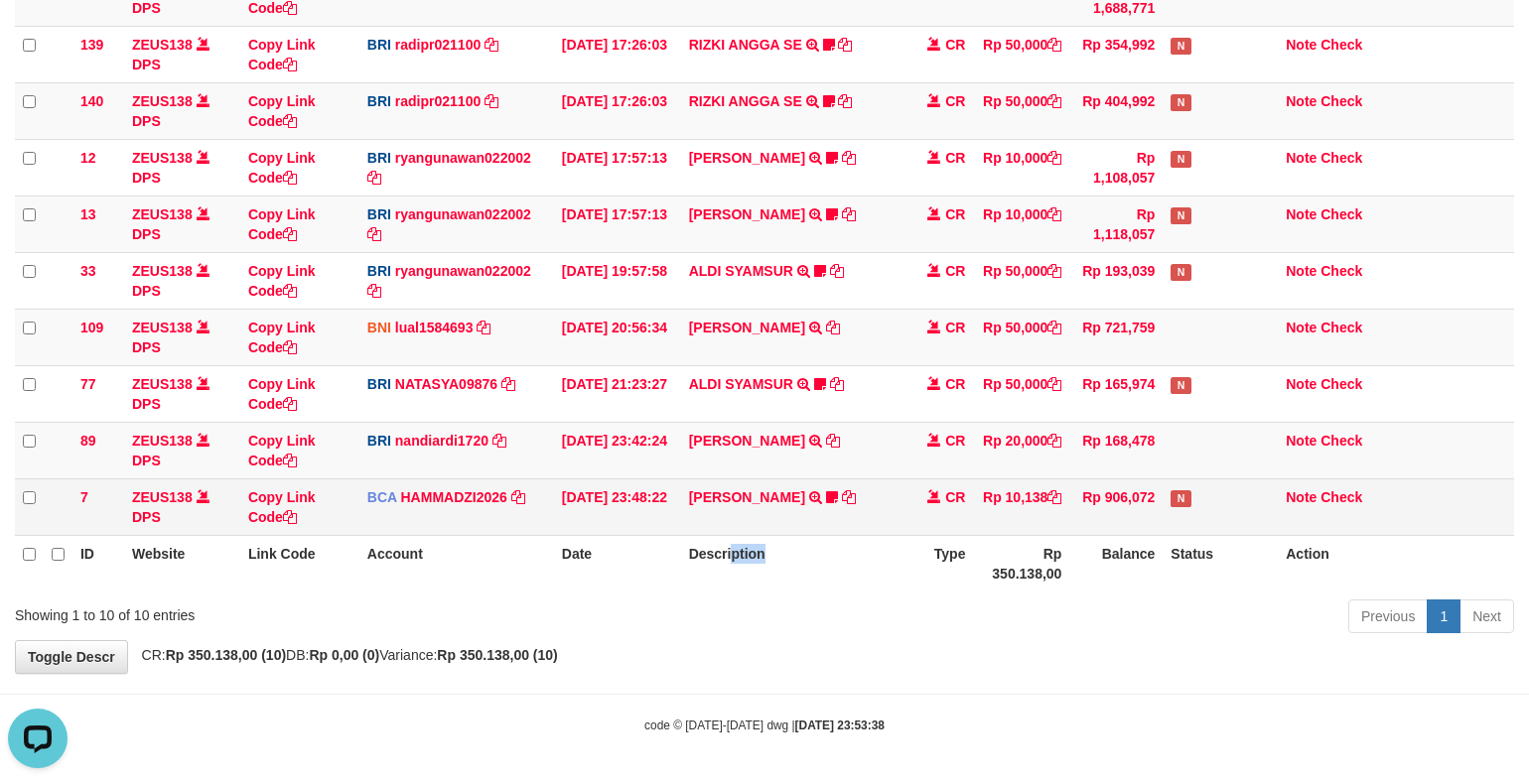 drag, startPoint x: 732, startPoint y: 578, endPoint x: 1079, endPoint y: 482, distance: 360.035 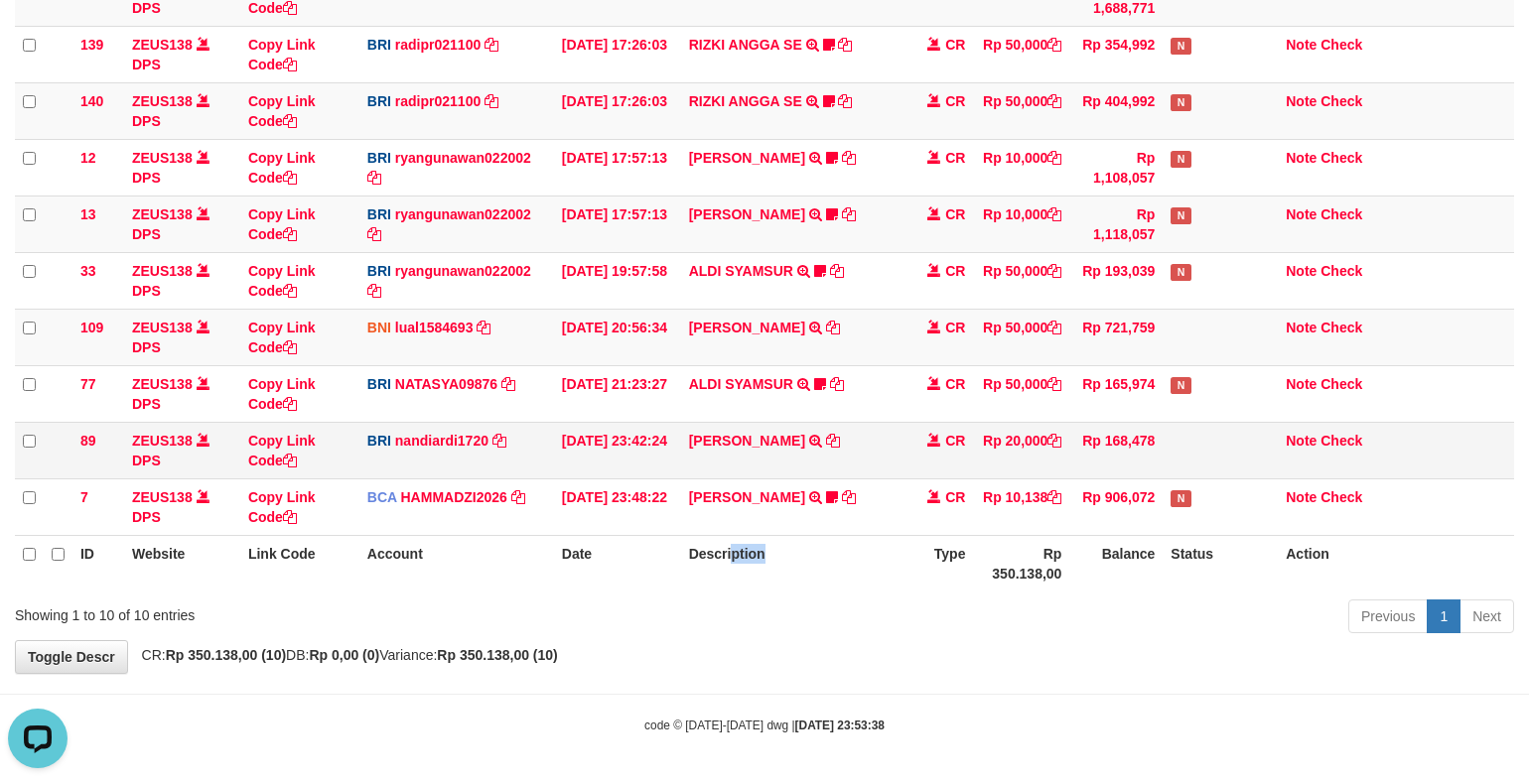 click on "89
ZEUS138    DPS
Copy Link Code
BRI
nandiardi1720
DPS
NANDI ARDIANSYAH
mutasi_20250713_3776 | 89
mutasi_20250713_3776 | 89
13/07/2025 23:42:24
AKBAR         TRANSFER NBMB AKBAR TO NANDI ARDIANSYAH
CR
Rp 20,000
Rp 168,478
Note
Check" at bounding box center (764, 450) 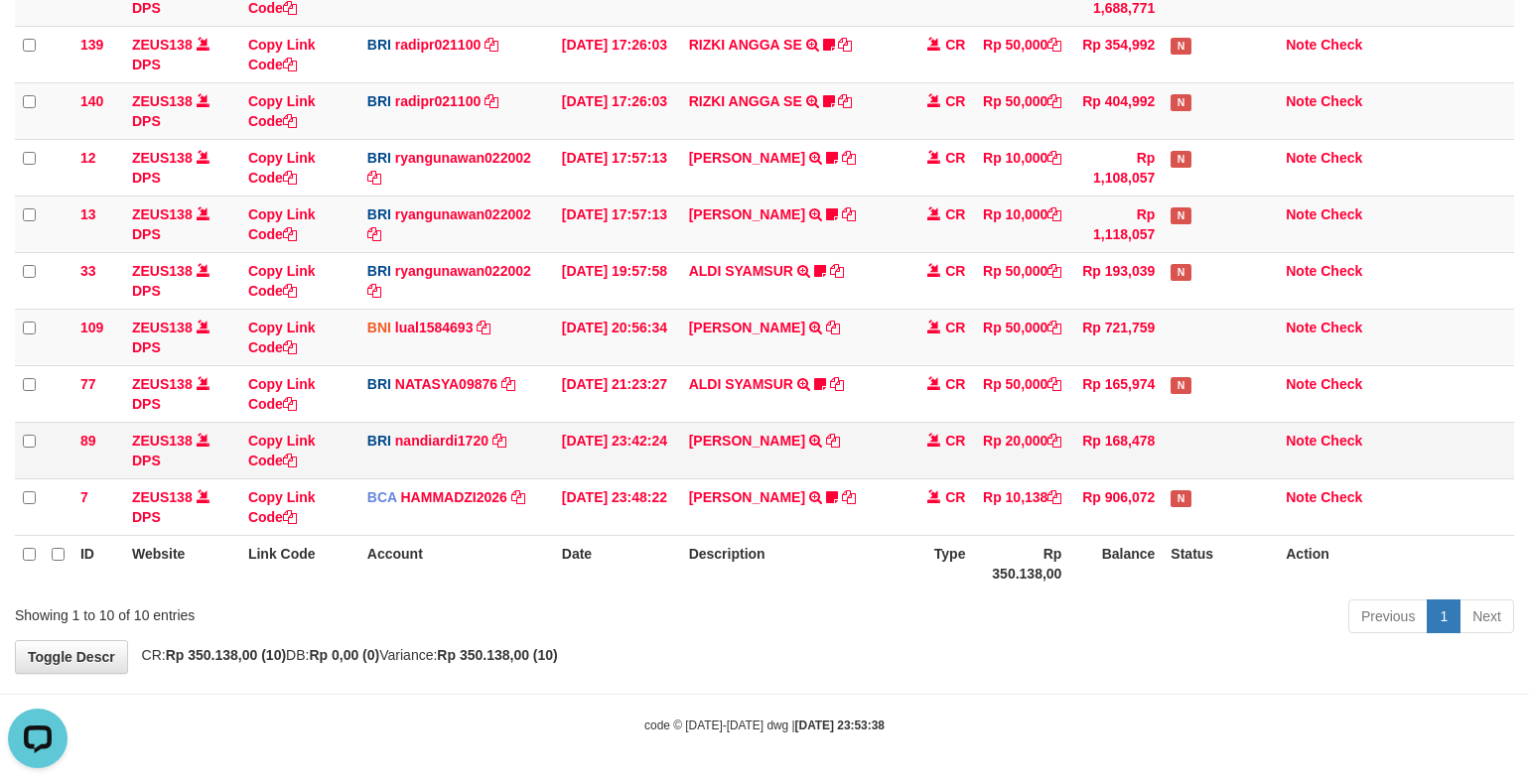 drag, startPoint x: 1070, startPoint y: 421, endPoint x: 1011, endPoint y: 464, distance: 73.006849 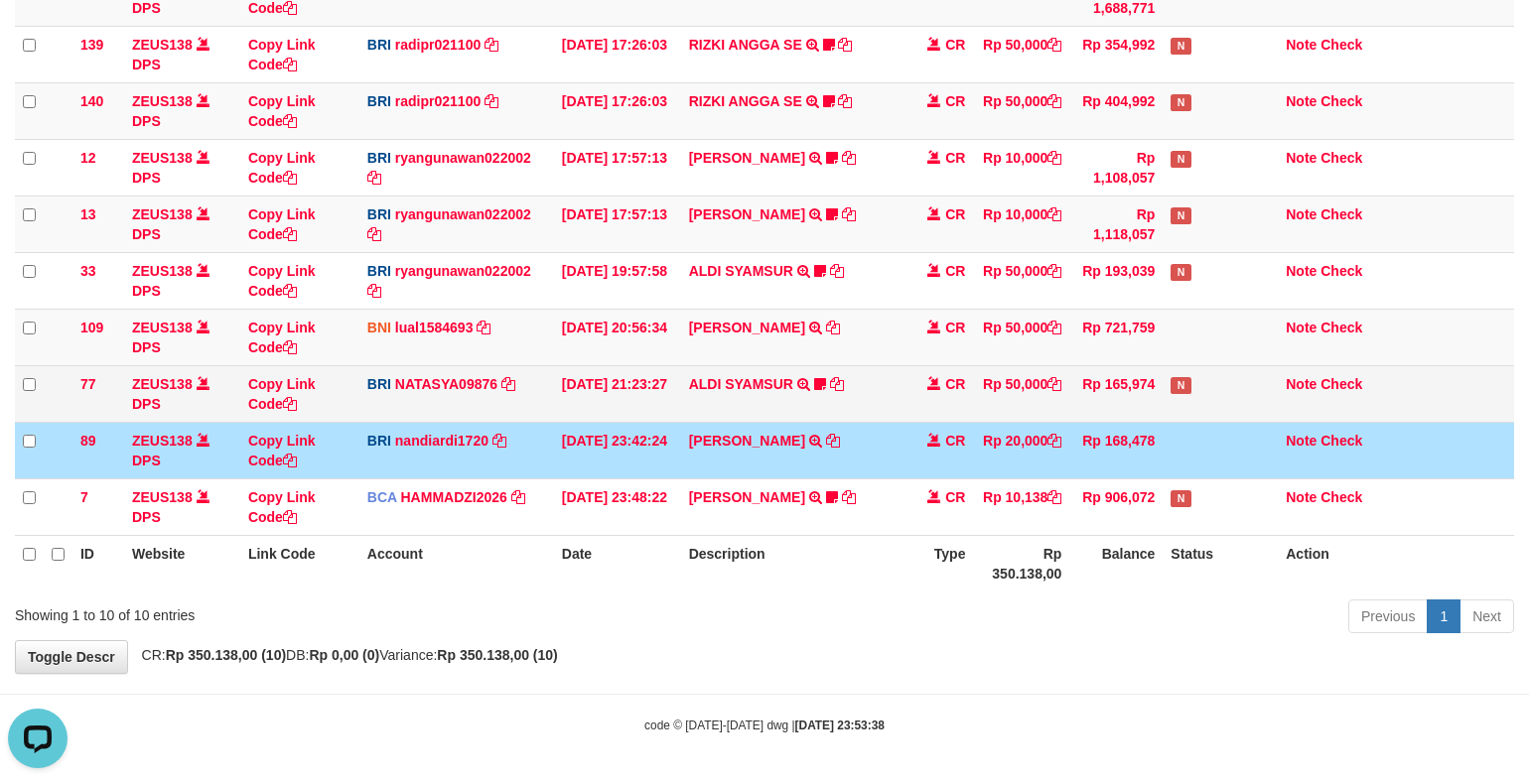 click on "ALDI SYAMSUR            TRANSFER NBMB ALDI SYAMSUR TO SITI NURLITA SAPITRI    ALDISYAMSUR" at bounding box center (792, 393) 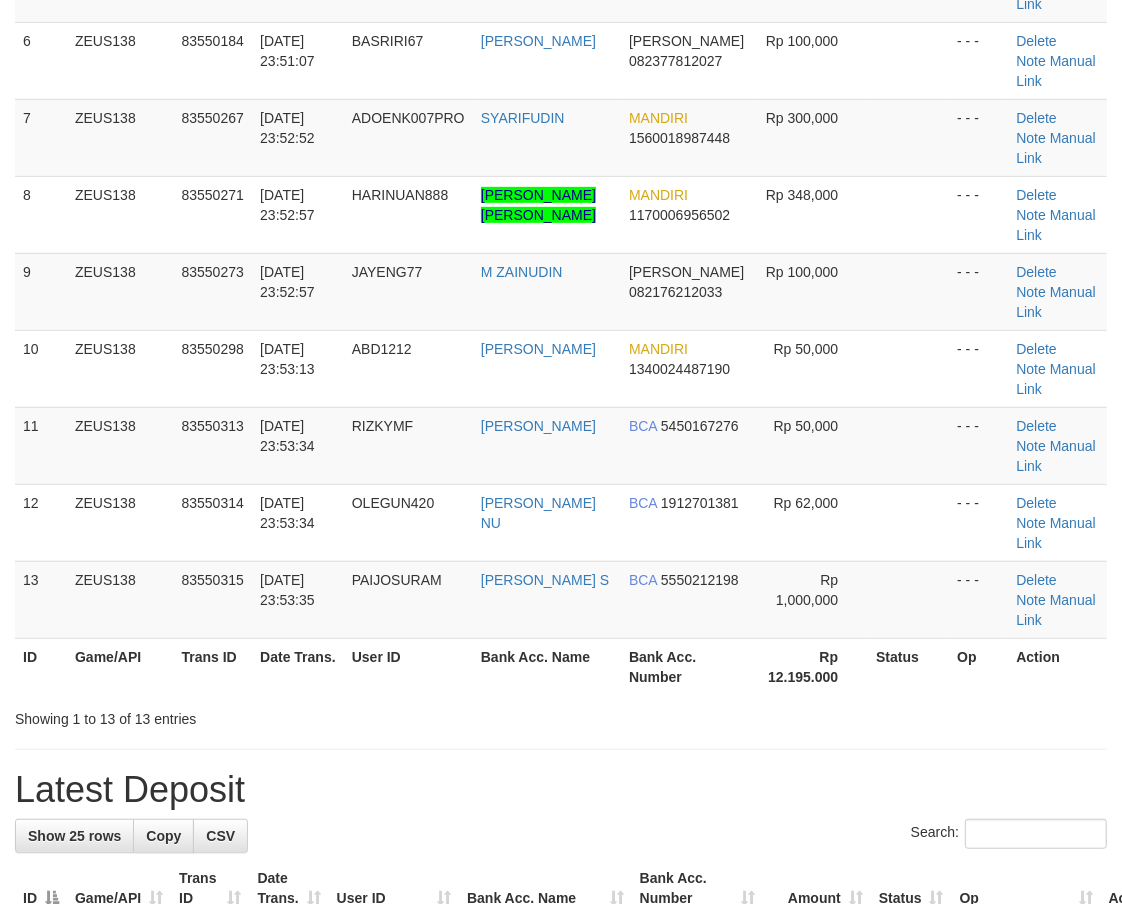 scroll, scrollTop: 278, scrollLeft: 0, axis: vertical 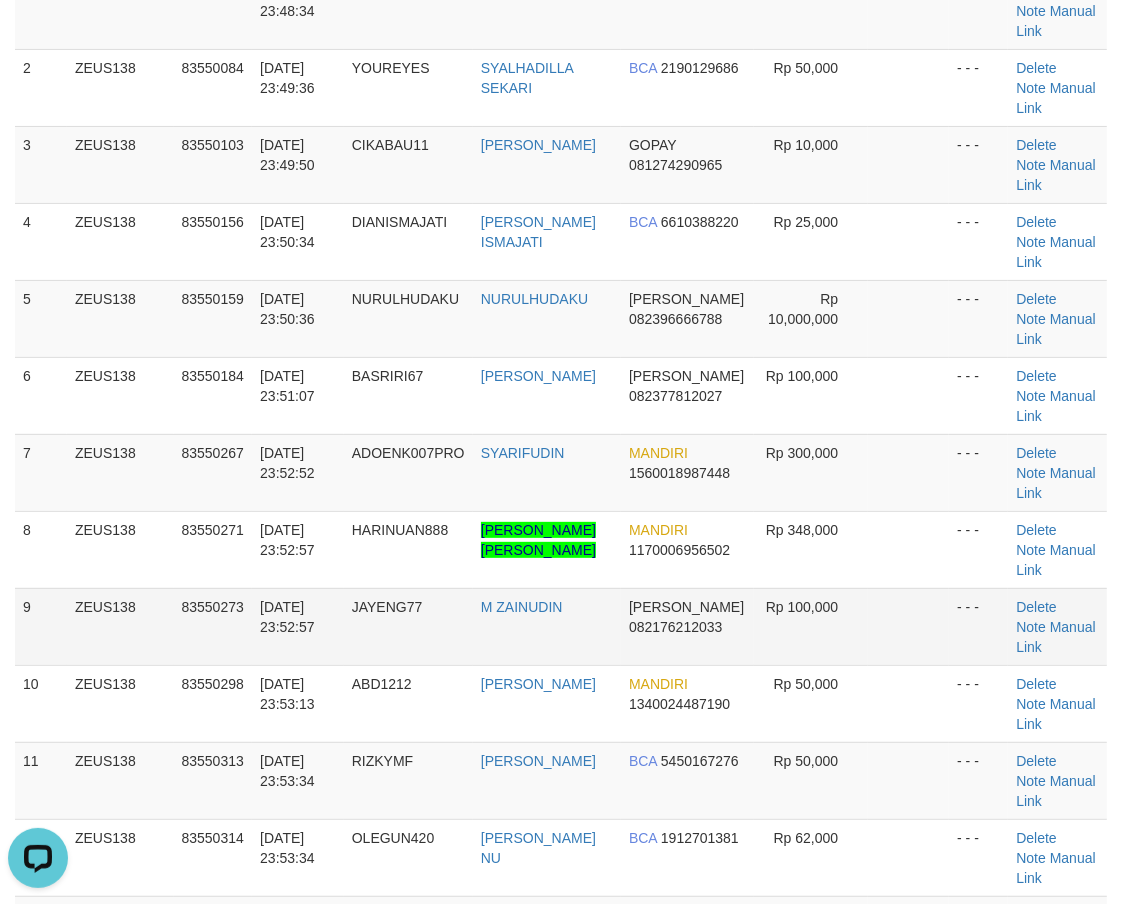 click at bounding box center [908, 549] 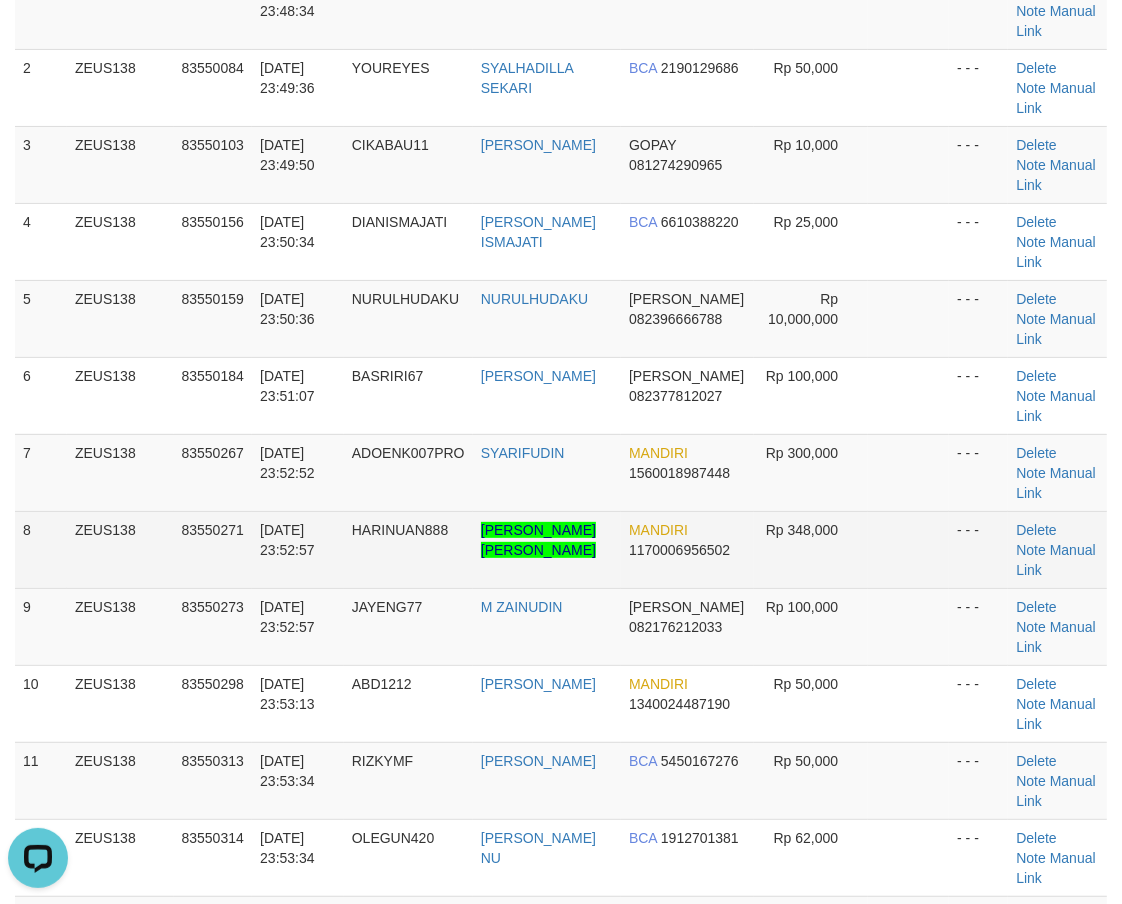 drag, startPoint x: 788, startPoint y: 600, endPoint x: 26, endPoint y: 573, distance: 762.4782 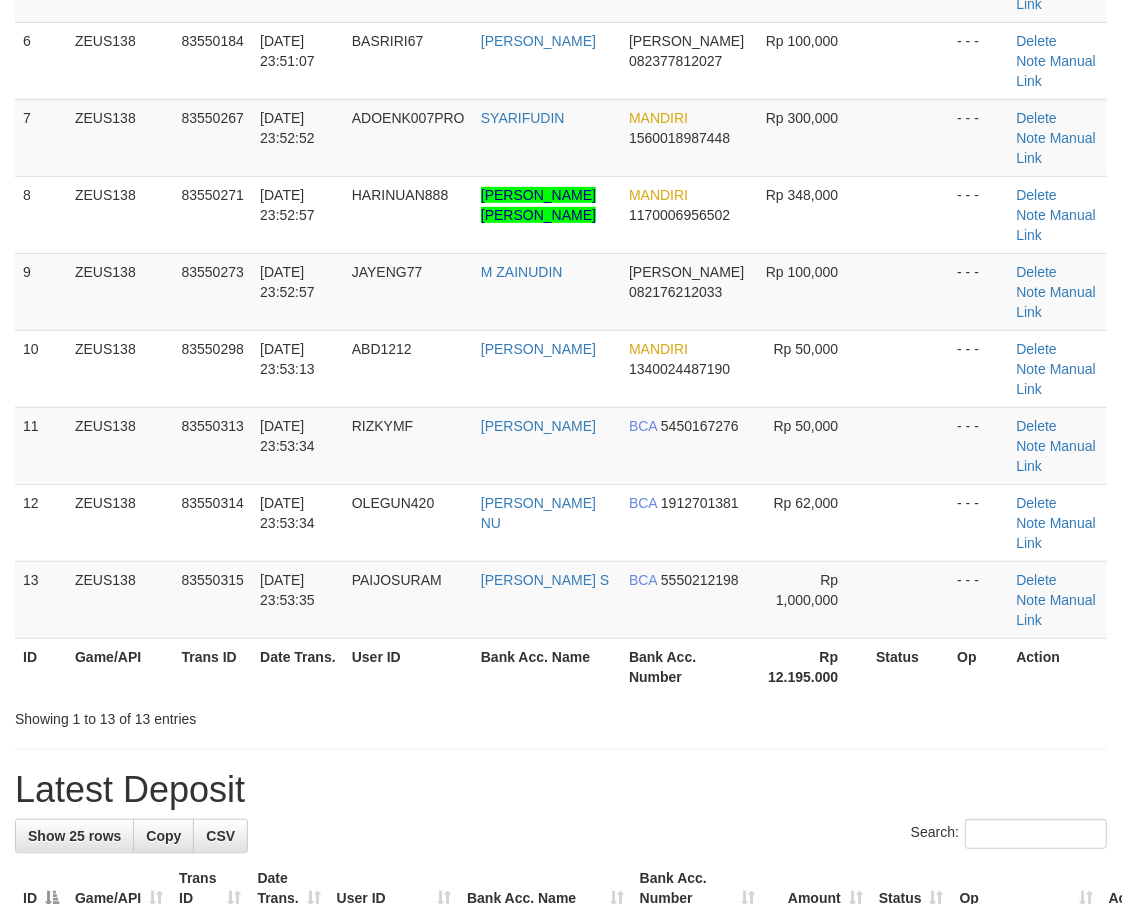 scroll, scrollTop: 278, scrollLeft: 0, axis: vertical 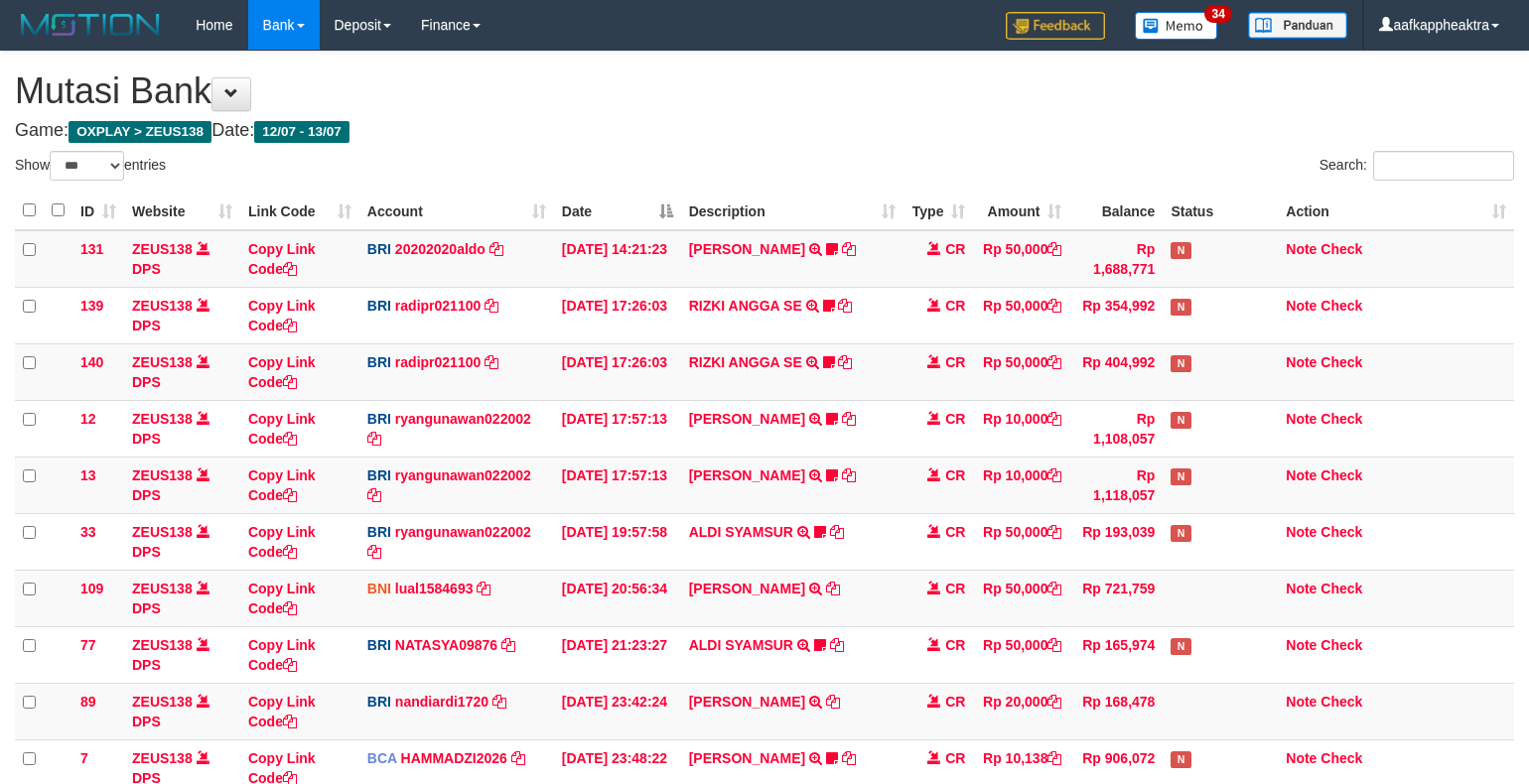 select on "***" 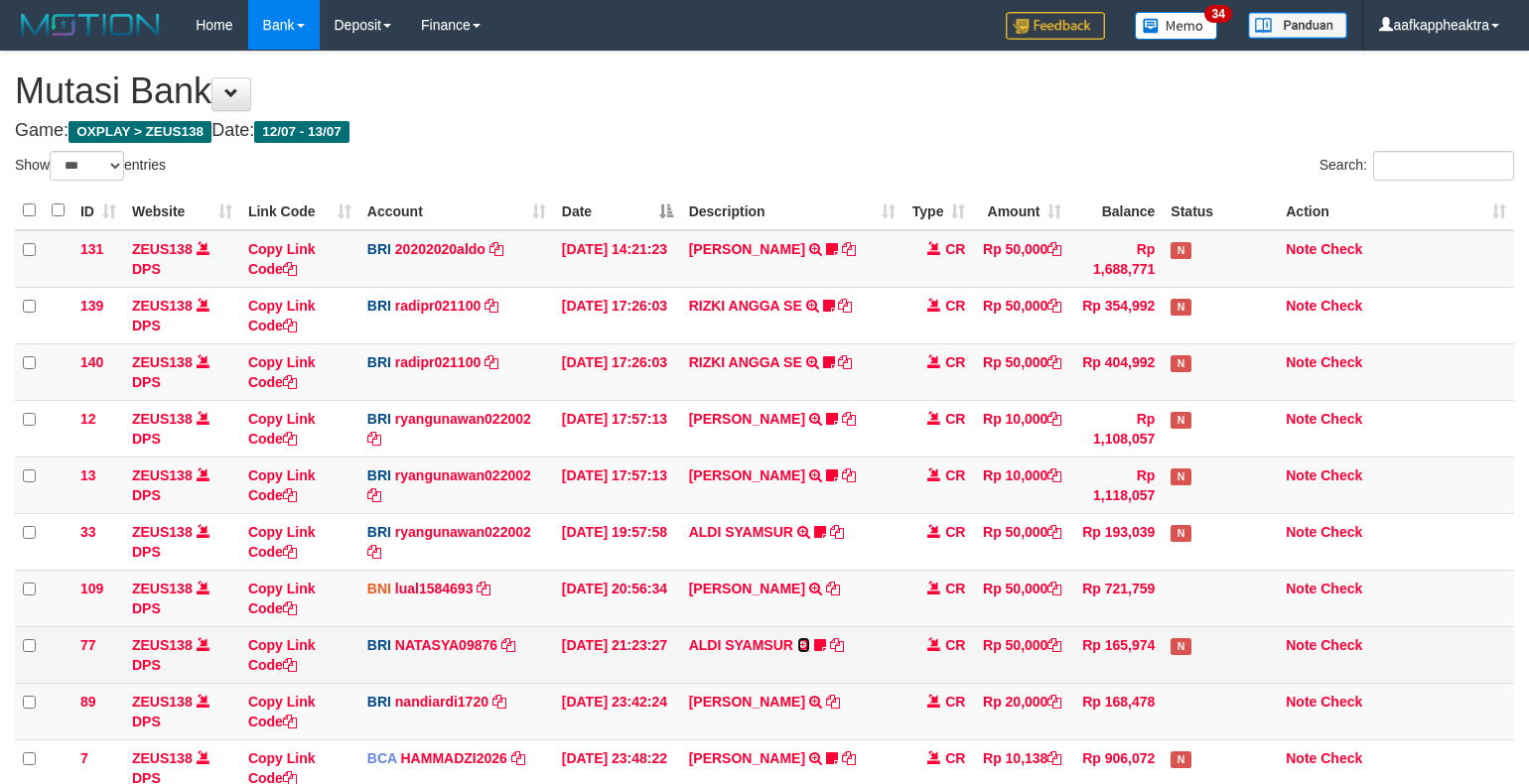 scroll, scrollTop: 263, scrollLeft: 0, axis: vertical 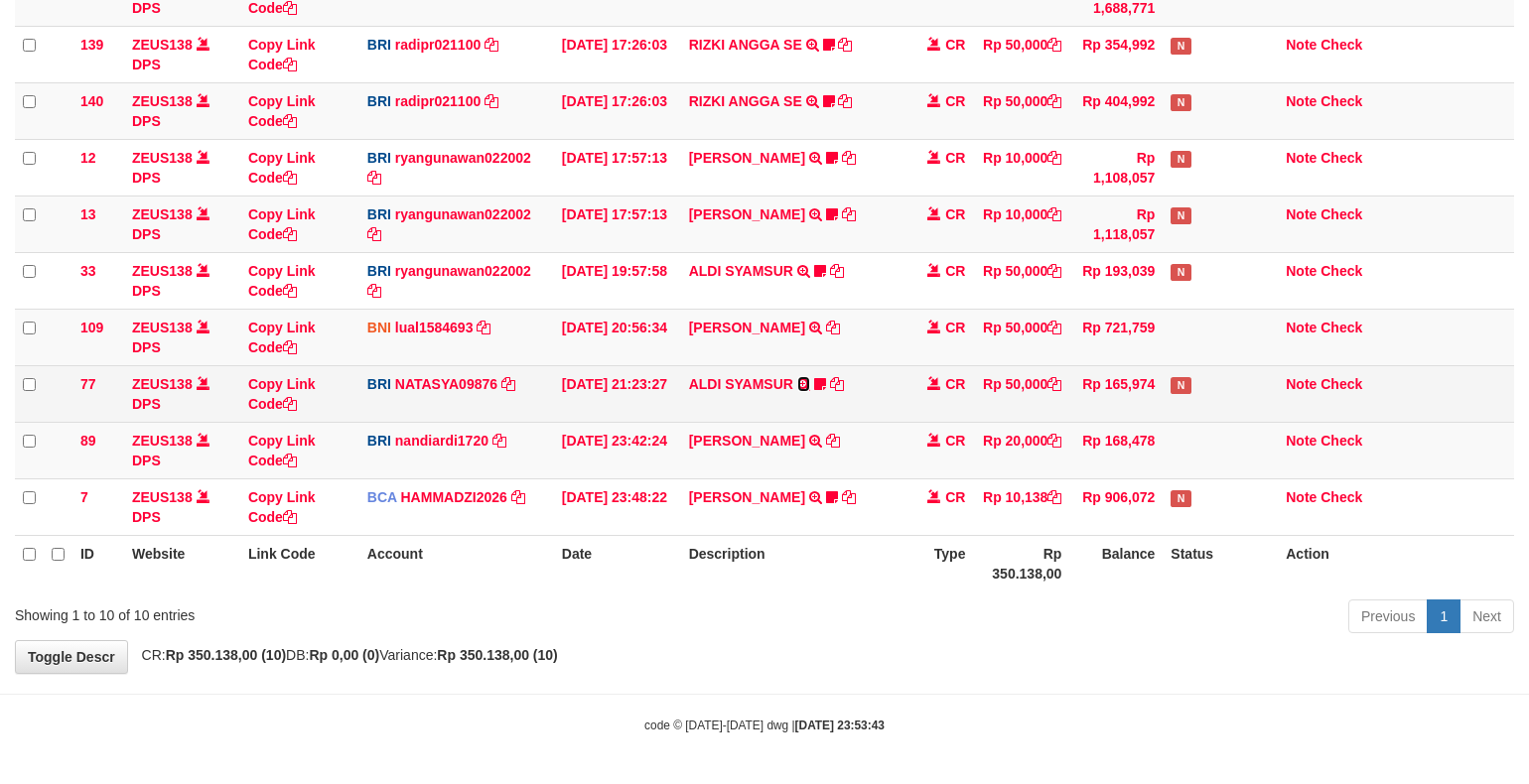 click at bounding box center [803, 384] 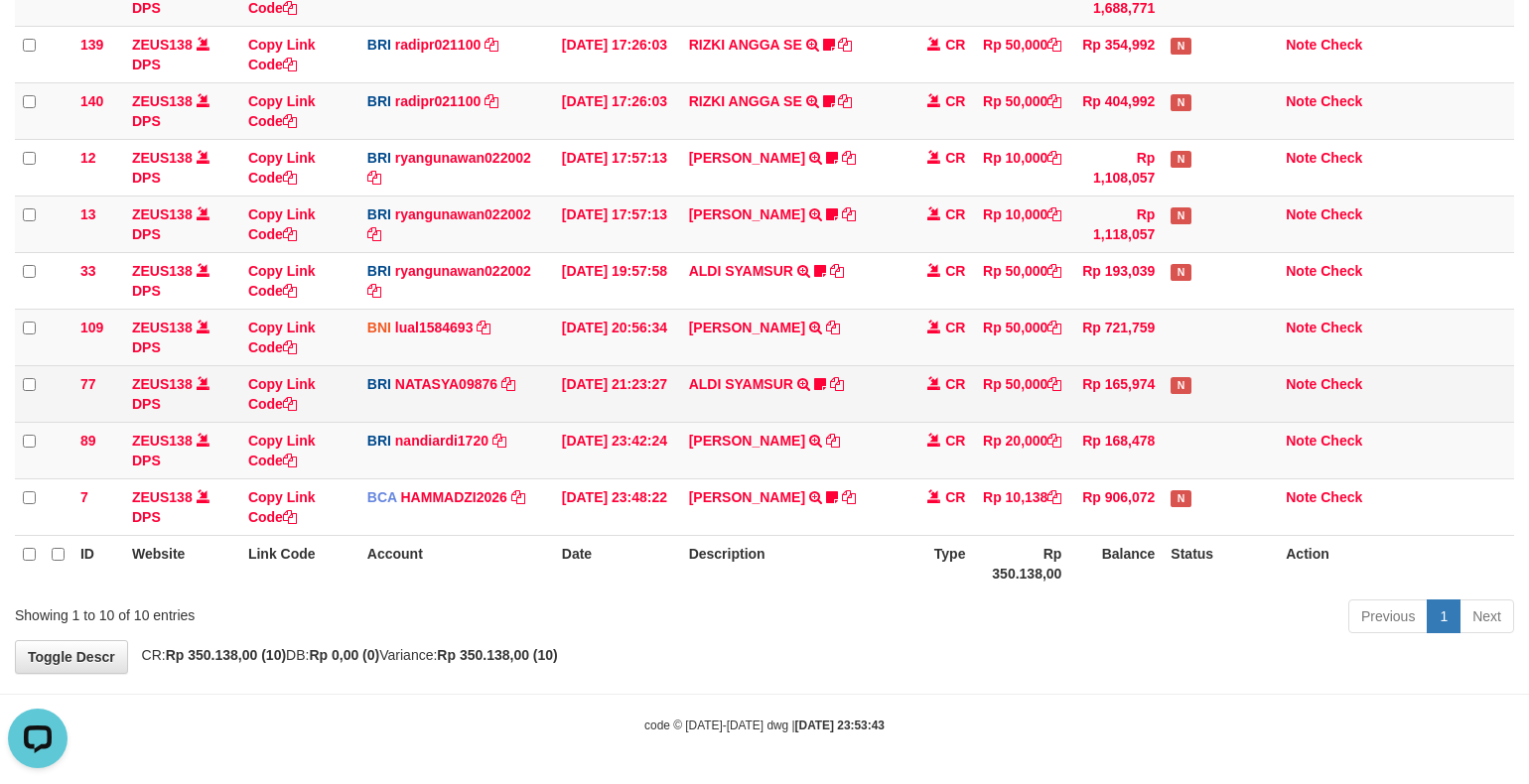 scroll, scrollTop: 0, scrollLeft: 0, axis: both 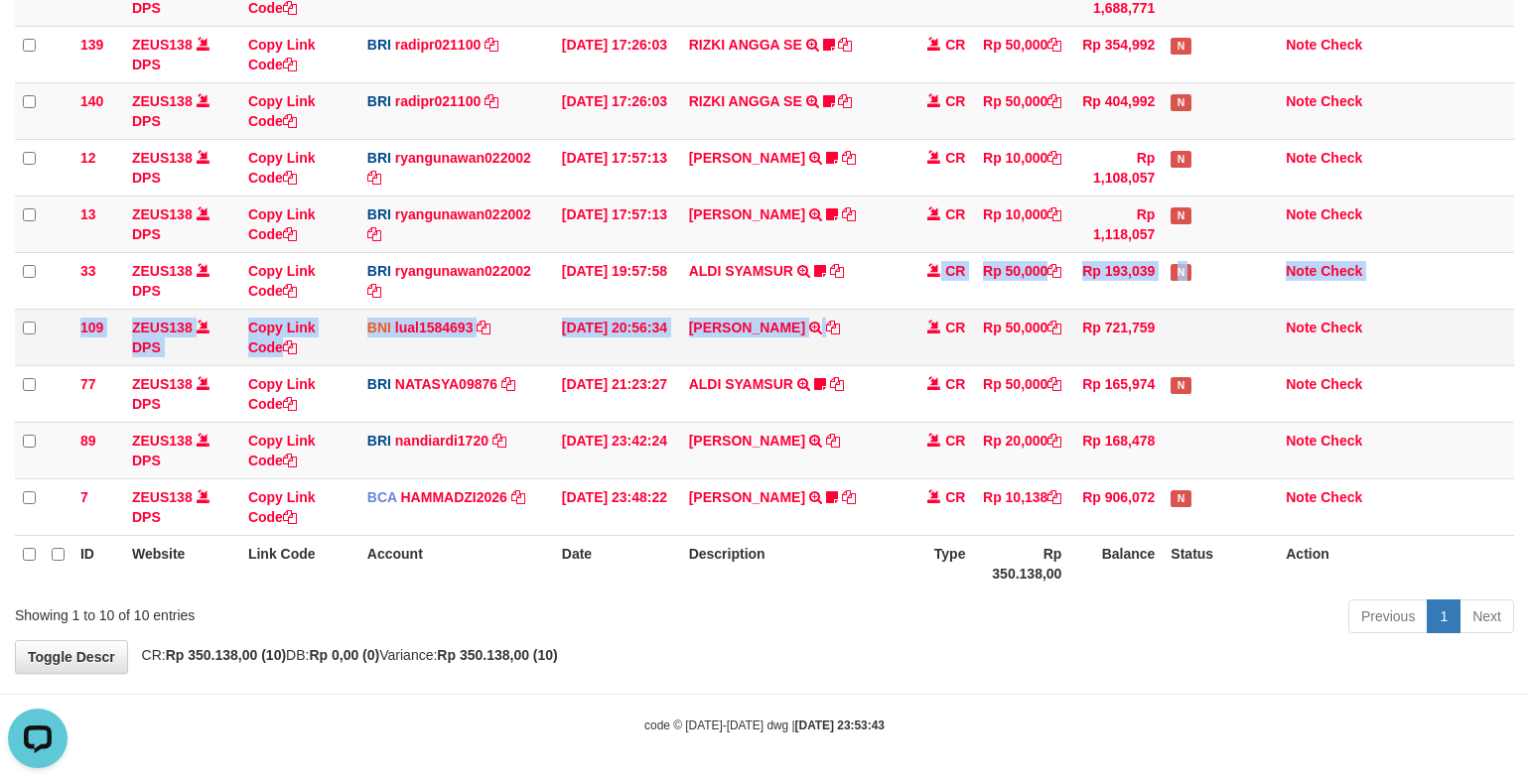 drag, startPoint x: 815, startPoint y: 352, endPoint x: 836, endPoint y: 353, distance: 21.023796 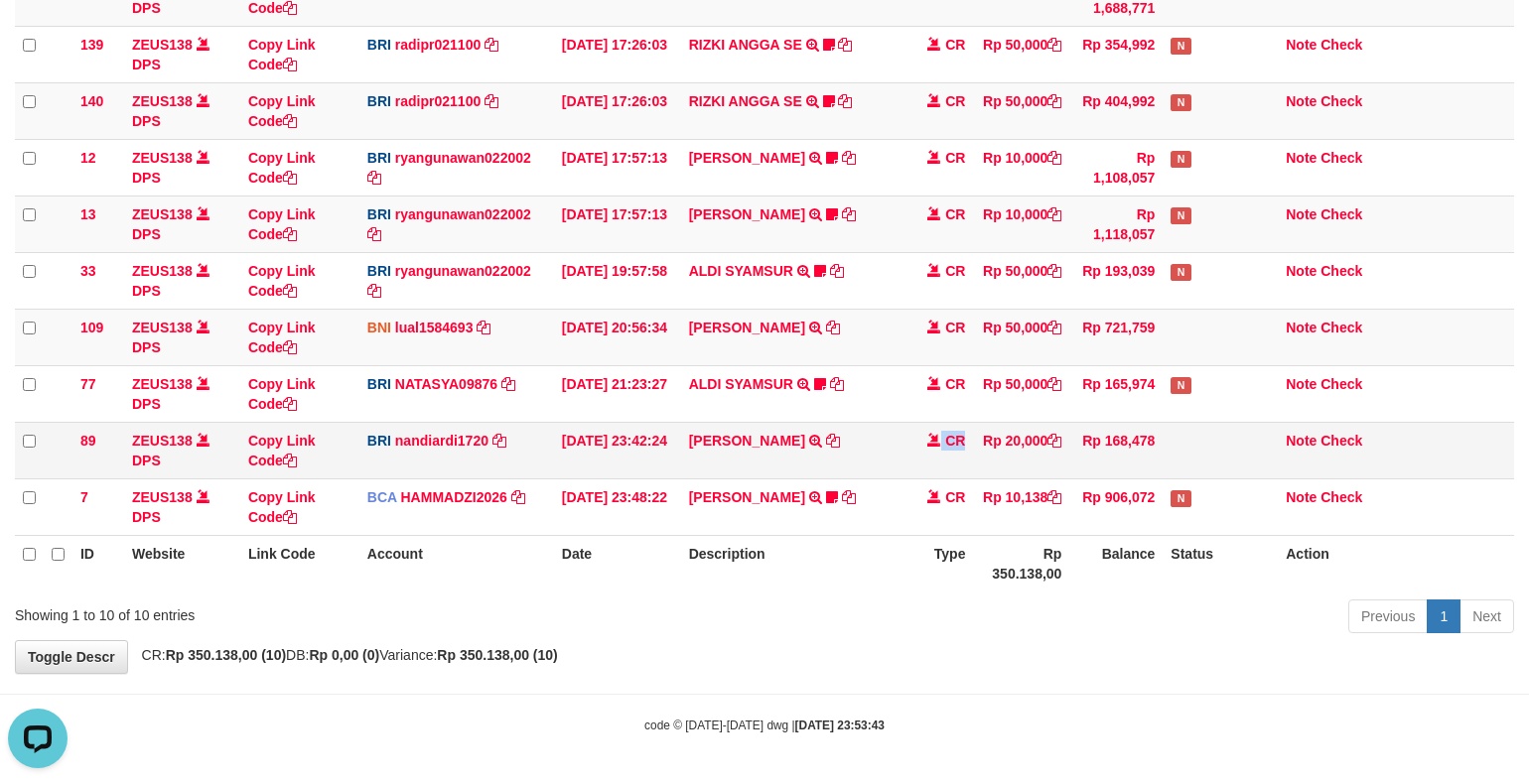 click on "CR" at bounding box center (938, 450) 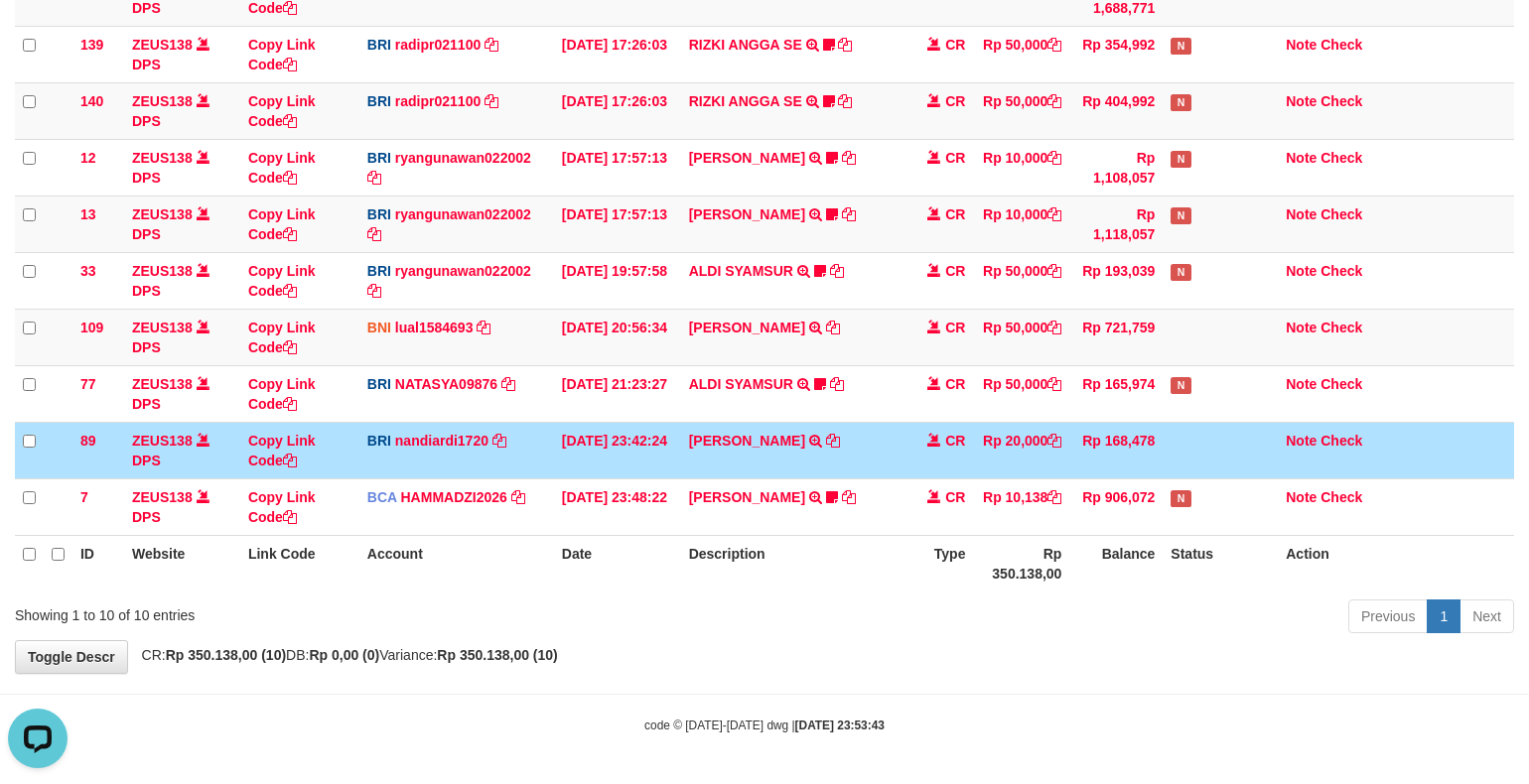 drag, startPoint x: 953, startPoint y: 417, endPoint x: 909, endPoint y: 441, distance: 50.119856 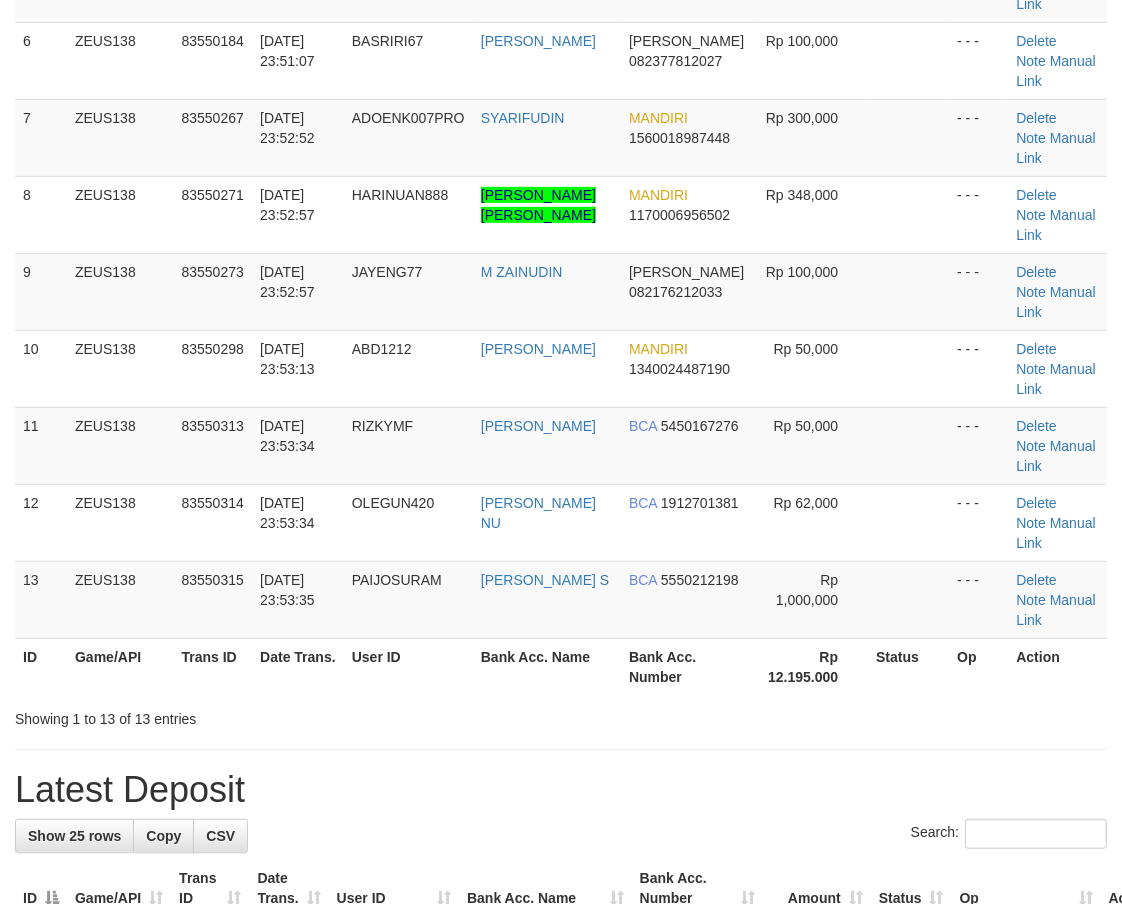 scroll, scrollTop: 278, scrollLeft: 0, axis: vertical 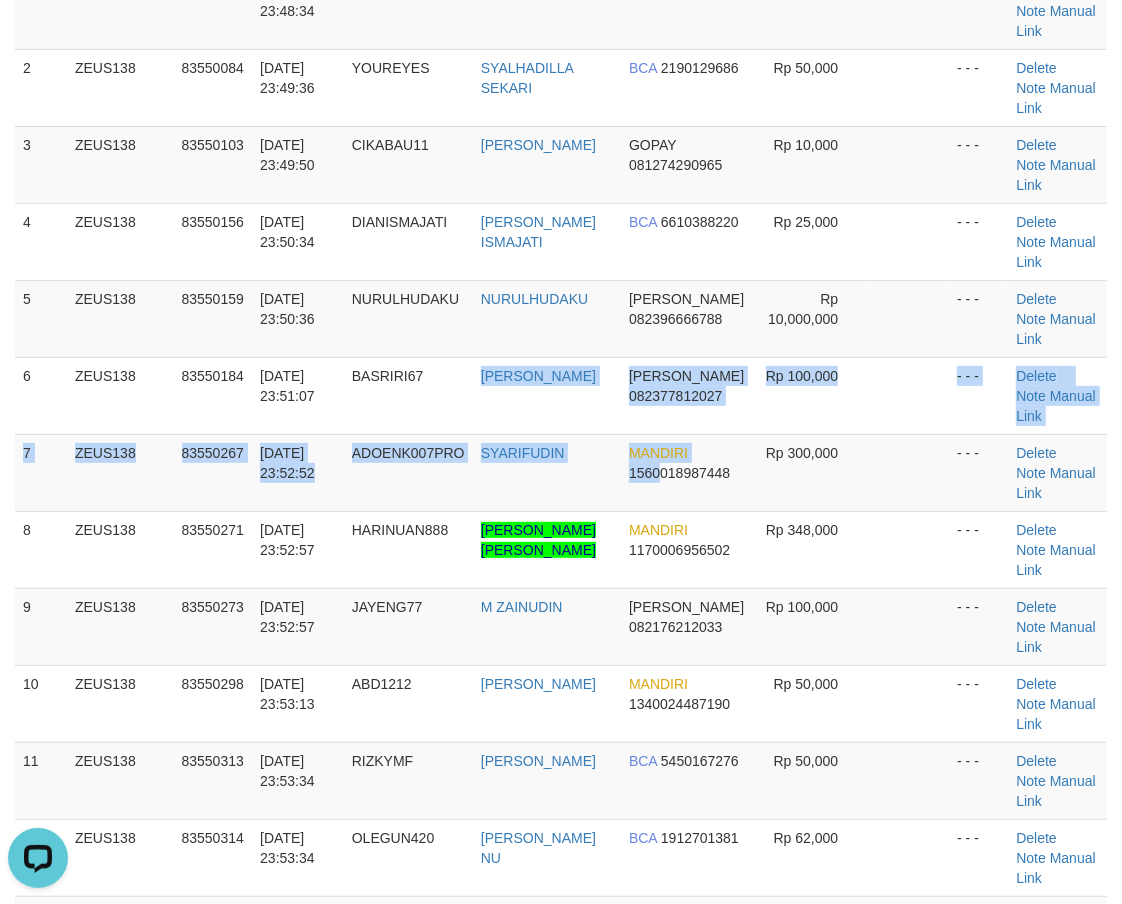 drag, startPoint x: 665, startPoint y: 483, endPoint x: 8, endPoint y: 472, distance: 657.0921 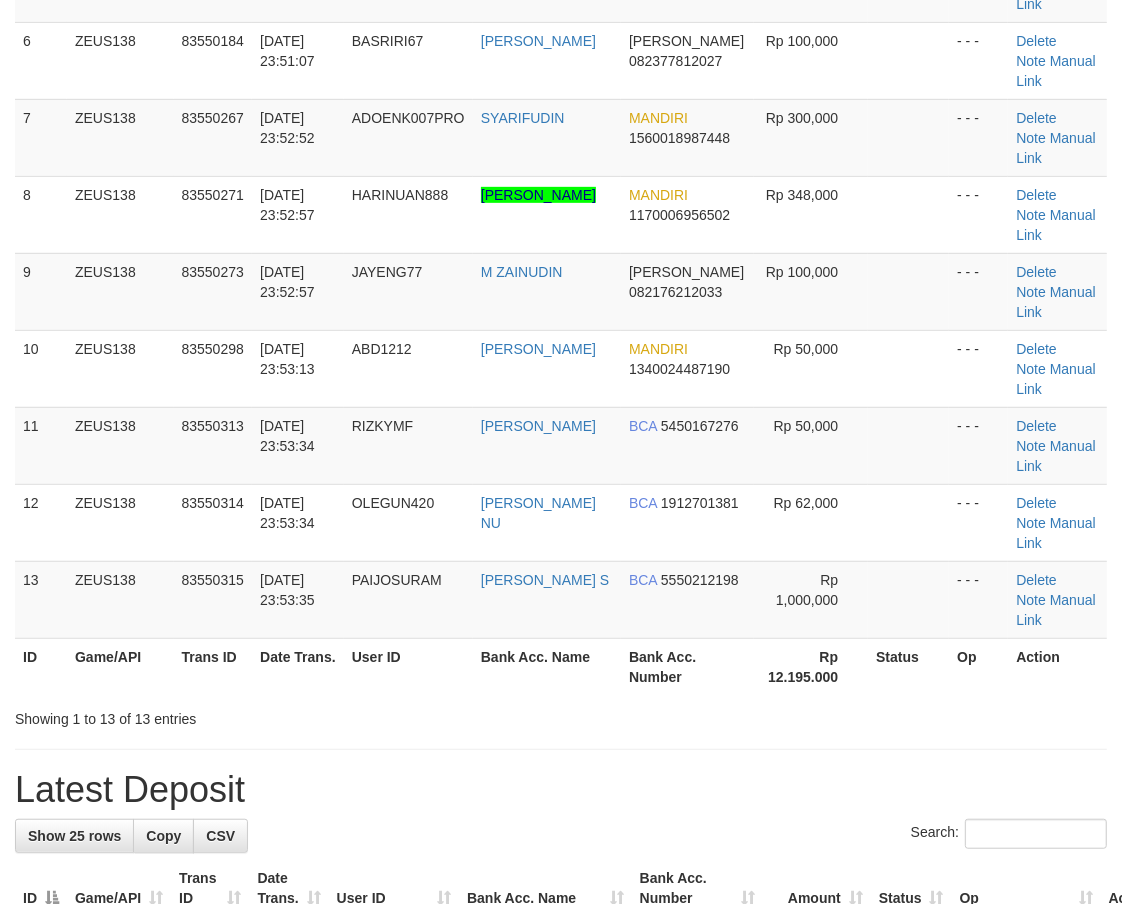 scroll, scrollTop: 278, scrollLeft: 0, axis: vertical 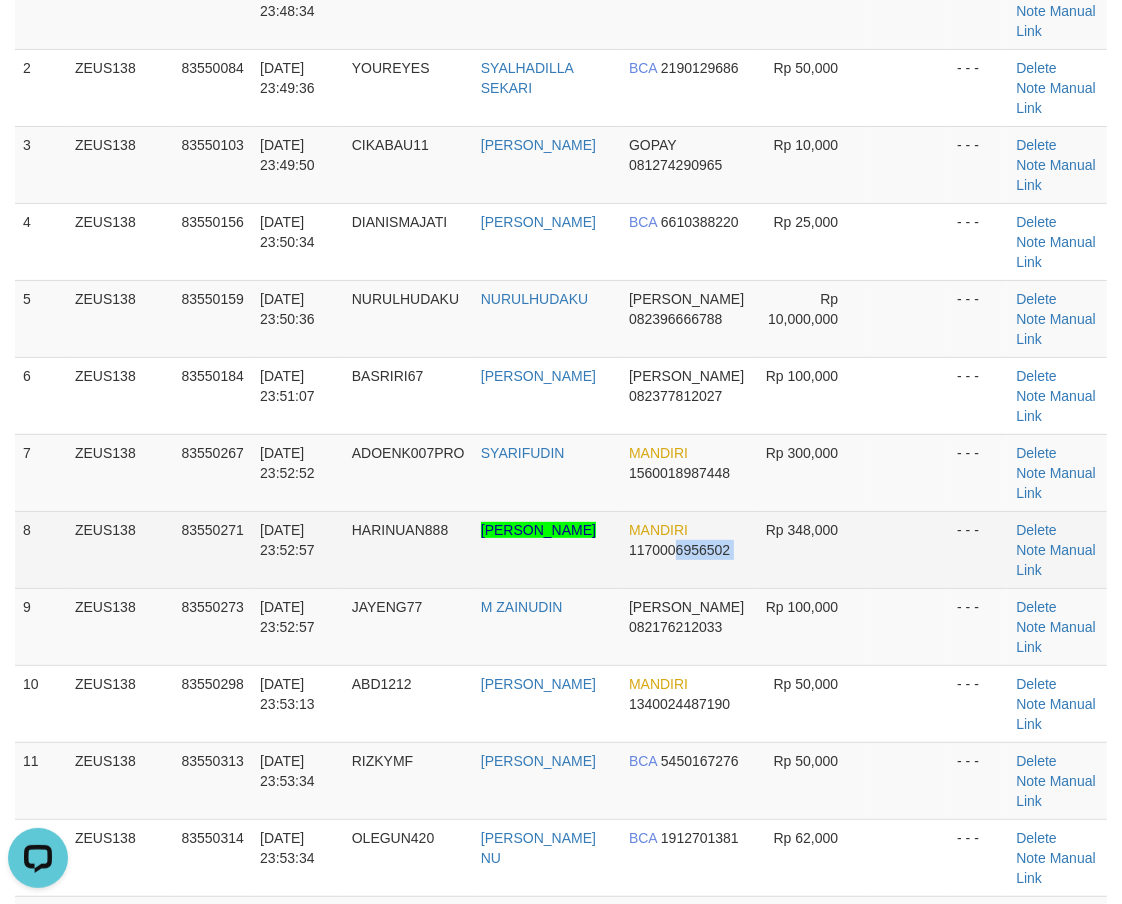 drag, startPoint x: 750, startPoint y: 565, endPoint x: 53, endPoint y: 543, distance: 697.3471 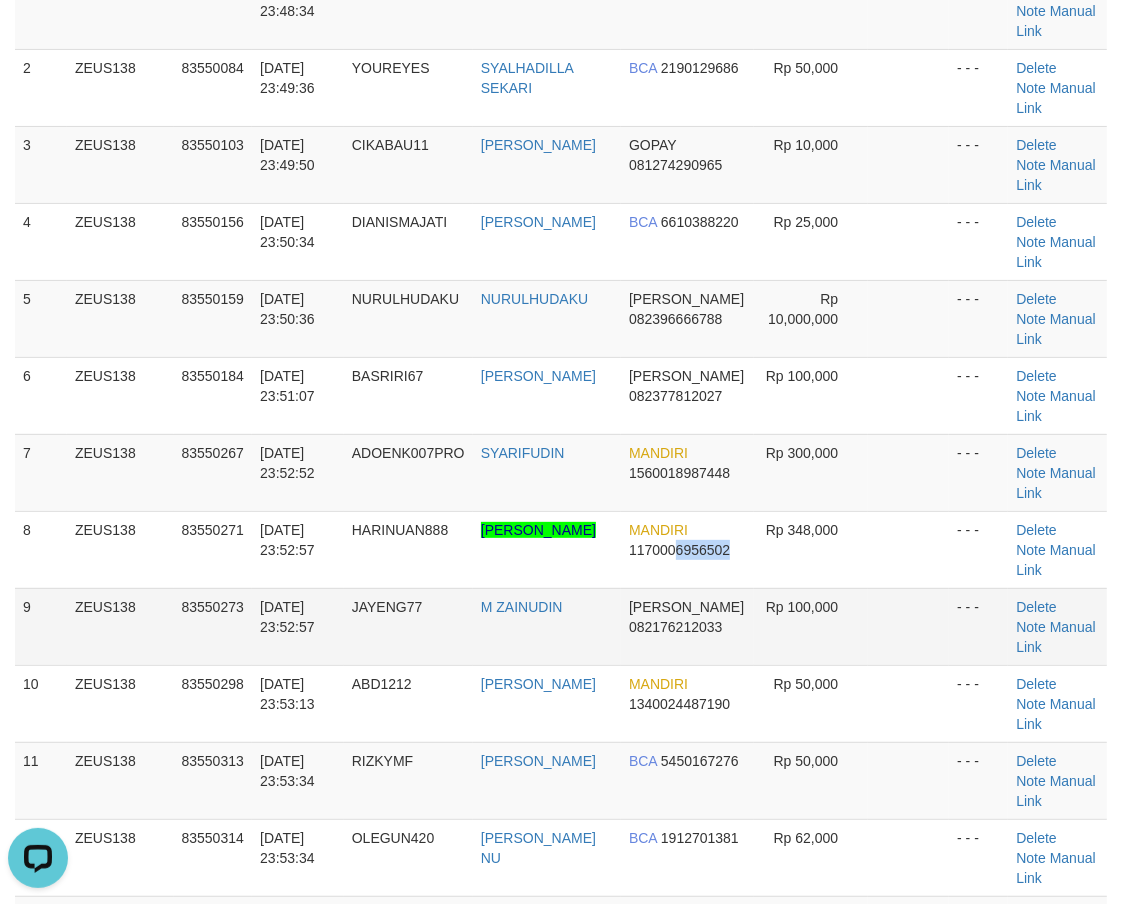 drag, startPoint x: 503, startPoint y: 573, endPoint x: 501, endPoint y: 618, distance: 45.044422 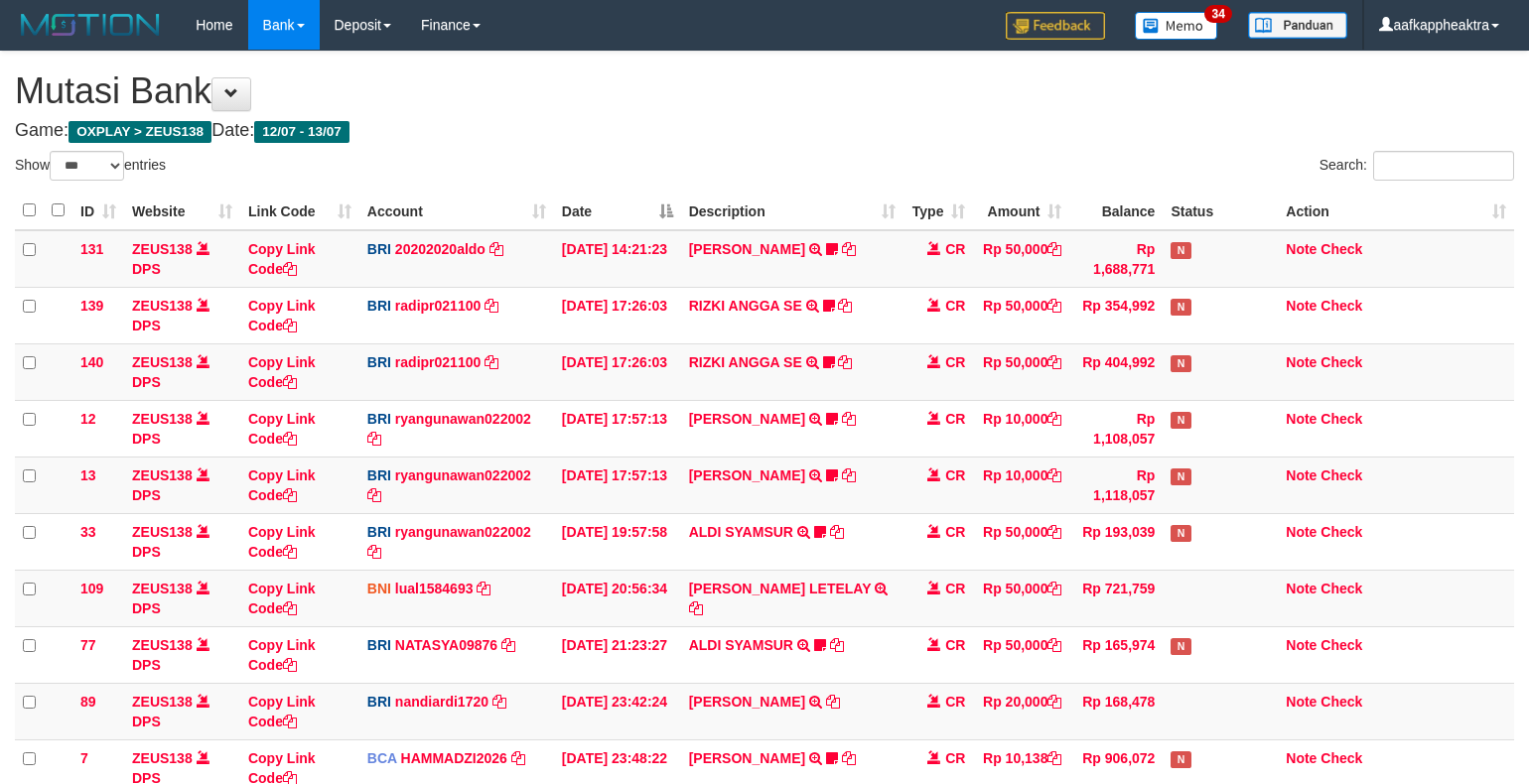 select on "***" 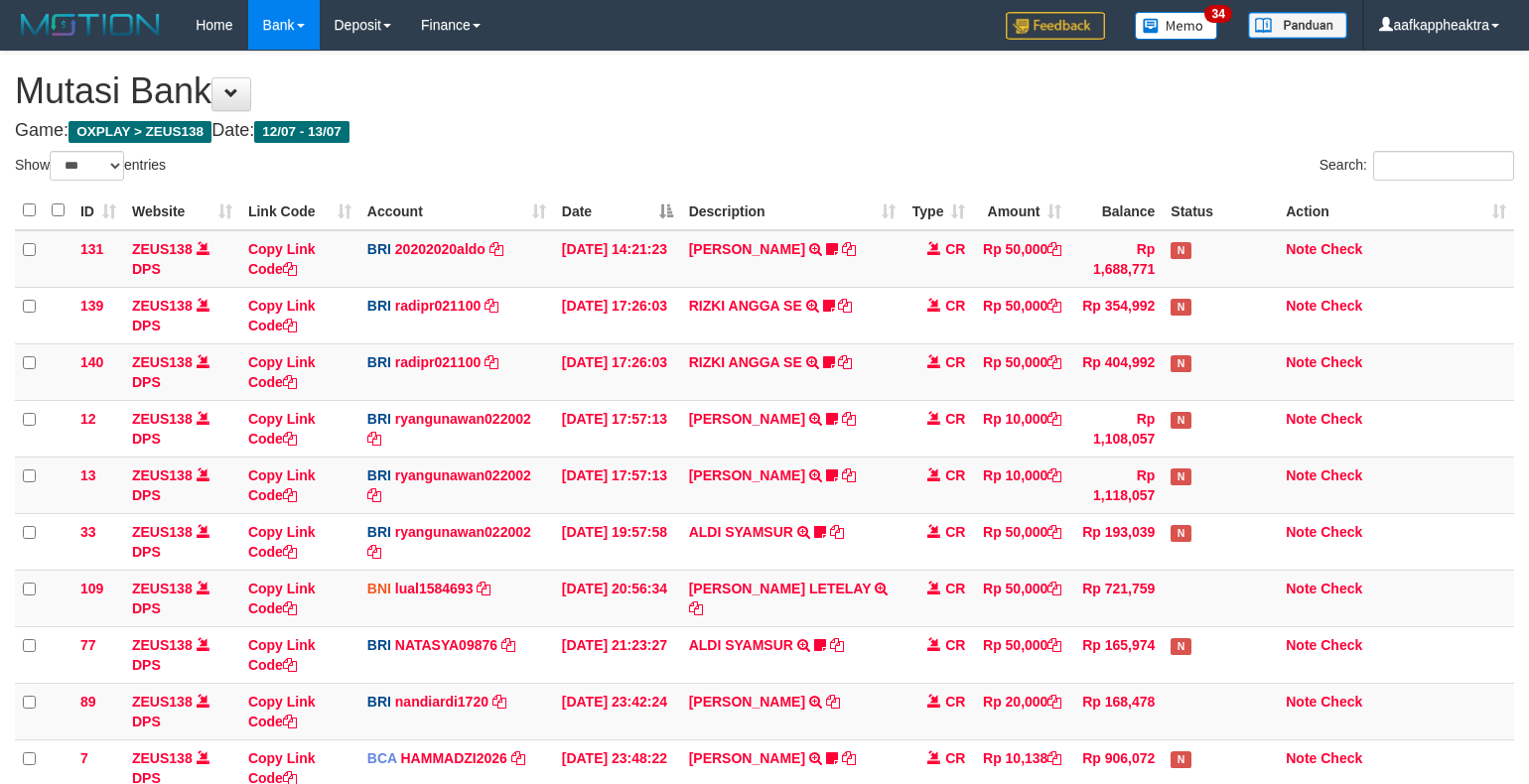 scroll, scrollTop: 263, scrollLeft: 0, axis: vertical 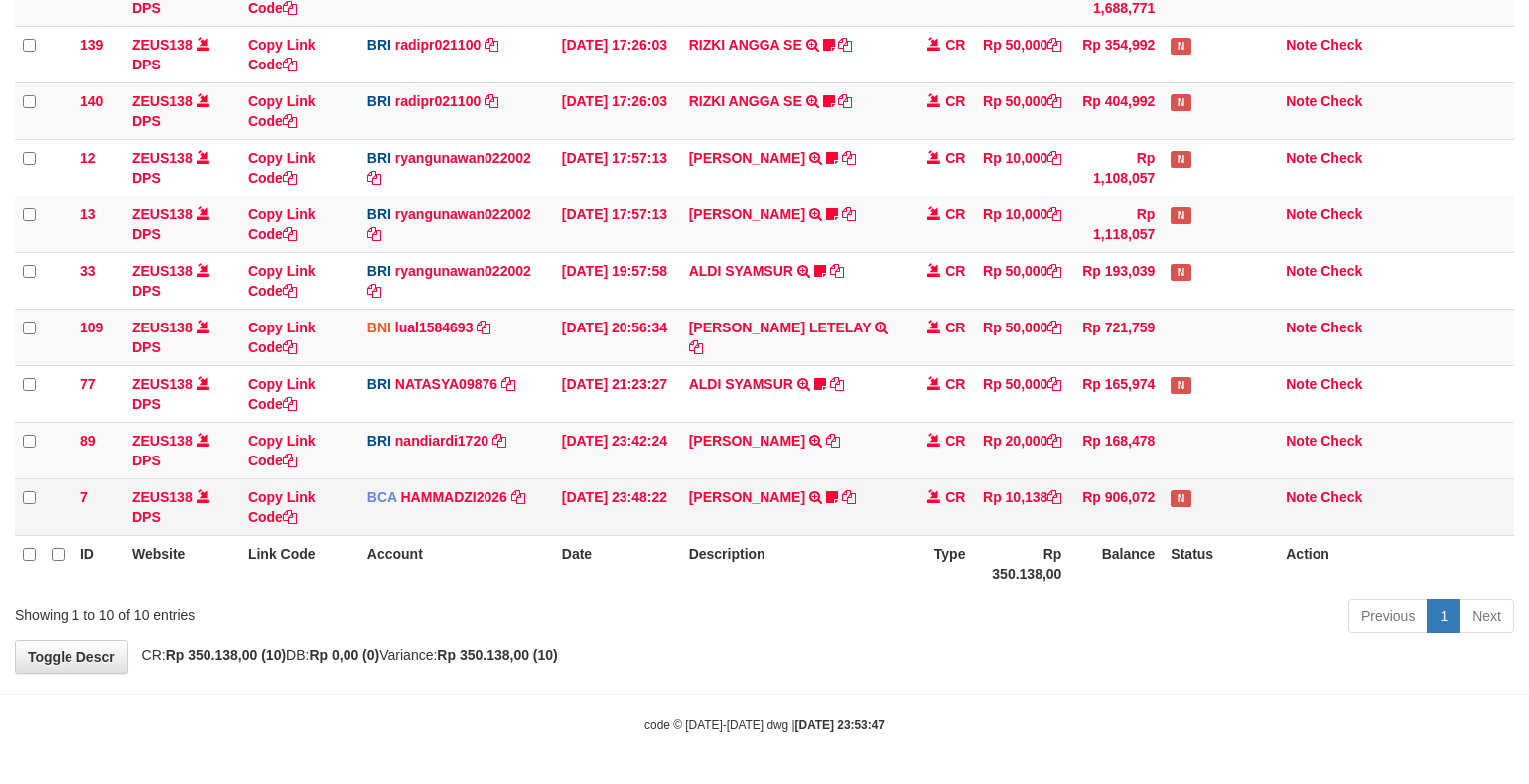 click on "Rp 10,138" at bounding box center (1021, 506) 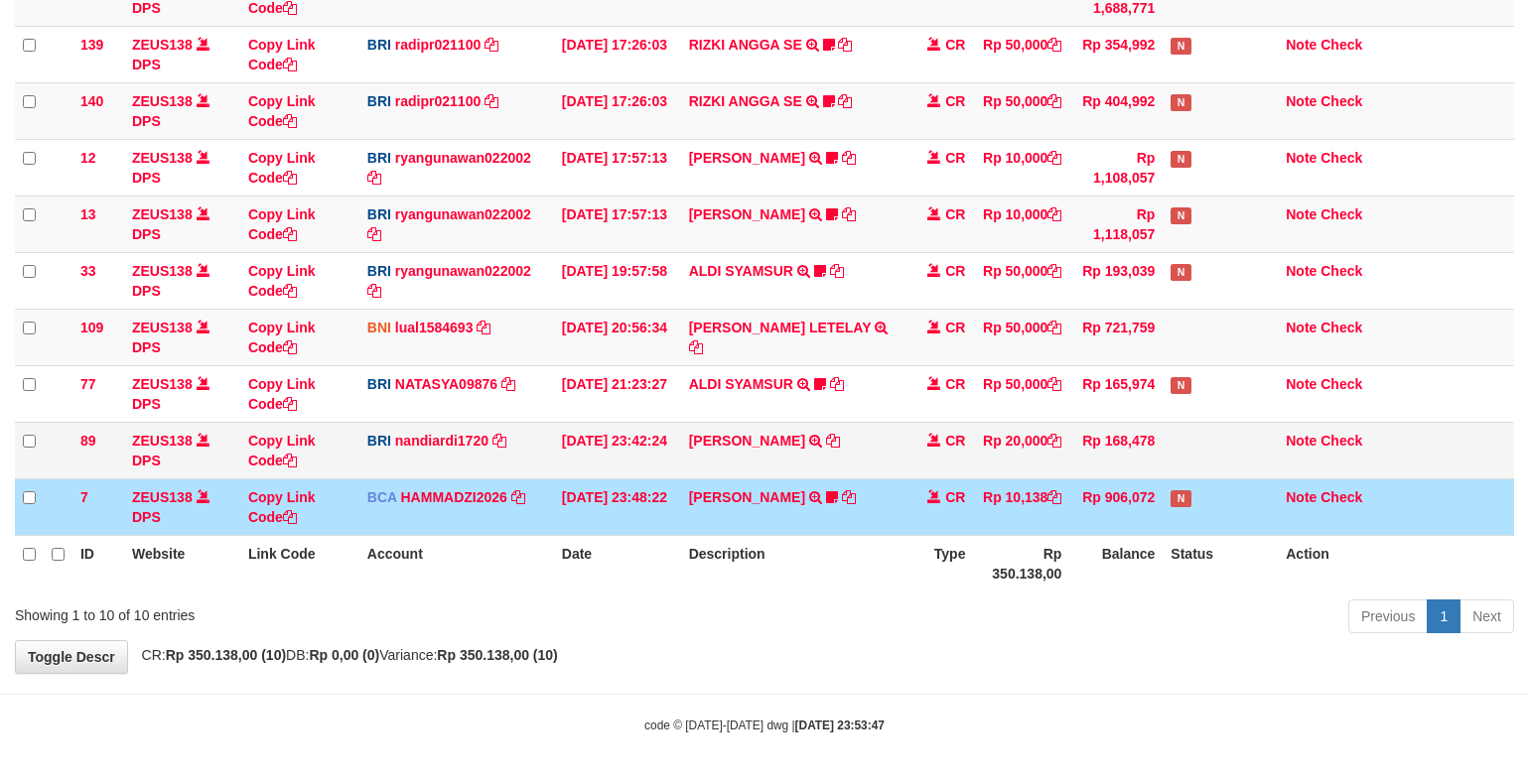 drag, startPoint x: 960, startPoint y: 459, endPoint x: 965, endPoint y: 440, distance: 19.646883 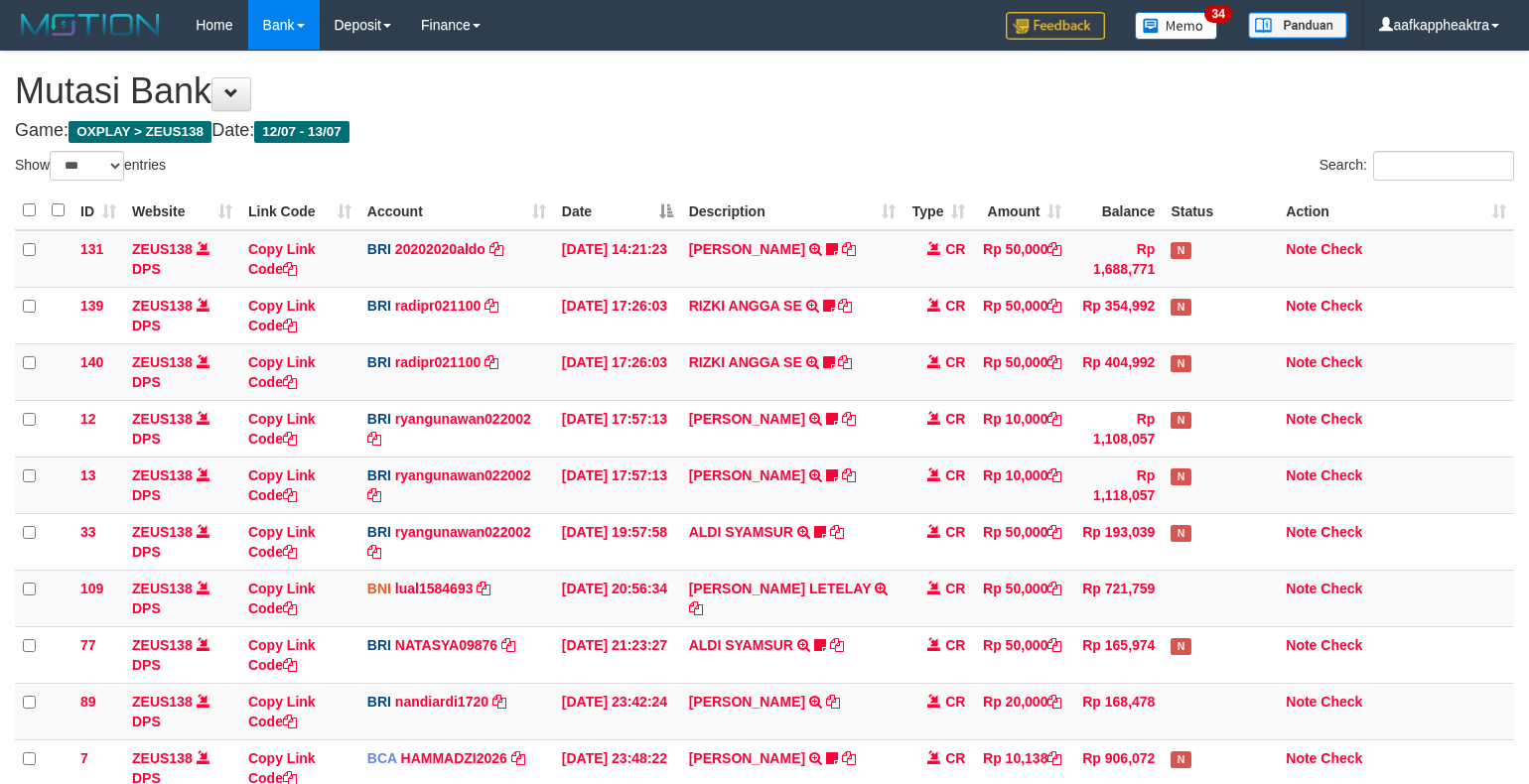 select on "***" 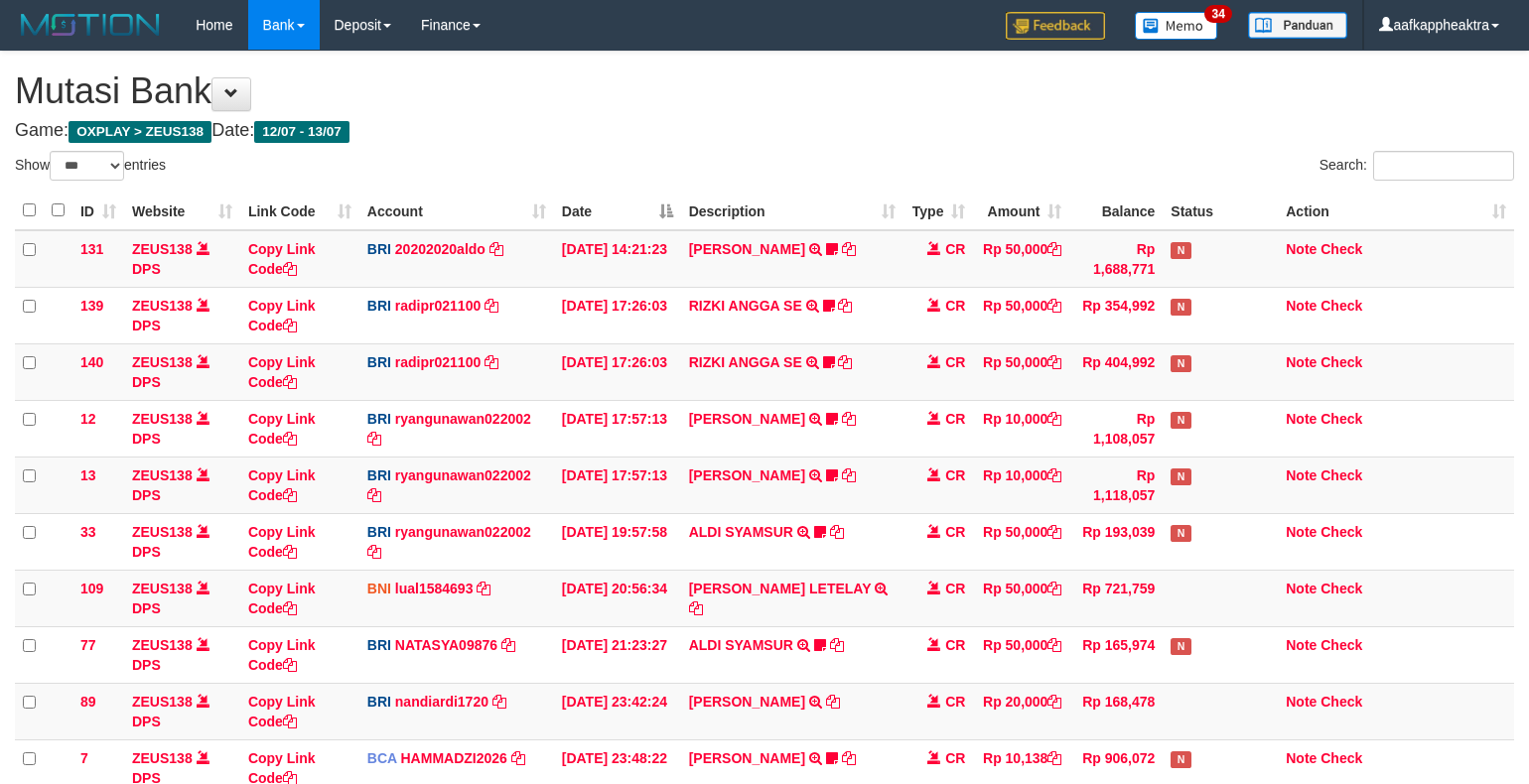 scroll, scrollTop: 263, scrollLeft: 0, axis: vertical 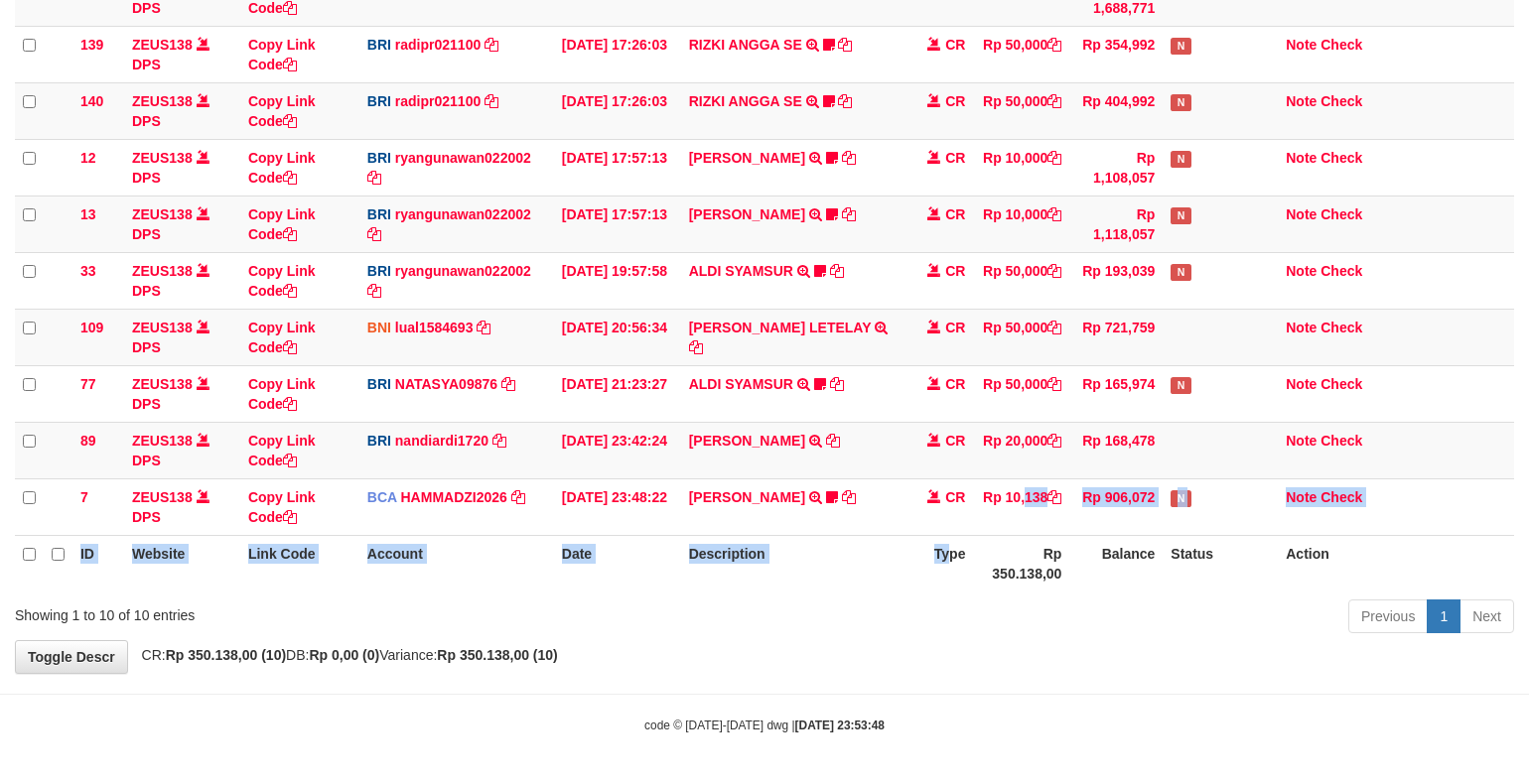 click on "ID Website Link Code Account Date Description Type Amount Balance Status Action
131
ZEUS138    DPS
Copy Link Code
BRI
20202020aldo
DPS
REVALDO SAGITA
mutasi_20250713_3778 | 131
mutasi_20250713_3778 | 131
[DATE] 14:21:23
[PERSON_NAME] HERISUPRAPTO            TRANSFER NBMB [PERSON_NAME] HERISUPRAPTO TO REVALDO SAGITA    Herisuprapto
CR
Rp 50,000
Rp 1,688,771
N
Note
Check
139
ZEUS138    DPS
Copy Link Code
BRI
radipr021100" at bounding box center [764, 261] 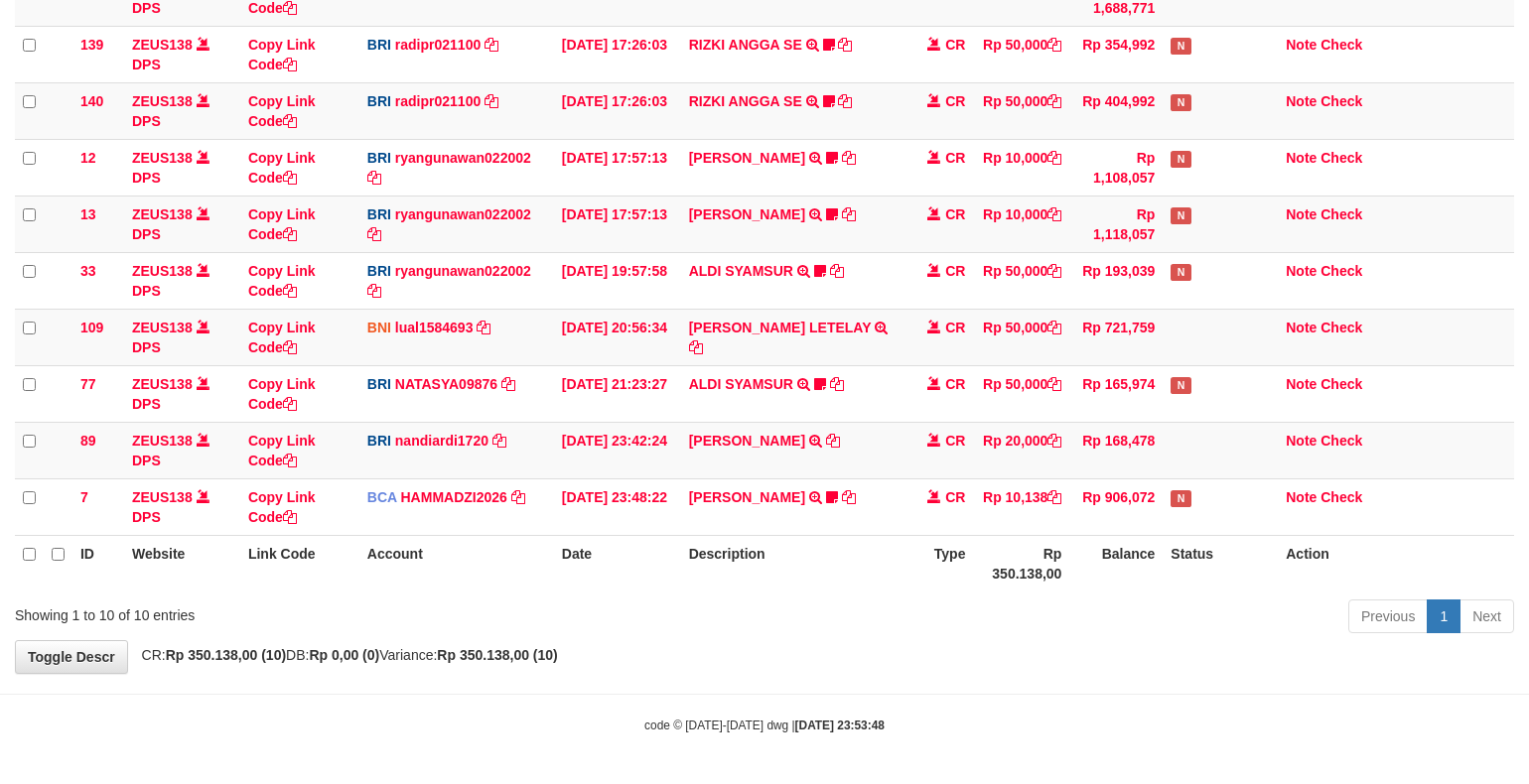 drag, startPoint x: 951, startPoint y: 531, endPoint x: 886, endPoint y: 546, distance: 66.70832 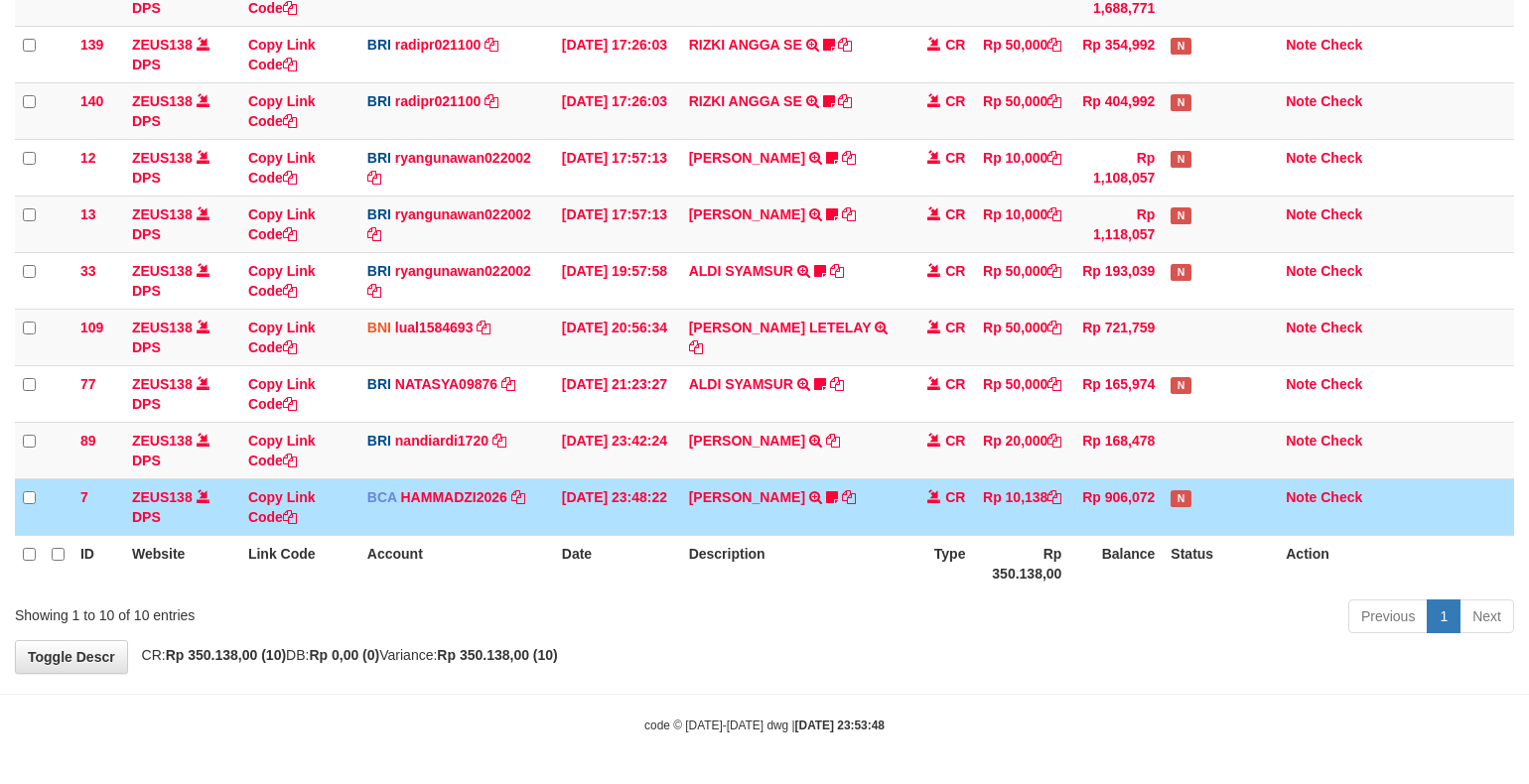 drag, startPoint x: 886, startPoint y: 546, endPoint x: 1533, endPoint y: 524, distance: 647.37393 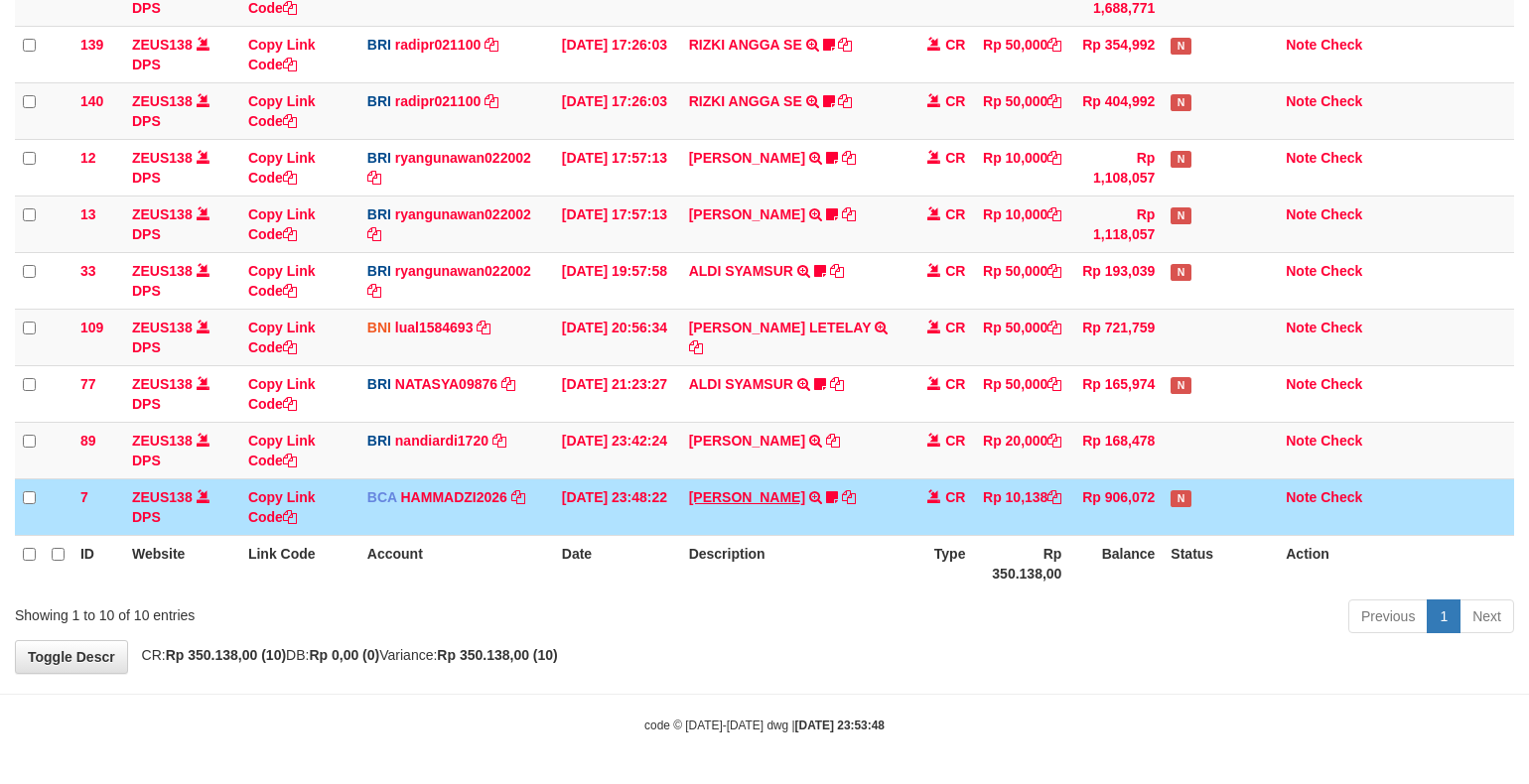 drag, startPoint x: 680, startPoint y: 499, endPoint x: 697, endPoint y: 487, distance: 20.808652 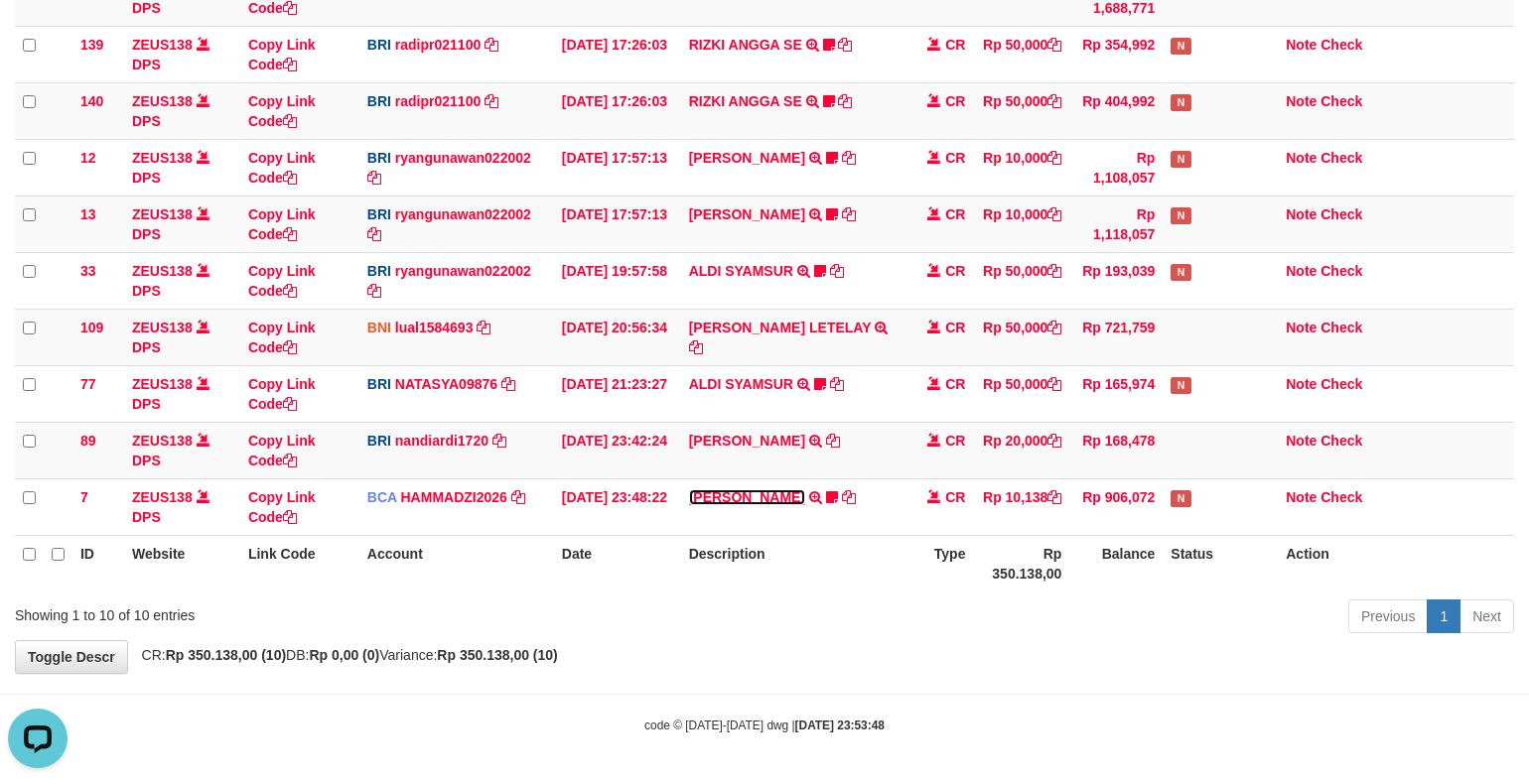 scroll, scrollTop: 0, scrollLeft: 0, axis: both 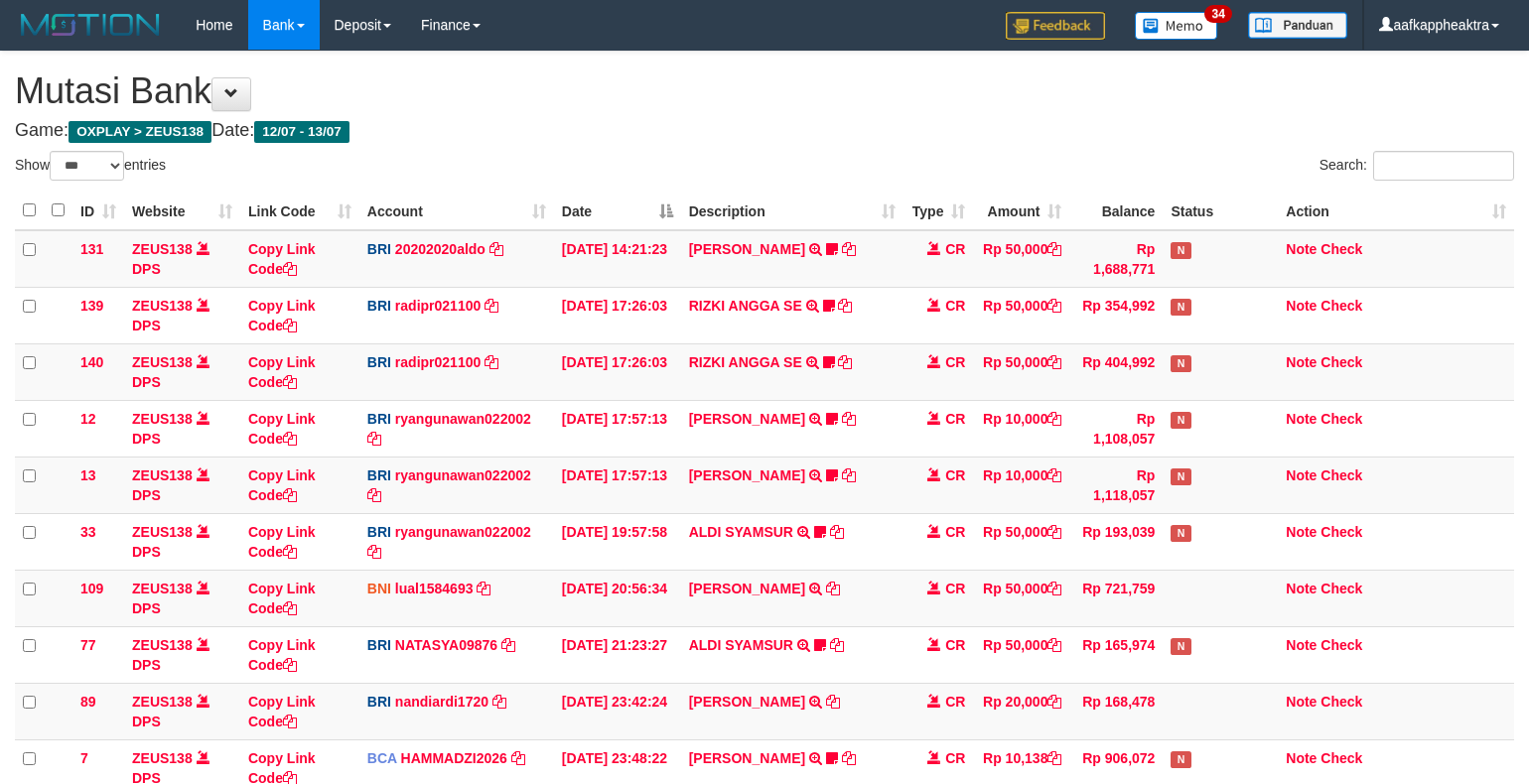 select on "***" 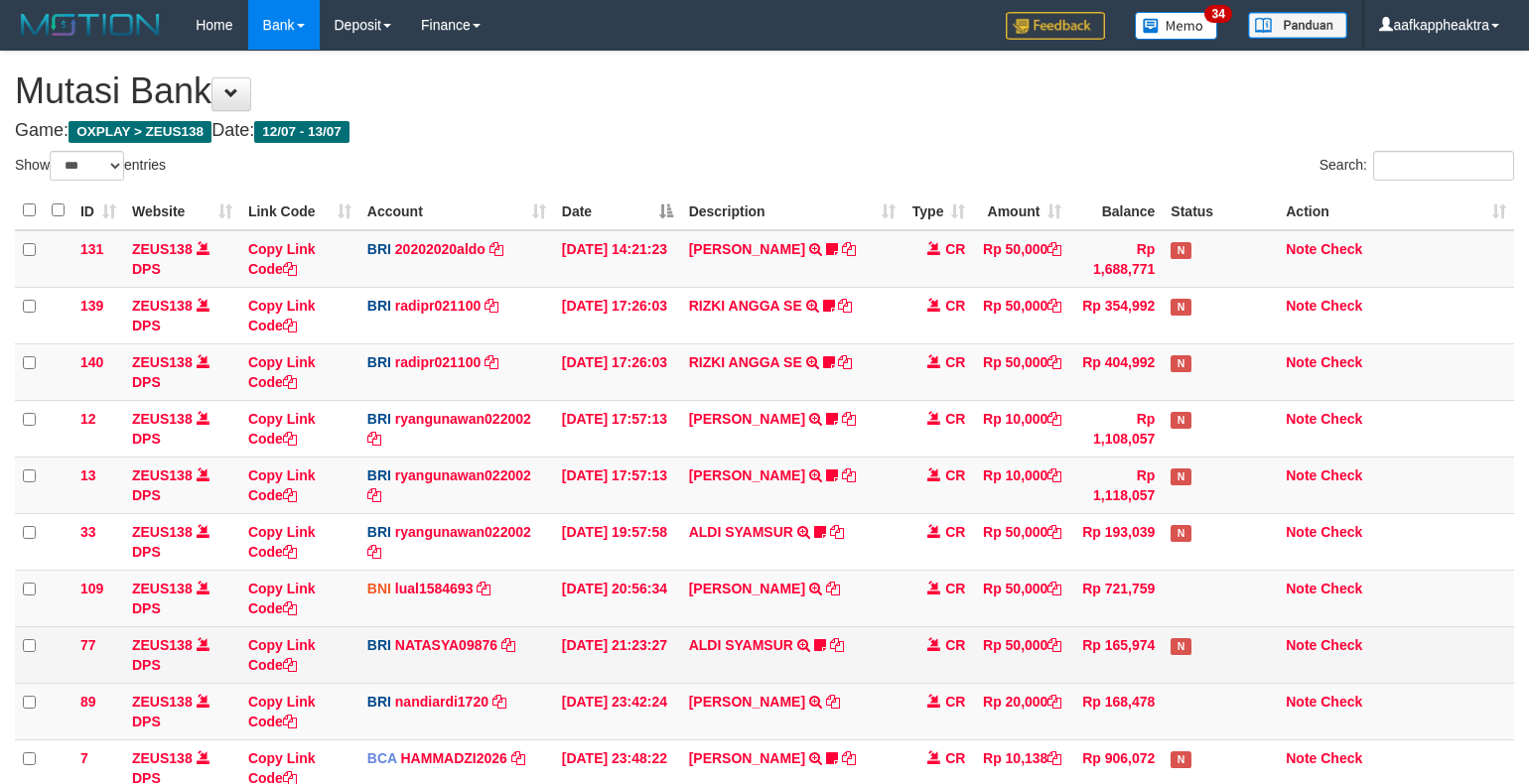 scroll, scrollTop: 263, scrollLeft: 0, axis: vertical 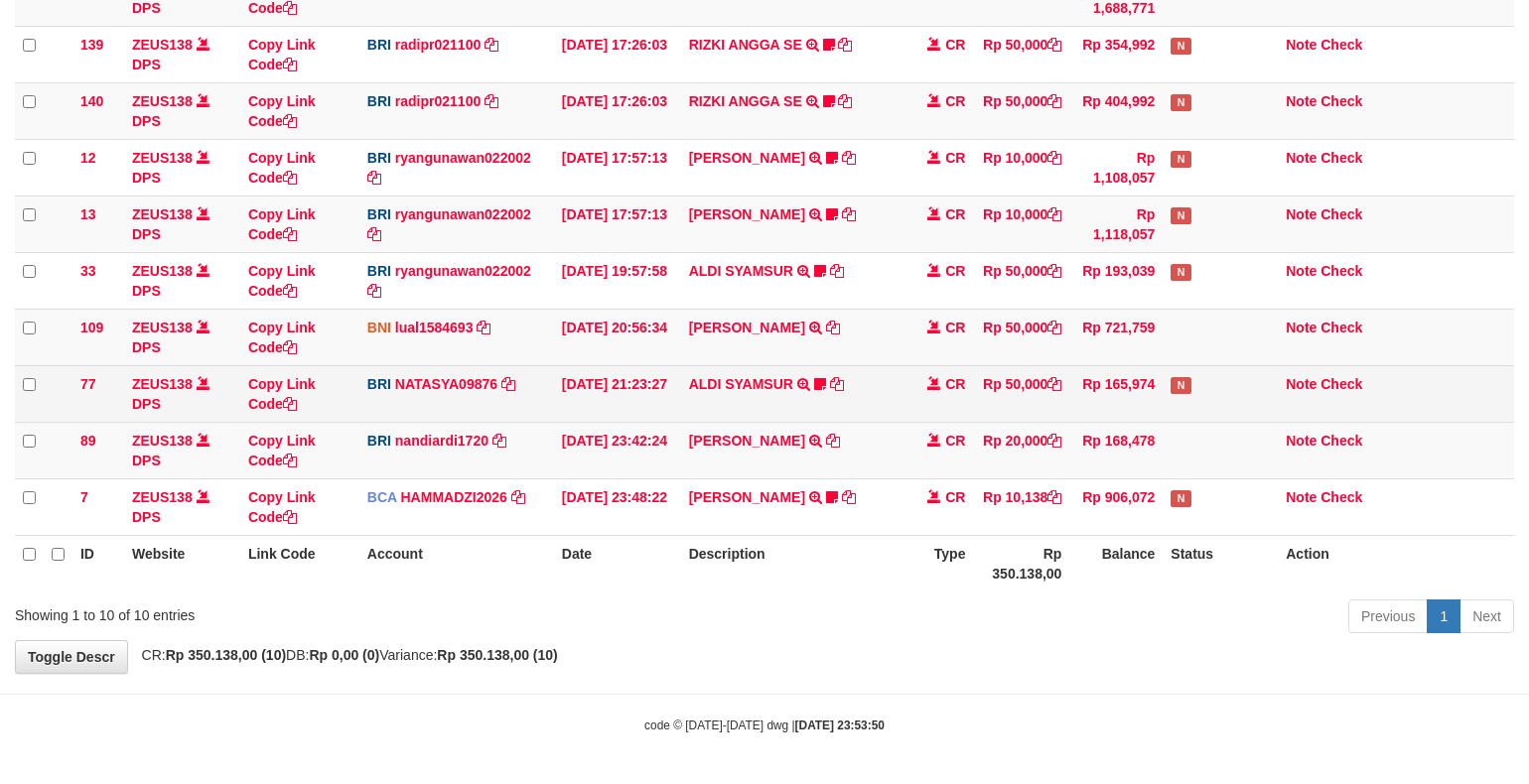 click on "[PERSON_NAME]            TRANSFER NBMB [PERSON_NAME] TO [PERSON_NAME]    ALDISYAMSUR" at bounding box center [792, 393] 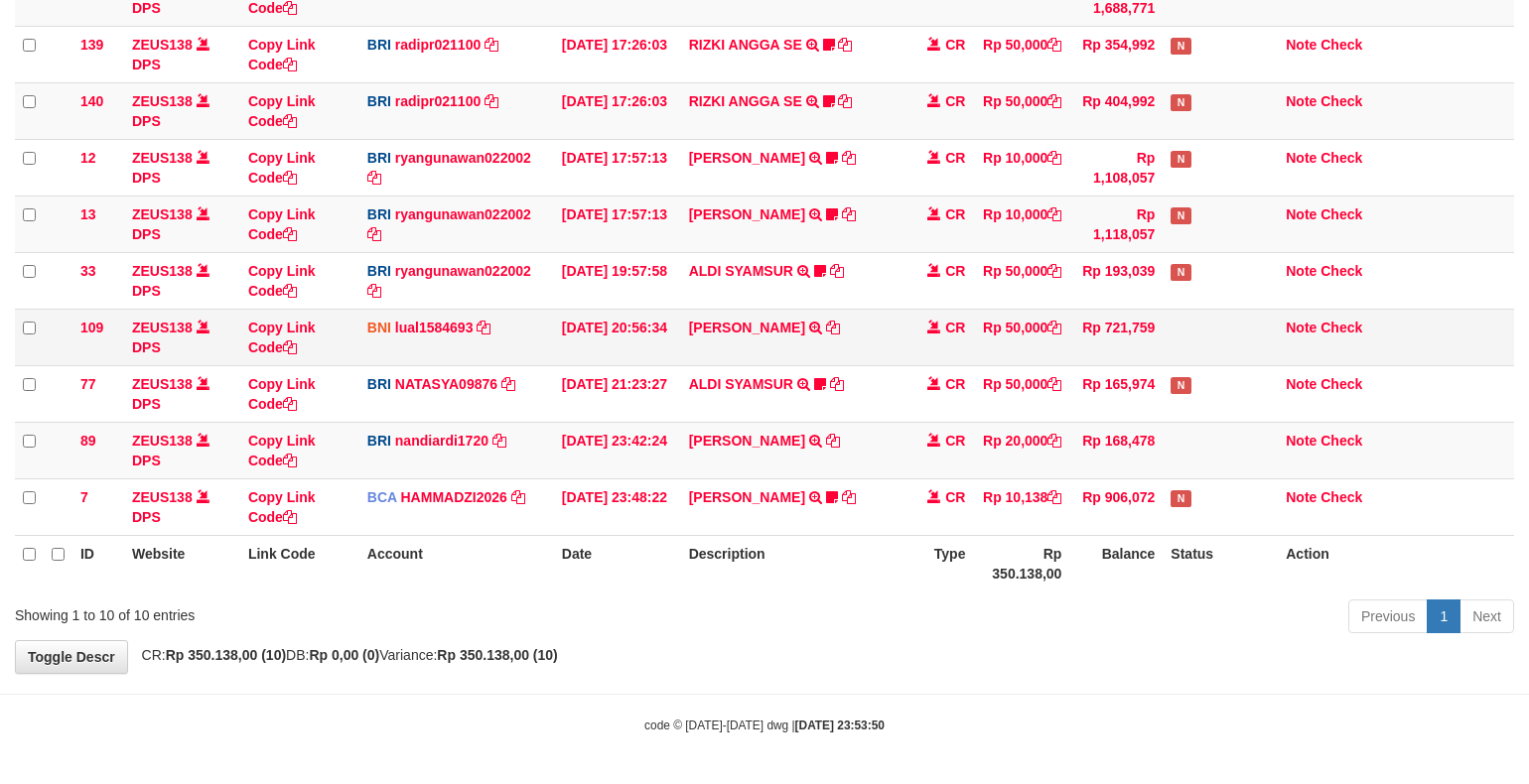 click on "IMANUELLA PAULYNE LETELAY         TRANSFER DARI SDRI IMANUELLA PAULYNE LETELAY" at bounding box center (792, 336) 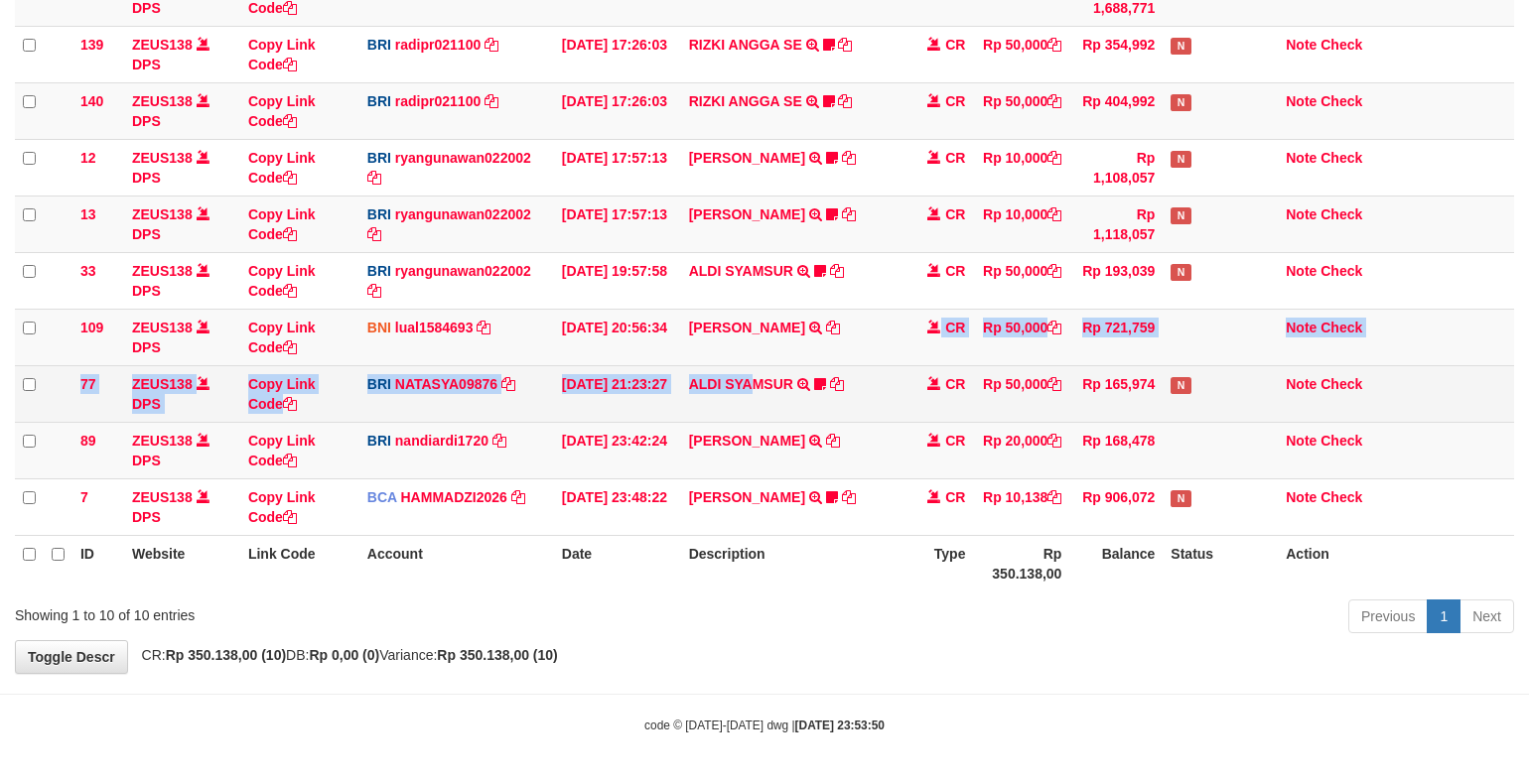 drag, startPoint x: 726, startPoint y: 375, endPoint x: 1452, endPoint y: 419, distance: 727.332 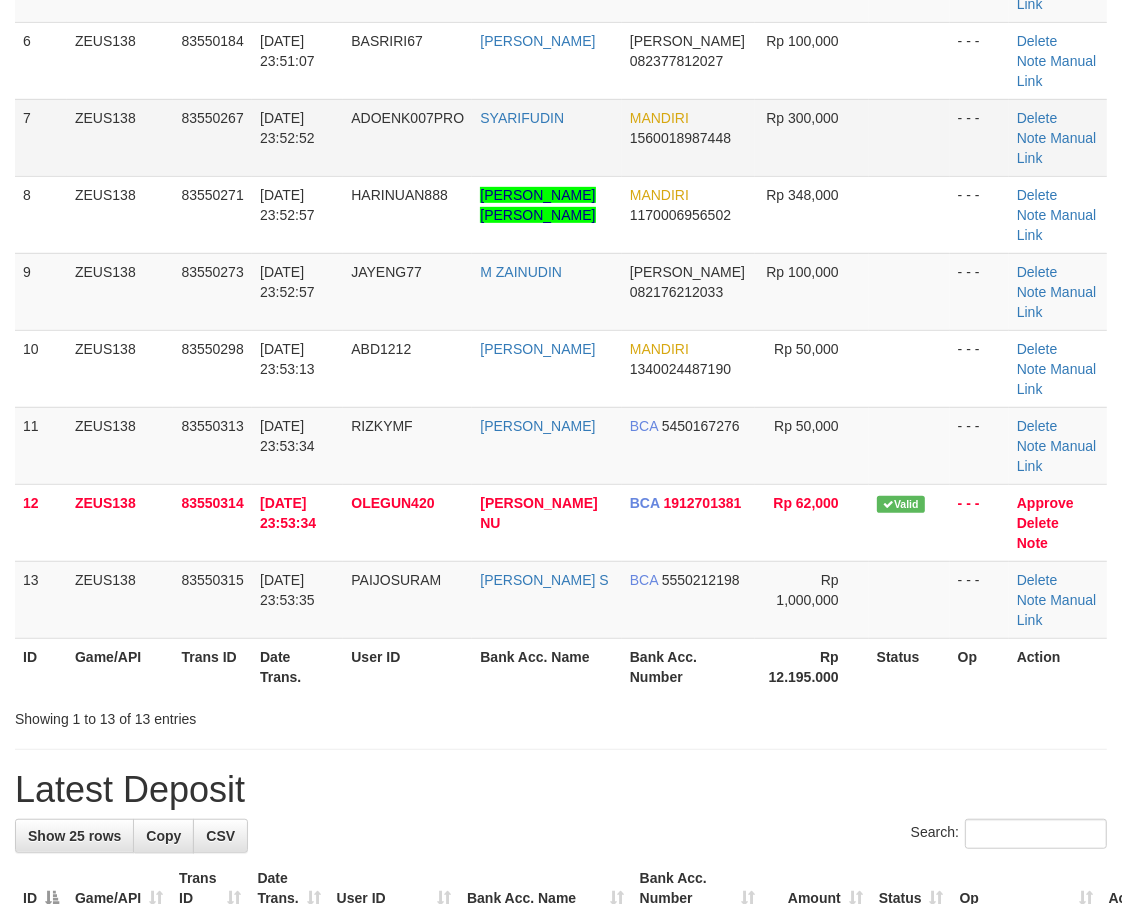 scroll, scrollTop: 278, scrollLeft: 0, axis: vertical 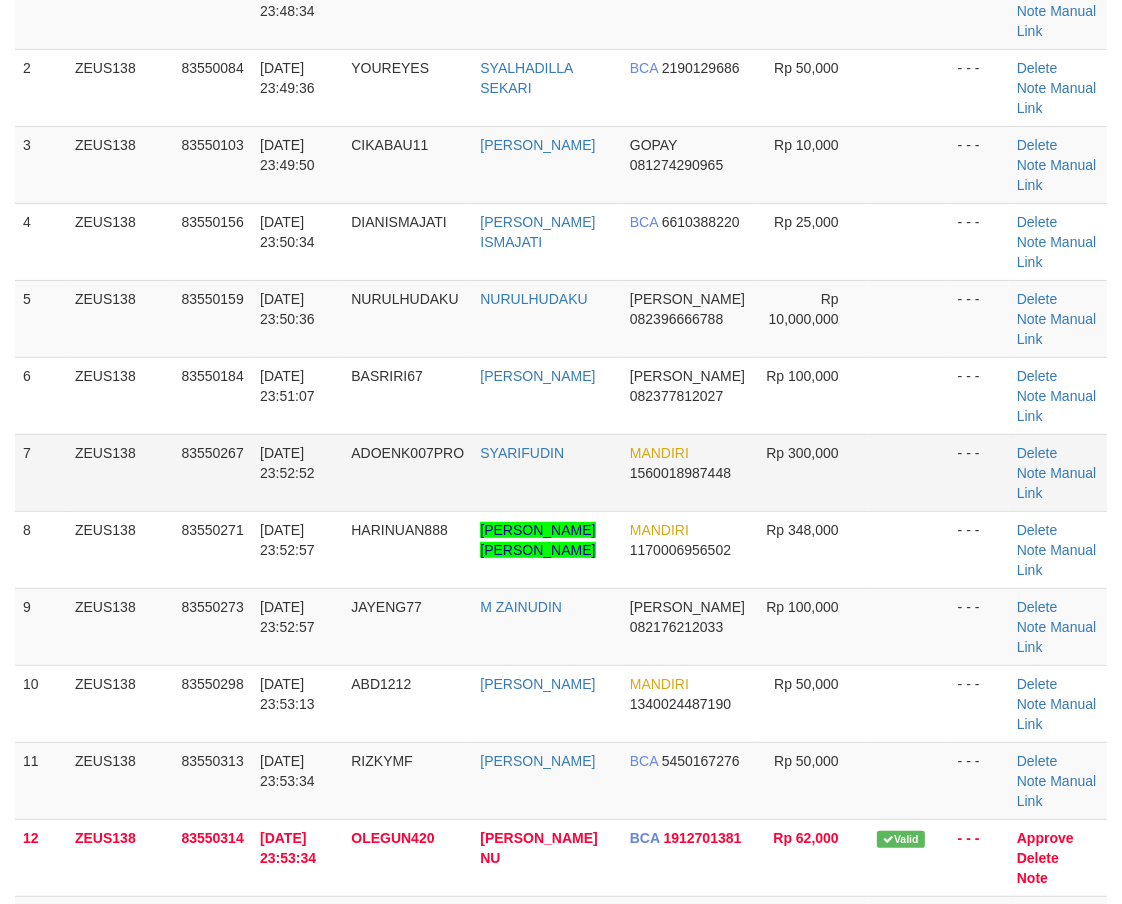 click on "SYARIFUDIN" at bounding box center [547, 472] 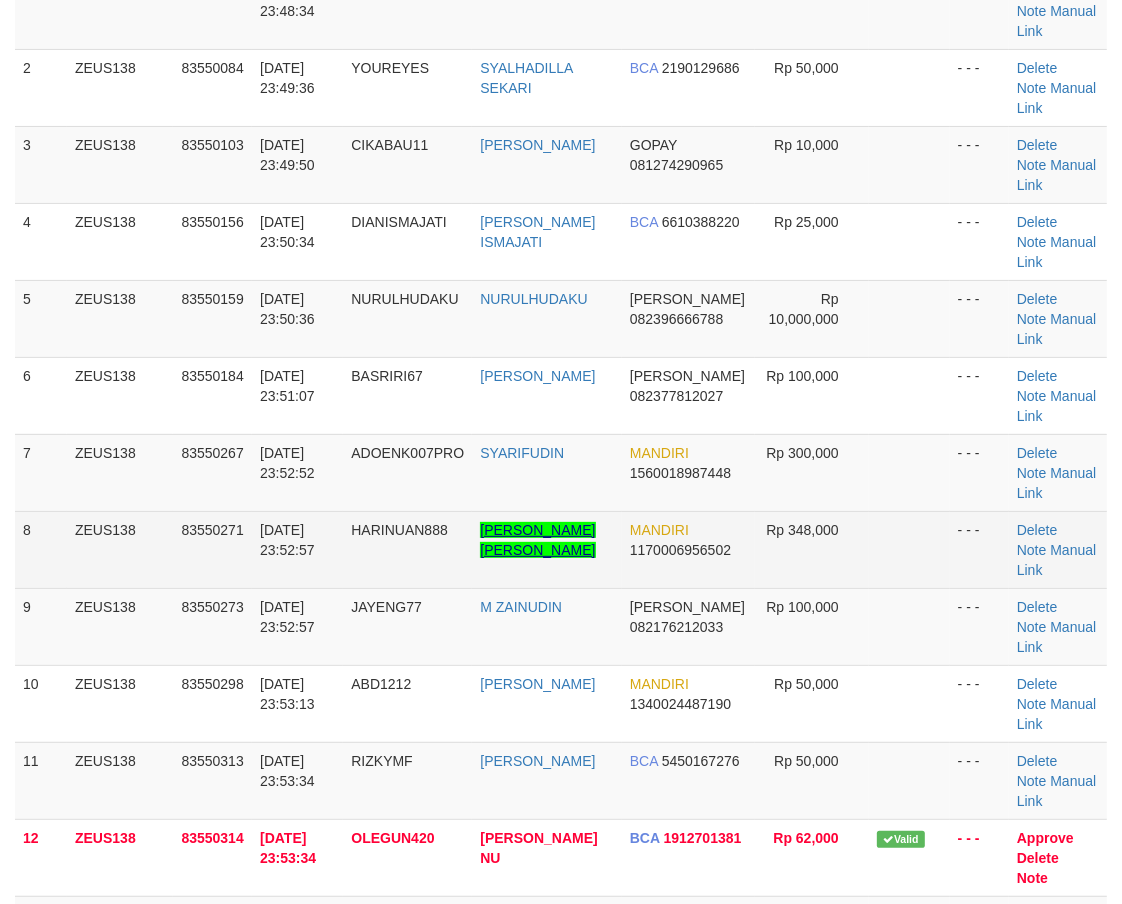 drag, startPoint x: 587, startPoint y: 502, endPoint x: 563, endPoint y: 528, distance: 35.383614 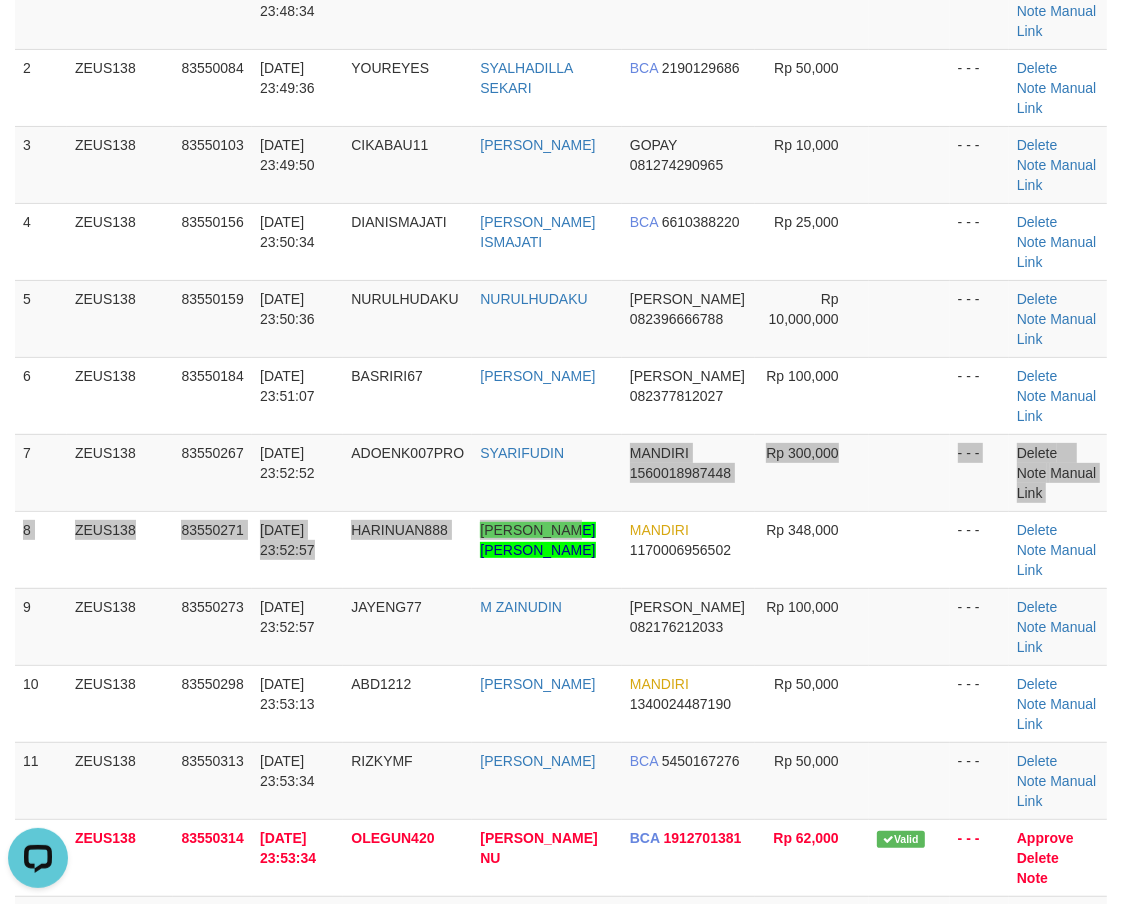 scroll, scrollTop: 0, scrollLeft: 0, axis: both 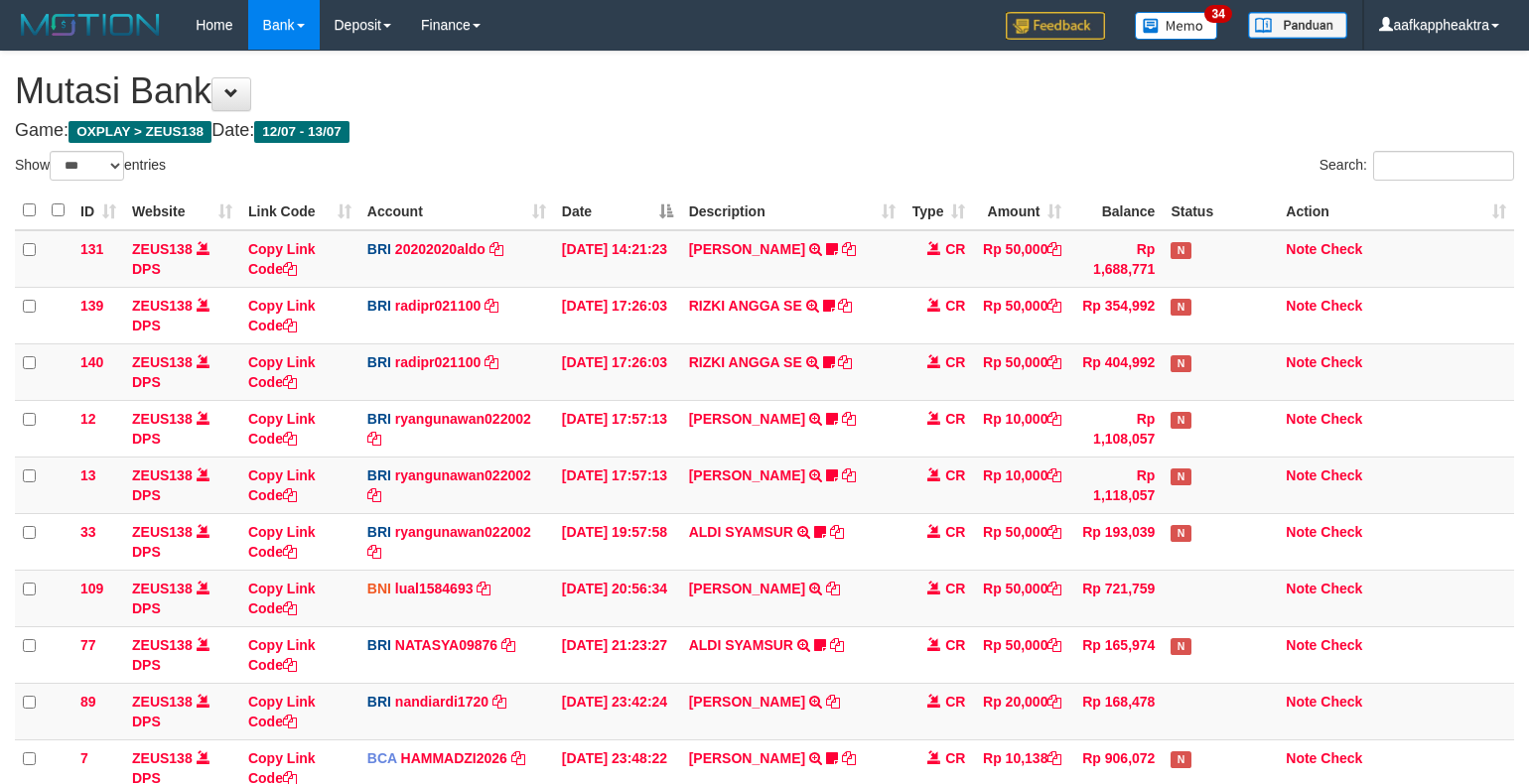 select on "***" 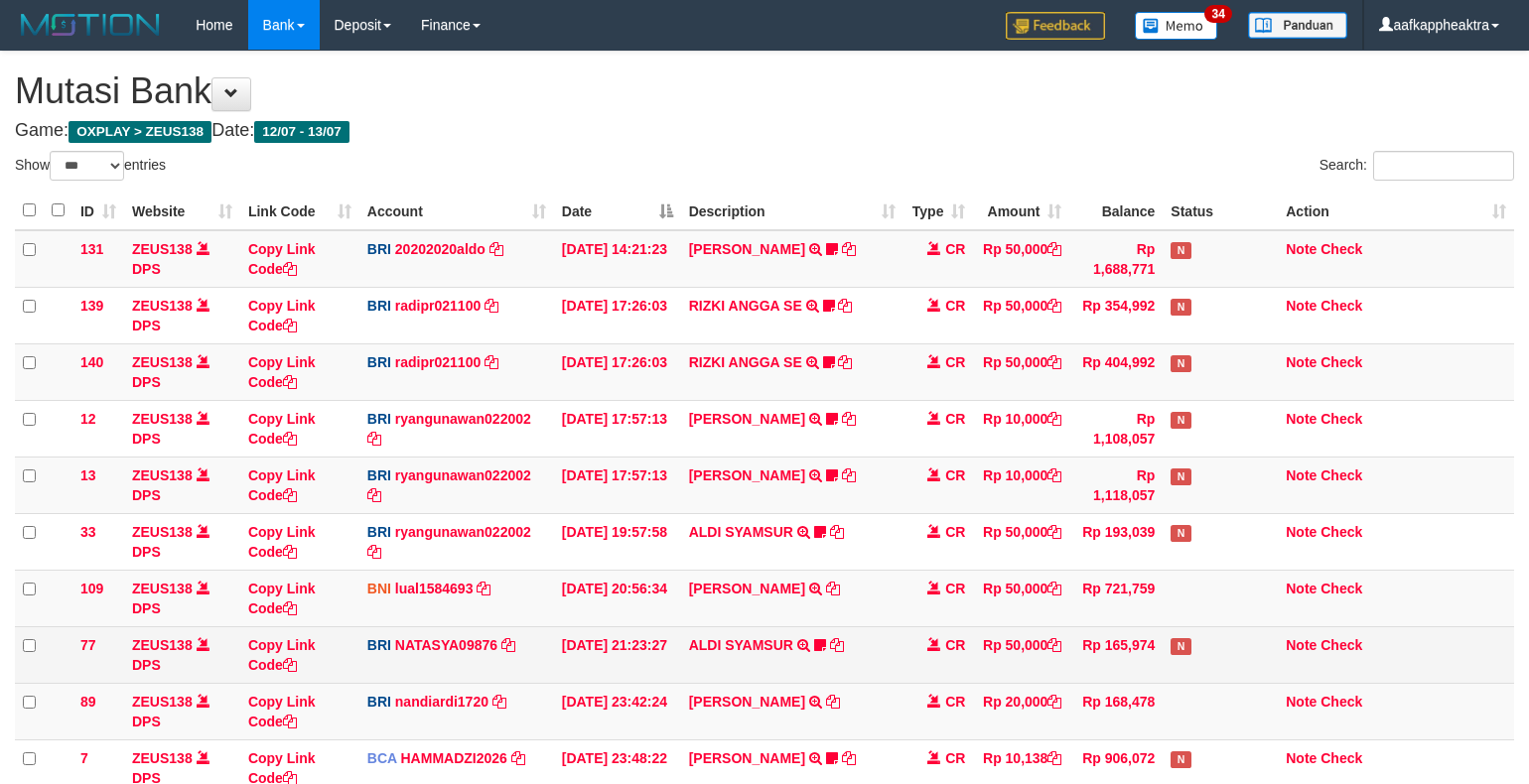 click on "BNI
lual1584693
DPS
LUCKY ALAMSYAH
mutasi_20250713_2414 | 109
mutasi_20250713_2414 | 109" at bounding box center [457, 597] 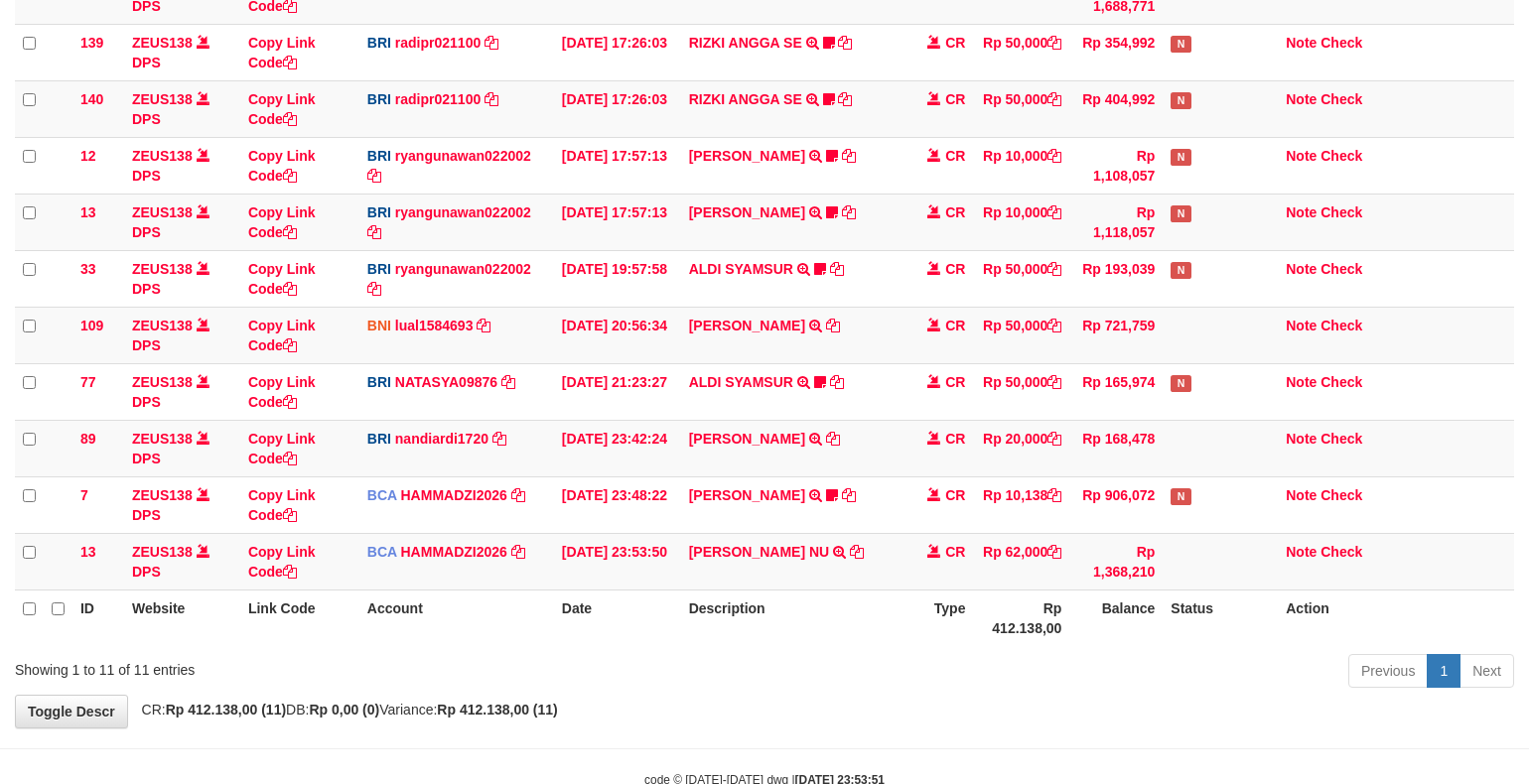 scroll, scrollTop: 321, scrollLeft: 0, axis: vertical 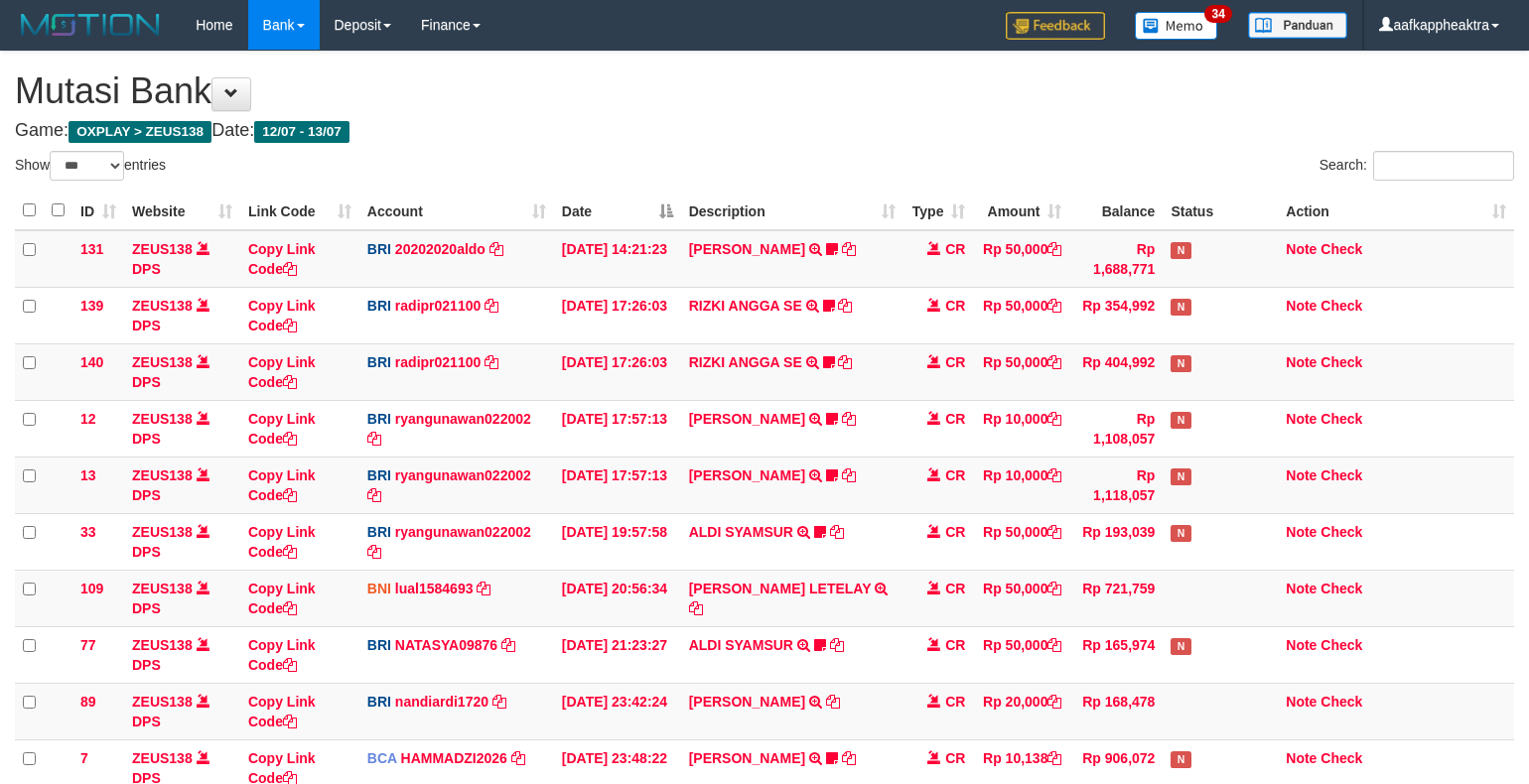 select on "***" 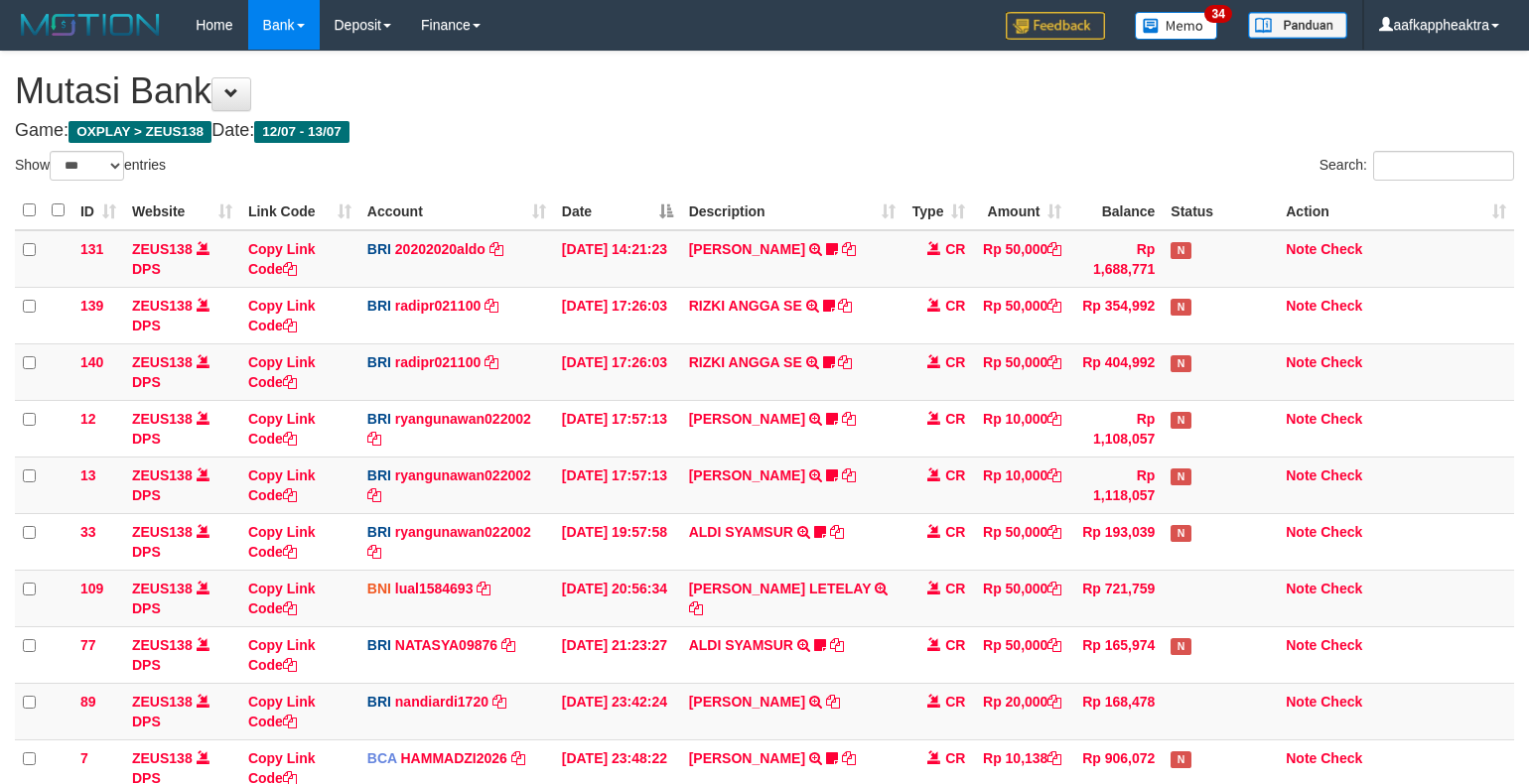scroll, scrollTop: 263, scrollLeft: 0, axis: vertical 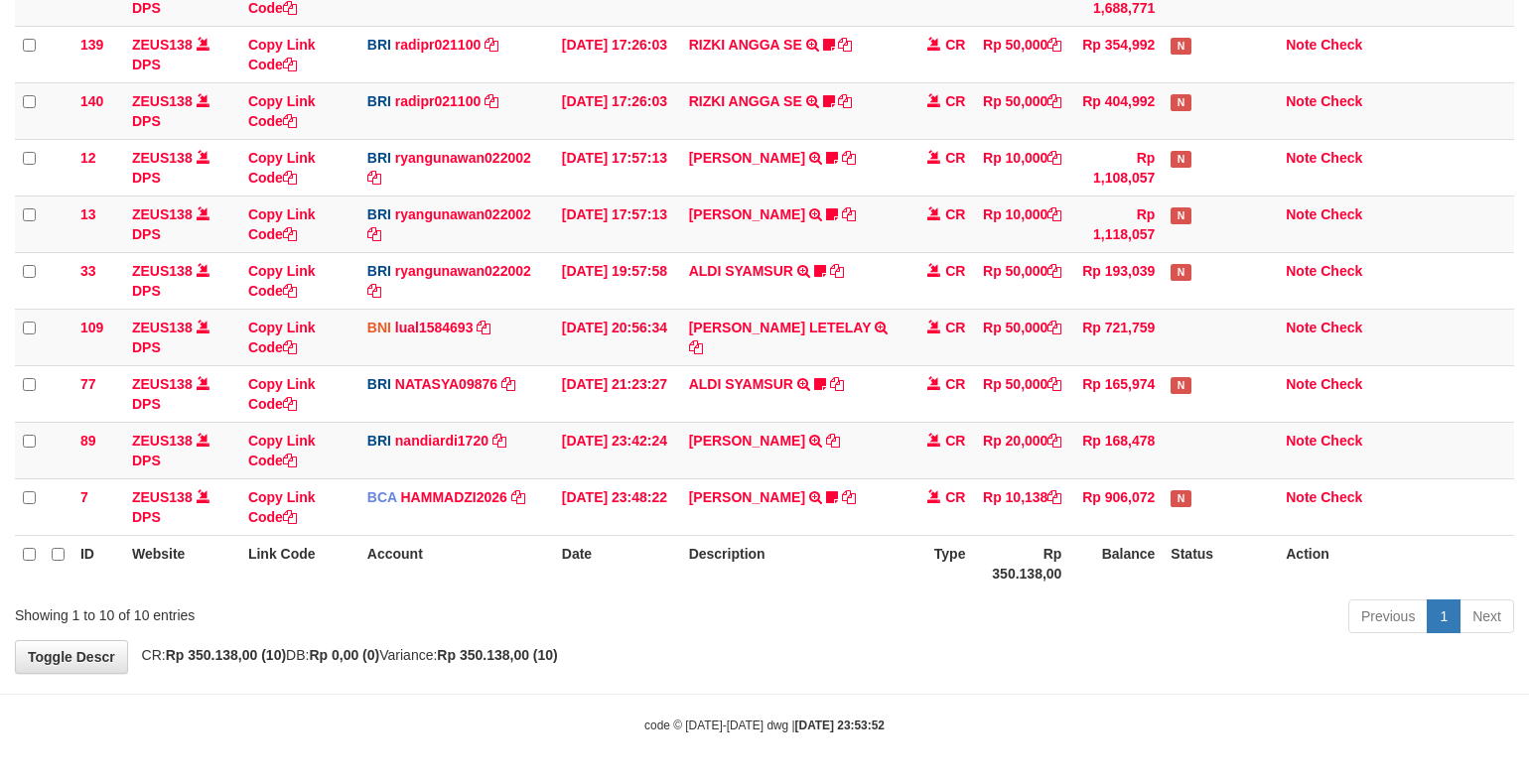 click on "Description" at bounding box center (792, 563) 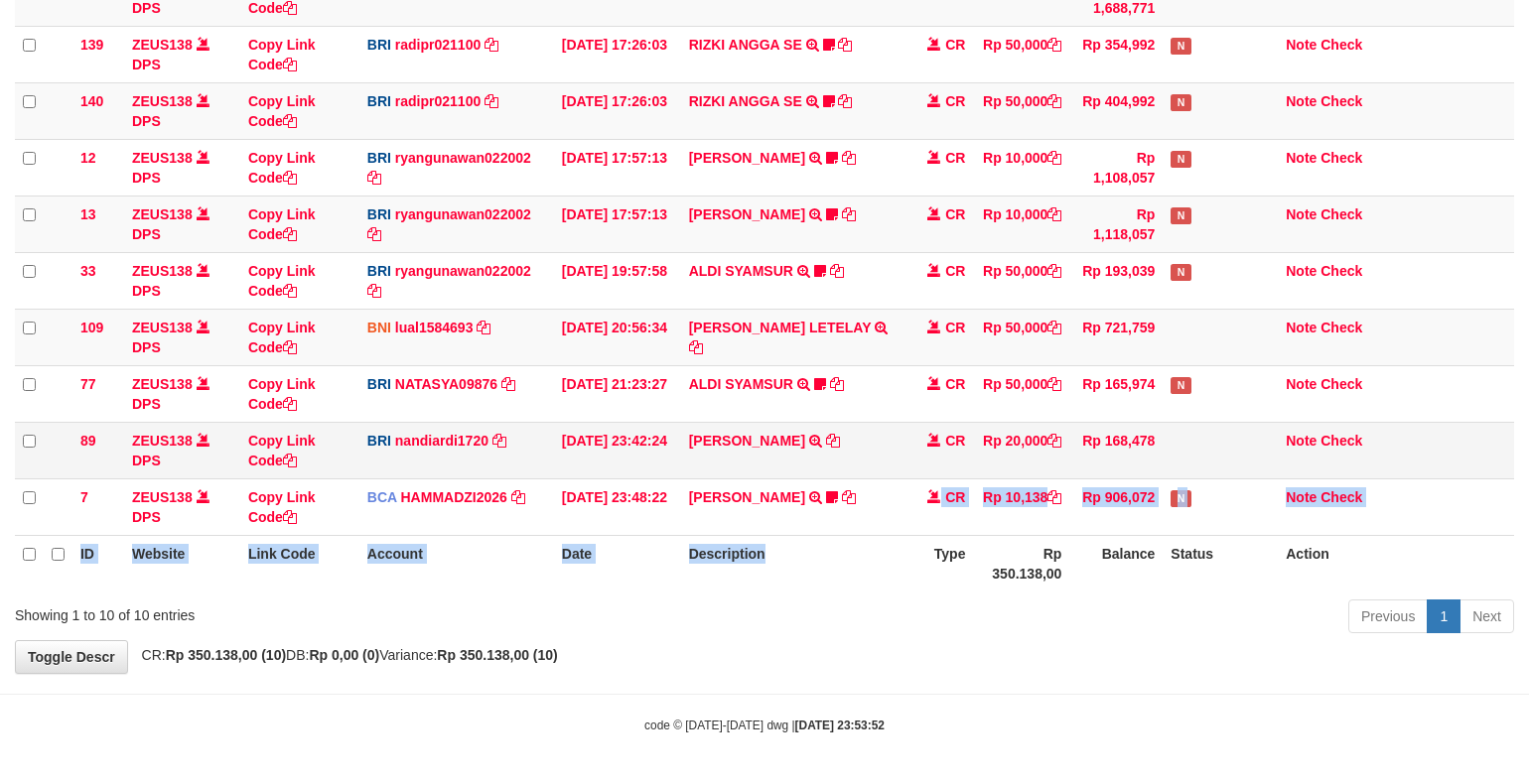 drag, startPoint x: 888, startPoint y: 526, endPoint x: 1011, endPoint y: 462, distance: 138.65425 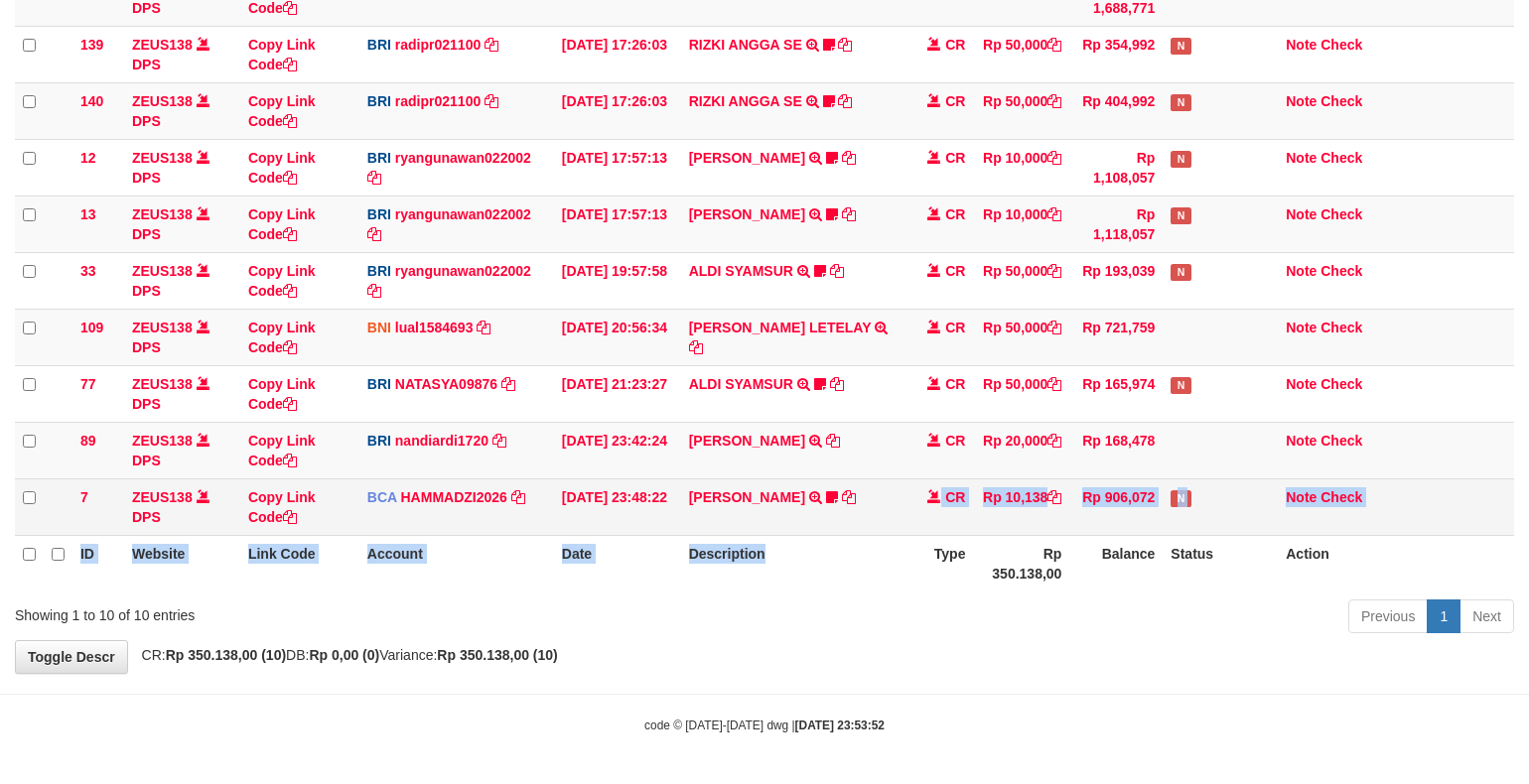 click on "CR" at bounding box center (938, 506) 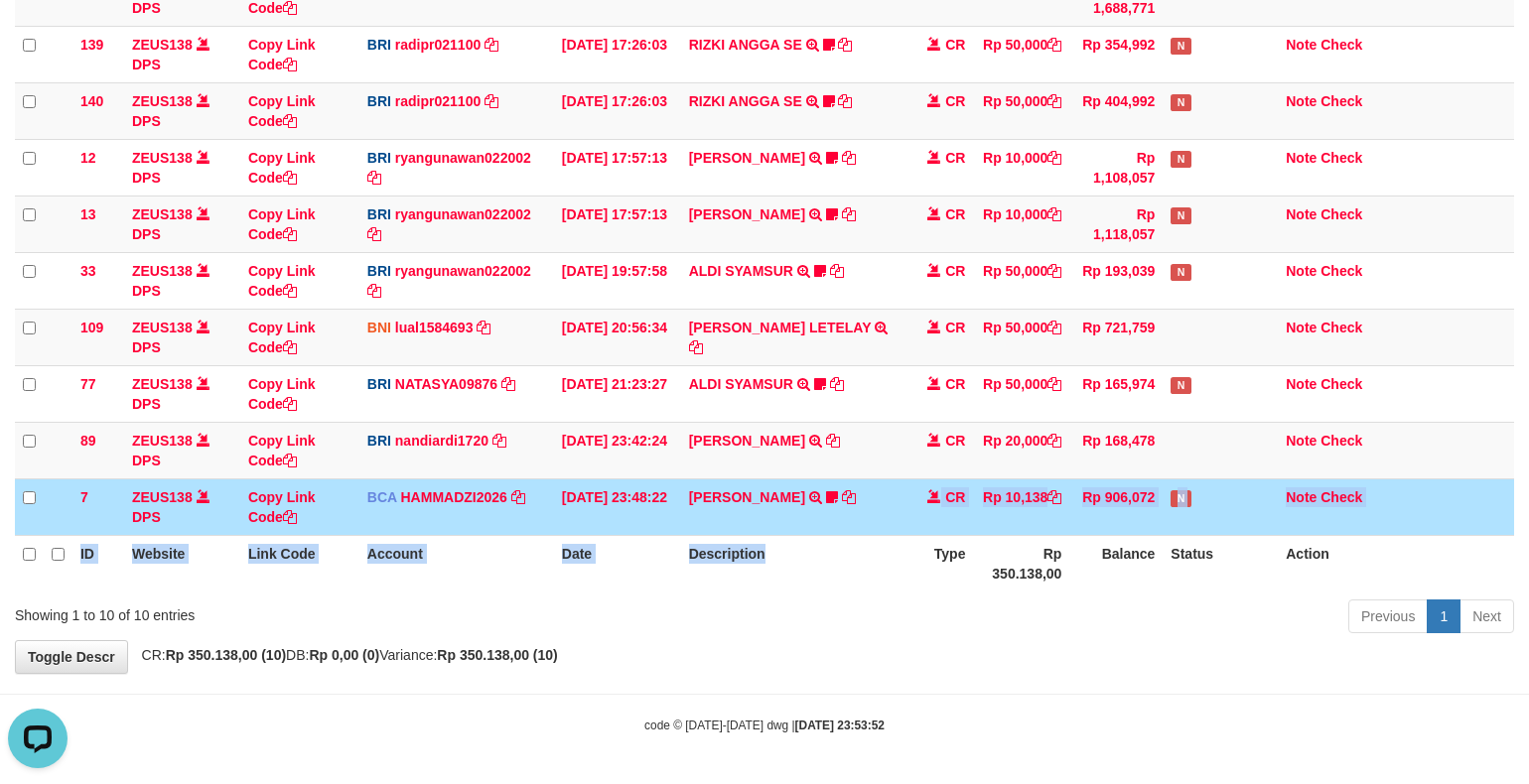 scroll, scrollTop: 0, scrollLeft: 0, axis: both 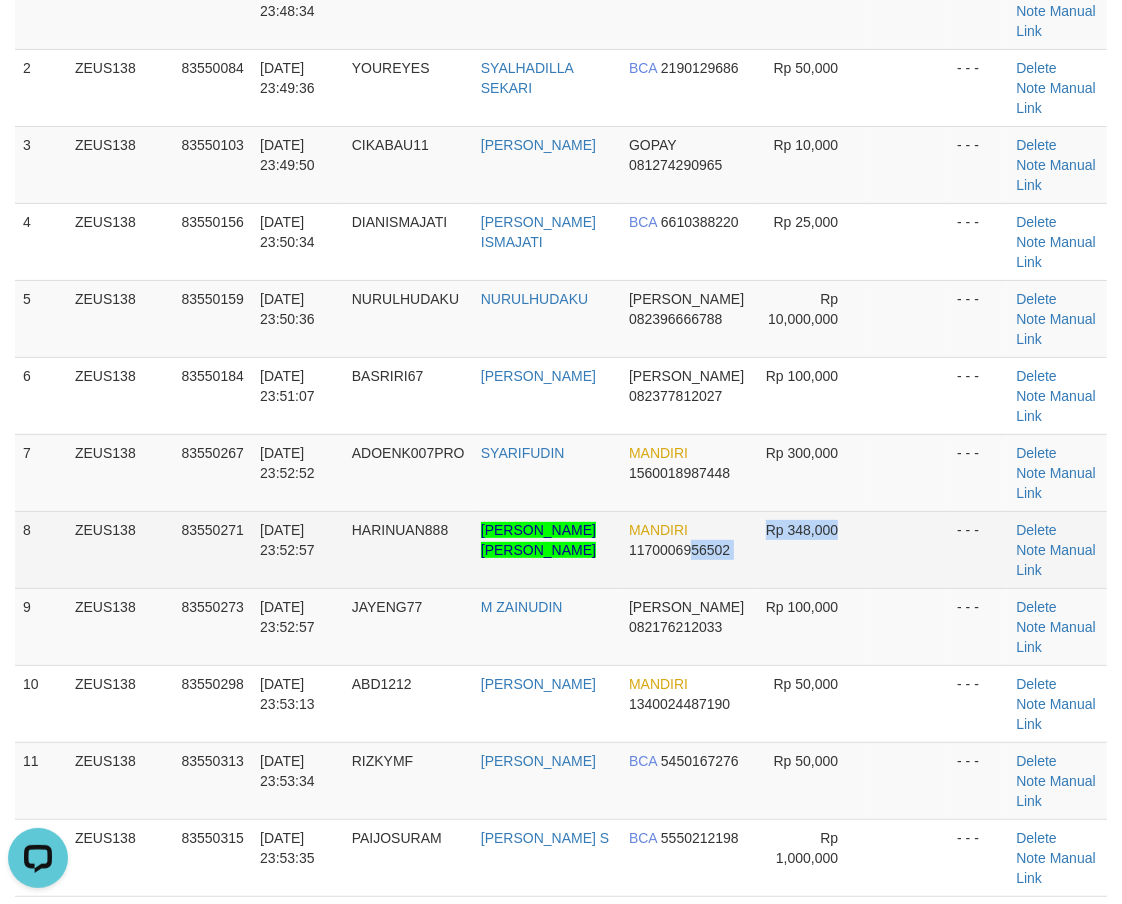 drag, startPoint x: 820, startPoint y: 538, endPoint x: 906, endPoint y: 534, distance: 86.09297 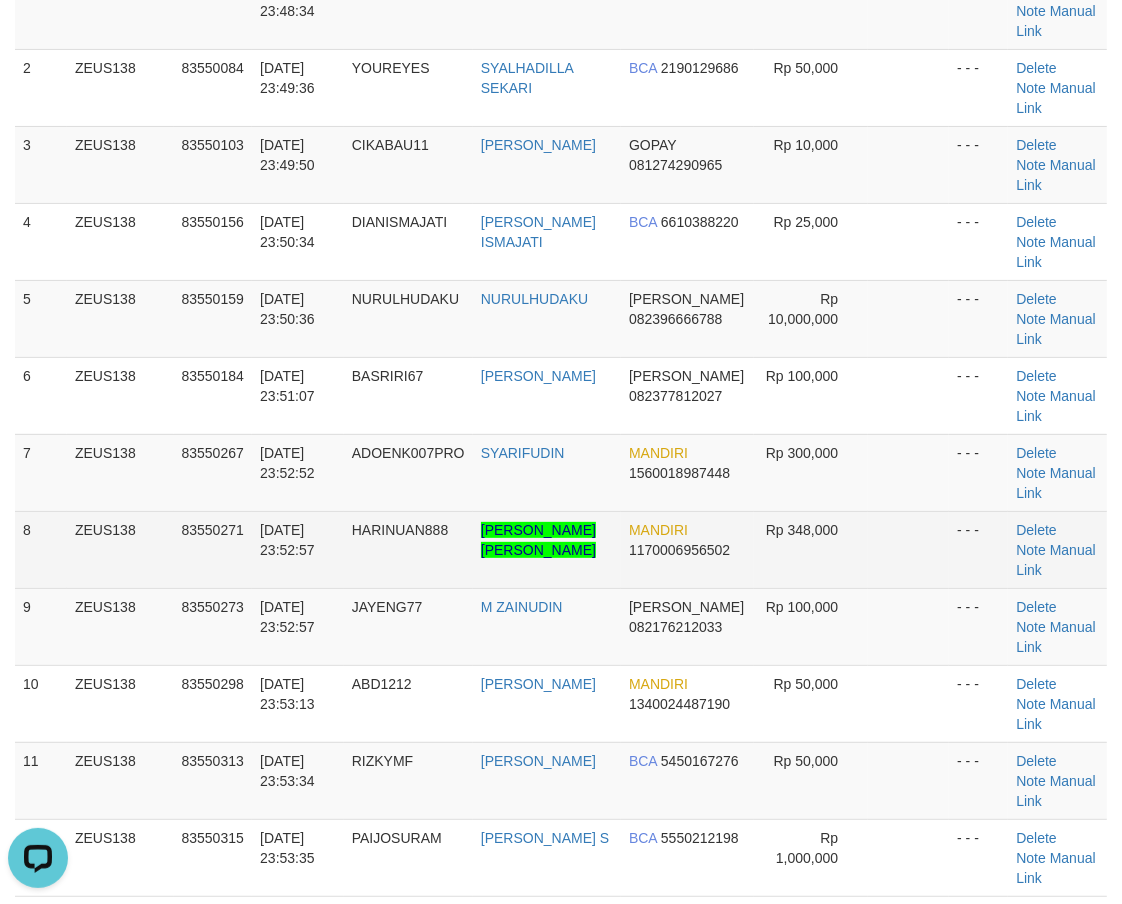 click at bounding box center (908, 549) 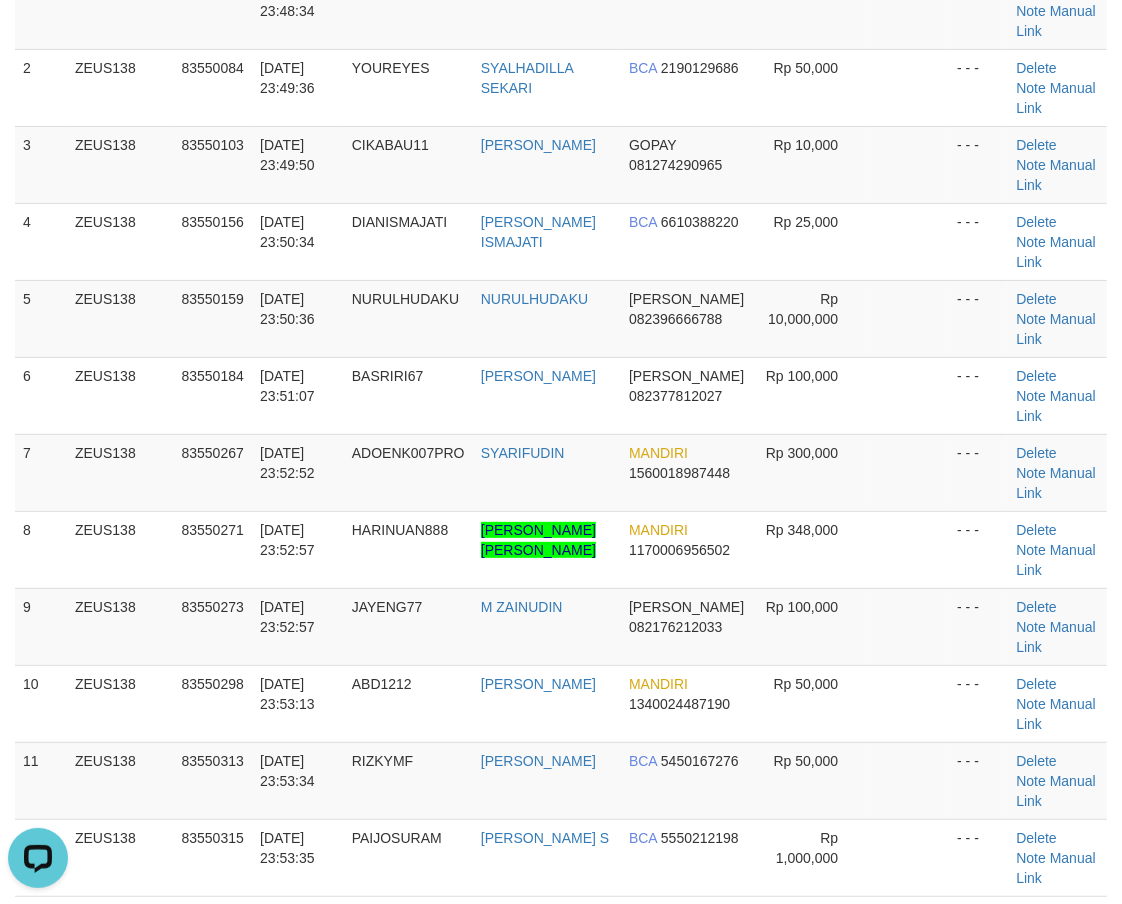 scroll, scrollTop: 1474, scrollLeft: 0, axis: vertical 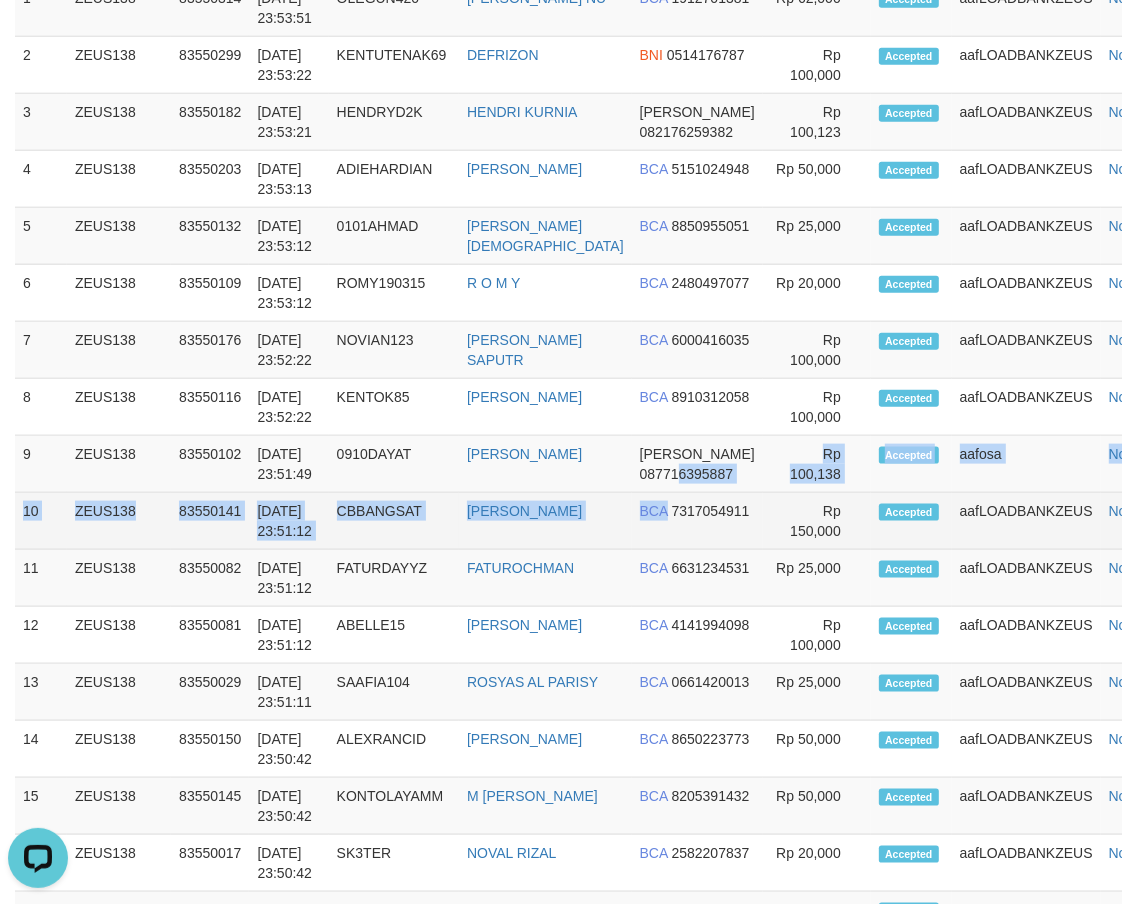 drag, startPoint x: 637, startPoint y: 485, endPoint x: 682, endPoint y: 518, distance: 55.803226 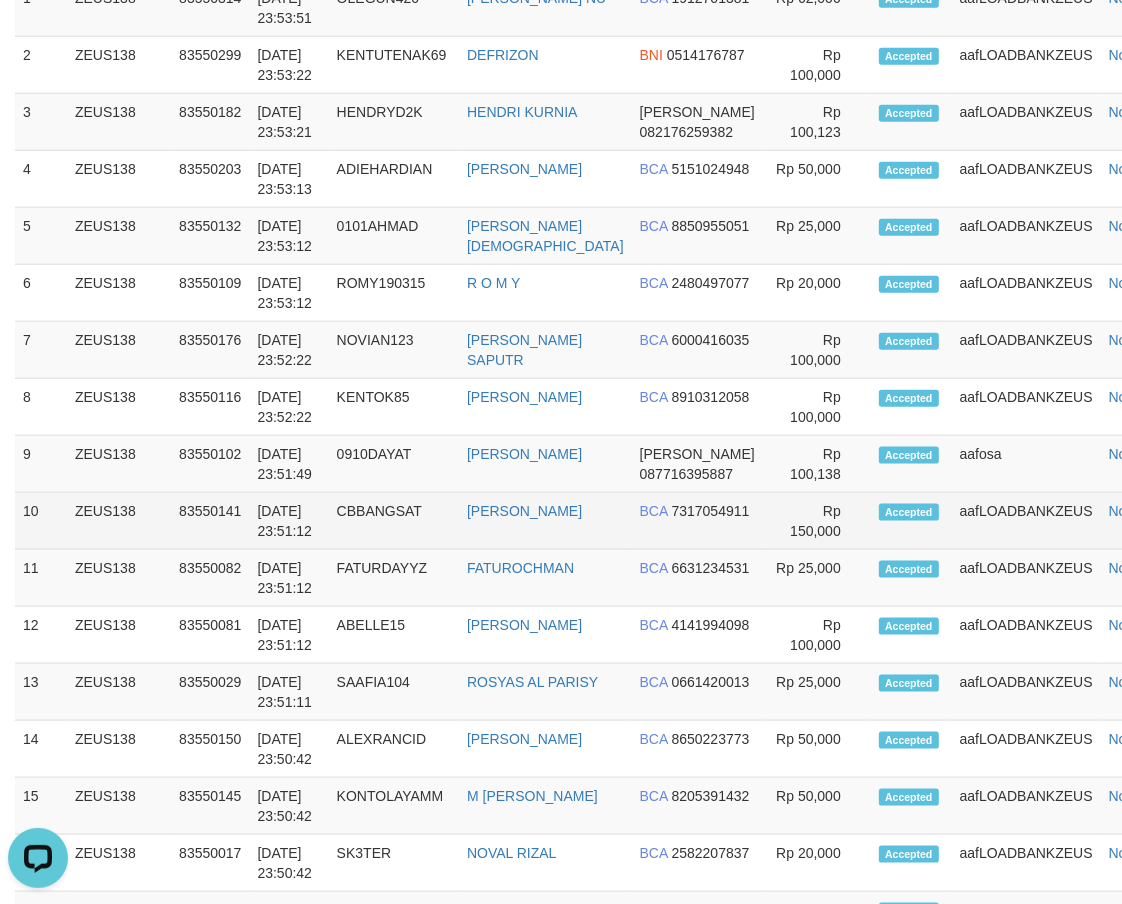 click on "10
ZEUS138
83550141
13/07/2025 23:51:12
CBBANGSAT
ANGGA NUR HAKIM
BCA
7317054911
Rp 150,000
Accepted
aafLOADBANKZEUS
Note" at bounding box center [598, 521] 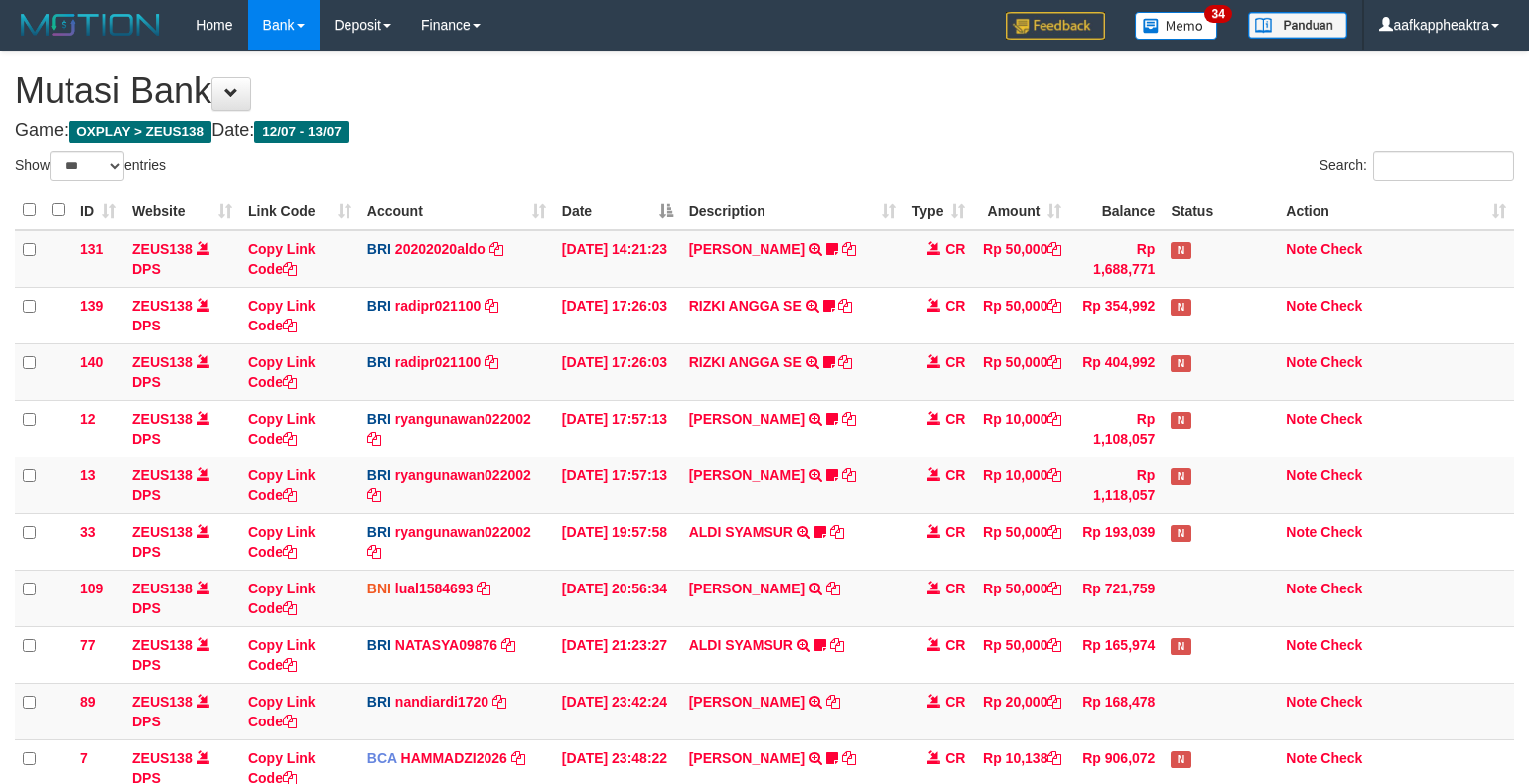 select on "***" 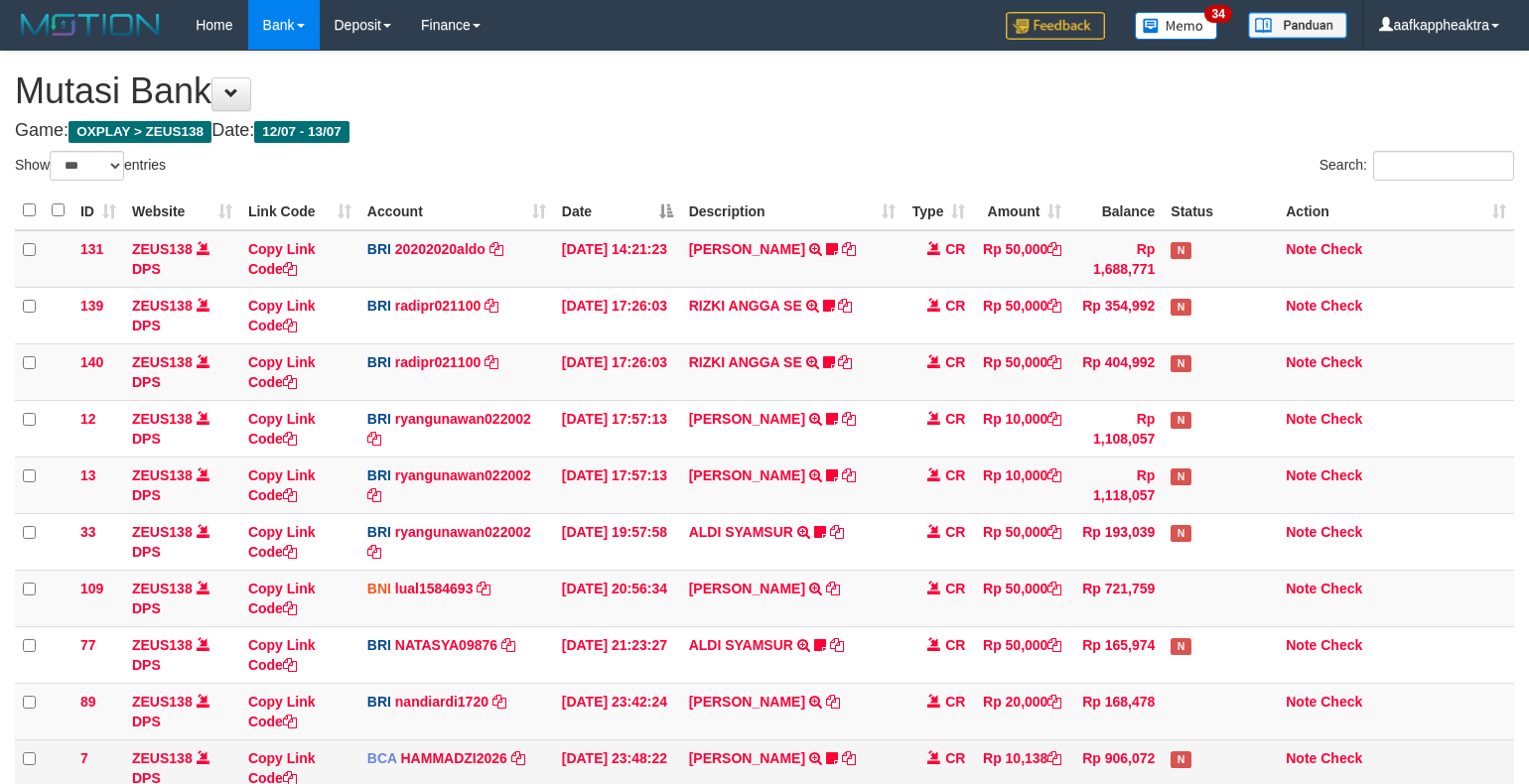 scroll, scrollTop: 263, scrollLeft: 0, axis: vertical 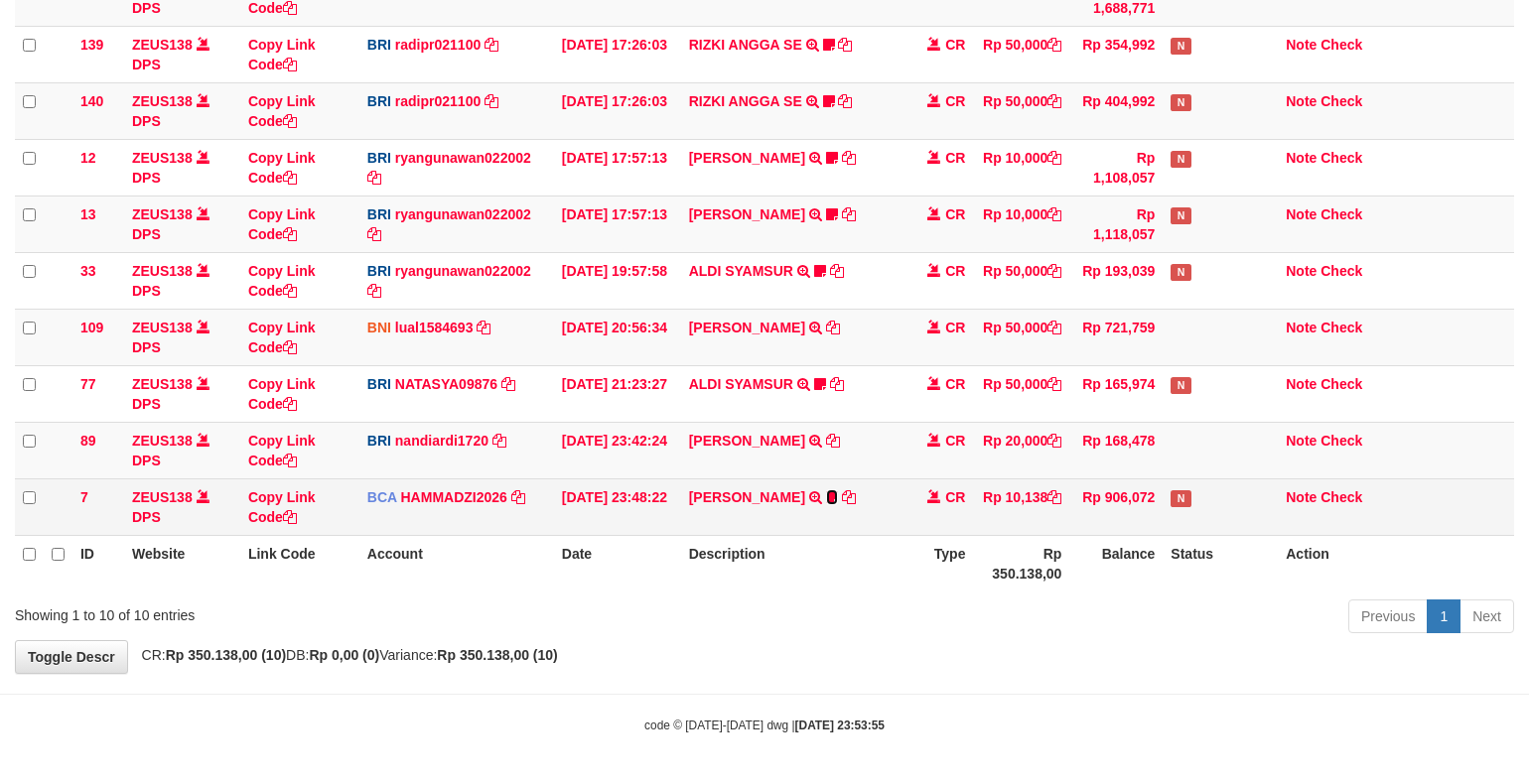 click at bounding box center (832, 497) 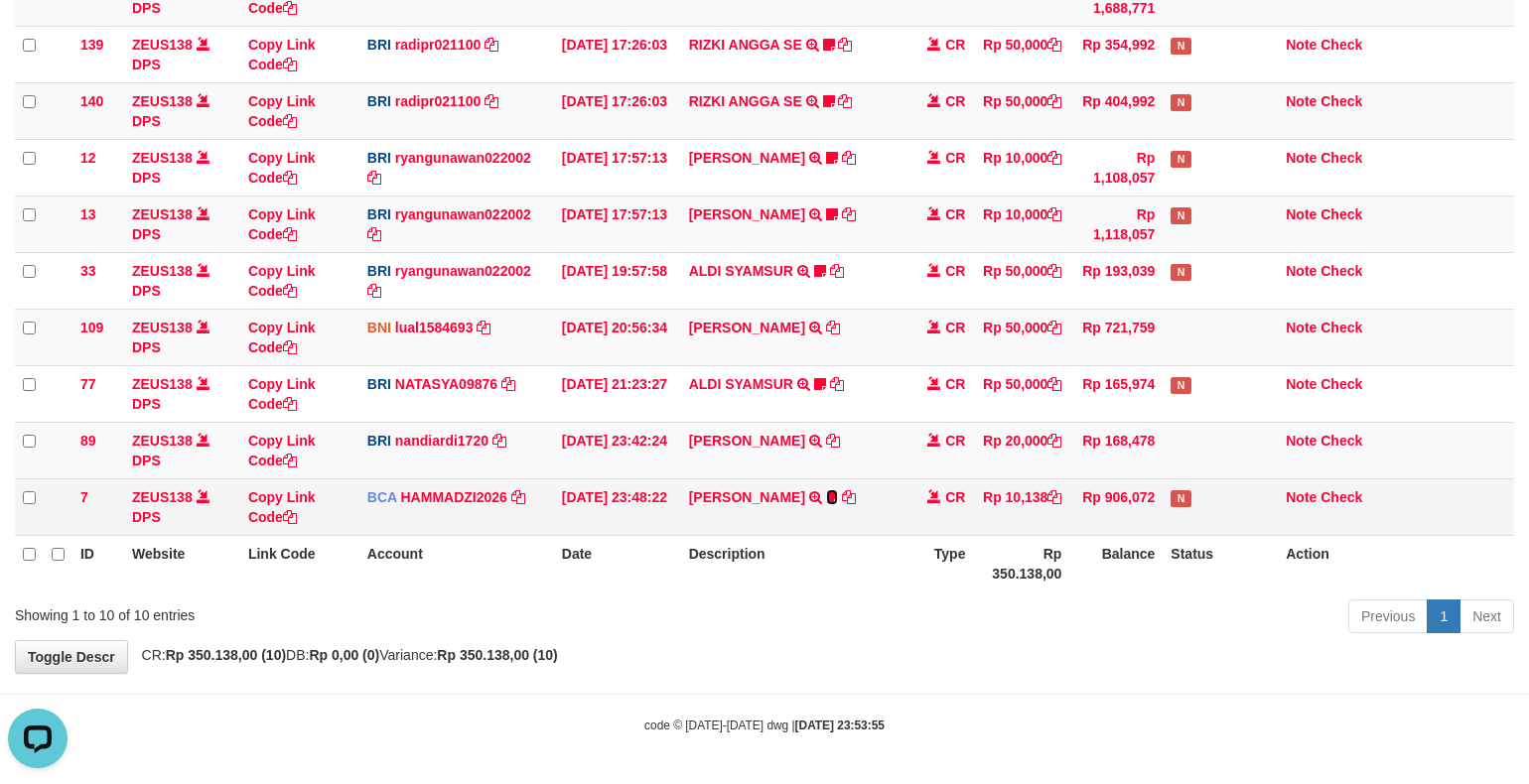 scroll, scrollTop: 0, scrollLeft: 0, axis: both 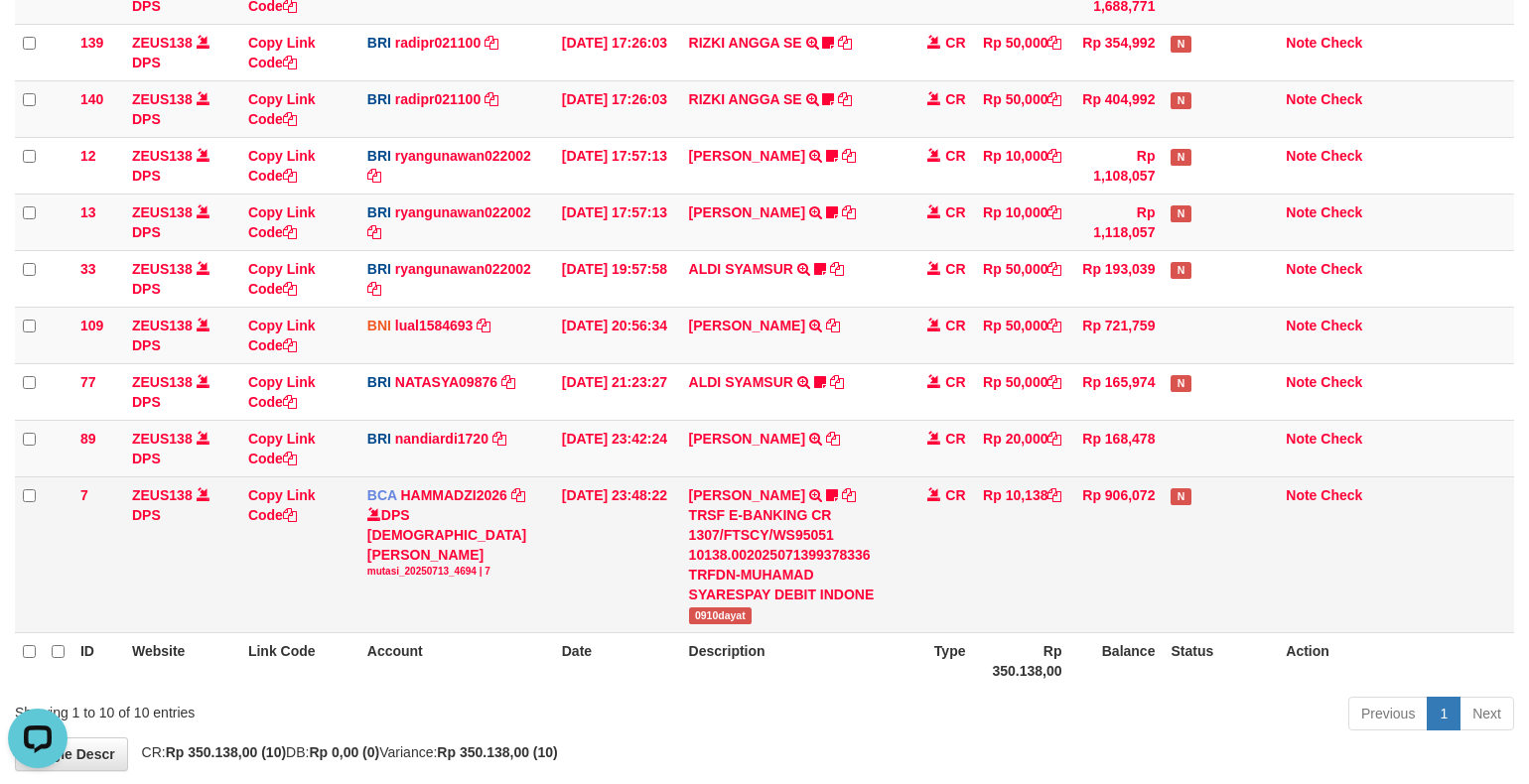 click on "0910dayat" at bounding box center (720, 615) 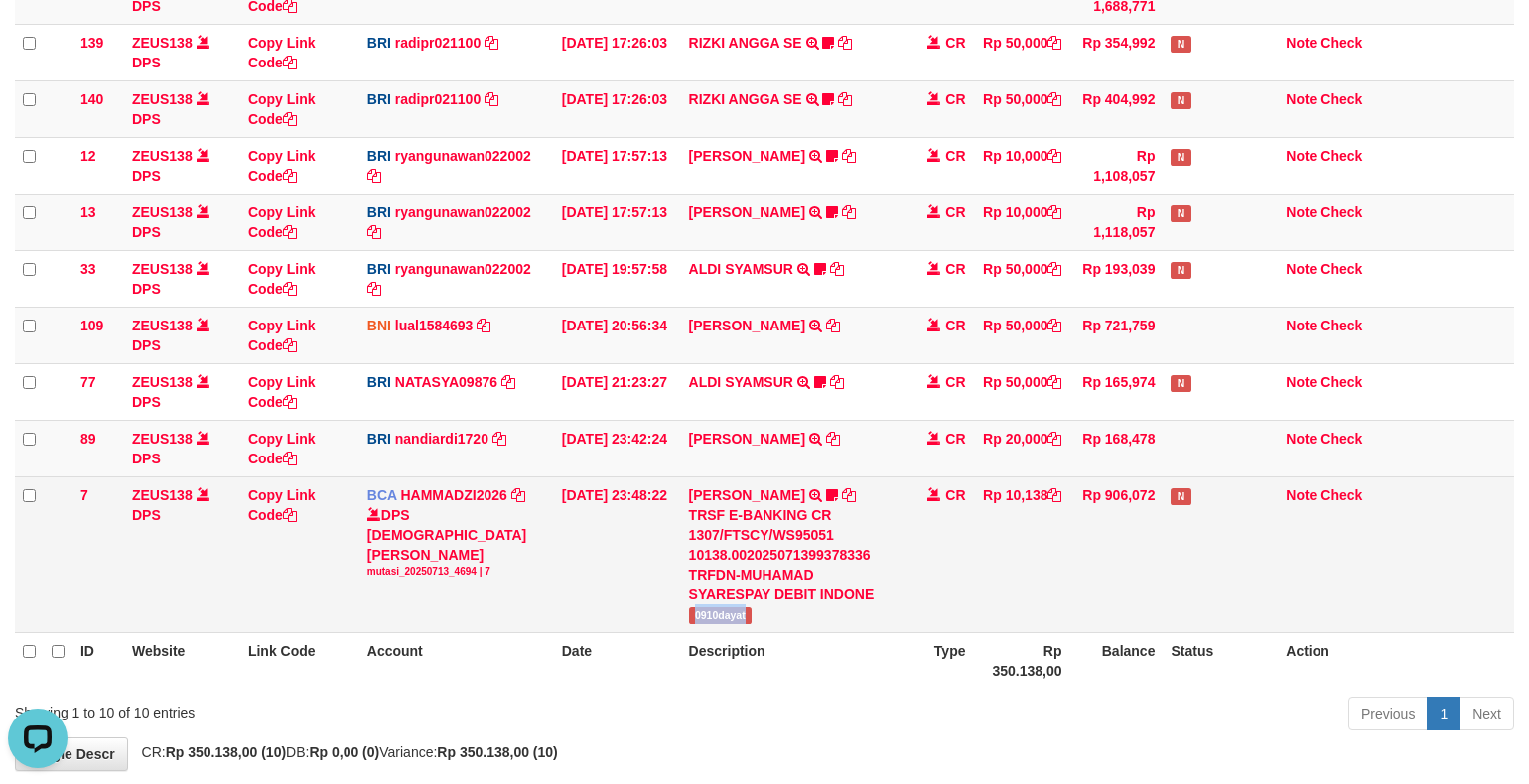 click on "0910dayat" at bounding box center [720, 615] 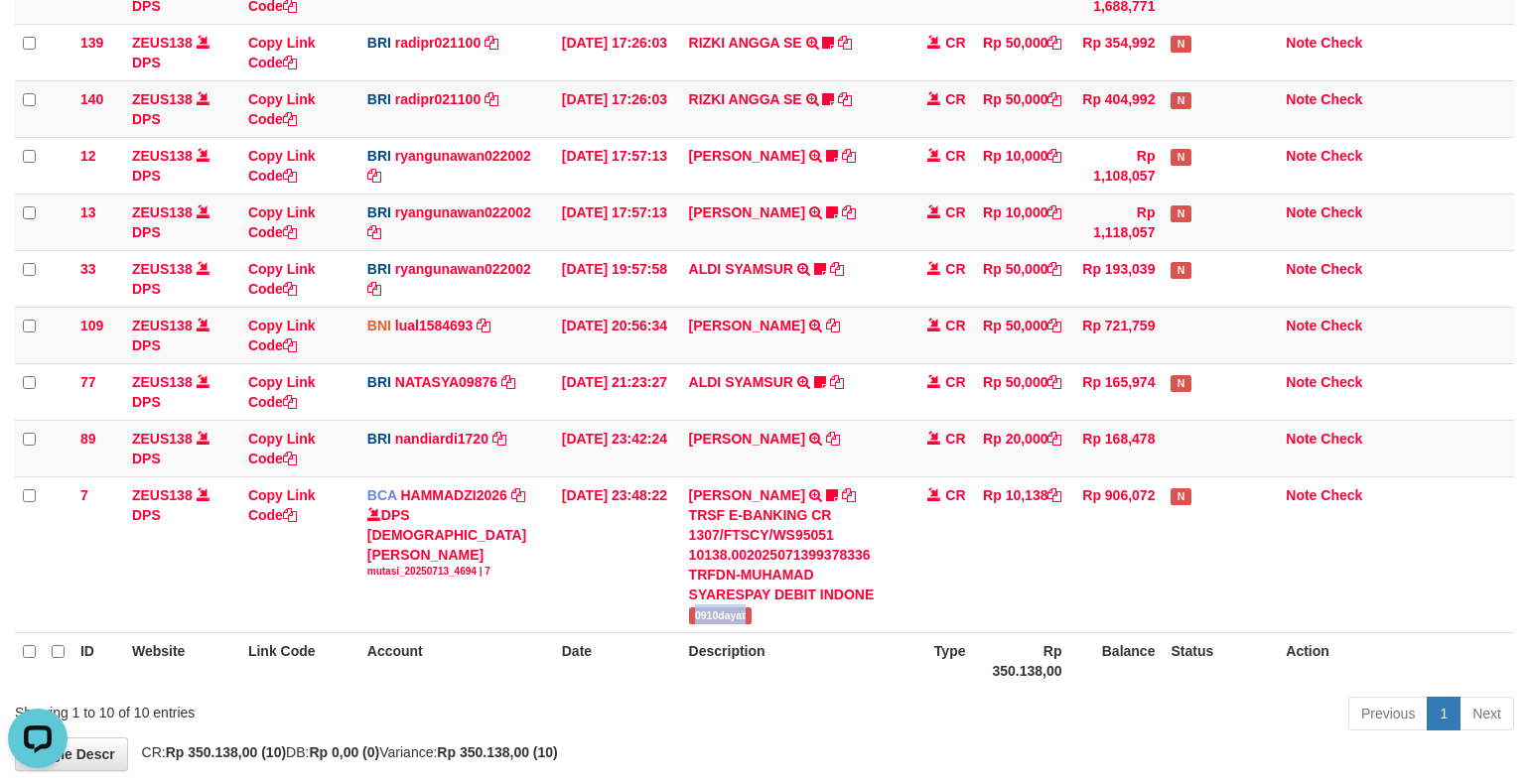 copy on "0910dayat" 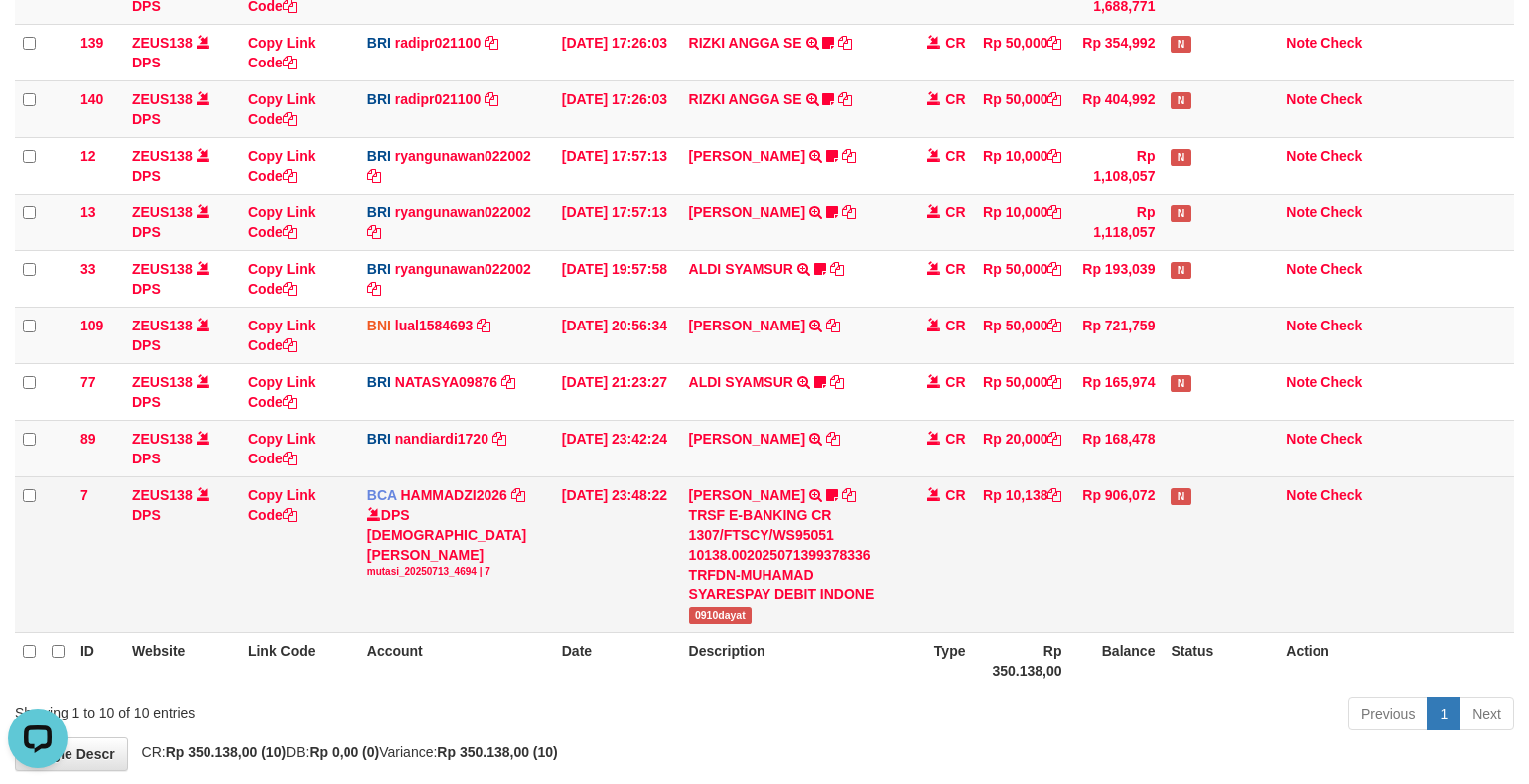 click on "TRSF E-BANKING CR 1307/FTSCY/WS95051
10138.002025071399378336 TRFDN-MUHAMAD SYARESPAY DEBIT INDONE" at bounding box center [792, 555] 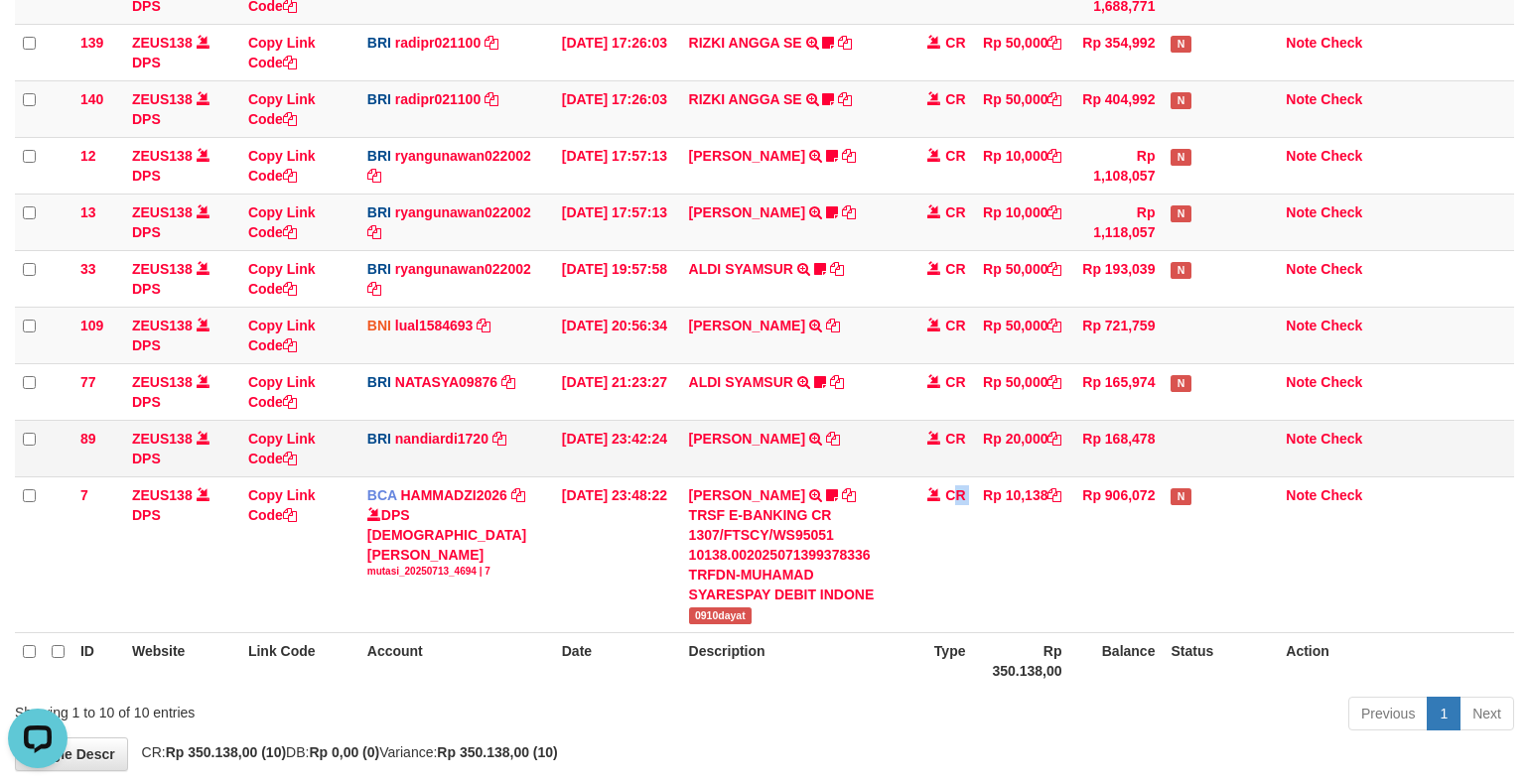 click on "Rp 168,478" at bounding box center (1116, 448) 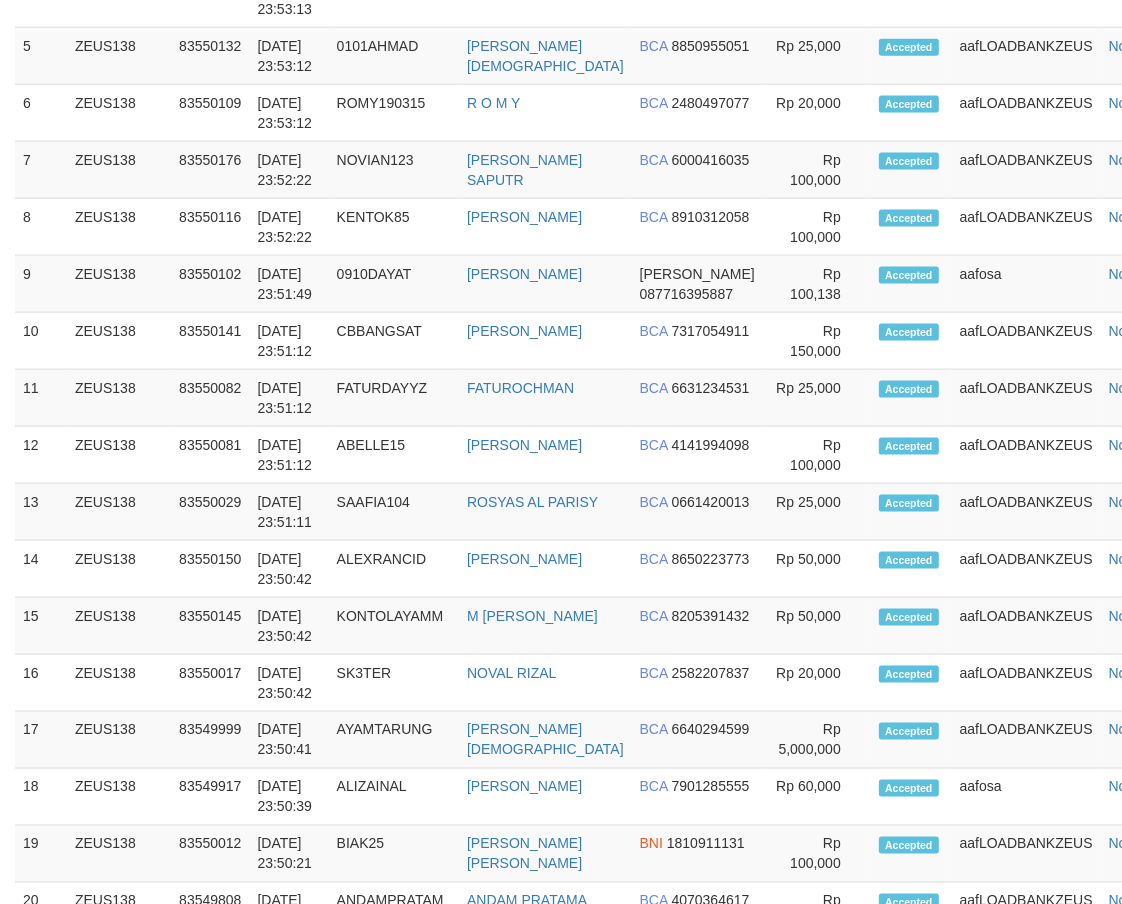 scroll, scrollTop: 1474, scrollLeft: 0, axis: vertical 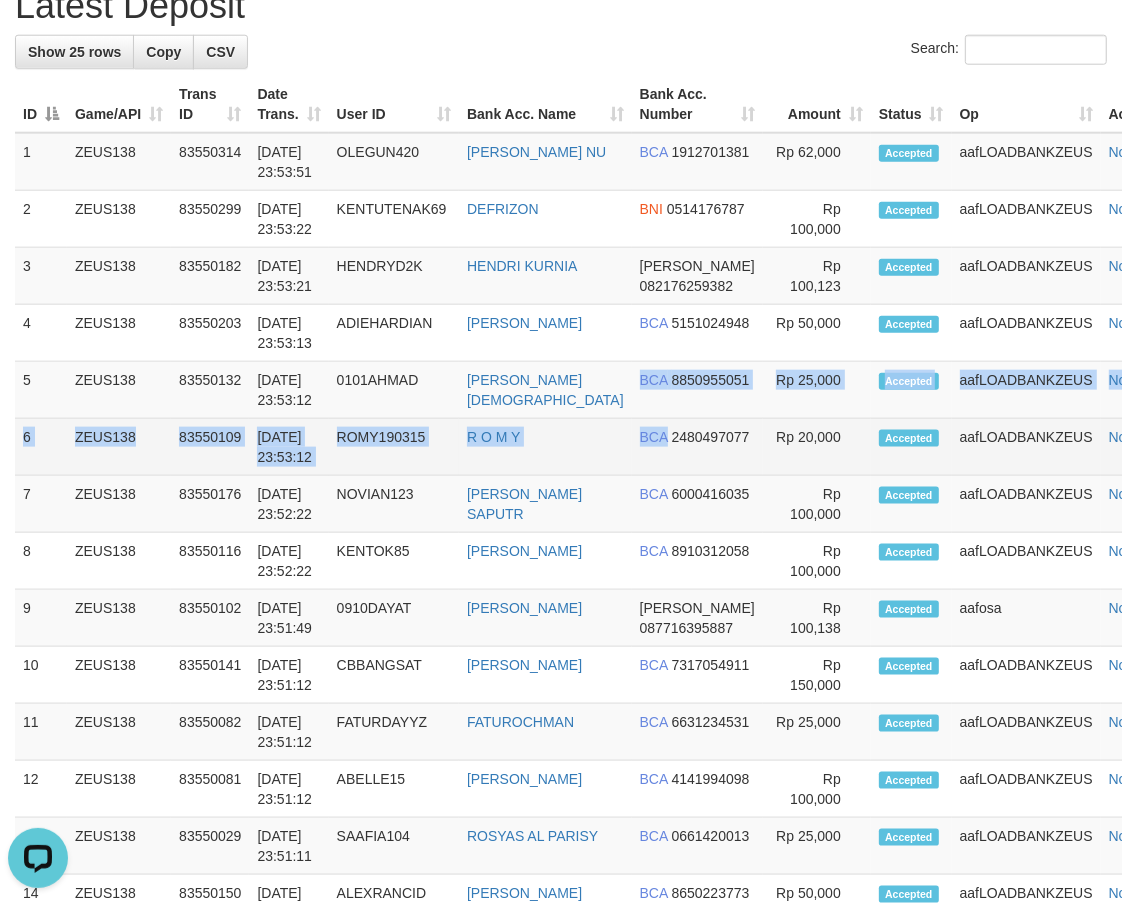 drag, startPoint x: 660, startPoint y: 416, endPoint x: 564, endPoint y: 385, distance: 100.88112 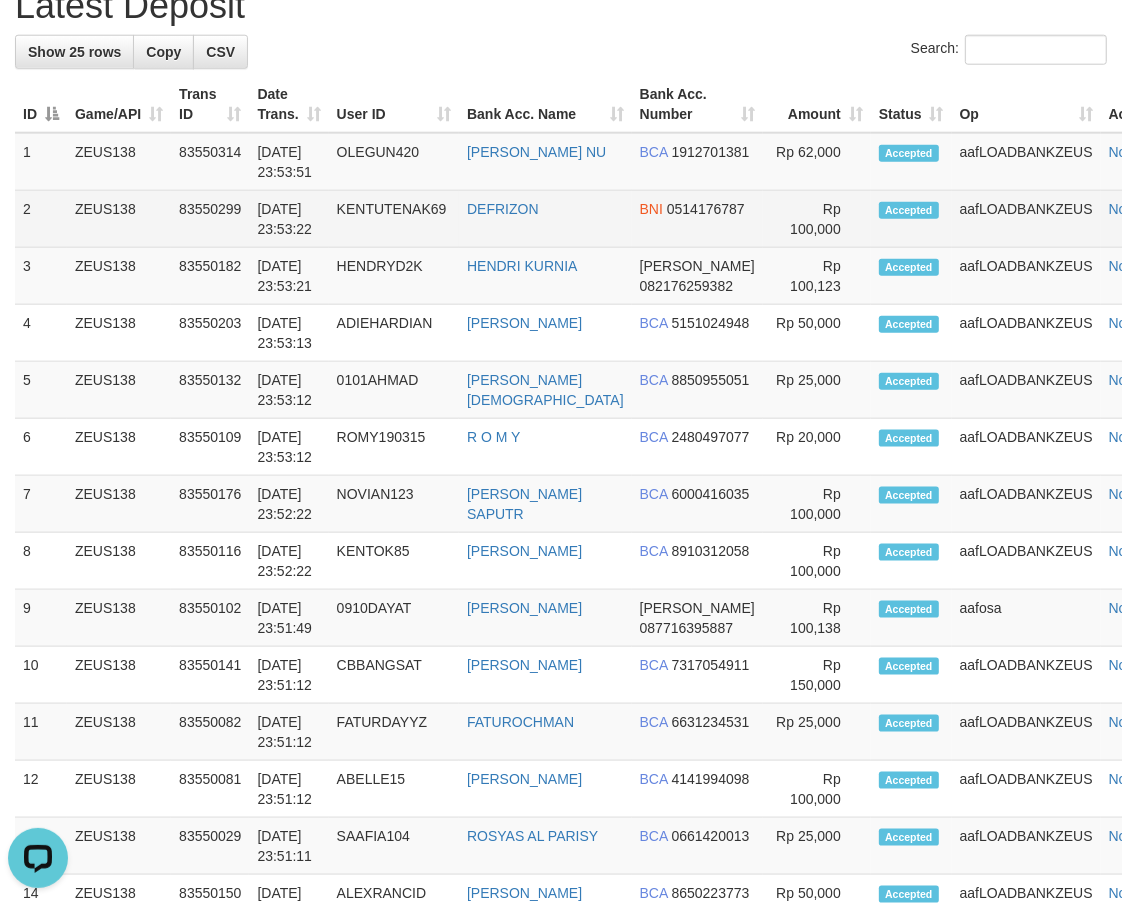 drag, startPoint x: 564, startPoint y: 385, endPoint x: 562, endPoint y: 194, distance: 191.01047 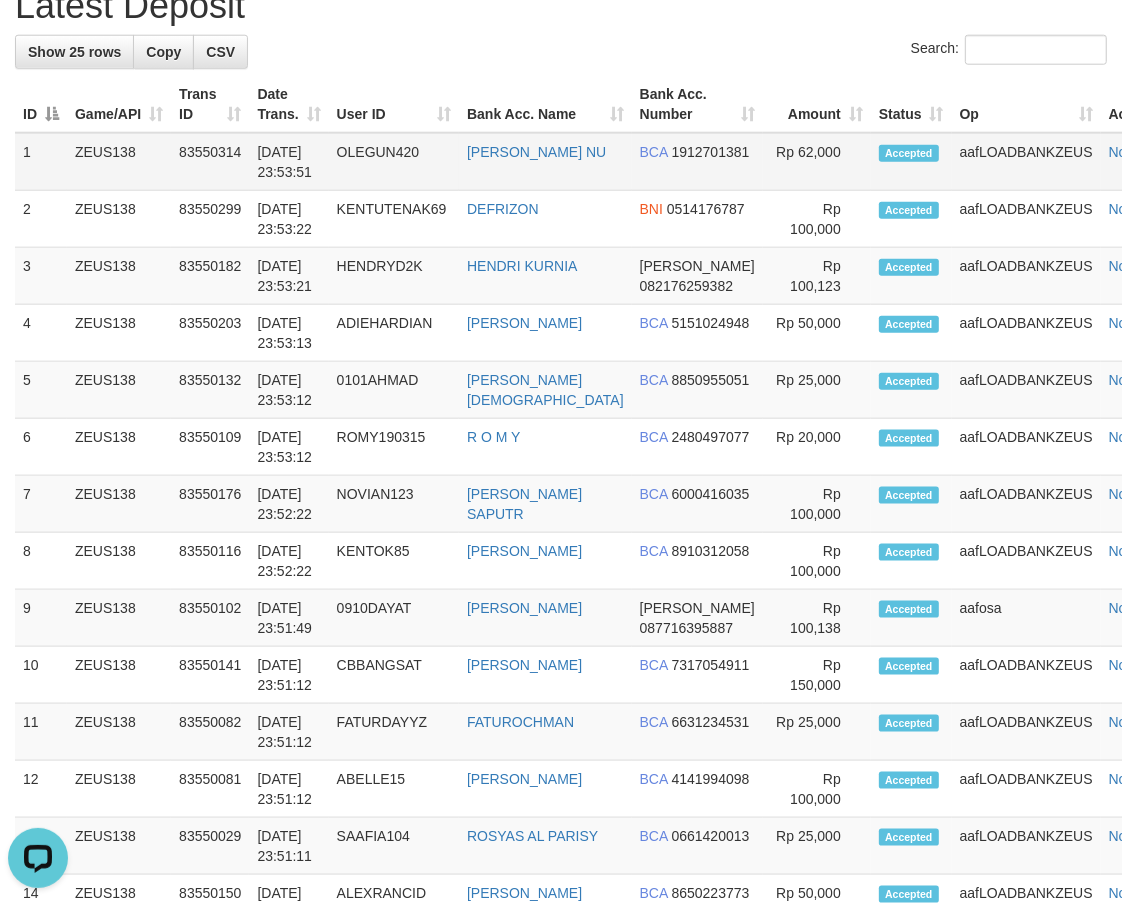 drag, startPoint x: 574, startPoint y: 143, endPoint x: 563, endPoint y: 117, distance: 28.231188 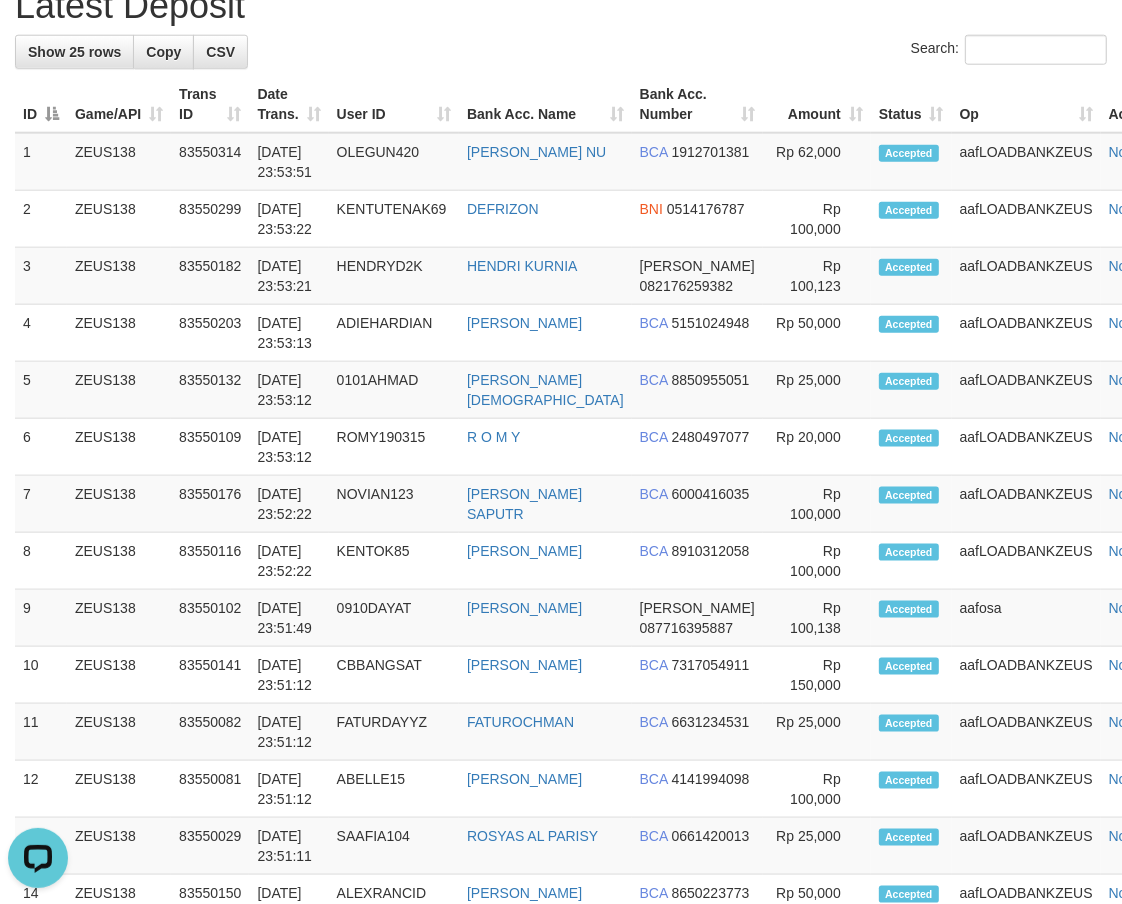 click on "Bank Acc. Name" at bounding box center (545, 104) 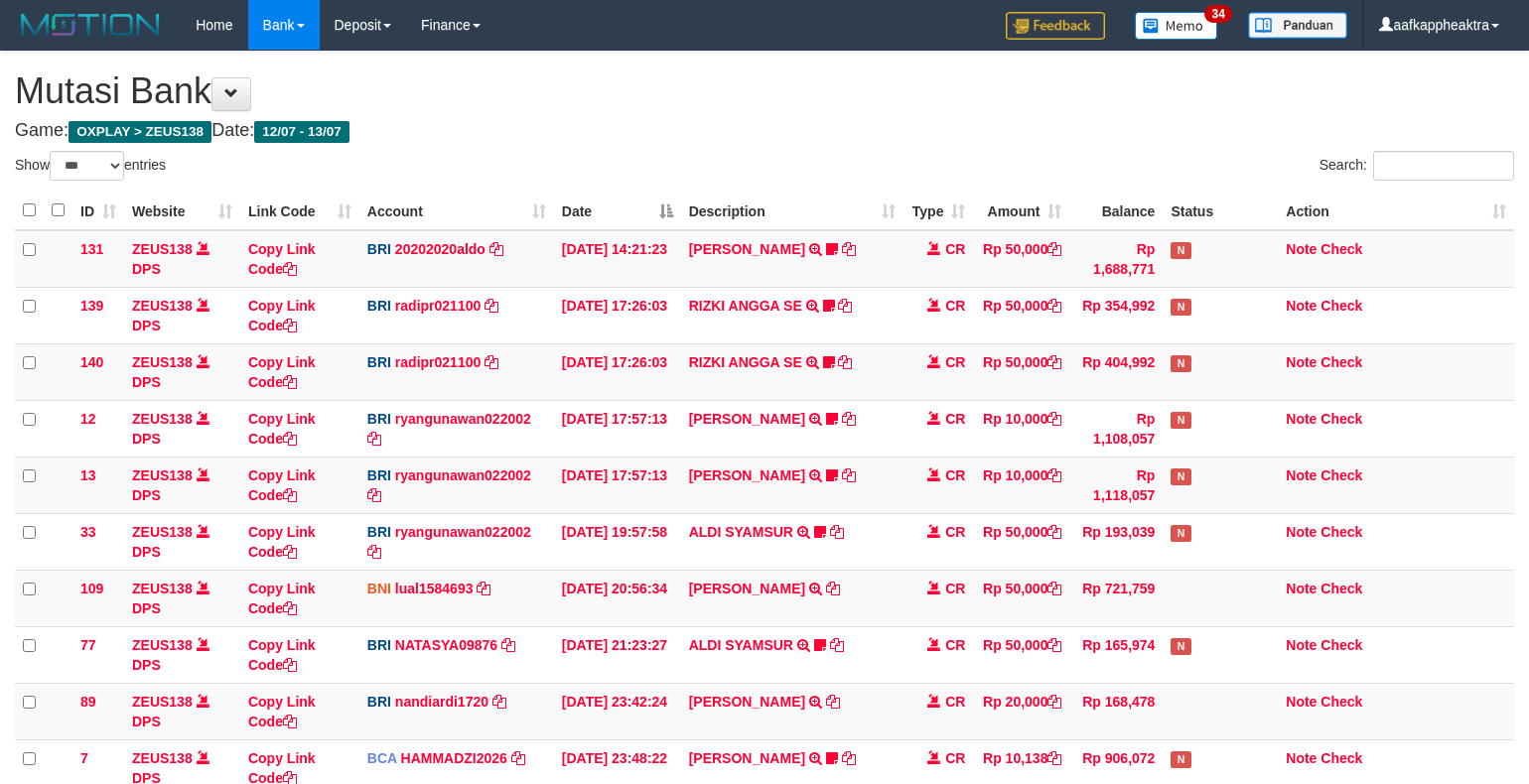 select on "***" 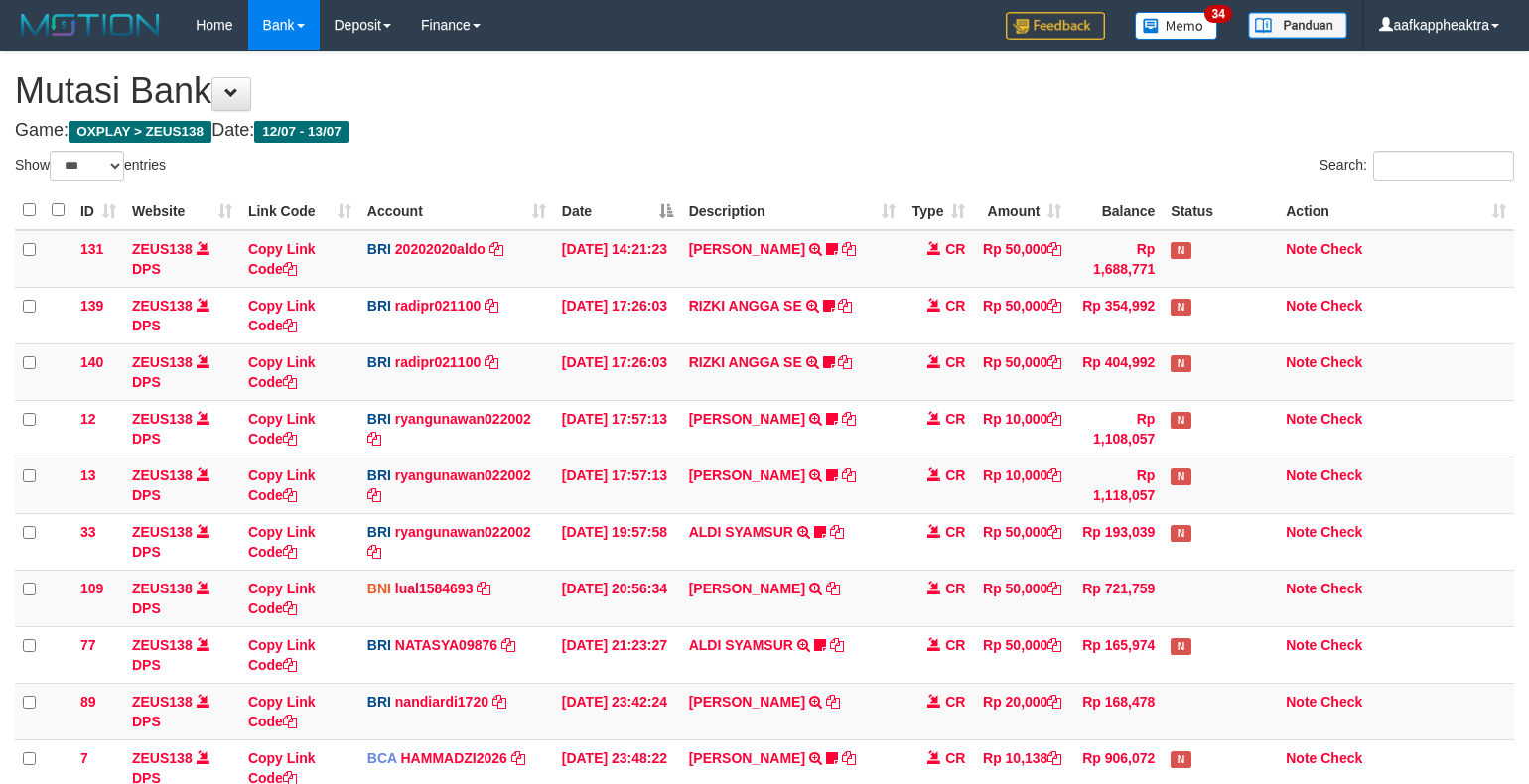 scroll, scrollTop: 263, scrollLeft: 0, axis: vertical 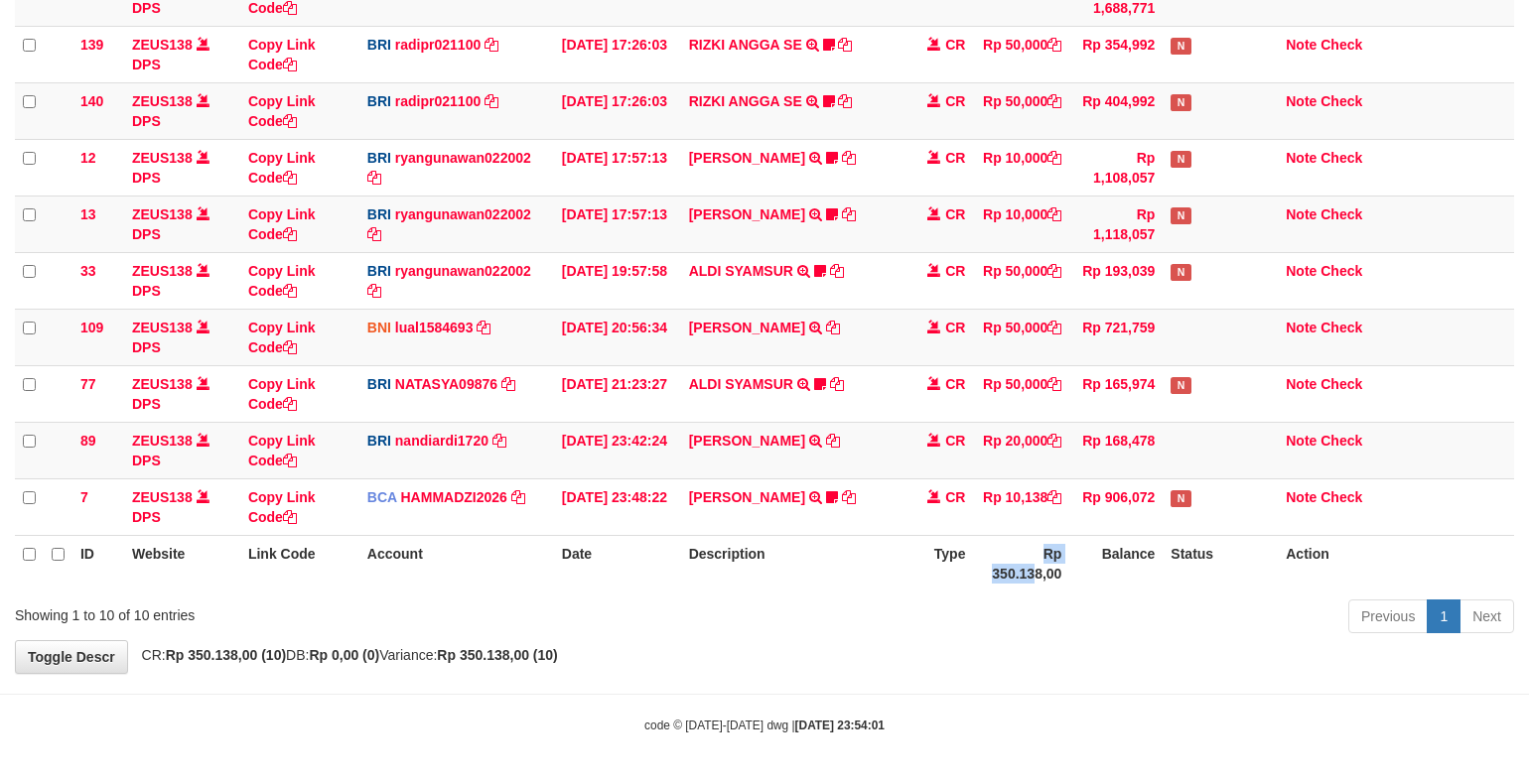 drag, startPoint x: 1036, startPoint y: 576, endPoint x: 1006, endPoint y: 542, distance: 45.343136 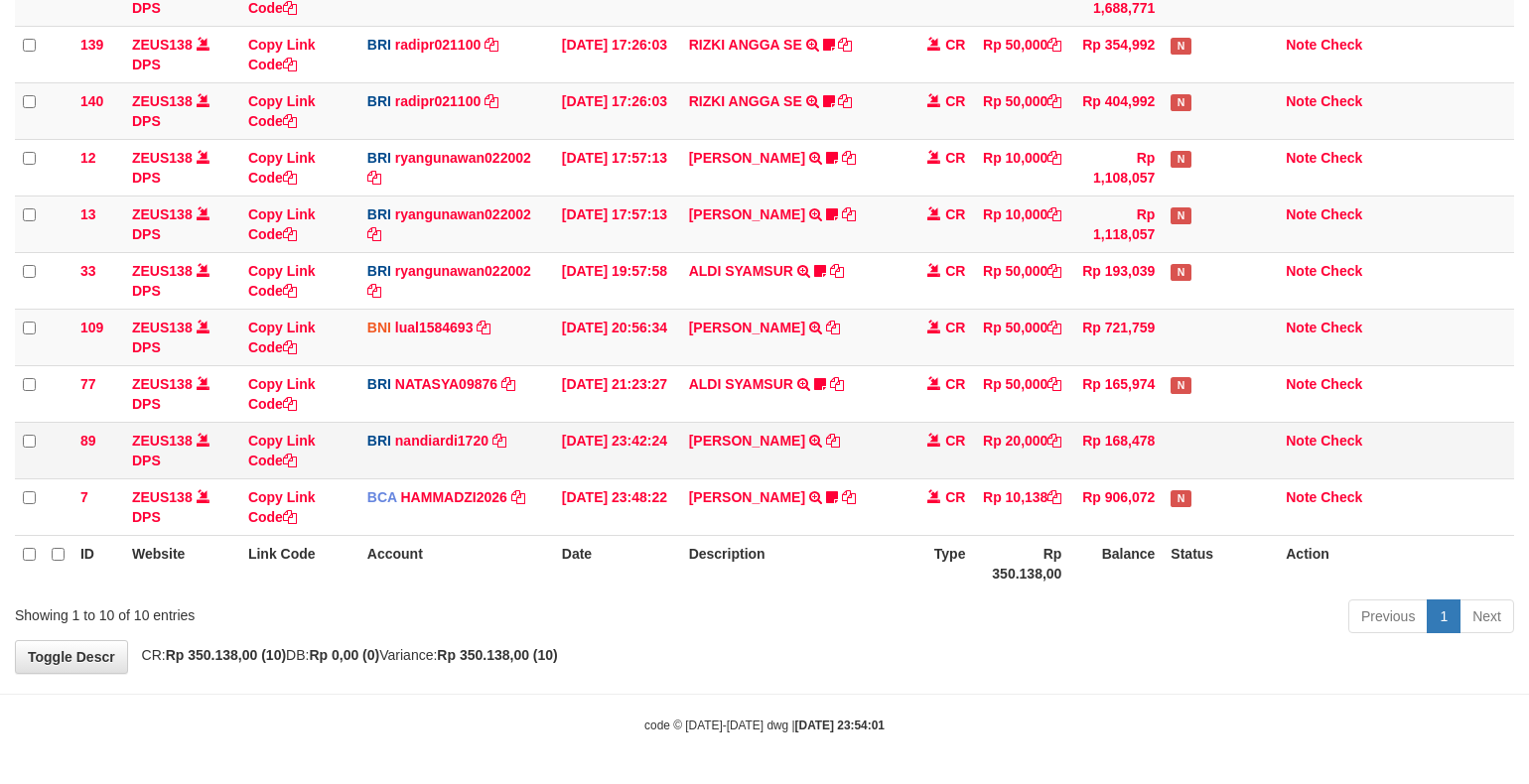 drag, startPoint x: 901, startPoint y: 566, endPoint x: 1107, endPoint y: 463, distance: 230.315 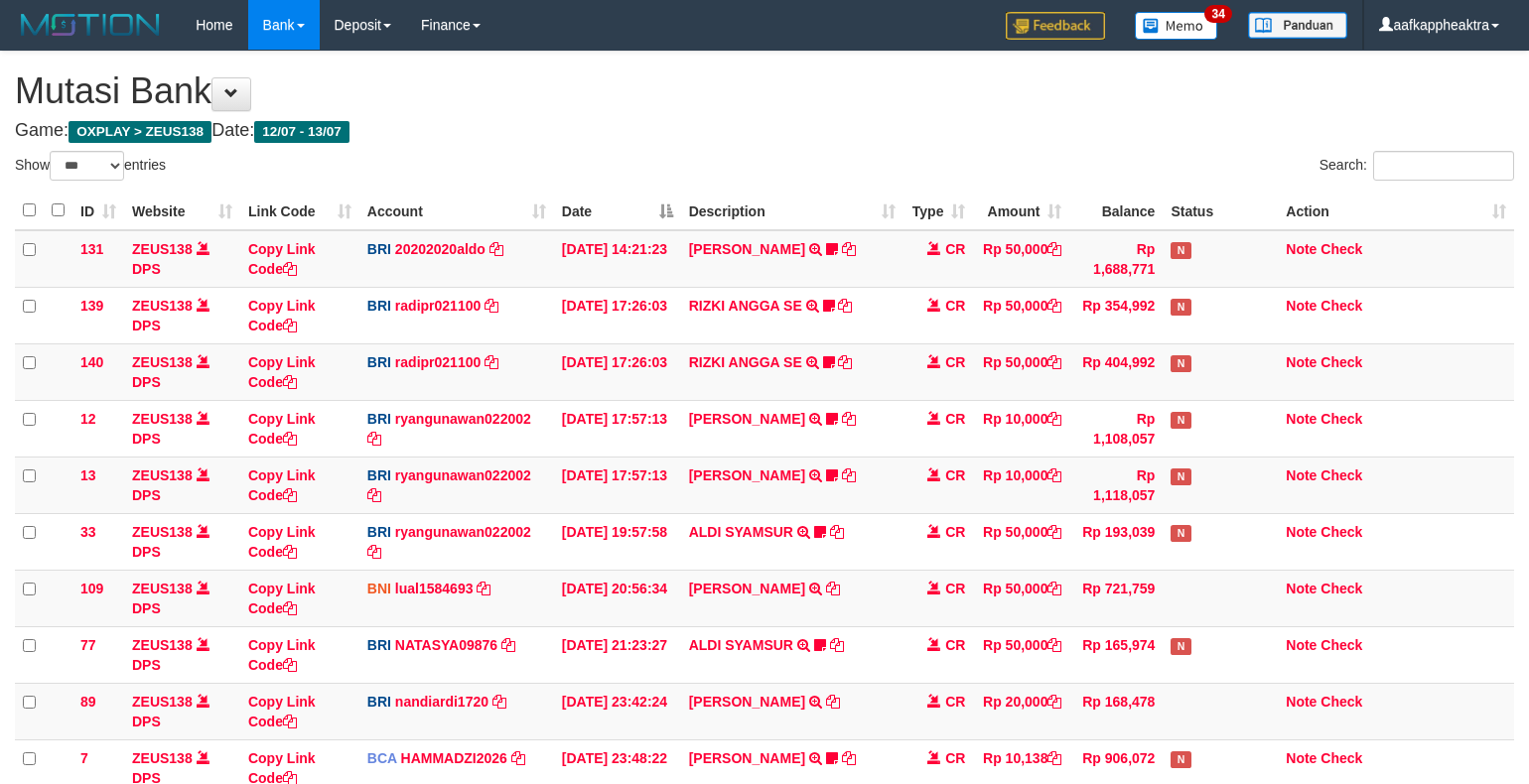select on "***" 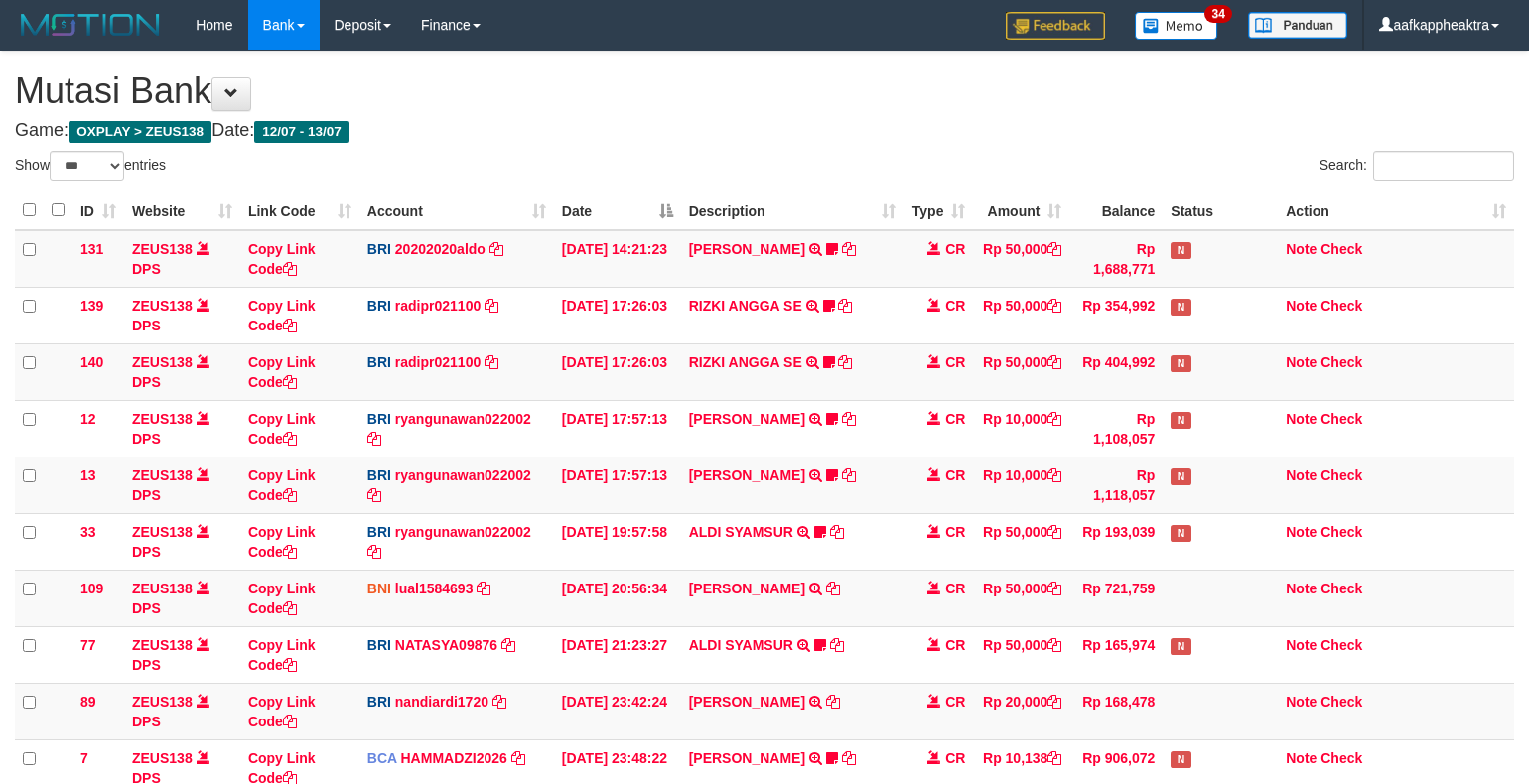 scroll, scrollTop: 263, scrollLeft: 0, axis: vertical 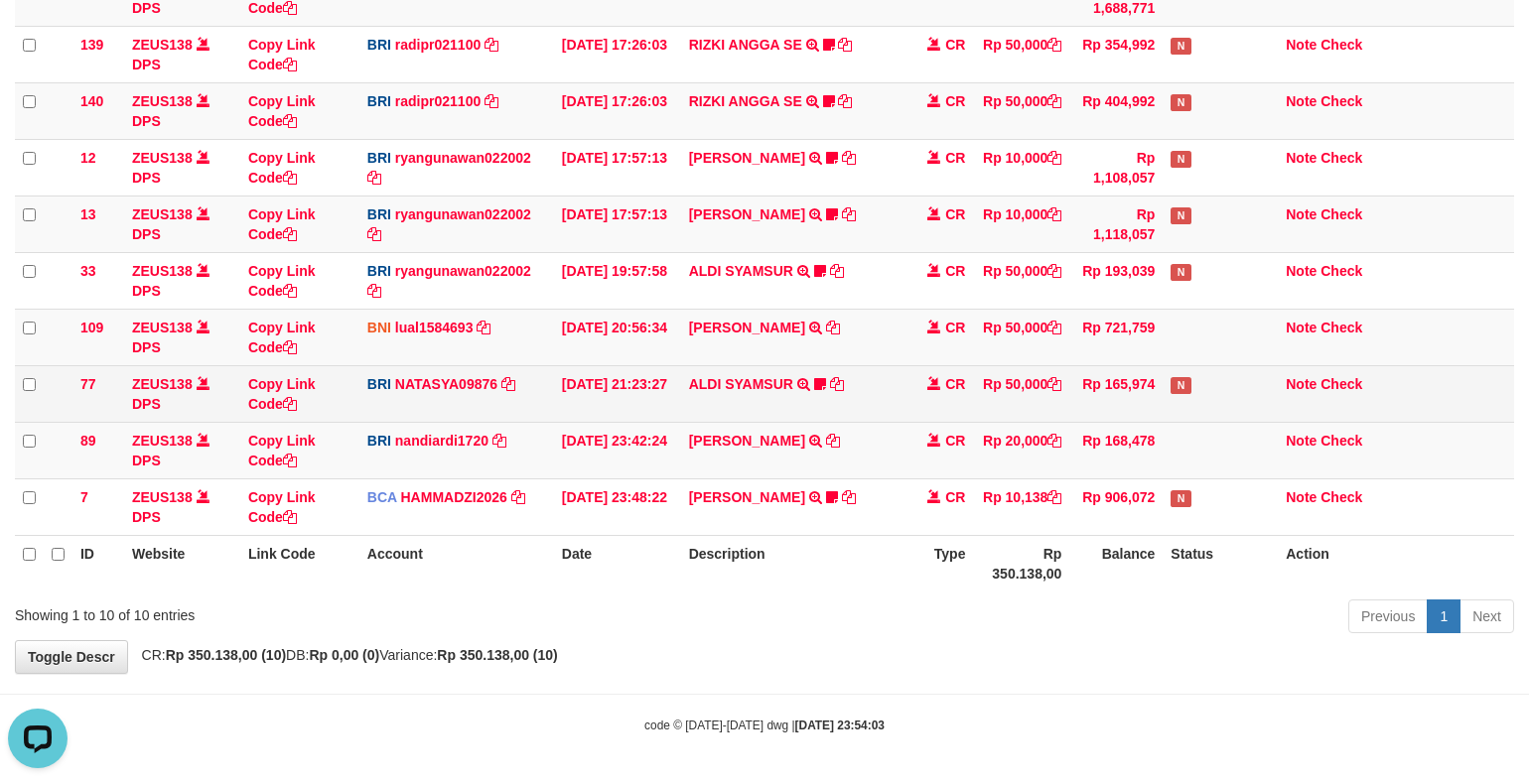 click on "ALDI SYAMSUR            TRANSFER NBMB ALDI SYAMSUR TO SITI NURLITA SAPITRI    ALDISYAMSUR" at bounding box center [792, 393] 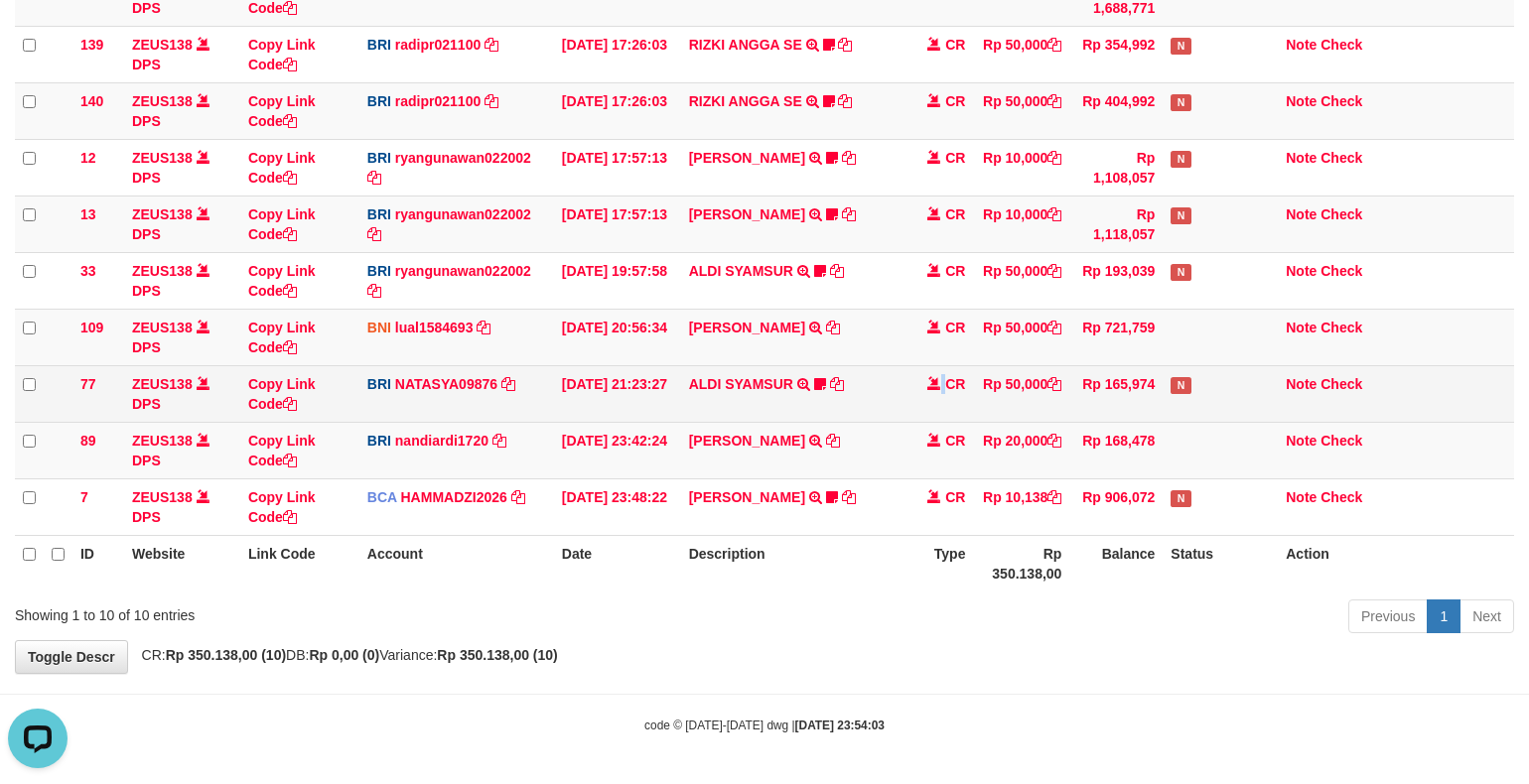 click on "CR" at bounding box center (938, 393) 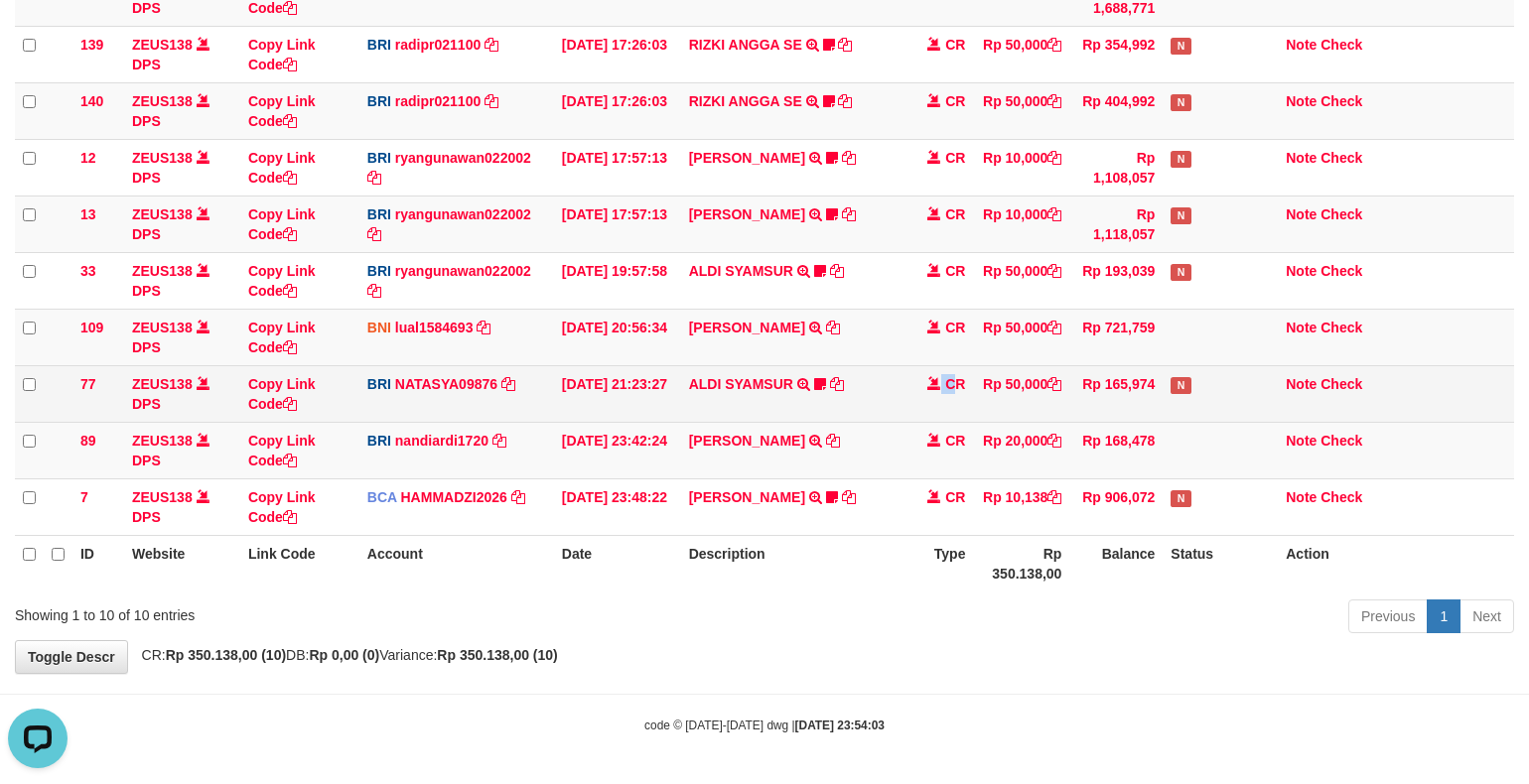 drag, startPoint x: 958, startPoint y: 380, endPoint x: 944, endPoint y: 398, distance: 22.803509 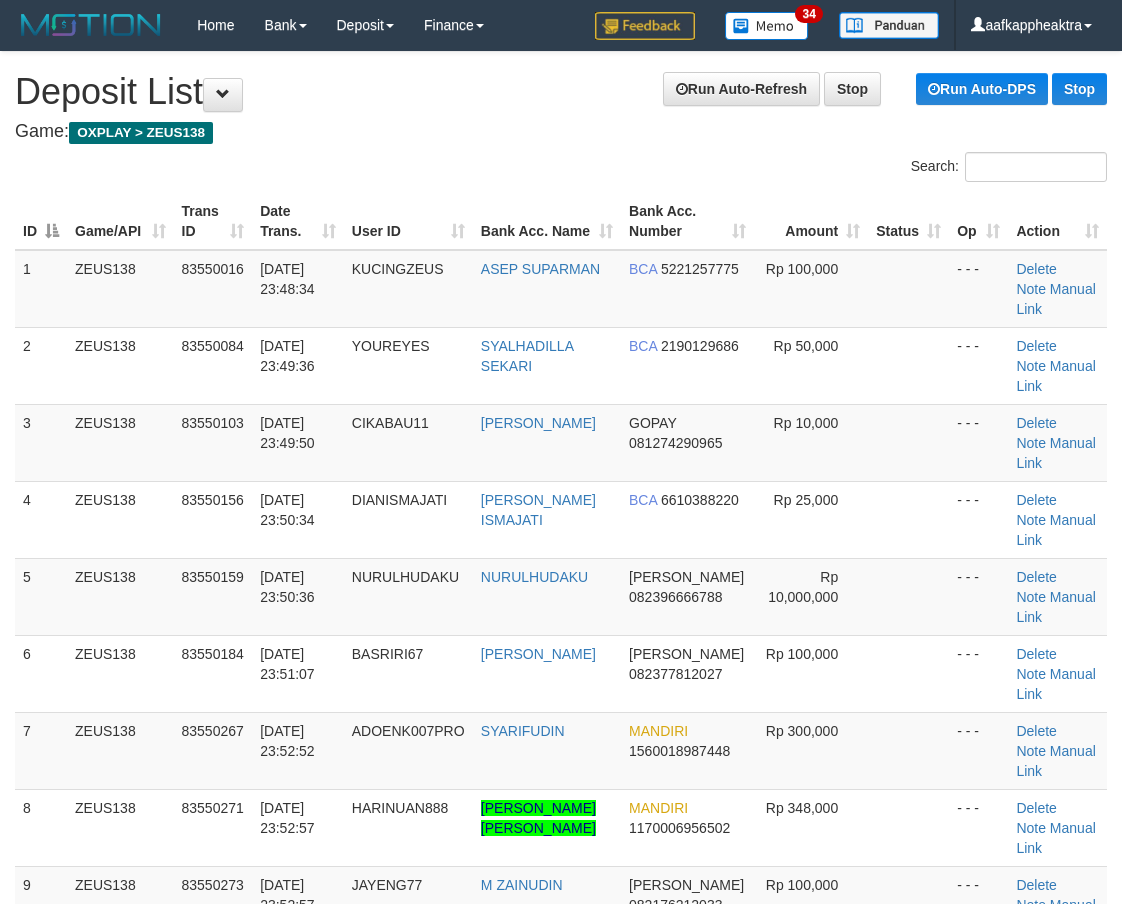 scroll, scrollTop: 1475, scrollLeft: 0, axis: vertical 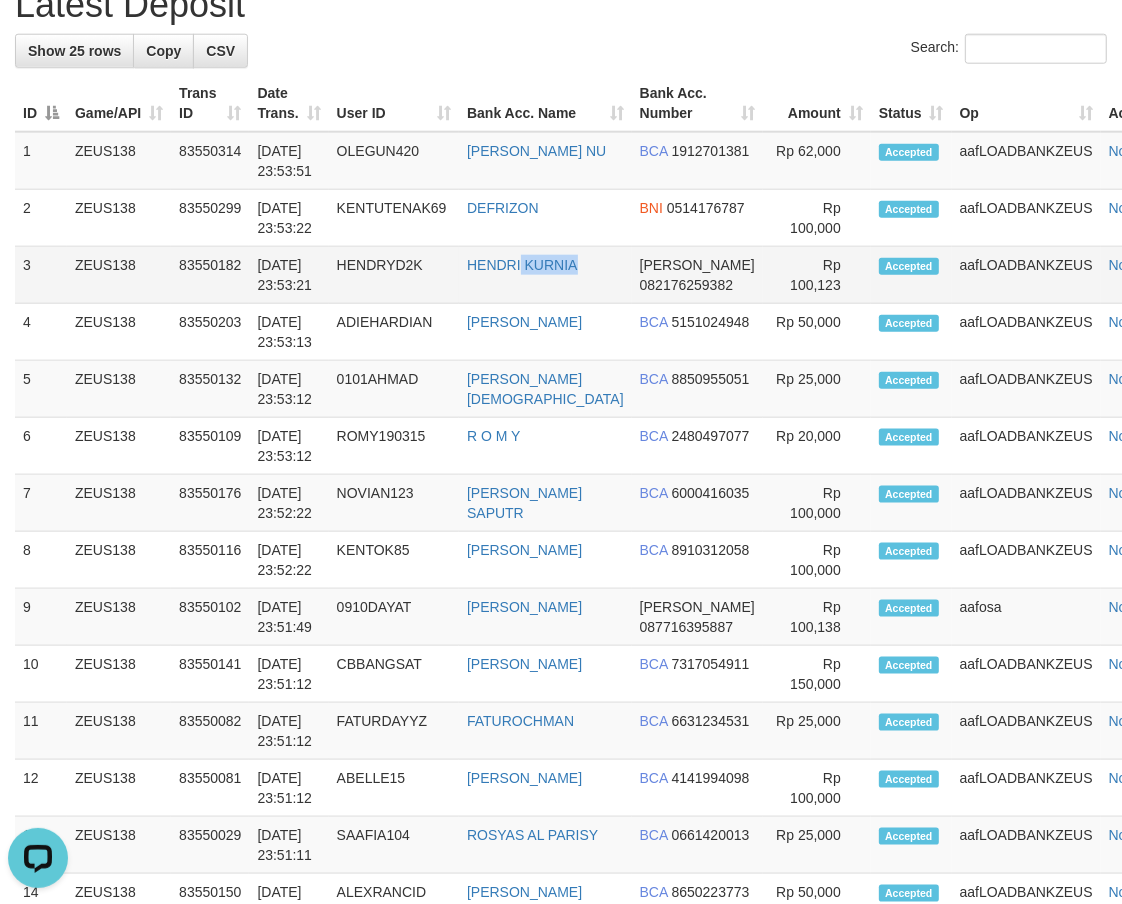 click on "HENDRI KURNIA" at bounding box center (545, 275) 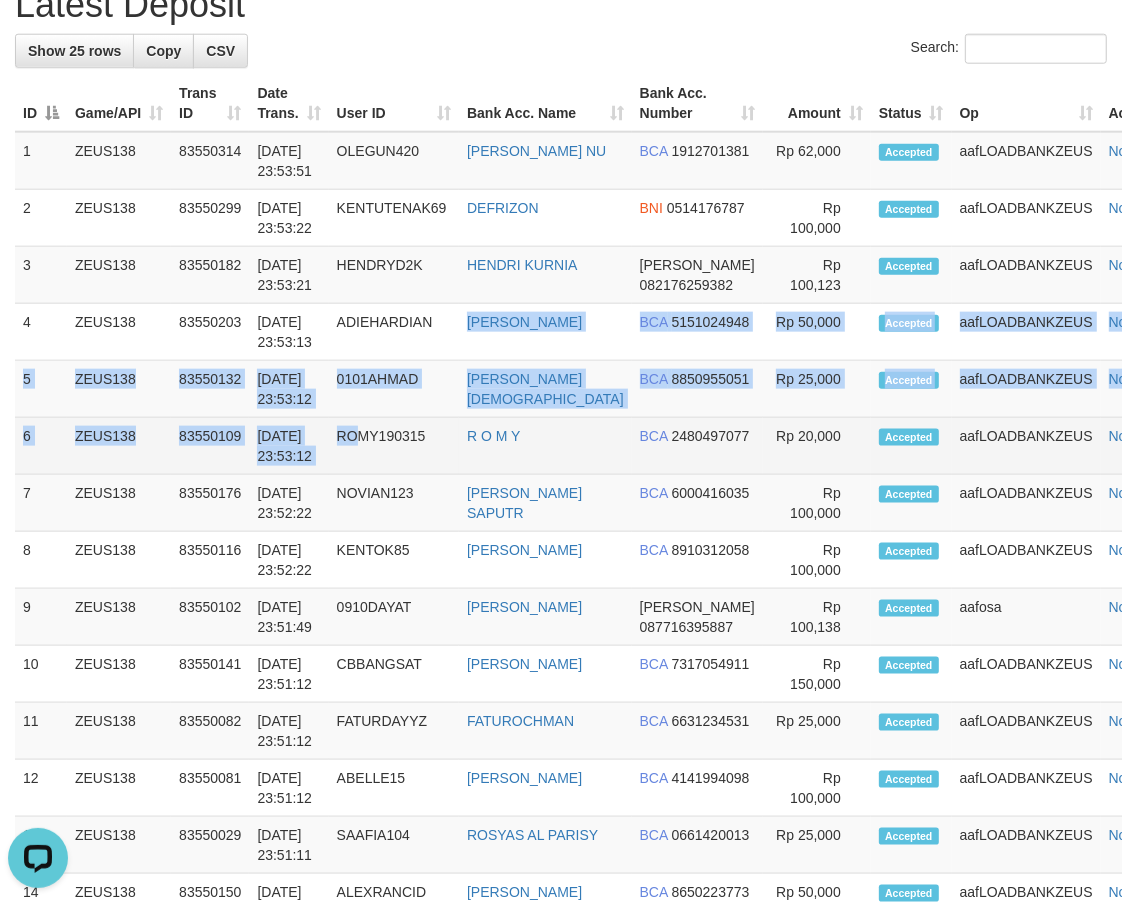 drag, startPoint x: 462, startPoint y: 361, endPoint x: 312, endPoint y: 434, distance: 166.82027 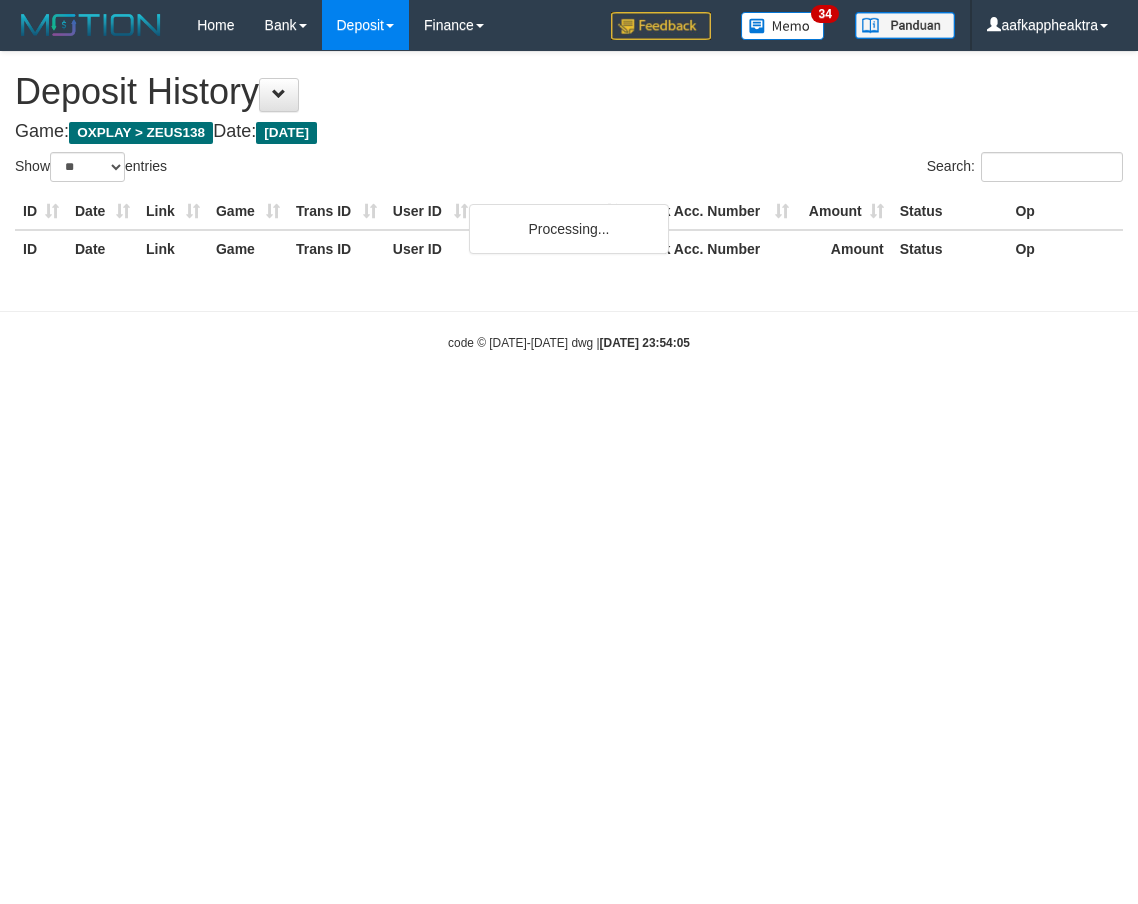 select on "**" 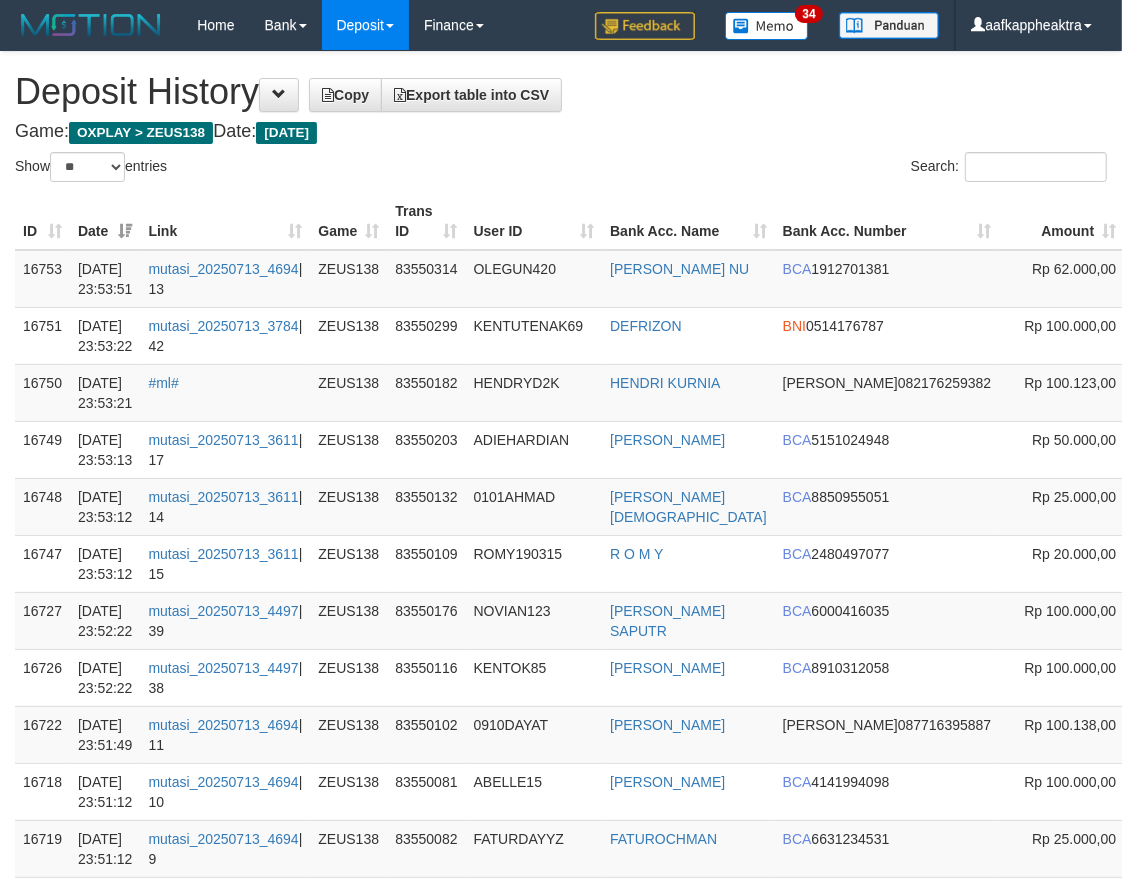 scroll, scrollTop: 444, scrollLeft: 0, axis: vertical 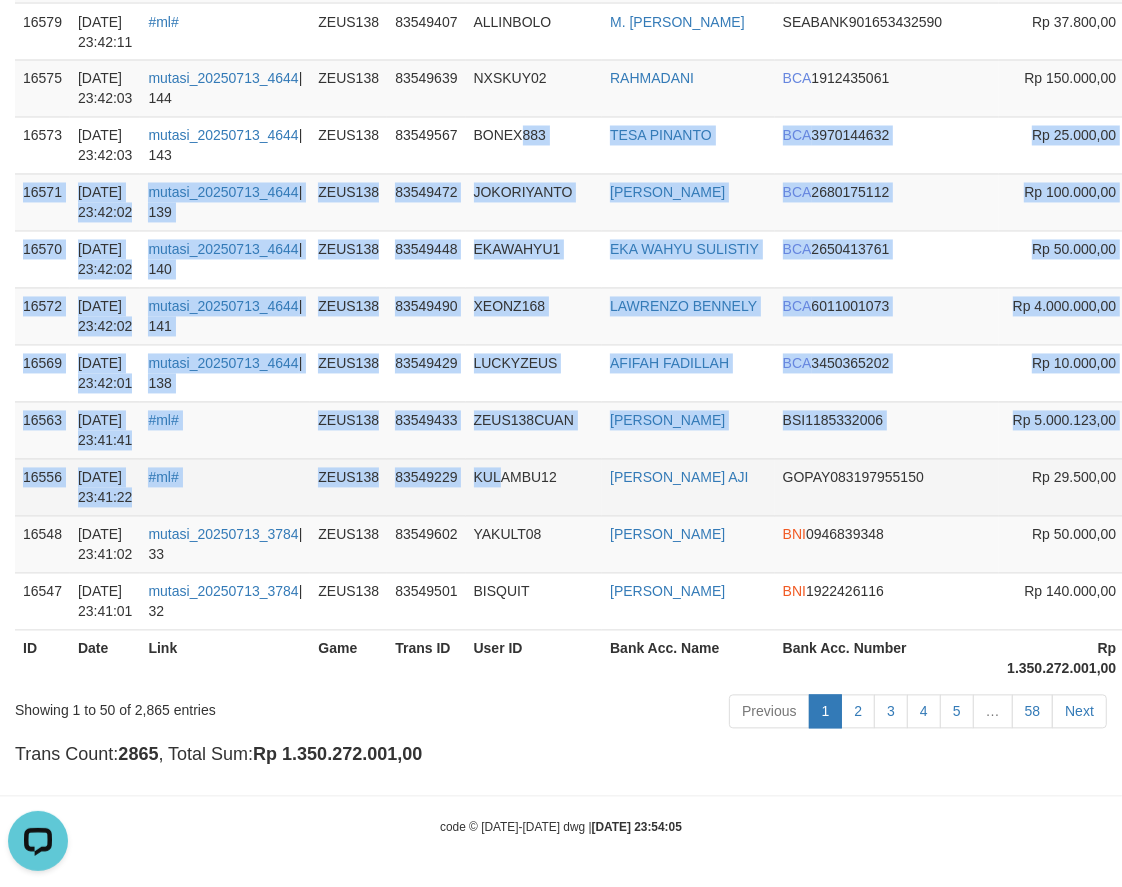 drag, startPoint x: 546, startPoint y: 356, endPoint x: 515, endPoint y: 460, distance: 108.52189 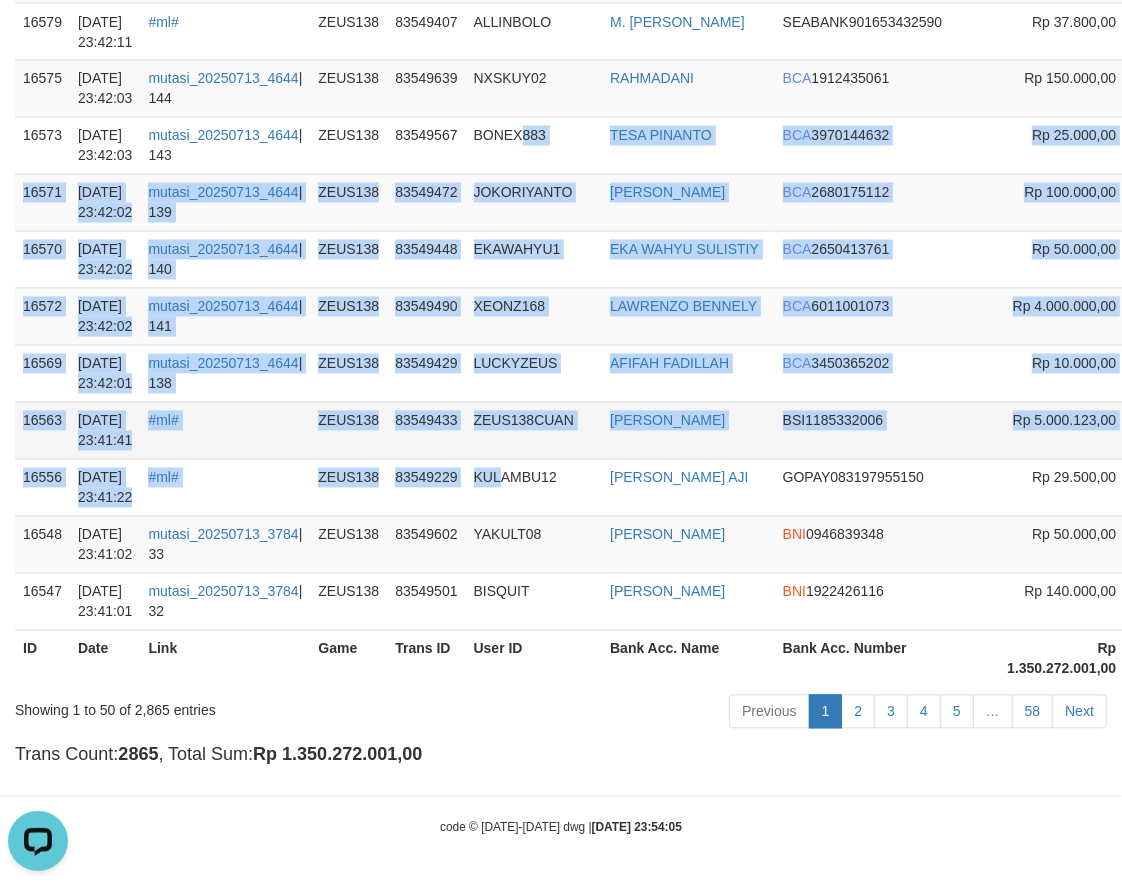 click on "ZEUS138CUAN" at bounding box center (534, 430) 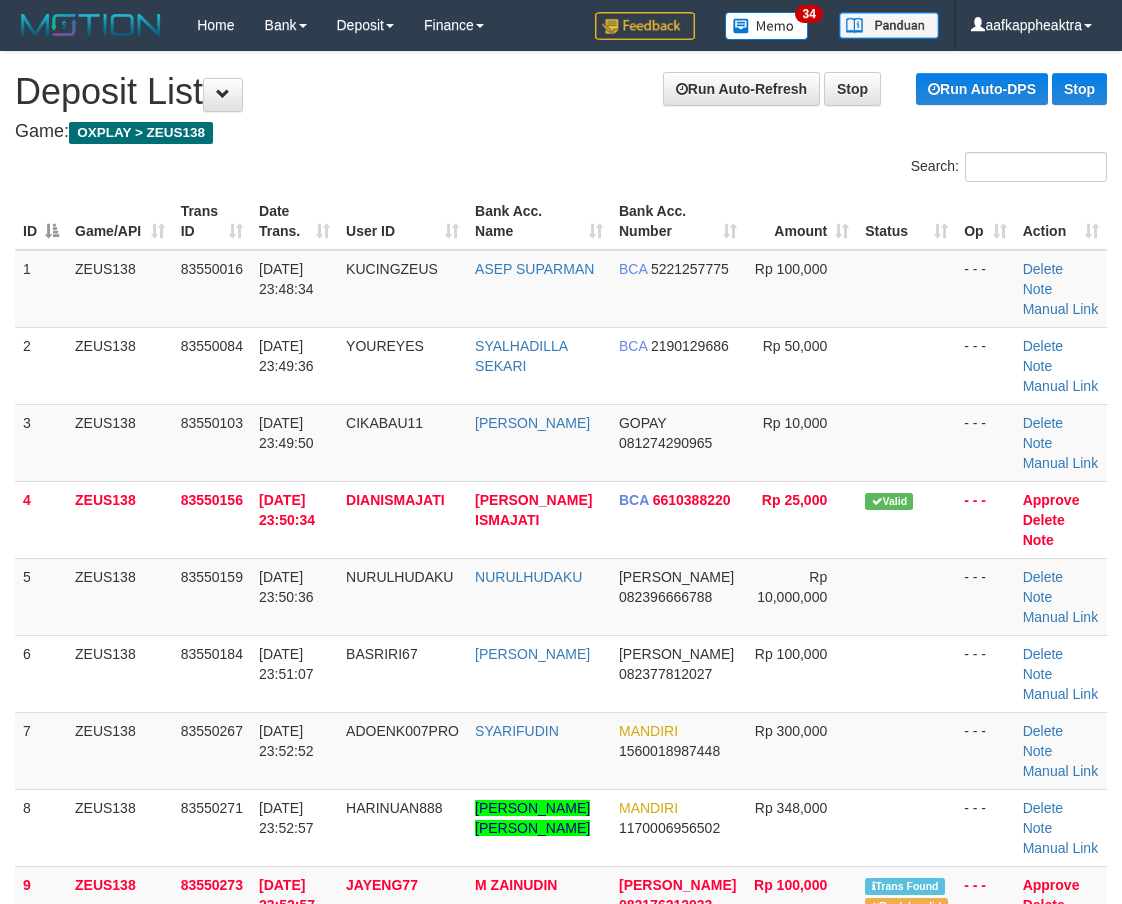 scroll, scrollTop: 1631, scrollLeft: 0, axis: vertical 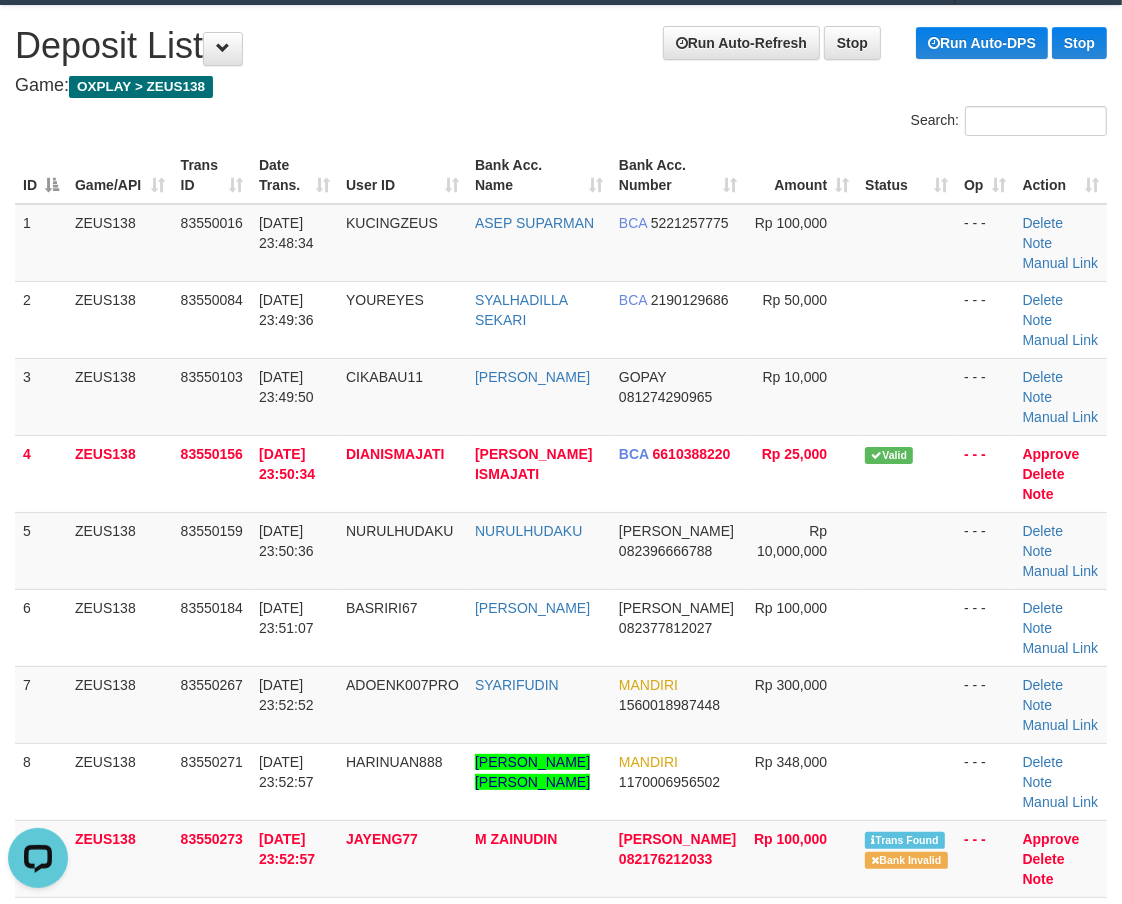 click on "DANA
082396666788" at bounding box center [678, 550] 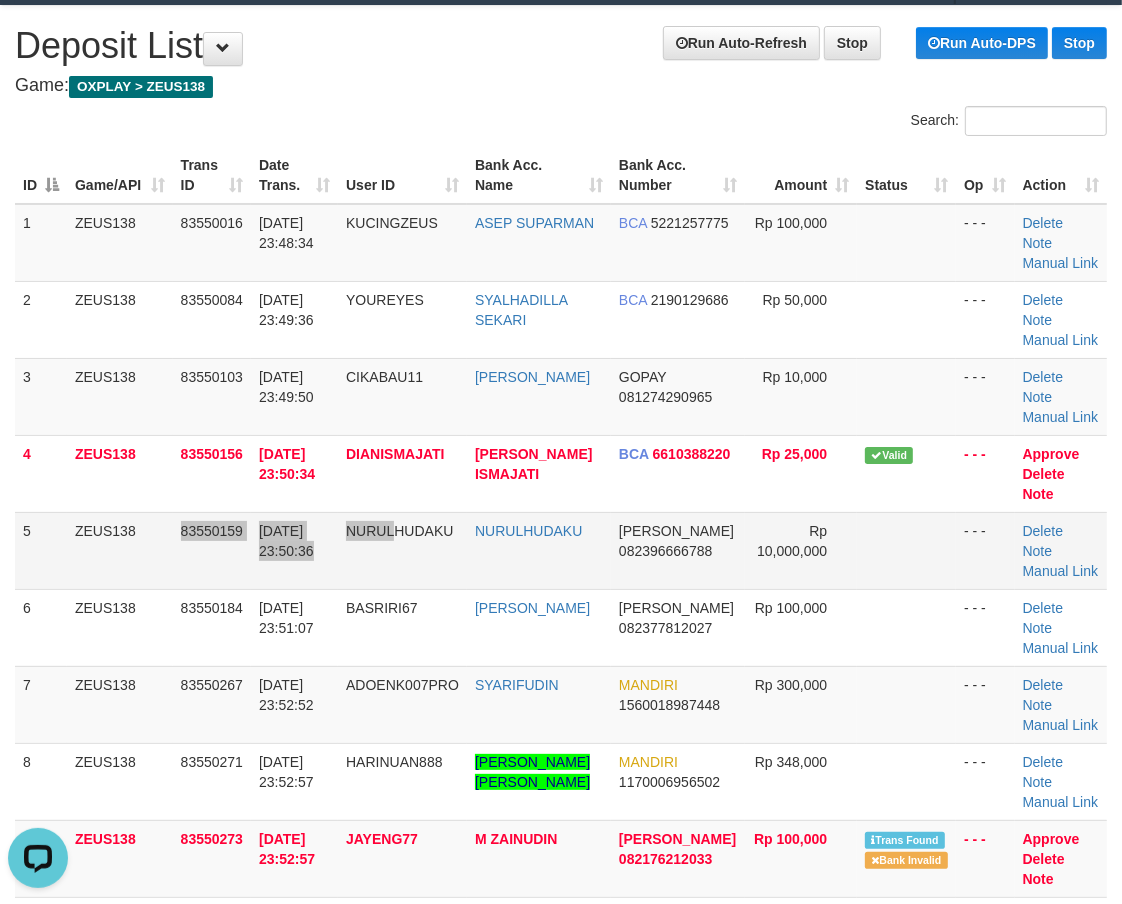 click on "5
ZEUS138
83550159
13/07/2025 23:50:36
NURULHUDAKU
NURULHUDAKU
DANA
082396666788
Rp 10,000,000
- - -
Delete
Note
Manual Link" at bounding box center [561, 550] 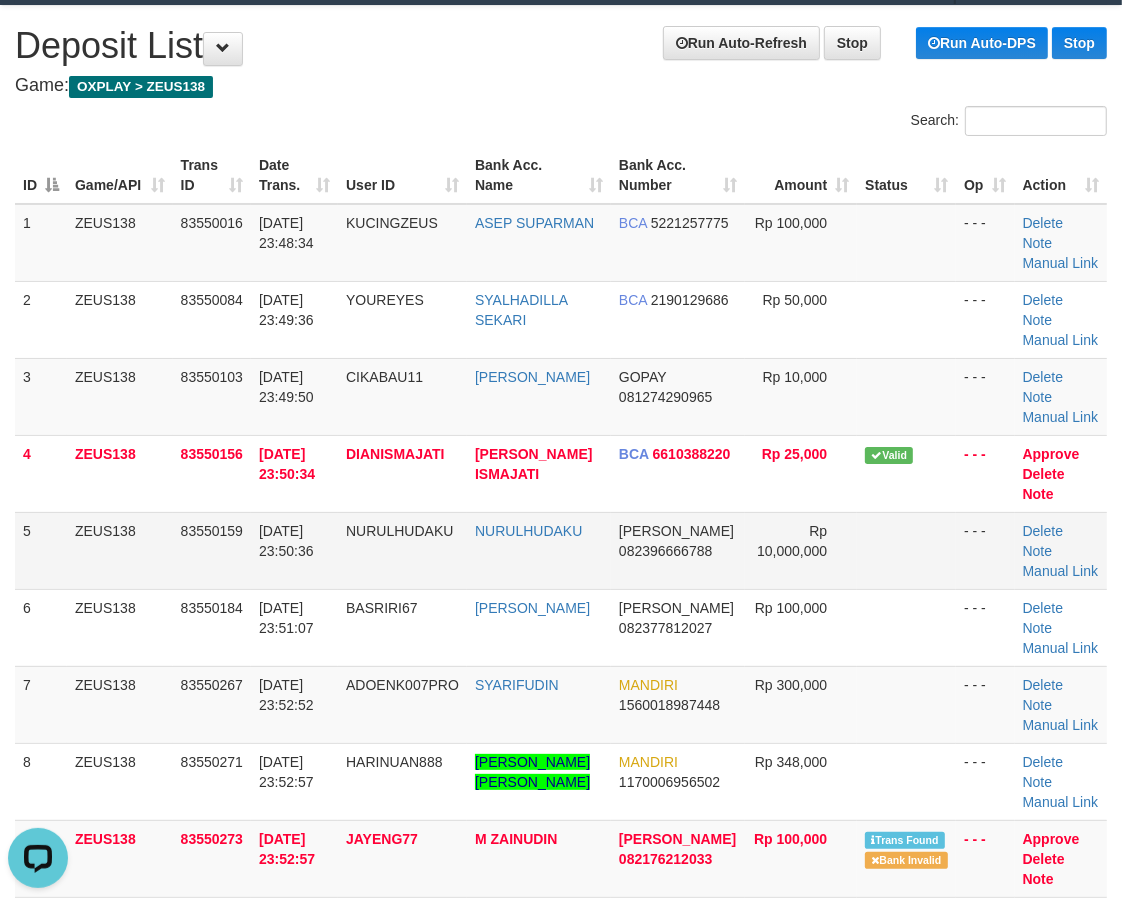 click on "NURULHUDAKU" at bounding box center (402, 550) 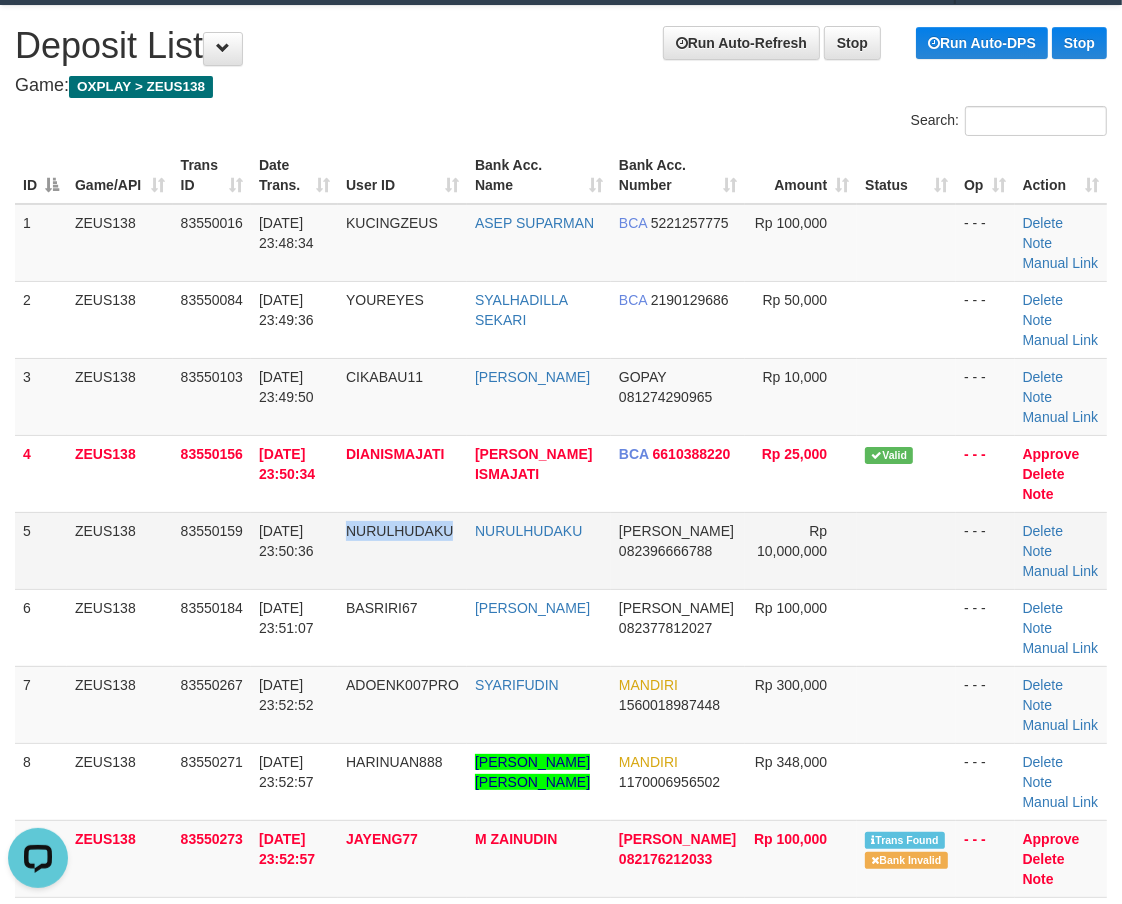 click on "NURULHUDAKU" at bounding box center [402, 550] 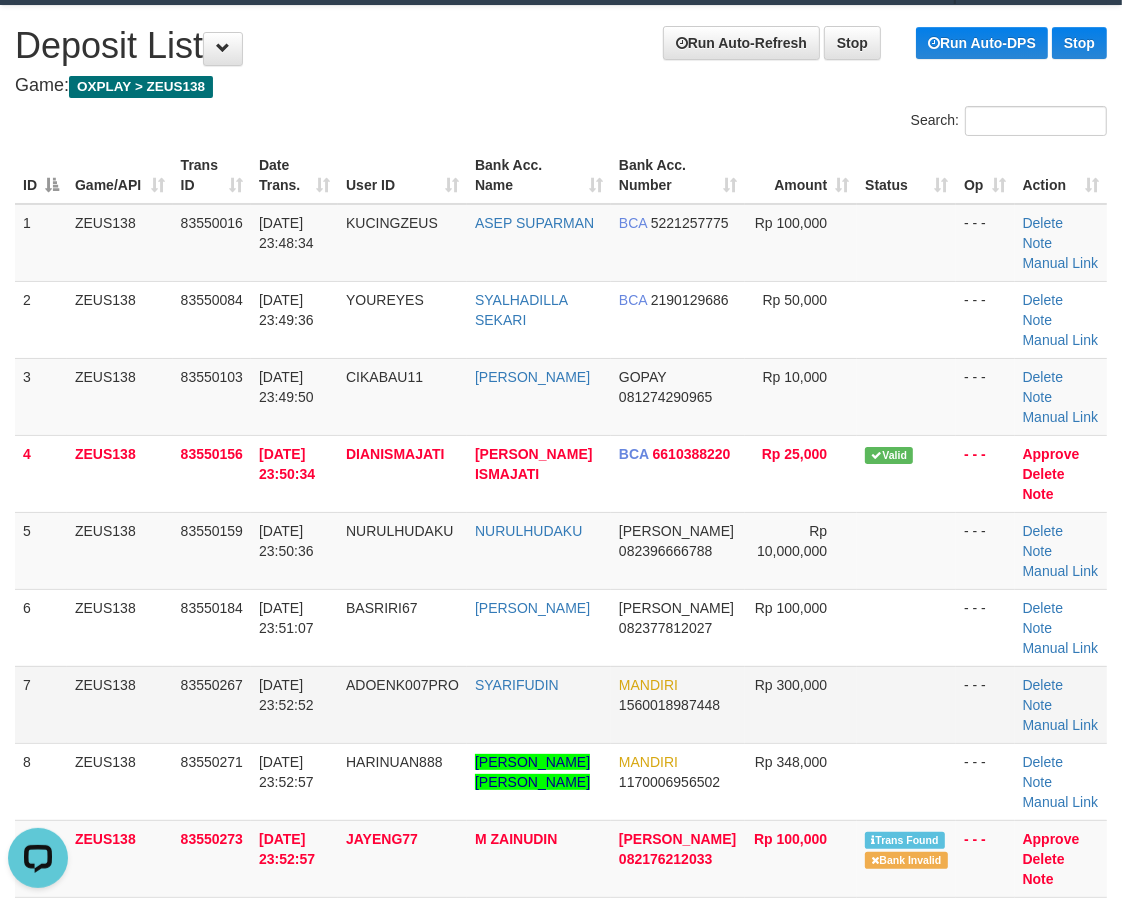 click on "7
ZEUS138
83550267
13/07/2025 23:52:52
ADOENK007PRO
SYARIFUDIN
MANDIRI
1560018987448
Rp 300,000
- - -
Delete
Note
Manual Link" at bounding box center [561, 704] 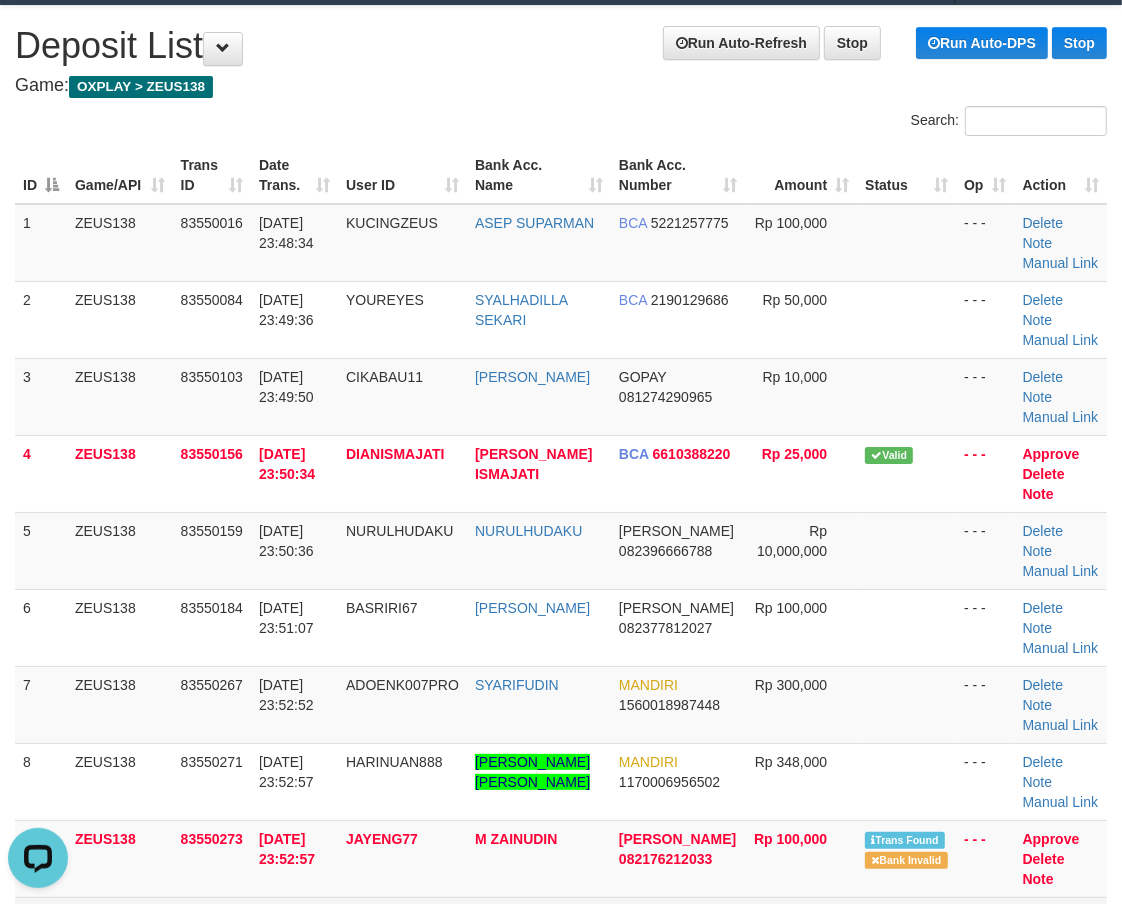 scroll, scrollTop: 343, scrollLeft: 0, axis: vertical 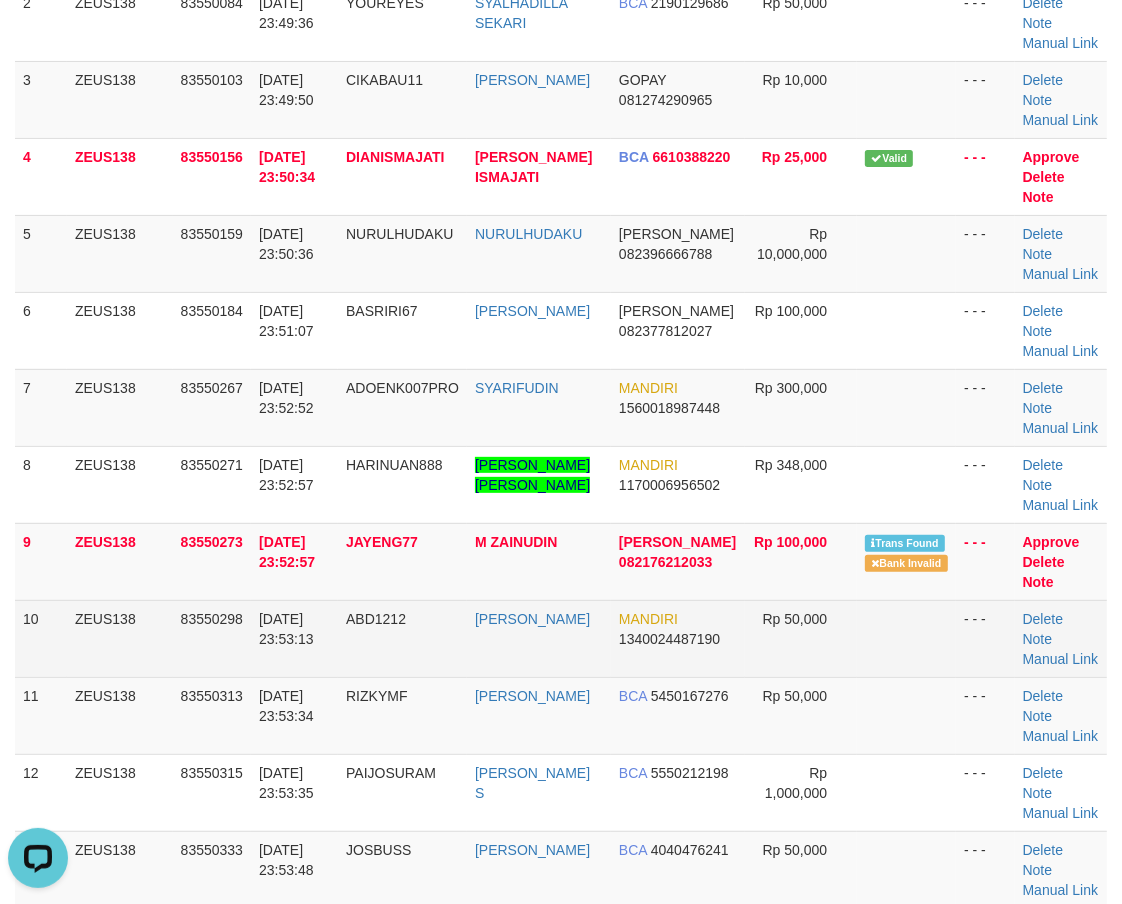 drag, startPoint x: 436, startPoint y: 654, endPoint x: 415, endPoint y: 637, distance: 27.018513 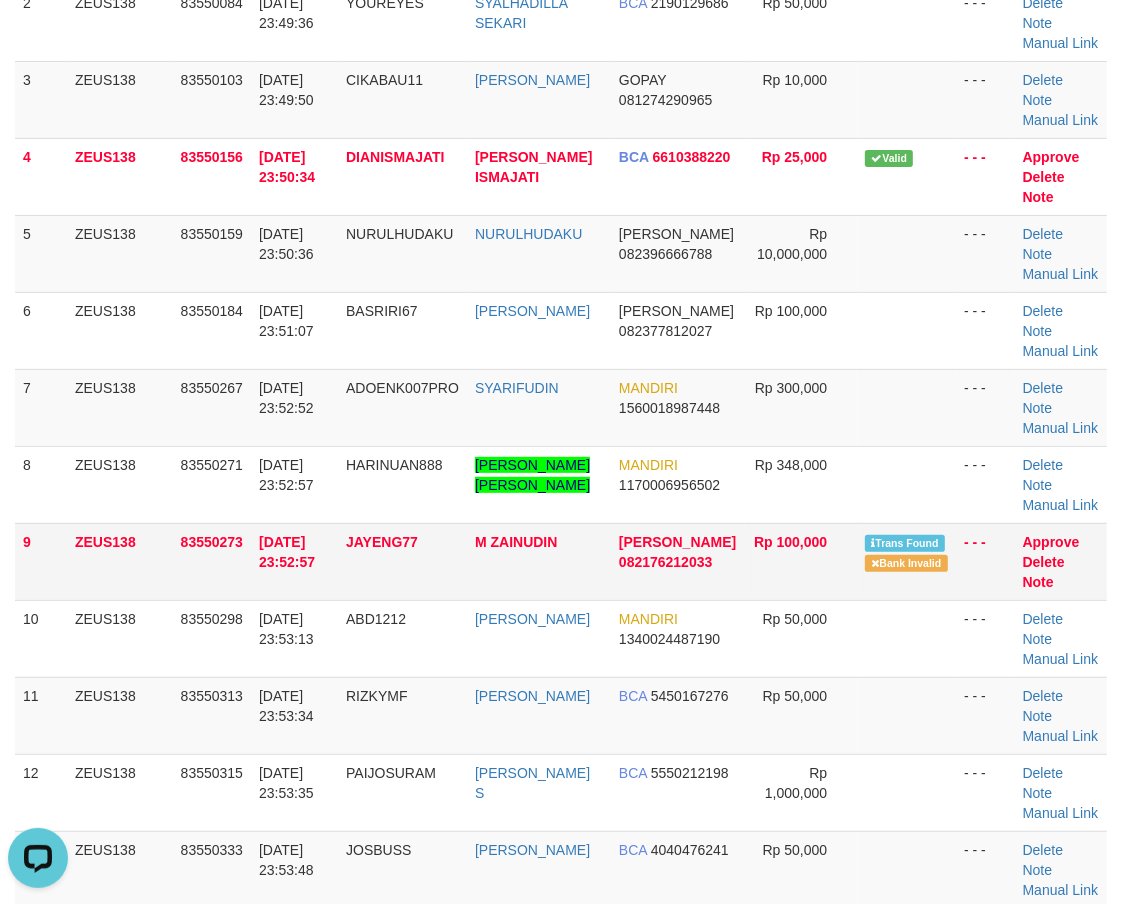 click on "10
ZEUS138
83550298
13/07/2025 23:53:13
ABD1212
HENDRIK SETIAWAN
MANDIRI
1340024487190
Rp 50,000
- - -
Delete
Note
Manual Link" at bounding box center [561, 638] 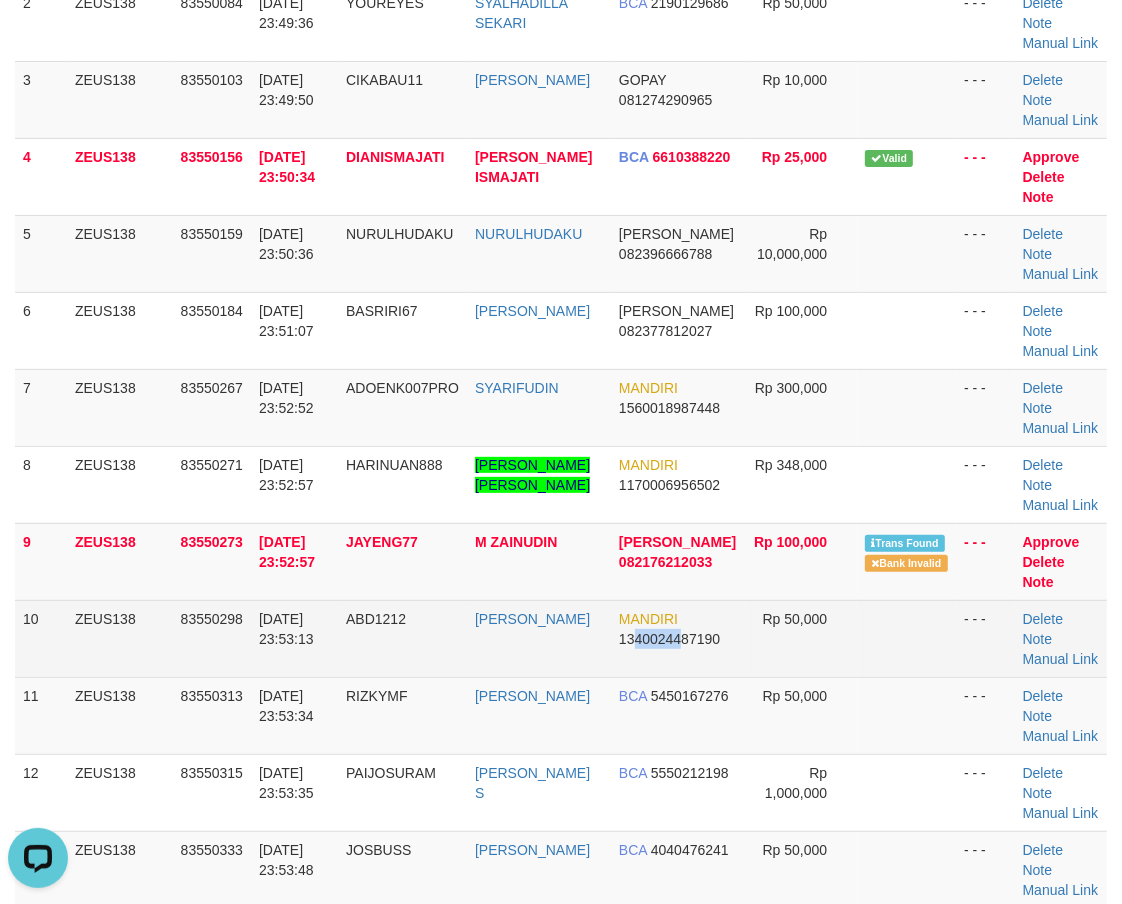 click on "MANDIRI
1340024487190" at bounding box center (678, 638) 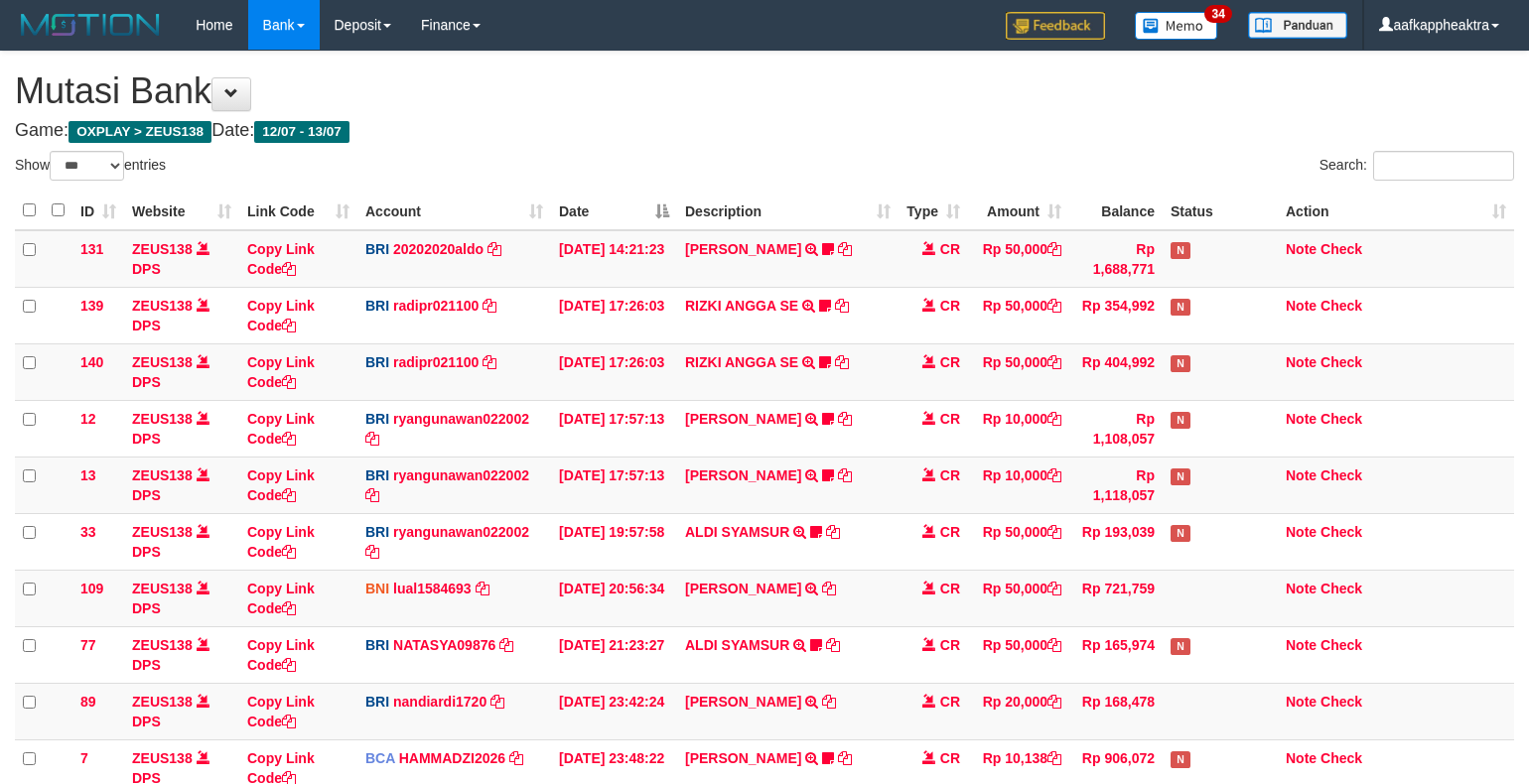 select on "***" 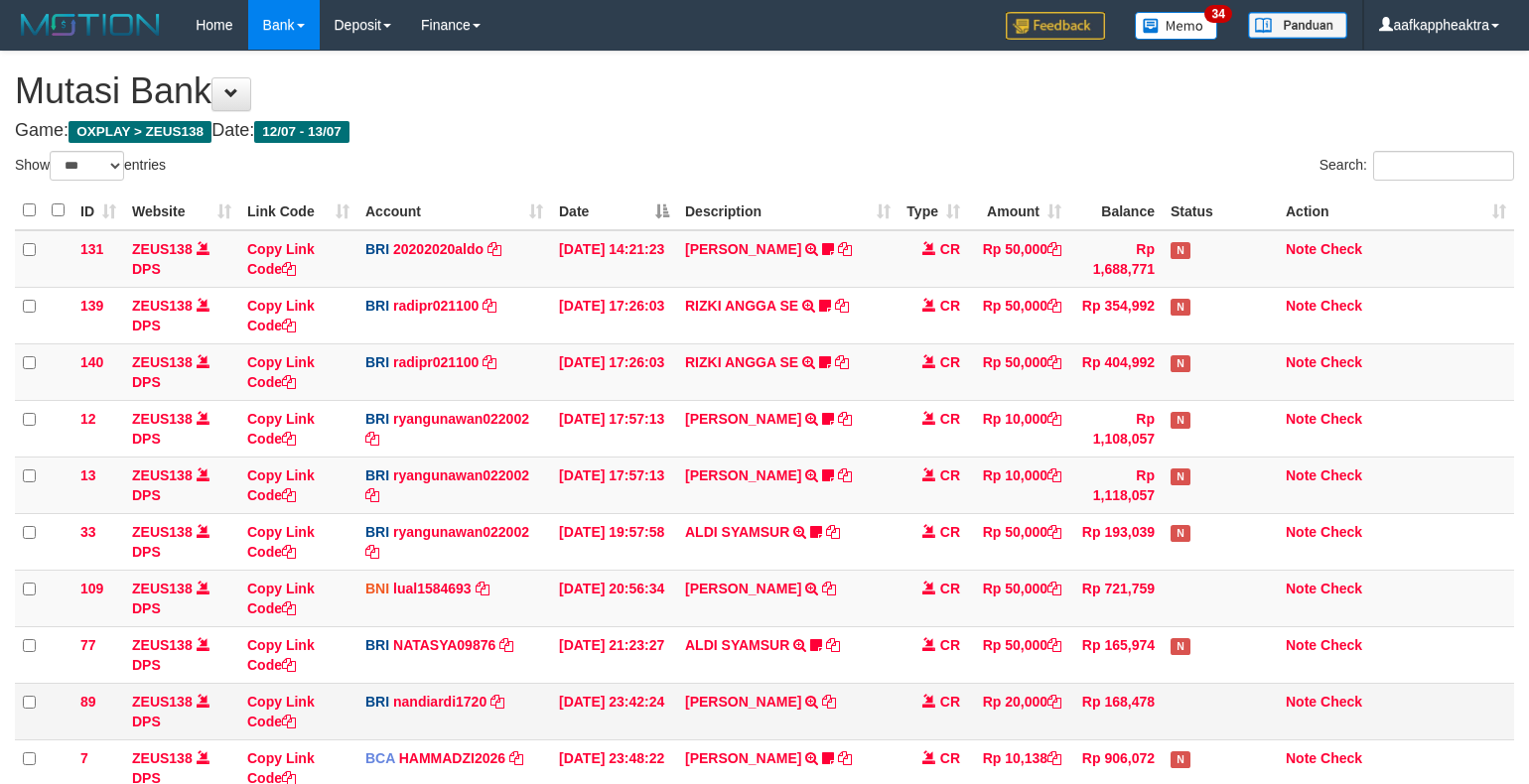 click on "7
ZEUS138    DPS
Copy Link Code
BCA
HAMMADZI2026
DPS
[PERSON_NAME]
mutasi_20250713_4694 | 7
mutasi_20250713_4694 | 7
[DATE] 23:48:22
[PERSON_NAME]            TRSF E-BANKING CR 1307/FTSCY/WS95051
10138.002025071399378336 TRFDN-MUHAMAD SYARESPAY DEBIT INDONE    0910dayat
CR
Rp 10,138
Rp 906,072
N
Note
Check" at bounding box center [764, 767] 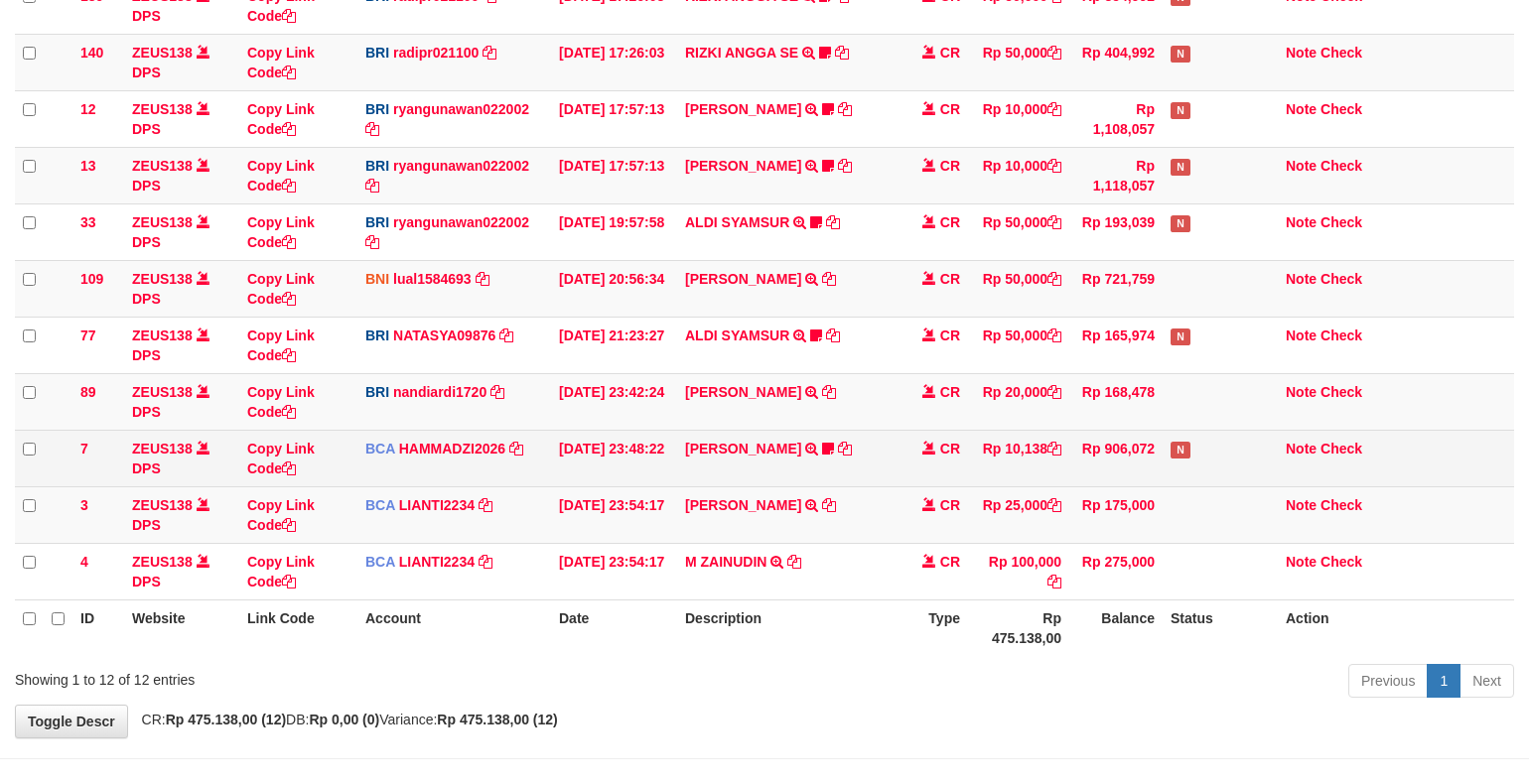 scroll, scrollTop: 310, scrollLeft: 0, axis: vertical 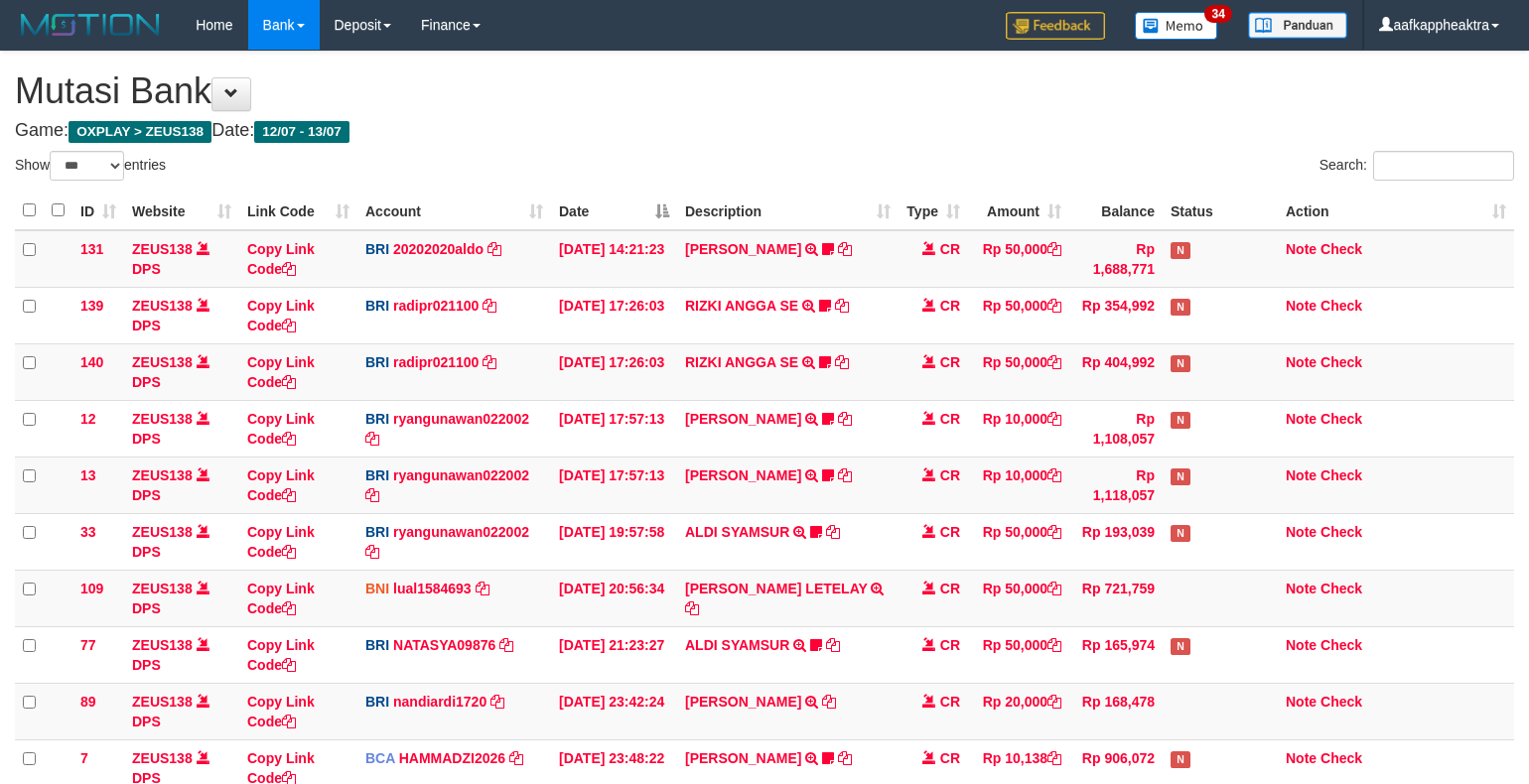 select on "***" 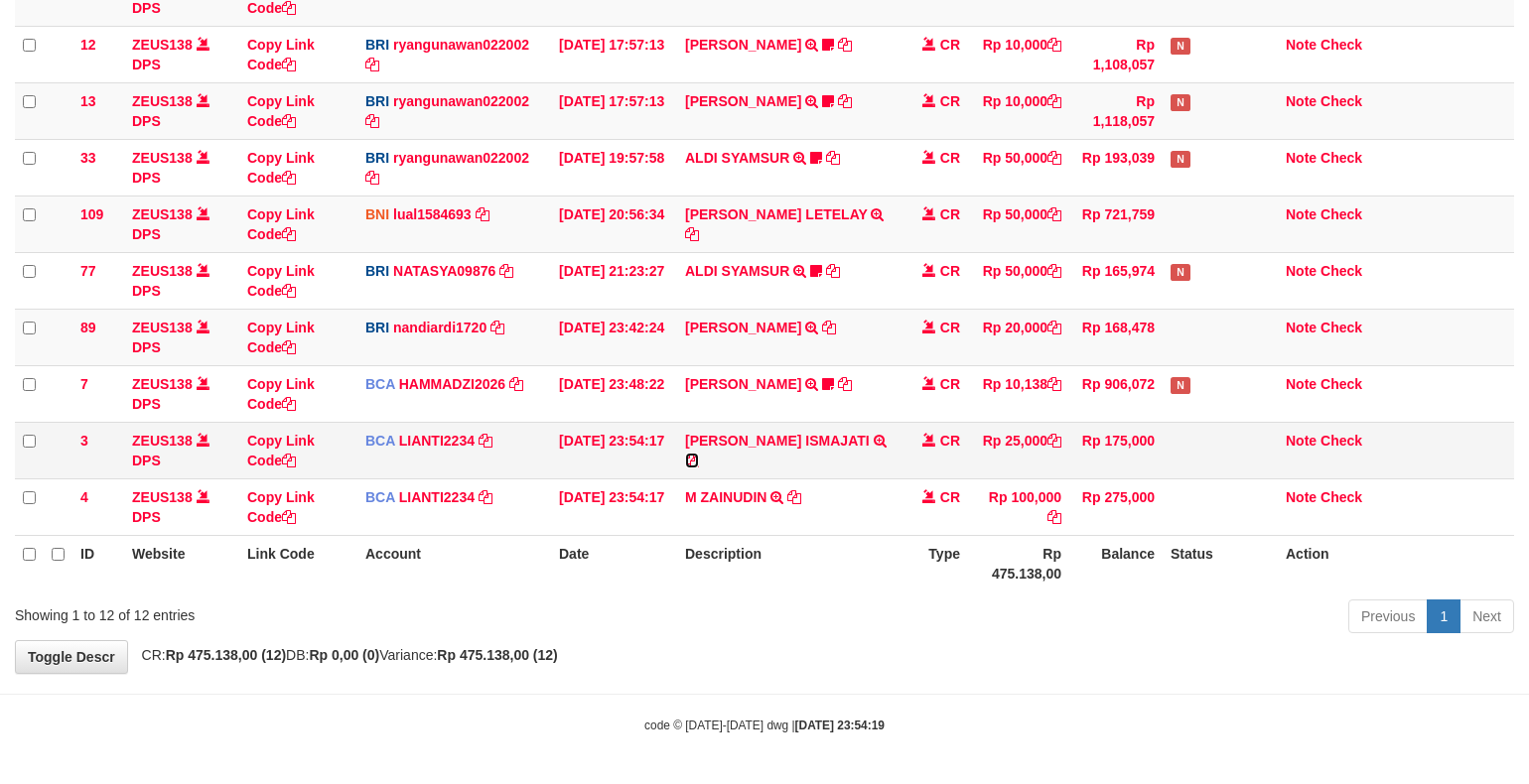 click at bounding box center [692, 460] 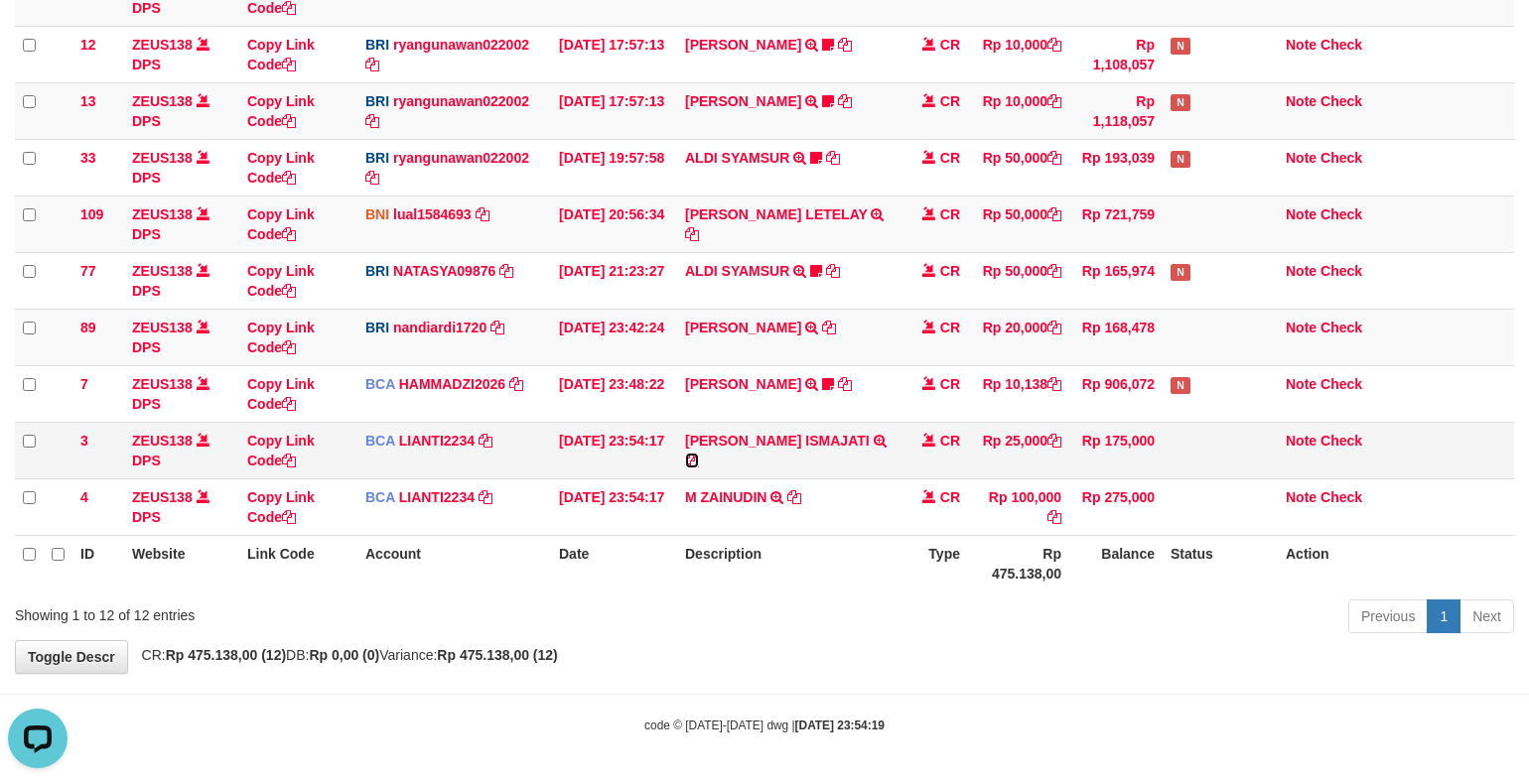 scroll, scrollTop: 0, scrollLeft: 0, axis: both 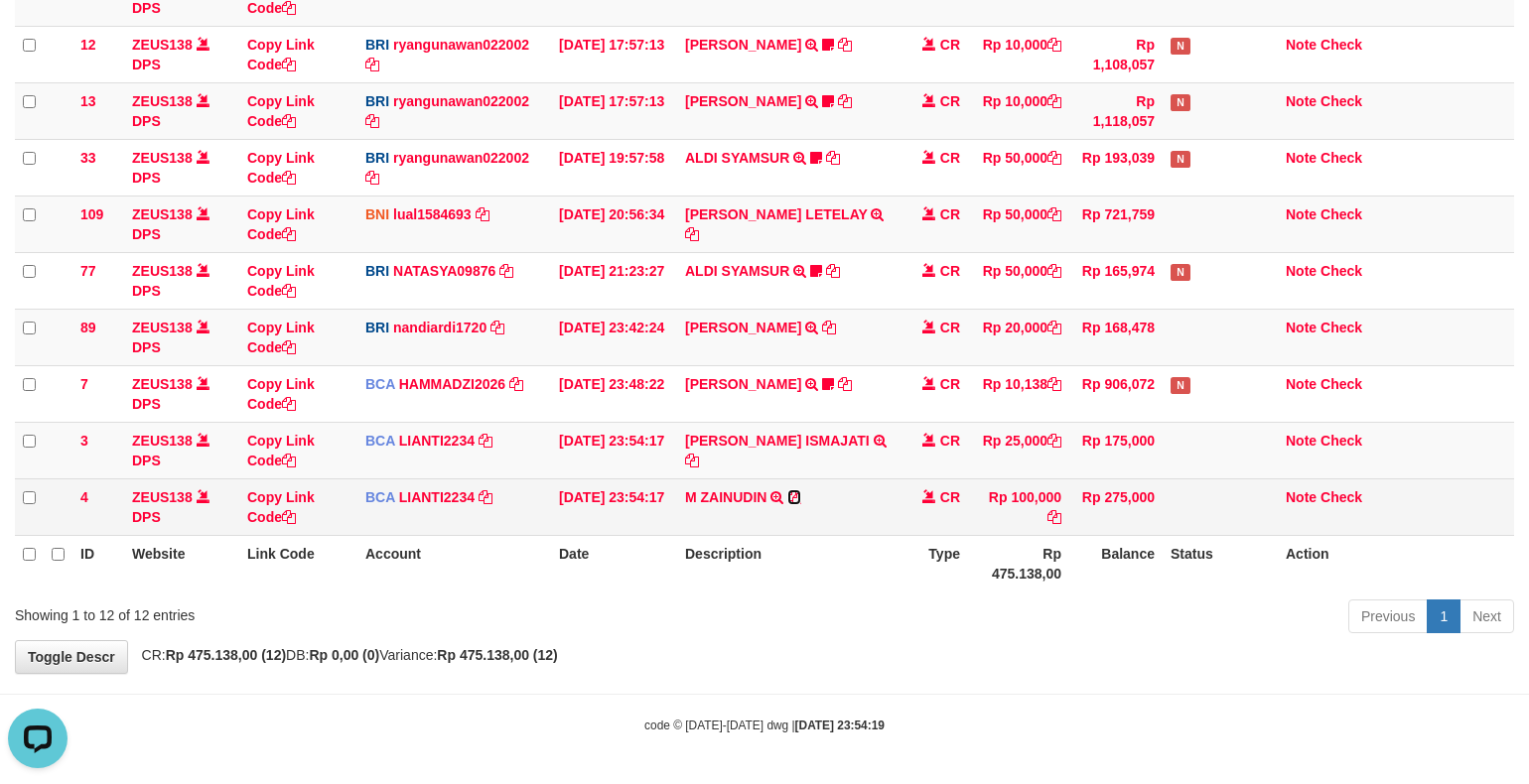 click at bounding box center [794, 497] 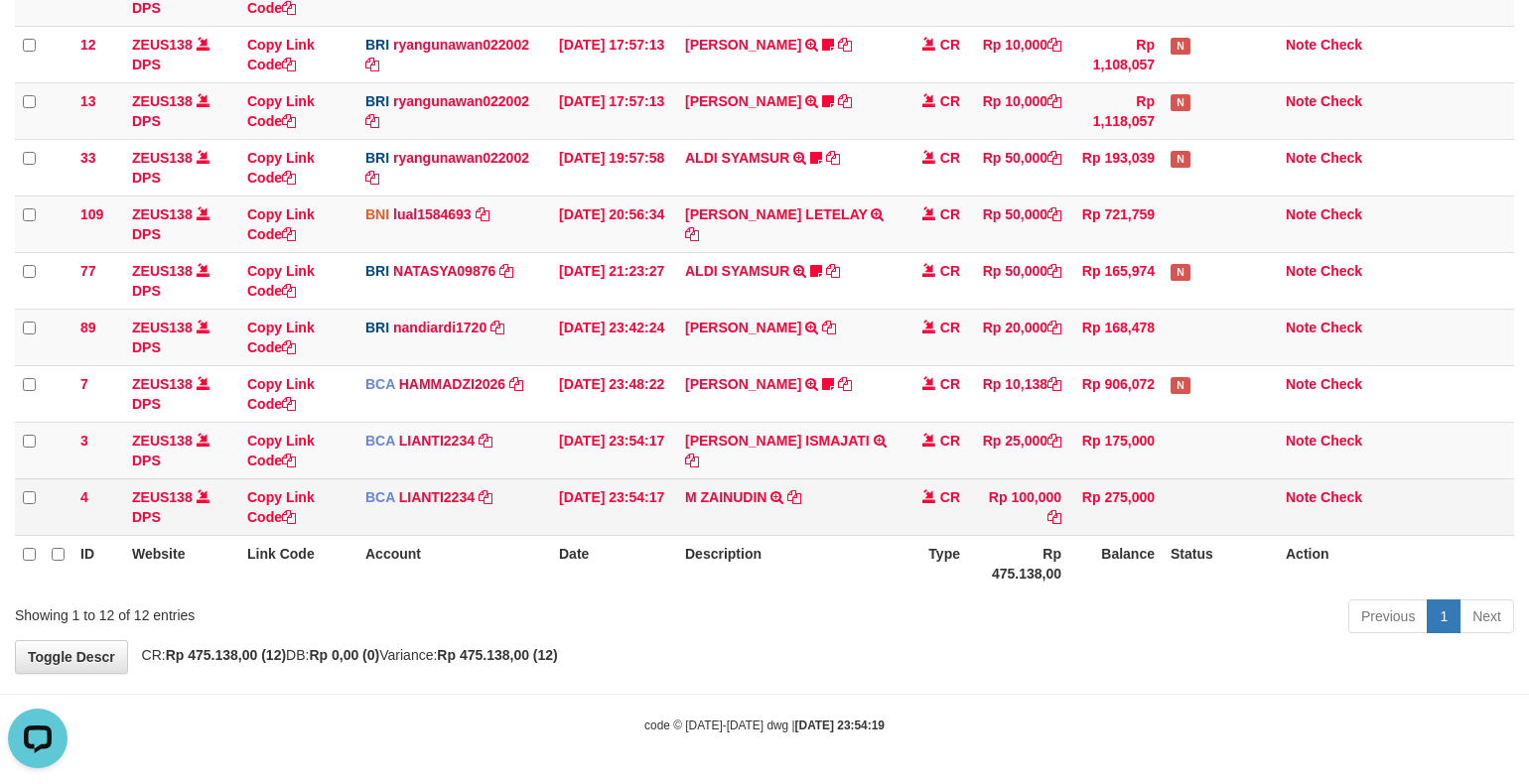 click on "ID Website Link Code Account Date Description Type Amount Balance Status Action
131
ZEUS138    DPS
Copy Link Code
BRI
20202020aldo
DPS
REVALDO SAGITA
mutasi_20250713_3778 | 131
mutasi_20250713_3778 | 131
13/07/2025 14:21:23
DANA HERISUPRAPTO            TRANSFER NBMB DANA HERISUPRAPTO TO REVALDO SAGITA    Herisuprapto
CR
Rp 50,000
Rp 1,688,771
N
Note
Check
139
ZEUS138    DPS
Copy Link Code
BRI" at bounding box center (764, 204) 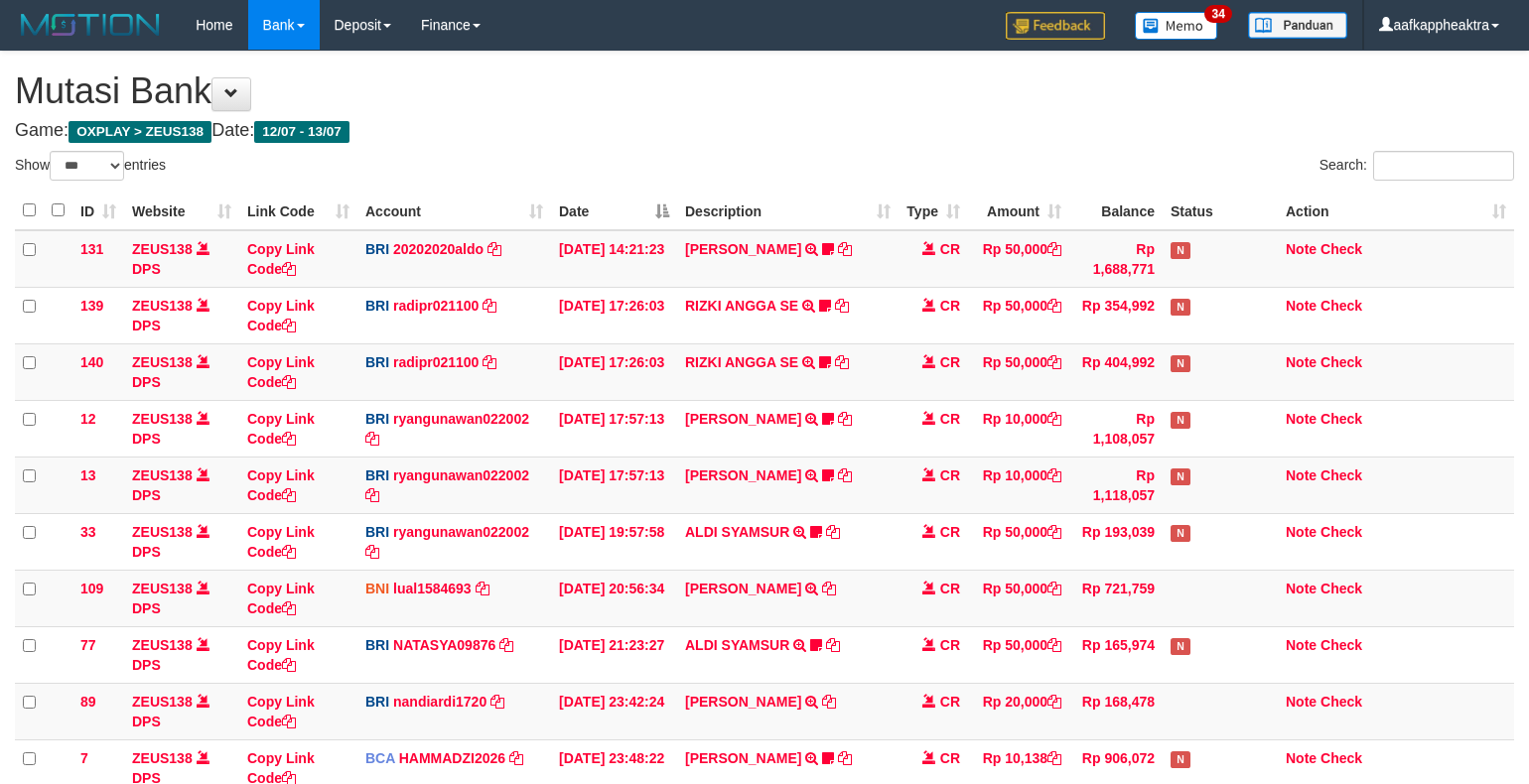 select on "***" 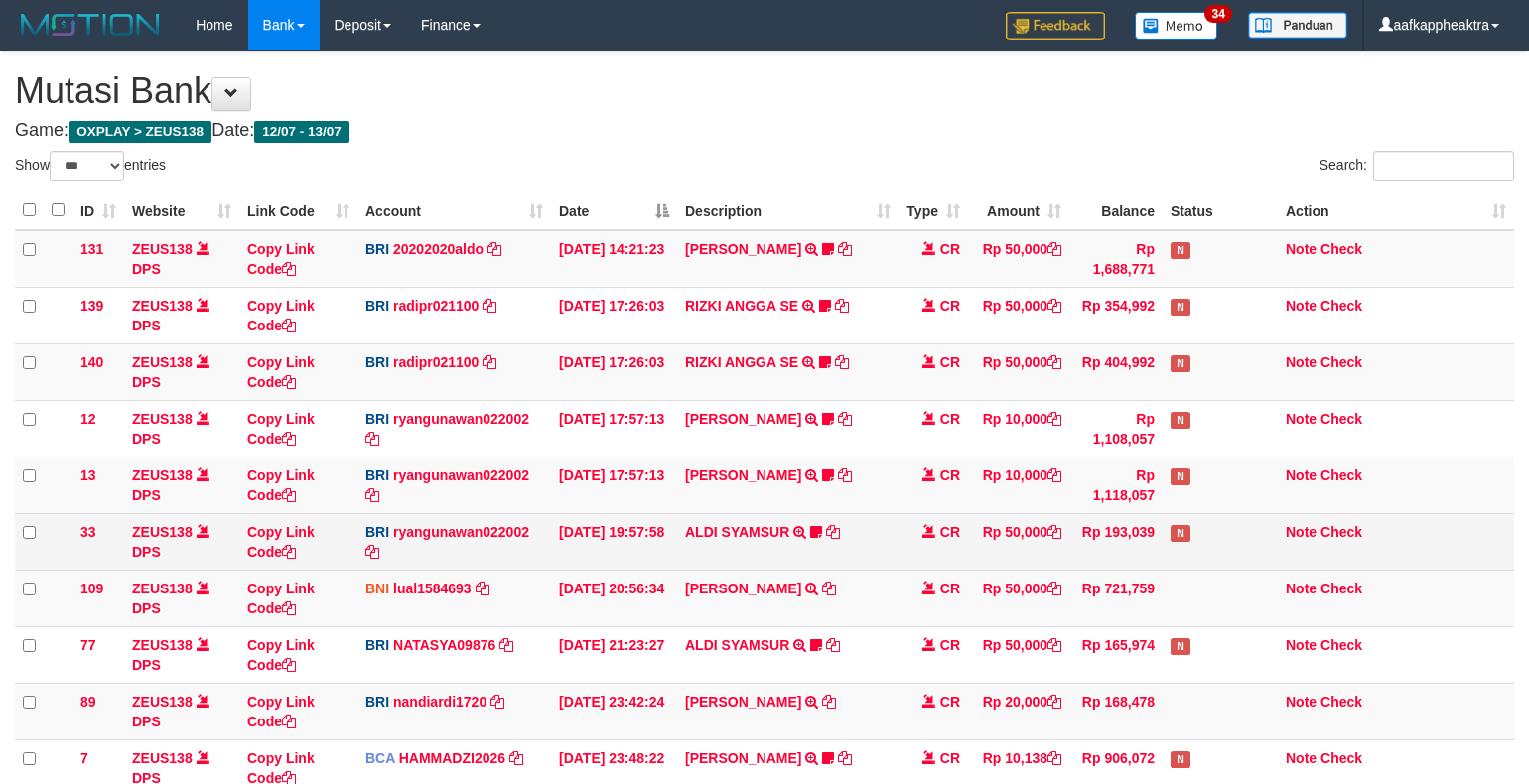scroll, scrollTop: 0, scrollLeft: 0, axis: both 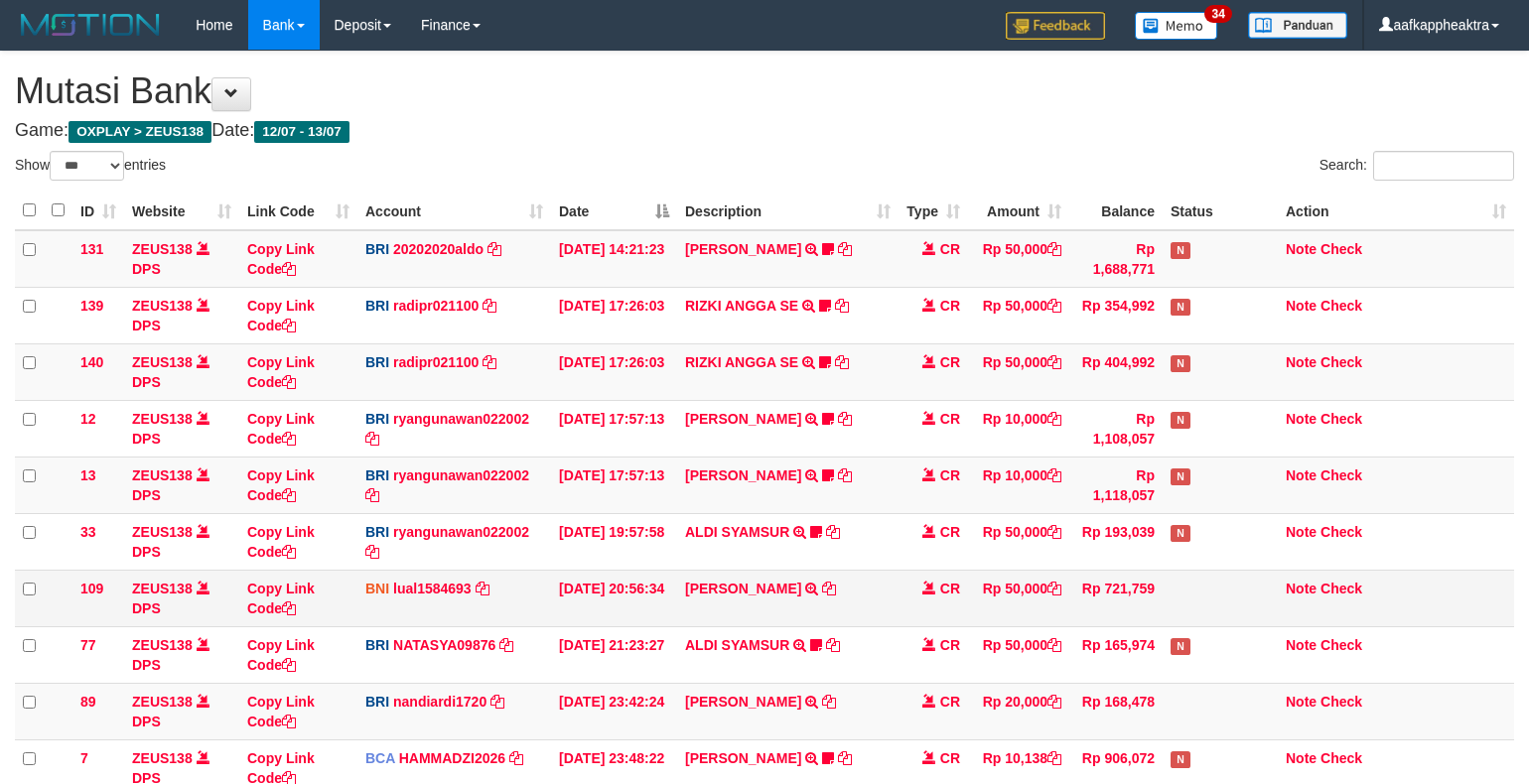 drag, startPoint x: 670, startPoint y: 568, endPoint x: 770, endPoint y: 552, distance: 101.271911 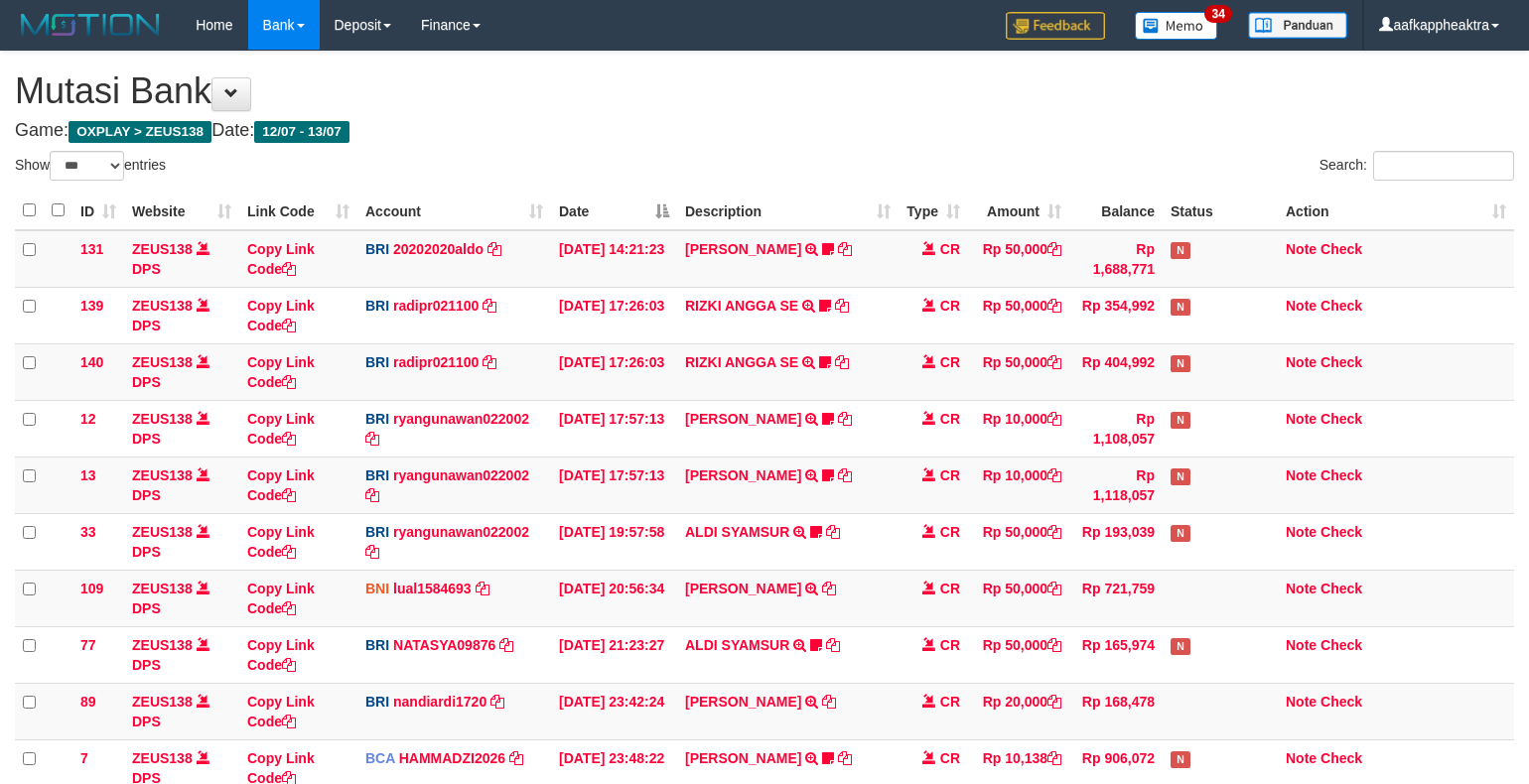 scroll, scrollTop: 321, scrollLeft: 0, axis: vertical 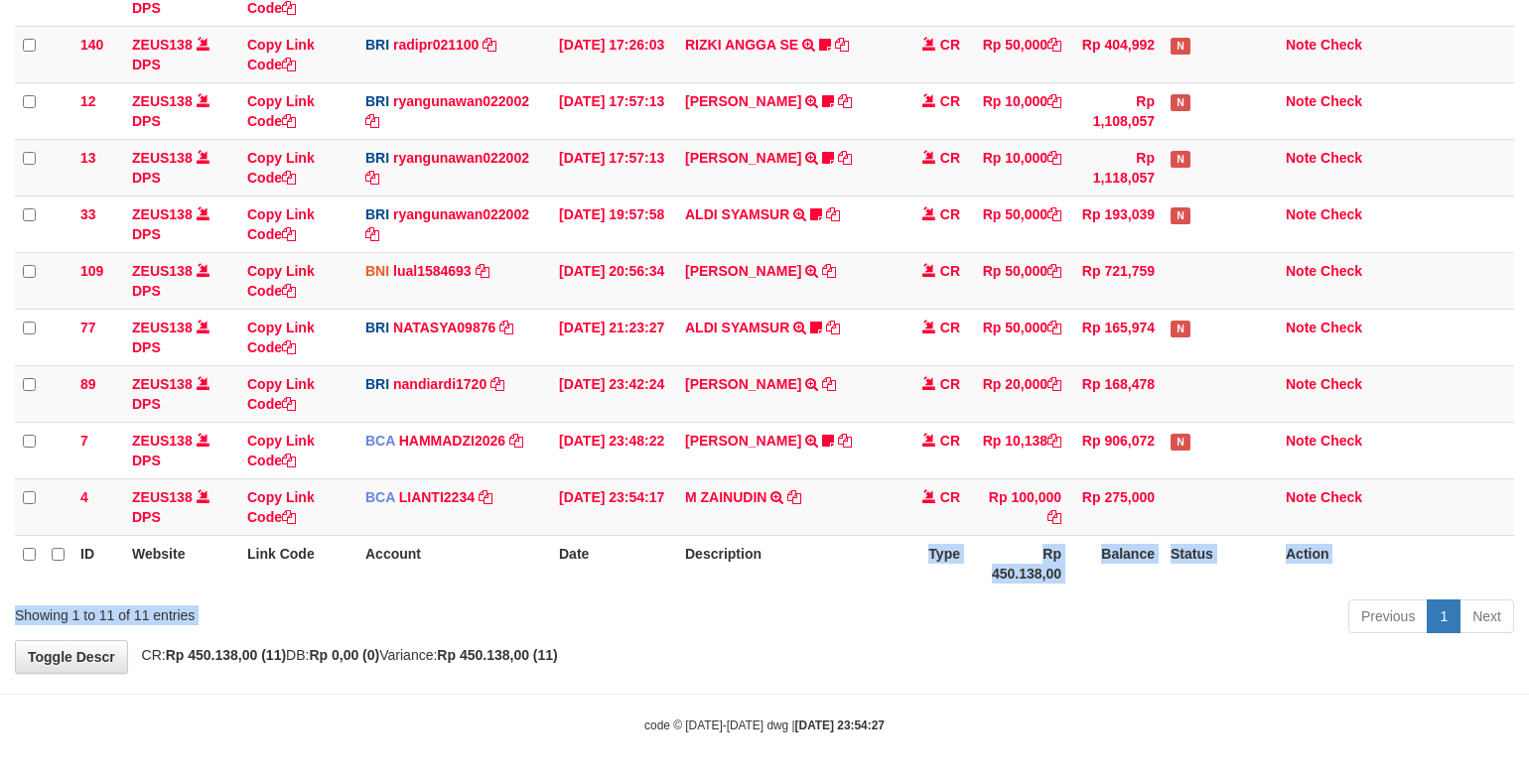 click on "Show  ** ** ** ***  entries Search:
ID Website Link Code Account Date Description Type Amount Balance Status Action
131
ZEUS138    DPS
Copy Link Code
BRI
20202020aldo
DPS
[PERSON_NAME]
mutasi_20250713_3778 | 131
mutasi_20250713_3778 | 131
[DATE] 14:21:23
[PERSON_NAME] HERISUPRAPTO            TRANSFER NBMB [PERSON_NAME] HERISUPRAPTO TO [PERSON_NAME]    Herisuprapto
CR
Rp 50,000
Rp 1,688,771
N
Note
Check
139
ZEUS138    DPS
Copy Link Code  BRI" at bounding box center [764, 236] 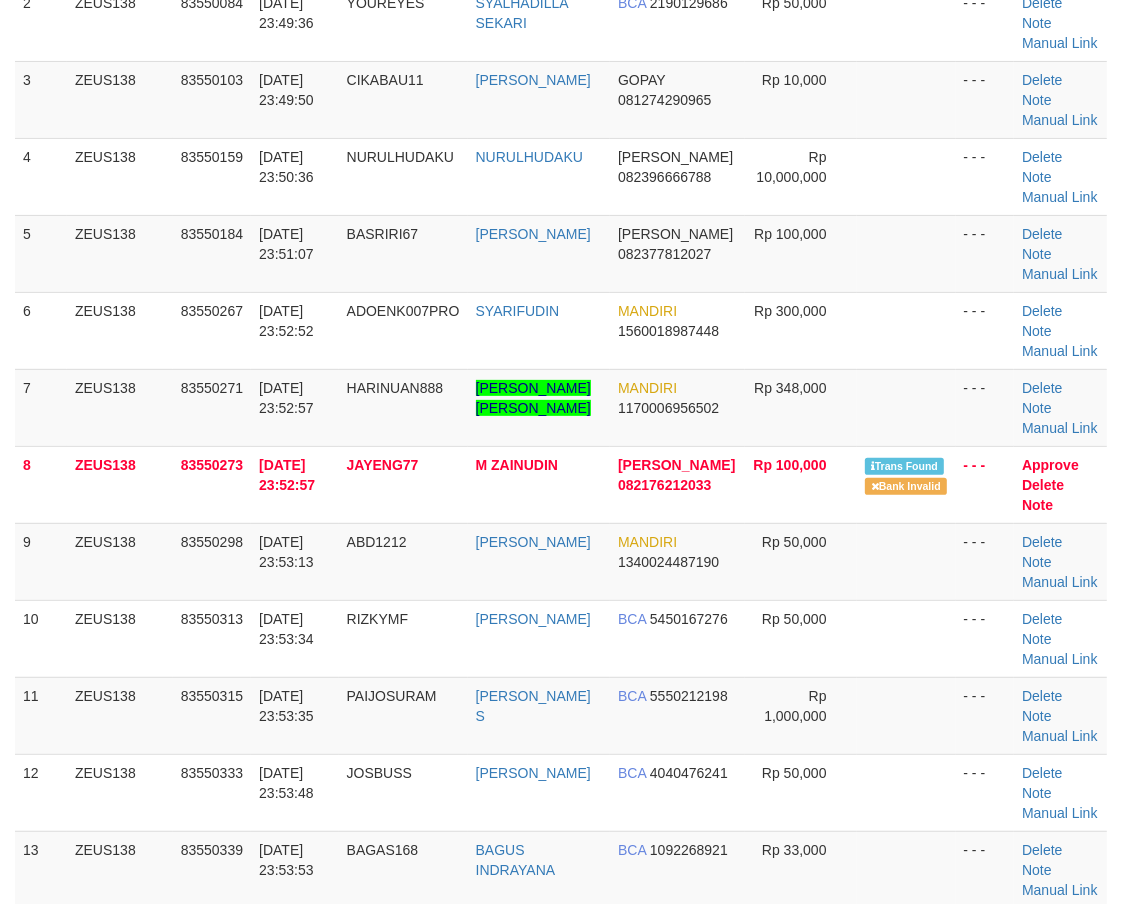 scroll, scrollTop: 787, scrollLeft: 0, axis: vertical 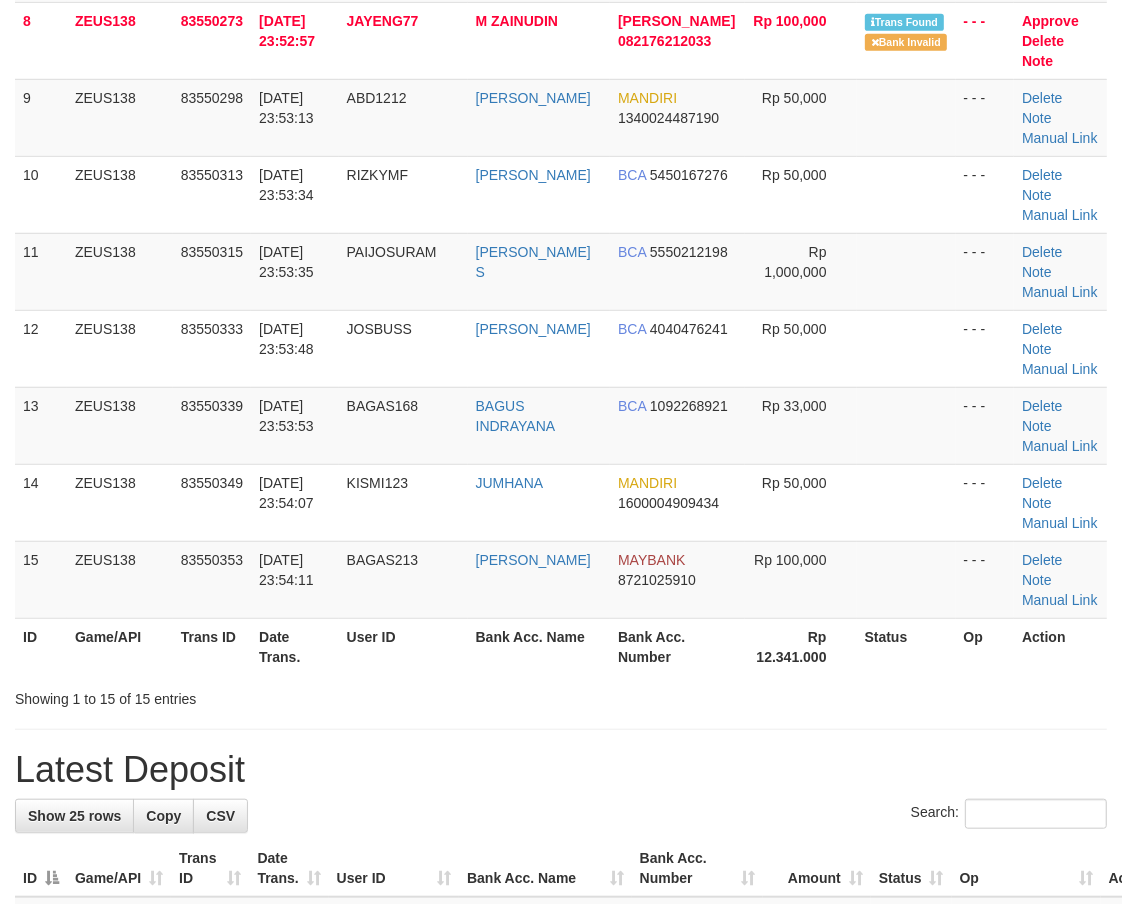 click on "Showing 1 to 15 of 15 entries" at bounding box center (561, 695) 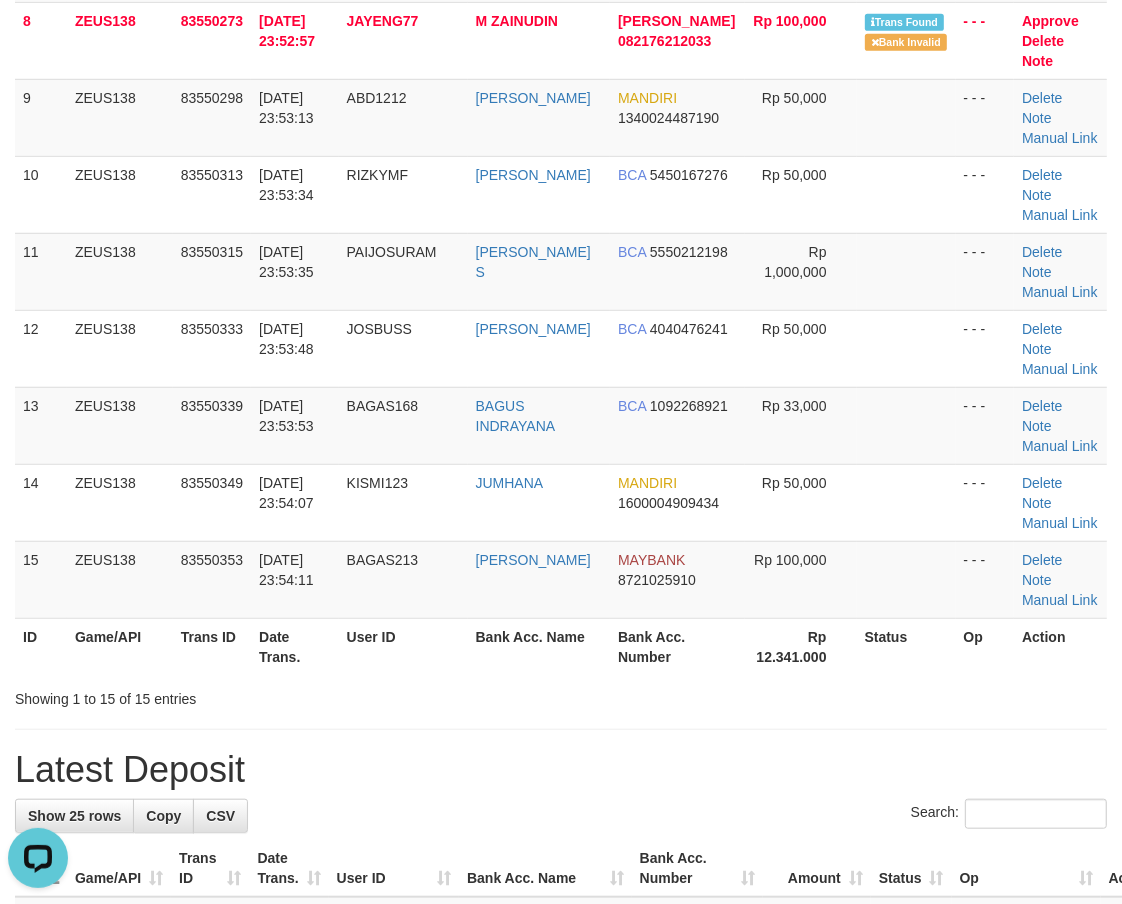 scroll, scrollTop: 0, scrollLeft: 0, axis: both 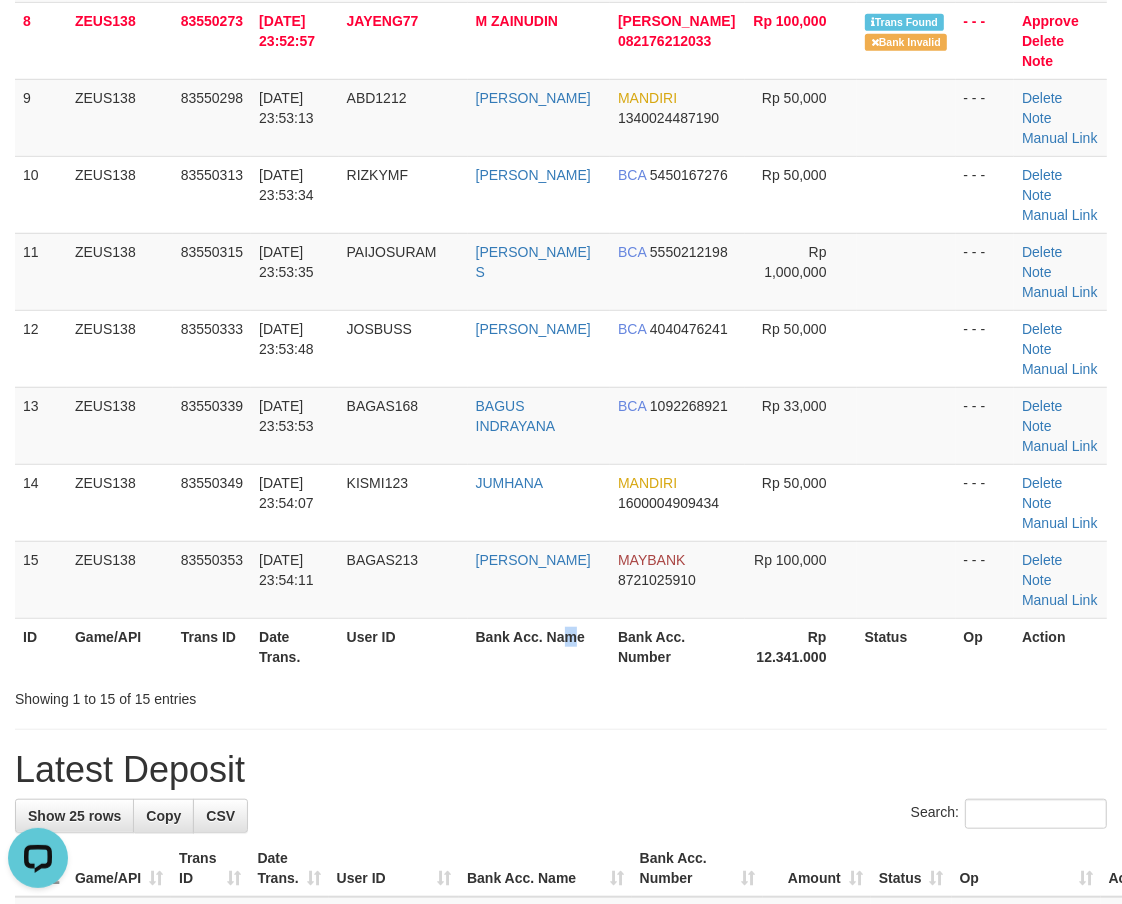 drag, startPoint x: 876, startPoint y: 638, endPoint x: 613, endPoint y: 644, distance: 263.06842 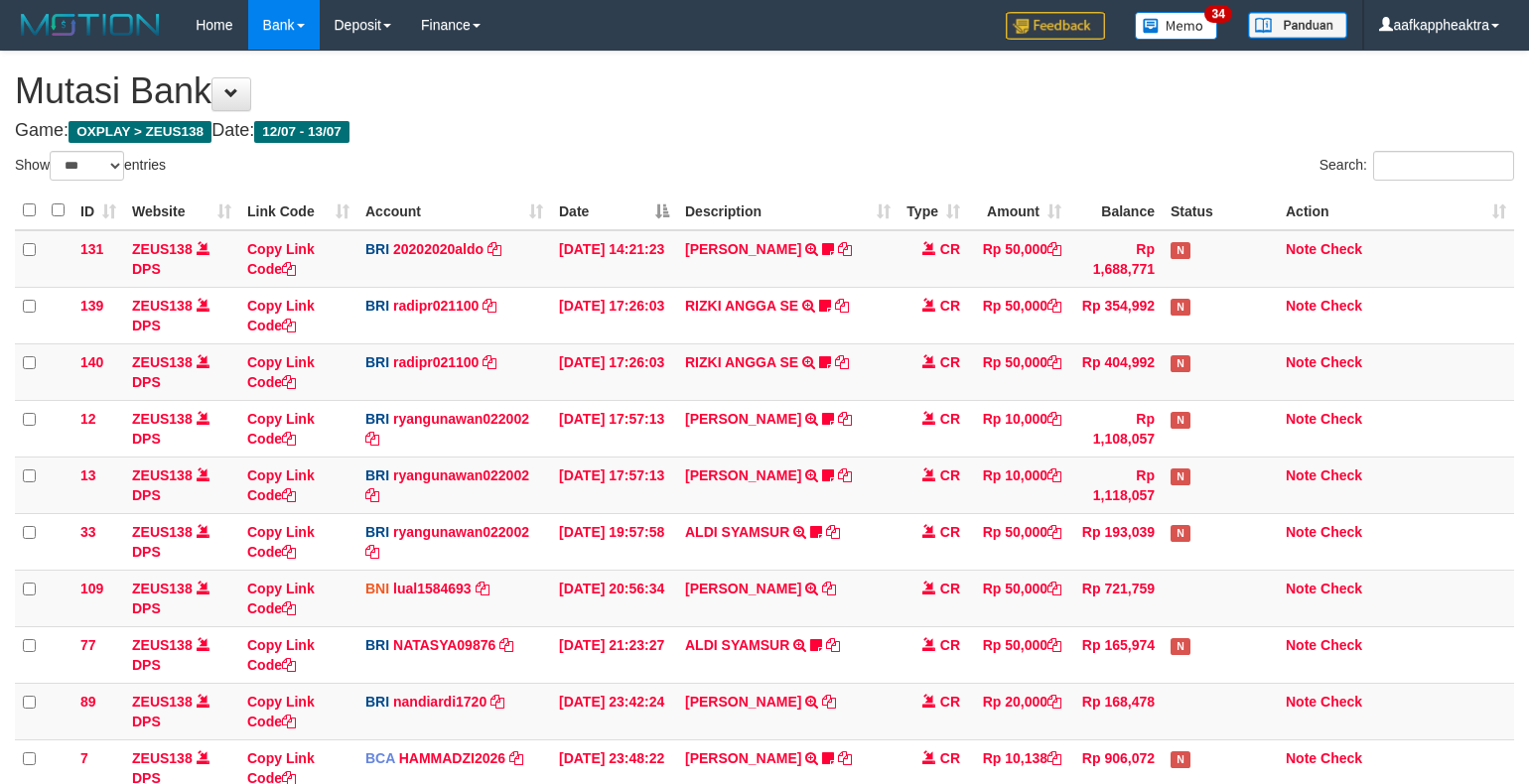 select on "***" 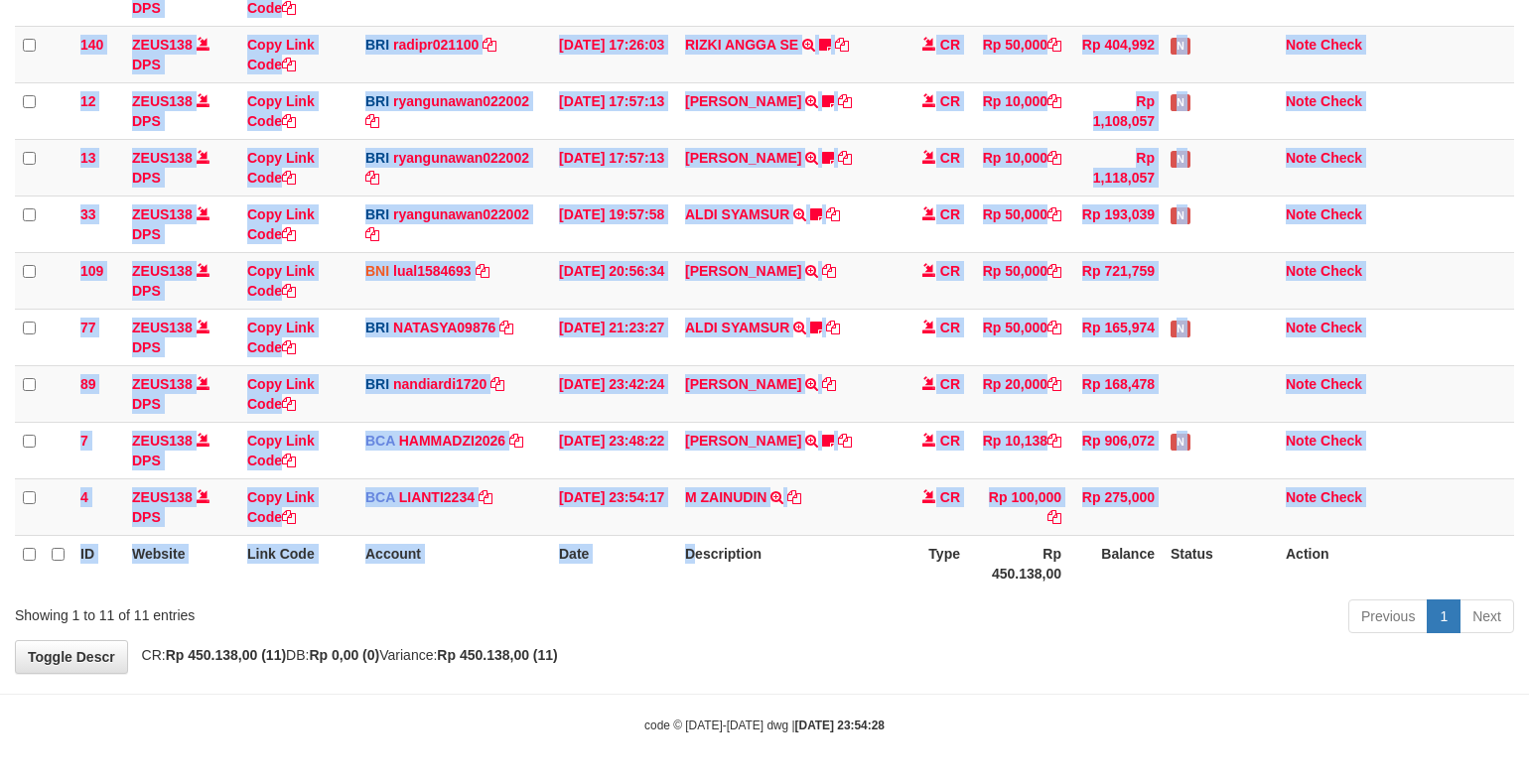 drag, startPoint x: 659, startPoint y: 592, endPoint x: 1279, endPoint y: 582, distance: 620.0806 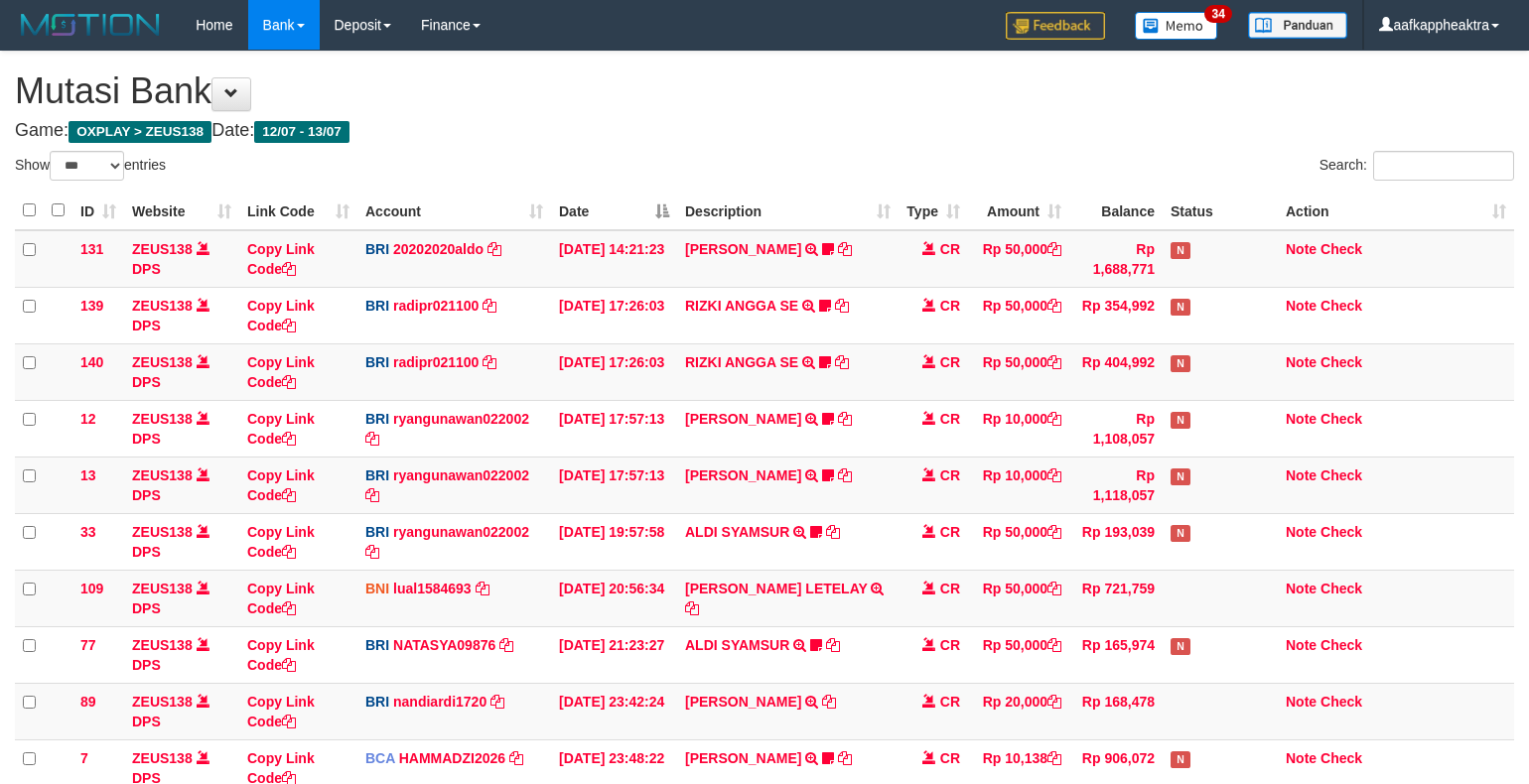 select on "***" 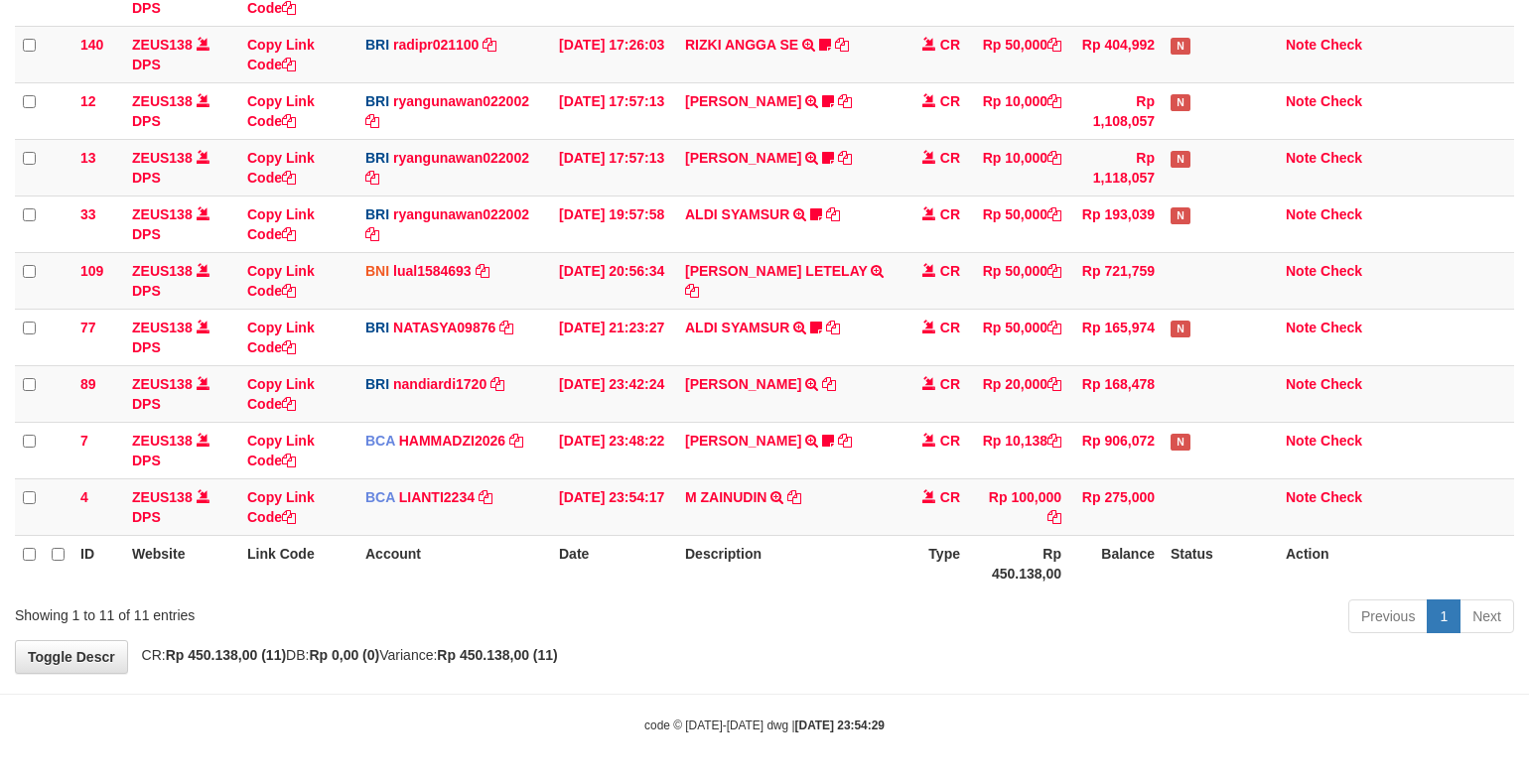 click on "Rp 450.138,00" at bounding box center [1019, 563] 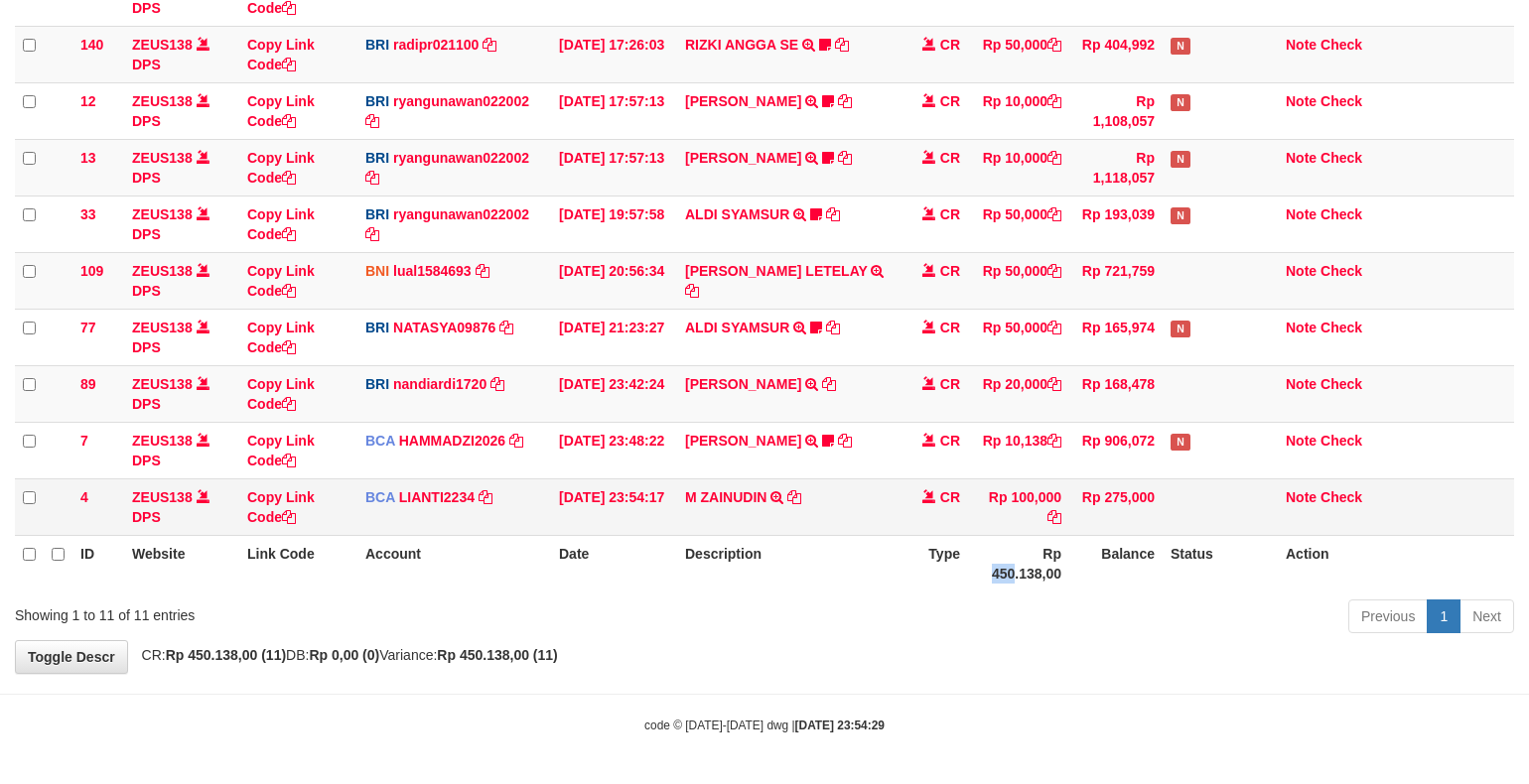 drag, startPoint x: 1068, startPoint y: 551, endPoint x: 1155, endPoint y: 521, distance: 92.02717 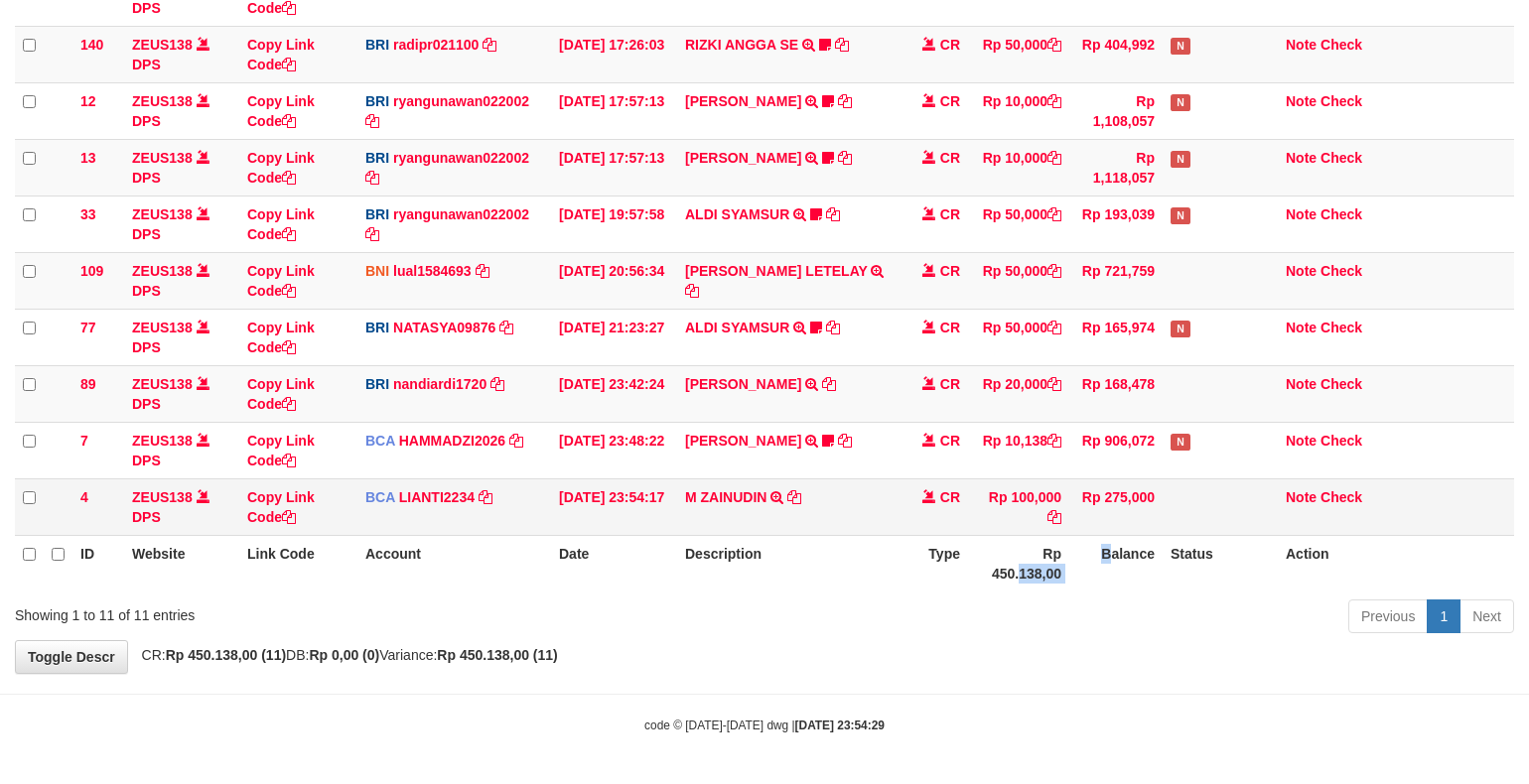 click on "Rp 450.138,00" at bounding box center (1019, 563) 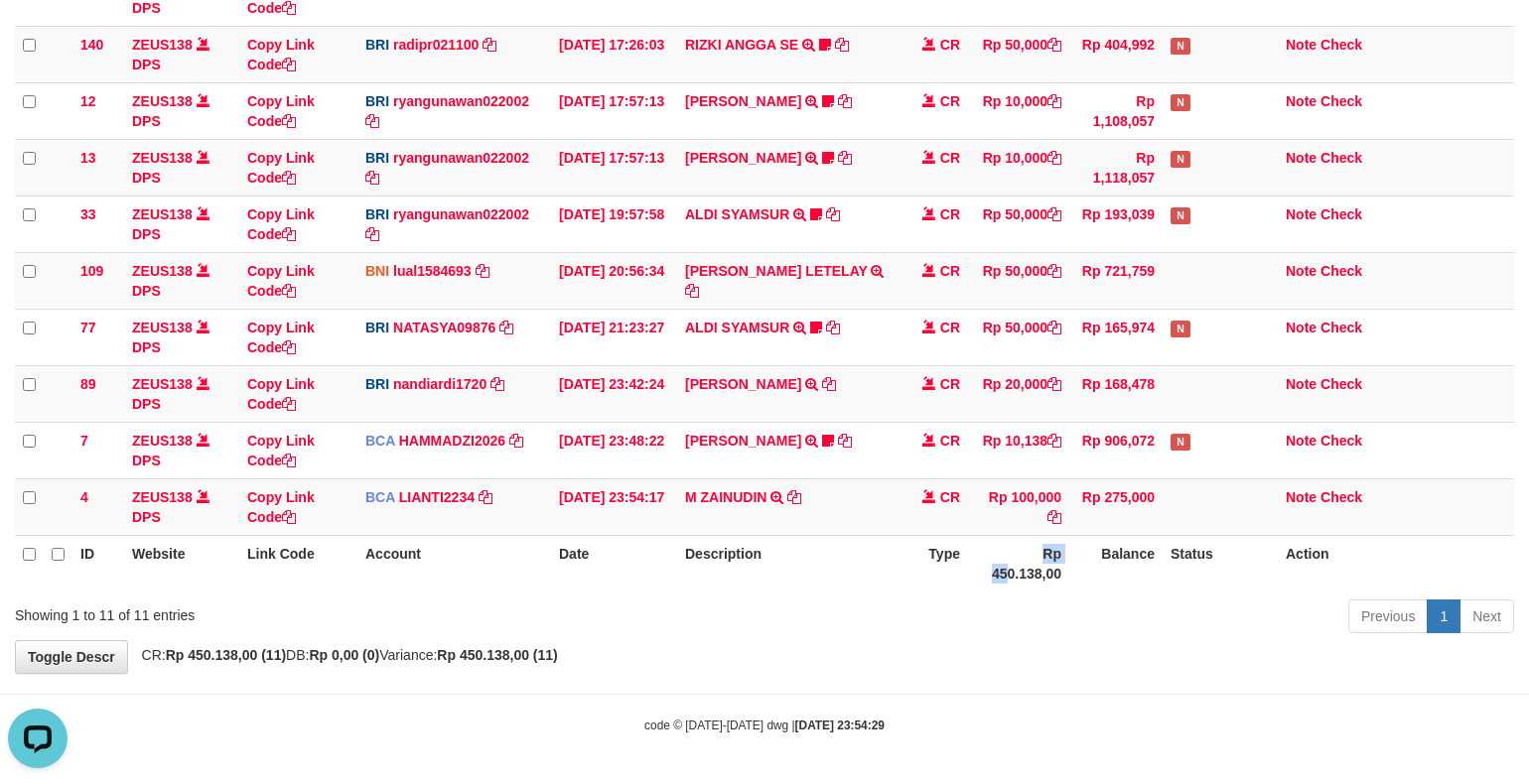 scroll, scrollTop: 0, scrollLeft: 0, axis: both 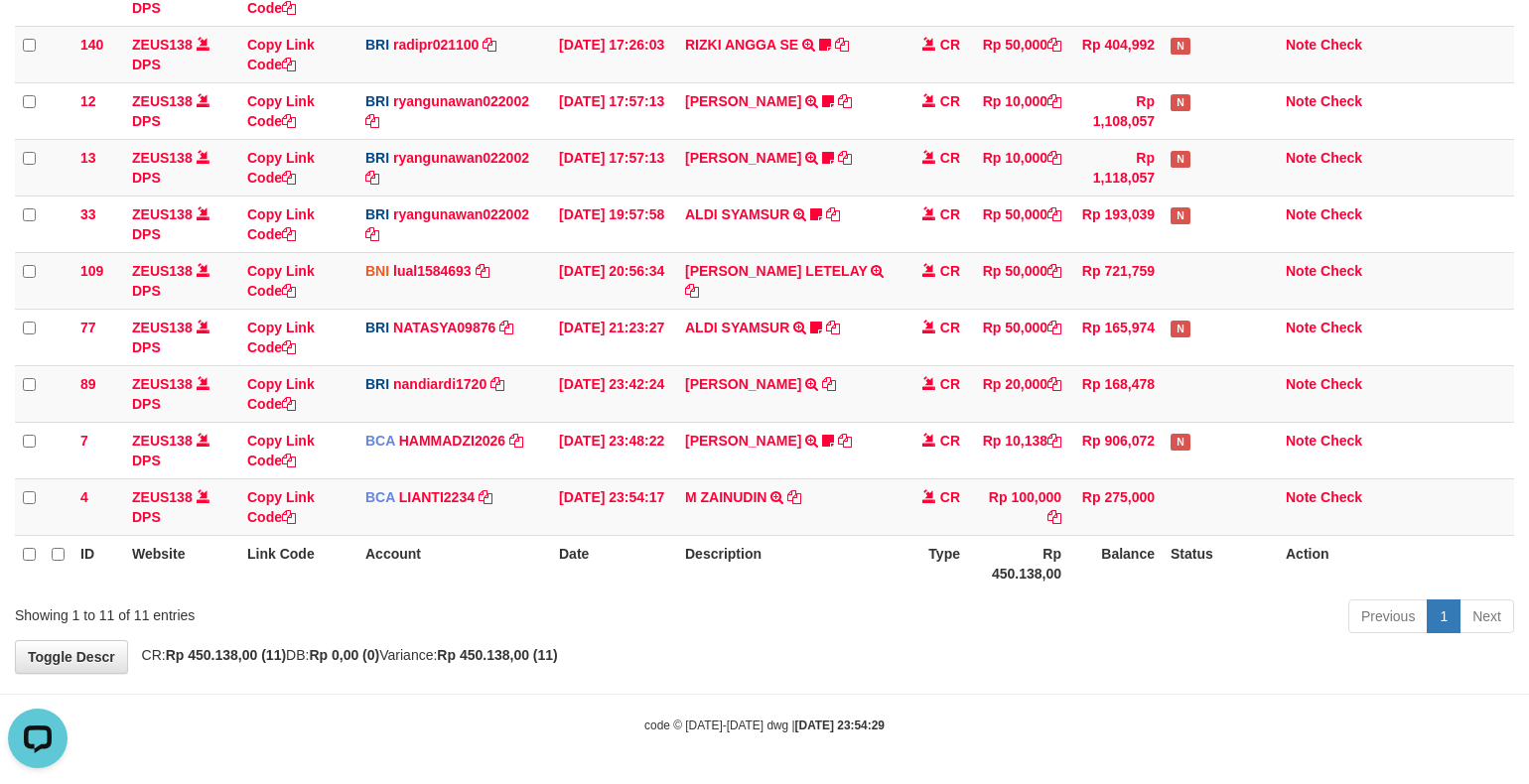click on "Type" at bounding box center (933, 563) 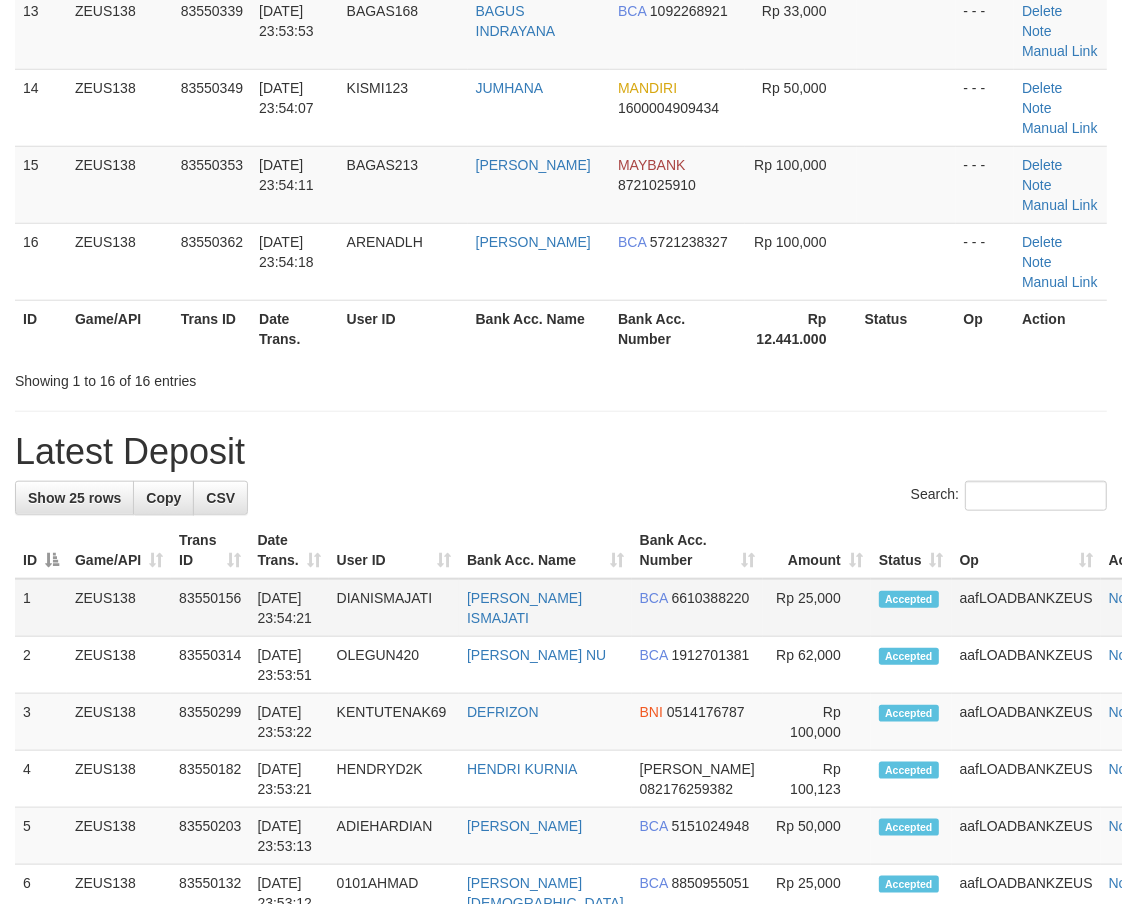 scroll, scrollTop: 787, scrollLeft: 0, axis: vertical 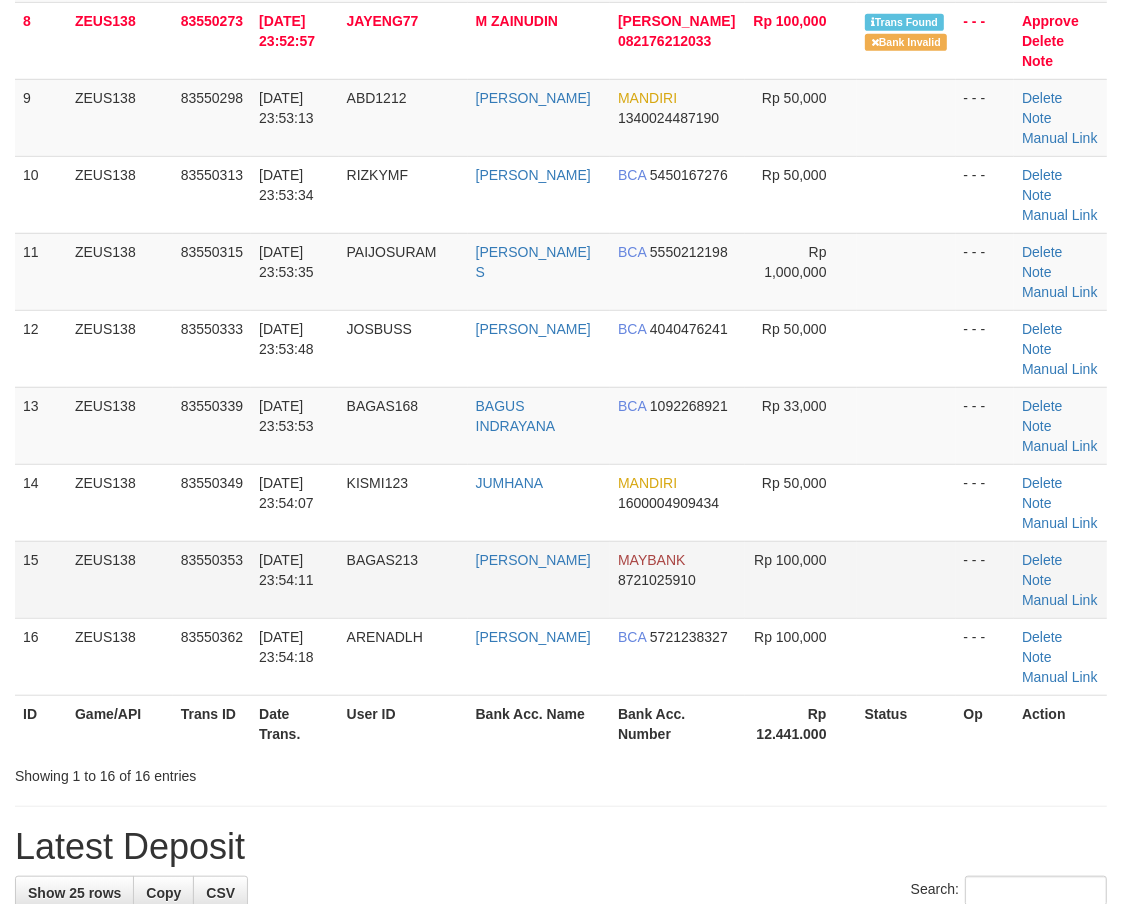 drag, startPoint x: 241, startPoint y: 566, endPoint x: 225, endPoint y: 582, distance: 22.627417 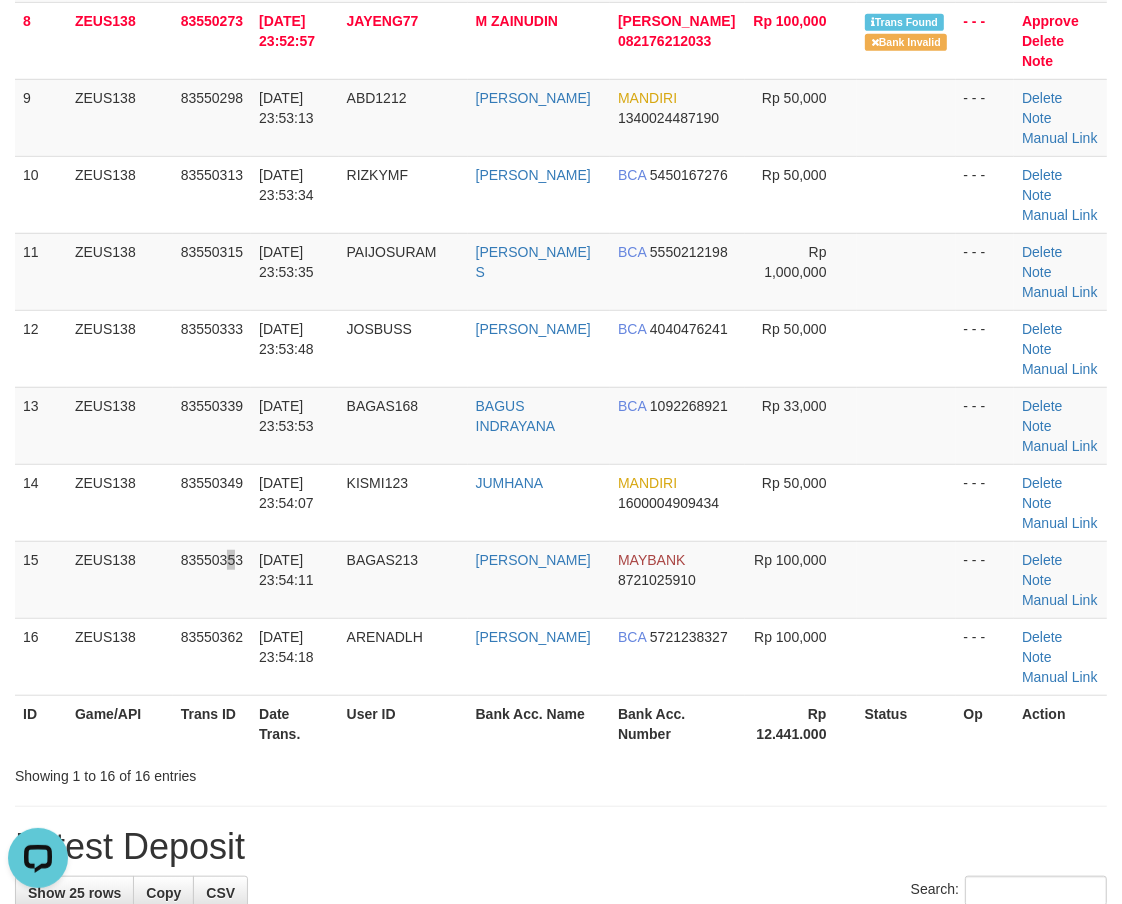 scroll, scrollTop: 0, scrollLeft: 0, axis: both 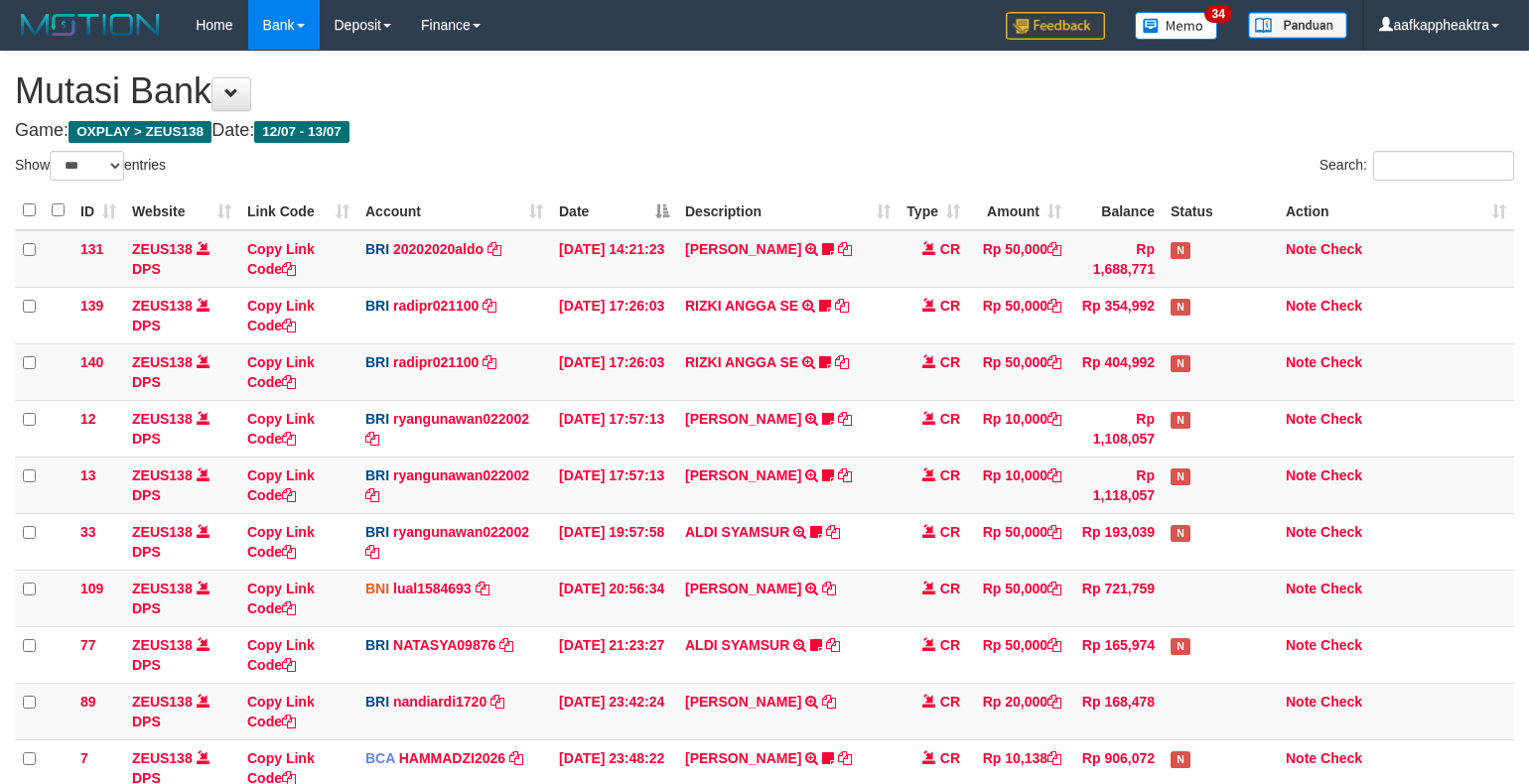 select on "***" 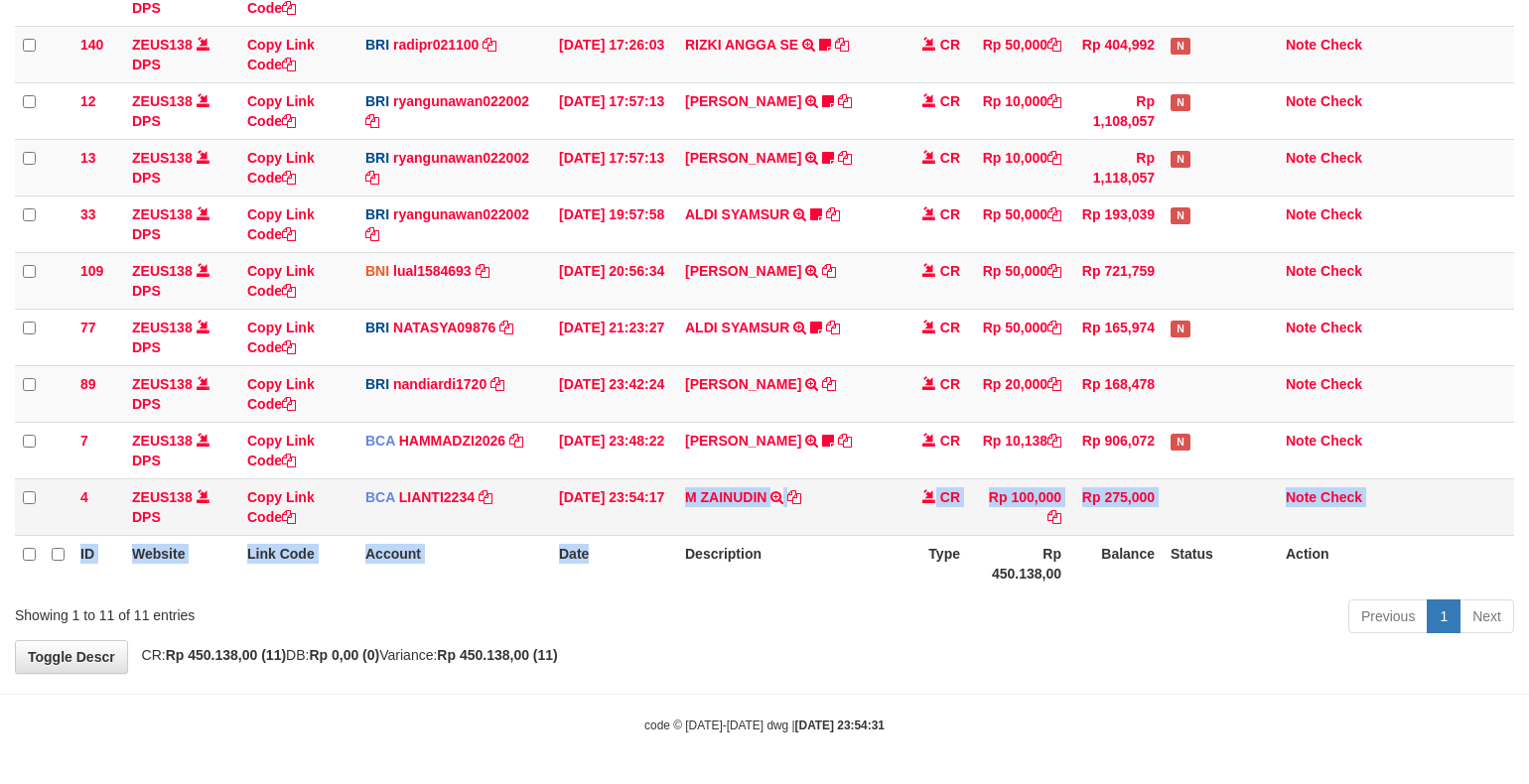 drag, startPoint x: 705, startPoint y: 518, endPoint x: 768, endPoint y: 494, distance: 67.41662 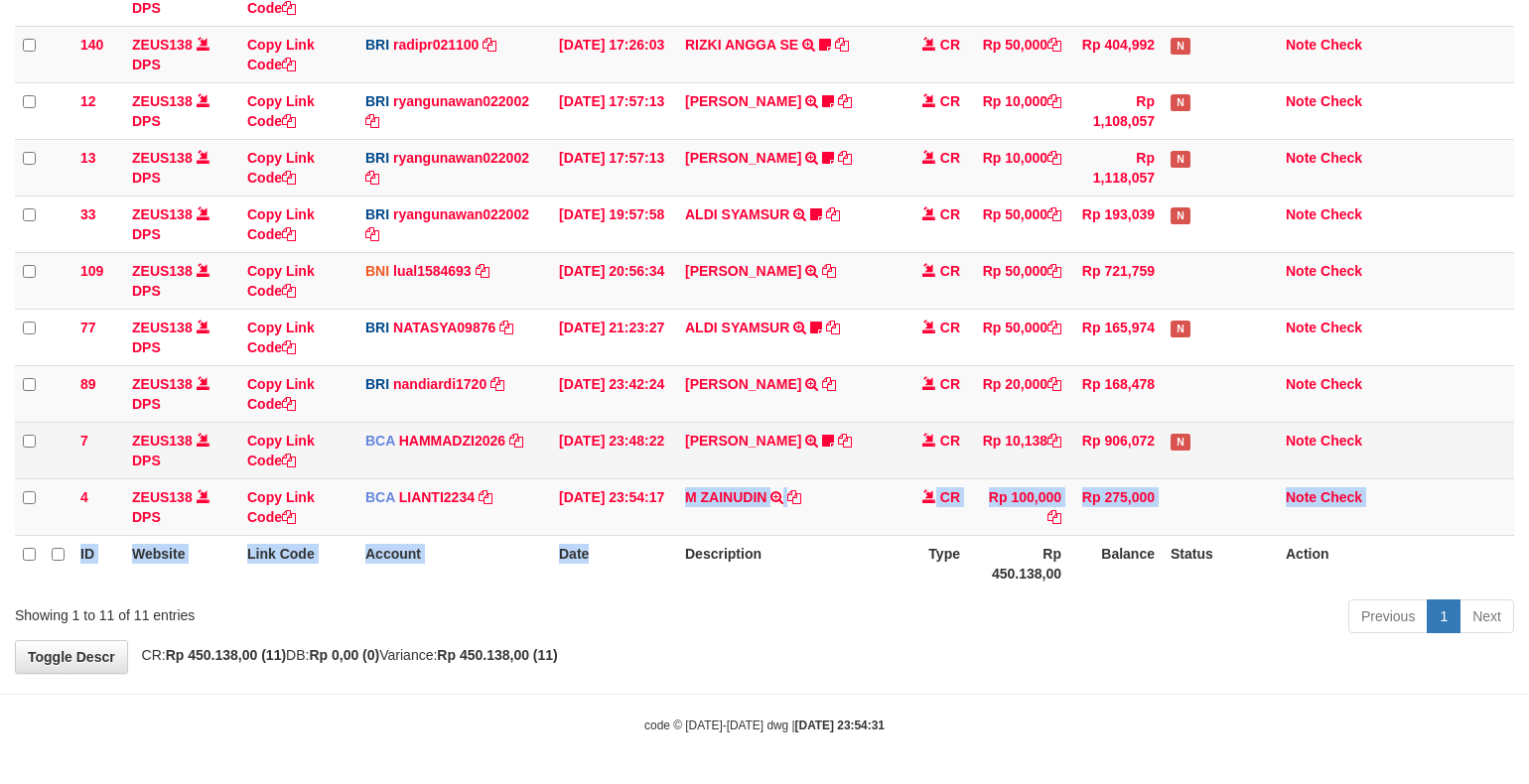 click on "[PERSON_NAME]            TRSF E-BANKING CR 1307/FTSCY/WS95051
10138.002025071399378336 TRFDN-MUHAMAD SYARESPAY DEBIT INDONE    0910dayat" at bounding box center [787, 450] 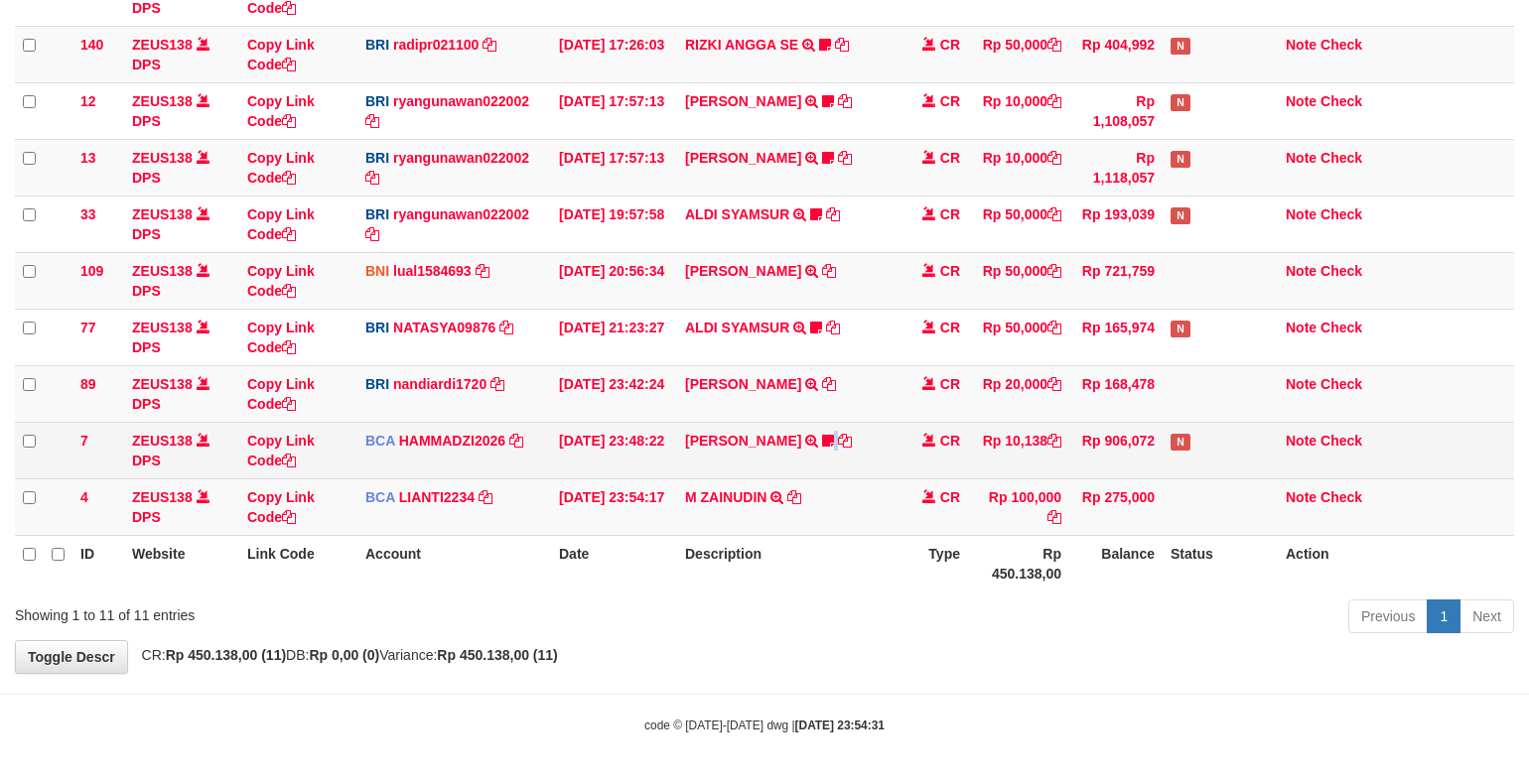 drag, startPoint x: 844, startPoint y: 460, endPoint x: 916, endPoint y: 453, distance: 72.33948 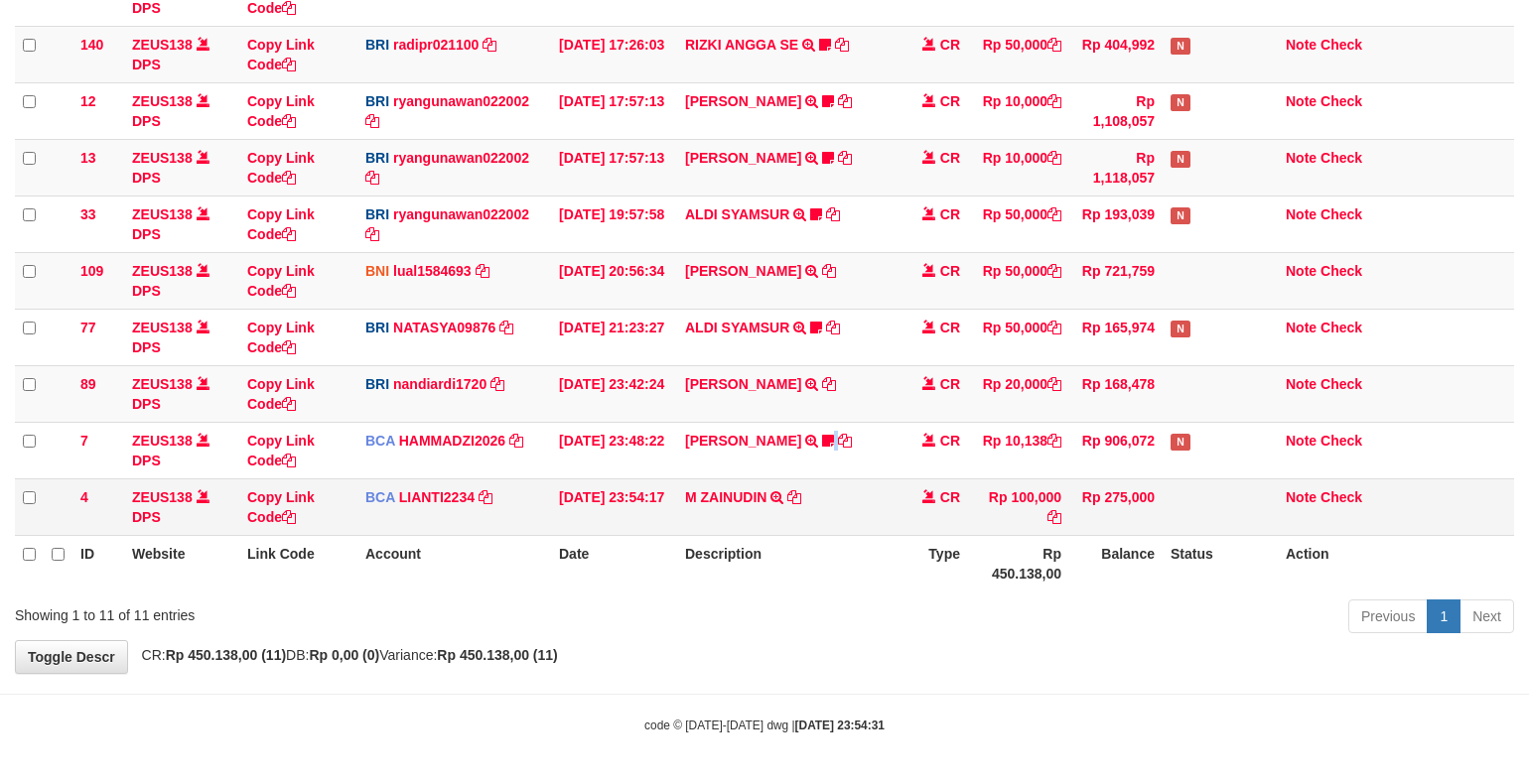 click on "M ZAINUDIN         TRSF E-BANKING CR 1307/FTSCY/WS95051
100000.002025071319728232 TRFDN-M ZAINUDIN ESPAY DEBIT INDONE" at bounding box center (787, 506) 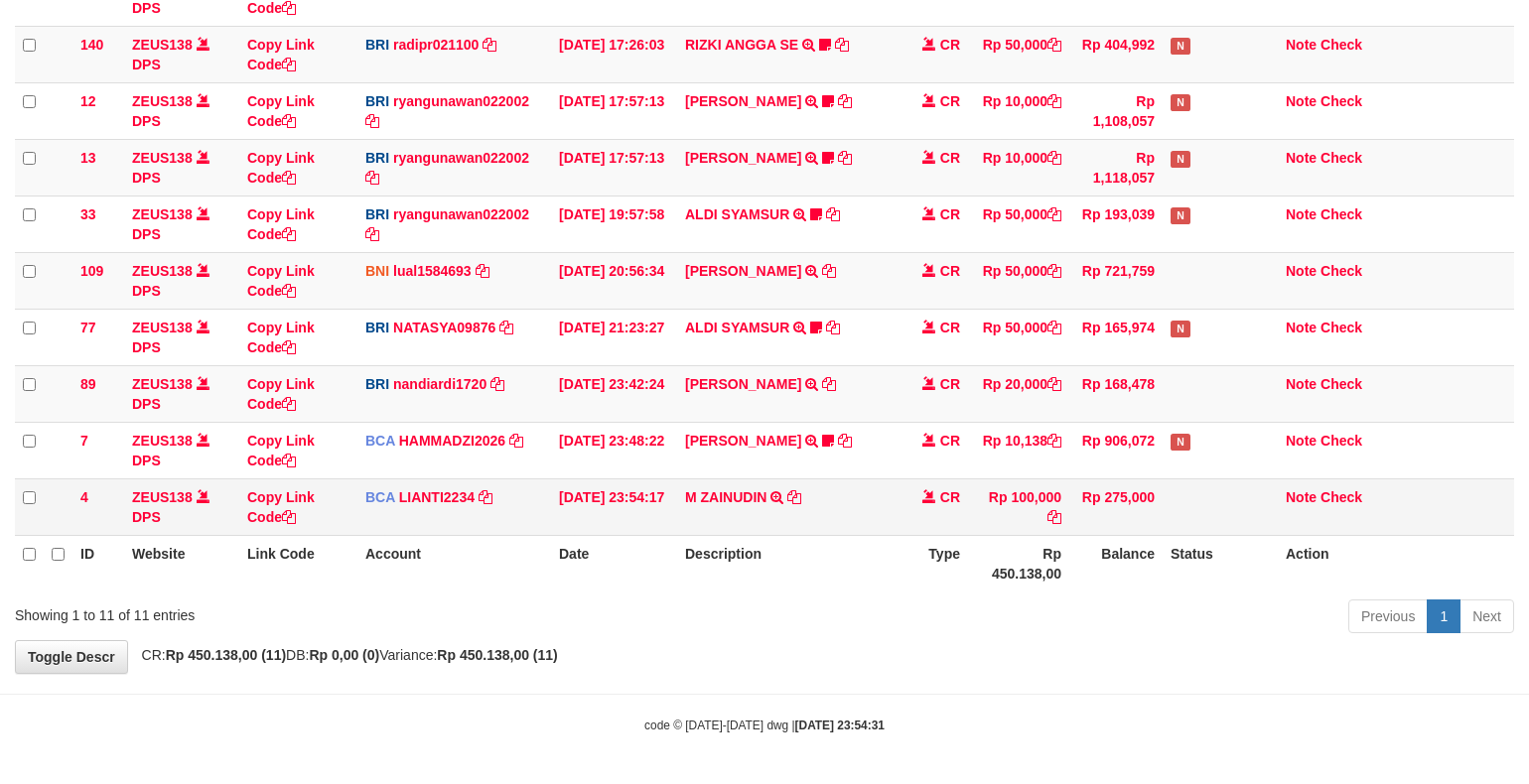 click on "M ZAINUDIN         TRSF E-BANKING CR 1307/FTSCY/WS95051
100000.002025071319728232 TRFDN-M ZAINUDIN ESPAY DEBIT INDONE" at bounding box center (787, 506) 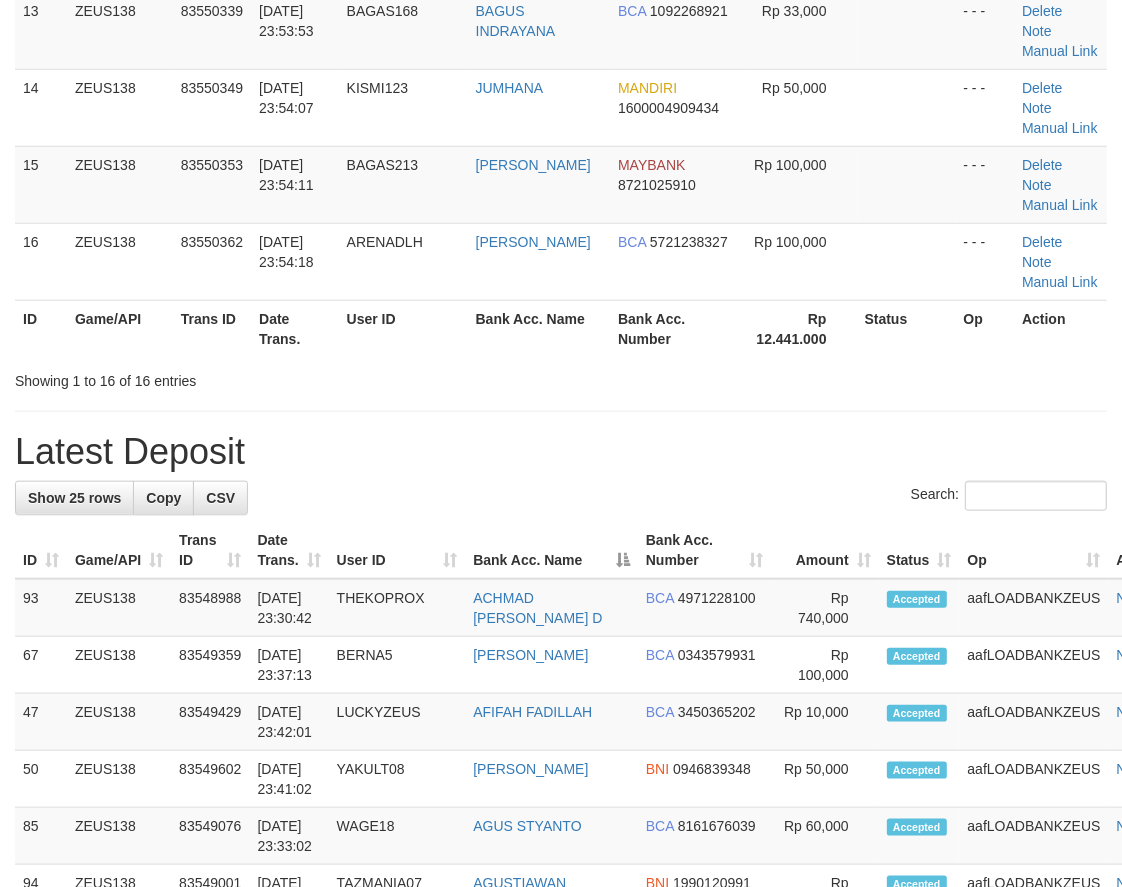 scroll, scrollTop: 787, scrollLeft: 0, axis: vertical 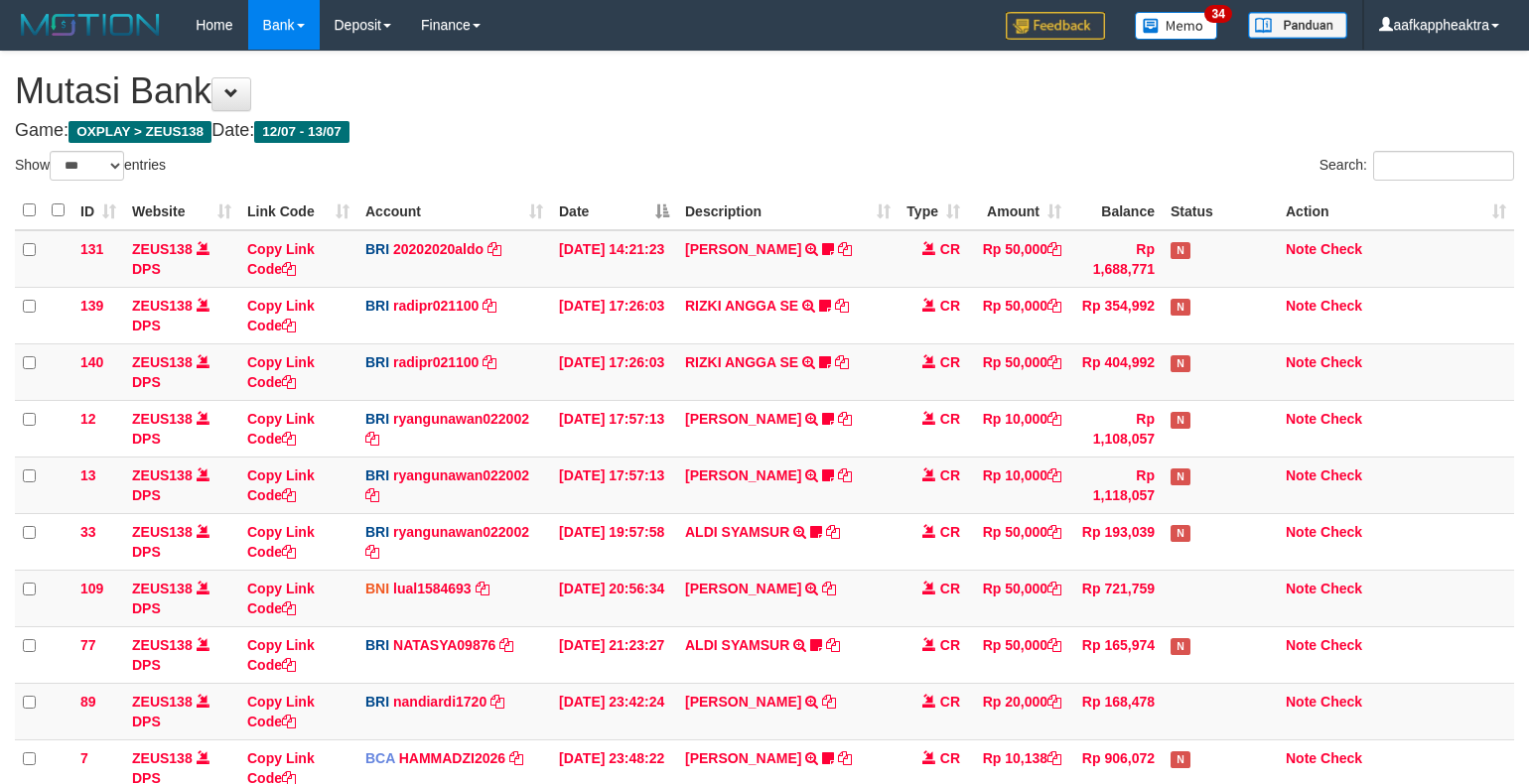 select on "***" 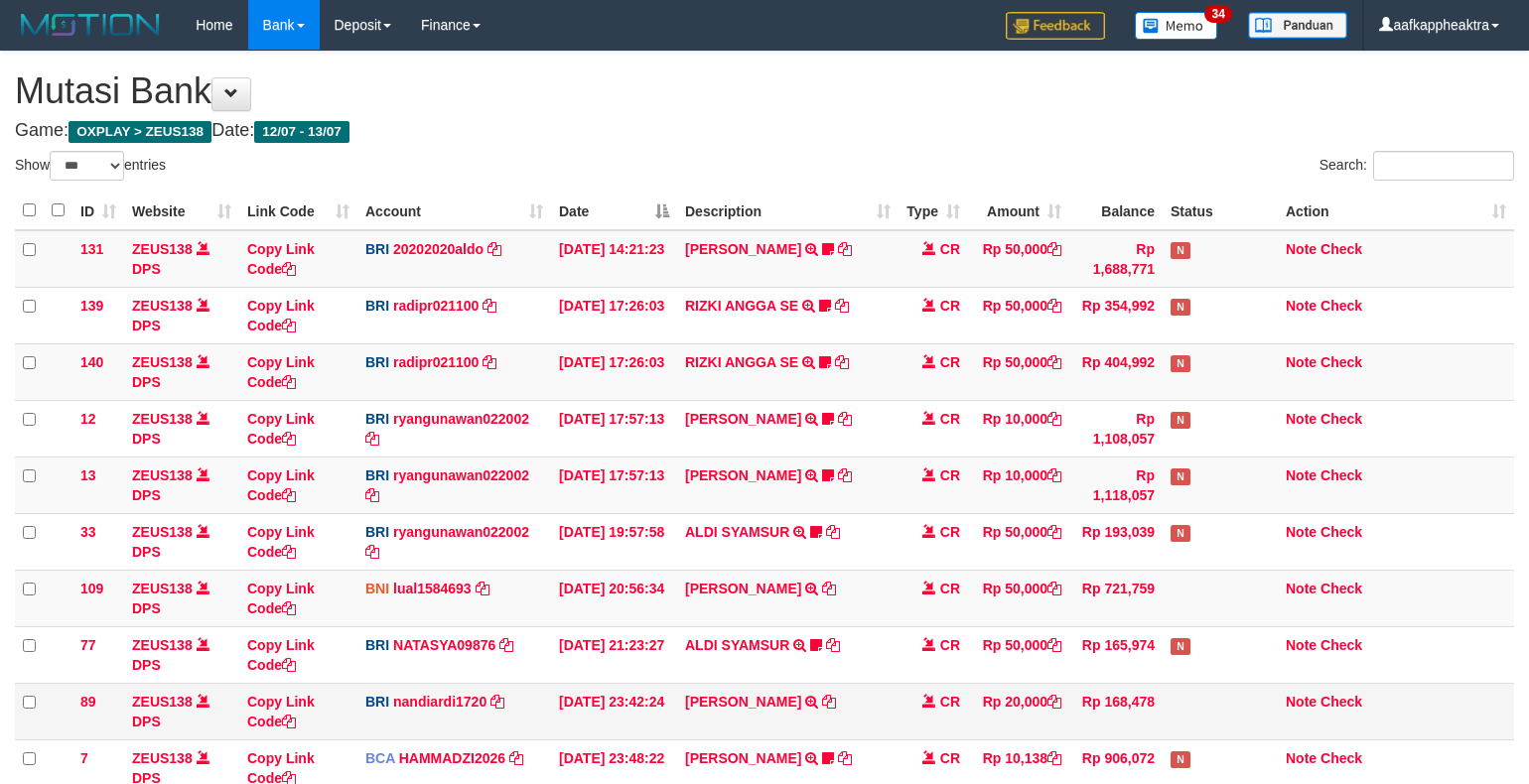 scroll, scrollTop: 321, scrollLeft: 0, axis: vertical 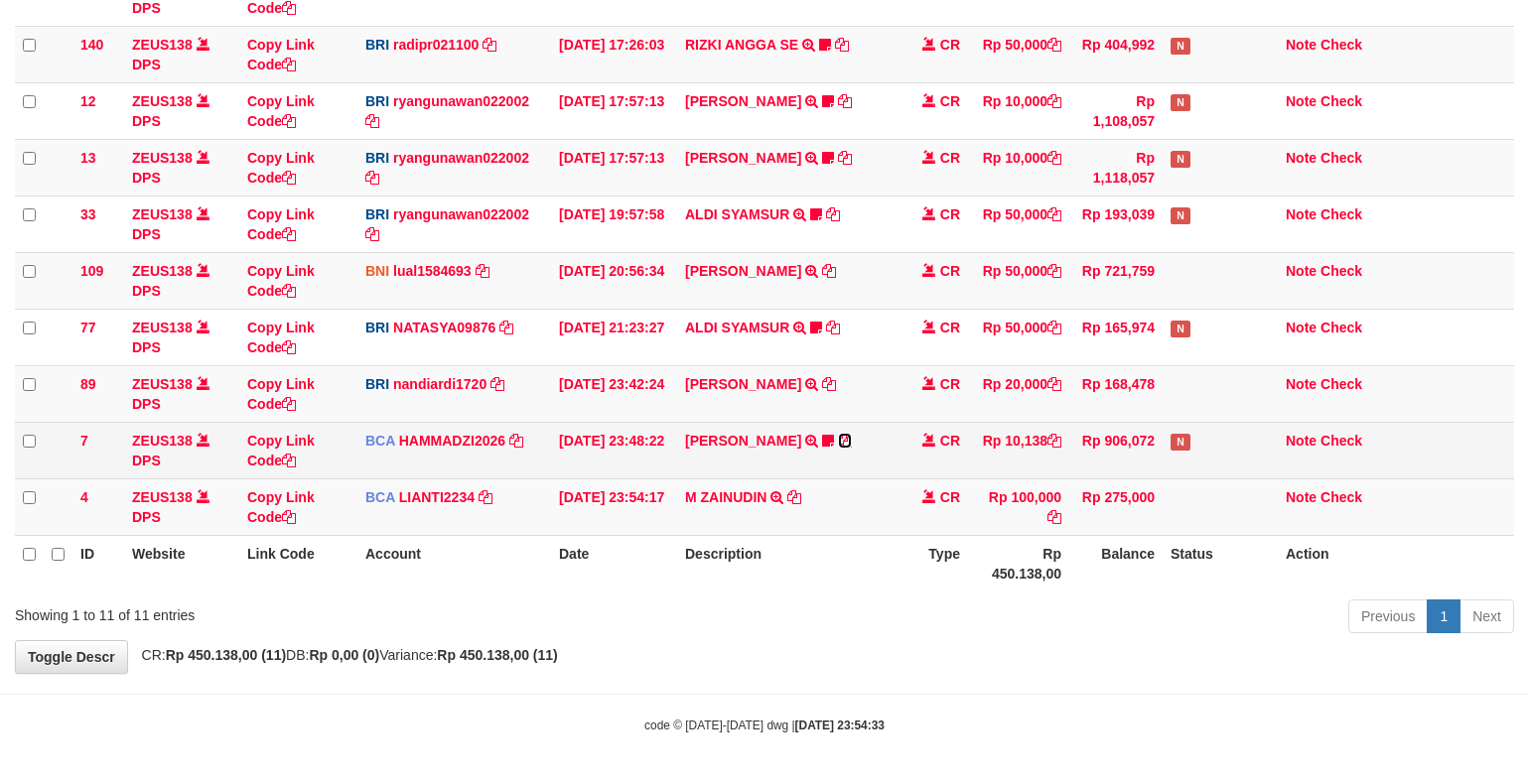 click at bounding box center (845, 441) 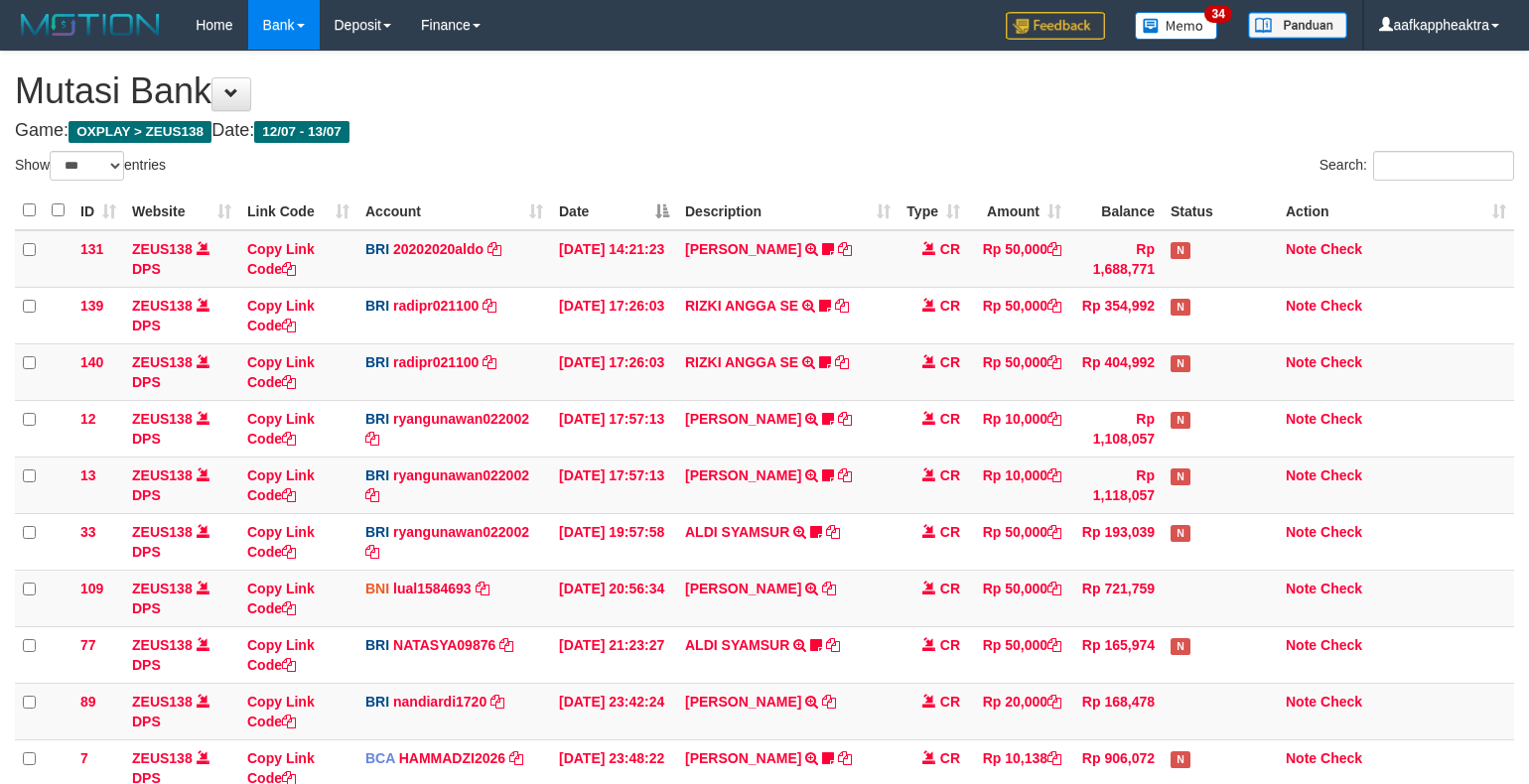 select on "***" 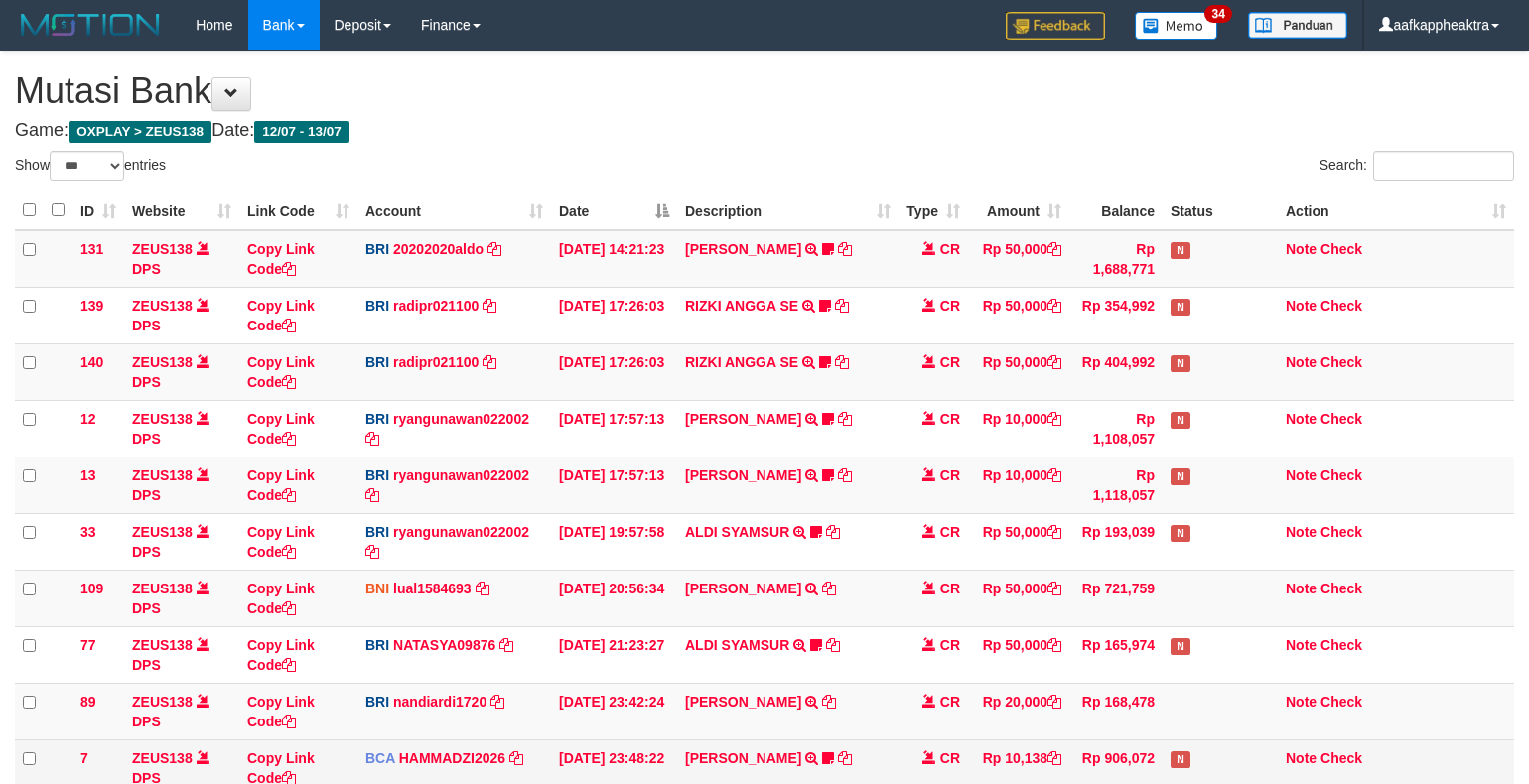 scroll, scrollTop: 321, scrollLeft: 0, axis: vertical 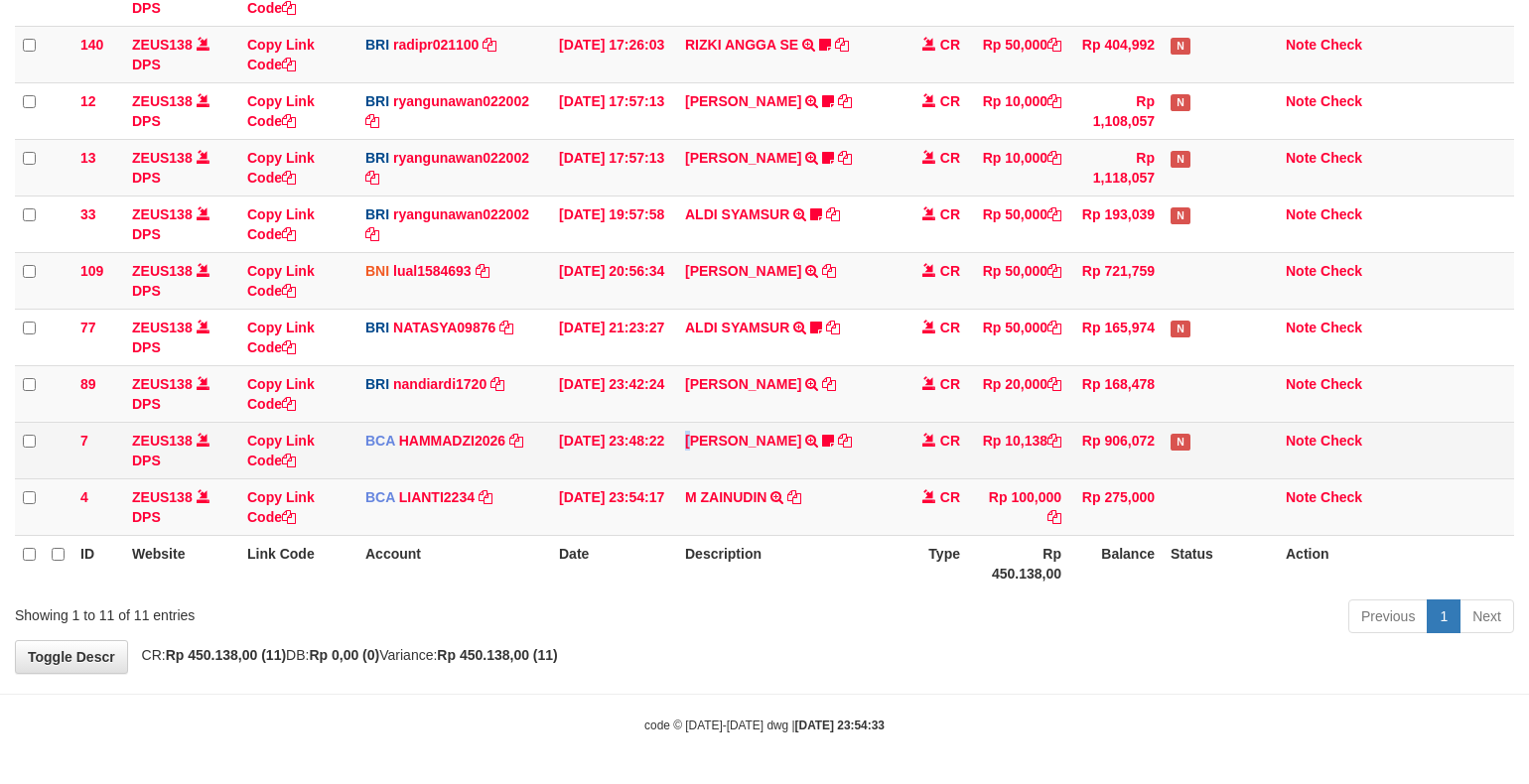 drag, startPoint x: 679, startPoint y: 458, endPoint x: 702, endPoint y: 448, distance: 25.079872 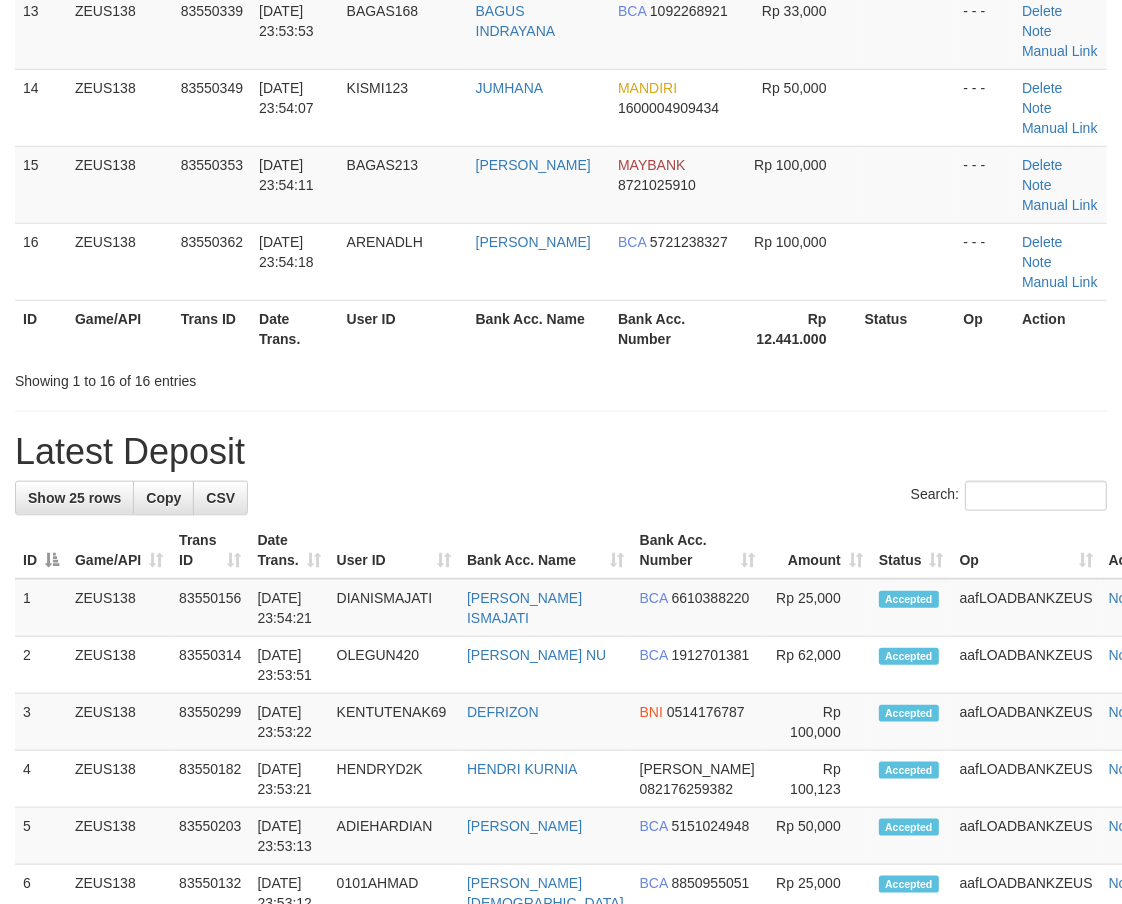 click on "**********" at bounding box center [561, 504] 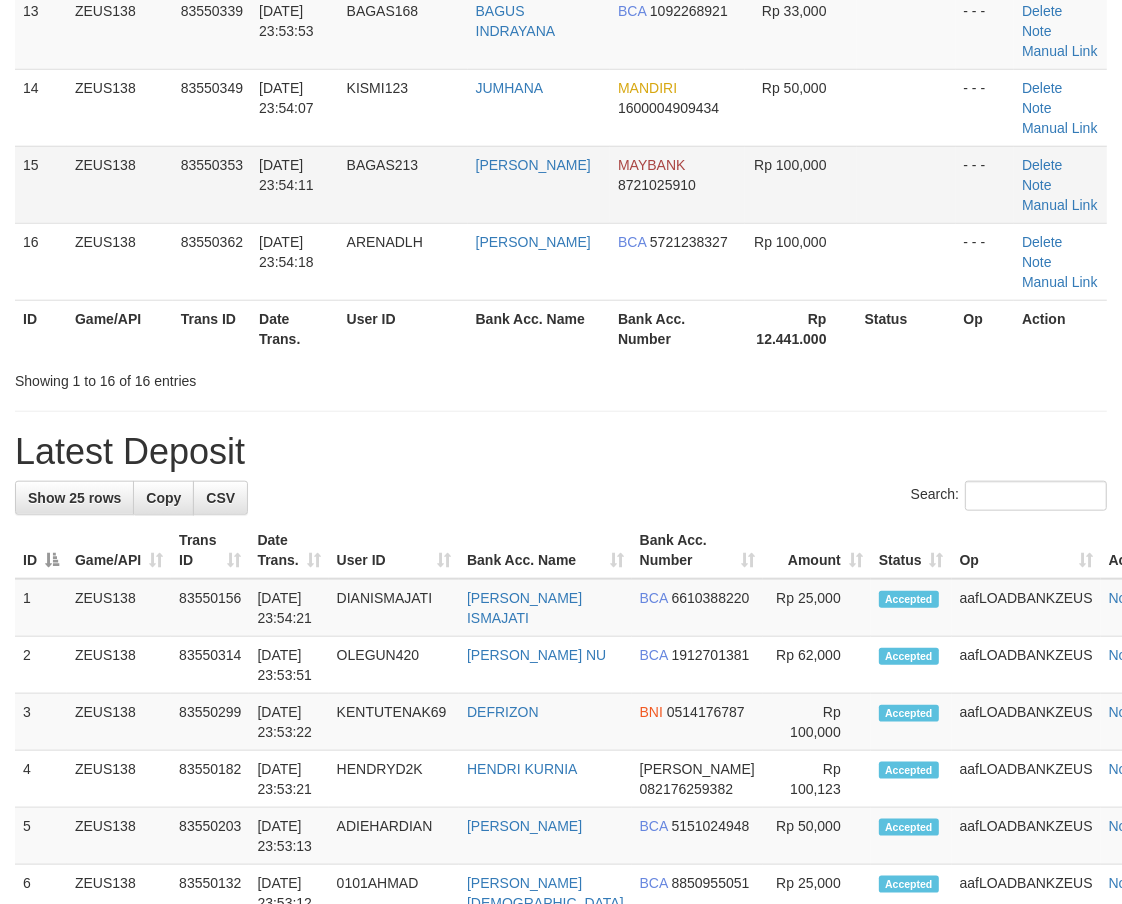 scroll, scrollTop: 787, scrollLeft: 0, axis: vertical 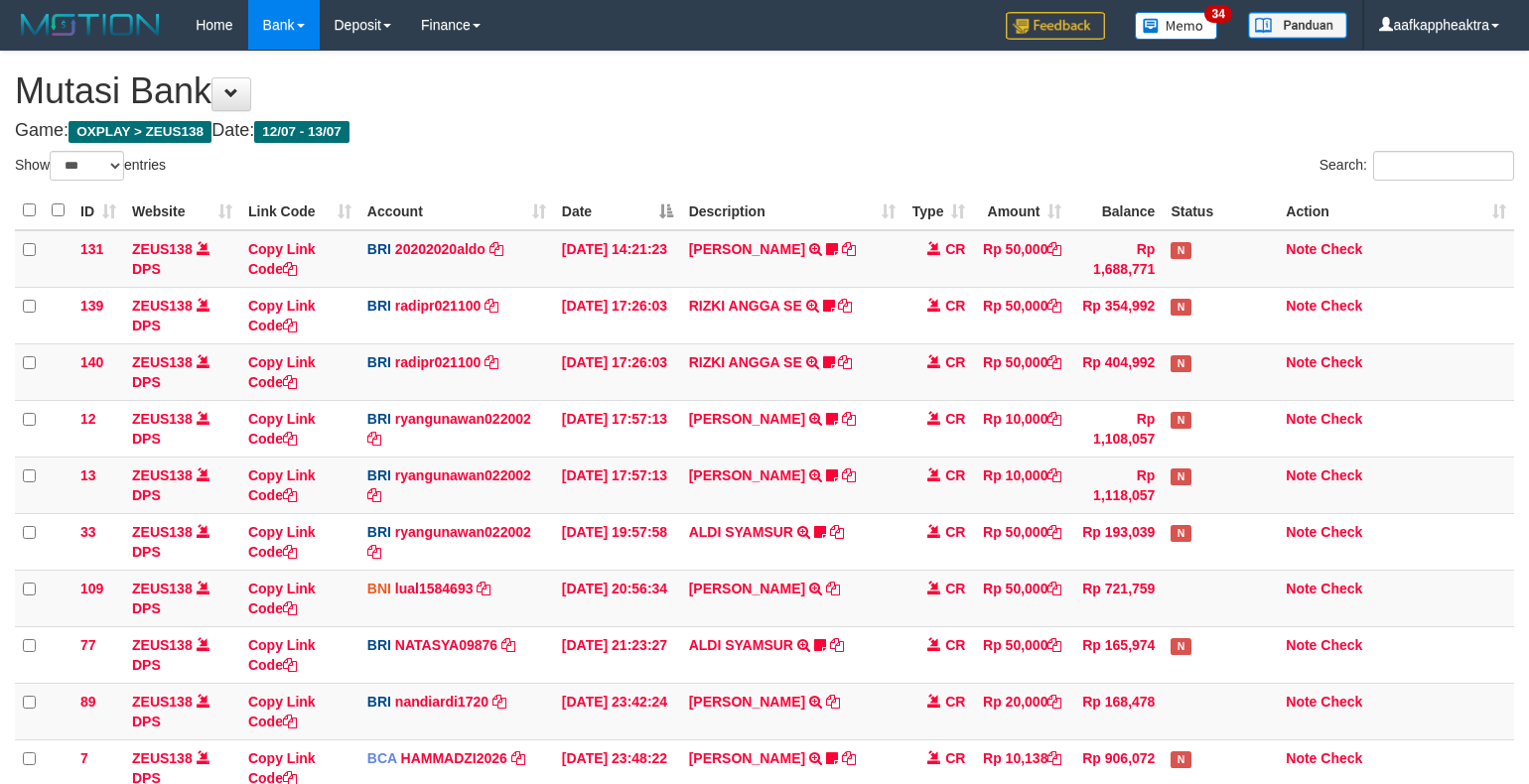 select on "***" 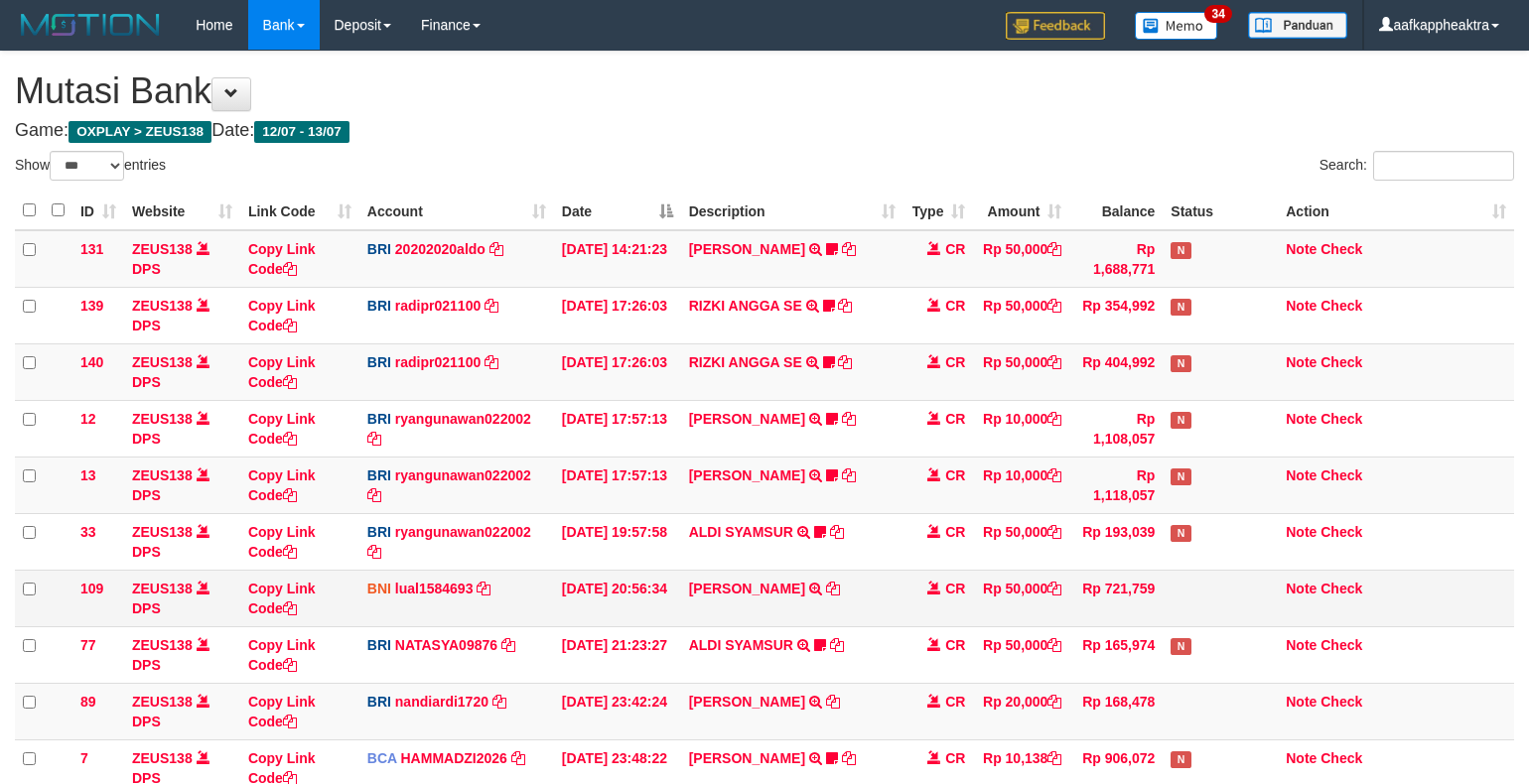 scroll, scrollTop: 263, scrollLeft: 0, axis: vertical 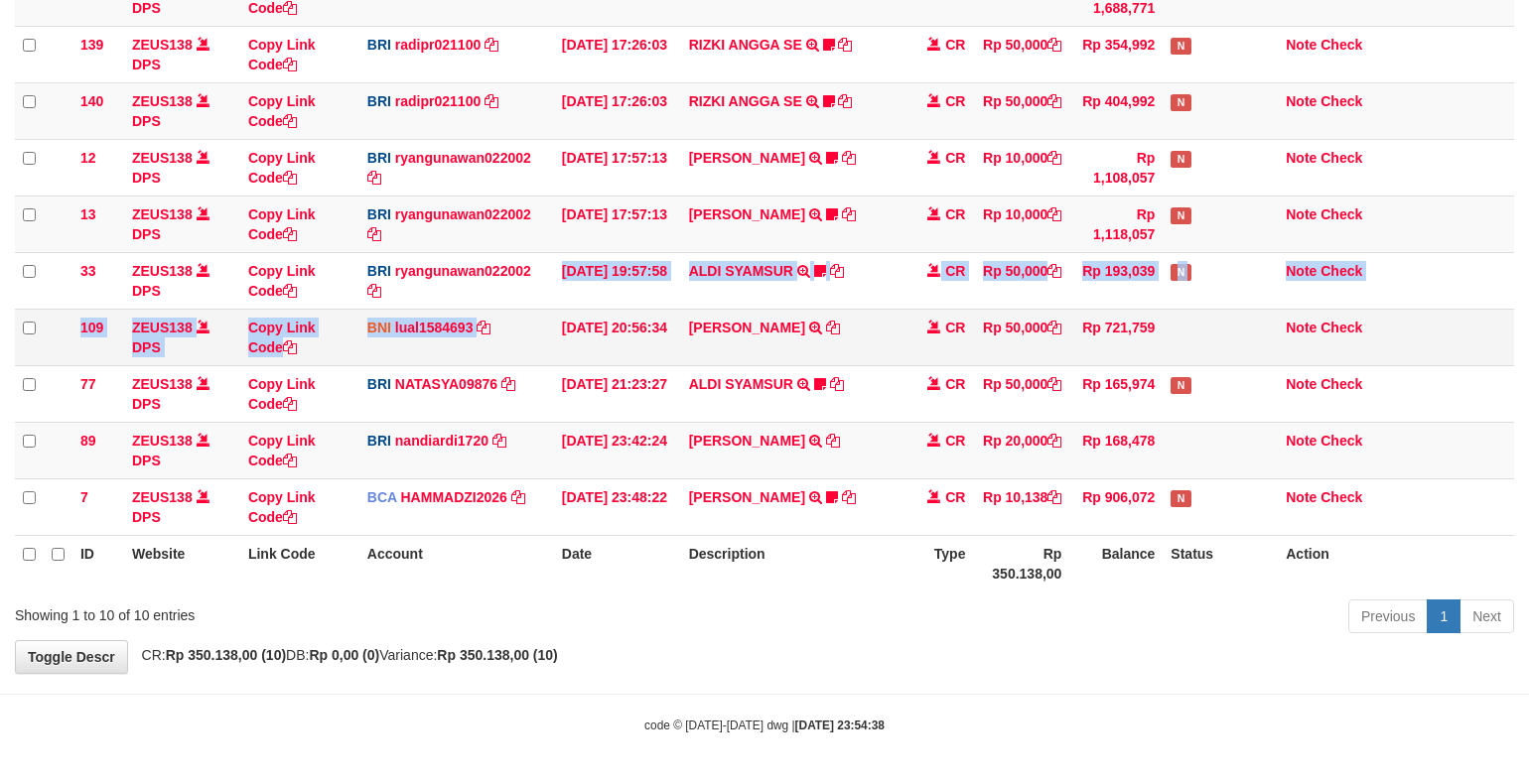 click on "131
ZEUS138    DPS
Copy Link Code
BRI
20202020aldo
DPS
REVALDO SAGITA
mutasi_20250713_3778 | 131
mutasi_20250713_3778 | 131
13/07/2025 14:21:23
DANA HERISUPRAPTO            TRANSFER NBMB DANA HERISUPRAPTO TO REVALDO SAGITA    Herisuprapto
CR
Rp 50,000
Rp 1,688,771
N
Note
Check
139
ZEUS138    DPS
Copy Link Code
BRI
radipr021100
DPS
REYNALDI ADI PRATAMA
mutasi_20250713_3774 | 139" at bounding box center [764, 252] 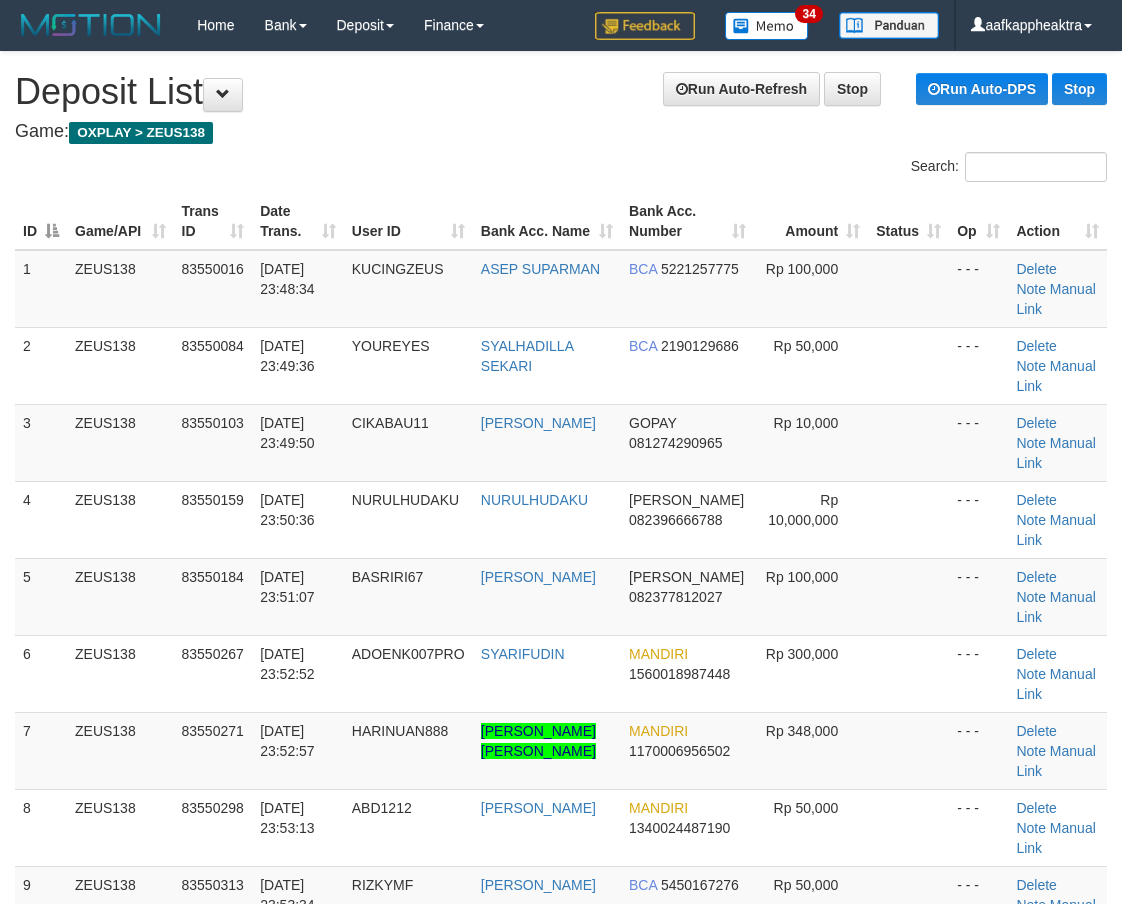 scroll, scrollTop: 1163, scrollLeft: 0, axis: vertical 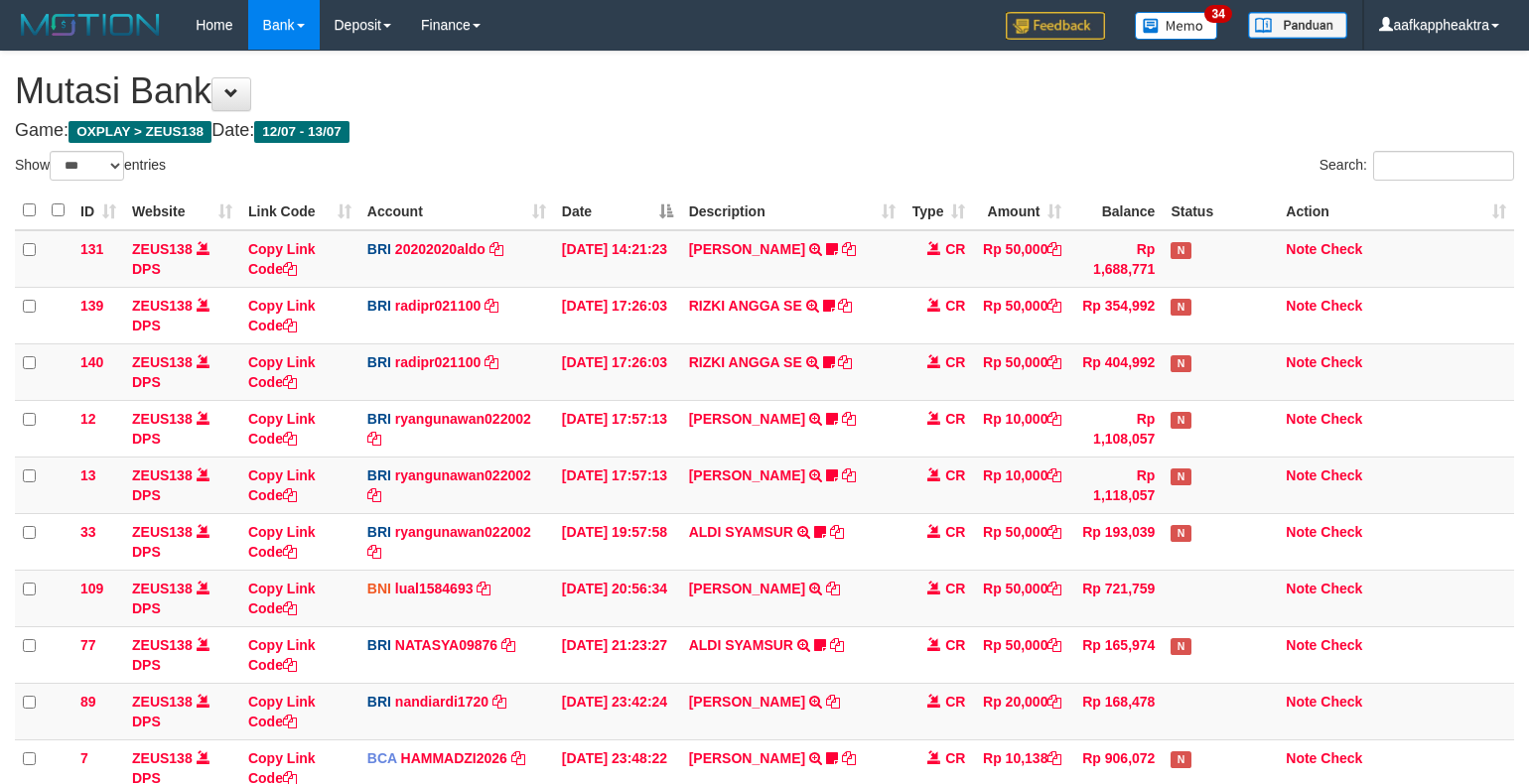 select on "***" 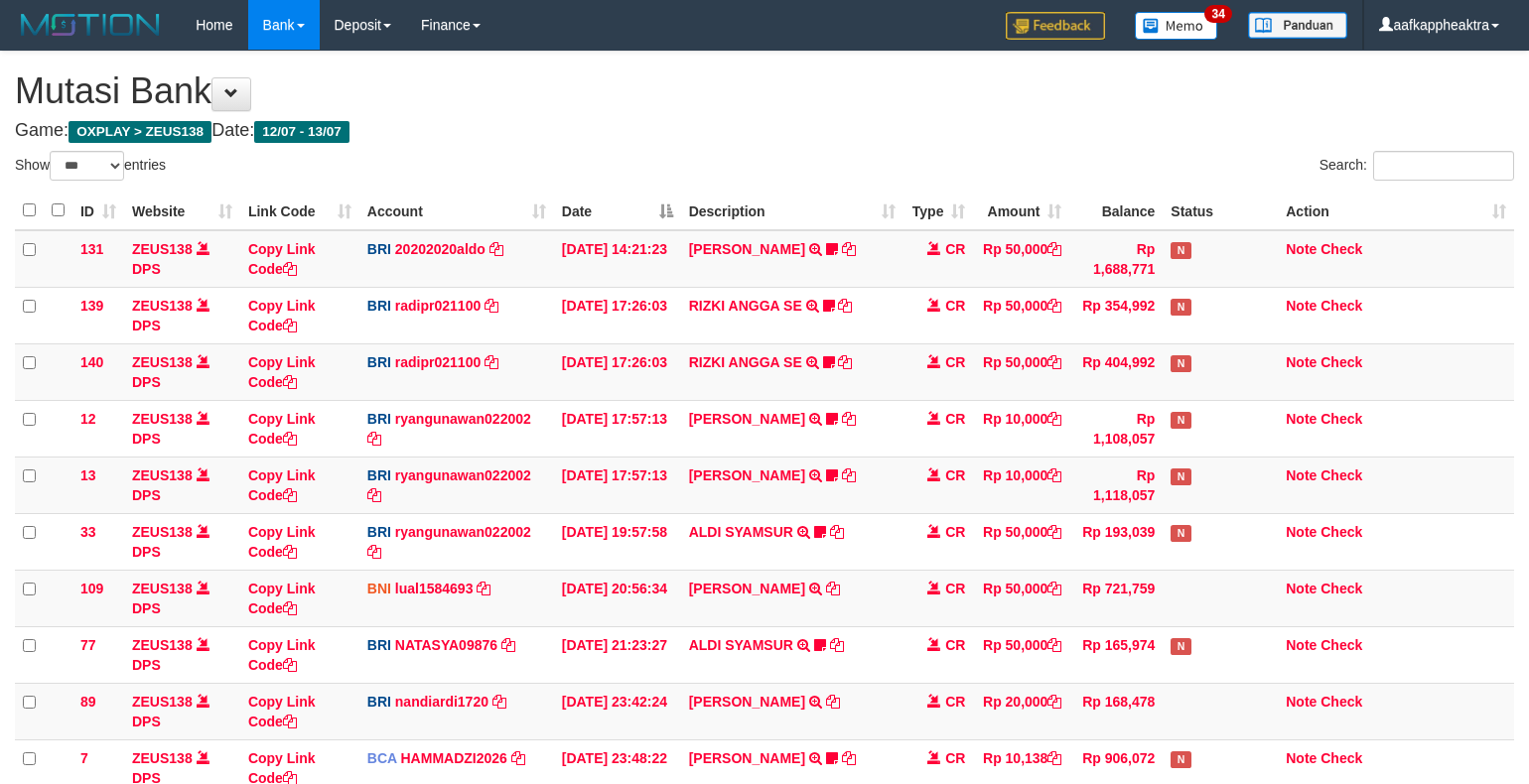 scroll, scrollTop: 263, scrollLeft: 0, axis: vertical 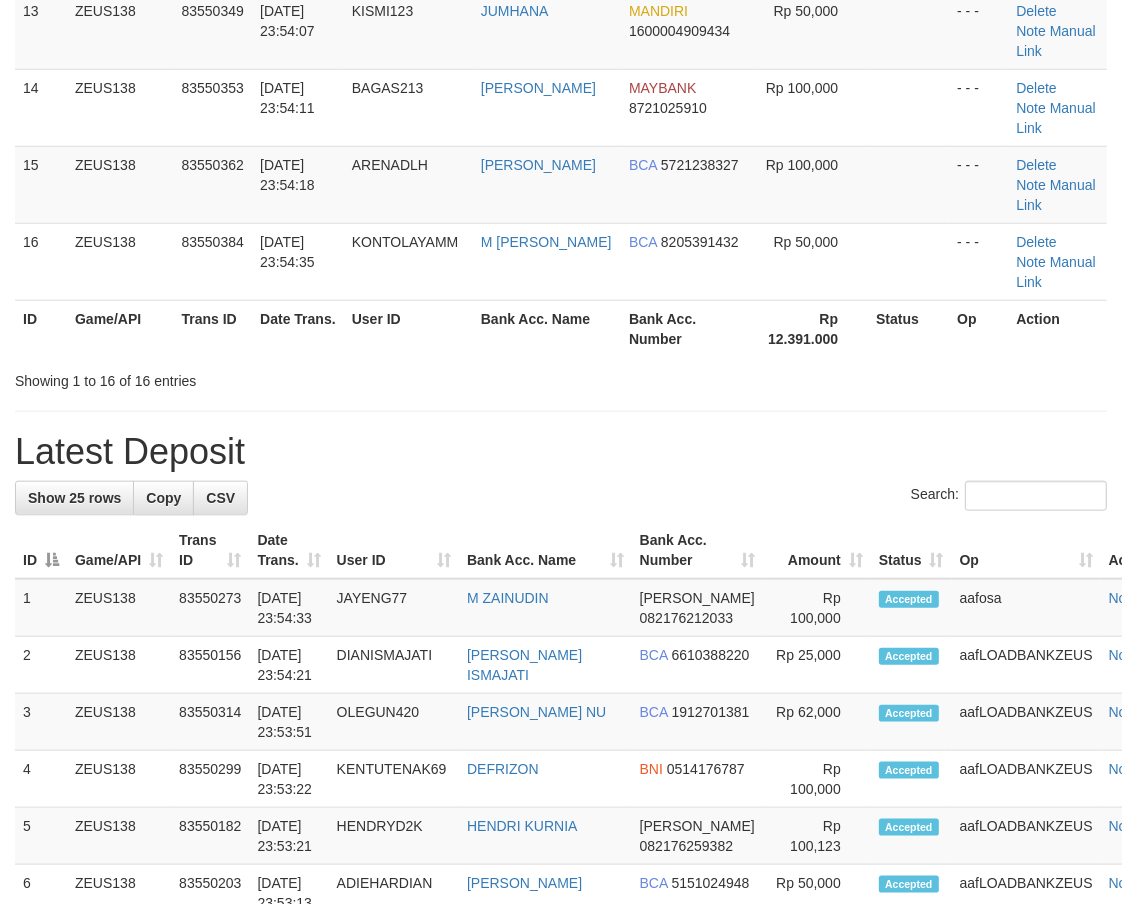click on "**********" at bounding box center (561, 504) 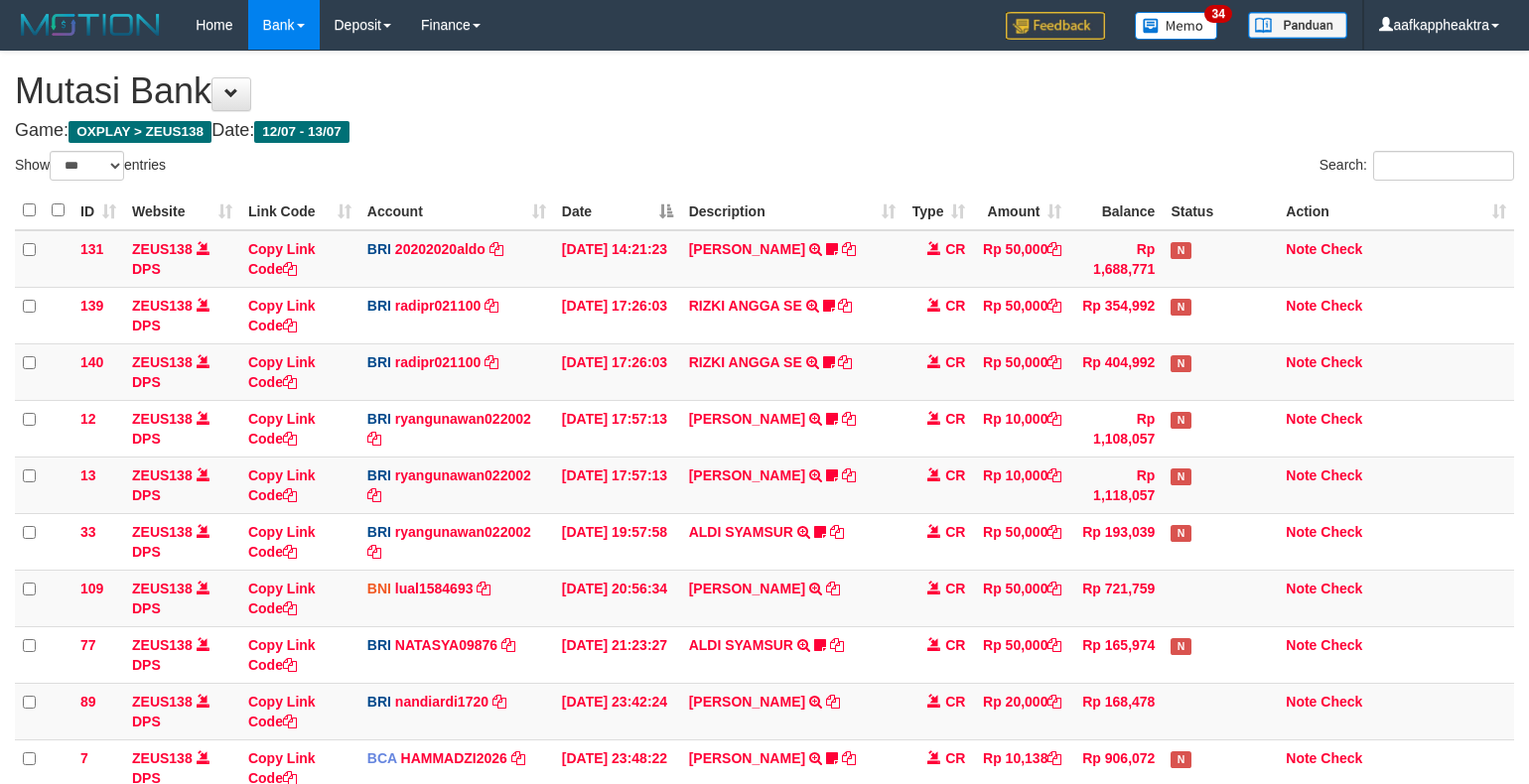 select on "***" 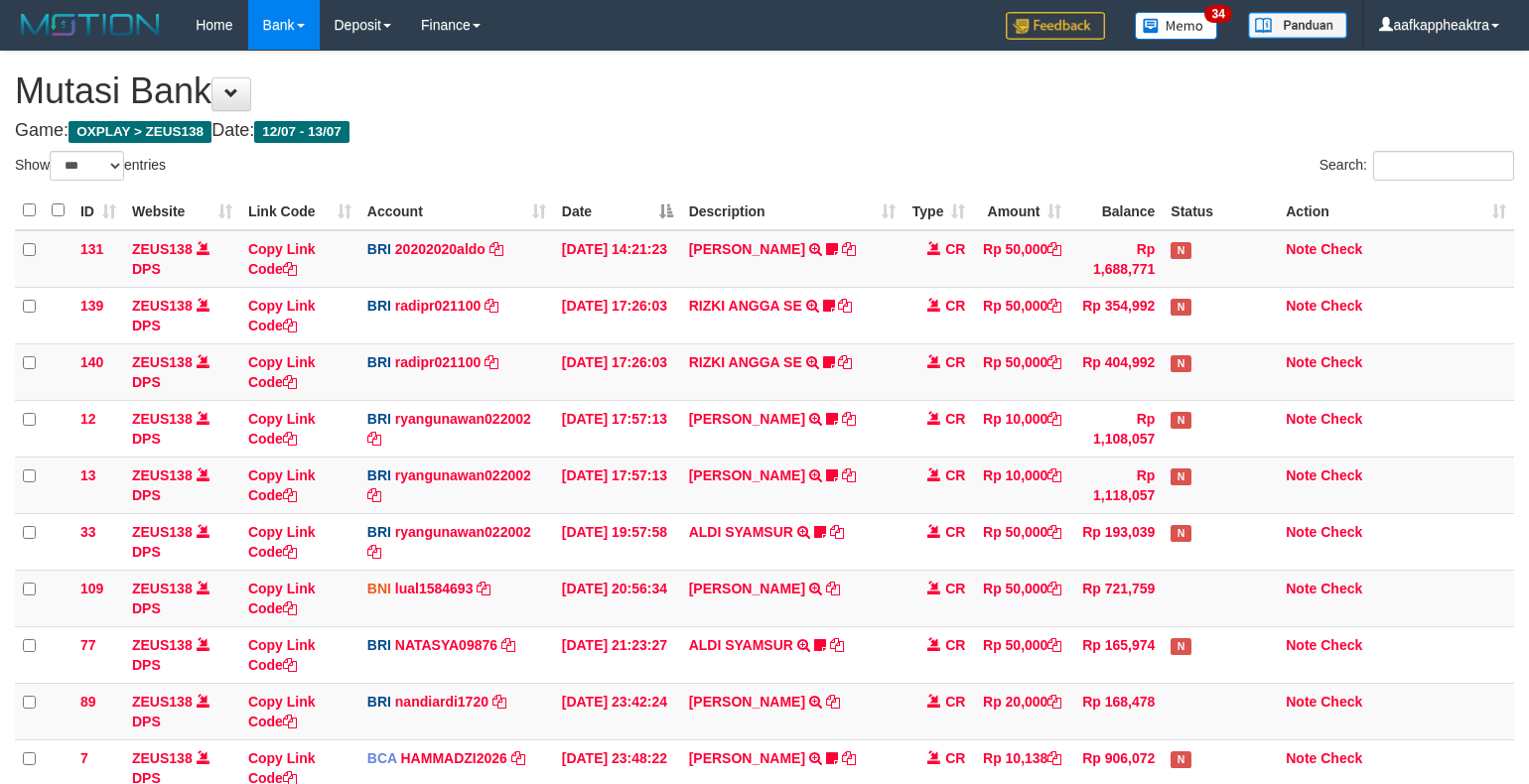 scroll, scrollTop: 263, scrollLeft: 0, axis: vertical 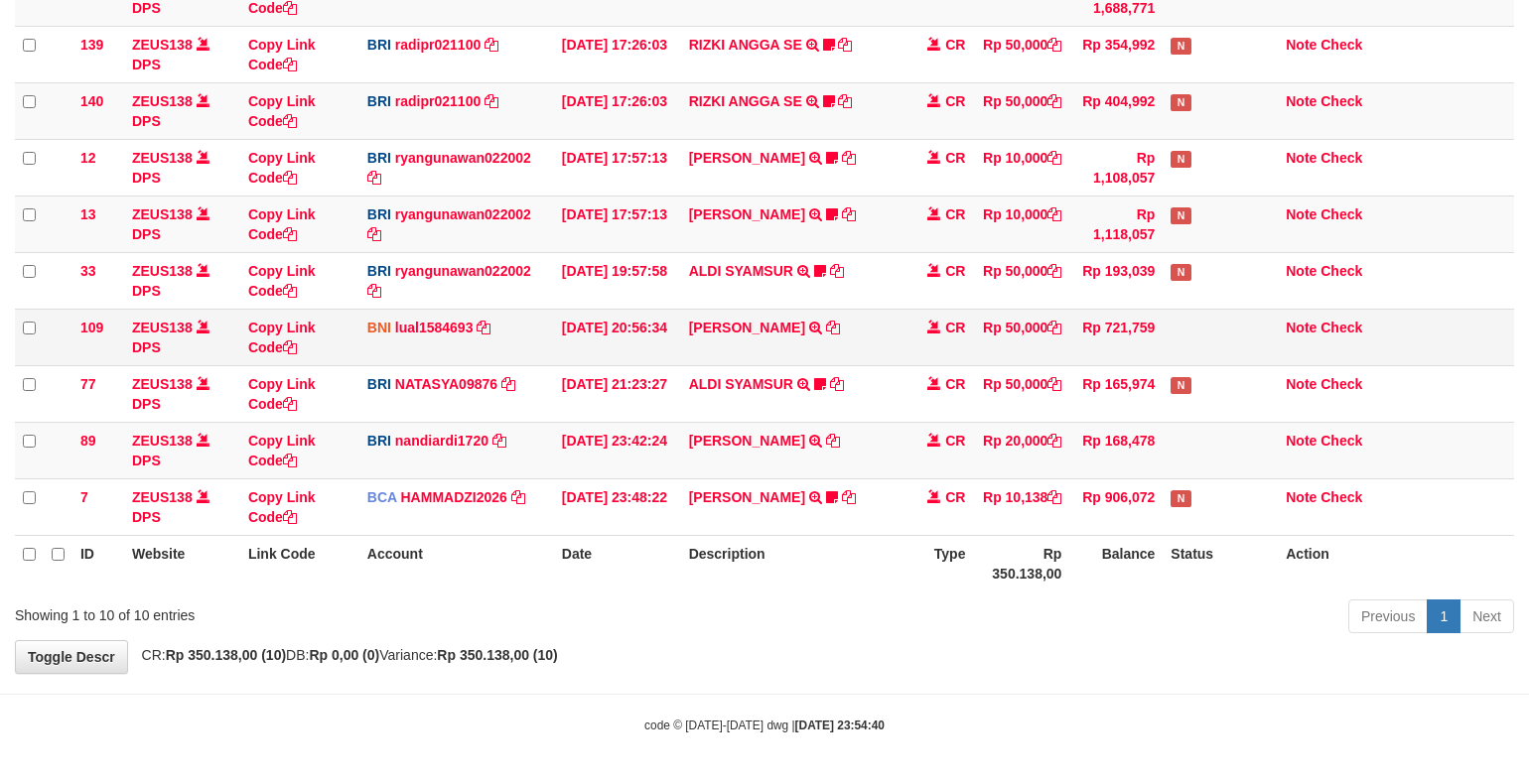 click on "BNI
lual1584693
DPS
LUCKY ALAMSYAH
mutasi_20250713_2414 | 109
mutasi_20250713_2414 | 109" at bounding box center (457, 336) 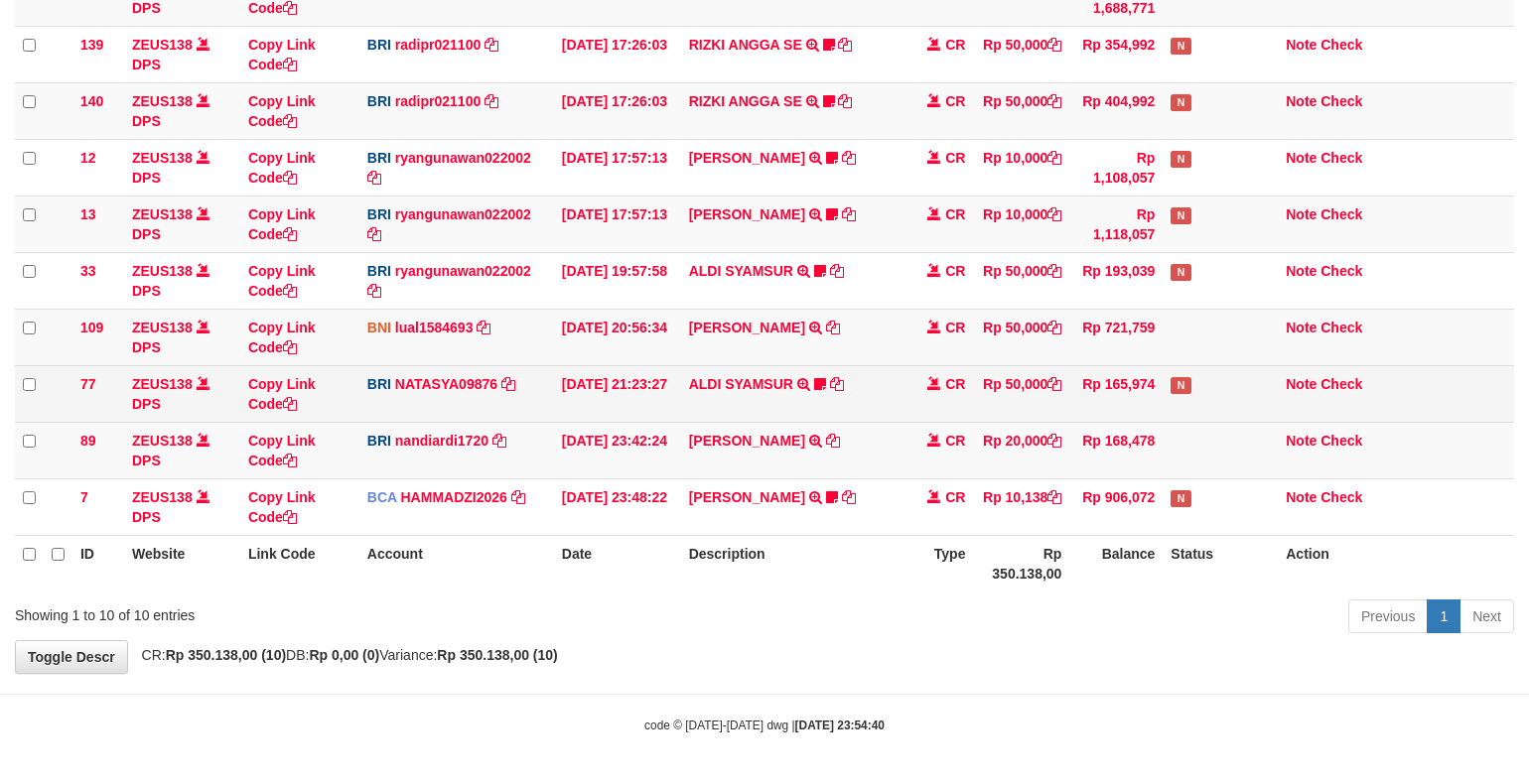 click on "77
ZEUS138    DPS
Copy Link Code
BRI
NATASYA09876
DPS
SITI NURLITA SAPITRI
mutasi_20250713_3126 | 77
mutasi_20250713_3126 | 77
13/07/2025 21:23:27
ALDI SYAMSUR            TRANSFER NBMB ALDI SYAMSUR TO SITI NURLITA SAPITRI    ALDISYAMSUR
CR
Rp 50,000
Rp 165,974
N
Note
Check" at bounding box center [764, 393] 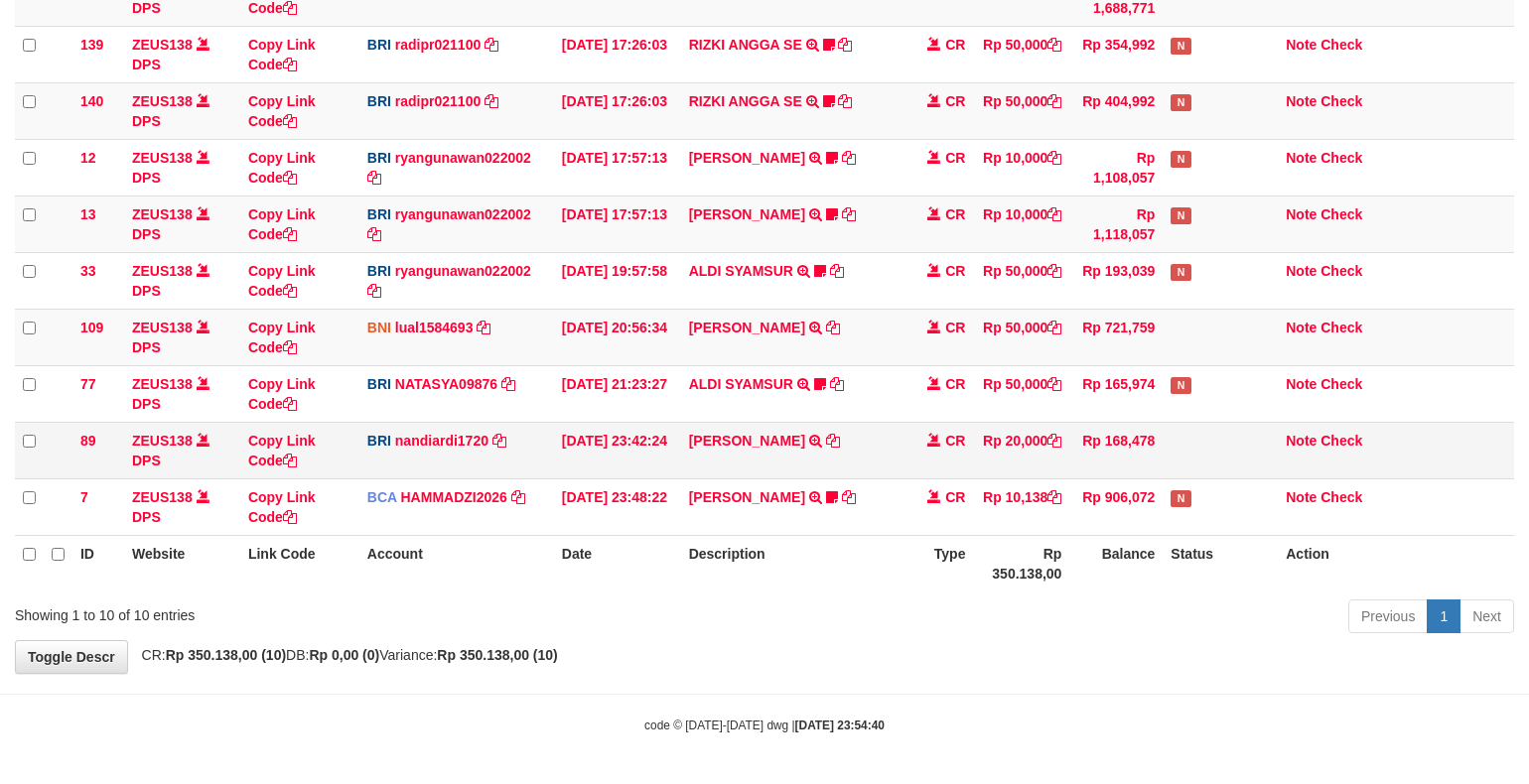 click on "[DATE] 23:42:24" at bounding box center (618, 450) 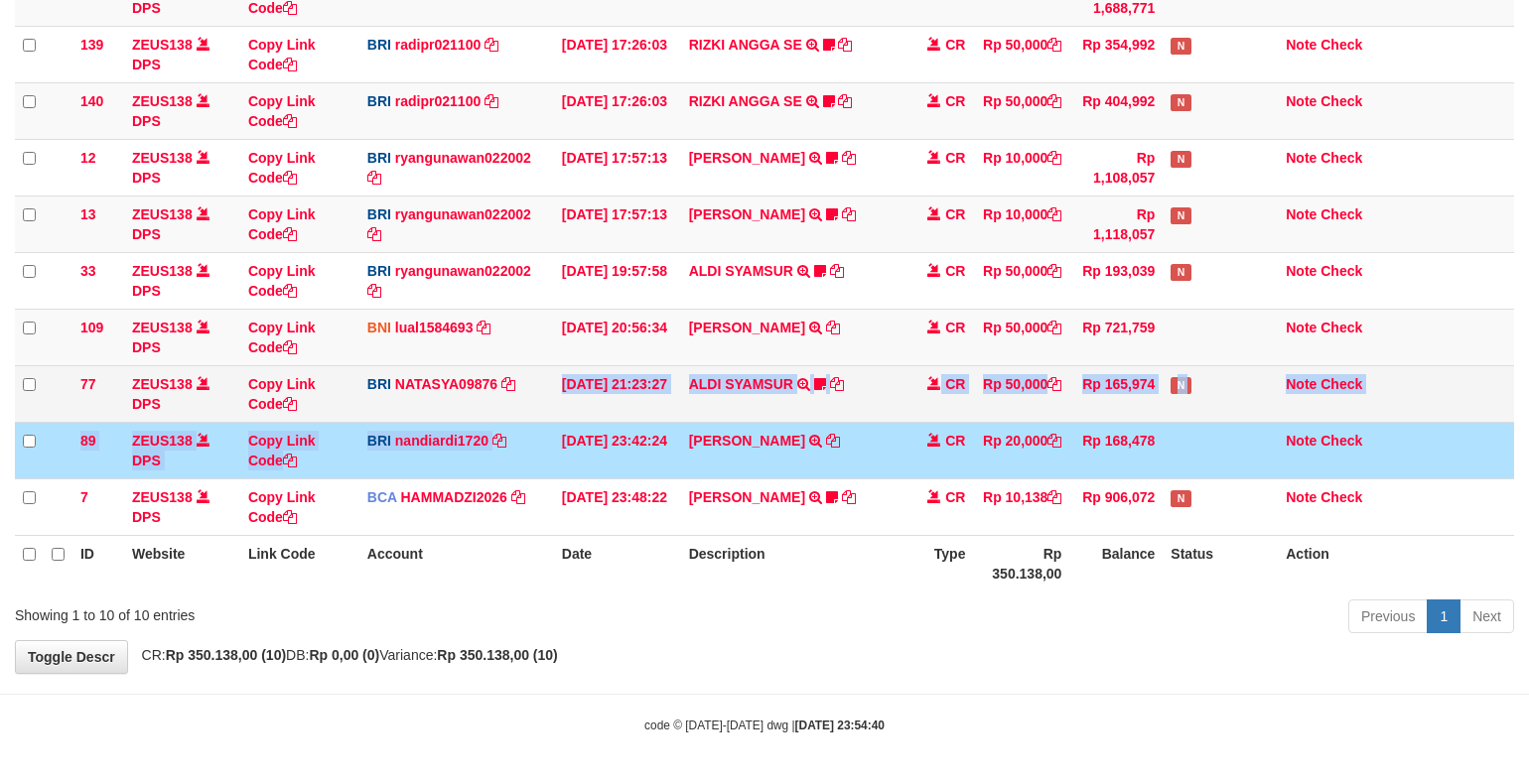 drag, startPoint x: 539, startPoint y: 427, endPoint x: 1132, endPoint y: 363, distance: 596.4436 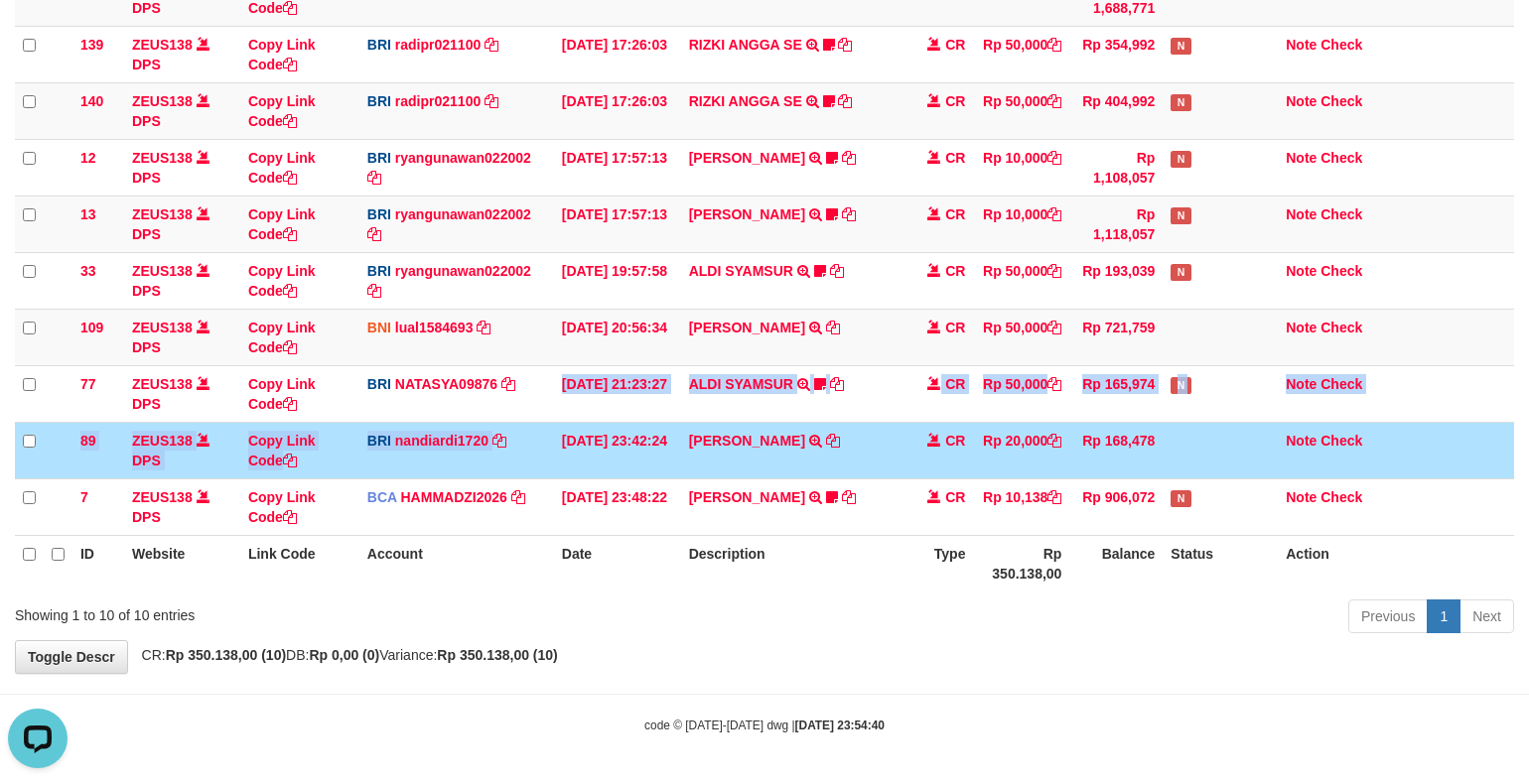 scroll, scrollTop: 0, scrollLeft: 0, axis: both 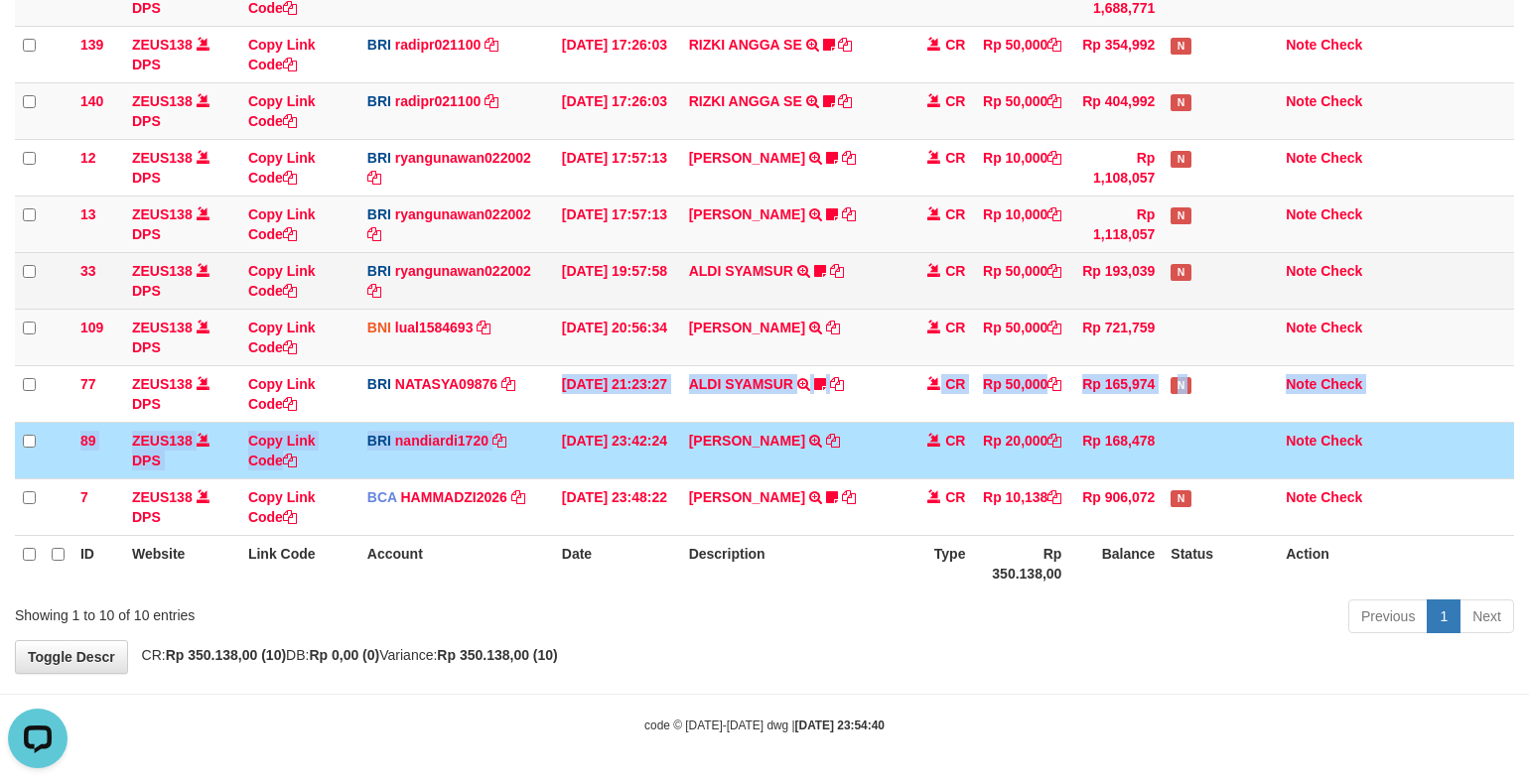 click on "131
ZEUS138    DPS
Copy Link Code
BRI
20202020aldo
DPS
[PERSON_NAME]
mutasi_20250713_3778 | 131
mutasi_20250713_3778 | 131
[DATE] 14:21:23
[PERSON_NAME] HERISUPRAPTO            TRANSFER NBMB [PERSON_NAME] HERISUPRAPTO TO [PERSON_NAME]    Herisuprapto
CR
Rp 50,000
Rp 1,688,771
N
Note
Check
139
ZEUS138    DPS
Copy Link Code
BRI
radipr021100
DPS
[PERSON_NAME]
mutasi_20250713_3774 | 139" at bounding box center [764, 252] 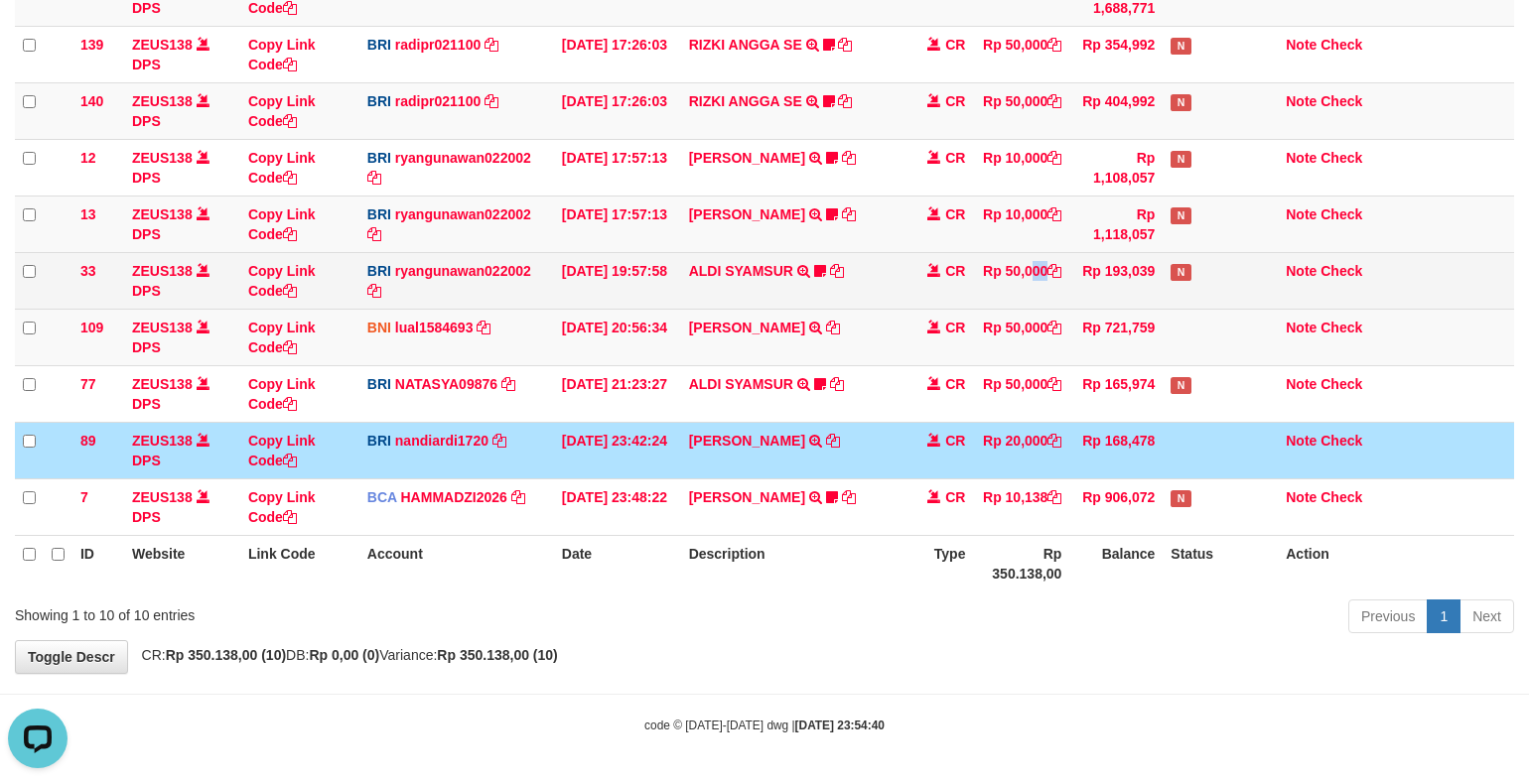 drag, startPoint x: 1006, startPoint y: 268, endPoint x: 1003, endPoint y: 288, distance: 20.22375 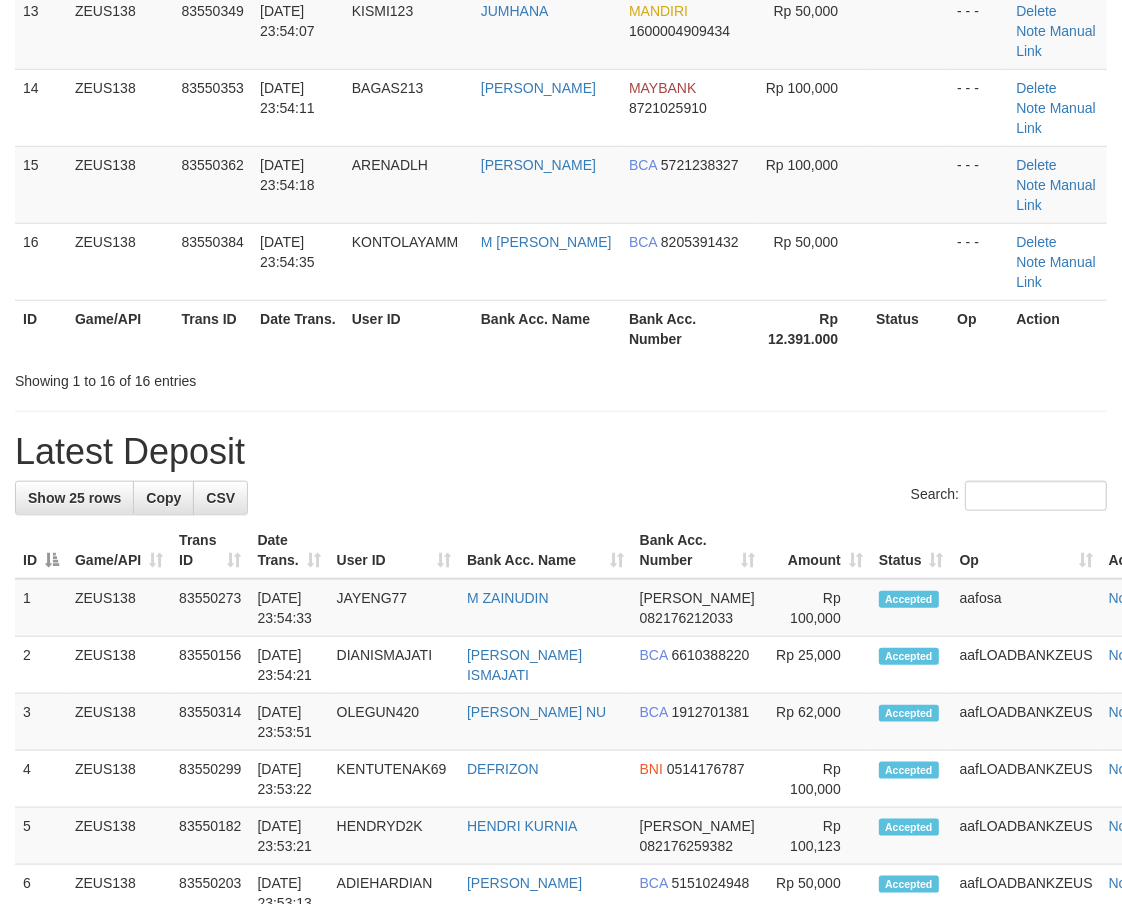 scroll, scrollTop: 787, scrollLeft: 0, axis: vertical 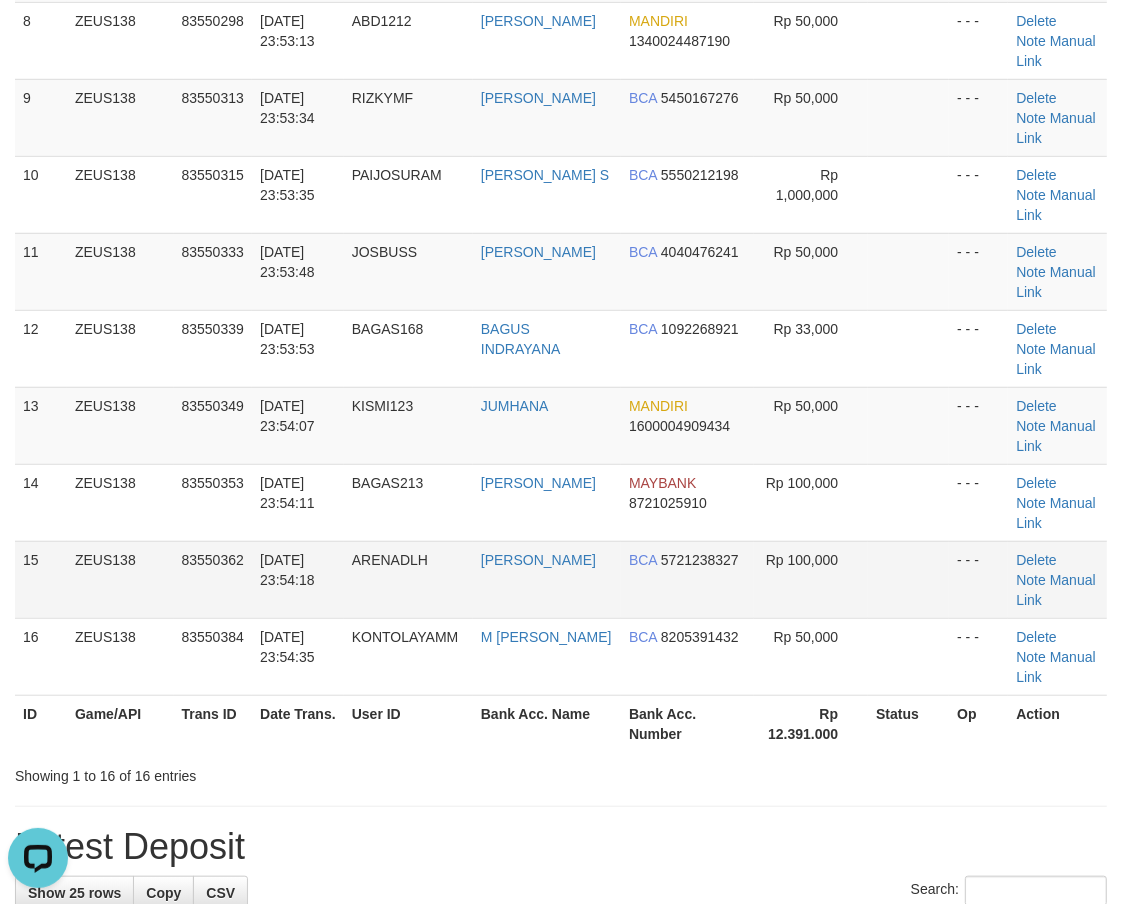 drag, startPoint x: 565, startPoint y: 573, endPoint x: 458, endPoint y: 588, distance: 108.04629 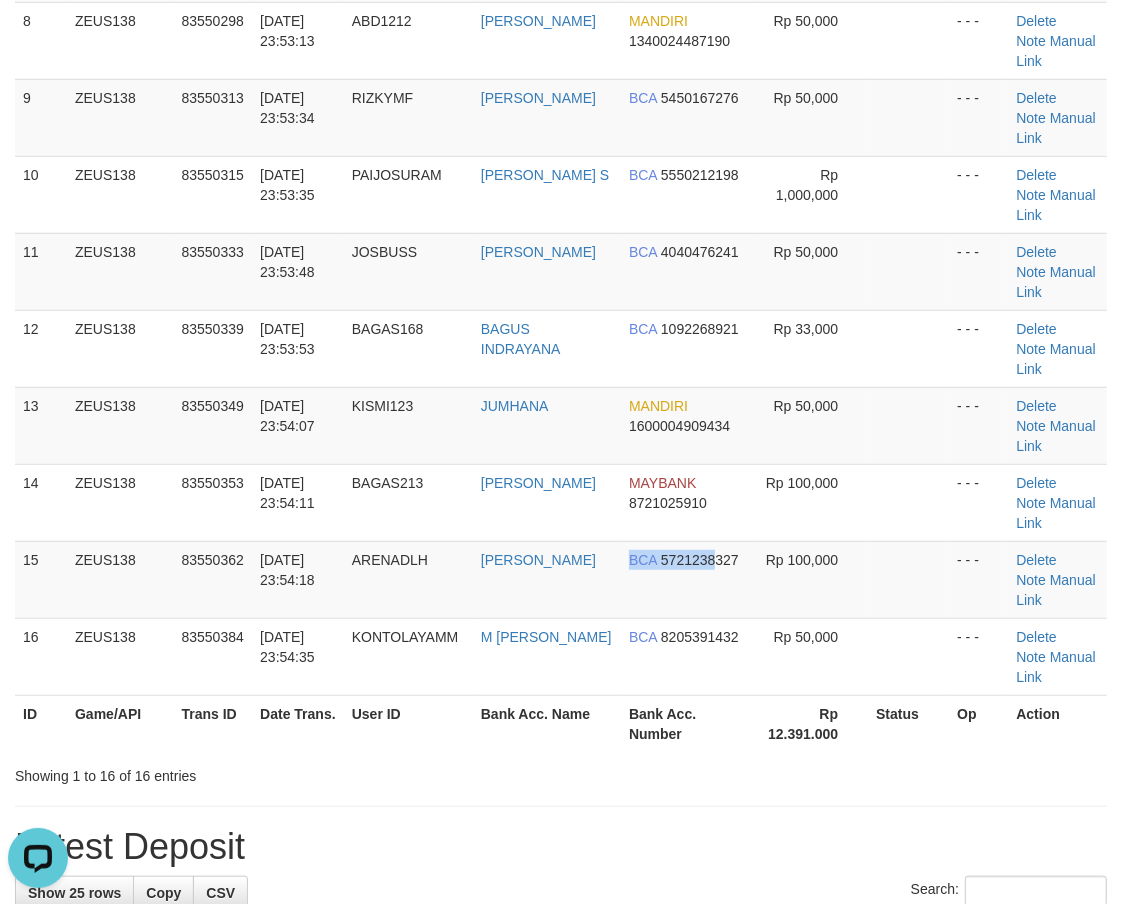 drag, startPoint x: 674, startPoint y: 592, endPoint x: 5, endPoint y: 558, distance: 669.8634 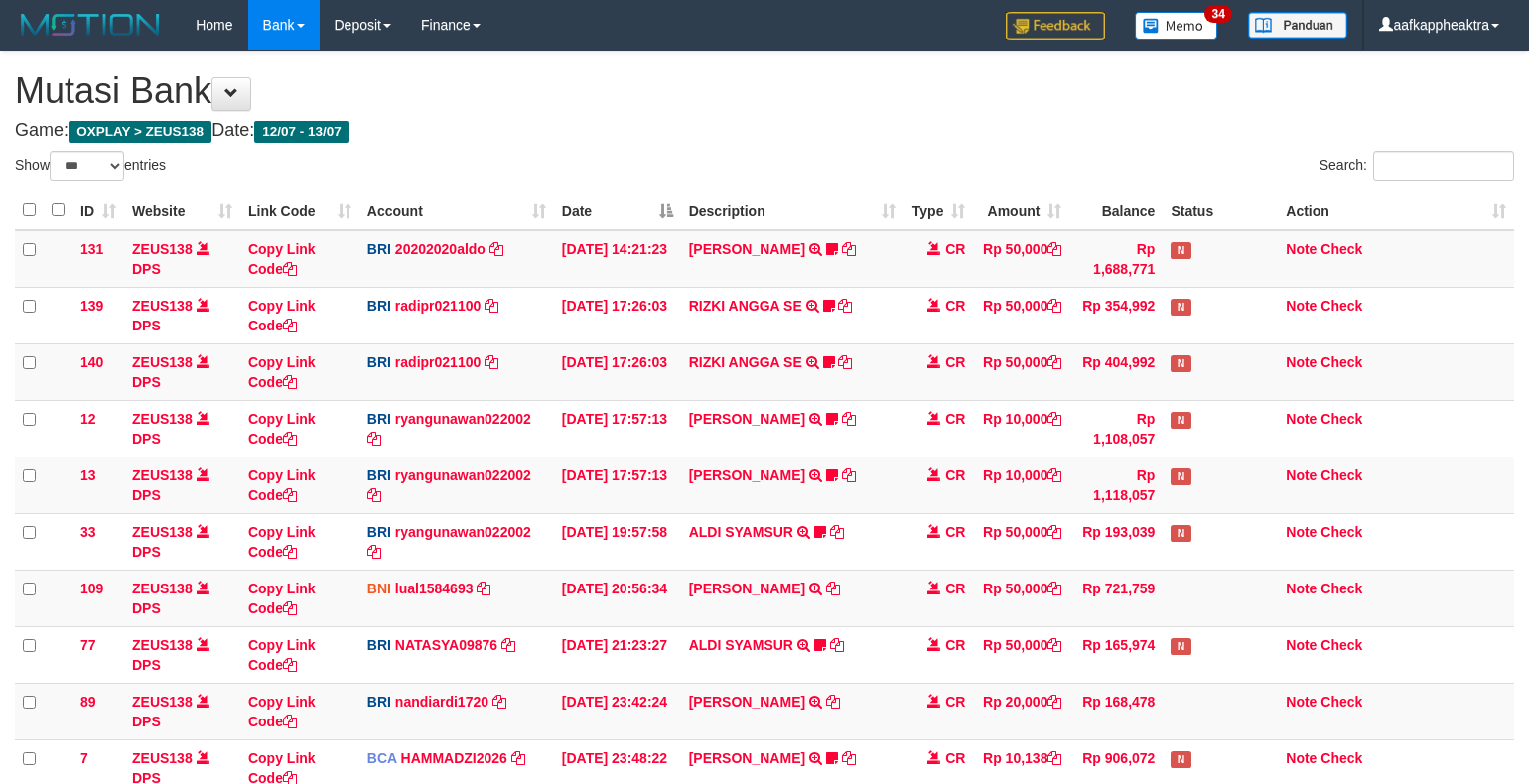 select on "***" 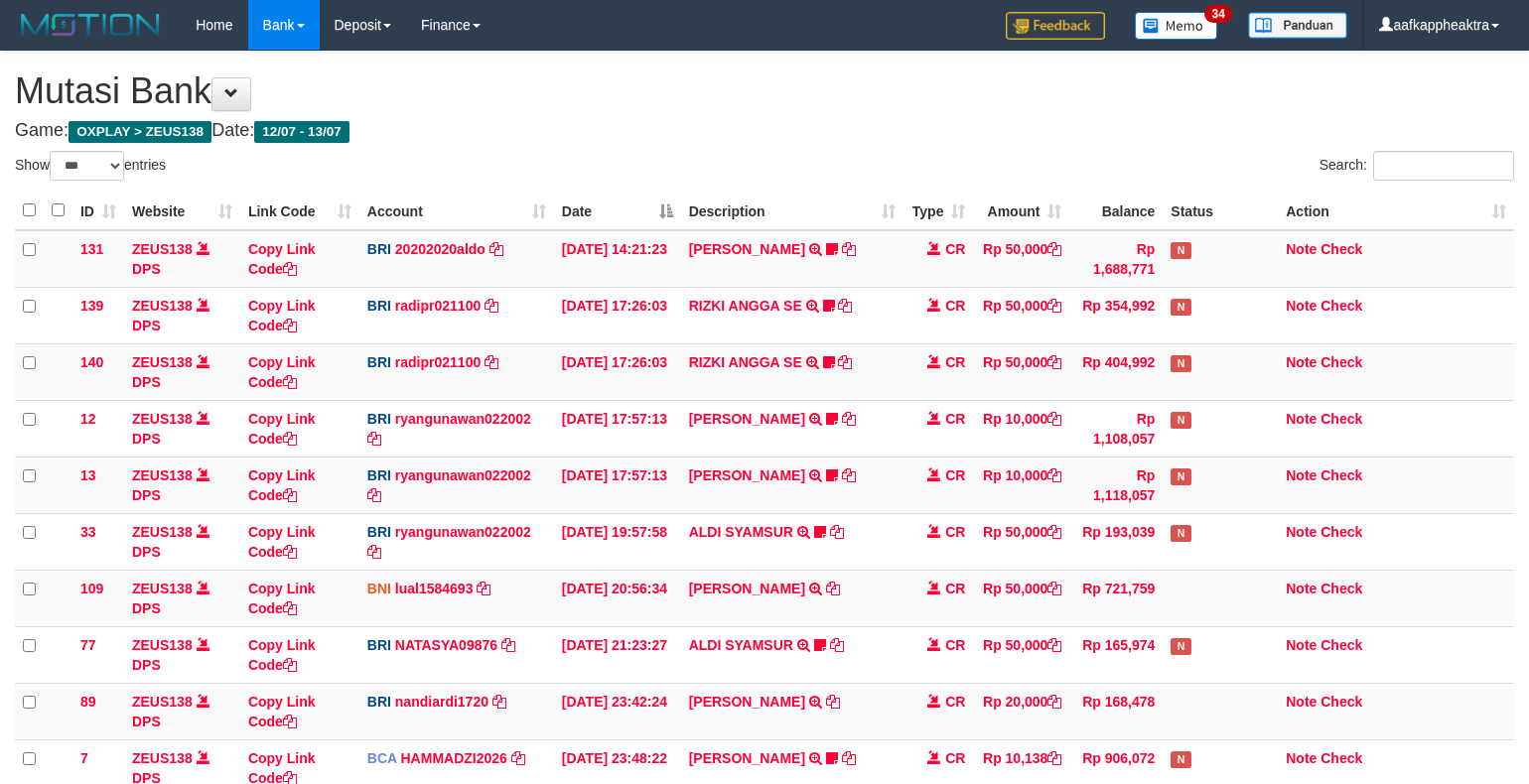 scroll, scrollTop: 263, scrollLeft: 0, axis: vertical 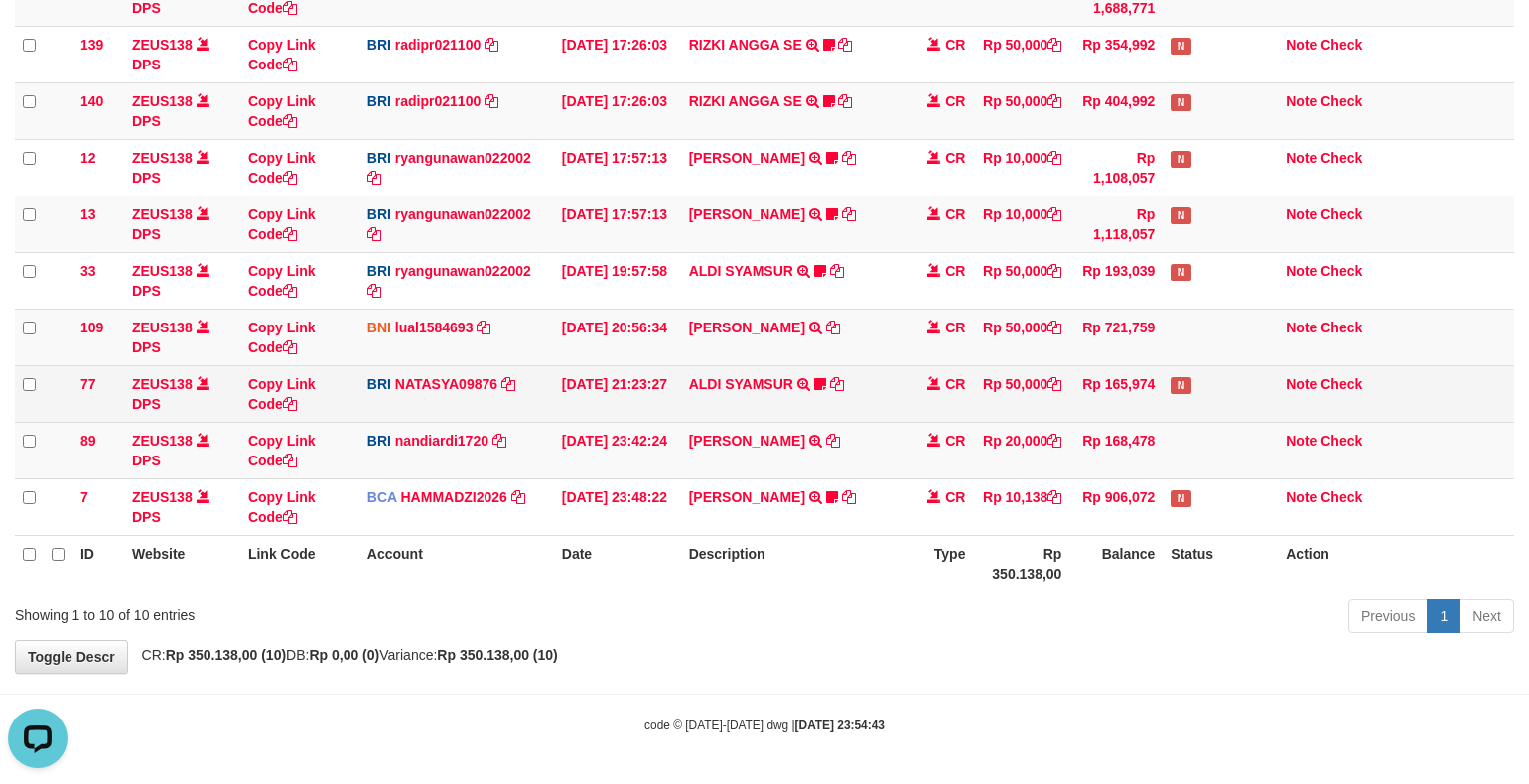 click on "131
ZEUS138    DPS
Copy Link Code
BRI
20202020aldo
DPS
REVALDO SAGITA
mutasi_20250713_3778 | 131
mutasi_20250713_3778 | 131
[DATE] 14:21:23
[PERSON_NAME] HERISUPRAPTO            TRANSFER NBMB [PERSON_NAME] HERISUPRAPTO TO REVALDO SAGITA    Herisuprapto
CR
Rp 50,000
Rp 1,688,771
N
Note
Check
139
ZEUS138    DPS
Copy Link Code
BRI
radipr021100
DPS
REYNALDI ADI PRATAMA
mutasi_20250713_3774 | 139" at bounding box center (764, 252) 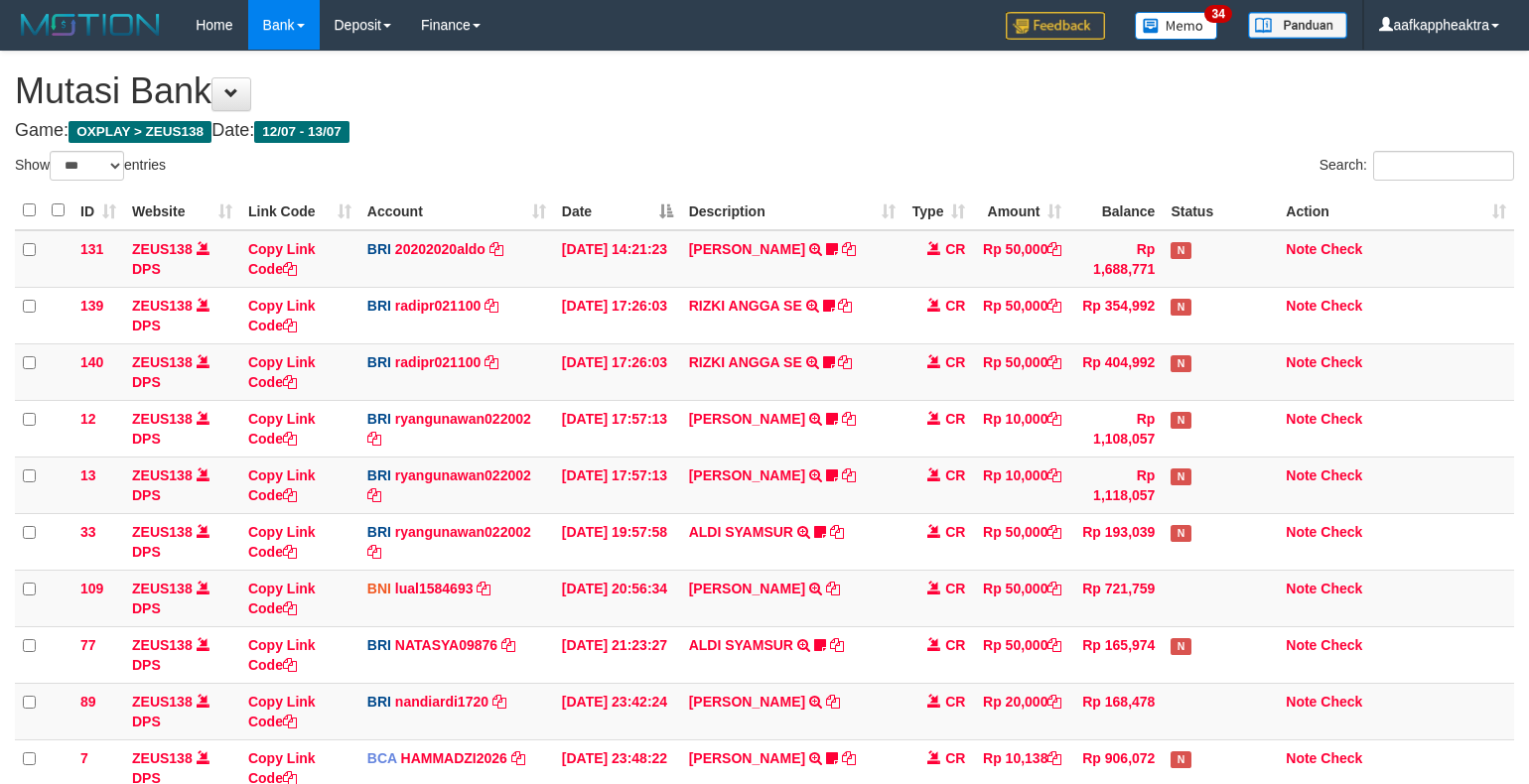 select on "***" 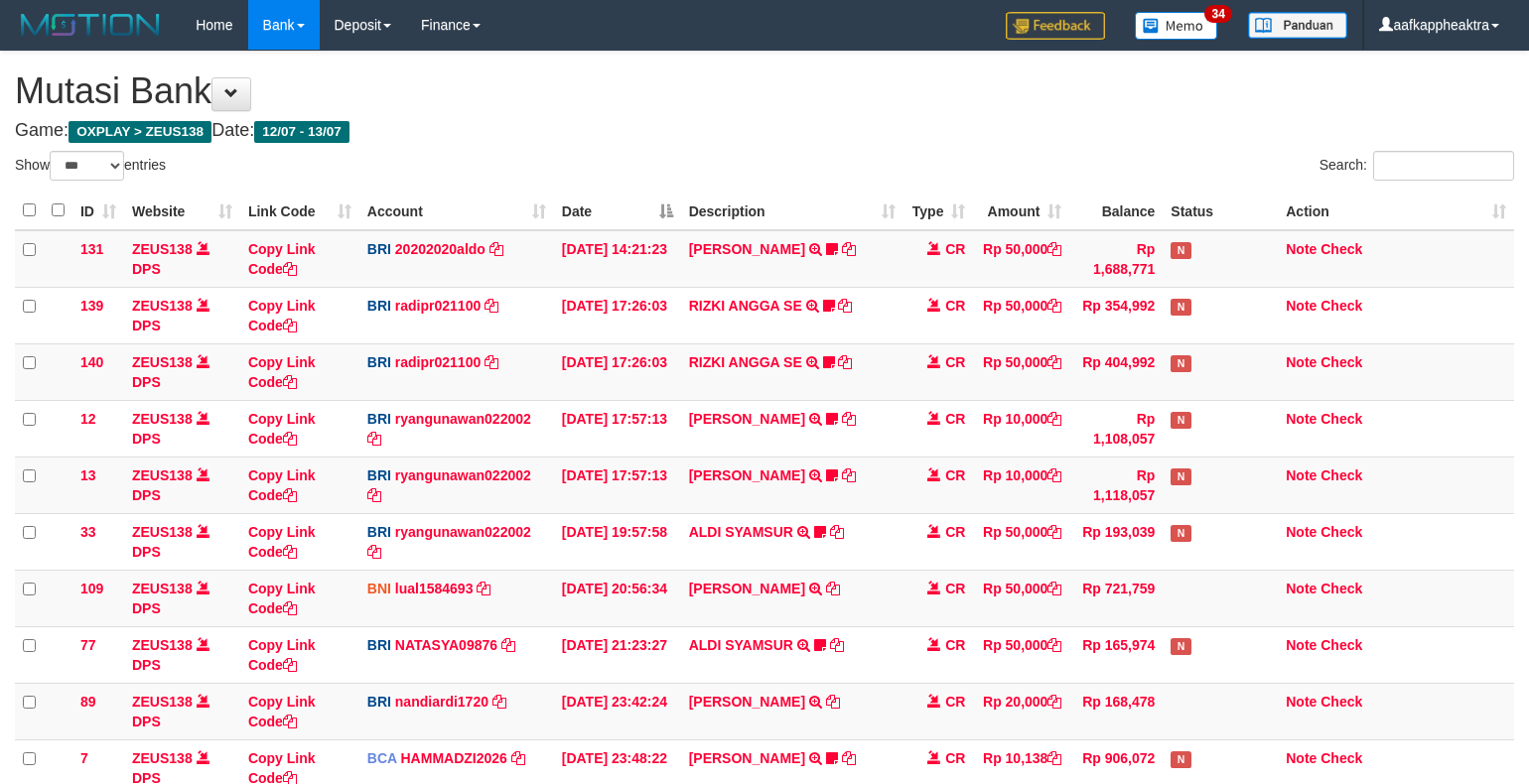 scroll, scrollTop: 263, scrollLeft: 0, axis: vertical 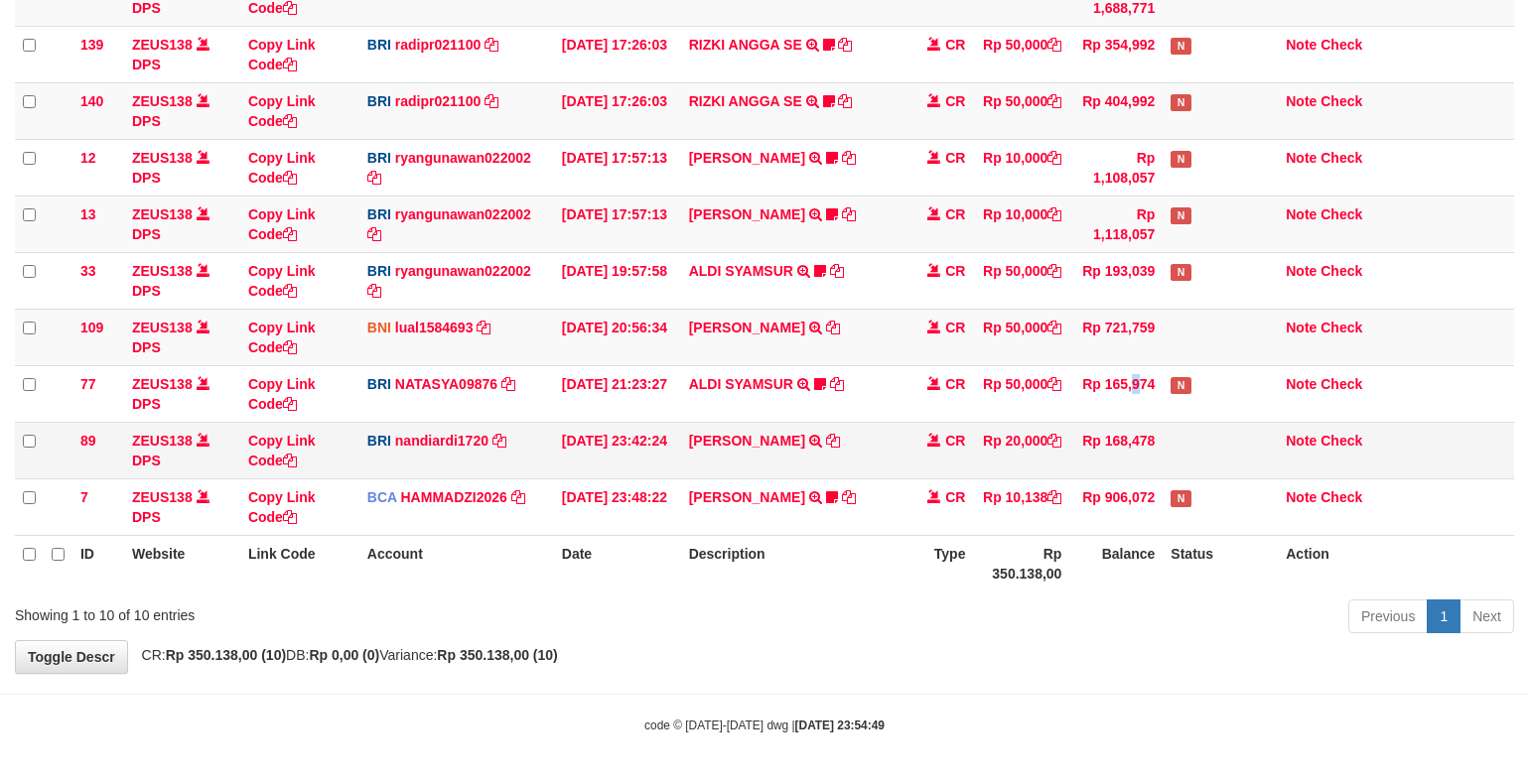click on "131
ZEUS138    DPS
Copy Link Code
BRI
20202020aldo
DPS
[PERSON_NAME]
mutasi_20250713_3778 | 131
mutasi_20250713_3778 | 131
[DATE] 14:21:23
[PERSON_NAME] HERISUPRAPTO            TRANSFER NBMB [PERSON_NAME] HERISUPRAPTO TO [PERSON_NAME]    Herisuprapto
CR
Rp 50,000
Rp 1,688,771
N
Note
Check
139
ZEUS138    DPS
Copy Link Code
BRI
radipr021100
DPS
[PERSON_NAME]
mutasi_20250713_3774 | 139" at bounding box center (764, 252) 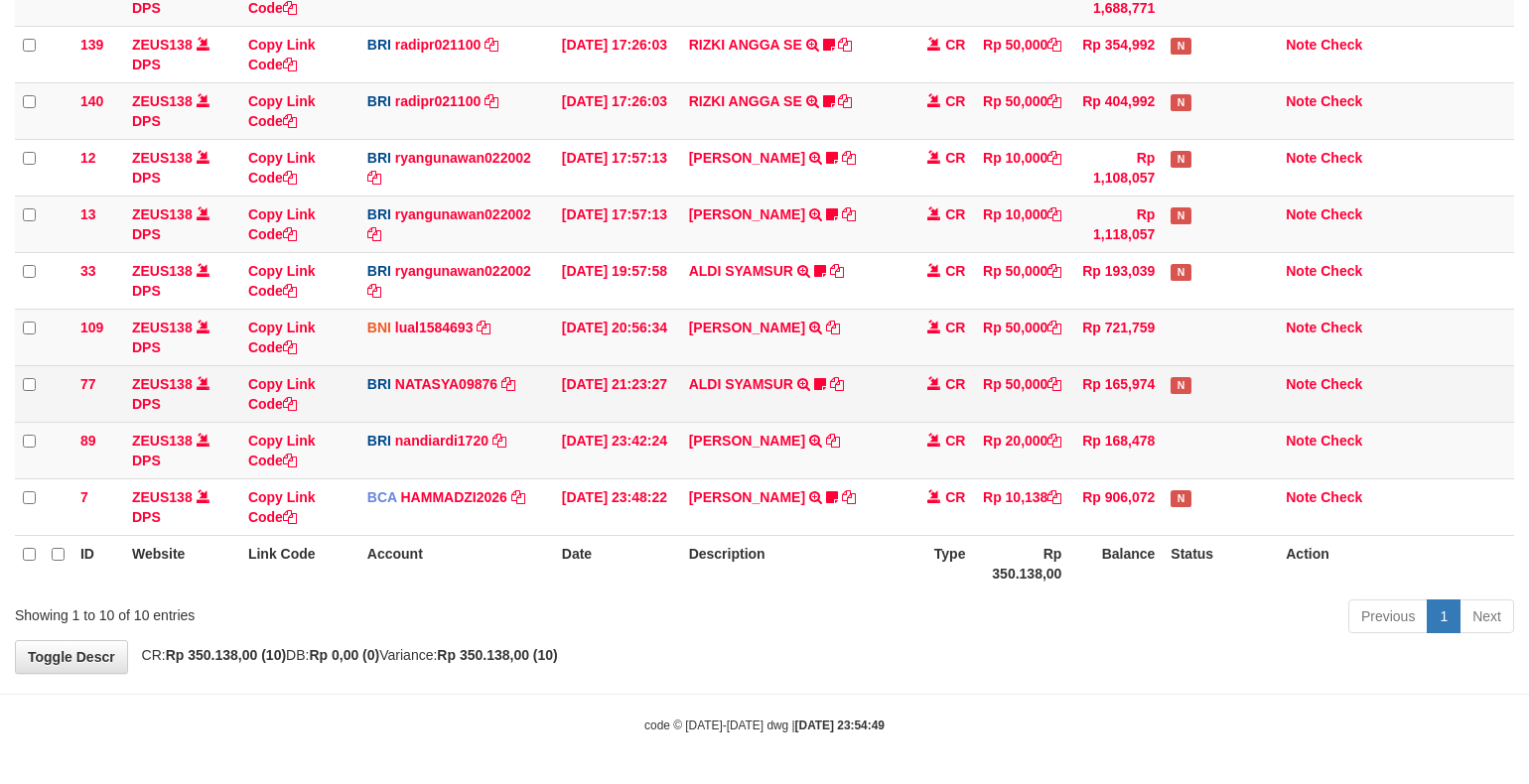 click on "ALDI SYAMSUR            TRANSFER NBMB ALDI SYAMSUR TO SITI NURLITA SAPITRI    ALDISYAMSUR" at bounding box center (792, 393) 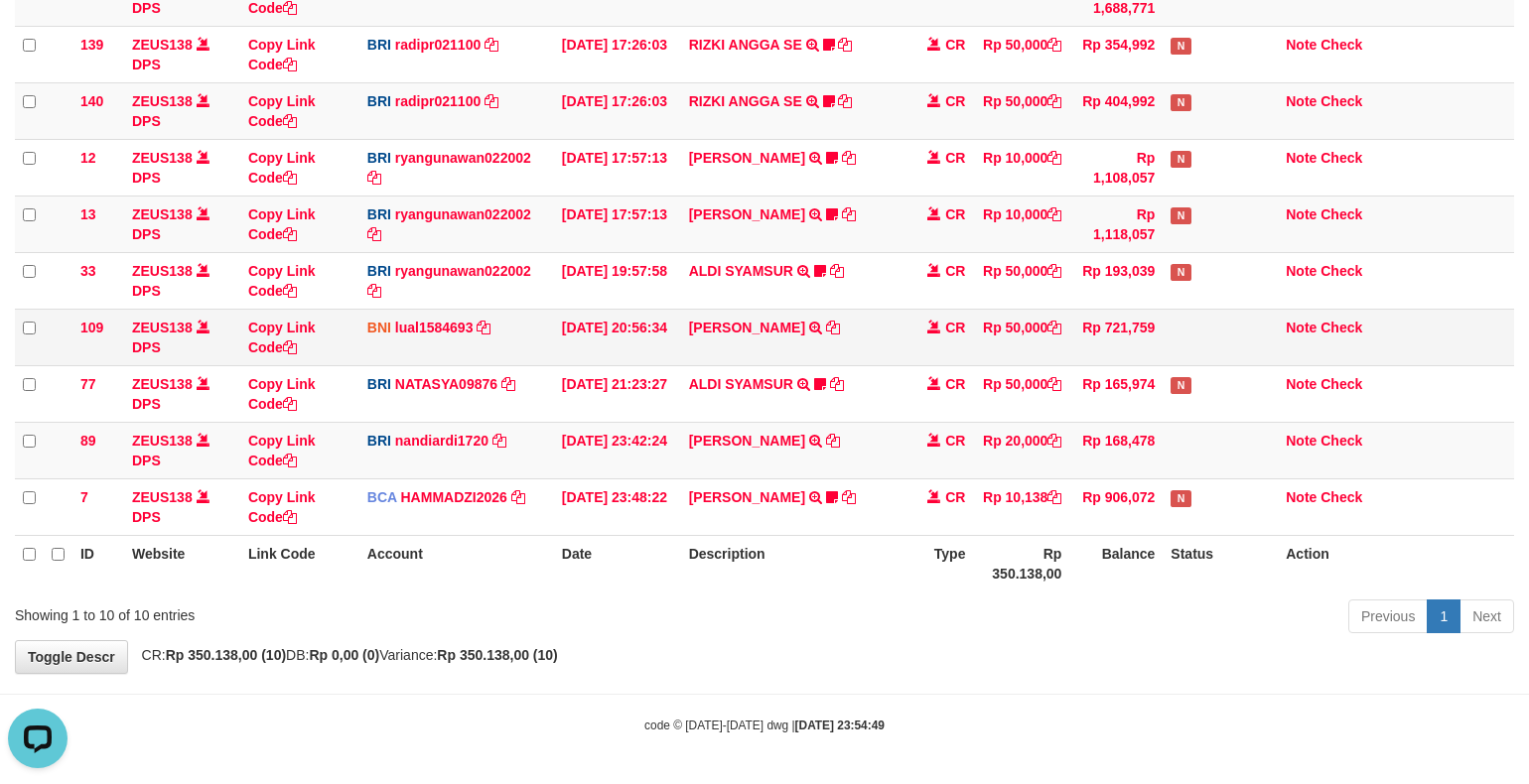 scroll, scrollTop: 0, scrollLeft: 0, axis: both 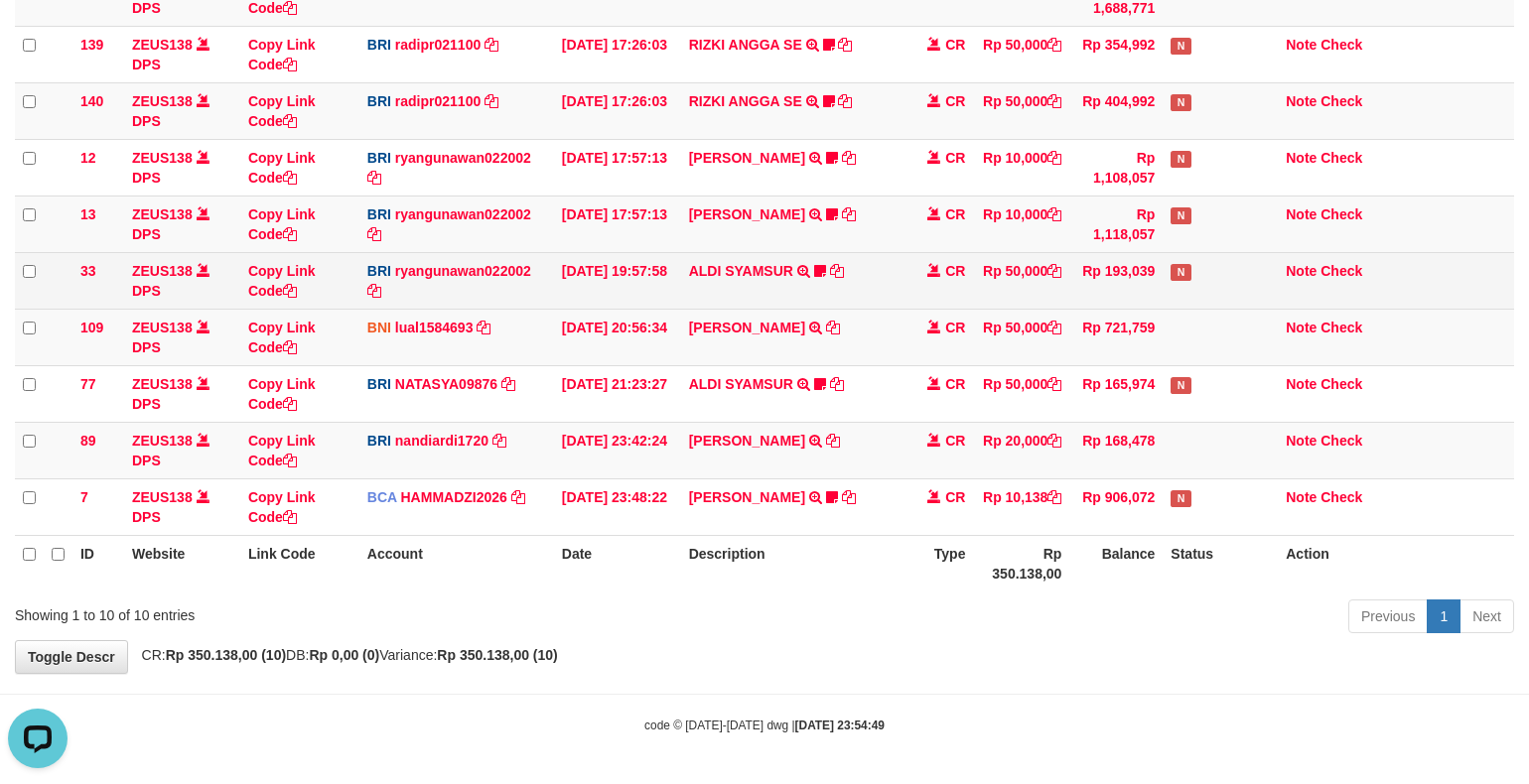 drag, startPoint x: 824, startPoint y: 279, endPoint x: 842, endPoint y: 298, distance: 26.172505 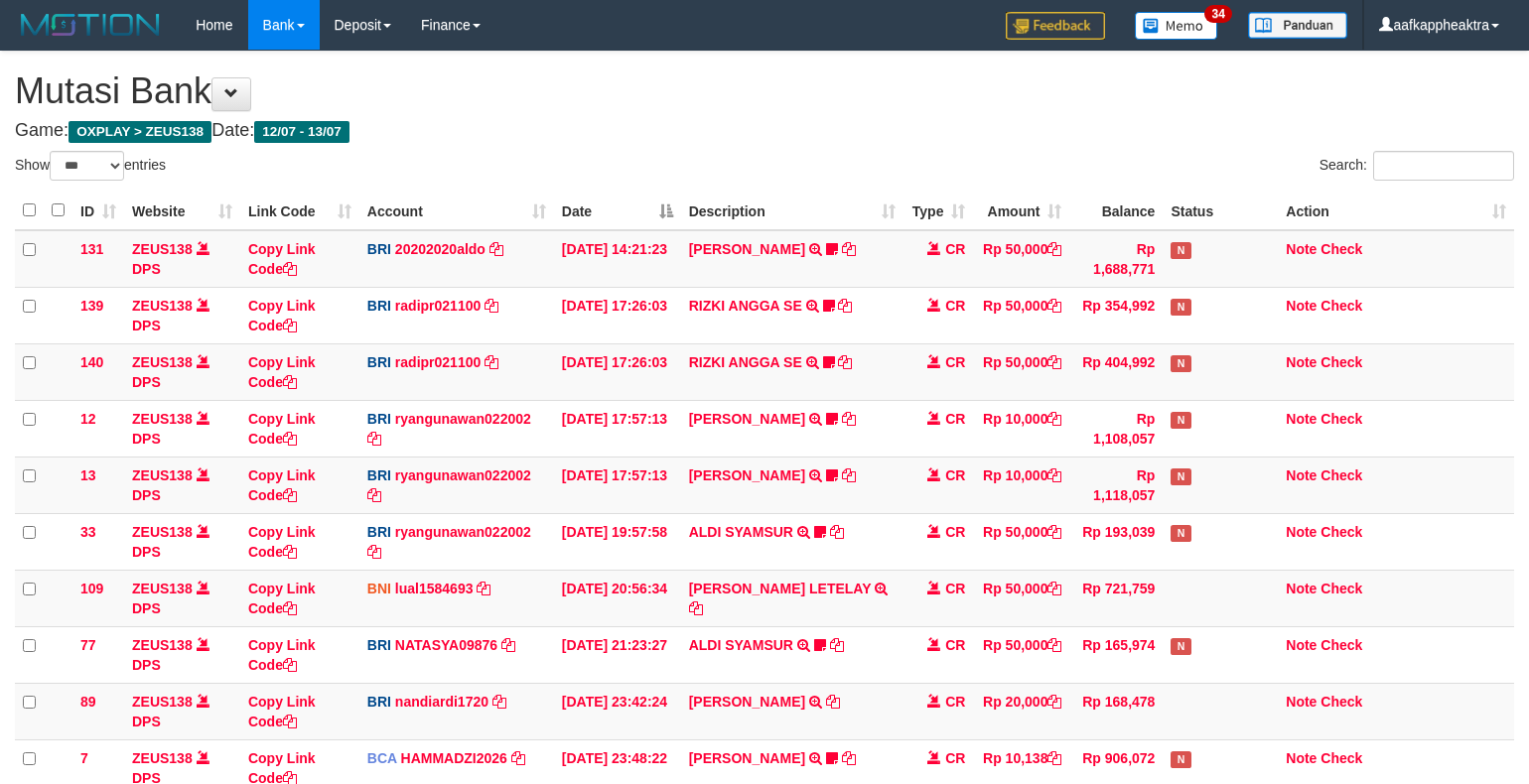 select on "***" 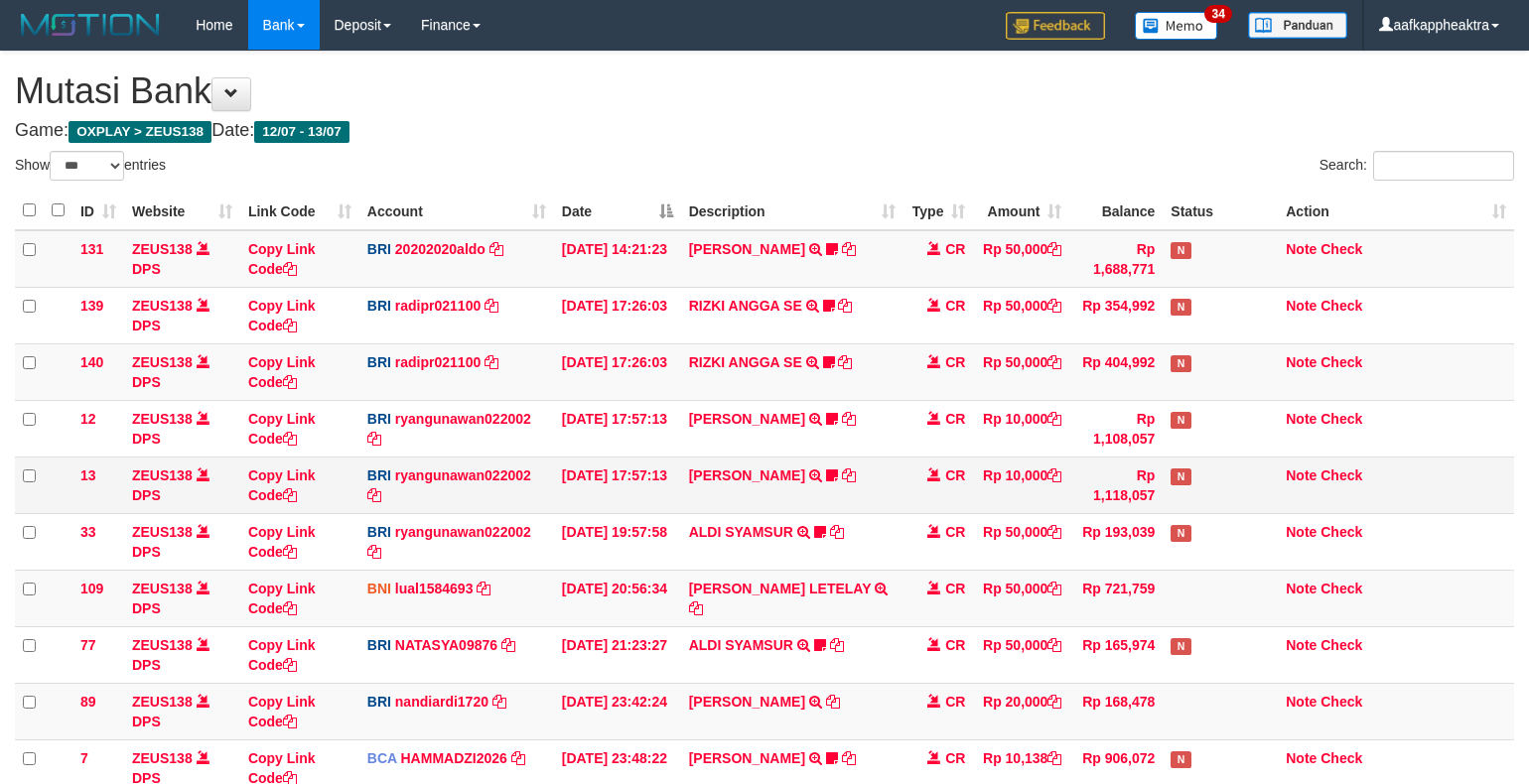 scroll, scrollTop: 263, scrollLeft: 0, axis: vertical 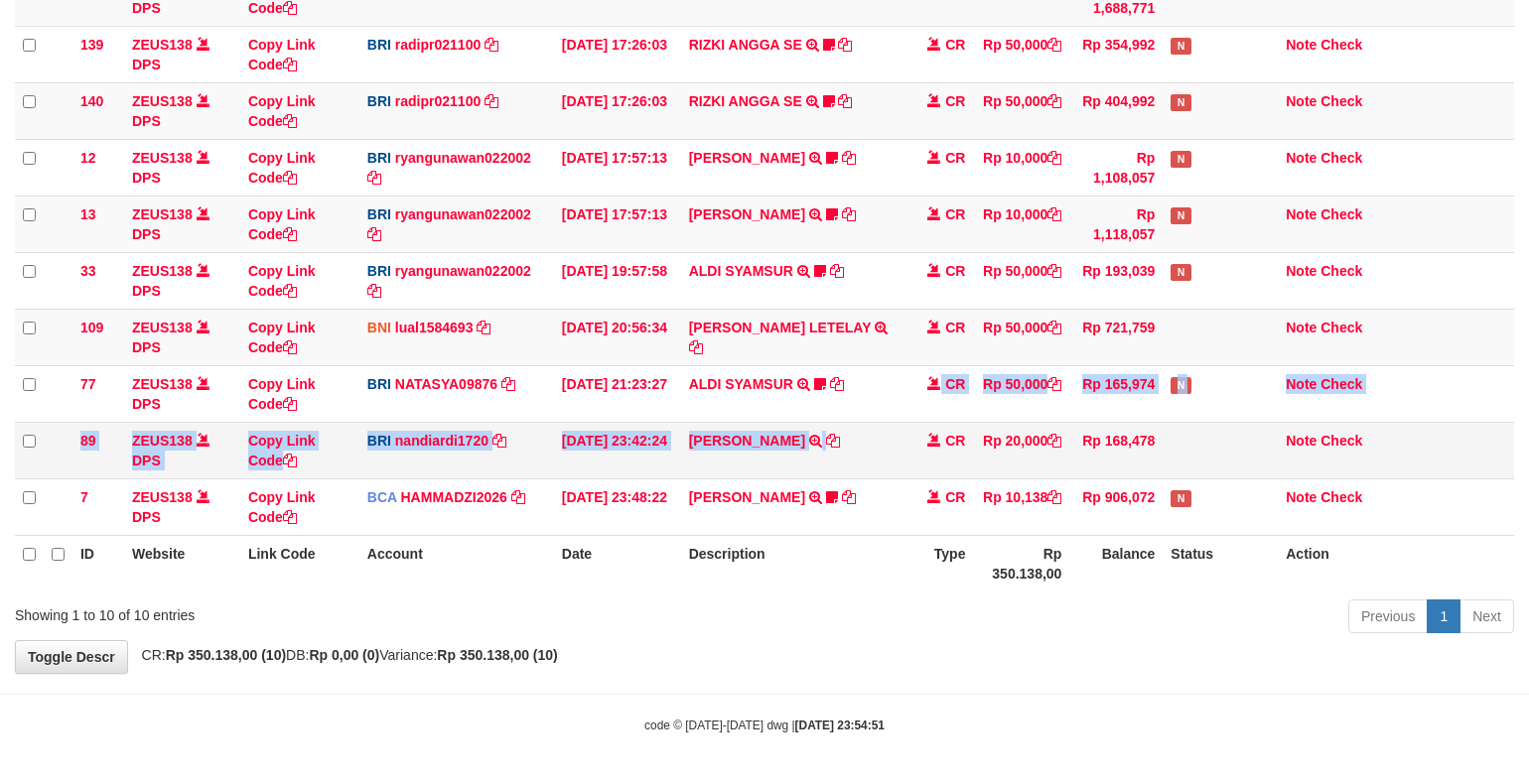 click on "131
ZEUS138    DPS
Copy Link Code
BRI
20202020aldo
DPS
REVALDO SAGITA
mutasi_20250713_3778 | 131
mutasi_20250713_3778 | 131
[DATE] 14:21:23
[PERSON_NAME] HERISUPRAPTO            TRANSFER NBMB [PERSON_NAME] HERISUPRAPTO TO REVALDO SAGITA    Herisuprapto
CR
Rp 50,000
Rp 1,688,771
N
Note
Check
139
ZEUS138    DPS
Copy Link Code
BRI
radipr021100
DPS
REYNALDI ADI PRATAMA
mutasi_20250713_3774 | 139" at bounding box center (764, 252) 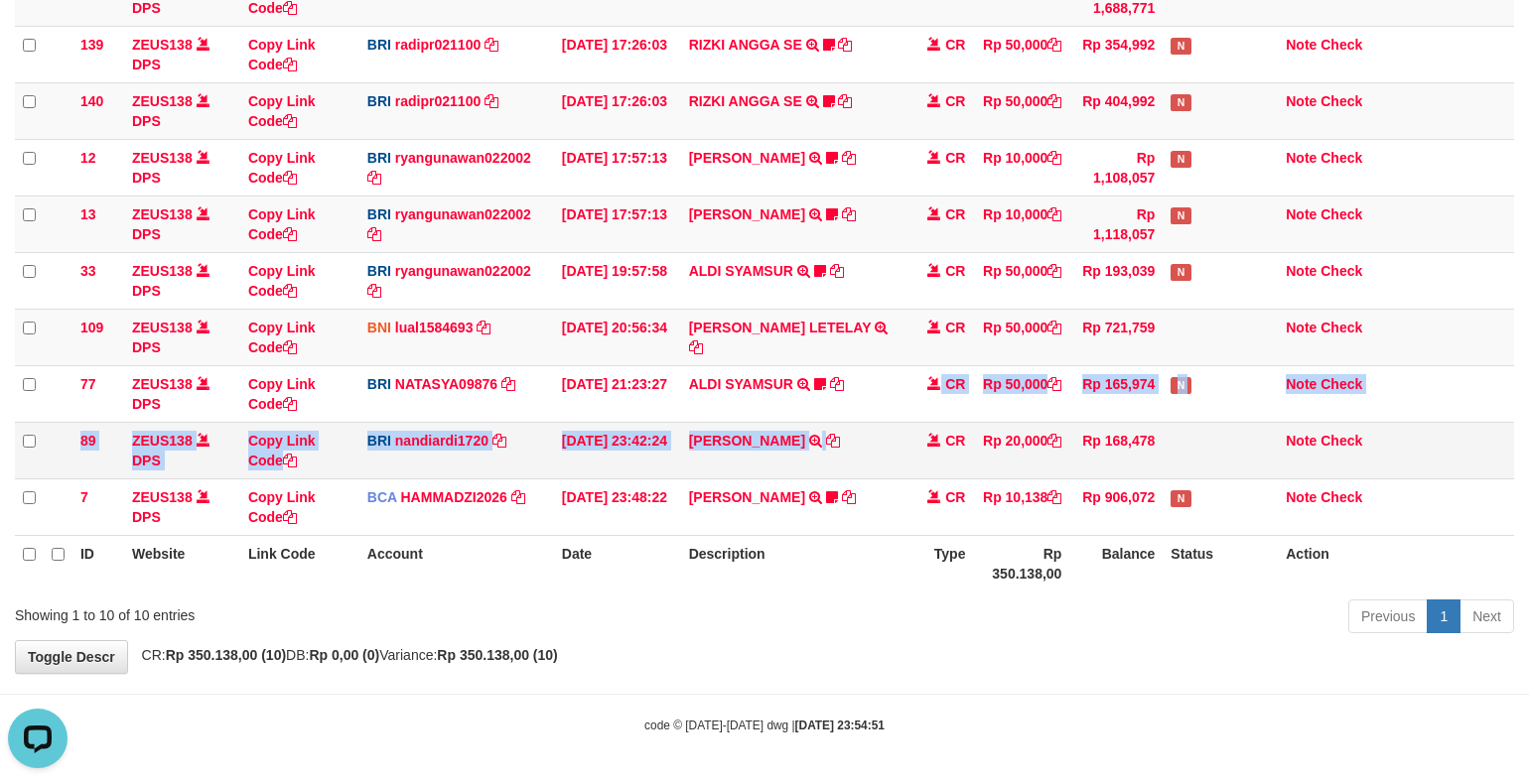 scroll, scrollTop: 0, scrollLeft: 0, axis: both 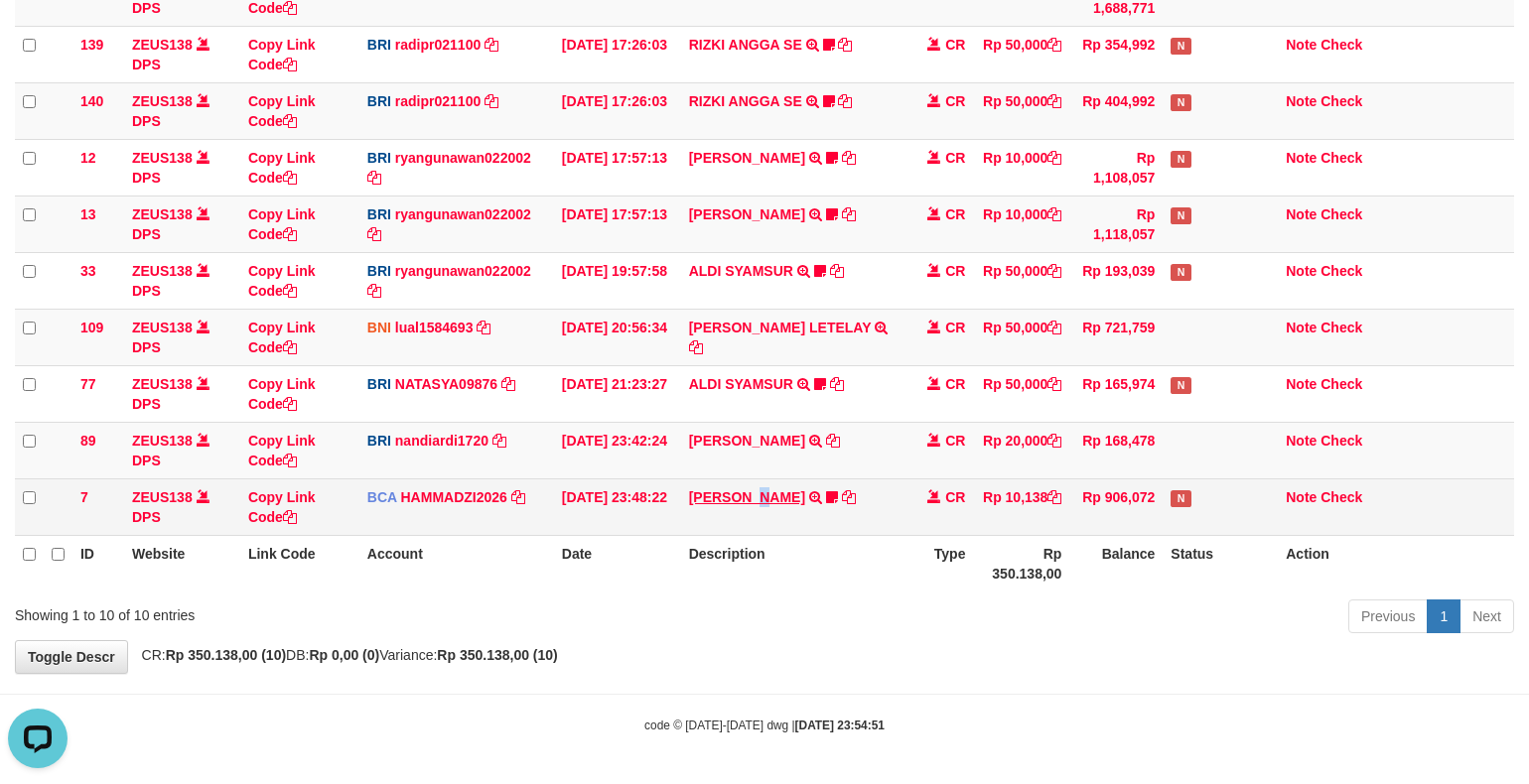 drag, startPoint x: 766, startPoint y: 496, endPoint x: 748, endPoint y: 490, distance: 18.973666 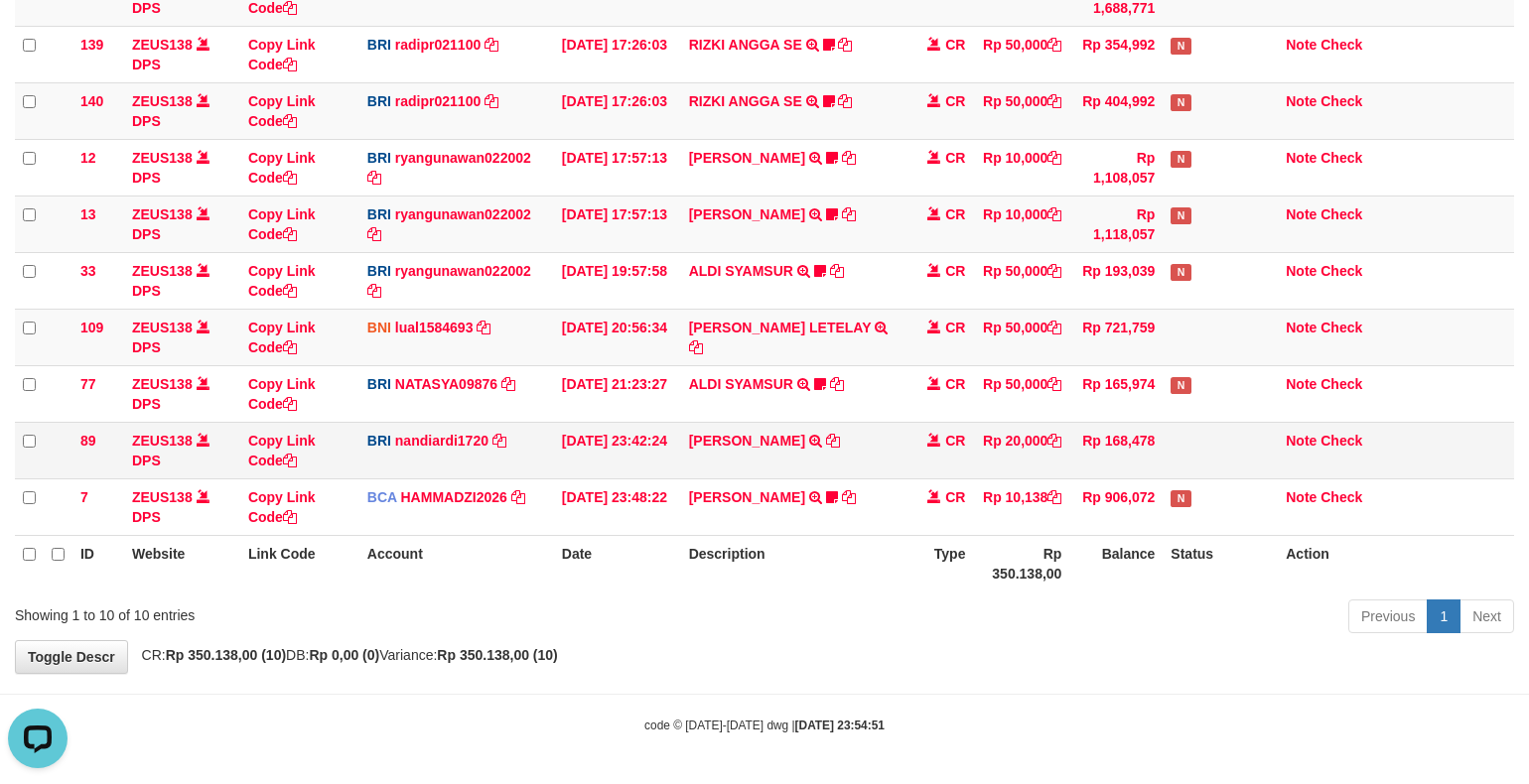 drag, startPoint x: 748, startPoint y: 490, endPoint x: 729, endPoint y: 451, distance: 43.38202 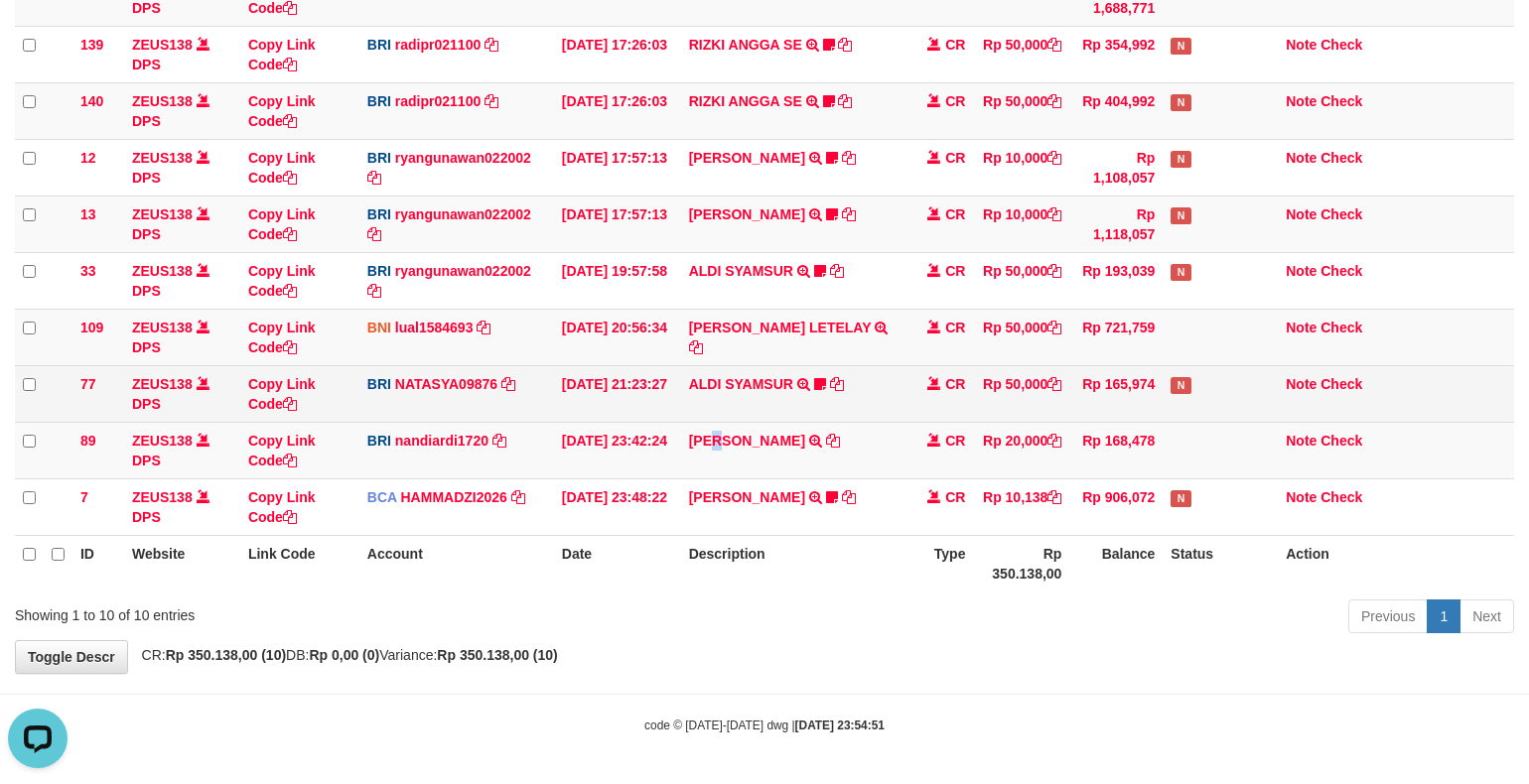 drag, startPoint x: 730, startPoint y: 422, endPoint x: 804, endPoint y: 398, distance: 77.7946 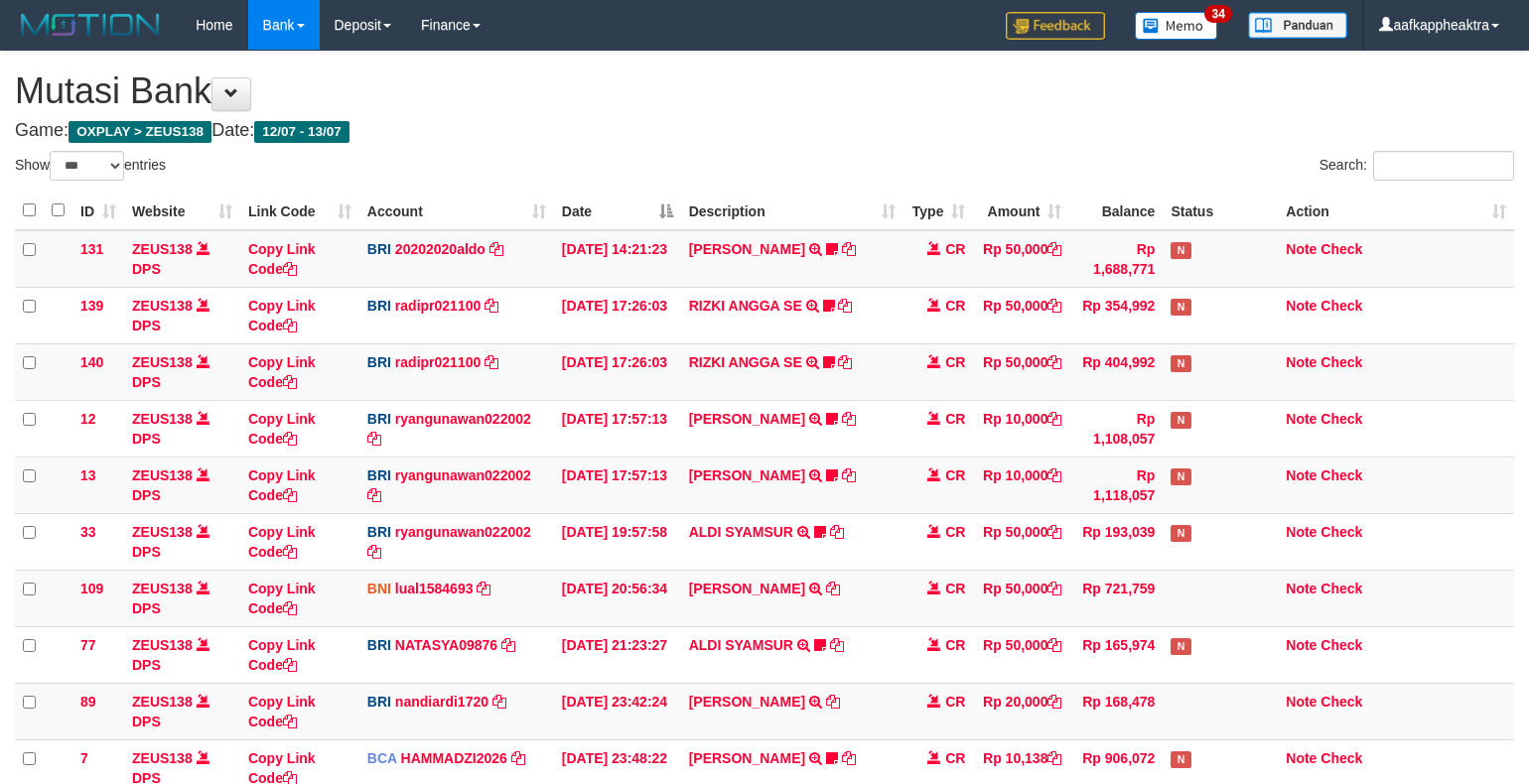 select on "***" 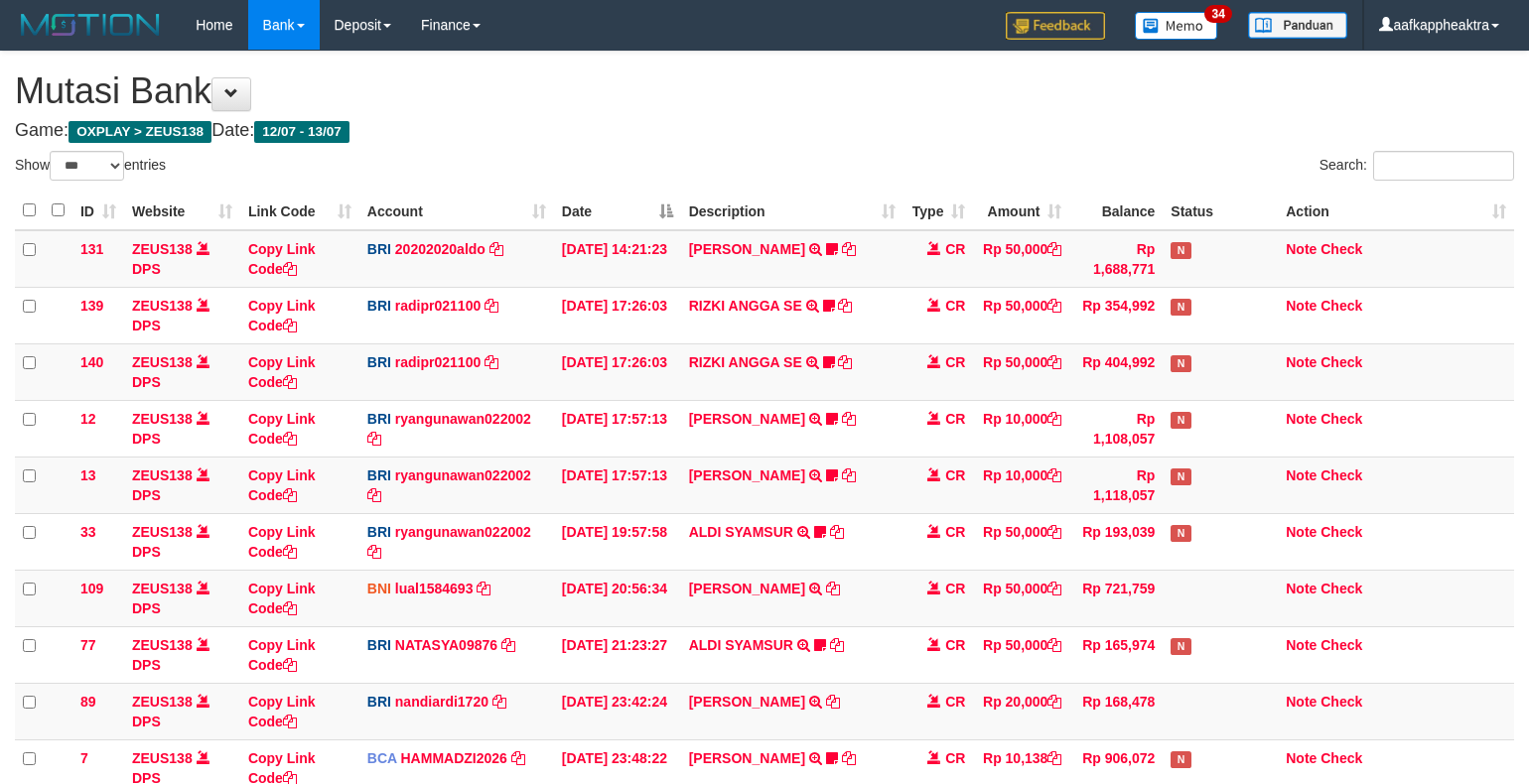 scroll, scrollTop: 263, scrollLeft: 0, axis: vertical 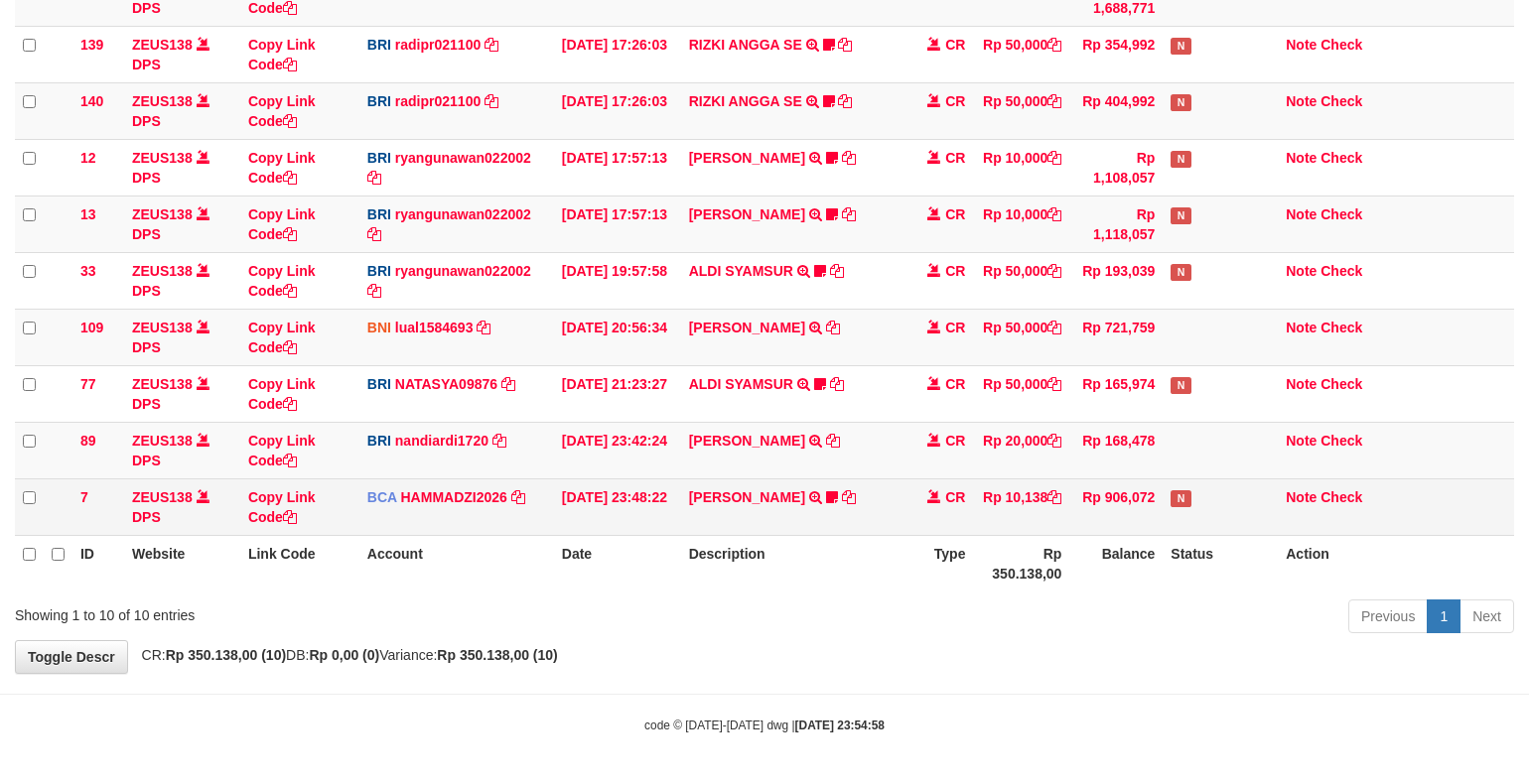 click on "BRI
nandiardi1720
DPS
[PERSON_NAME]
mutasi_20250713_3776 | 89
mutasi_20250713_3776 | 89" at bounding box center [457, 450] 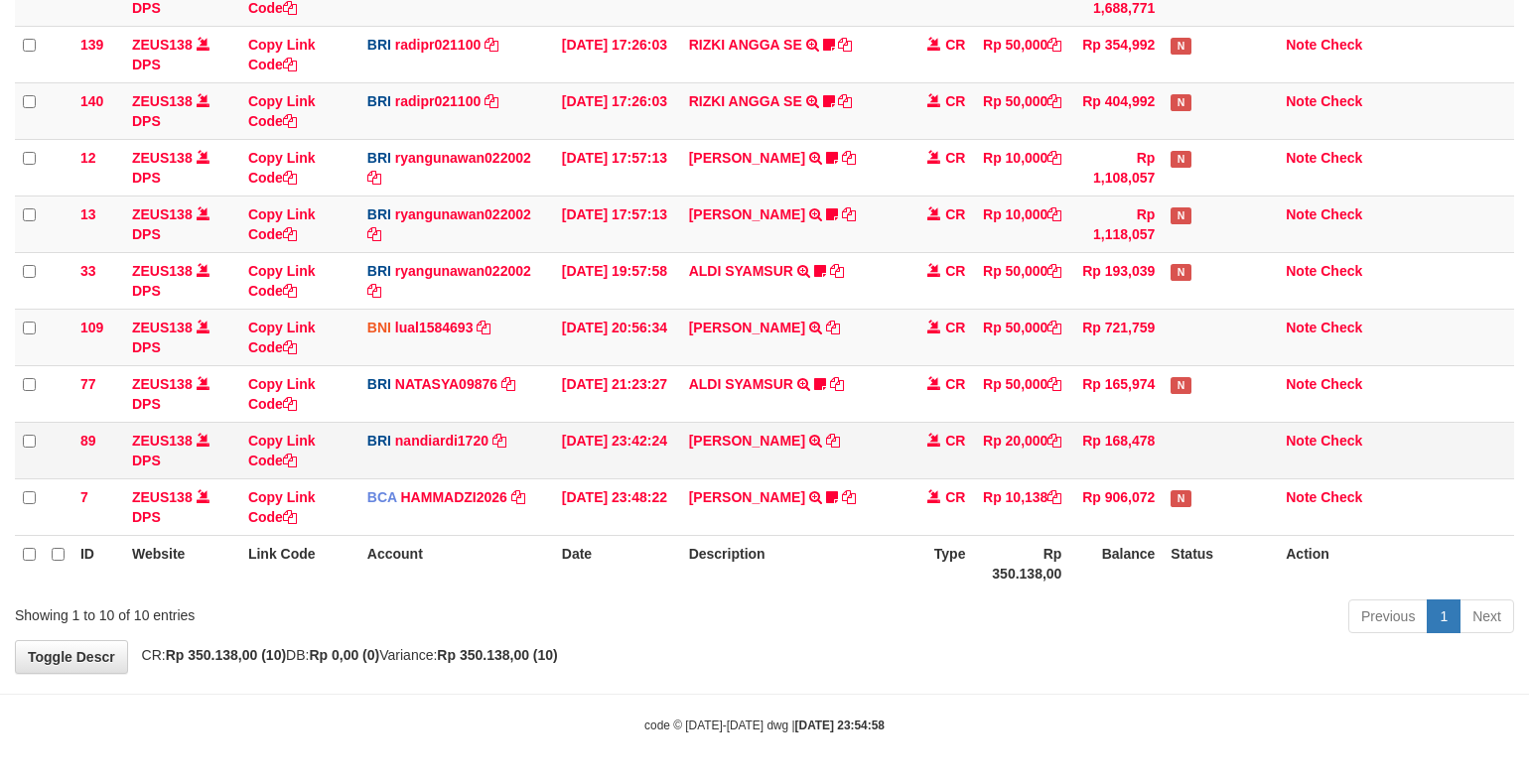 drag, startPoint x: 572, startPoint y: 477, endPoint x: 666, endPoint y: 448, distance: 98.37174 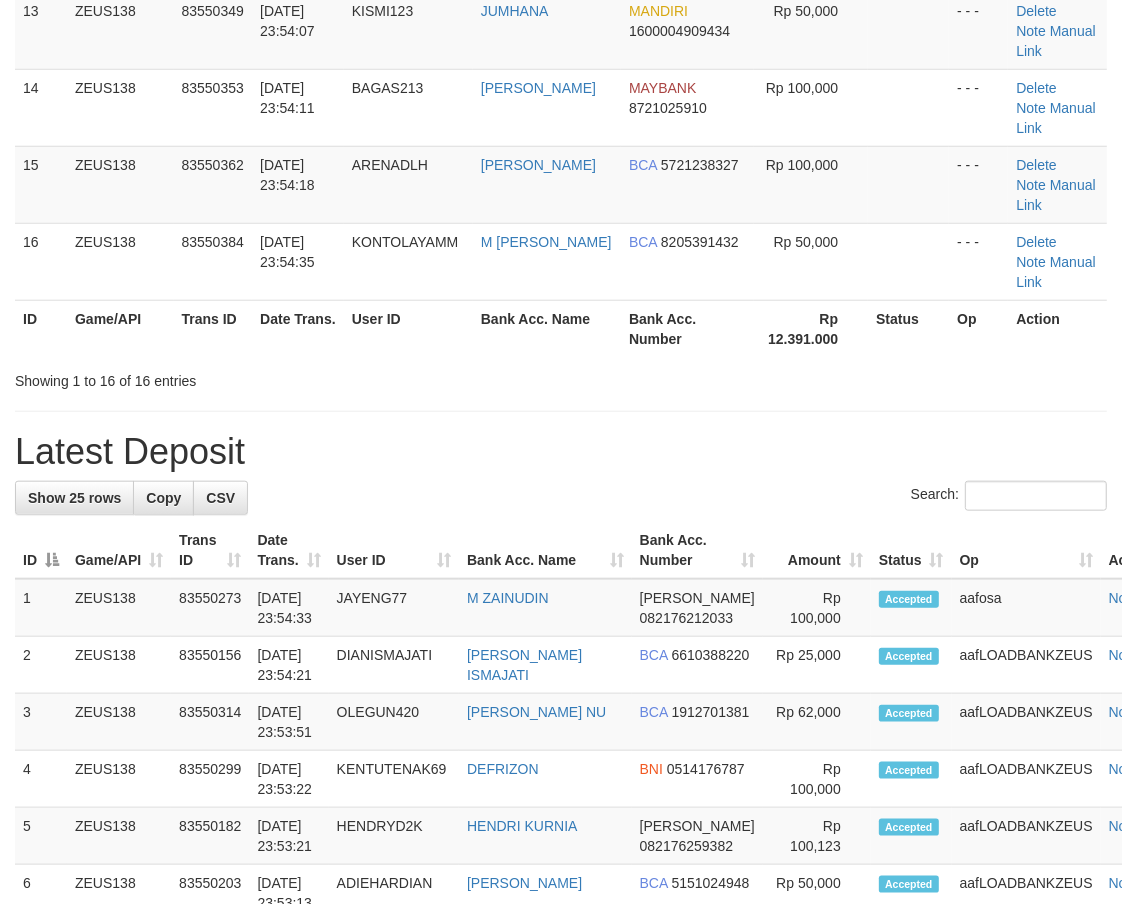 scroll, scrollTop: 787, scrollLeft: 0, axis: vertical 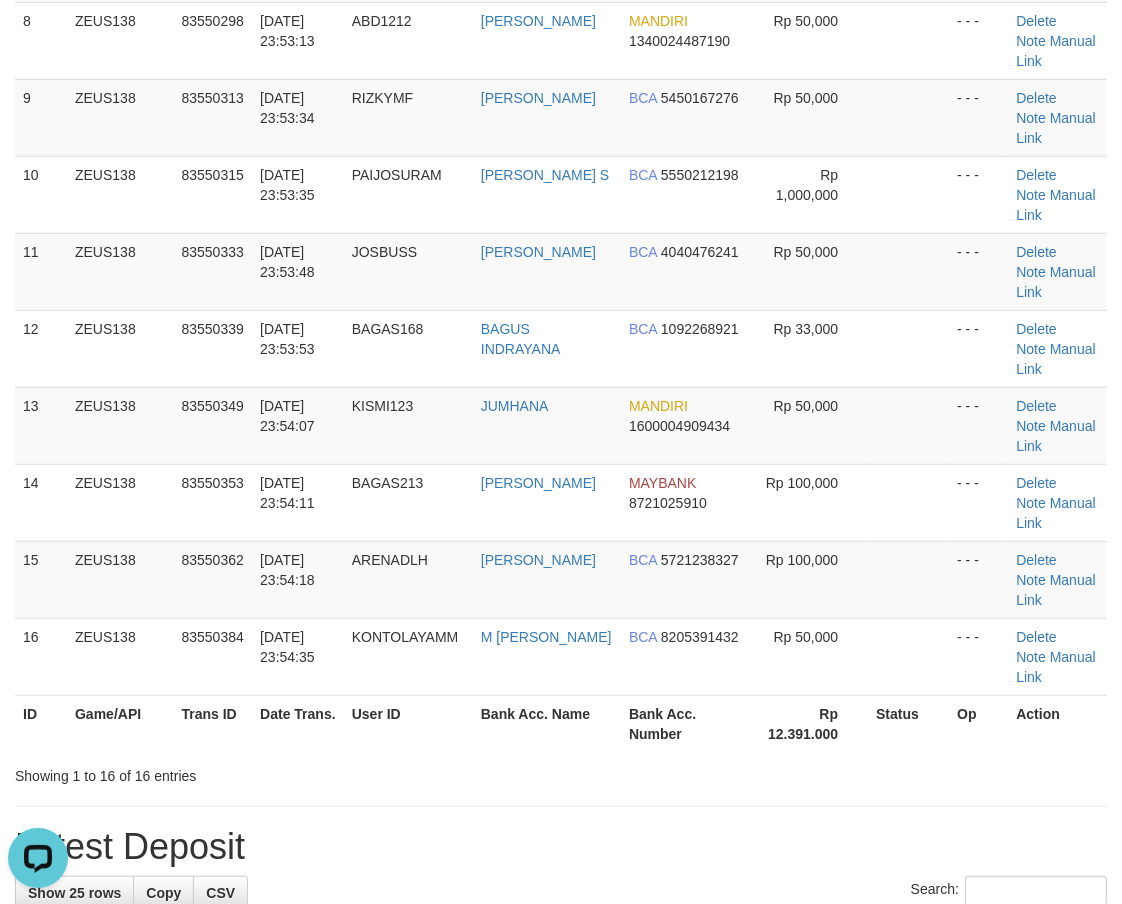 drag, startPoint x: 907, startPoint y: 592, endPoint x: 8, endPoint y: 508, distance: 902.91583 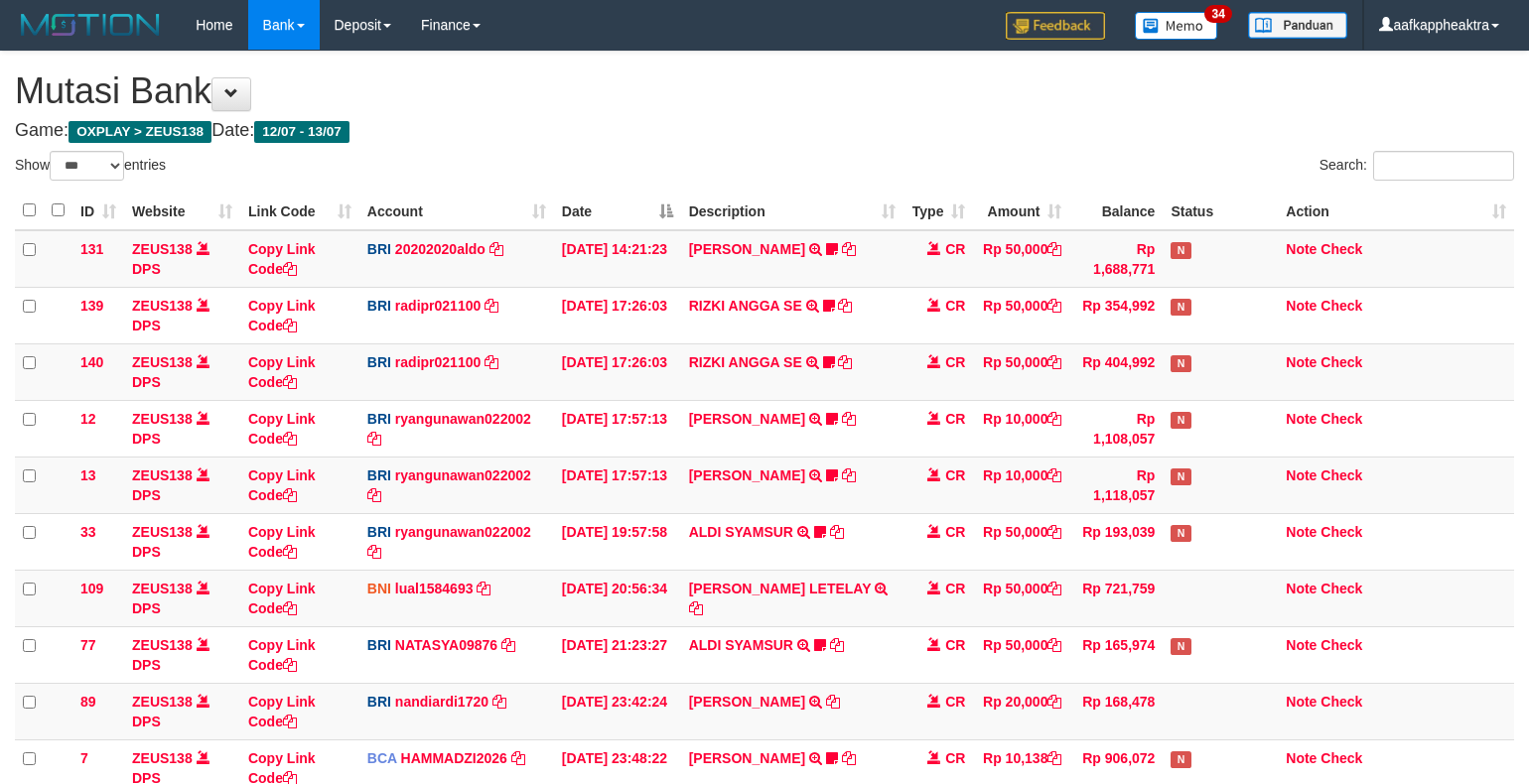 select on "***" 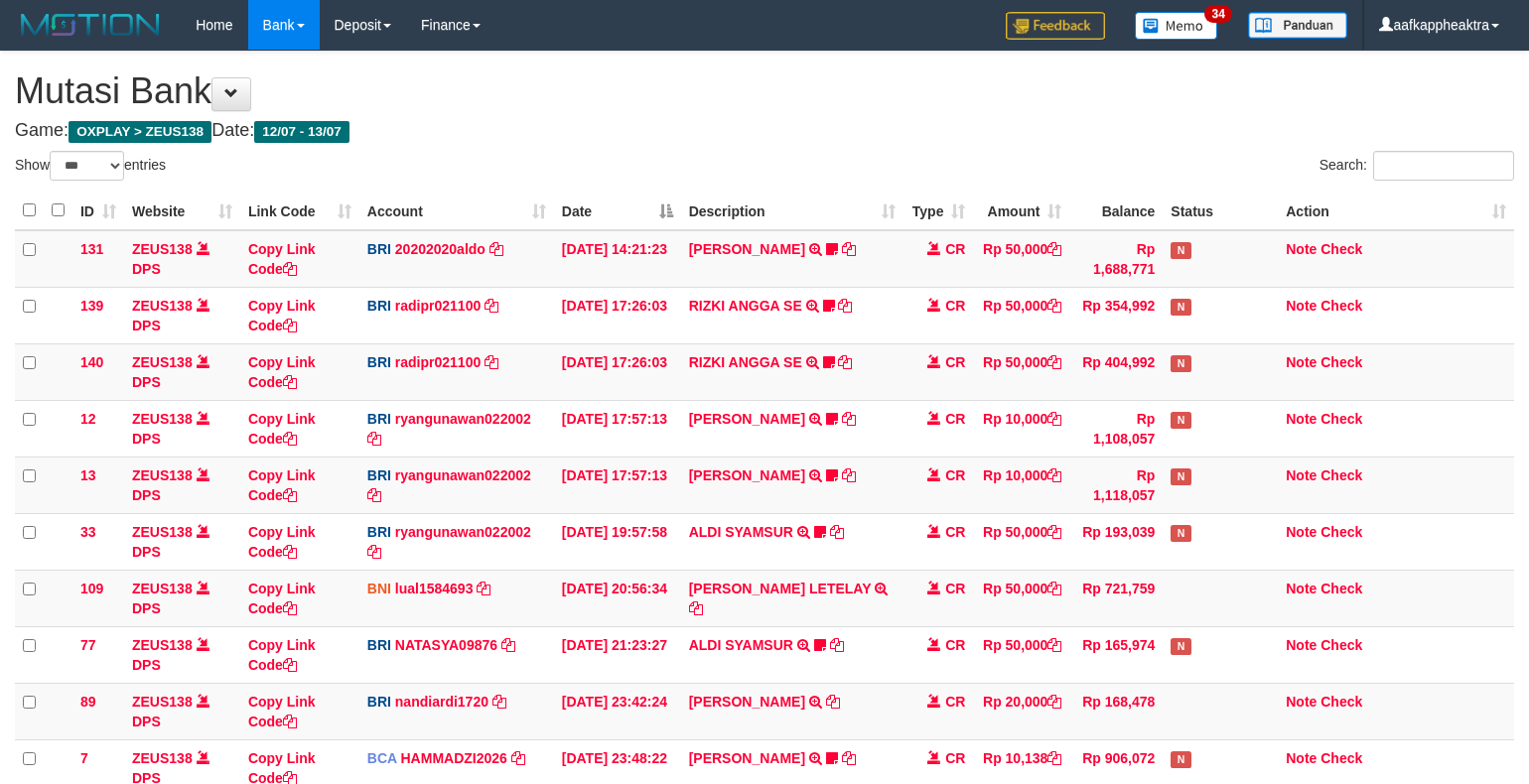 scroll, scrollTop: 263, scrollLeft: 0, axis: vertical 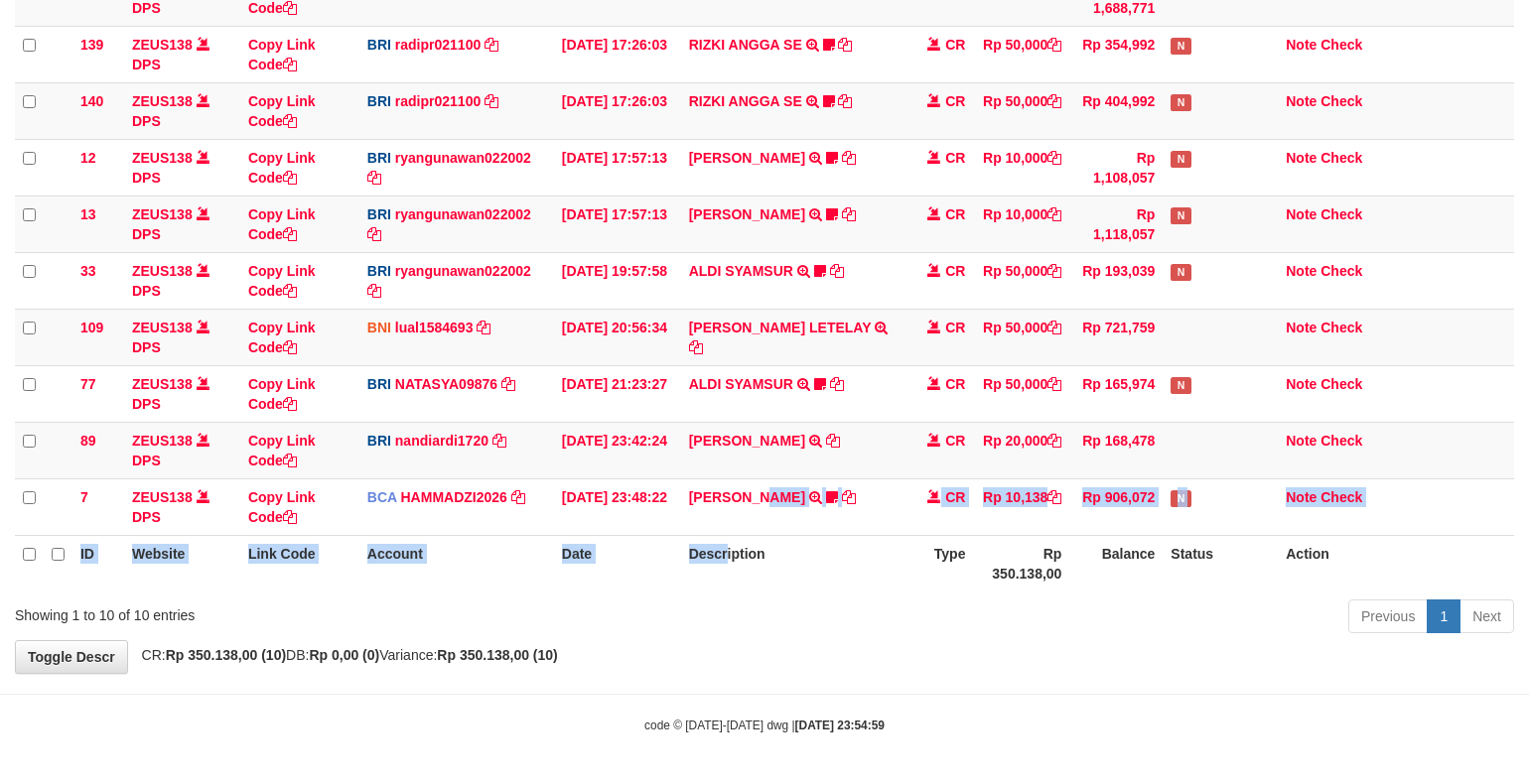 click on "ID Website Link Code Account Date Description Type Amount Balance Status Action
131
ZEUS138    DPS
Copy Link Code
BRI
20202020aldo
DPS
REVALDO SAGITA
mutasi_20250713_3778 | 131
mutasi_20250713_3778 | 131
[DATE] 14:21:23
[PERSON_NAME] HERISUPRAPTO            TRANSFER NBMB [PERSON_NAME] HERISUPRAPTO TO REVALDO SAGITA    Herisuprapto
CR
Rp 50,000
Rp 1,688,771
N
Note
Check
139
ZEUS138    DPS
Copy Link Code
BRI
radipr021100" at bounding box center [764, 261] 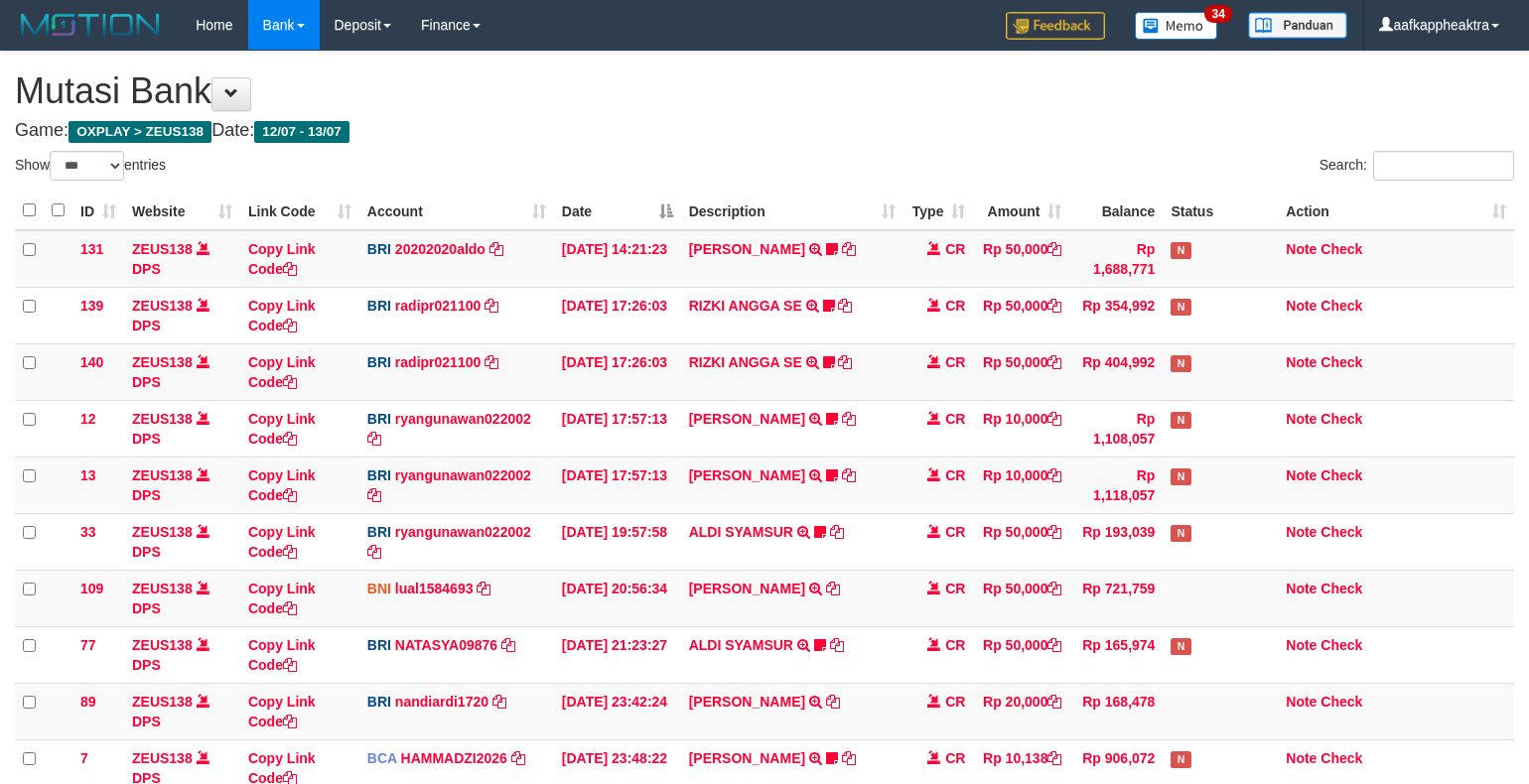 select on "***" 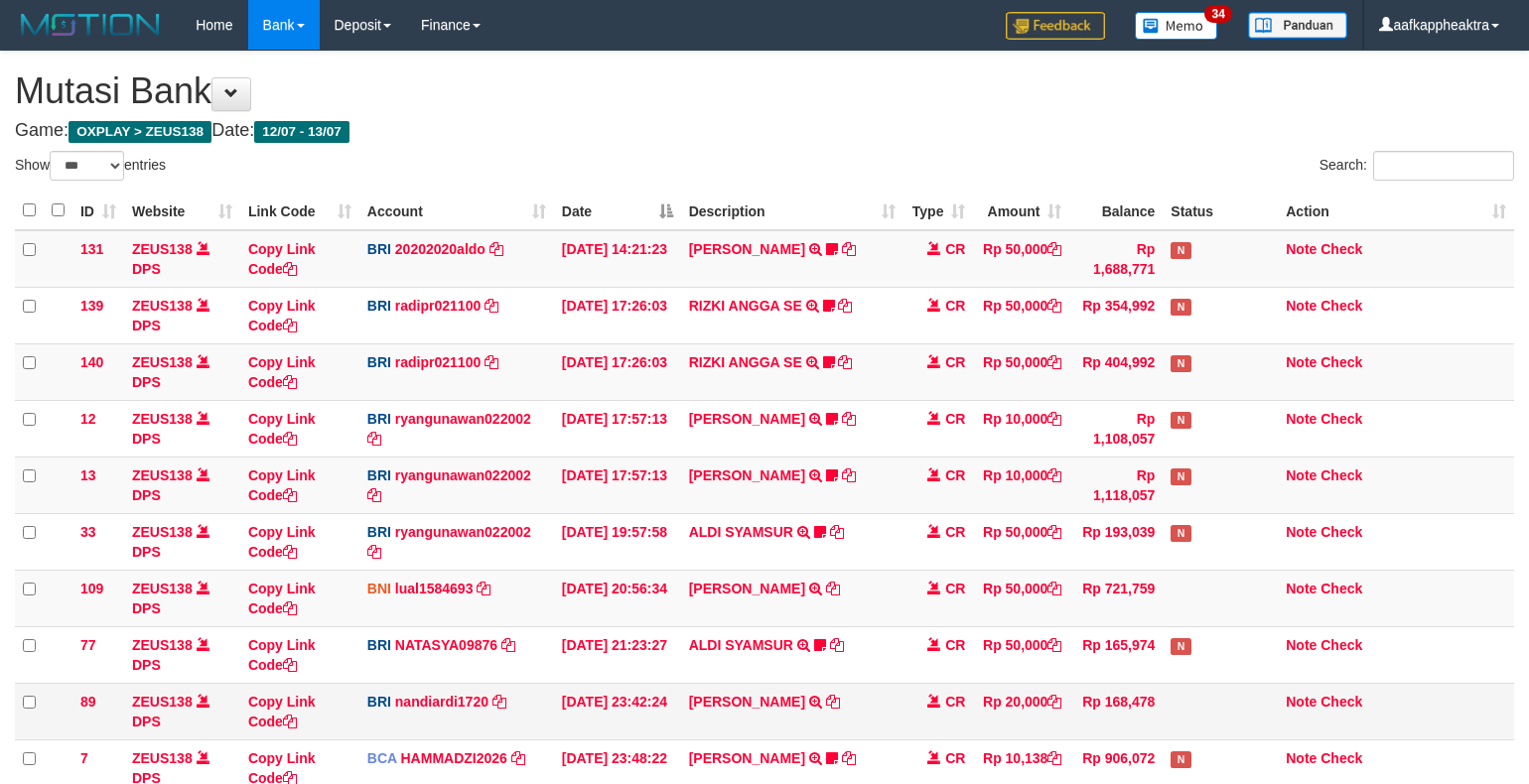scroll, scrollTop: 263, scrollLeft: 0, axis: vertical 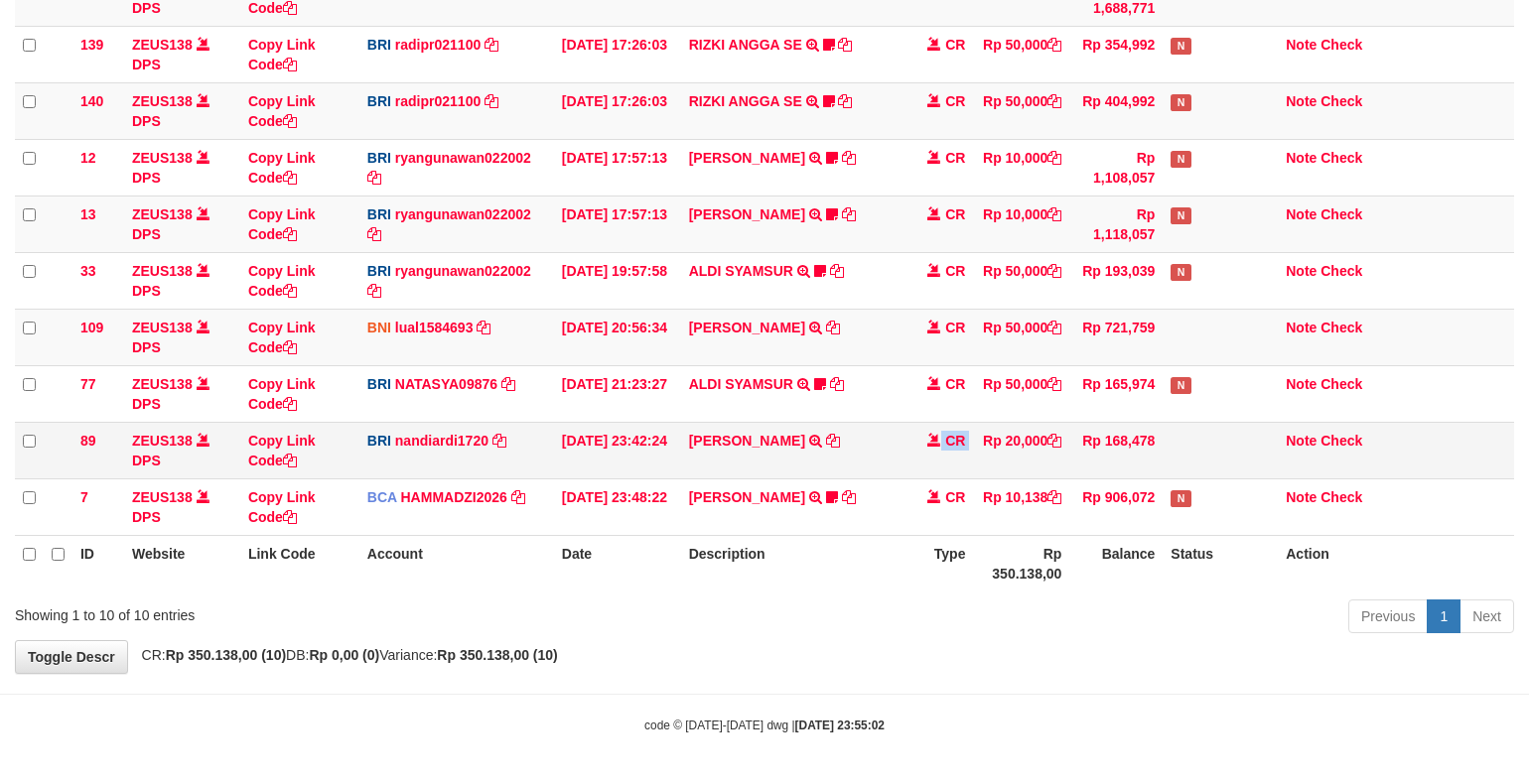 click on "89
ZEUS138    DPS
Copy Link Code
BRI
nandiardi1720
DPS
[PERSON_NAME]
mutasi_20250713_3776 | 89
mutasi_20250713_3776 | 89
[DATE] 23:42:24
[PERSON_NAME]         TRANSFER NBMB AKBAR TO [PERSON_NAME]
CR
Rp 20,000
Rp 168,478
Note
Check" at bounding box center [764, 450] 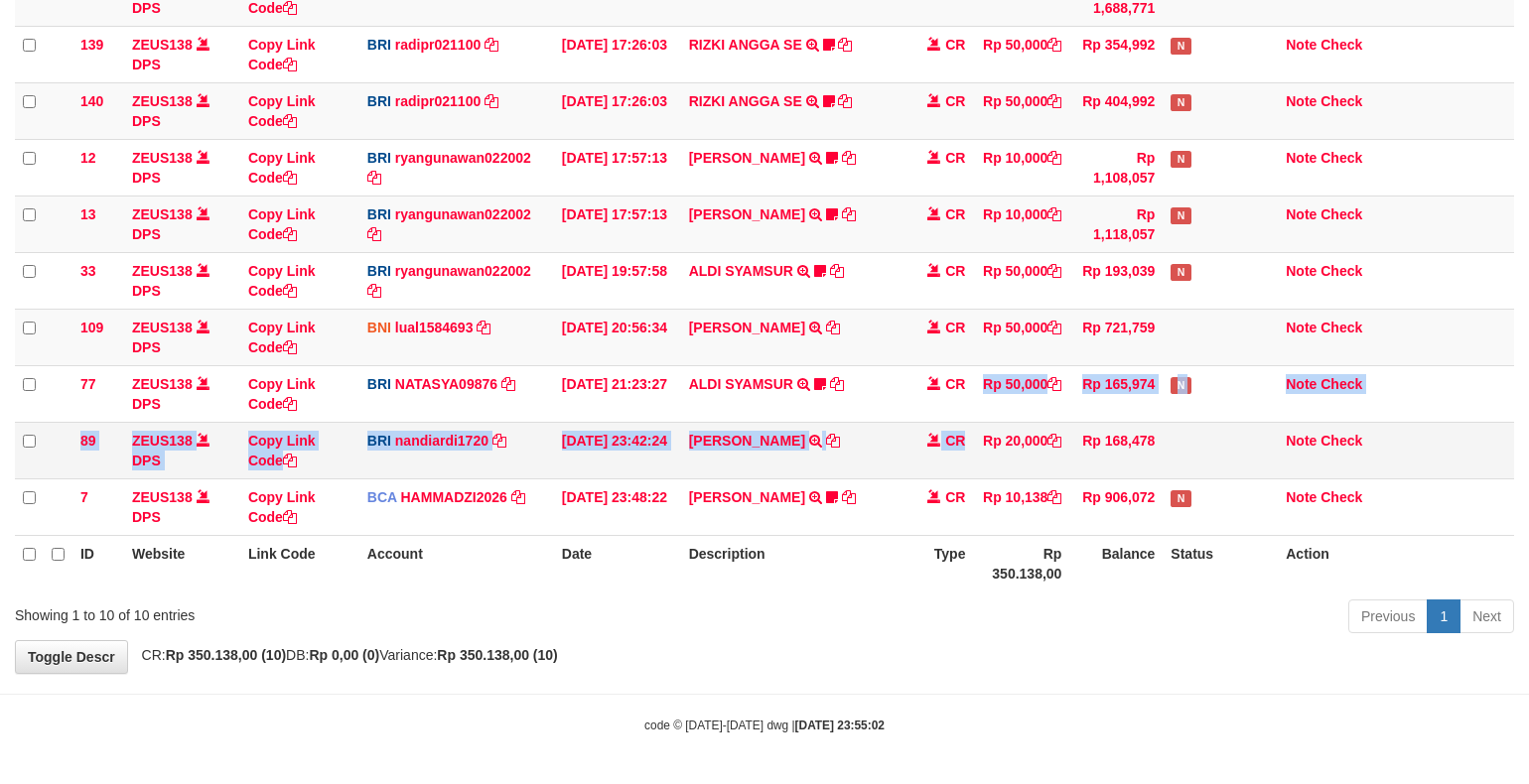drag, startPoint x: 964, startPoint y: 398, endPoint x: 949, endPoint y: 429, distance: 34.43835 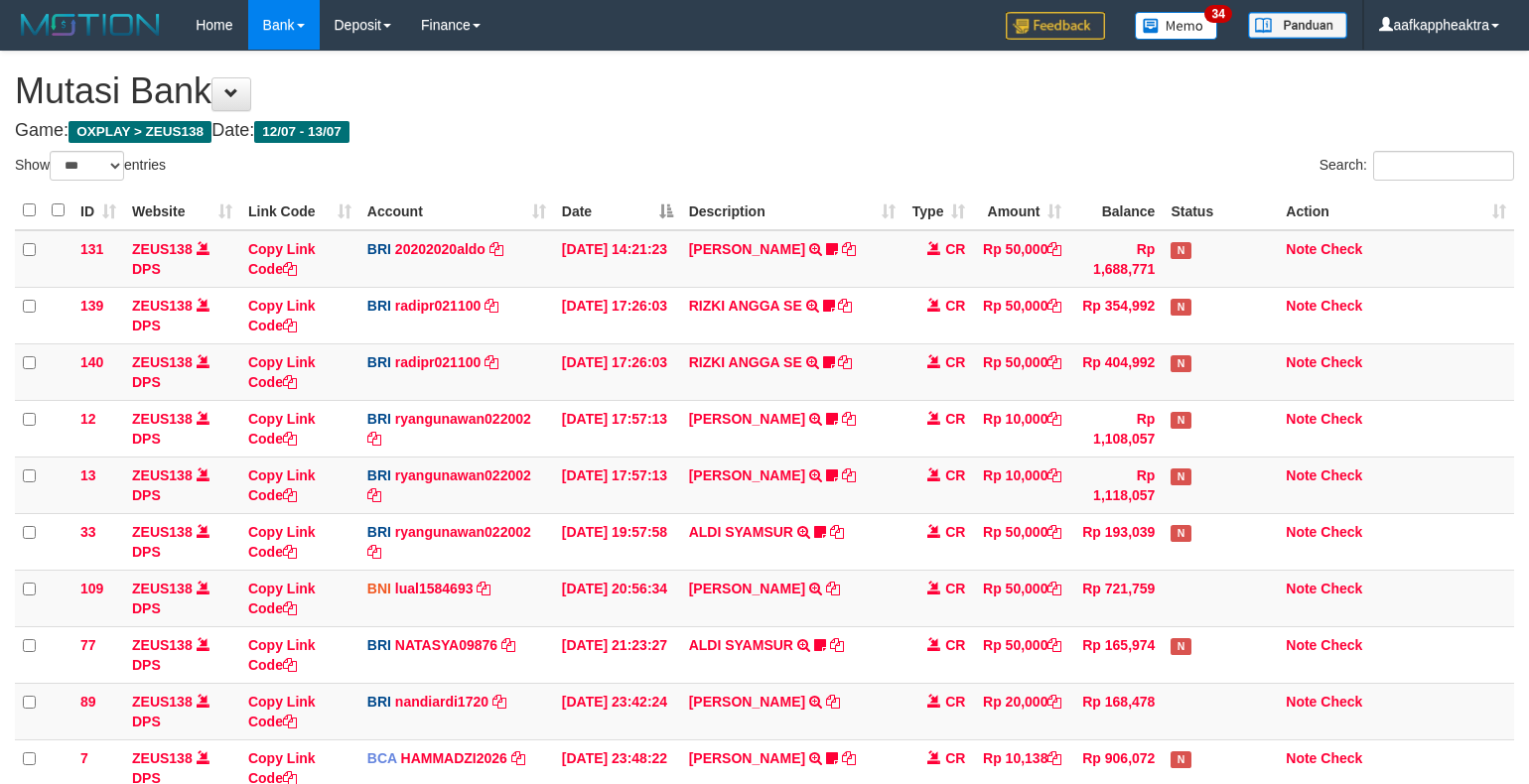 select on "***" 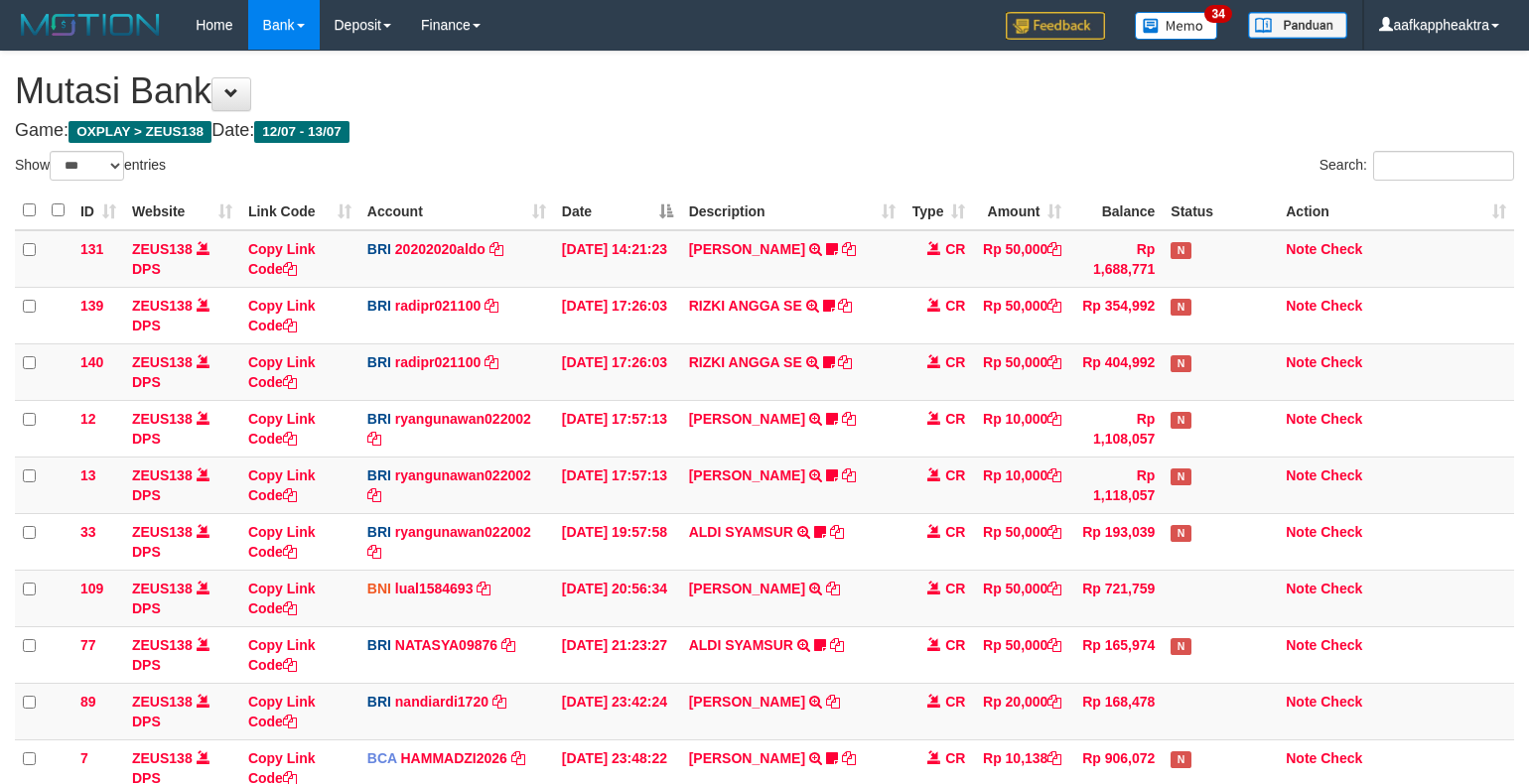 scroll, scrollTop: 263, scrollLeft: 0, axis: vertical 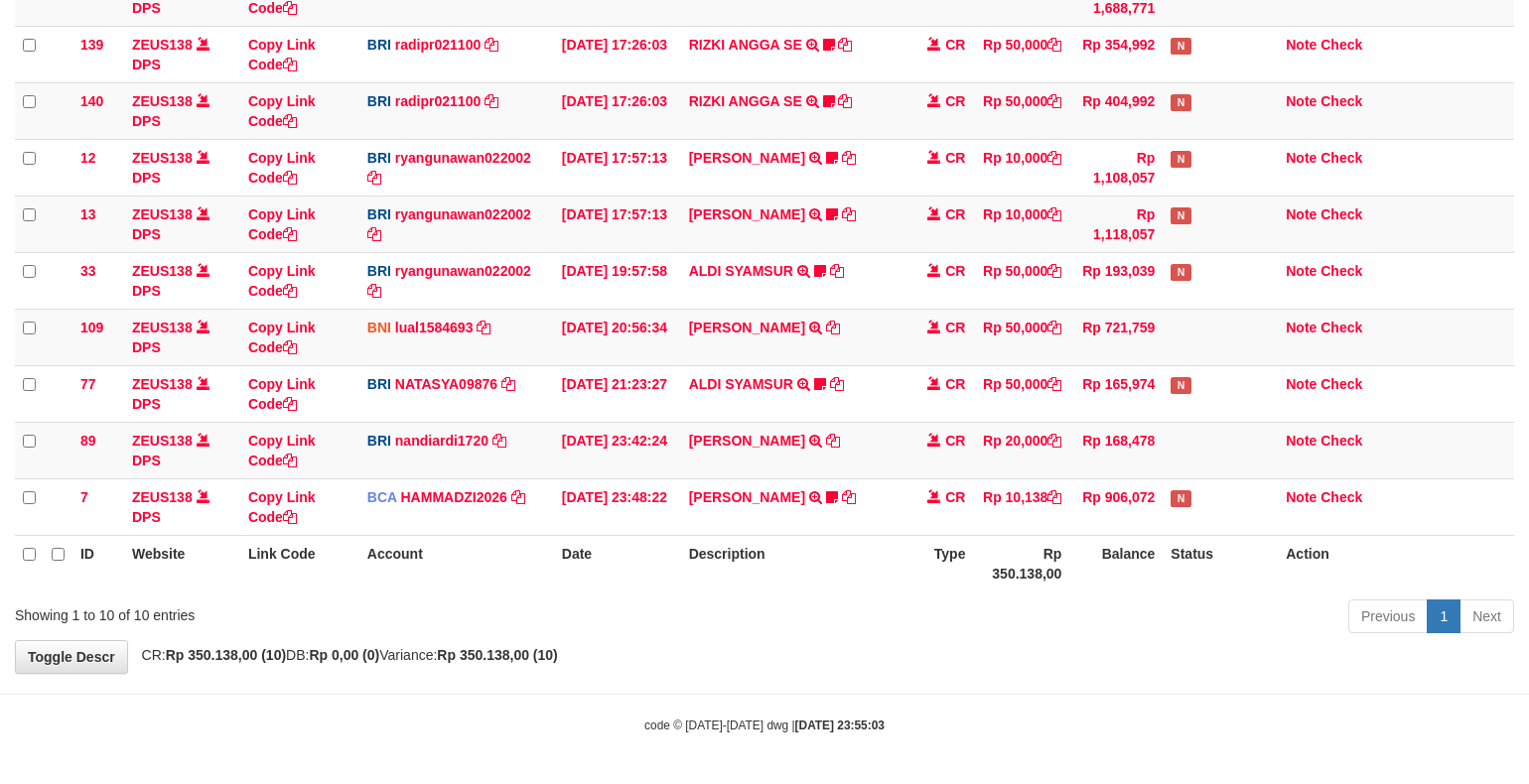 drag, startPoint x: 836, startPoint y: 580, endPoint x: 747, endPoint y: 537, distance: 98.84331 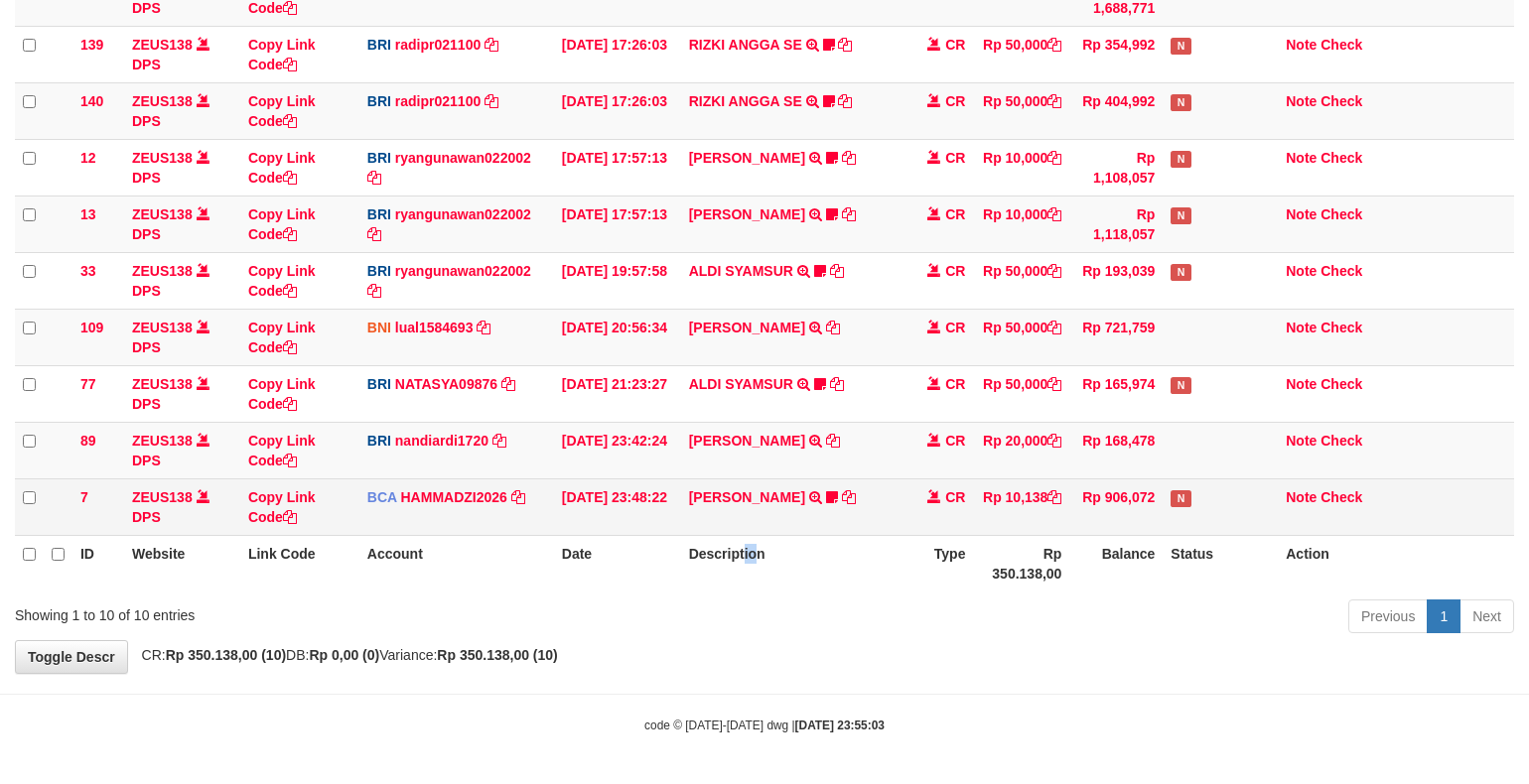 drag, startPoint x: 747, startPoint y: 537, endPoint x: 1319, endPoint y: 490, distance: 573.9277 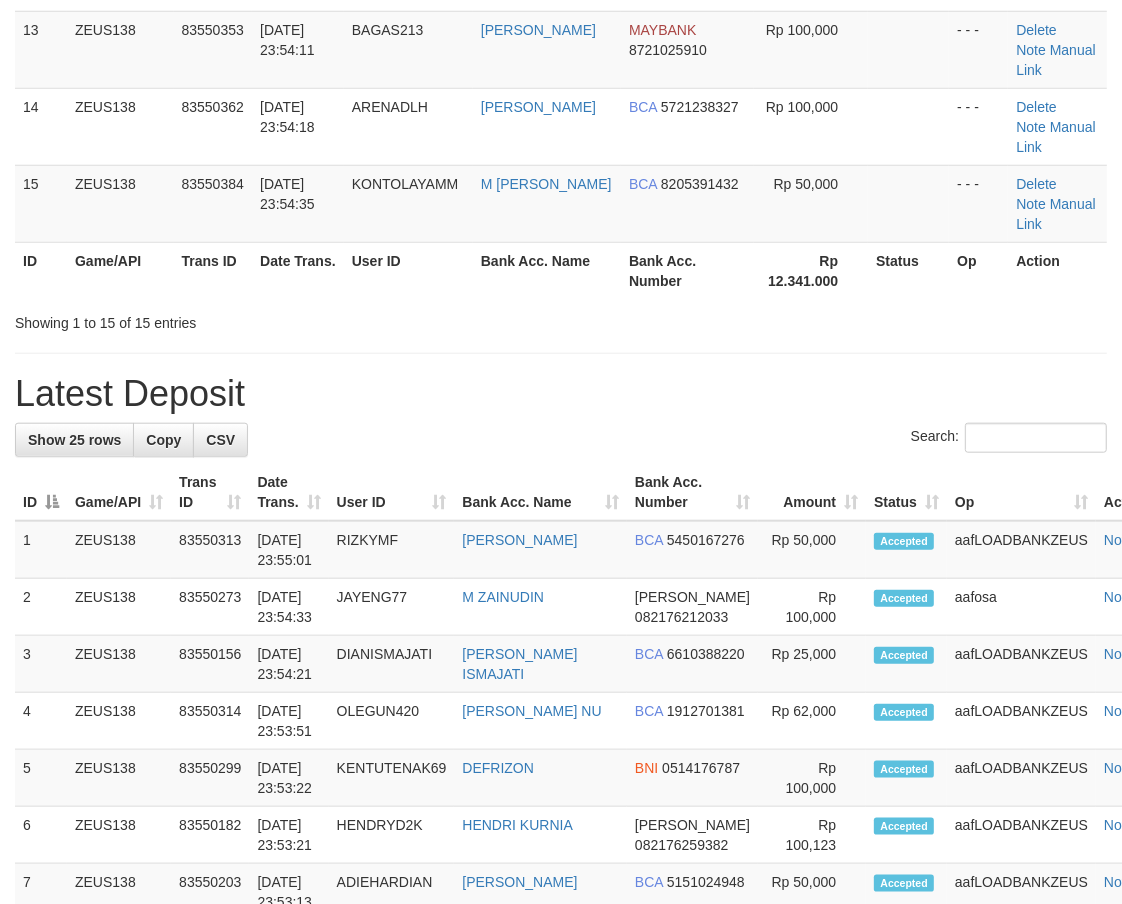 scroll, scrollTop: 787, scrollLeft: 0, axis: vertical 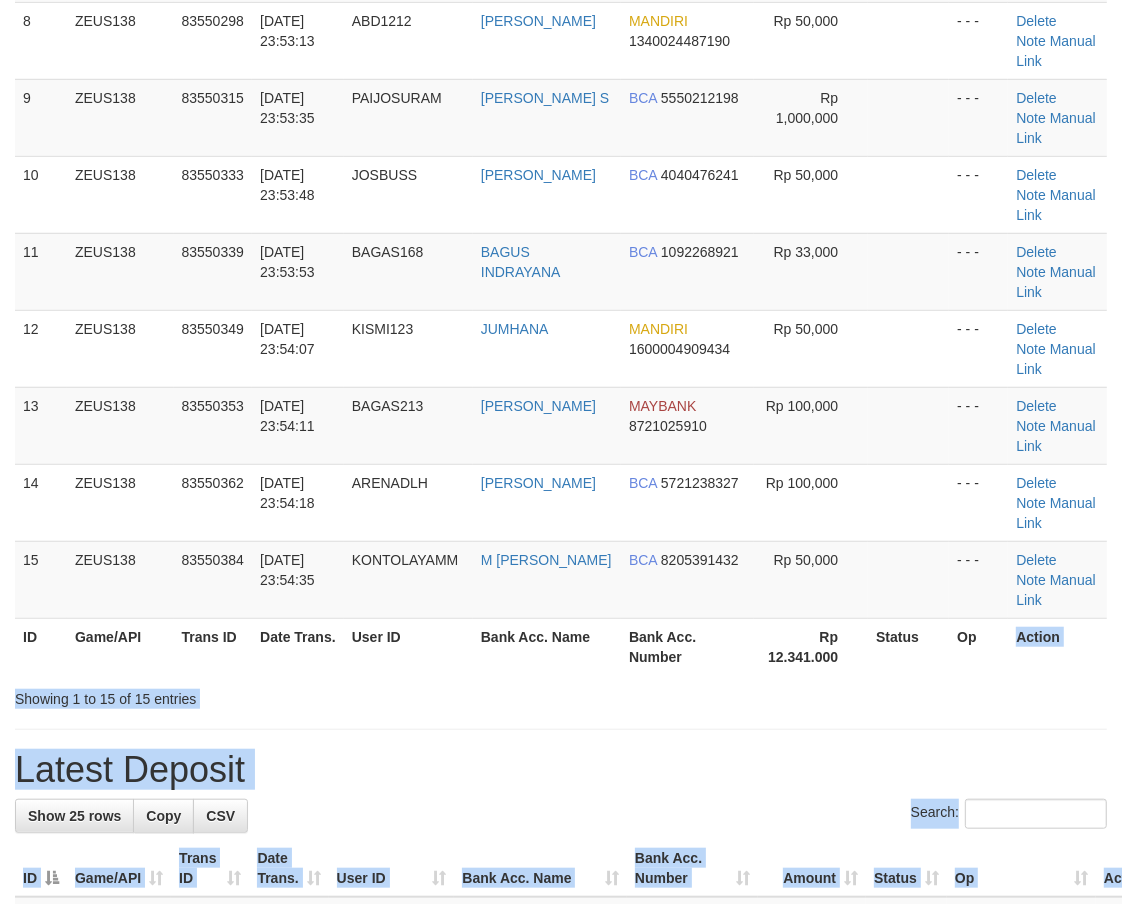 drag, startPoint x: 986, startPoint y: 623, endPoint x: 8, endPoint y: 537, distance: 981.7739 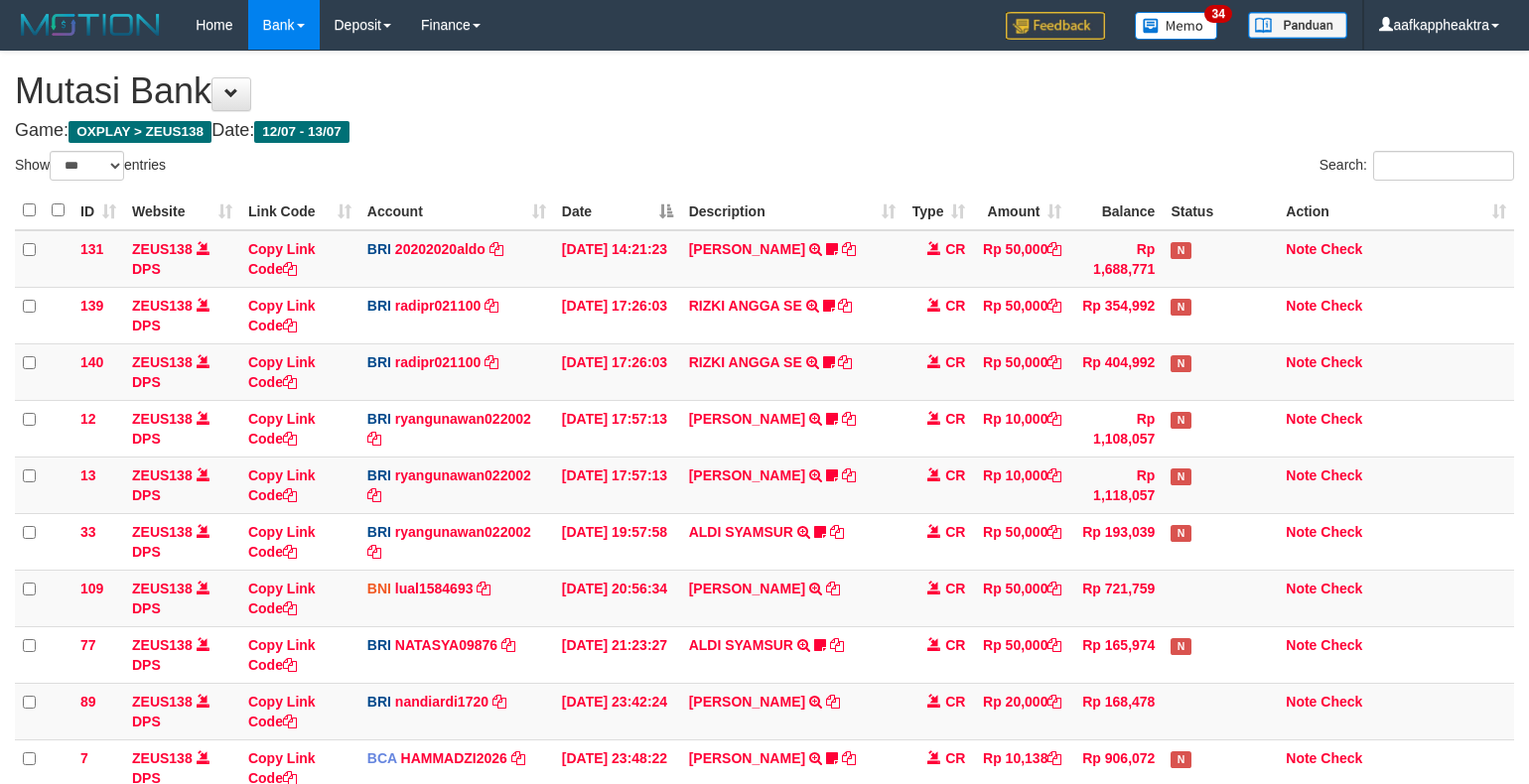 select on "***" 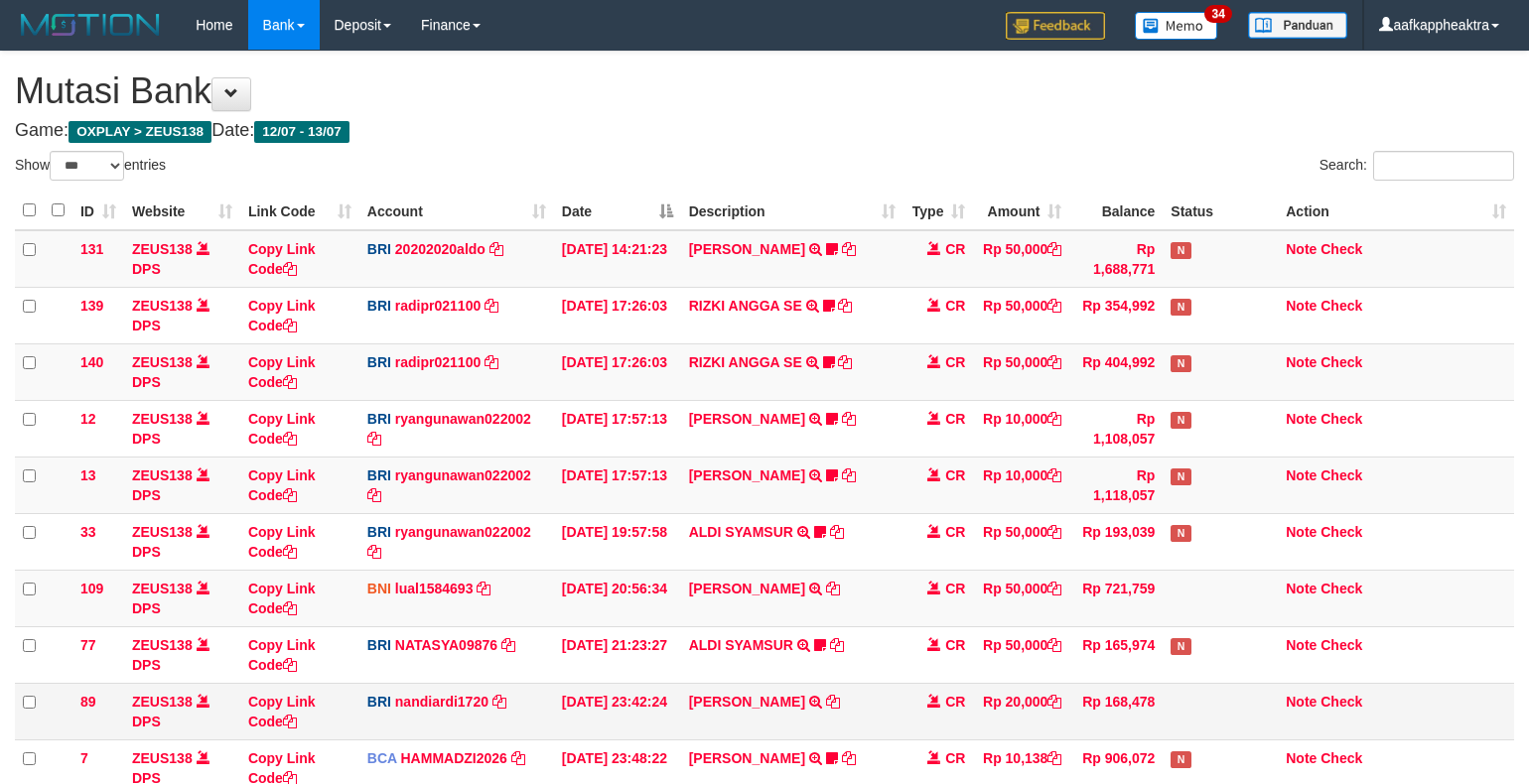 scroll, scrollTop: 263, scrollLeft: 0, axis: vertical 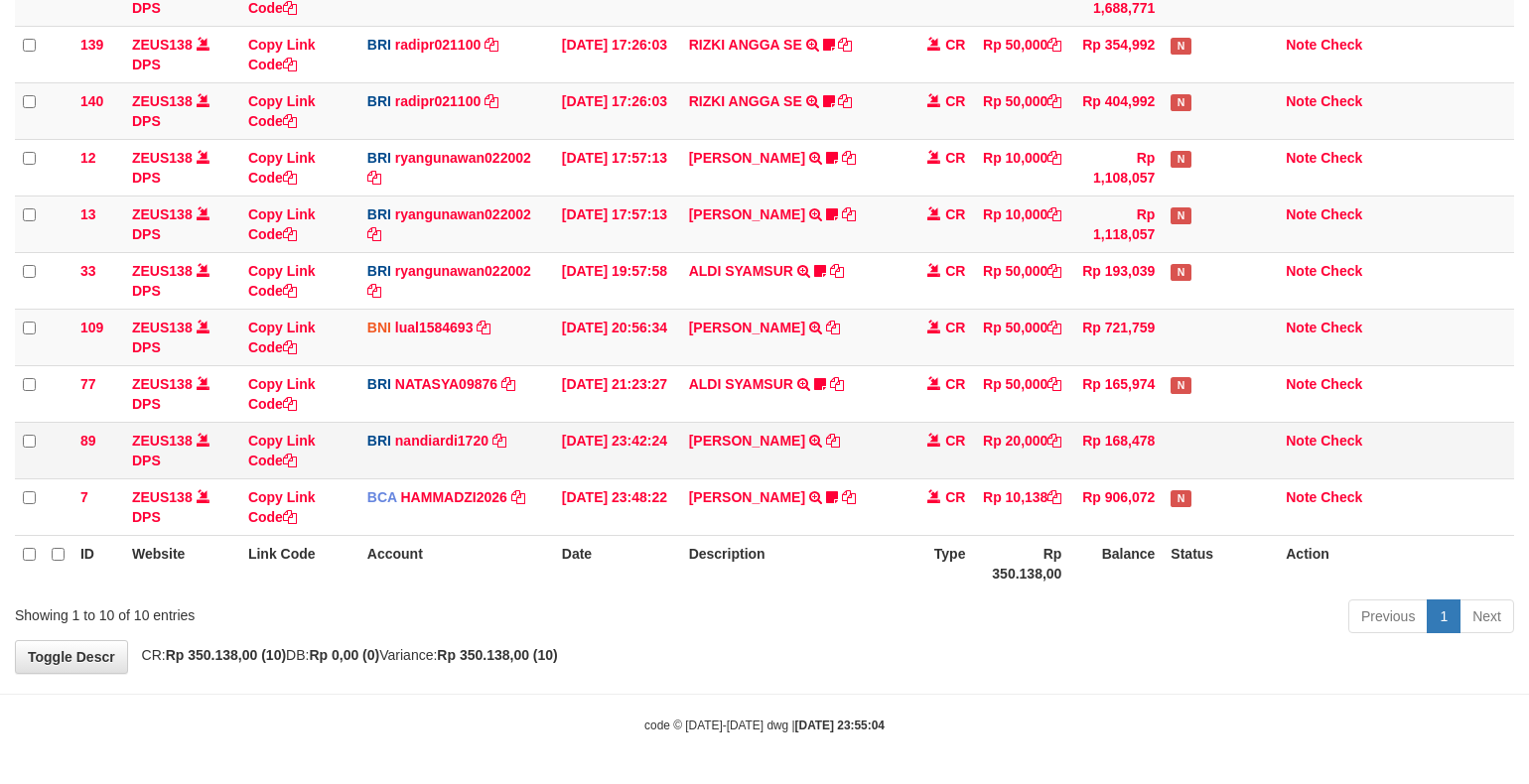 drag, startPoint x: 909, startPoint y: 430, endPoint x: 891, endPoint y: 444, distance: 22.803509 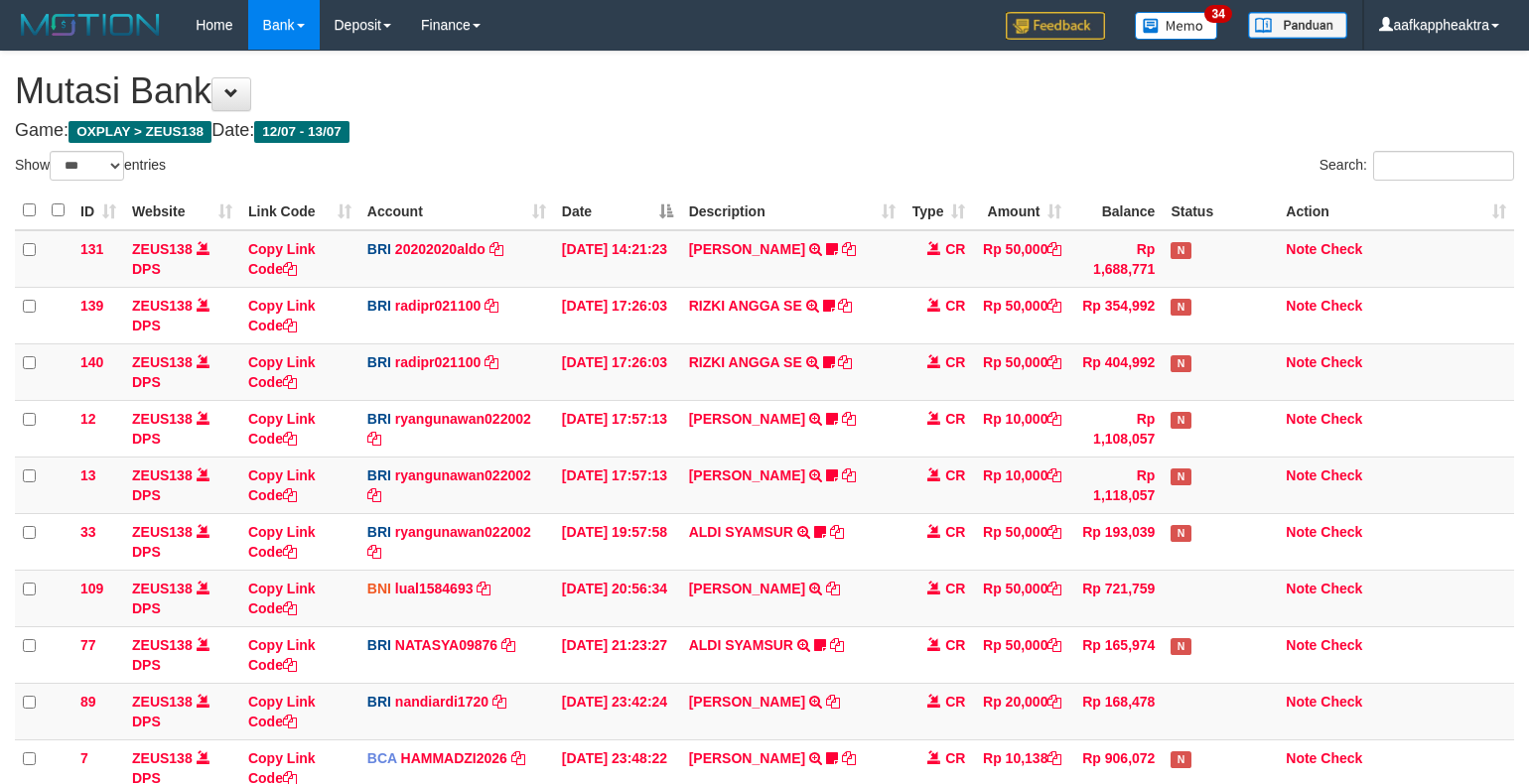 select on "***" 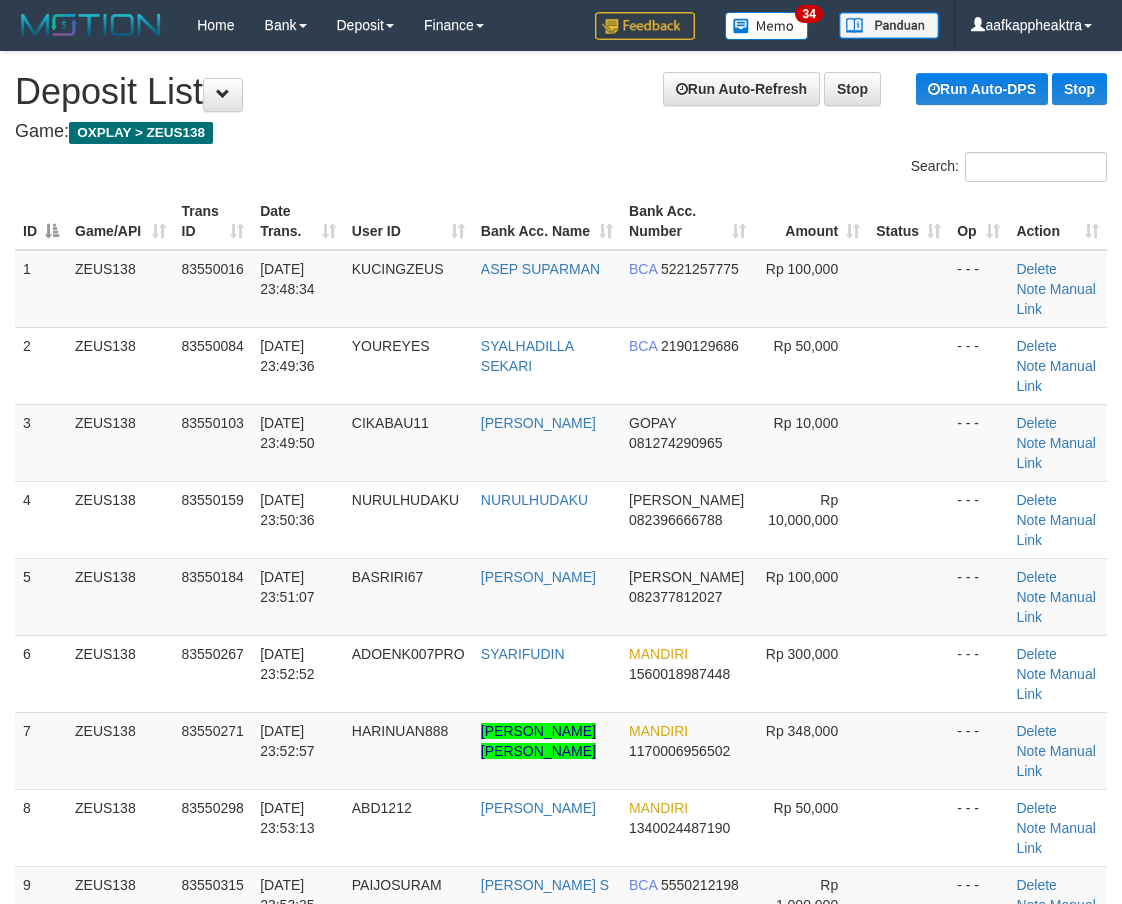 scroll, scrollTop: 1163, scrollLeft: 0, axis: vertical 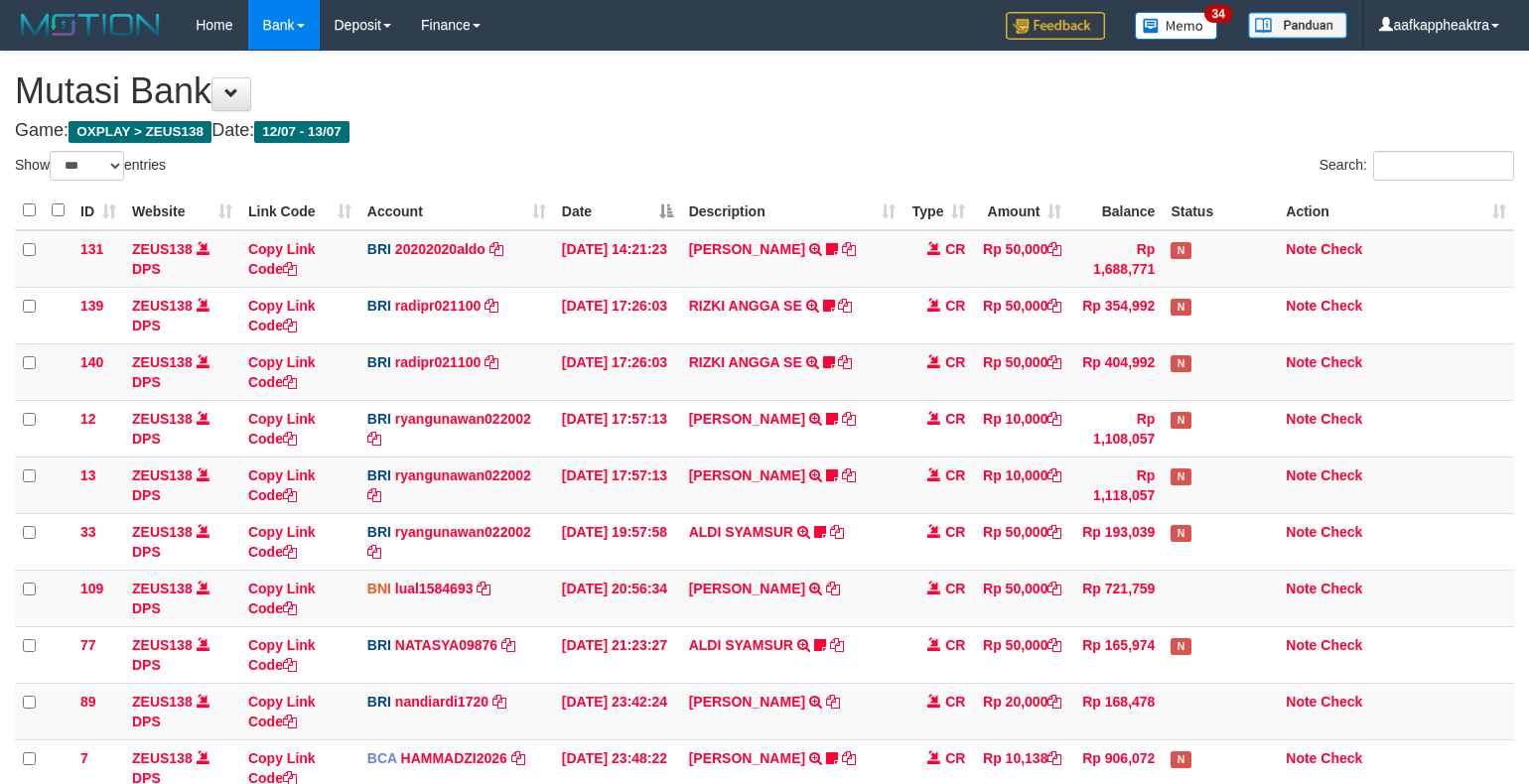 select on "***" 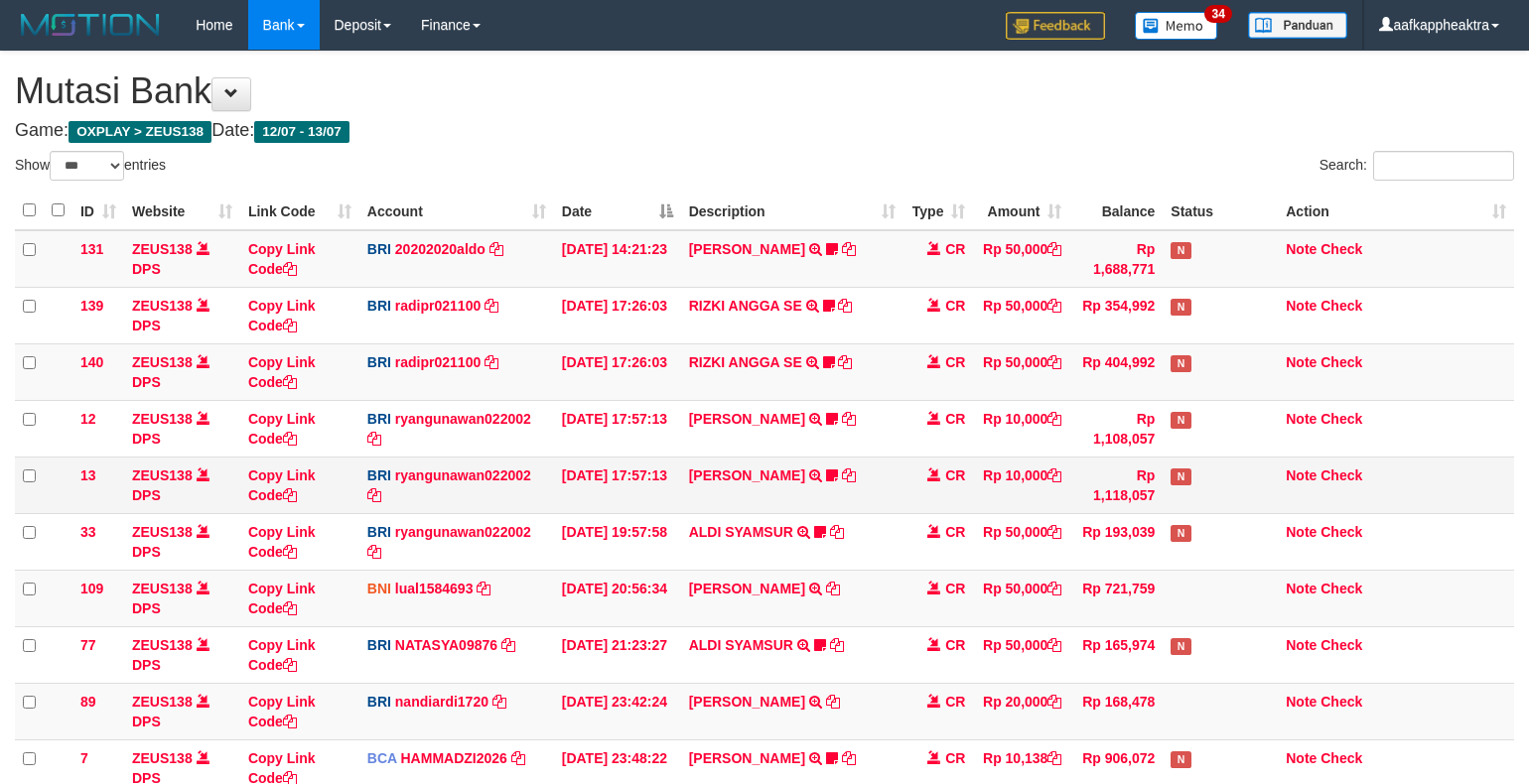 scroll, scrollTop: 263, scrollLeft: 0, axis: vertical 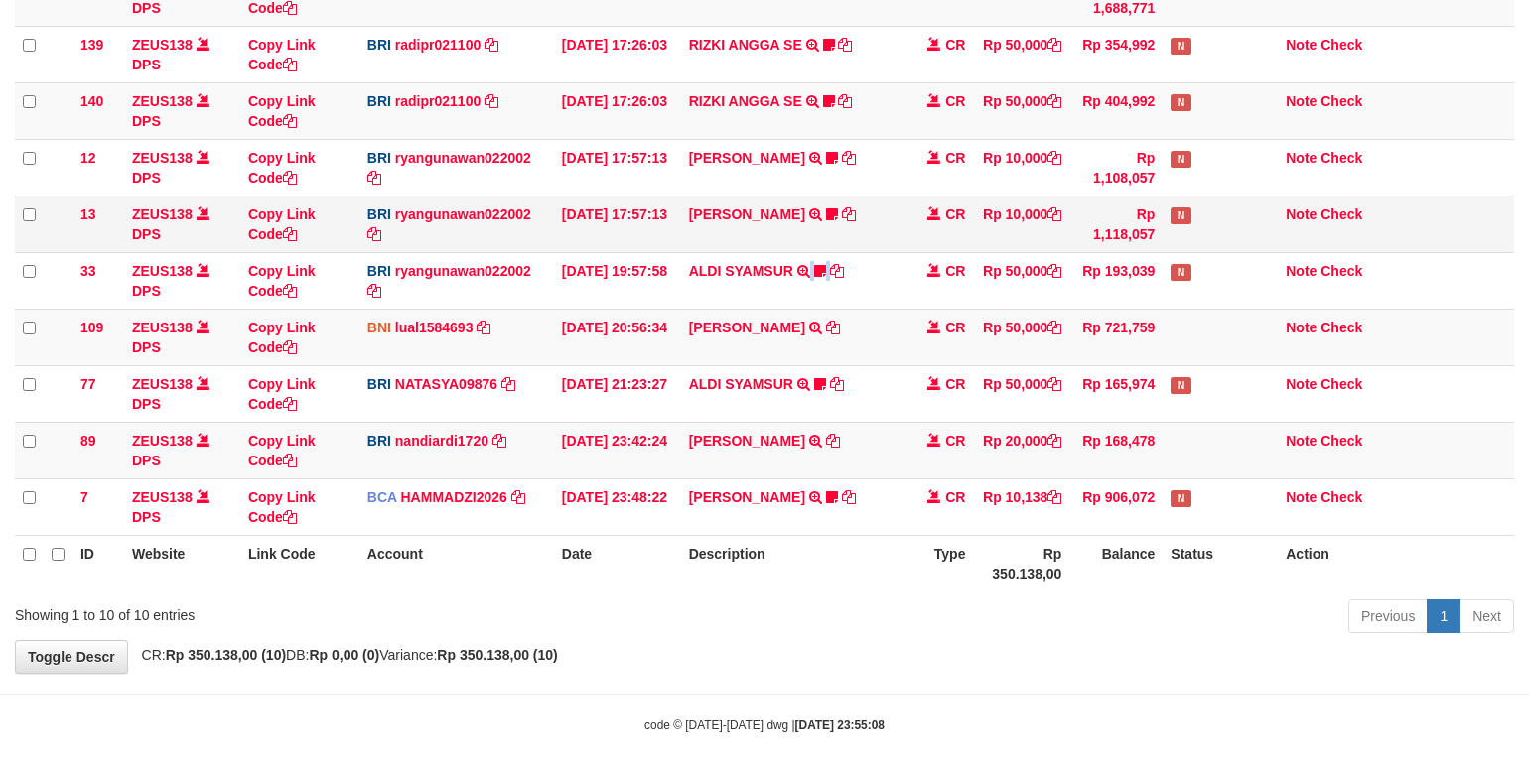 click on "[PERSON_NAME]            TRANSFER NBMB [PERSON_NAME] TO [PERSON_NAME]" at bounding box center (792, 280) 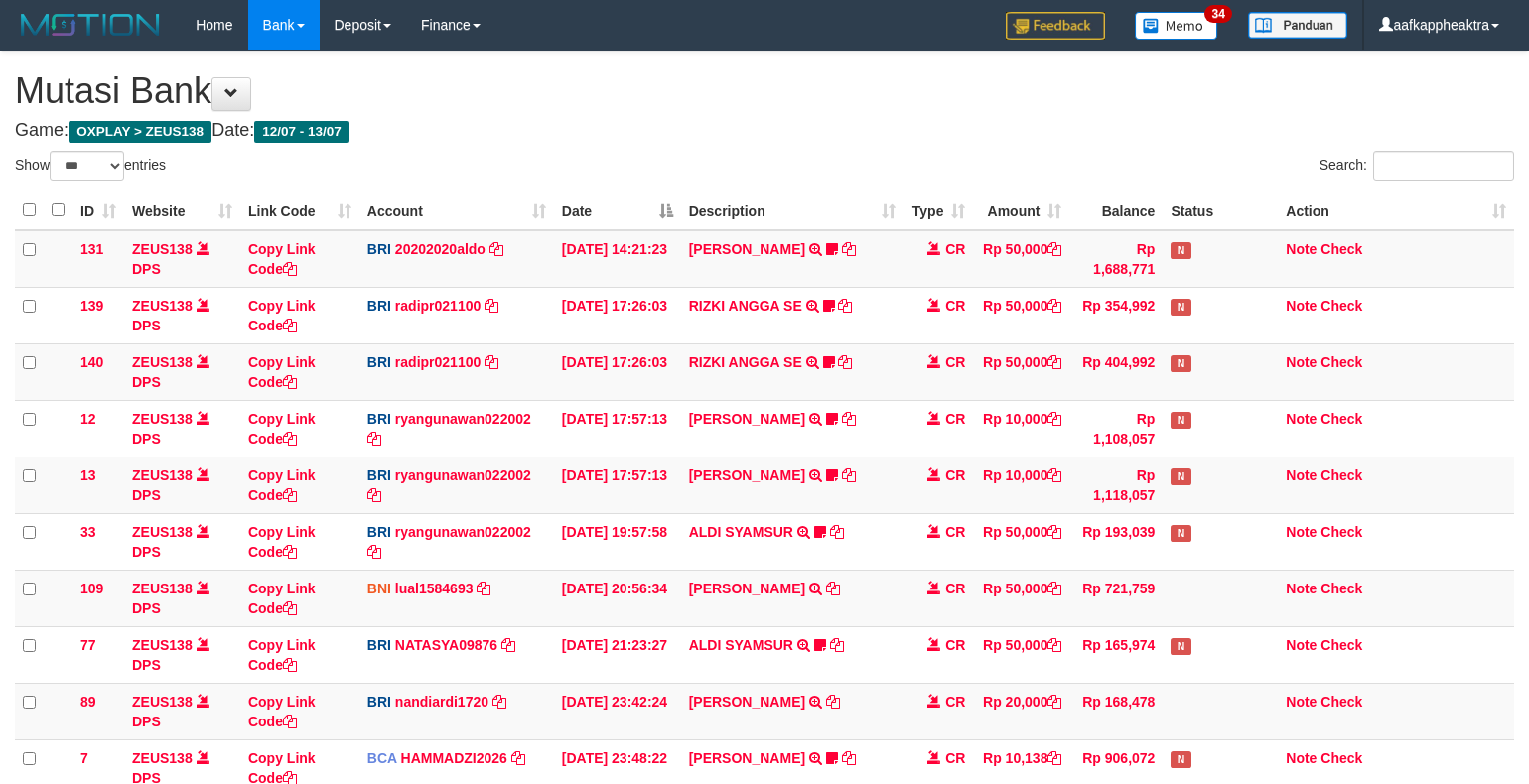 select on "***" 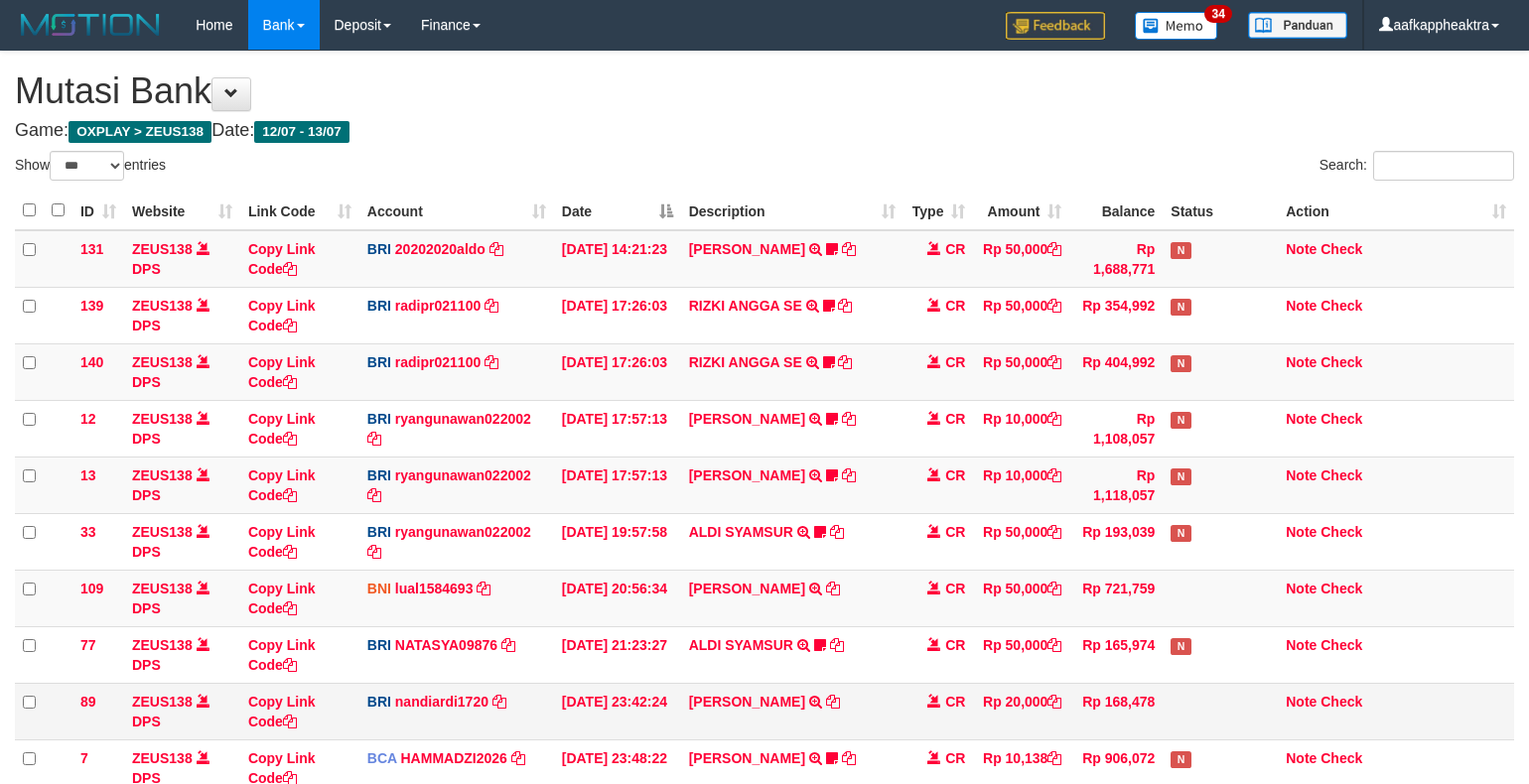 scroll, scrollTop: 263, scrollLeft: 0, axis: vertical 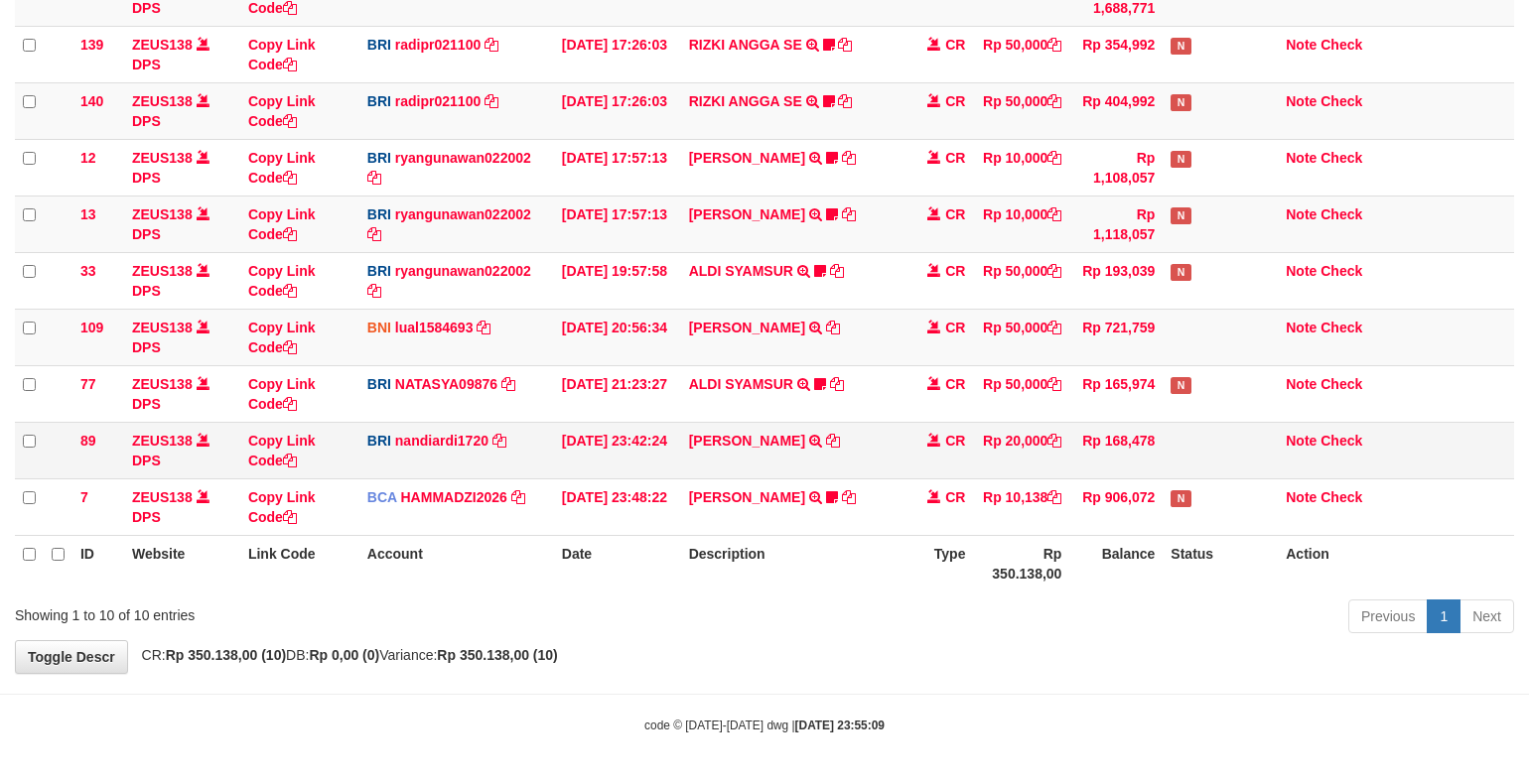 click on "AKBAR         TRANSFER NBMB AKBAR TO NANDI ARDIANSYAH" at bounding box center [792, 450] 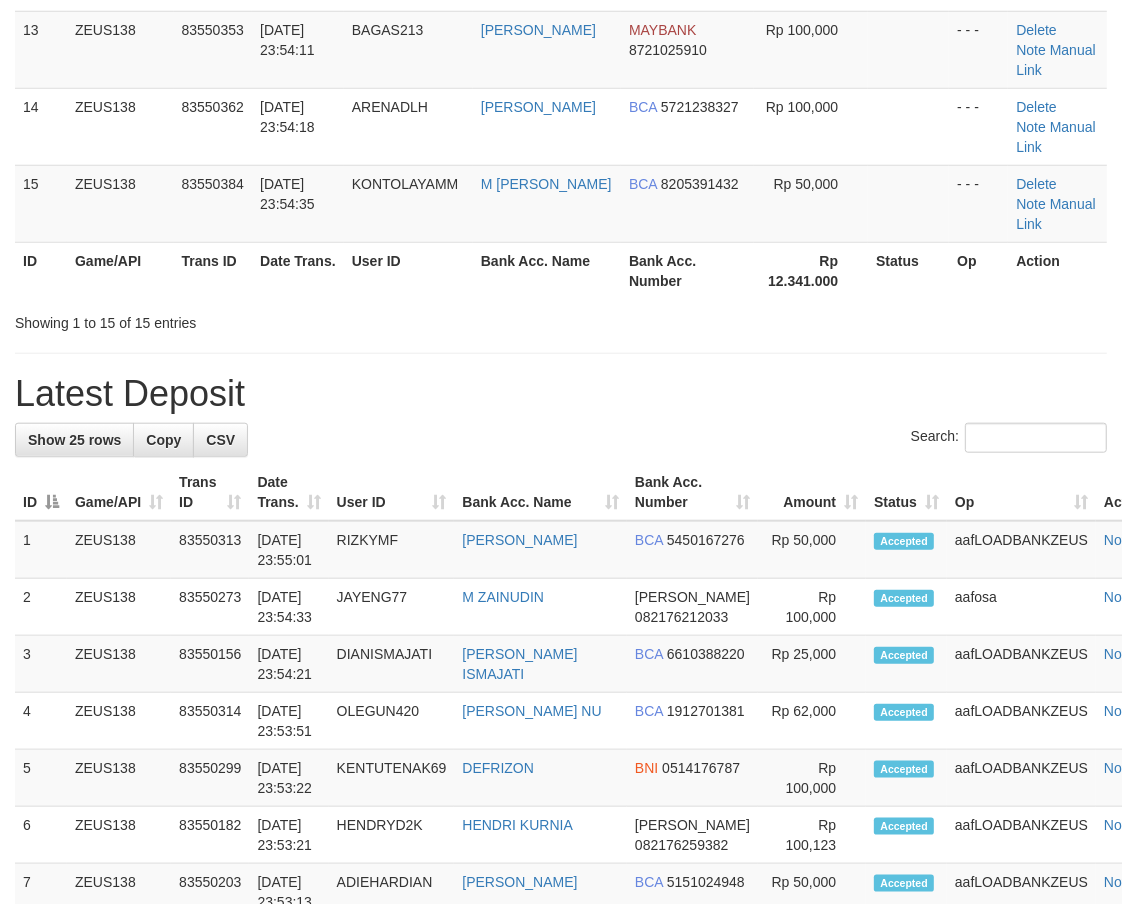 drag, startPoint x: 665, startPoint y: 494, endPoint x: 427, endPoint y: 536, distance: 241.67747 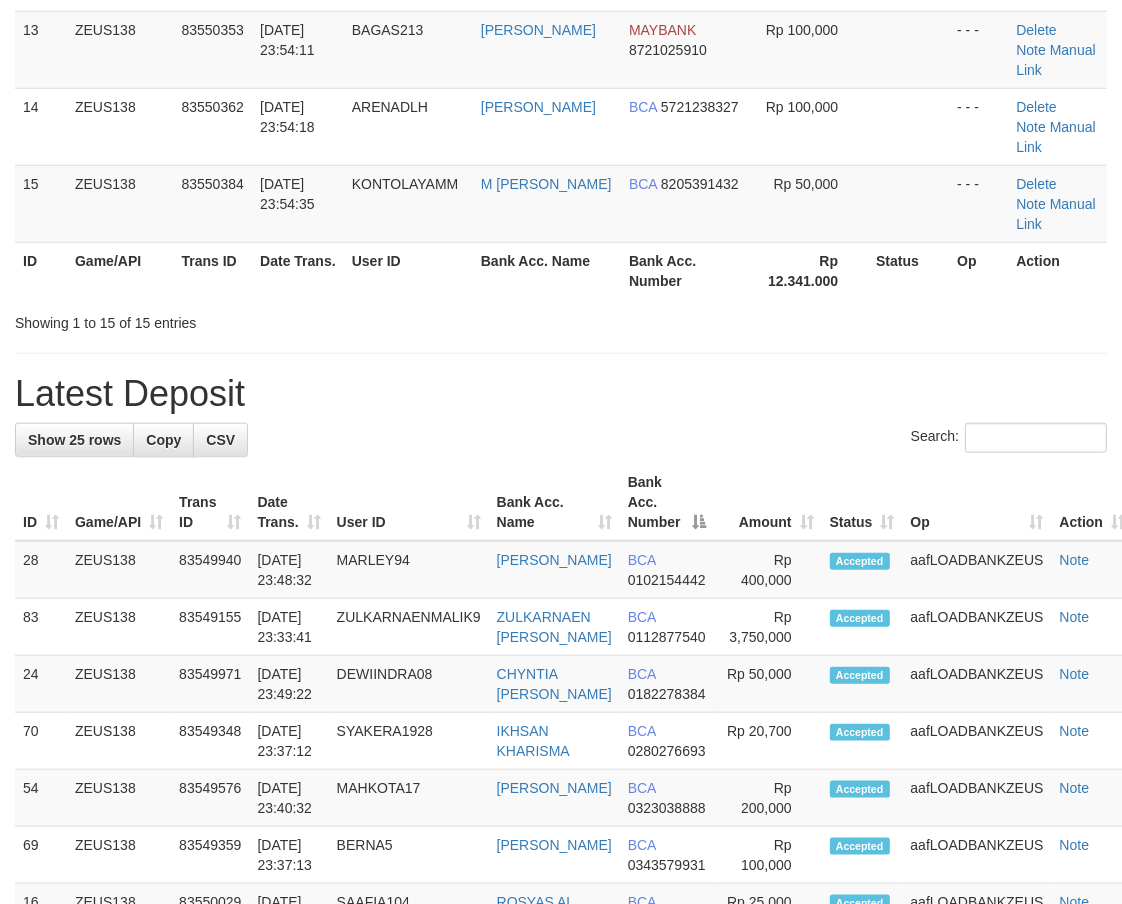 scroll, scrollTop: 787, scrollLeft: 0, axis: vertical 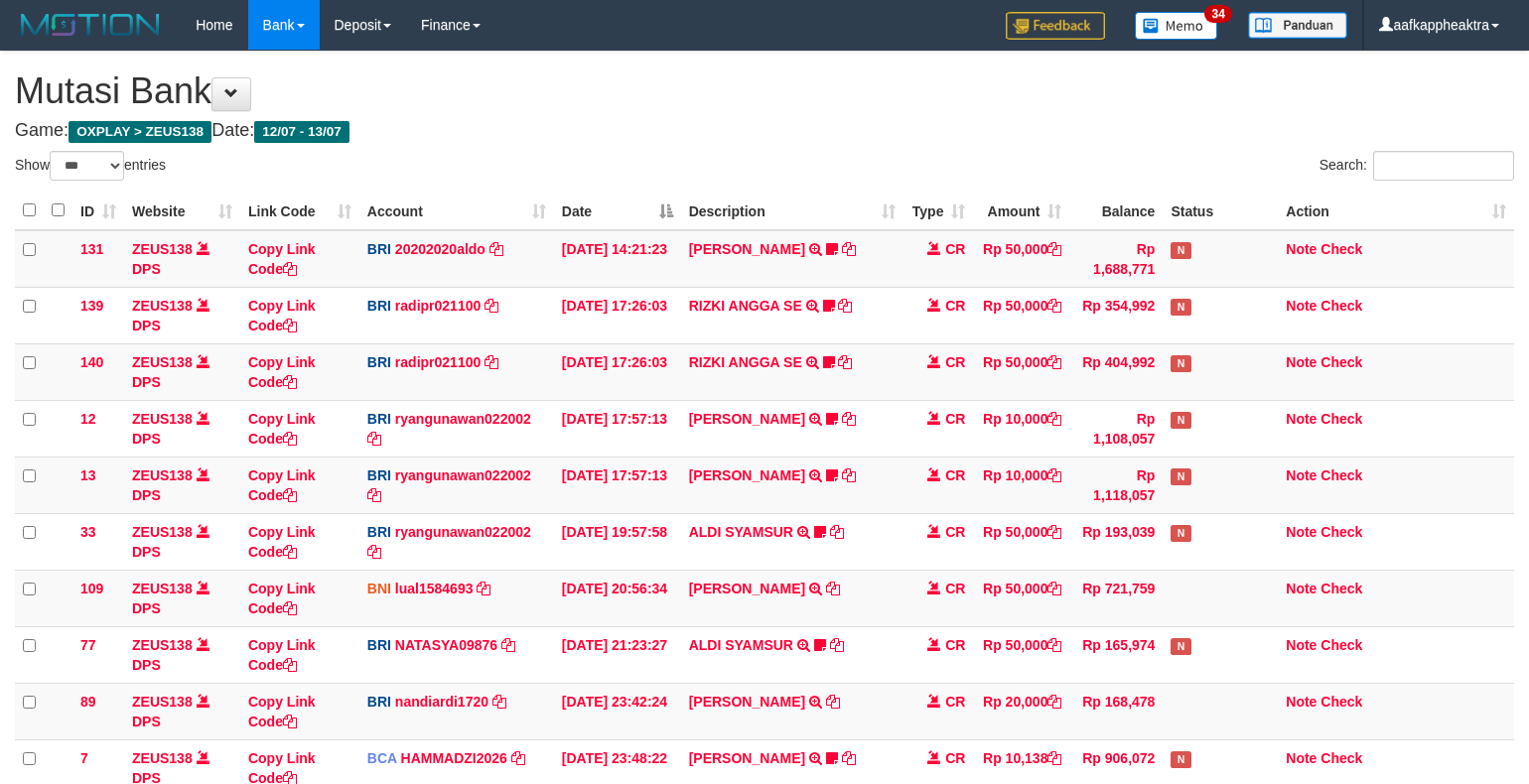 select on "***" 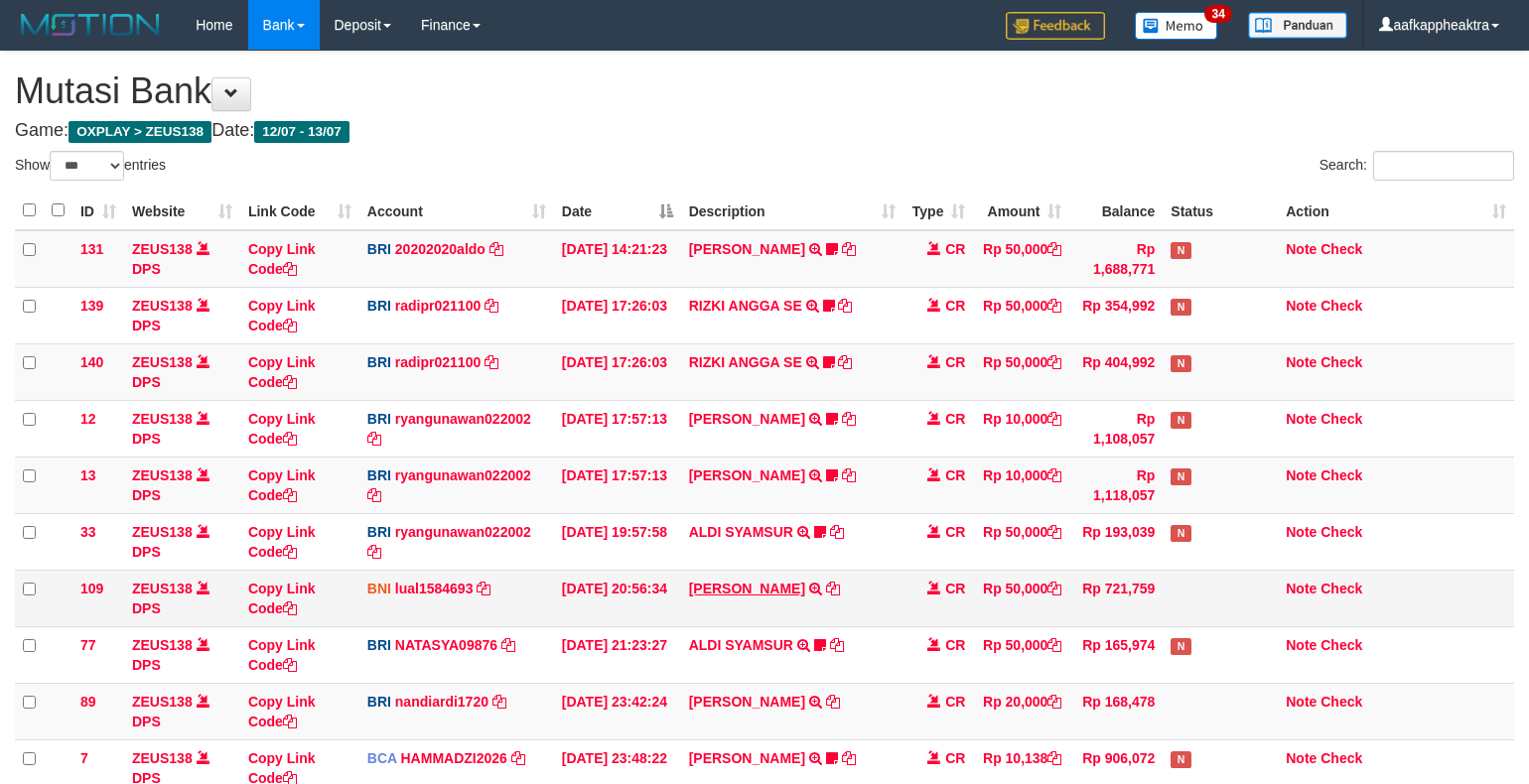 scroll, scrollTop: 263, scrollLeft: 0, axis: vertical 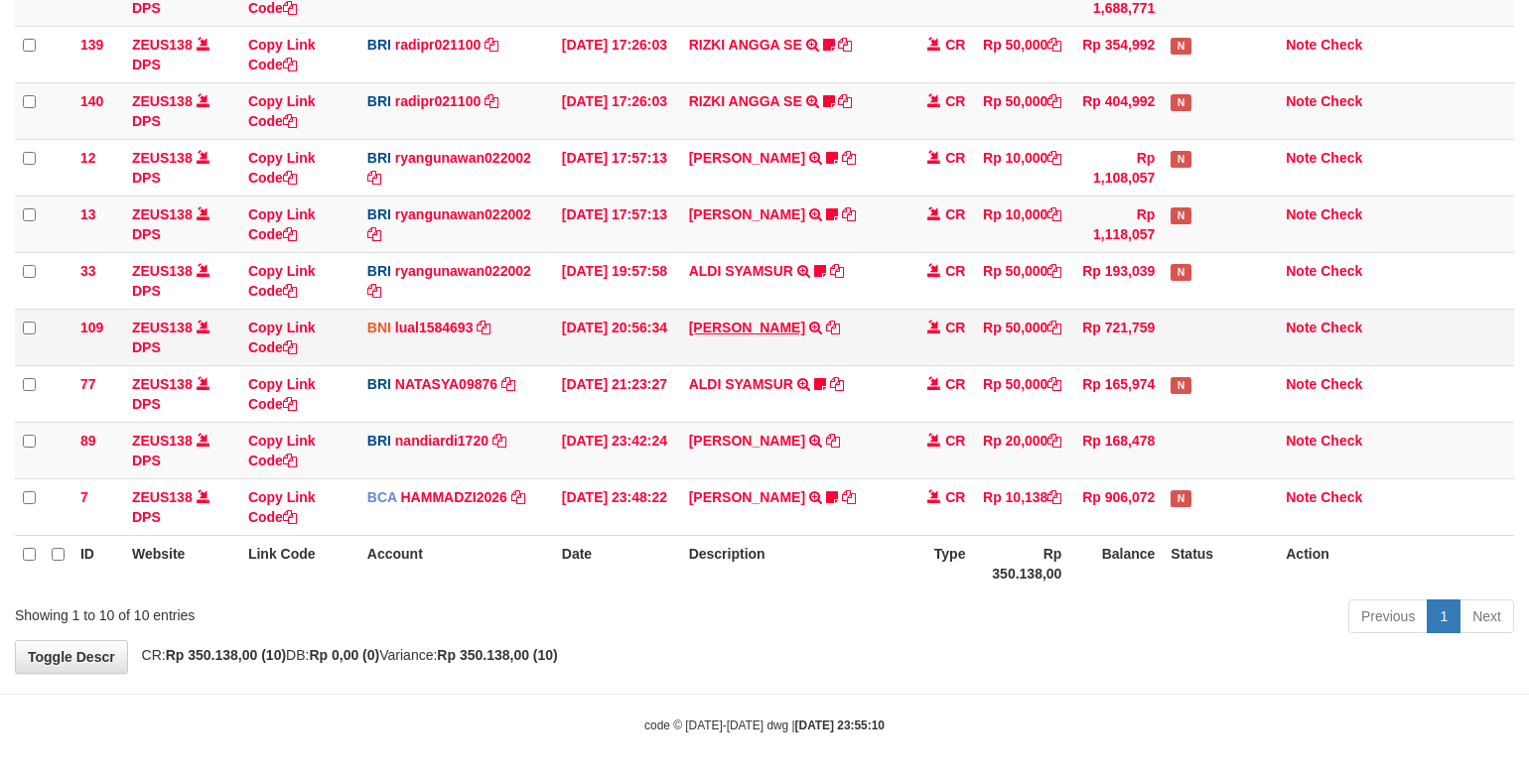 click on "131
ZEUS138    DPS
Copy Link Code
BRI
20202020aldo
DPS
[PERSON_NAME]
mutasi_20250713_3778 | 131
mutasi_20250713_3778 | 131
[DATE] 14:21:23
[PERSON_NAME] HERISUPRAPTO            TRANSFER NBMB [PERSON_NAME] HERISUPRAPTO TO [PERSON_NAME]    Herisuprapto
CR
Rp 50,000
Rp 1,688,771
N
Note
Check
139
ZEUS138    DPS
Copy Link Code
BRI
radipr021100
DPS
[PERSON_NAME]
mutasi_20250713_3774 | 139" at bounding box center [764, 252] 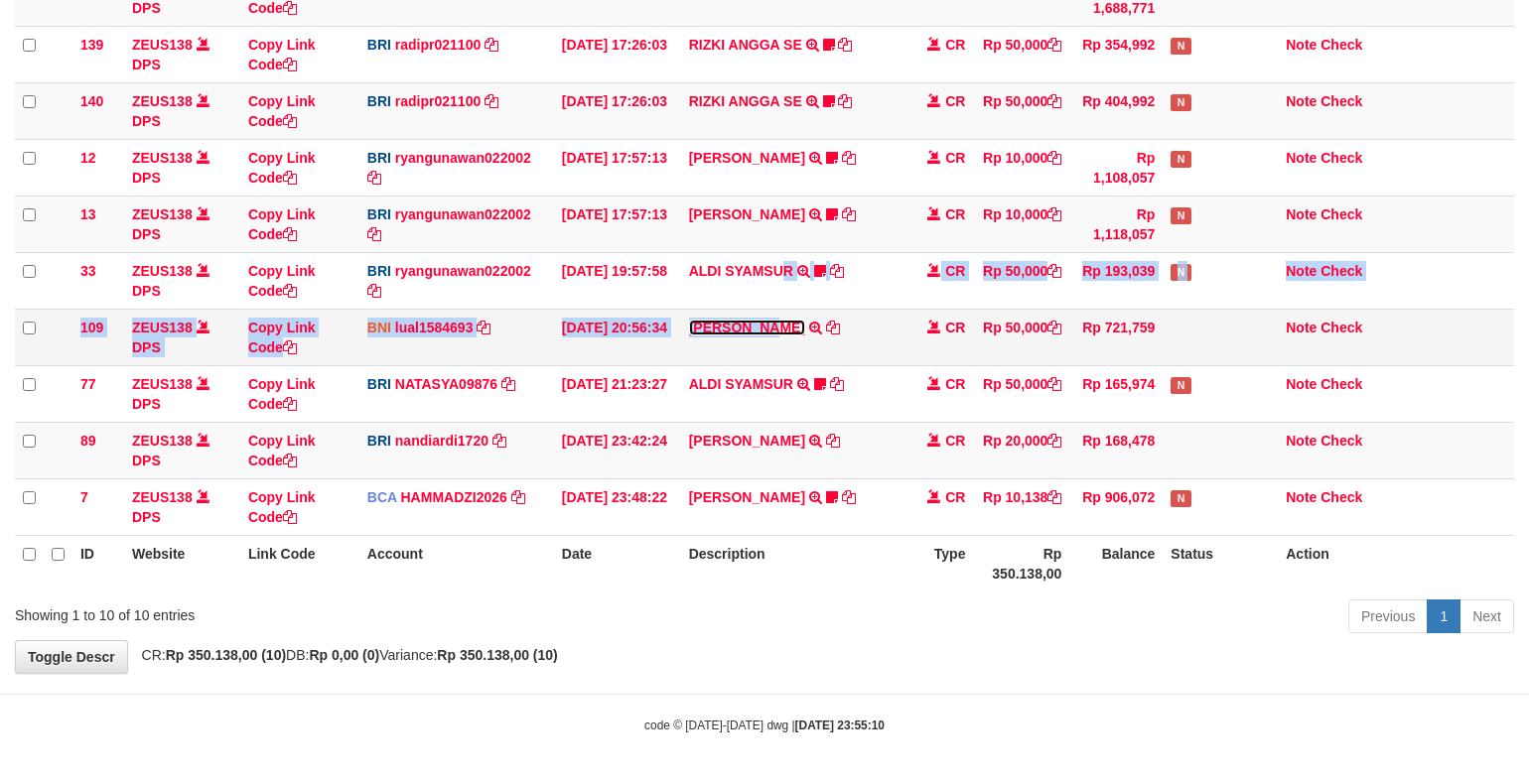 click on "[PERSON_NAME]" at bounding box center (747, 327) 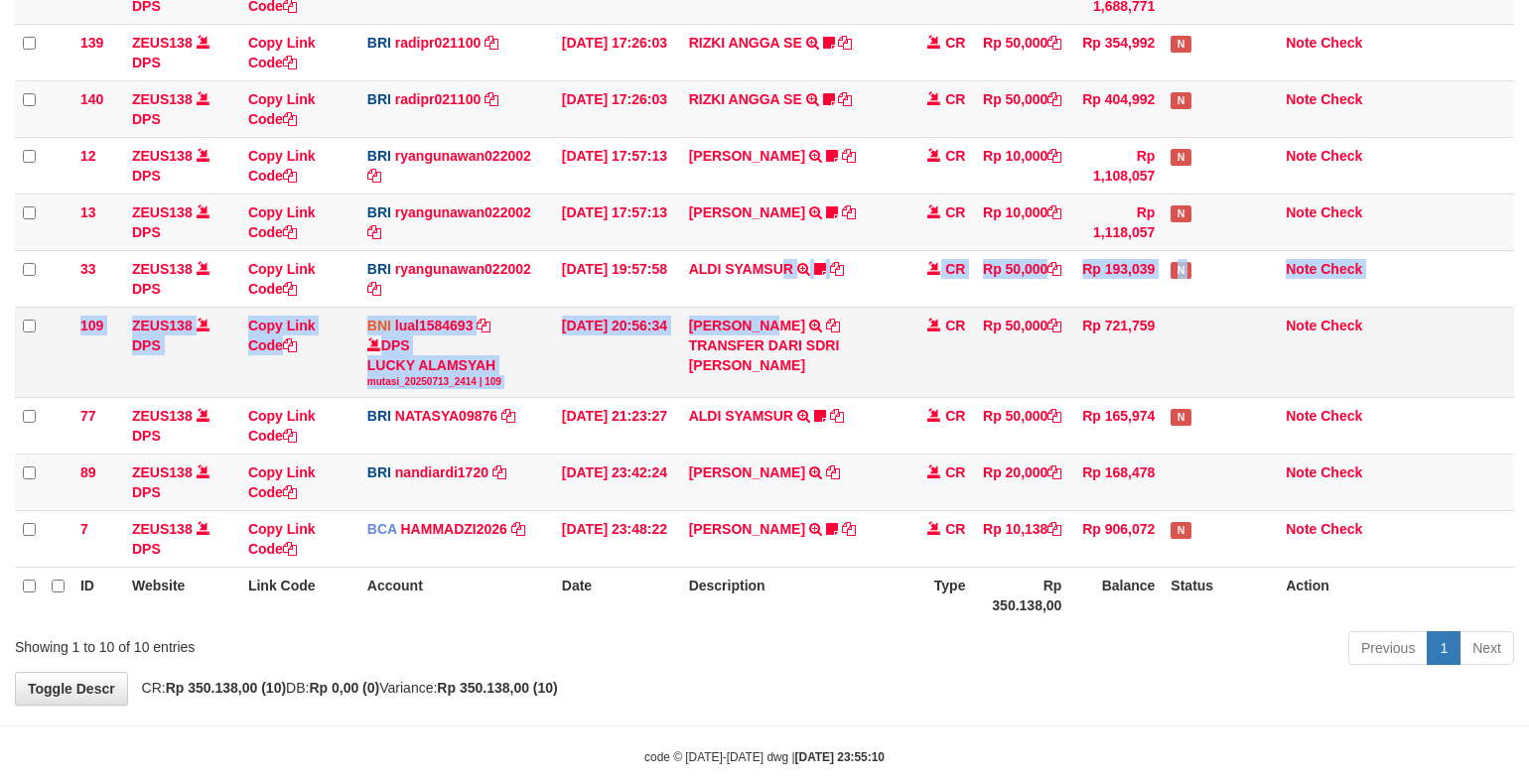 drag, startPoint x: 691, startPoint y: 401, endPoint x: 1183, endPoint y: 314, distance: 499.63287 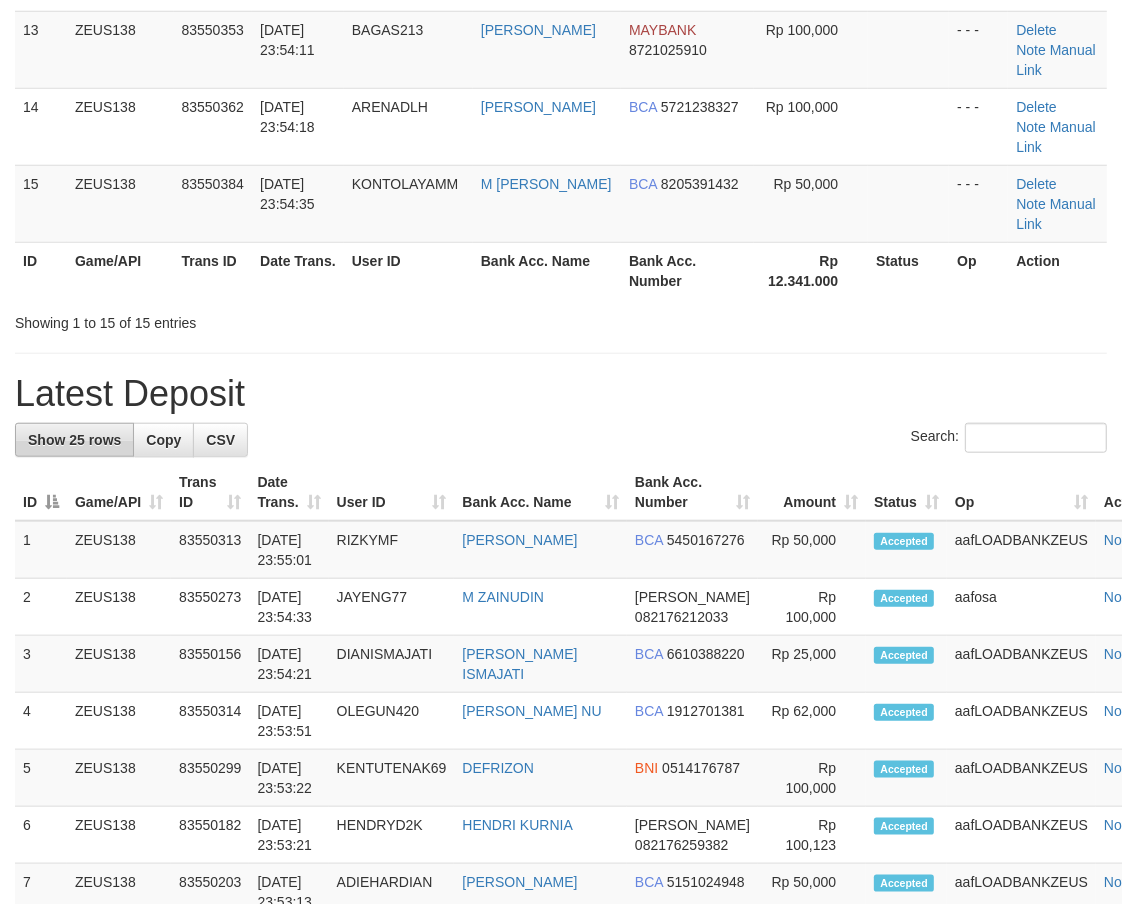 scroll, scrollTop: 787, scrollLeft: 0, axis: vertical 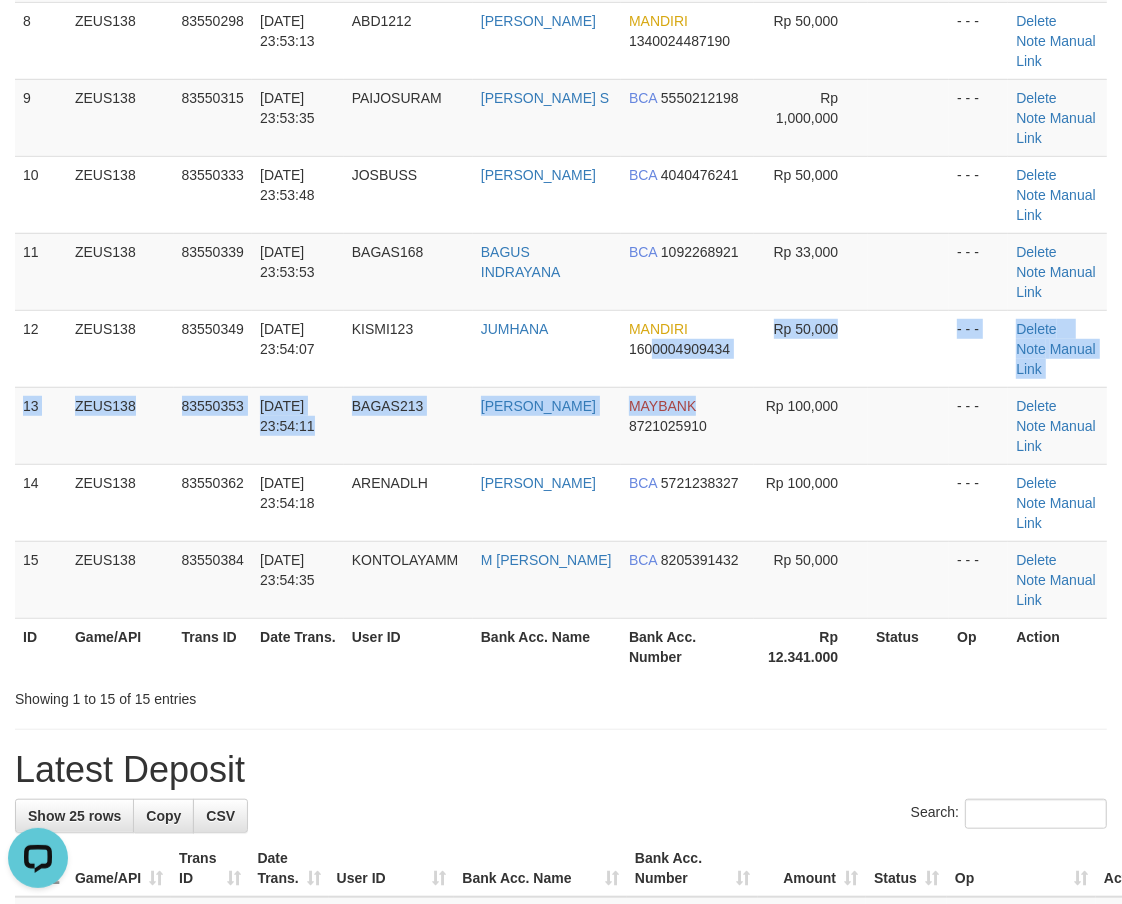 drag, startPoint x: 700, startPoint y: 418, endPoint x: 1, endPoint y: 418, distance: 699 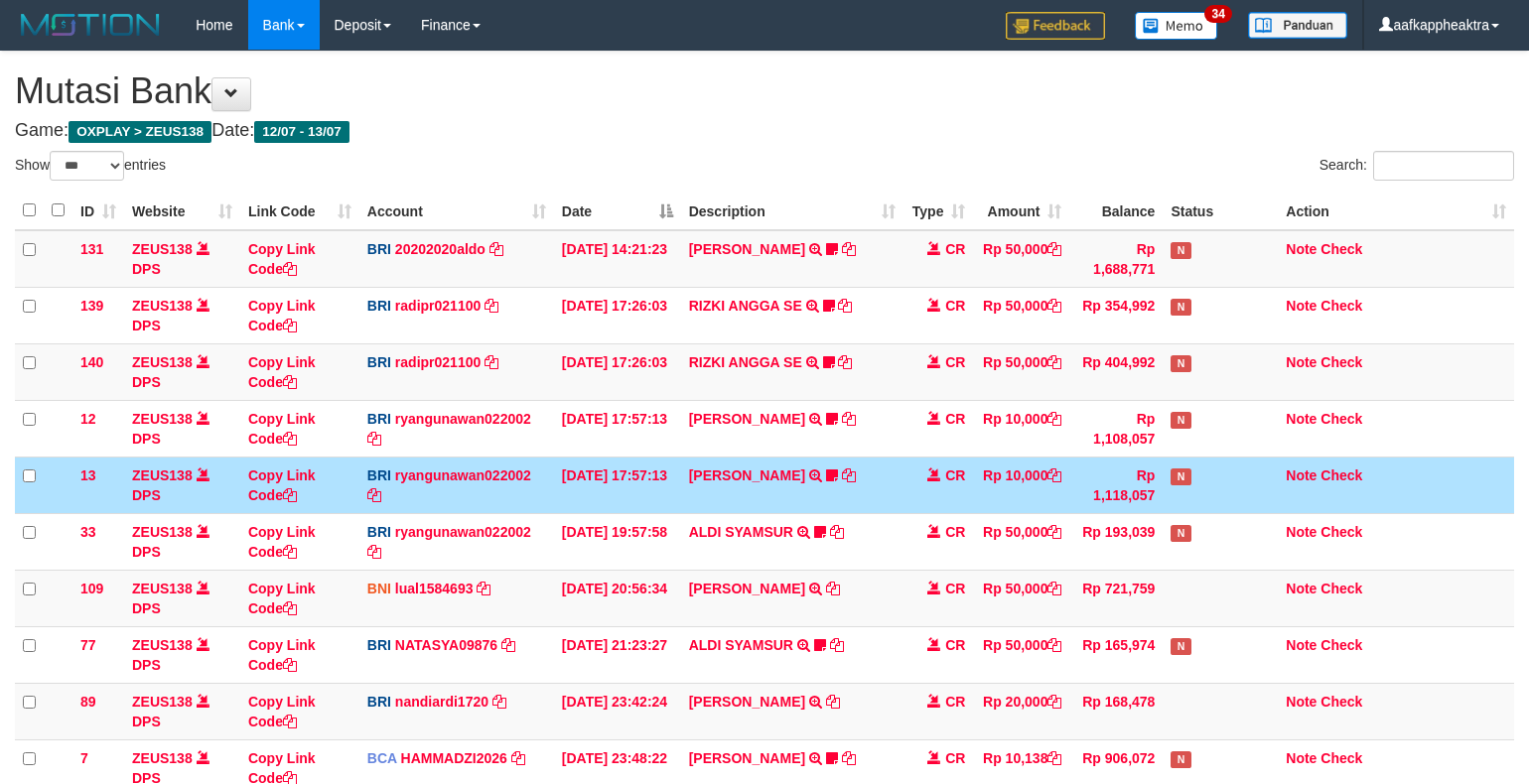 select on "***" 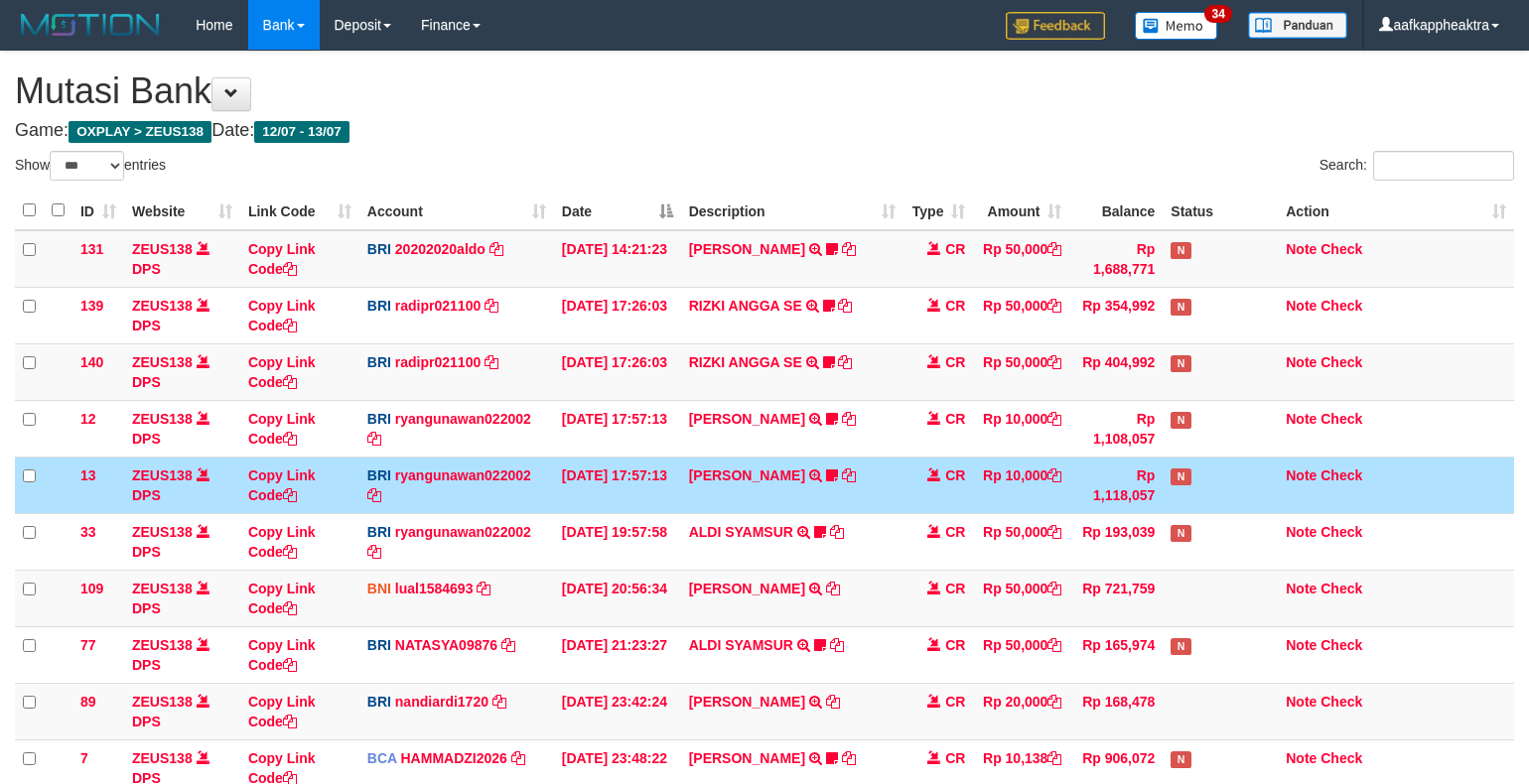 scroll, scrollTop: 263, scrollLeft: 0, axis: vertical 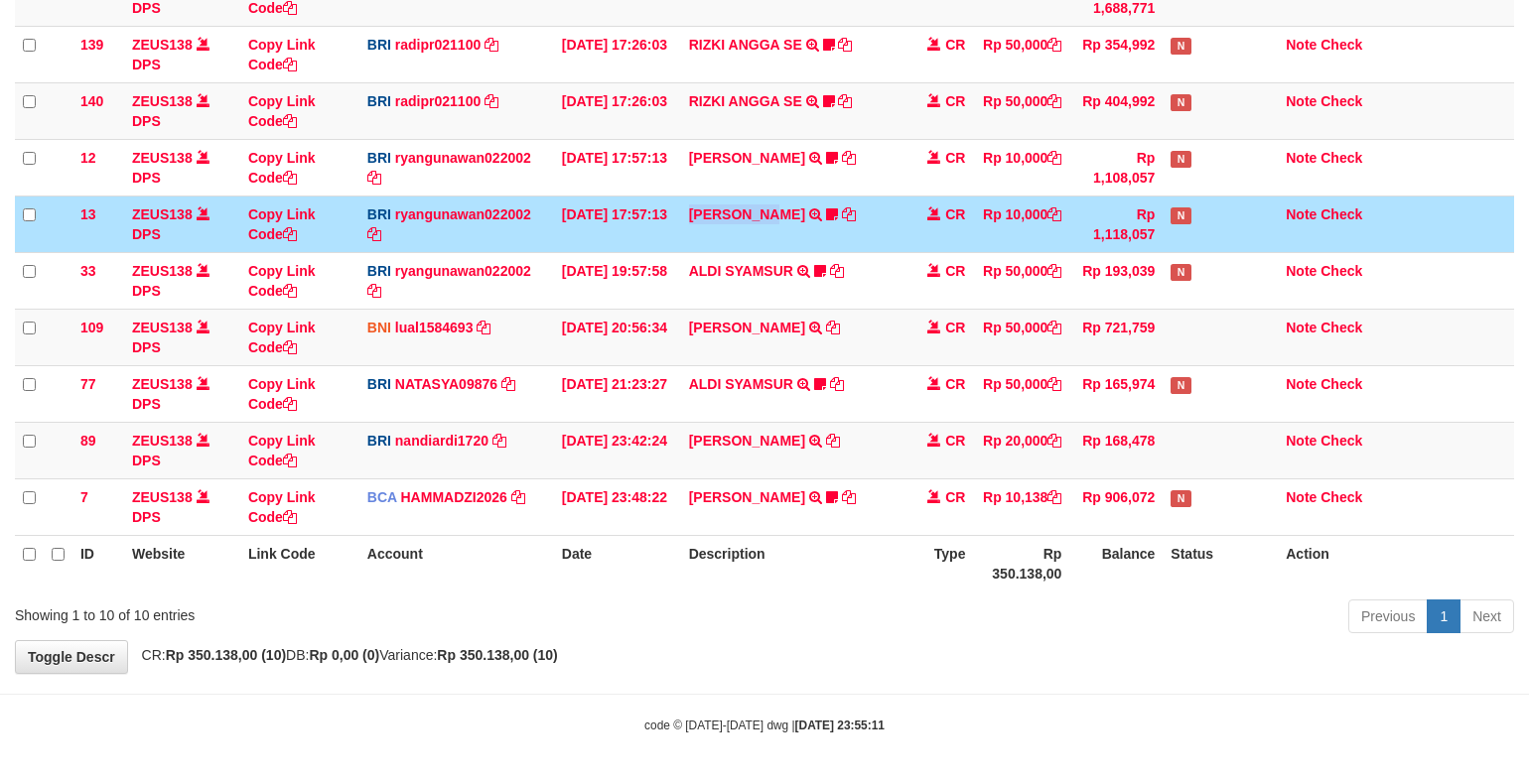 drag, startPoint x: 0, startPoint y: 0, endPoint x: 882, endPoint y: 229, distance: 911.24366 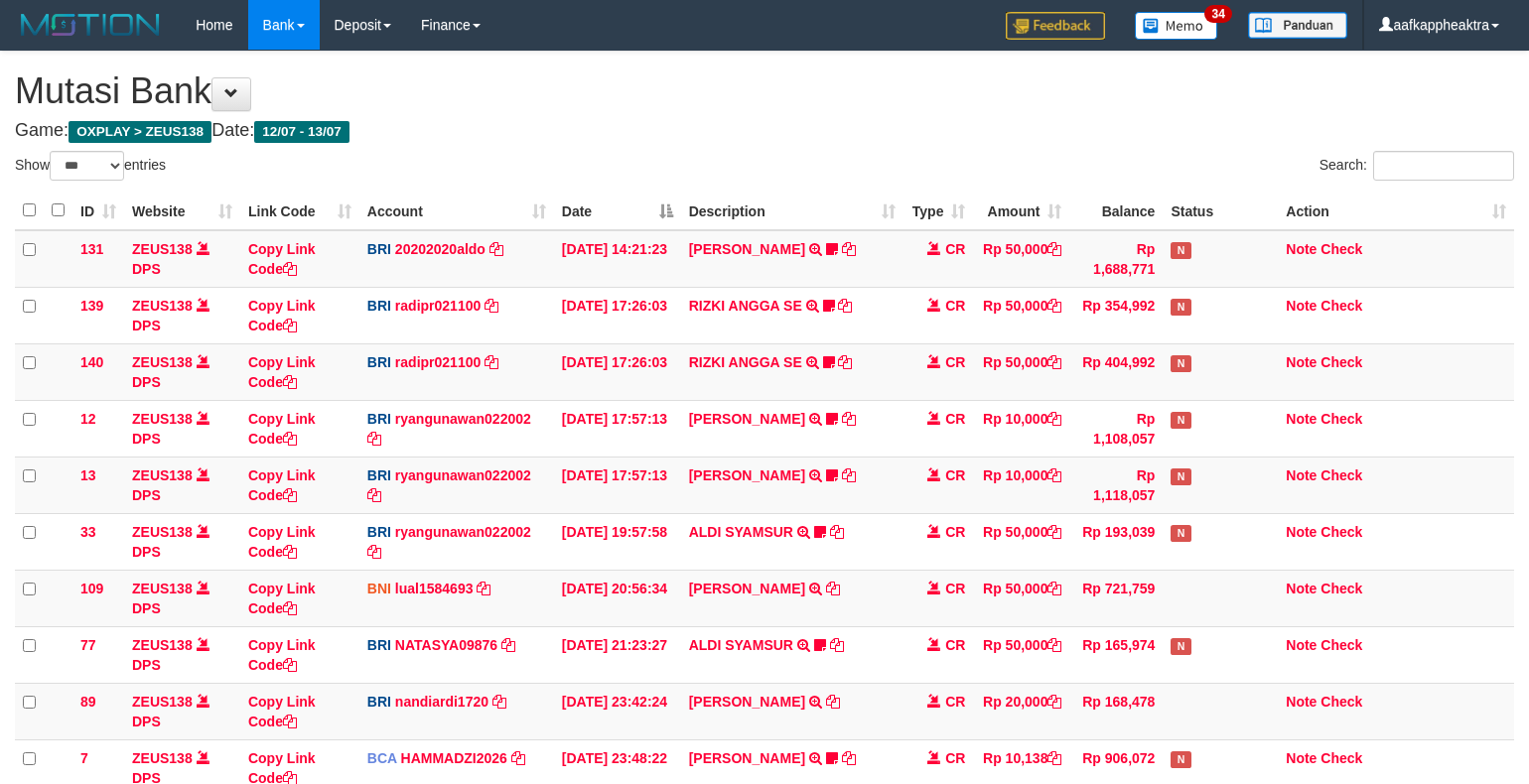 select on "***" 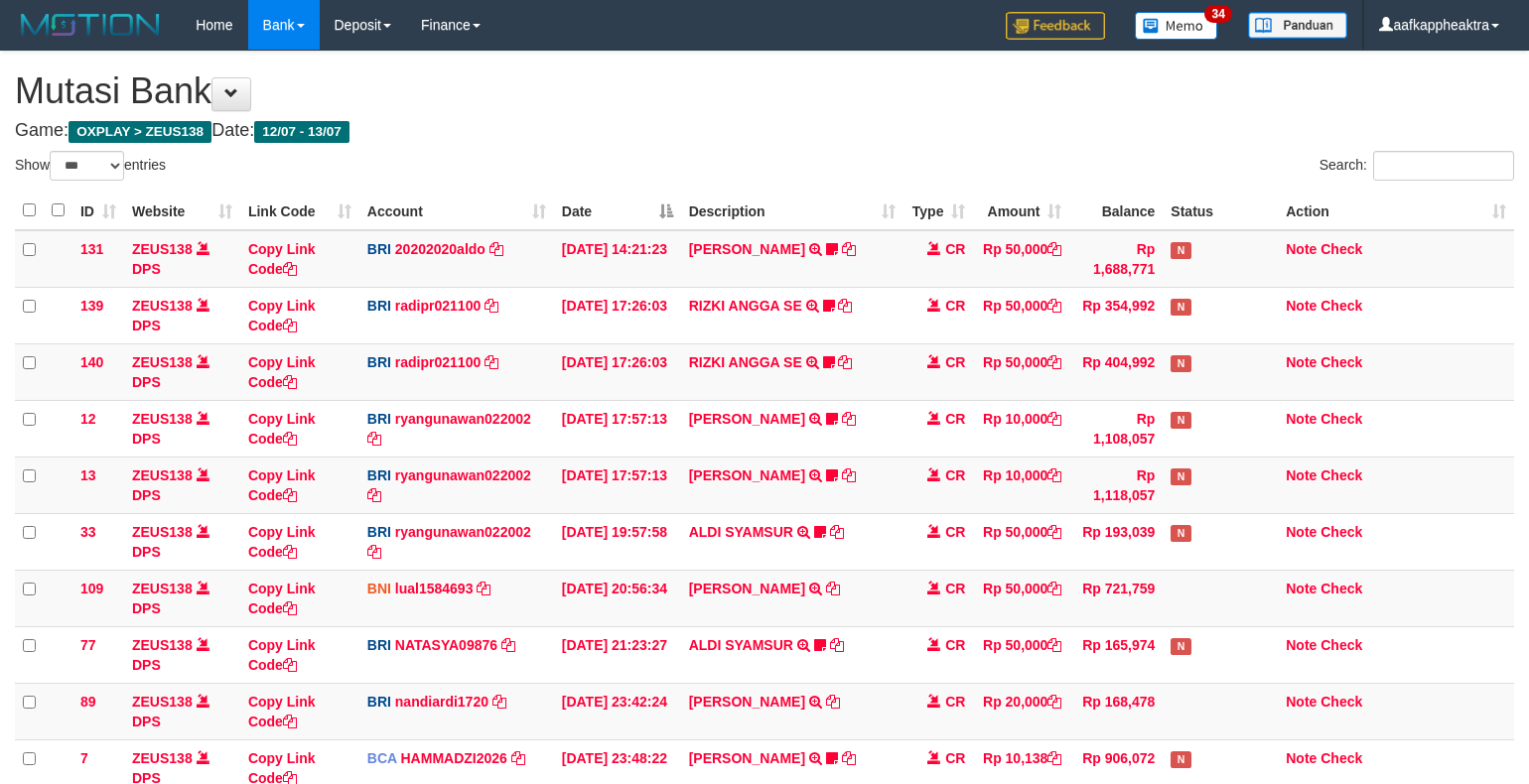 scroll, scrollTop: 263, scrollLeft: 0, axis: vertical 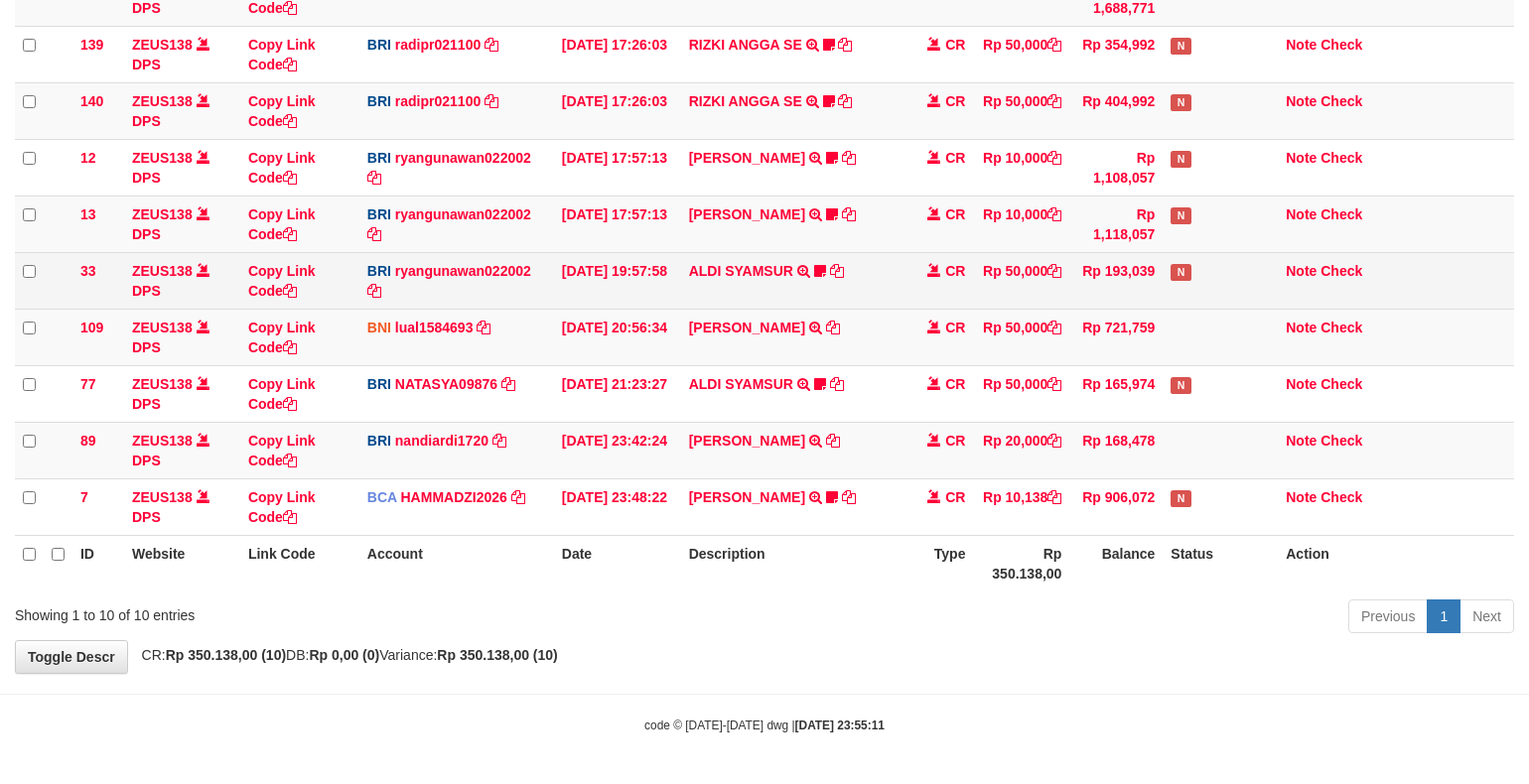 drag, startPoint x: 852, startPoint y: 315, endPoint x: 872, endPoint y: 303, distance: 23.323808 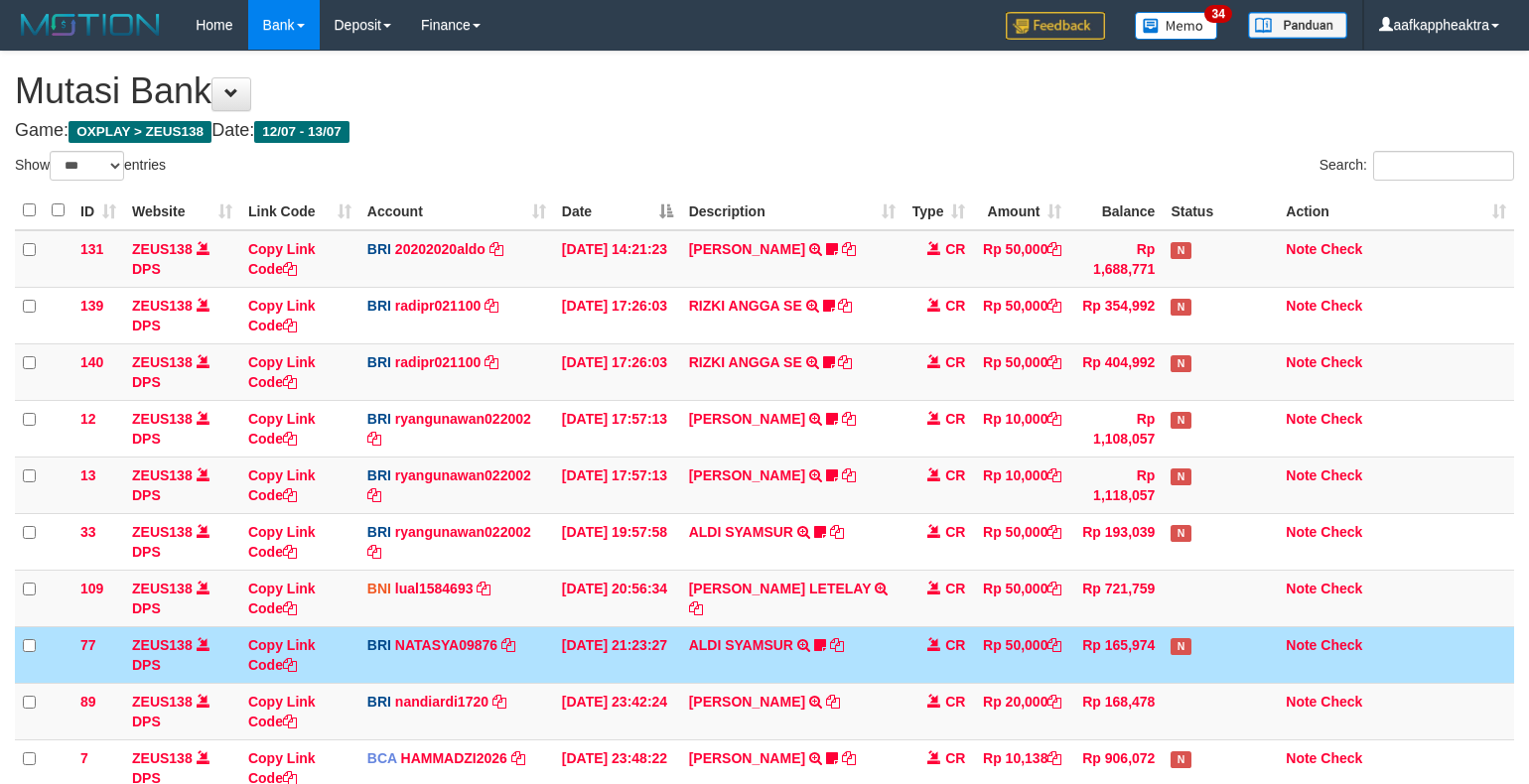 select on "***" 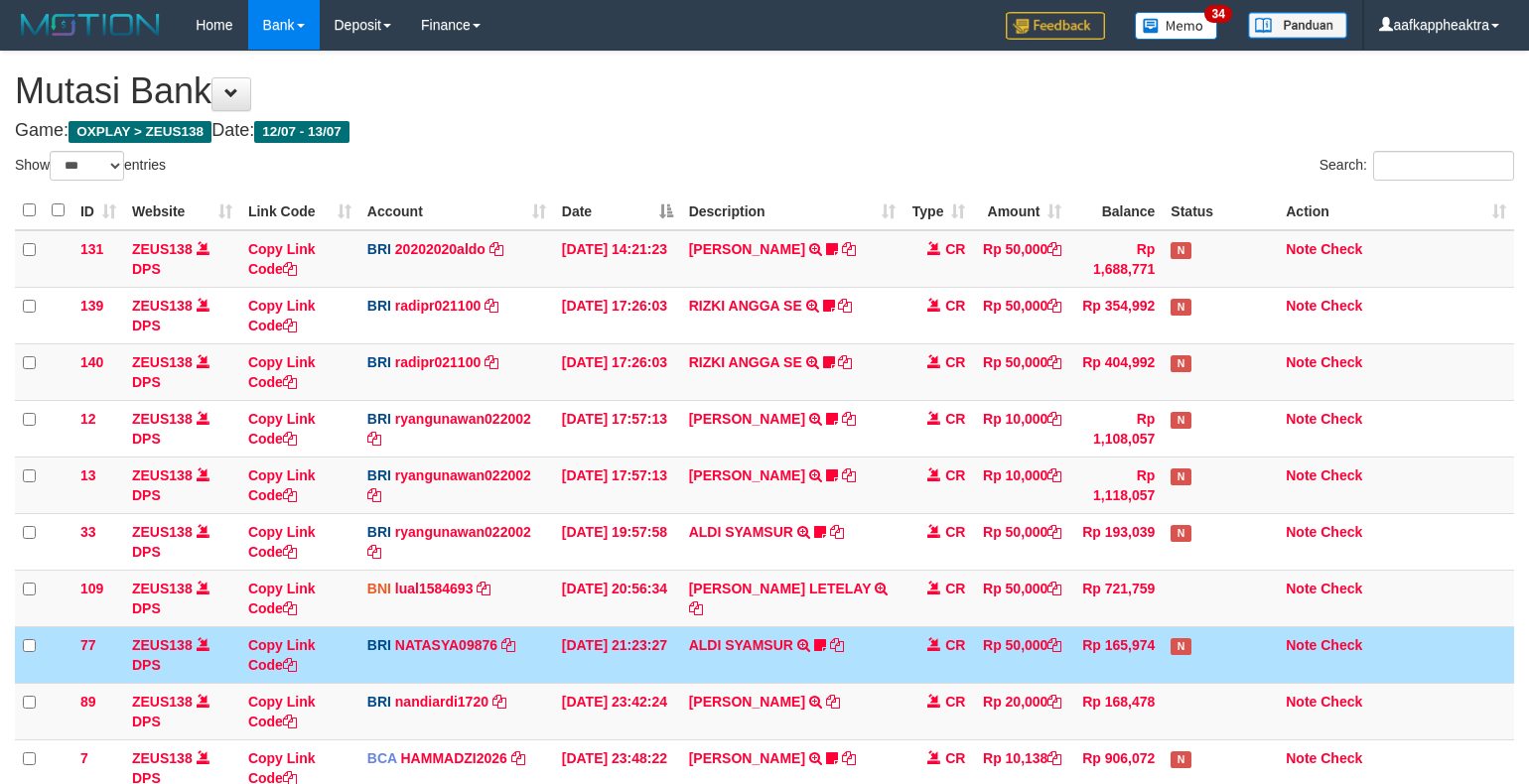 scroll, scrollTop: 263, scrollLeft: 0, axis: vertical 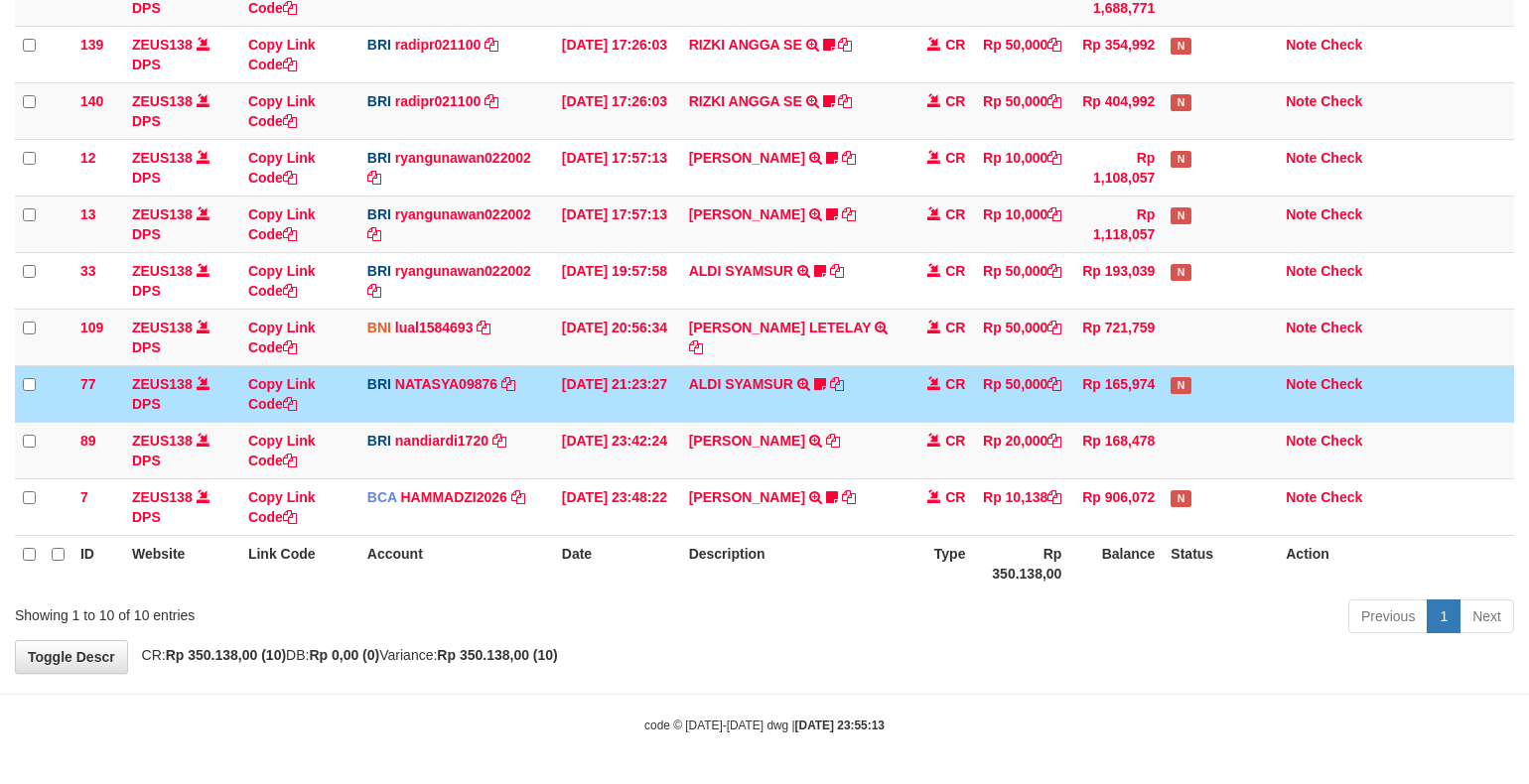 click on "ALDI SYAMSUR            TRANSFER NBMB ALDI SYAMSUR TO SITI NURLITA SAPITRI    ALDISYAMSUR" at bounding box center [792, 393] 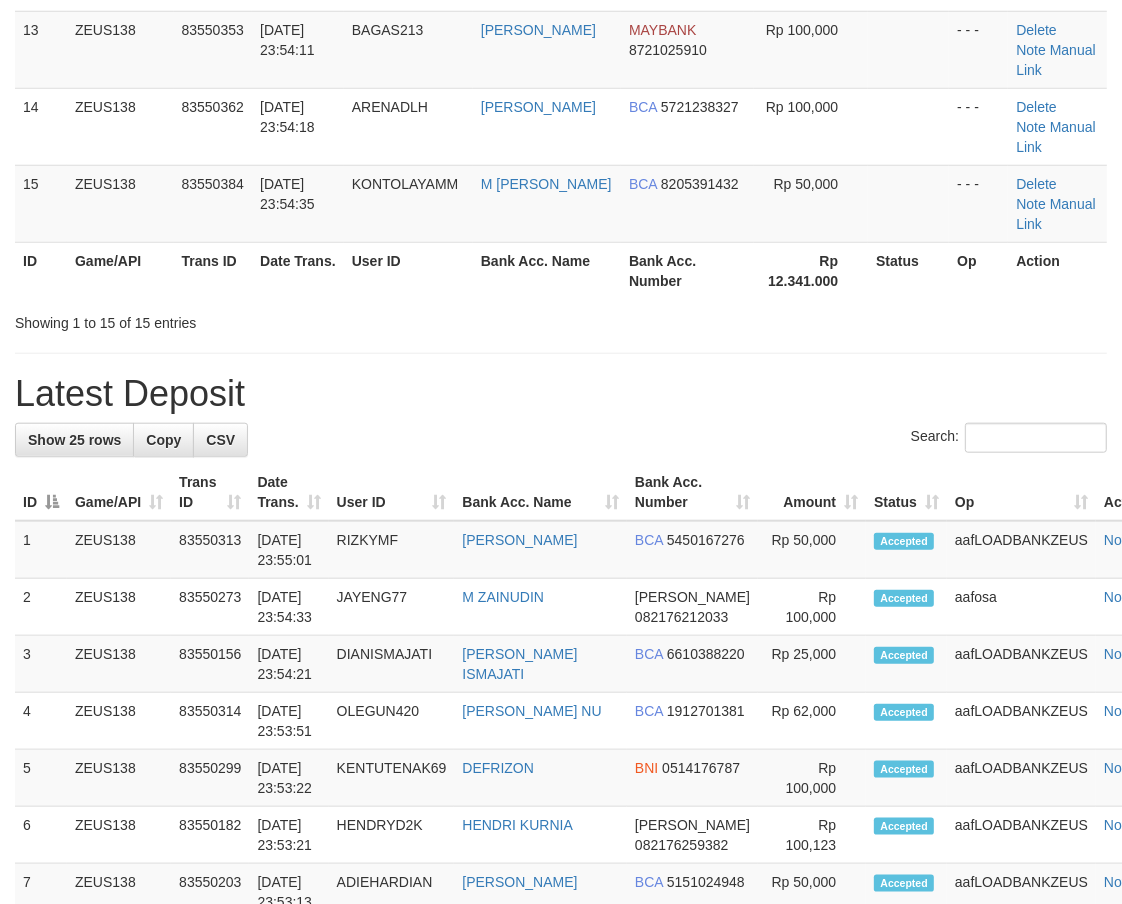 scroll, scrollTop: 787, scrollLeft: 0, axis: vertical 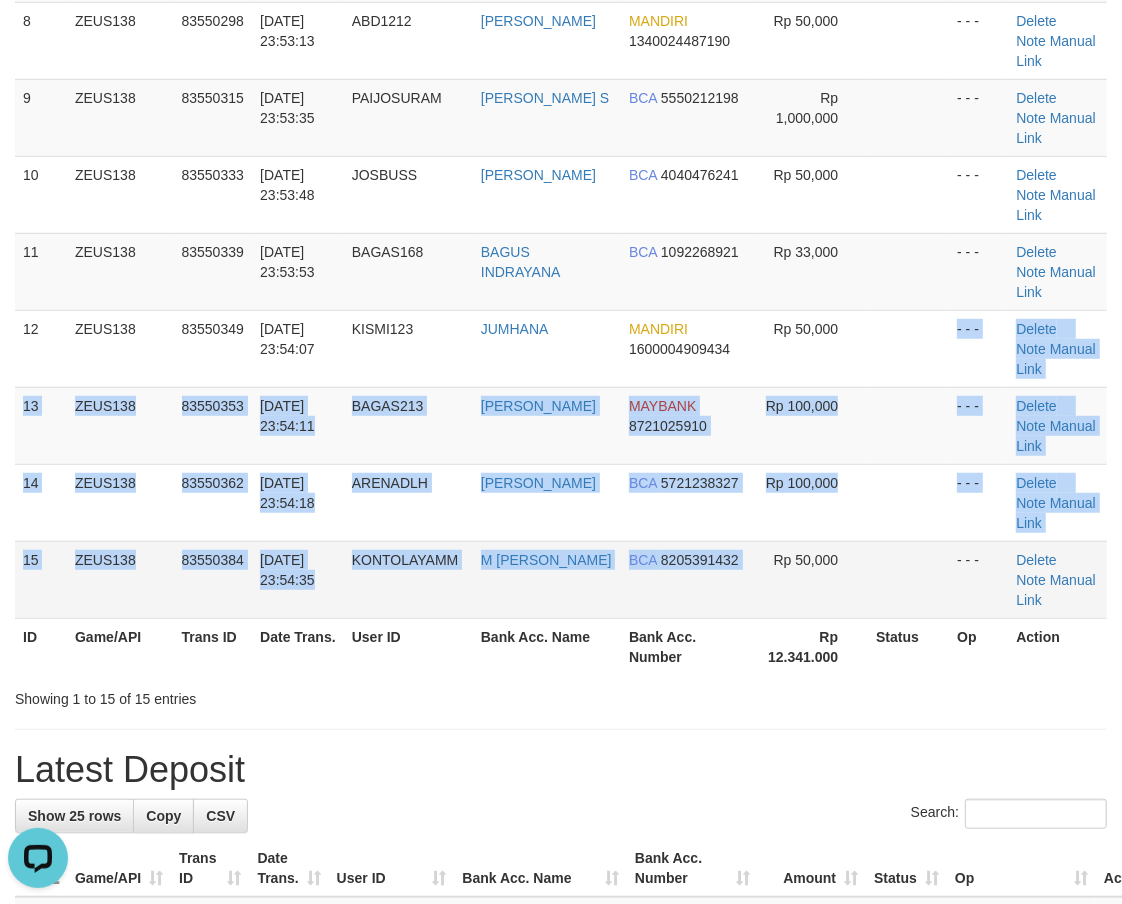 drag, startPoint x: 826, startPoint y: 515, endPoint x: 756, endPoint y: 581, distance: 96.20811 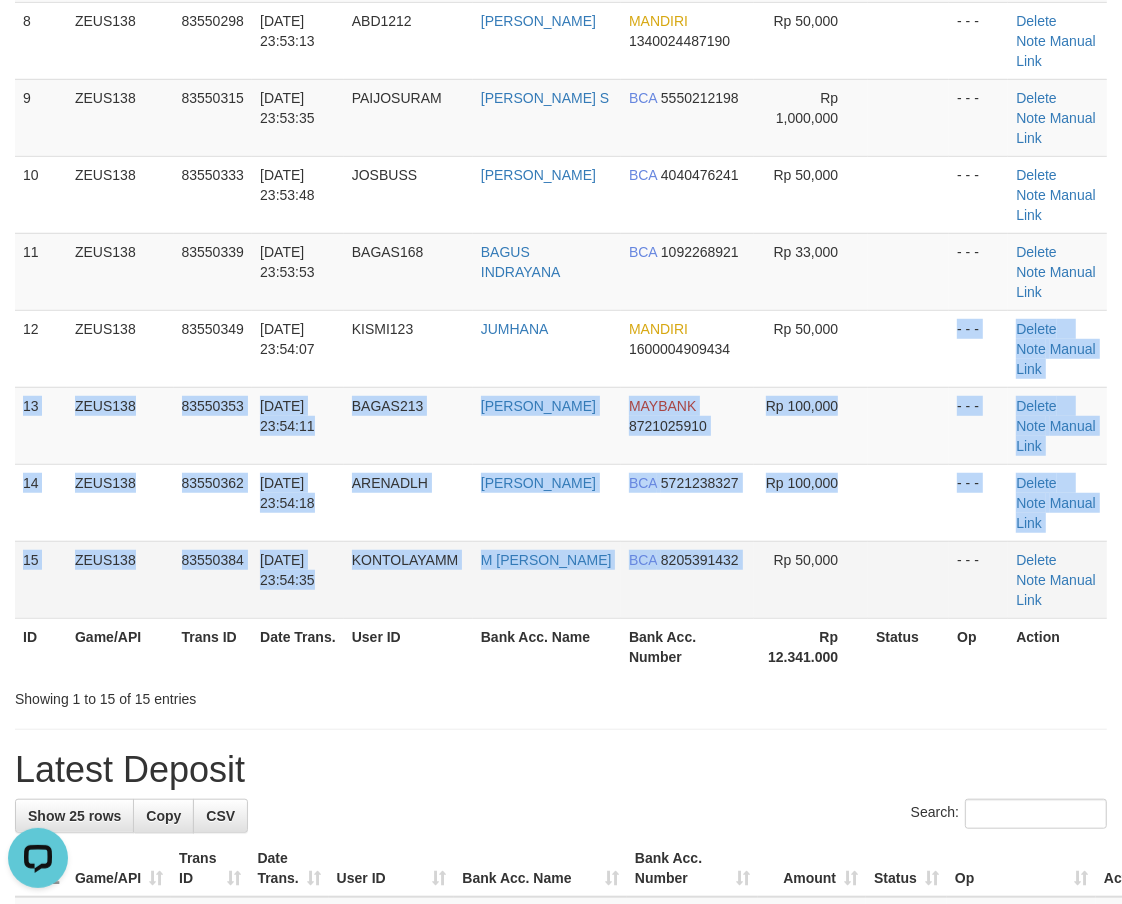 click on "BCA" at bounding box center [643, 560] 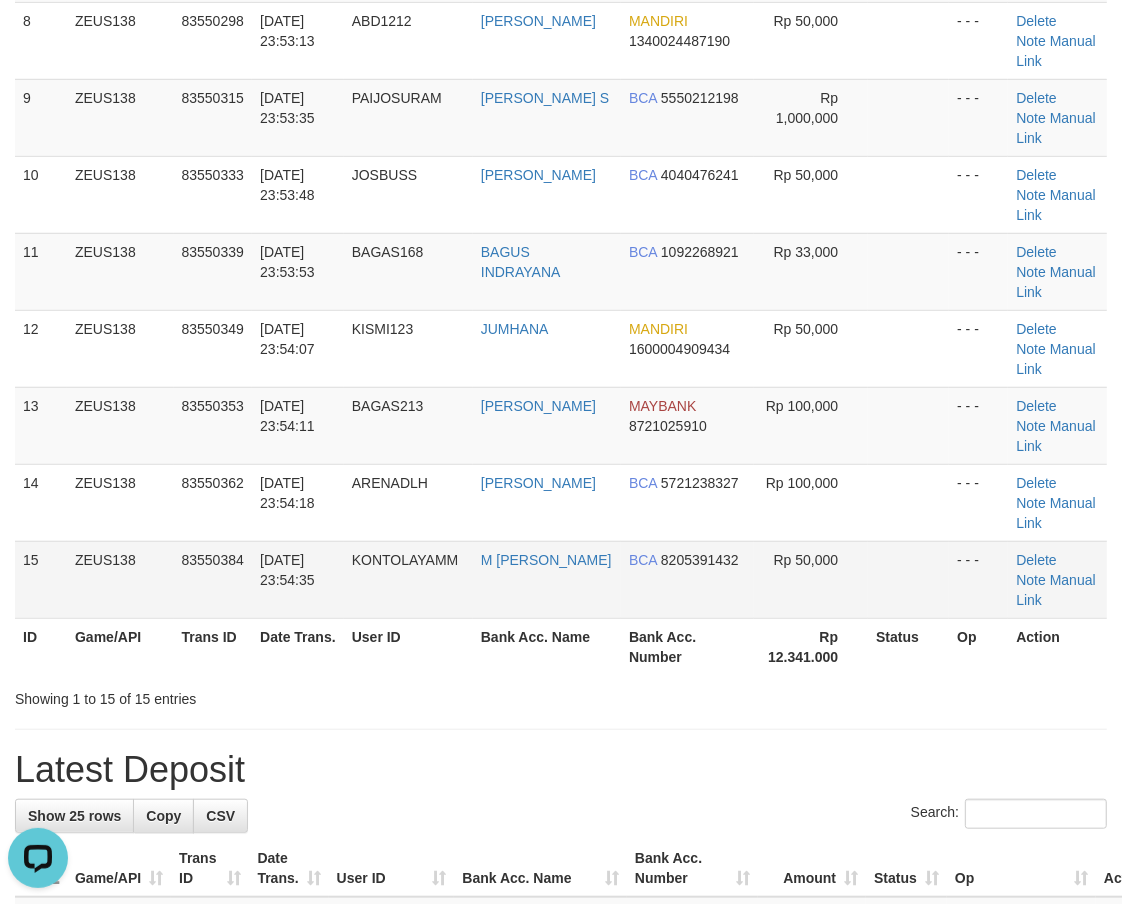 click on "BCA" at bounding box center (643, 560) 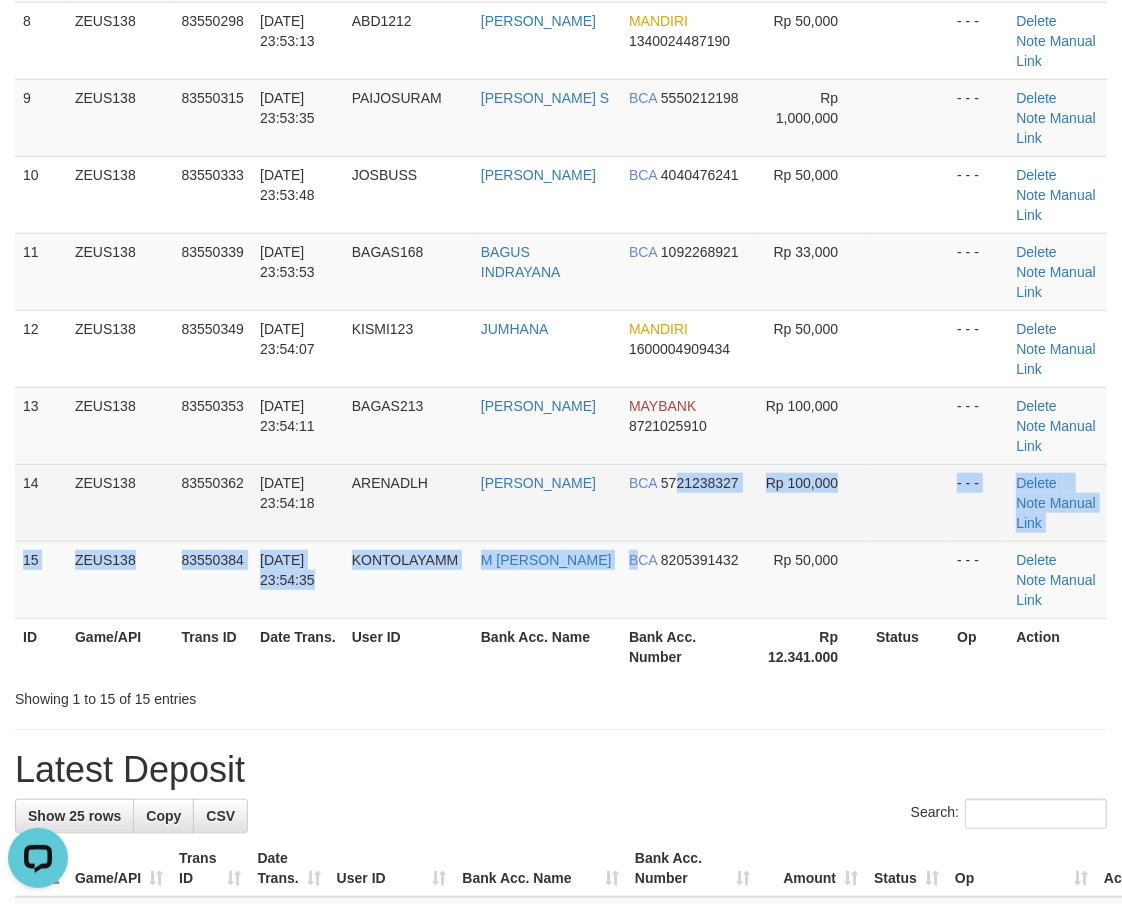 click on "BCA
5721238327" at bounding box center [687, 502] 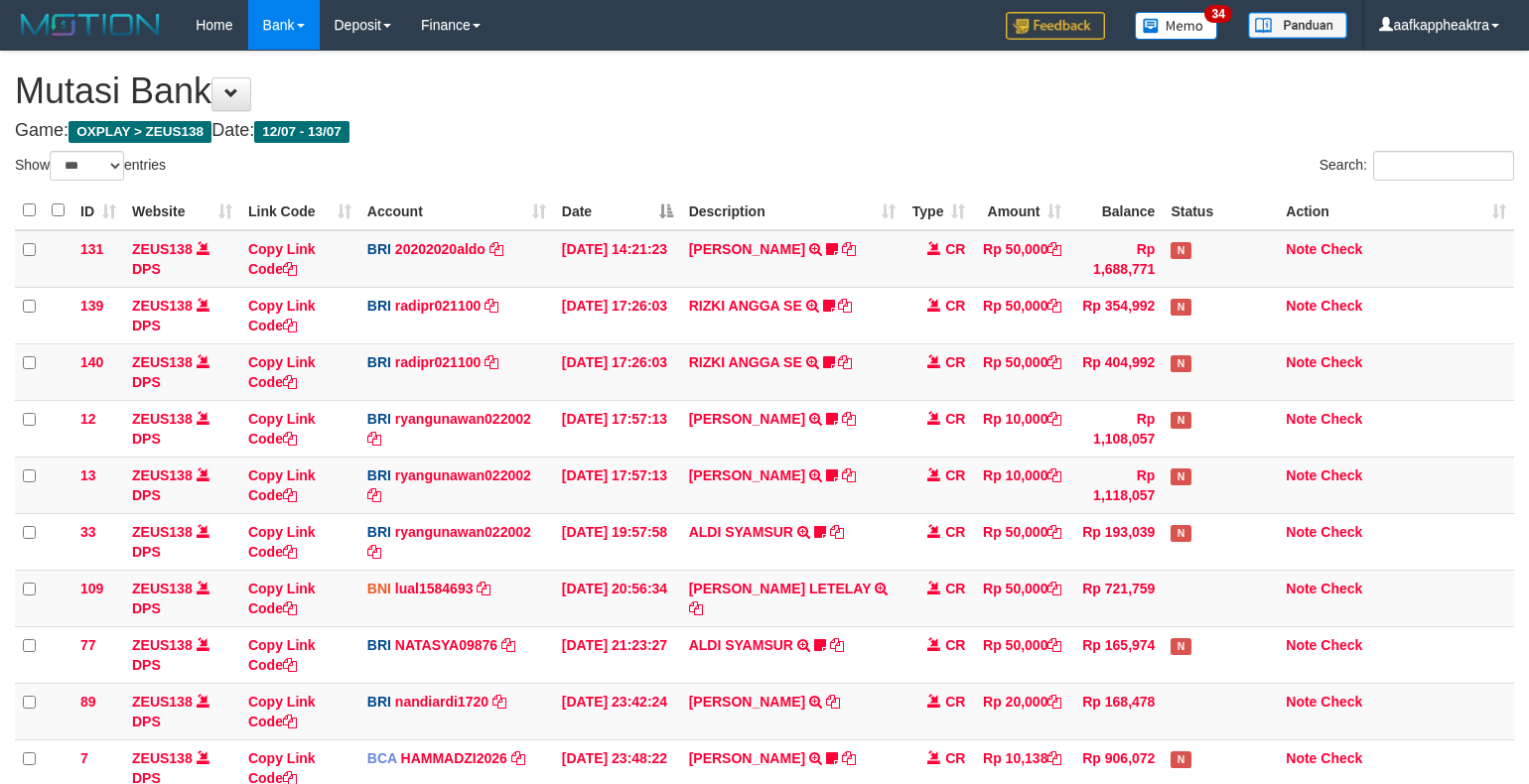 select on "***" 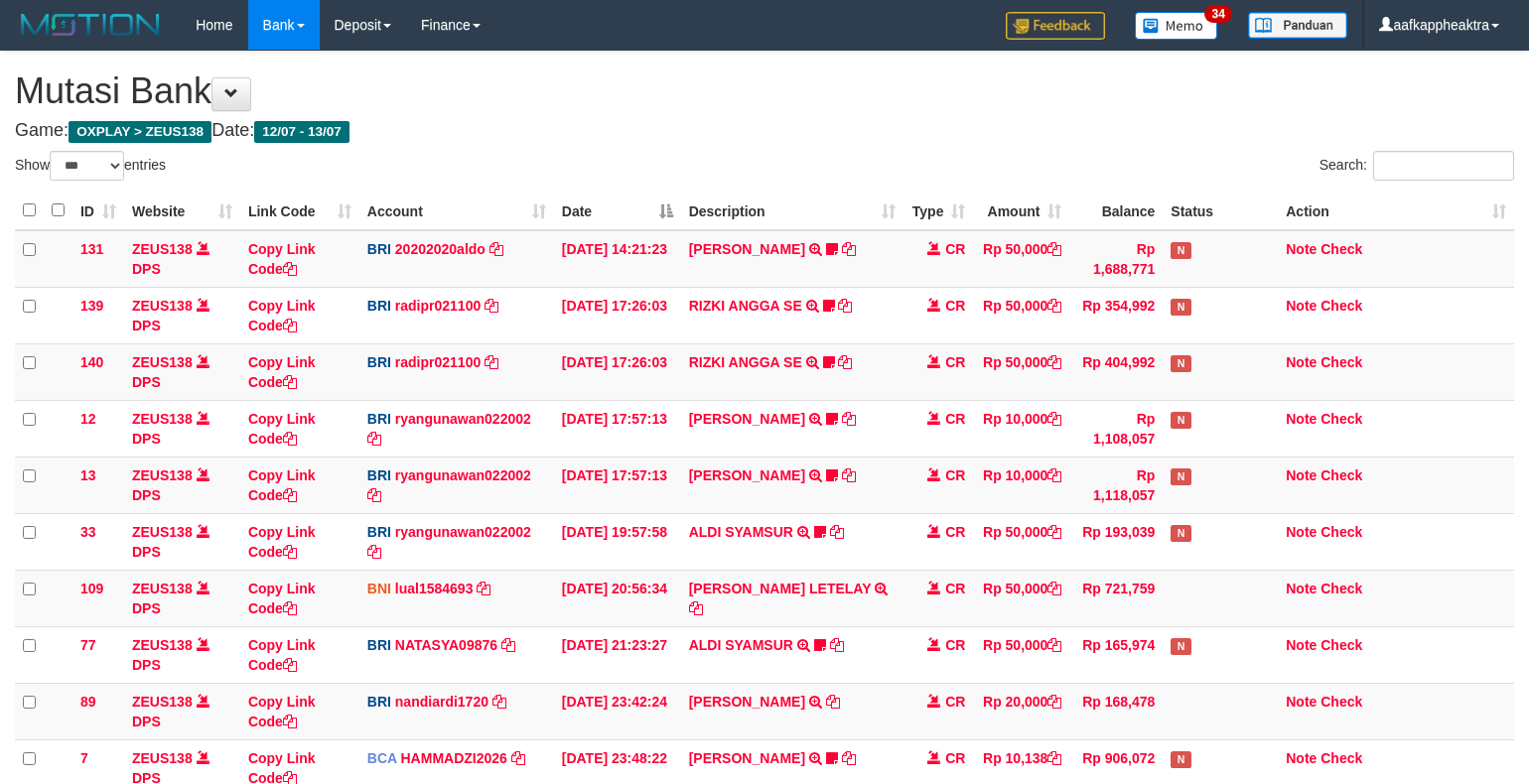 scroll, scrollTop: 263, scrollLeft: 0, axis: vertical 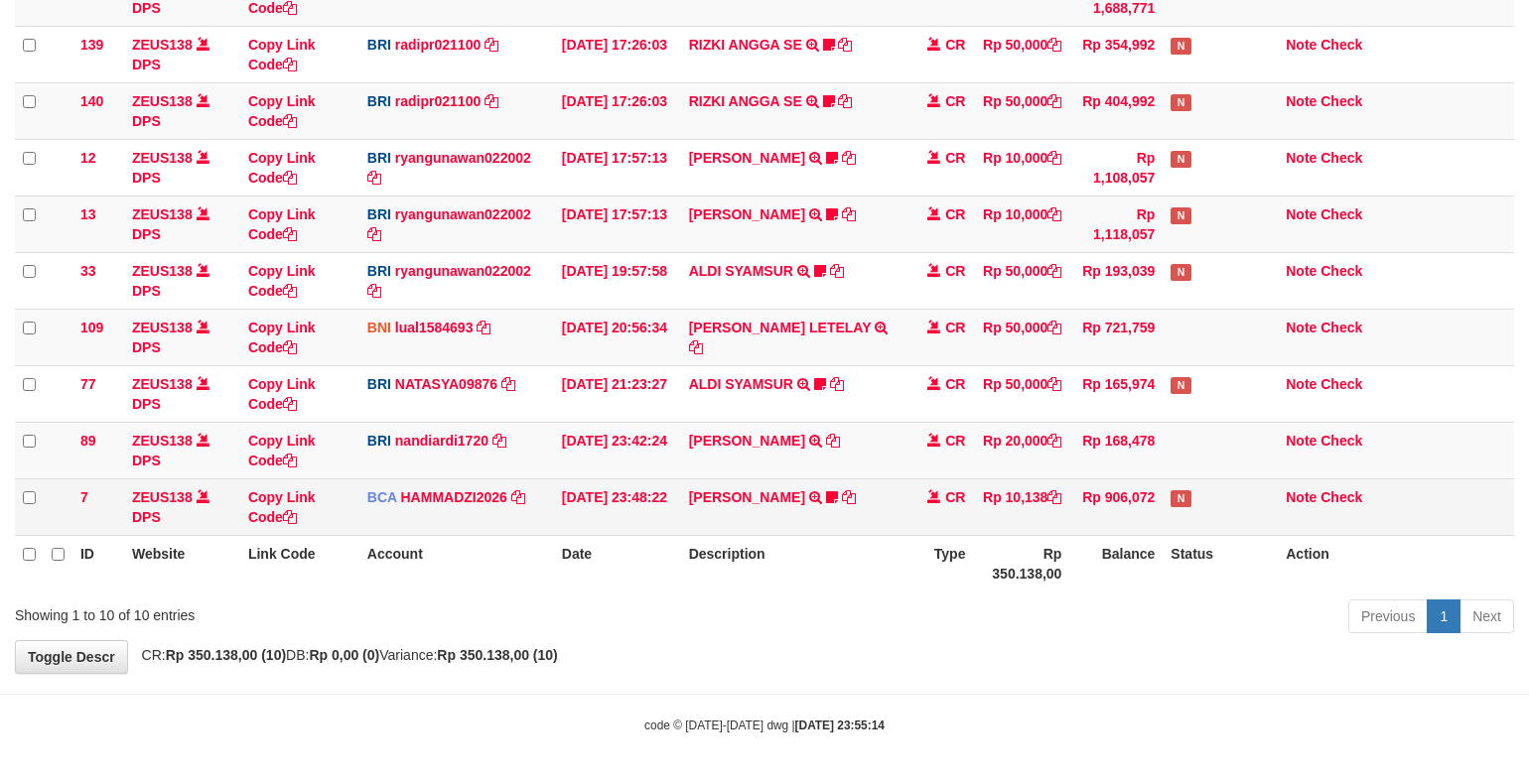 click on "MUHAMAD SYAR            TRSF E-BANKING CR 1307/FTSCY/WS95051
10138.002025071399378336 TRFDN-MUHAMAD SYARESPAY DEBIT INDONE    0910dayat" at bounding box center (792, 506) 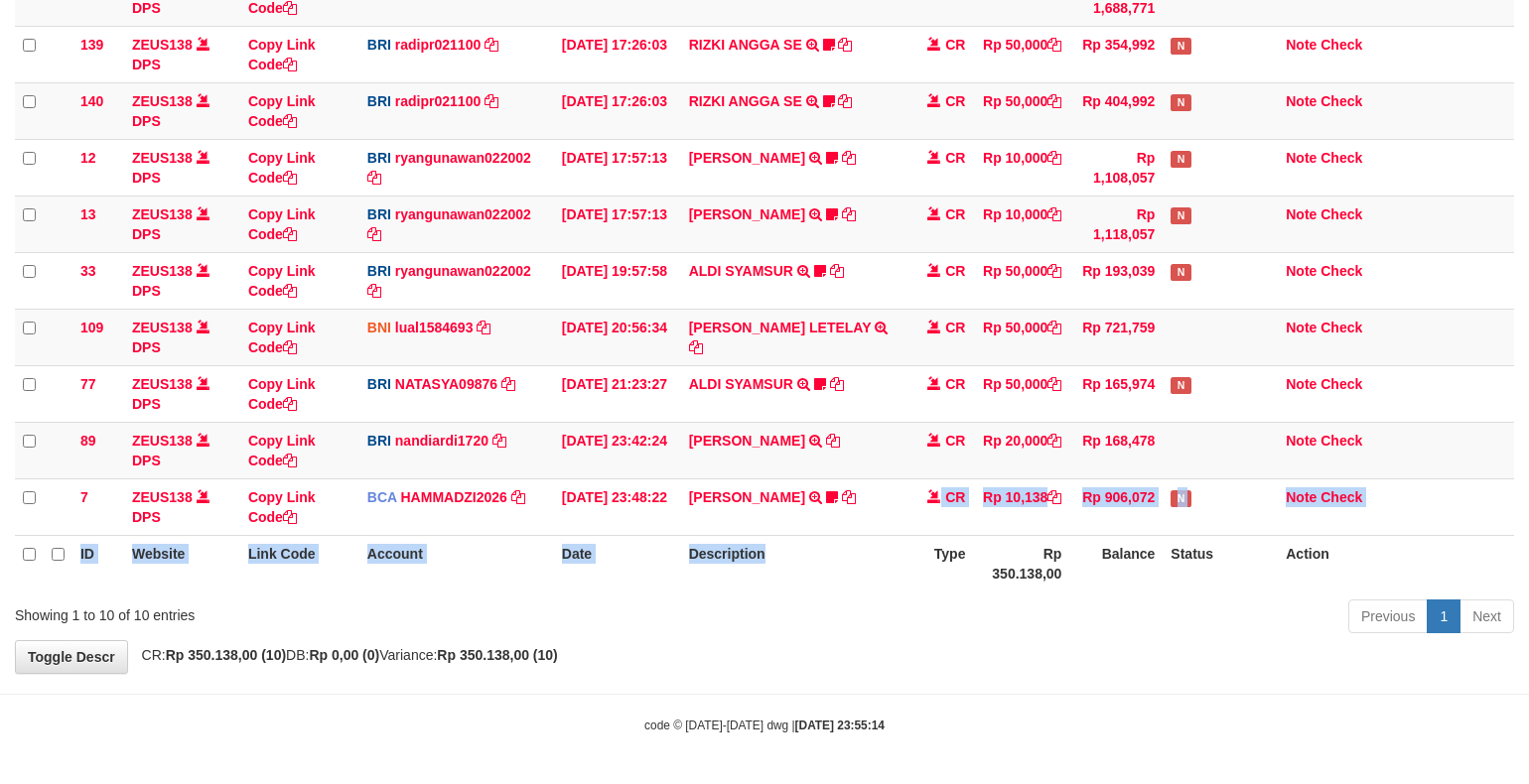 drag, startPoint x: 885, startPoint y: 532, endPoint x: 861, endPoint y: 551, distance: 30.610456 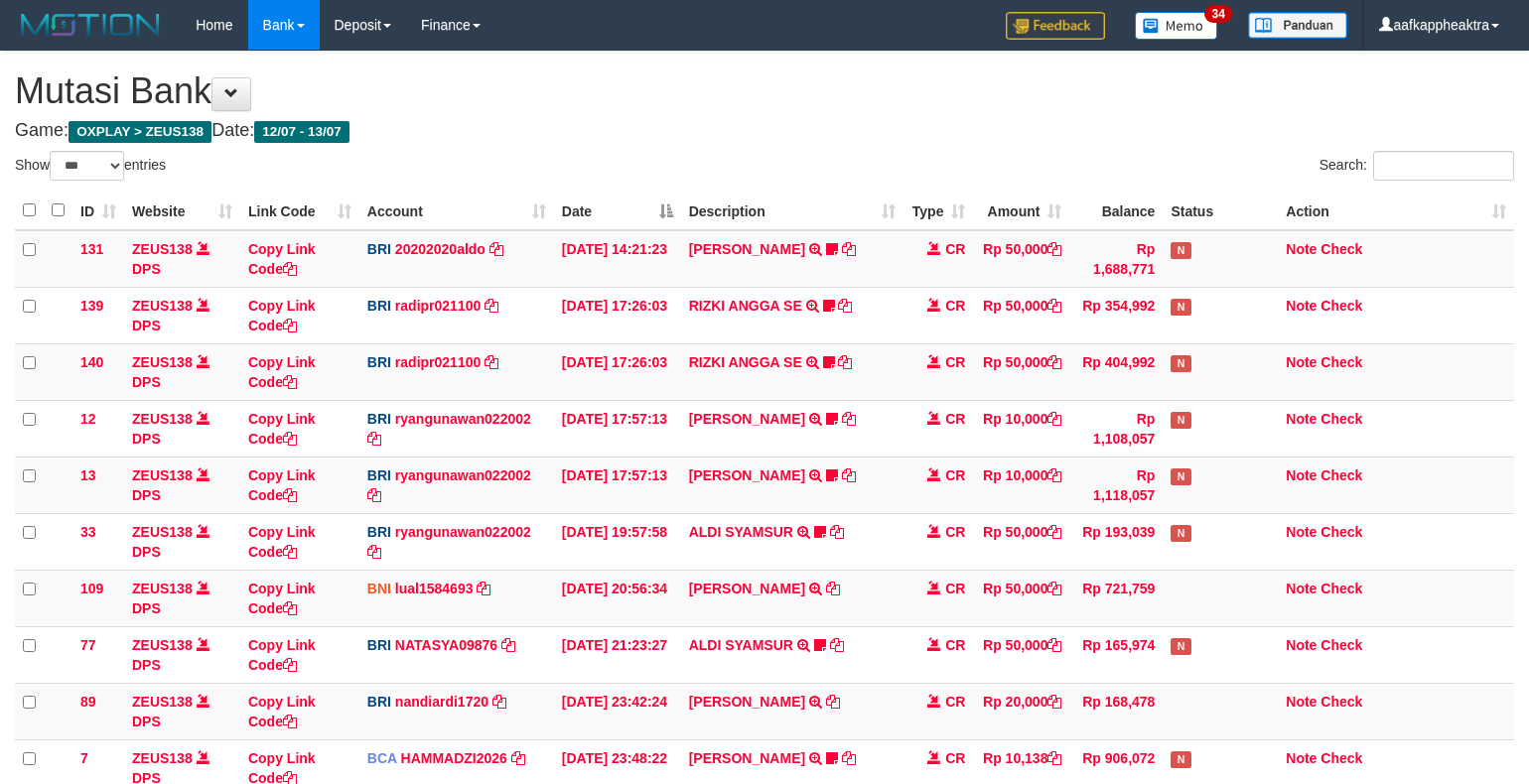 select on "***" 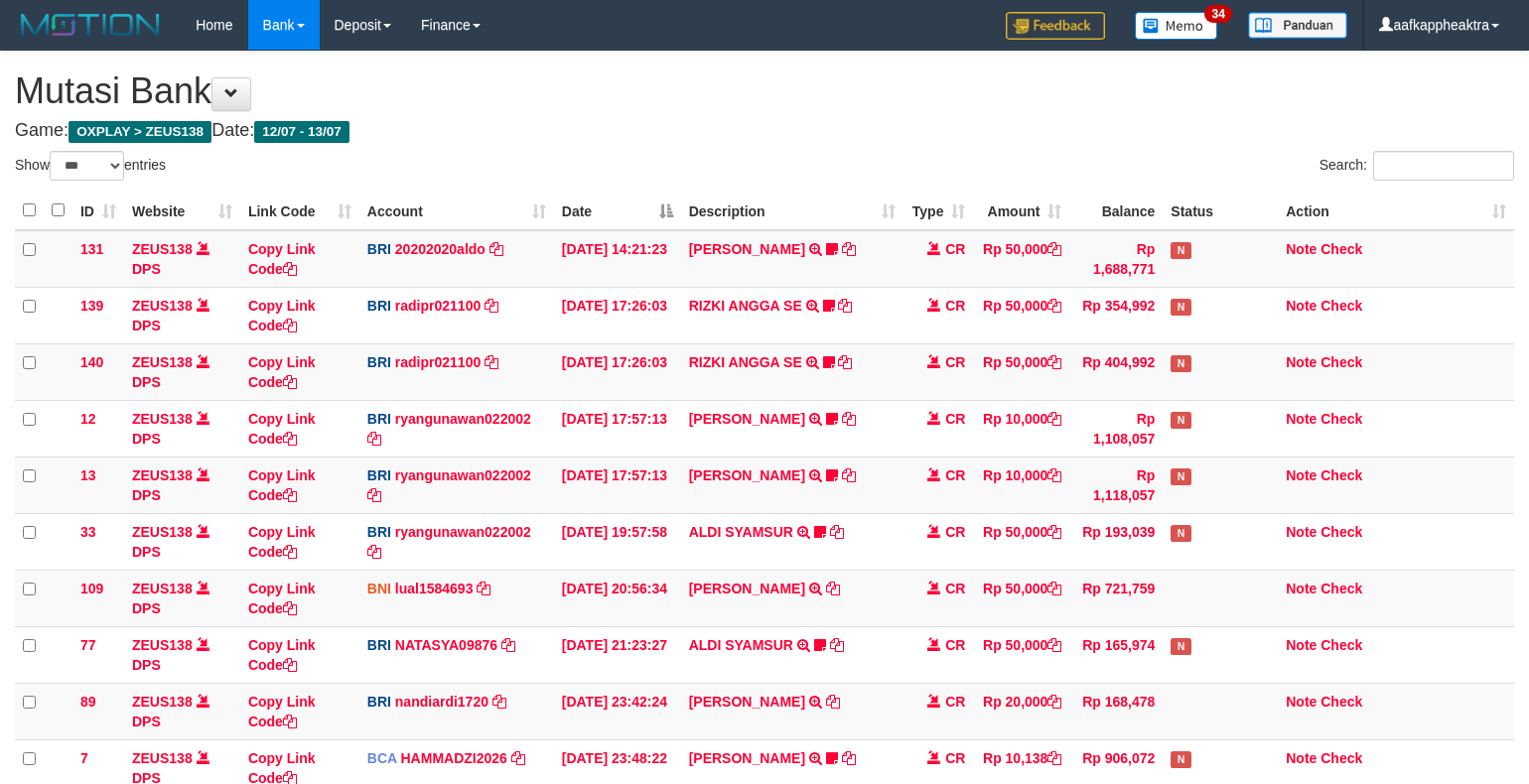 scroll, scrollTop: 263, scrollLeft: 0, axis: vertical 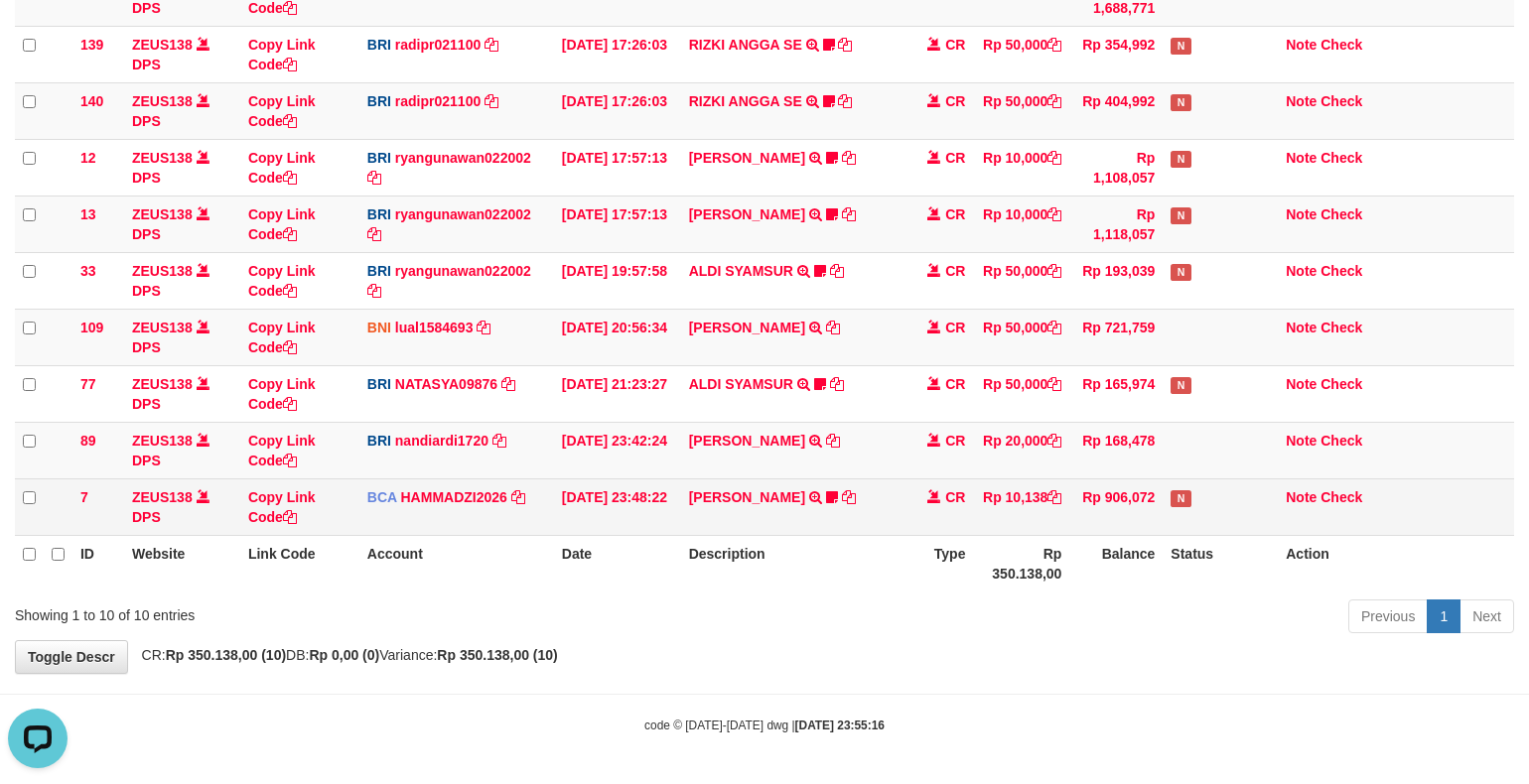 click on "7
ZEUS138    DPS
Copy Link Code
BCA
HAMMADZI2026
DPS
[PERSON_NAME]
mutasi_20250713_4694 | 7
mutasi_20250713_4694 | 7
[DATE] 23:48:22
[PERSON_NAME]            TRSF E-BANKING CR 1307/FTSCY/WS95051
10138.002025071399378336 TRFDN-MUHAMAD SYARESPAY DEBIT INDONE    0910dayat
CR
Rp 10,138
Rp 906,072
N
Note
Check" at bounding box center (764, 506) 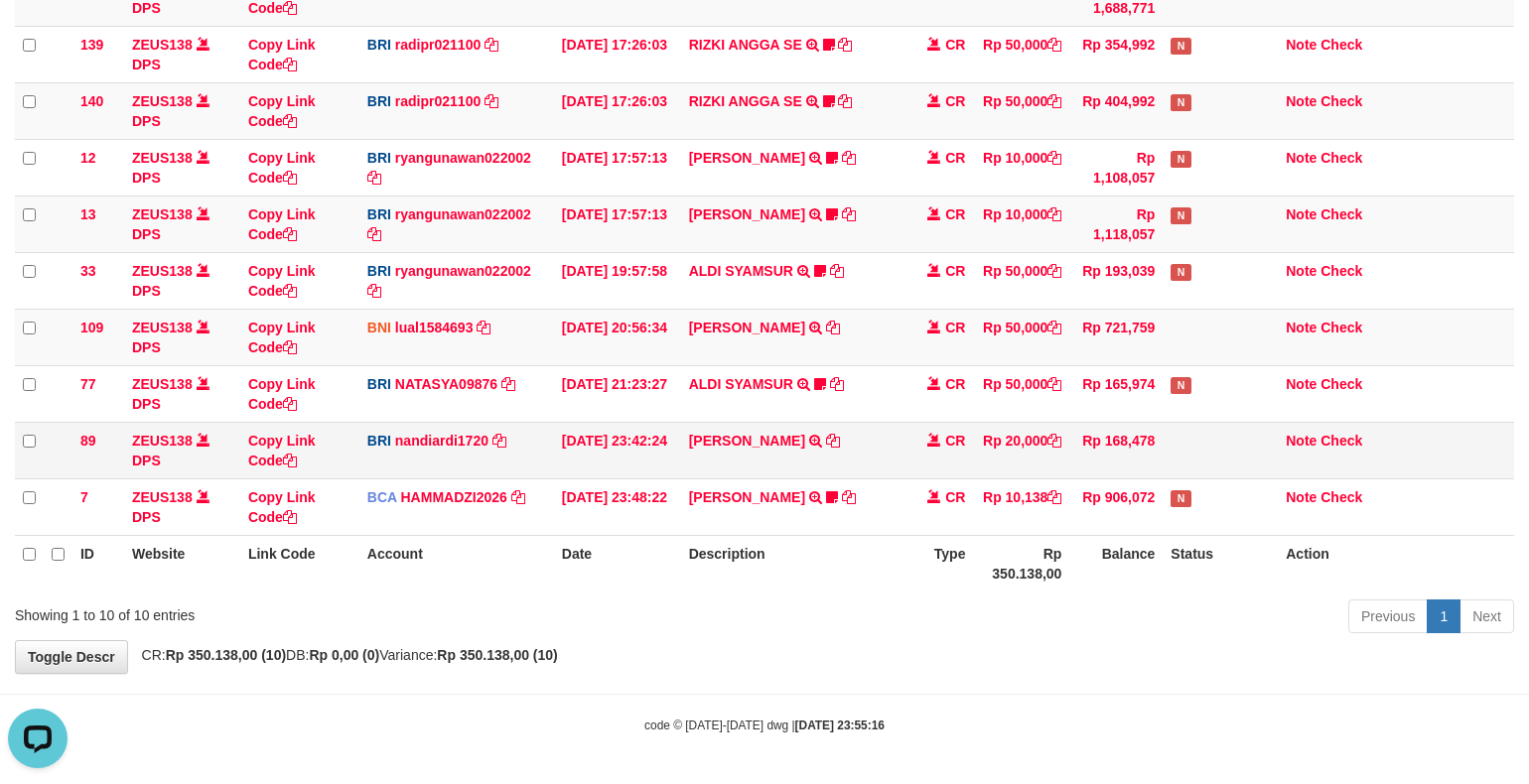 drag, startPoint x: 1016, startPoint y: 481, endPoint x: 1023, endPoint y: 459, distance: 23.086793 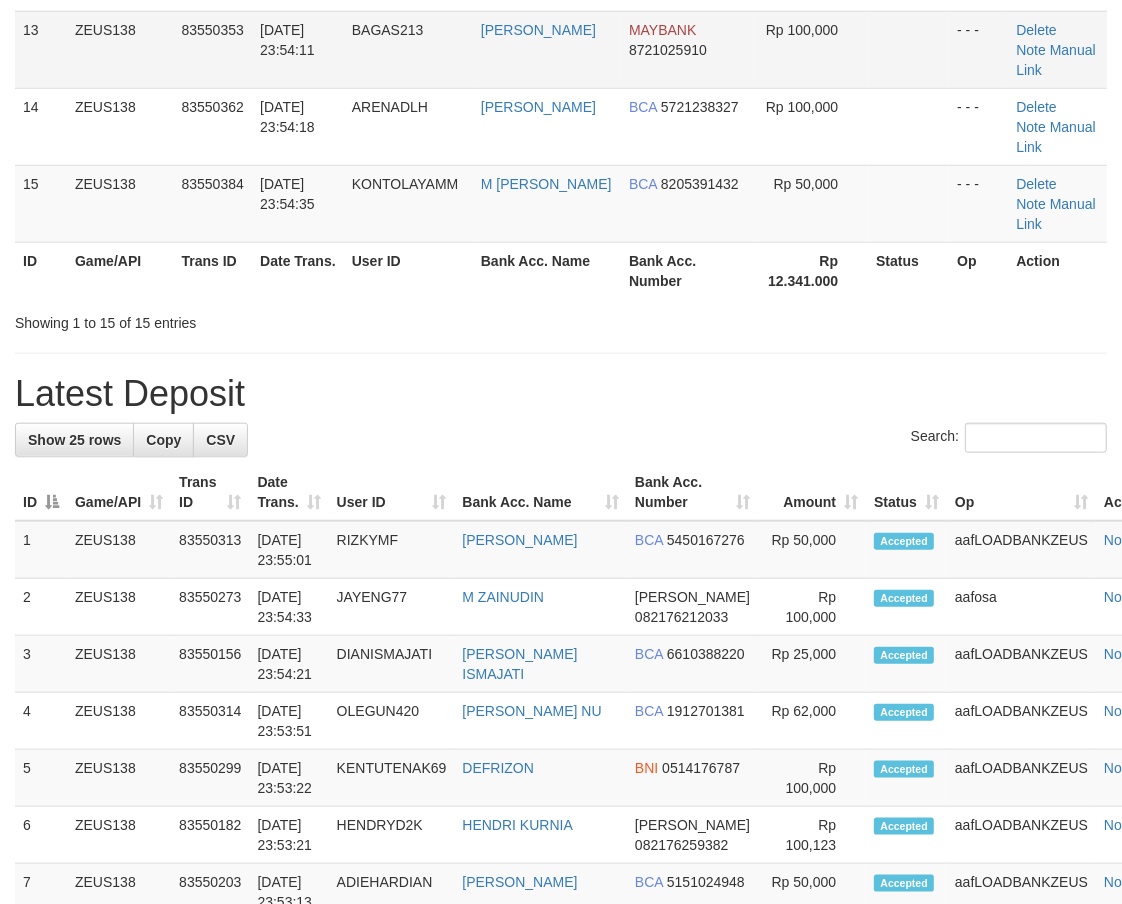 scroll, scrollTop: 787, scrollLeft: 0, axis: vertical 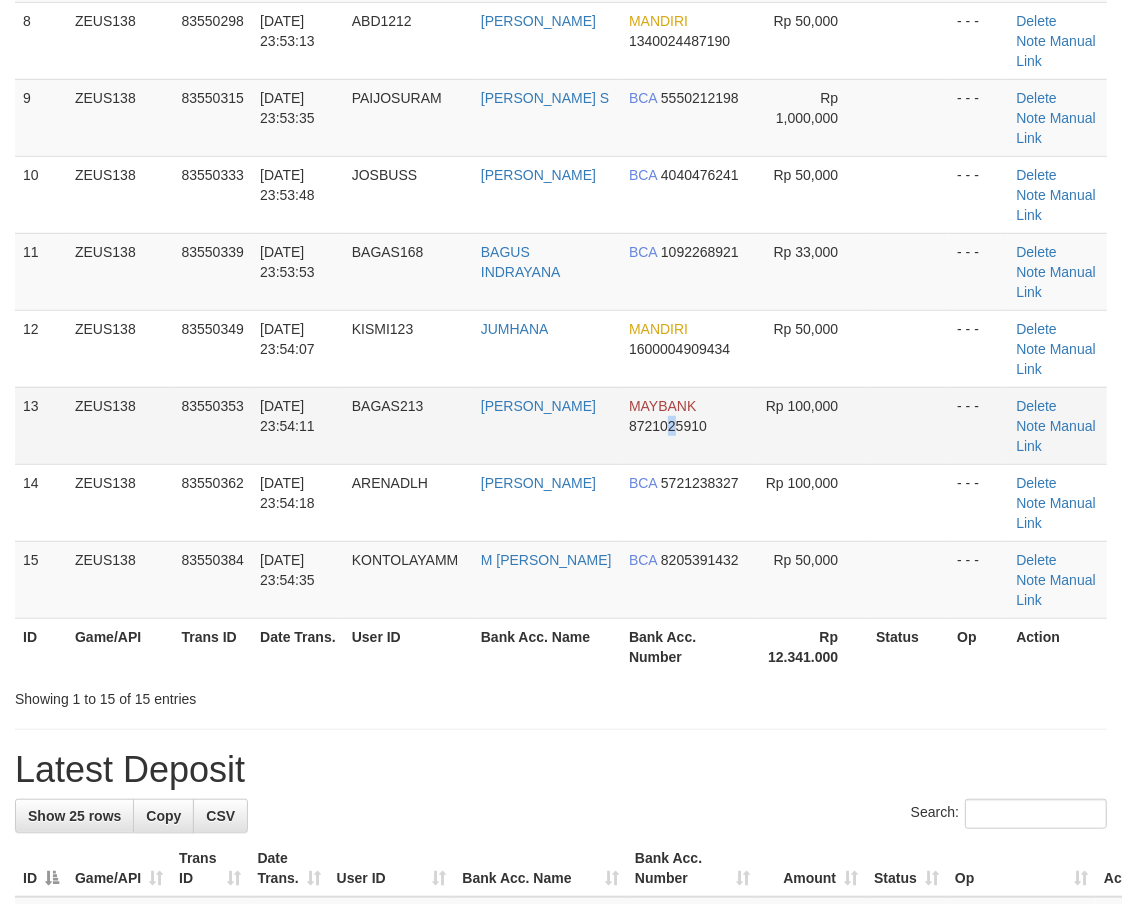 click on "MAYBANK
8721025910" at bounding box center (687, 425) 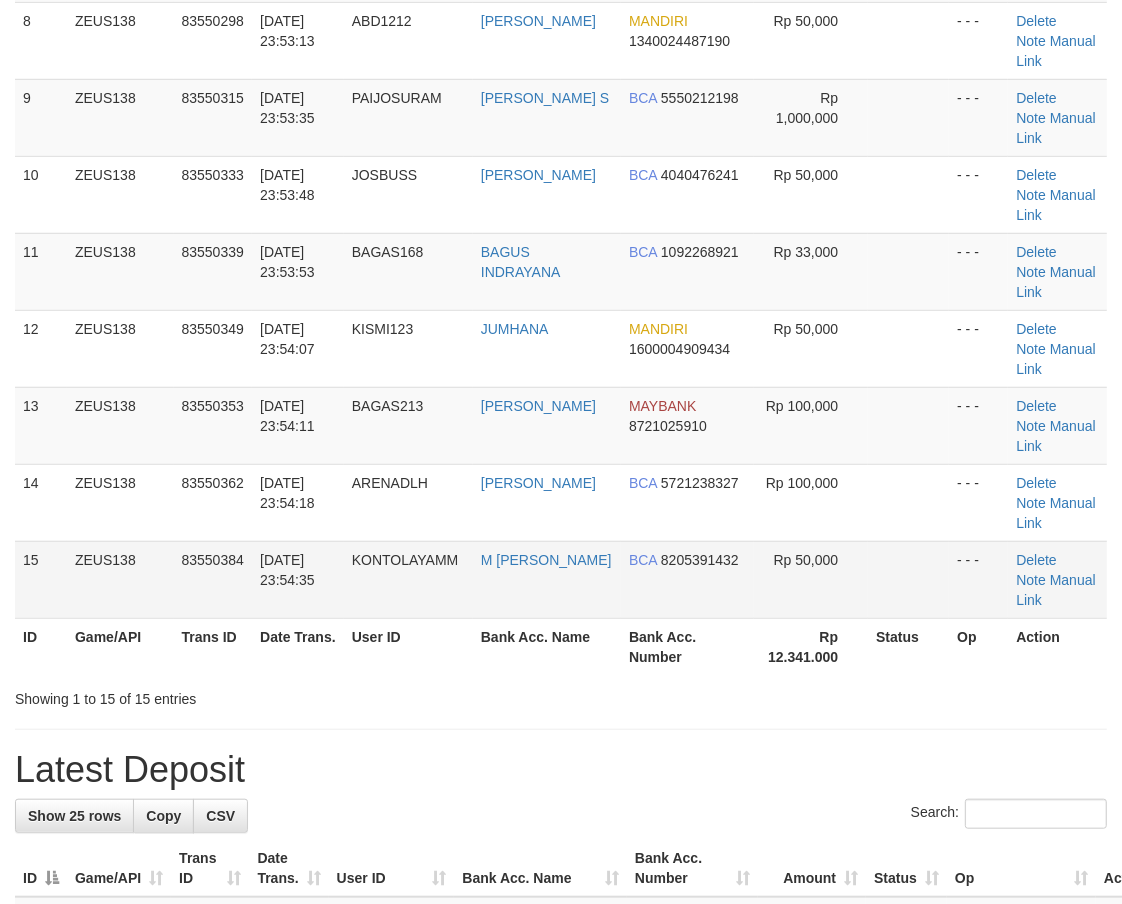 drag, startPoint x: 723, startPoint y: 533, endPoint x: 555, endPoint y: 542, distance: 168.2409 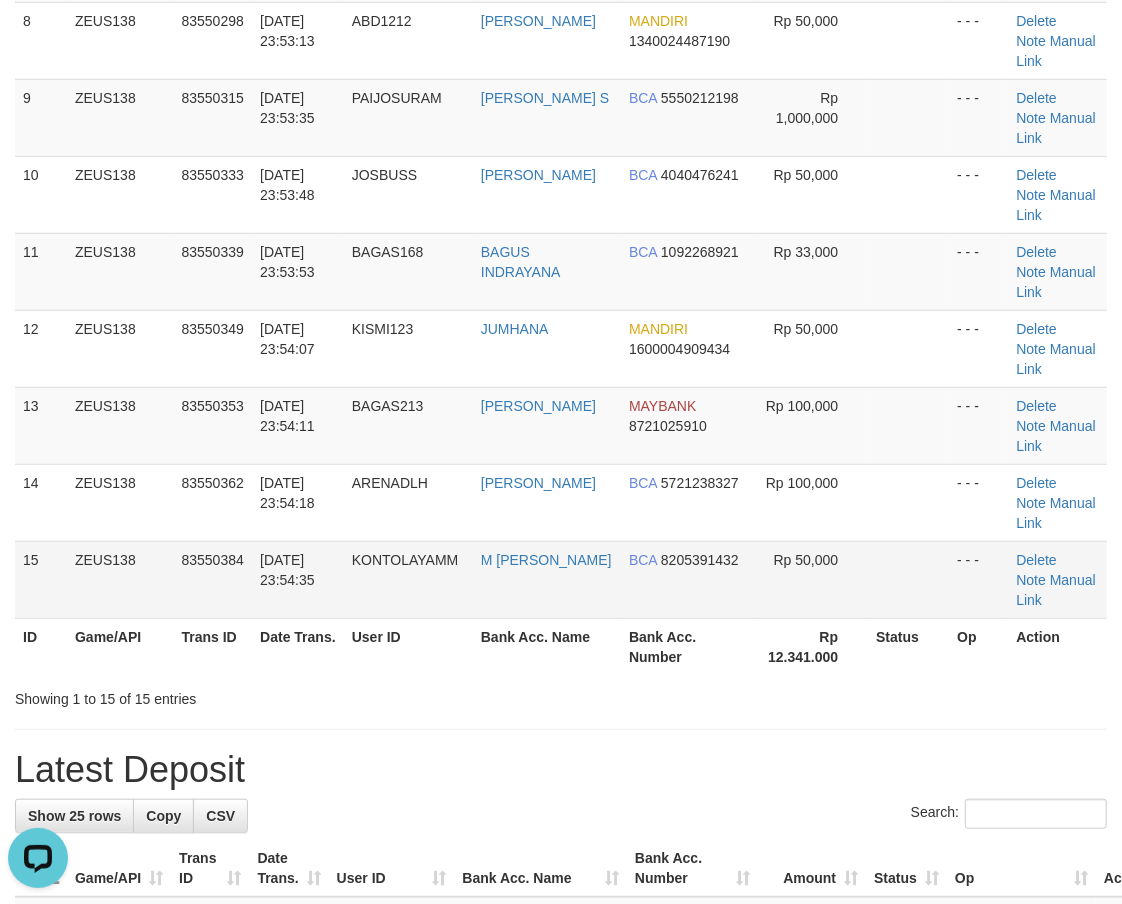 scroll, scrollTop: 0, scrollLeft: 0, axis: both 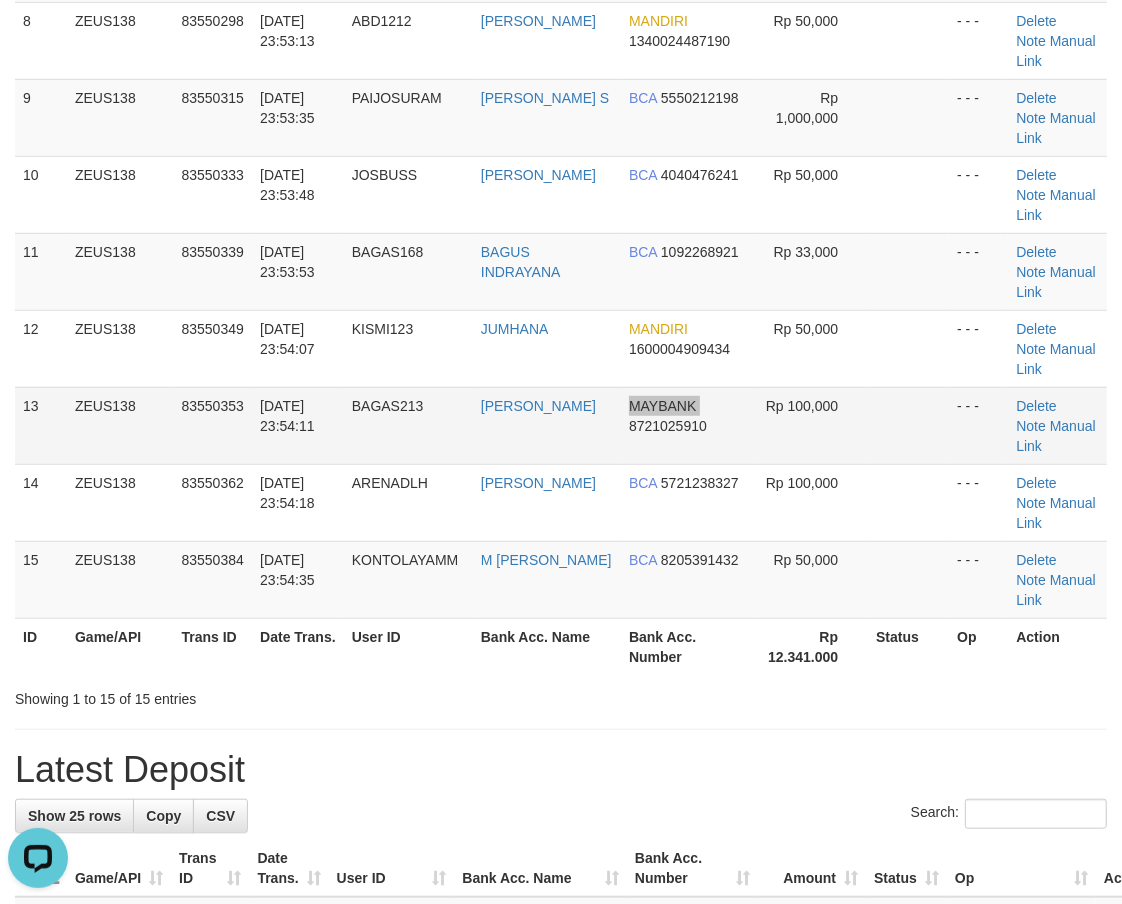 click on "13
ZEUS138
83550353
[DATE] 23:54:11
BAGAS213
[PERSON_NAME]
MAYBANK
8721025910
Rp 100,000
- - -
[GEOGRAPHIC_DATA]
Note
Manual Link" at bounding box center [561, 425] 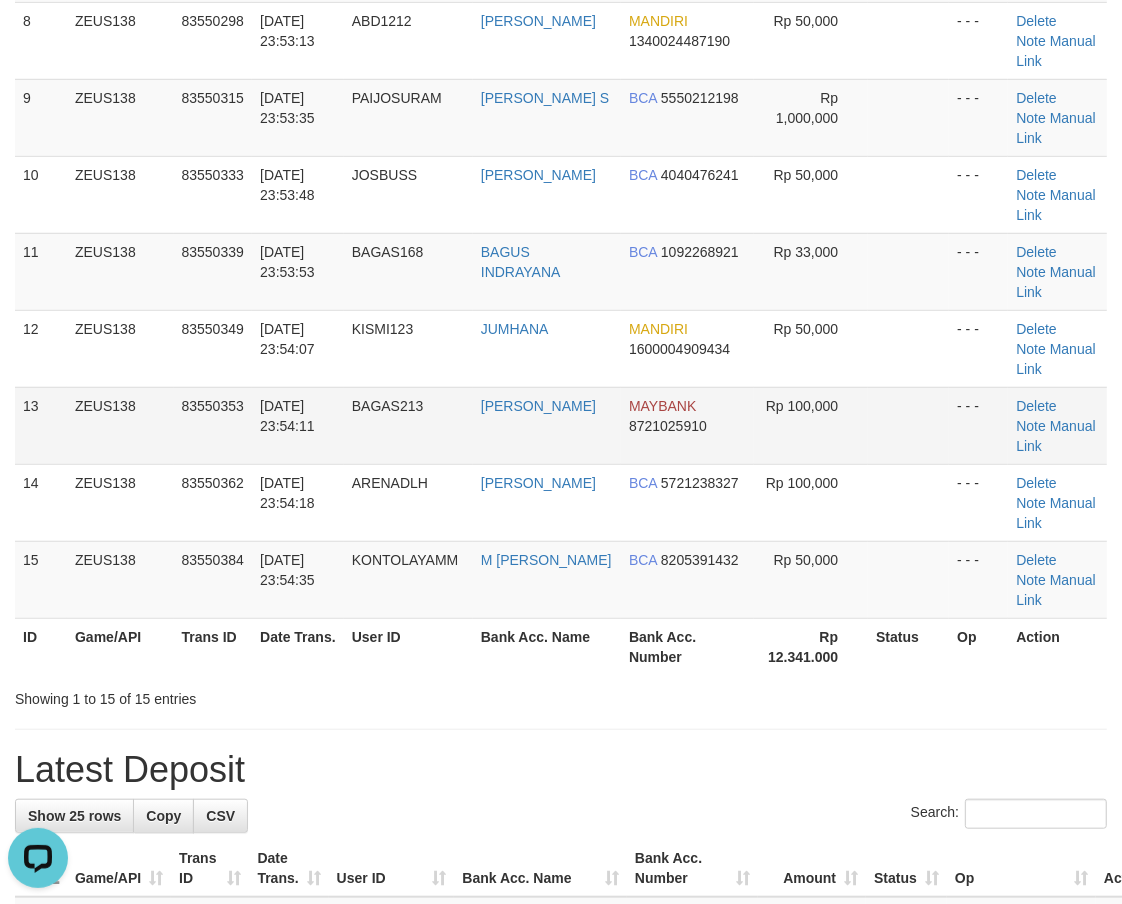 click on "MAYBANK
8721025910" at bounding box center [687, 425] 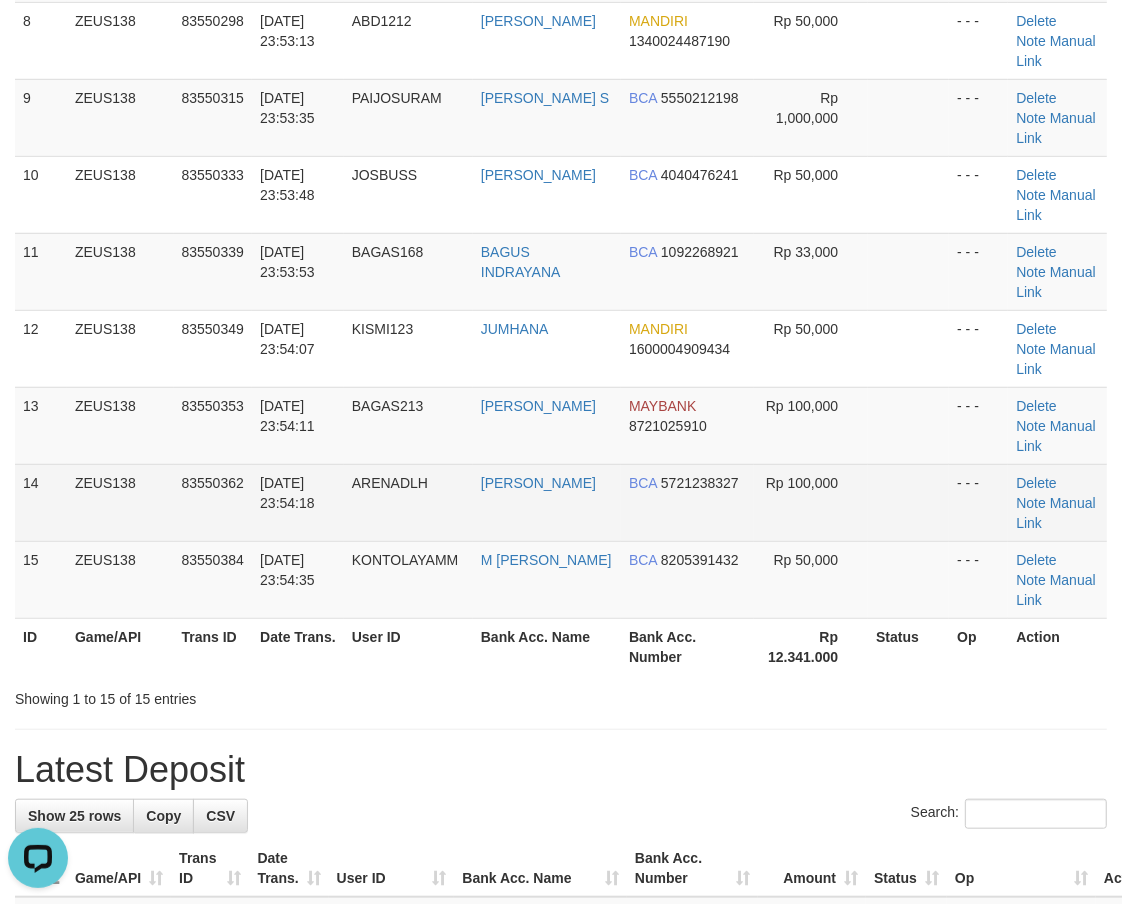 click on "BCA
5721238327" at bounding box center [687, 502] 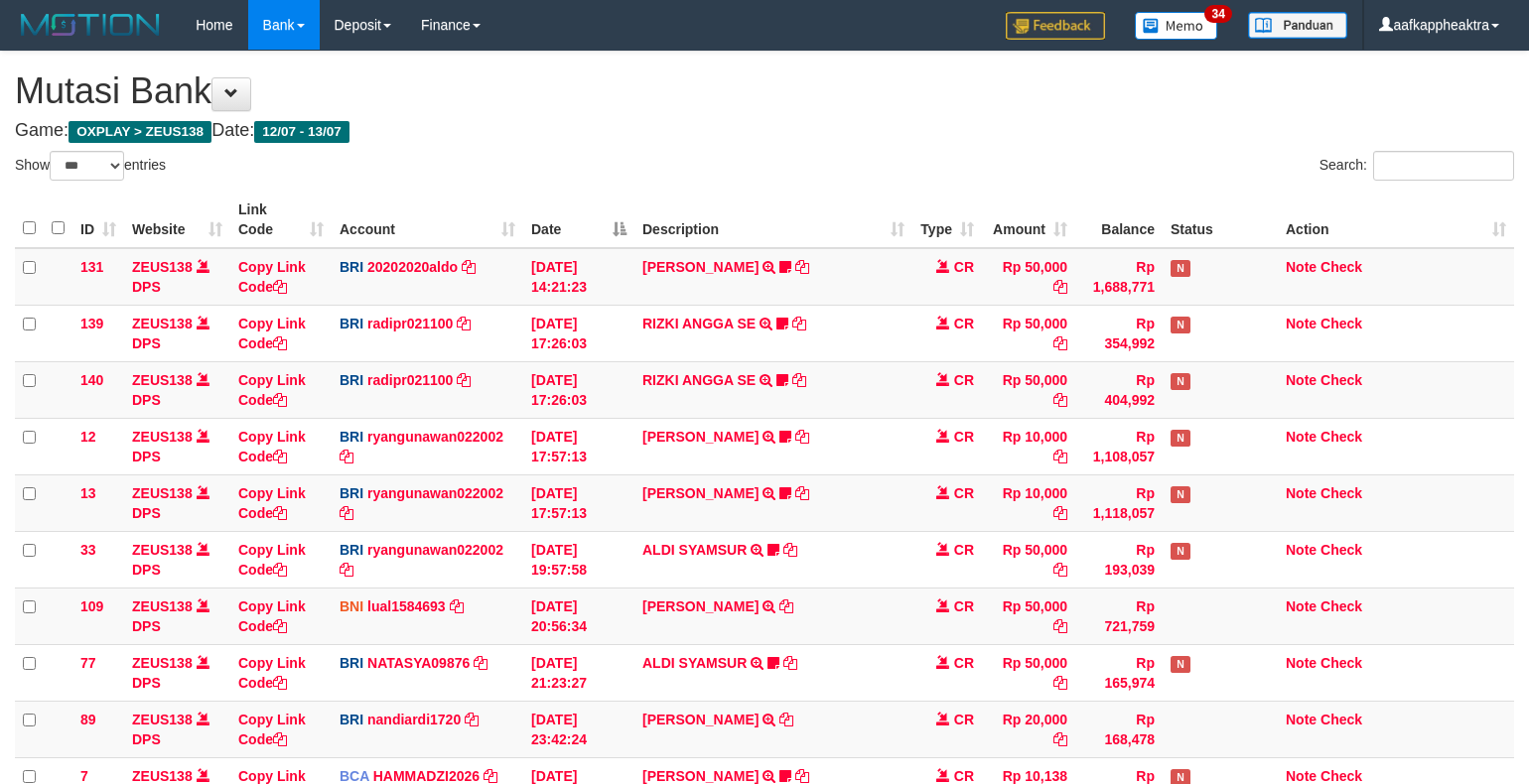 select on "***" 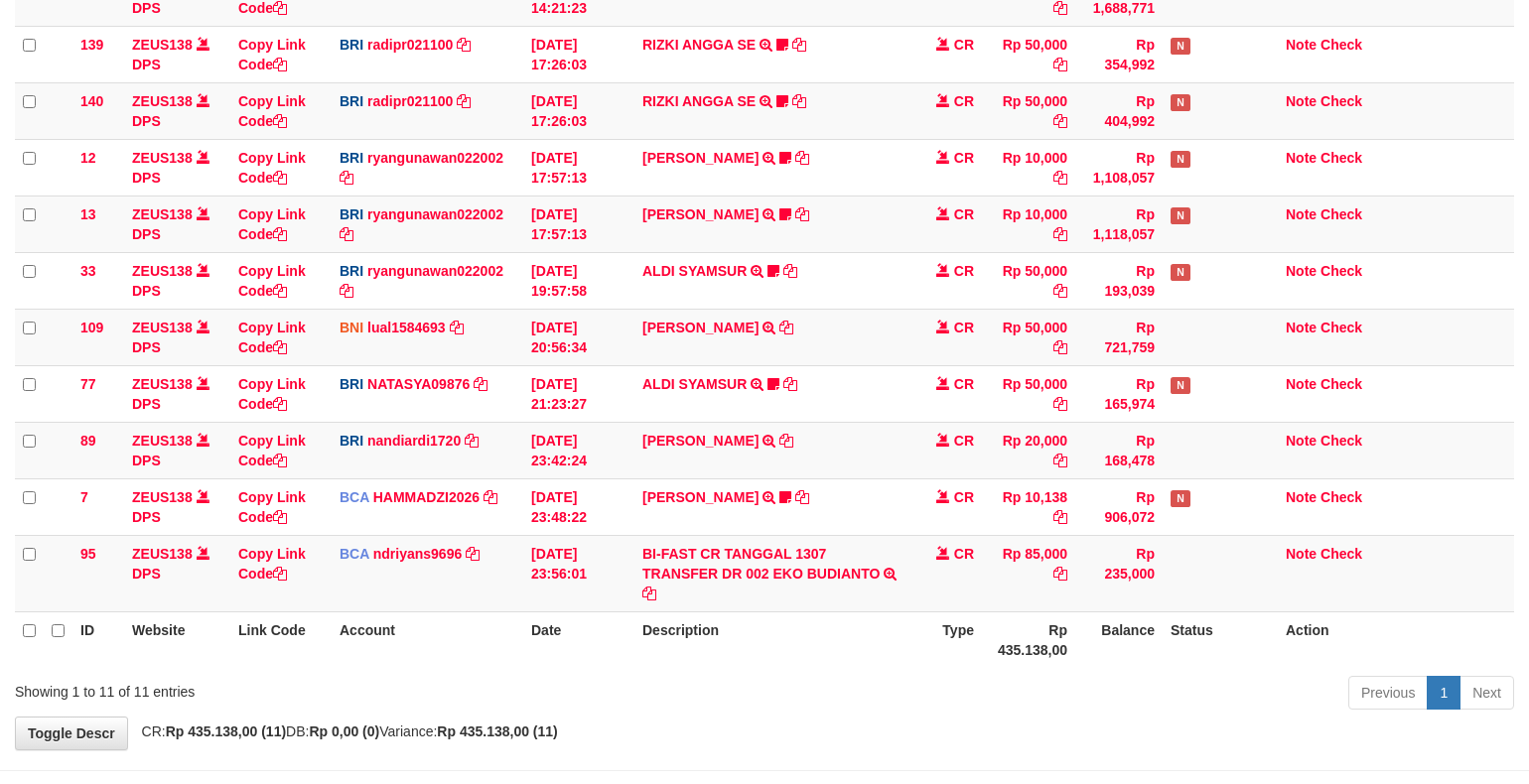 scroll, scrollTop: 263, scrollLeft: 0, axis: vertical 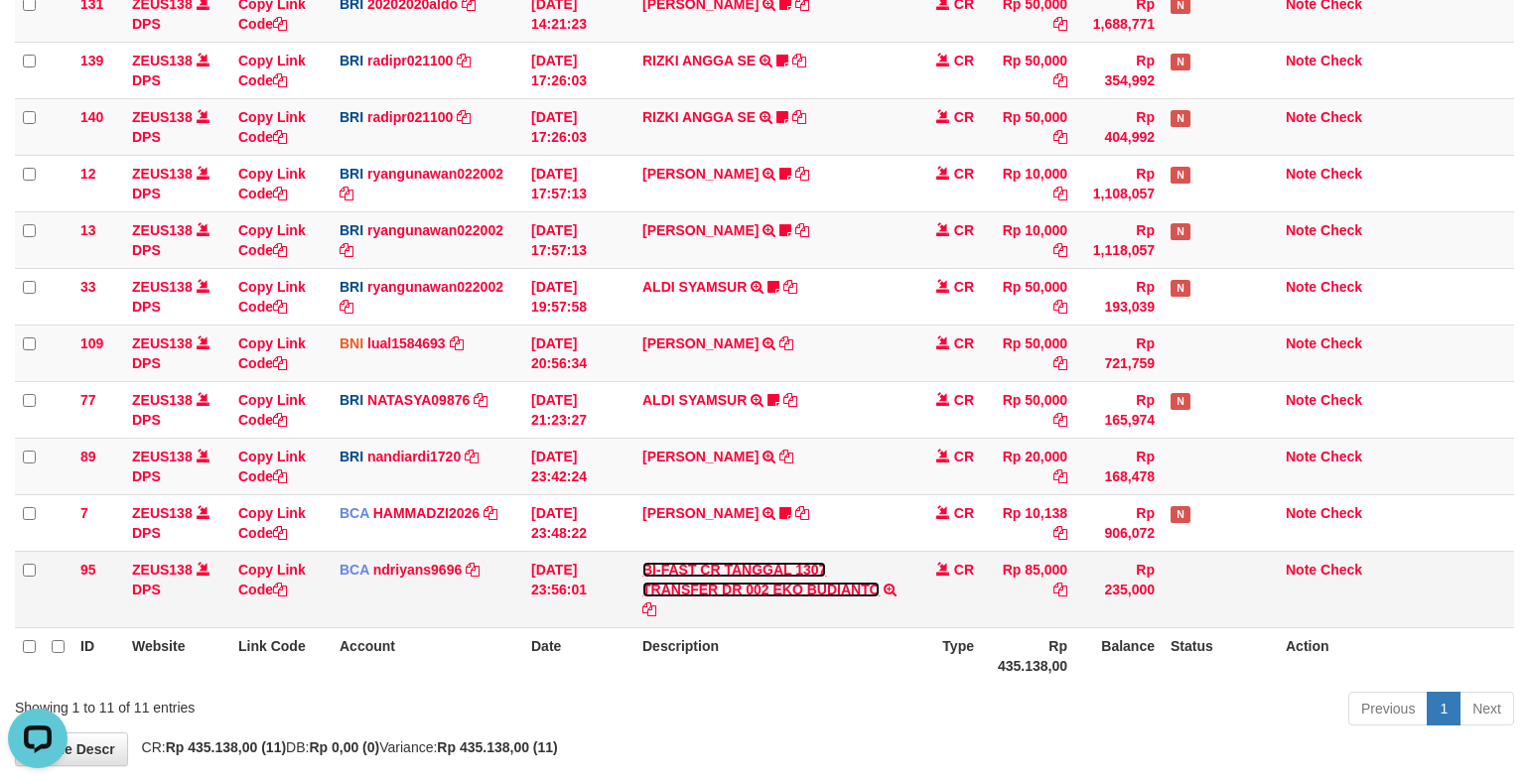 click on "BI-FAST CR TANGGAL 1307 TRANSFER DR 002 EKO BUDIANTO" at bounding box center (761, 580) 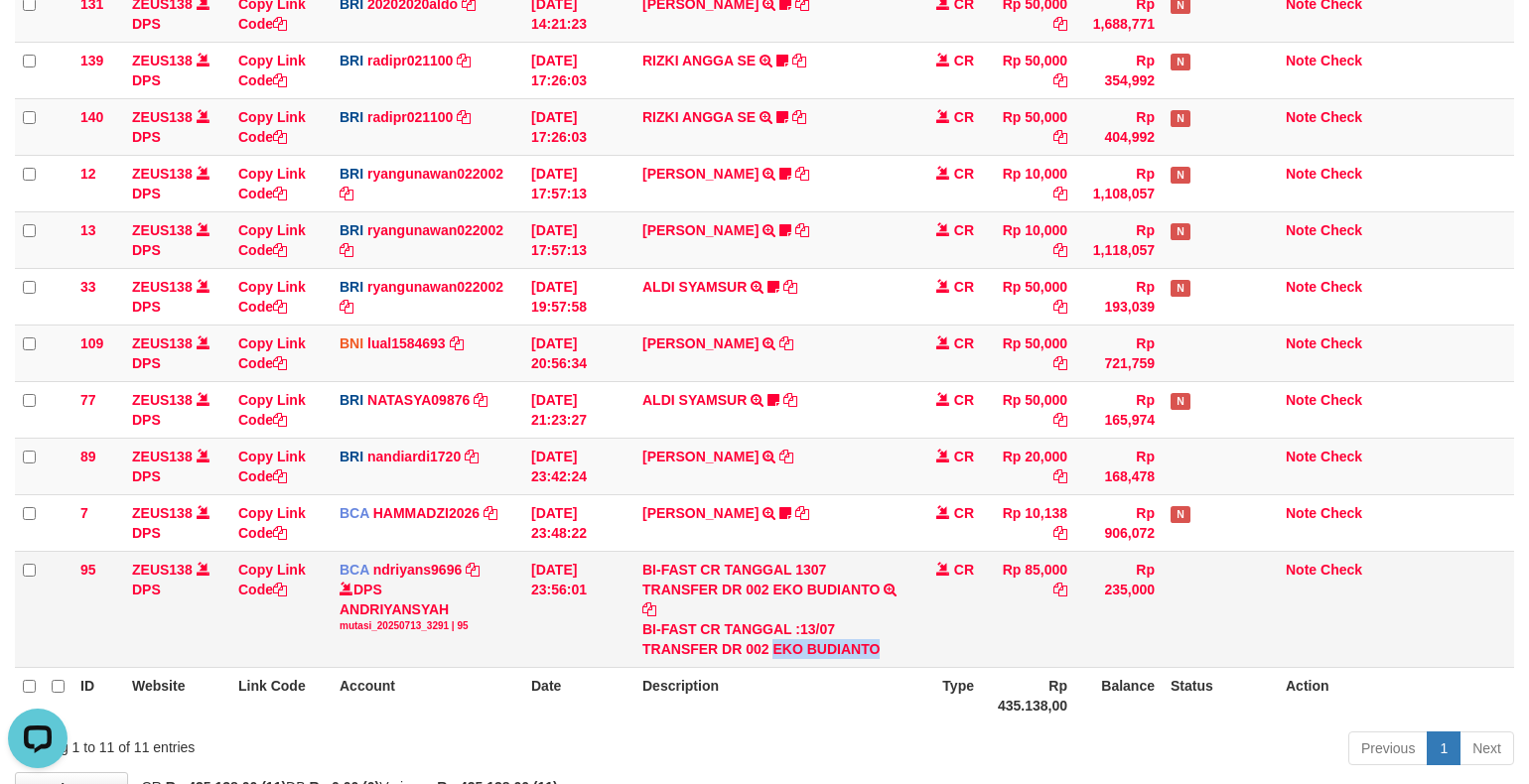 drag, startPoint x: 852, startPoint y: 648, endPoint x: 1029, endPoint y: 612, distance: 180.62392 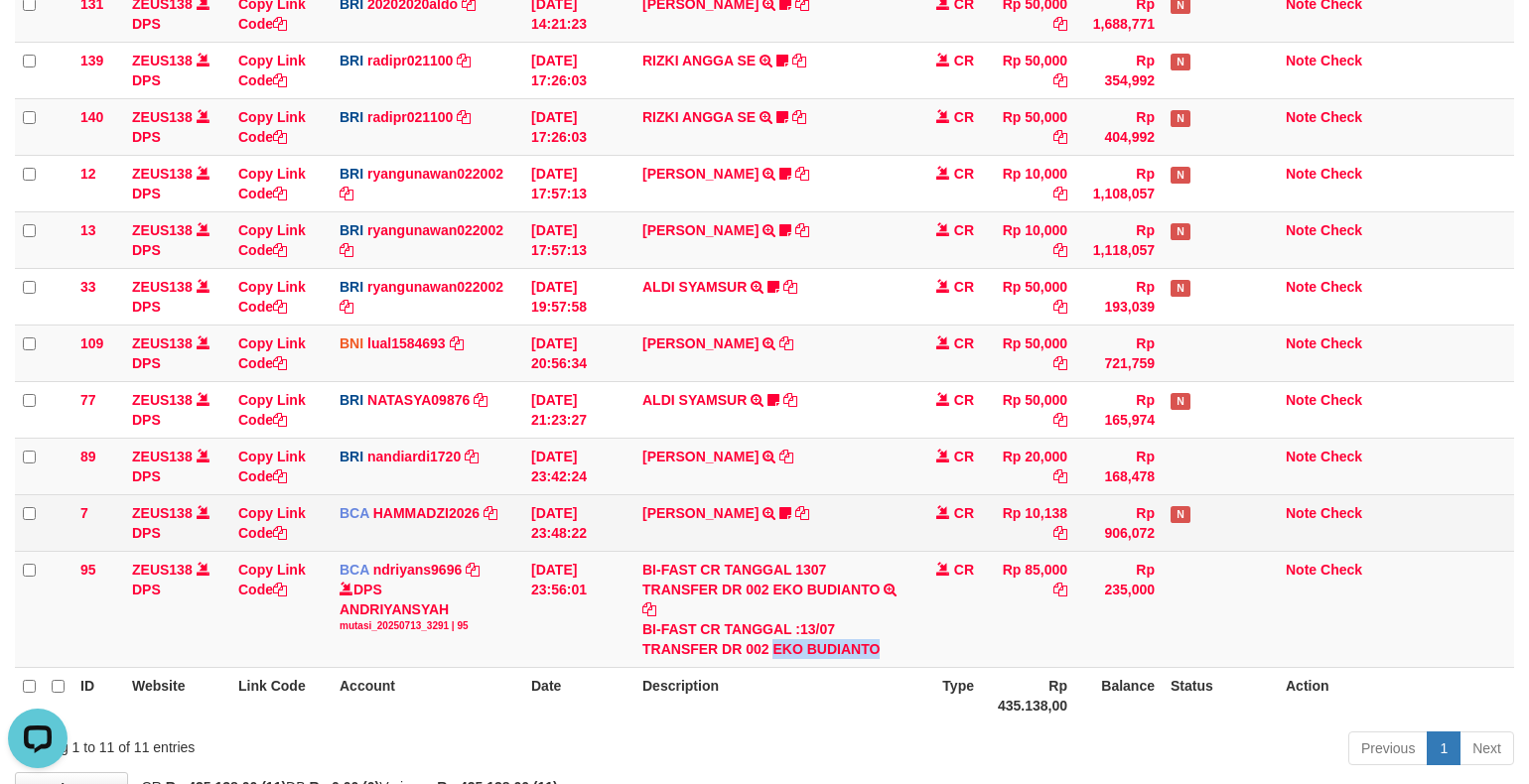 click on "7
ZEUS138    DPS
Copy Link Code
BCA
HAMMADZI2026
DPS
MUHAMMAD ZIDAN KURNIAWAN
mutasi_20250713_4694 | 7
mutasi_20250713_4694 | 7
13/07/2025 23:48:22
MUHAMAD SYAR            TRSF E-BANKING CR 1307/FTSCY/WS95051
10138.002025071399378336 TRFDN-MUHAMAD SYARESPAY DEBIT INDONE    0910dayat
CR
Rp 10,138
Rp 906,072
N
Note
Check" at bounding box center (764, 522) 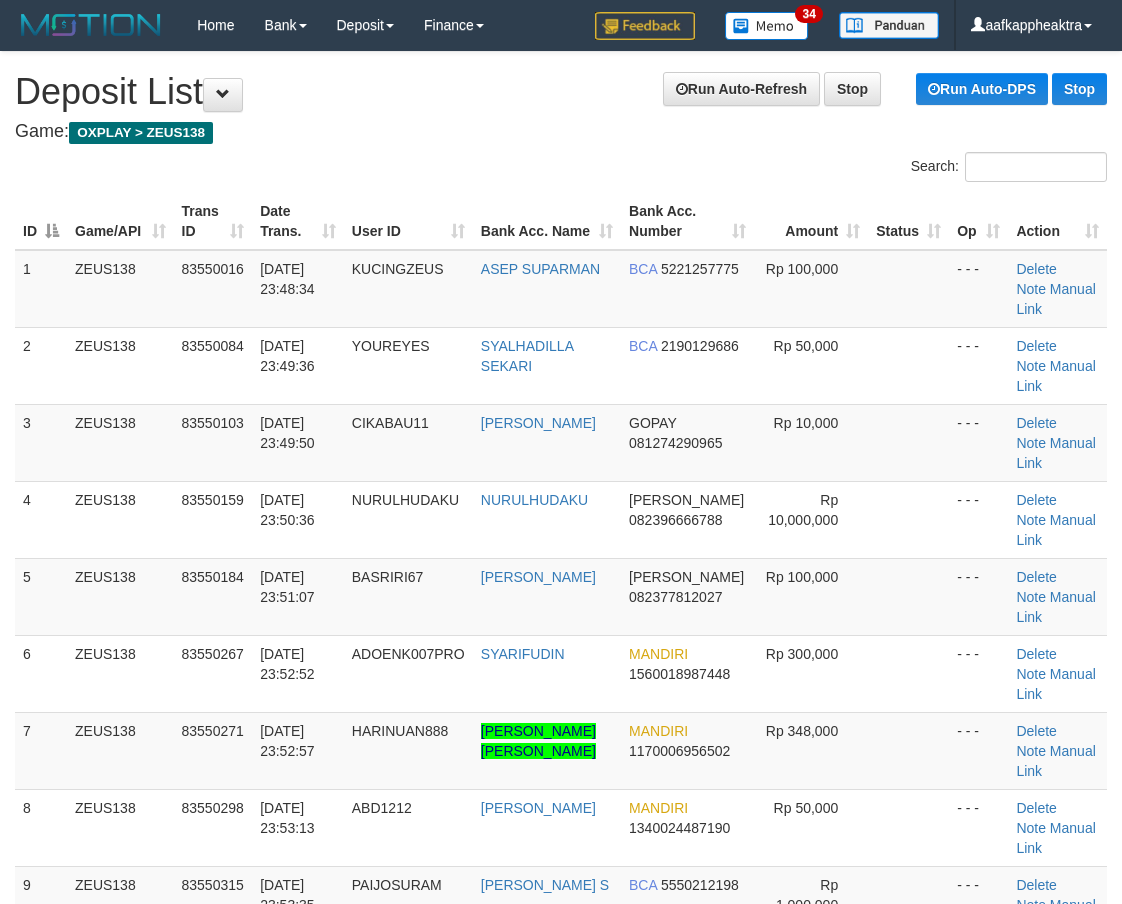 scroll, scrollTop: 1144, scrollLeft: 0, axis: vertical 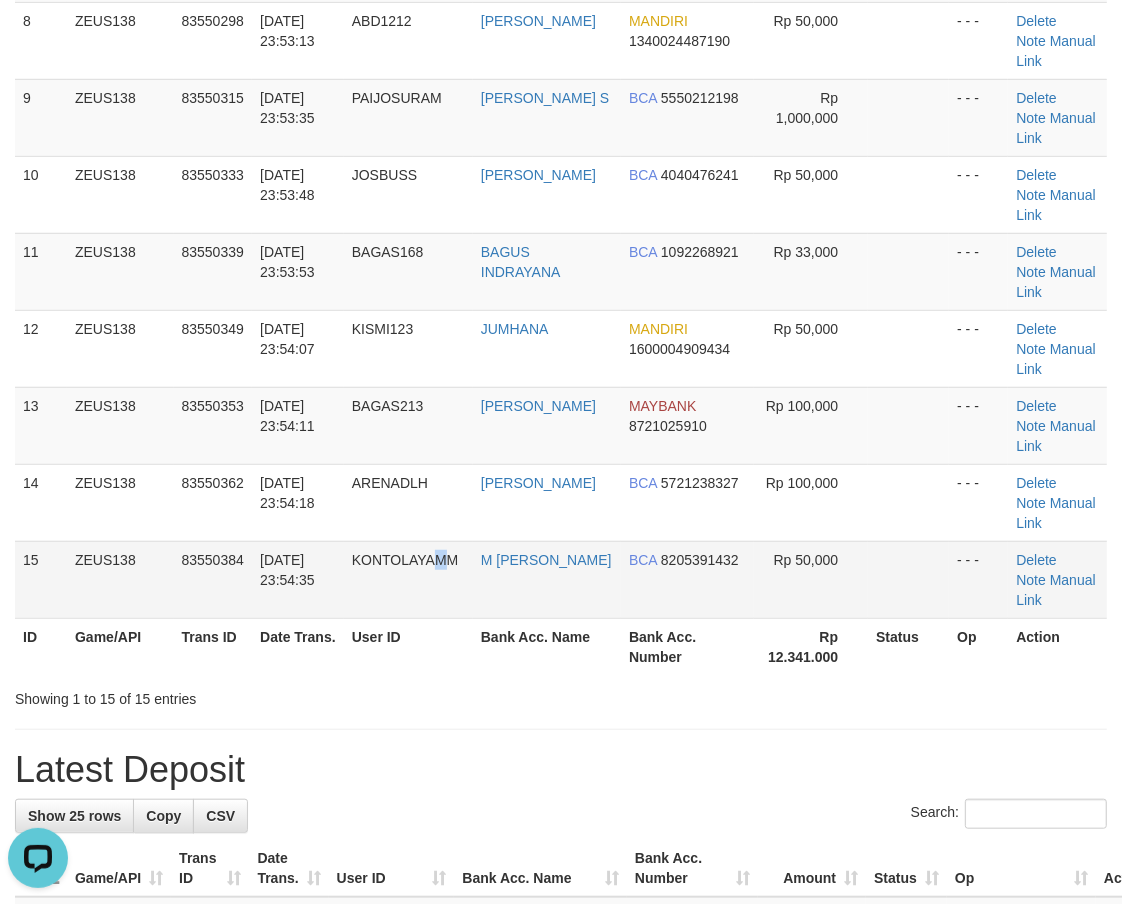 click on "KONTOLAYAMM" at bounding box center [408, 579] 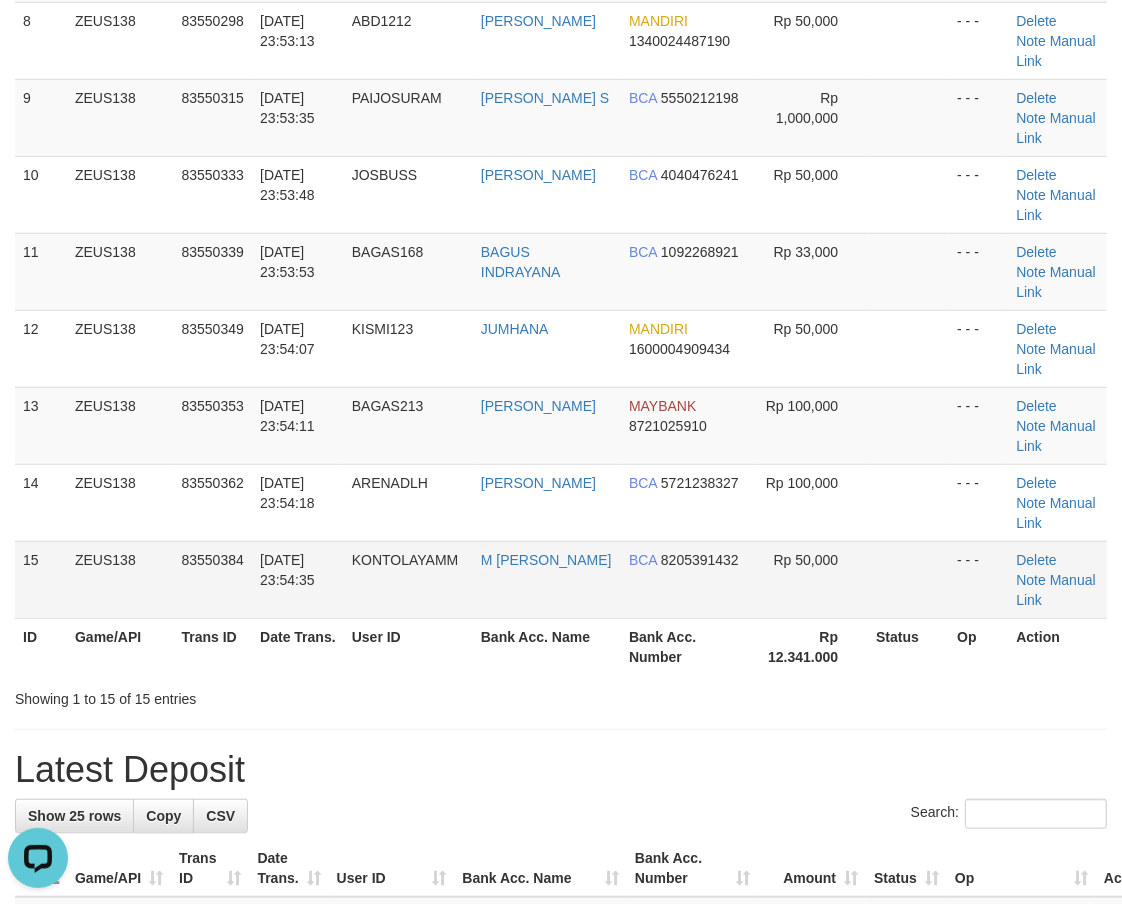click on "M [PERSON_NAME]" at bounding box center [547, 579] 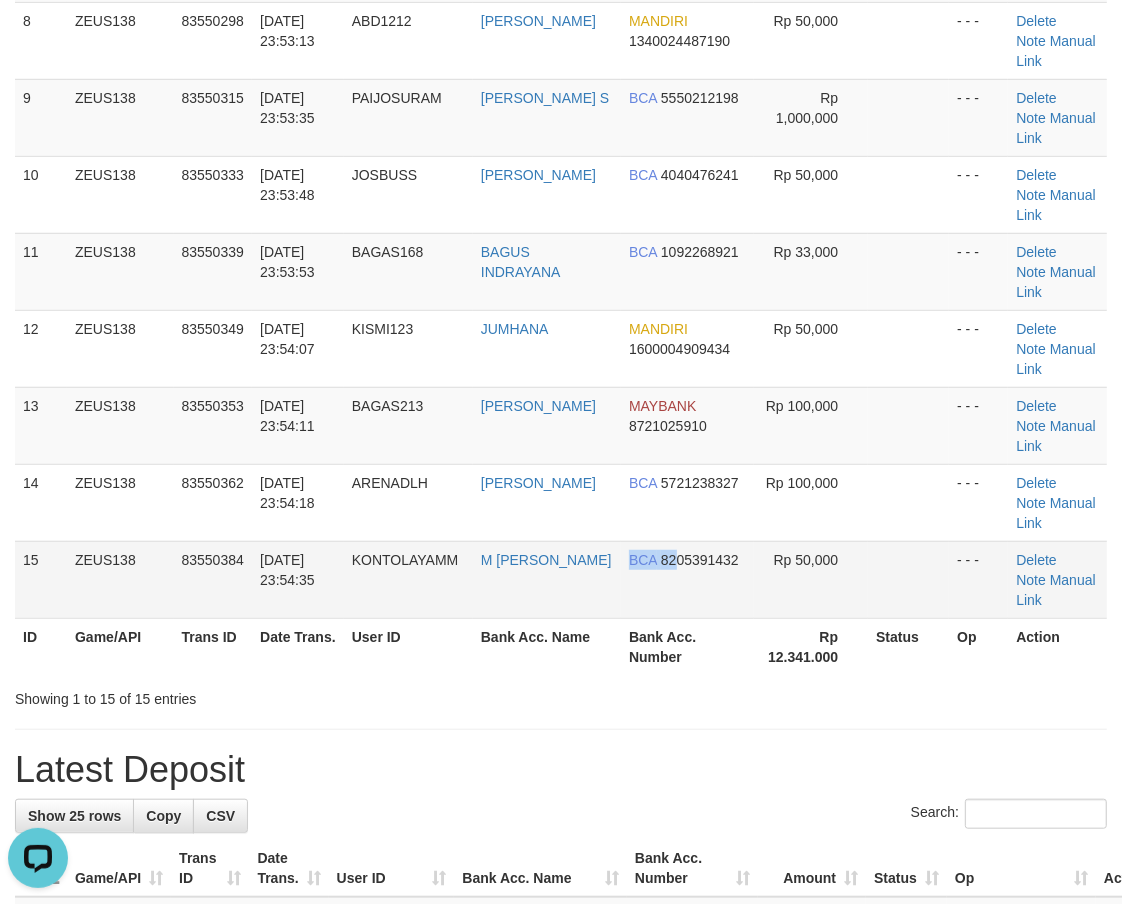 drag, startPoint x: 653, startPoint y: 602, endPoint x: 257, endPoint y: 578, distance: 396.7266 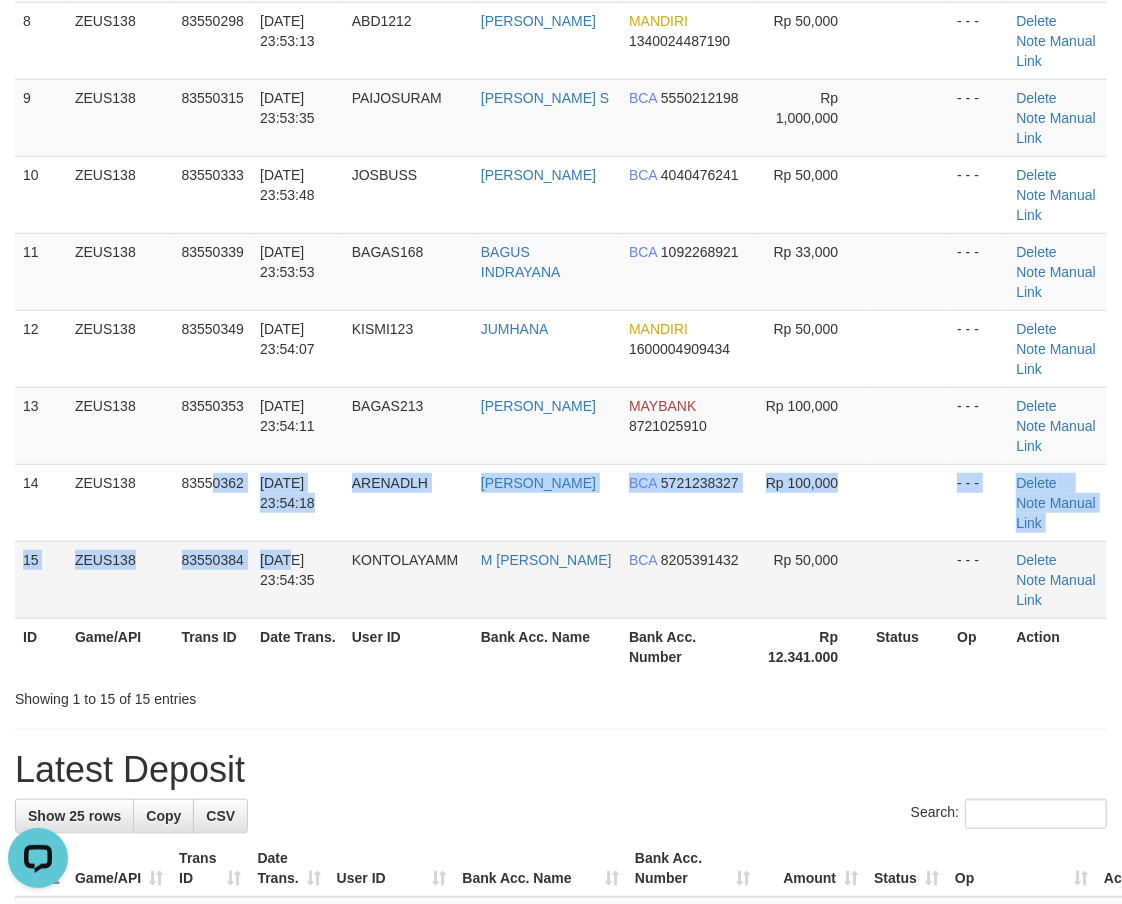 click on "13/07/2025 23:54:35" at bounding box center (287, 570) 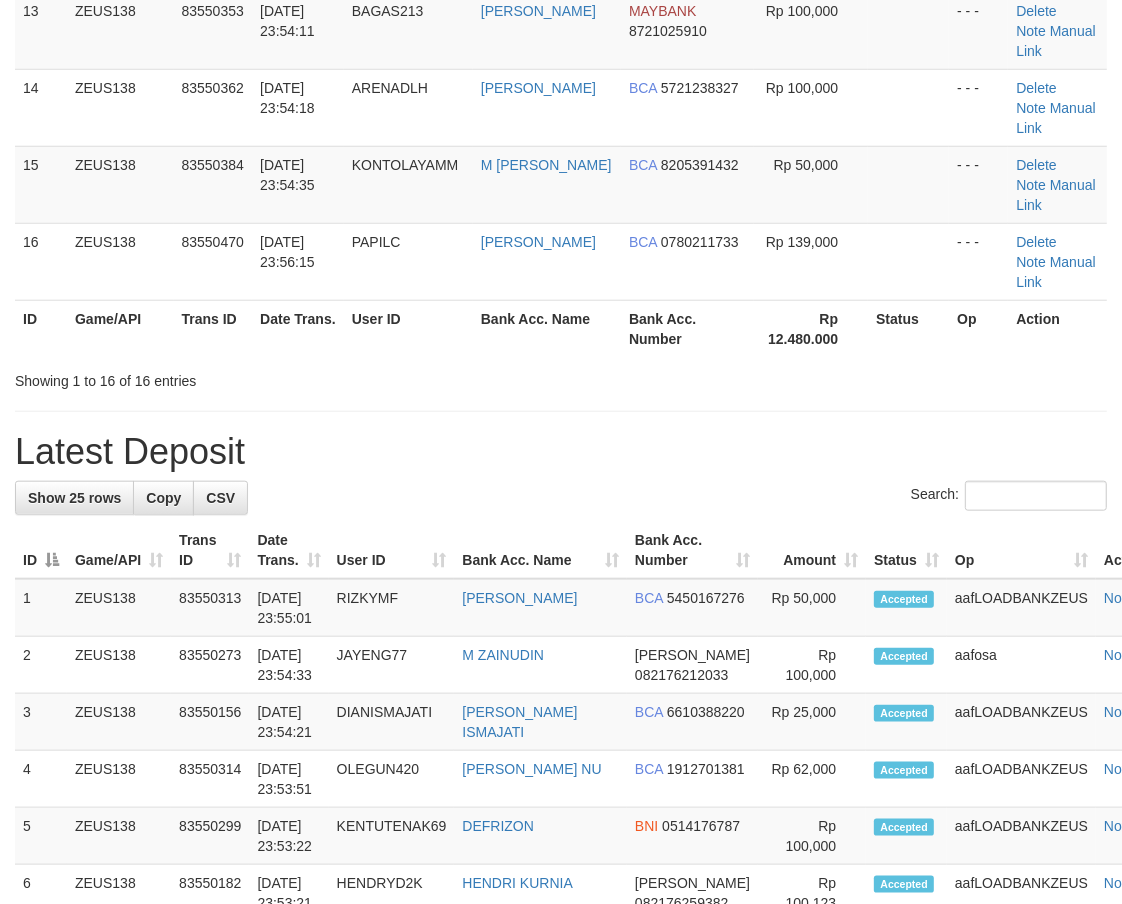 scroll, scrollTop: 787, scrollLeft: 0, axis: vertical 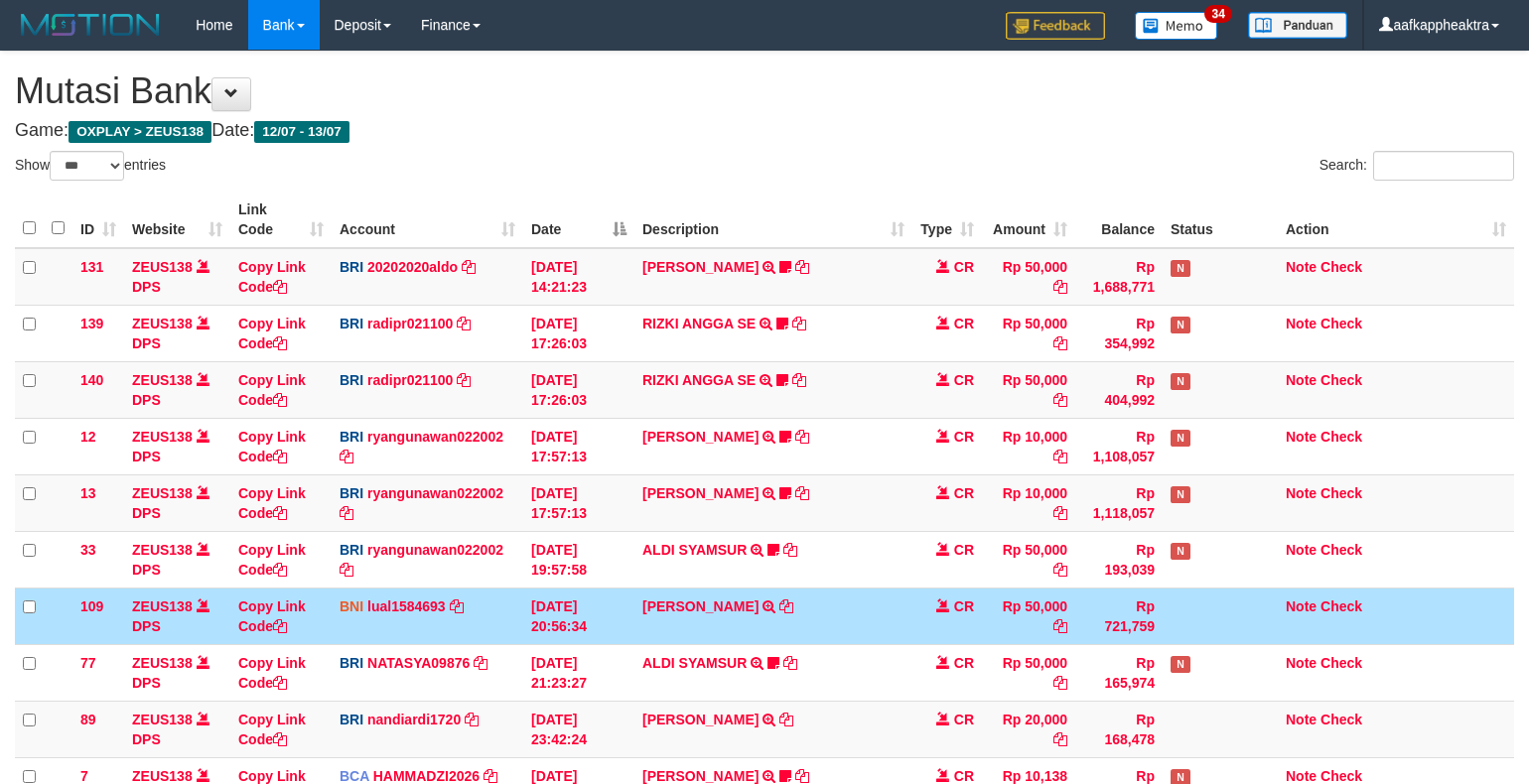 select on "***" 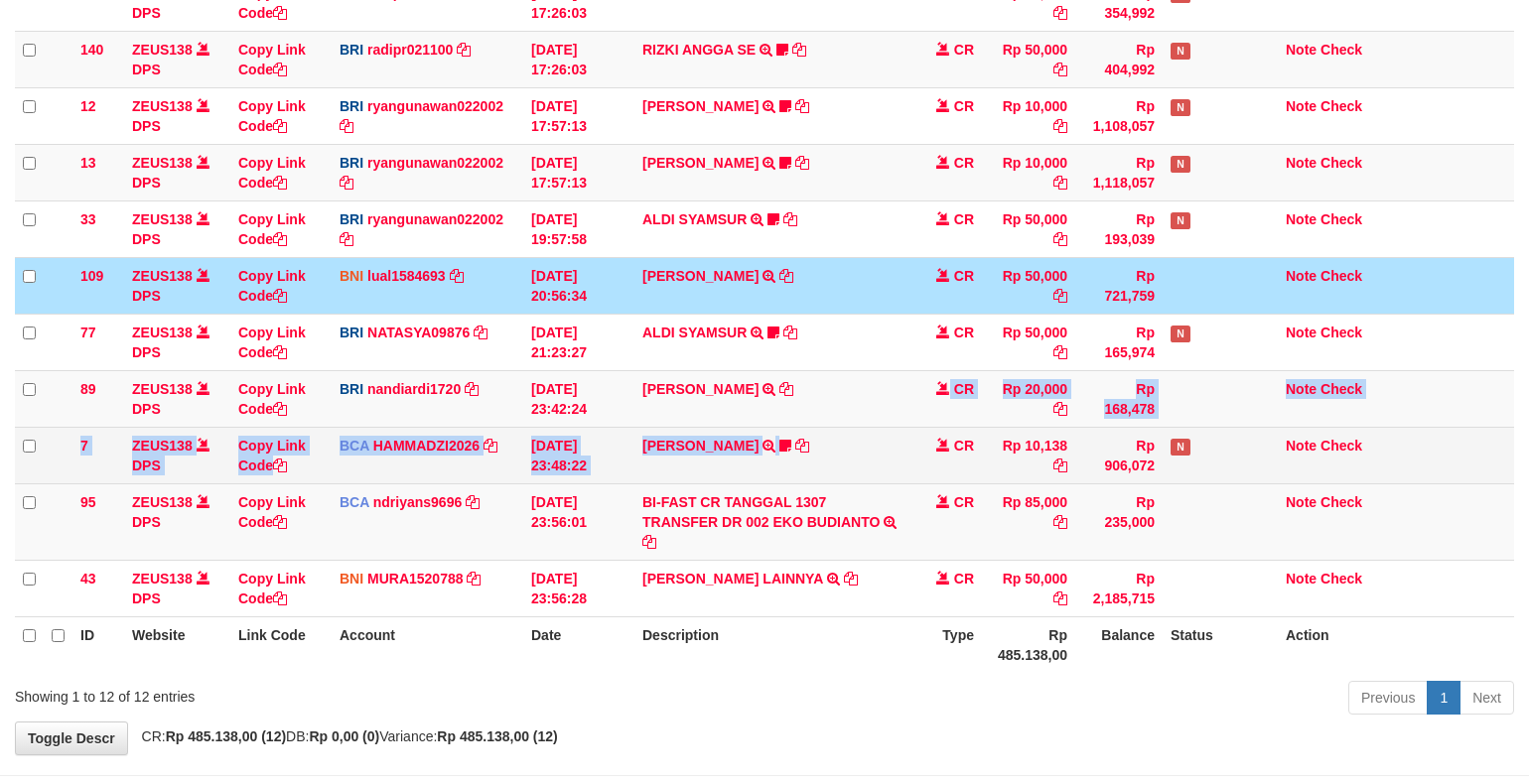 click on "131
ZEUS138    DPS
Copy Link Code
BRI
20202020aldo
DPS
[PERSON_NAME]
mutasi_20250713_3778 | 131
mutasi_20250713_3778 | 131
[DATE] 14:21:23
[PERSON_NAME] HERISUPRAPTO            TRANSFER NBMB [PERSON_NAME] HERISUPRAPTO TO [PERSON_NAME]    Herisuprapto
CR
Rp 50,000
Rp 1,688,771
N
Note
Check
139
ZEUS138    DPS
Copy Link Code
BRI
radipr021100
DPS
[PERSON_NAME]" at bounding box center [764, 267] 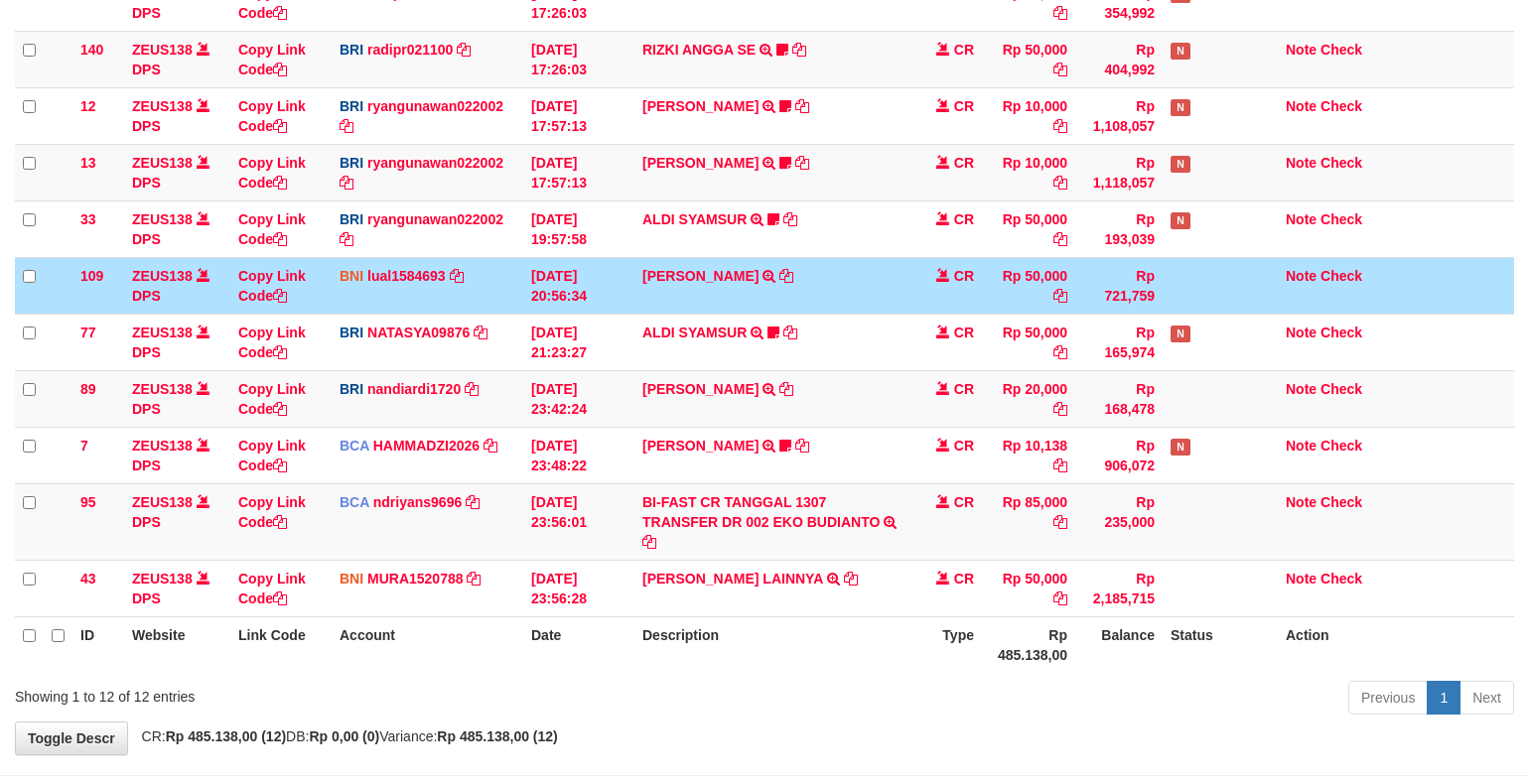 scroll, scrollTop: 263, scrollLeft: 0, axis: vertical 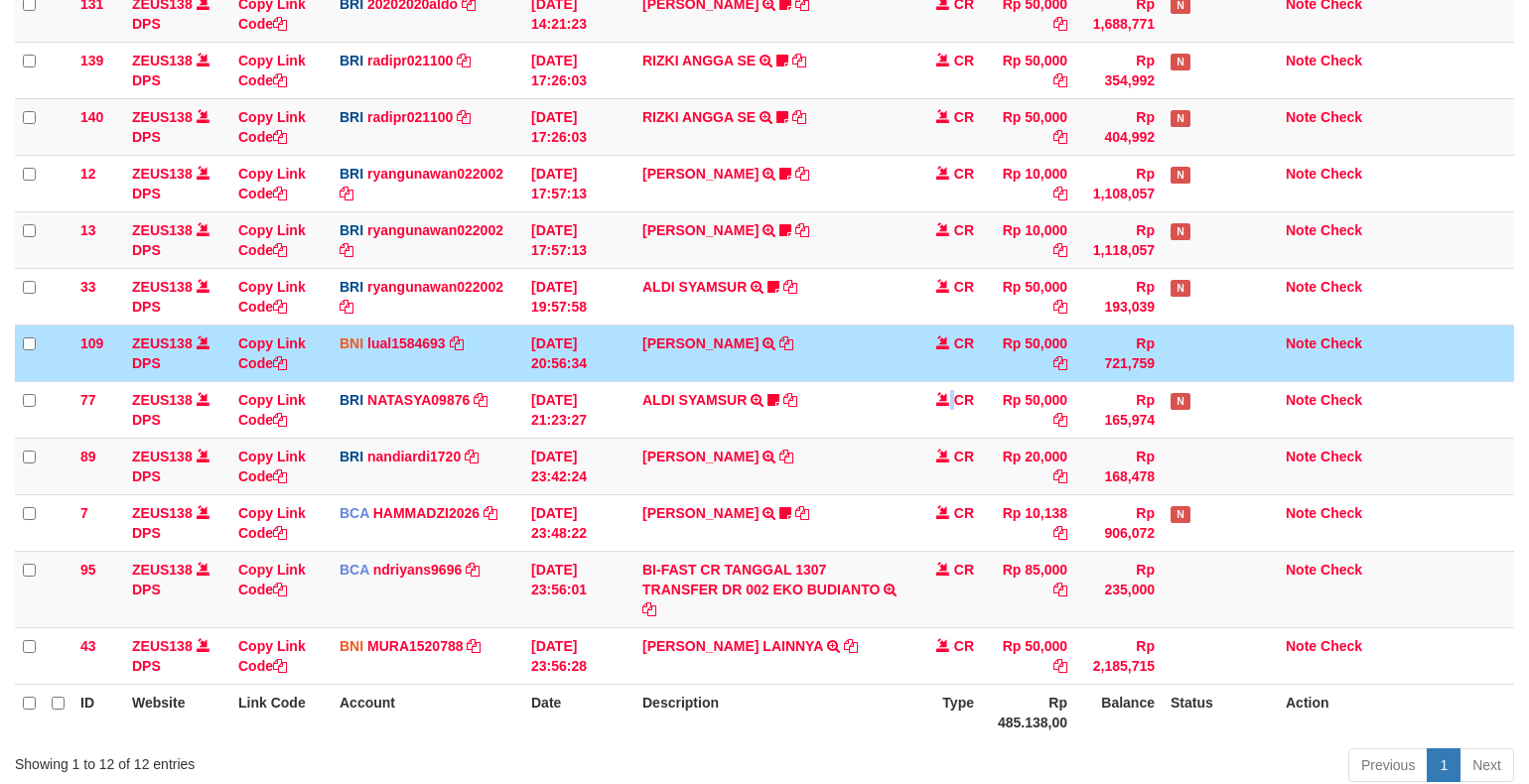 drag, startPoint x: 948, startPoint y: 362, endPoint x: 967, endPoint y: 378, distance: 24.839485 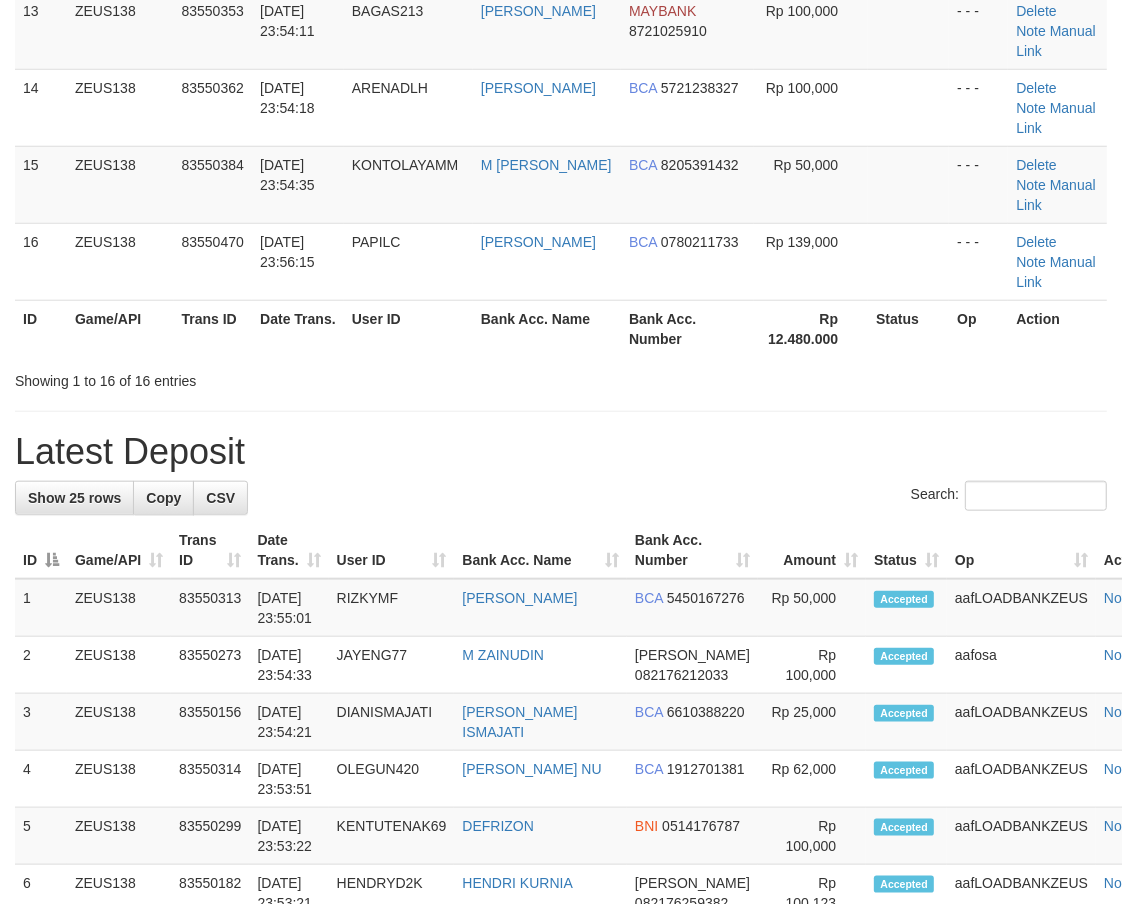 scroll, scrollTop: 787, scrollLeft: 0, axis: vertical 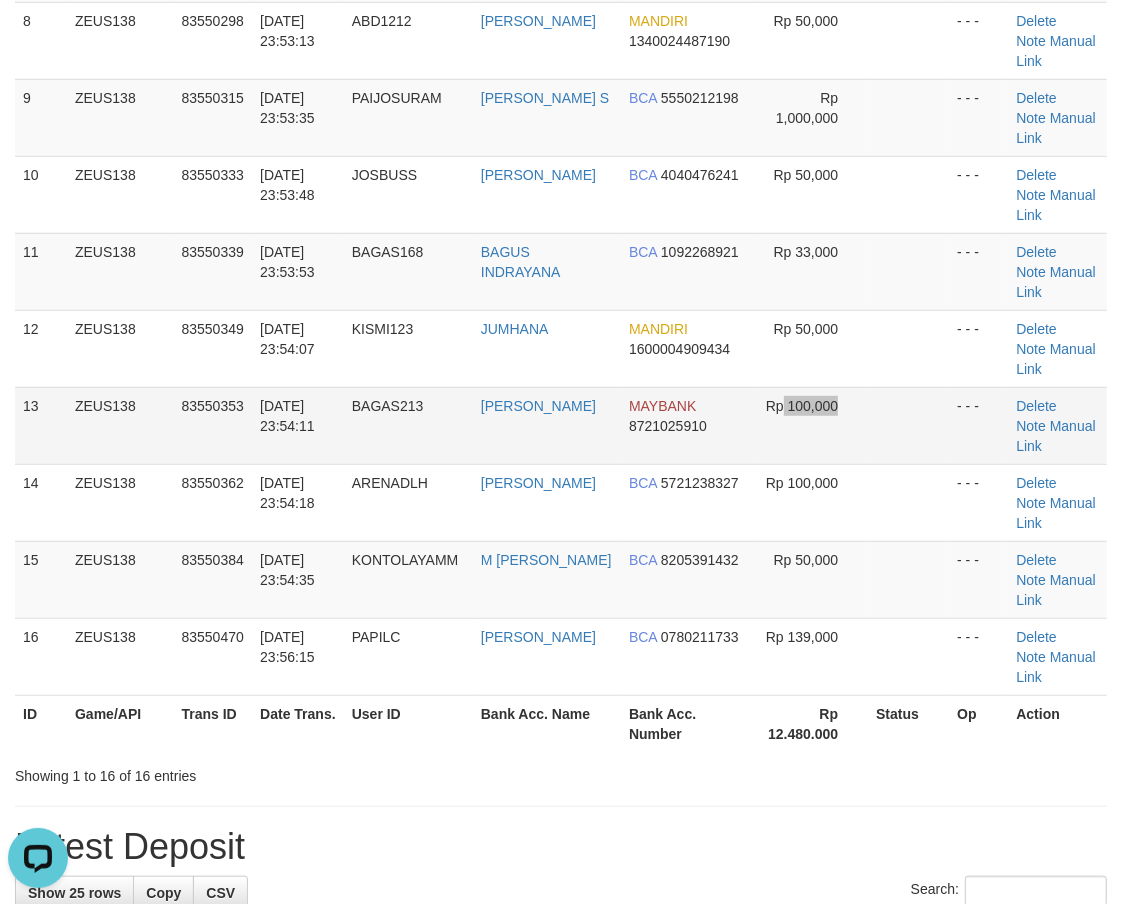 click on "Rp 100,000" at bounding box center (811, 425) 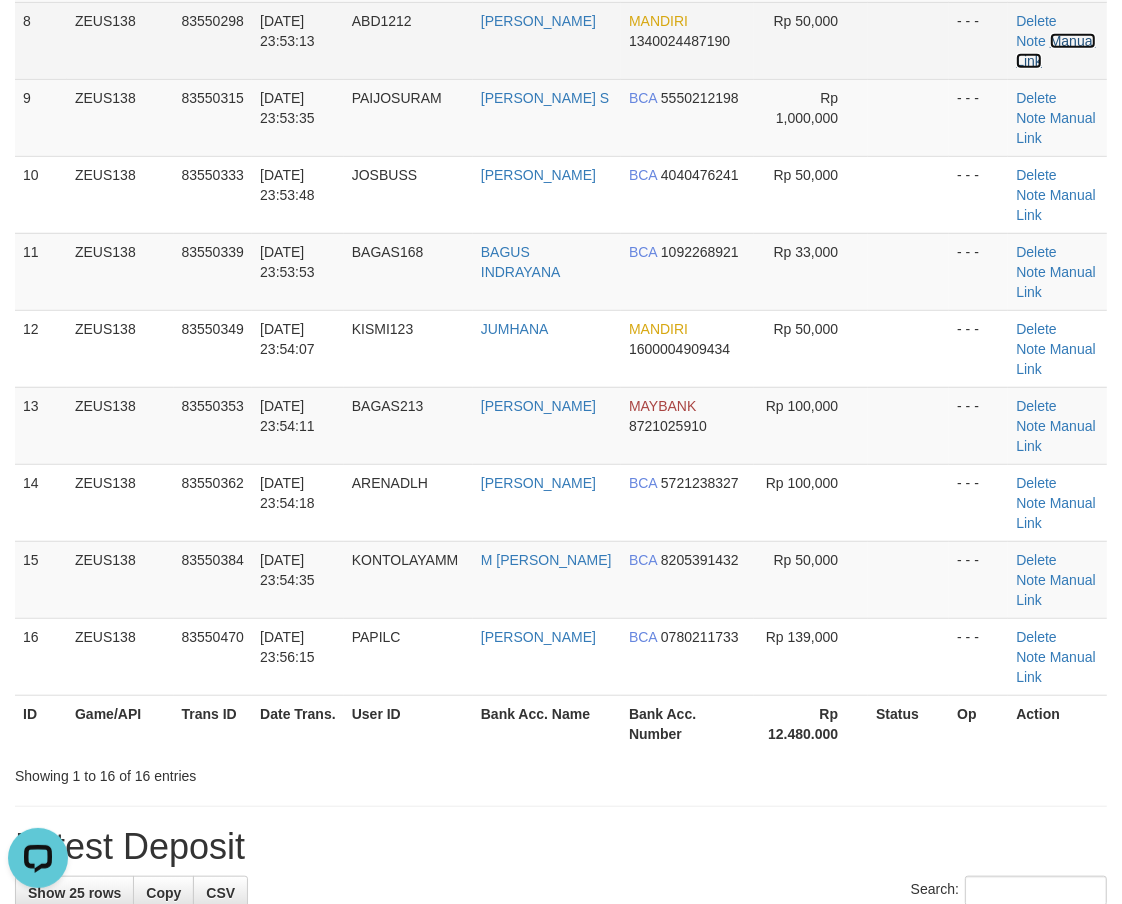 click on "Manual Link" at bounding box center (1055, 51) 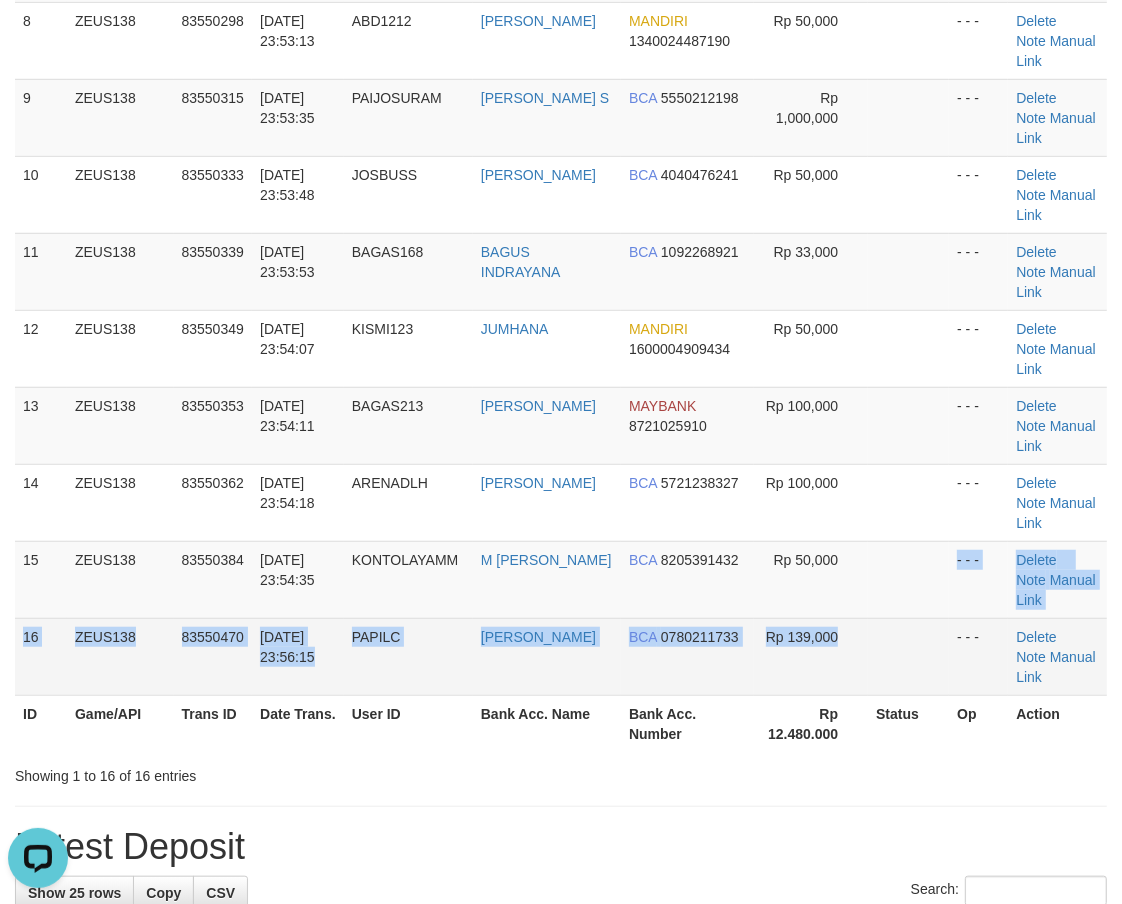 drag, startPoint x: 941, startPoint y: 631, endPoint x: 602, endPoint y: 697, distance: 345.36502 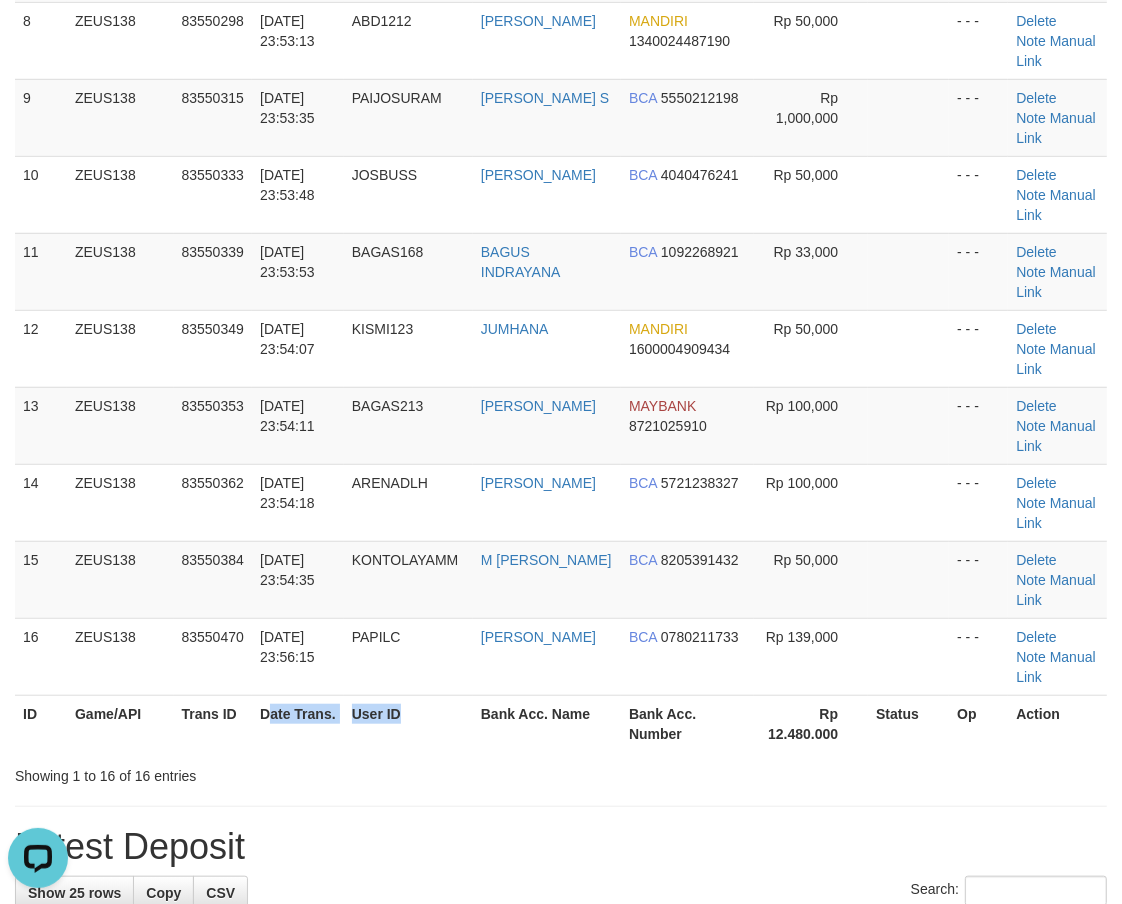 click on "ID Game/API Trans ID Date Trans. User ID Bank Acc. Name Bank Acc. Number Rp 12.480.000 Status Op Action" at bounding box center (561, 723) 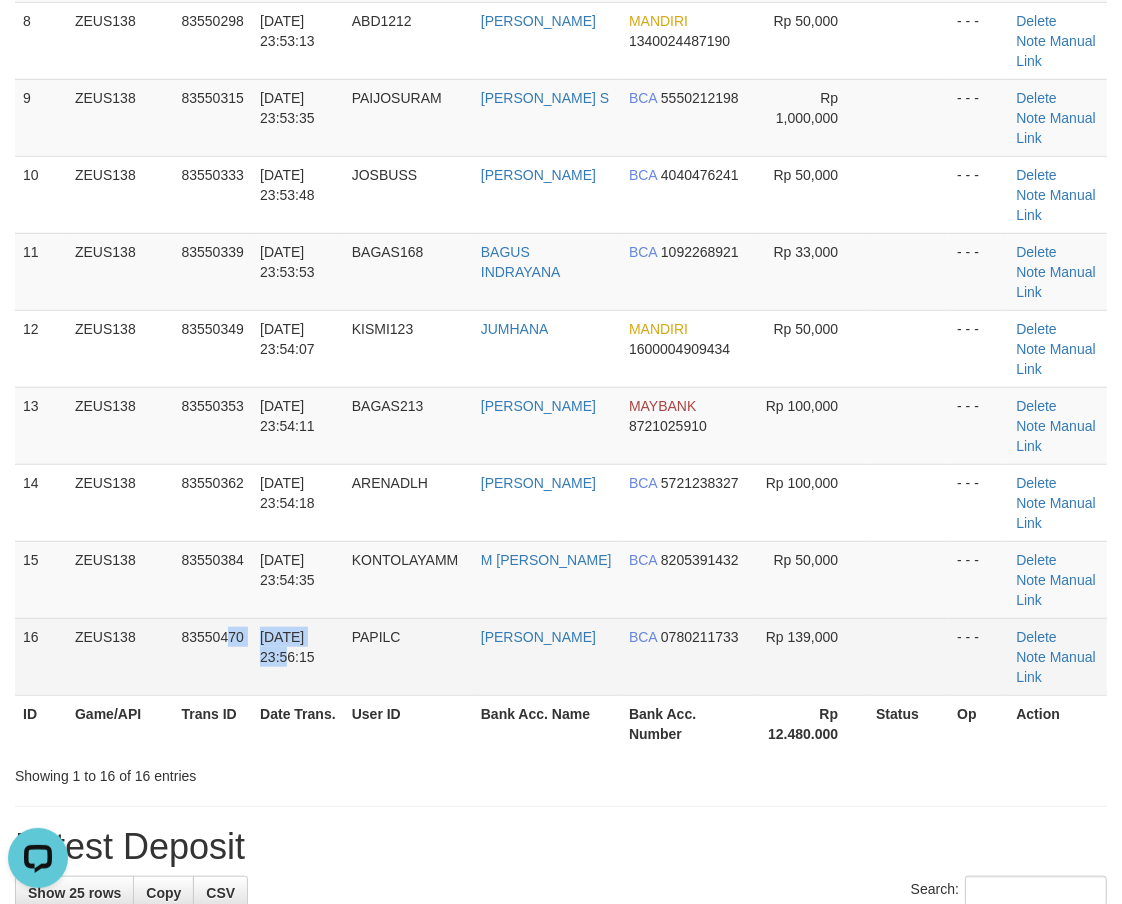 click on "16
ZEUS138
83550470
13/07/2025 23:56:15
PAPILC
EKO YUDIANTO
BCA
0780211733
Rp 139,000
- - -
Delete
Note
Manual Link" at bounding box center [561, 656] 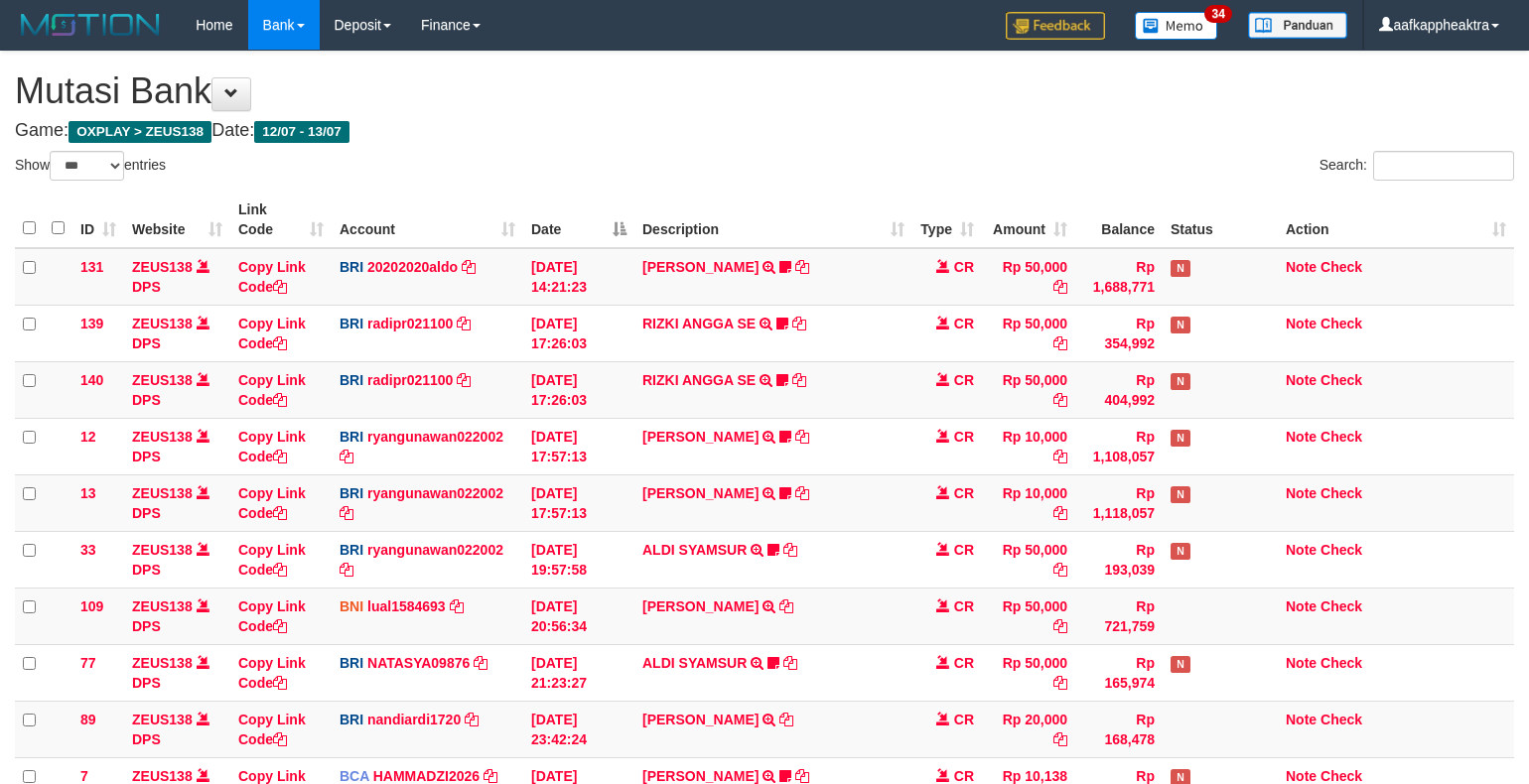 select on "***" 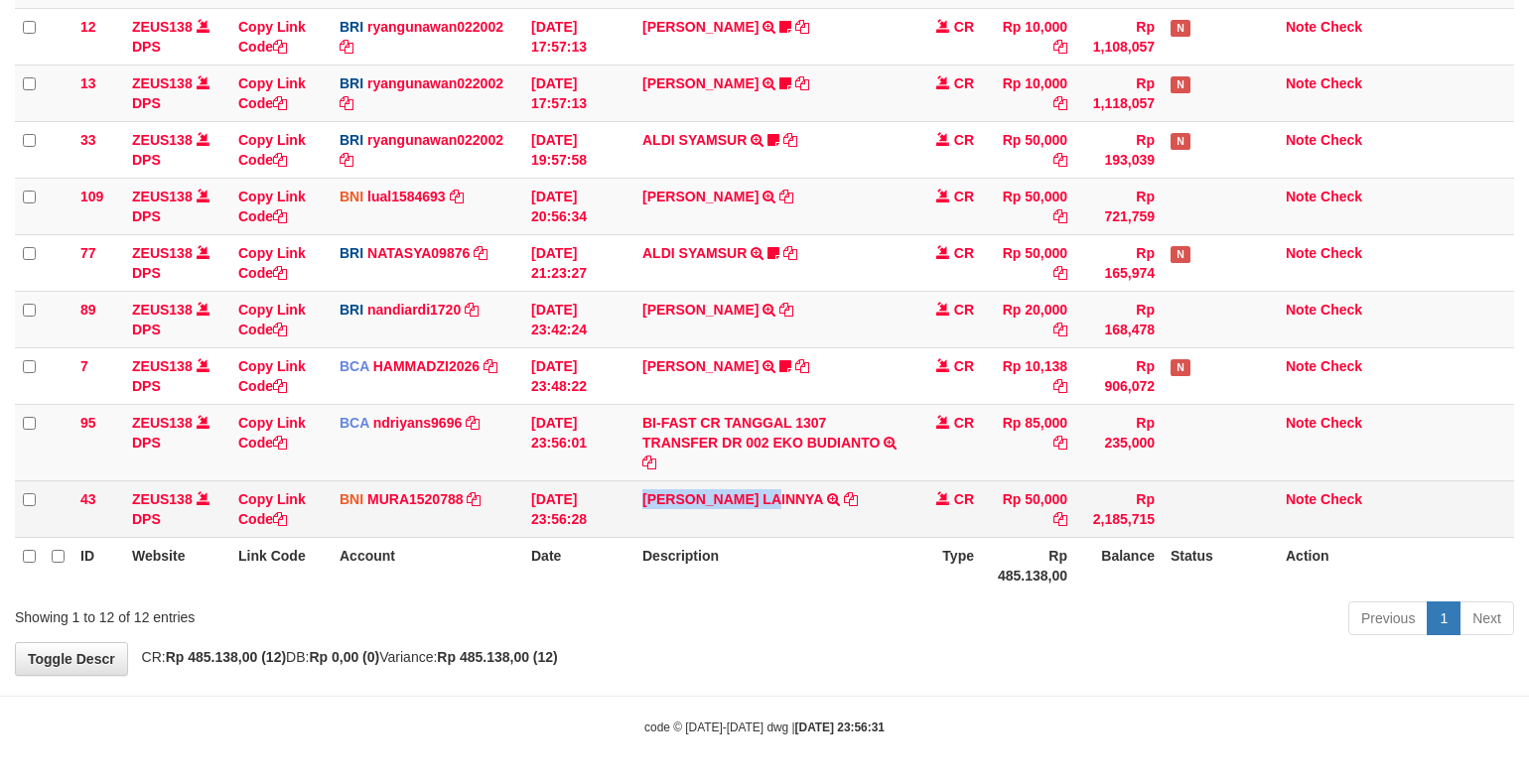 drag, startPoint x: 635, startPoint y: 519, endPoint x: 781, endPoint y: 521, distance: 146.0137 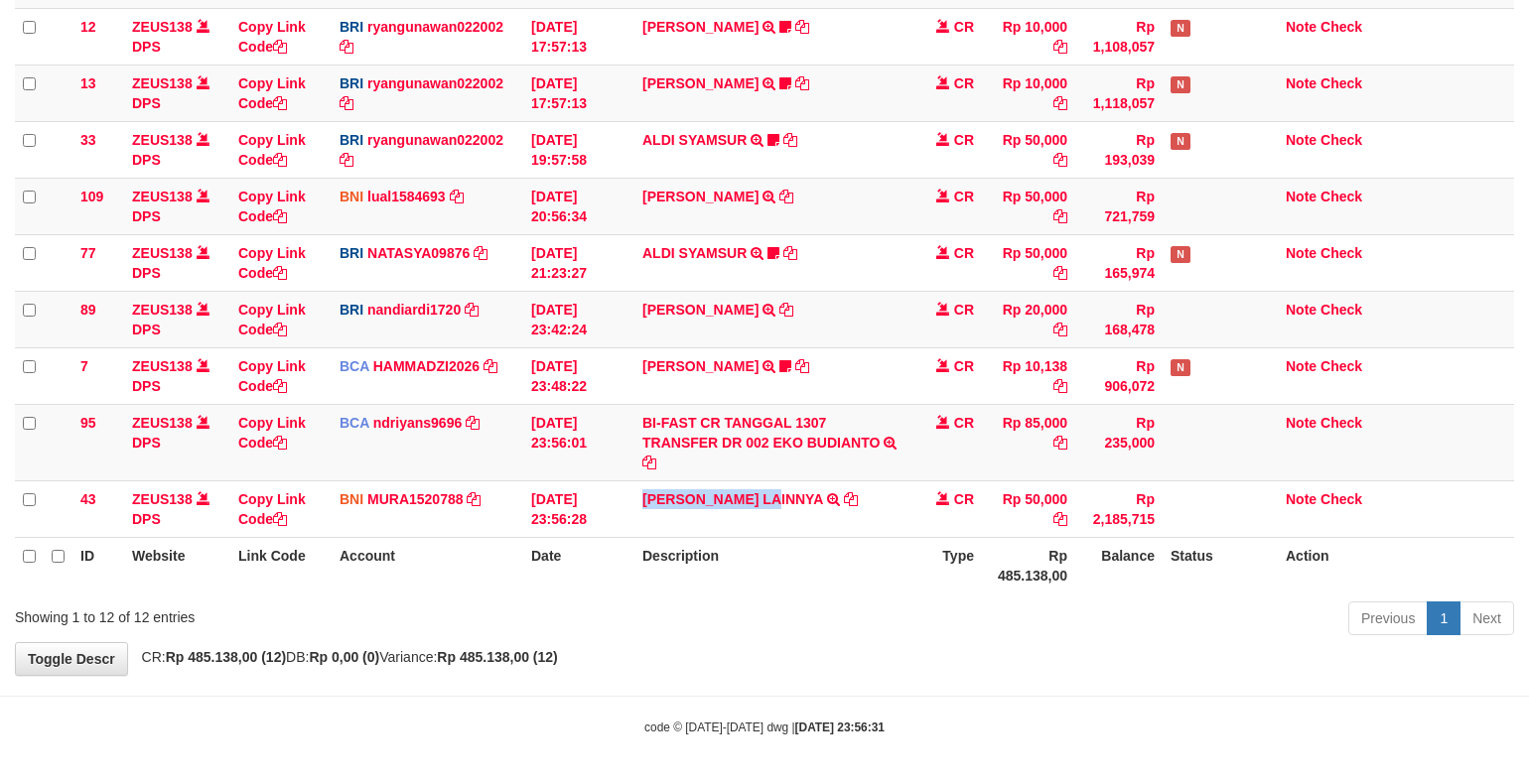 copy on "[PERSON_NAME]" 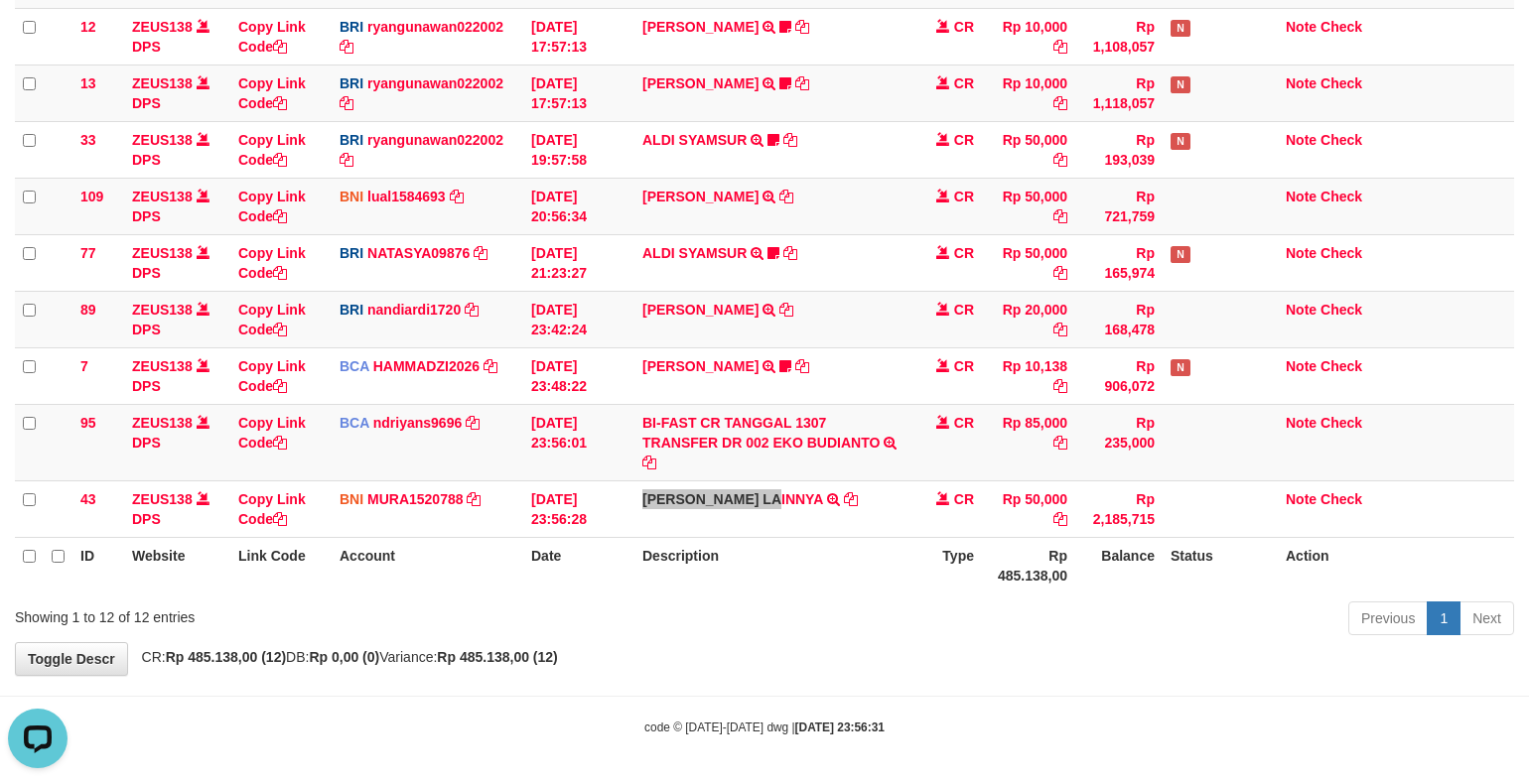 scroll, scrollTop: 0, scrollLeft: 0, axis: both 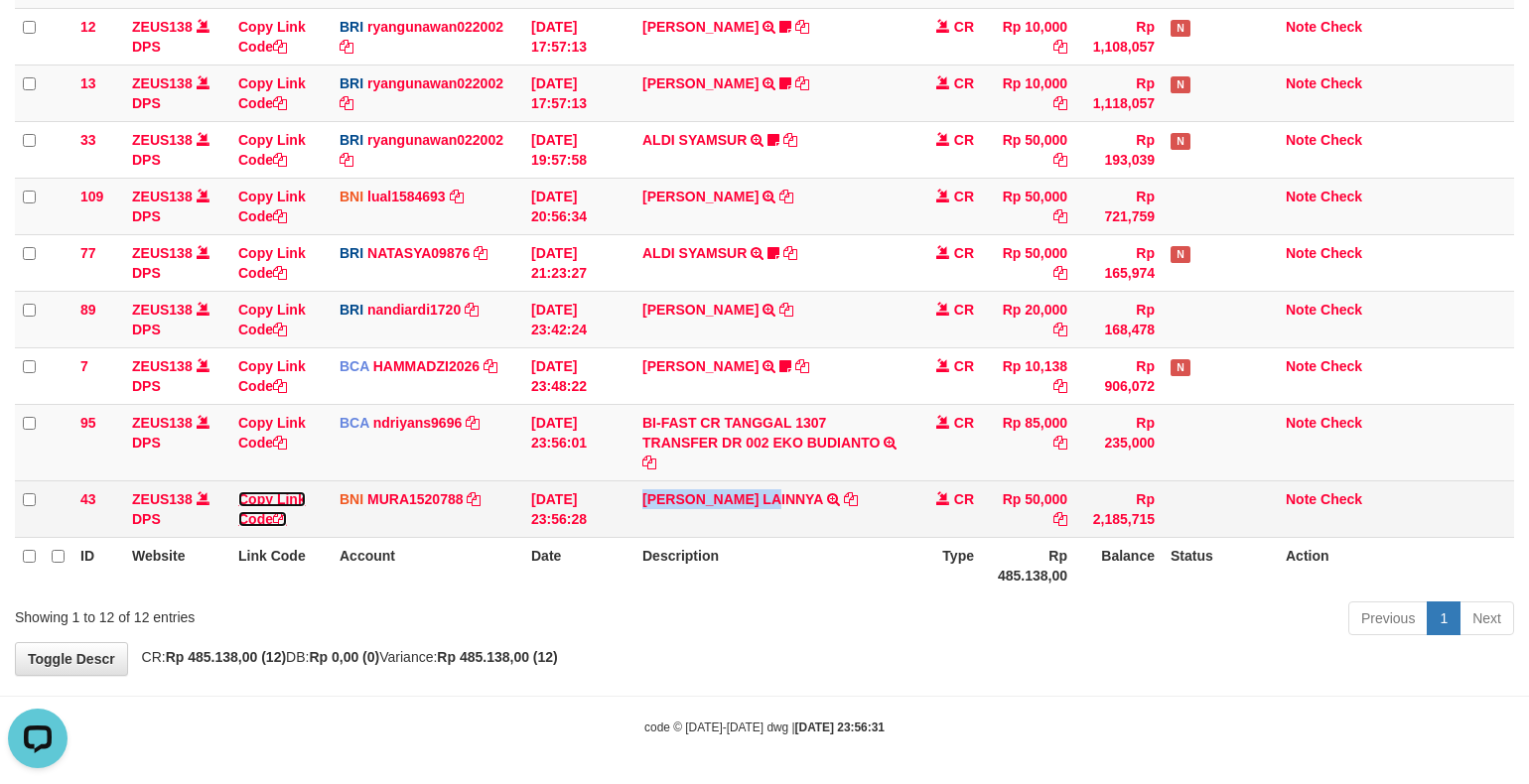 click at bounding box center (280, 519) 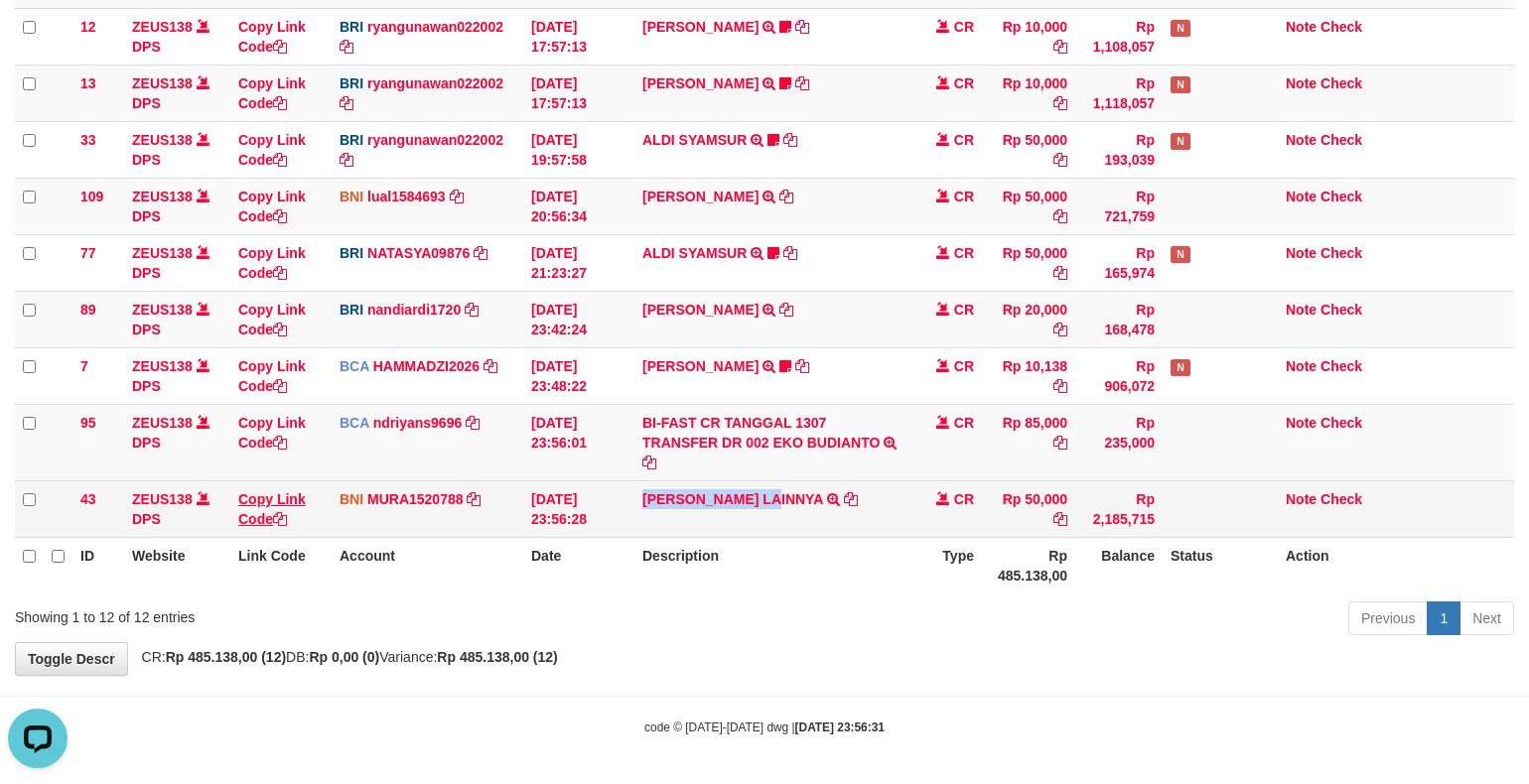 copy on "[PERSON_NAME]" 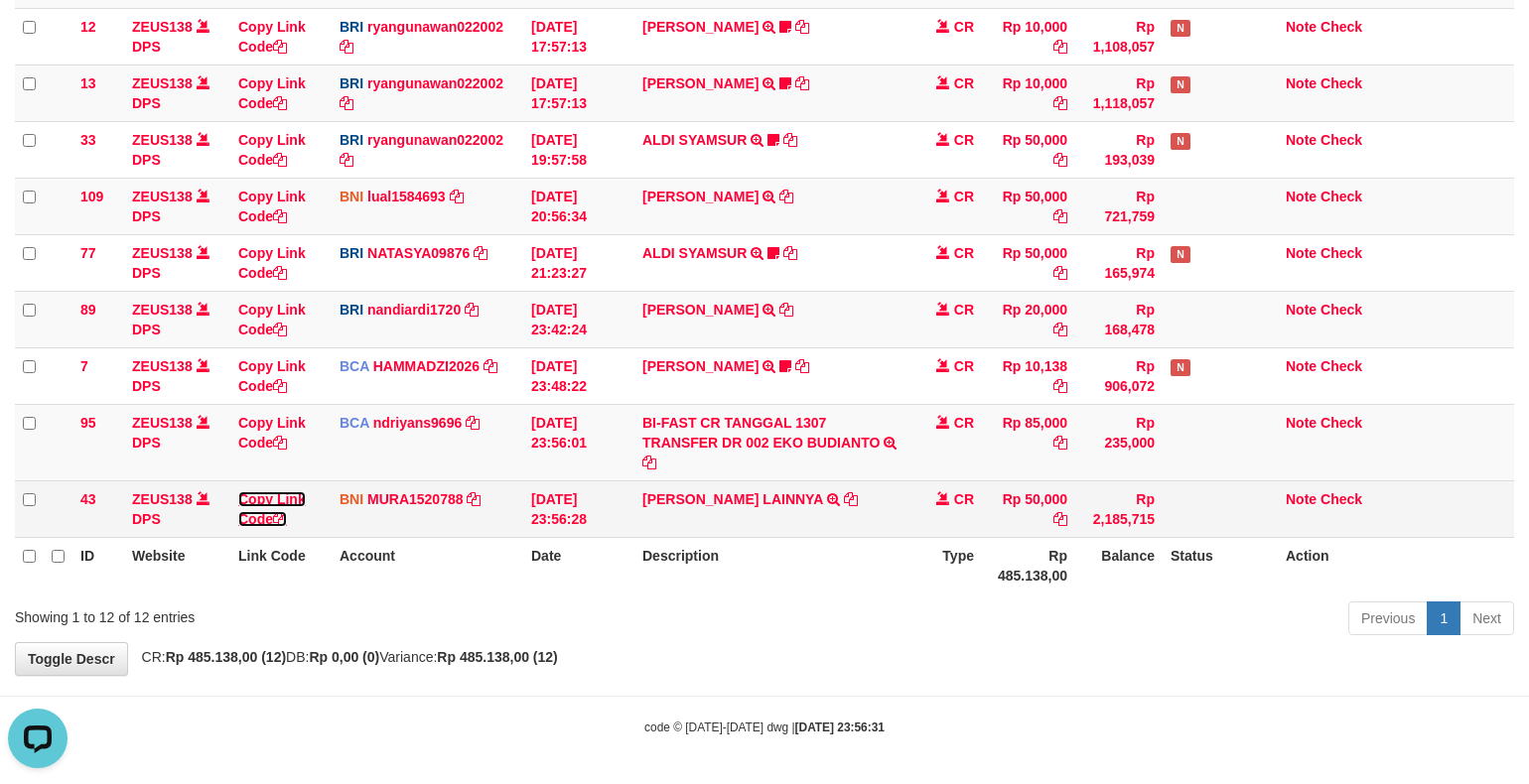 click at bounding box center [280, 519] 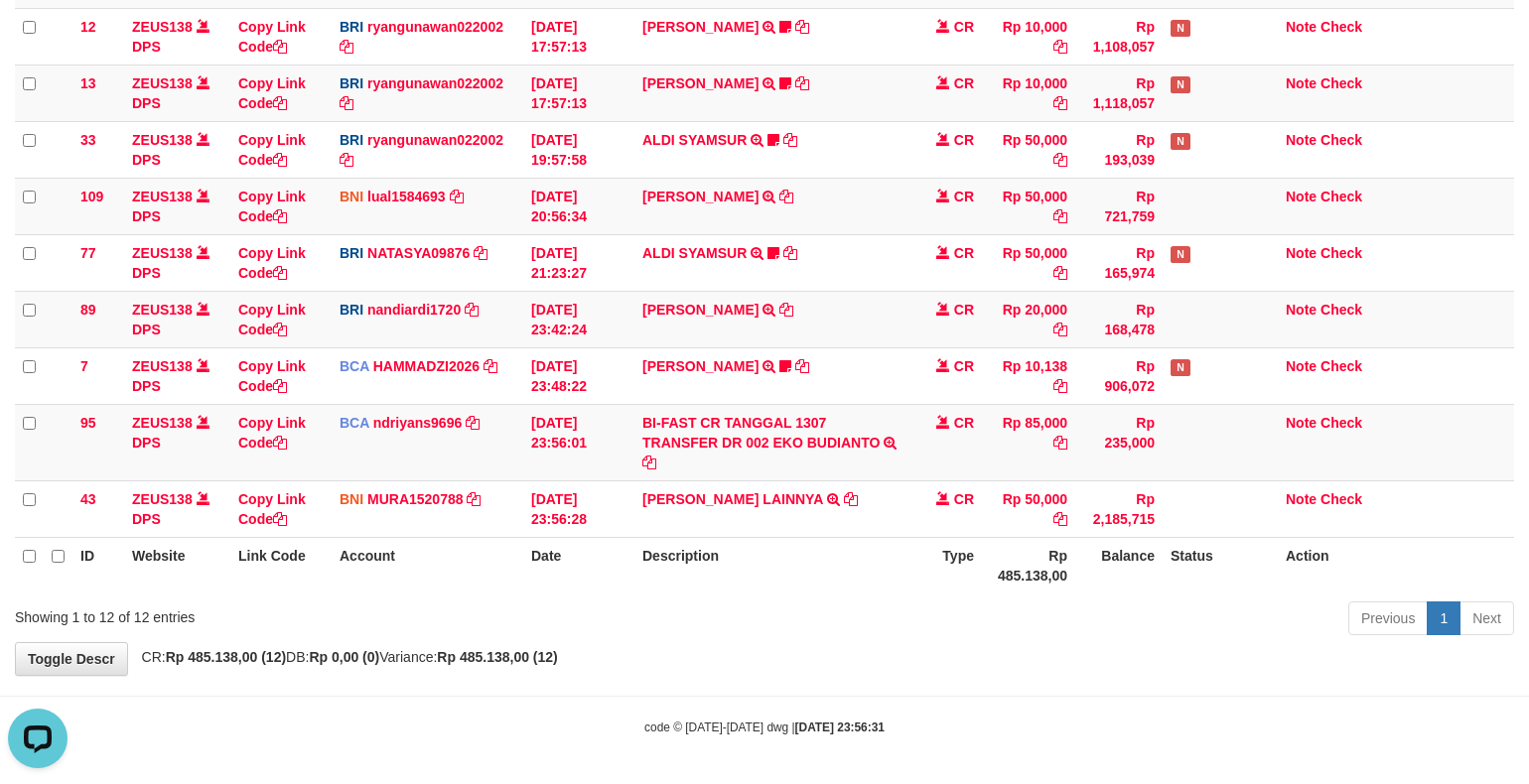 scroll, scrollTop: 272, scrollLeft: 0, axis: vertical 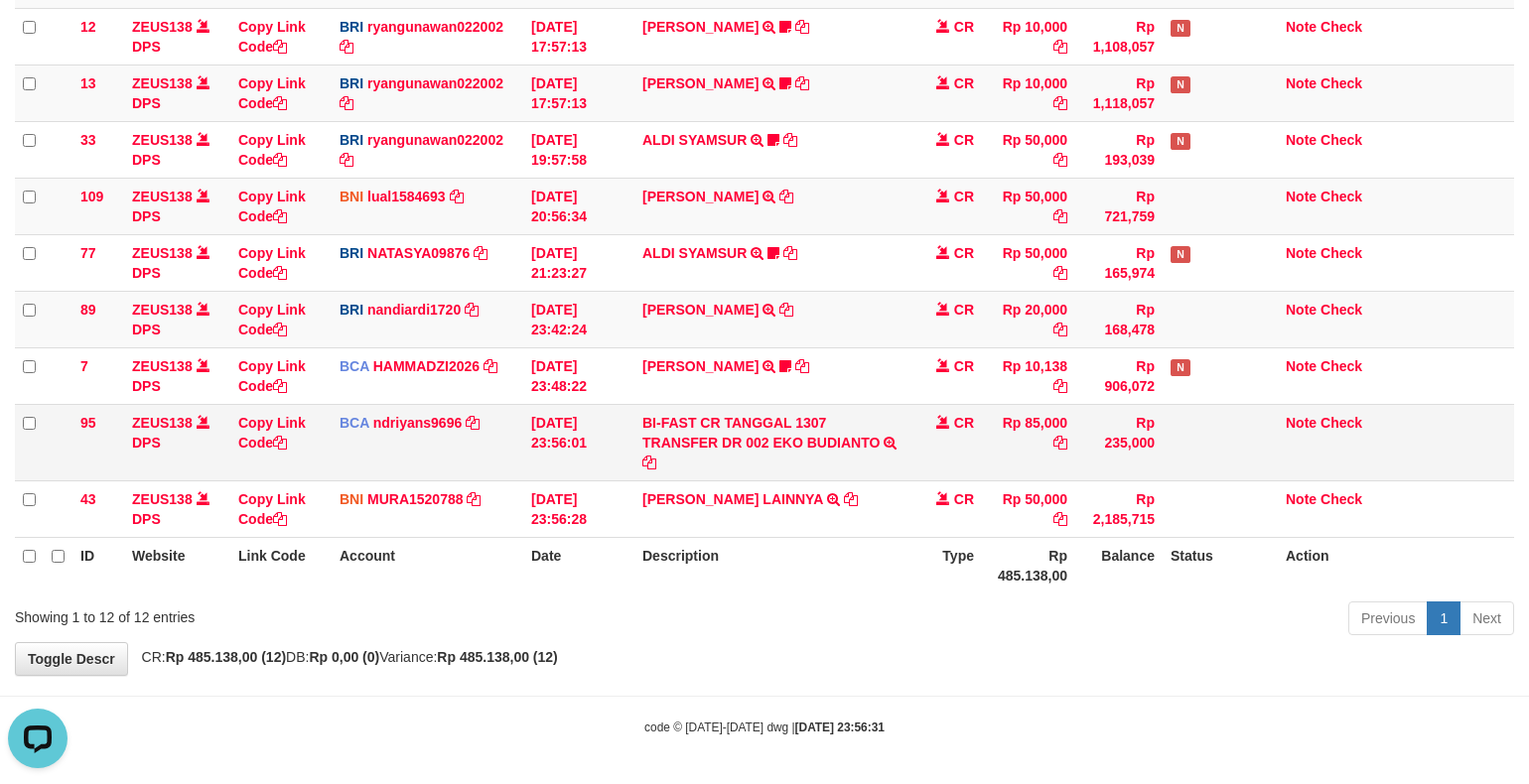 click on "Note
Check" at bounding box center [1396, 442] 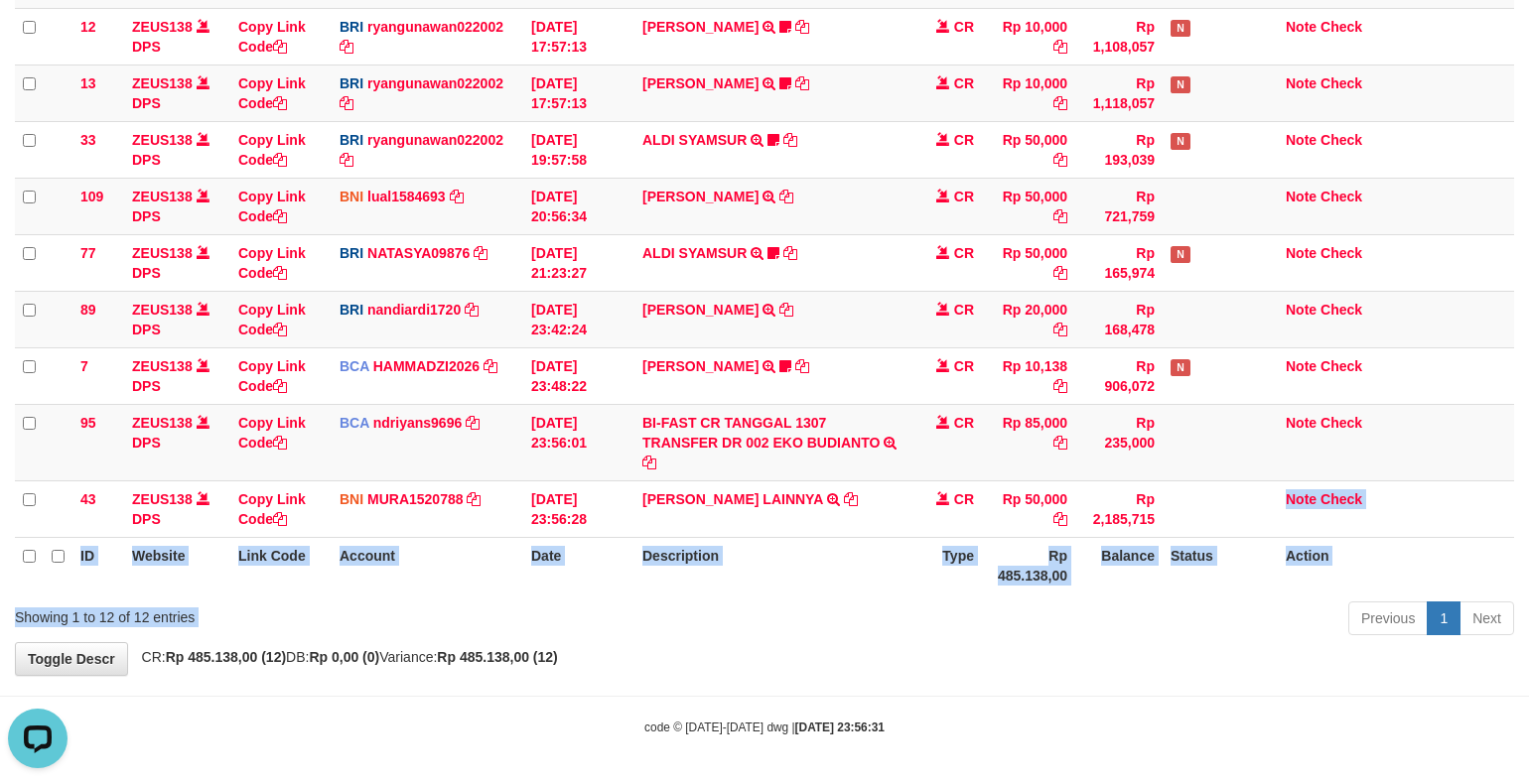 click on "Show  ** ** ** ***  entries Search:
ID Website Link Code Account Date Description Type Amount Balance Status Action
131
ZEUS138    DPS
Copy Link Code
BRI
20202020aldo
DPS
REVALDO SAGITA
mutasi_20250713_3778 | 131
mutasi_20250713_3778 | 131
13/07/2025 14:21:23
DANA HERISUPRAPTO            TRANSFER NBMB DANA HERISUPRAPTO TO REVALDO SAGITA    Herisuprapto
CR
Rp 50,000
Rp 1,688,771
N
Note
Check
139
ZEUS138    DPS" at bounding box center (764, 192) 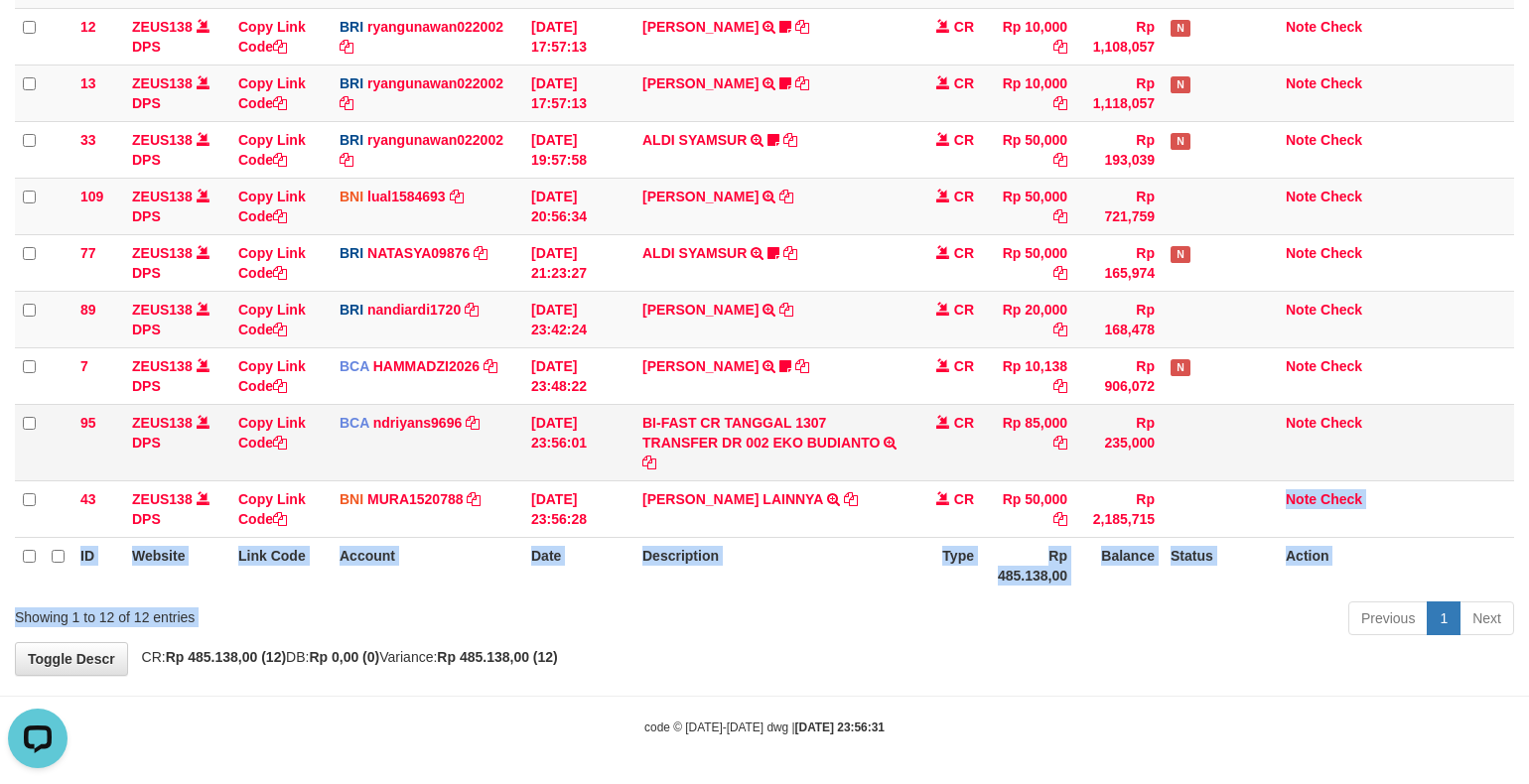 click on "131
ZEUS138    DPS
Copy Link Code
BRI
20202020aldo
DPS
REVALDO SAGITA
mutasi_20250713_3778 | 131
mutasi_20250713_3778 | 131
13/07/2025 14:21:23
DANA HERISUPRAPTO            TRANSFER NBMB DANA HERISUPRAPTO TO REVALDO SAGITA    Herisuprapto
CR
Rp 50,000
Rp 1,688,771
N
Note
Check
139
ZEUS138    DPS
Copy Link Code
BRI
radipr021100
DPS
REYNALDI ADI PRATAMA" at bounding box center [764, 188] 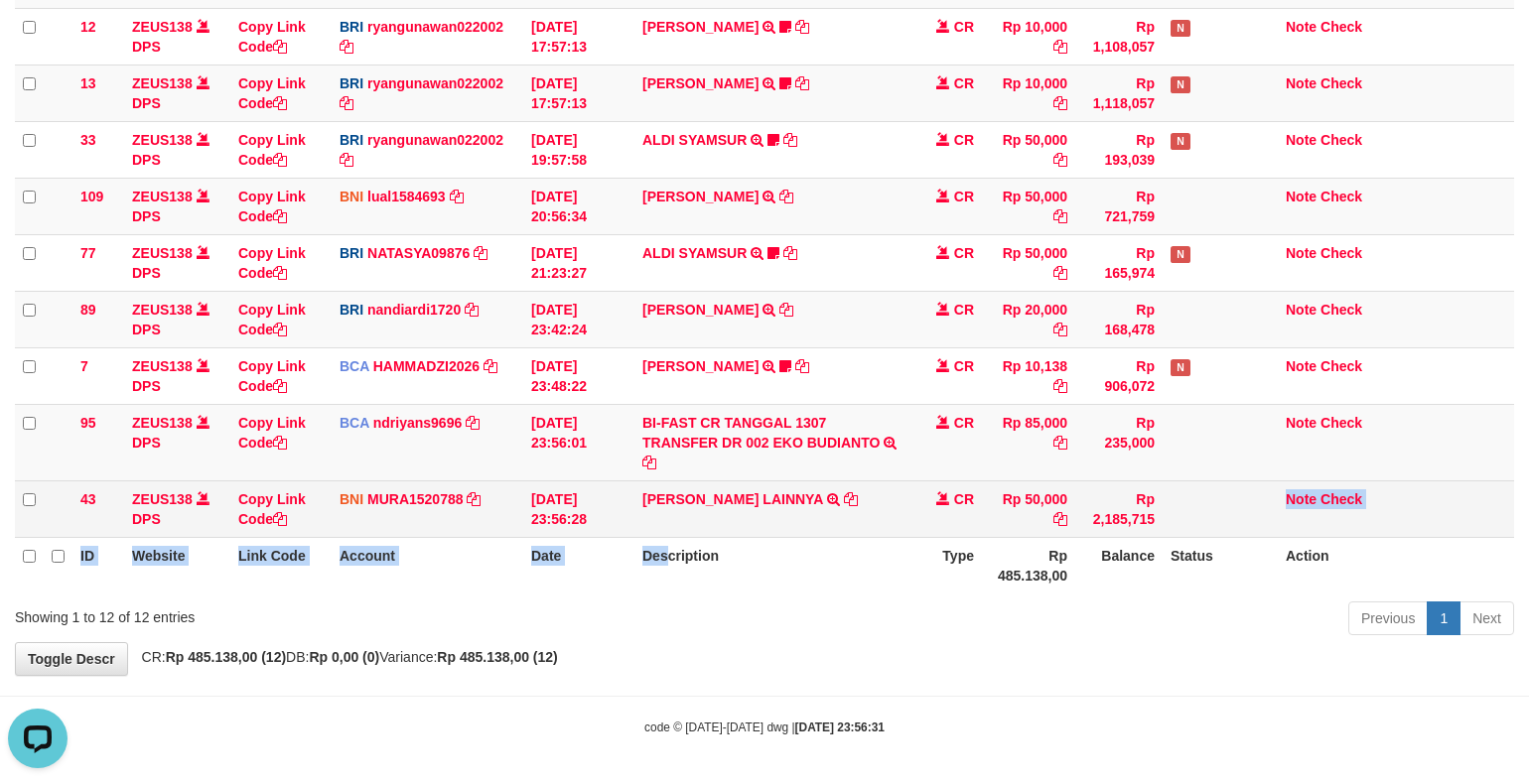 drag, startPoint x: 751, startPoint y: 576, endPoint x: 849, endPoint y: 487, distance: 132.38202 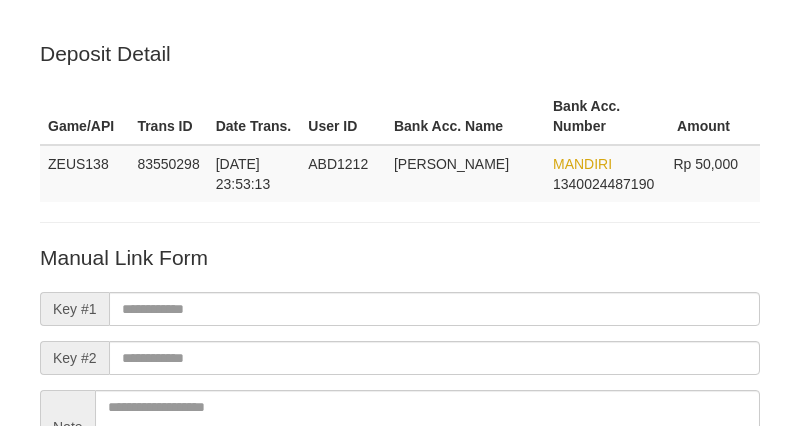 scroll, scrollTop: 0, scrollLeft: 0, axis: both 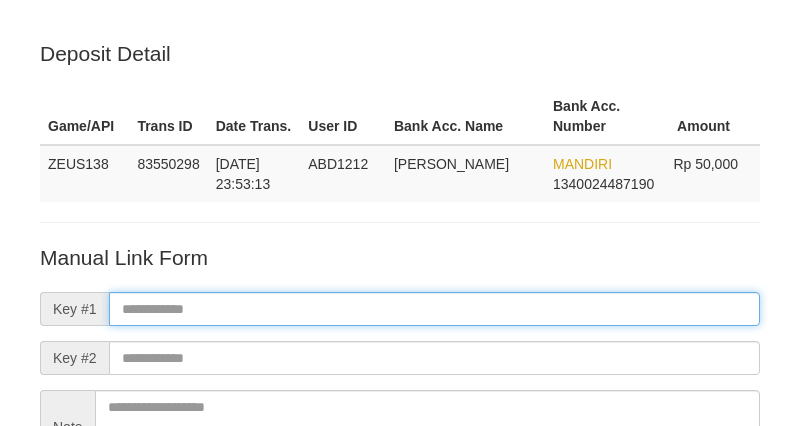 click at bounding box center [434, 309] 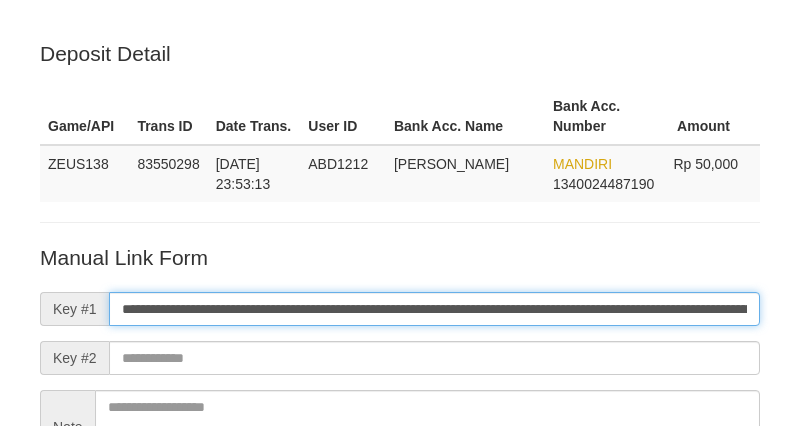 scroll, scrollTop: 0, scrollLeft: 1154, axis: horizontal 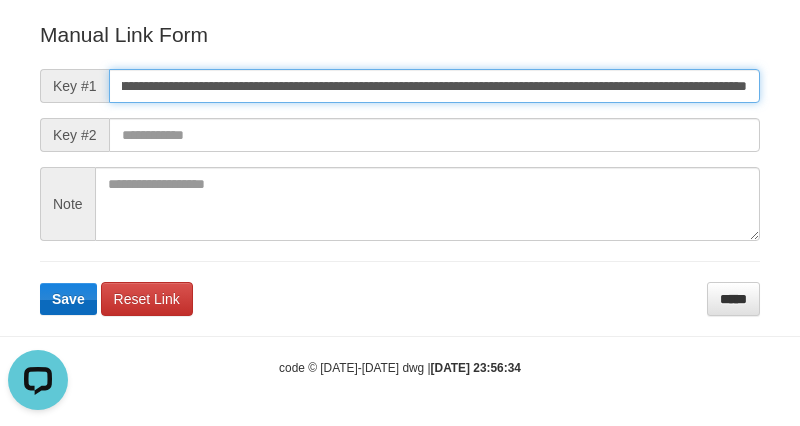 type on "**********" 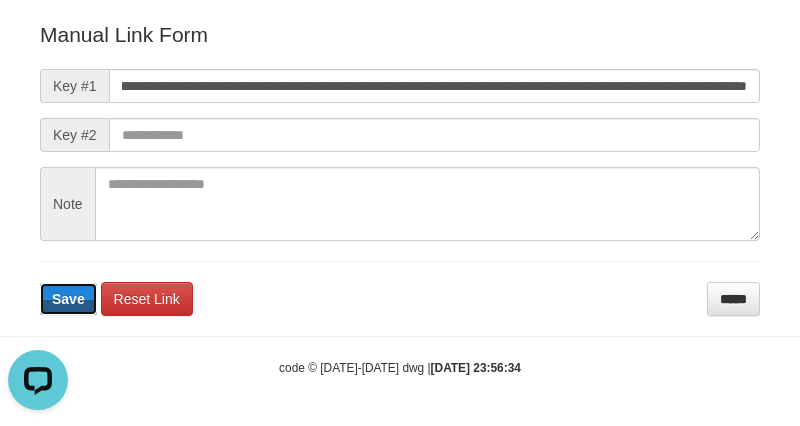 drag, startPoint x: 68, startPoint y: 293, endPoint x: 815, endPoint y: 215, distance: 751.0613 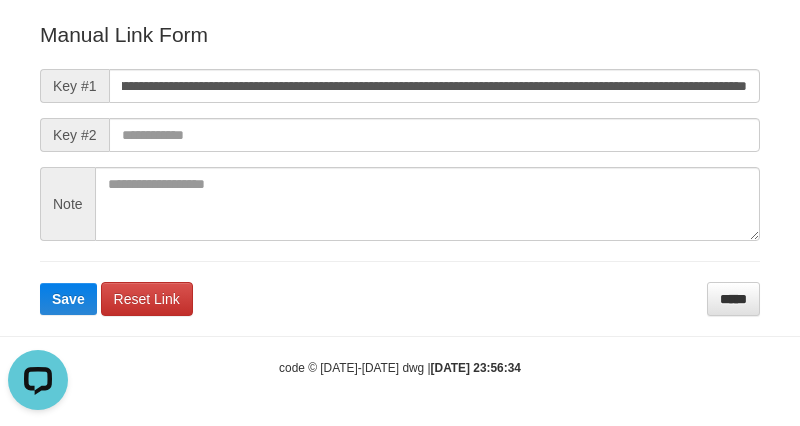 scroll, scrollTop: 0, scrollLeft: 0, axis: both 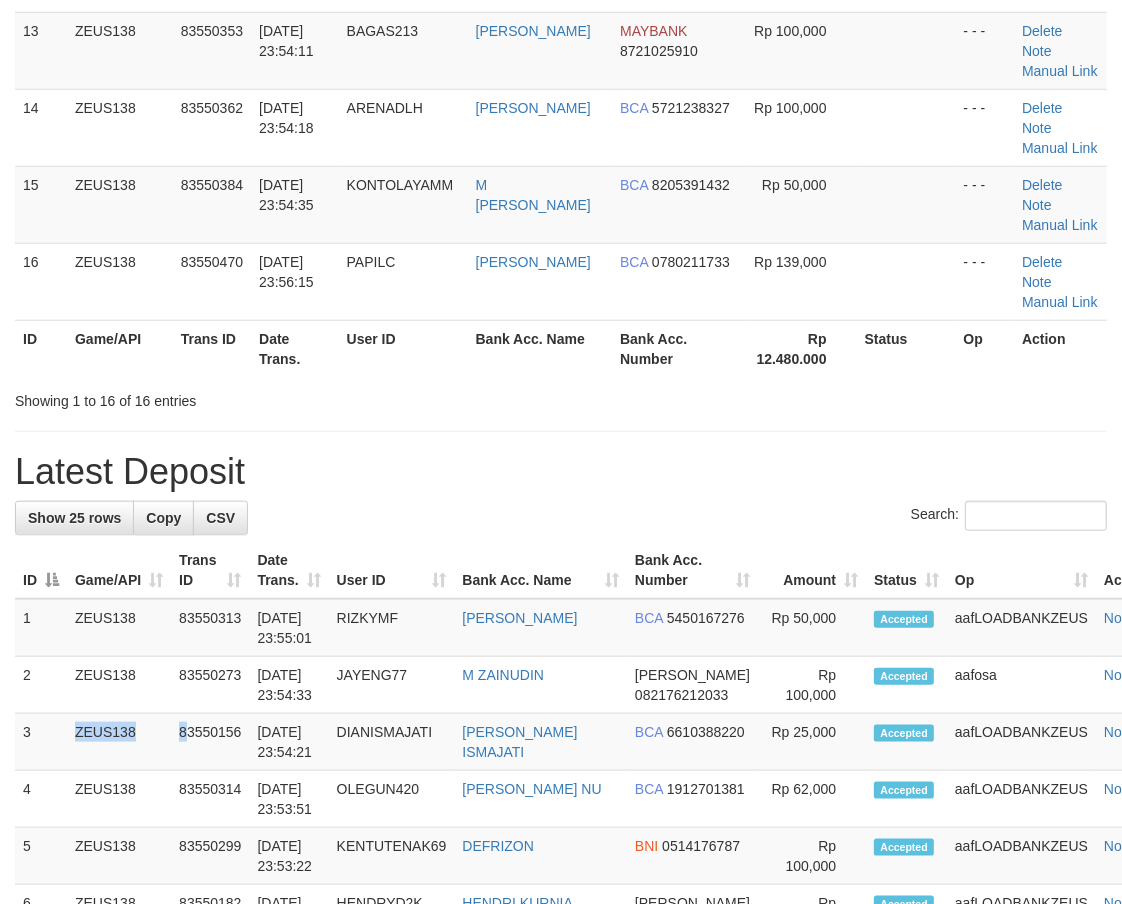 click on "ID Game/API Trans ID Date Trans. User ID Bank Acc. Name Bank Acc. Number Amount Status Op Action" at bounding box center (596, 570) 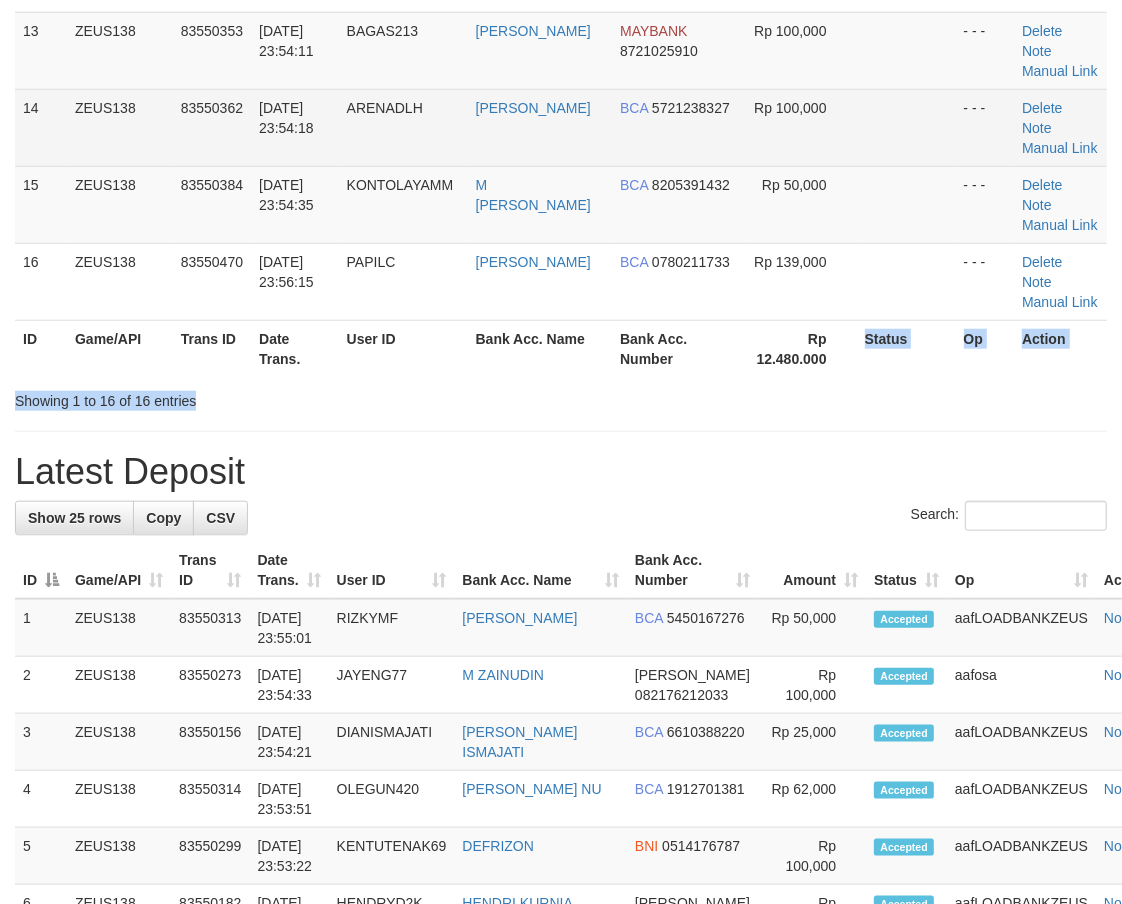 drag, startPoint x: 886, startPoint y: 375, endPoint x: 771, endPoint y: 552, distance: 211.07819 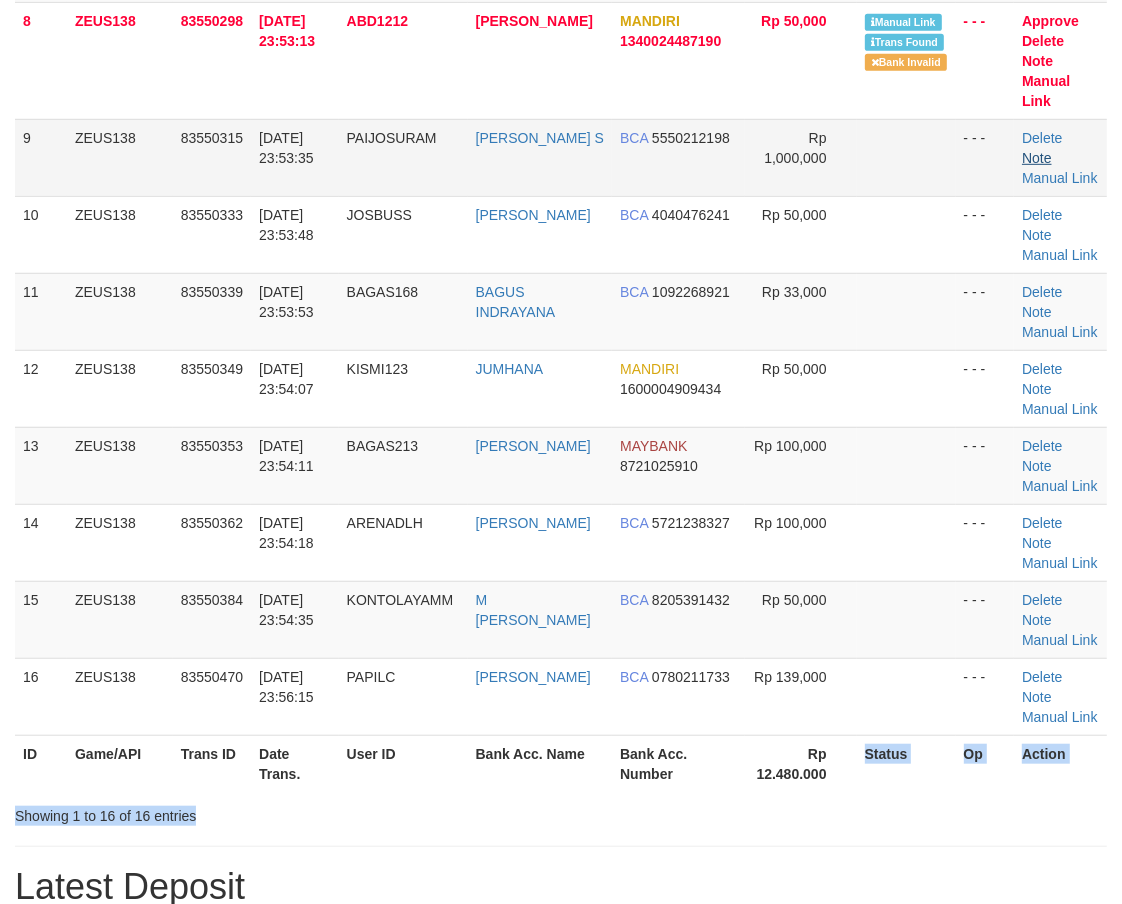 scroll, scrollTop: 491, scrollLeft: 0, axis: vertical 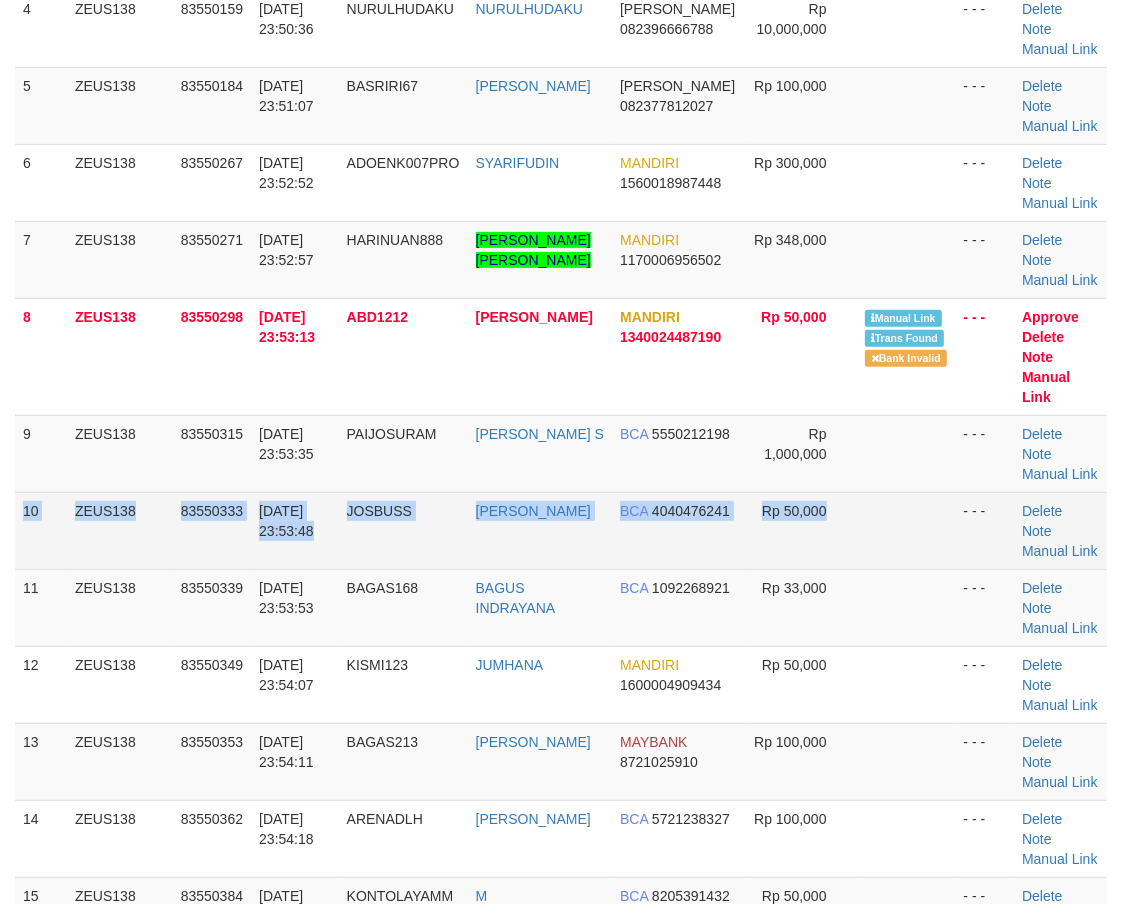 drag, startPoint x: 1052, startPoint y: 488, endPoint x: 885, endPoint y: 504, distance: 167.76471 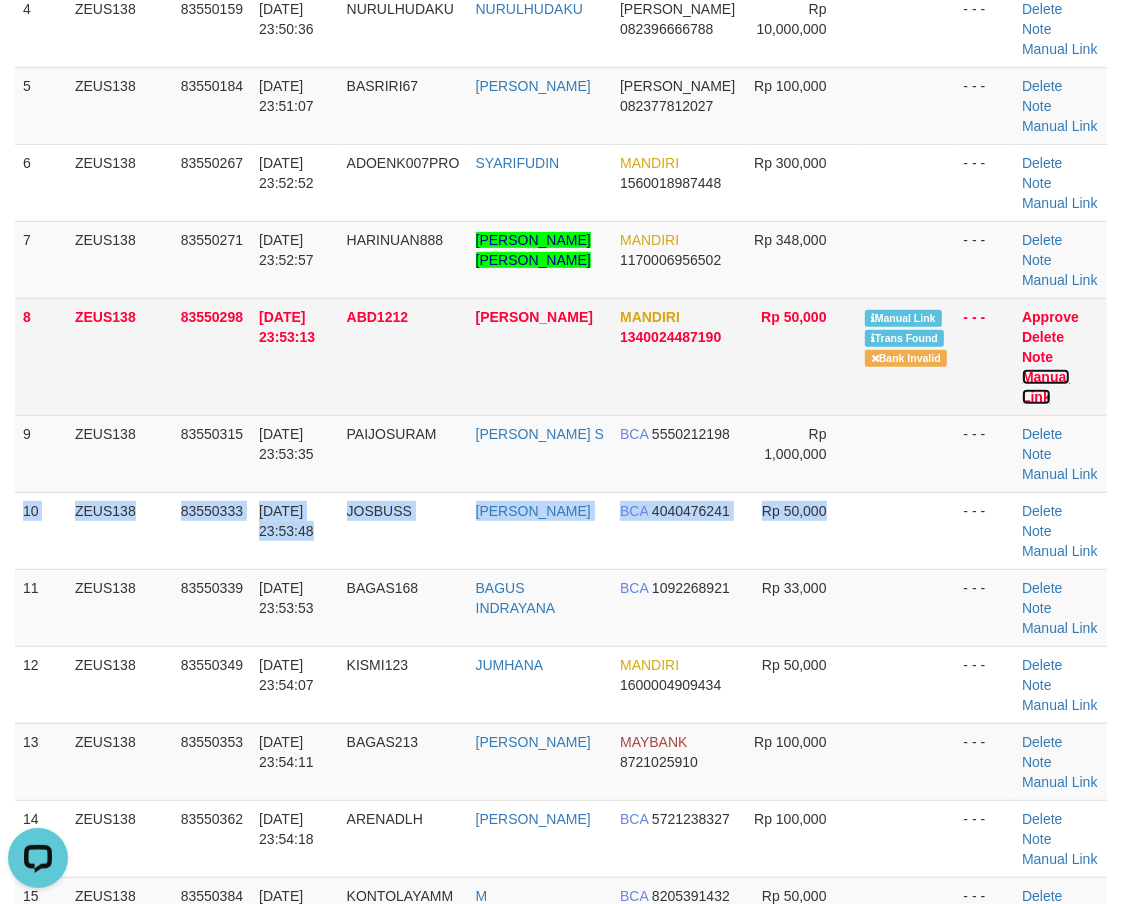 scroll, scrollTop: 0, scrollLeft: 0, axis: both 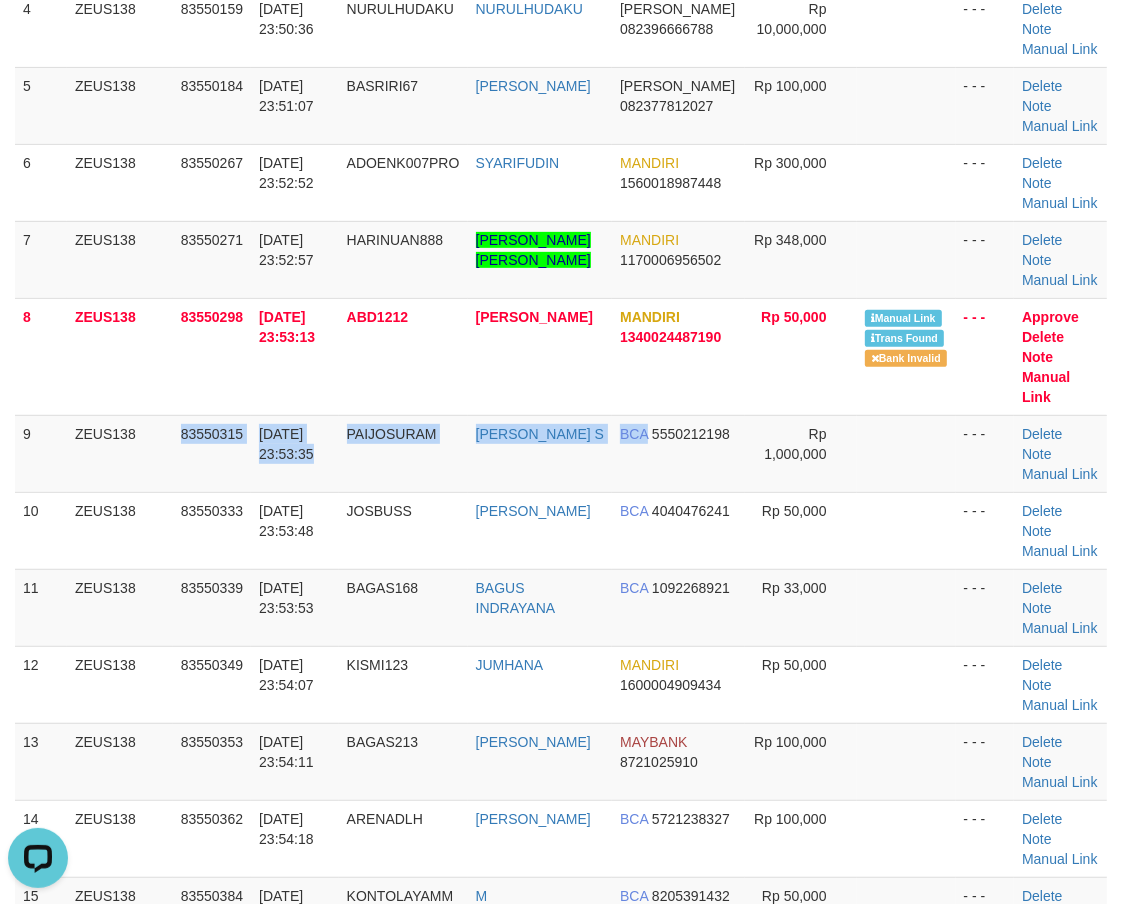 click on "Toggle navigation
Home
Bank
Account List
Mutasi Bank
Search
Note Mutasi
Deposit
DPS List
History
Finance
Financial Data
aafkappheaktra
My Profile
Log Out
34" at bounding box center [561, 1244] 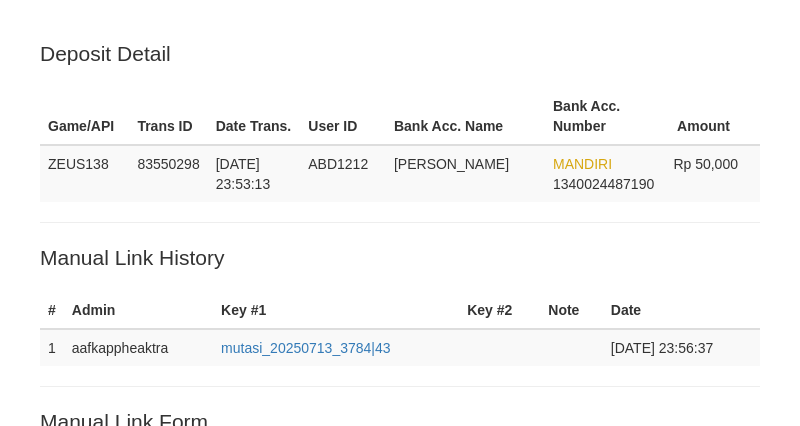 scroll, scrollTop: 500, scrollLeft: 0, axis: vertical 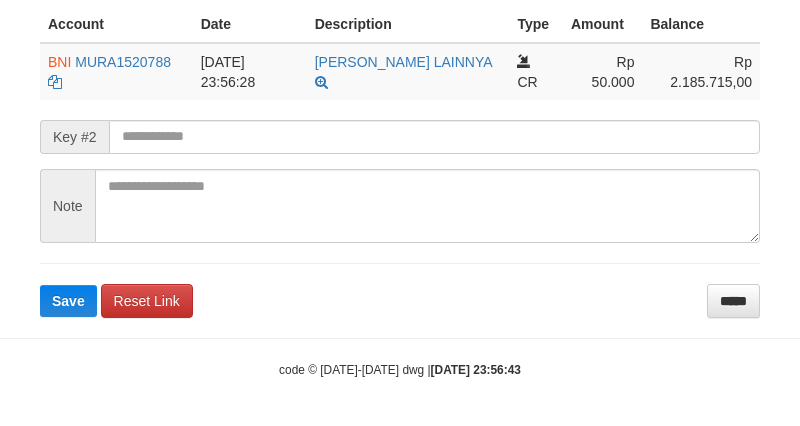 click on "Deposit Detail
Game/API
Trans ID
Date Trans.
User ID
Bank Acc. Name
Bank Acc. Number
Amount
ZEUS138
83550298
[DATE] 23:53:13
ABD1212
[PERSON_NAME]
MANDIRI
1340024487190
Rp 50,000
Manual Link History
#
Admin
Key #1
Key #2
Note
Date
1
aafkappheaktra
mutasi_20250713_3784|43
[DATE] 23:56:37
Account
Date
Description
Type
Amount
Balance
BNI
MURA1520788
DPS 																																	 CR" at bounding box center [400, -72] 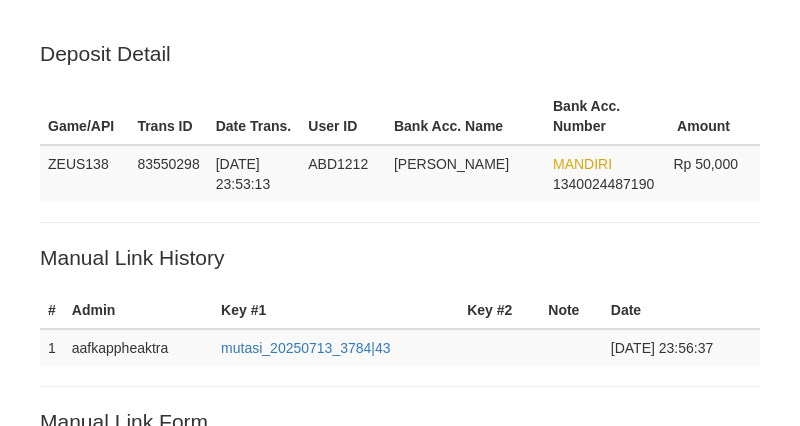 scroll, scrollTop: 566, scrollLeft: 0, axis: vertical 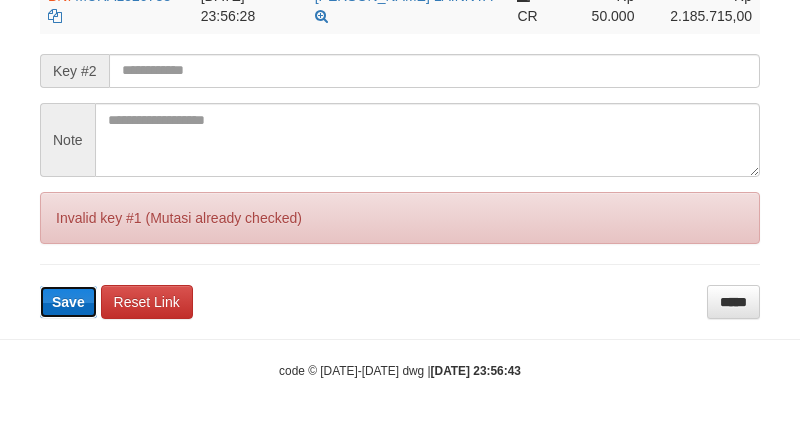 drag, startPoint x: 0, startPoint y: 0, endPoint x: 62, endPoint y: 311, distance: 317.11984 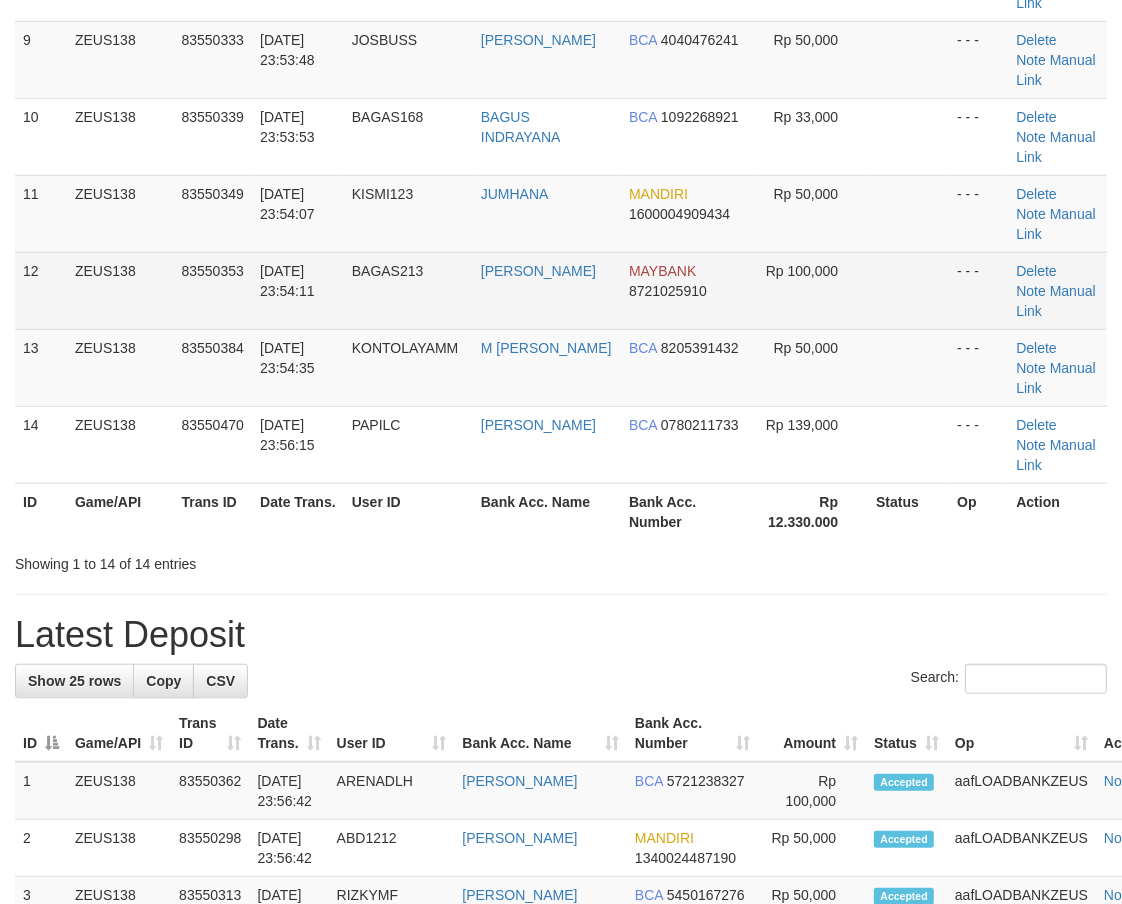 scroll, scrollTop: 491, scrollLeft: 0, axis: vertical 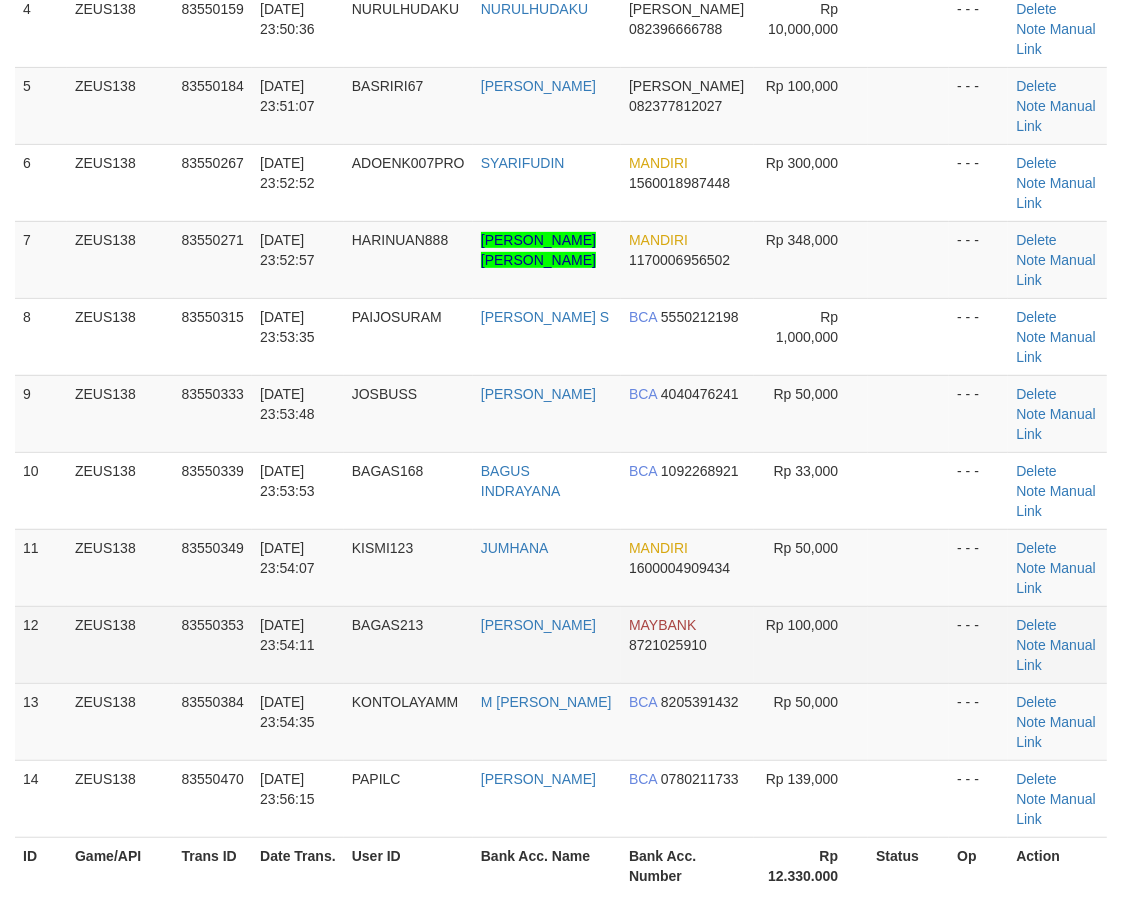 click on "**********" at bounding box center [561, 1118] 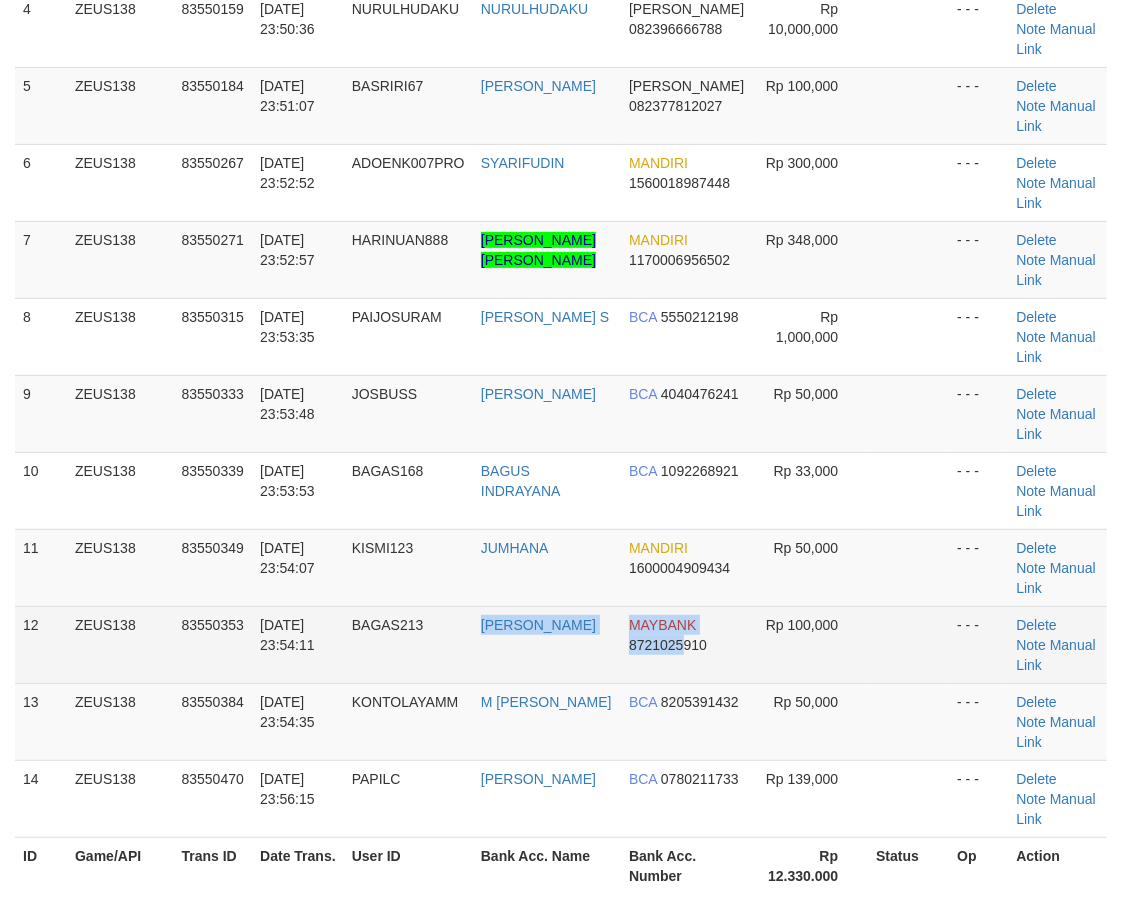 click on "12
ZEUS138
83550353
[DATE] 23:54:11
BAGAS213
[PERSON_NAME]
MAYBANK
8721025910
Rp 100,000
- - -
[GEOGRAPHIC_DATA]
Note
Manual Link" at bounding box center (561, 644) 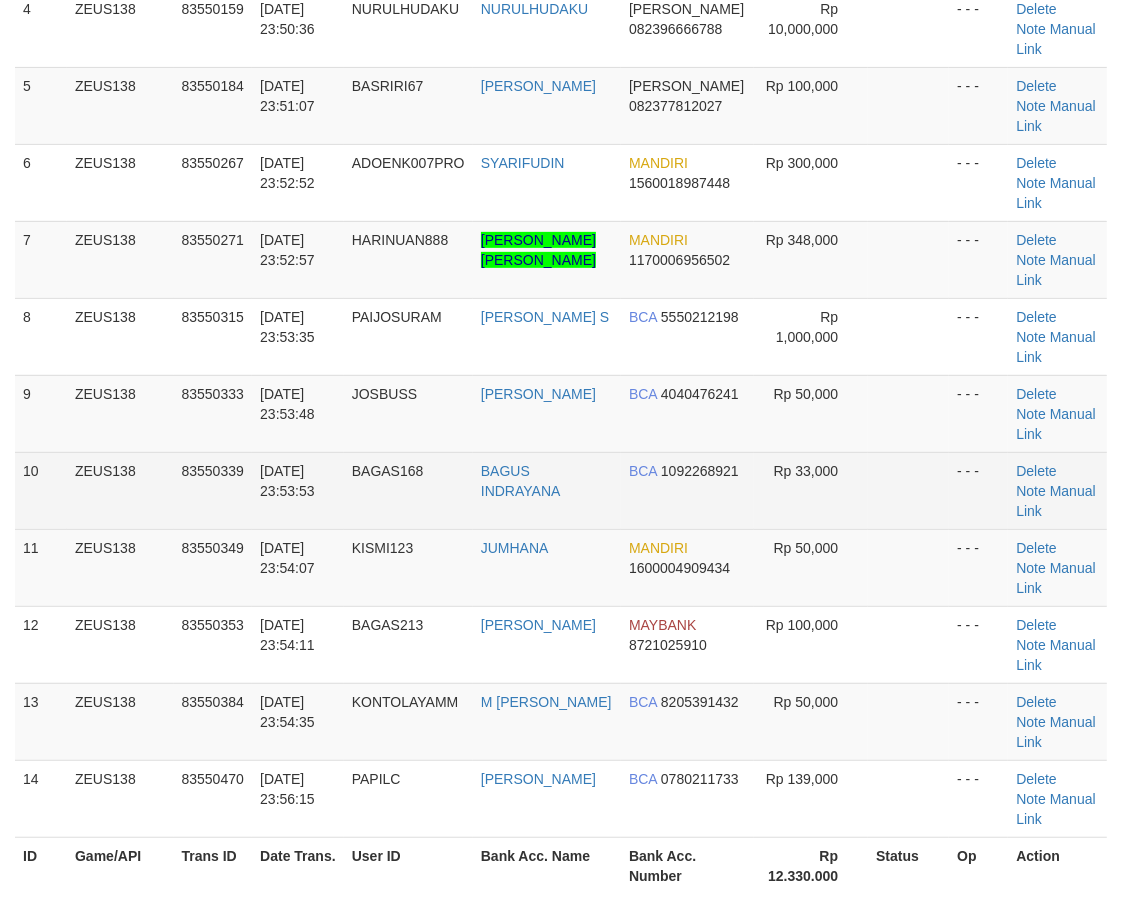 drag, startPoint x: 550, startPoint y: 502, endPoint x: 573, endPoint y: 503, distance: 23.021729 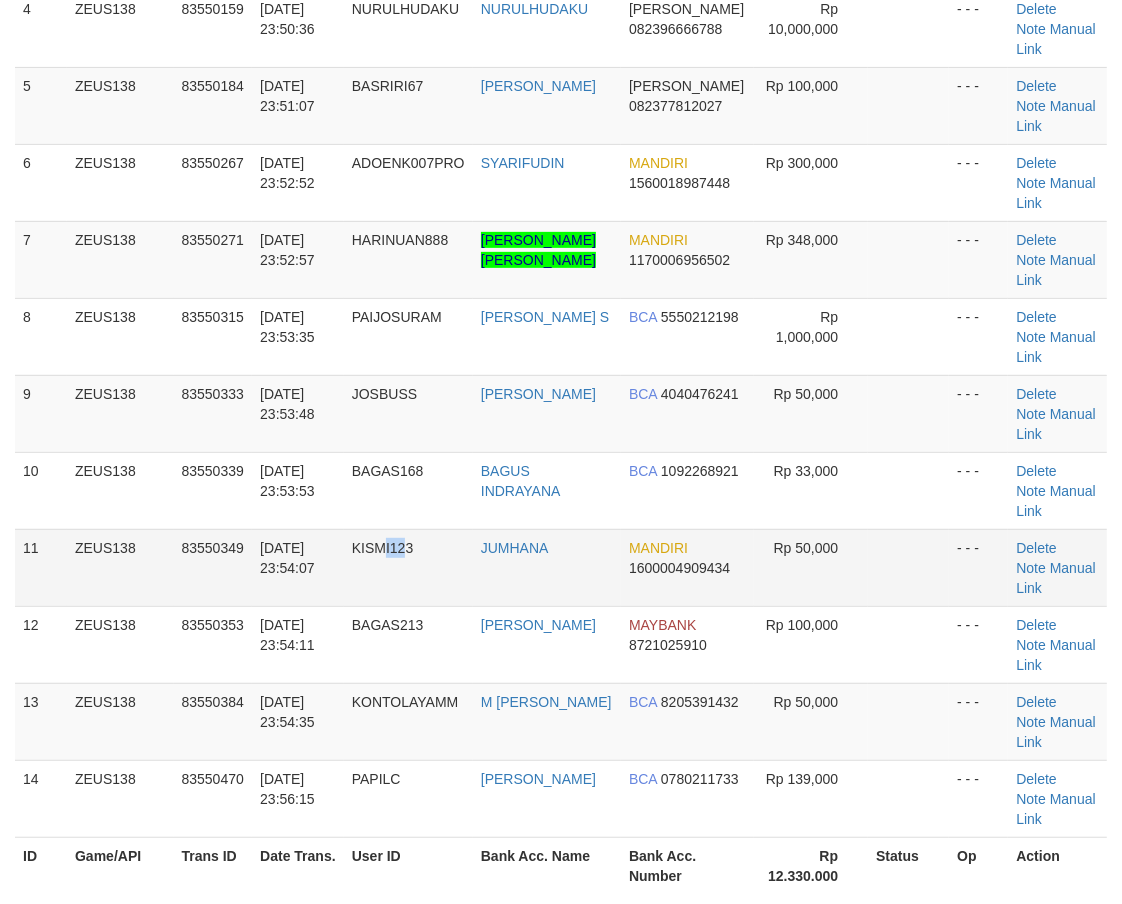 drag, startPoint x: 271, startPoint y: 633, endPoint x: 196, endPoint y: 576, distance: 94.20191 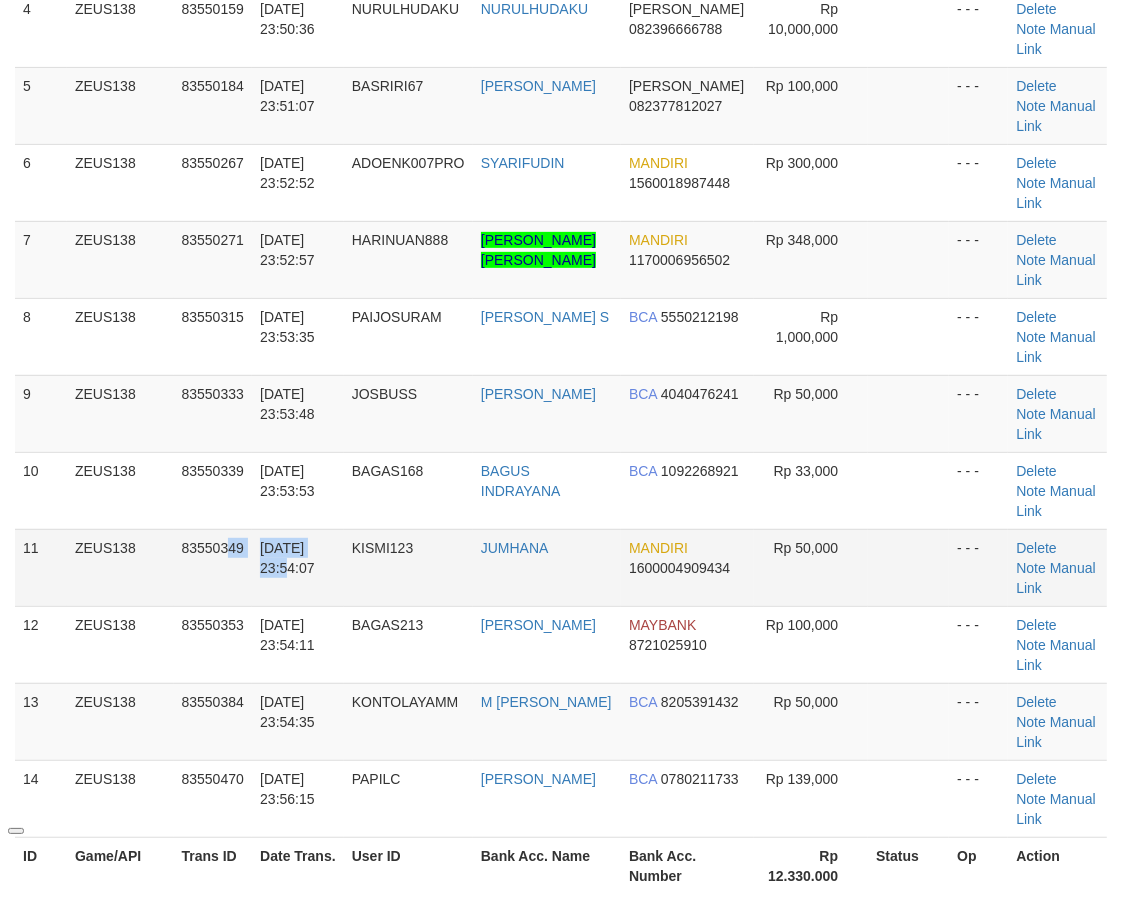 drag, startPoint x: 253, startPoint y: 566, endPoint x: 282, endPoint y: 593, distance: 39.623226 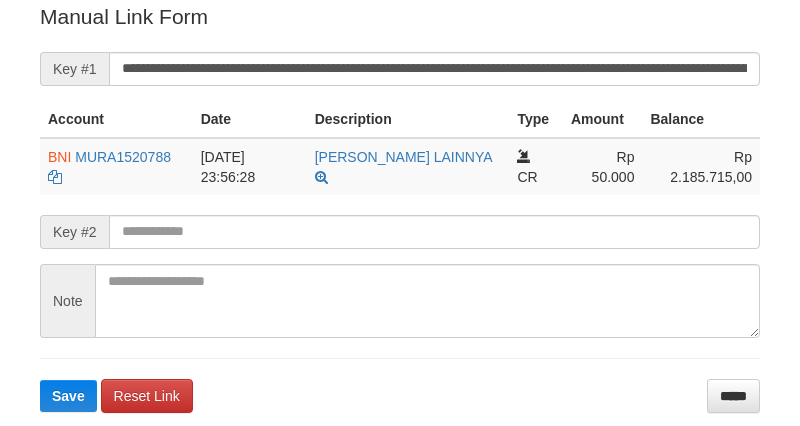scroll, scrollTop: 500, scrollLeft: 0, axis: vertical 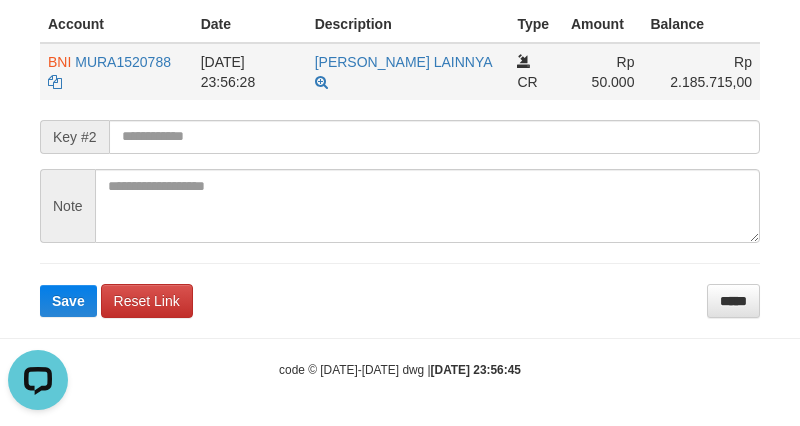 click on "[PERSON_NAME] LAINNYA
TRF/PAY/TOP-UP ECHANNEL [PERSON_NAME] LAINNYA" at bounding box center (408, 71) 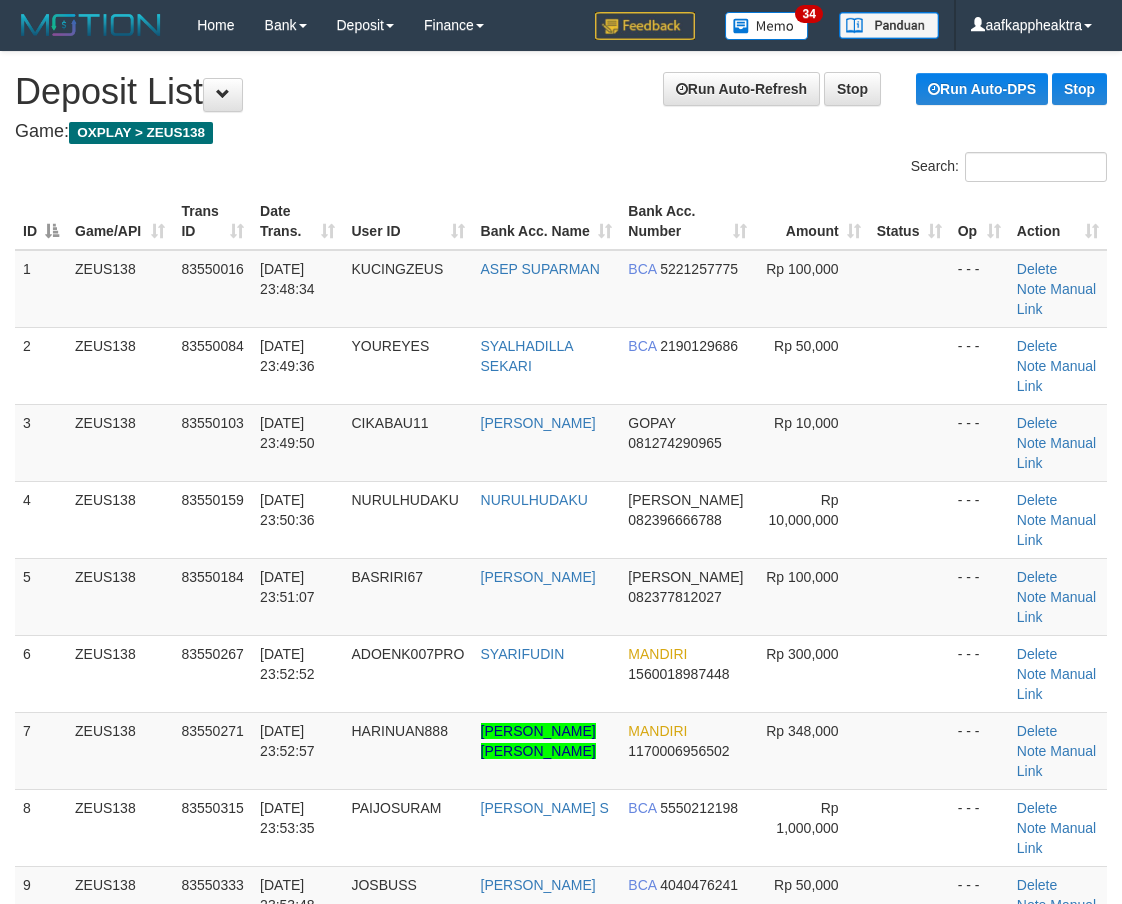 scroll, scrollTop: 885, scrollLeft: 0, axis: vertical 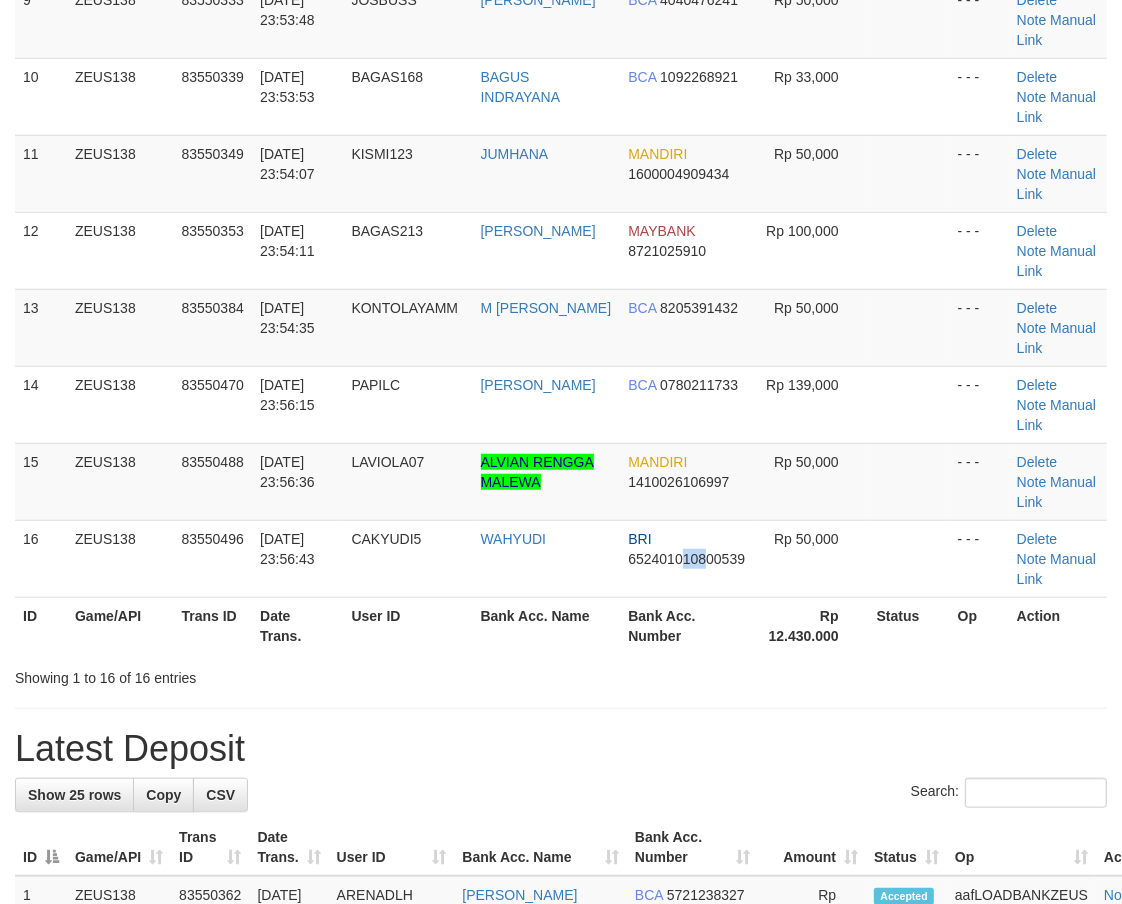 drag, startPoint x: 704, startPoint y: 592, endPoint x: 670, endPoint y: 601, distance: 35.17101 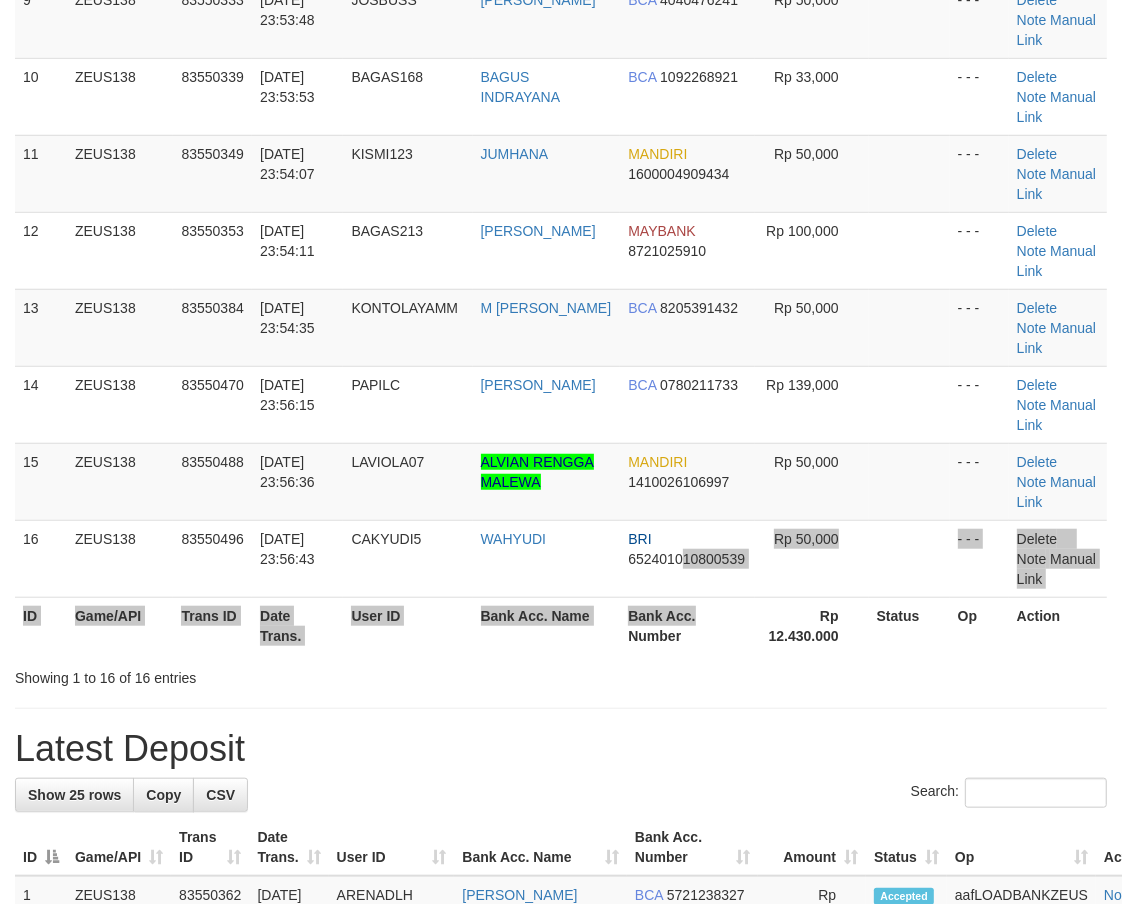 scroll, scrollTop: 491, scrollLeft: 0, axis: vertical 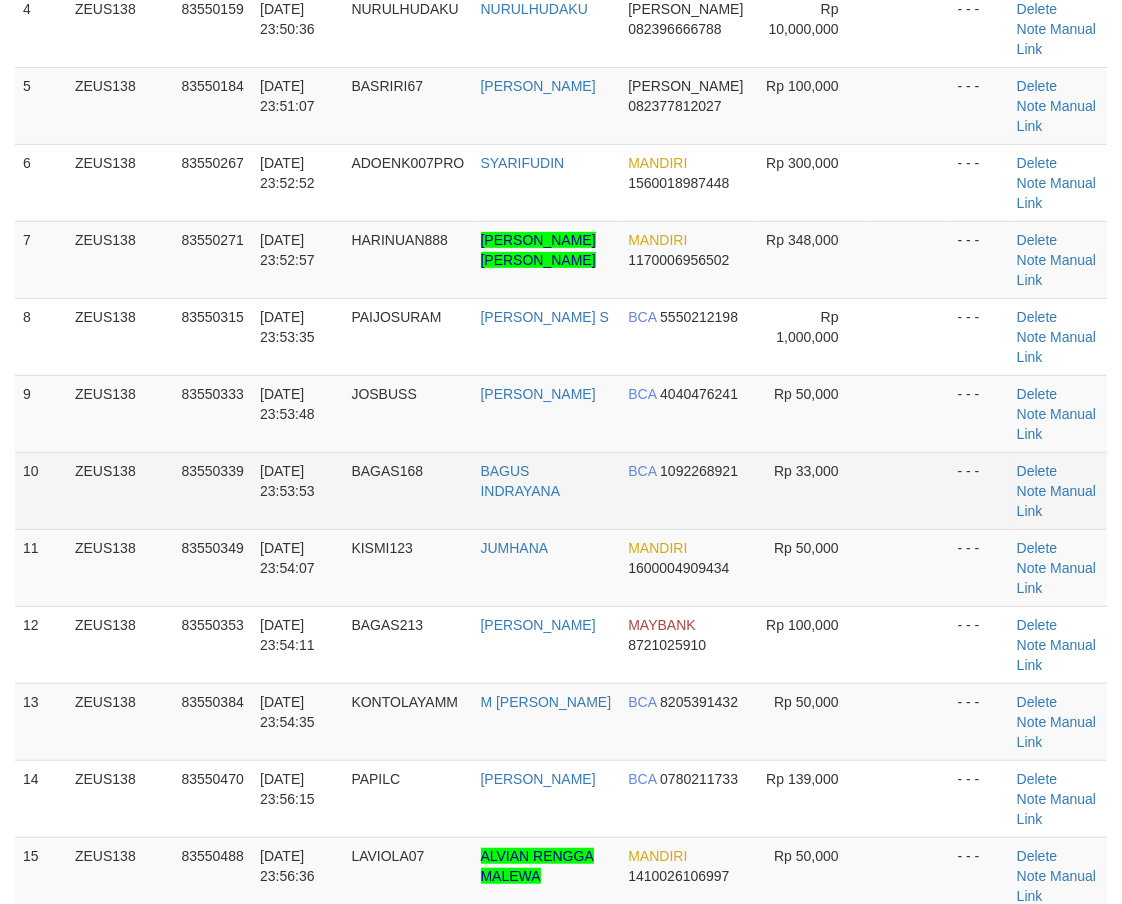 click on "1
ZEUS138
83550016
13/07/2025 23:48:34
KUCINGZEUS
ASEP SUPARMAN
BCA
5221257775
Rp 100,000
- - -
Delete
Note
Manual Link
2
ZEUS138
83550084
13/07/2025 23:49:36
YOUREYES
SYALHADILLA SEKARI
BCA
2190129686
Rp 50,000
- - -
Delete Note
BCA" at bounding box center [561, 375] 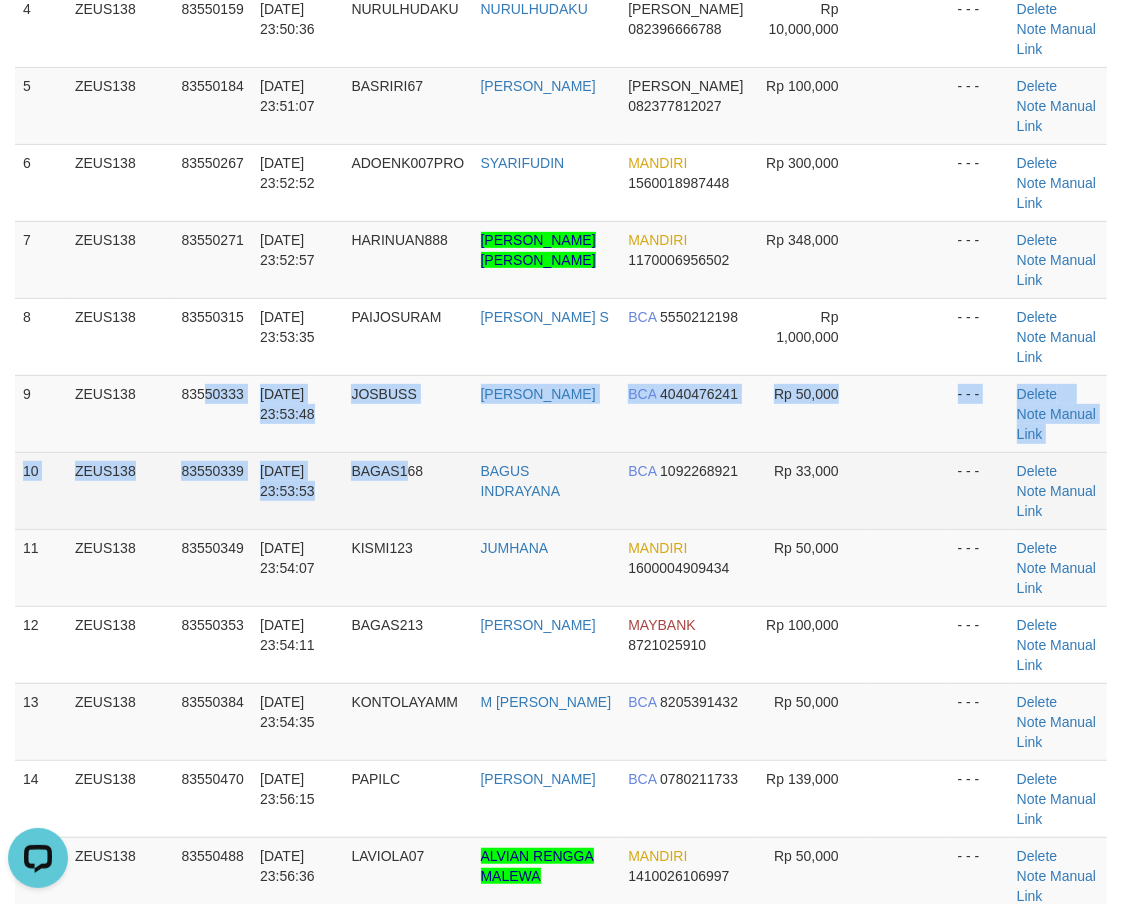 scroll, scrollTop: 0, scrollLeft: 0, axis: both 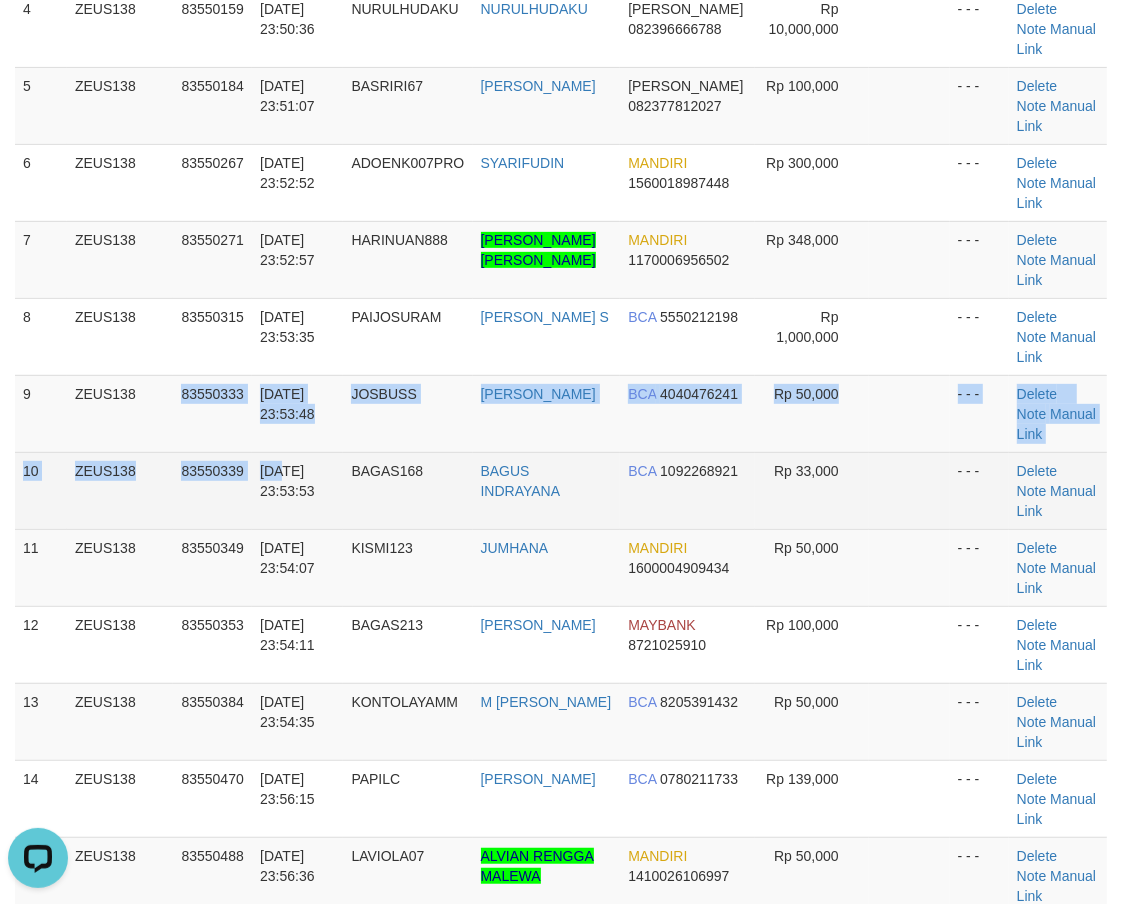 click on "1
ZEUS138
83550016
[DATE] 23:48:34
KUCINGZEUS
ASEP SUPARMAN
BCA
5221257775
Rp 100,000
- - -
[GEOGRAPHIC_DATA]
Note
Manual Link
2
ZEUS138
83550084
[DATE] 23:49:36
YOUREYES
SYALHADILLA SEKARI
BCA
2190129686
Rp 50,000
- - -
Delete Note
BCA" at bounding box center (561, 375) 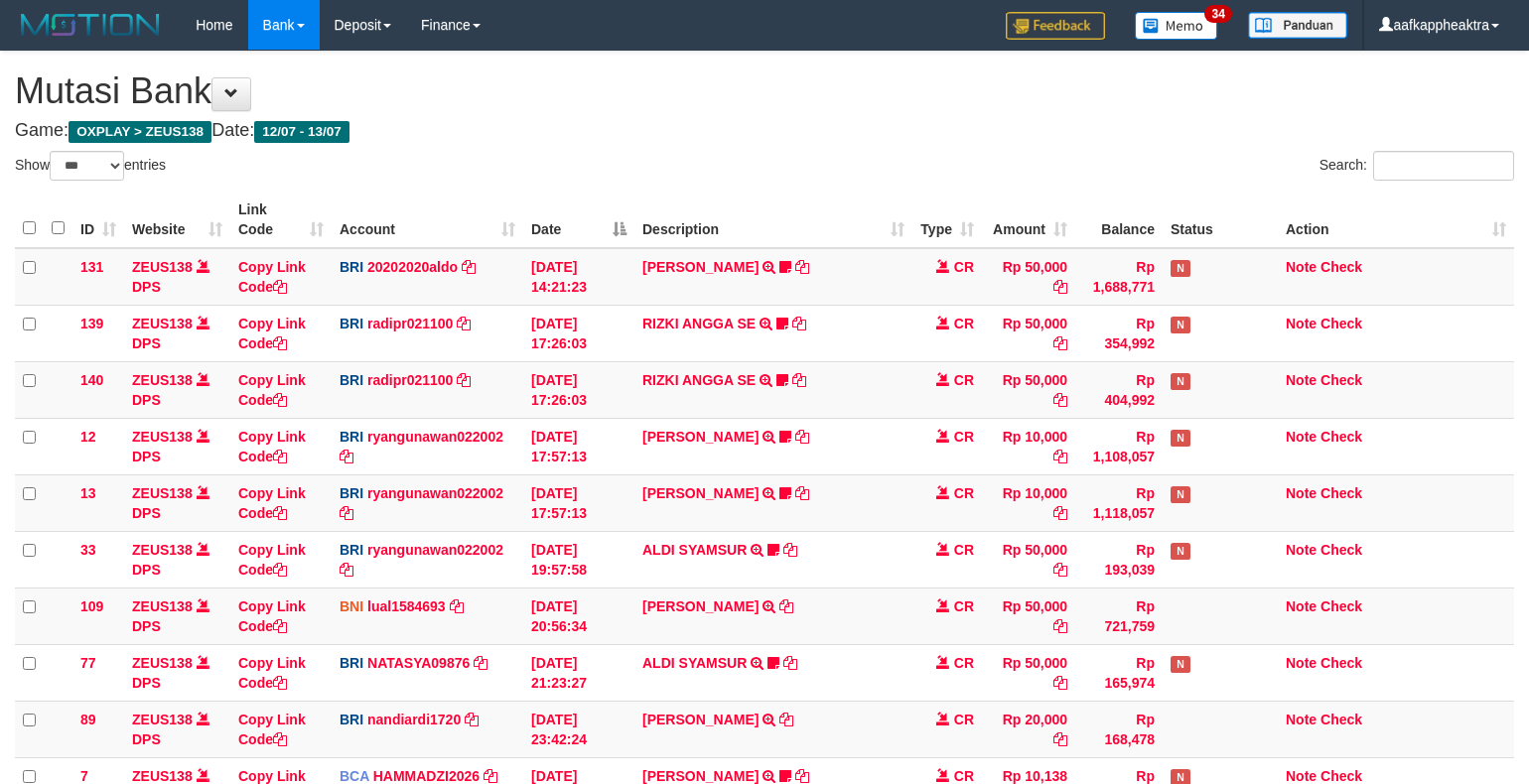 select on "***" 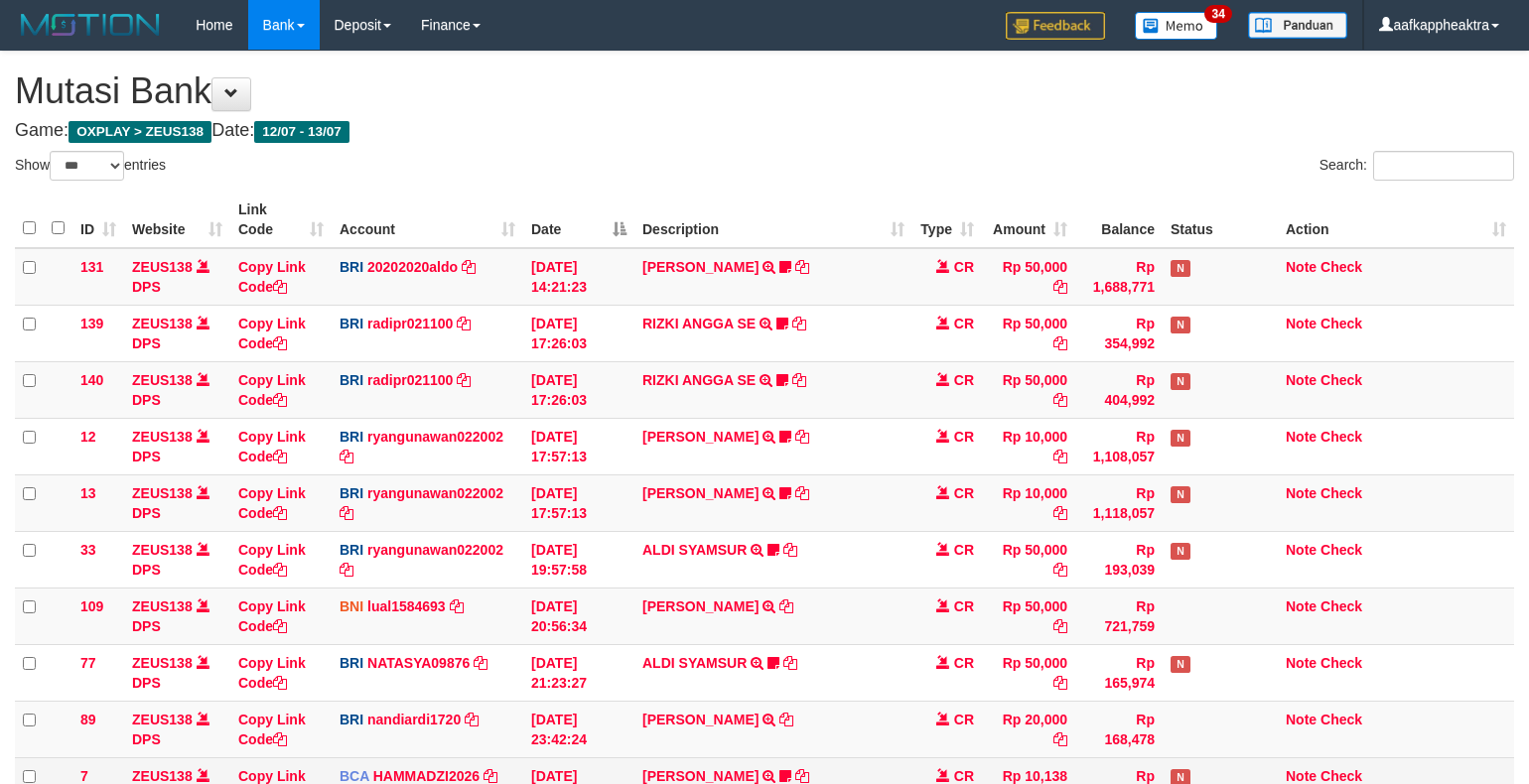 scroll, scrollTop: 410, scrollLeft: 0, axis: vertical 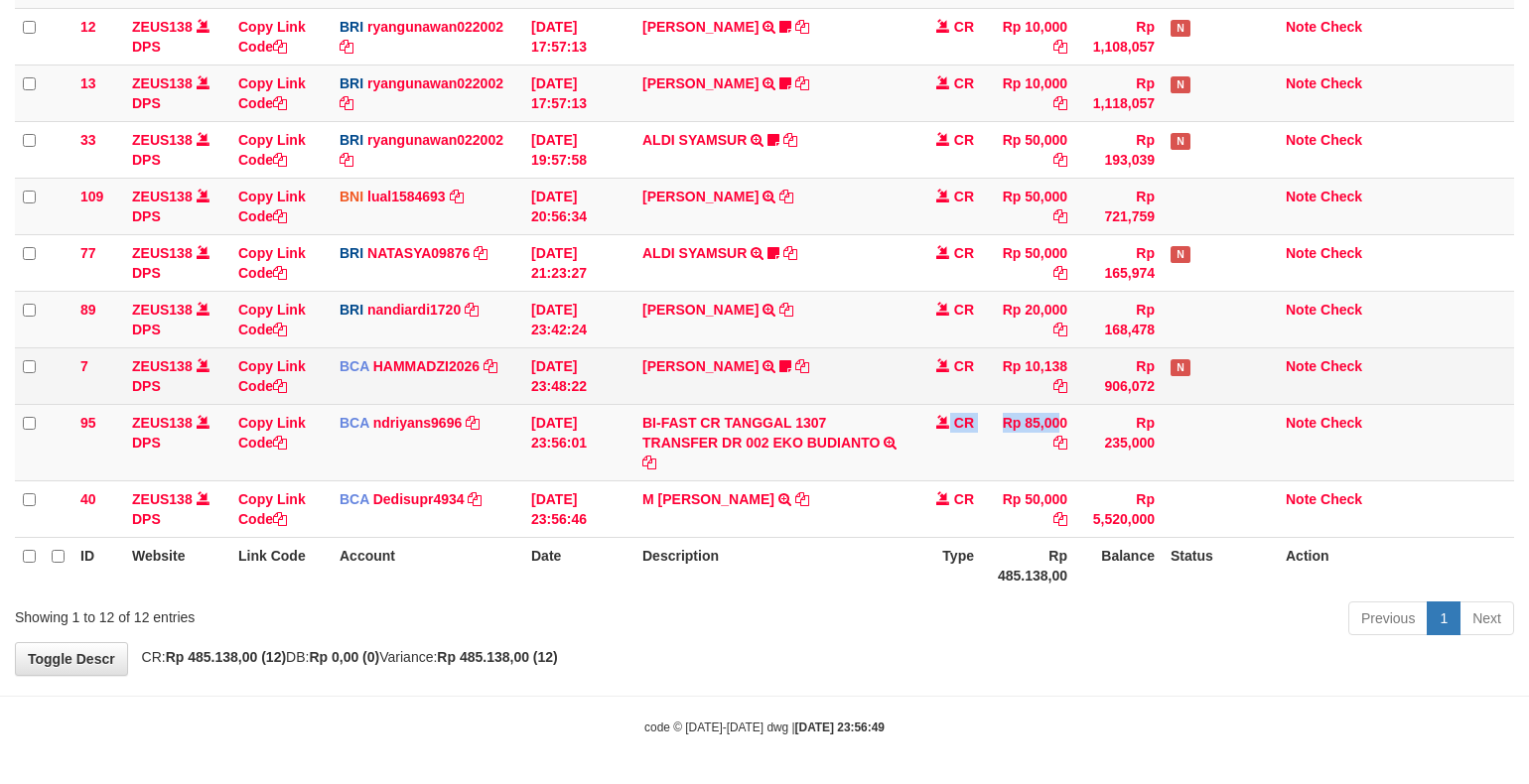 click on "95
ZEUS138    DPS
Copy Link Code
BCA
ndriyans9696
DPS
ANDRIYANSYAH
mutasi_20250713_3291 | 95
mutasi_20250713_3291 | 95
[DATE] 23:56:01
BI-FAST CR TANGGAL 1307 TRANSFER DR 002 [PERSON_NAME]         BI-FAST CR TANGGAL :13/07 TRANSFER DR 002 [PERSON_NAME]
CR
Rp 85,000
Rp 235,000
Note
Check" at bounding box center [764, 442] 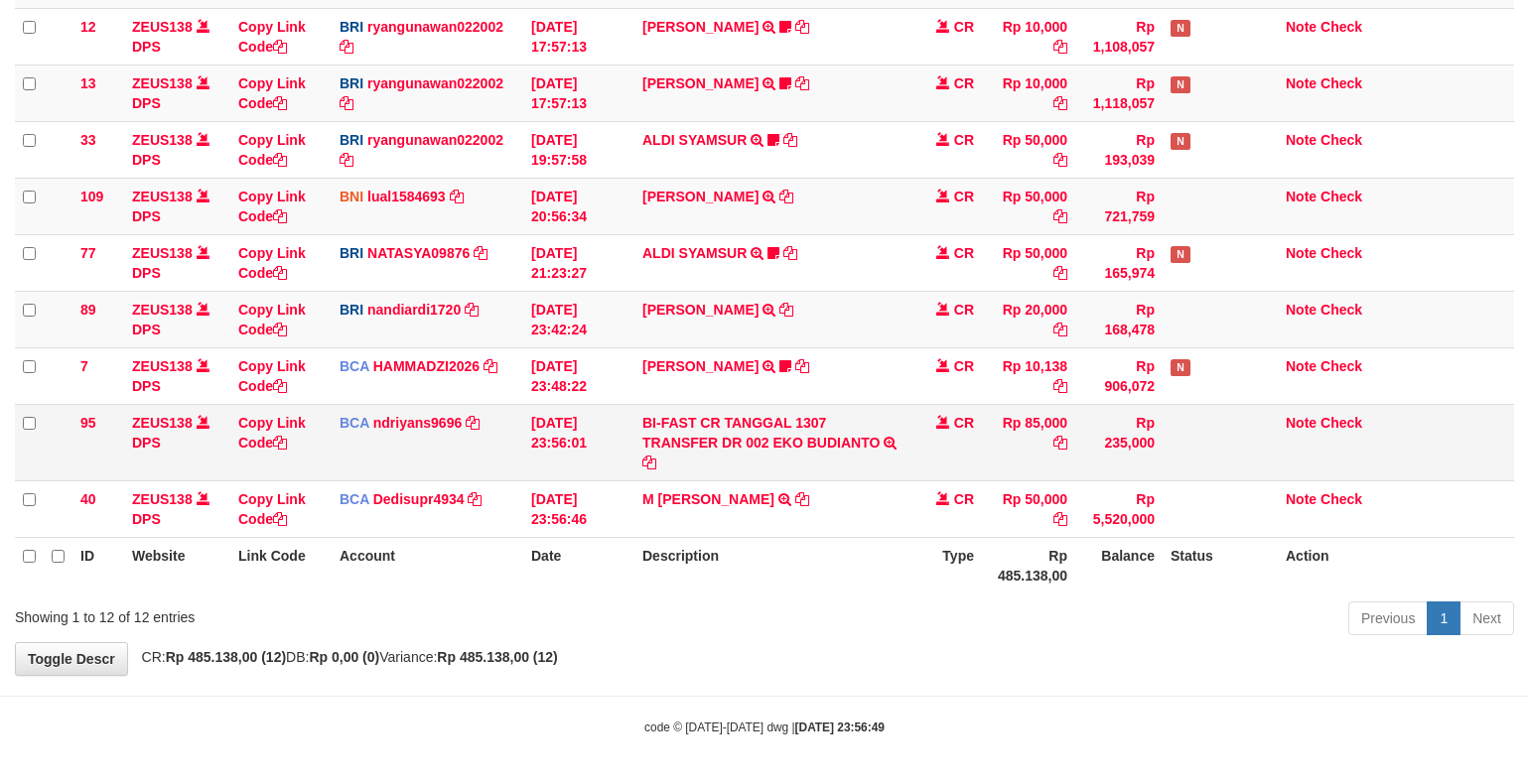 click on "Rp 235,000" at bounding box center (1119, 442) 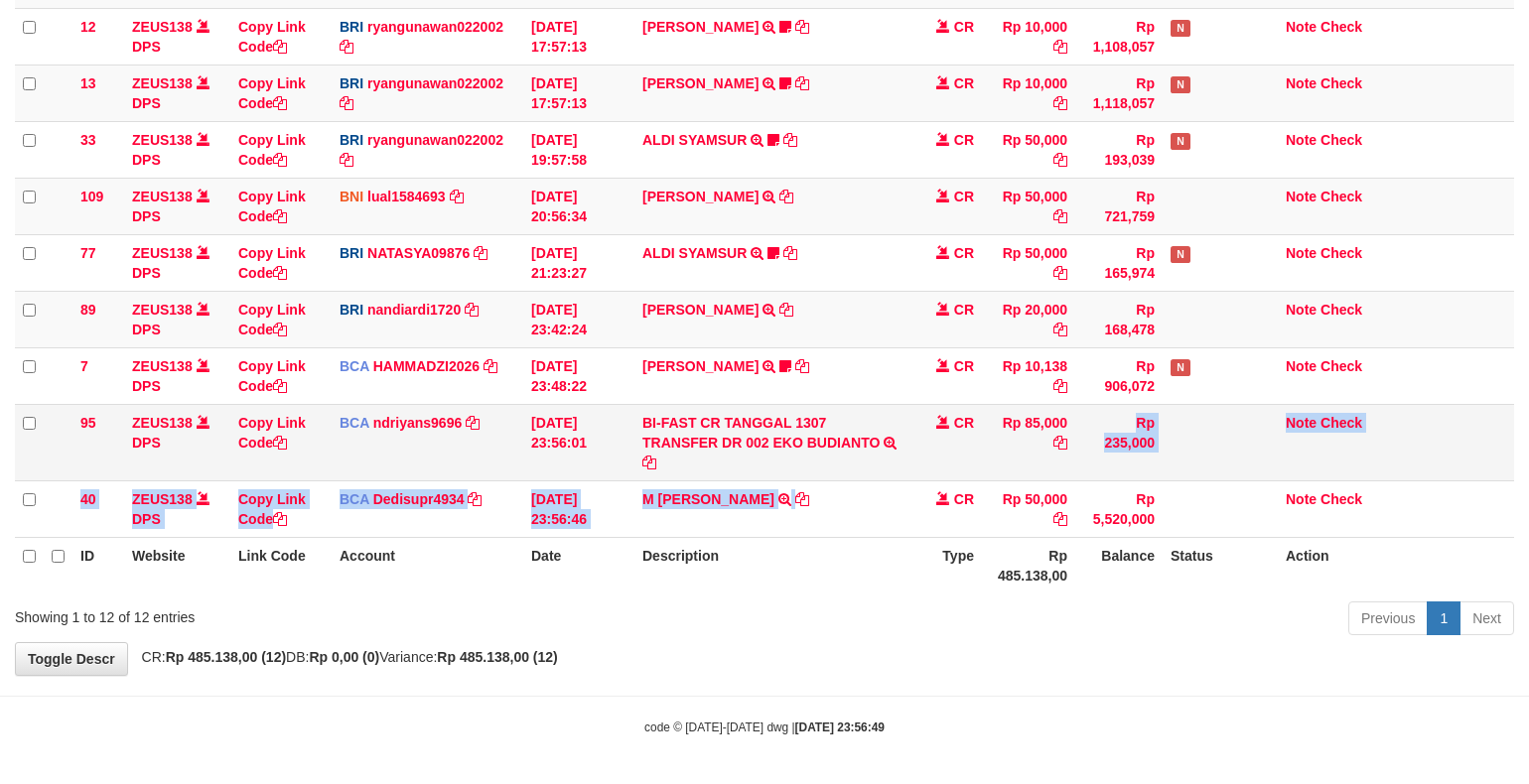 drag, startPoint x: 1059, startPoint y: 452, endPoint x: 1092, endPoint y: 444, distance: 33.955854 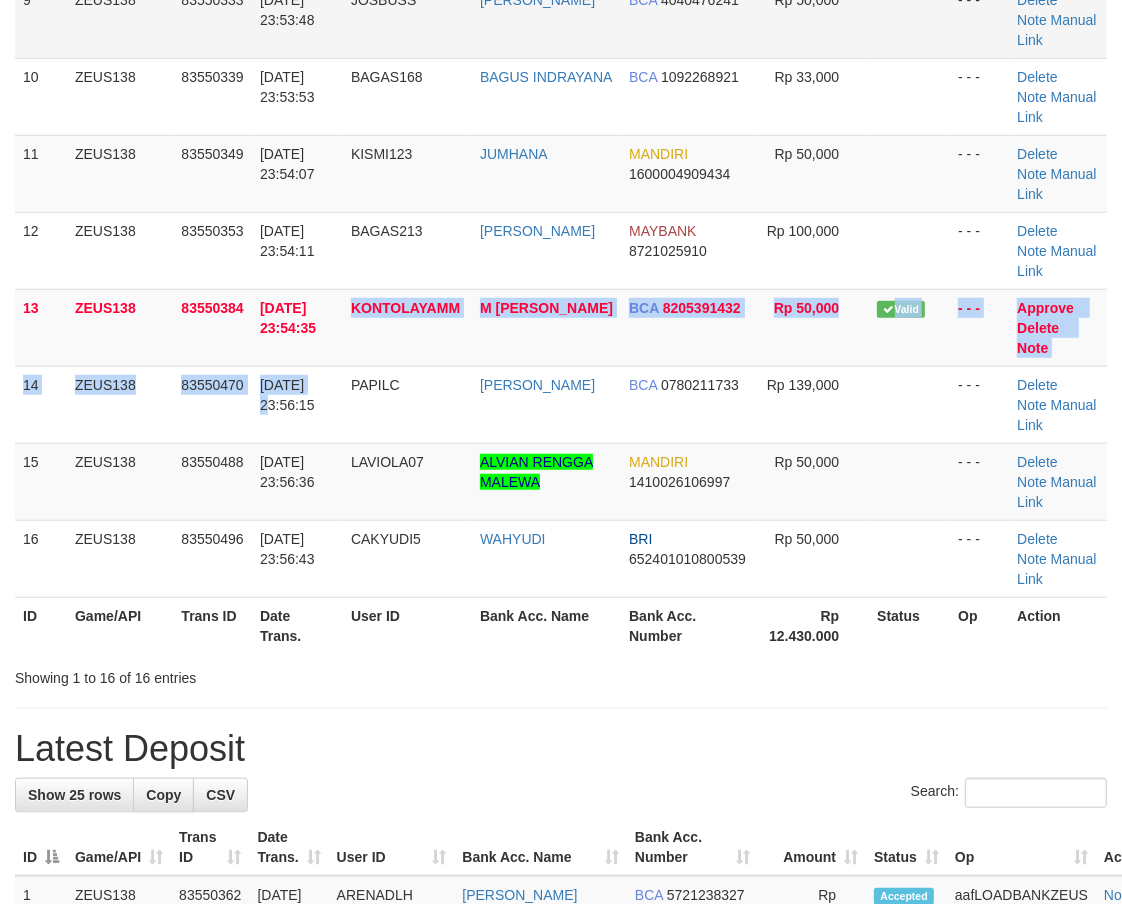 scroll, scrollTop: 491, scrollLeft: 0, axis: vertical 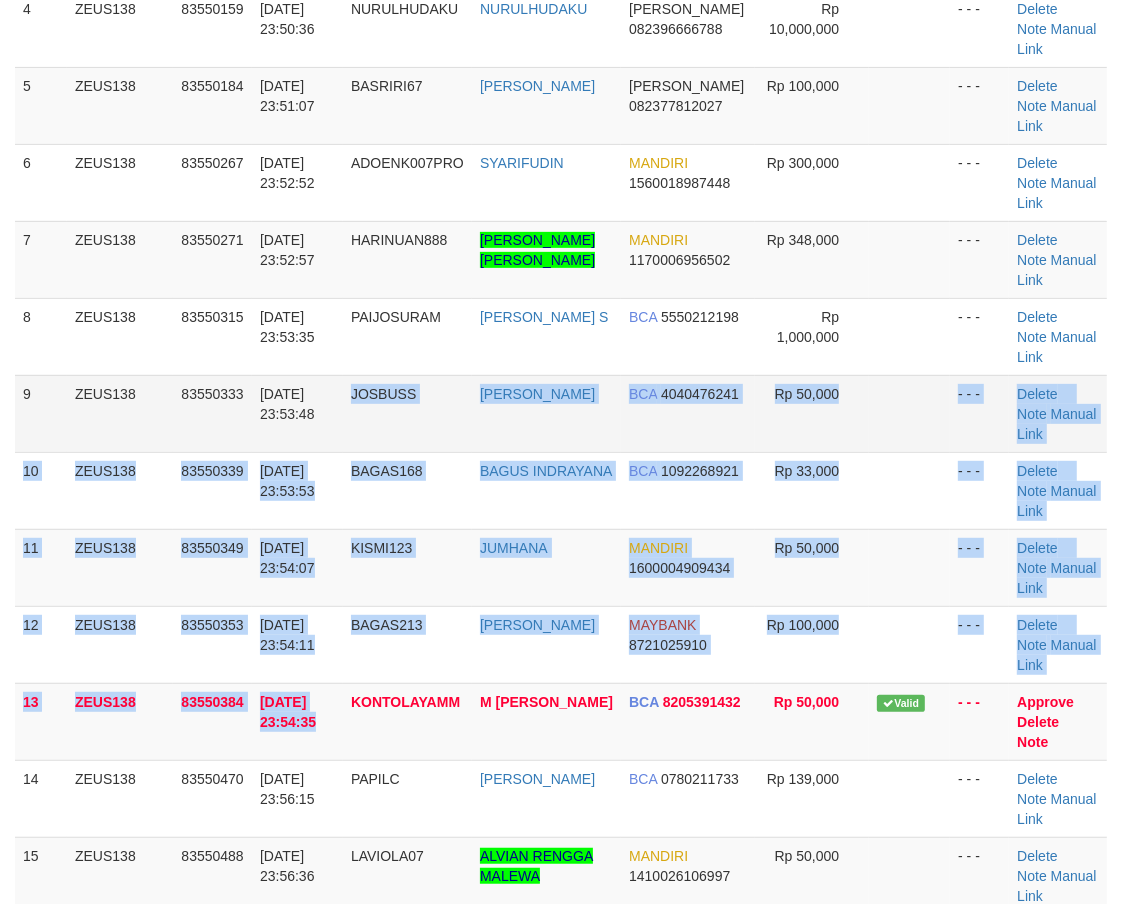 drag, startPoint x: 301, startPoint y: 367, endPoint x: 346, endPoint y: 425, distance: 73.409805 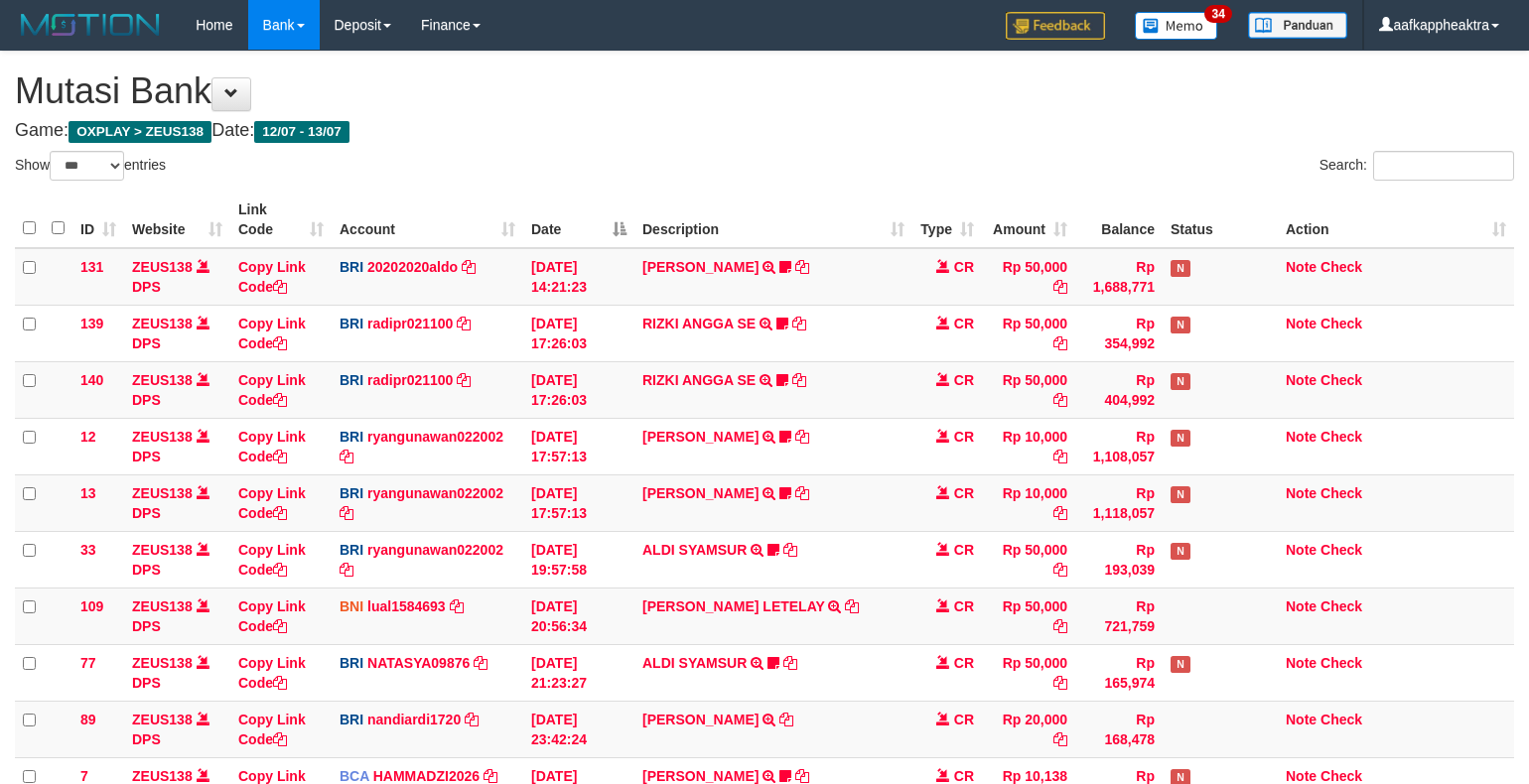 select on "***" 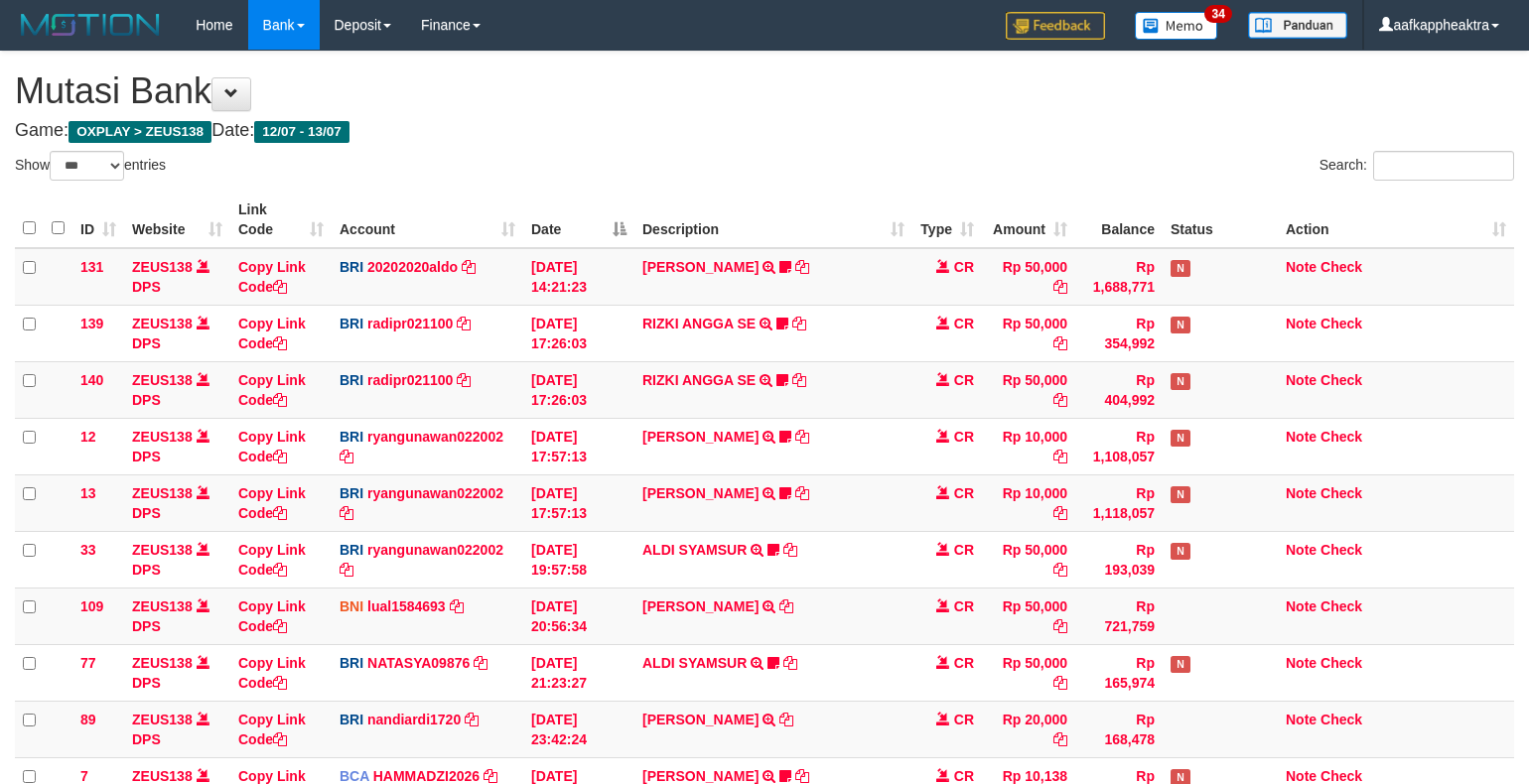 select on "***" 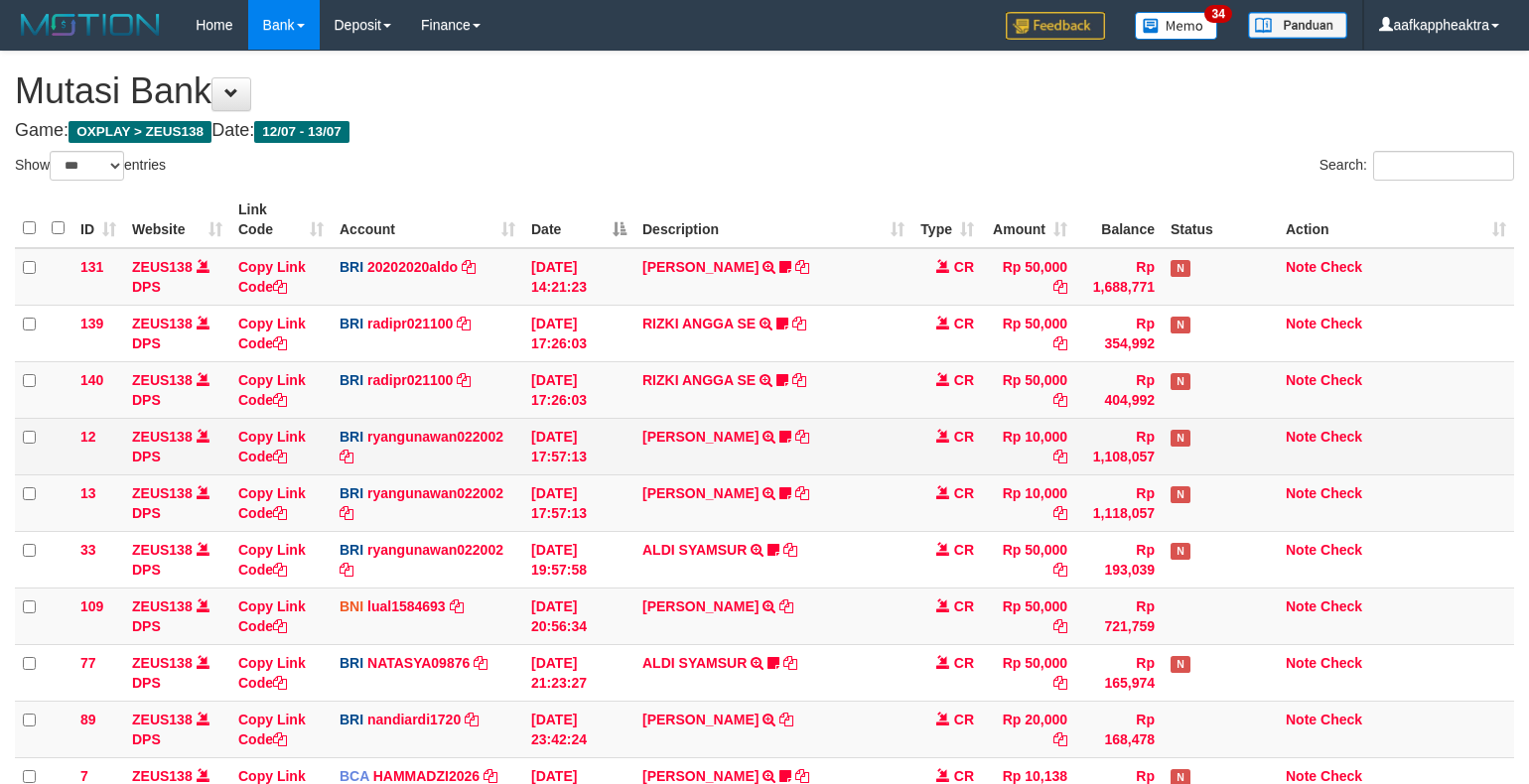 scroll, scrollTop: 0, scrollLeft: 0, axis: both 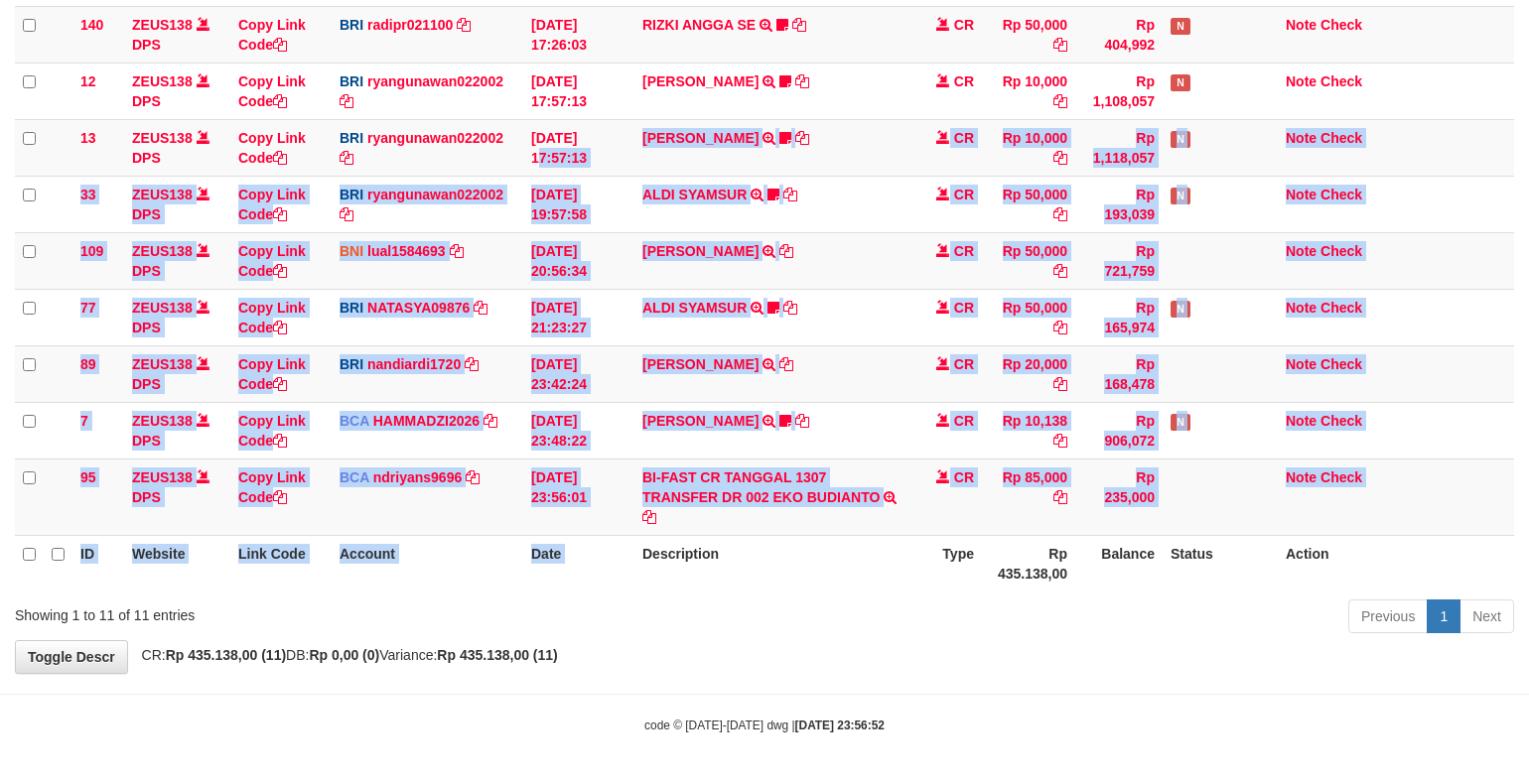 drag, startPoint x: 546, startPoint y: 498, endPoint x: 642, endPoint y: 577, distance: 124.32618 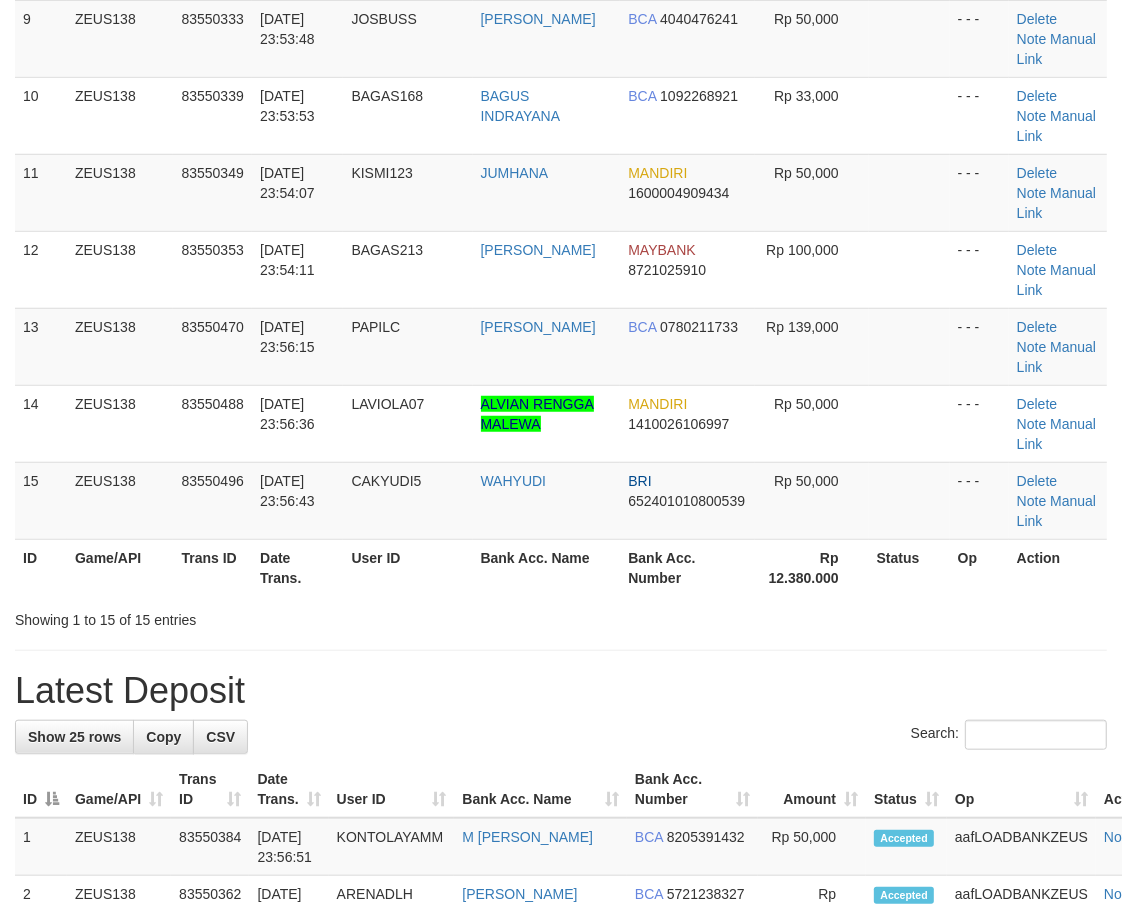 scroll, scrollTop: 491, scrollLeft: 0, axis: vertical 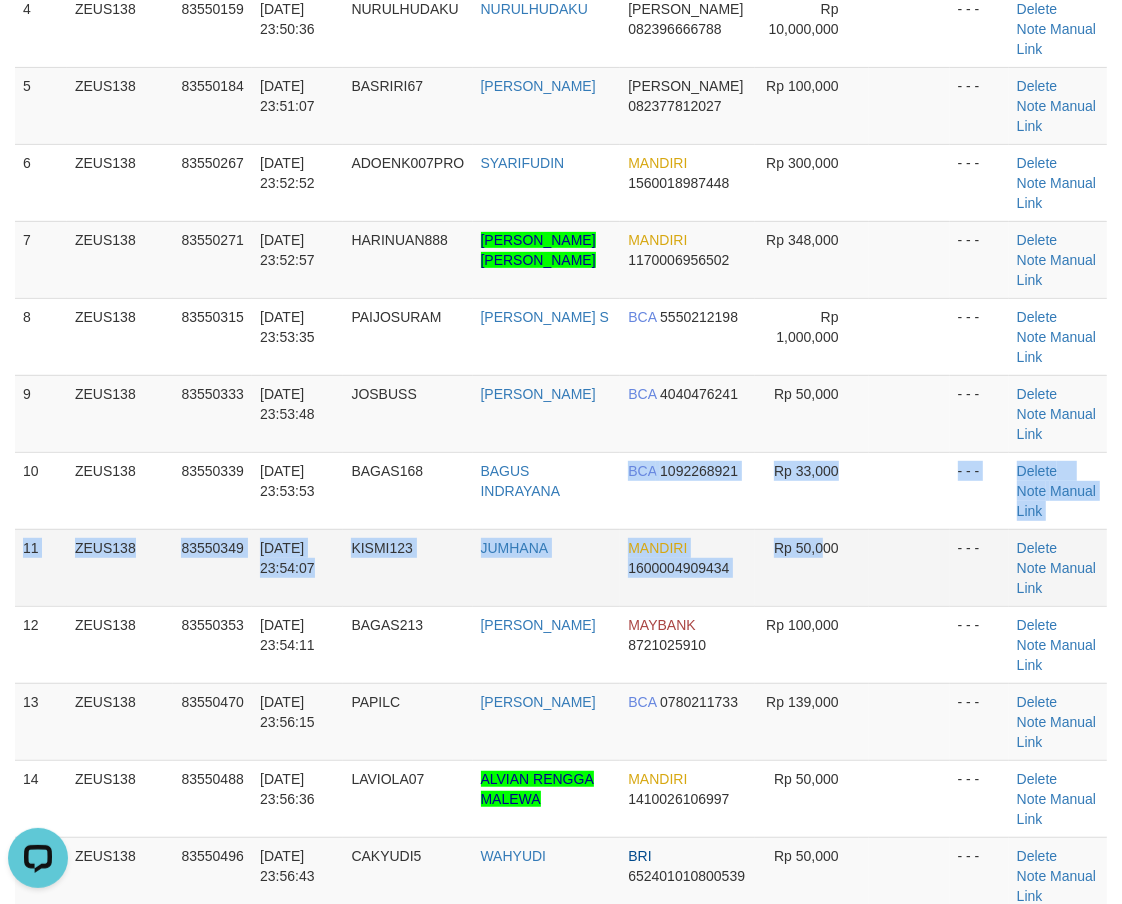 click on "1
ZEUS138
83550016
13/07/2025 23:48:34
KUCINGZEUS
ASEP SUPARMAN
BCA
5221257775
Rp 100,000
- - -
Delete
Note
Manual Link
2
ZEUS138
83550084
13/07/2025 23:49:36
YOUREYES
SYALHADILLA SEKARI
BCA
2190129686
Rp 50,000
- - -
Delete
Note" at bounding box center [561, 337] 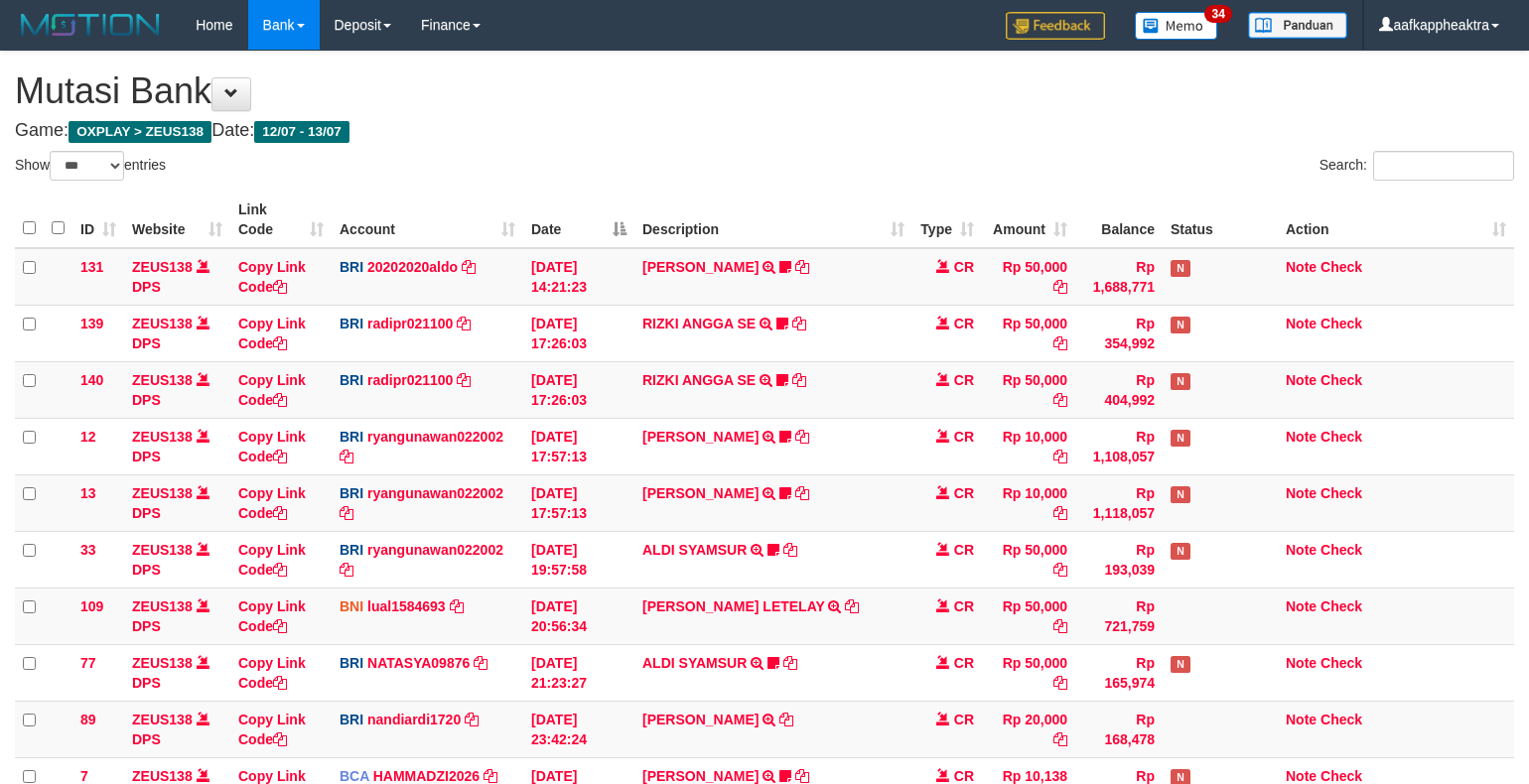 select on "***" 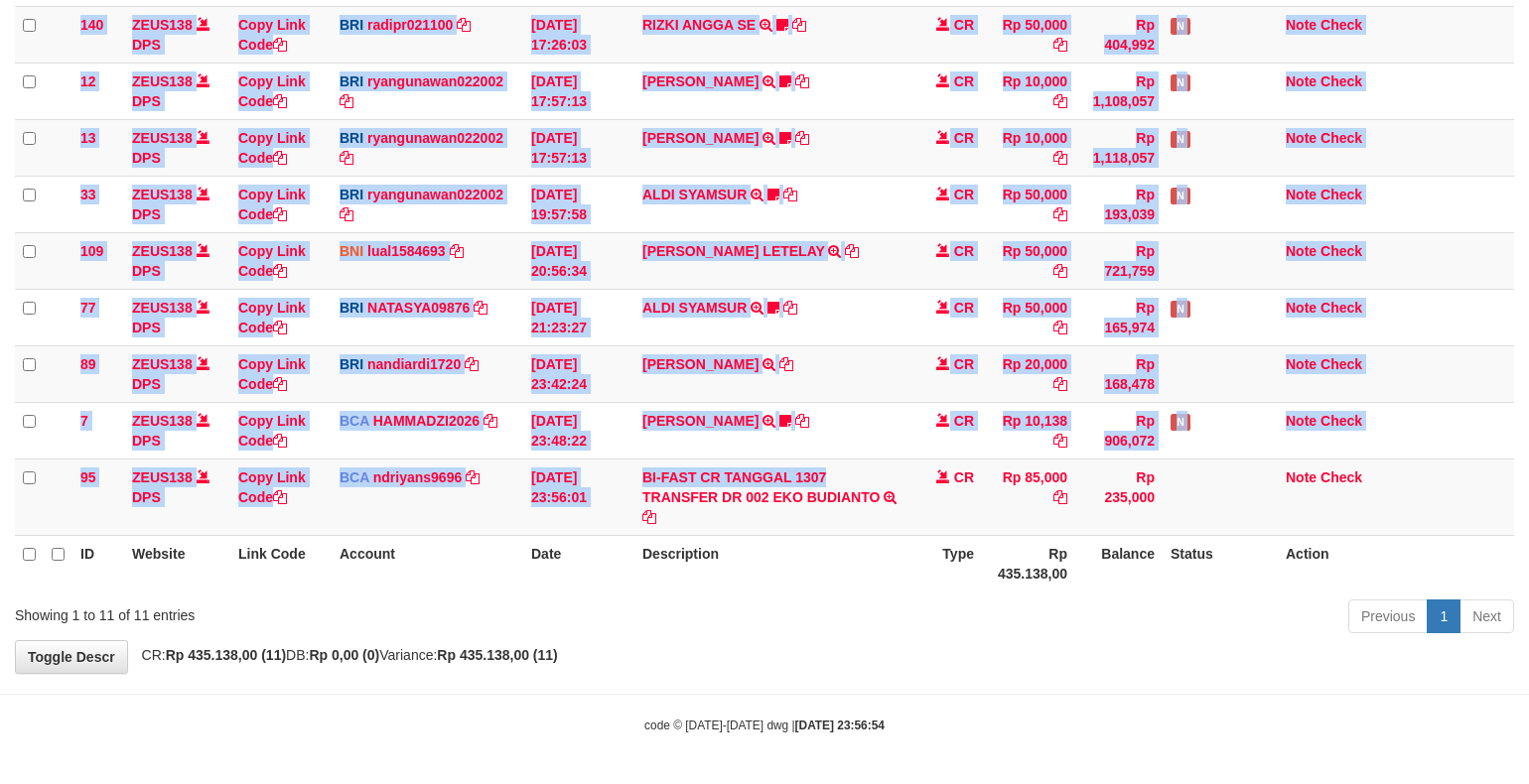 click on "ID Website Link Code Account Date Description Type Amount Balance Status Action
131
ZEUS138    DPS
Copy Link Code
BRI
20202020aldo
DPS
REVALDO SAGITA
mutasi_20250713_3778 | 131
mutasi_20250713_3778 | 131
13/07/2025 14:21:23
DANA HERISUPRAPTO            TRANSFER NBMB DANA HERISUPRAPTO TO REVALDO SAGITA    Herisuprapto
CR
Rp 50,000
Rp 1,688,771
N
Note
Check
139
ZEUS138    DPS
Copy Link Code
BRI" at bounding box center (764, 213) 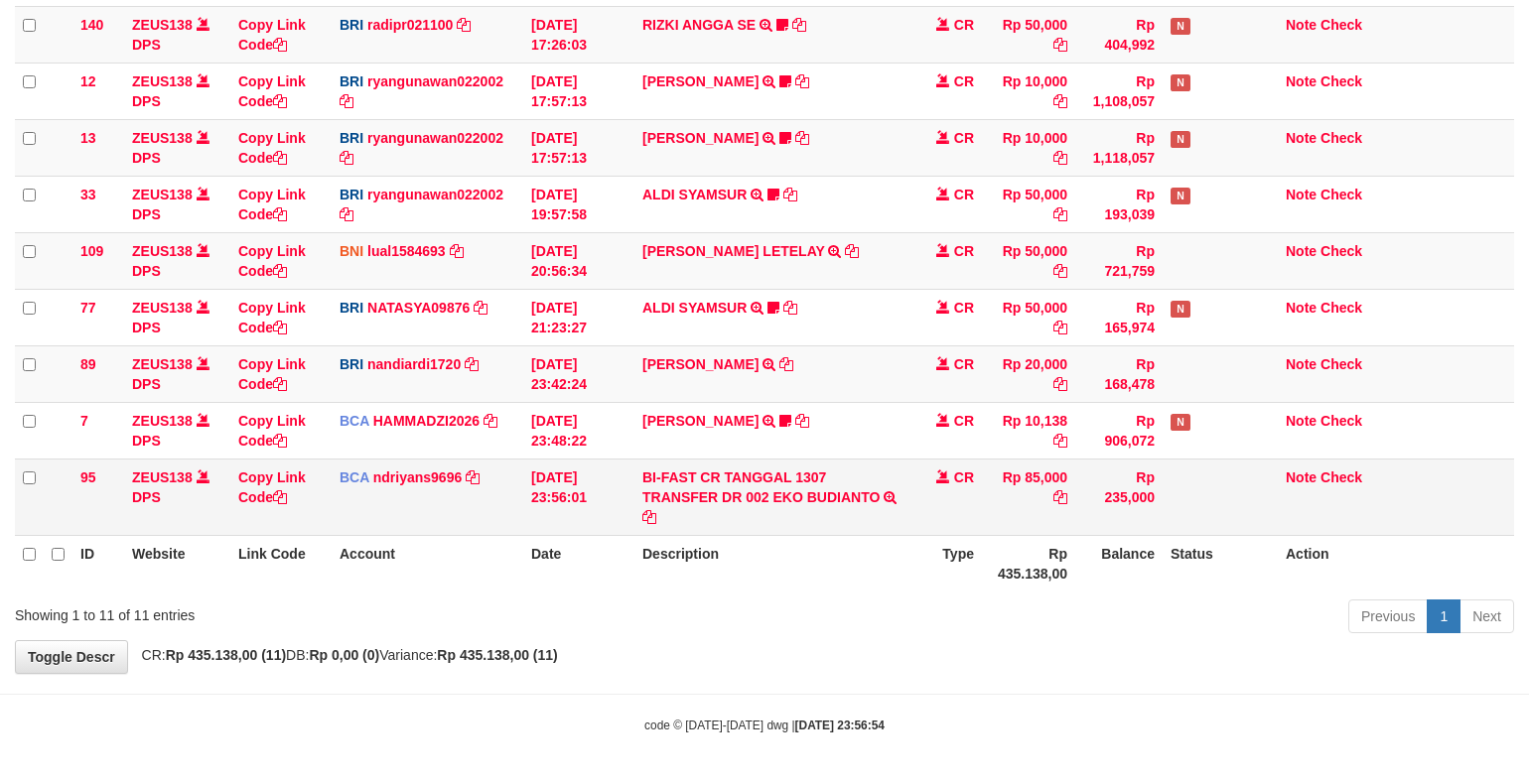 drag, startPoint x: 797, startPoint y: 611, endPoint x: 971, endPoint y: 524, distance: 194.53791 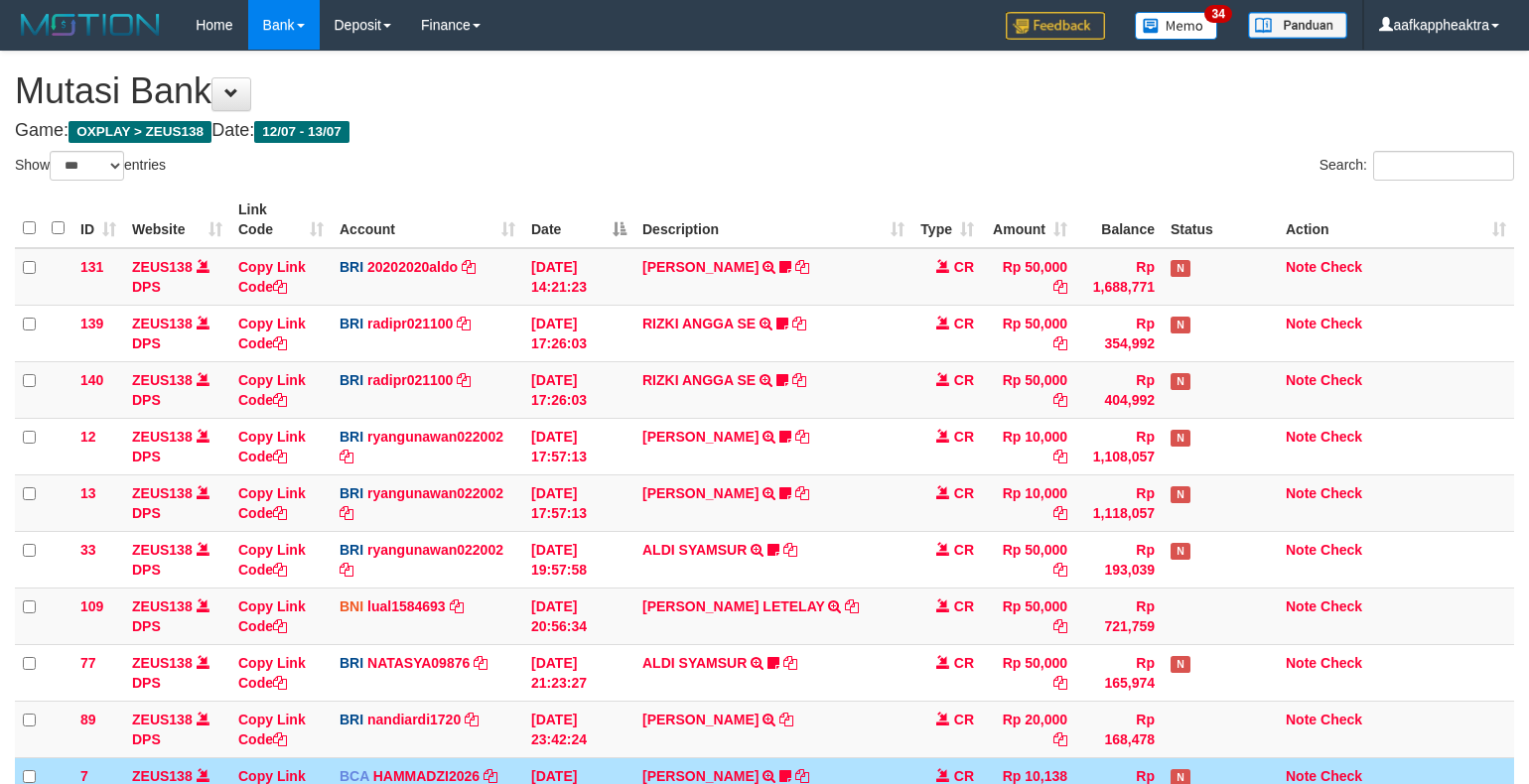 select on "***" 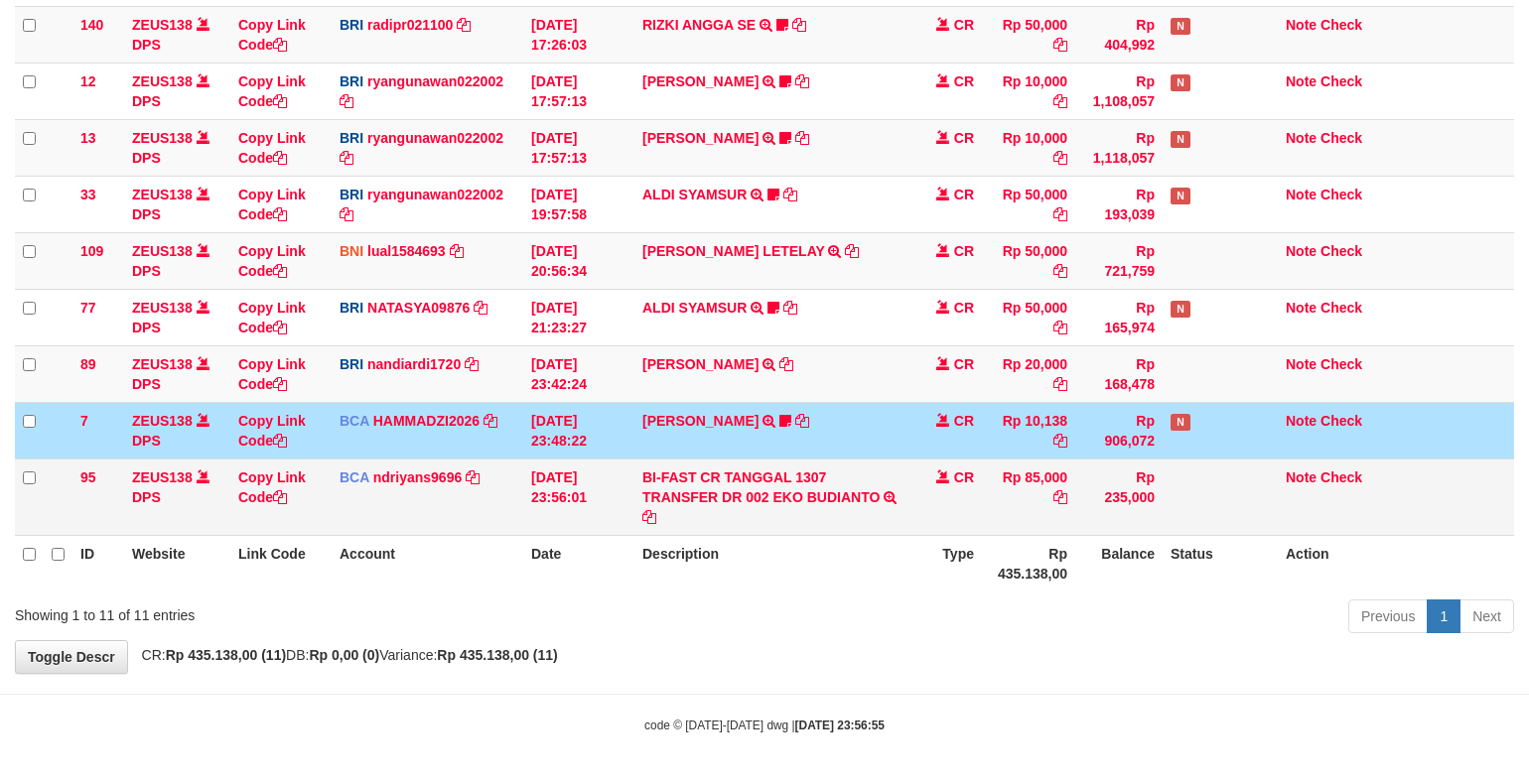 click on "95
ZEUS138    DPS
Copy Link Code
BCA
ndriyans9696
DPS
ANDRIYANSYAH
mutasi_20250713_3291 | 95
mutasi_20250713_3291 | 95
13/07/2025 23:56:01
BI-FAST CR TANGGAL 1307 TRANSFER DR 002 EKO BUDIANTO         BI-FAST CR TANGGAL :13/07 TRANSFER DR 002 EKO BUDIANTO
CR
Rp 85,000
Rp 235,000
Note
Check" at bounding box center (764, 496) 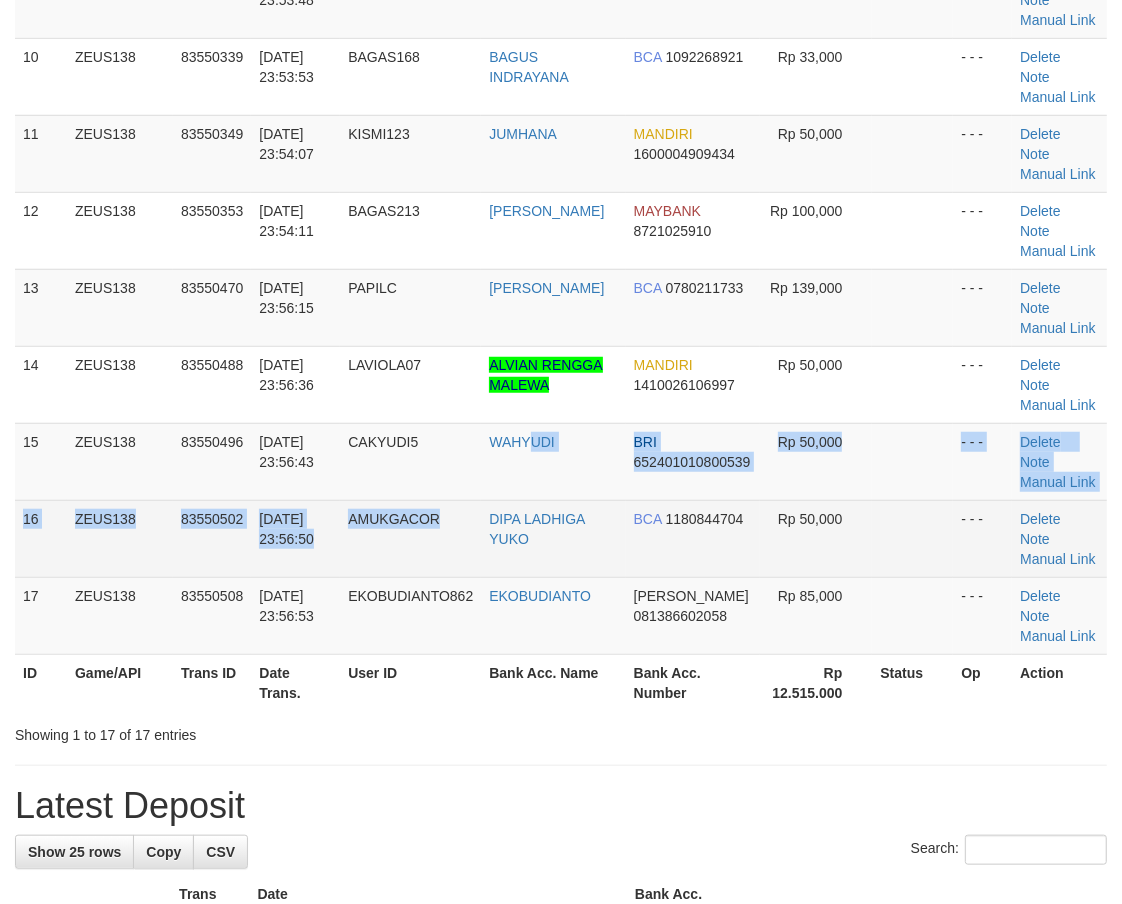 click on "1
ZEUS138
83550016
13/07/2025 23:48:34
KUCINGZEUS
ASEP SUPARMAN
BCA
5221257775
Rp 100,000
- - -
Delete
Note
Manual Link
2
ZEUS138
83550084
13/07/2025 23:49:36
YOUREYES
SYALHADILLA SEKARI
BCA
2190129686
Rp 50,000
- - -
Delete Note" at bounding box center [561, 0] 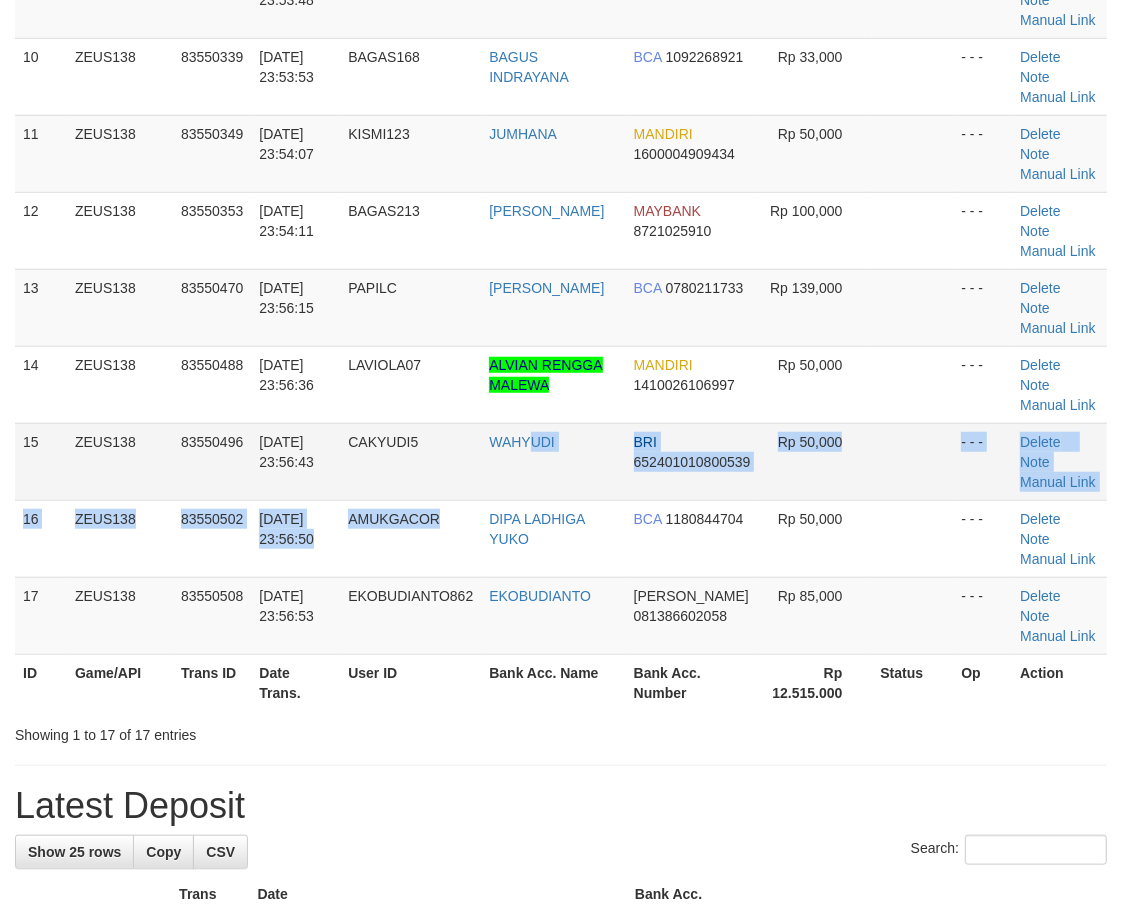 scroll, scrollTop: 491, scrollLeft: 0, axis: vertical 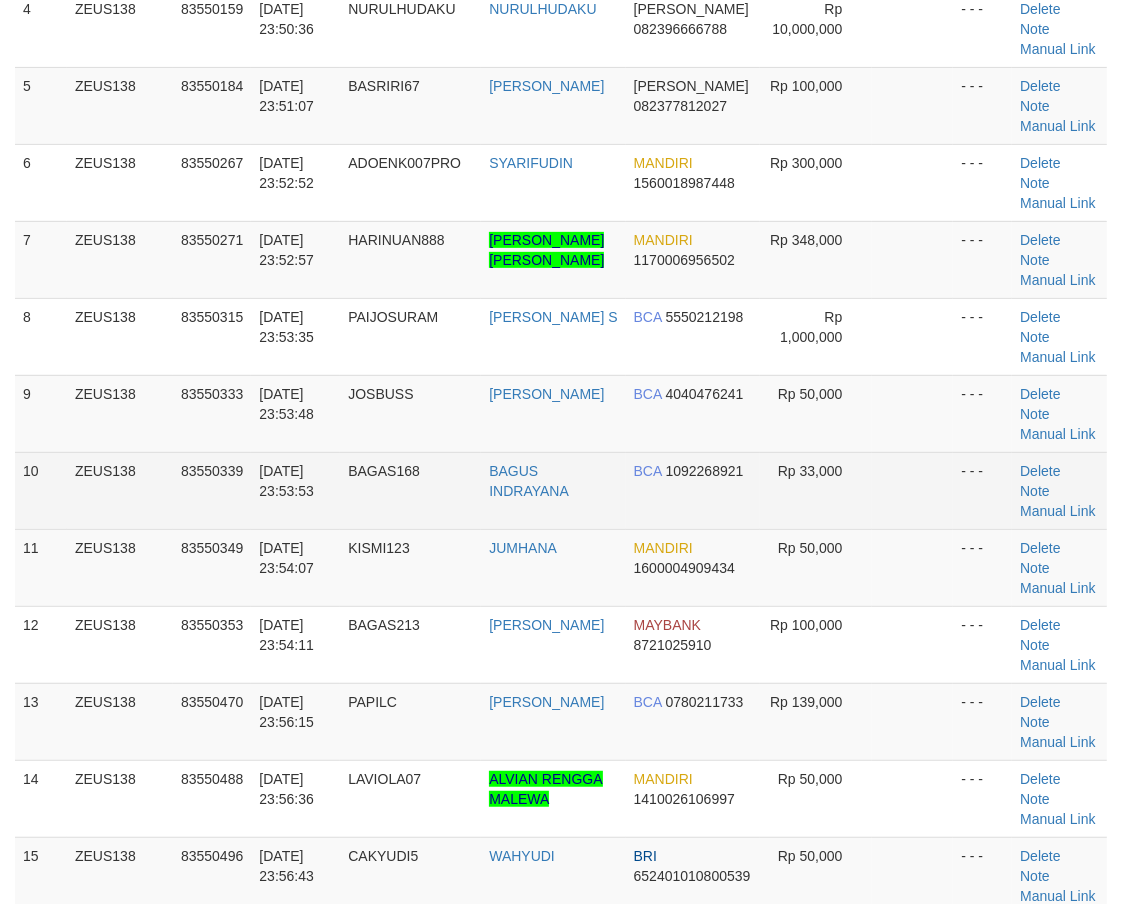 click on "BAGUS INDRAYANA" at bounding box center [553, 490] 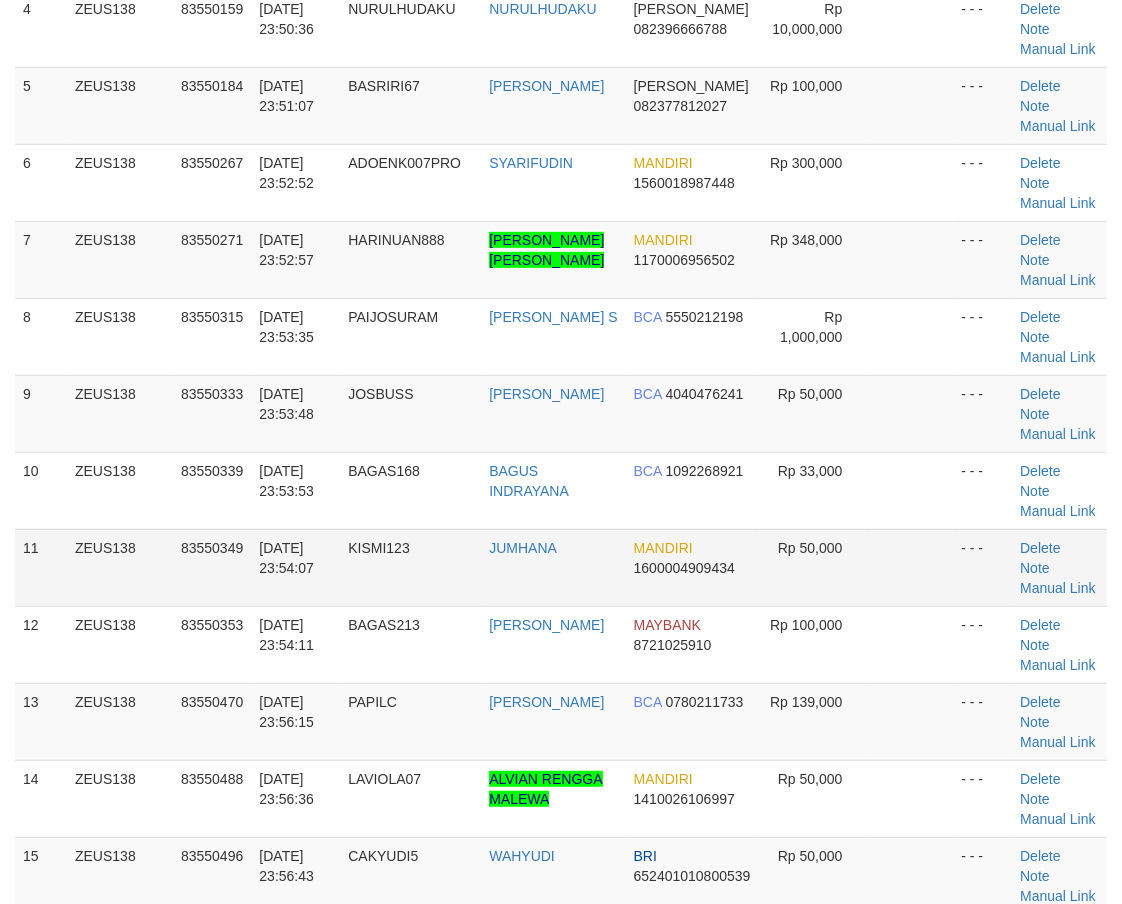 click on "MANDIRI
1600004909434" at bounding box center (693, 567) 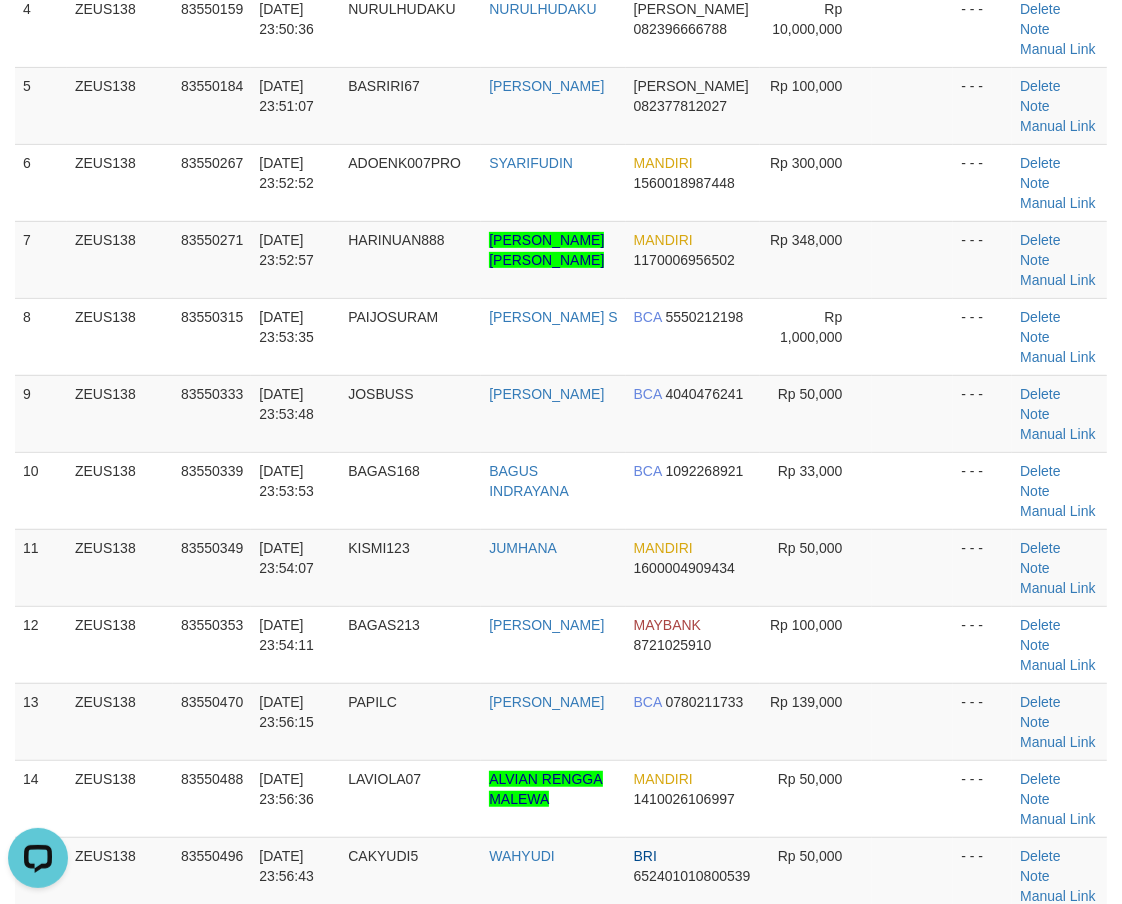 scroll, scrollTop: 0, scrollLeft: 0, axis: both 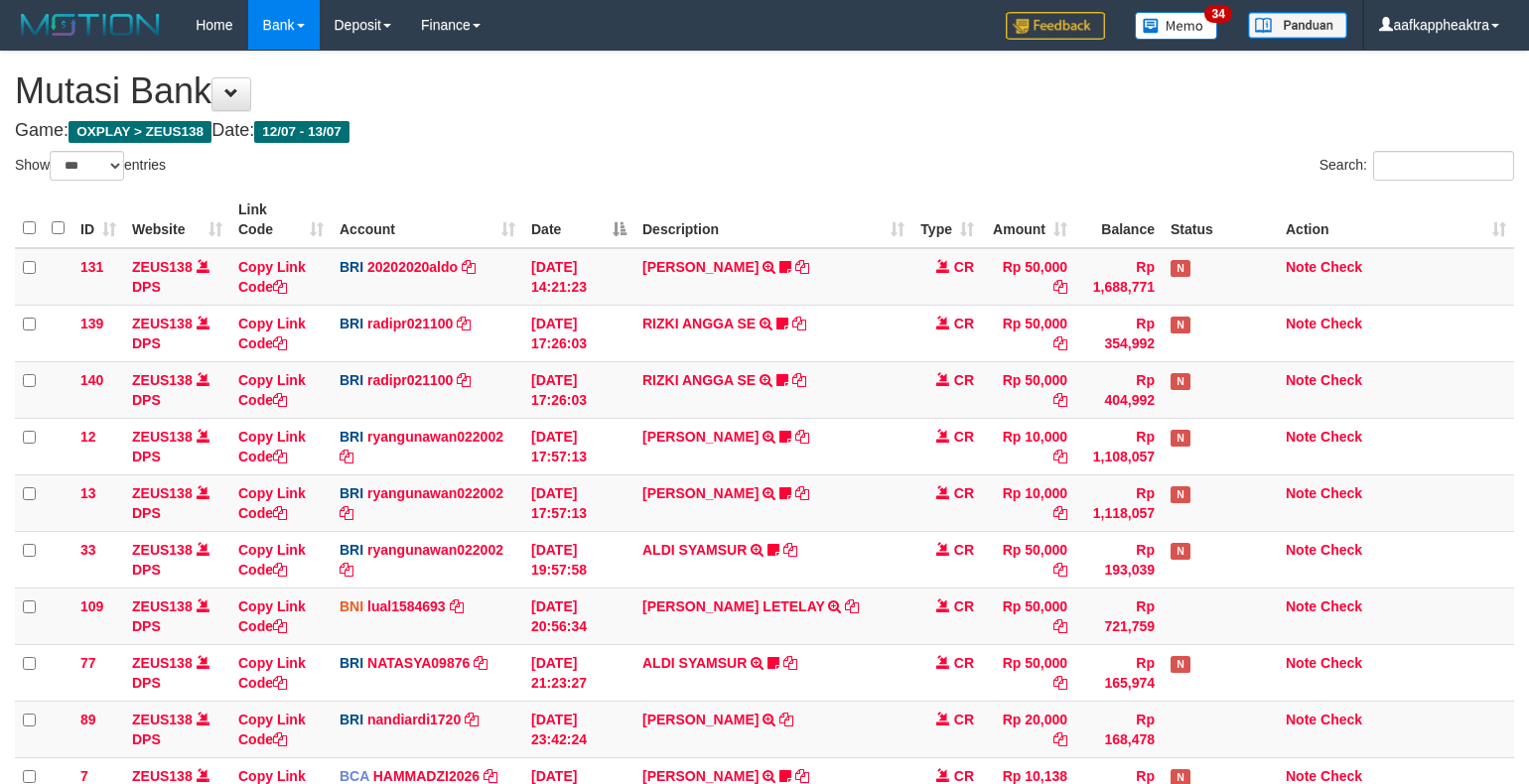 select on "***" 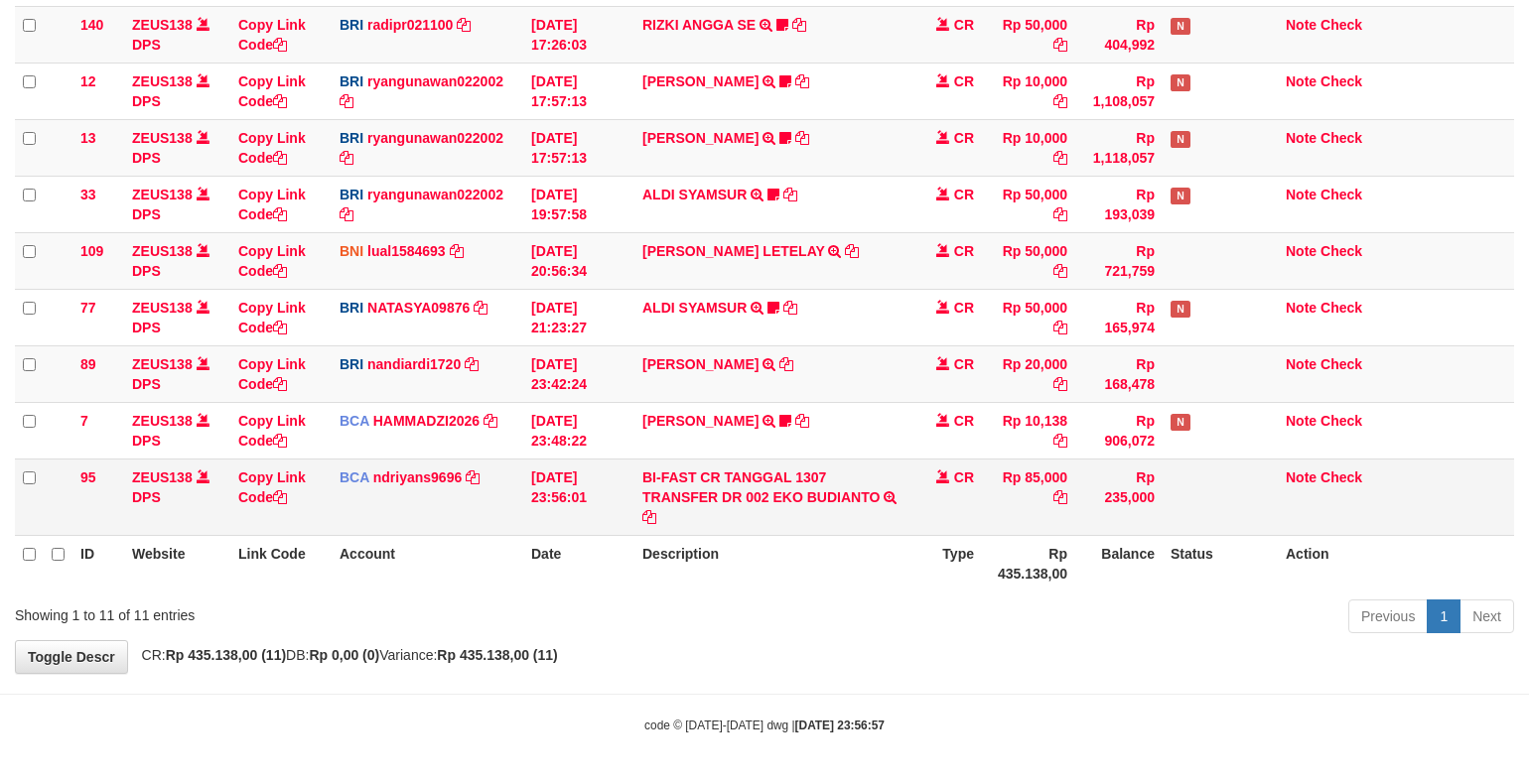 drag, startPoint x: 597, startPoint y: 476, endPoint x: 621, endPoint y: 472, distance: 24.33105 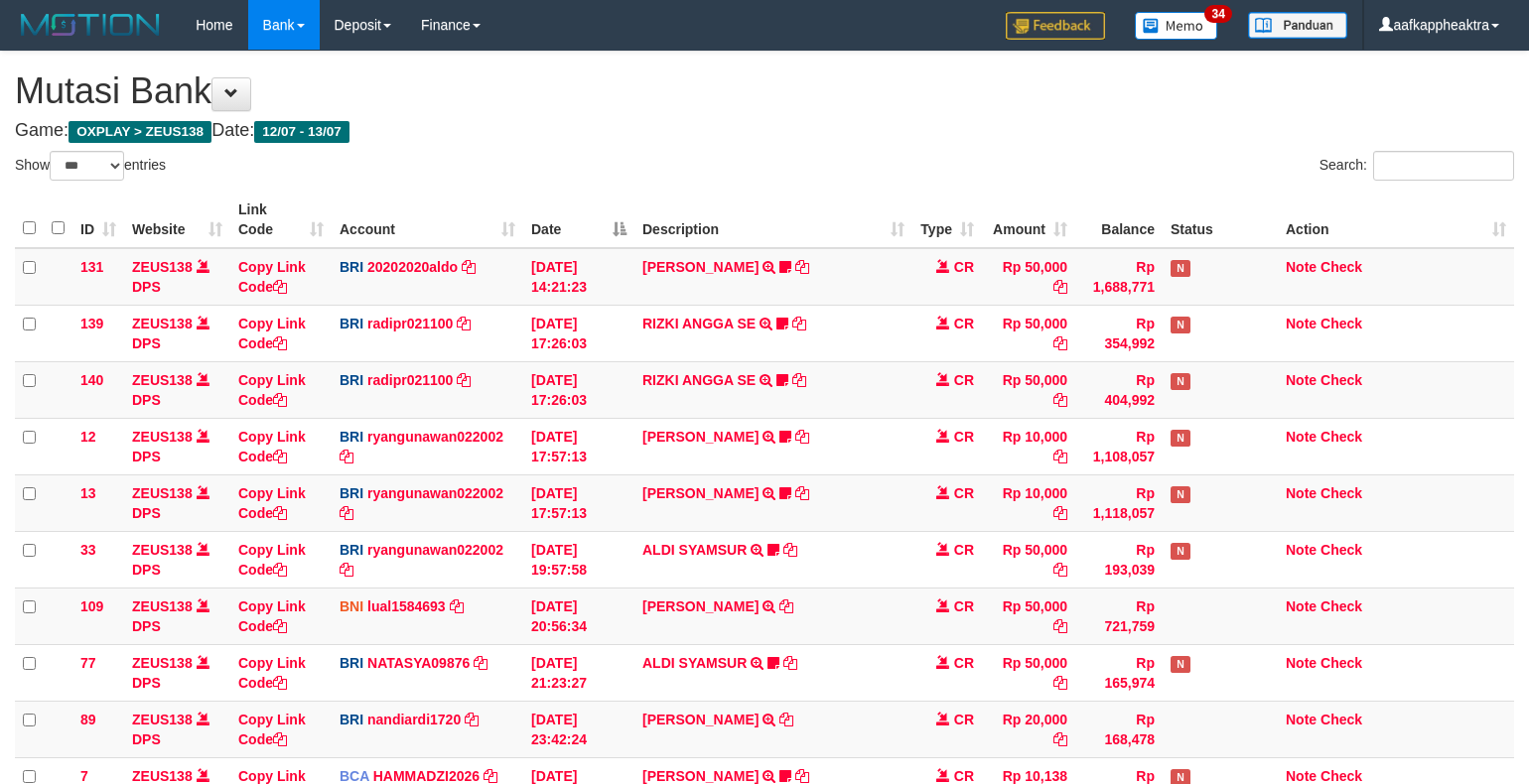 select on "***" 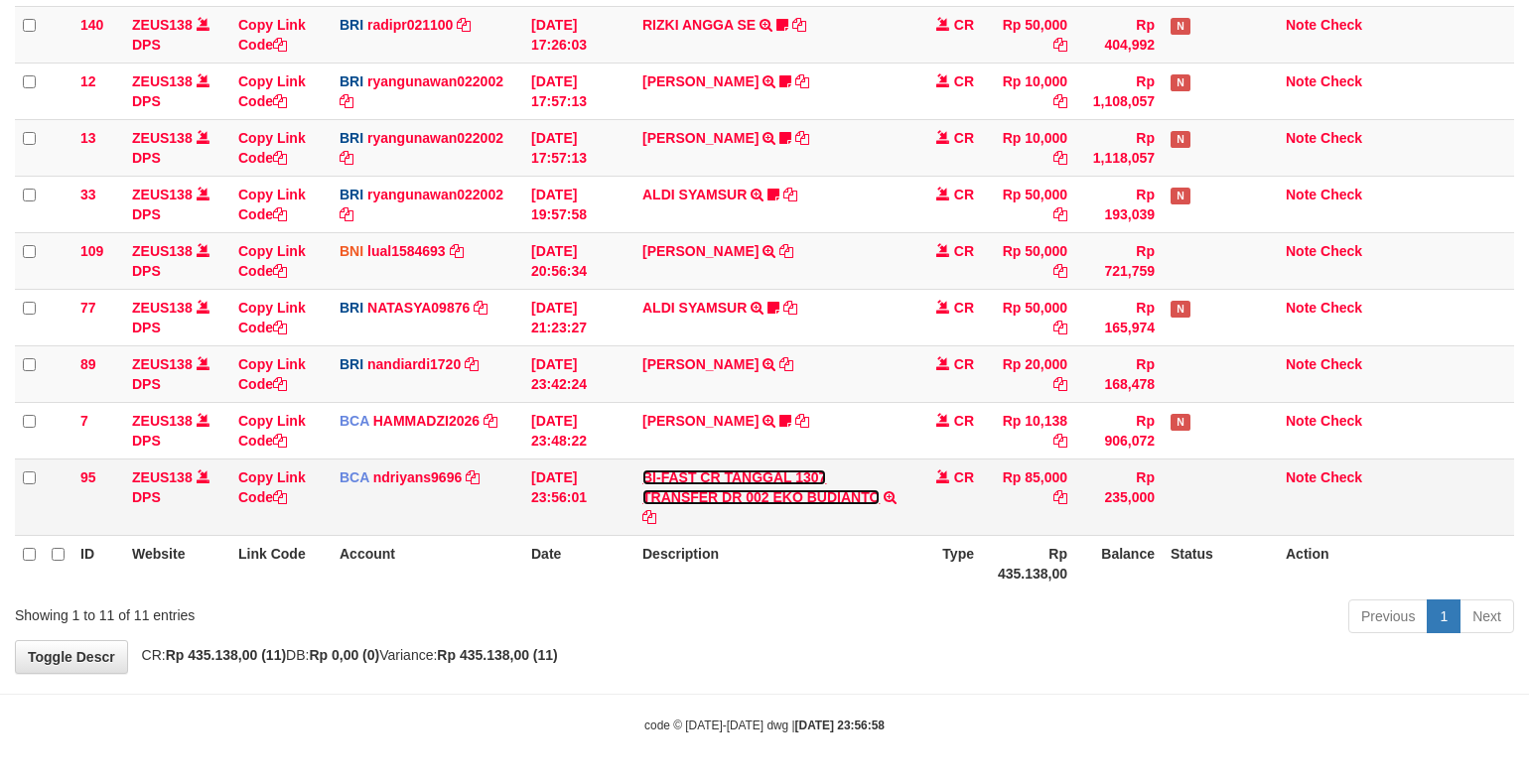 click on "BI-FAST CR TANGGAL 1307 TRANSFER DR 002 EKO BUDIANTO" at bounding box center [761, 487] 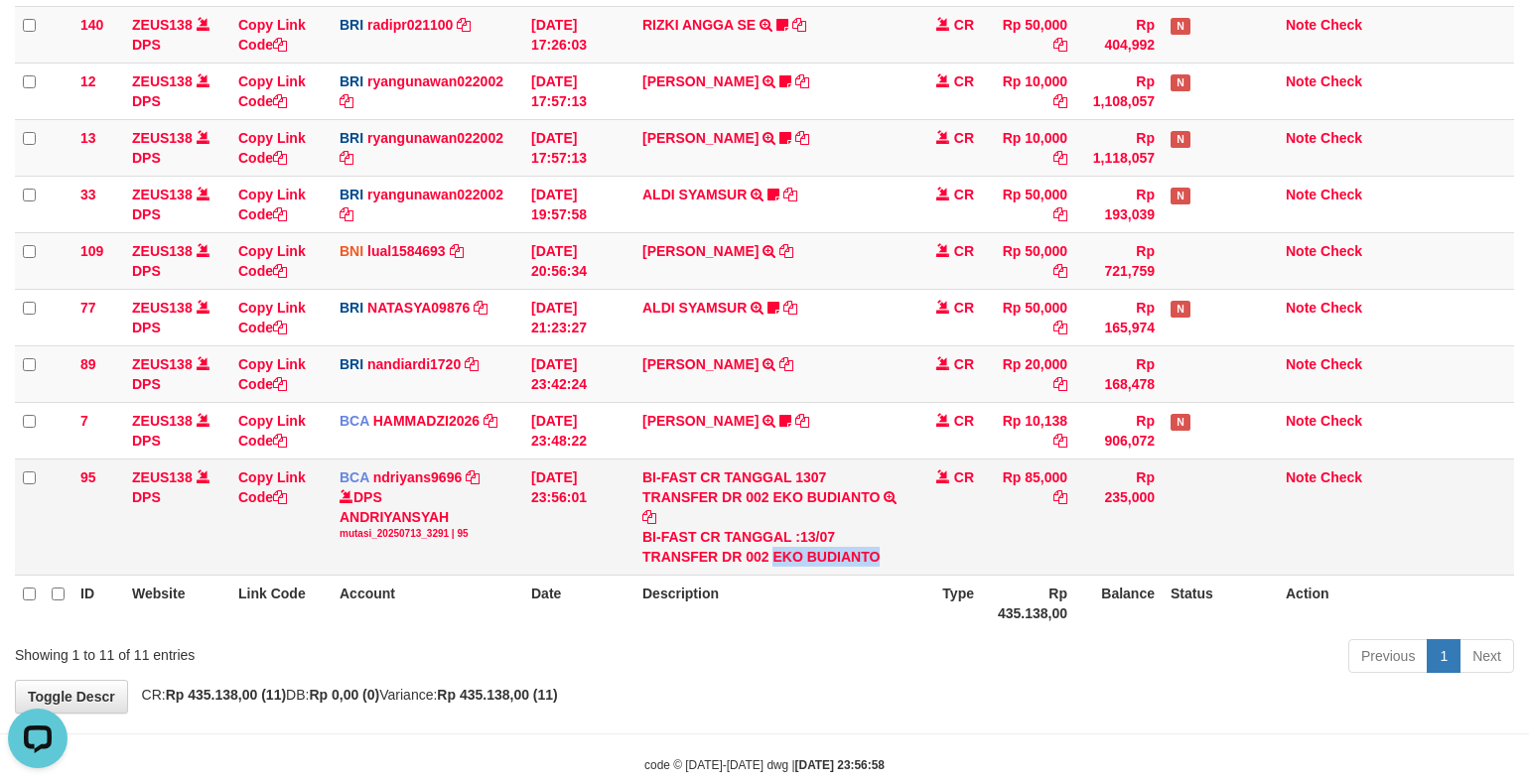 scroll, scrollTop: 0, scrollLeft: 0, axis: both 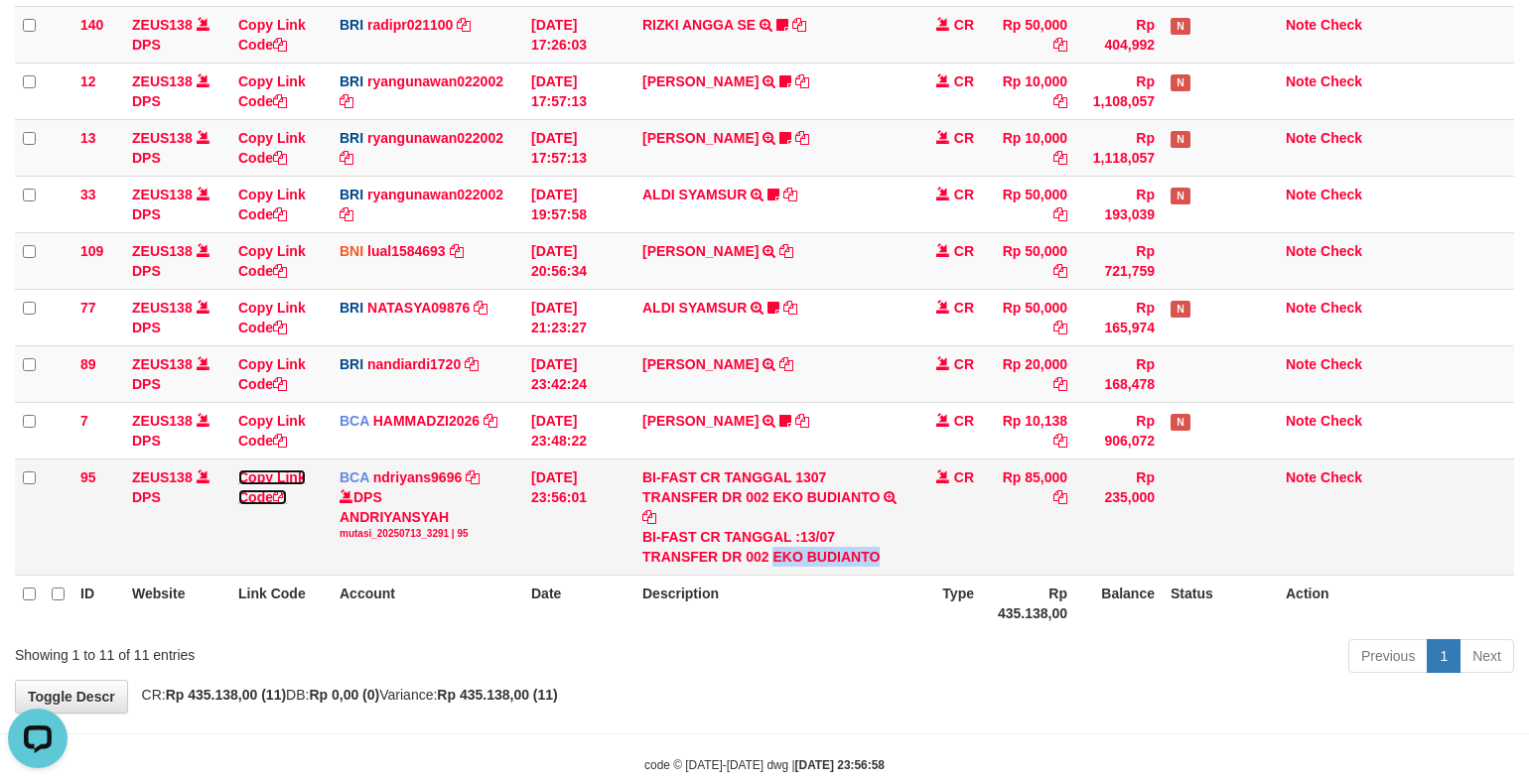 click at bounding box center (280, 497) 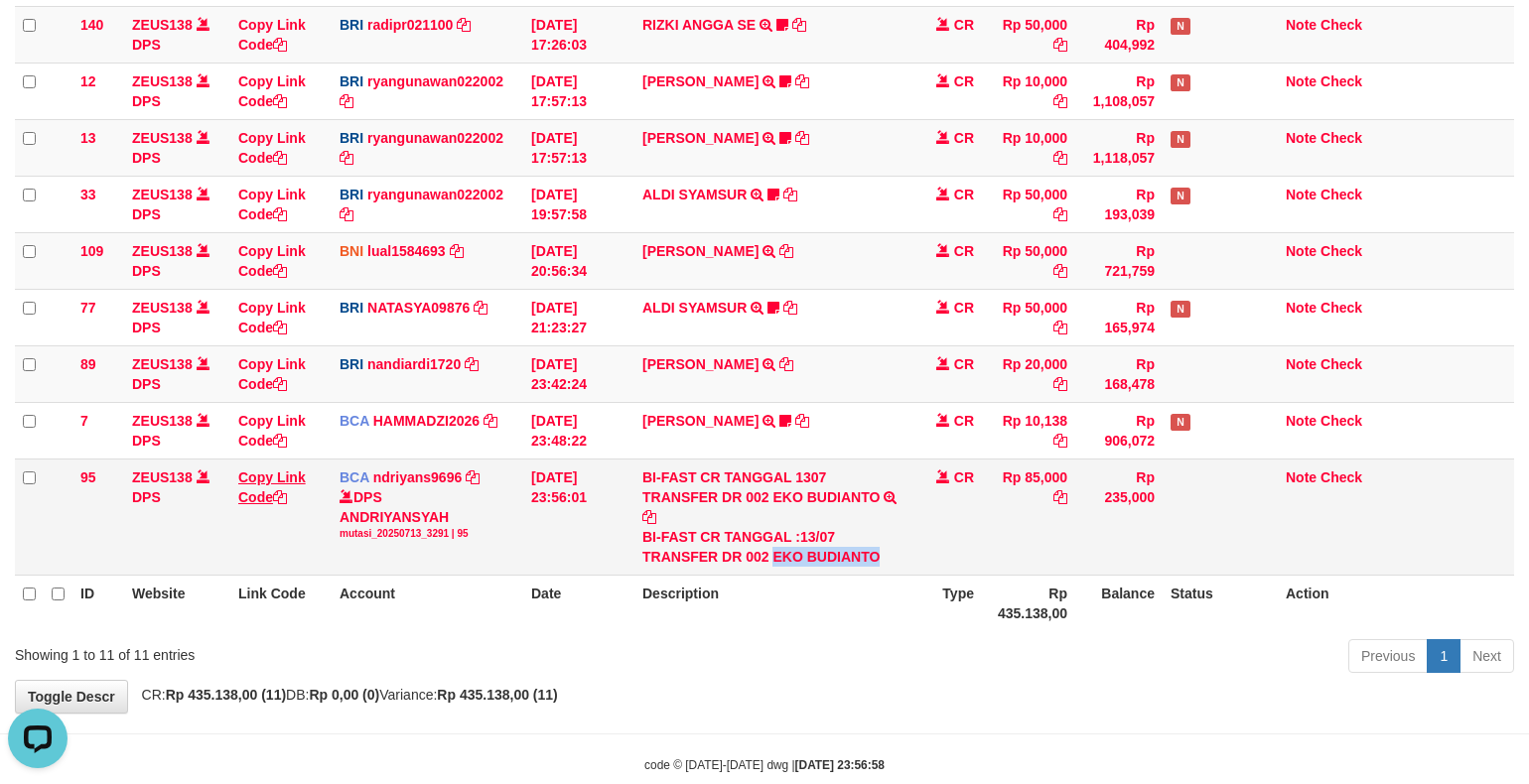 copy on "EKO BUDIANTO" 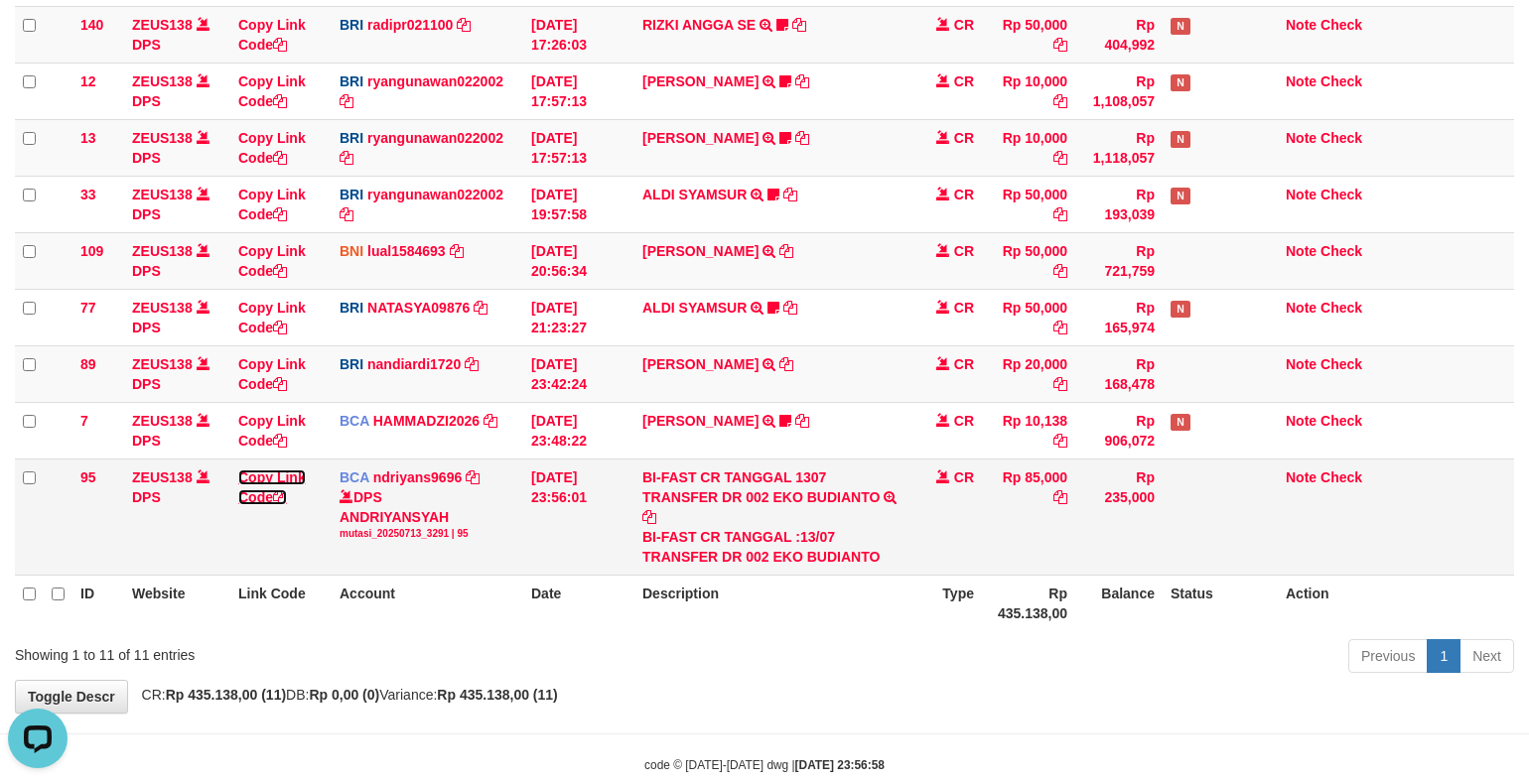 click at bounding box center (280, 497) 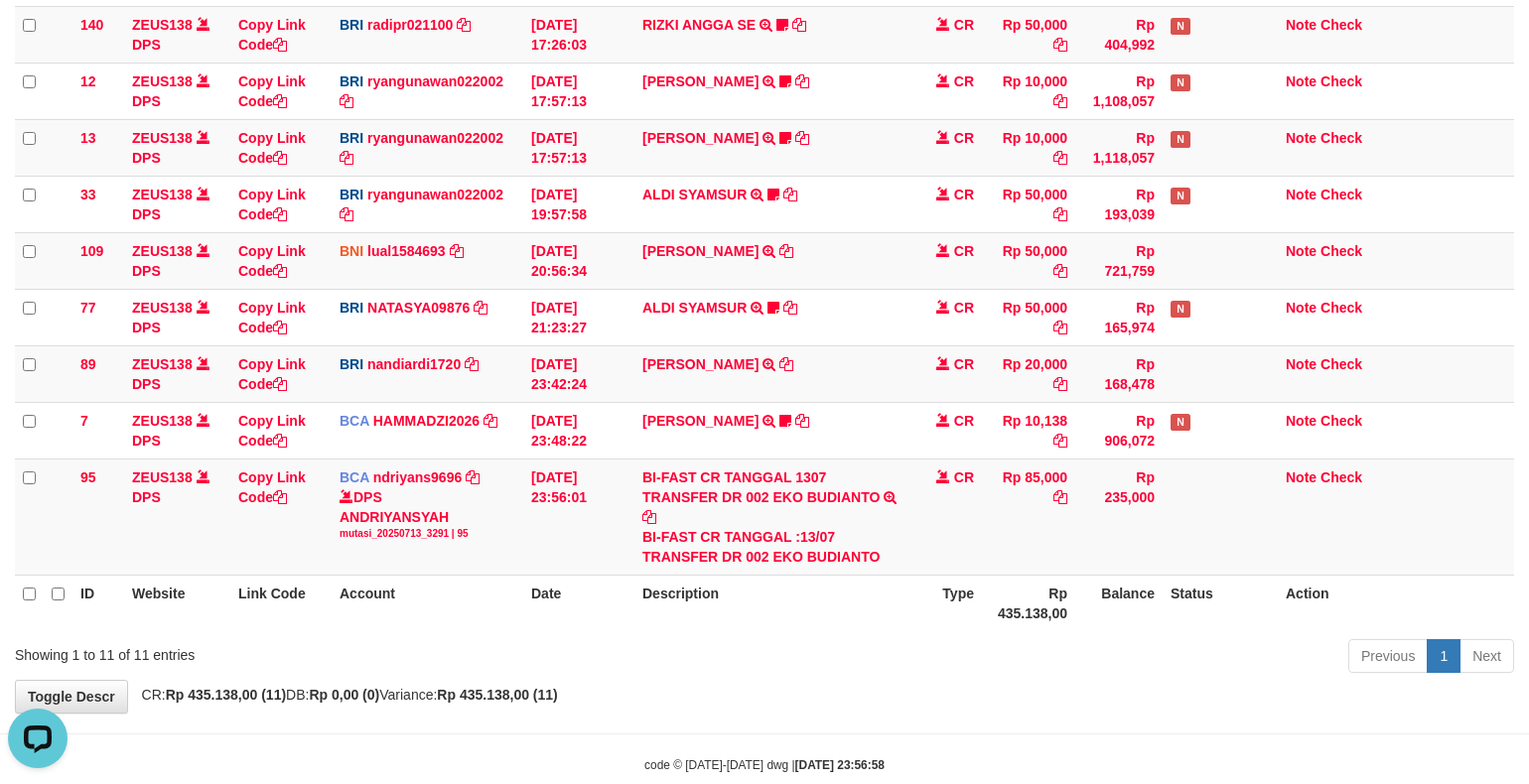 scroll, scrollTop: 0, scrollLeft: 0, axis: both 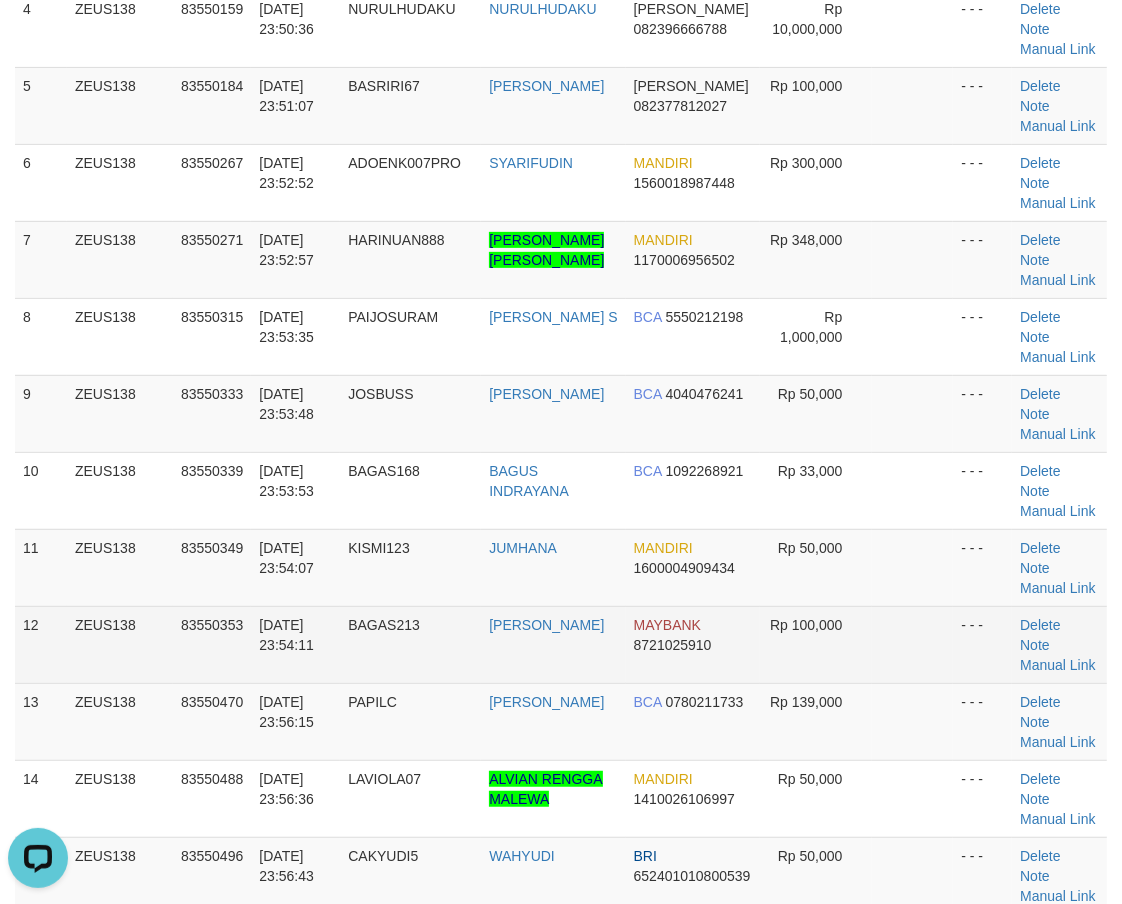 click on "1
ZEUS138
83550016
[DATE] 23:48:34
KUCINGZEUS
ASEP SUPARMAN
BCA
5221257775
Rp 100,000
- - -
[GEOGRAPHIC_DATA]
Note
Manual Link
2
ZEUS138
83550084
[DATE] 23:49:36
YOUREYES
SYALHADILLA SEKARI
BCA
2190129686
Rp 50,000
- - -
Delete Note" at bounding box center [561, 414] 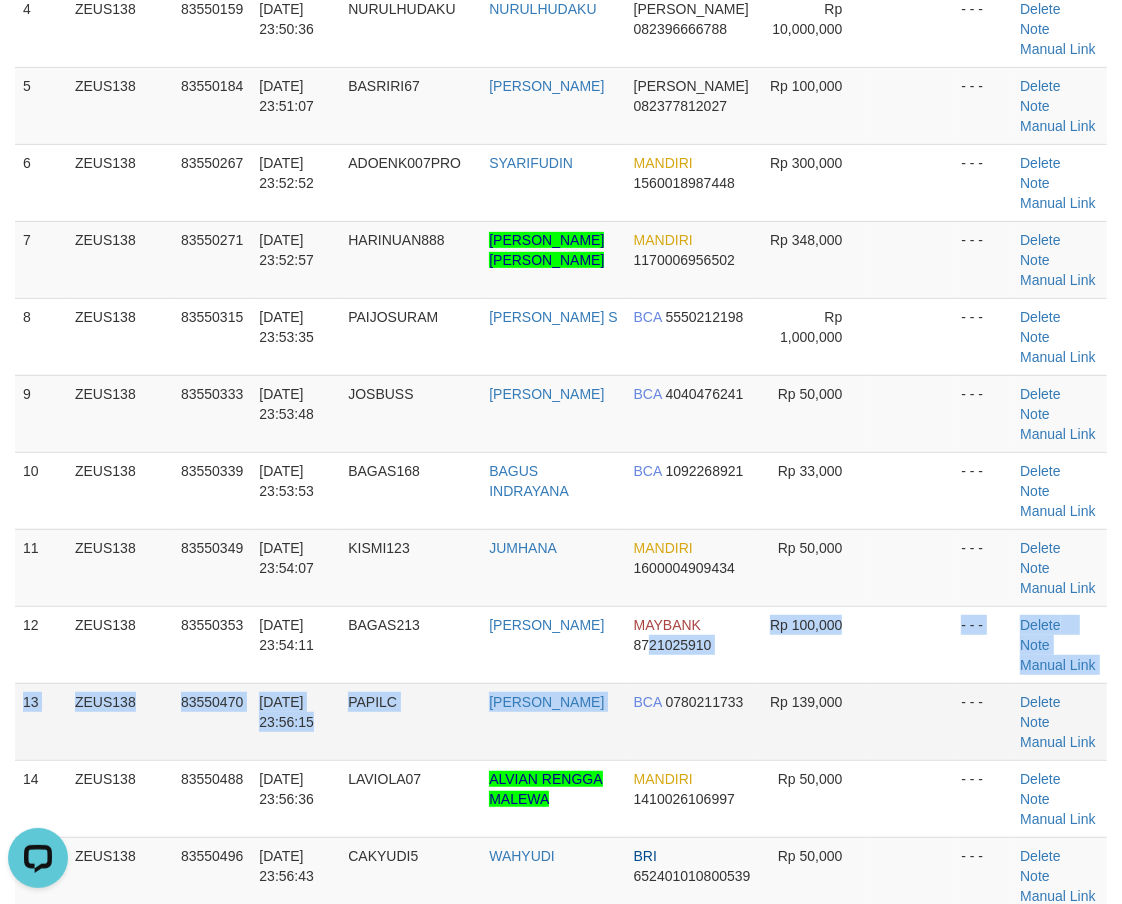 drag, startPoint x: 625, startPoint y: 747, endPoint x: 595, endPoint y: 685, distance: 68.8767 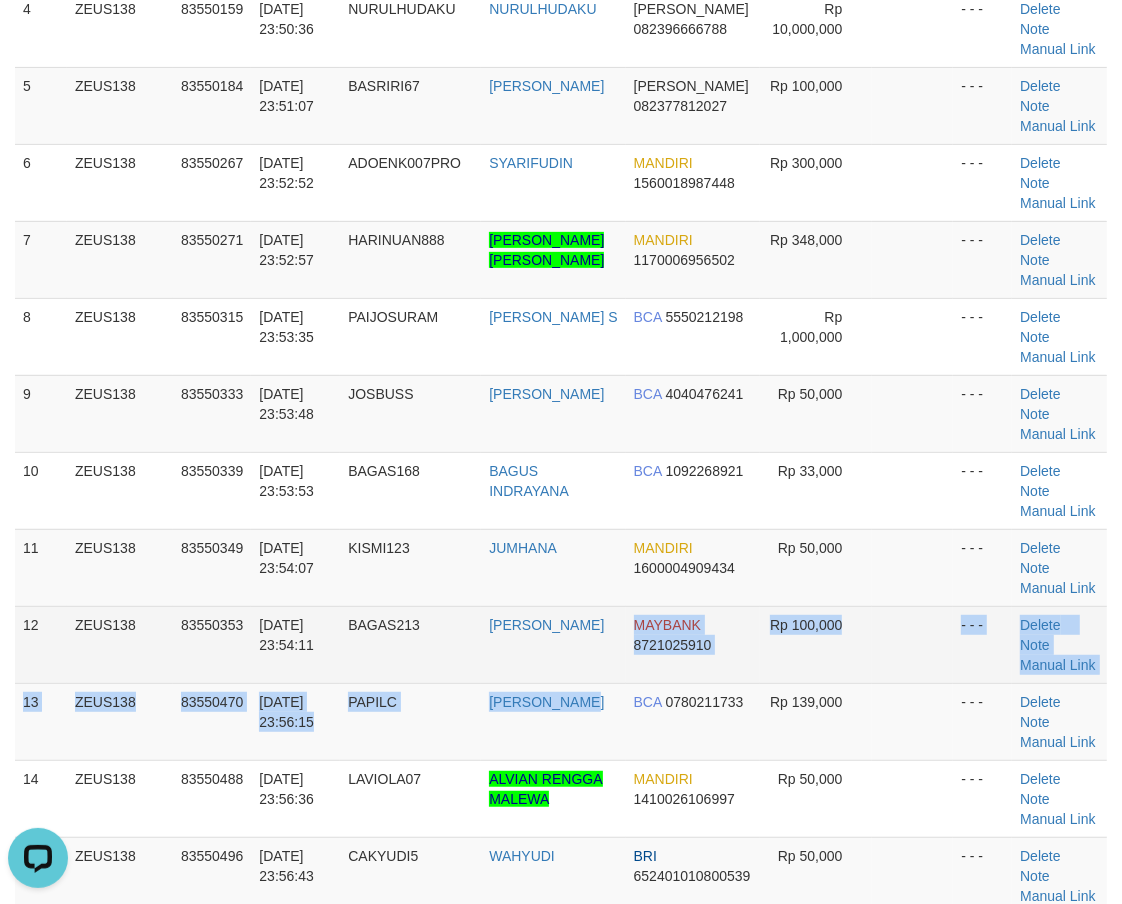 click on "1
ZEUS138
83550016
[DATE] 23:48:34
KUCINGZEUS
ASEP SUPARMAN
BCA
5221257775
Rp 100,000
- - -
[GEOGRAPHIC_DATA]
Note
Manual Link
2
ZEUS138
83550084
[DATE] 23:49:36
YOUREYES
SYALHADILLA SEKARI
BCA
2190129686
Rp 50,000
- - -
Delete Note" at bounding box center [561, 414] 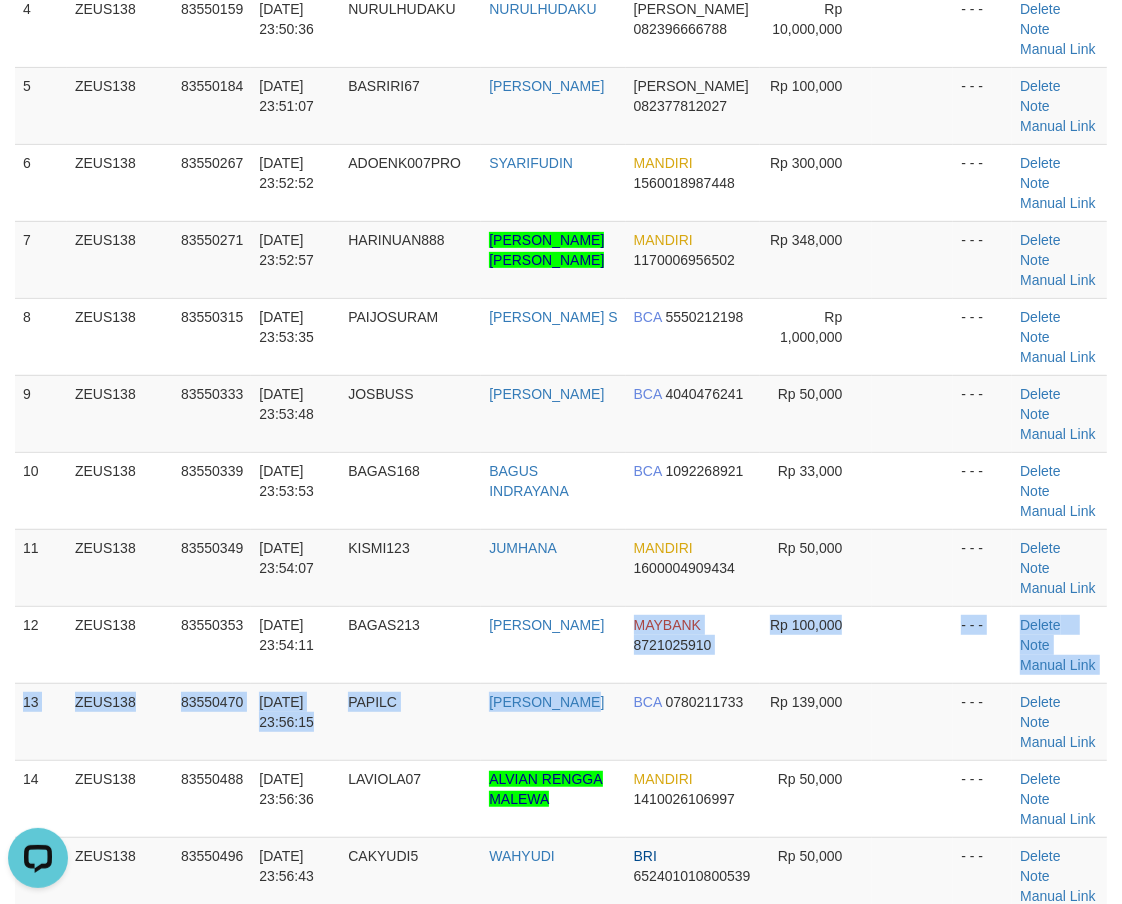 scroll, scrollTop: 787, scrollLeft: 0, axis: vertical 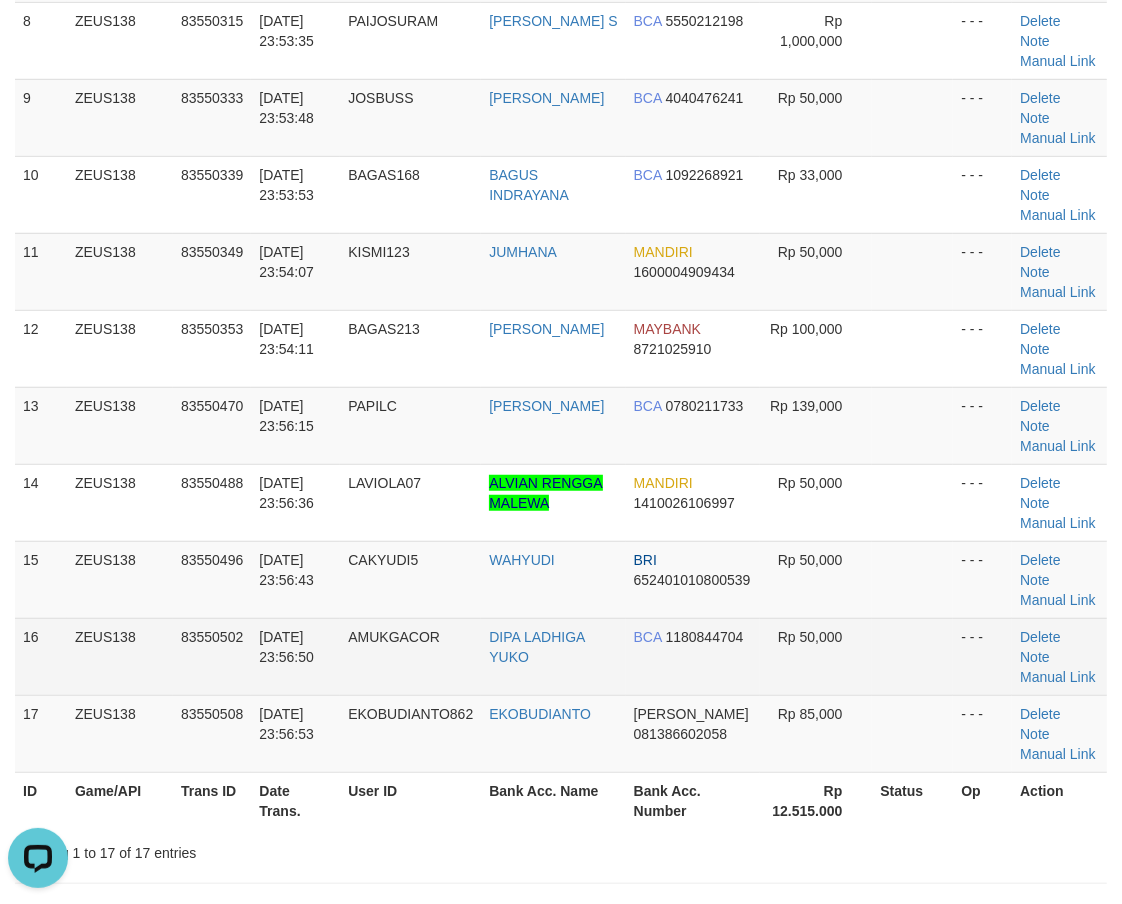 click on "BCA
1180844704" at bounding box center (693, 656) 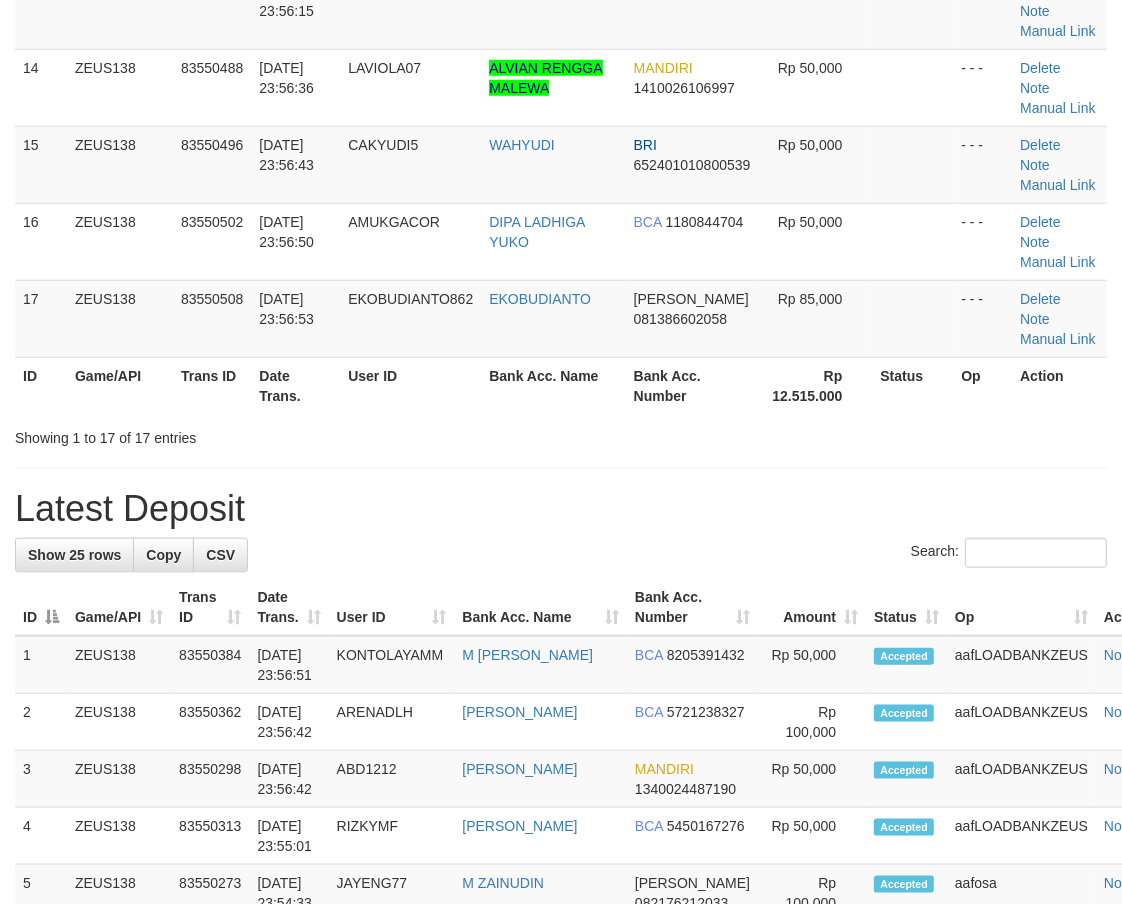 scroll, scrollTop: 787, scrollLeft: 0, axis: vertical 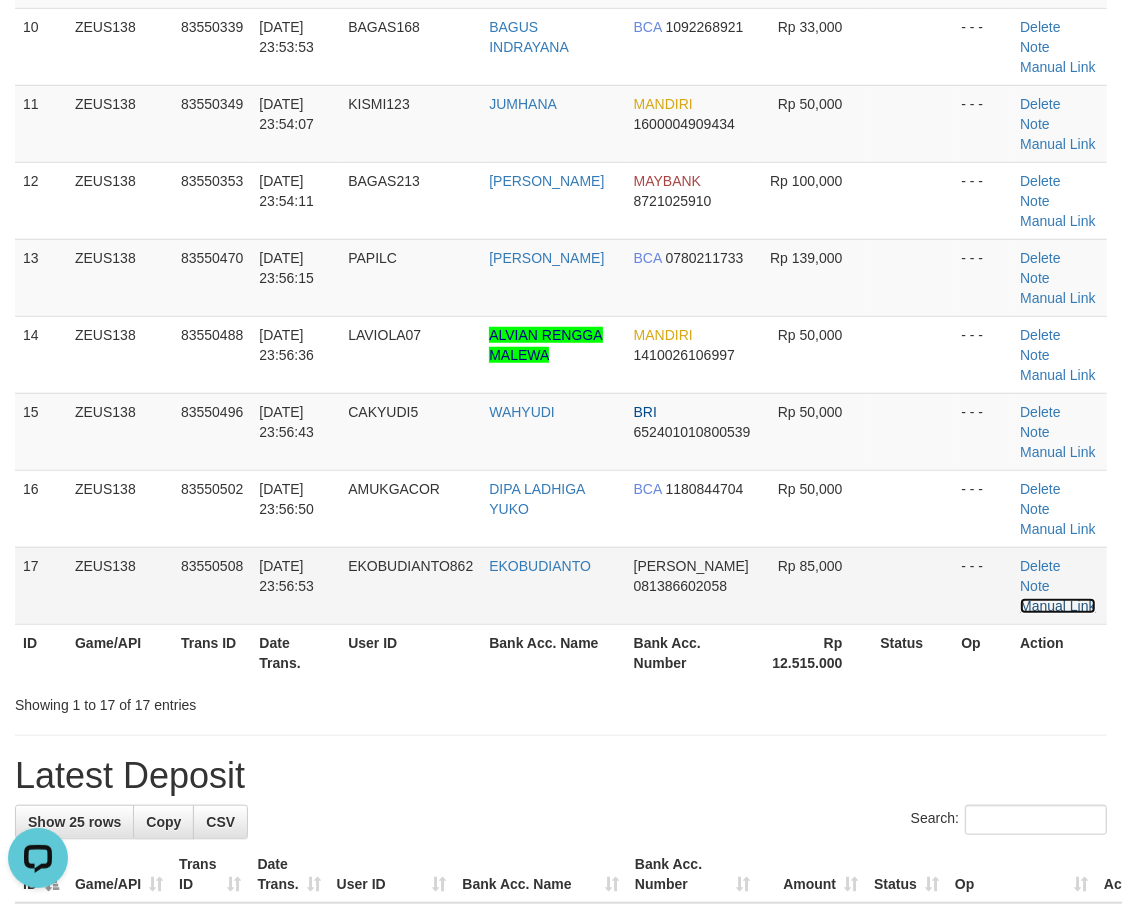 click on "Manual Link" at bounding box center [1058, 606] 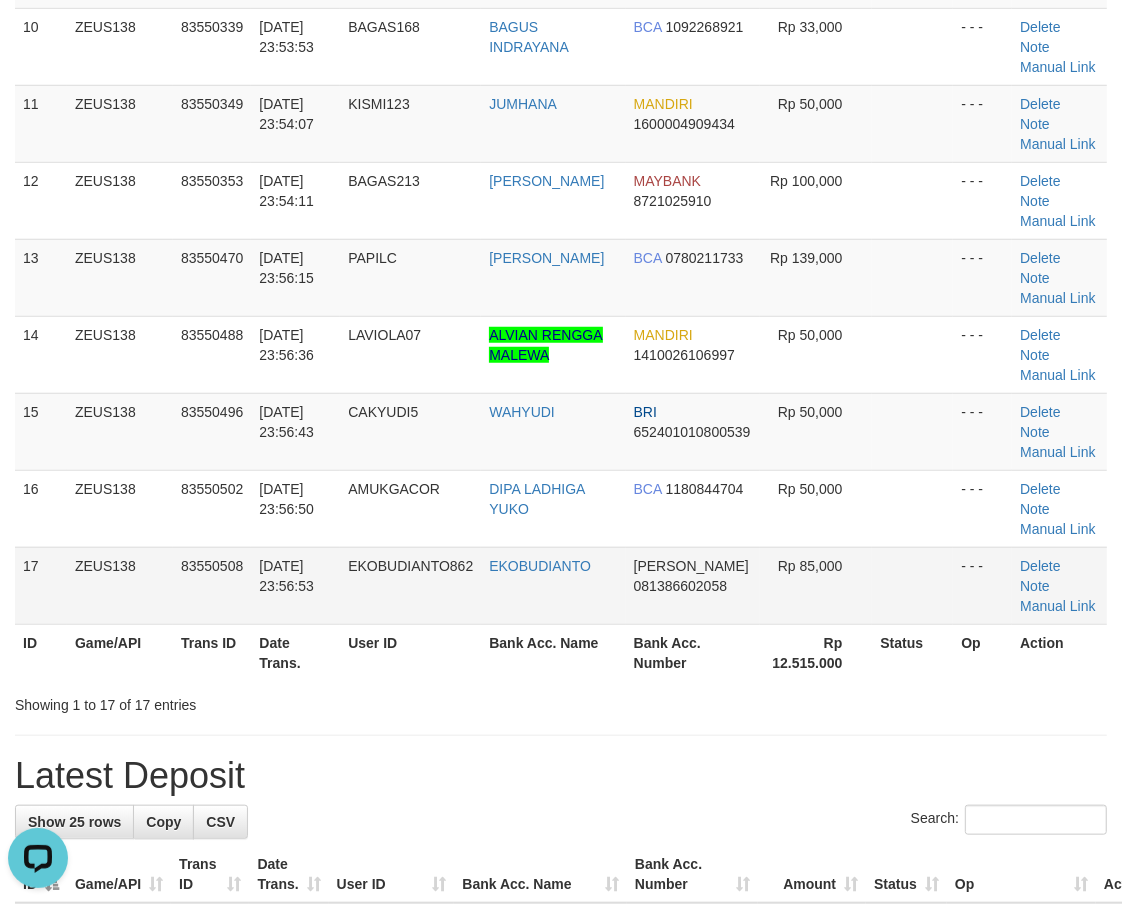 click at bounding box center [912, 585] 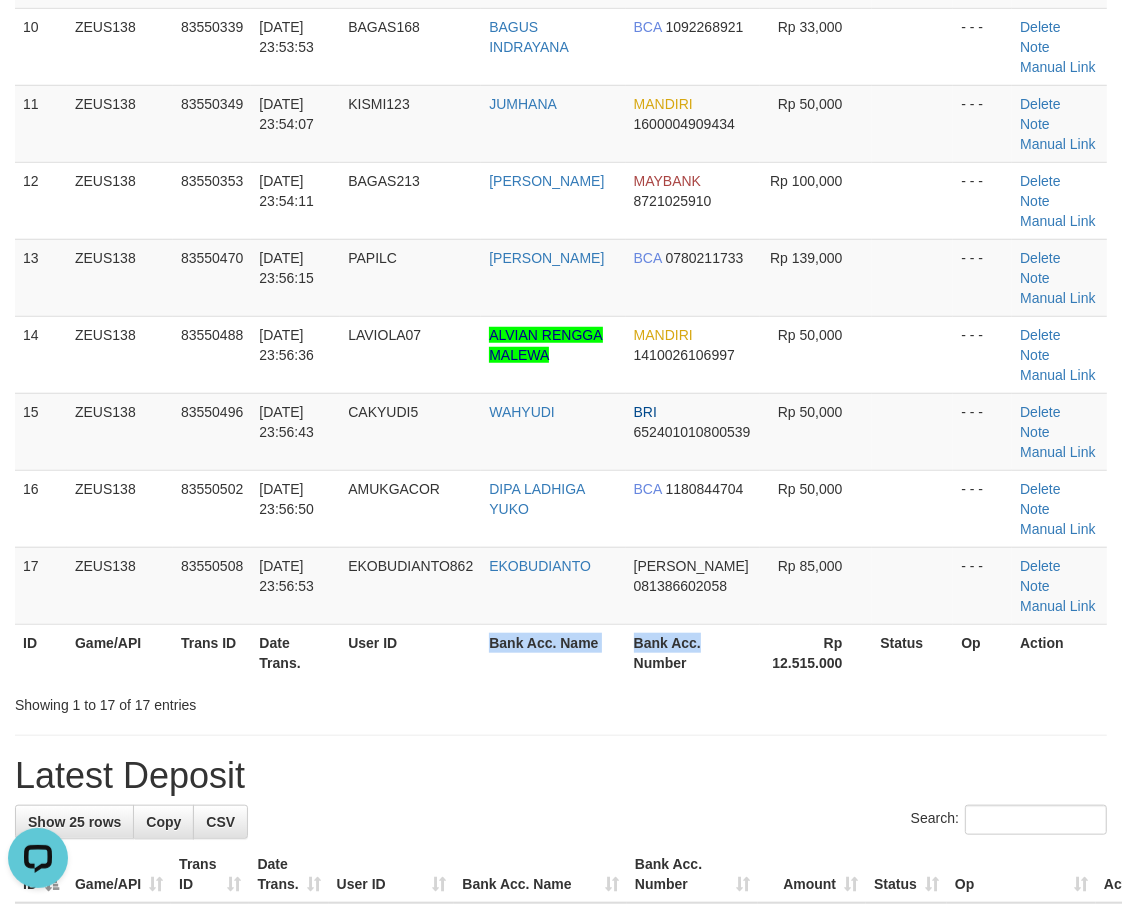 click on "ID Game/API Trans ID Date Trans. User ID Bank Acc. Name Bank Acc. Number Rp 12.515.000 Status Op Action" at bounding box center (561, 652) 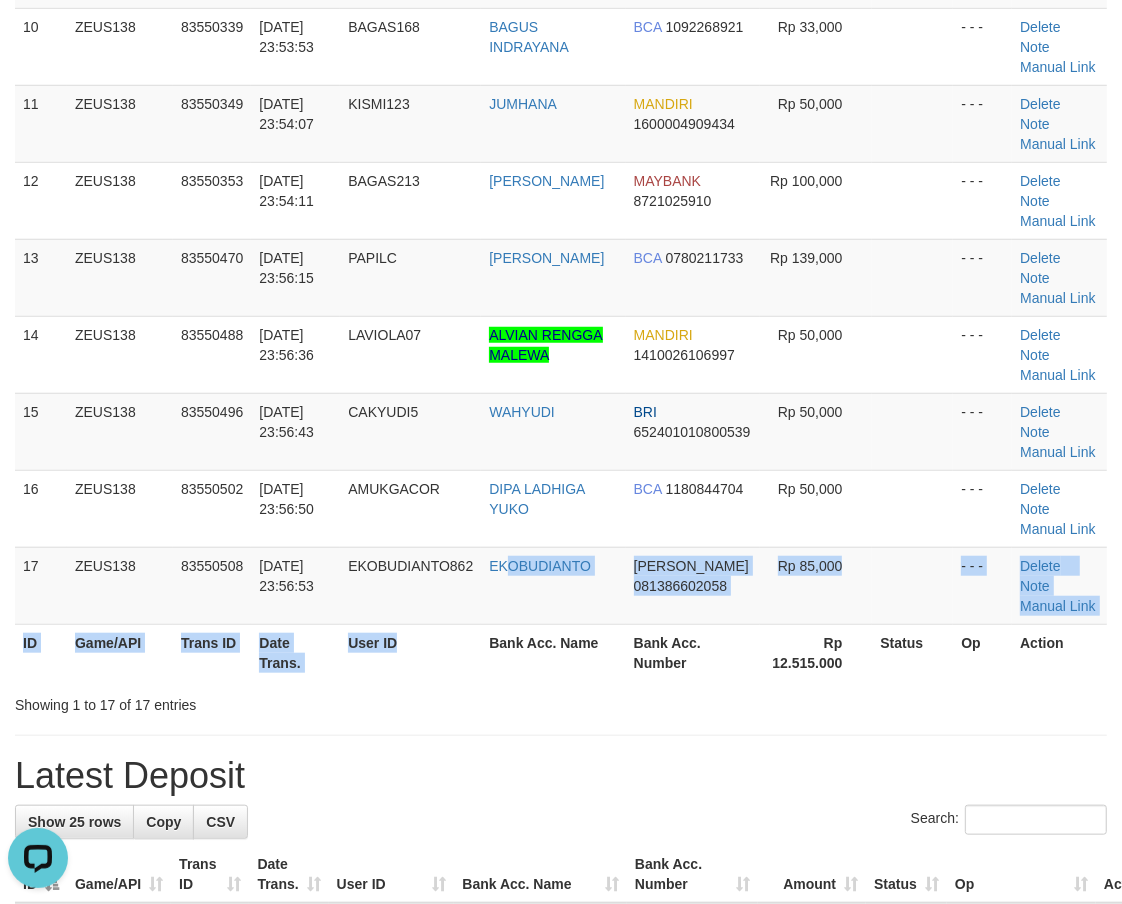 drag, startPoint x: 503, startPoint y: 597, endPoint x: 415, endPoint y: 672, distance: 115.62439 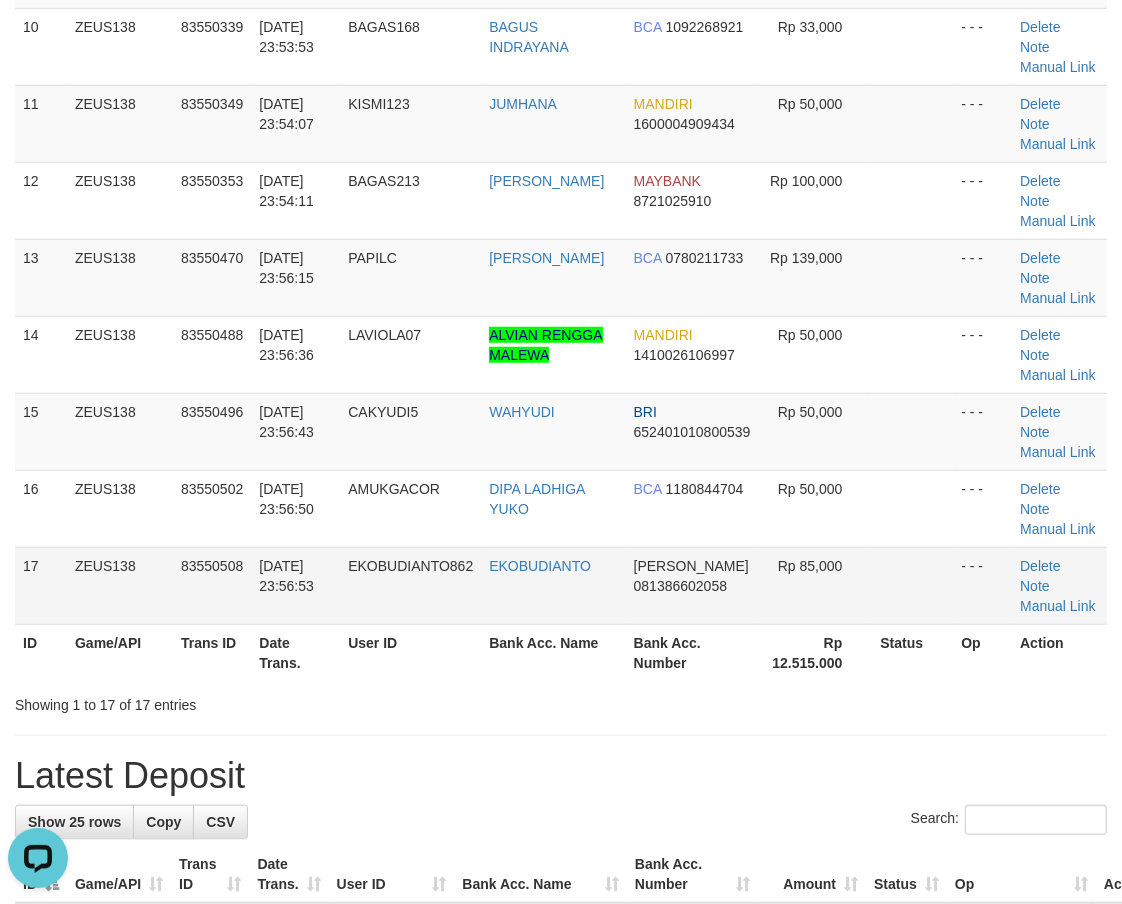 drag, startPoint x: 411, startPoint y: 595, endPoint x: 433, endPoint y: 590, distance: 22.561028 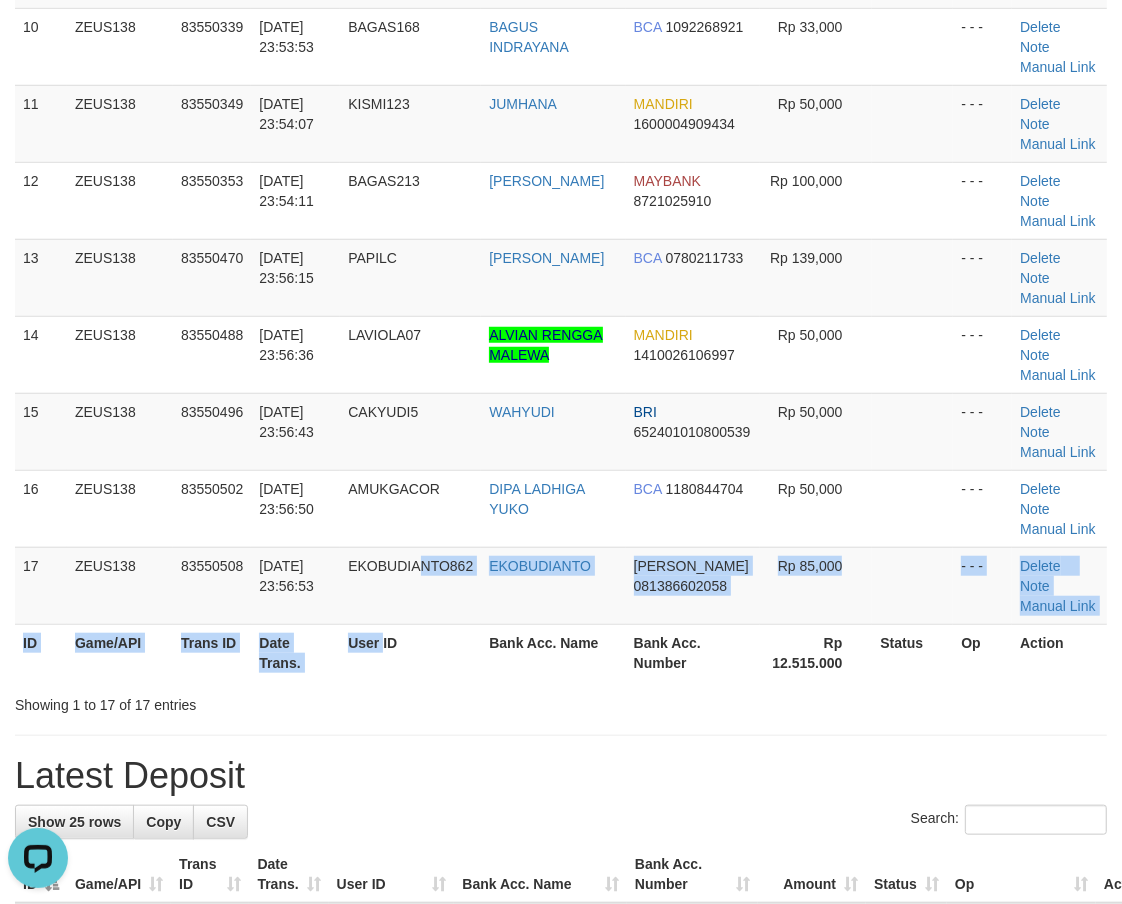 drag, startPoint x: 382, startPoint y: 656, endPoint x: 251, endPoint y: 643, distance: 131.64346 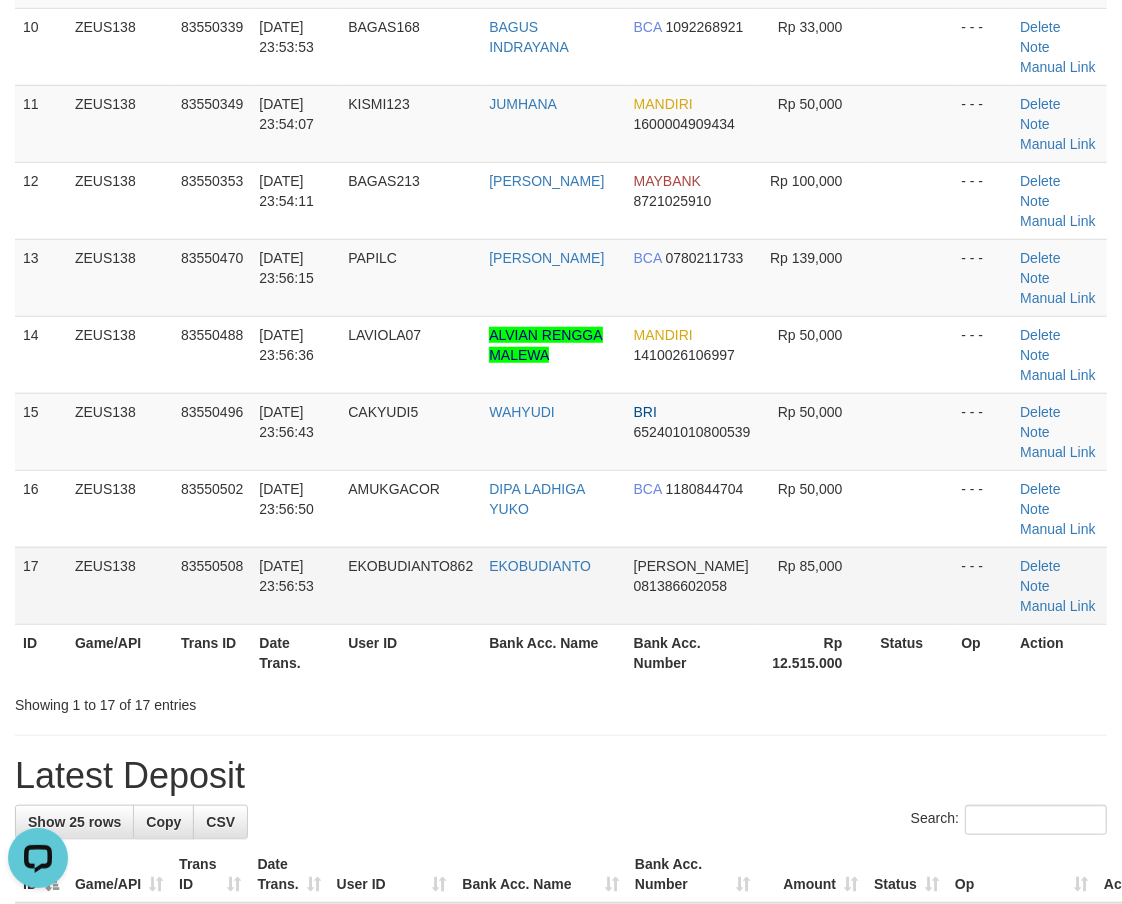 drag, startPoint x: 348, startPoint y: 586, endPoint x: 325, endPoint y: 610, distance: 33.24154 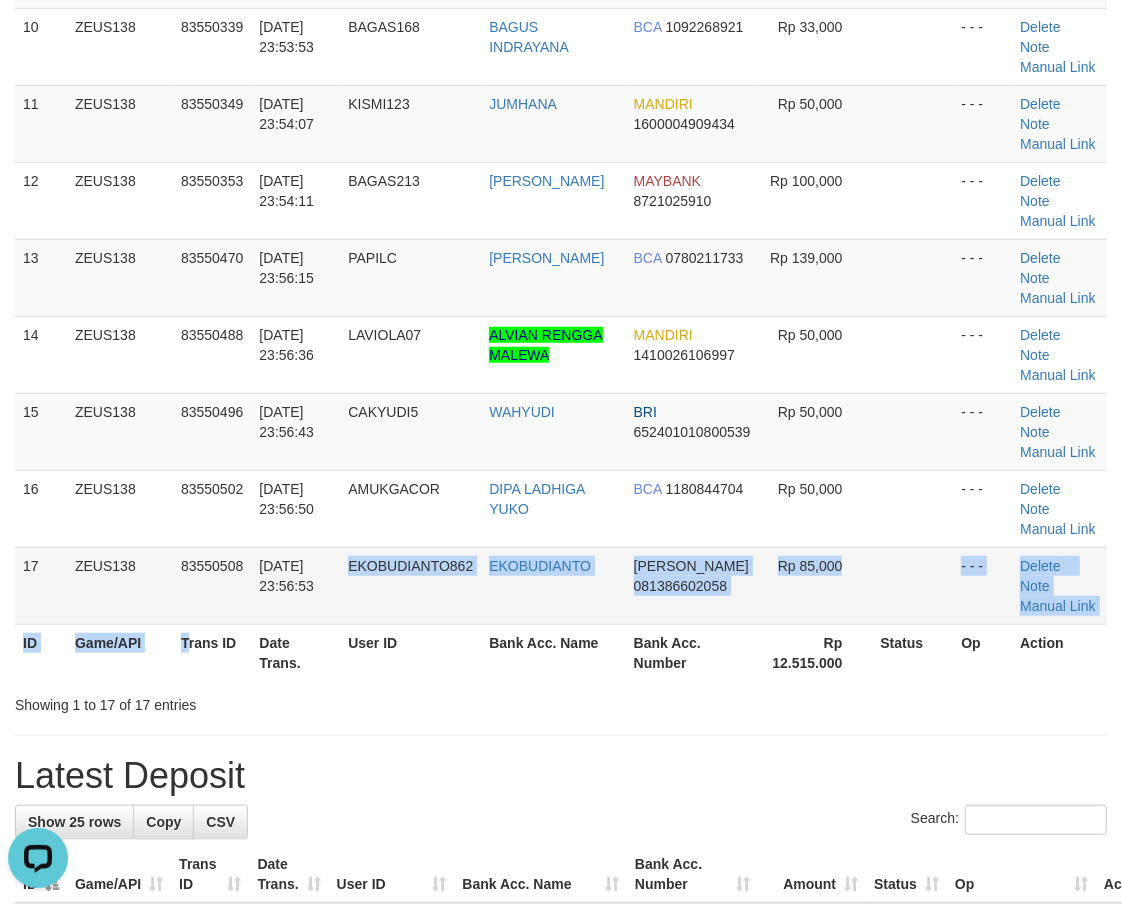 drag, startPoint x: 325, startPoint y: 610, endPoint x: 188, endPoint y: 615, distance: 137.09122 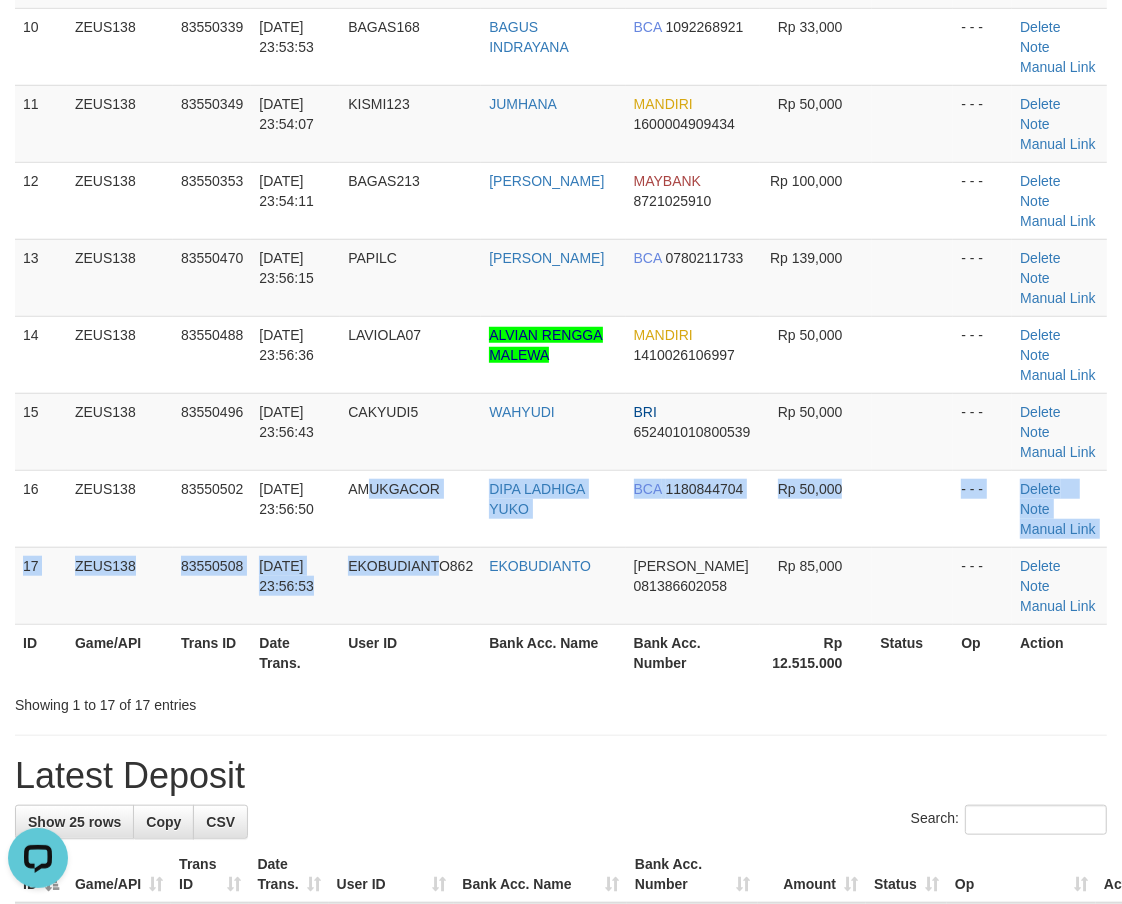 drag, startPoint x: 445, startPoint y: 554, endPoint x: 454, endPoint y: 646, distance: 92.43917 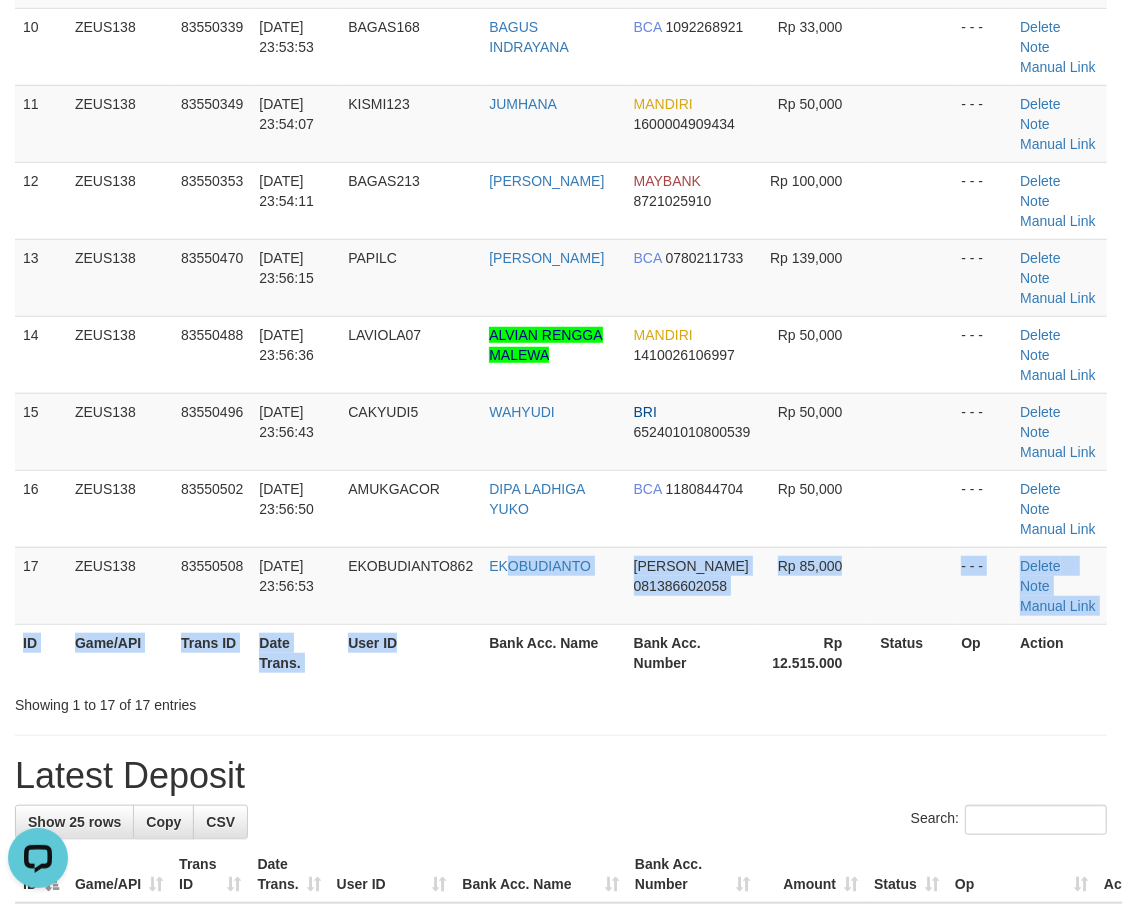 drag, startPoint x: 454, startPoint y: 646, endPoint x: 261, endPoint y: 633, distance: 193.43733 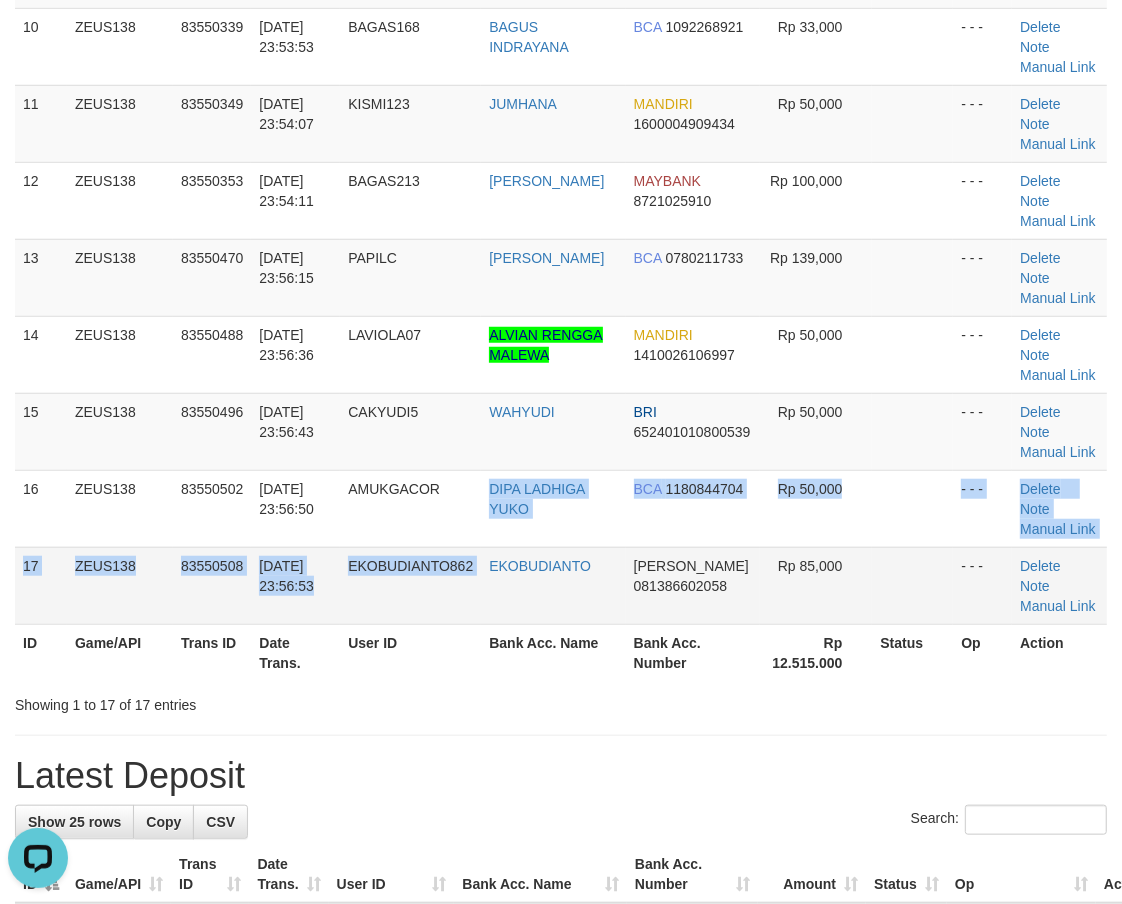 click on "1
ZEUS138
83550016
13/07/2025 23:48:34
KUCINGZEUS
ASEP SUPARMAN
BCA
5221257775
Rp 100,000
- - -
Delete
Note
Manual Link
2
ZEUS138
83550084
13/07/2025 23:49:36
YOUREYES
SYALHADILLA SEKARI
BCA
2190129686
Rp 50,000
- - -
Delete Note" at bounding box center [561, -30] 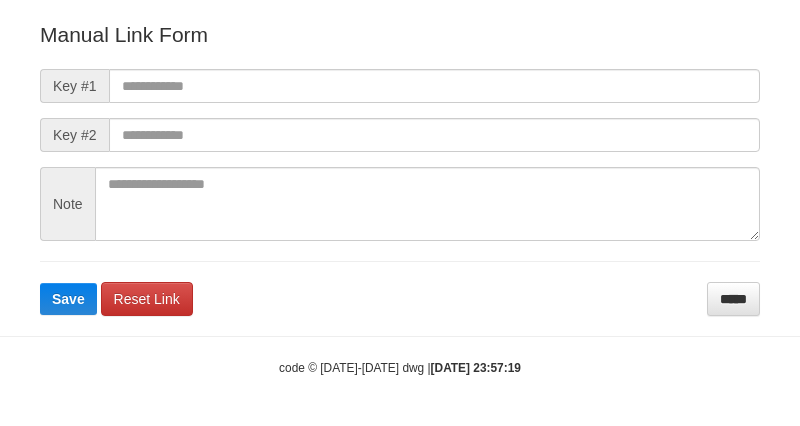 scroll, scrollTop: 222, scrollLeft: 0, axis: vertical 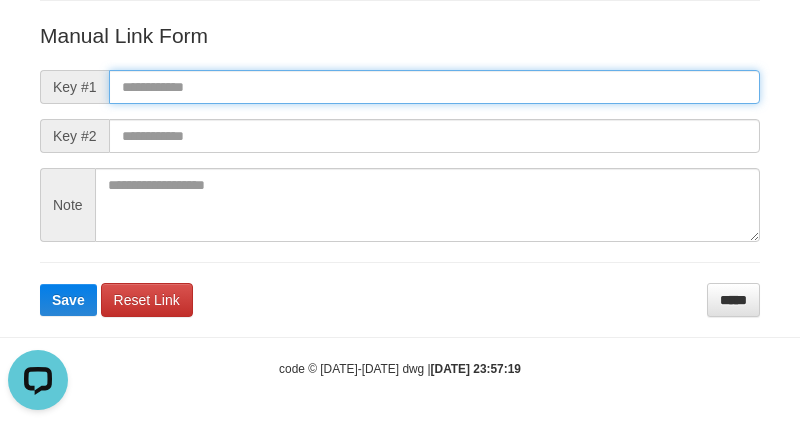 click at bounding box center (434, 87) 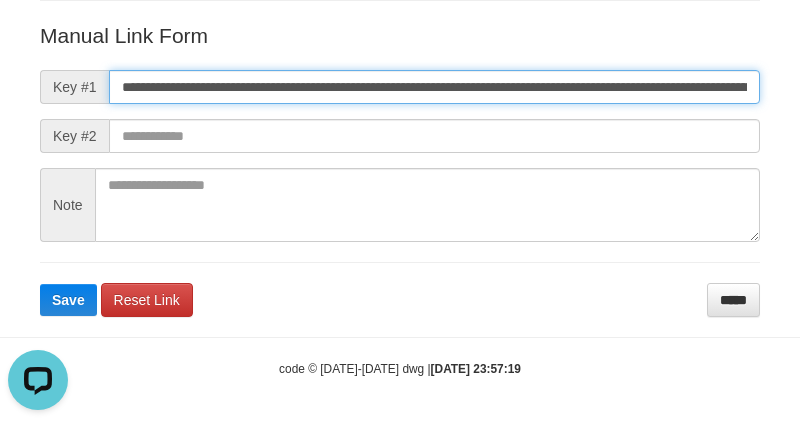scroll, scrollTop: 0, scrollLeft: 1136, axis: horizontal 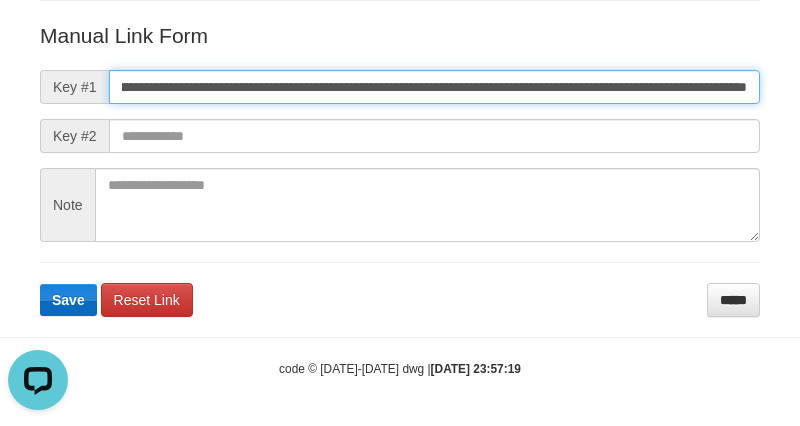 type on "**********" 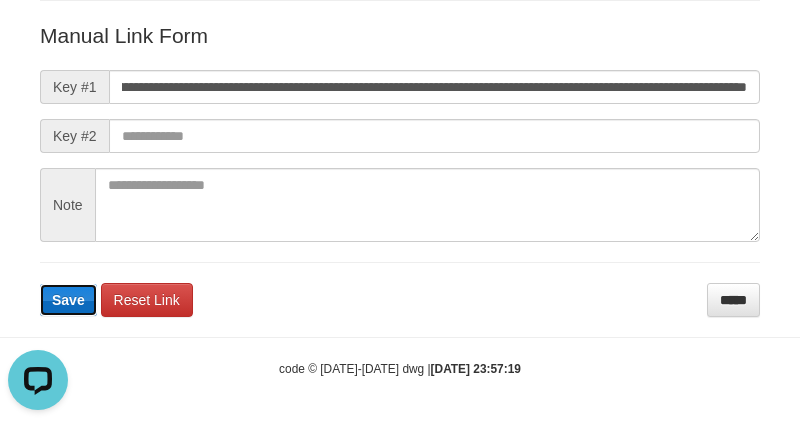 scroll, scrollTop: 0, scrollLeft: 0, axis: both 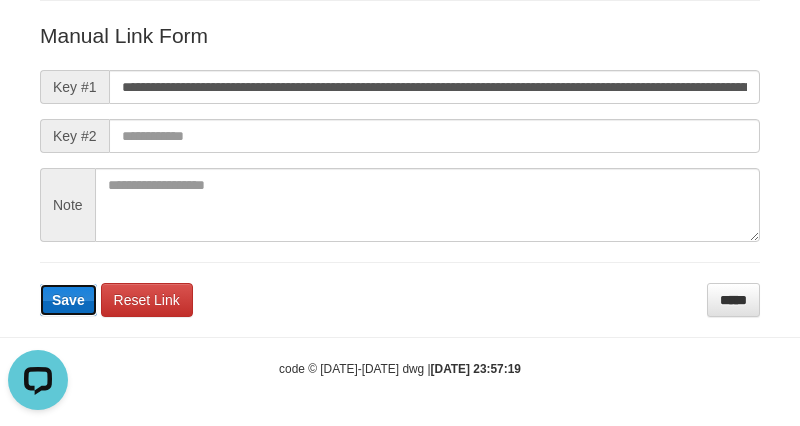 drag, startPoint x: 58, startPoint y: 287, endPoint x: 806, endPoint y: 193, distance: 753.8833 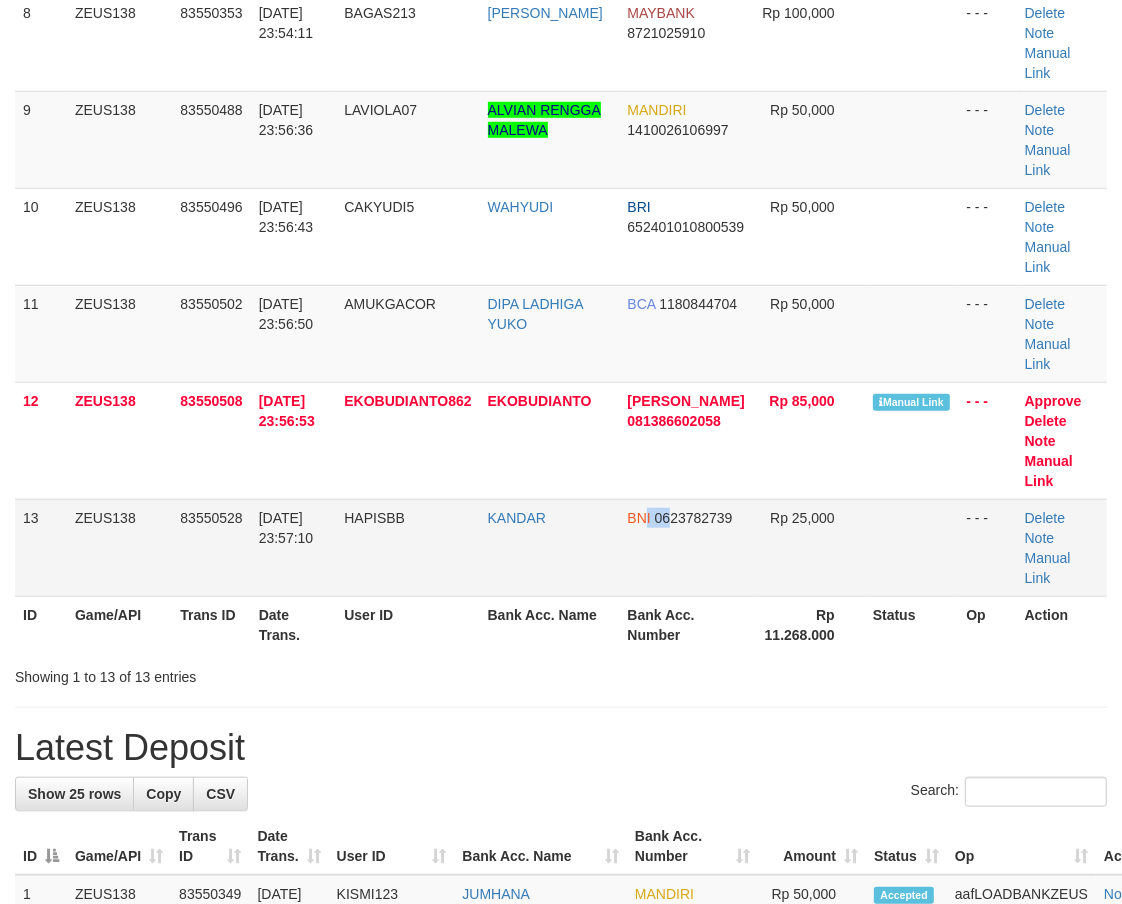 click on "BNI
0623782739" at bounding box center [686, 547] 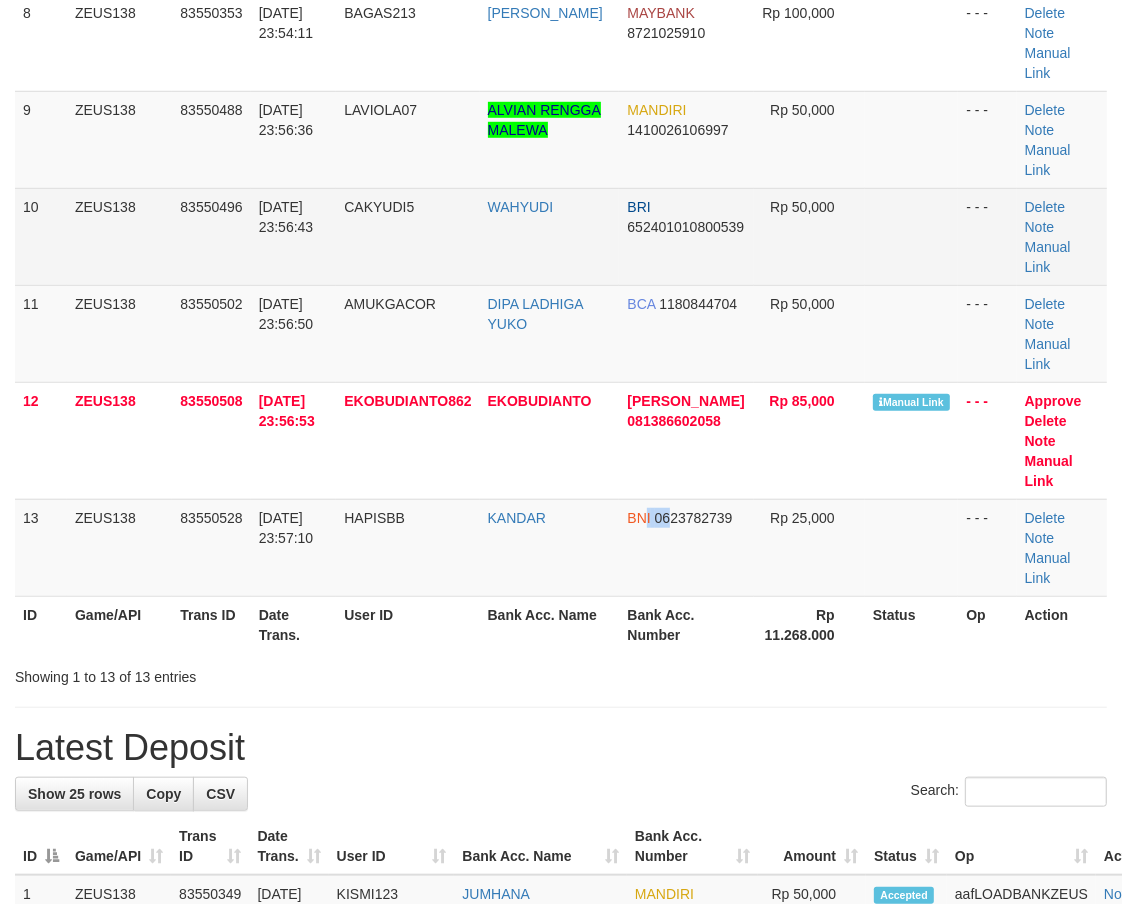 scroll, scrollTop: 638, scrollLeft: 0, axis: vertical 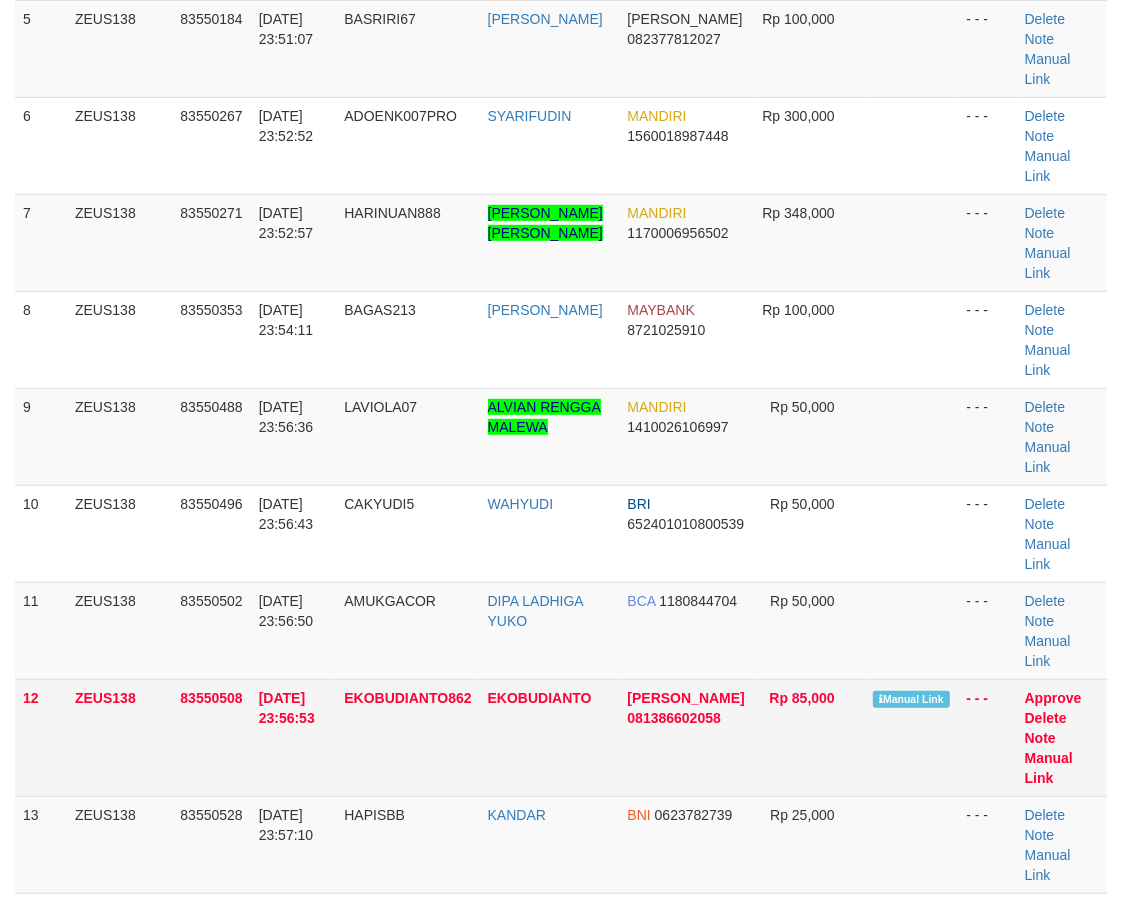 drag, startPoint x: 736, startPoint y: 598, endPoint x: 696, endPoint y: 700, distance: 109.56277 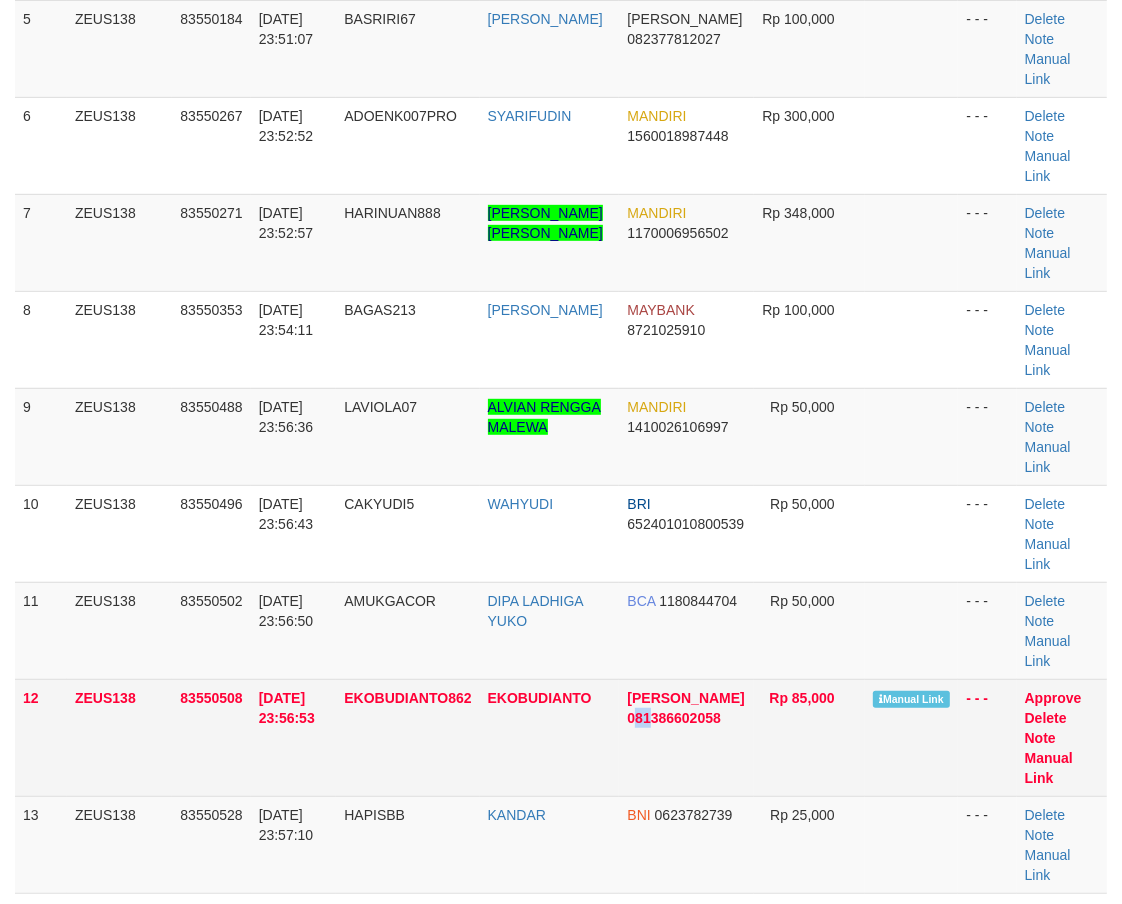drag, startPoint x: 641, startPoint y: 714, endPoint x: 643, endPoint y: 687, distance: 27.073973 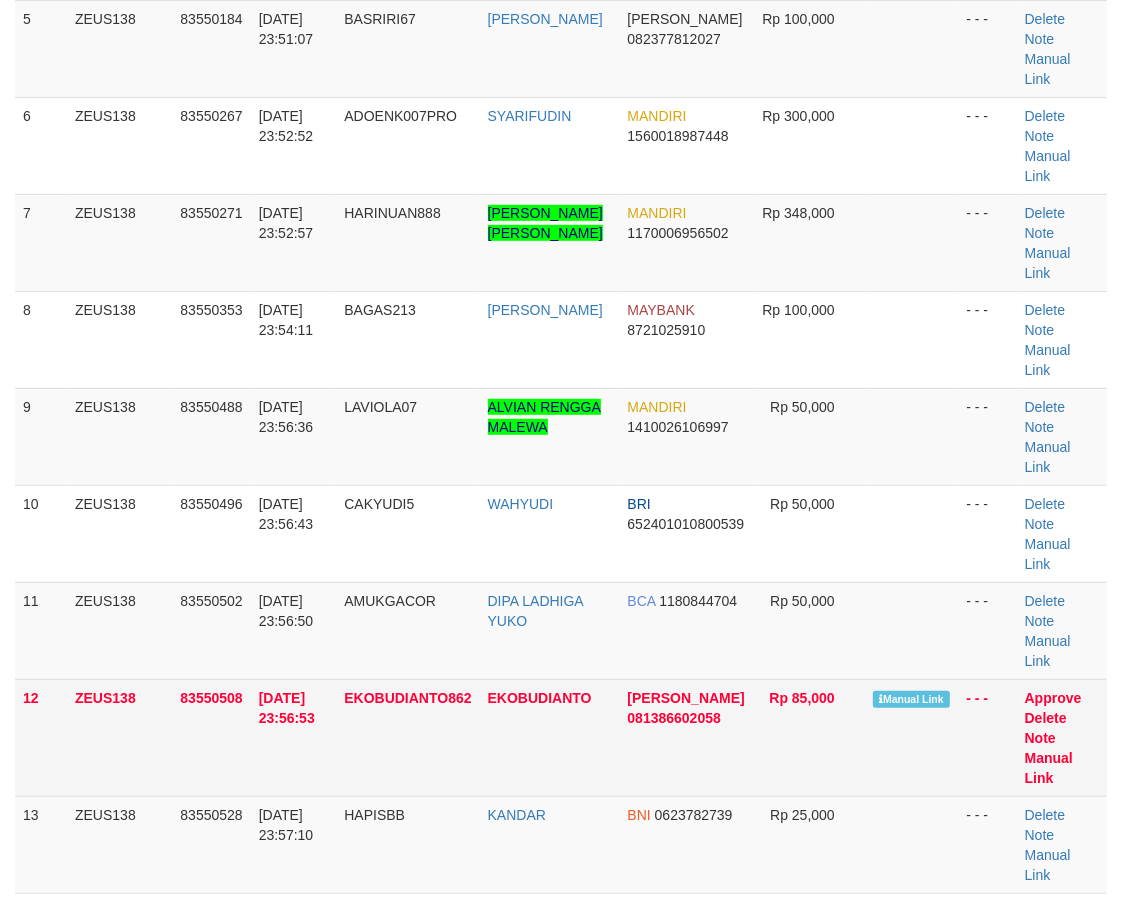 click on "1
ZEUS138
83550016
13/07/2025 23:48:34
KUCINGZEUS
ASEP SUPARMAN
BCA
5221257775
Rp 100,000
- - -
Delete
Note
Manual Link
2
ZEUS138
83550084
13/07/2025 23:49:36
YOUREYES
SYALHADILLA SEKARI
BCA
2190129686
Rp 50,000
- - -
Delete
Note" at bounding box center [561, 253] 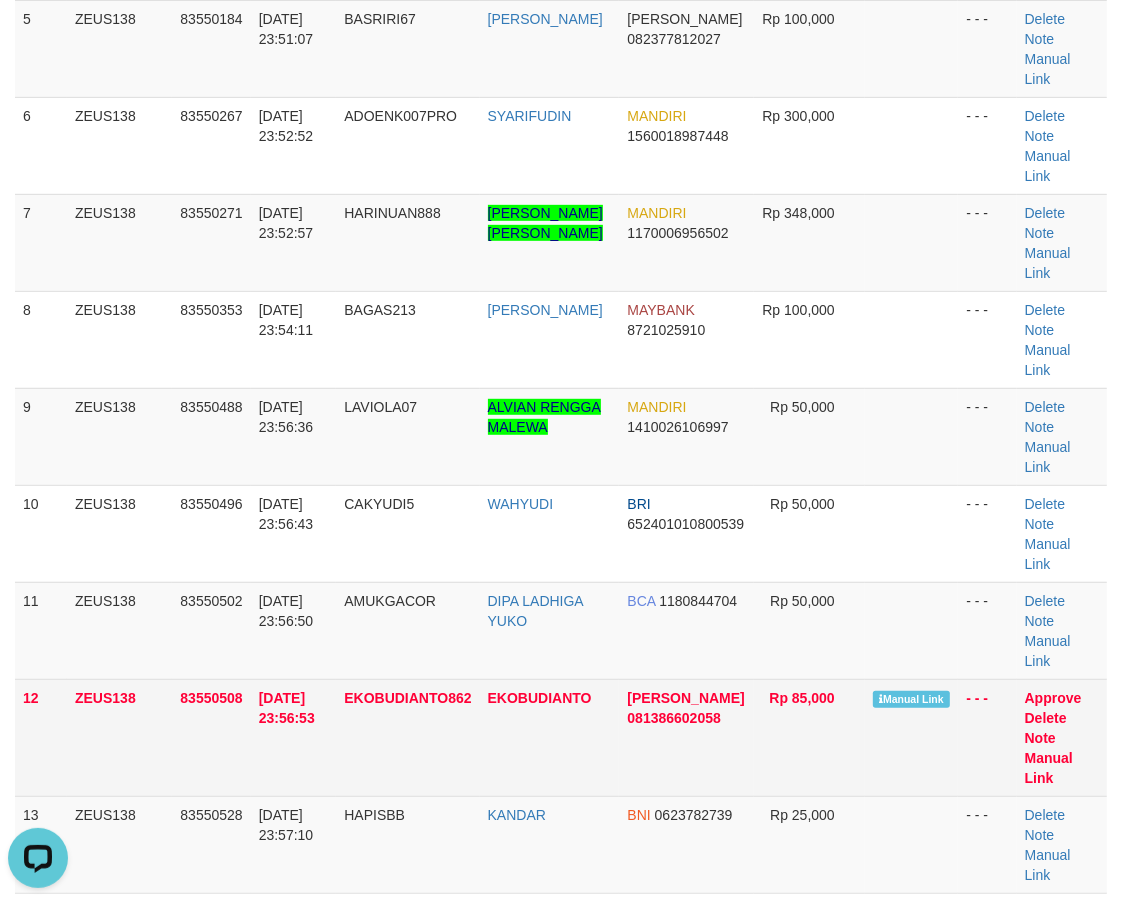 scroll, scrollTop: 0, scrollLeft: 0, axis: both 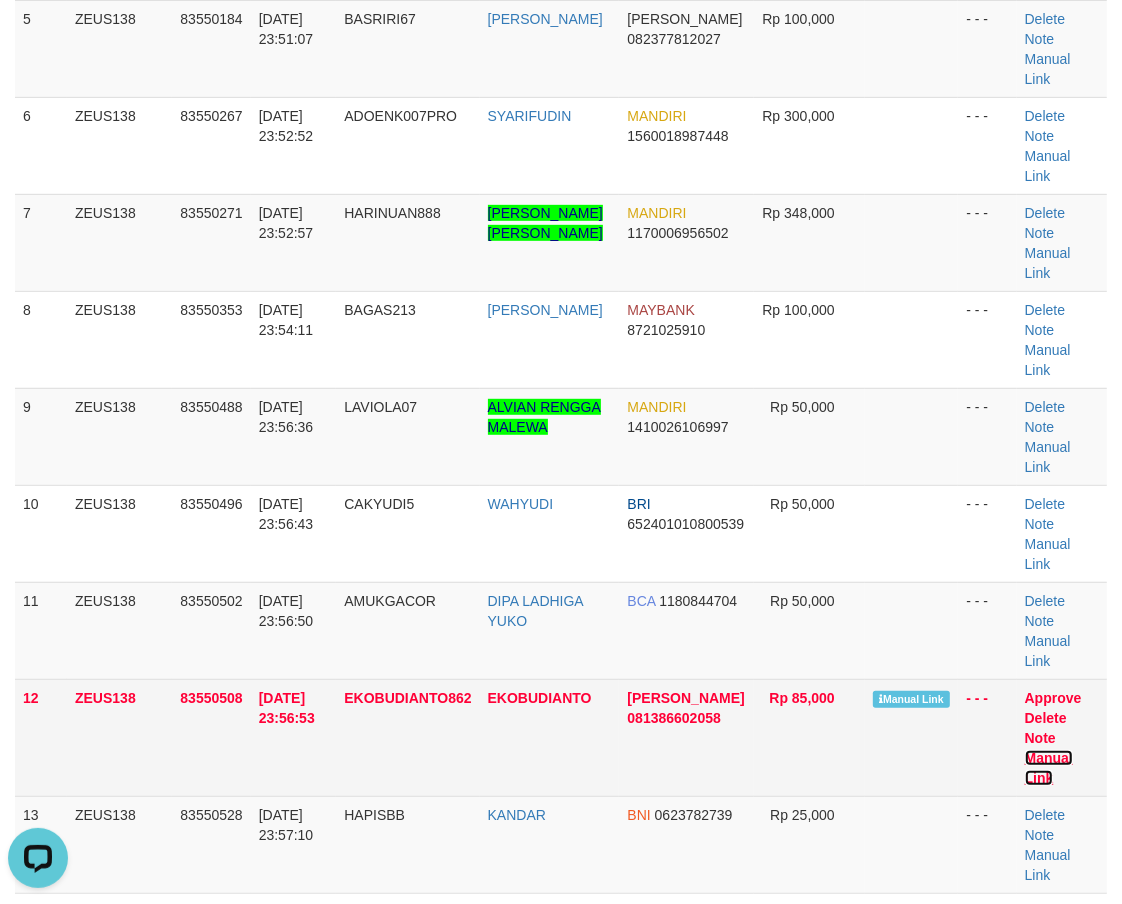 click on "Manual Link" at bounding box center (1049, 768) 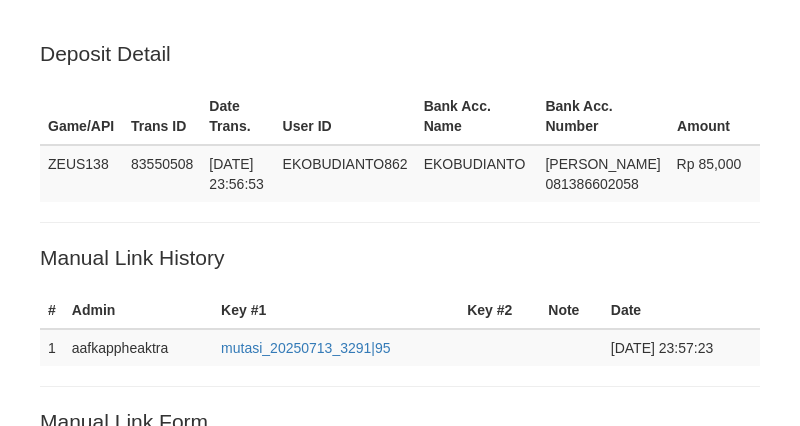 scroll, scrollTop: 520, scrollLeft: 0, axis: vertical 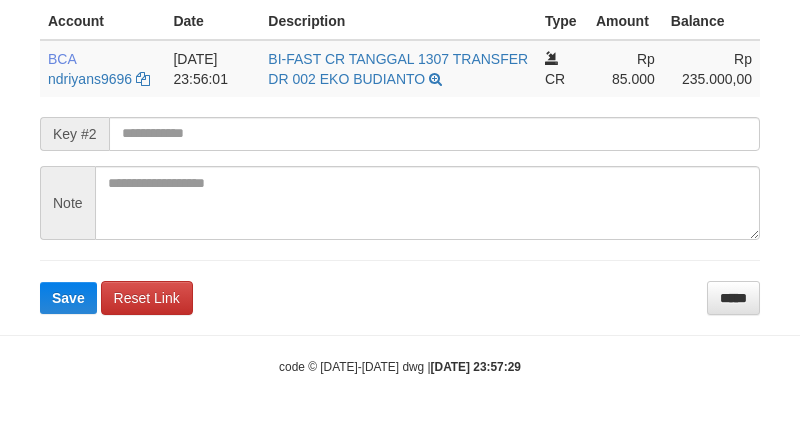 click on "**********" at bounding box center (400, 109) 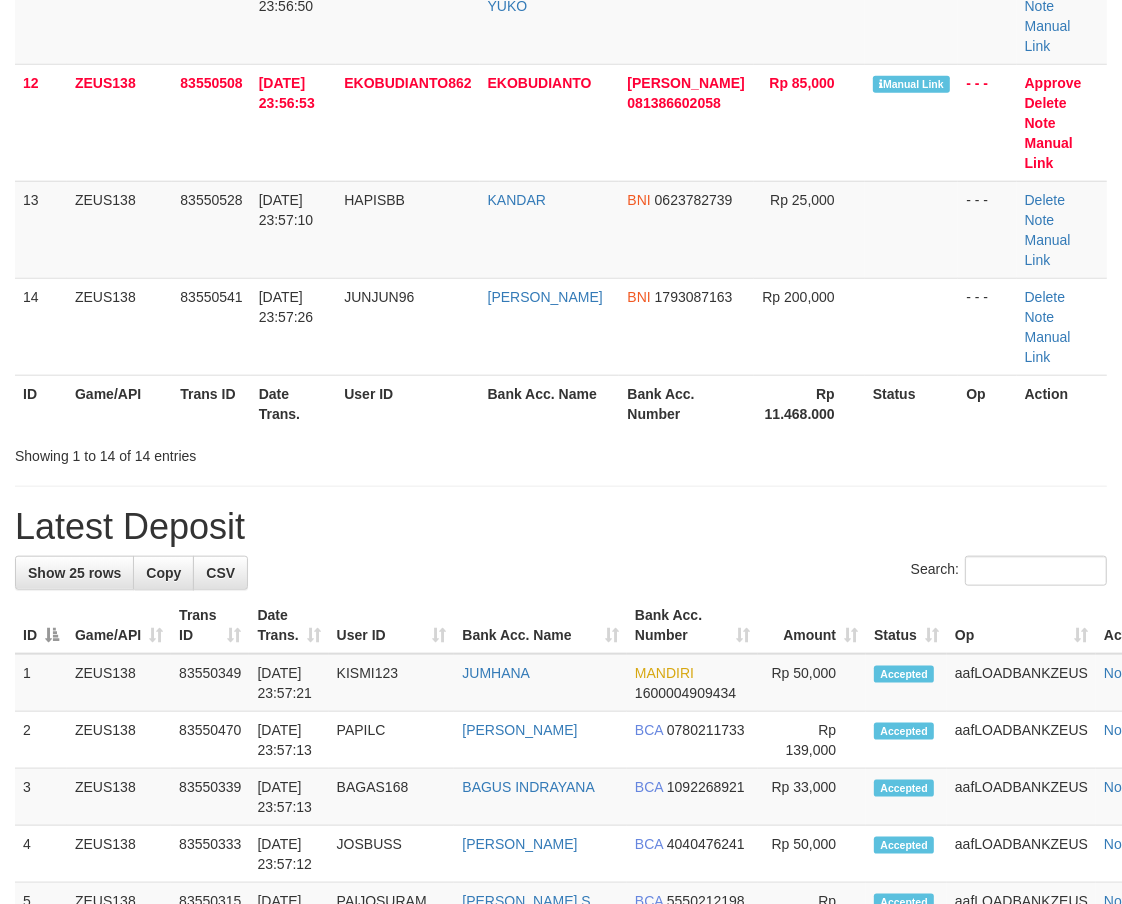 scroll, scrollTop: 638, scrollLeft: 0, axis: vertical 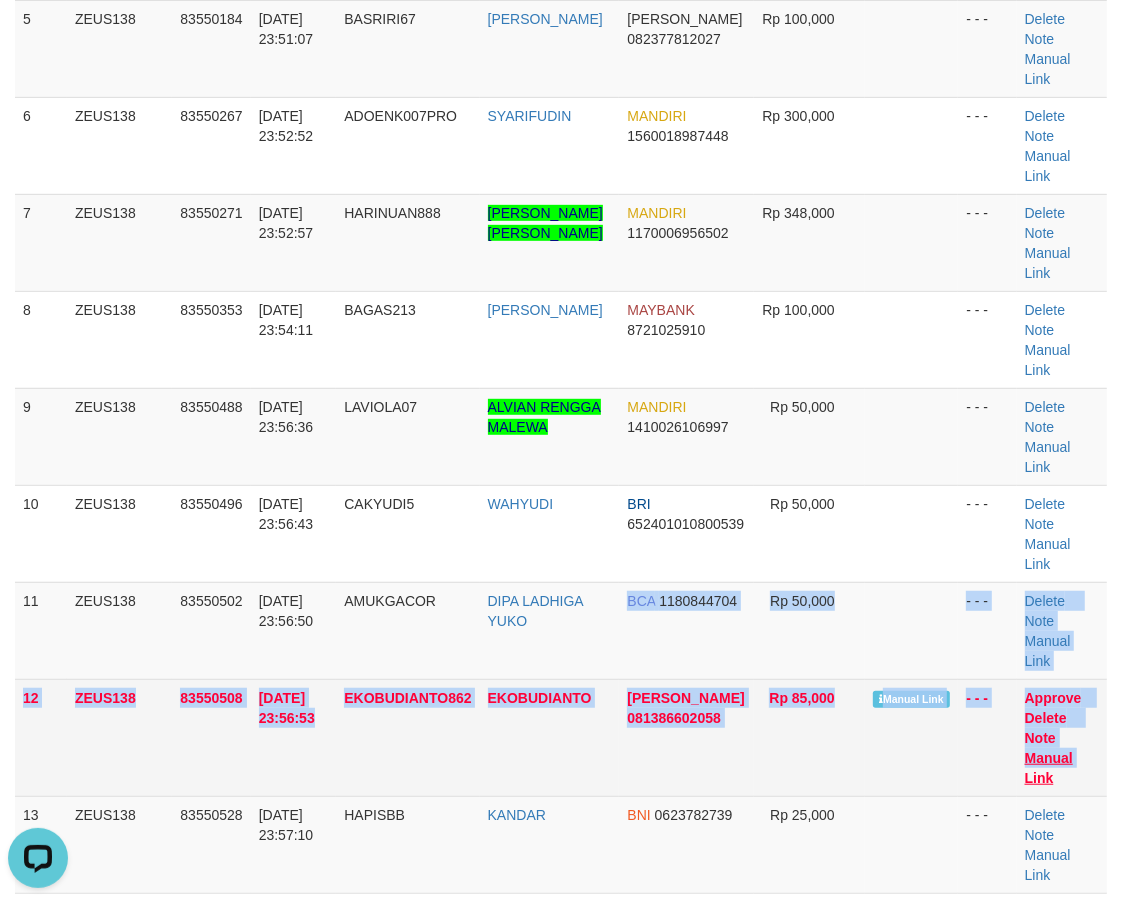 drag, startPoint x: 818, startPoint y: 703, endPoint x: 1034, endPoint y: 782, distance: 229.99348 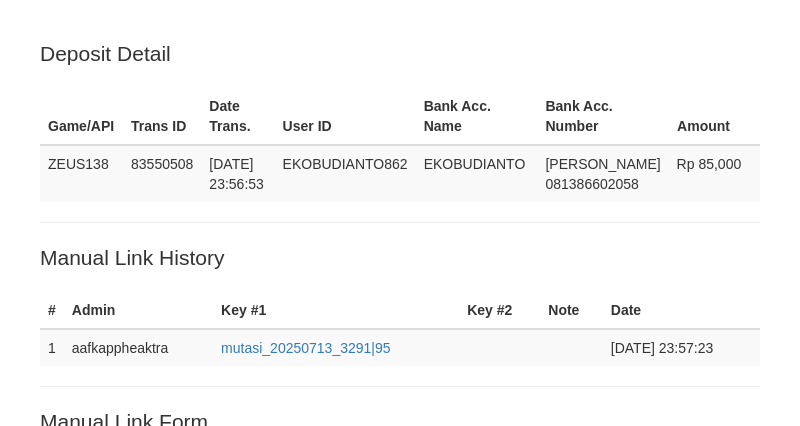 click on "**********" at bounding box center (400, 612) 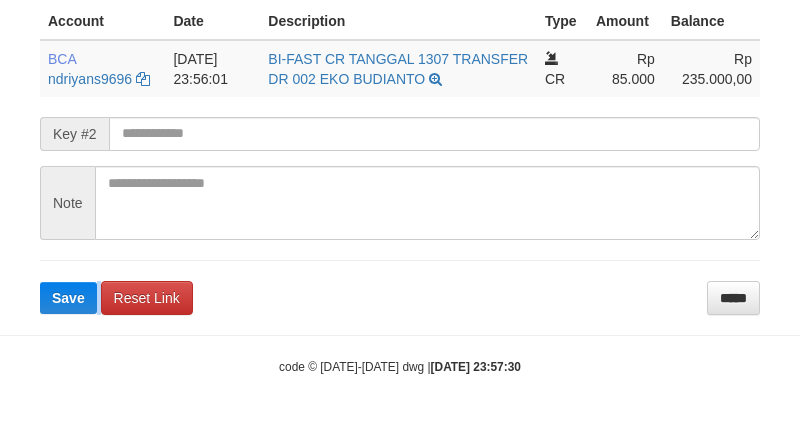 click on "**********" at bounding box center (400, 109) 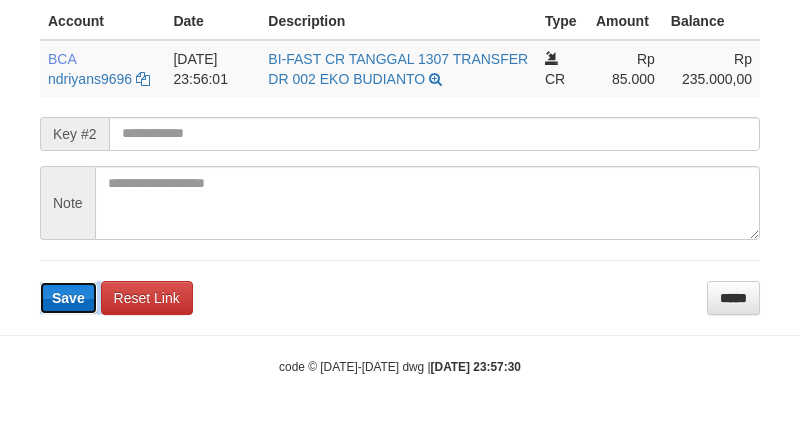 click on "Save" at bounding box center (68, 298) 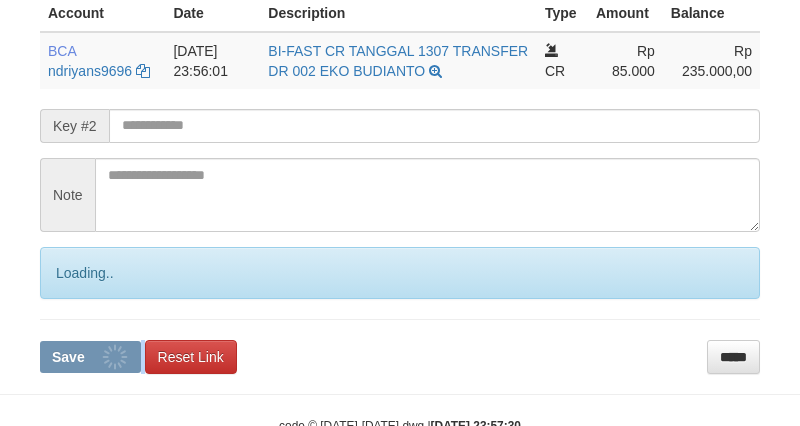 scroll, scrollTop: 586, scrollLeft: 0, axis: vertical 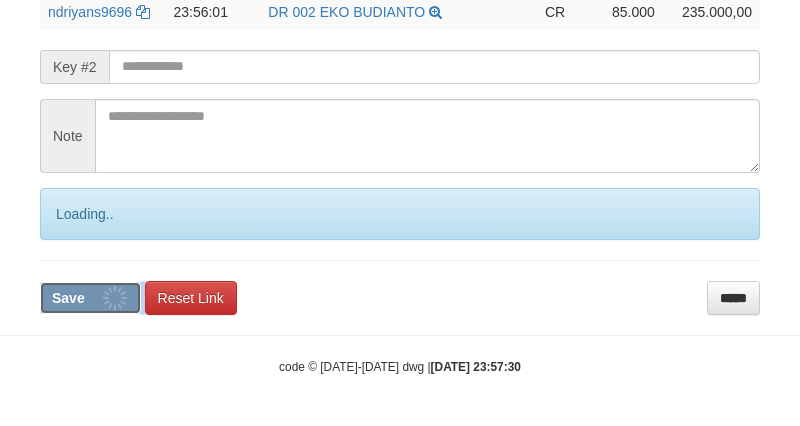 click on "Save" at bounding box center [90, 298] 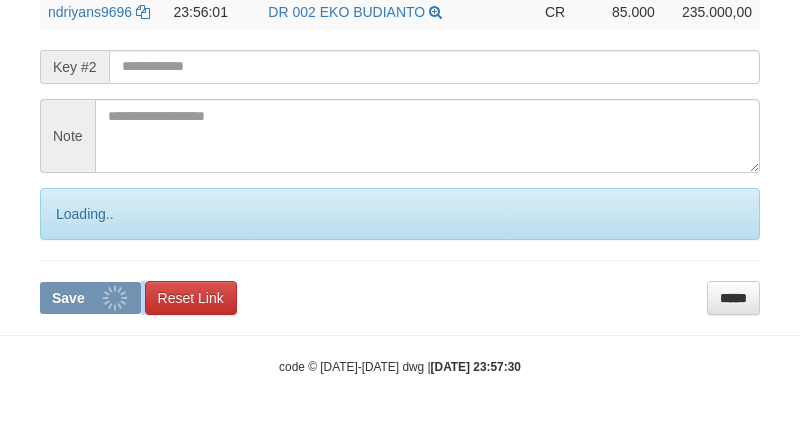 click on "Save" at bounding box center (90, 298) 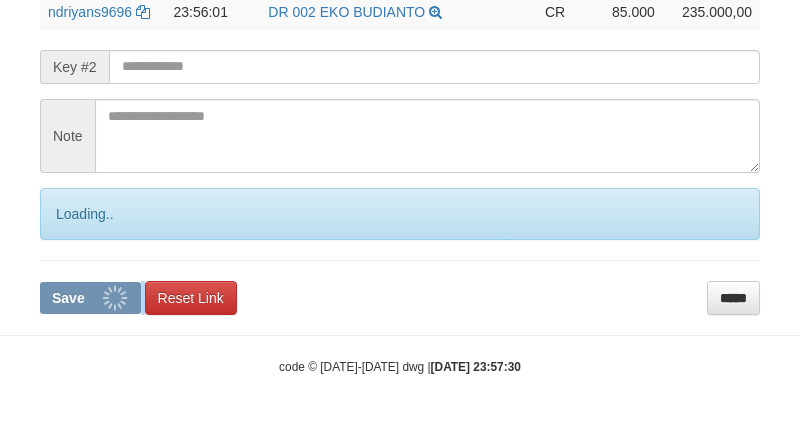 type 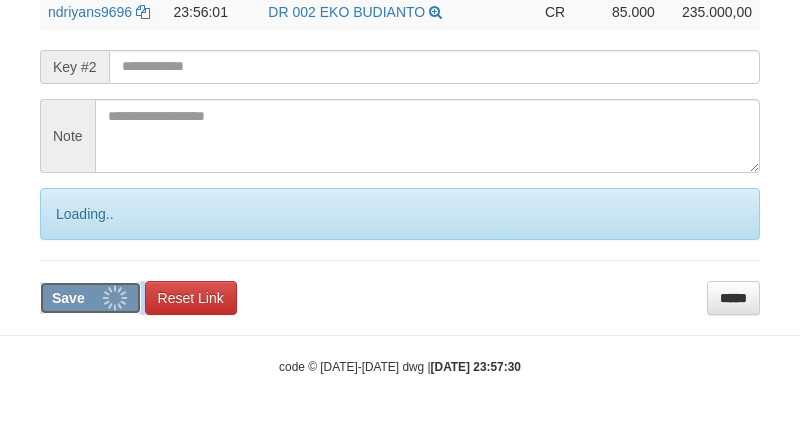 click on "Save" at bounding box center [68, 298] 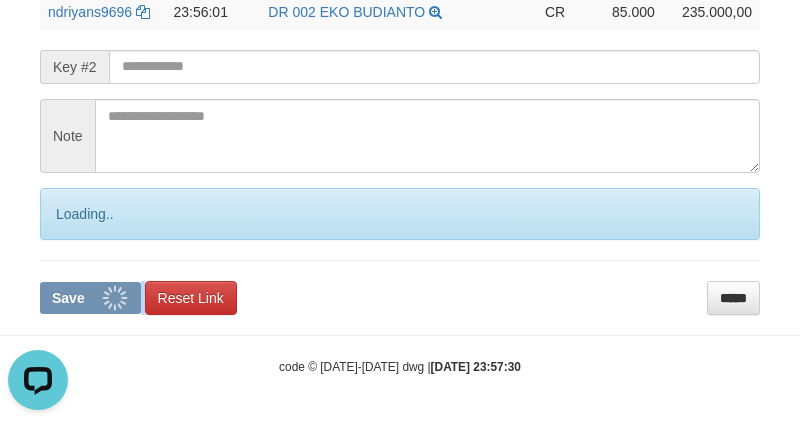scroll, scrollTop: 0, scrollLeft: 0, axis: both 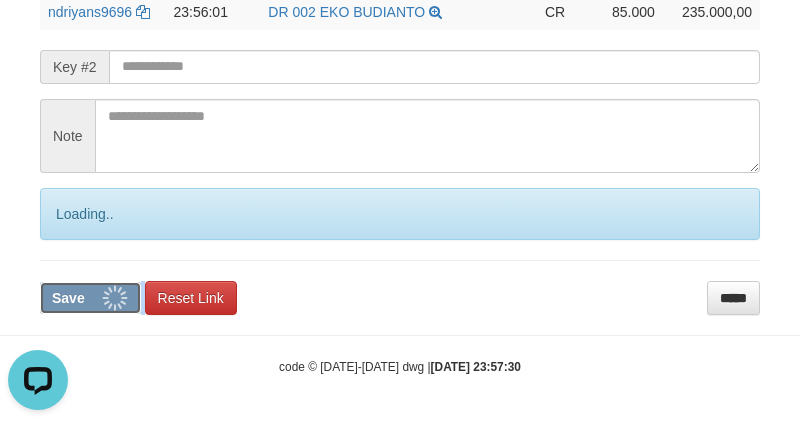 click on "Save" at bounding box center (68, 298) 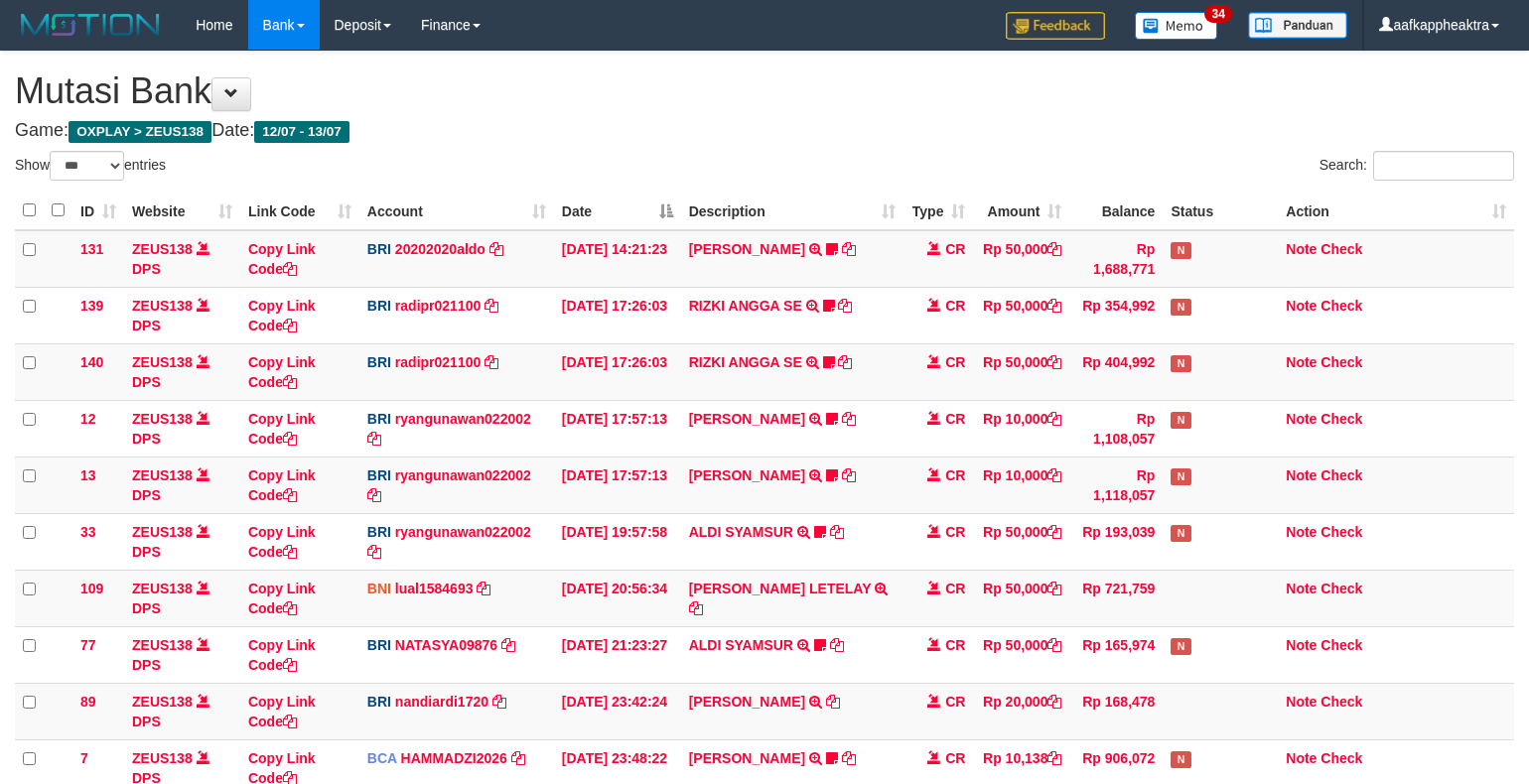 select on "***" 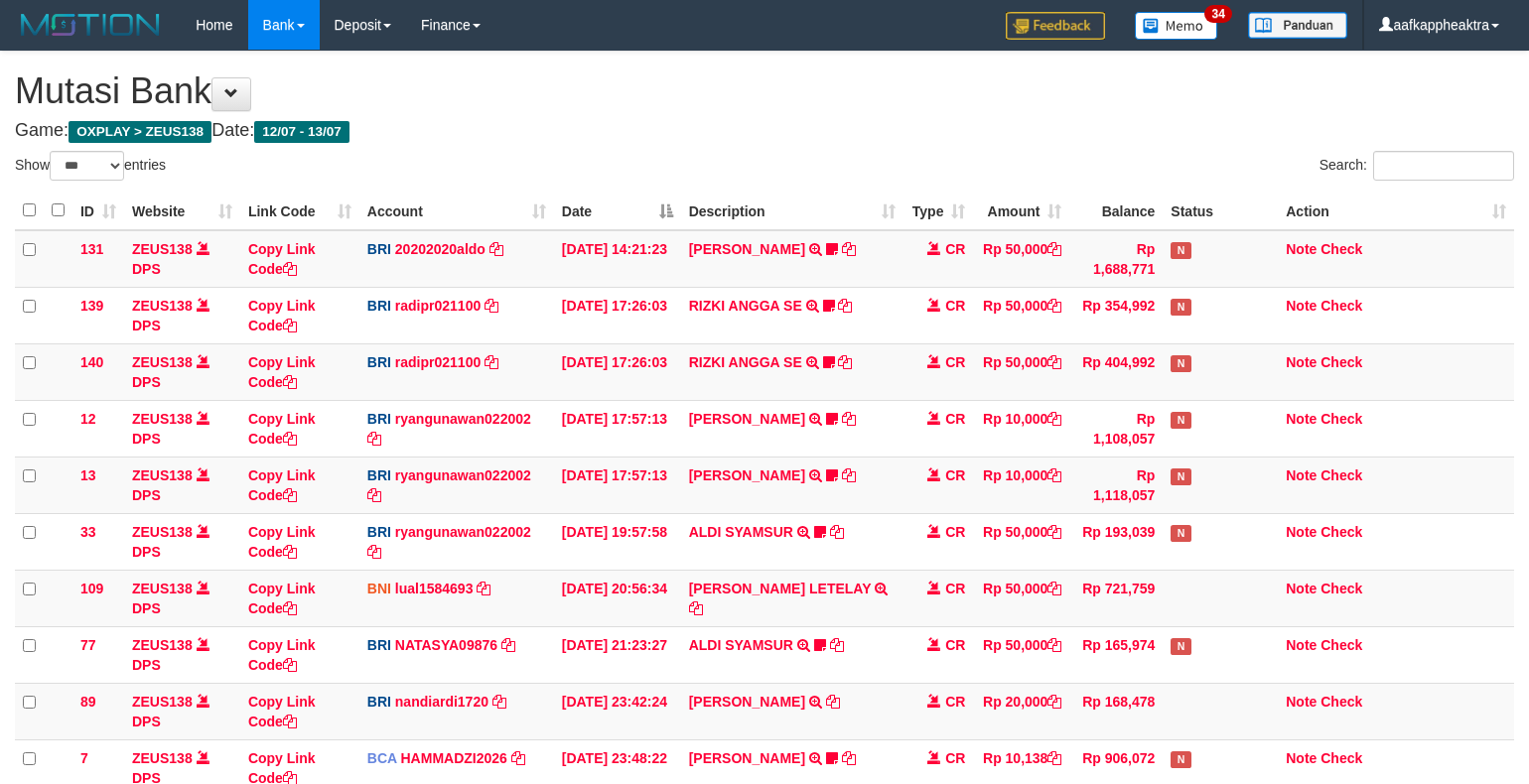 scroll, scrollTop: 263, scrollLeft: 0, axis: vertical 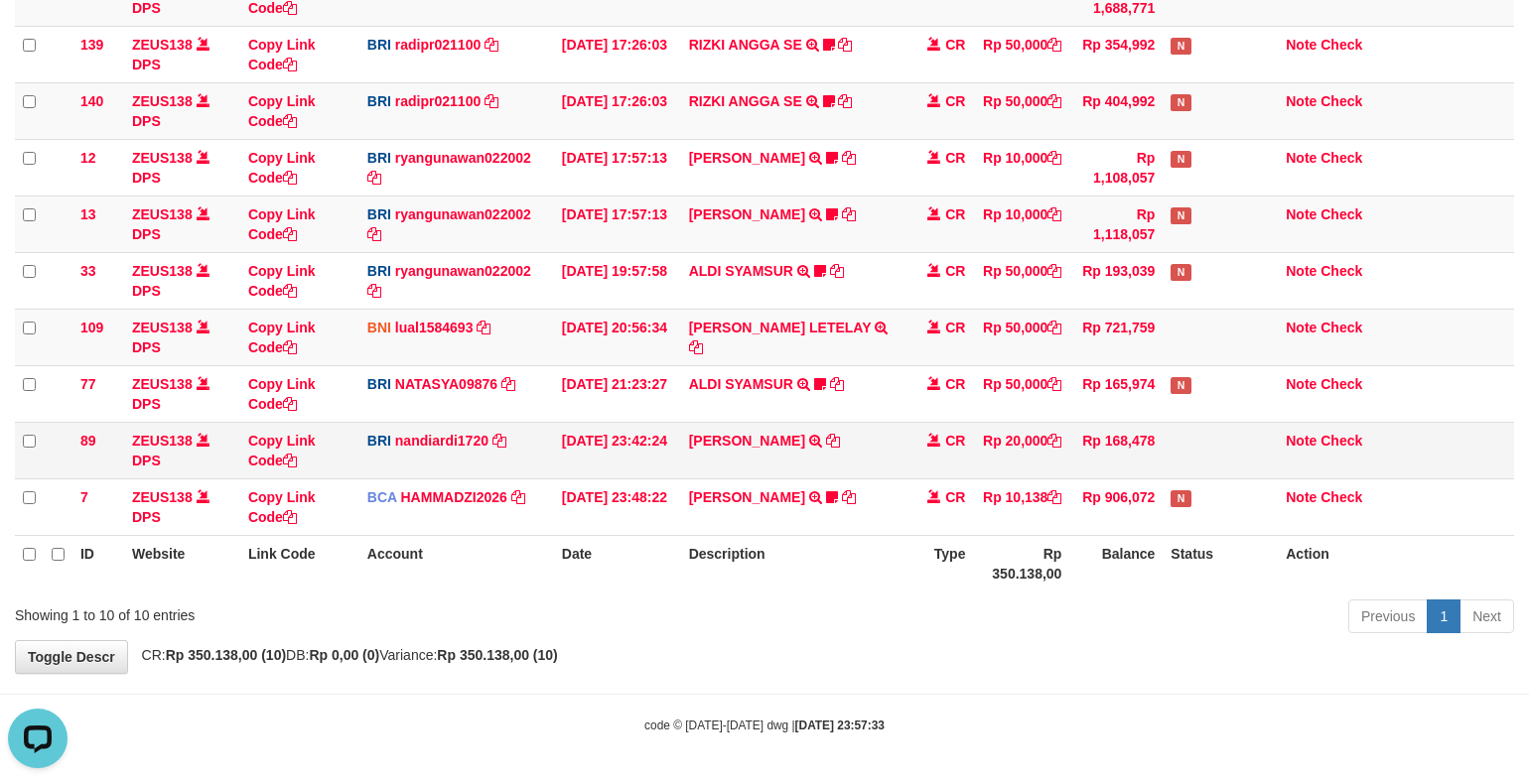 click on "7
ZEUS138    DPS
Copy Link Code
BCA
HAMMADZI2026
DPS
MUHAMMAD ZIDAN KURNIAWAN
mutasi_20250713_4694 | 7
mutasi_20250713_4694 | 7
13/07/2025 23:48:22
MUHAMAD SYAR            TRSF E-BANKING CR 1307/FTSCY/WS95051
10138.002025071399378336 TRFDN-MUHAMAD SYARESPAY DEBIT INDONE    0910dayat
CR
Rp 10,138
Rp 906,072
N
Note
Check" at bounding box center (764, 506) 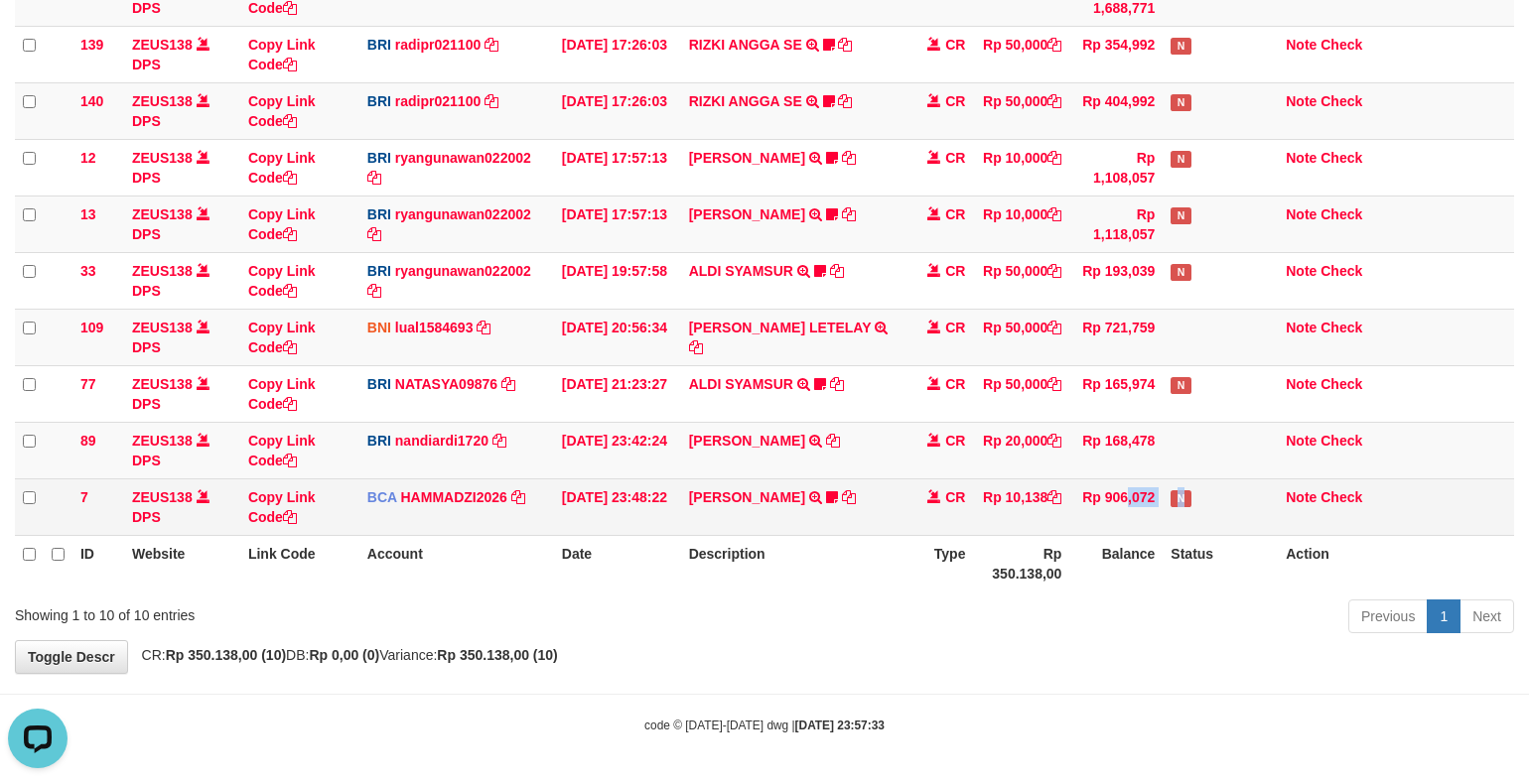 click on "7
ZEUS138    DPS
Copy Link Code
BCA
HAMMADZI2026
DPS
MUHAMMAD ZIDAN KURNIAWAN
mutasi_20250713_4694 | 7
mutasi_20250713_4694 | 7
13/07/2025 23:48:22
MUHAMAD SYAR            TRSF E-BANKING CR 1307/FTSCY/WS95051
10138.002025071399378336 TRFDN-MUHAMAD SYARESPAY DEBIT INDONE    0910dayat
CR
Rp 10,138
Rp 906,072
N
Note
Check" at bounding box center [764, 506] 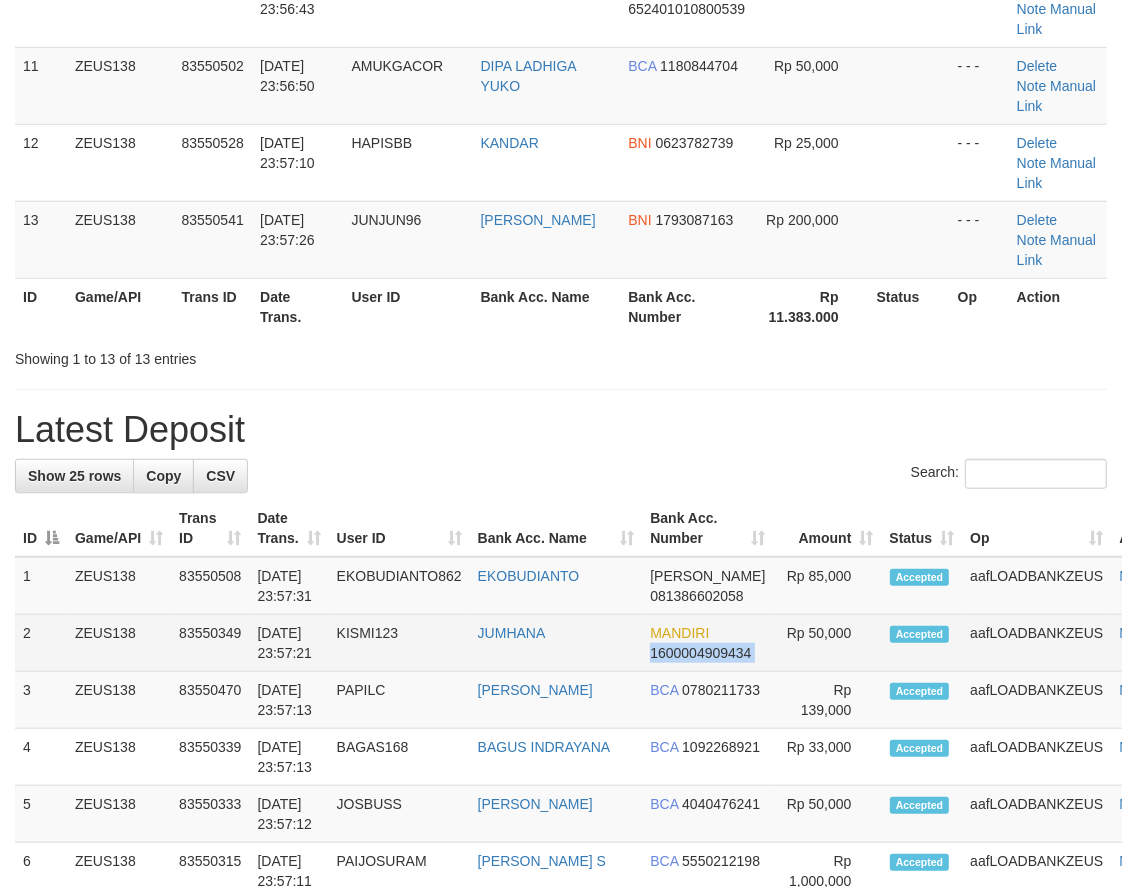 click on "2
ZEUS138
83550349
13/07/2025 23:57:21
KISMI123
JUMHANA
MANDIRI
1600004909434
Rp 50,000
Accepted
aafLOADBANKZEUS
Note" at bounding box center (604, 643) 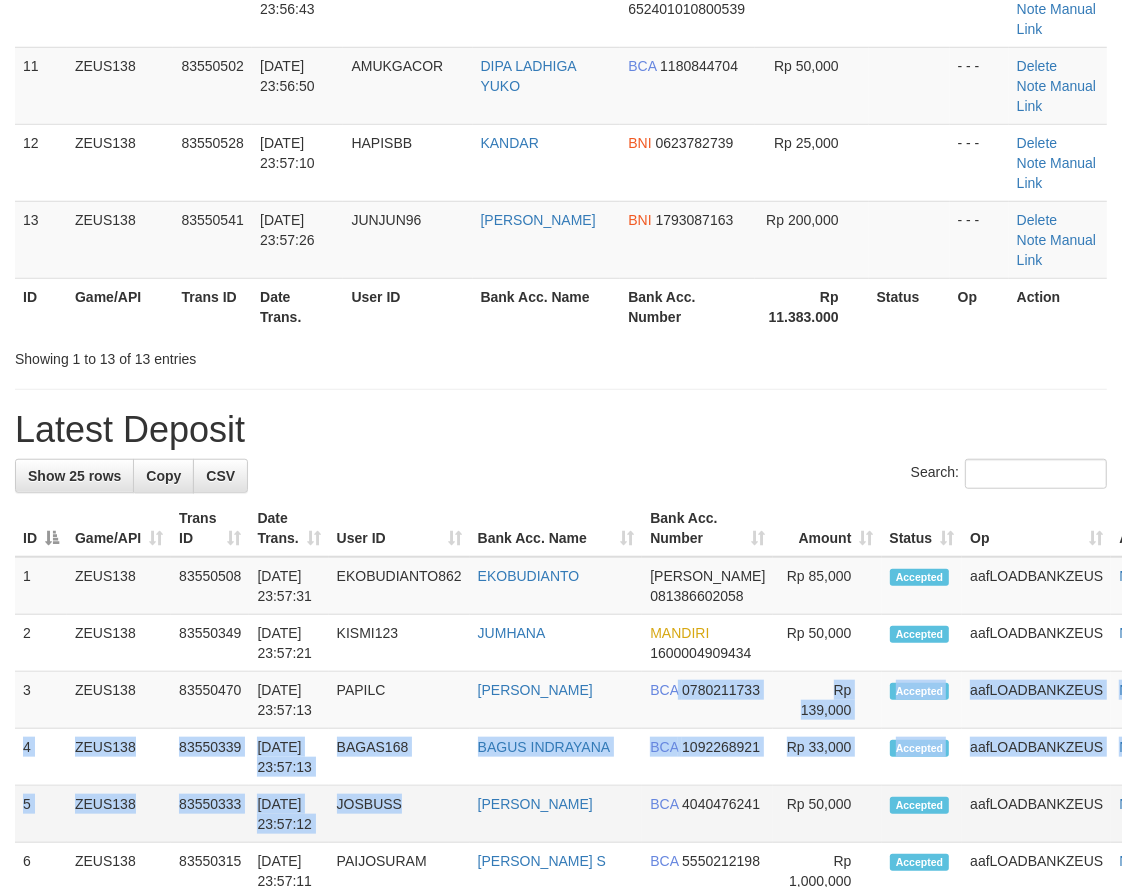 drag, startPoint x: 397, startPoint y: 803, endPoint x: 882, endPoint y: 591, distance: 529.30994 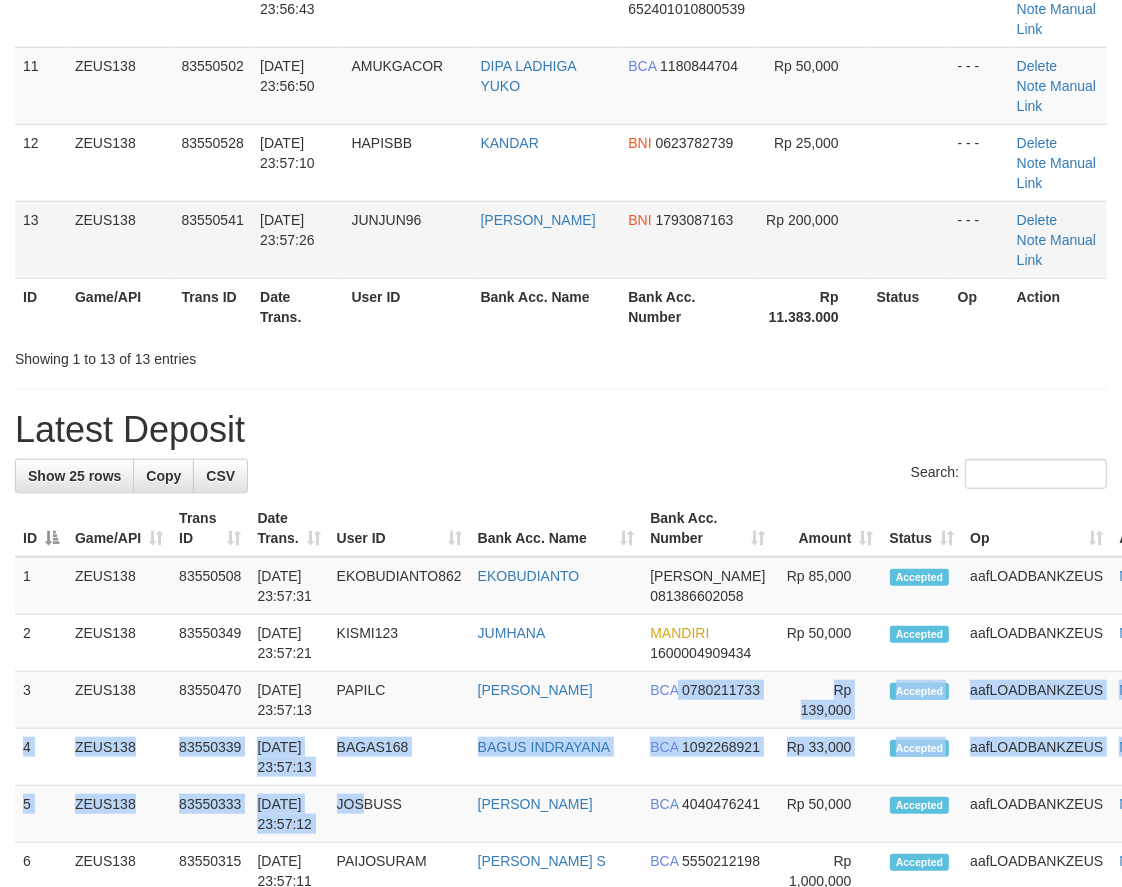 scroll, scrollTop: 638, scrollLeft: 0, axis: vertical 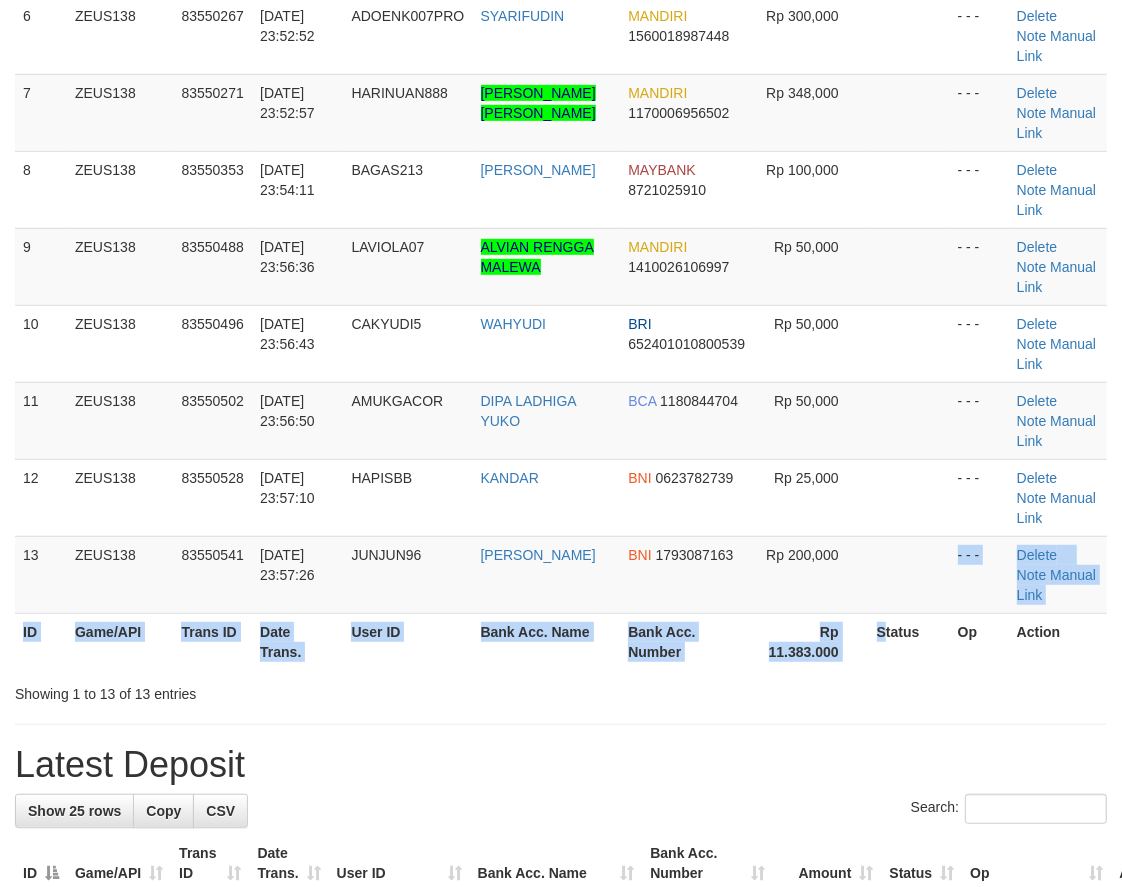 drag, startPoint x: 882, startPoint y: 591, endPoint x: 480, endPoint y: 708, distance: 418.68005 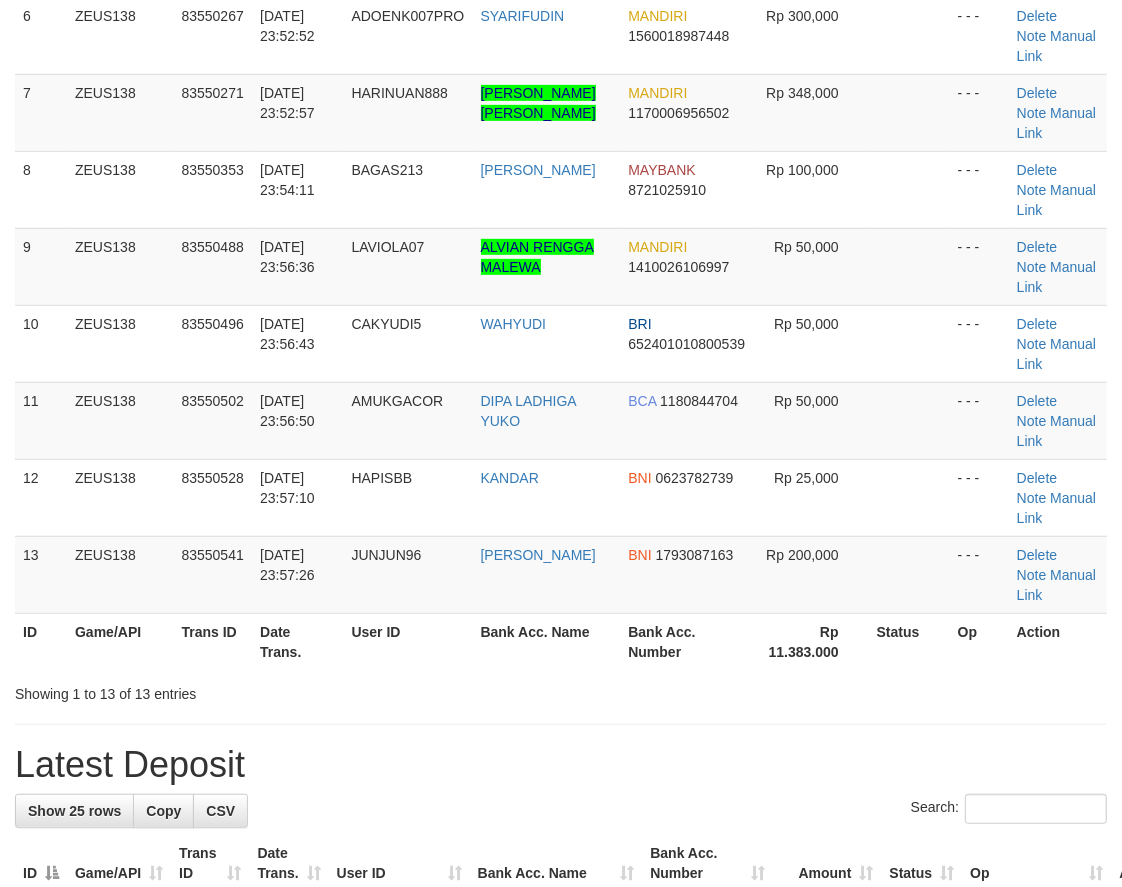 drag, startPoint x: 480, startPoint y: 708, endPoint x: 444, endPoint y: 614, distance: 100.65784 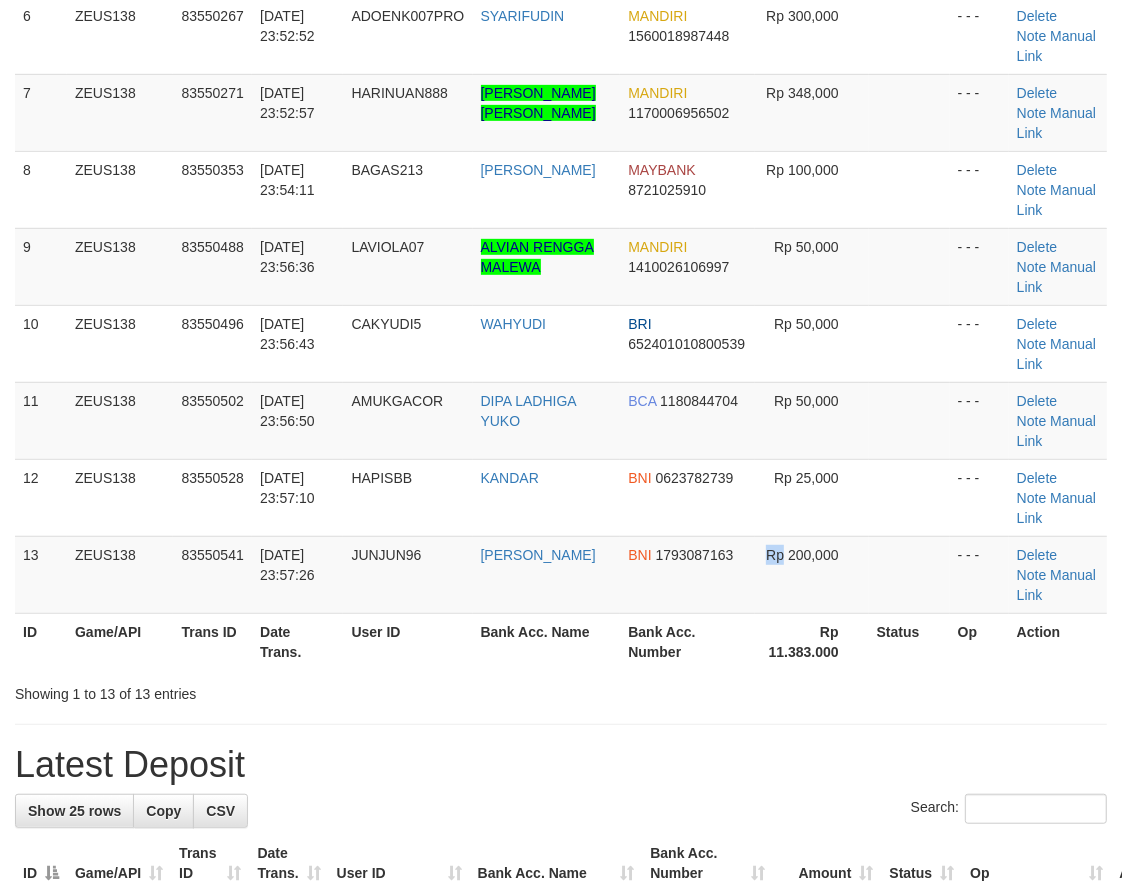click on "ID Game/API Trans ID Date Trans. User ID Bank Acc. Name Bank Acc. Number Amount Status Op Action
1
ZEUS138
83550016
13/07/2025 23:48:34
KUCINGZEUS
ASEP SUPARMAN
BCA
5221257775
Rp 100,000
- - -
Delete
Note
Manual Link
2
ZEUS138
83550084
13/07/2025 23:49:36
YOUREYES
SYALHADILLA SEKARI
BCA
2190129686
Rp 50,000
- - -
ID" at bounding box center (561, 112) 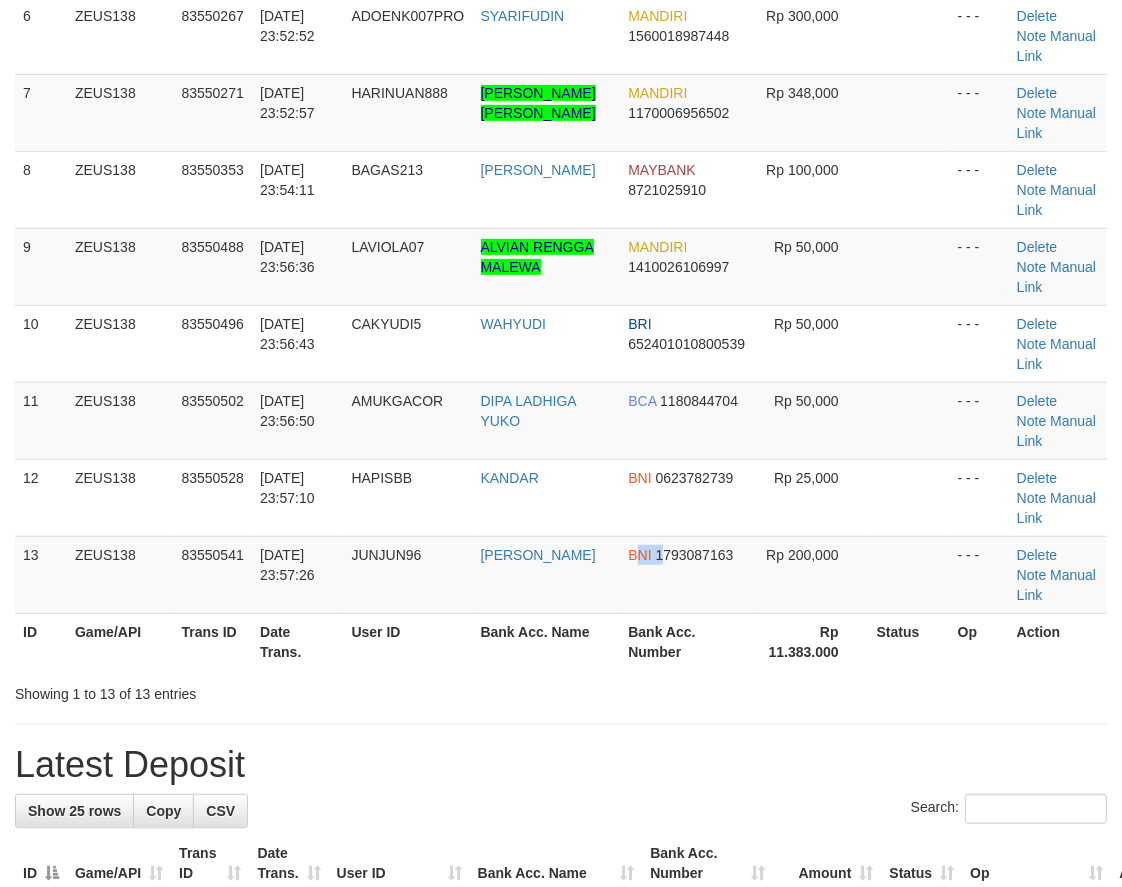 drag, startPoint x: 662, startPoint y: 602, endPoint x: 297, endPoint y: 715, distance: 382.0916 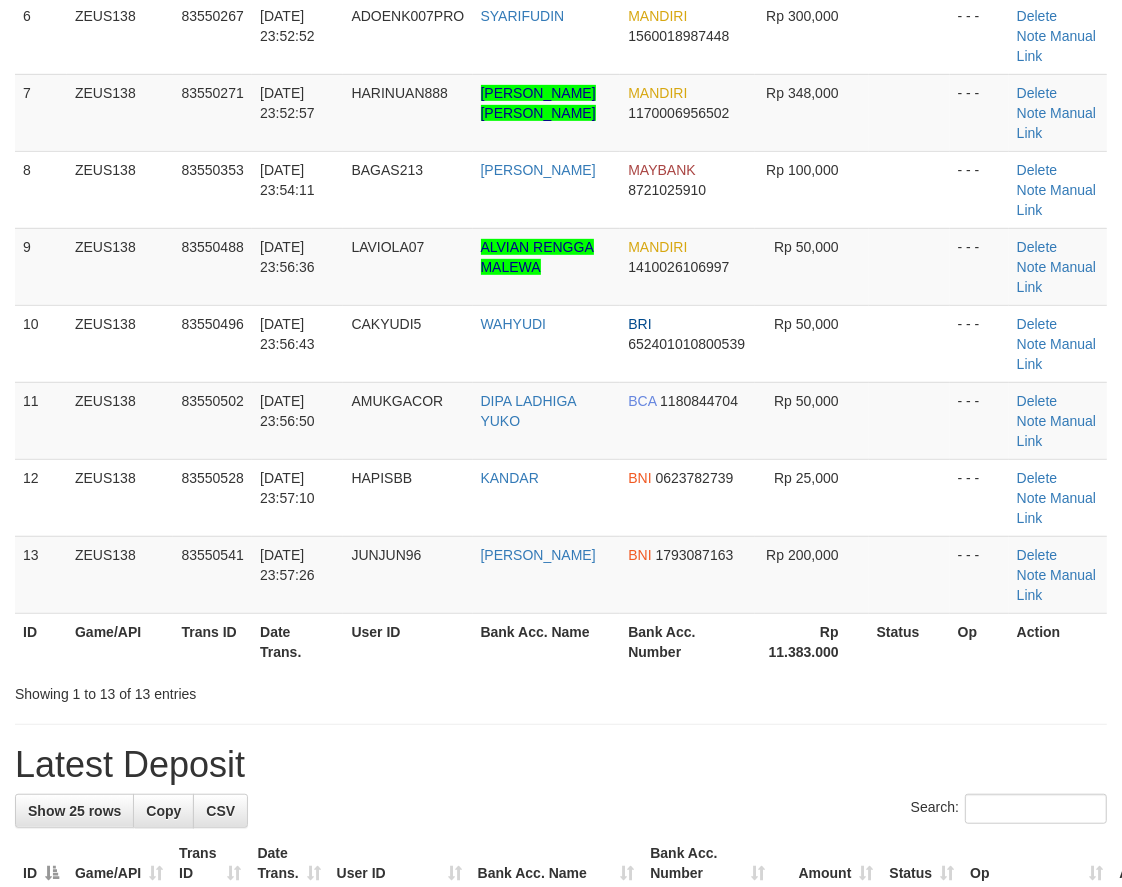 drag, startPoint x: 297, startPoint y: 715, endPoint x: 261, endPoint y: 636, distance: 86.815895 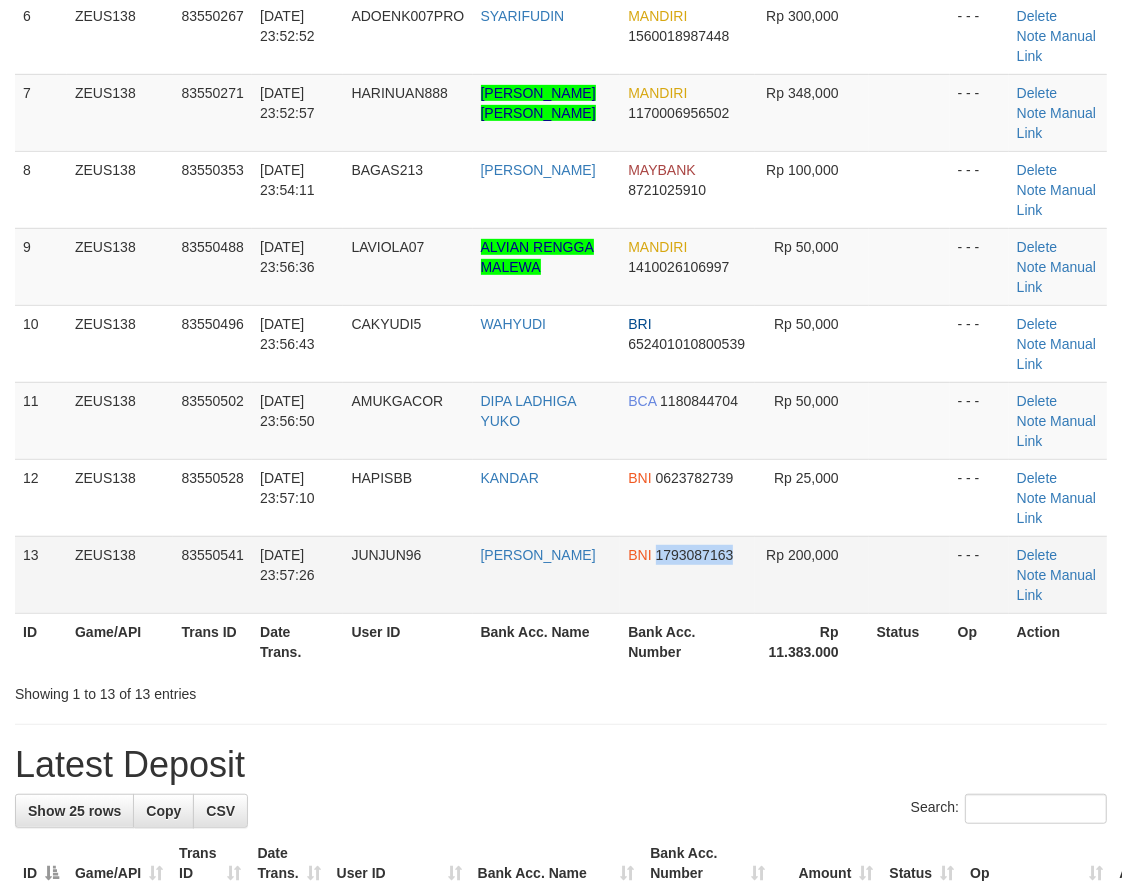click on "BNI
1793087163" at bounding box center [687, 574] 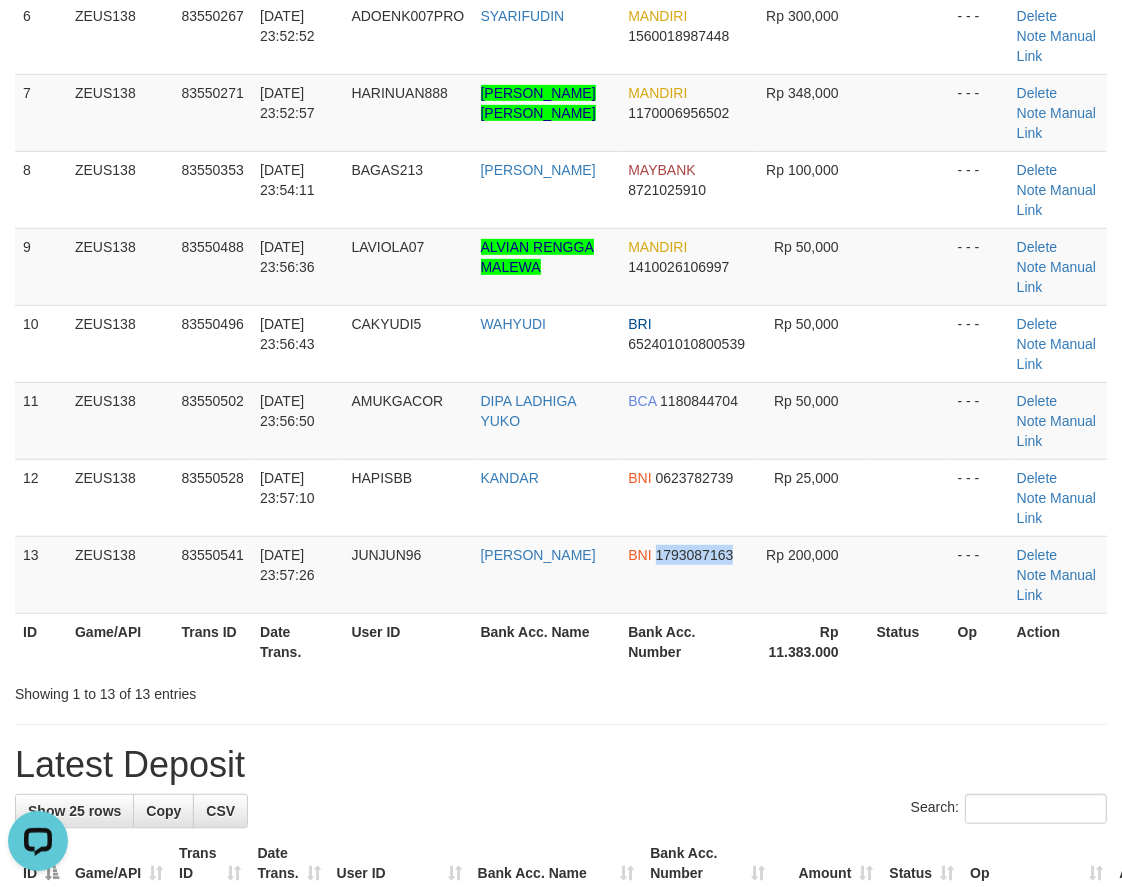 click on "**********" at bounding box center [561, 932] 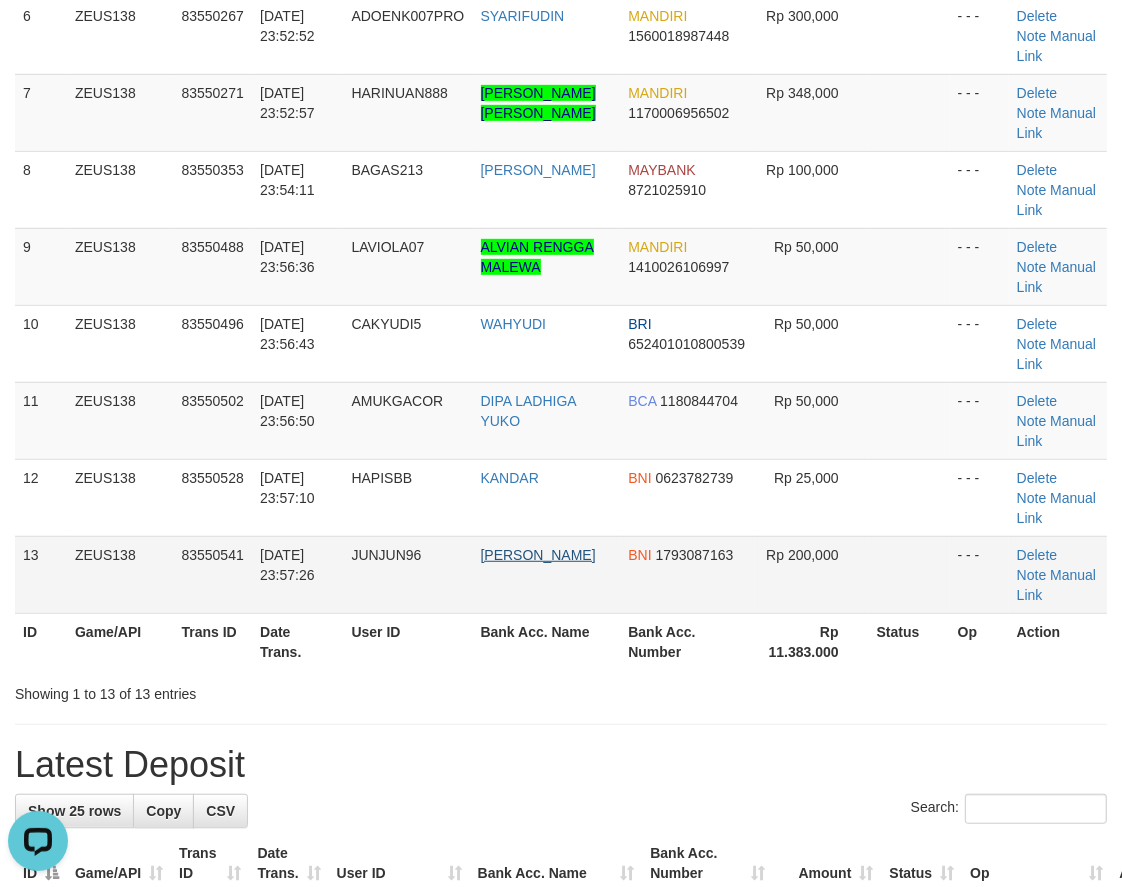 click on "ID Game/API Trans ID Date Trans. User ID Bank Acc. Name Bank Acc. Number Amount Status Op Action
1
ZEUS138
83550016
13/07/2025 23:48:34
KUCINGZEUS
ASEP SUPARMAN
BCA
5221257775
Rp 100,000
- - -
Delete
Note
Manual Link
2
ZEUS138
83550084
13/07/2025 23:49:36
YOUREYES
SYALHADILLA SEKARI
BCA
2190129686
Rp 50,000
- - -
ID" at bounding box center (561, 112) 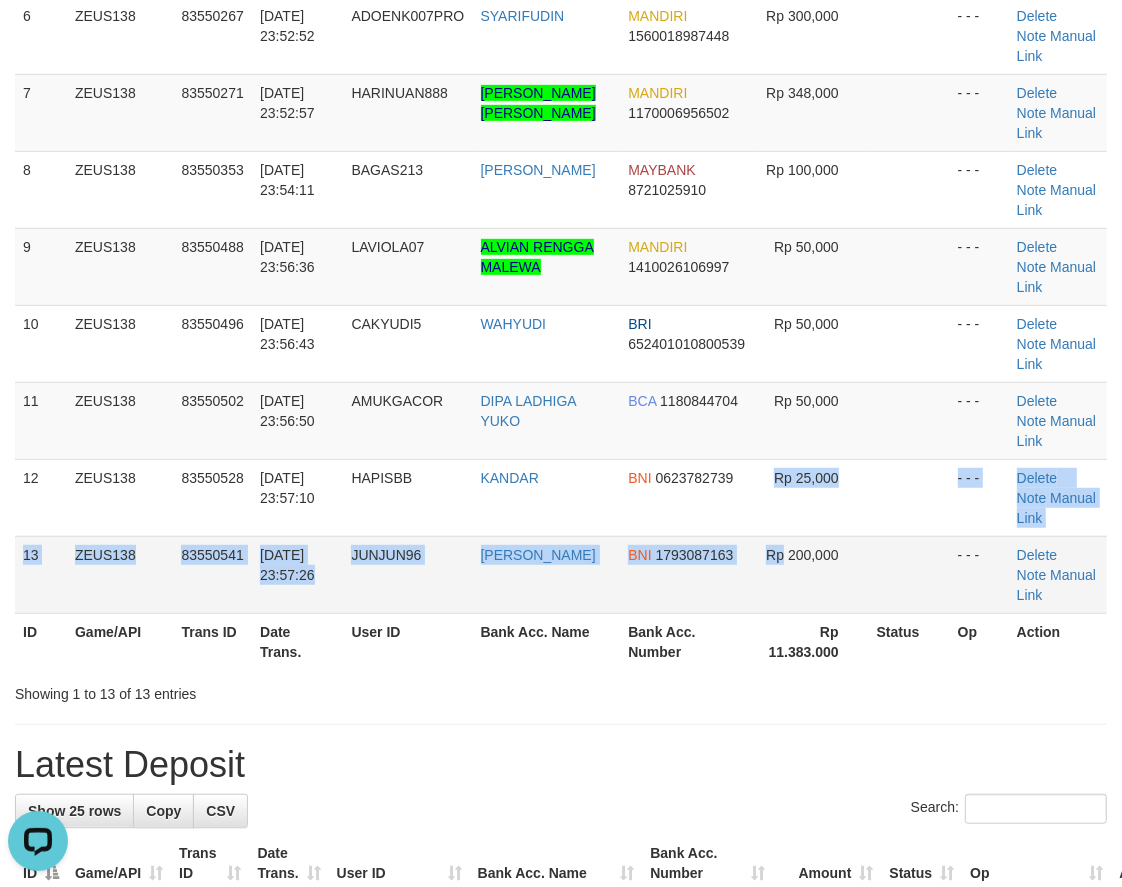 click on "1
ZEUS138
83550016
13/07/2025 23:48:34
KUCINGZEUS
ASEP SUPARMAN
BCA
5221257775
Rp 100,000
- - -
Delete
Note
Manual Link
2
ZEUS138
83550084
13/07/2025 23:49:36
YOUREYES
SYALHADILLA SEKARI
BCA
2190129686
Rp 50,000
- - -
Delete
Note" at bounding box center (561, 113) 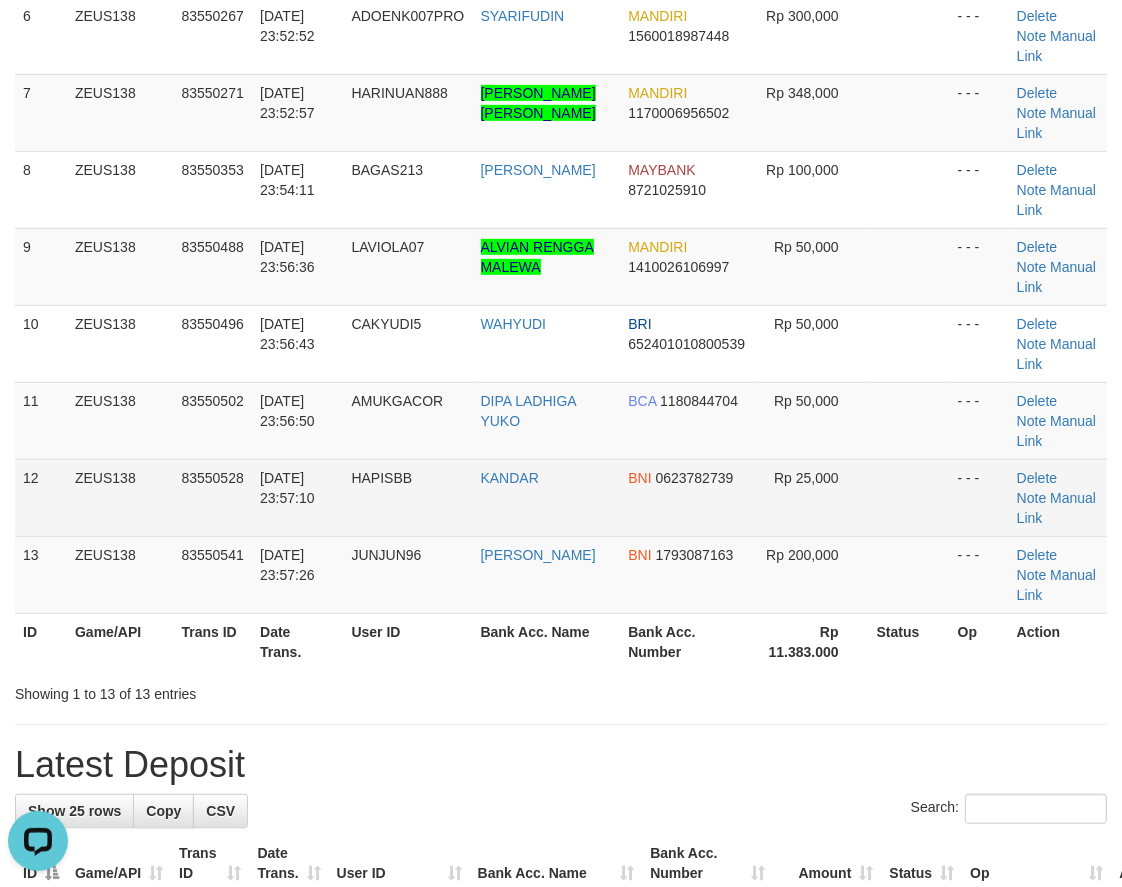 drag, startPoint x: 522, startPoint y: 507, endPoint x: 552, endPoint y: 511, distance: 30.265491 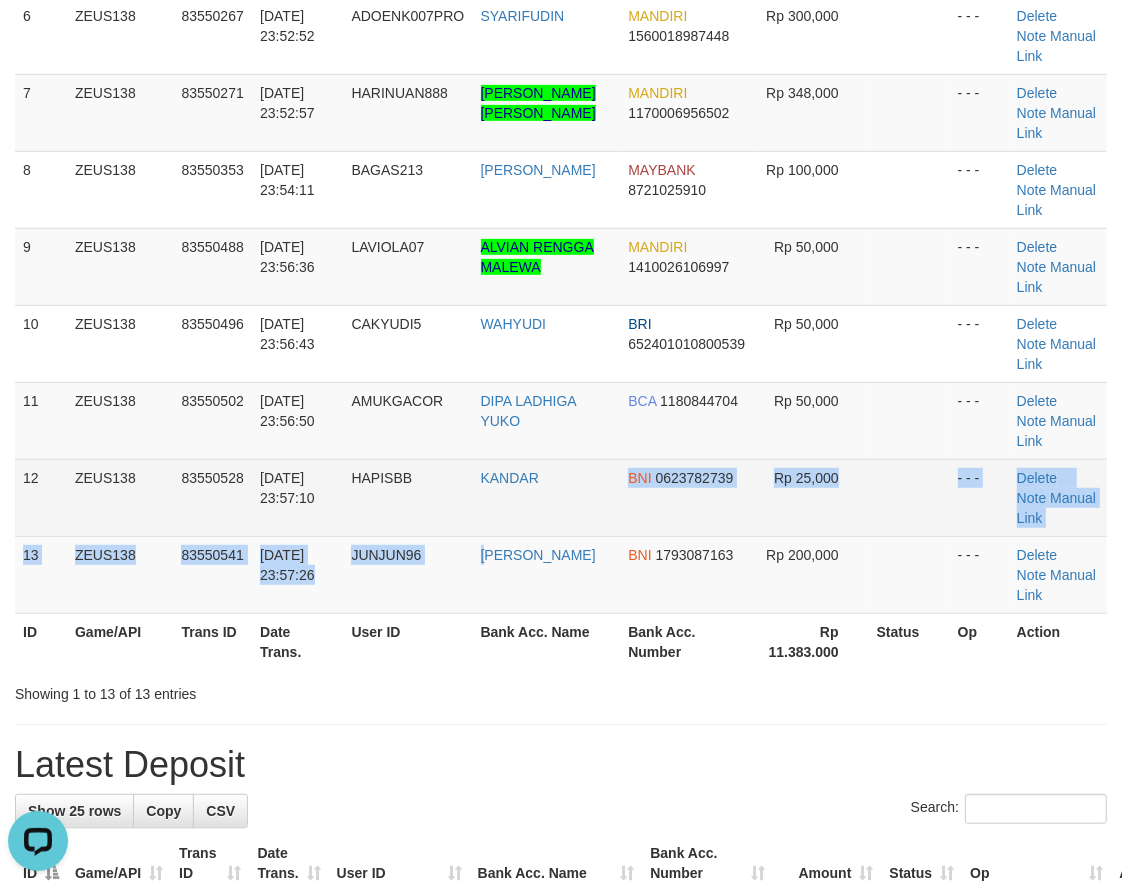 drag, startPoint x: 552, startPoint y: 511, endPoint x: 536, endPoint y: 518, distance: 17.464249 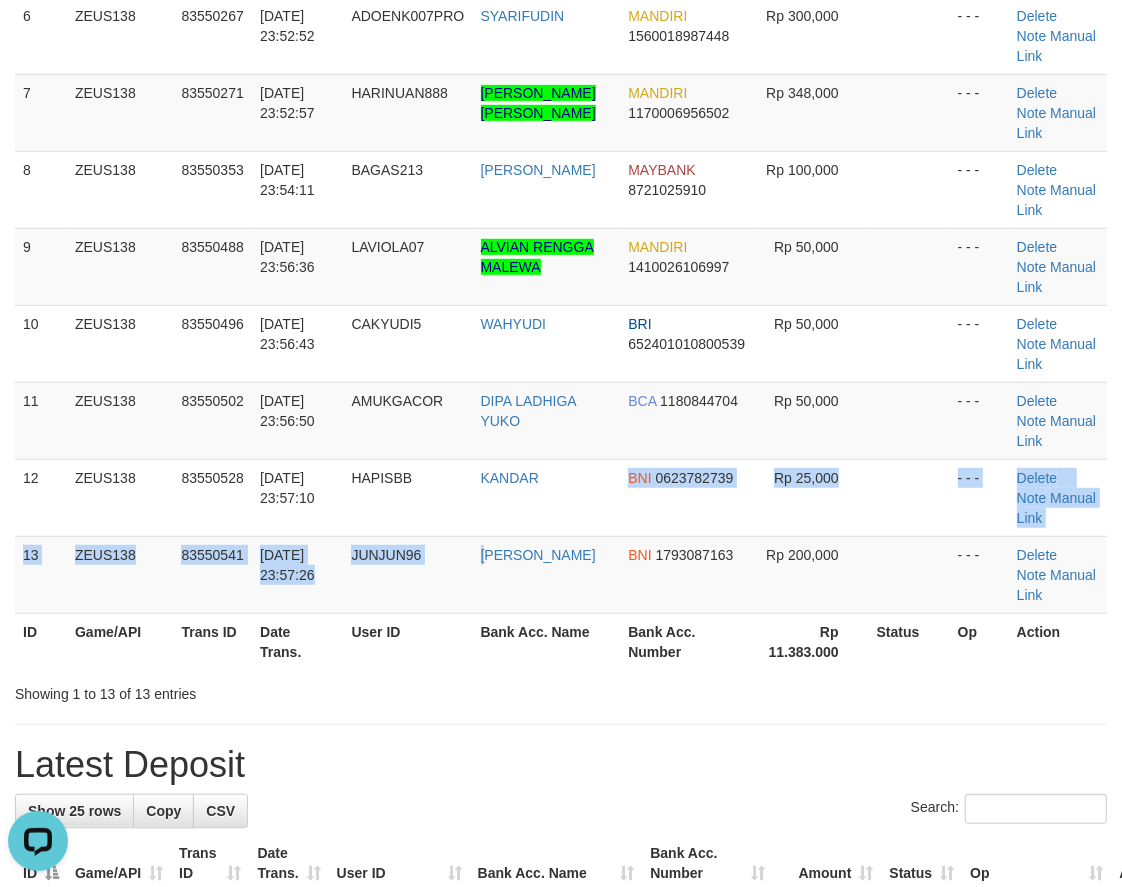 scroll, scrollTop: 1083, scrollLeft: 0, axis: vertical 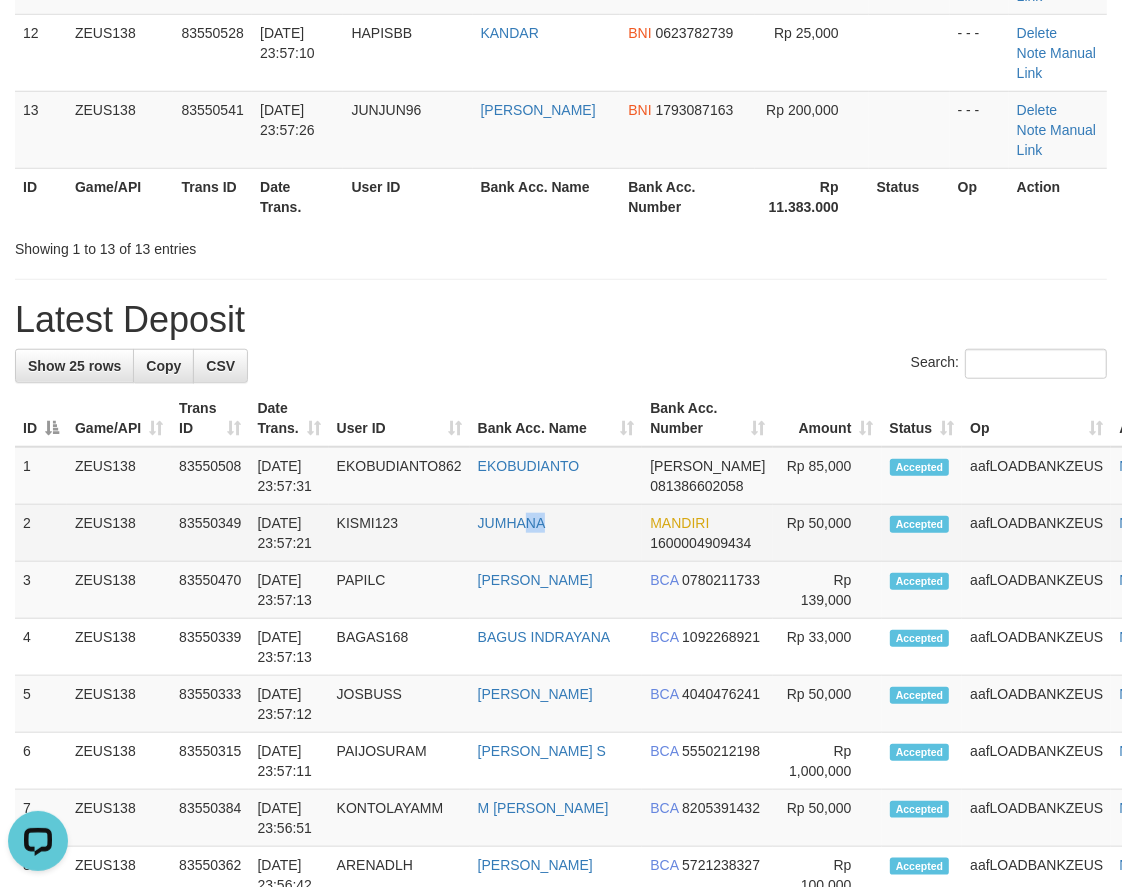 click on "JUMHANA" at bounding box center (556, 533) 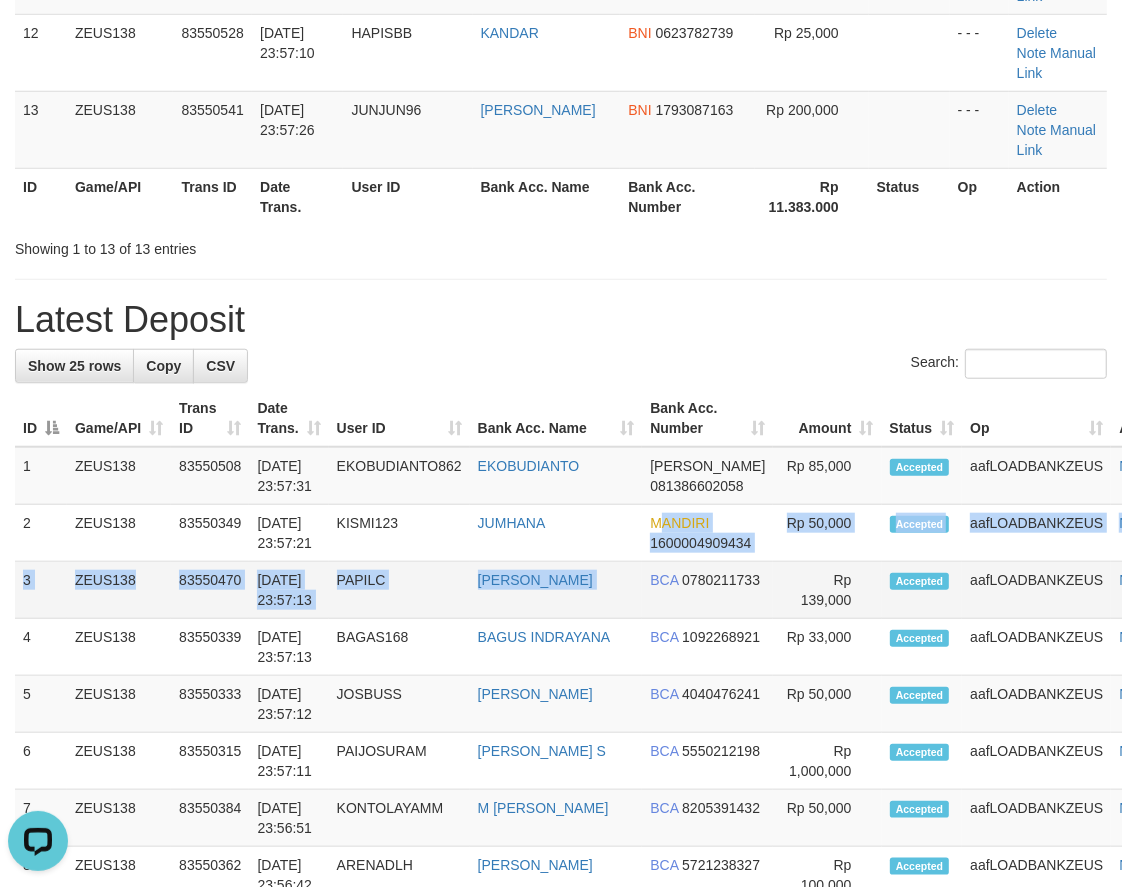 click on "1
ZEUS138
83550508
13/07/2025 23:57:31
EKOBUDIANTO862
EKOBUDIANTO
DANA
081386602058
2" at bounding box center [604, 1160] 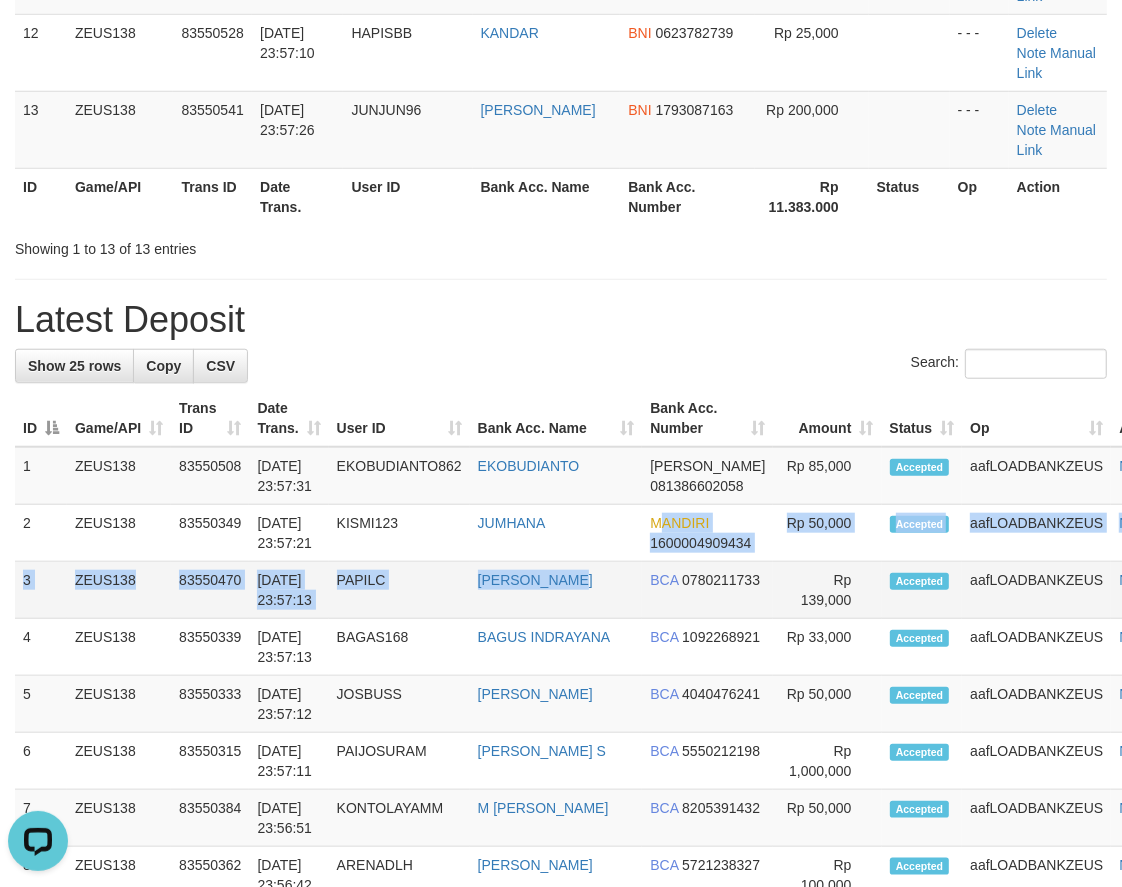 drag, startPoint x: 595, startPoint y: 522, endPoint x: 566, endPoint y: 593, distance: 76.6942 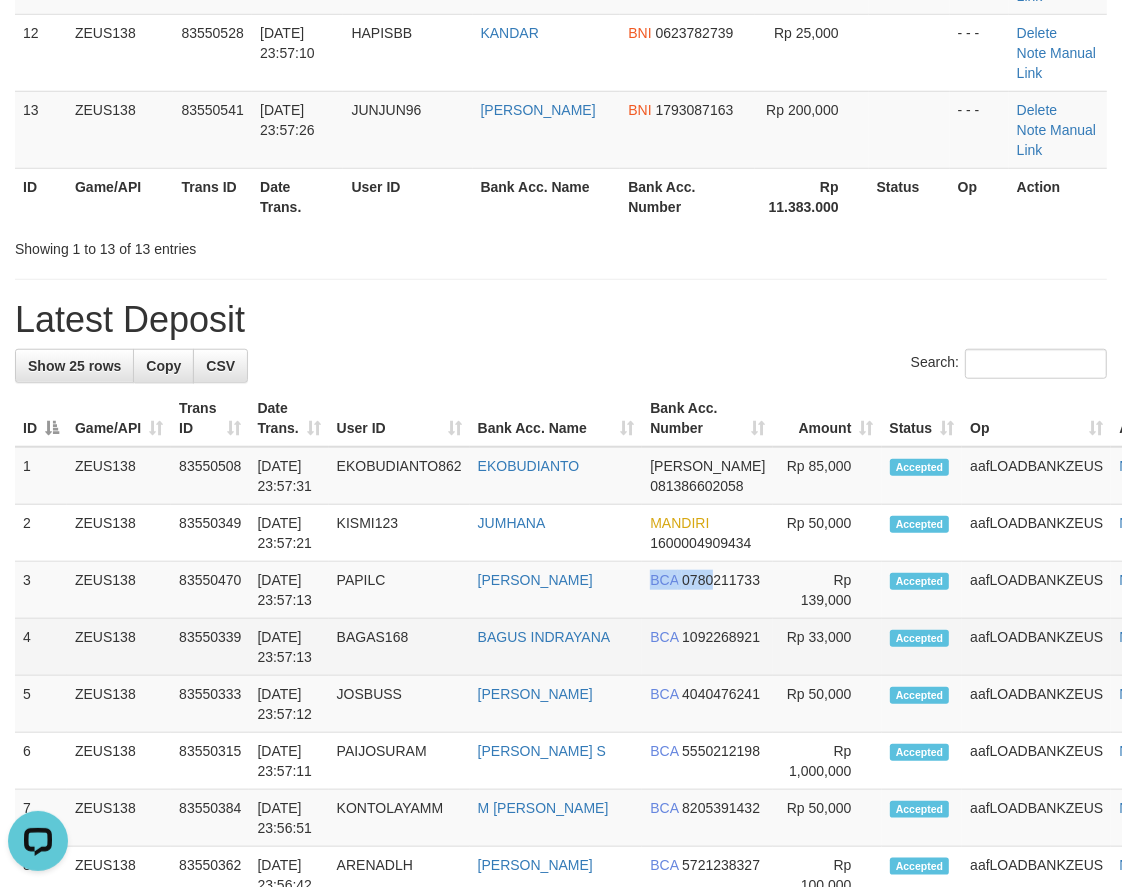 drag, startPoint x: 626, startPoint y: 595, endPoint x: 652, endPoint y: 645, distance: 56.35601 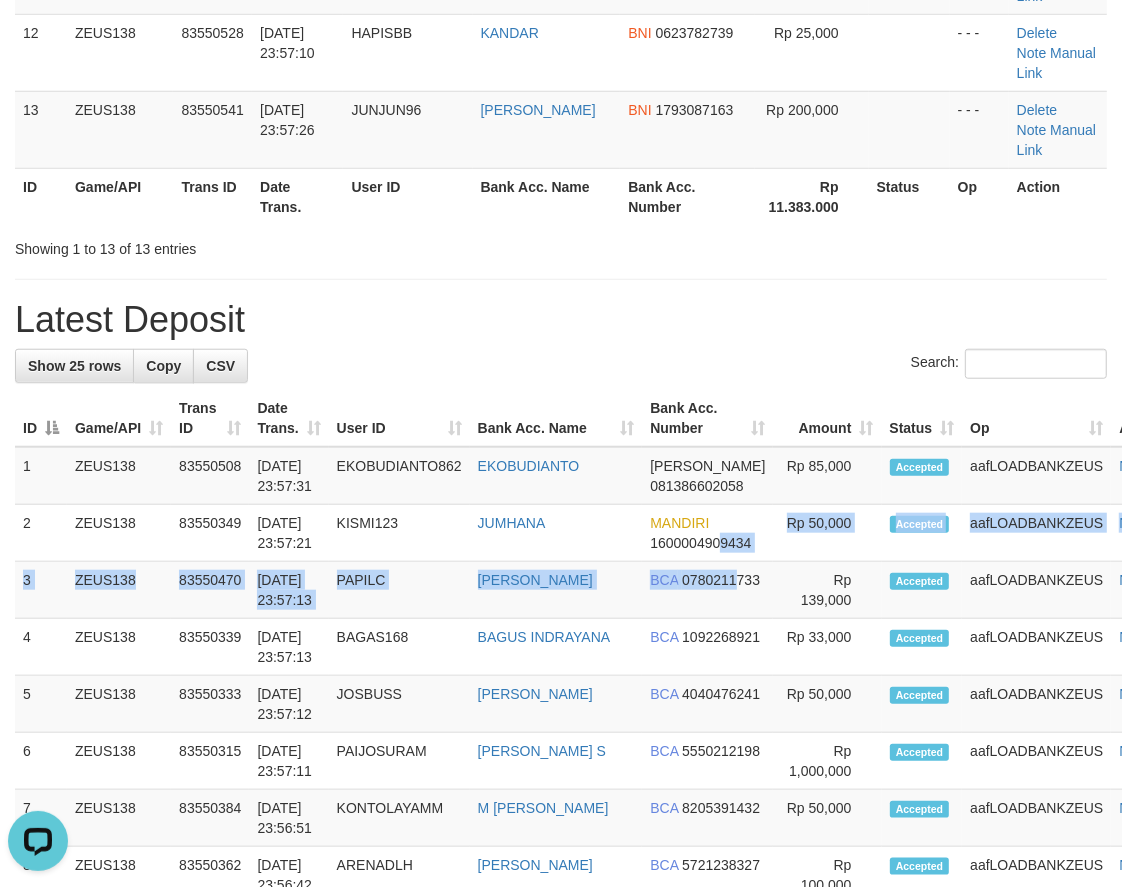 drag, startPoint x: 671, startPoint y: 585, endPoint x: 7, endPoint y: 570, distance: 664.16943 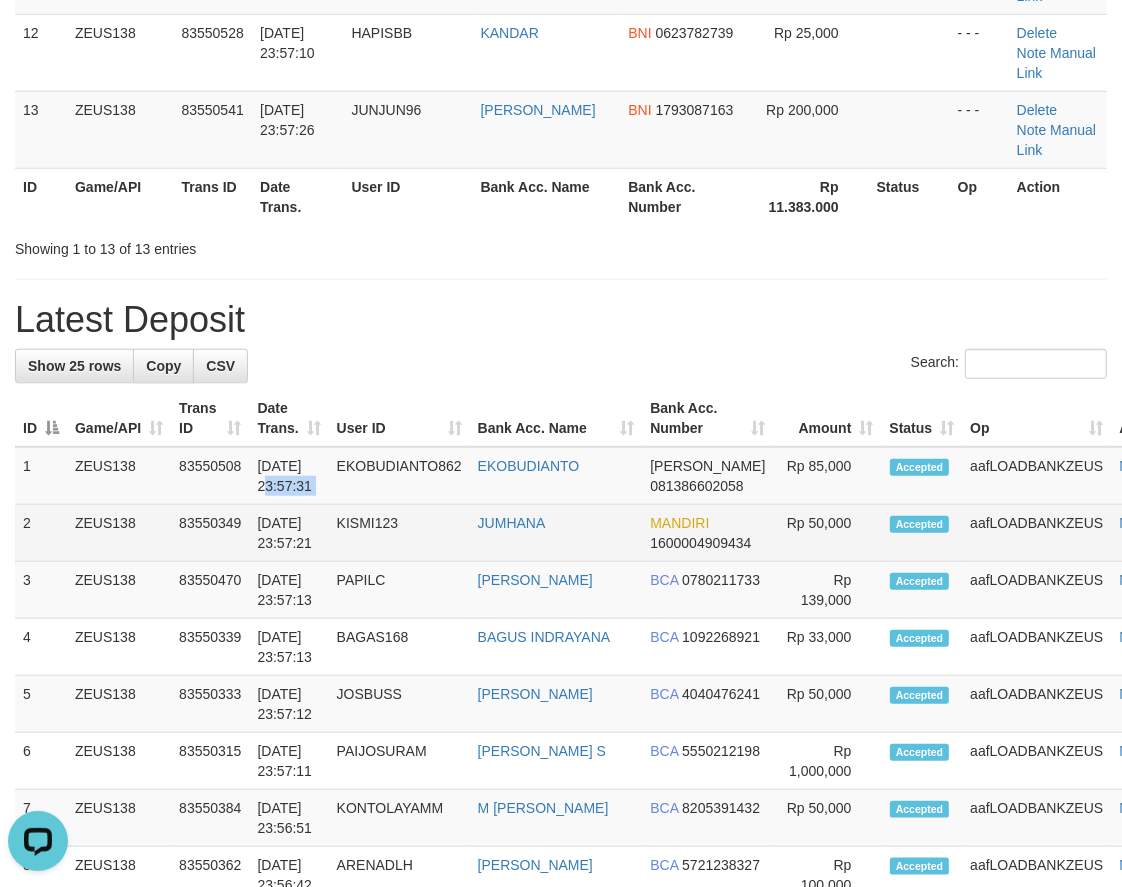 click on "1
ZEUS138
83550508
13/07/2025 23:57:31
EKOBUDIANTO862
EKOBUDIANTO
DANA
081386602058
2" at bounding box center (604, 1160) 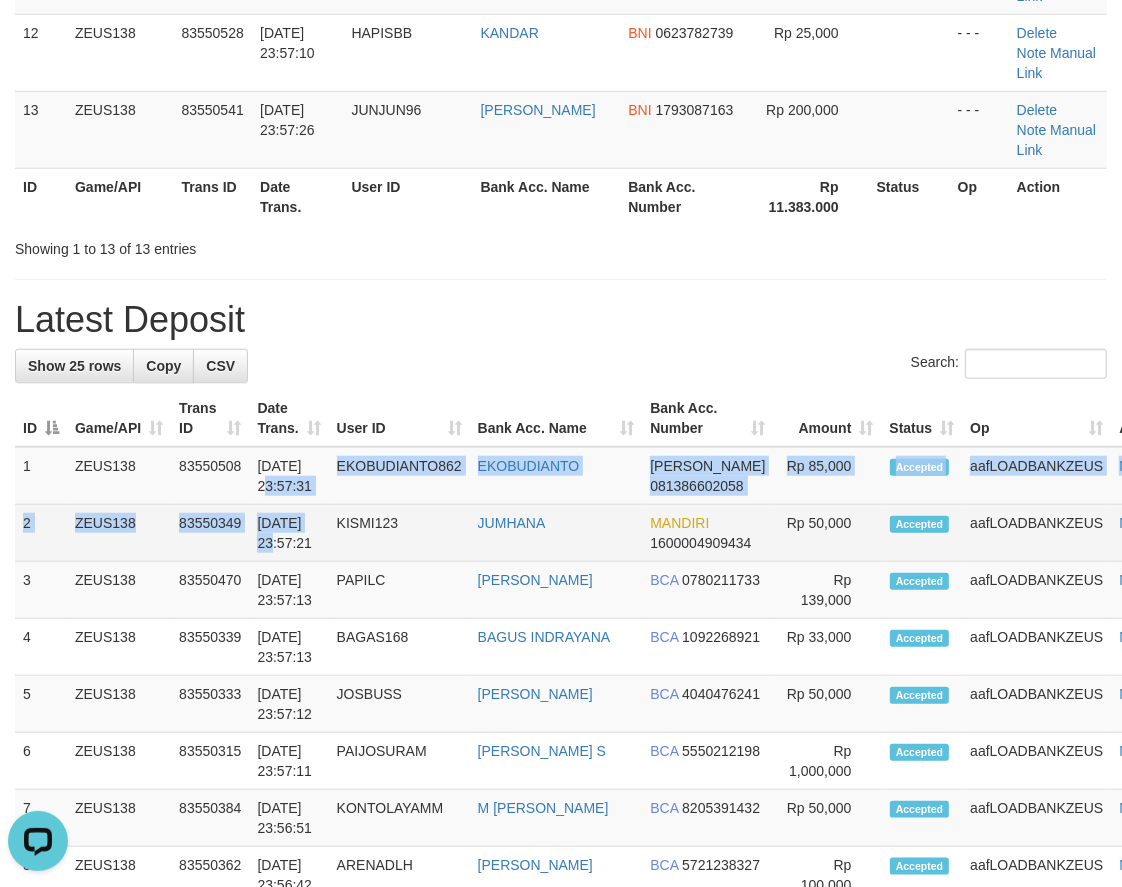 click on "ID Game/API Trans ID Date Trans. User ID Bank Acc. Name Bank Acc. Number Amount Status Op Action
1
ZEUS138
83550508
DANA" at bounding box center [604, 1159] 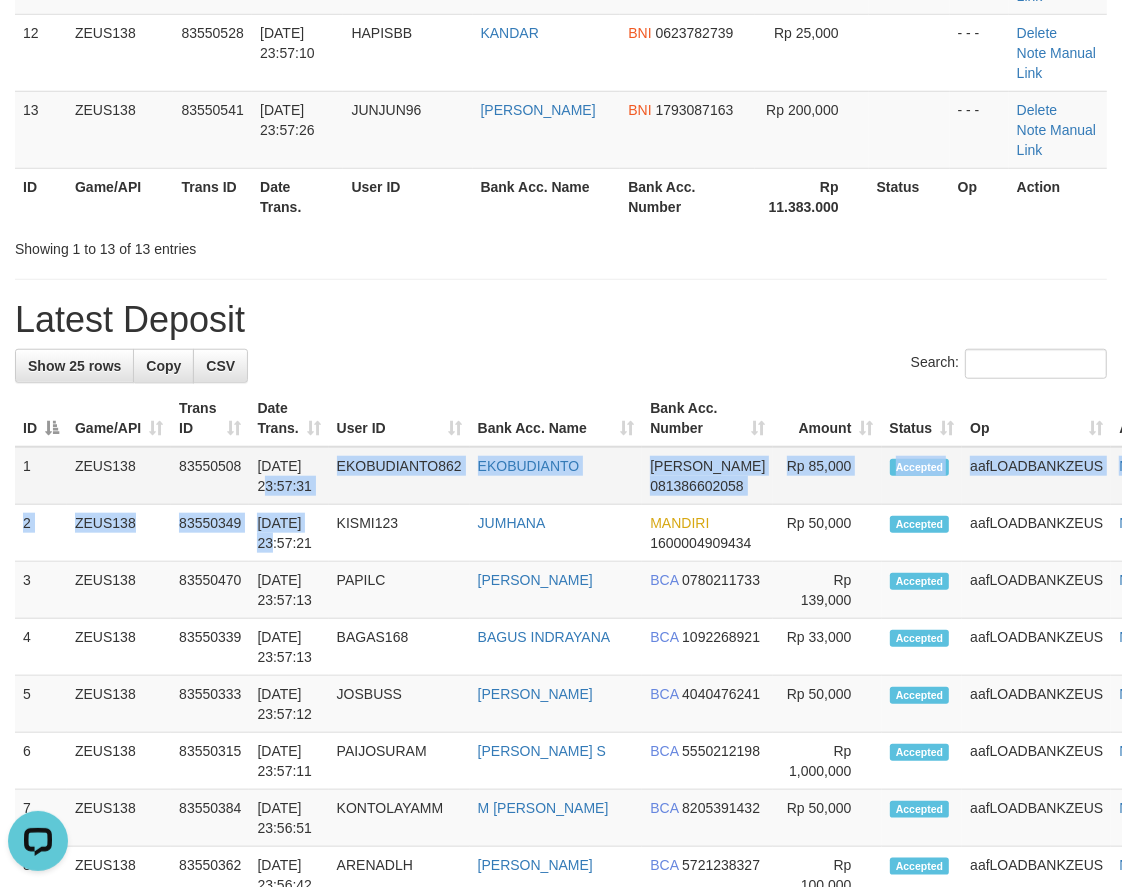click on "ID Game/API Trans ID Date Trans. User ID Bank Acc. Name Bank Acc. Number Amount Status Op Action
1
ZEUS138
83550508
DANA" at bounding box center (604, 1159) 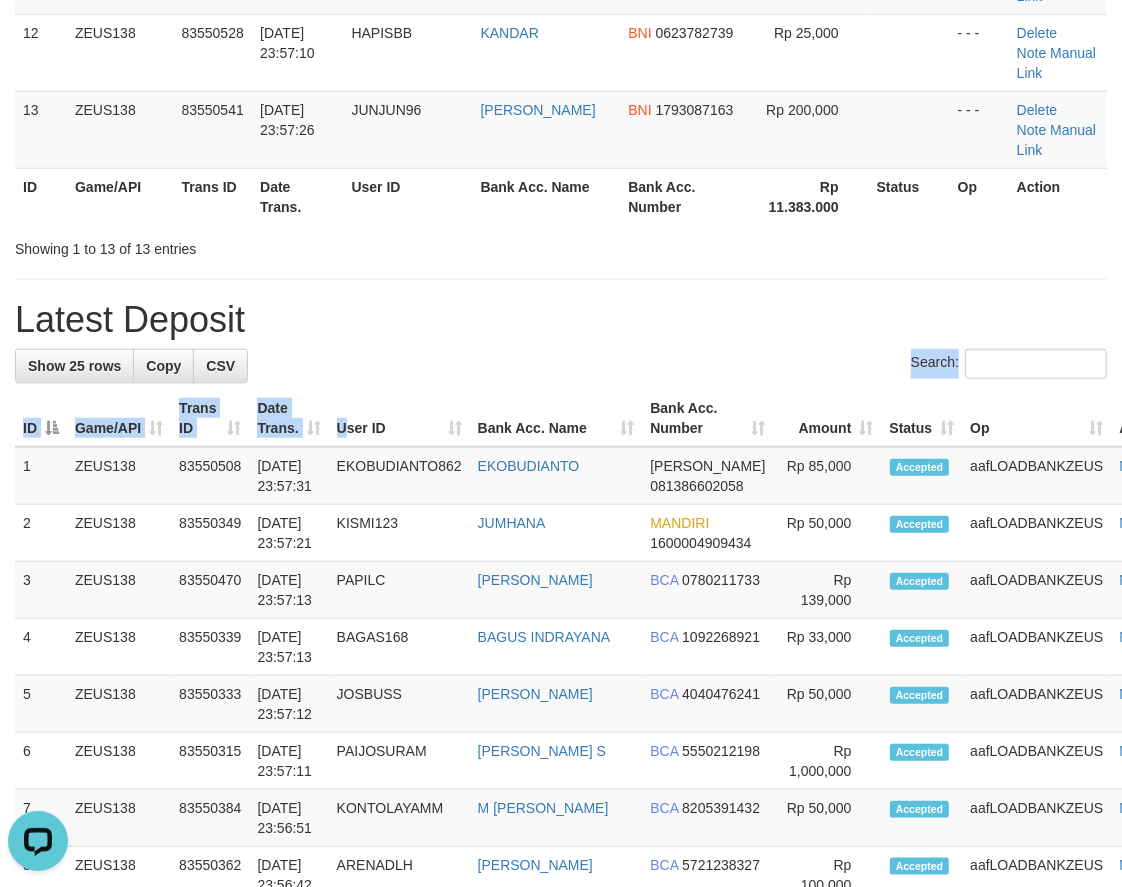 click on "Show 25 rows Copy CSV Search:
ID Game/API Trans ID Date Trans. User ID Bank Acc. Name Bank Acc. Number Amount Status Op Action
1
ZEUS138
2" at bounding box center (561, 1177) 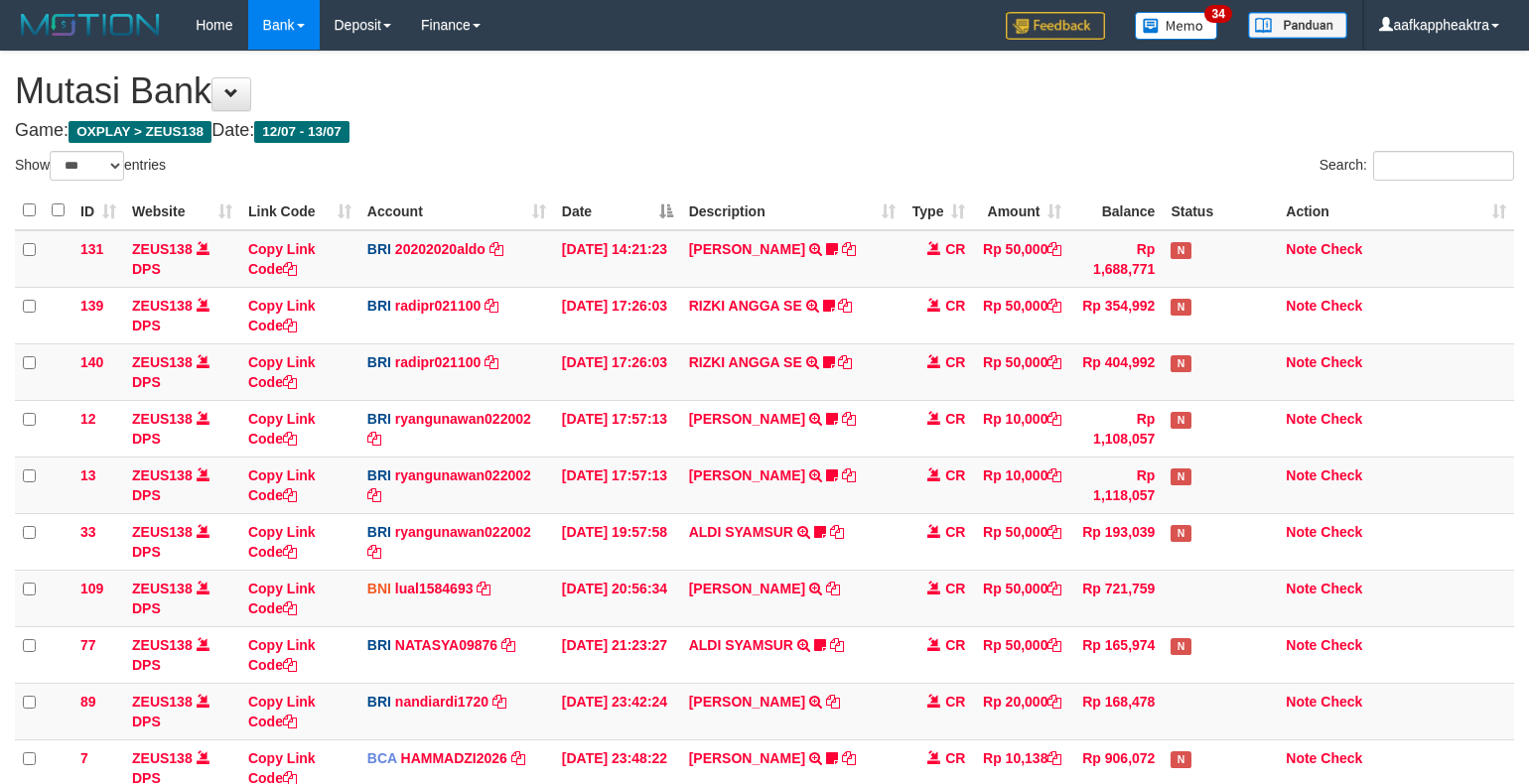 select on "***" 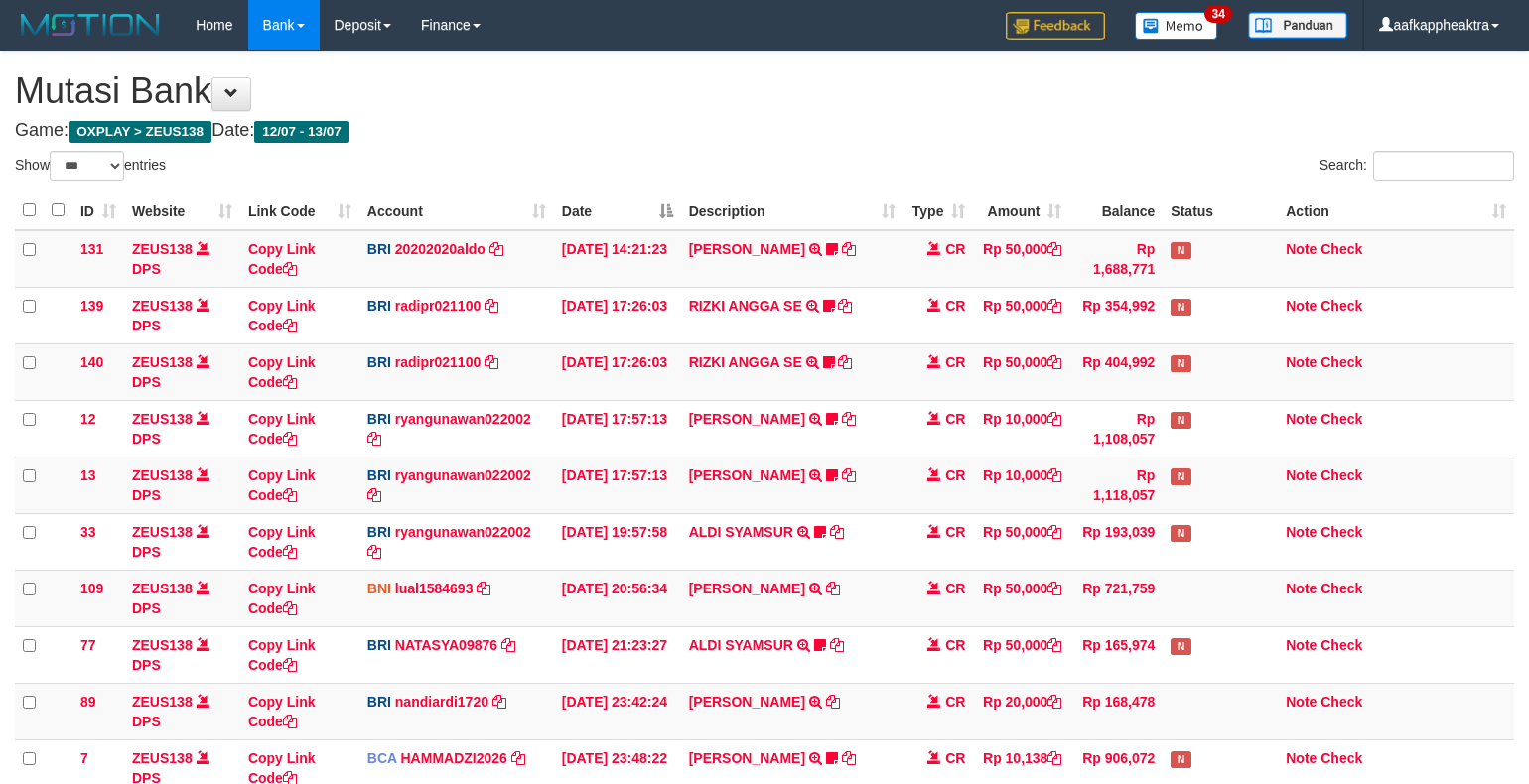 scroll, scrollTop: 263, scrollLeft: 0, axis: vertical 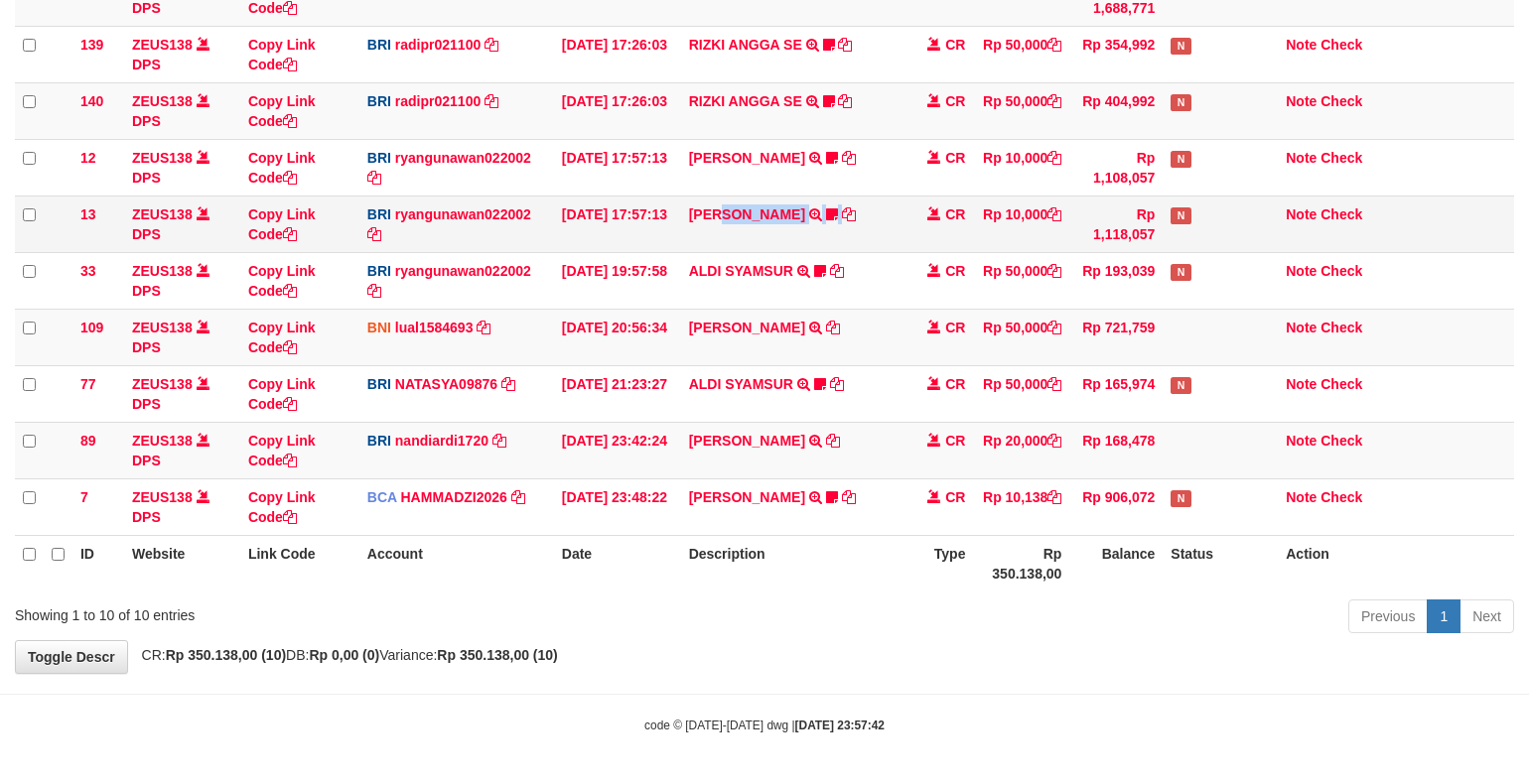 click on "ENOS RAMBALANG            TRANSFER NBMB ENOS RAMBALANG TO RYAN GUNAWAN    ENOS011" at bounding box center (792, 223) 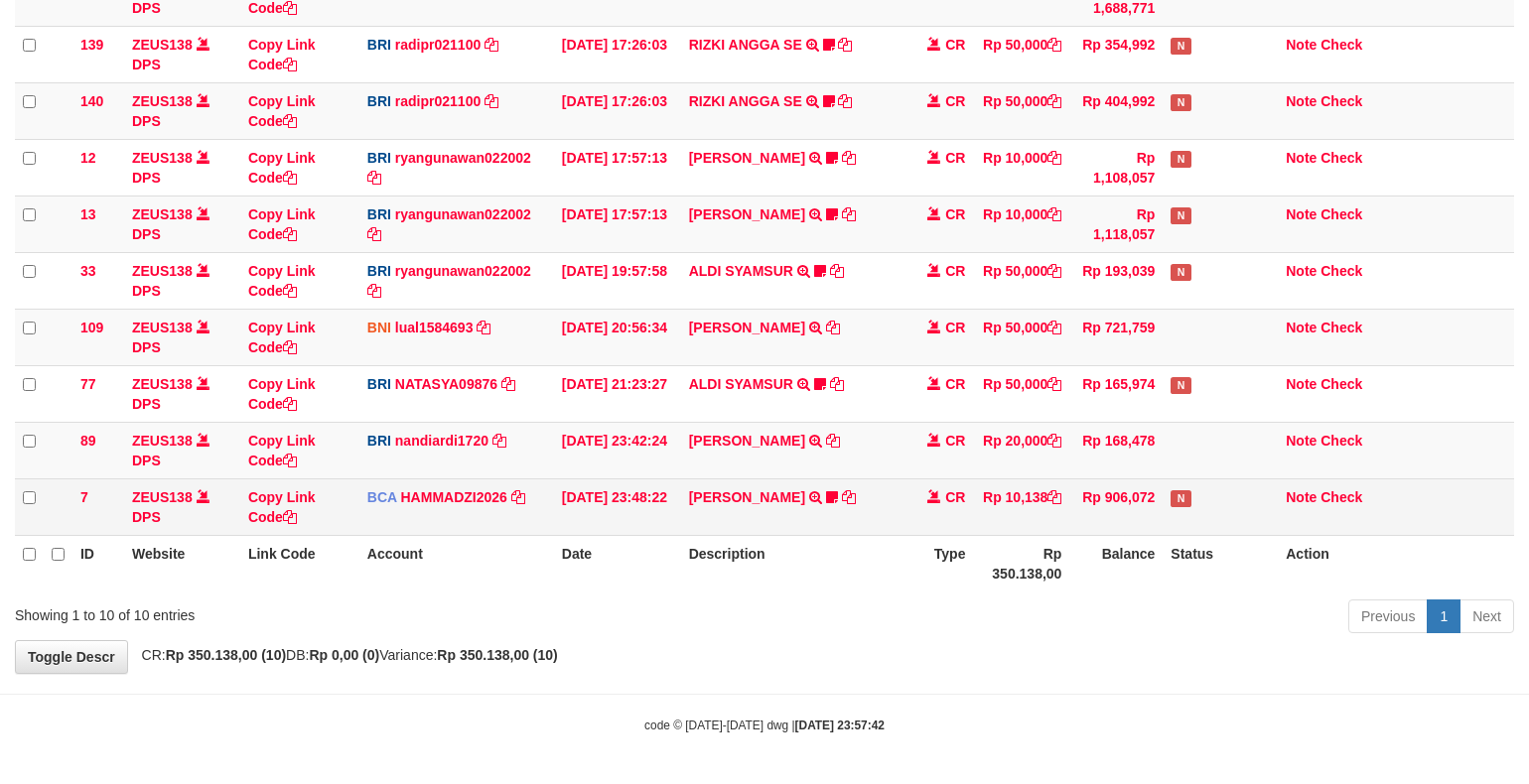 click on "MUHAMAD SYAR            TRSF E-BANKING CR 1307/FTSCY/WS95051
10138.002025071399378336 TRFDN-MUHAMAD SYARESPAY DEBIT INDONE    0910dayat" at bounding box center (792, 506) 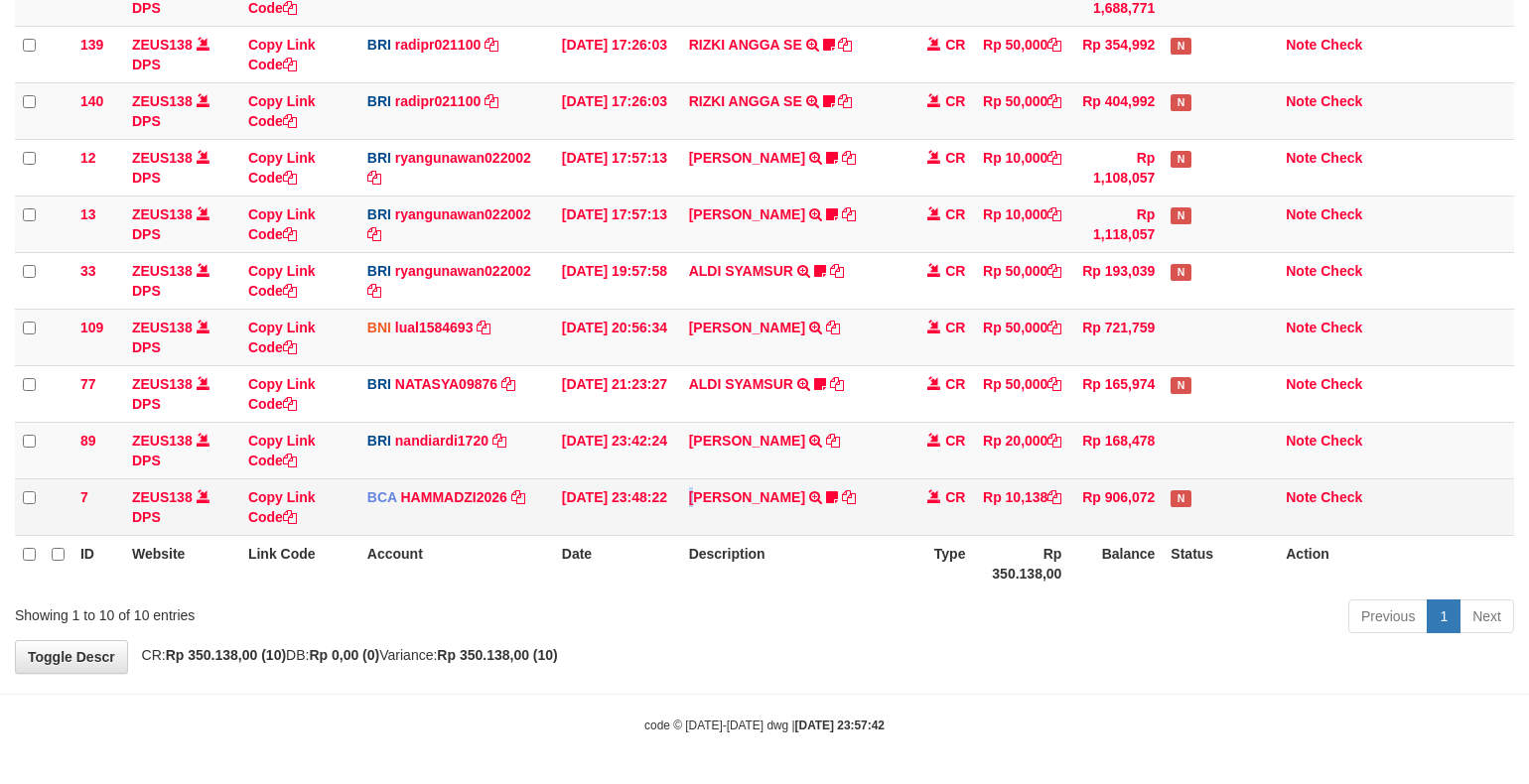 drag, startPoint x: 702, startPoint y: 521, endPoint x: 667, endPoint y: 492, distance: 45.453273 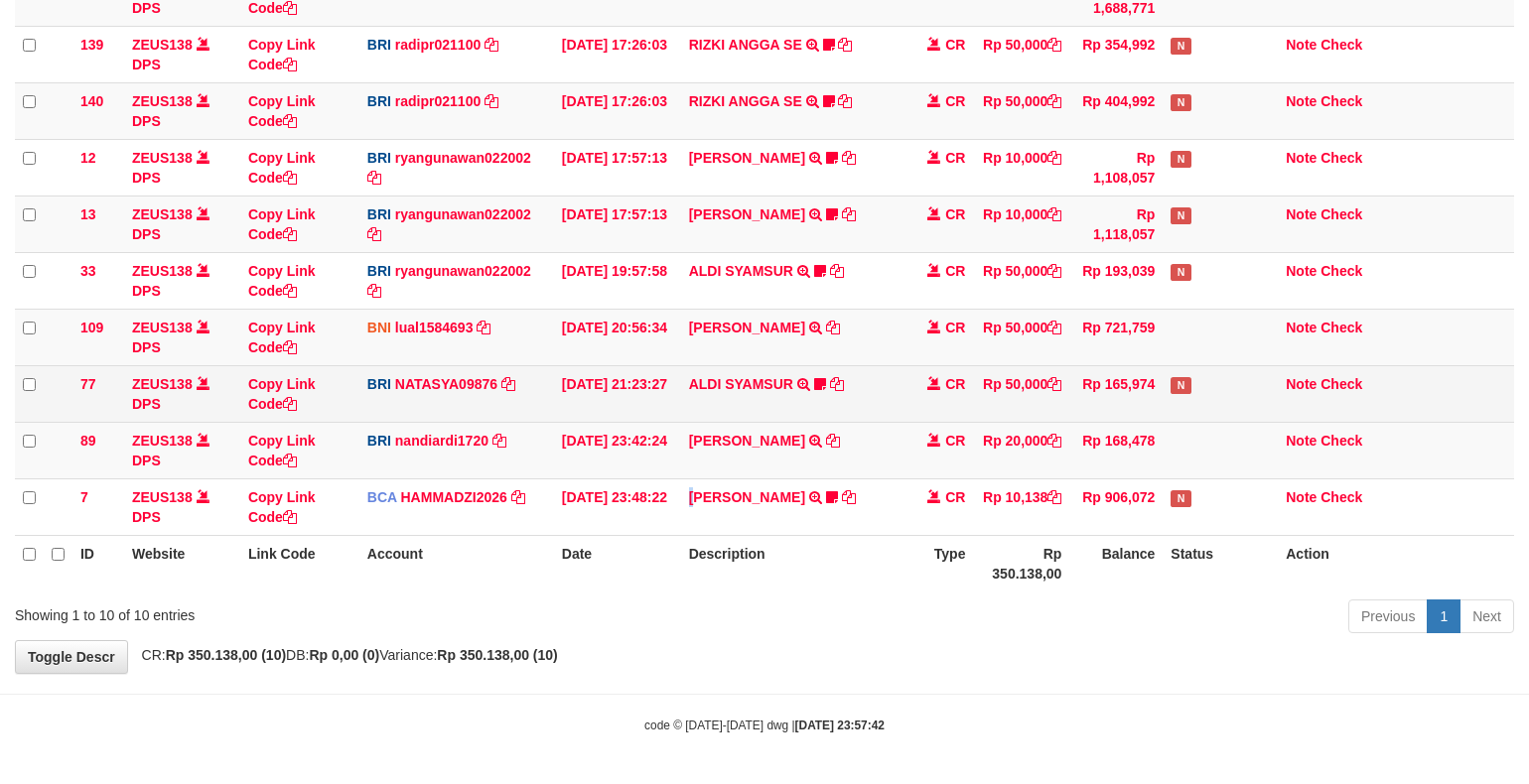 click on "89
ZEUS138    DPS
Copy Link Code
BRI
nandiardi1720
DPS
NANDI ARDIANSYAH
mutasi_20250713_3776 | 89
mutasi_20250713_3776 | 89
13/07/2025 23:42:24
AKBAR         TRANSFER NBMB AKBAR TO NANDI ARDIANSYAH
CR
Rp 20,000
Rp 168,478
Note
Check" at bounding box center (764, 450) 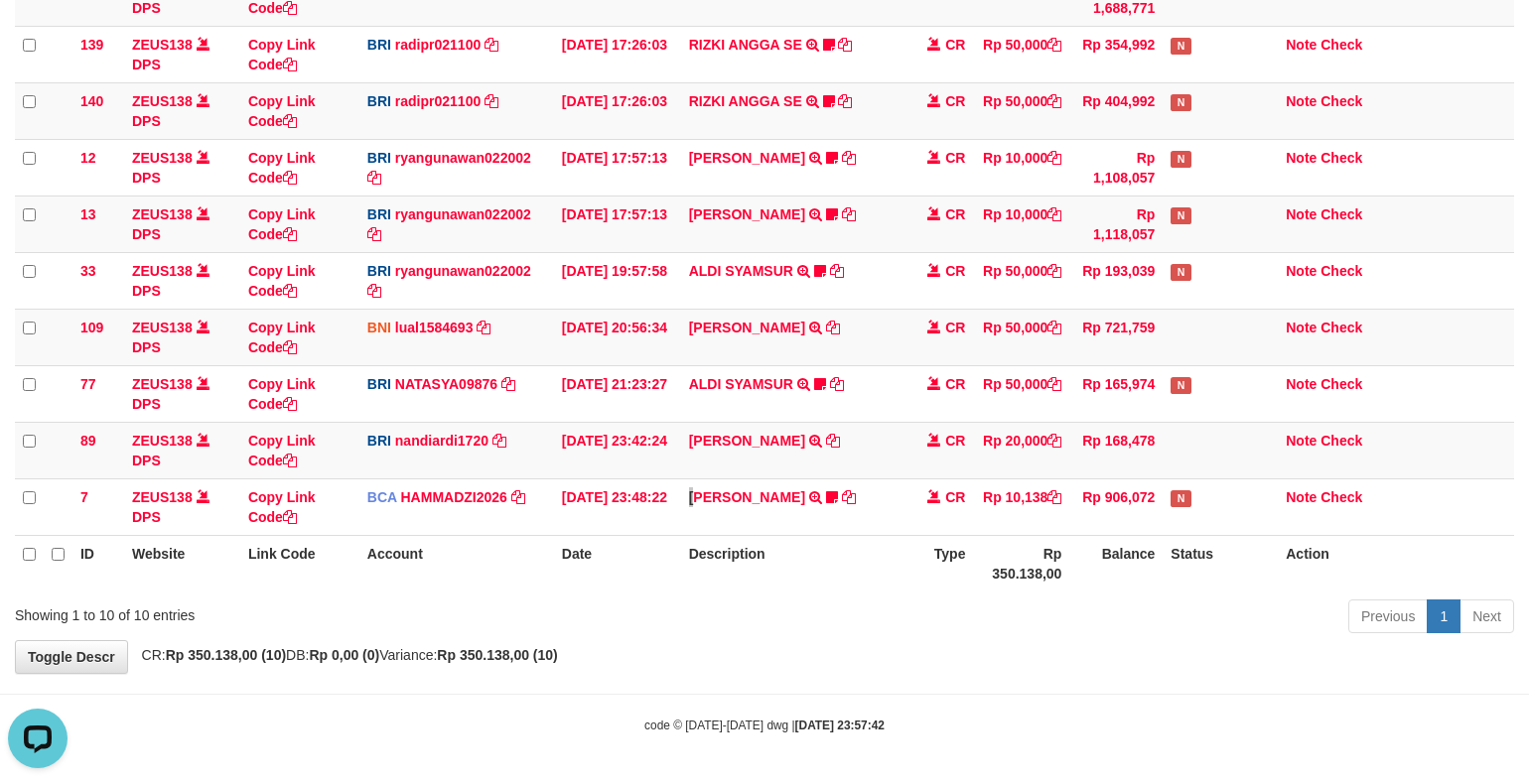 scroll, scrollTop: 0, scrollLeft: 0, axis: both 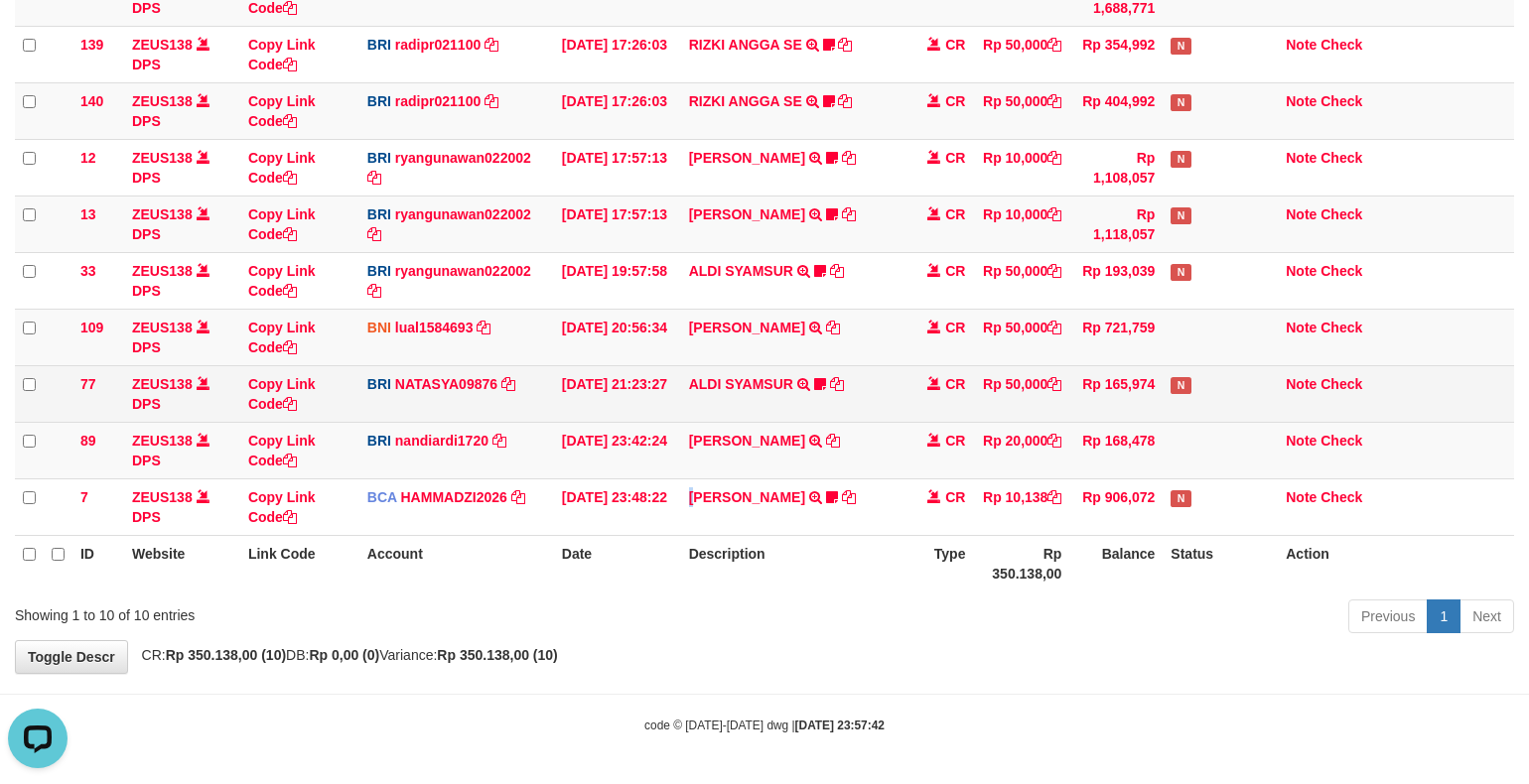 click on "77
ZEUS138    DPS
Copy Link Code
BRI
NATASYA09876
DPS
SITI NURLITA SAPITRI
mutasi_20250713_3126 | 77
mutasi_20250713_3126 | 77
13/07/2025 21:23:27
ALDI SYAMSUR            TRANSFER NBMB ALDI SYAMSUR TO SITI NURLITA SAPITRI    ALDISYAMSUR
CR
Rp 50,000
Rp 165,974
N
Note
Check" at bounding box center (764, 393) 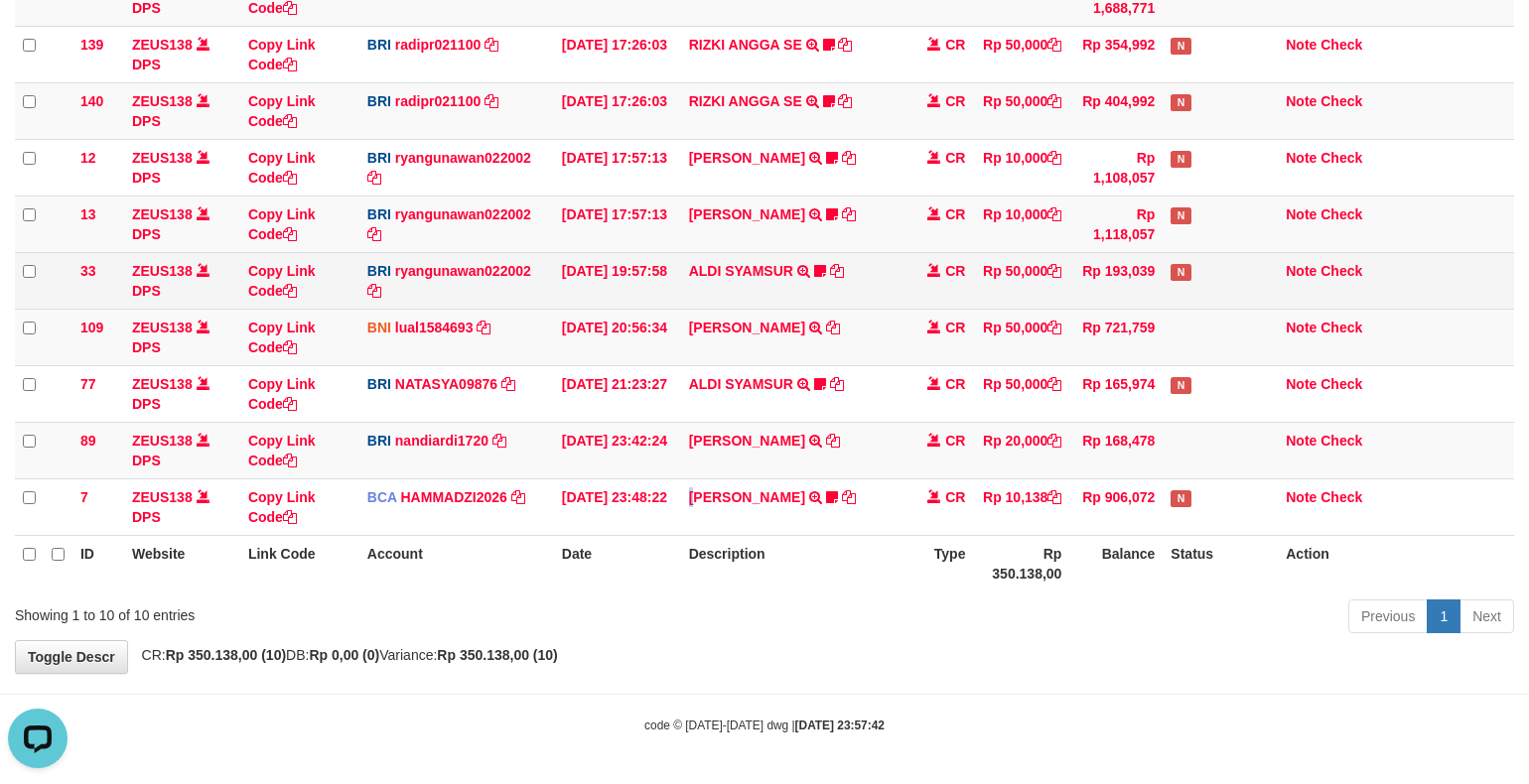 click on "ALDI SYAMSUR            TRANSFER NBMB ALDI SYAMSUR TO RYAN GUNAWAN    ALDISYAMSUR" at bounding box center (792, 280) 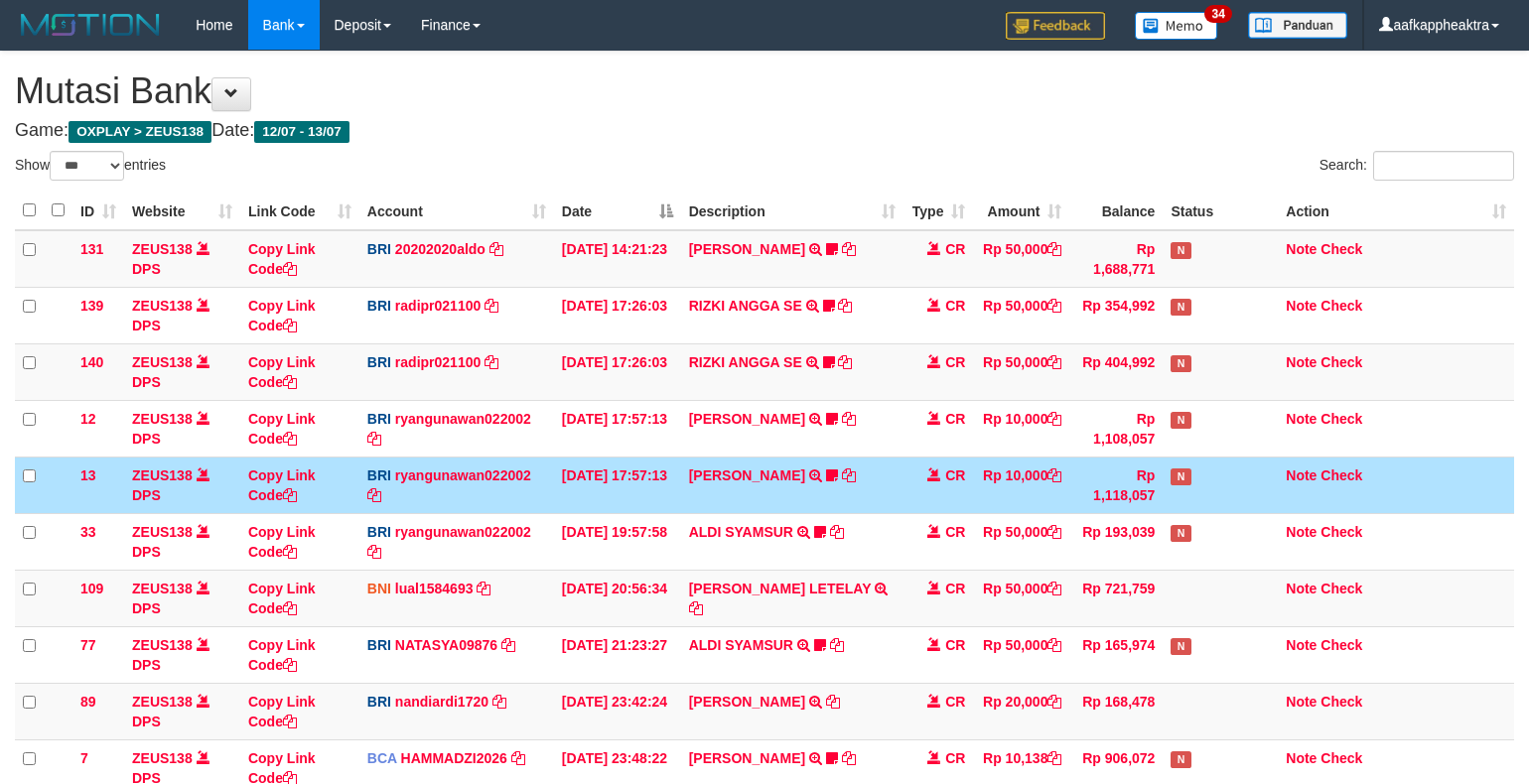 select on "***" 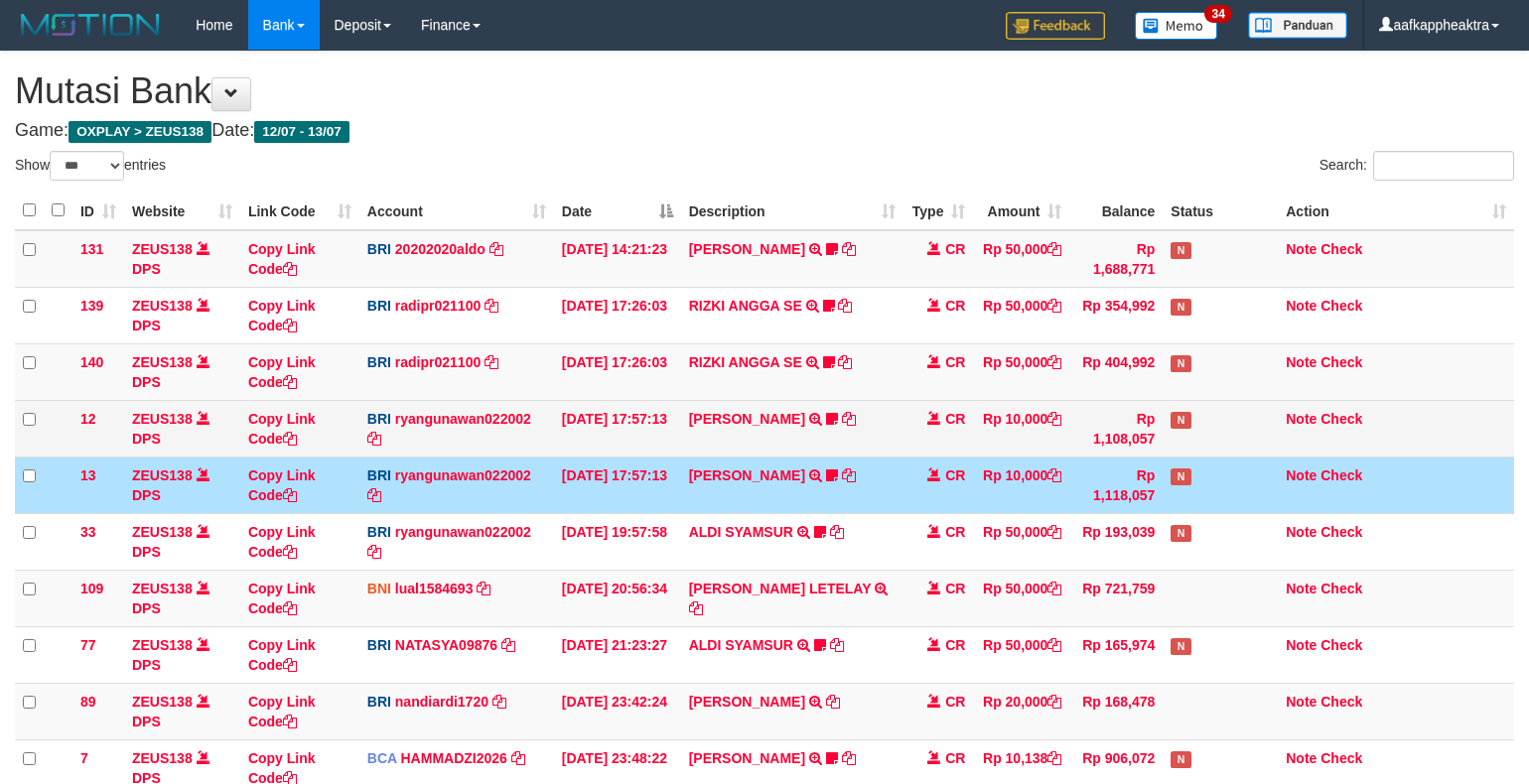 scroll, scrollTop: 263, scrollLeft: 0, axis: vertical 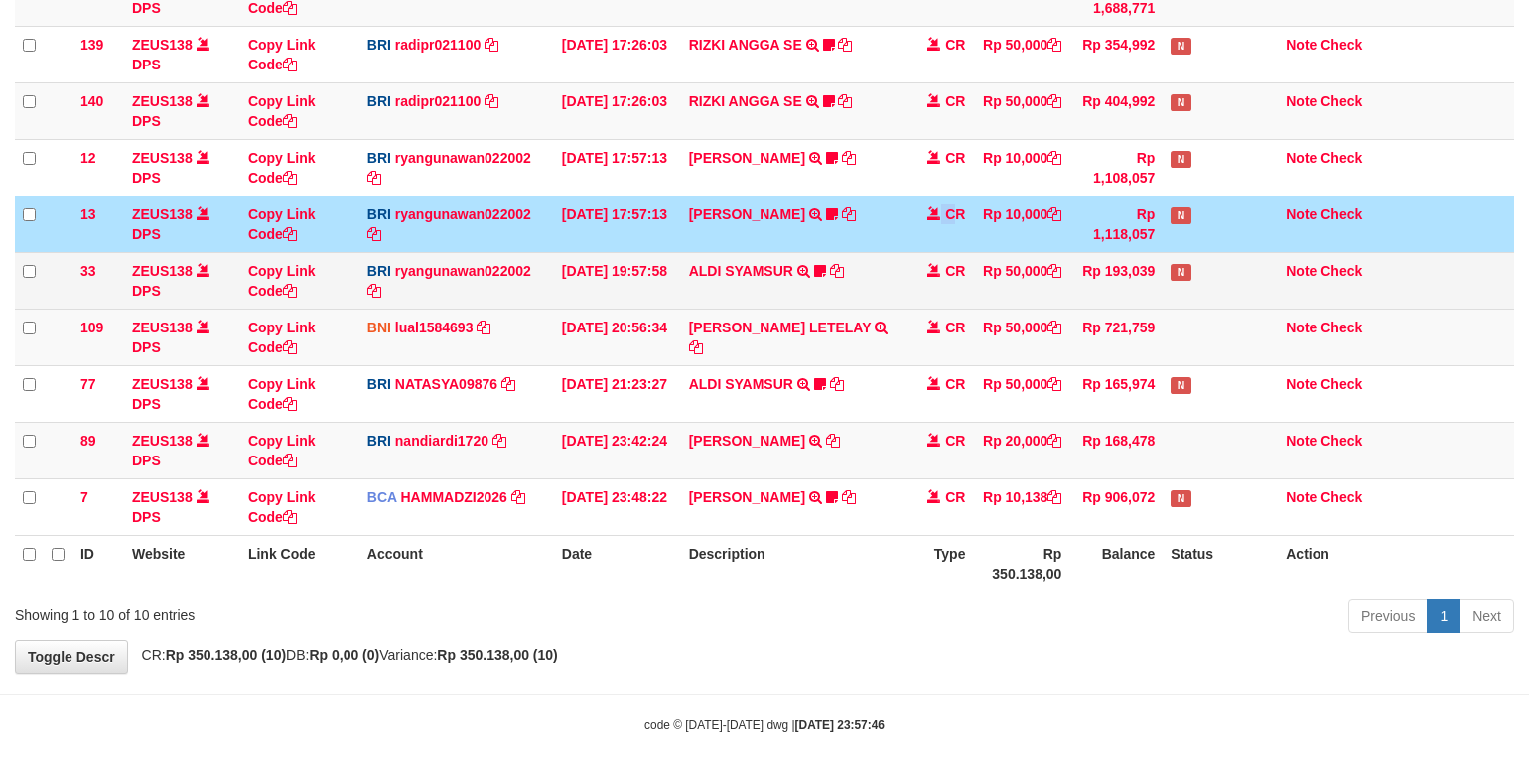 drag, startPoint x: 1046, startPoint y: 184, endPoint x: 968, endPoint y: 294, distance: 134.84806 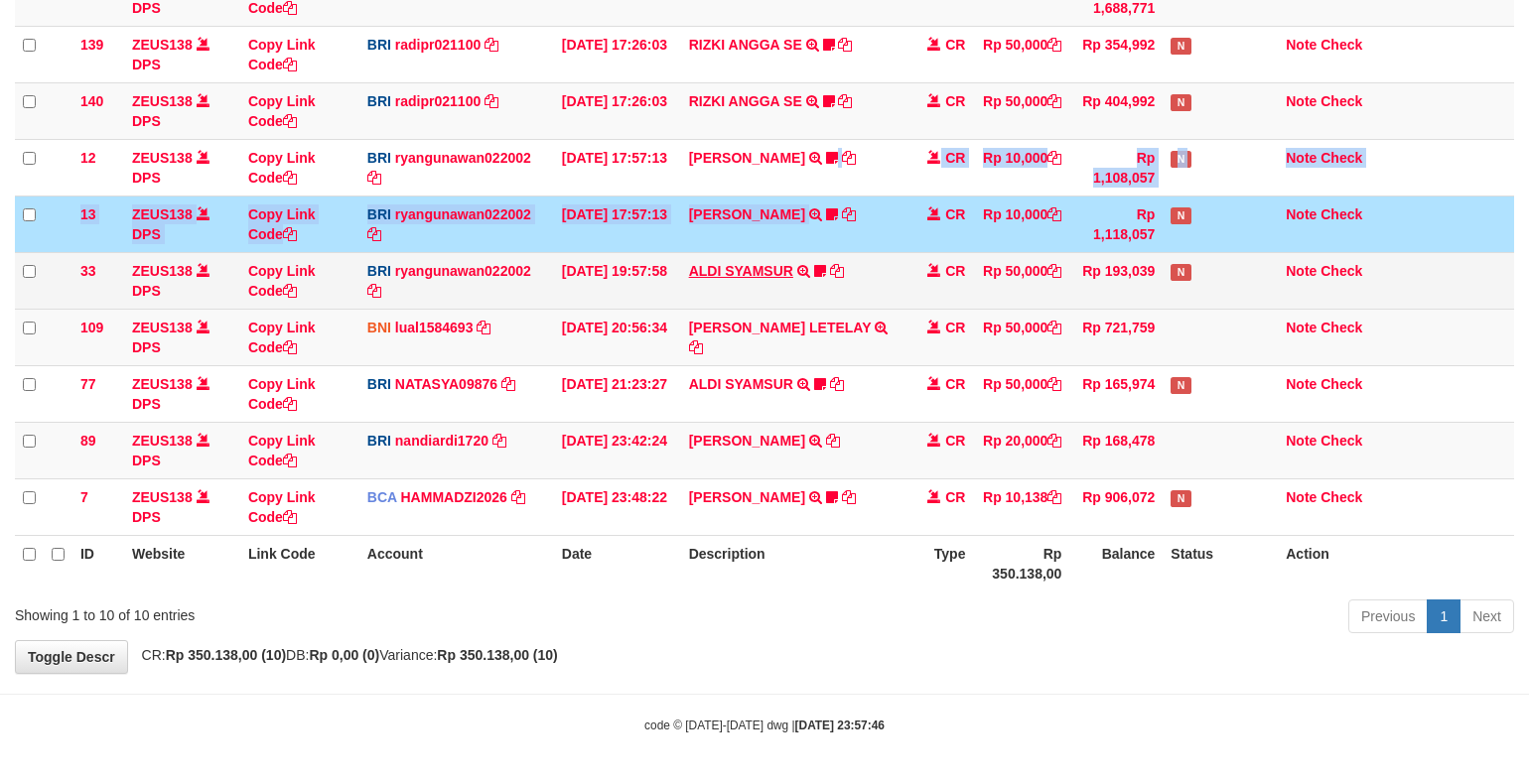 drag, startPoint x: 840, startPoint y: 206, endPoint x: 777, endPoint y: 268, distance: 88.391176 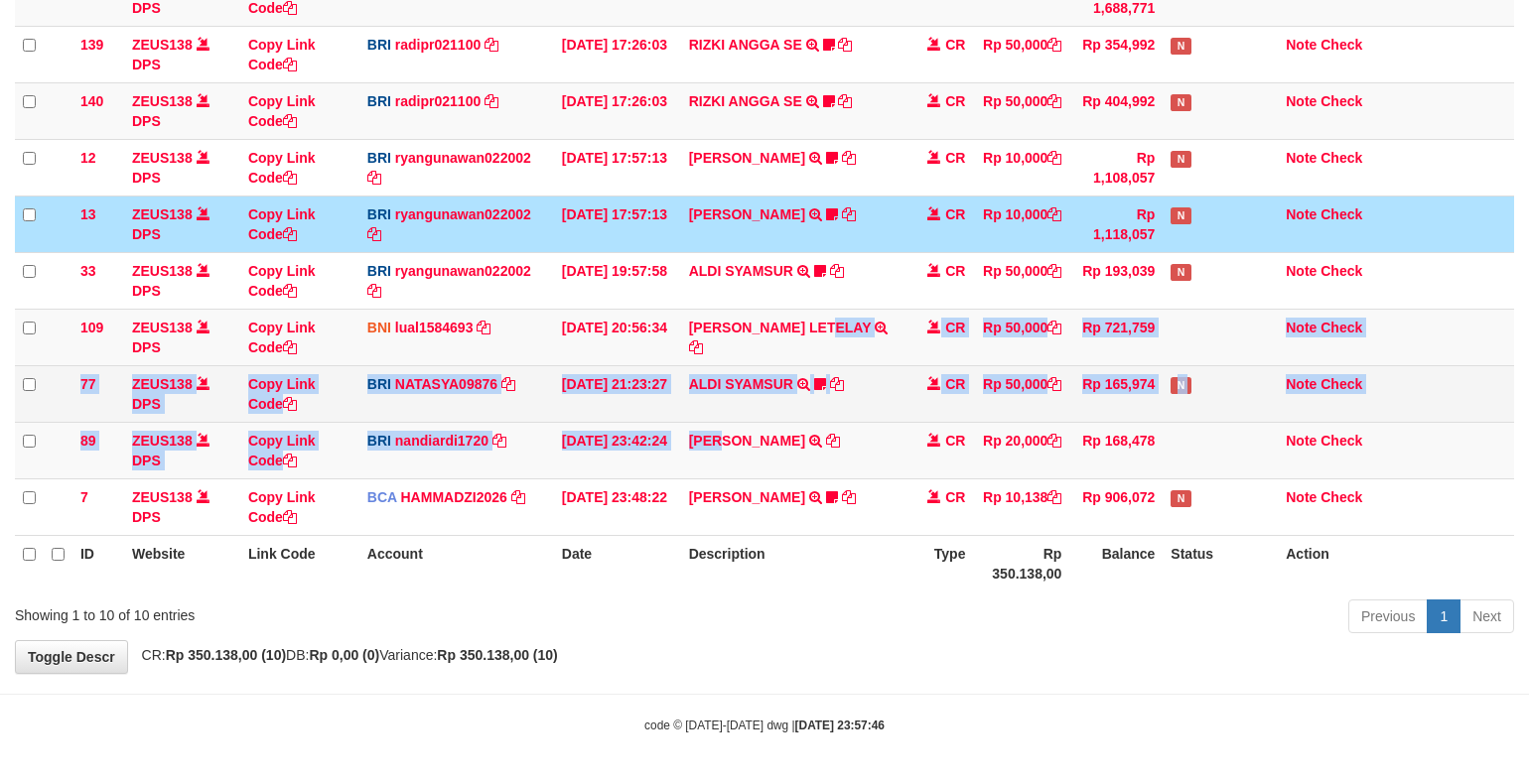 drag, startPoint x: 864, startPoint y: 355, endPoint x: 899, endPoint y: 408, distance: 63.51378 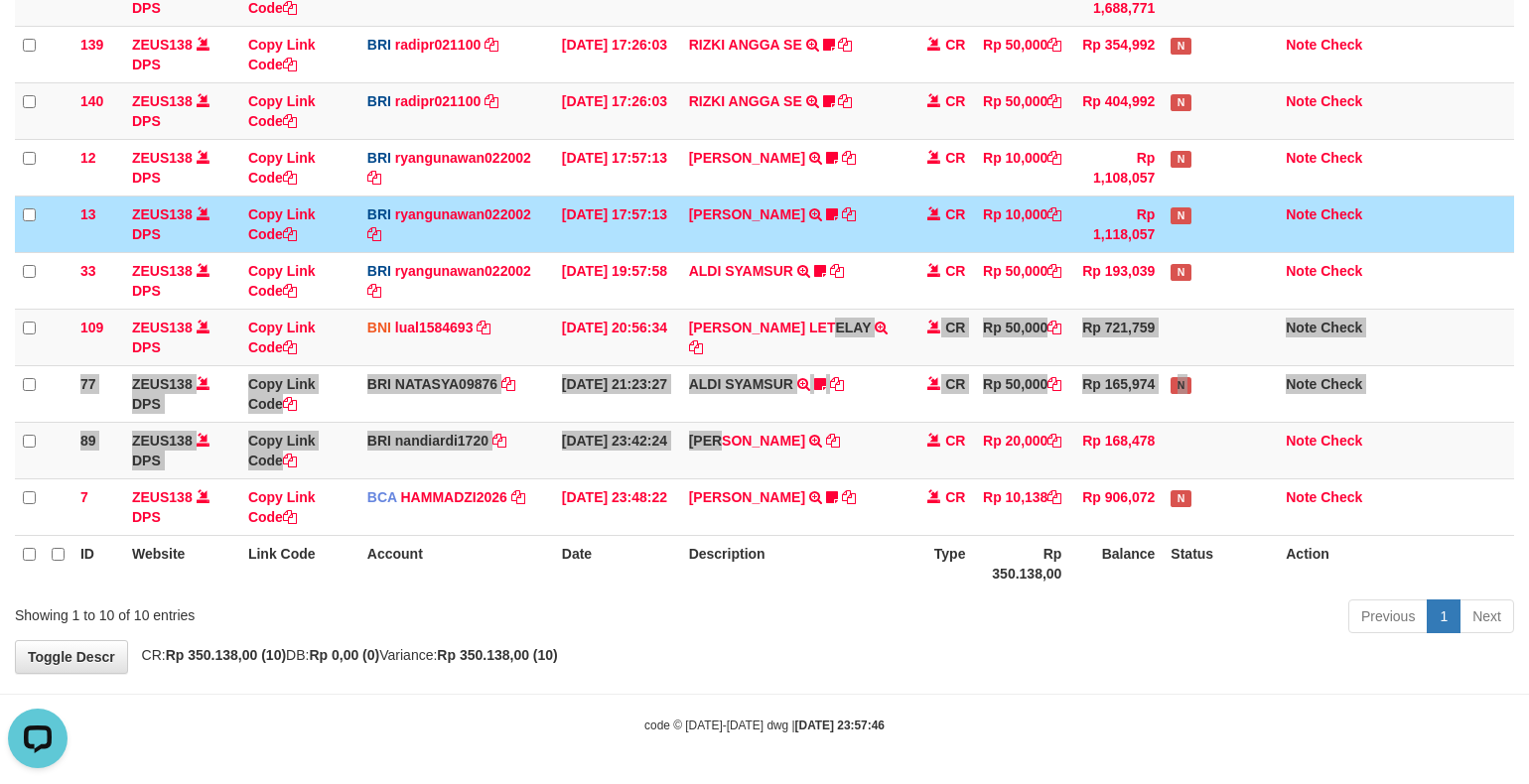 scroll, scrollTop: 0, scrollLeft: 0, axis: both 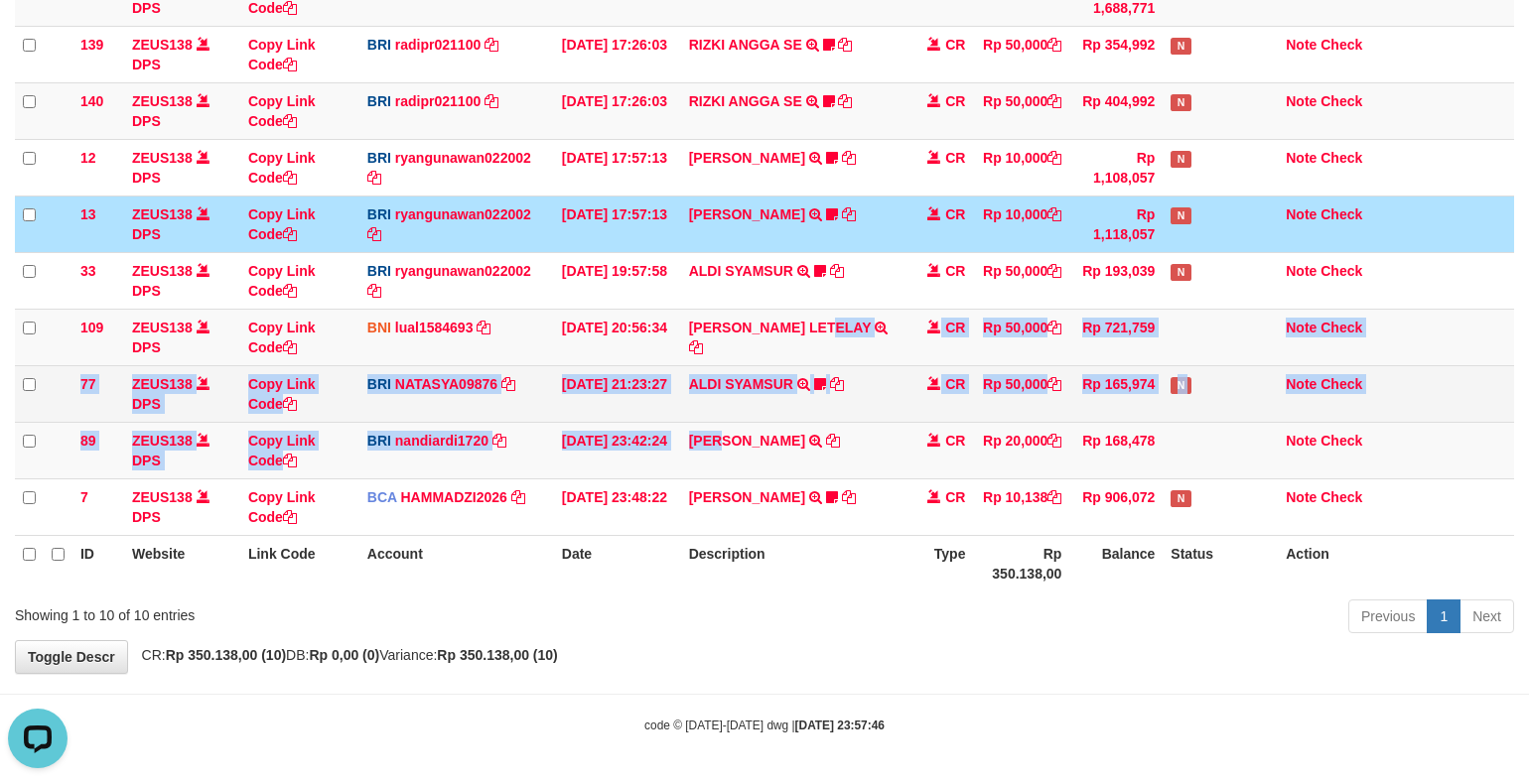 drag, startPoint x: 1060, startPoint y: 434, endPoint x: 1115, endPoint y: 401, distance: 64.14047 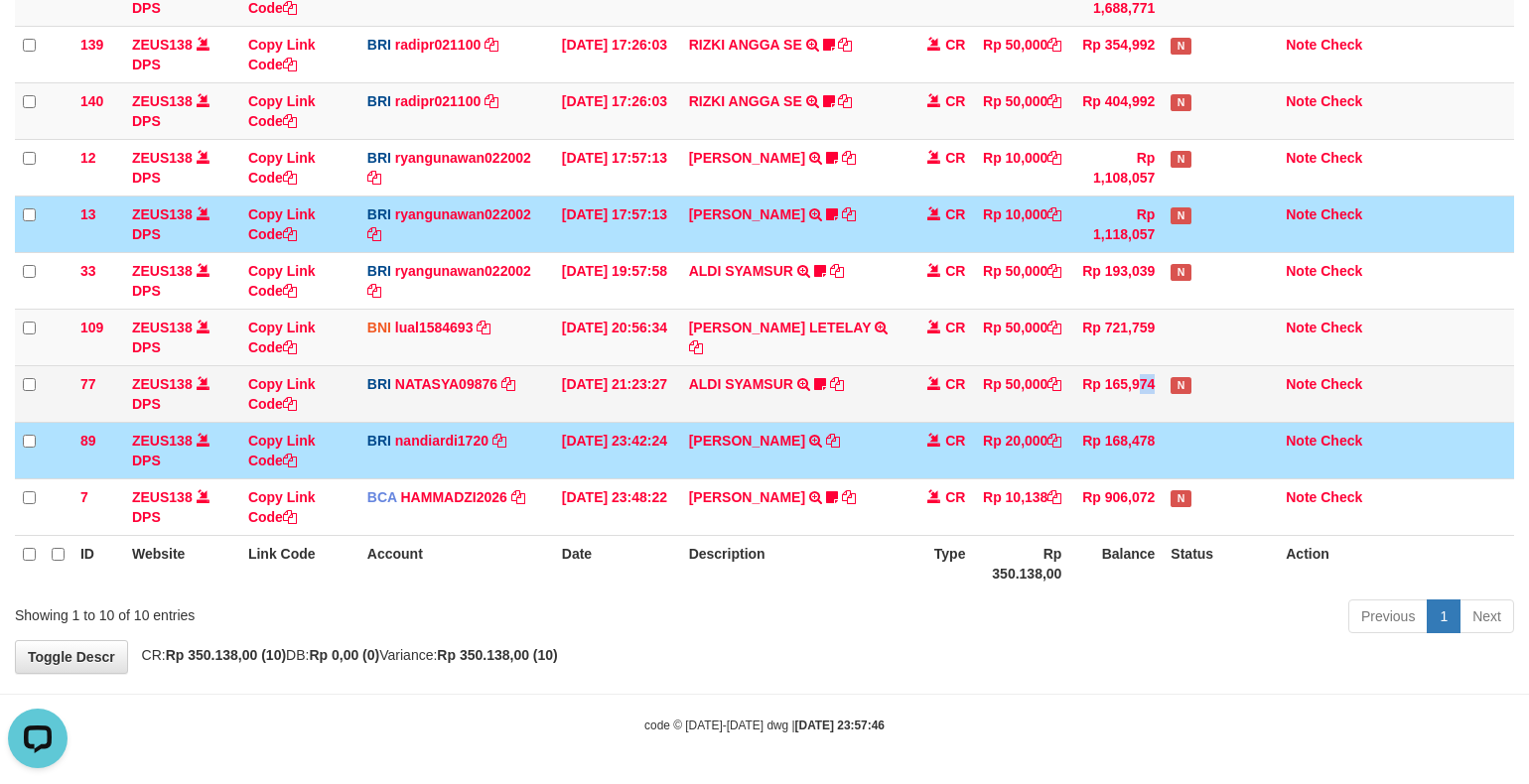 drag, startPoint x: 1102, startPoint y: 411, endPoint x: 1053, endPoint y: 420, distance: 49.819675 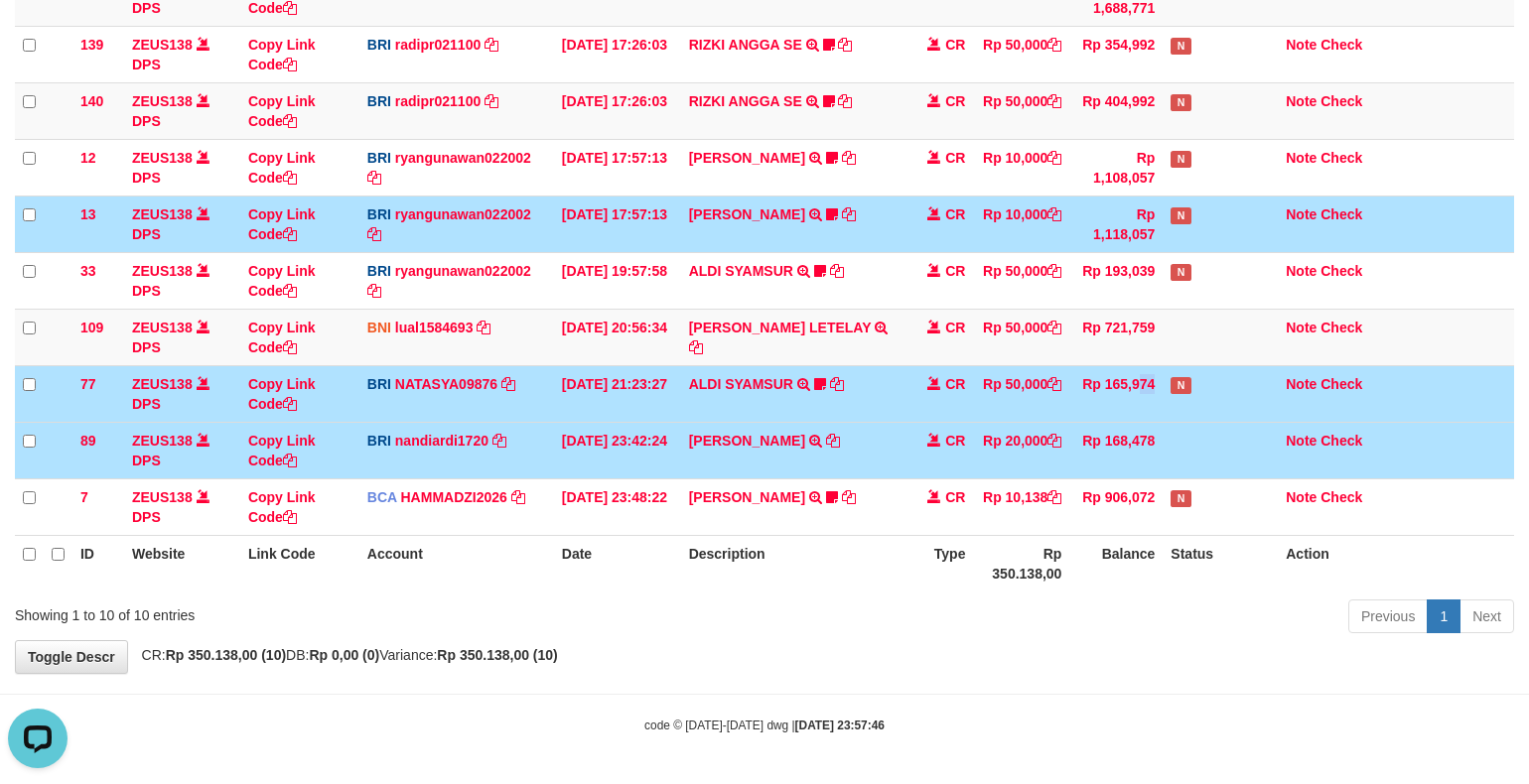 click on "Toggle navigation
Home
Bank
Account List
Mutasi Bank
Search
Note Mutasi
Deposit
DPS List
History
Finance
Financial Data
aafkappheaktra
My Profile
Log Out
34" at bounding box center [764, 261] 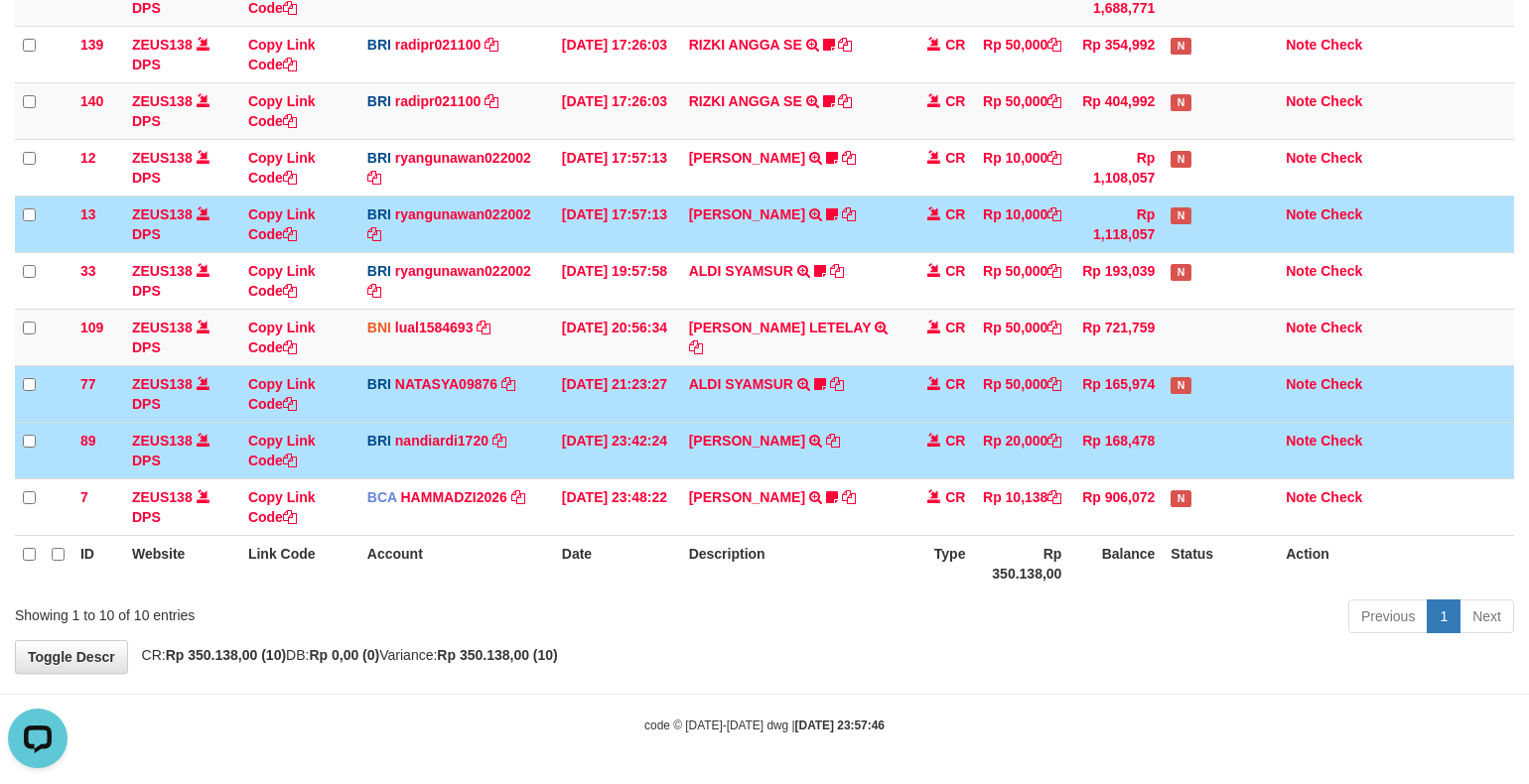 click on "code © 2012-2018 dwg |  2025/07/13 23:57:46" at bounding box center [764, 724] 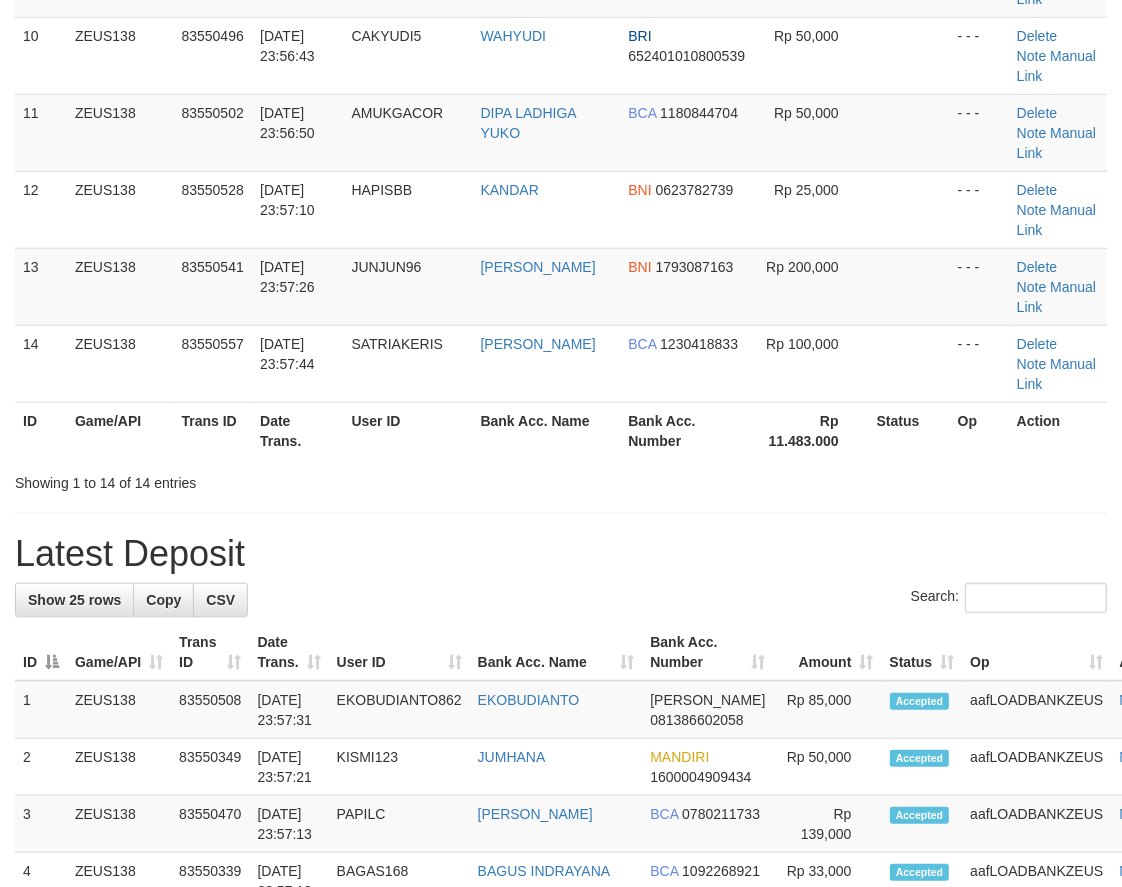 click on "Showing 1 to 14 of 14 entries" at bounding box center [561, 479] 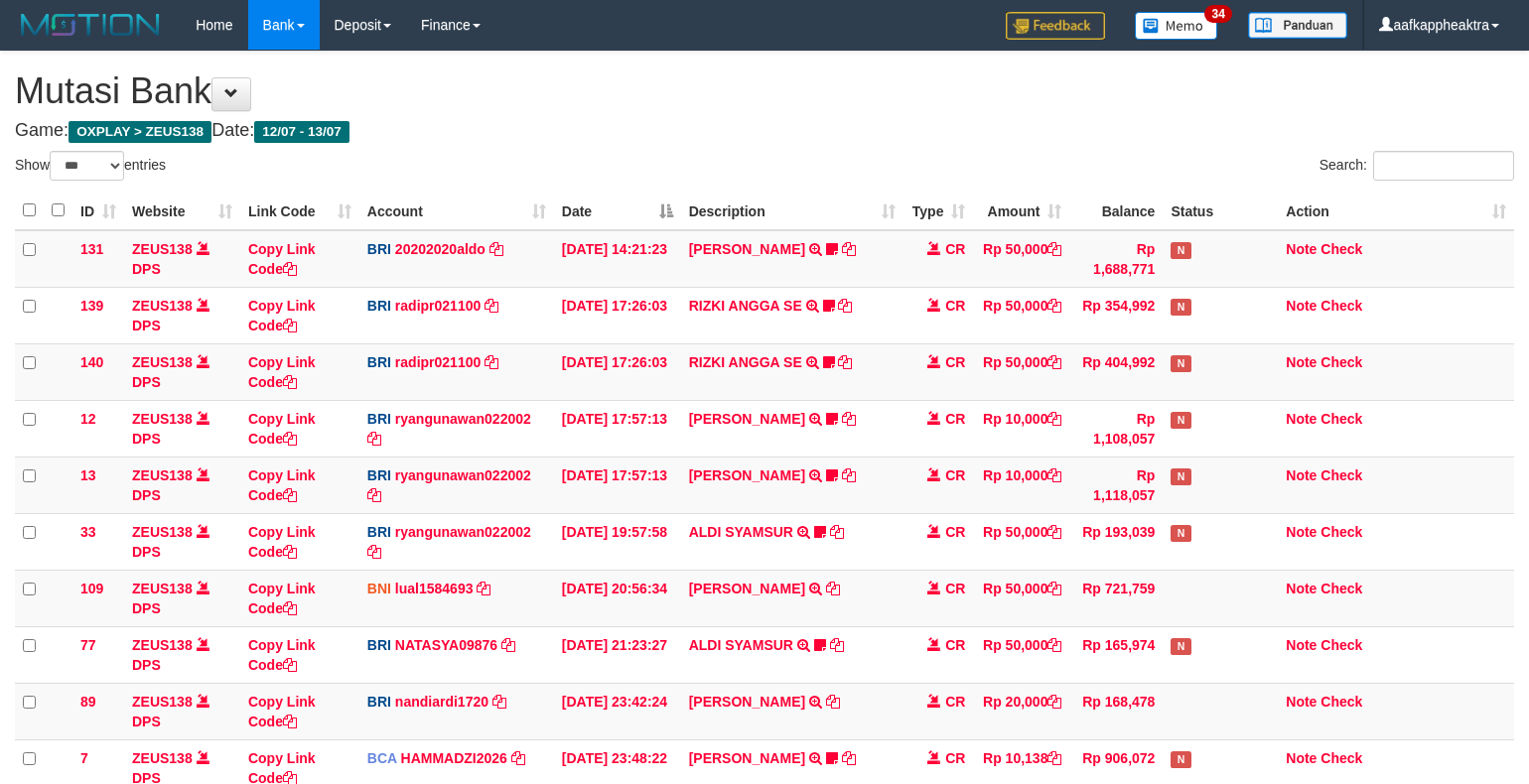 select on "***" 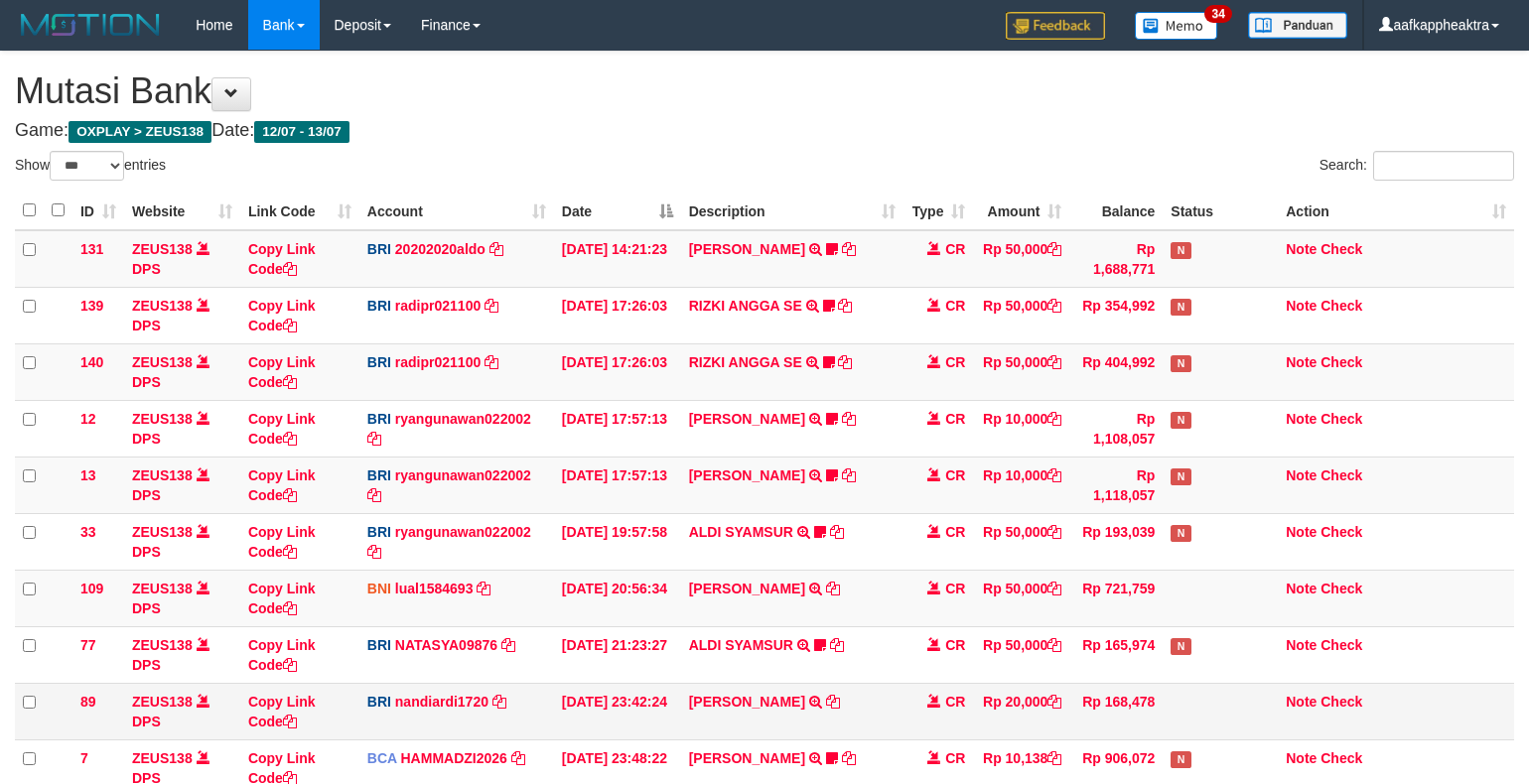 click on "131
ZEUS138    DPS
Copy Link Code
BRI
20202020aldo
DPS
[PERSON_NAME]
mutasi_20250713_3778 | 131
mutasi_20250713_3778 | 131
[DATE] 14:21:23
[PERSON_NAME] HERISUPRAPTO            TRANSFER NBMB [PERSON_NAME] HERISUPRAPTO TO [PERSON_NAME]    Herisuprapto
CR
Rp 50,000
Rp 1,688,771
N
Note
Check
139
ZEUS138    DPS
Copy Link Code
BRI
radipr021100
DPS
[PERSON_NAME]
mutasi_20250713_3774 | 139" at bounding box center (764, 513) 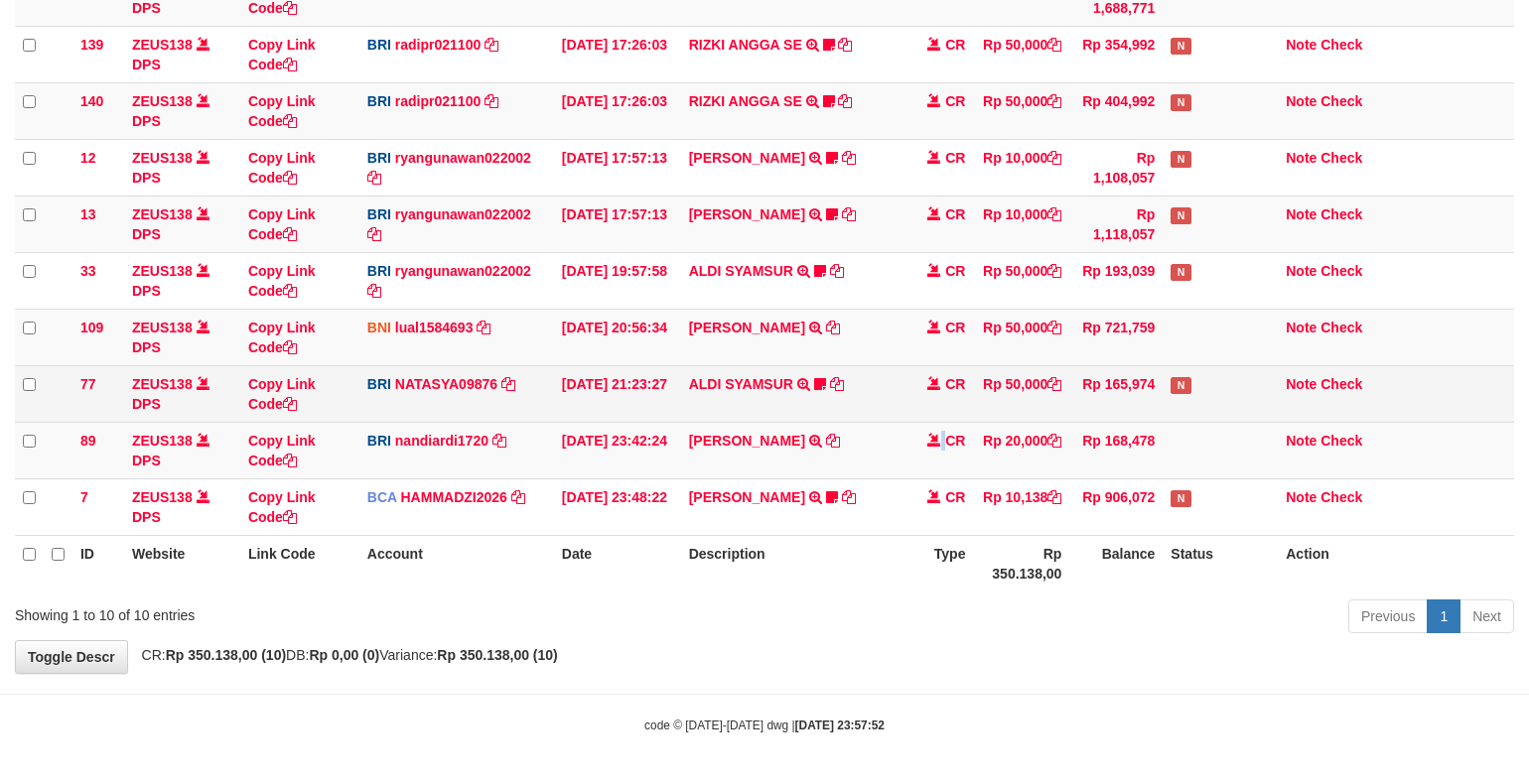 drag, startPoint x: 889, startPoint y: 453, endPoint x: 1192, endPoint y: 364, distance: 315.80057 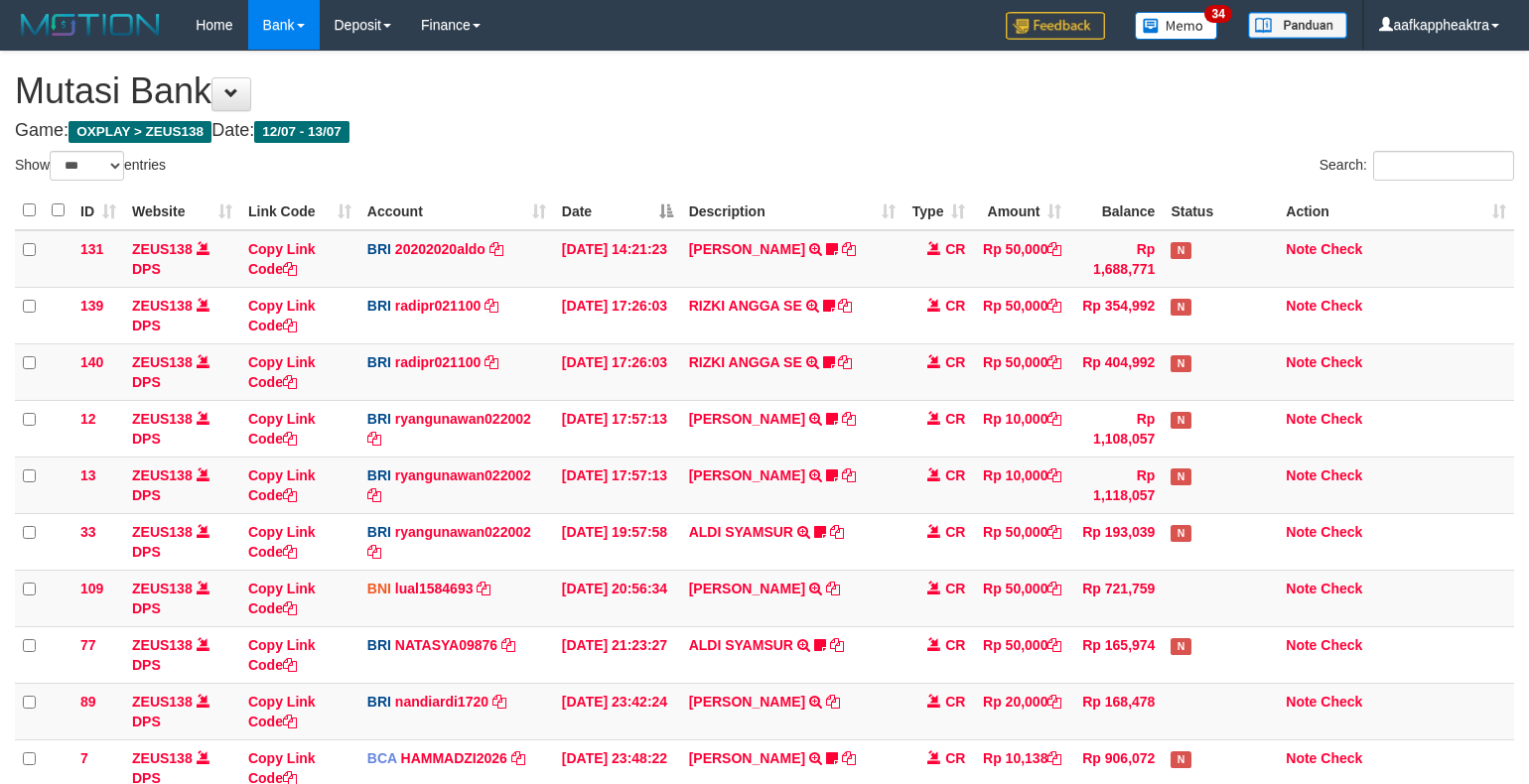 select on "***" 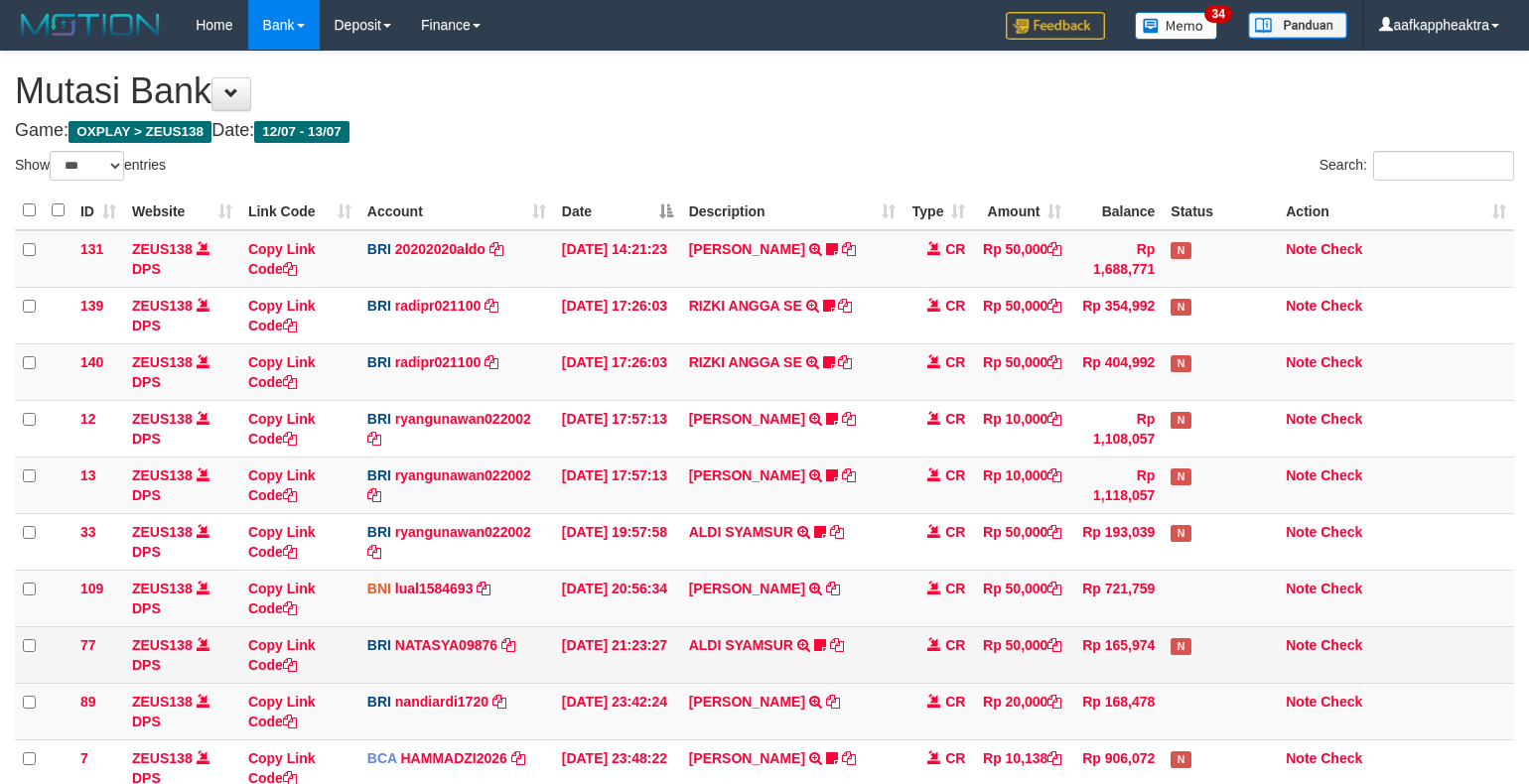 scroll, scrollTop: 263, scrollLeft: 0, axis: vertical 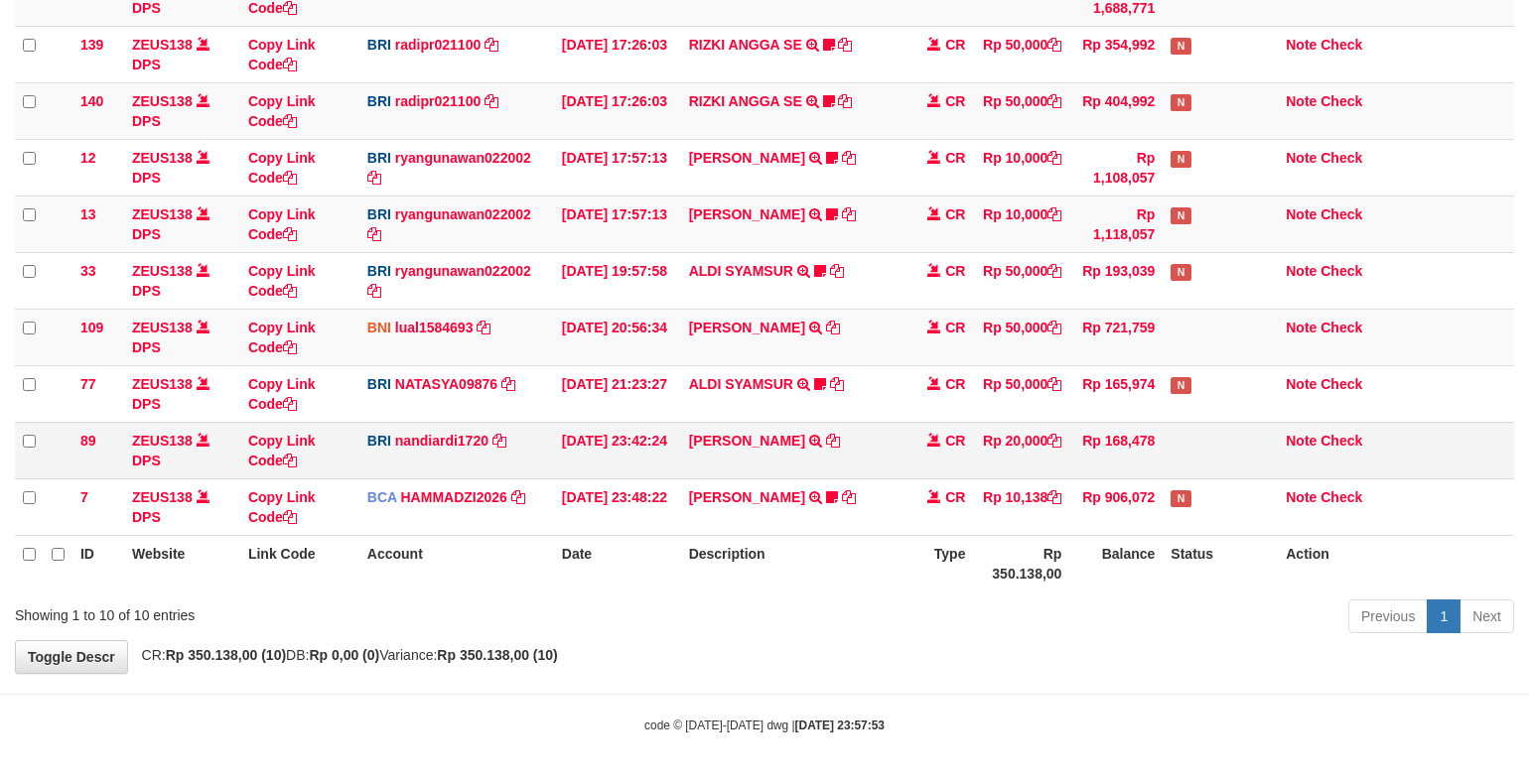 drag, startPoint x: 1097, startPoint y: 410, endPoint x: 902, endPoint y: 425, distance: 195.57607 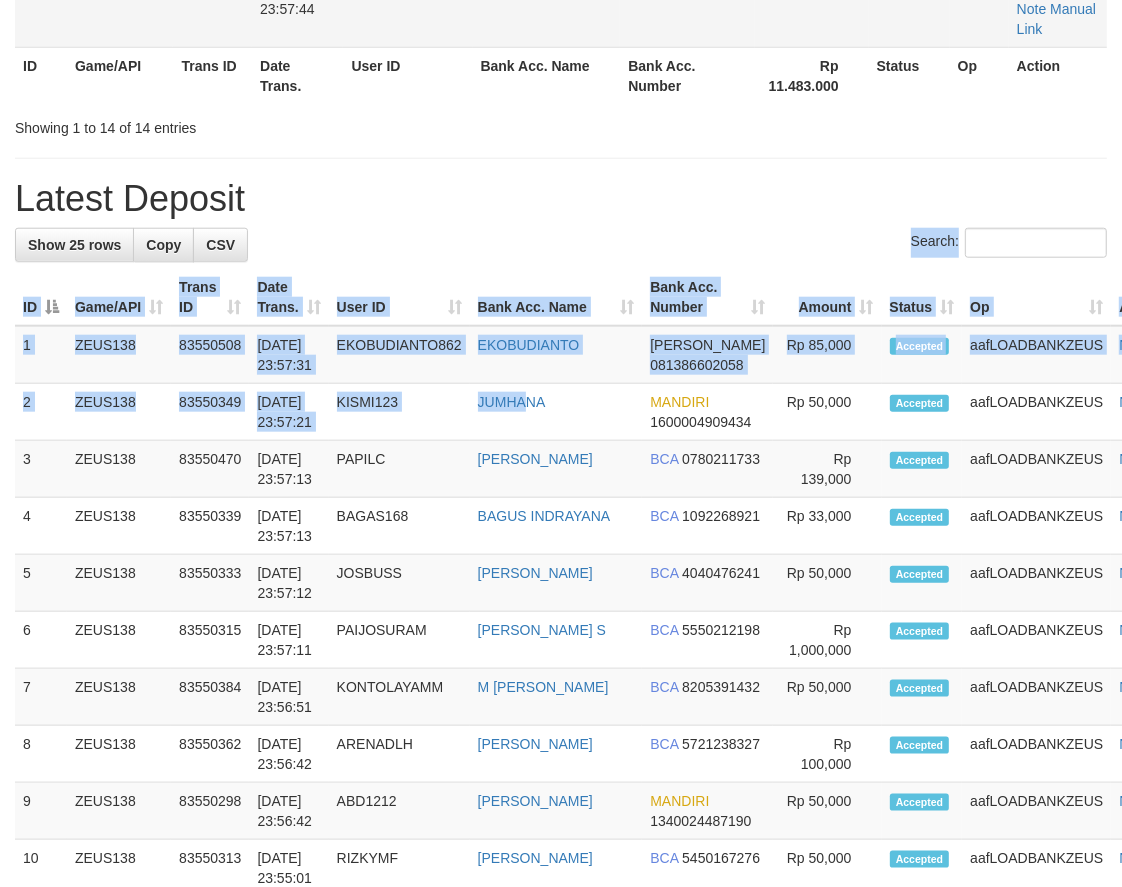 scroll, scrollTop: 926, scrollLeft: 0, axis: vertical 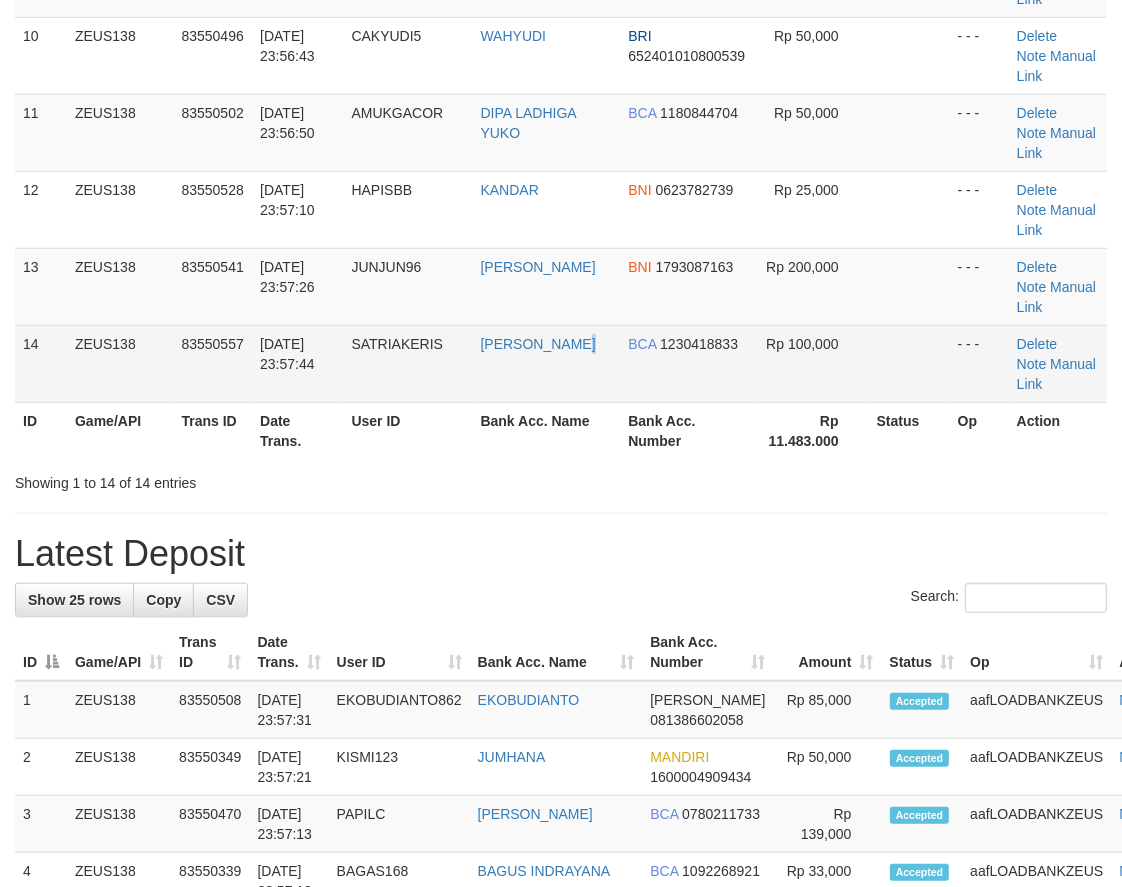 drag, startPoint x: 583, startPoint y: 363, endPoint x: 364, endPoint y: 392, distance: 220.91174 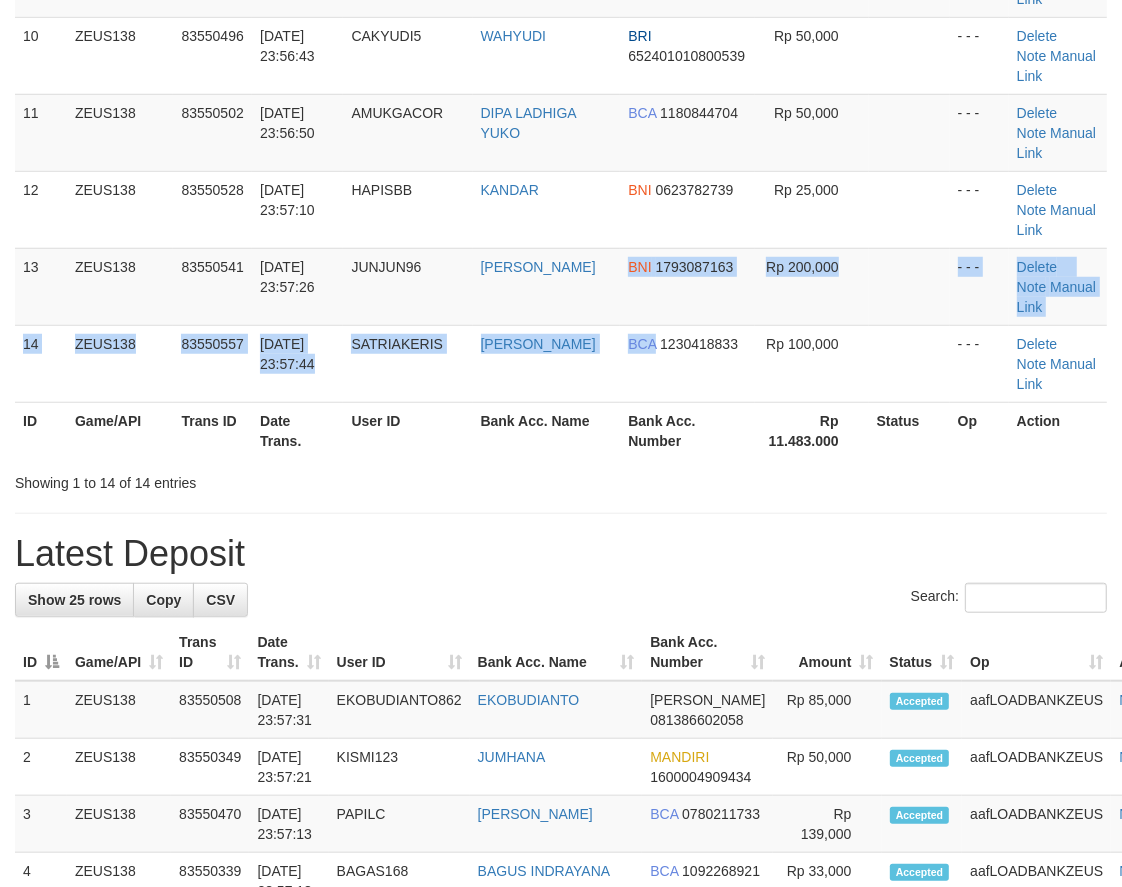 drag, startPoint x: 664, startPoint y: 370, endPoint x: 7, endPoint y: 355, distance: 657.1712 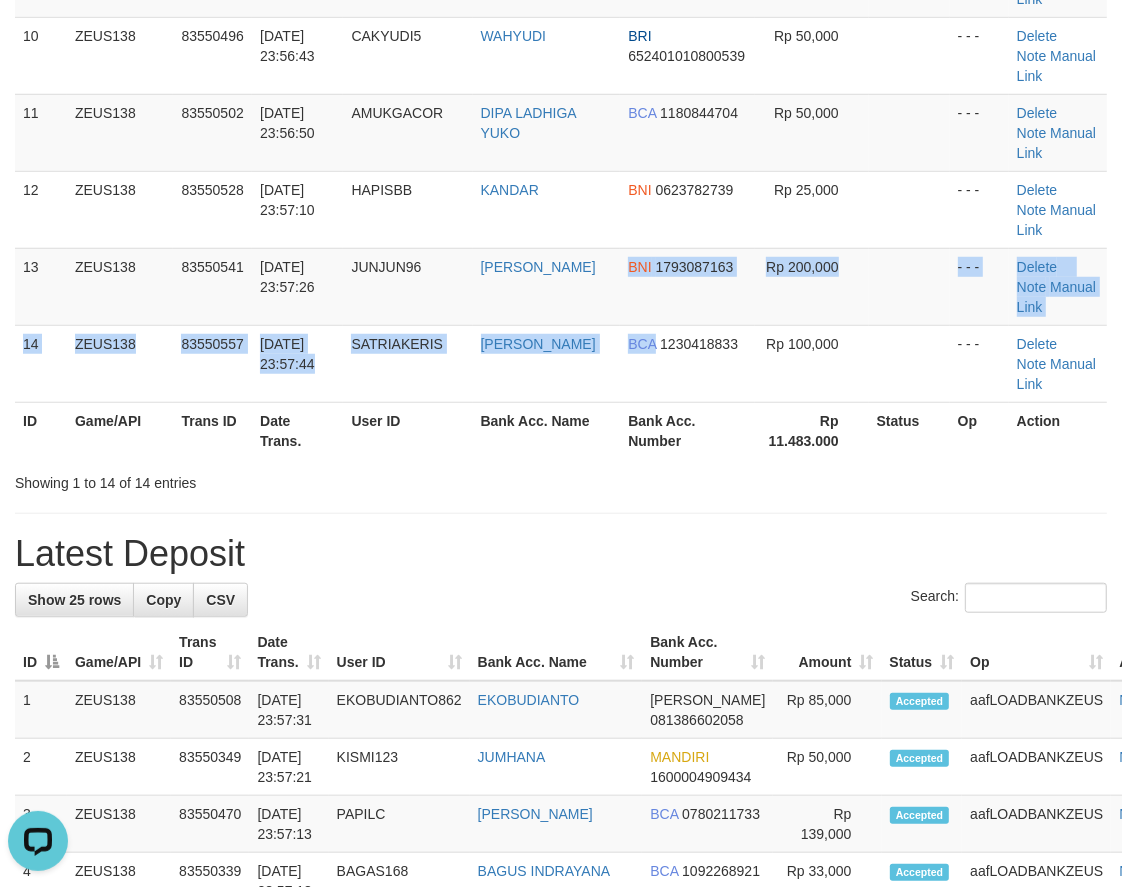 scroll, scrollTop: 0, scrollLeft: 0, axis: both 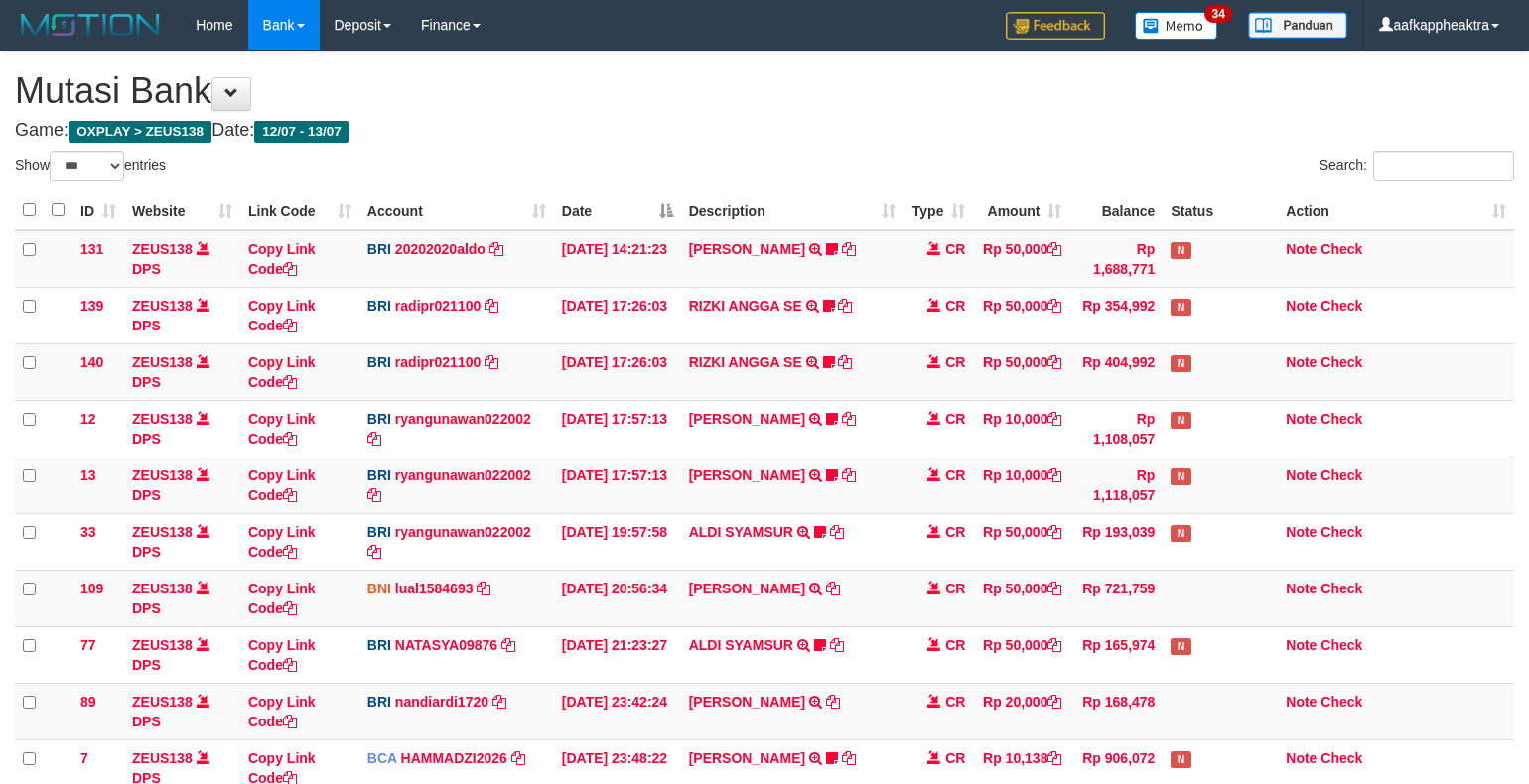 select on "***" 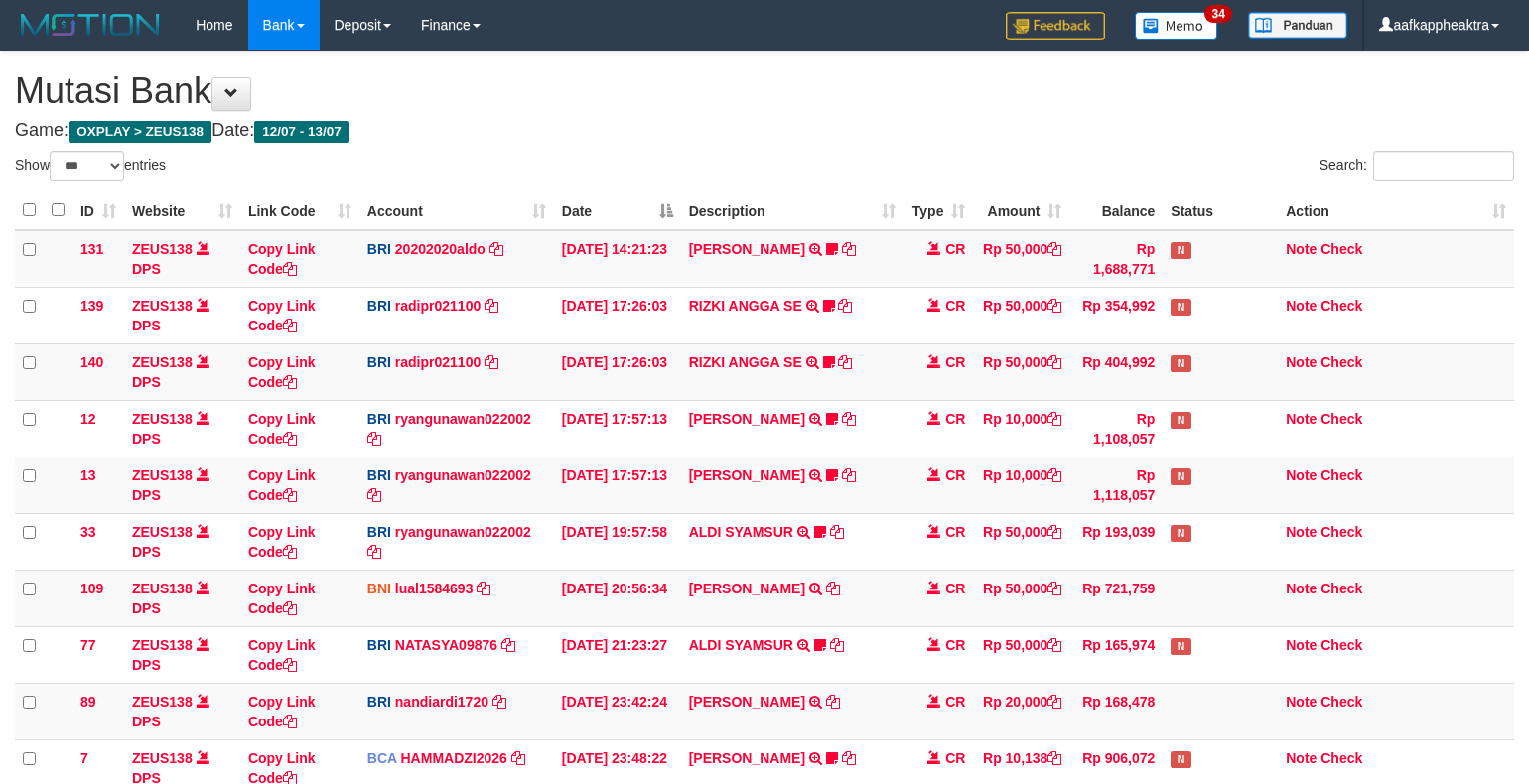scroll, scrollTop: 263, scrollLeft: 0, axis: vertical 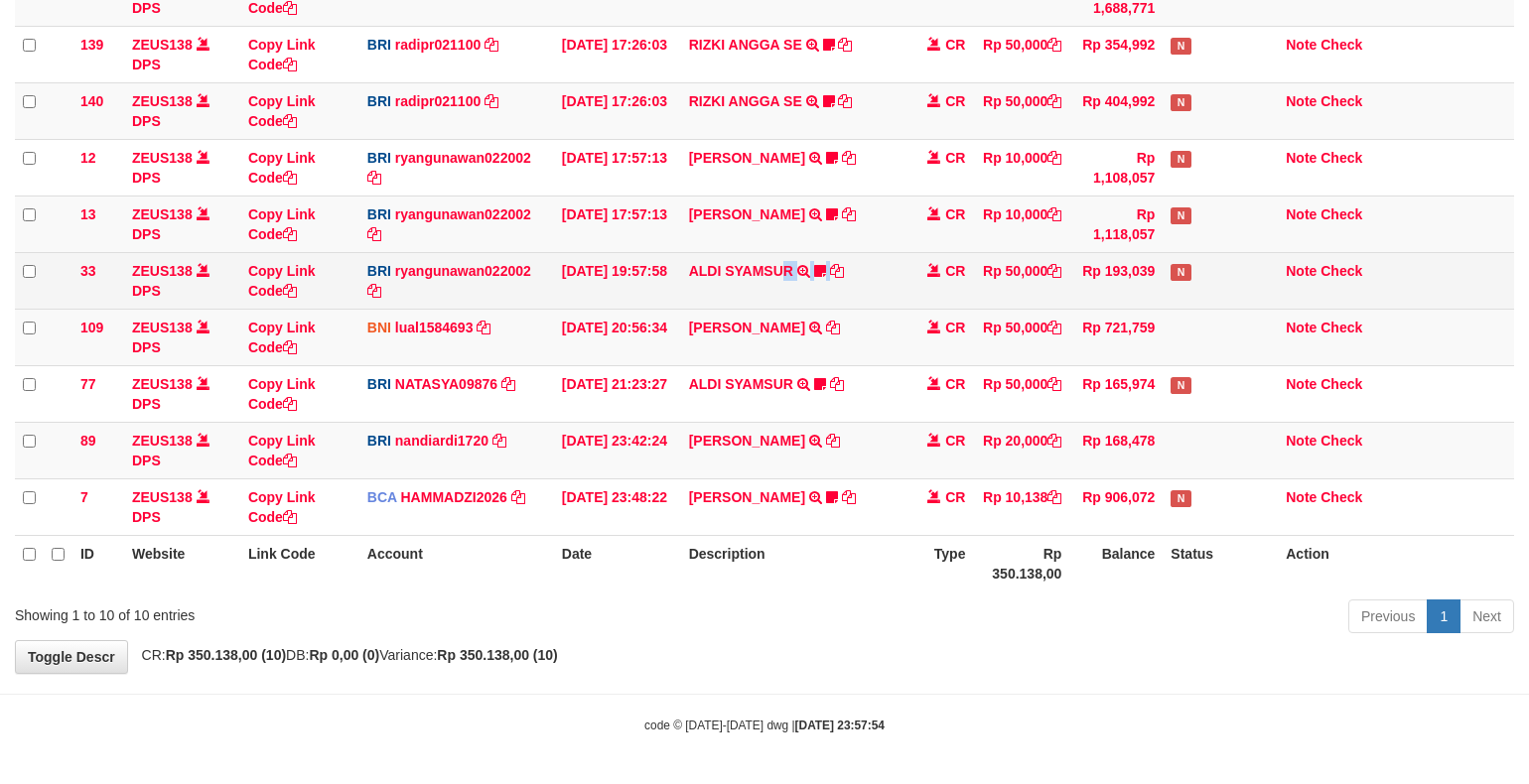 click on "33
ZEUS138    DPS
Copy Link Code
BRI
ryangunawan022002
DPS
[PERSON_NAME]
mutasi_20250713_3775 | 33
mutasi_20250713_3775 | 33
[DATE] 19:57:58
[PERSON_NAME]            TRANSFER NBMB [PERSON_NAME] TO [PERSON_NAME]
CR
Rp 50,000
Rp 193,039
N
Note
Check" at bounding box center (764, 280) 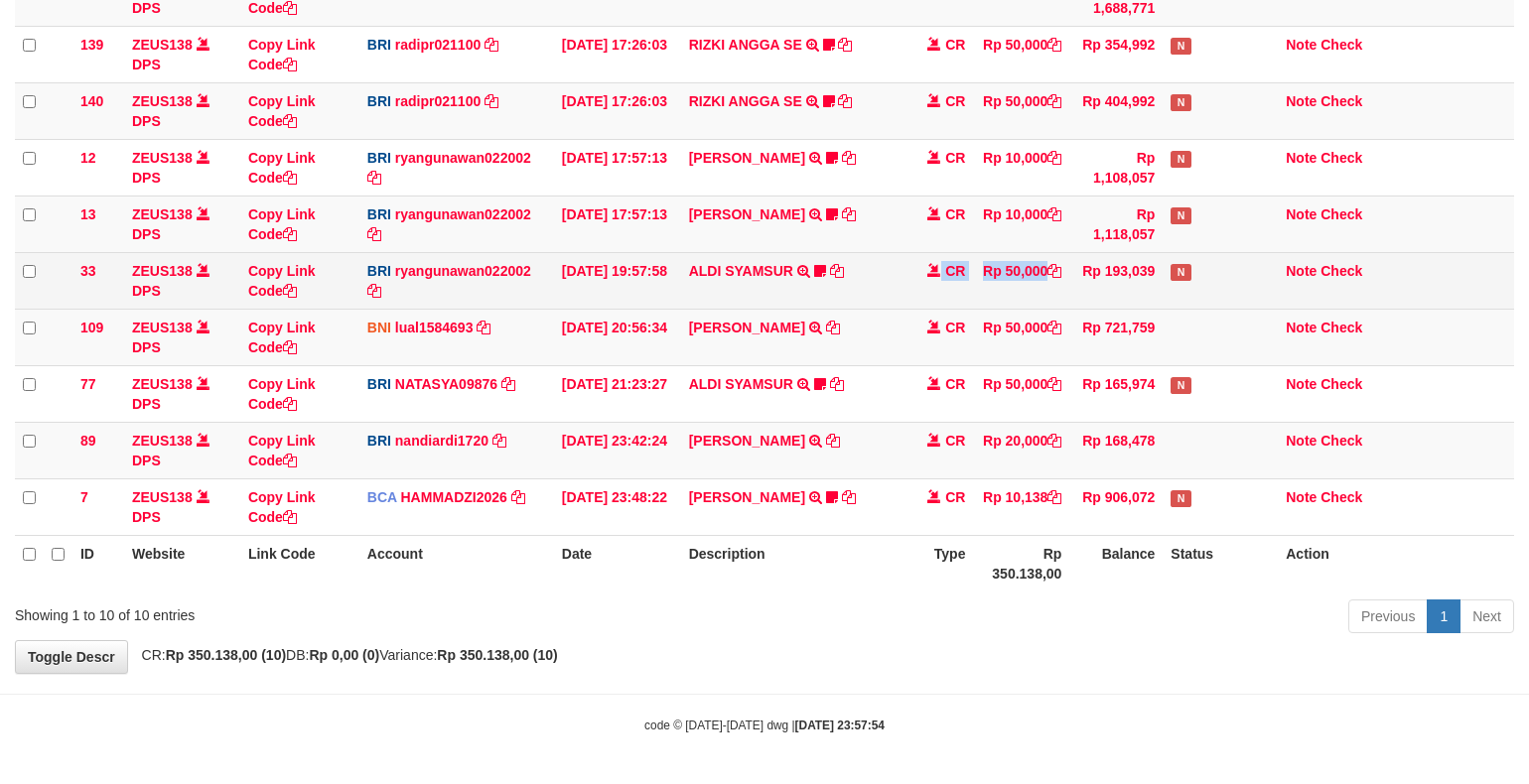 drag, startPoint x: 904, startPoint y: 302, endPoint x: 923, endPoint y: 306, distance: 19.416488 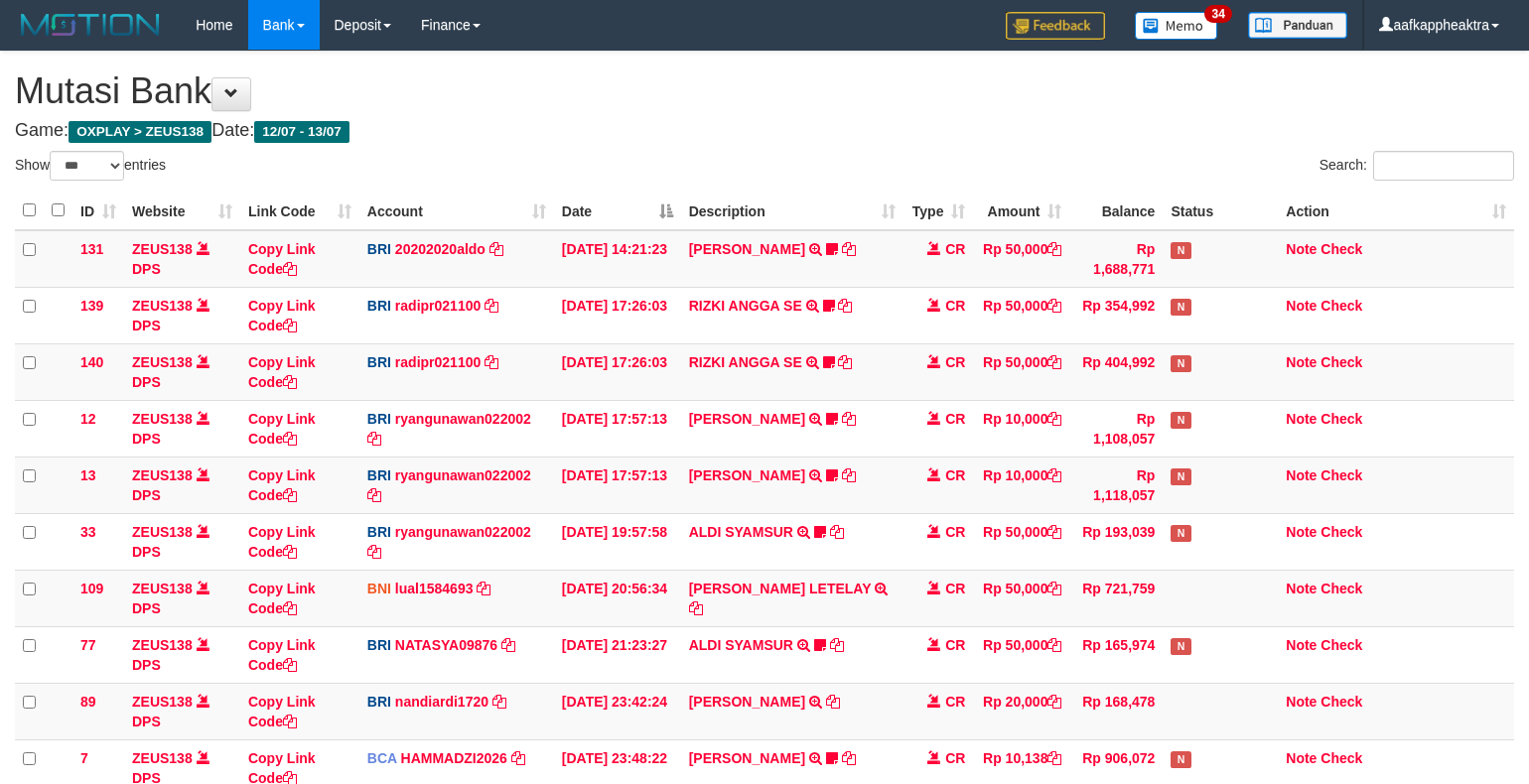 select on "***" 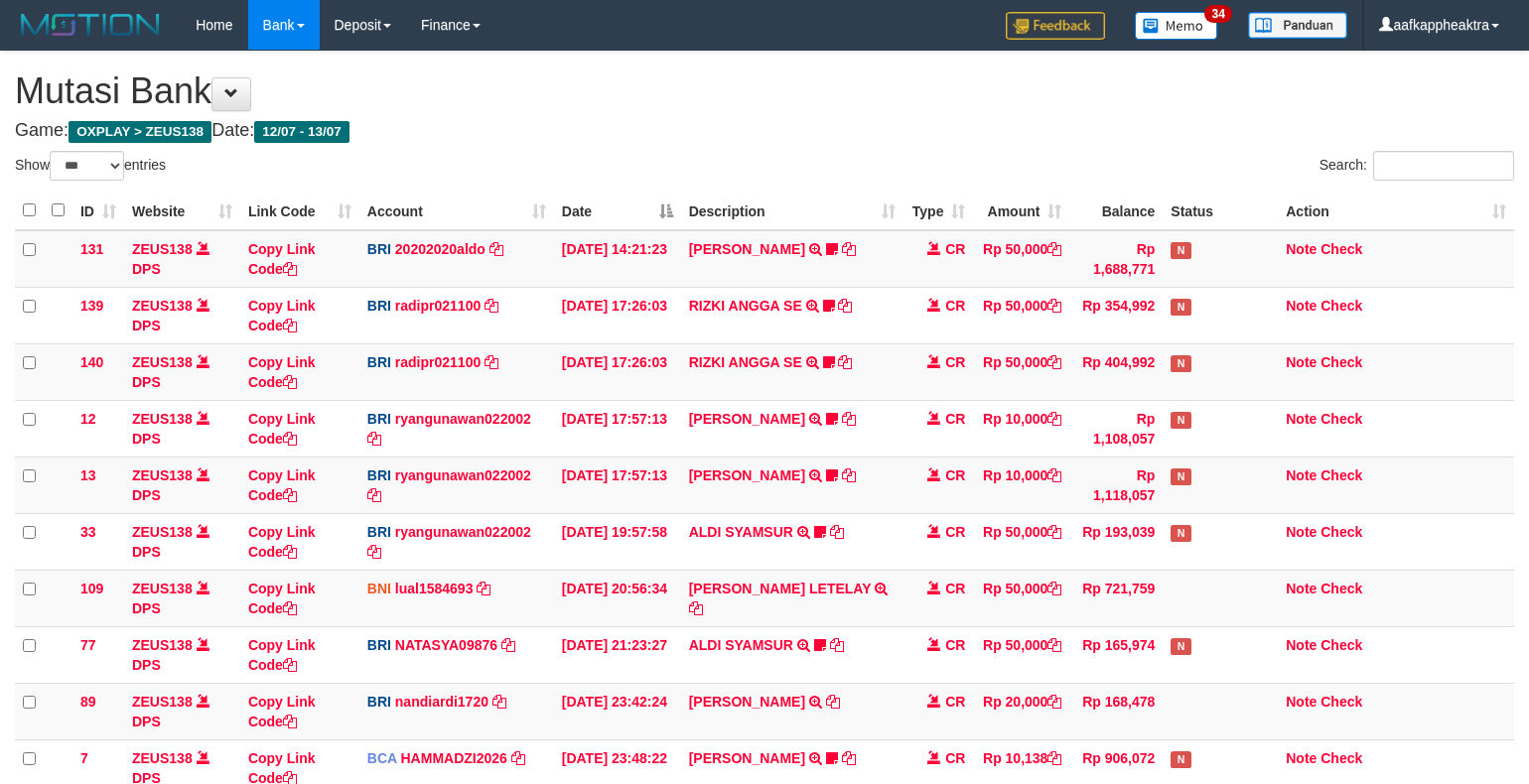 scroll, scrollTop: 263, scrollLeft: 0, axis: vertical 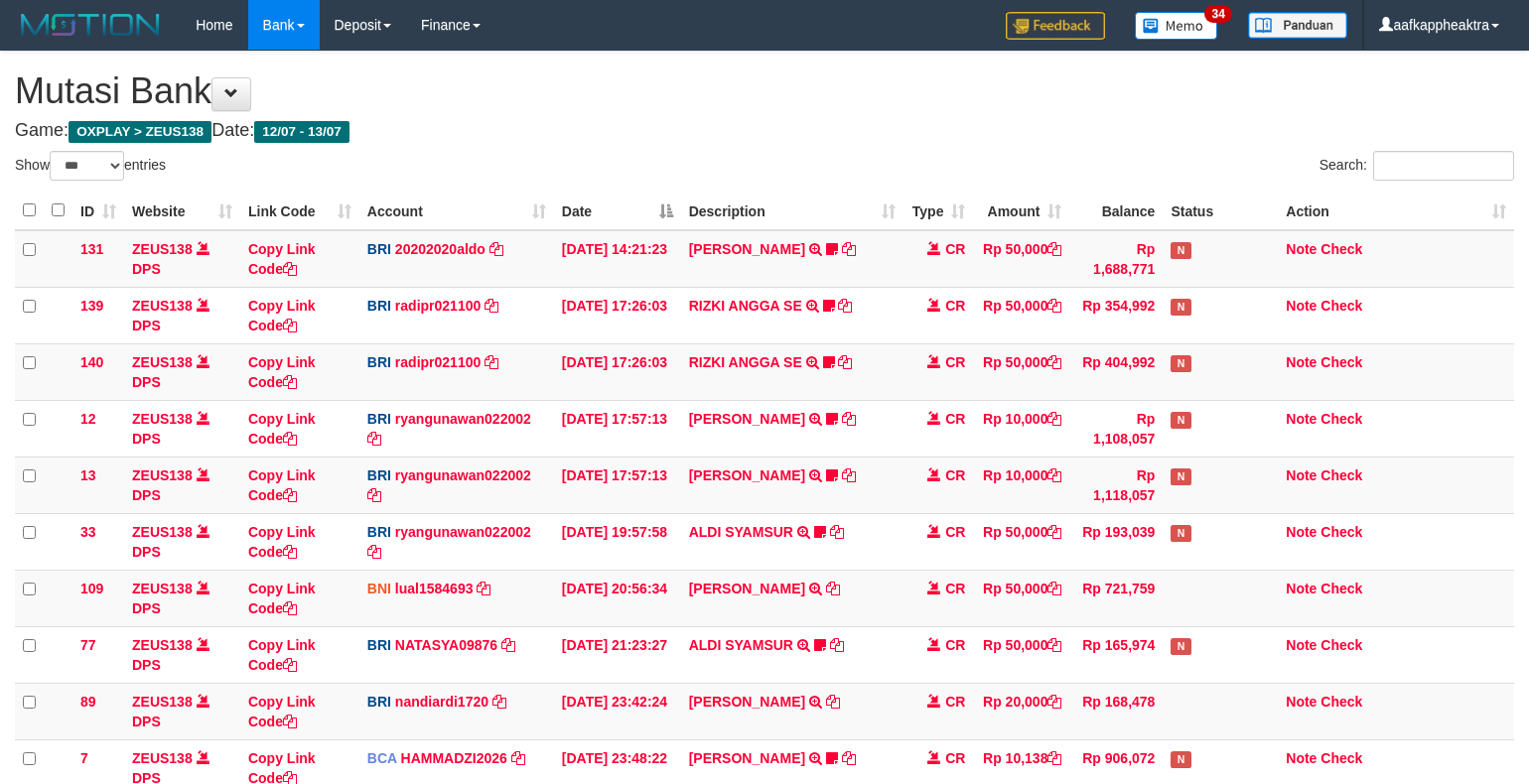 select on "***" 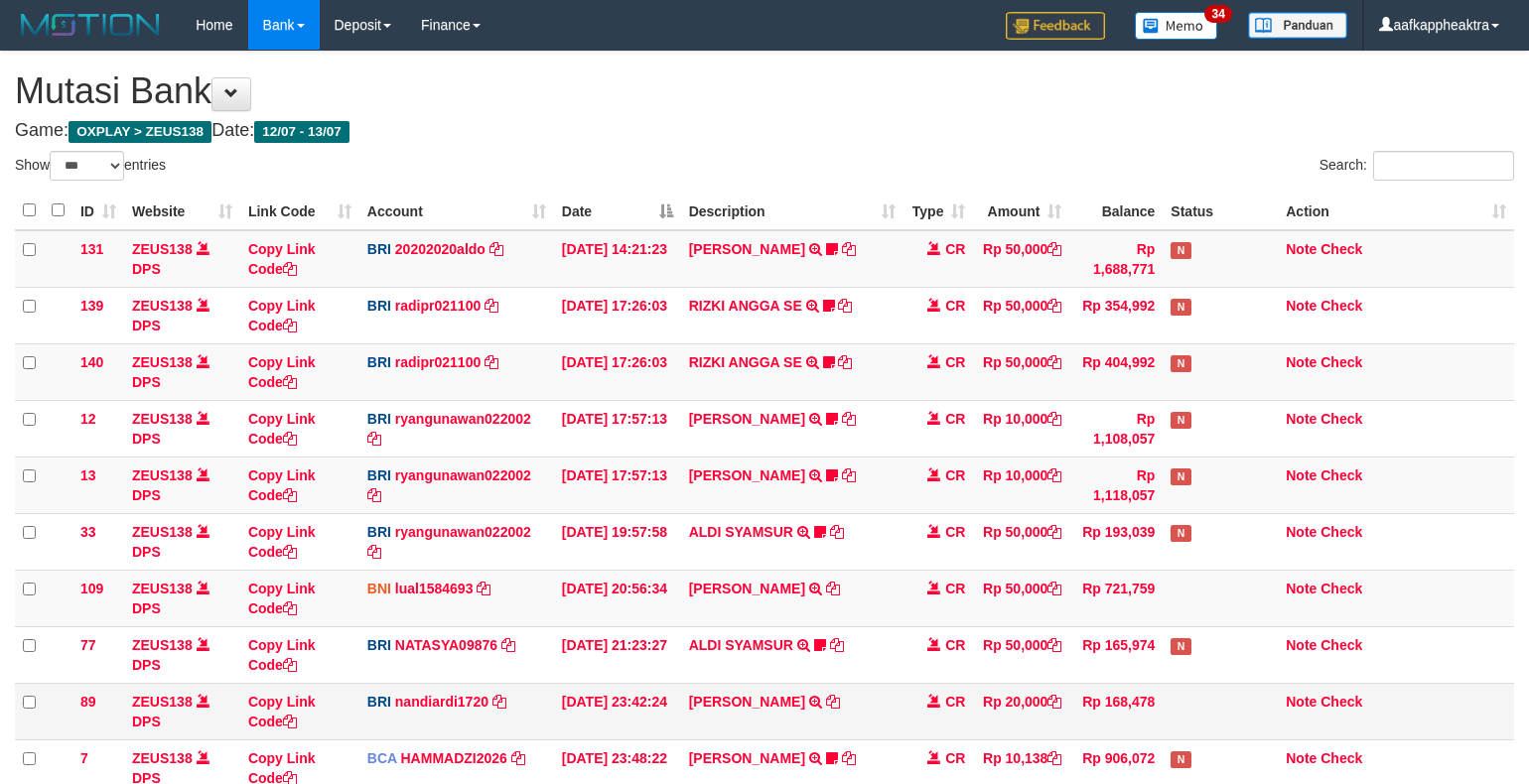 scroll, scrollTop: 263, scrollLeft: 0, axis: vertical 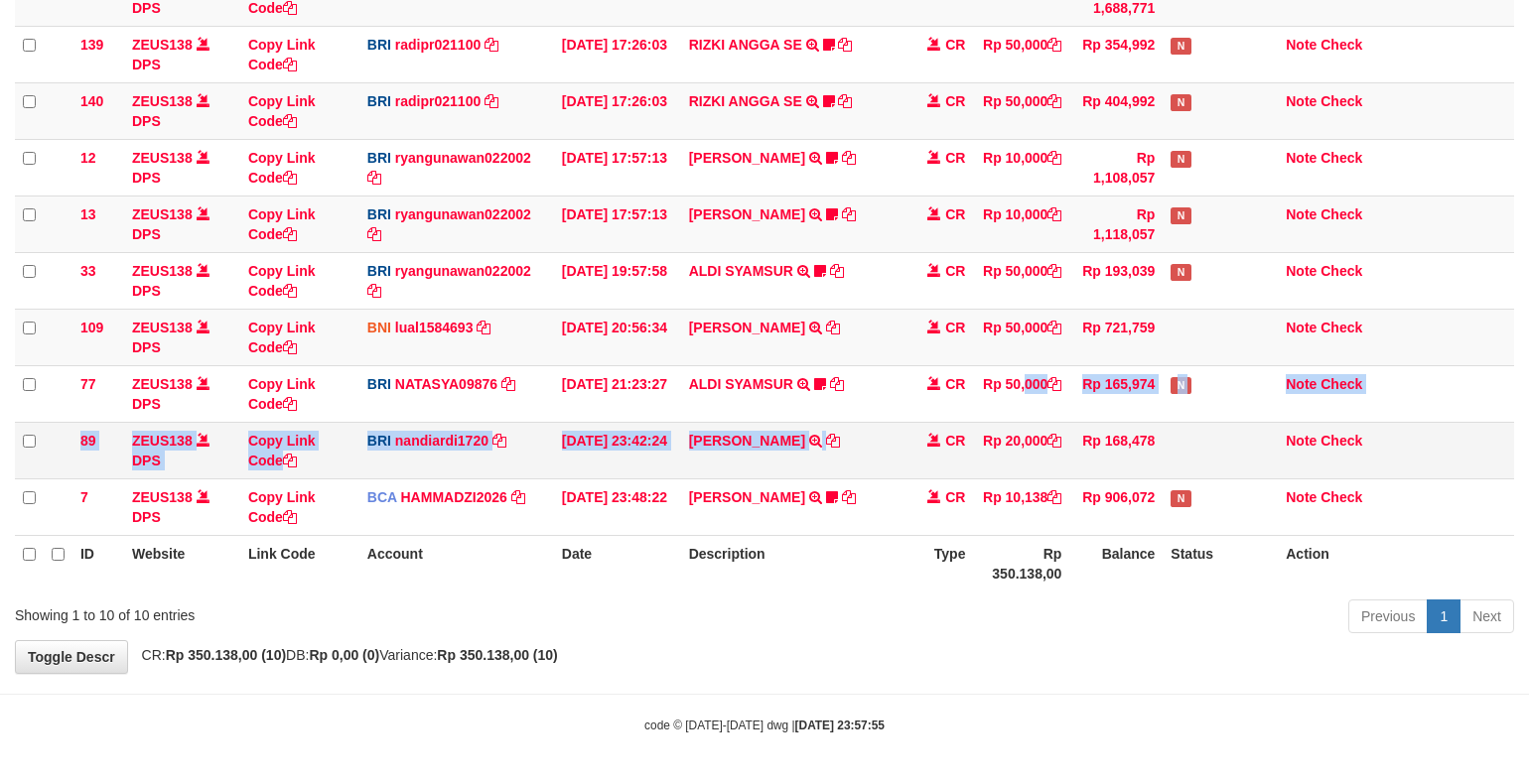 click on "131
ZEUS138    DPS
Copy Link Code
BRI
20202020aldo
DPS
REVALDO SAGITA
mutasi_20250713_3778 | 131
mutasi_20250713_3778 | 131
13/07/2025 14:21:23
DANA HERISUPRAPTO            TRANSFER NBMB DANA HERISUPRAPTO TO REVALDO SAGITA    Herisuprapto
CR
Rp 50,000
Rp 1,688,771
N
Note
Check
139
ZEUS138    DPS
Copy Link Code
BRI
radipr021100
DPS
REYNALDI ADI PRATAMA
mutasi_20250713_3774 | 139" at bounding box center [764, 252] 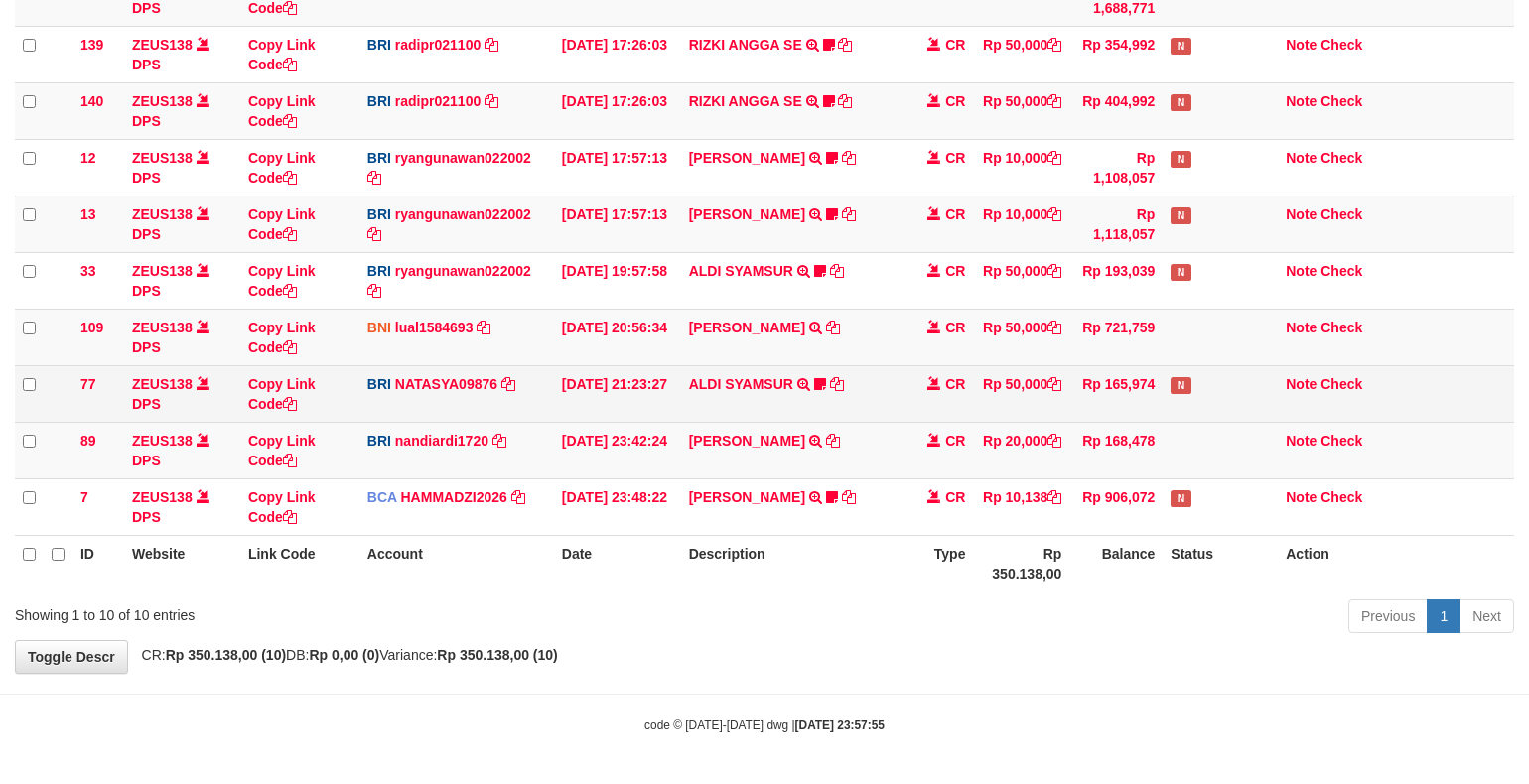drag, startPoint x: 857, startPoint y: 403, endPoint x: 889, endPoint y: 364, distance: 50.447993 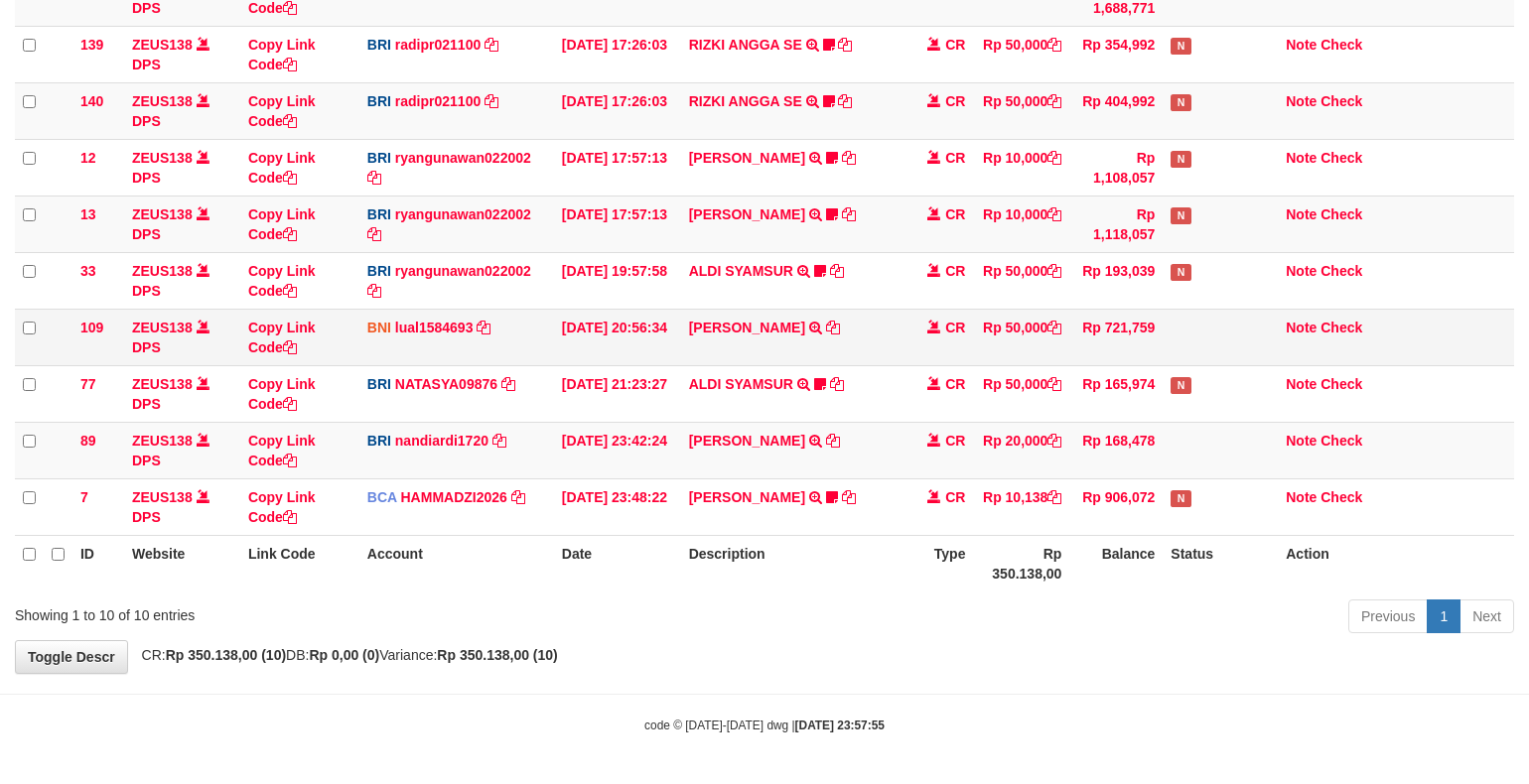 click on "IMANUELLA PAULYNE LETELAY         TRANSFER DARI SDRI IMANUELLA PAULYNE LETELAY" at bounding box center [792, 336] 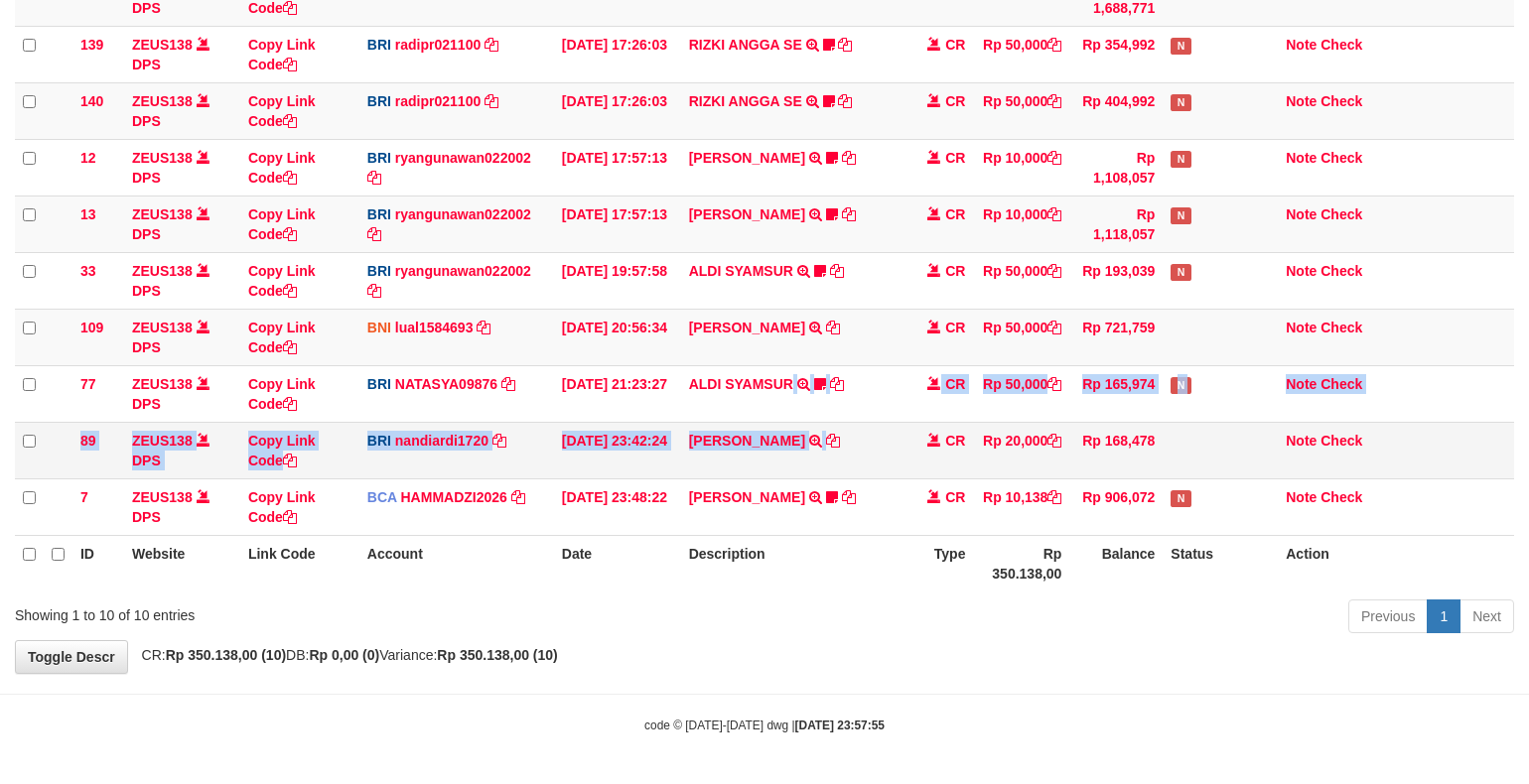 drag, startPoint x: 796, startPoint y: 385, endPoint x: 851, endPoint y: 469, distance: 100.40418 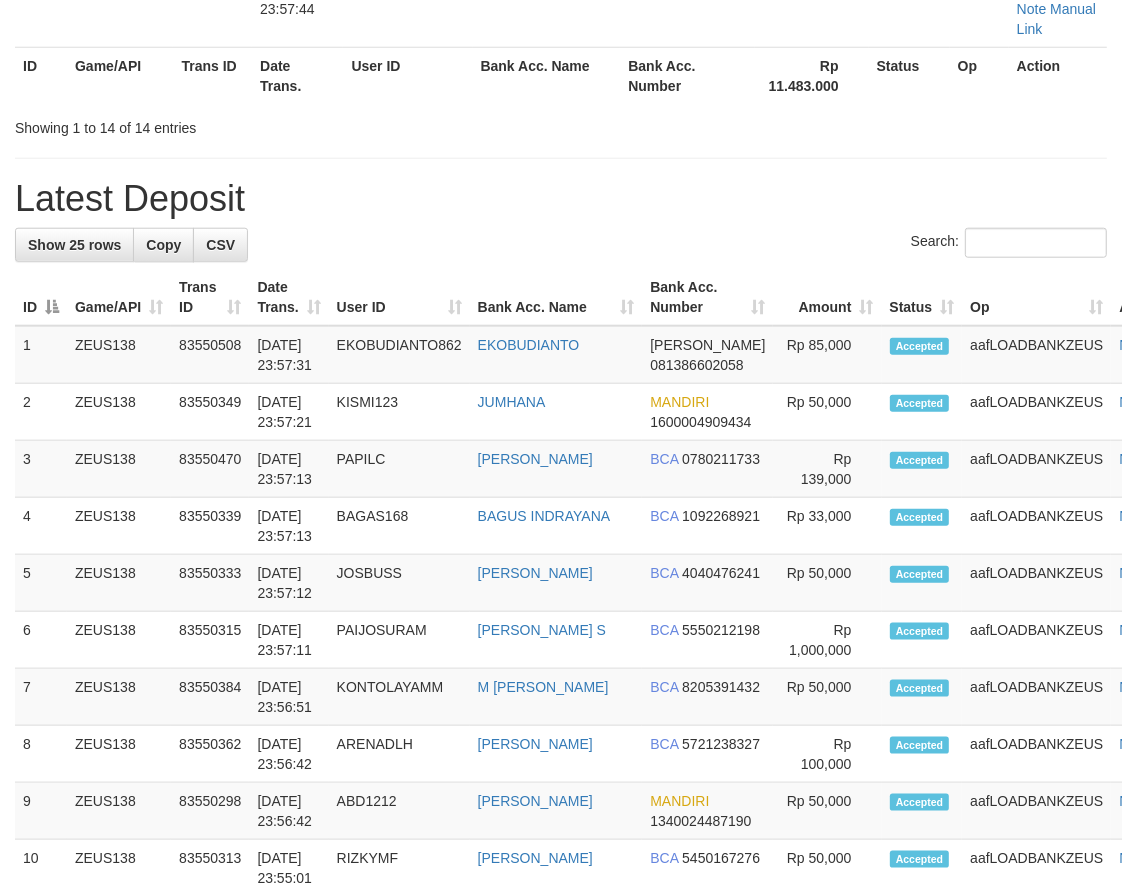 scroll, scrollTop: 926, scrollLeft: 0, axis: vertical 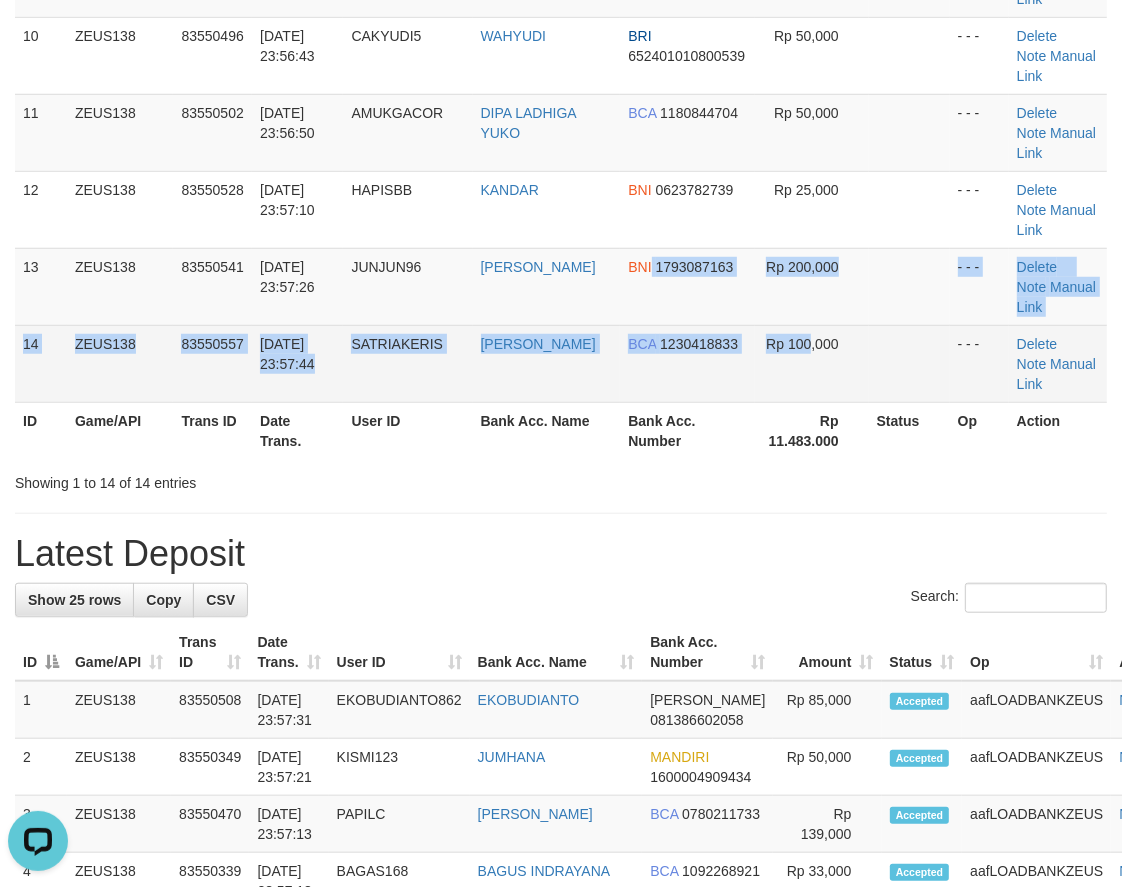 drag, startPoint x: 817, startPoint y: 364, endPoint x: 496, endPoint y: 391, distance: 322.1335 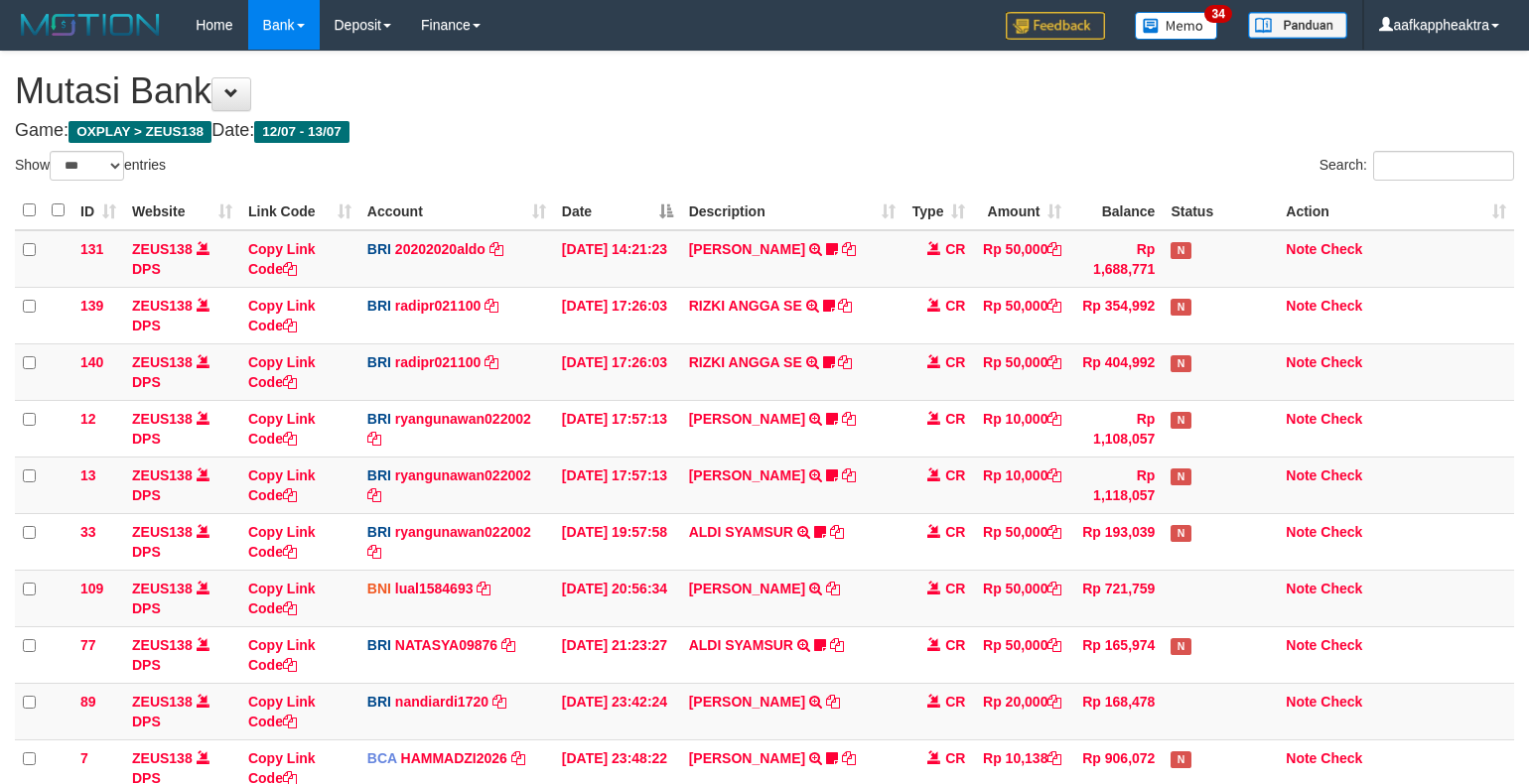 select on "***" 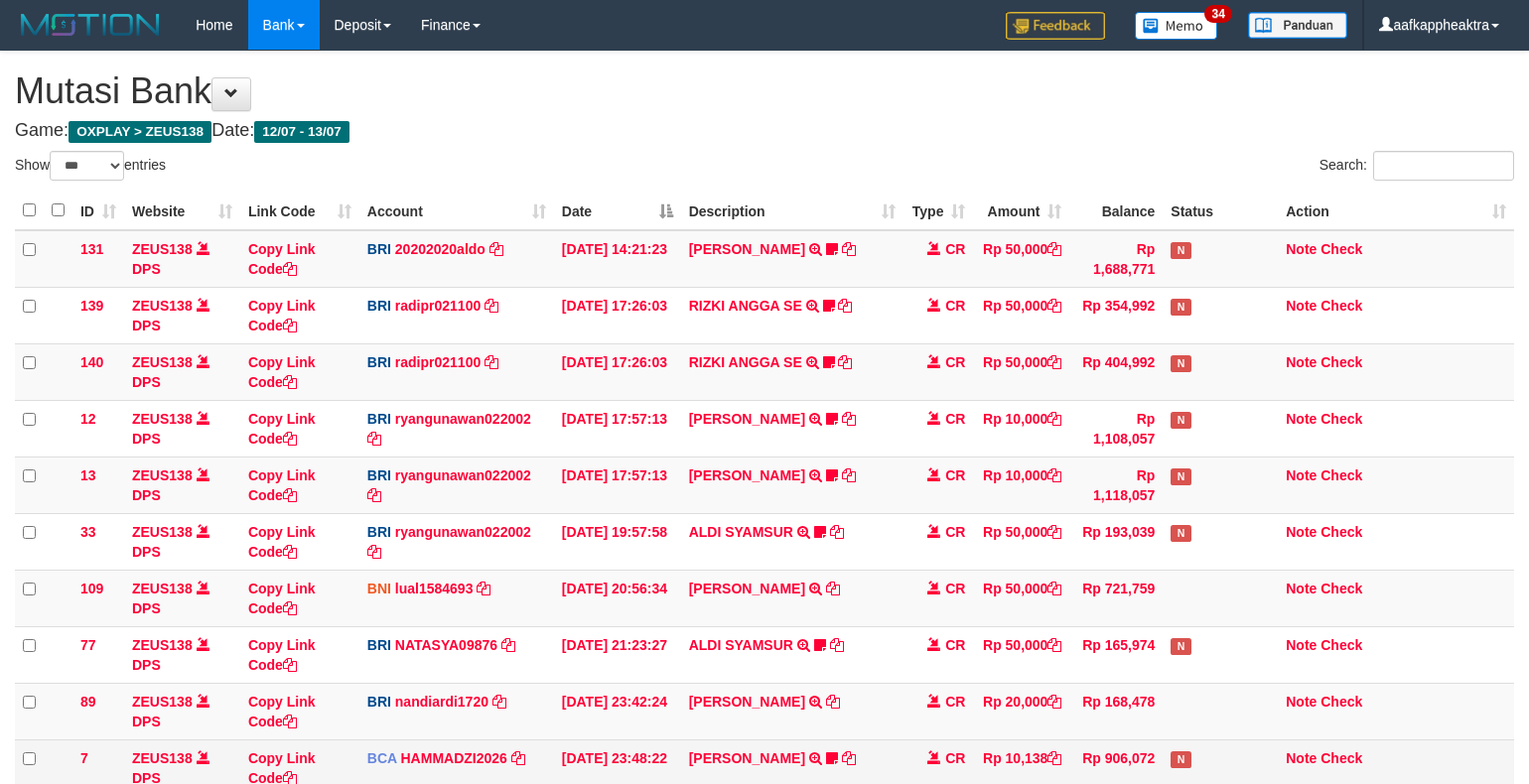 scroll, scrollTop: 263, scrollLeft: 0, axis: vertical 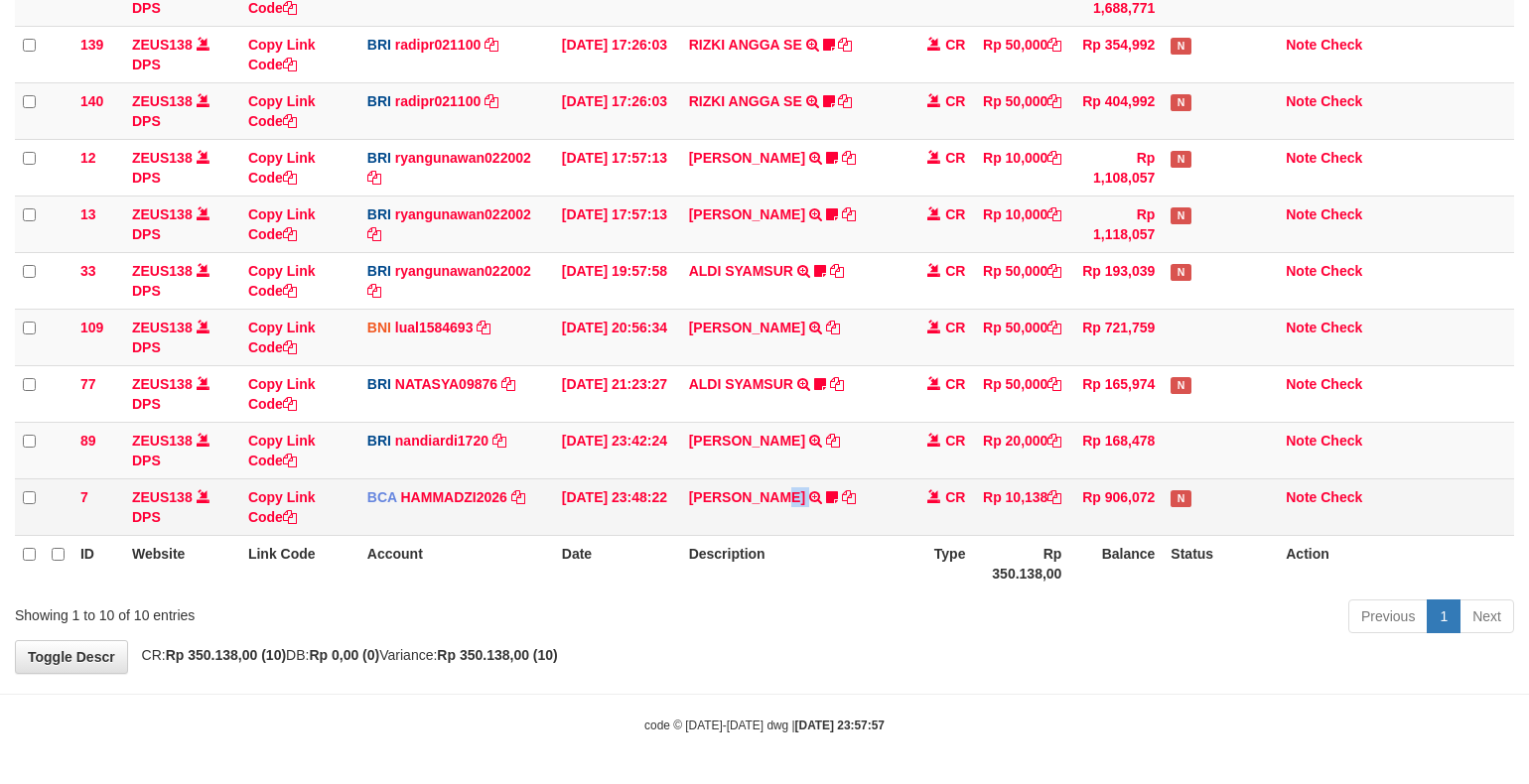 drag, startPoint x: 788, startPoint y: 522, endPoint x: 778, endPoint y: 530, distance: 12.806248 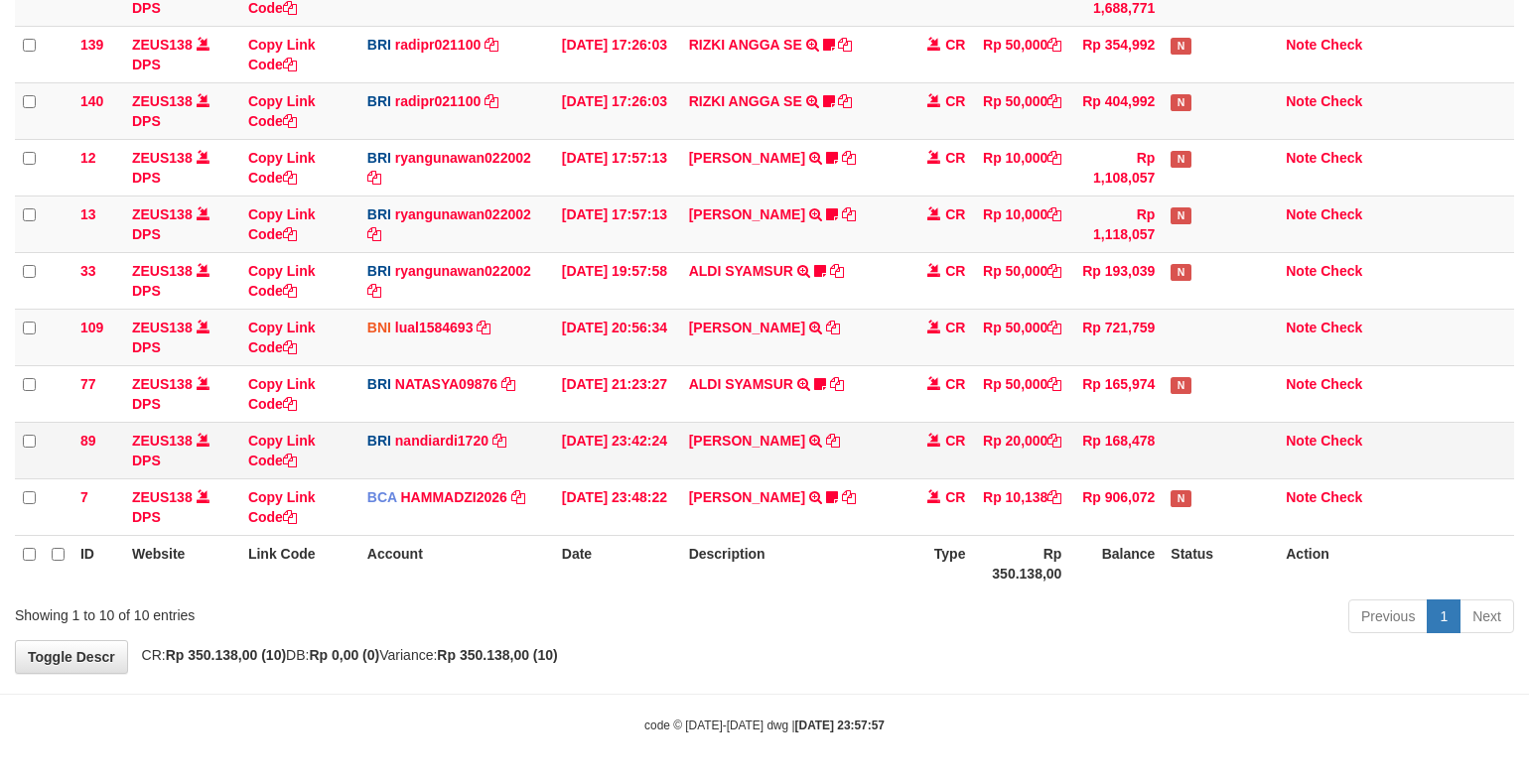 click on "AKBAR         TRANSFER NBMB AKBAR TO NANDI ARDIANSYAH" at bounding box center (792, 450) 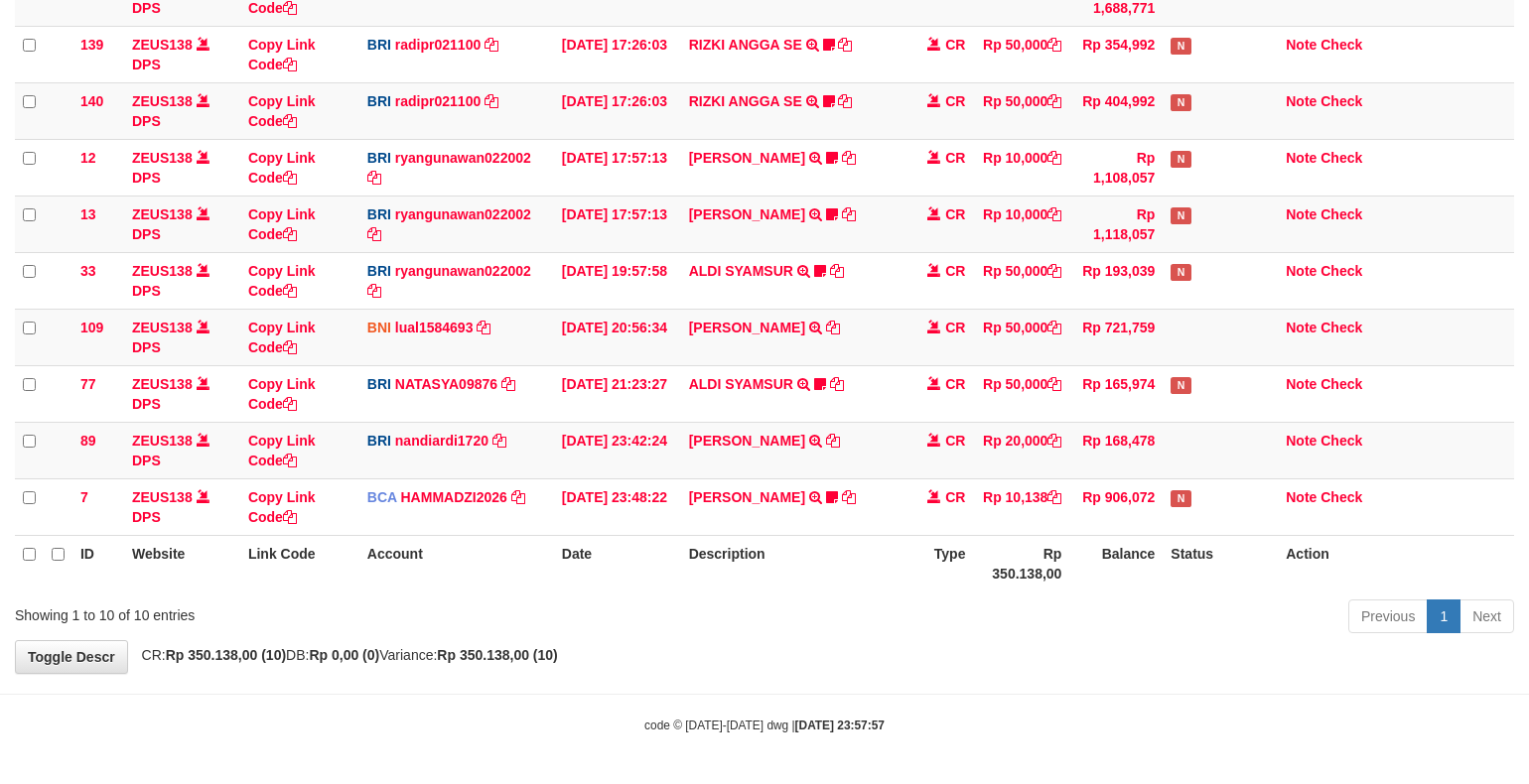 drag, startPoint x: 633, startPoint y: 509, endPoint x: 1524, endPoint y: 333, distance: 908.21638 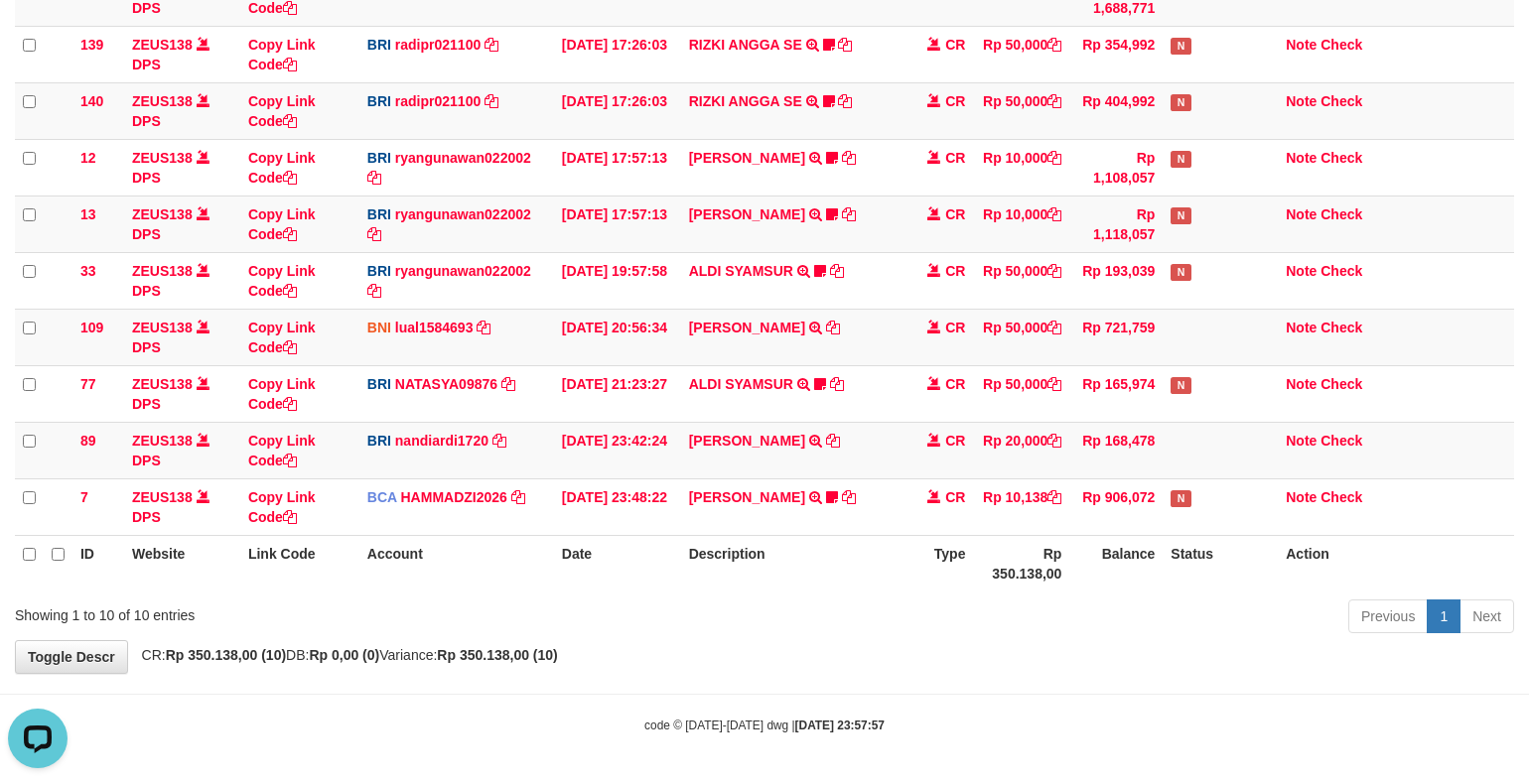 scroll, scrollTop: 0, scrollLeft: 0, axis: both 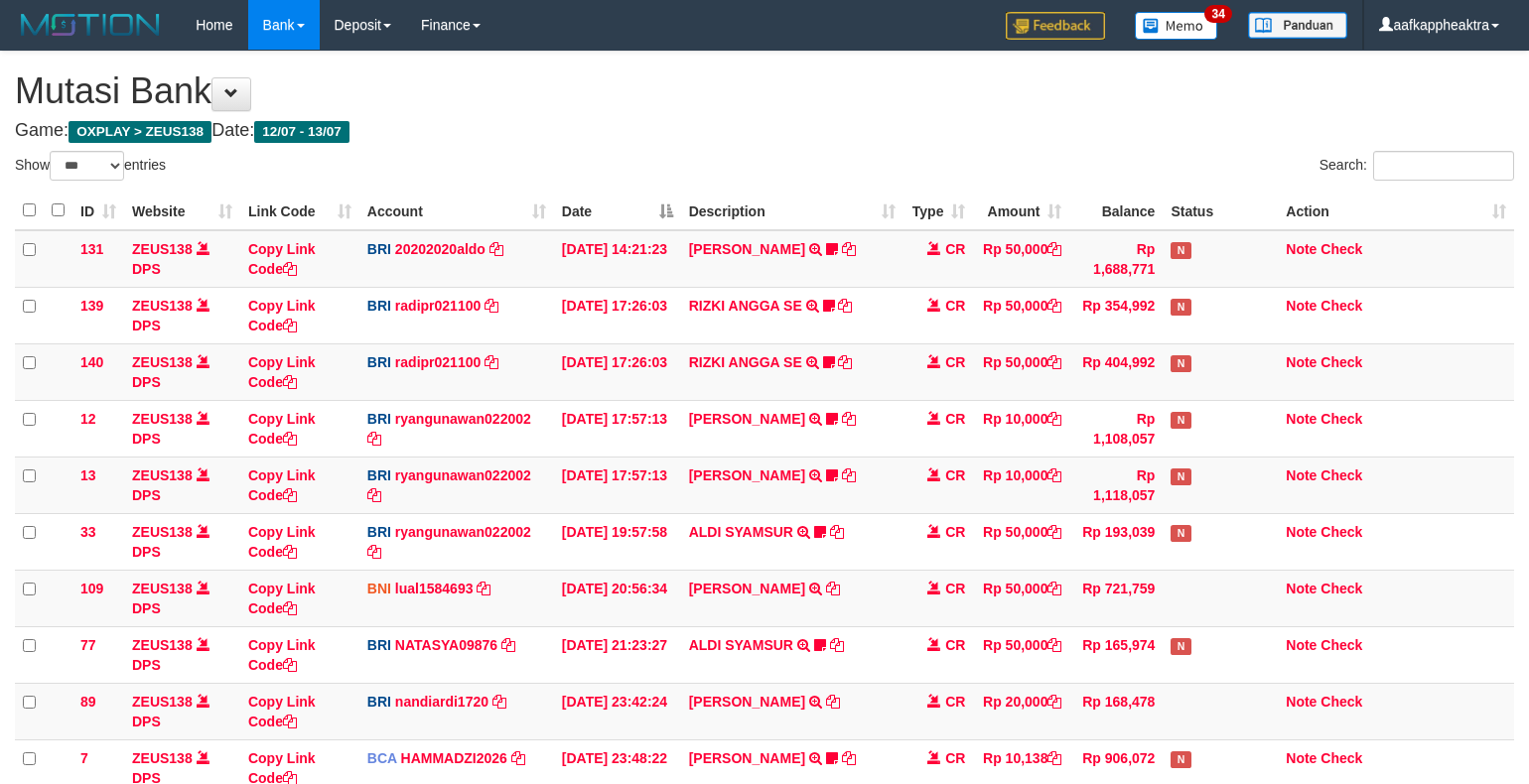 select on "***" 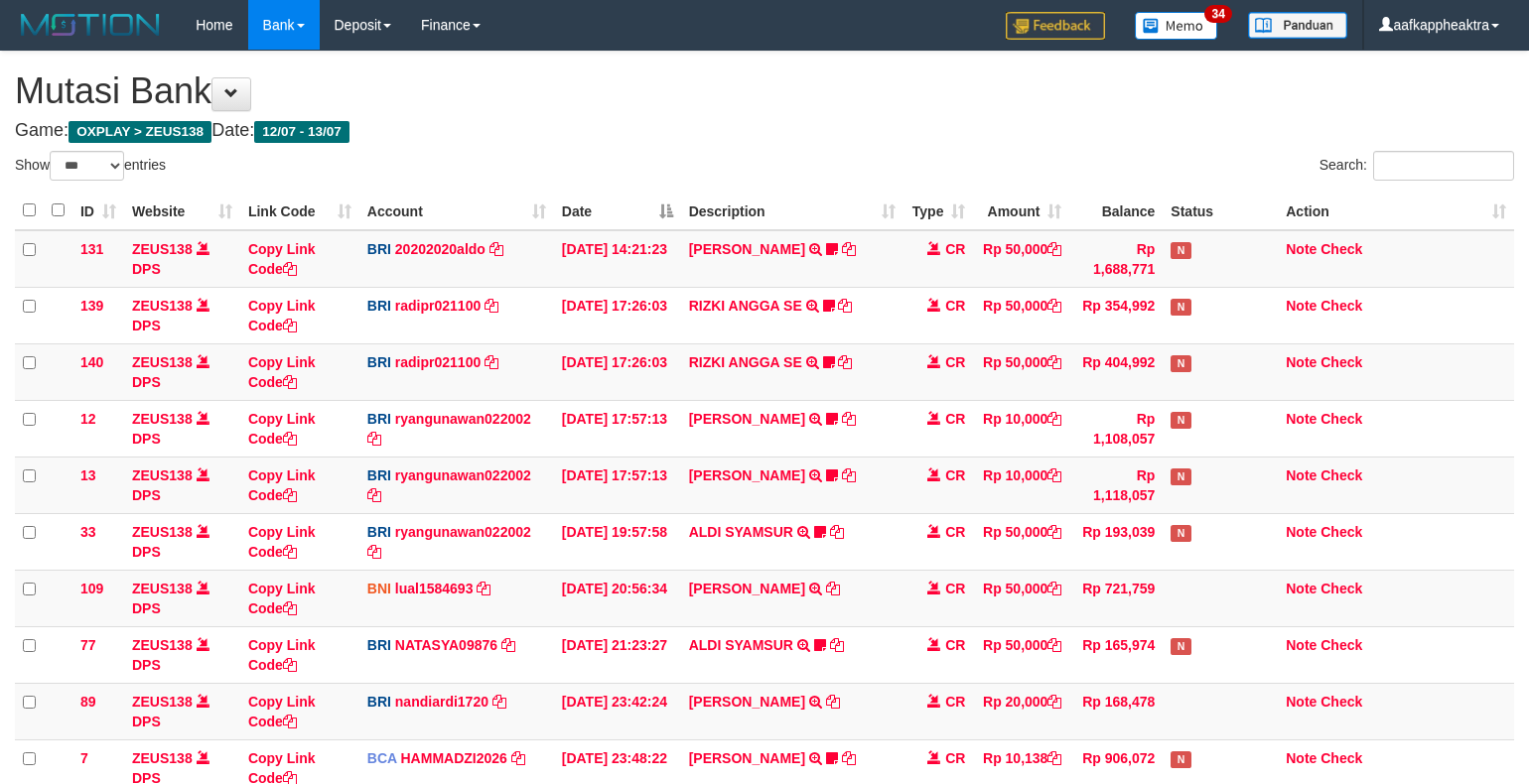 scroll, scrollTop: 263, scrollLeft: 0, axis: vertical 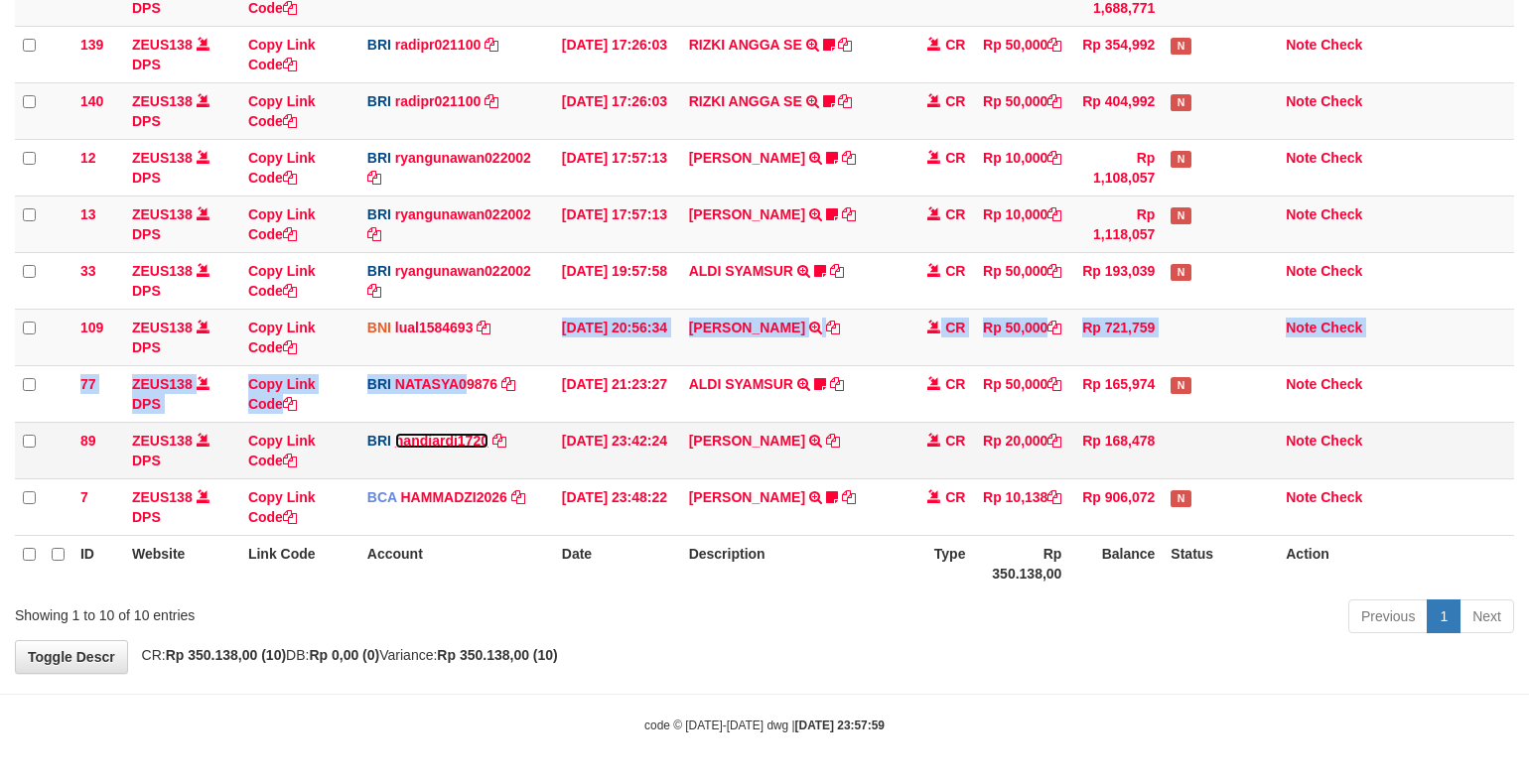 click on "nandiardi1720" at bounding box center [442, 441] 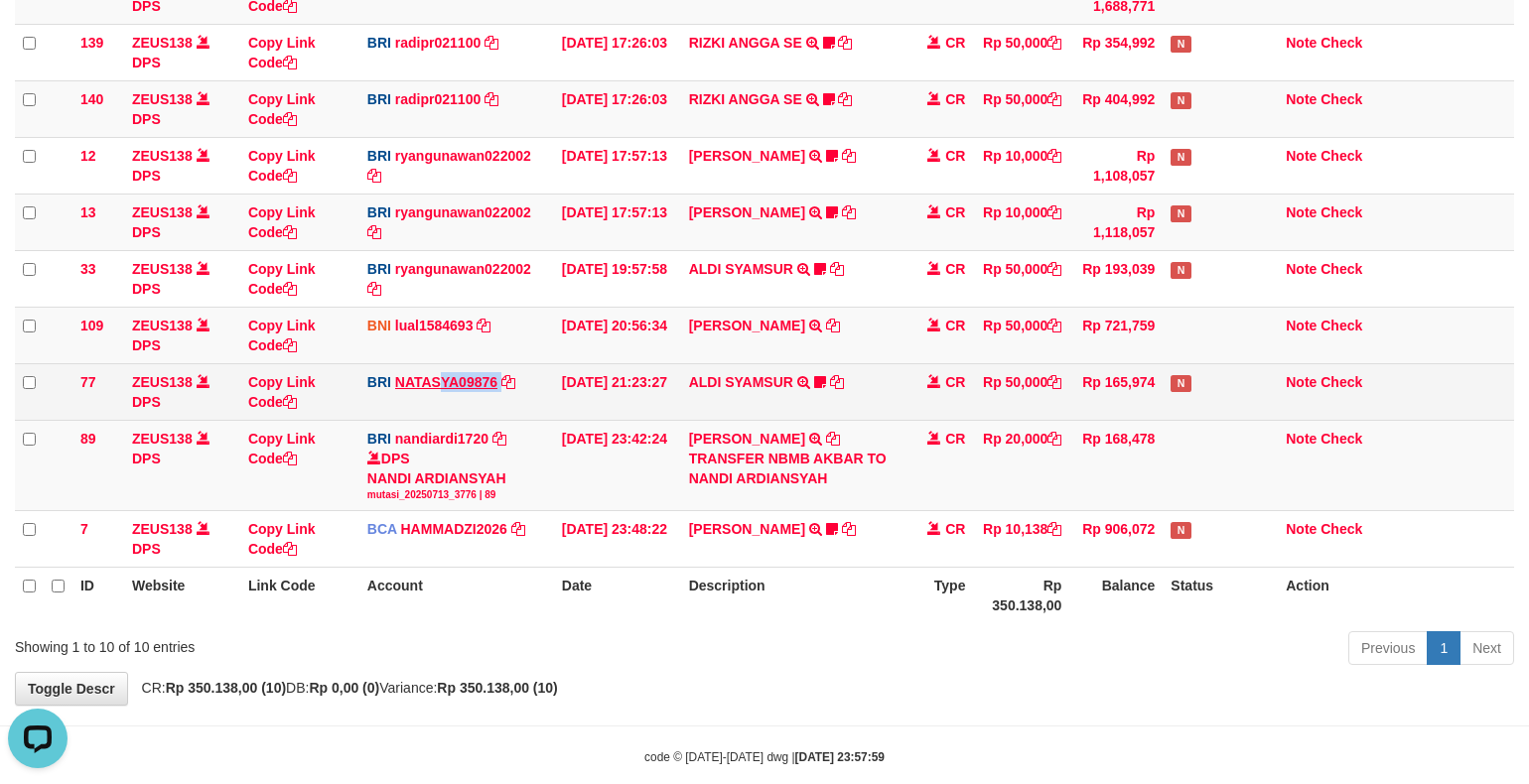 scroll, scrollTop: 0, scrollLeft: 0, axis: both 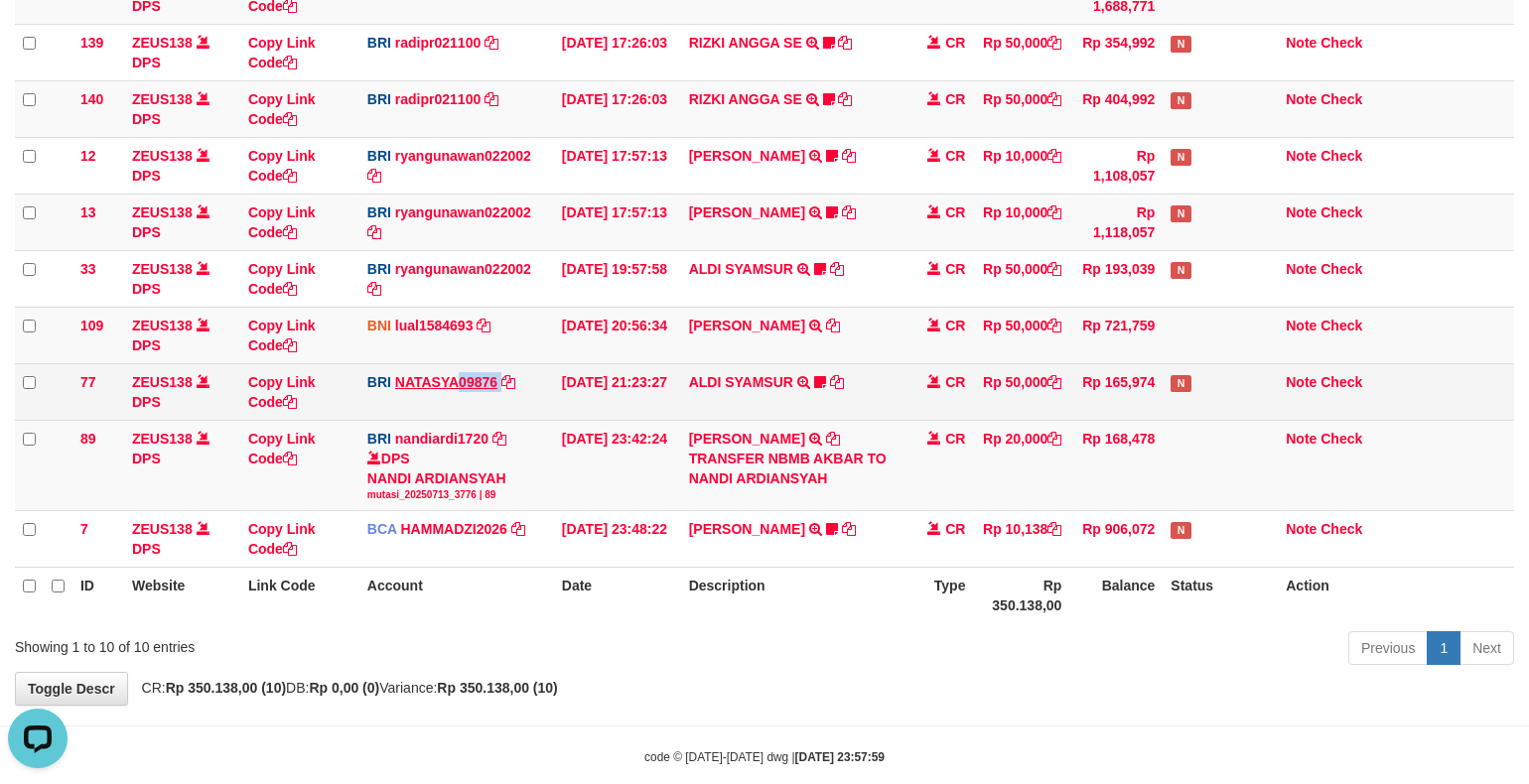 drag, startPoint x: 448, startPoint y: 394, endPoint x: 462, endPoint y: 388, distance: 15.231546 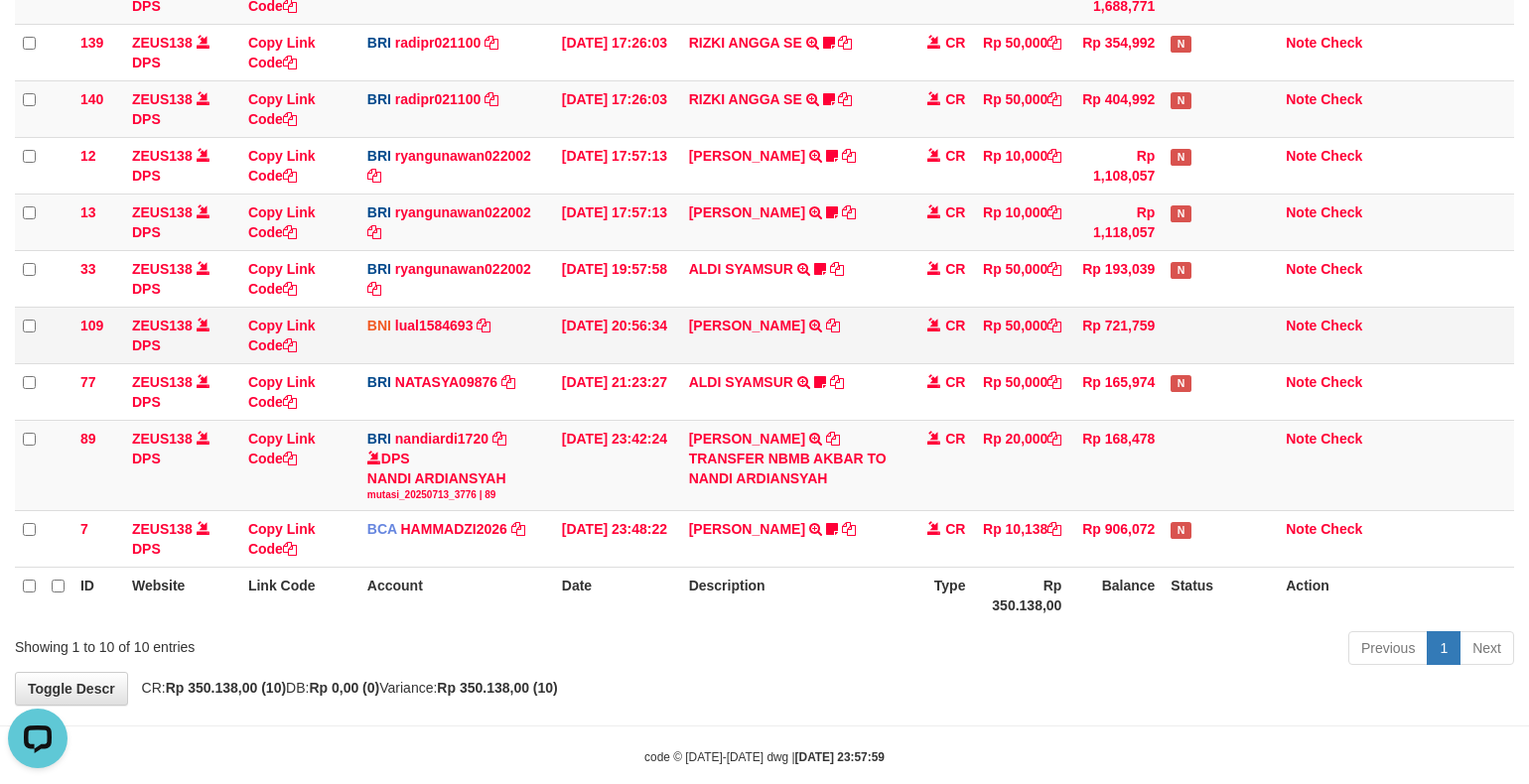 drag, startPoint x: 517, startPoint y: 351, endPoint x: 637, endPoint y: 352, distance: 120.004167 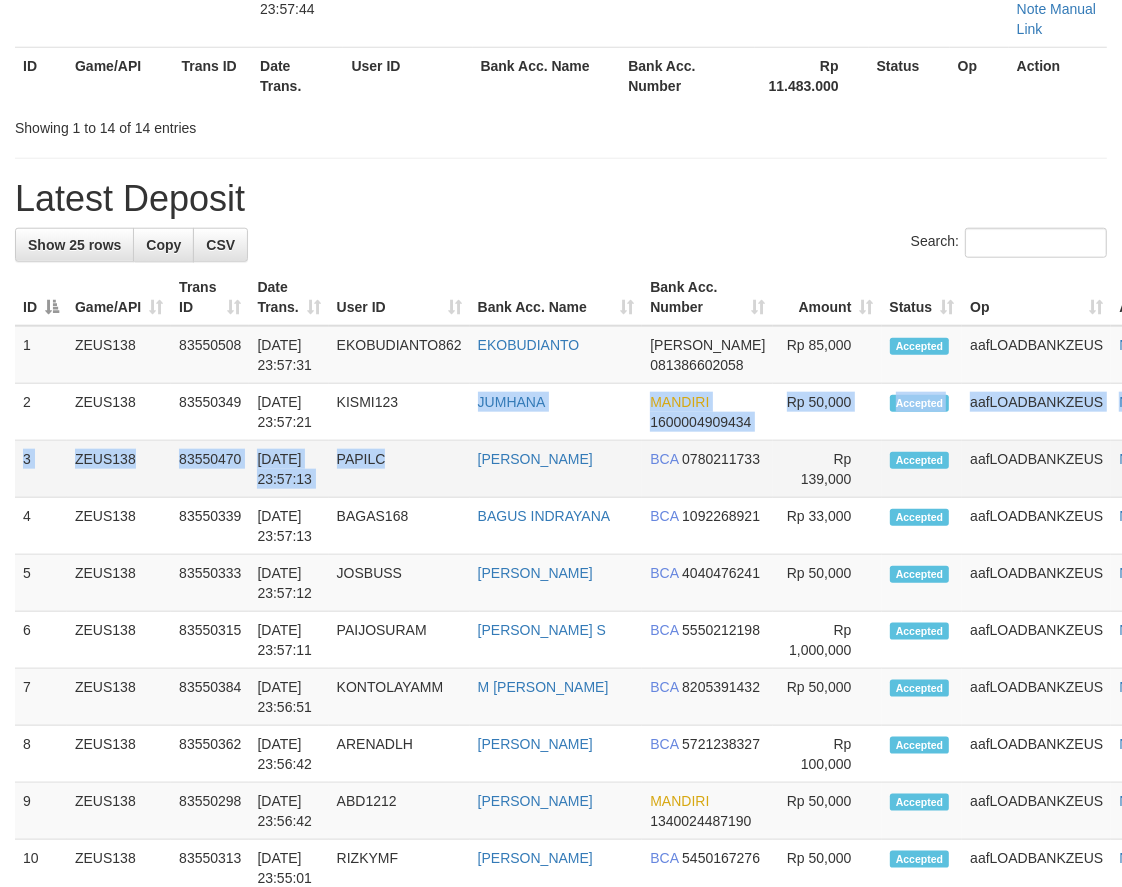 drag, startPoint x: 492, startPoint y: 453, endPoint x: 474, endPoint y: 455, distance: 18.110771 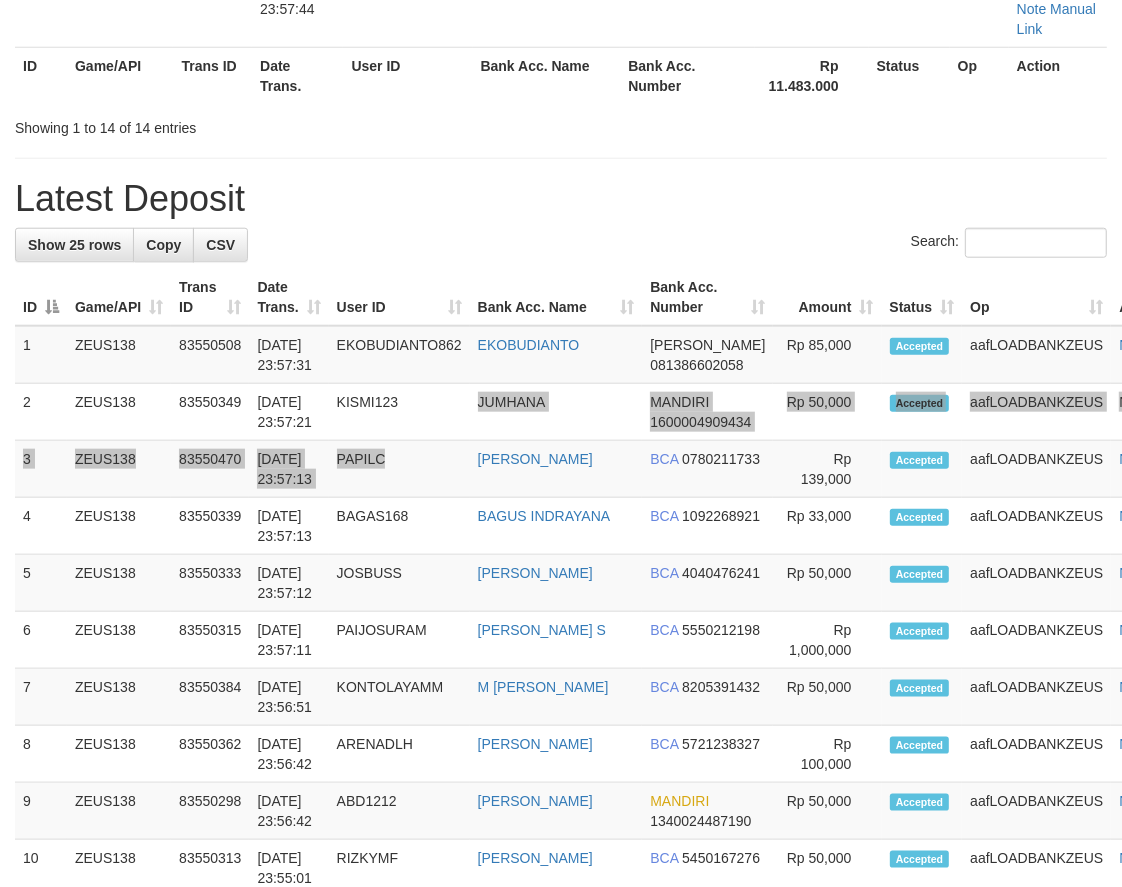 scroll, scrollTop: 926, scrollLeft: 0, axis: vertical 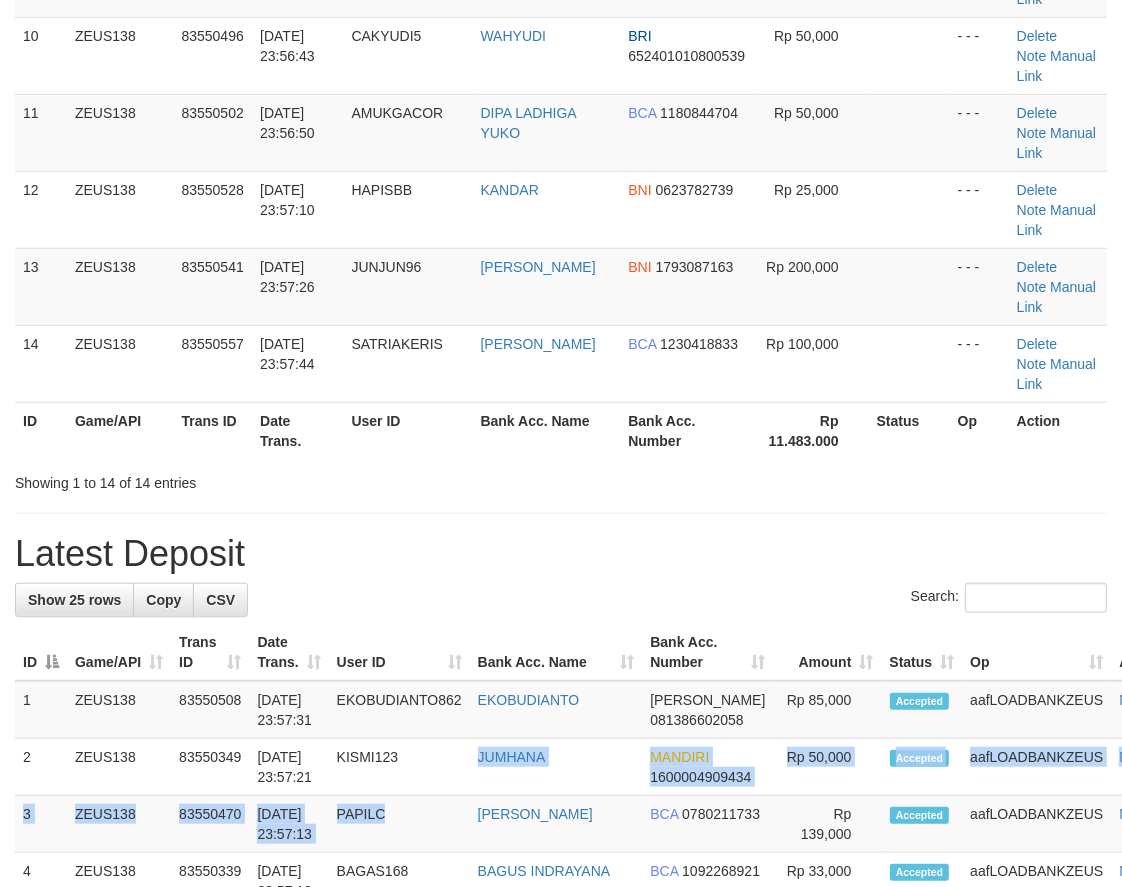 click on "ID Game/API Trans ID Date Trans. User ID Bank Acc. Name Bank Acc. Number Amount Status Op Action
1
ZEUS138
83550016
[DATE] 23:48:34
KUCINGZEUS
ASEP SUPARMAN
BCA
5221257775
Rp 100,000
- - -
[GEOGRAPHIC_DATA]
Note
Manual Link
2
ZEUS138
83550084
[DATE] 23:49:36
YOUREYES
SYALHADILLA SEKARI
BCA
2190129686
Rp 50,000
- - -" at bounding box center [561, -137] 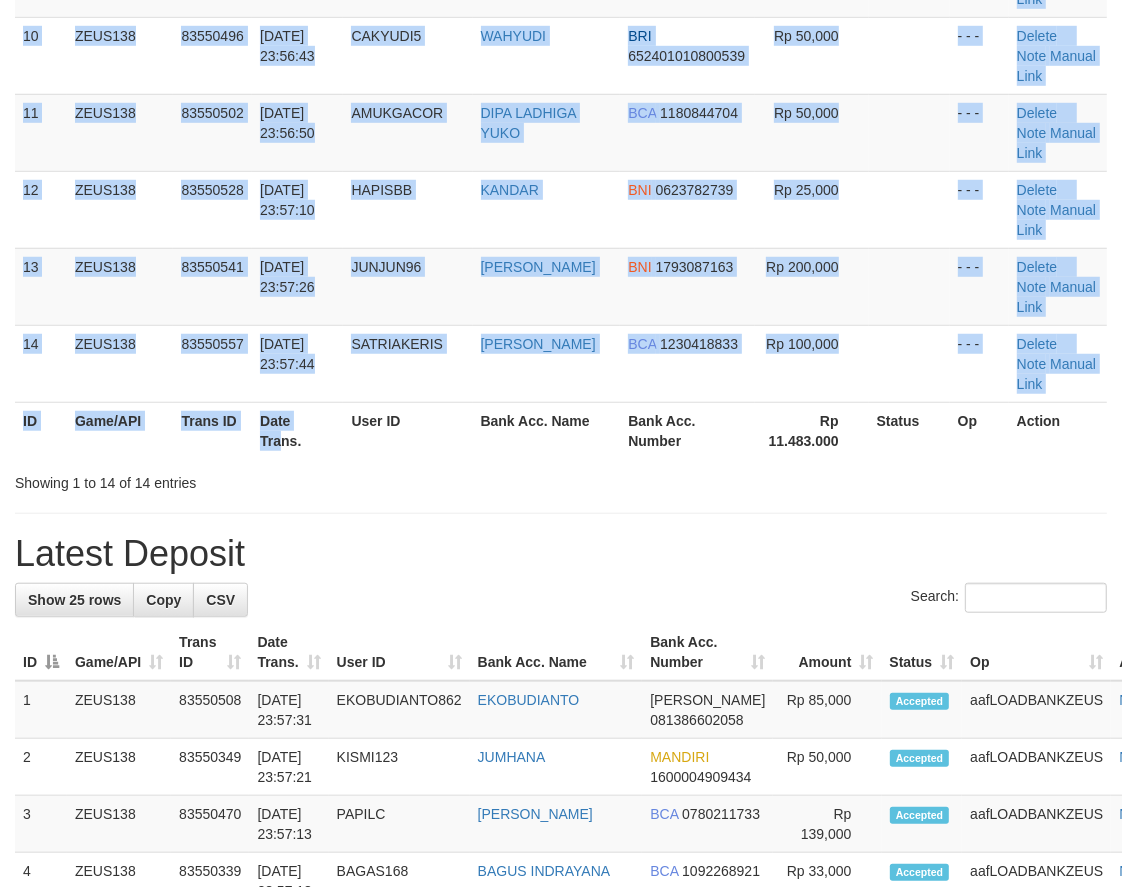 drag, startPoint x: 344, startPoint y: 507, endPoint x: 234, endPoint y: 524, distance: 111.305885 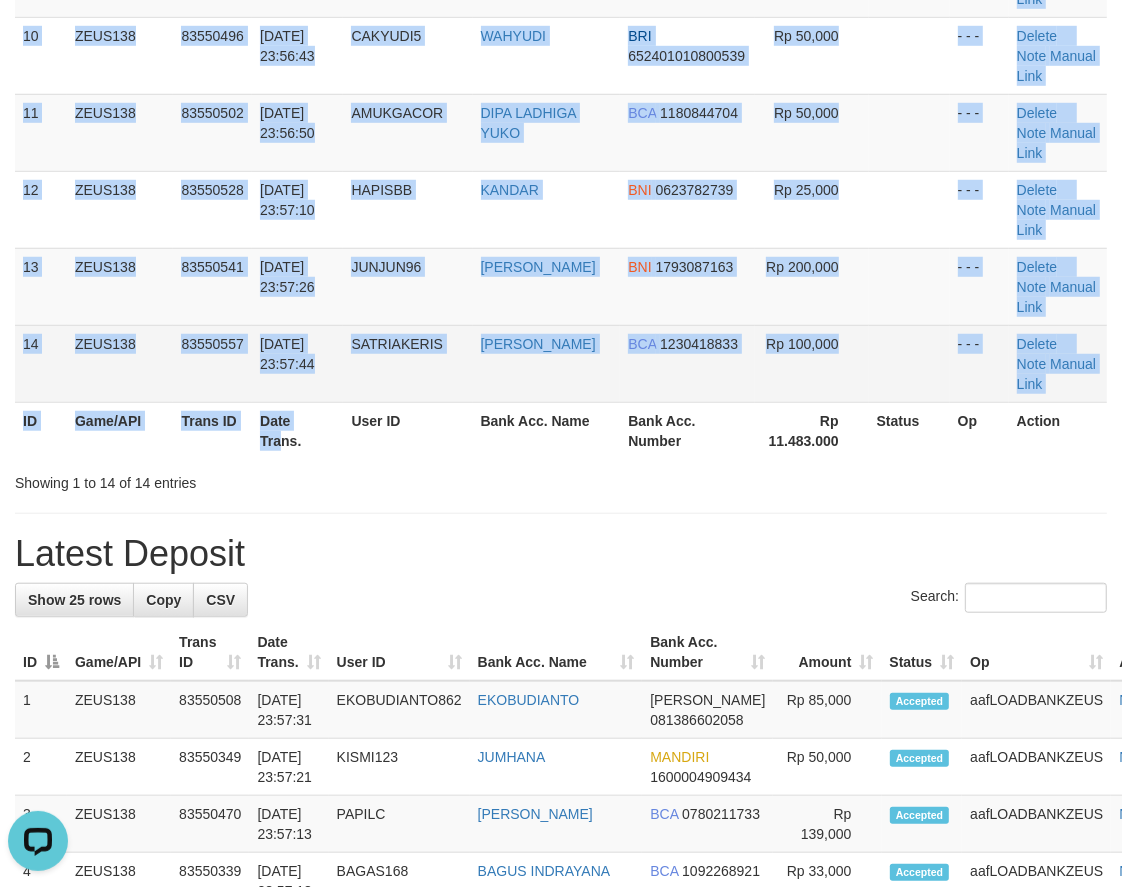 scroll, scrollTop: 0, scrollLeft: 0, axis: both 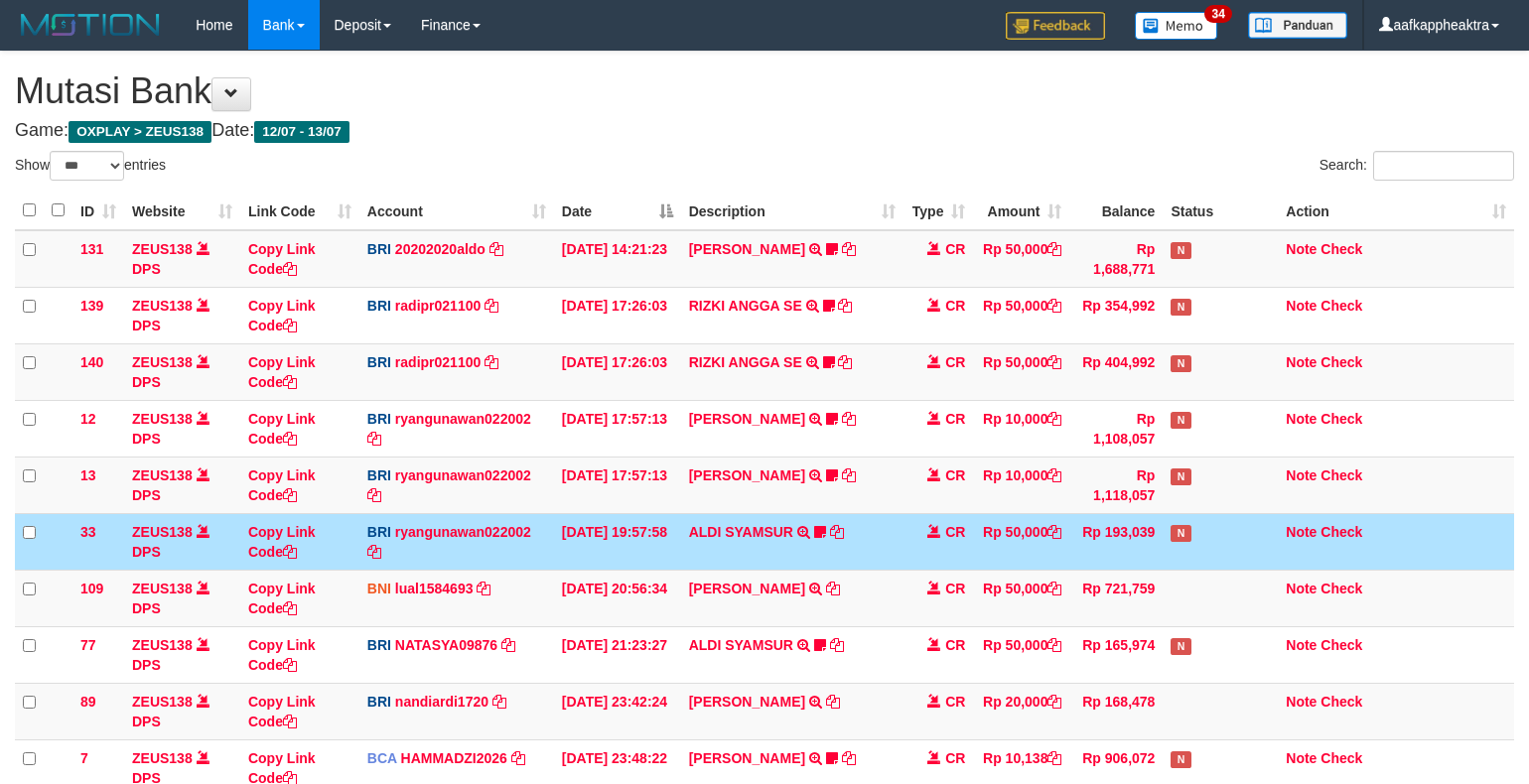 select on "***" 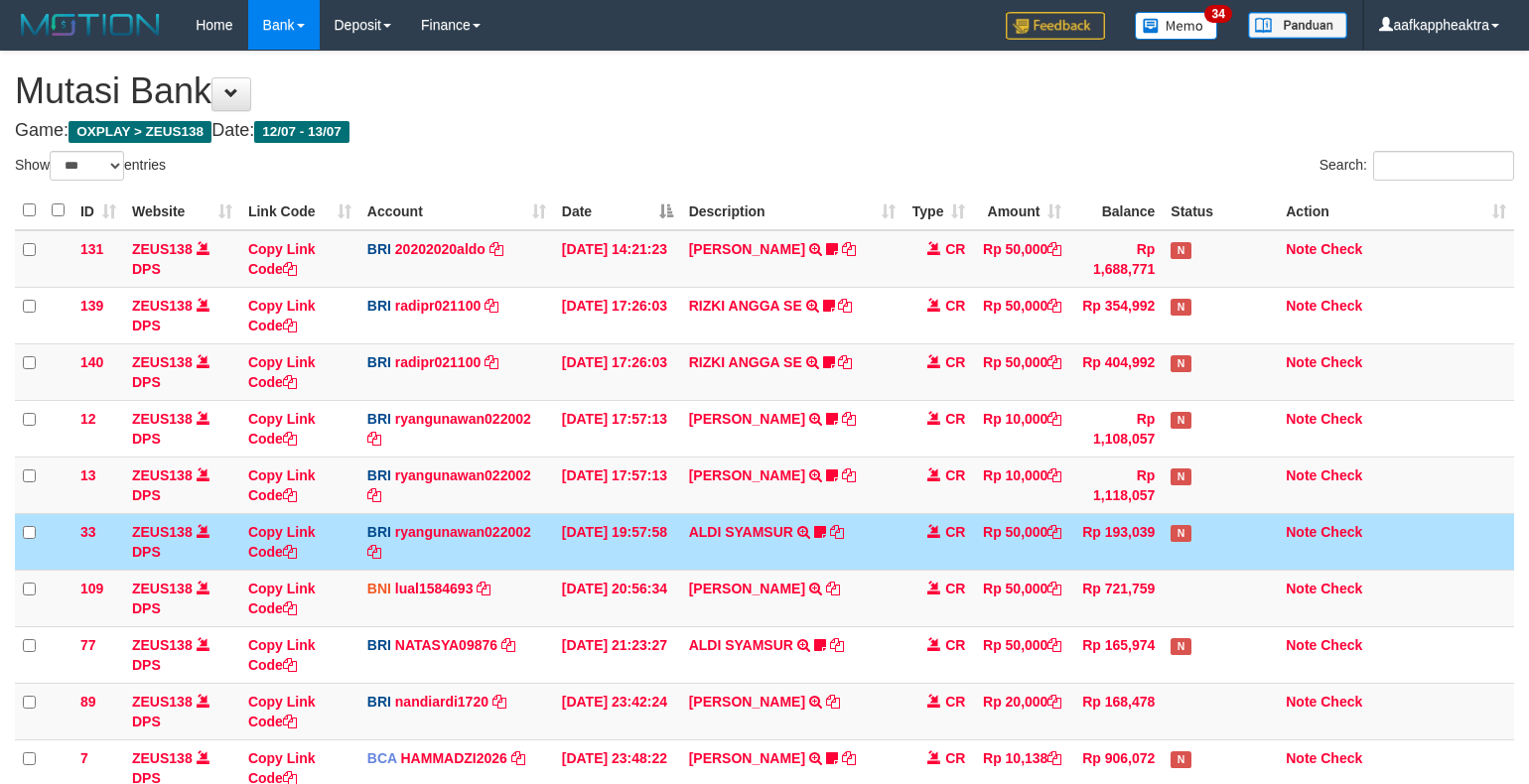 scroll, scrollTop: 263, scrollLeft: 0, axis: vertical 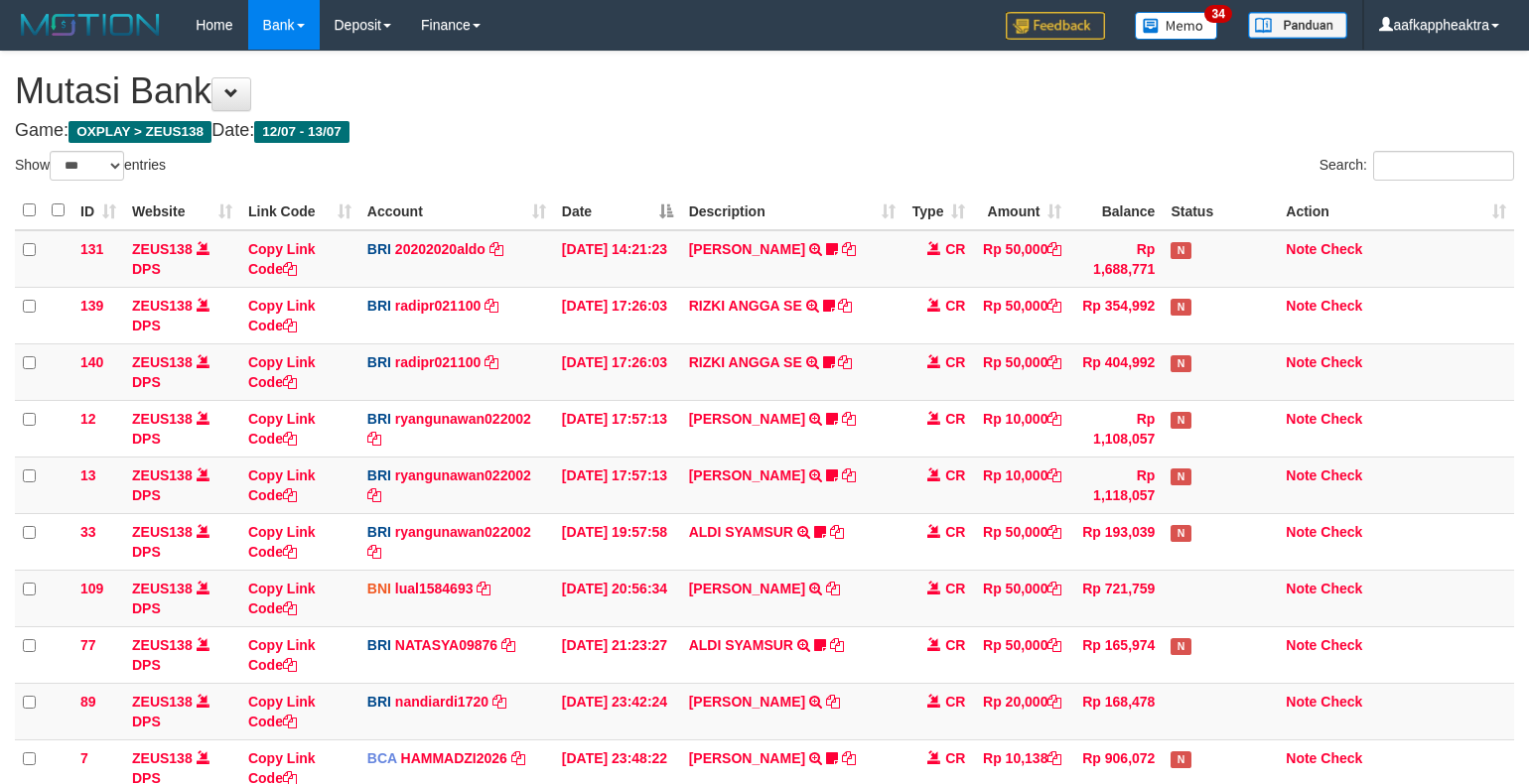 select on "***" 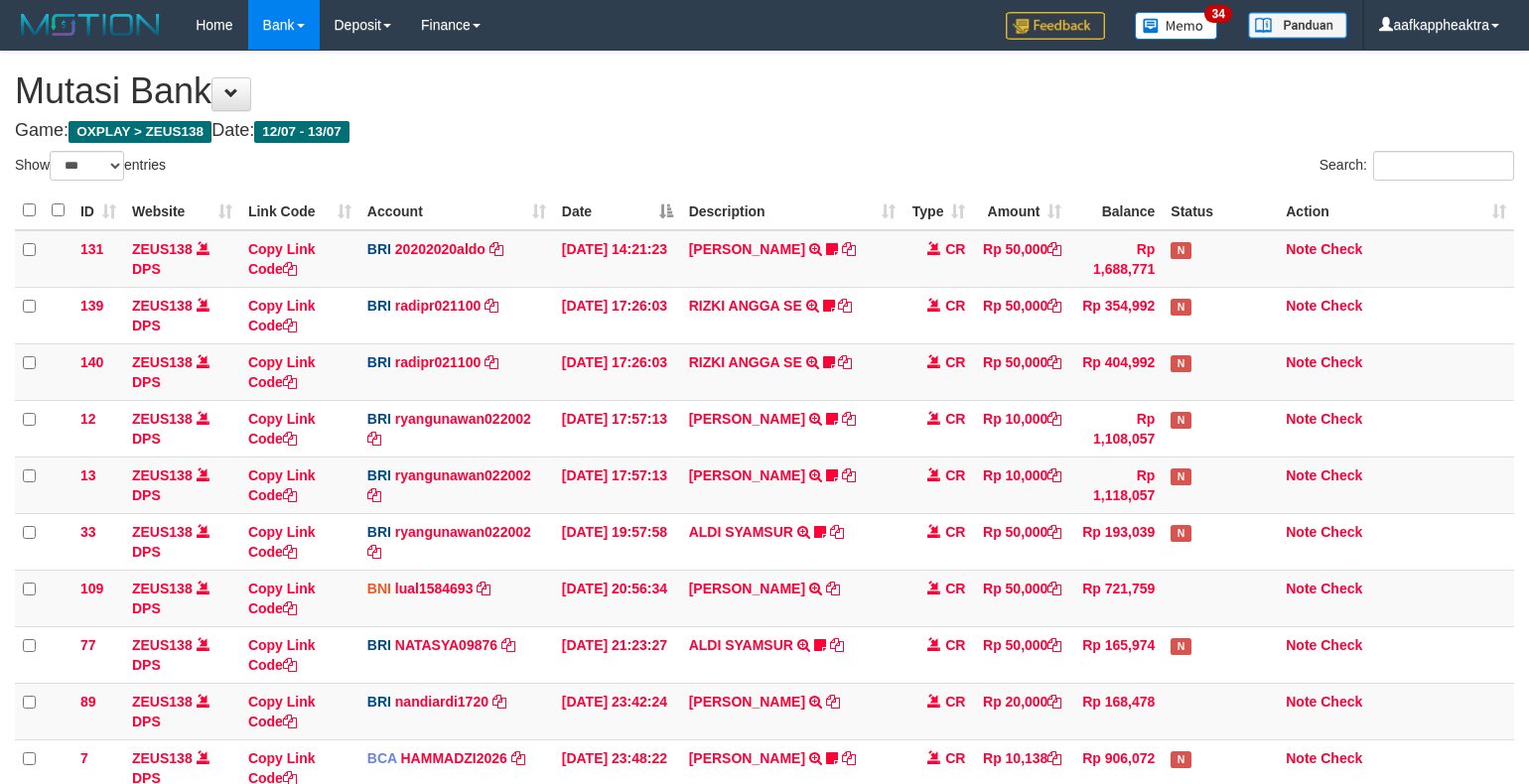scroll, scrollTop: 263, scrollLeft: 0, axis: vertical 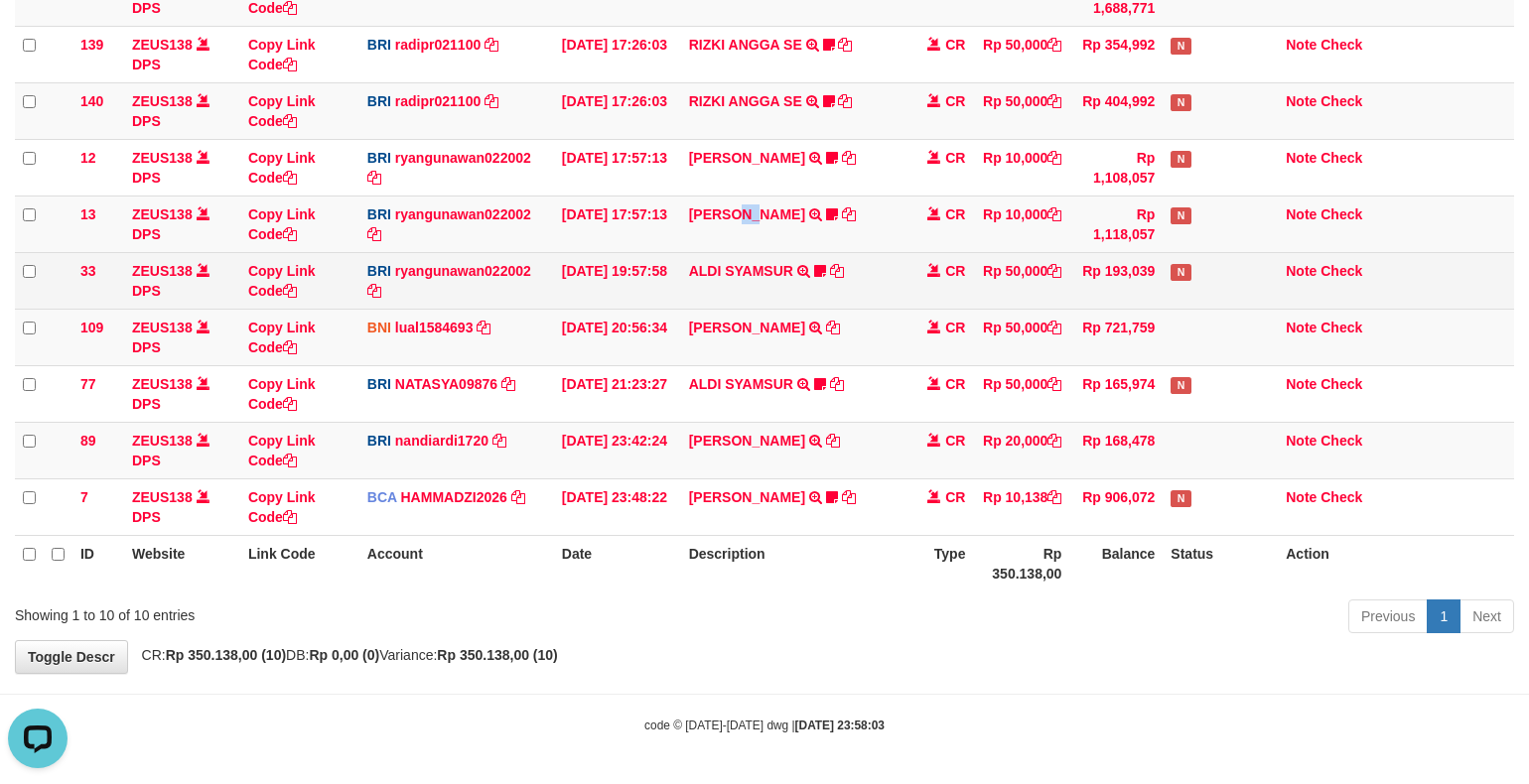drag, startPoint x: 764, startPoint y: 240, endPoint x: 1233, endPoint y: 260, distance: 469.42625 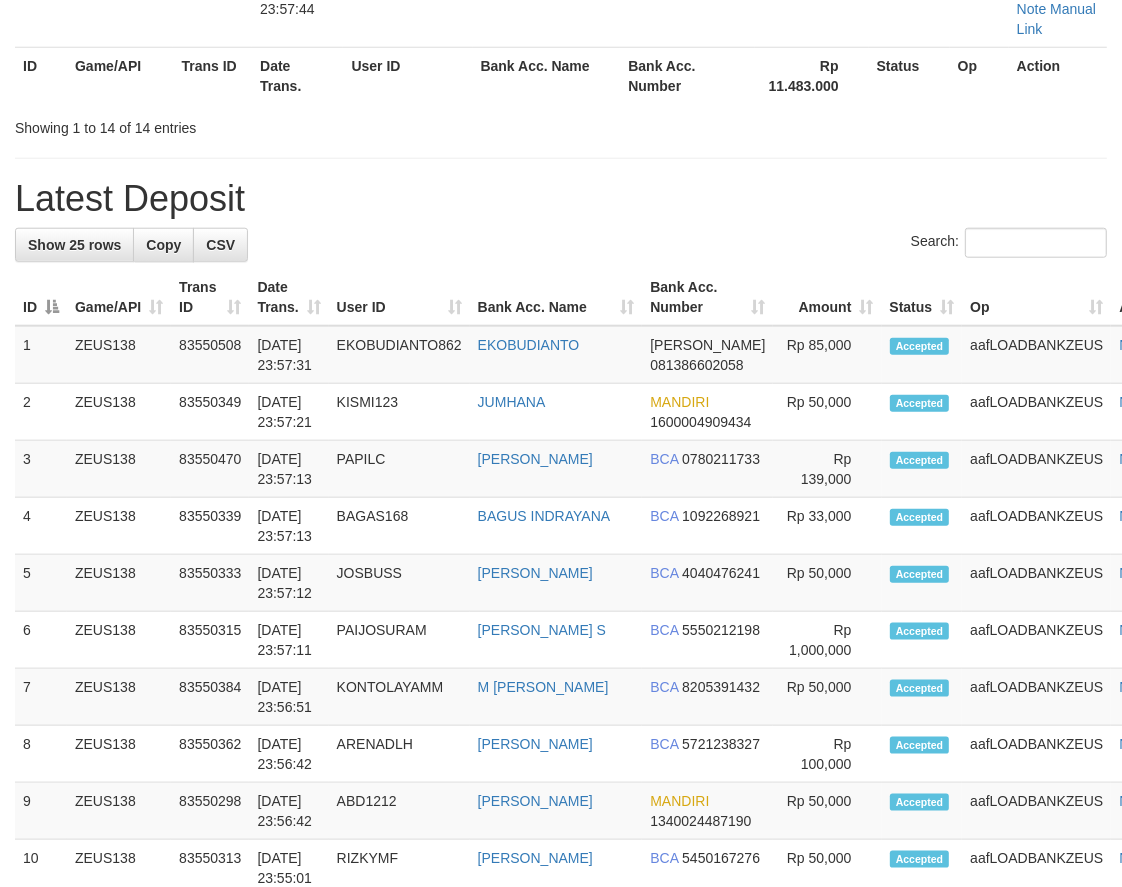 scroll, scrollTop: 926, scrollLeft: 0, axis: vertical 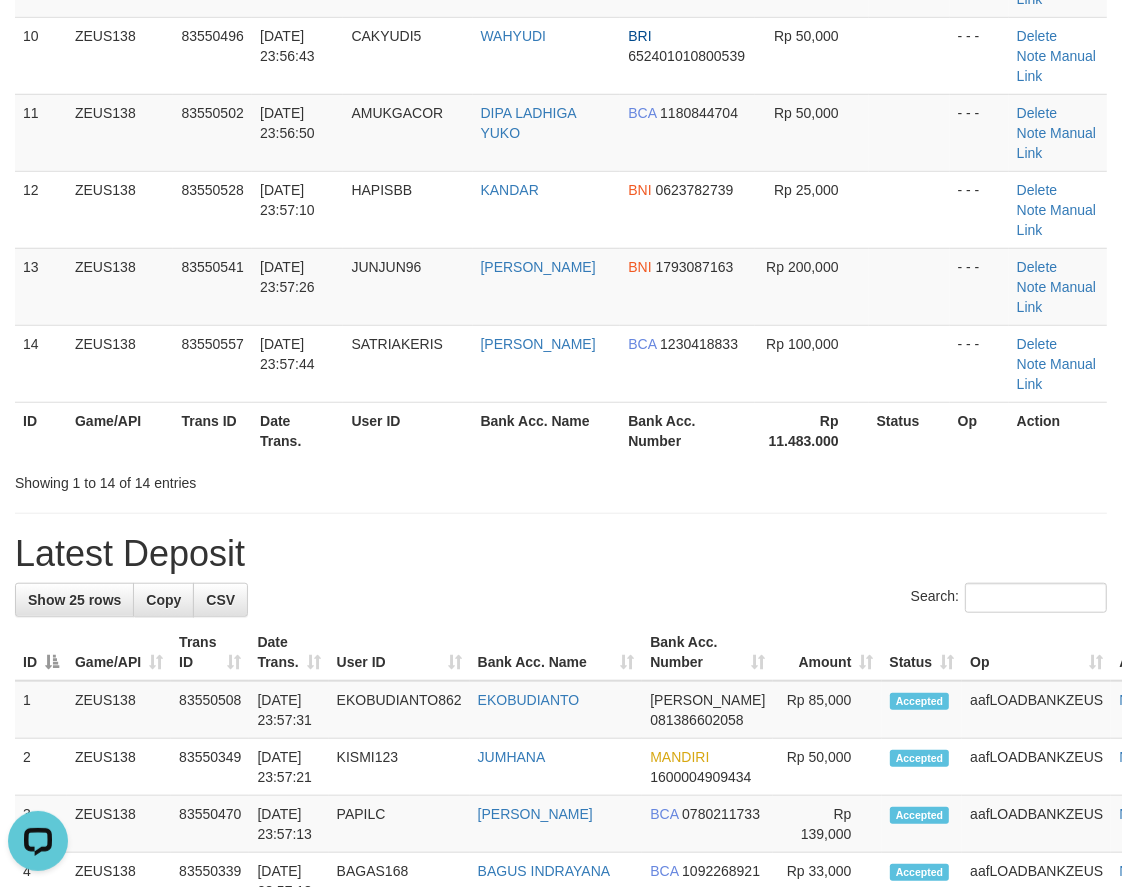drag, startPoint x: 561, startPoint y: 422, endPoint x: 15, endPoint y: 443, distance: 546.4037 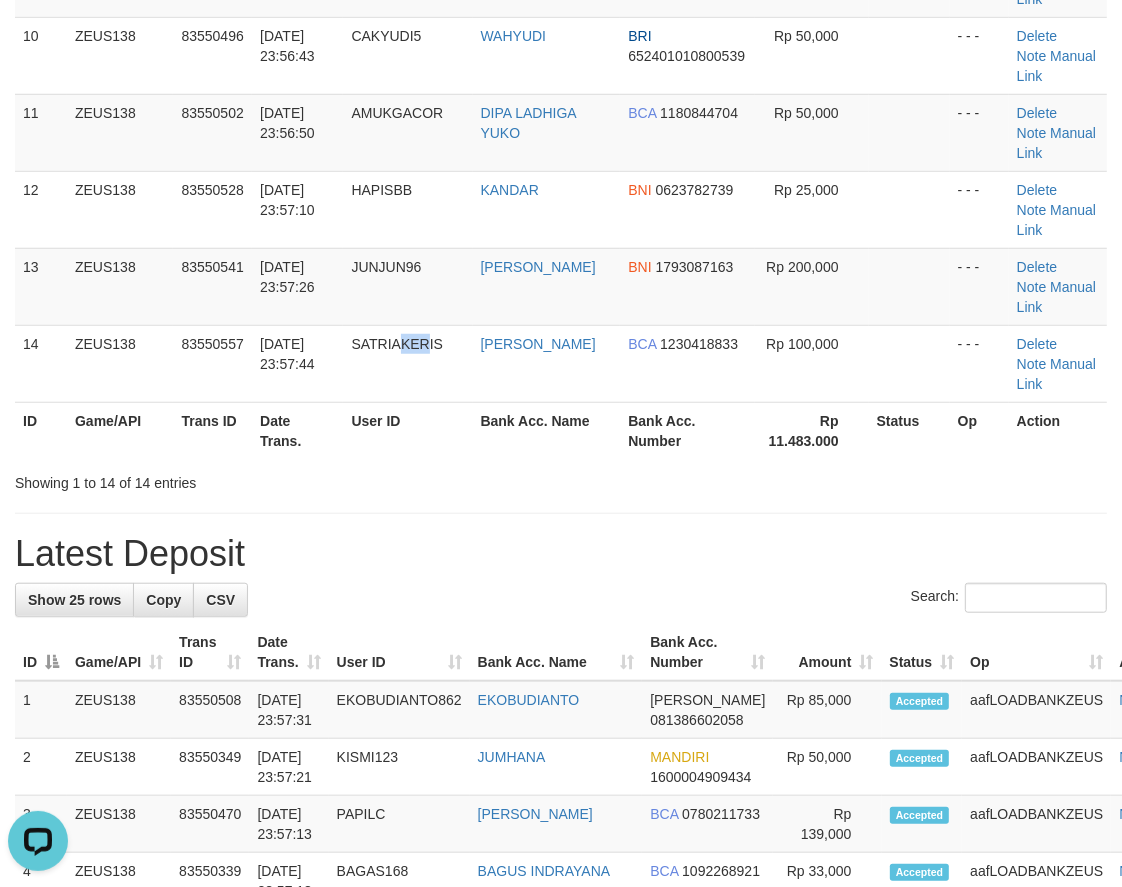 click on "ID Game/API Trans ID Date Trans. User ID Bank Acc. Name Bank Acc. Number Amount Status Op Action
1
ZEUS138
83550016
13/07/2025 23:48:34
KUCINGZEUS
ASEP SUPARMAN
BCA
5221257775
Rp 100,000
- - -
Delete
Note
Manual Link
2
ZEUS138
83550084
13/07/2025 23:49:36
YOUREYES
SYALHADILLA SEKARI
BCA
2190129686
Rp 50,000
- - -" at bounding box center (561, -137) 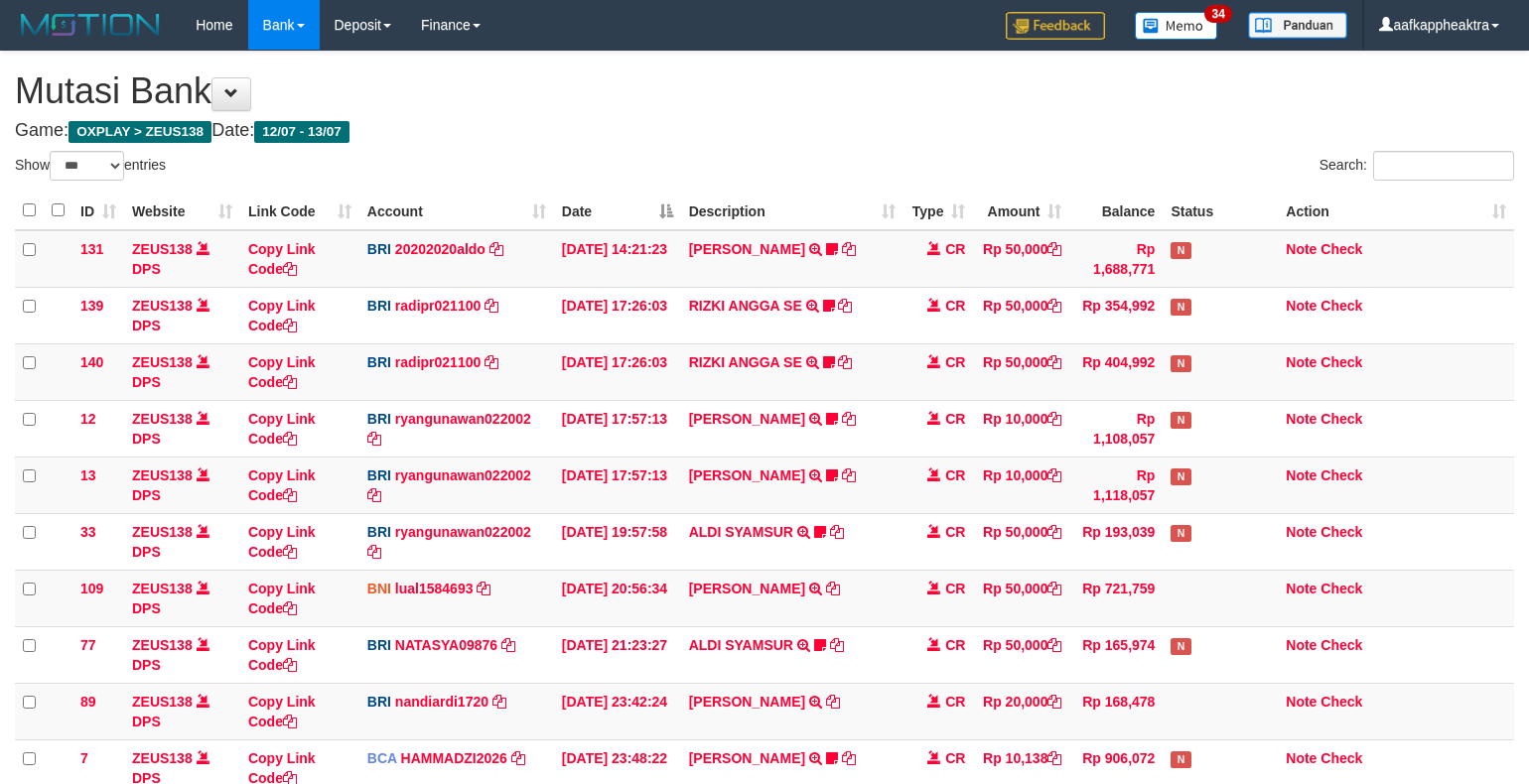 select on "***" 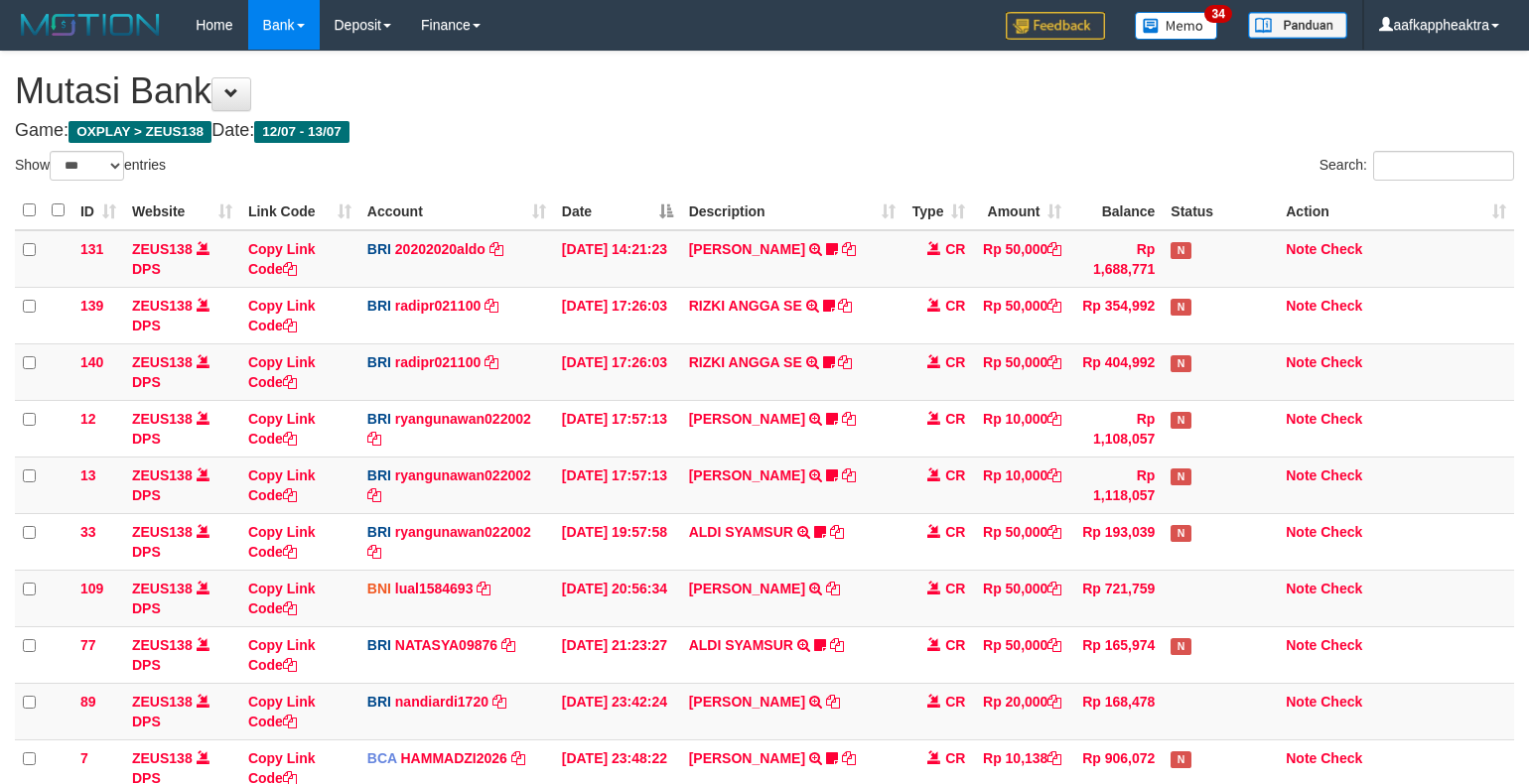 scroll, scrollTop: 263, scrollLeft: 0, axis: vertical 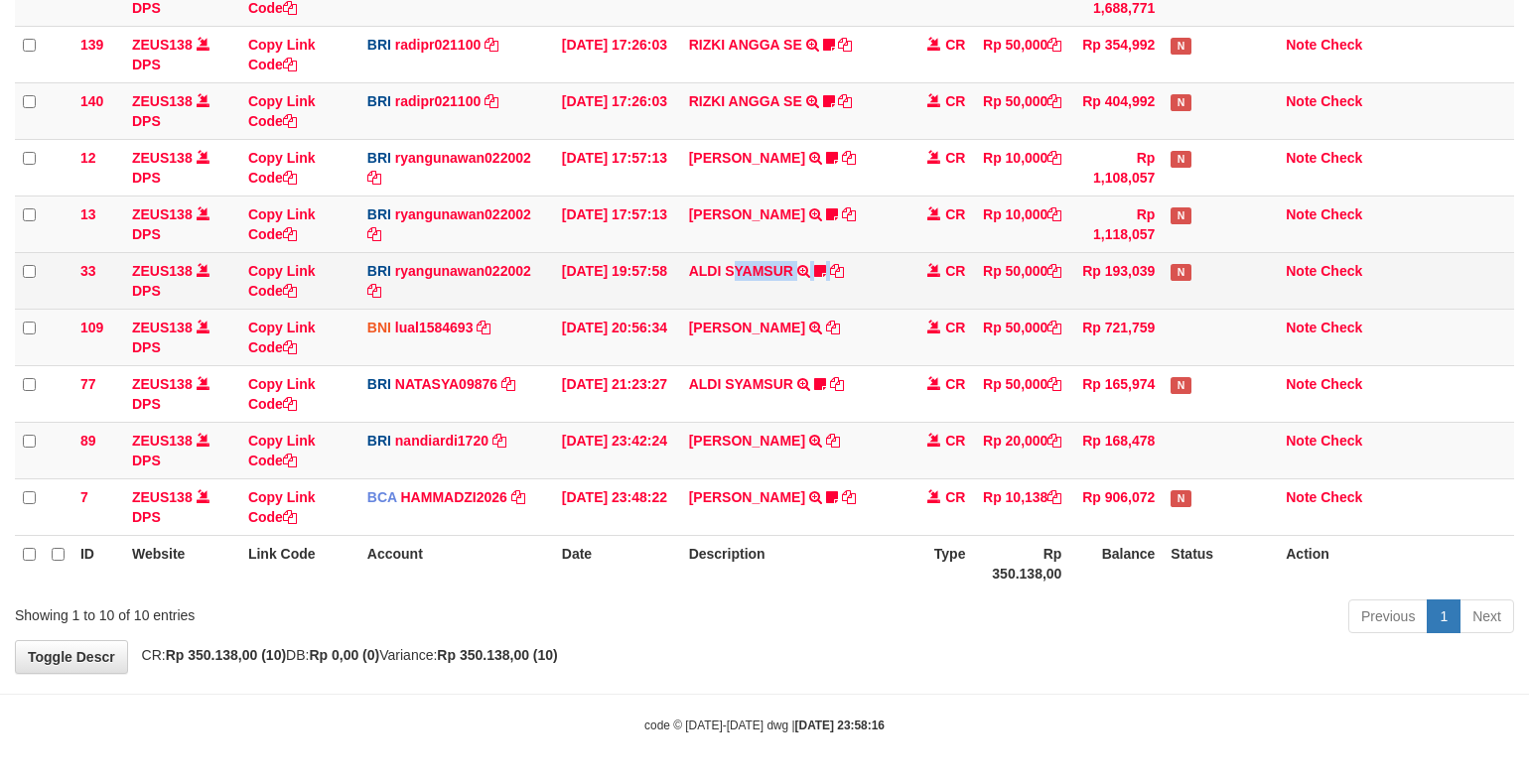 drag, startPoint x: 733, startPoint y: 288, endPoint x: 743, endPoint y: 283, distance: 11.18034 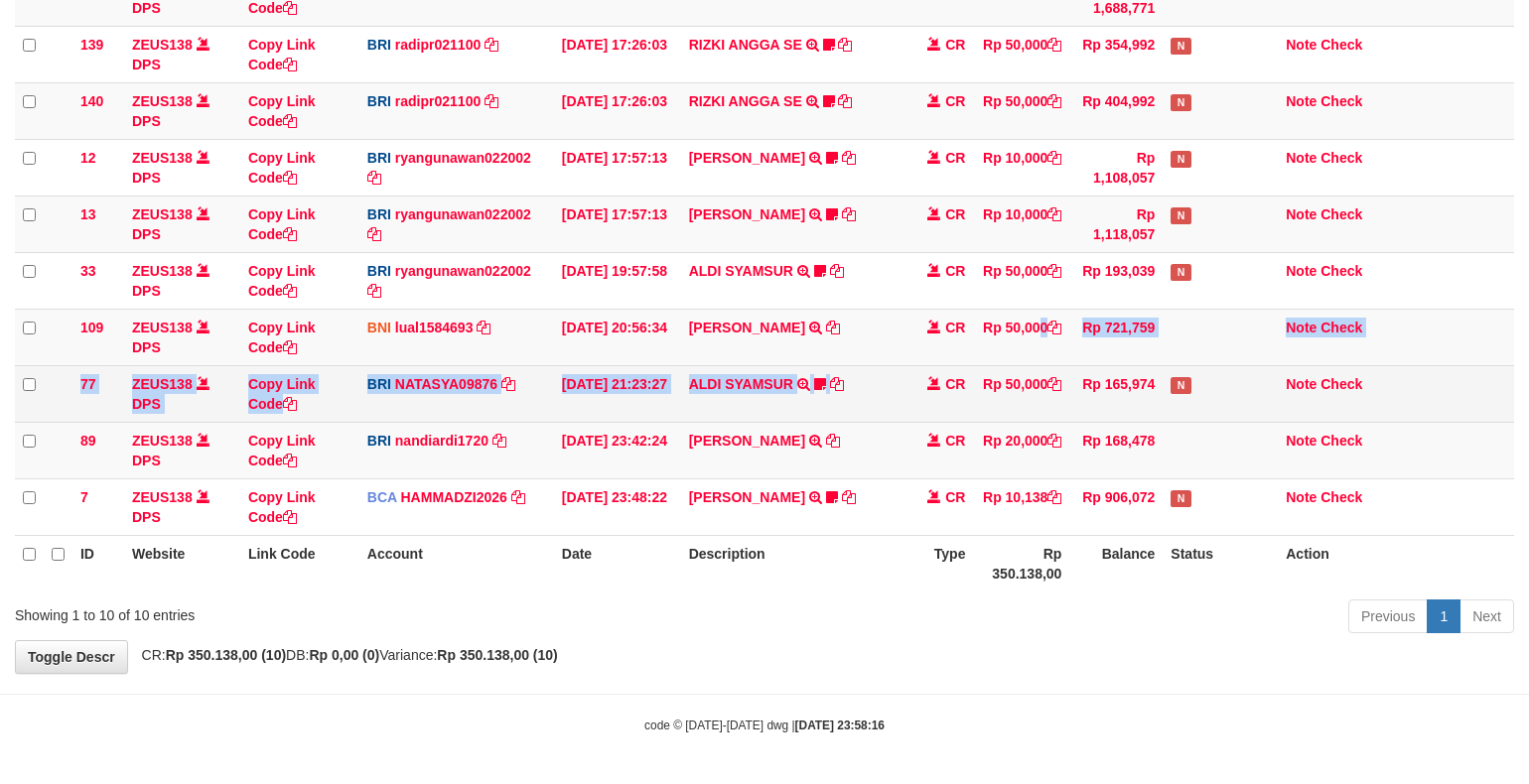 click on "131
ZEUS138    DPS
Copy Link Code
BRI
20202020aldo
DPS
REVALDO SAGITA
mutasi_20250713_3778 | 131
mutasi_20250713_3778 | 131
13/07/2025 14:21:23
DANA HERISUPRAPTO            TRANSFER NBMB DANA HERISUPRAPTO TO REVALDO SAGITA    Herisuprapto
CR
Rp 50,000
Rp 1,688,771
N
Note
Check
139
ZEUS138    DPS
Copy Link Code
BRI
radipr021100
DPS
REYNALDI ADI PRATAMA
mutasi_20250713_3774 | 139" at bounding box center (764, 252) 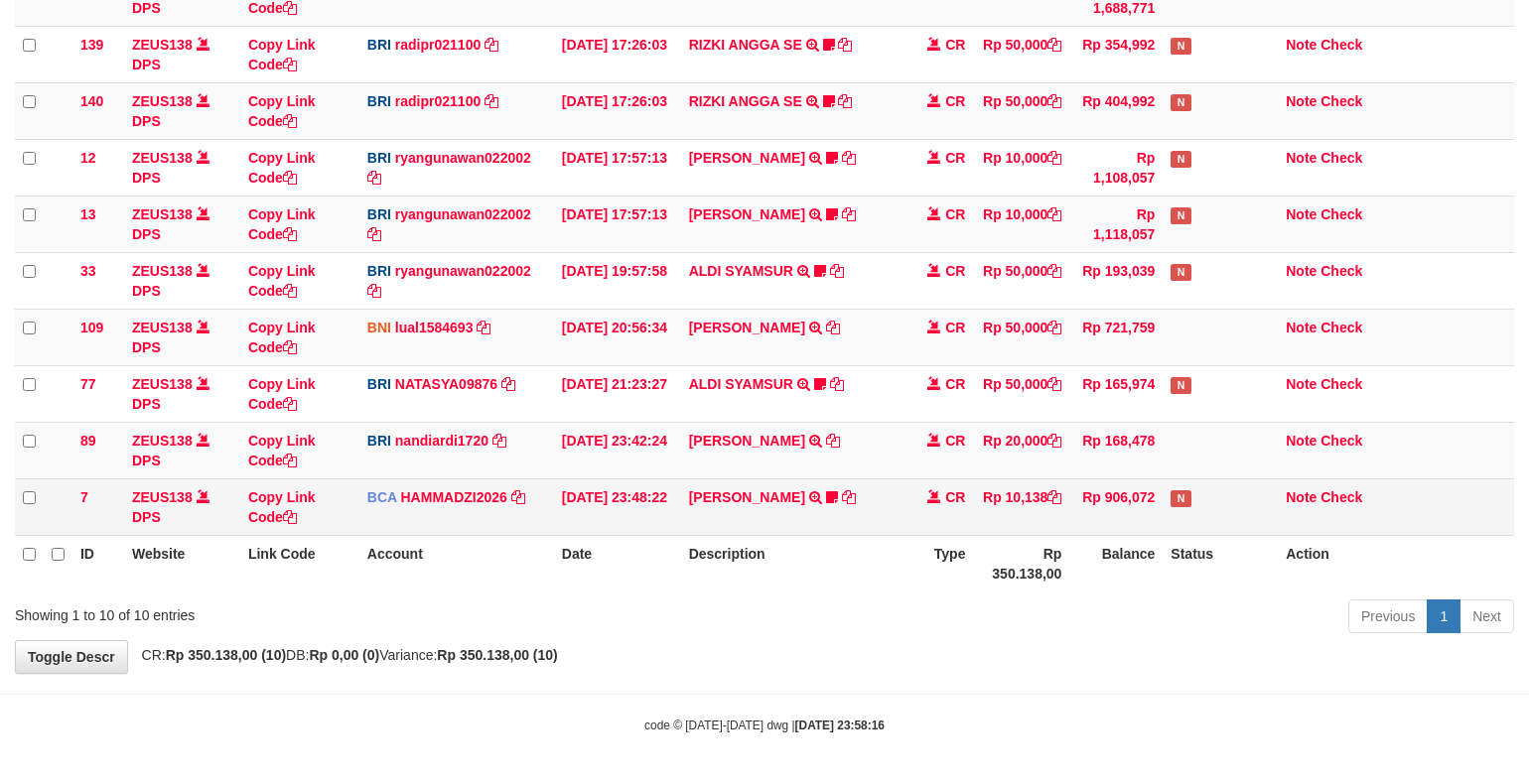 drag, startPoint x: 790, startPoint y: 474, endPoint x: 756, endPoint y: 481, distance: 34.71311 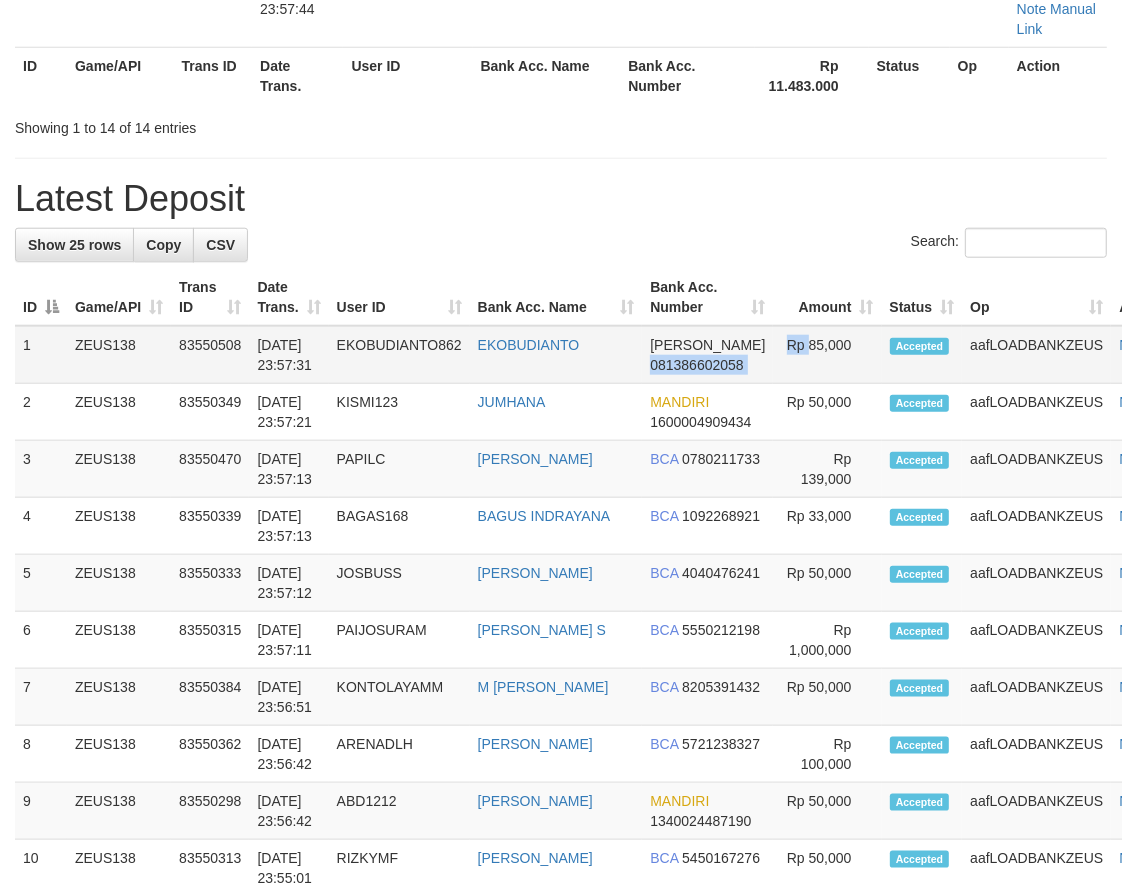 click on "1
ZEUS138
83550508
[DATE] 23:57:31
EKOBUDIANTO862
EKOBUDIANTO
[PERSON_NAME]
081386602058
Rp 85,000
Accepted
aafLOADBANKZEUS
Note" at bounding box center [604, 355] 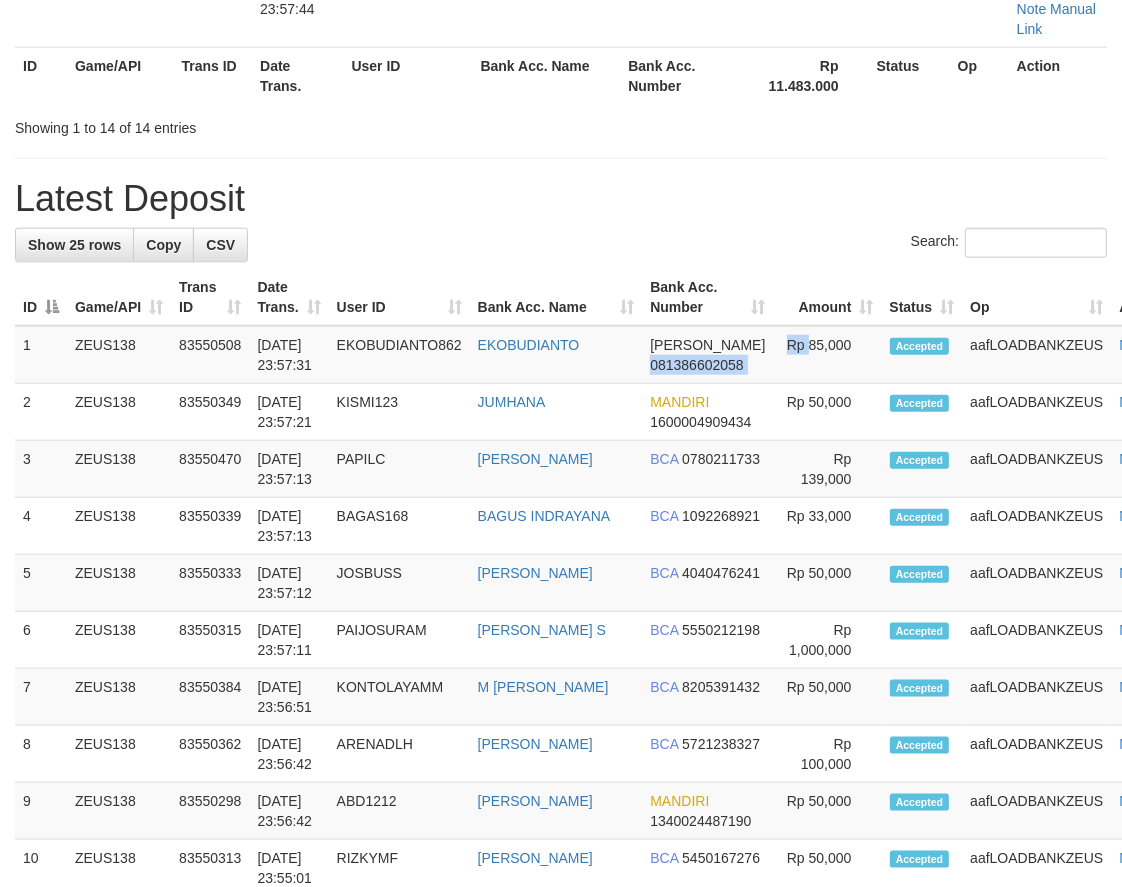 scroll, scrollTop: 926, scrollLeft: 0, axis: vertical 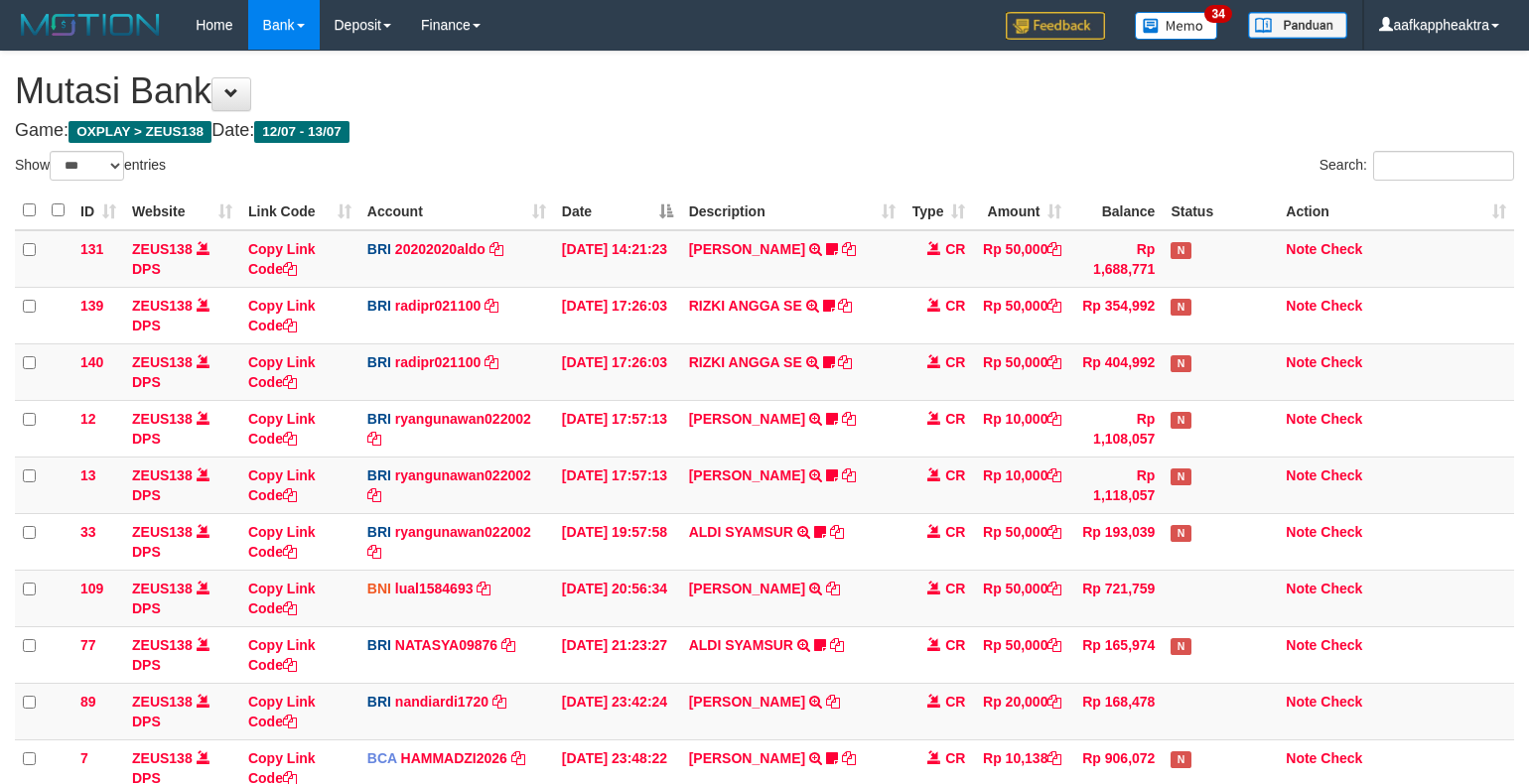 select on "***" 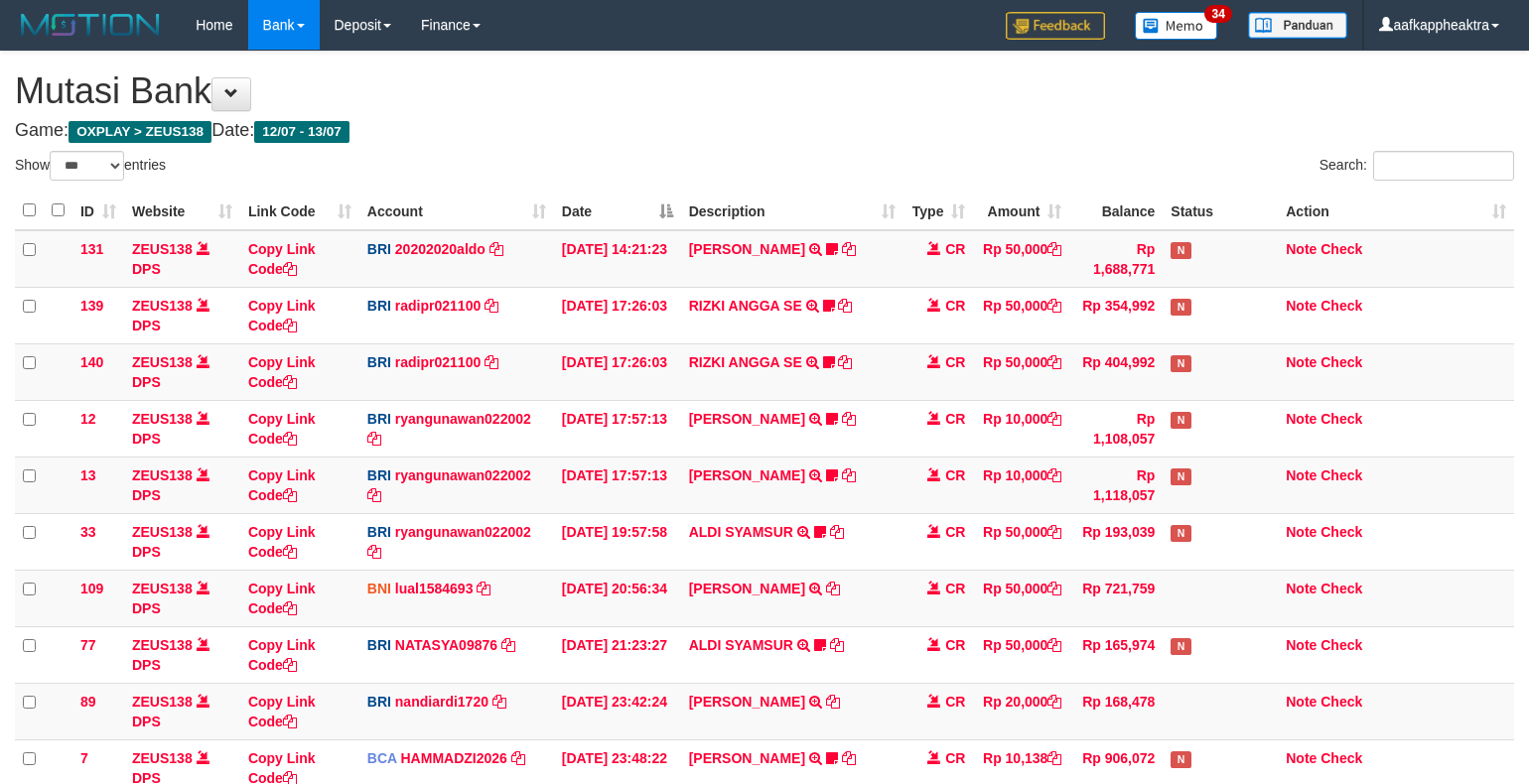 drag, startPoint x: 0, startPoint y: 0, endPoint x: 958, endPoint y: 337, distance: 1015.54567 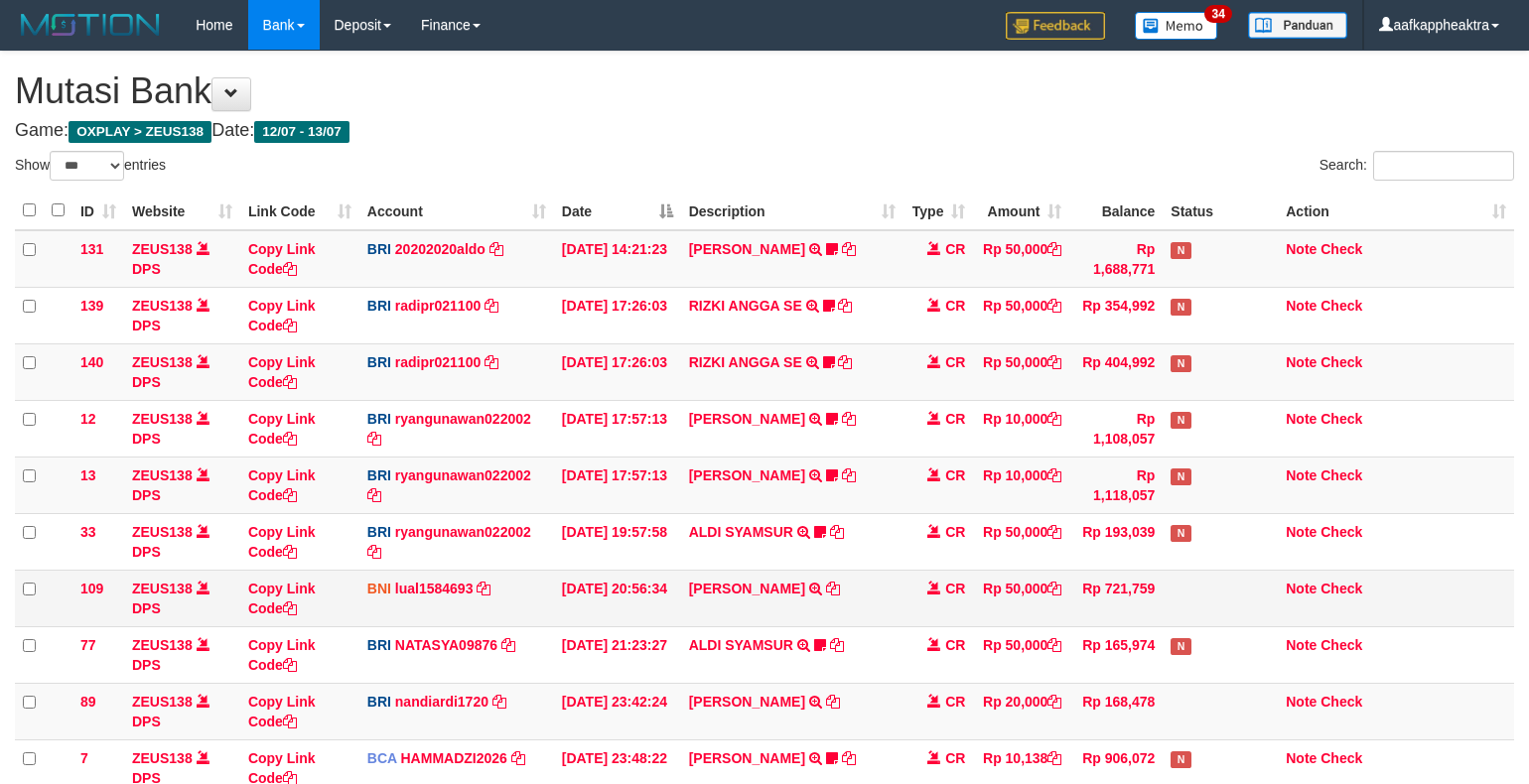 scroll, scrollTop: 263, scrollLeft: 0, axis: vertical 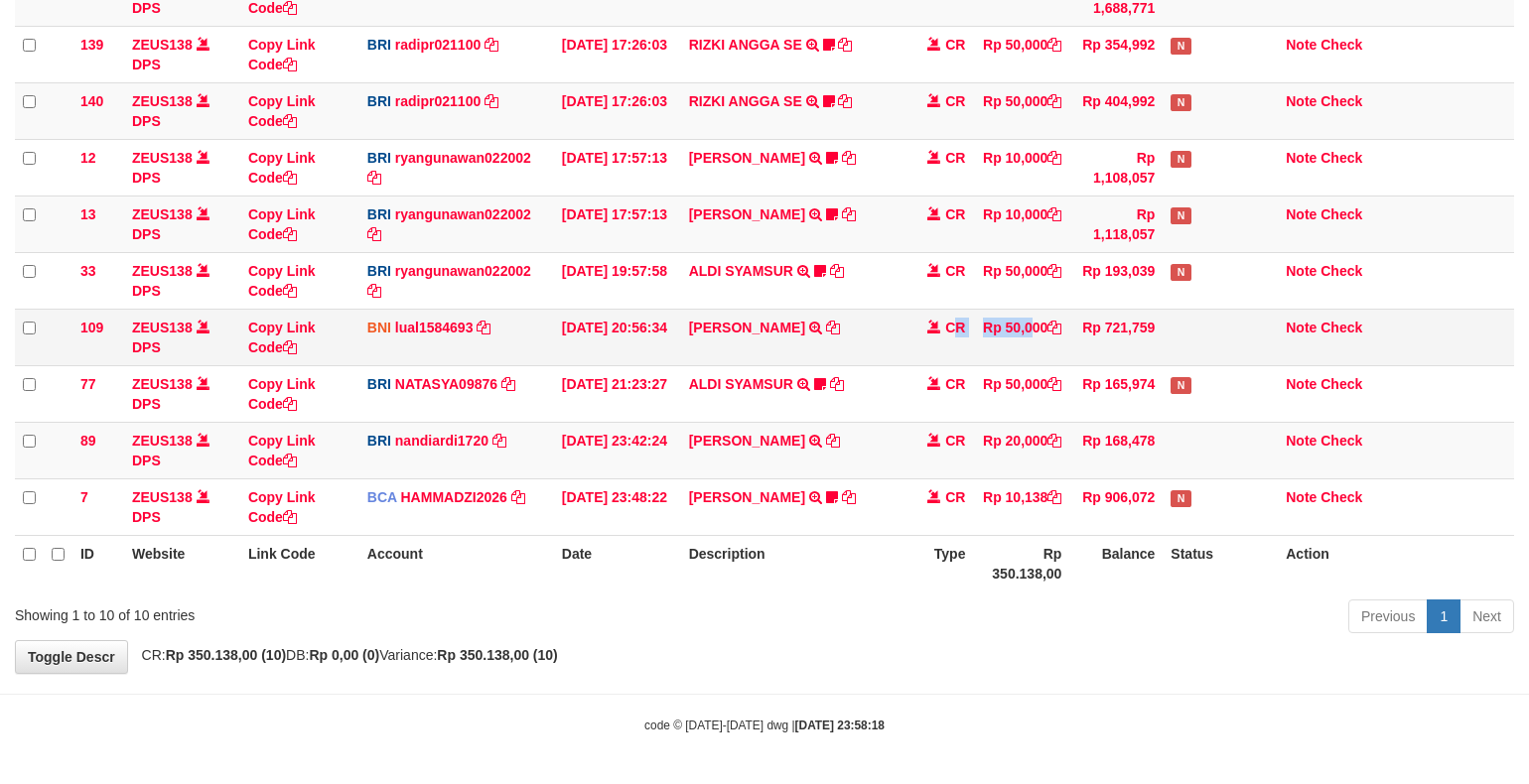 click on "109
ZEUS138    DPS
Copy Link Code
BNI
lual1584693
DPS
LUCKY ALAMSYAH
mutasi_20250713_2414 | 109
mutasi_20250713_2414 | 109
13/07/2025 20:56:34
IMANUELLA PAULYNE LETELAY         TRANSFER DARI SDRI IMANUELLA PAULYNE LETELAY
CR
Rp 50,000
Rp 721,759
Note
Check" at bounding box center [764, 336] 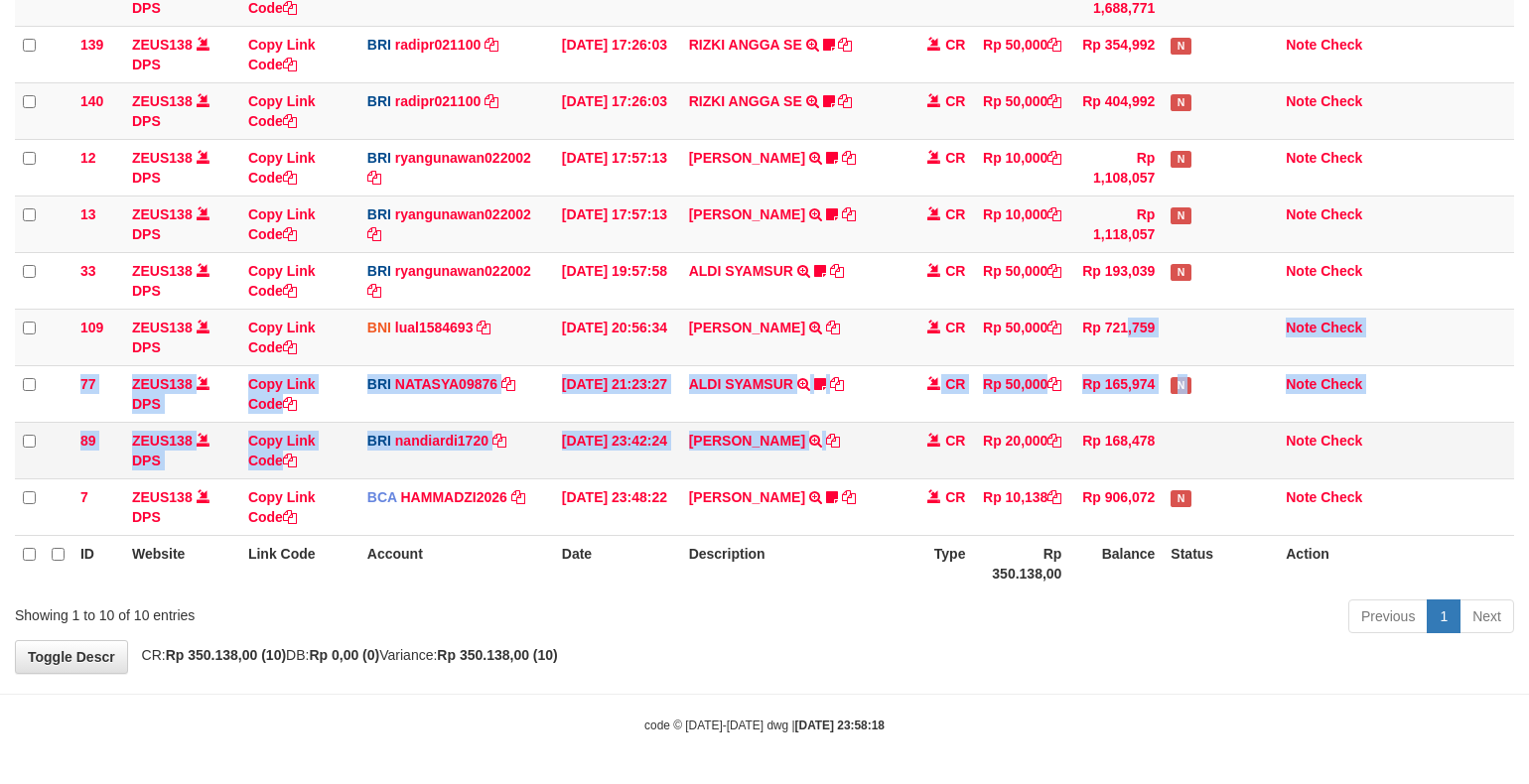 drag, startPoint x: 1074, startPoint y: 379, endPoint x: 1543, endPoint y: 315, distance: 473.3466 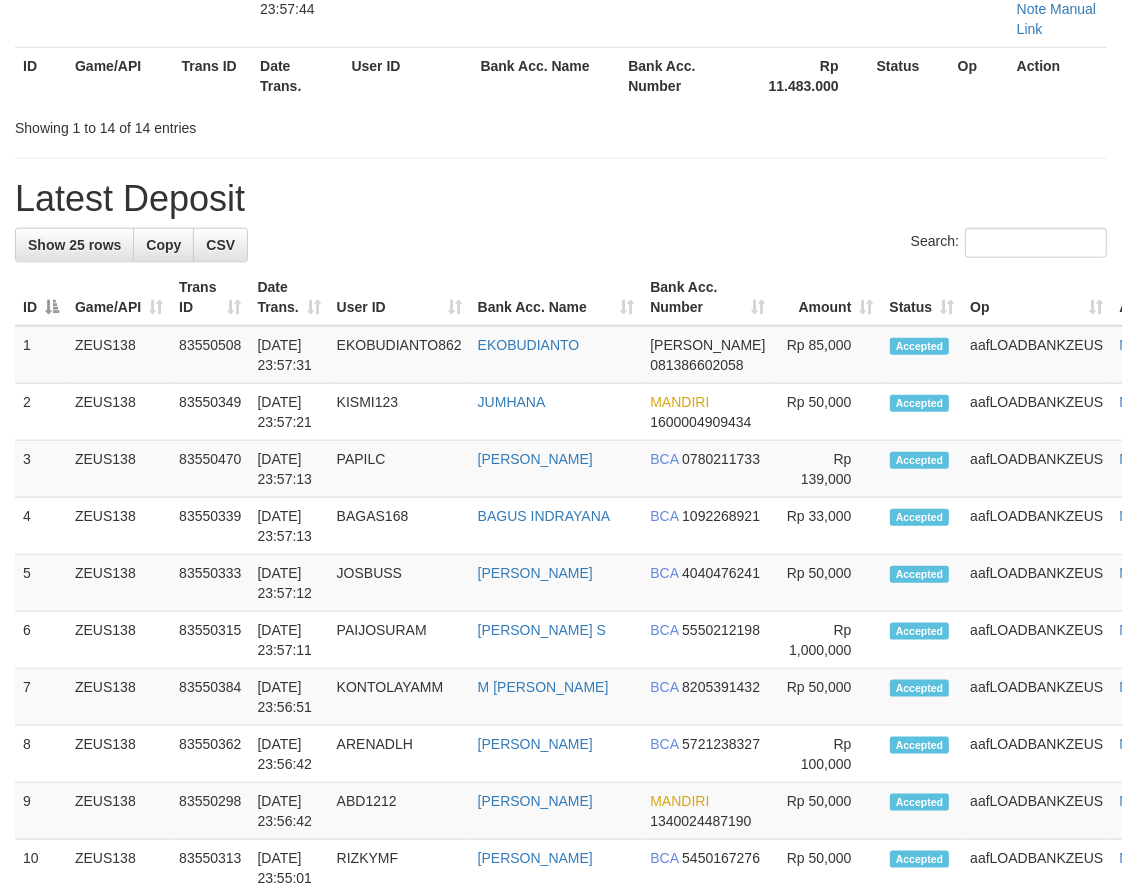 scroll, scrollTop: 836, scrollLeft: 0, axis: vertical 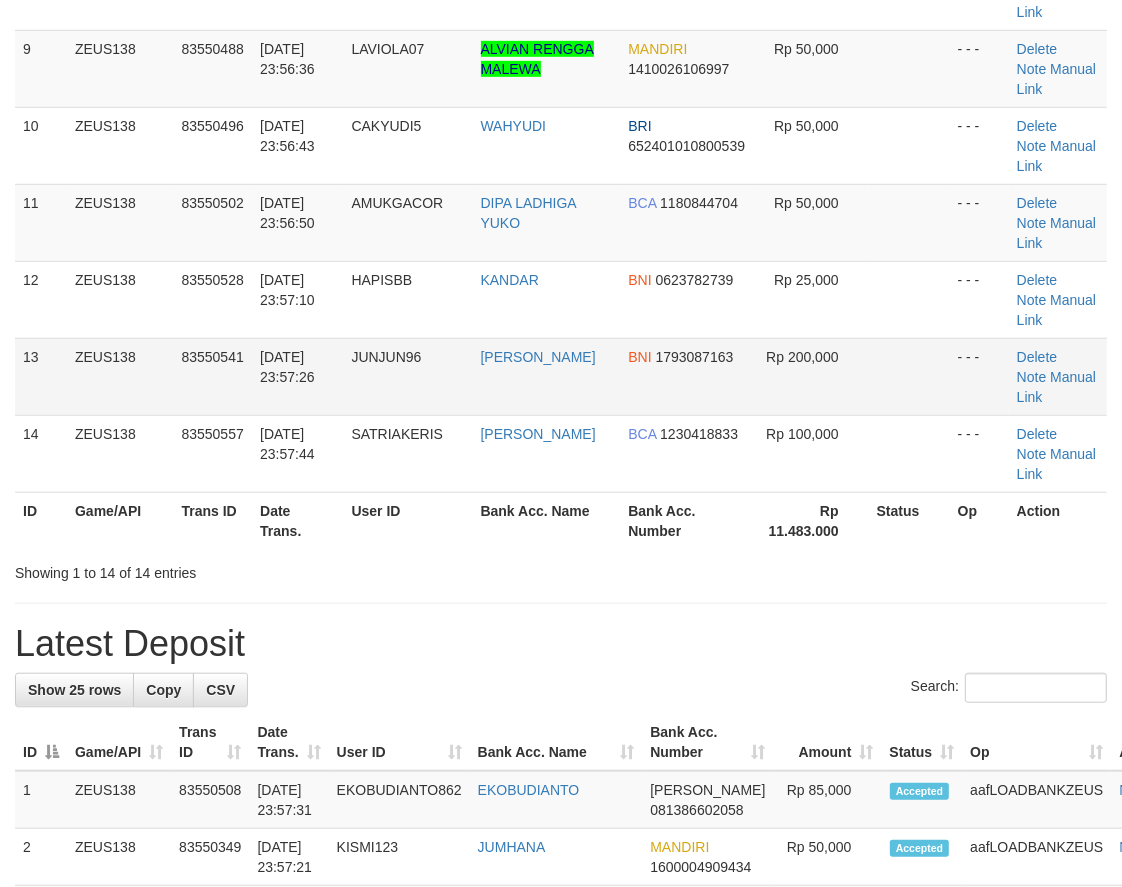 drag, startPoint x: 703, startPoint y: 307, endPoint x: 770, endPoint y: 403, distance: 117.06836 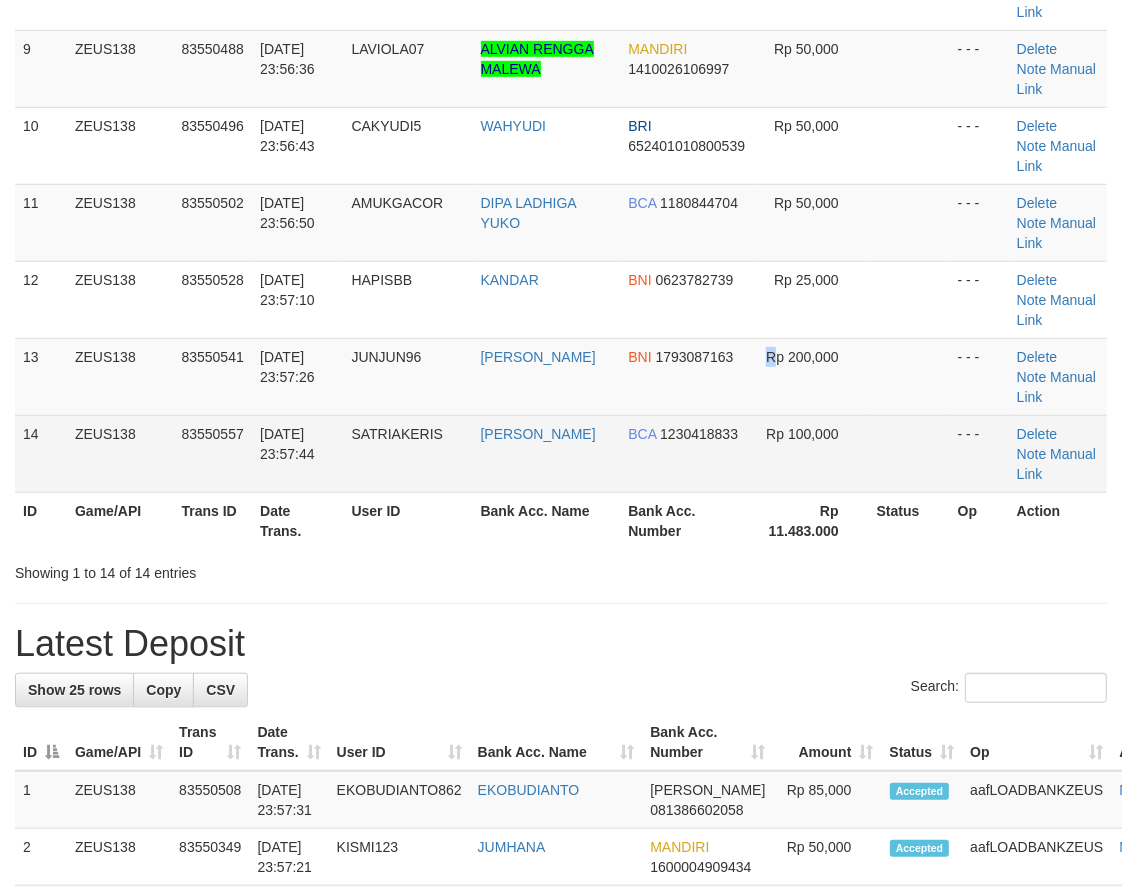 drag, startPoint x: 770, startPoint y: 403, endPoint x: 166, endPoint y: 456, distance: 606.32086 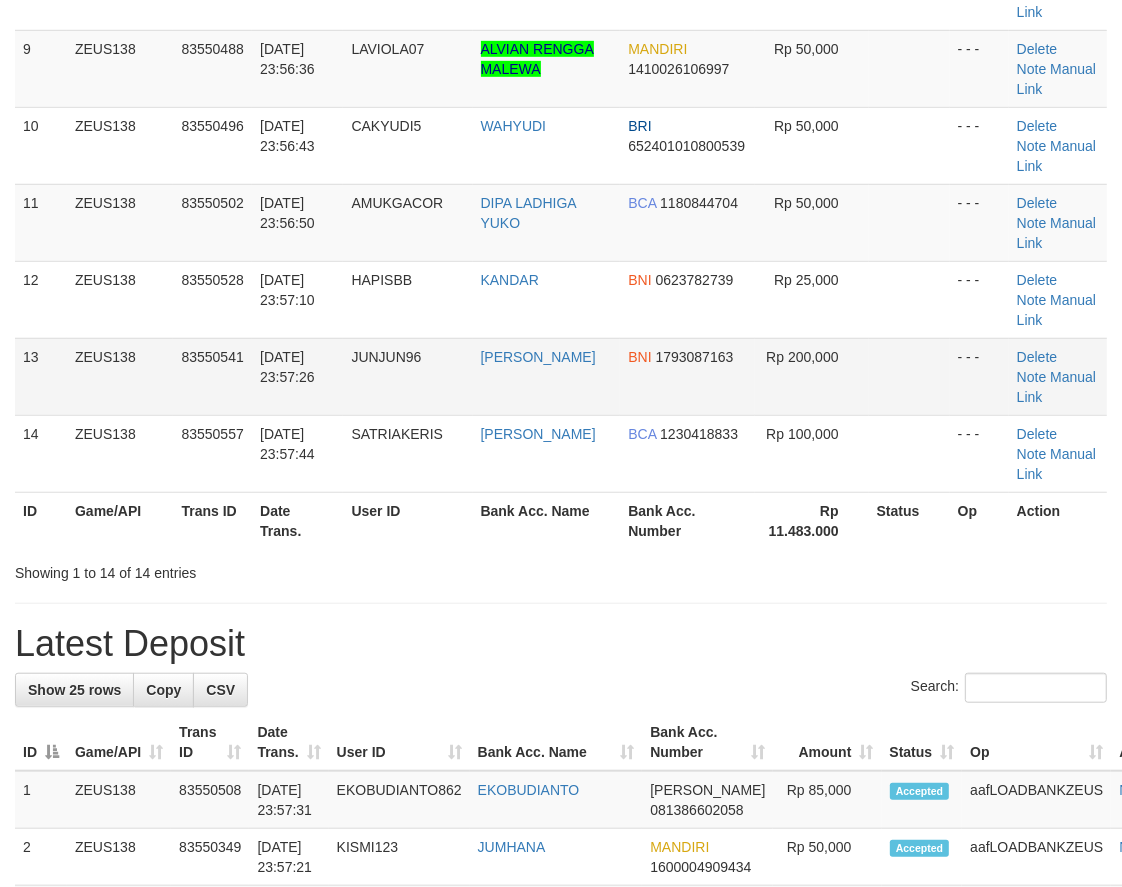drag, startPoint x: 478, startPoint y: 411, endPoint x: 281, endPoint y: 398, distance: 197.42847 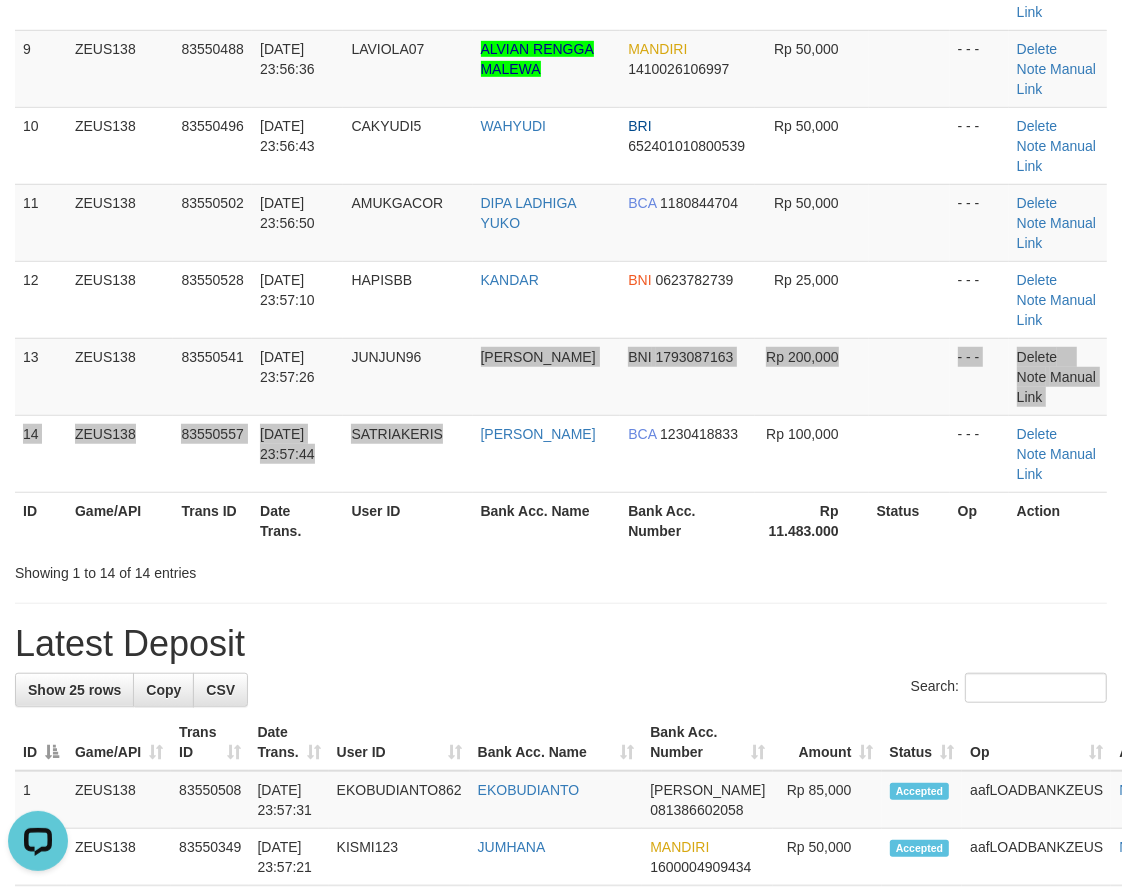 scroll, scrollTop: 0, scrollLeft: 0, axis: both 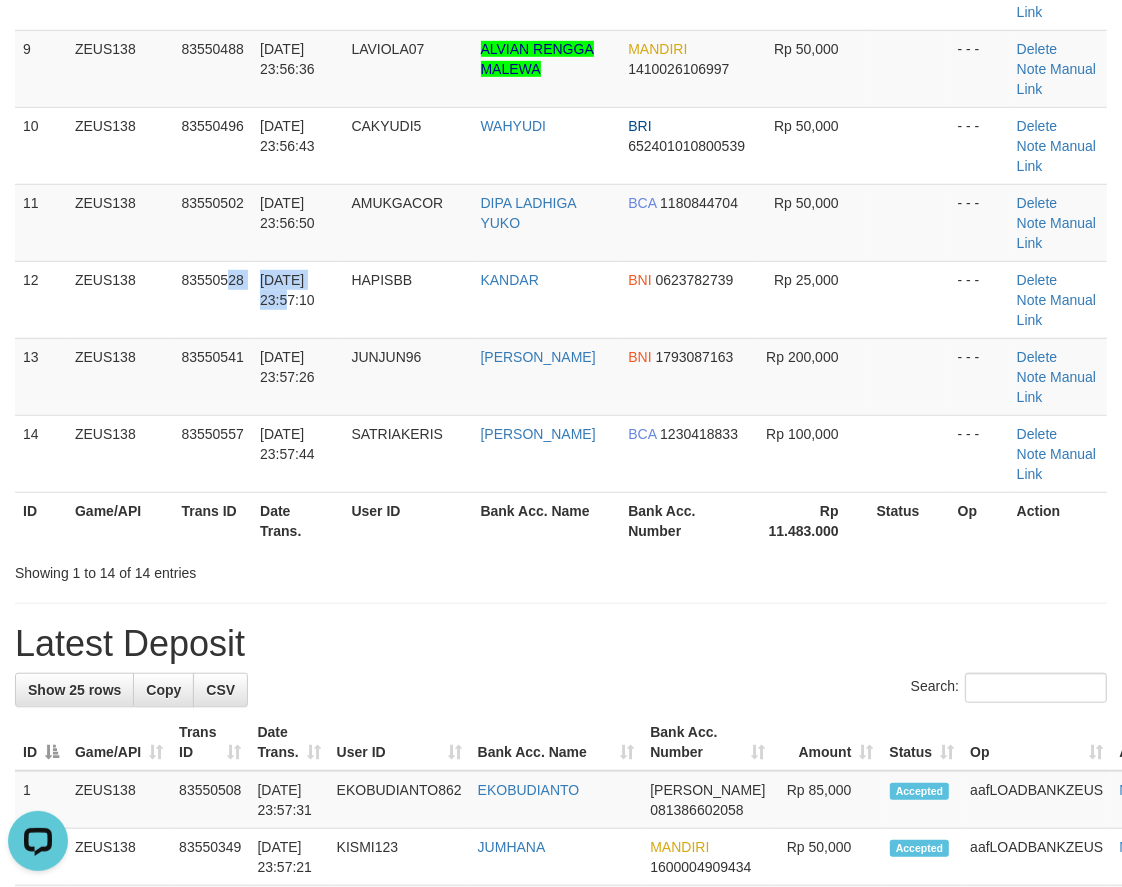 drag, startPoint x: 258, startPoint y: 324, endPoint x: 1, endPoint y: 326, distance: 257.00778 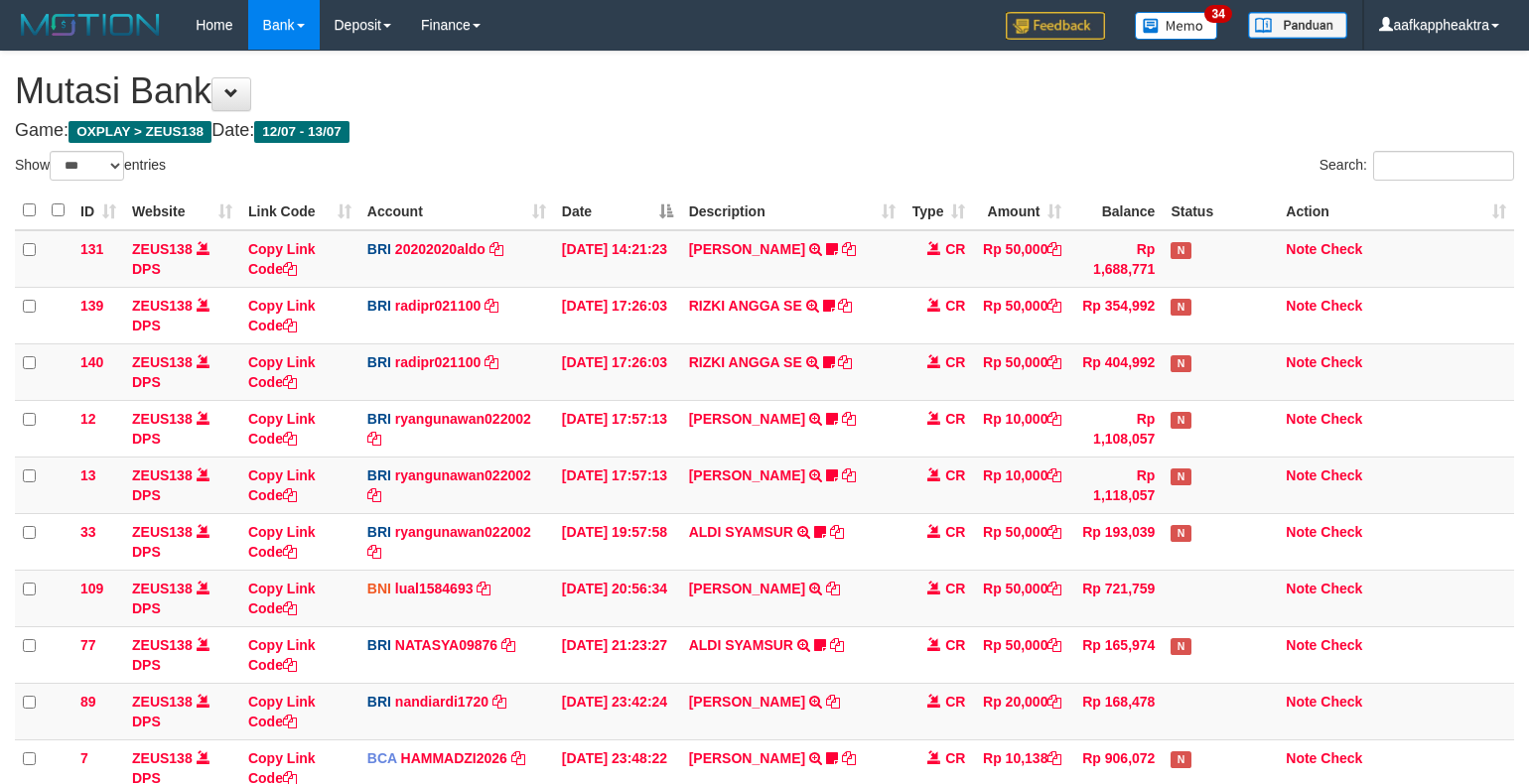 select on "***" 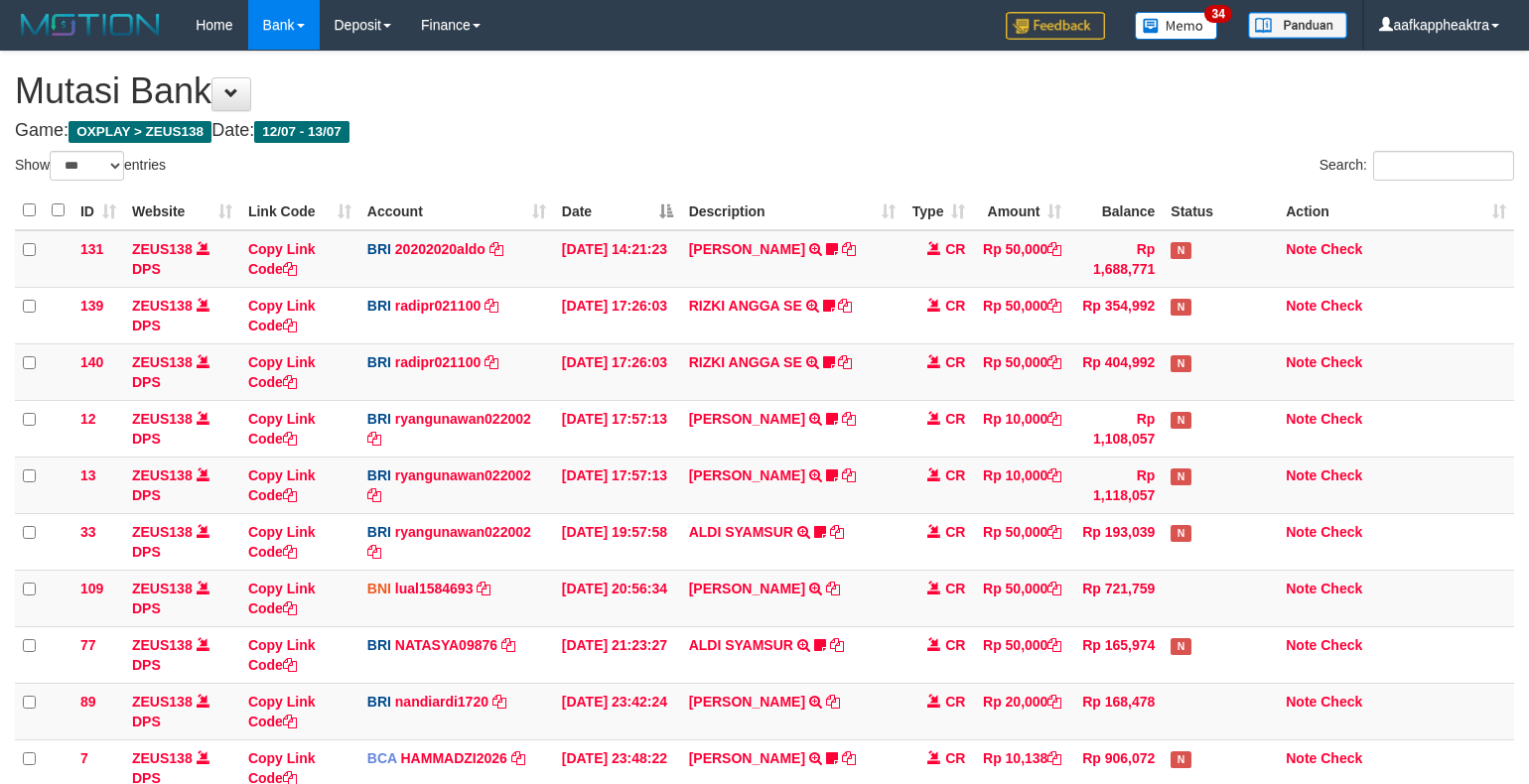 scroll, scrollTop: 263, scrollLeft: 0, axis: vertical 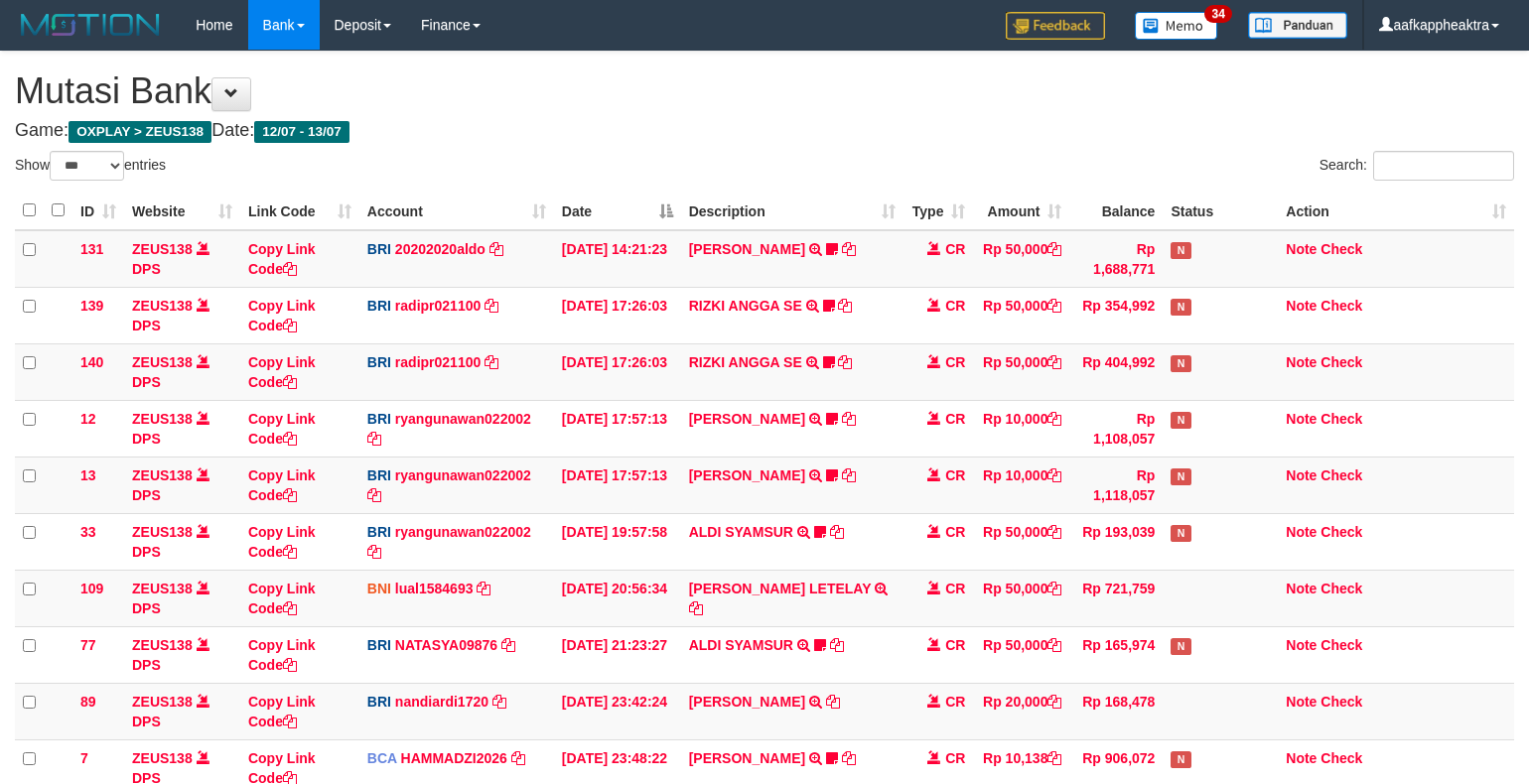 select on "***" 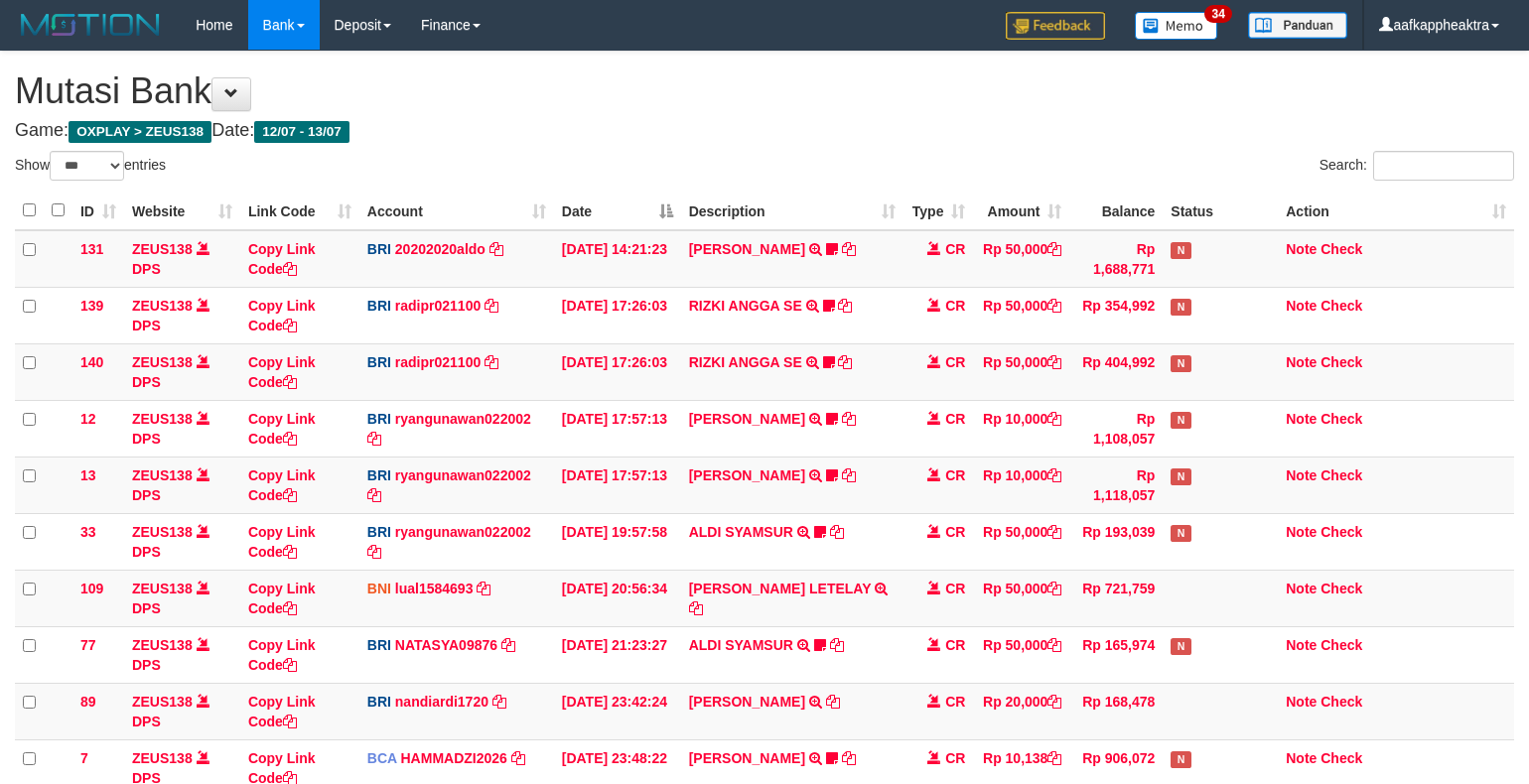 scroll, scrollTop: 263, scrollLeft: 0, axis: vertical 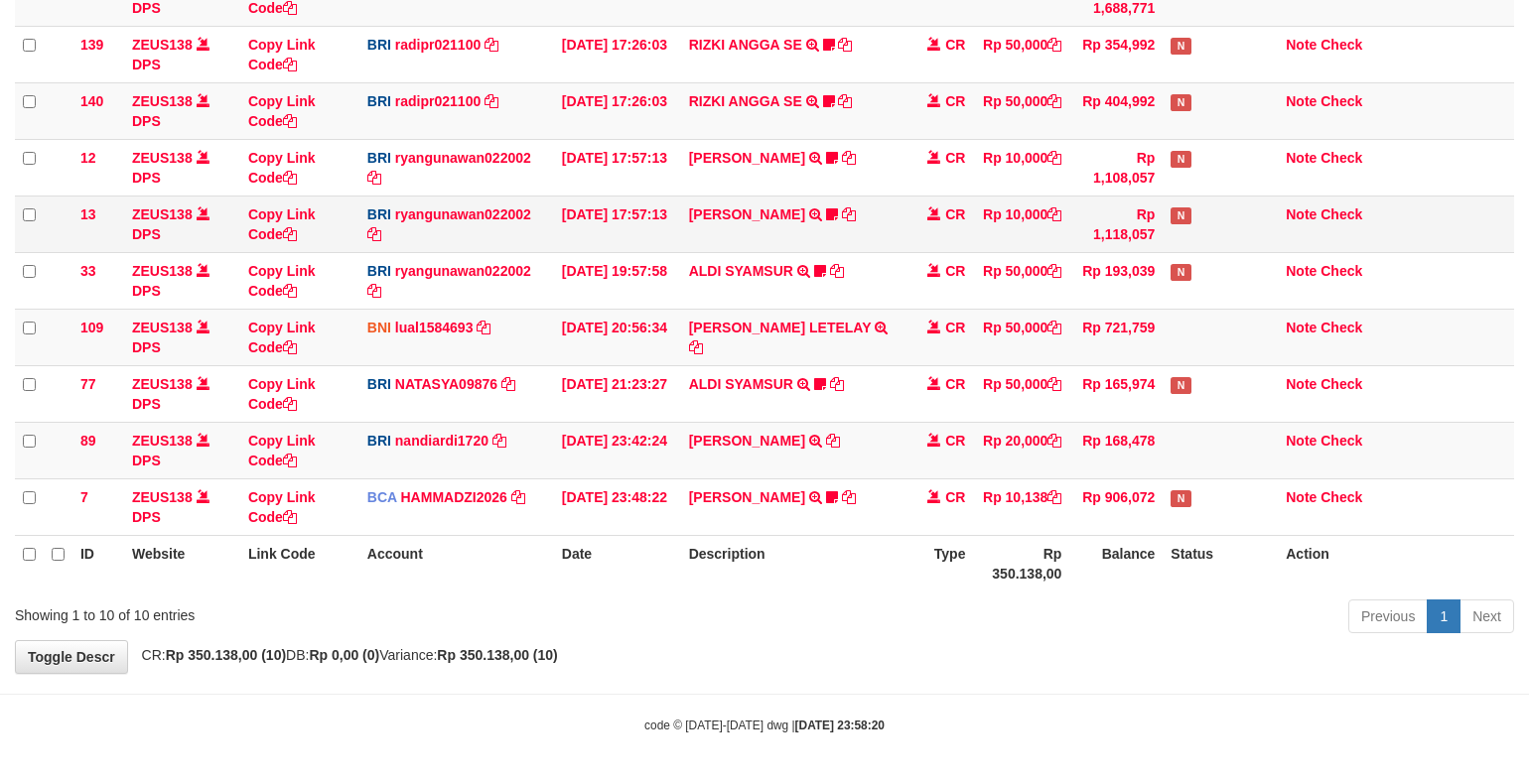 drag, startPoint x: 764, startPoint y: 231, endPoint x: 639, endPoint y: 248, distance: 126.150704 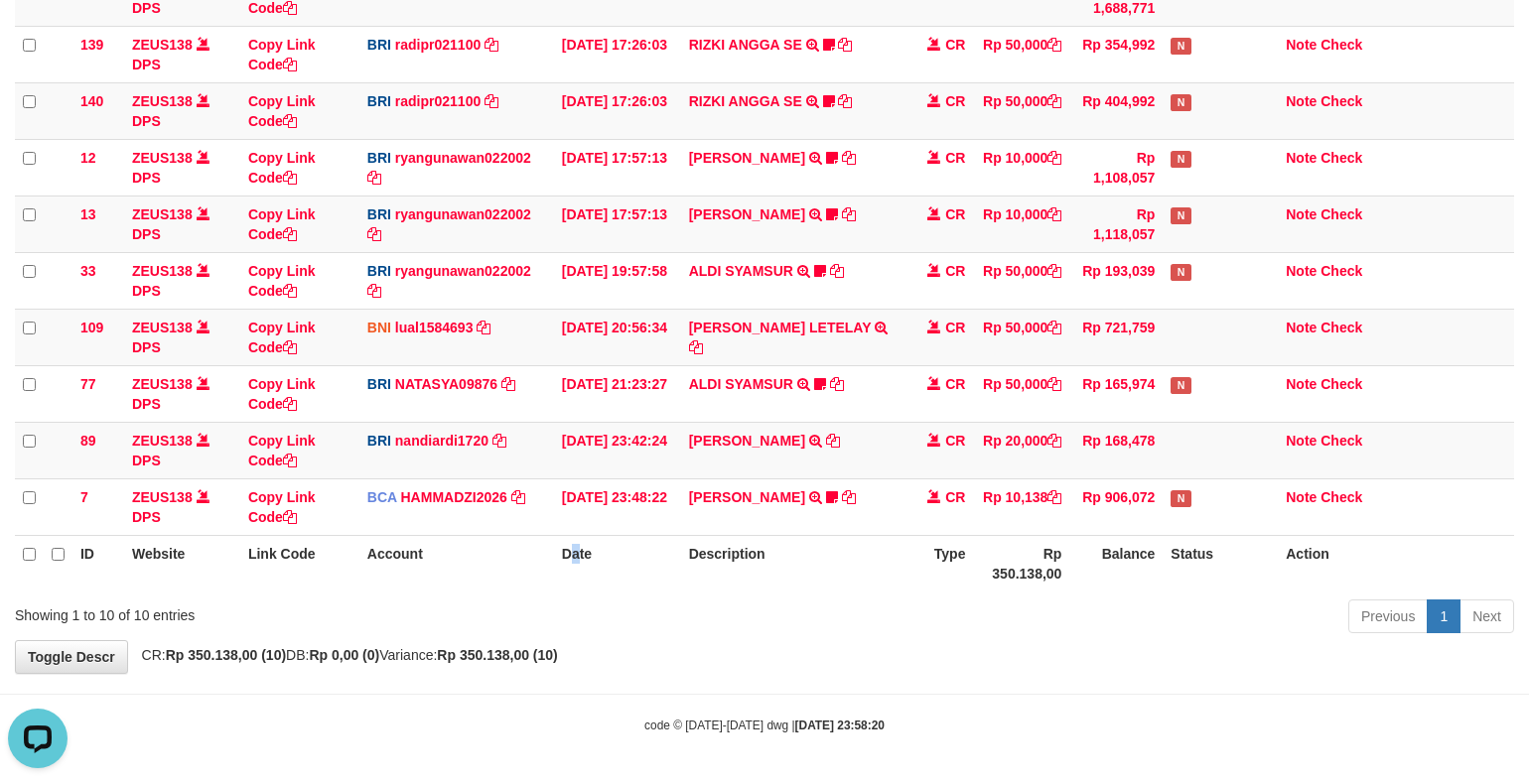 click on "Date" at bounding box center [618, 563] 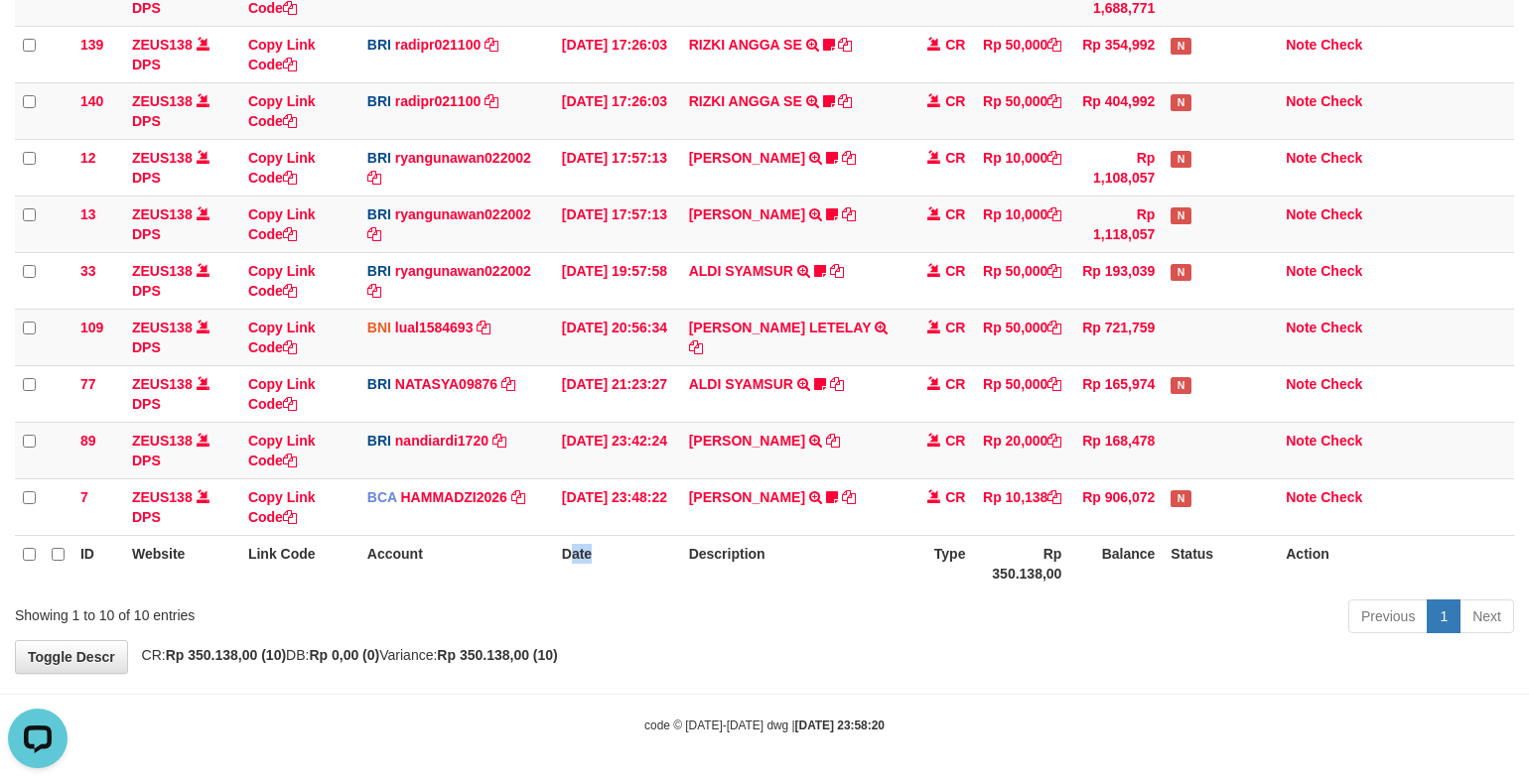click on "Date" at bounding box center [618, 563] 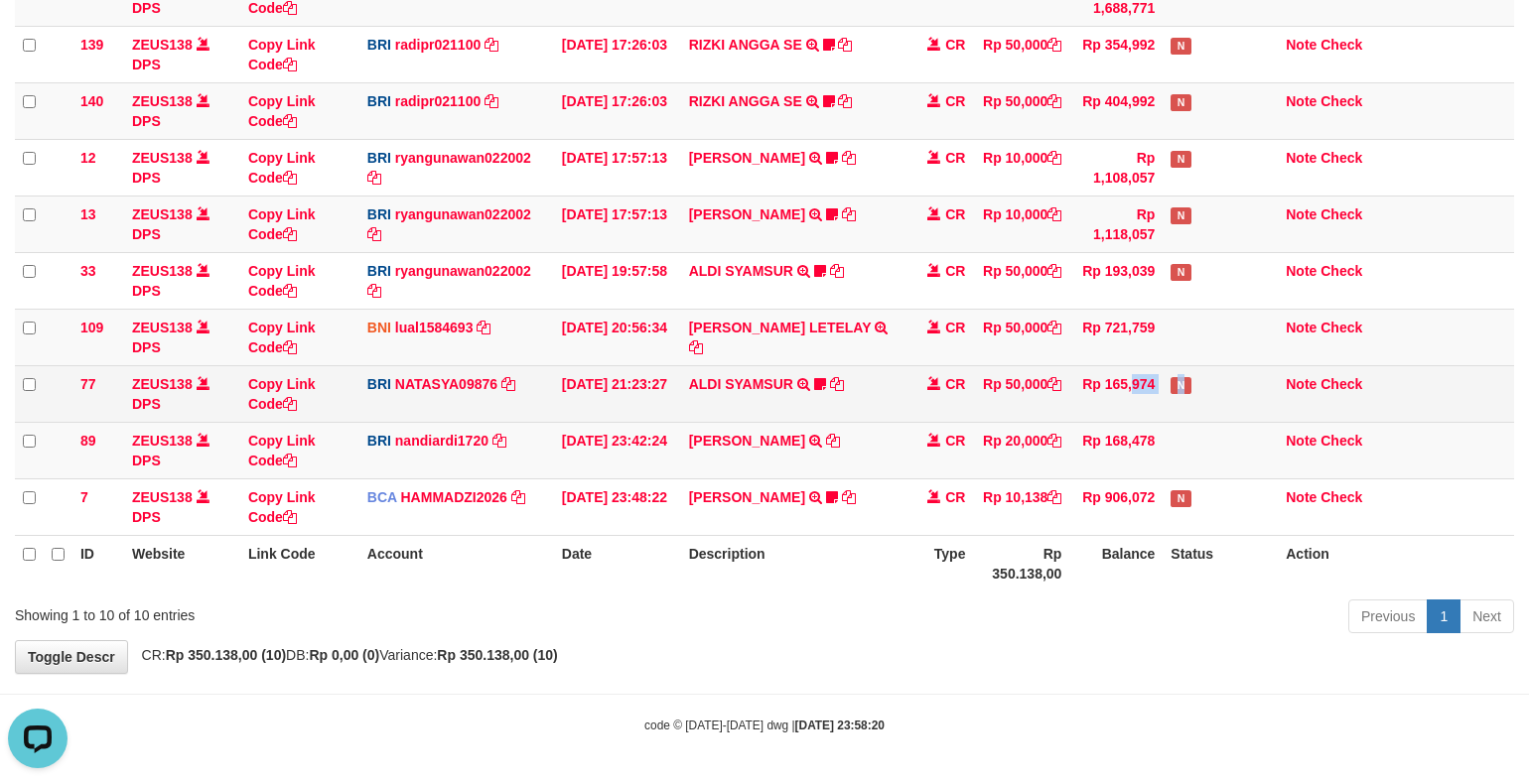 drag, startPoint x: 1148, startPoint y: 391, endPoint x: 1109, endPoint y: 391, distance: 39 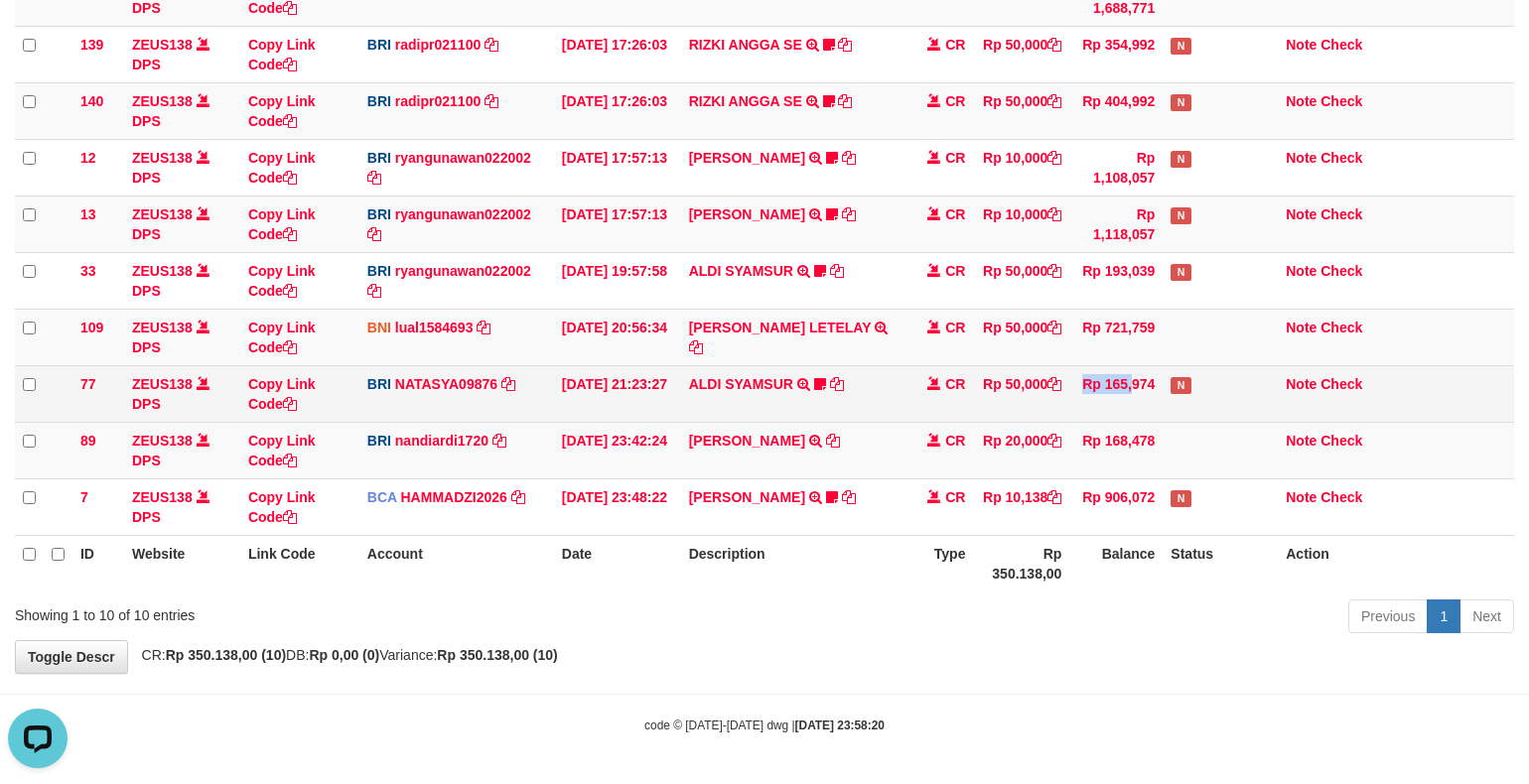 click on "77
ZEUS138    DPS
Copy Link Code
BRI
NATASYA09876
DPS
SITI NURLITA SAPITRI
mutasi_20250713_3126 | 77
mutasi_20250713_3126 | 77
13/07/2025 21:23:27
ALDI SYAMSUR            TRANSFER NBMB ALDI SYAMSUR TO SITI NURLITA SAPITRI    ALDISYAMSUR
CR
Rp 50,000
Rp 165,974
N
Note
Check" at bounding box center (764, 393) 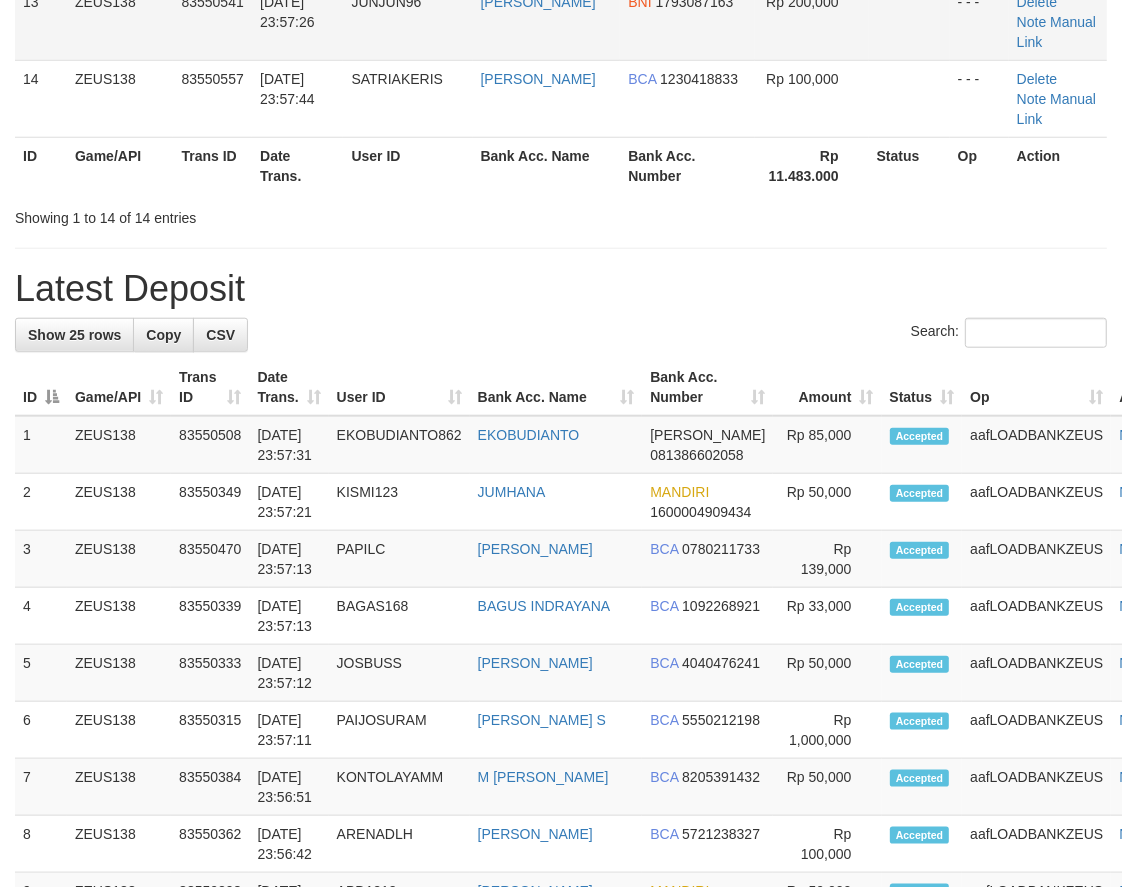 scroll, scrollTop: 836, scrollLeft: 0, axis: vertical 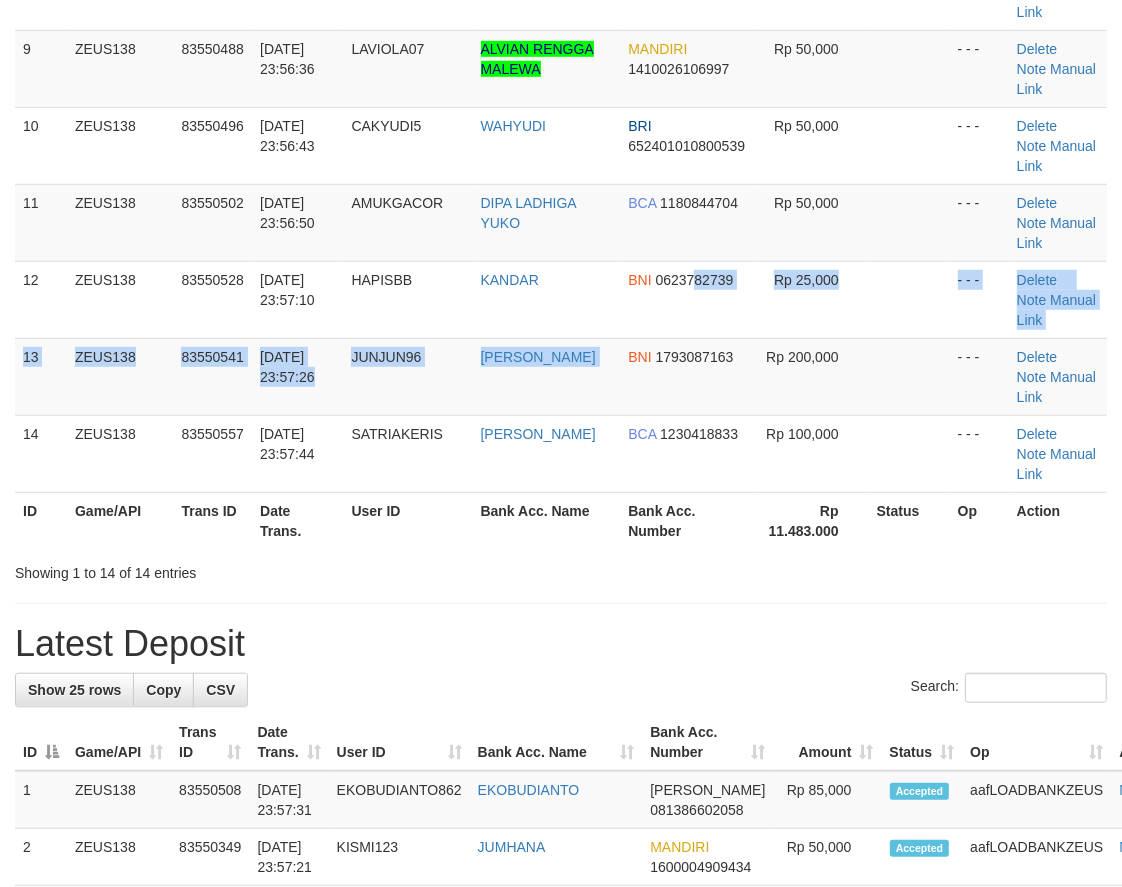 drag, startPoint x: 673, startPoint y: 355, endPoint x: 4, endPoint y: 388, distance: 669.8134 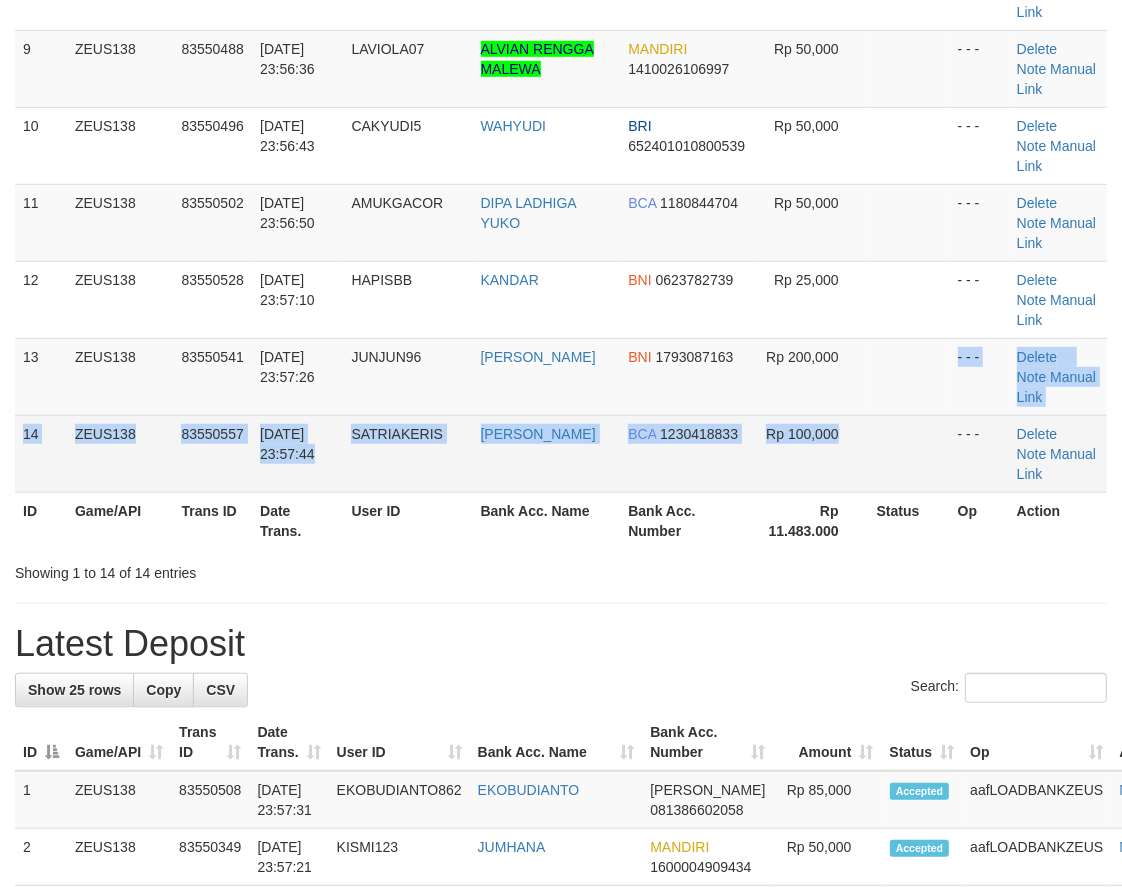 drag, startPoint x: 892, startPoint y: 445, endPoint x: 607, endPoint y: 468, distance: 285.92657 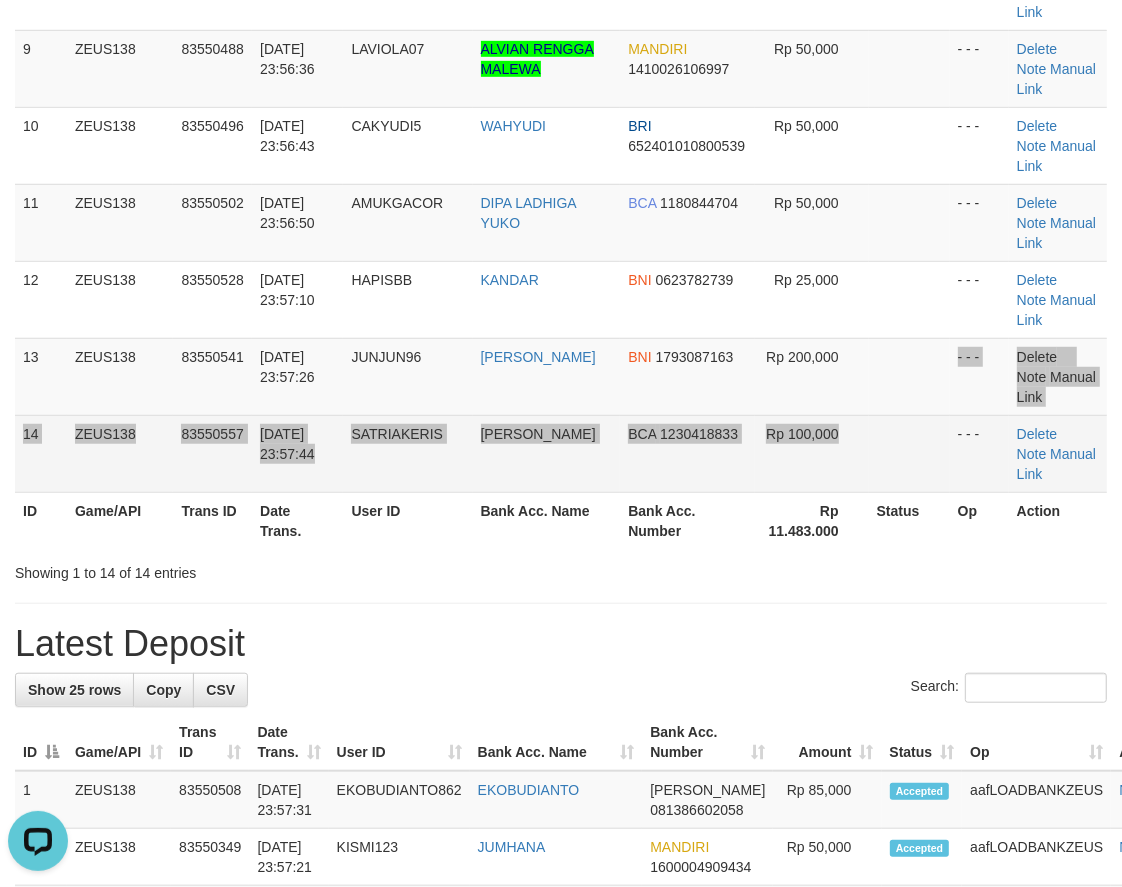 scroll, scrollTop: 0, scrollLeft: 0, axis: both 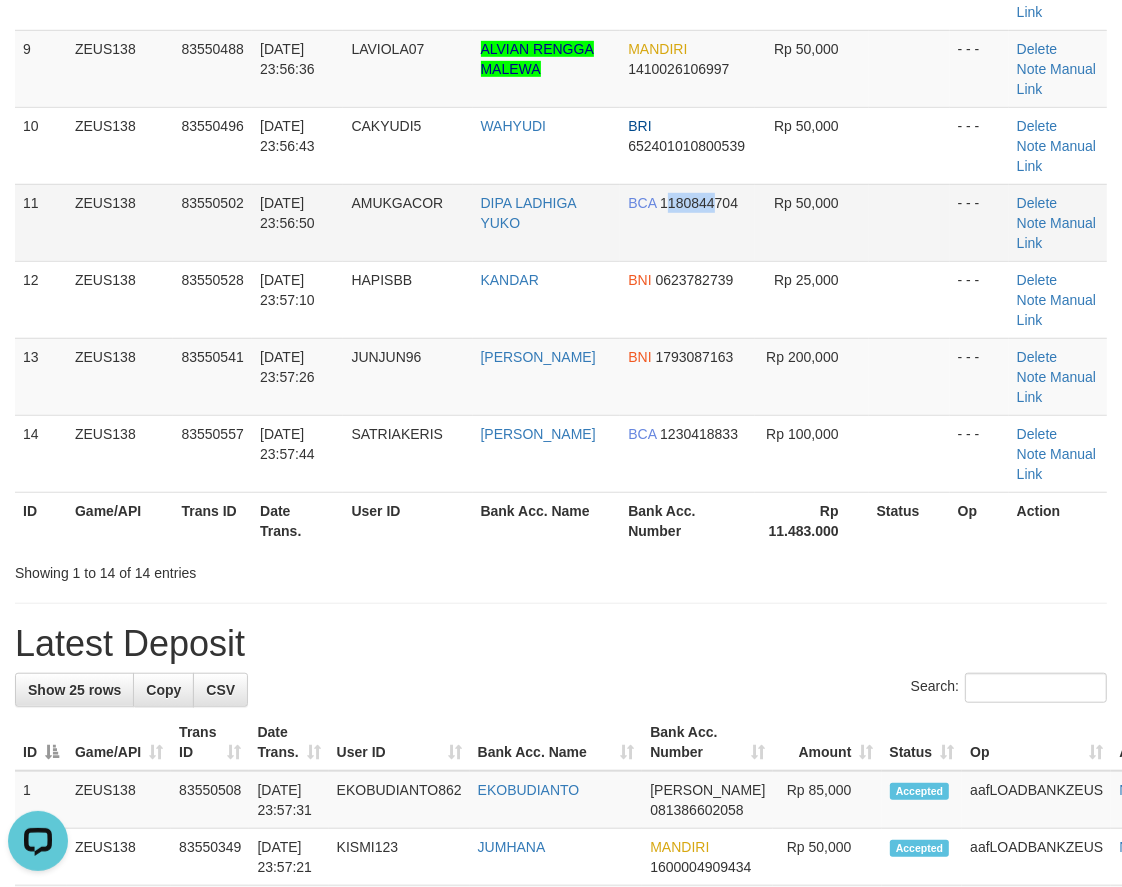 click on "1180844704" at bounding box center (699, 203) 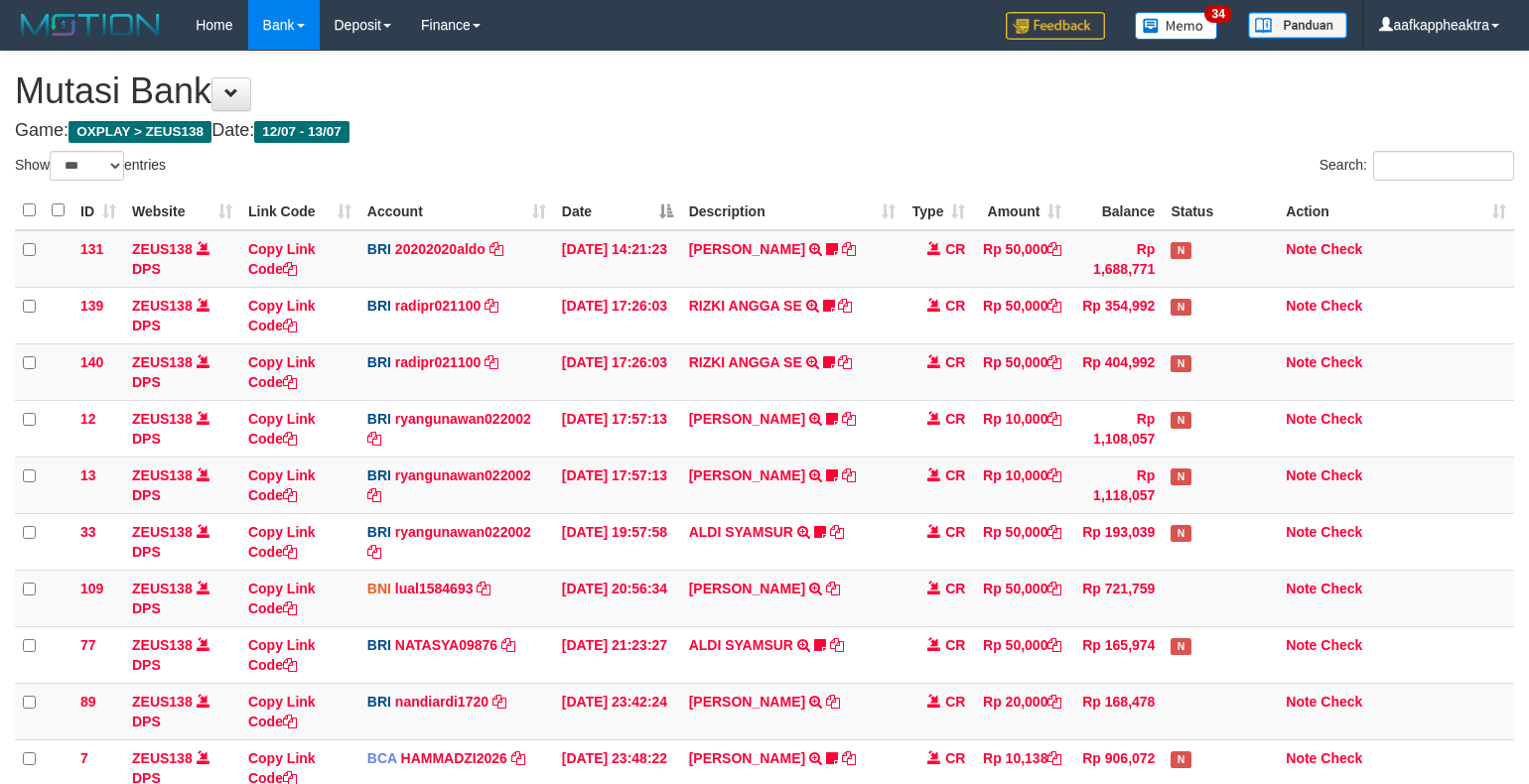 select on "***" 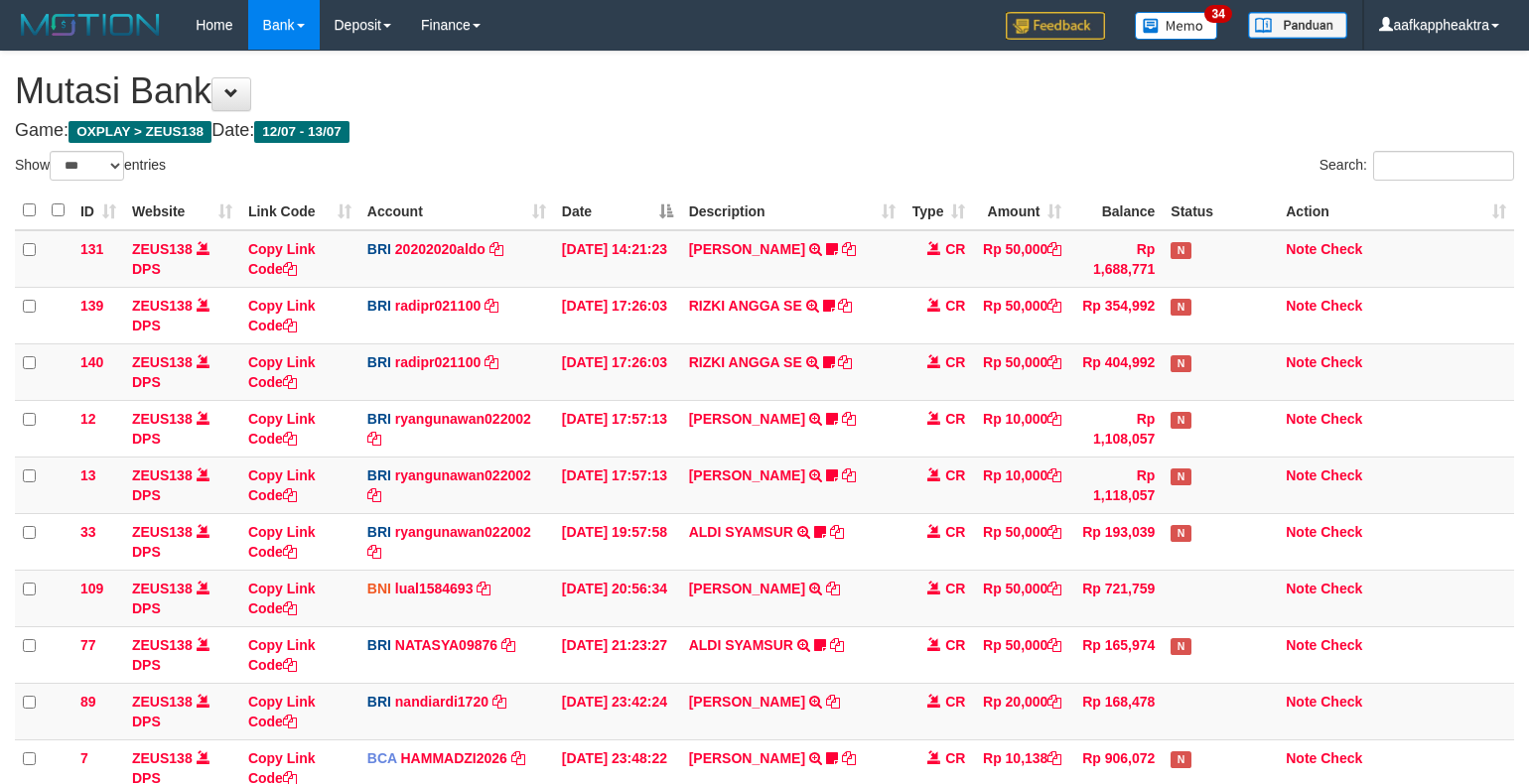 scroll, scrollTop: 263, scrollLeft: 0, axis: vertical 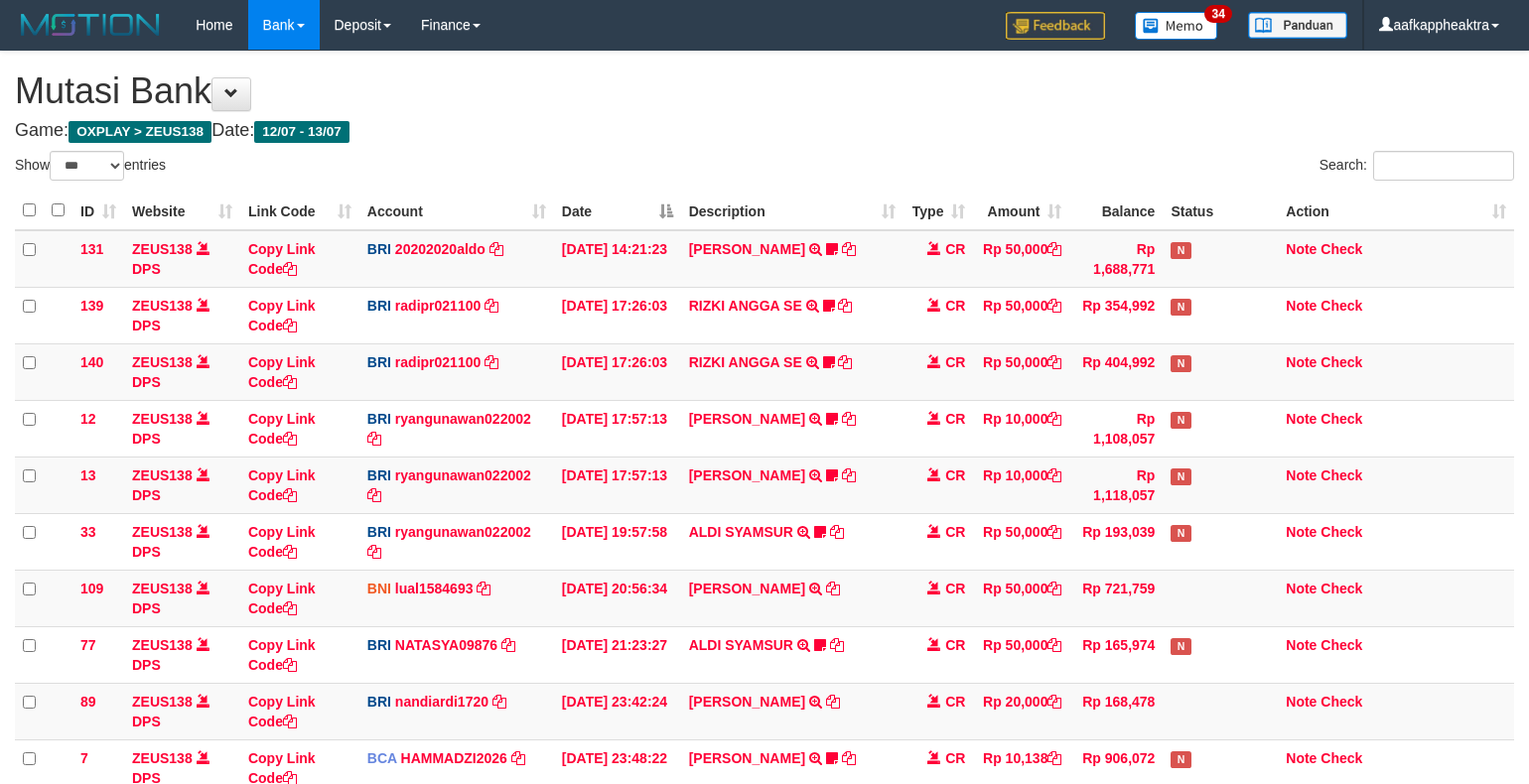 select on "***" 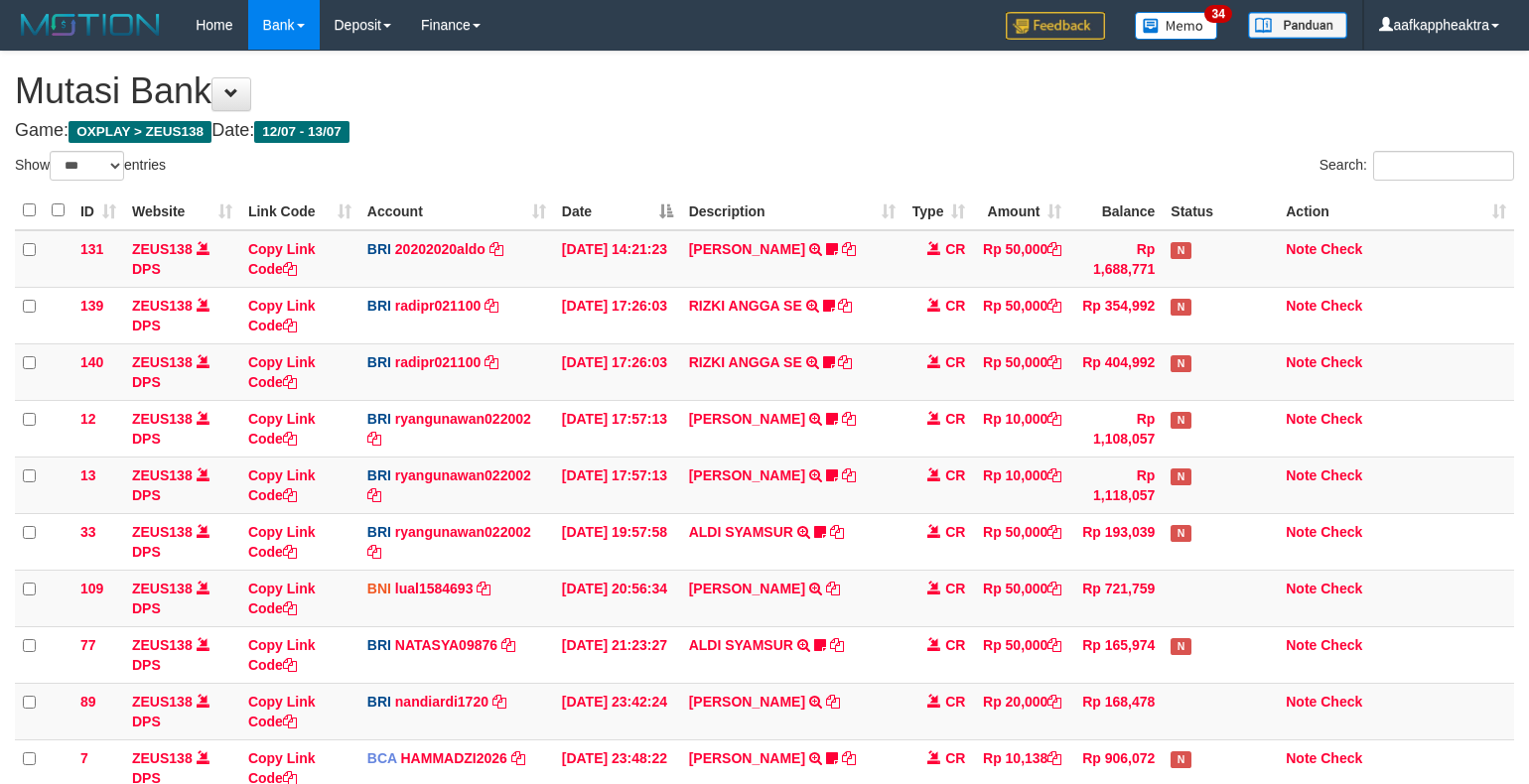 scroll, scrollTop: 263, scrollLeft: 0, axis: vertical 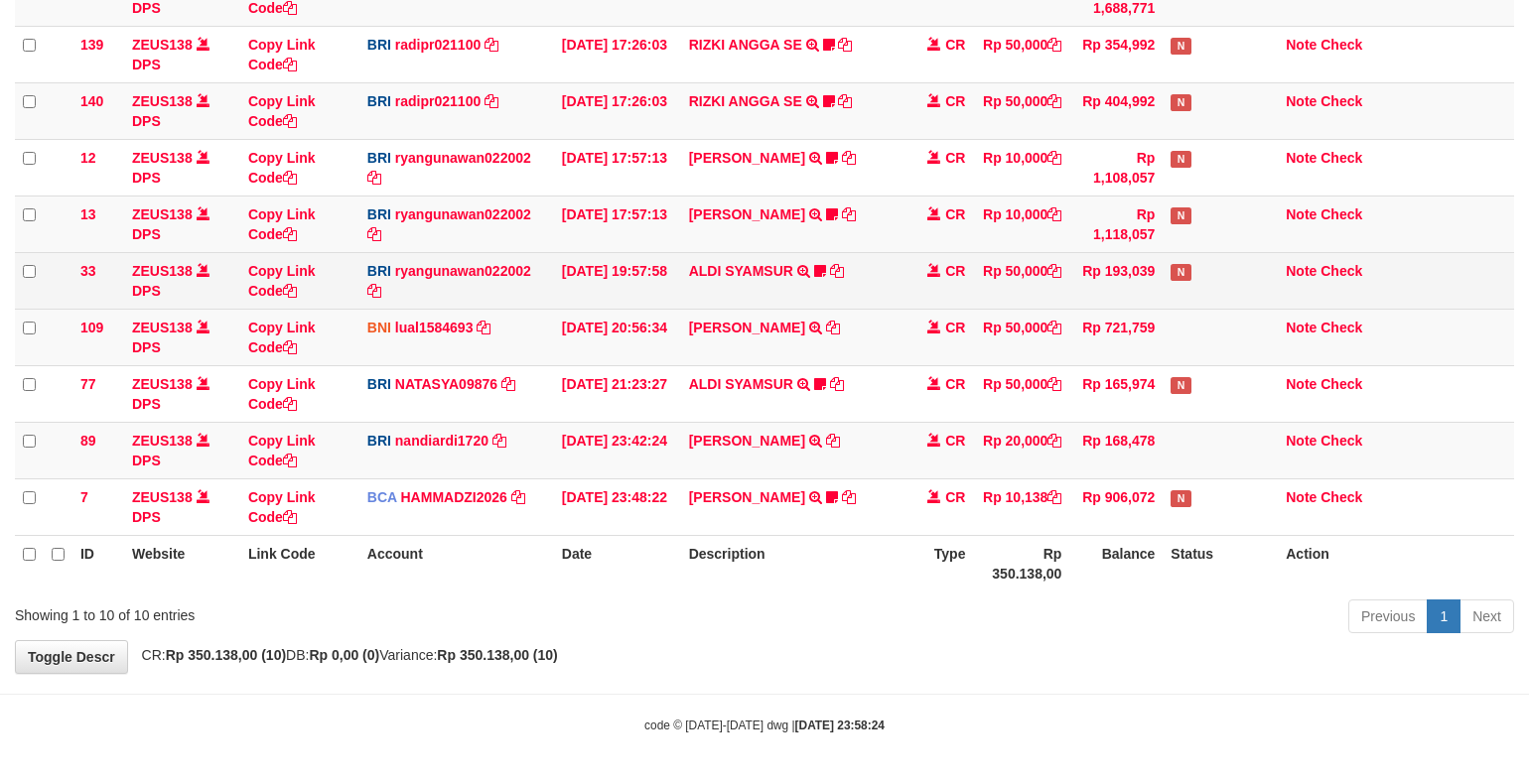 drag, startPoint x: 924, startPoint y: 347, endPoint x: 1495, endPoint y: 276, distance: 575.3973 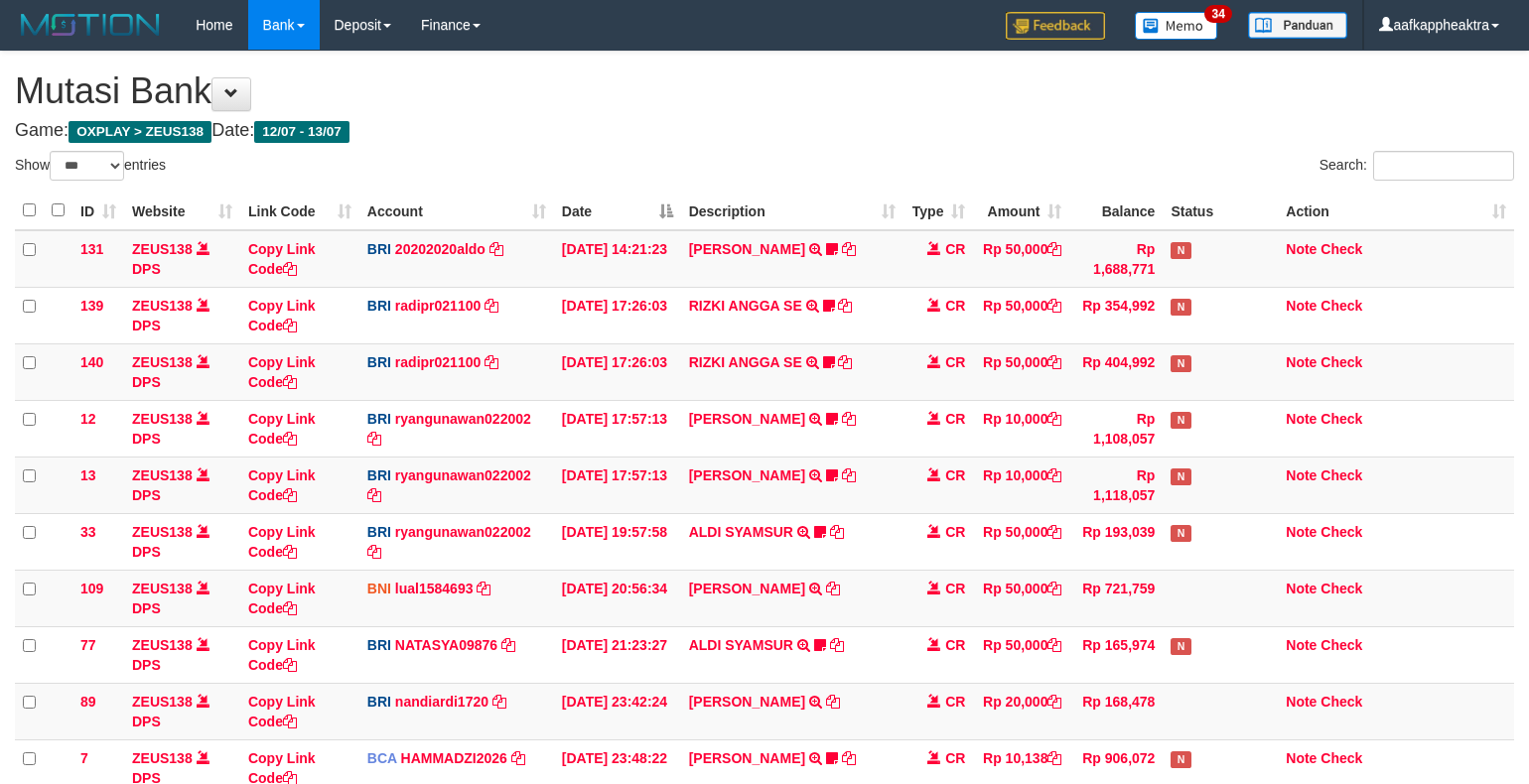 select on "***" 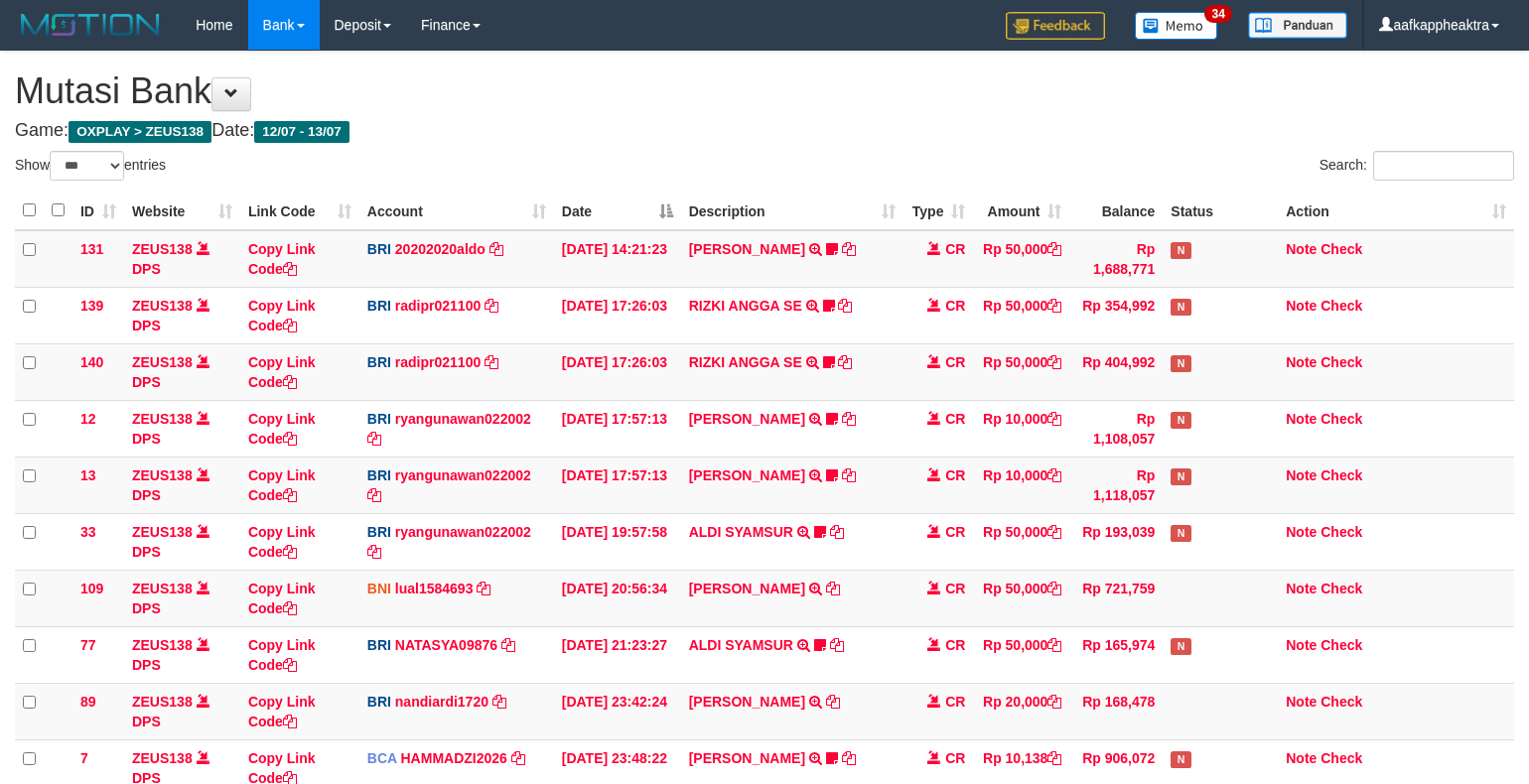 scroll, scrollTop: 263, scrollLeft: 0, axis: vertical 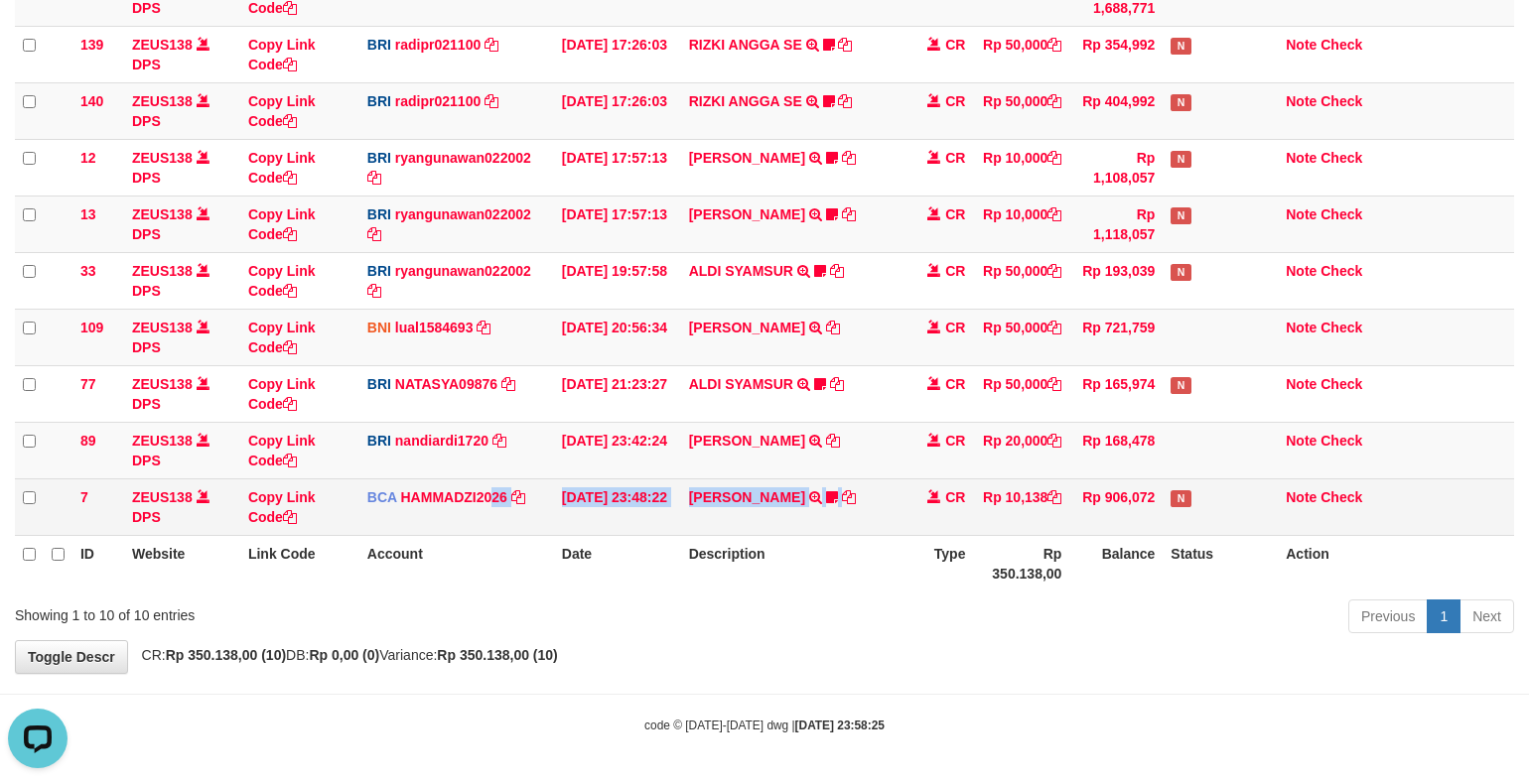 drag, startPoint x: 488, startPoint y: 483, endPoint x: 1542, endPoint y: 437, distance: 1055.0033 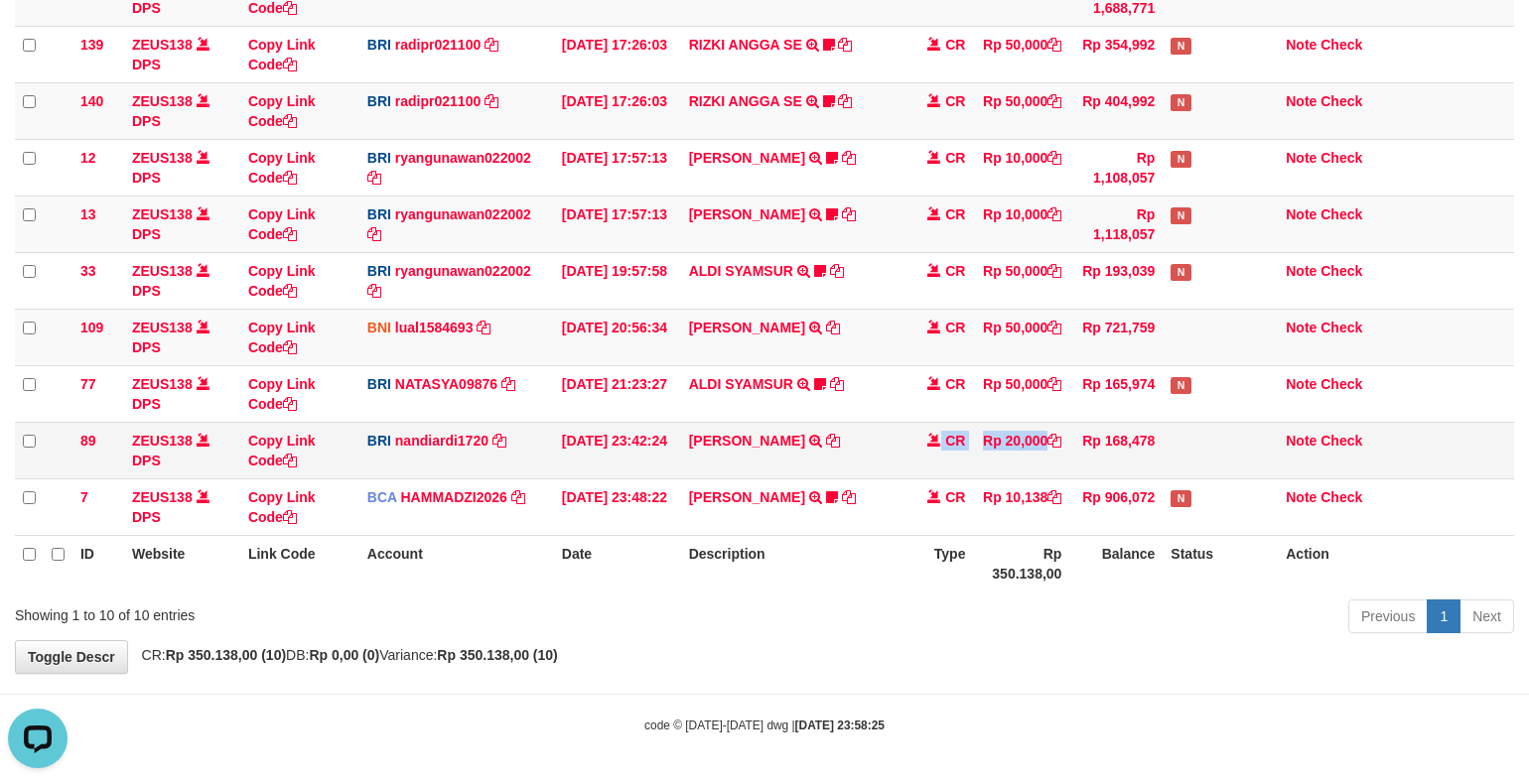 drag, startPoint x: 884, startPoint y: 448, endPoint x: 904, endPoint y: 423, distance: 32.01562 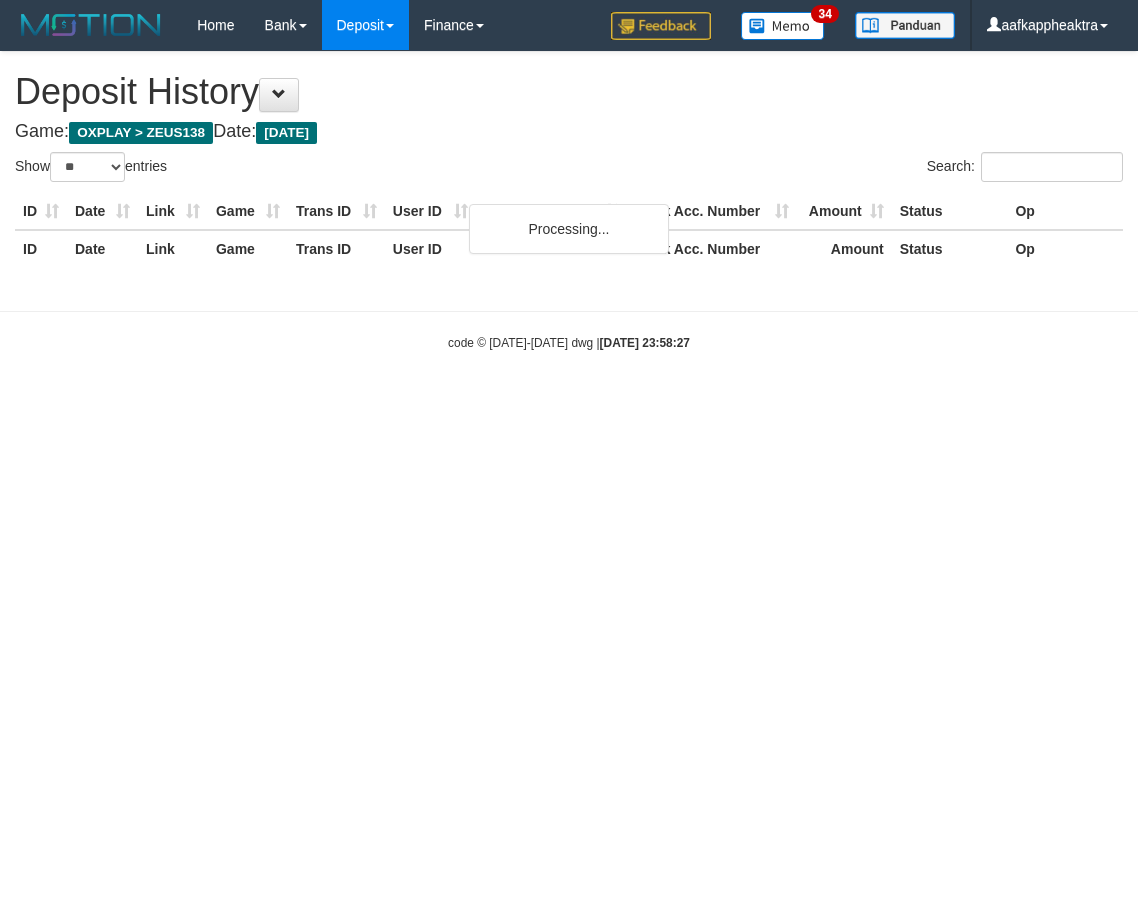 select on "**" 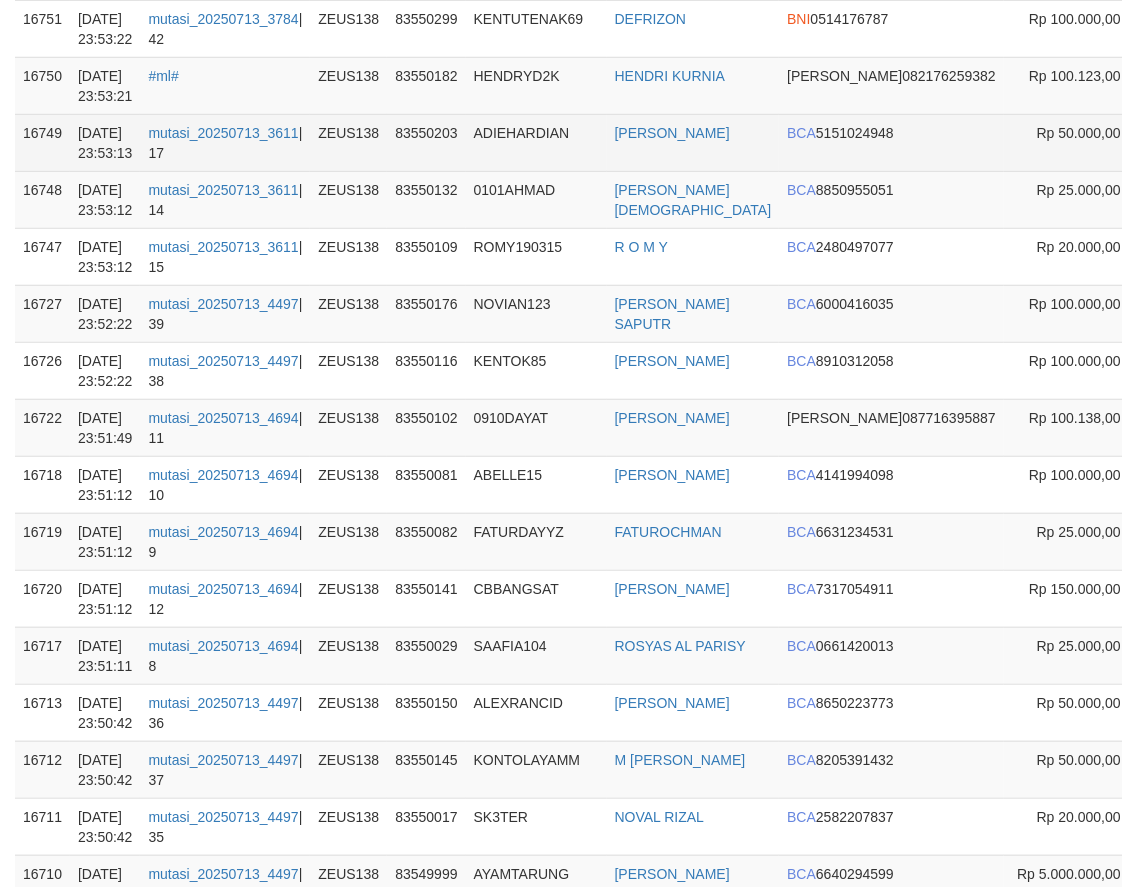 scroll, scrollTop: 546, scrollLeft: 0, axis: vertical 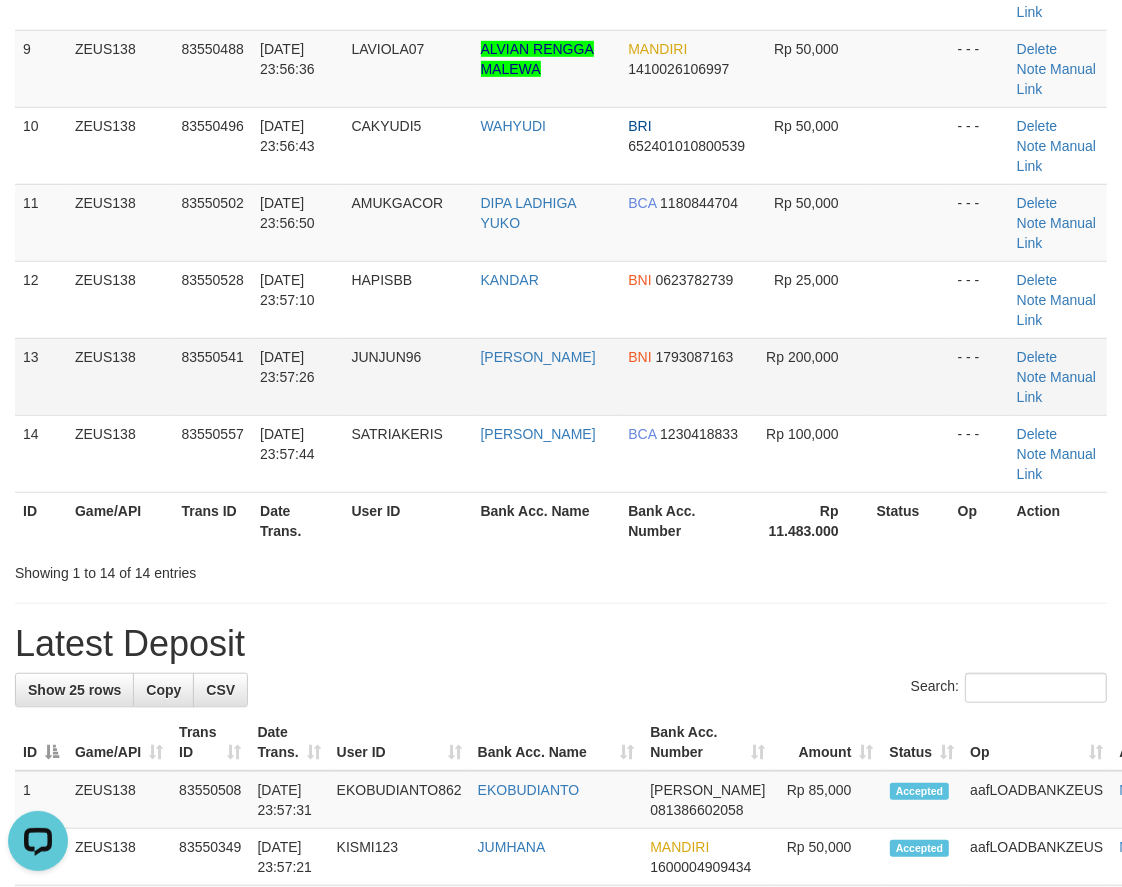 drag, startPoint x: 220, startPoint y: 165, endPoint x: 167, endPoint y: 348, distance: 190.52034 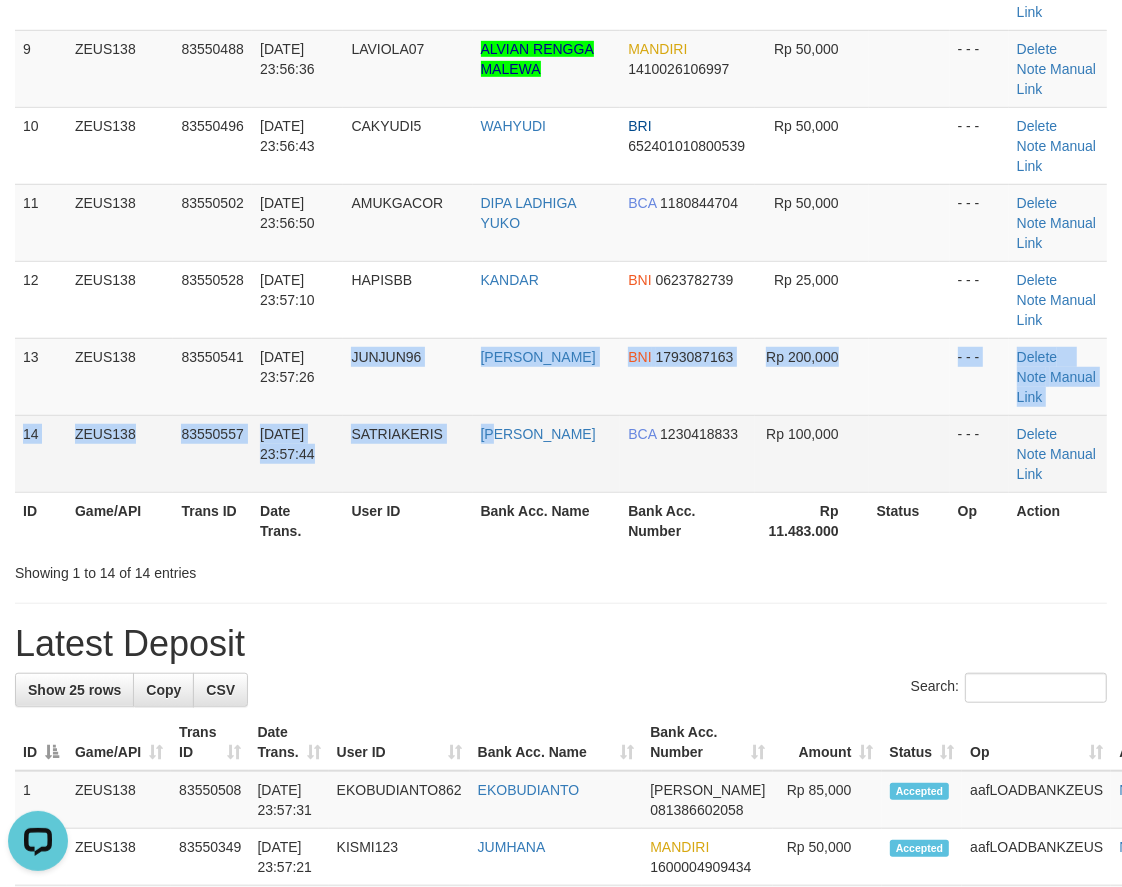 click on "1
ZEUS138
83550016
13/07/2025 23:48:34
KUCINGZEUS
ASEP SUPARMAN
BCA
5221257775
Rp 100,000
- - -
Delete
Note
Manual Link
2
ZEUS138
83550084
13/07/2025 23:49:36
YOUREYES
SYALHADILLA SEKARI
BCA
2190129686
Rp 50,000
- - -
Delete
Note" at bounding box center (561, -47) 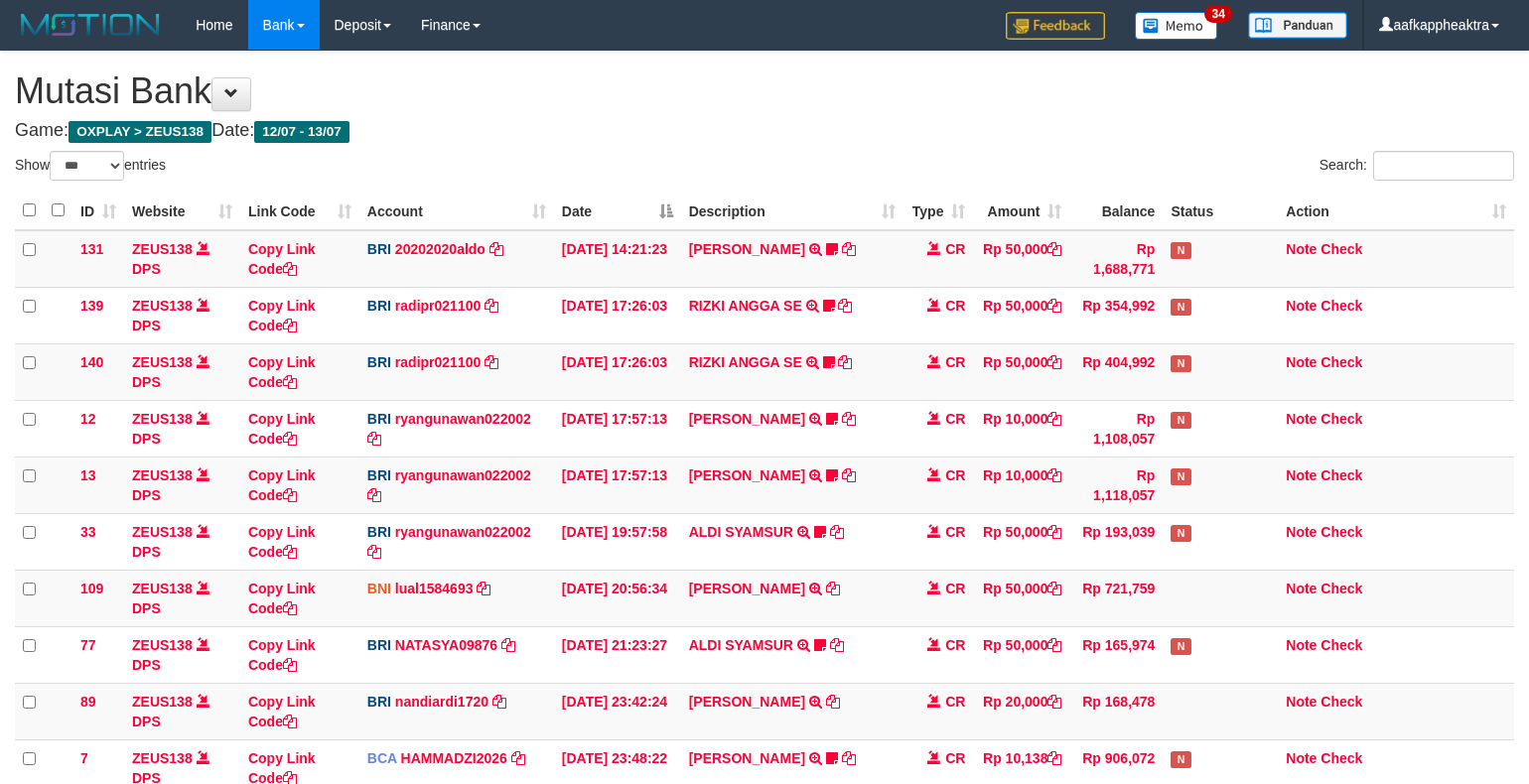 select on "***" 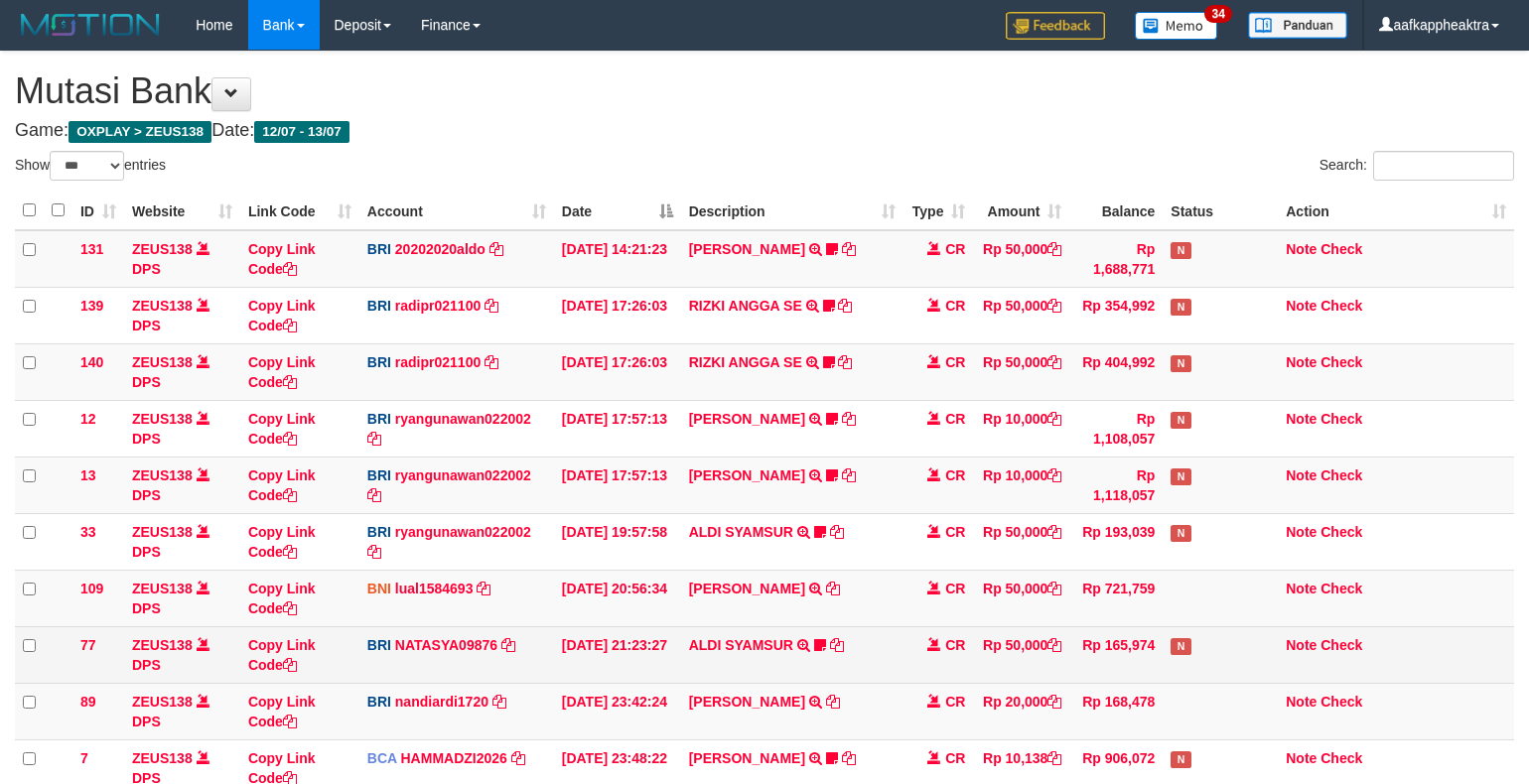 scroll, scrollTop: 263, scrollLeft: 0, axis: vertical 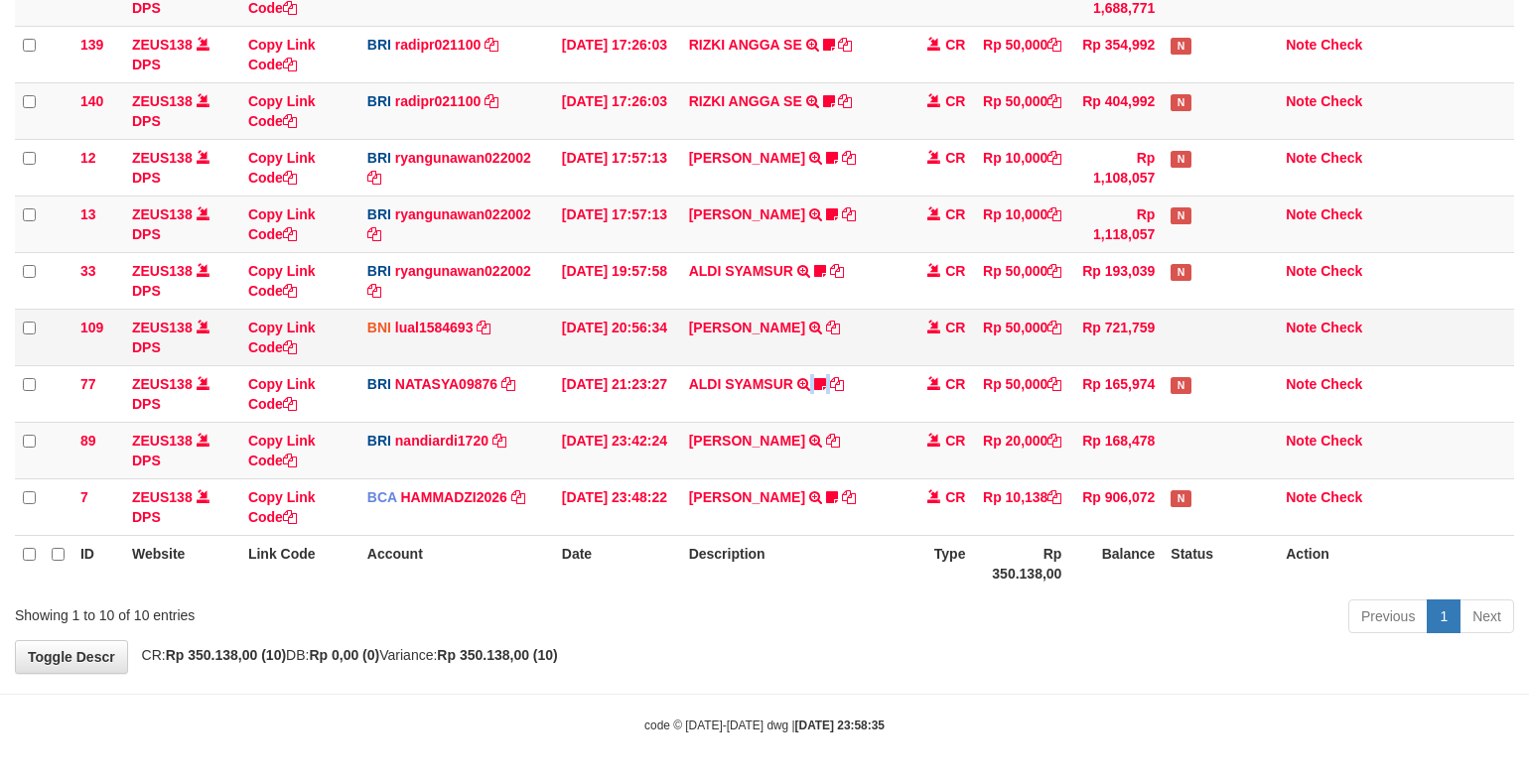 click on "131
ZEUS138    DPS
Copy Link Code
BRI
20202020aldo
DPS
[PERSON_NAME]
mutasi_20250713_3778 | 131
mutasi_20250713_3778 | 131
[DATE] 14:21:23
[PERSON_NAME] HERISUPRAPTO            TRANSFER NBMB [PERSON_NAME] HERISUPRAPTO TO [PERSON_NAME]    Herisuprapto
CR
Rp 50,000
Rp 1,688,771
N
Note
Check
139
ZEUS138    DPS
Copy Link Code
BRI
radipr021100
DPS
[PERSON_NAME]
mutasi_20250713_3774 | 139" at bounding box center [764, 252] 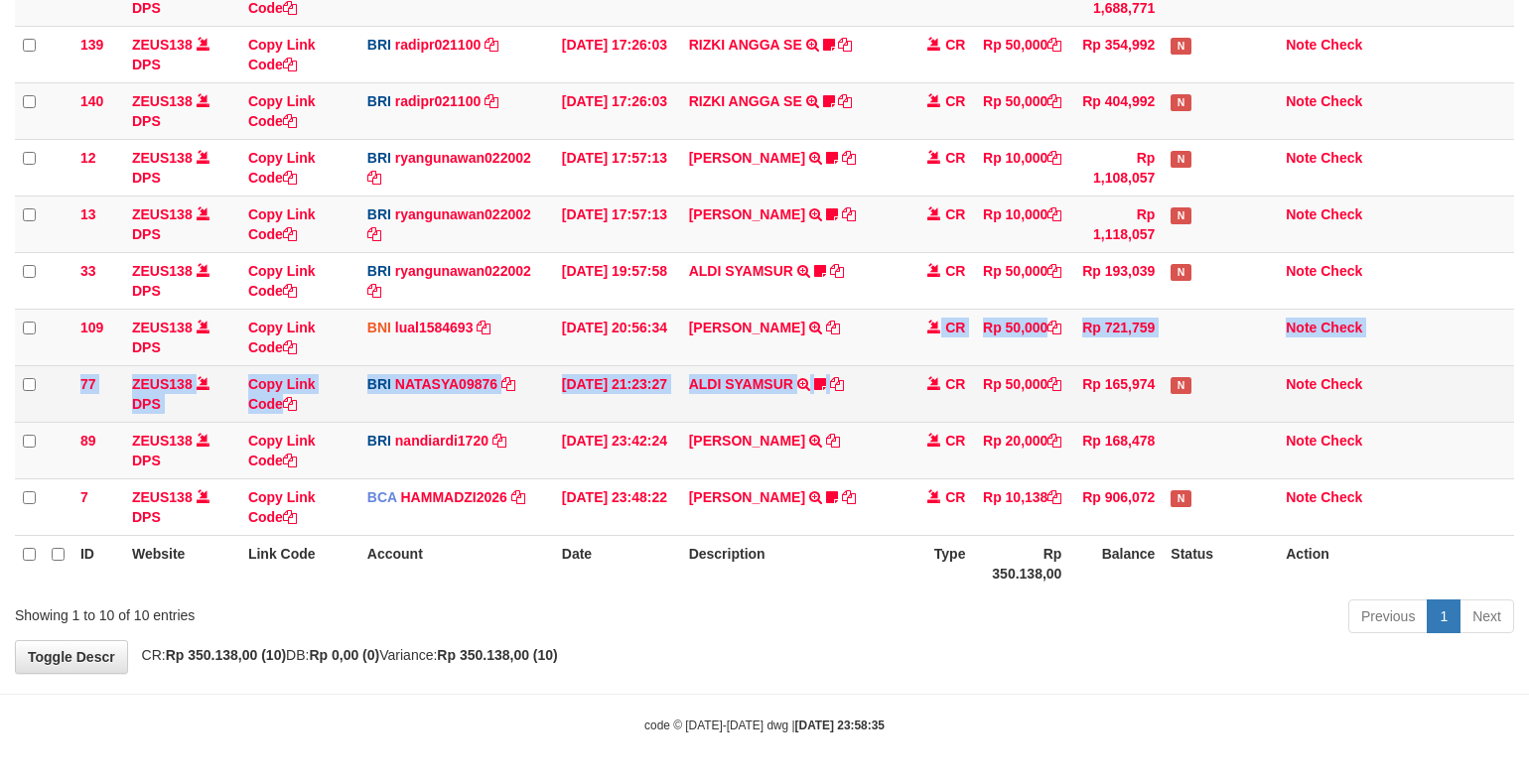 drag, startPoint x: 860, startPoint y: 375, endPoint x: 692, endPoint y: 391, distance: 168.7602 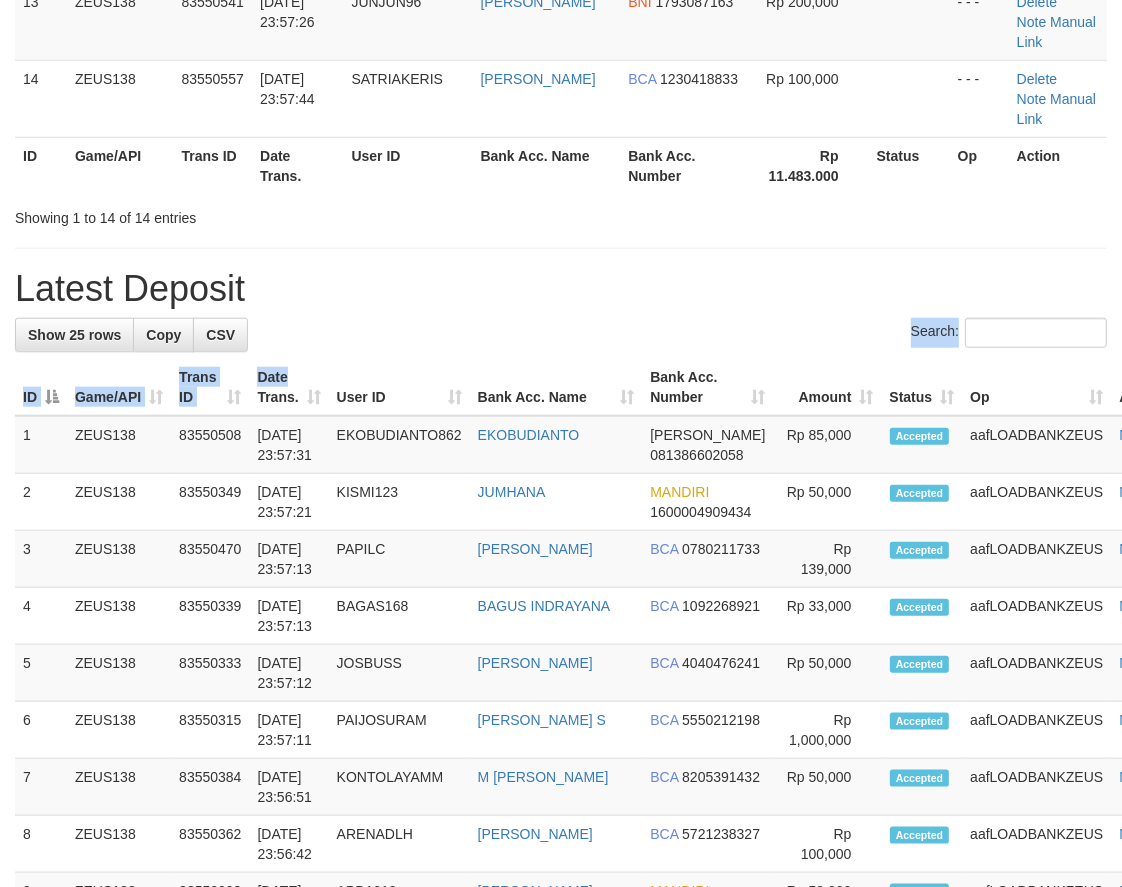 drag, startPoint x: 314, startPoint y: 328, endPoint x: 284, endPoint y: 382, distance: 61.77378 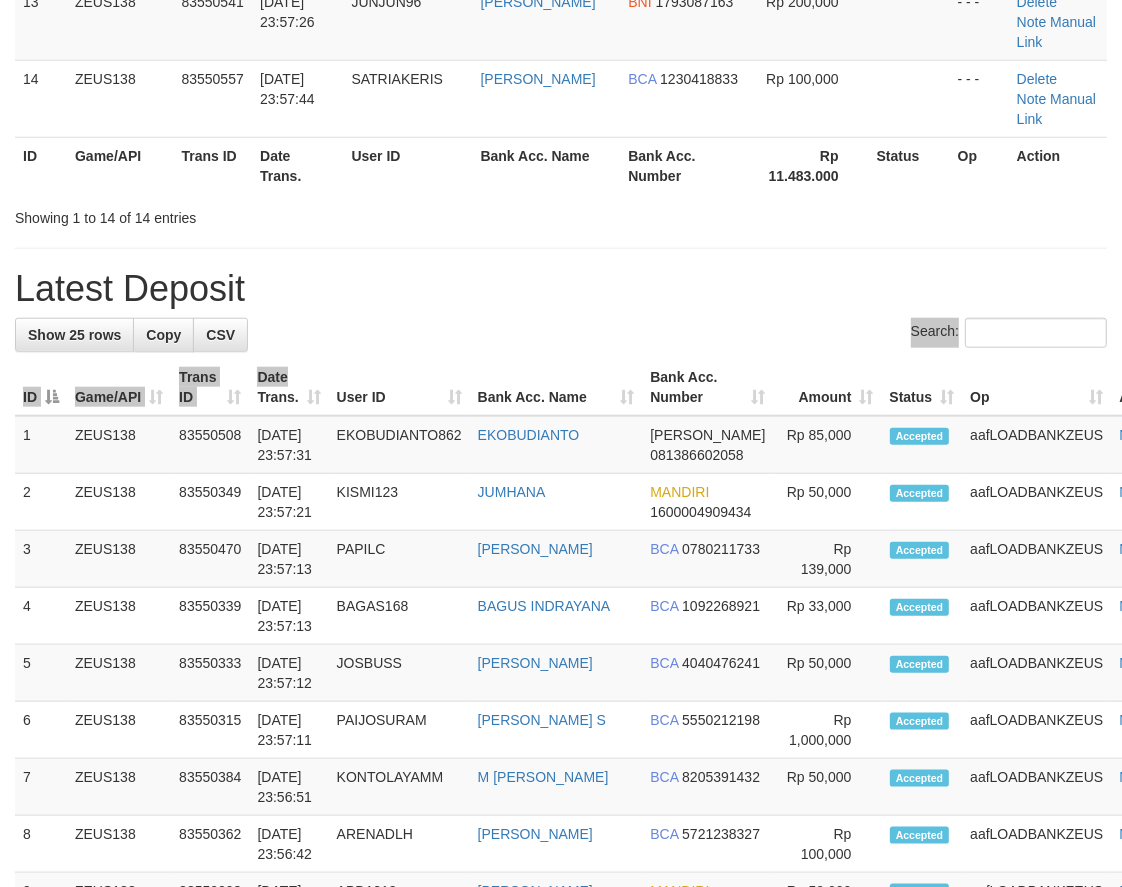 scroll, scrollTop: 836, scrollLeft: 0, axis: vertical 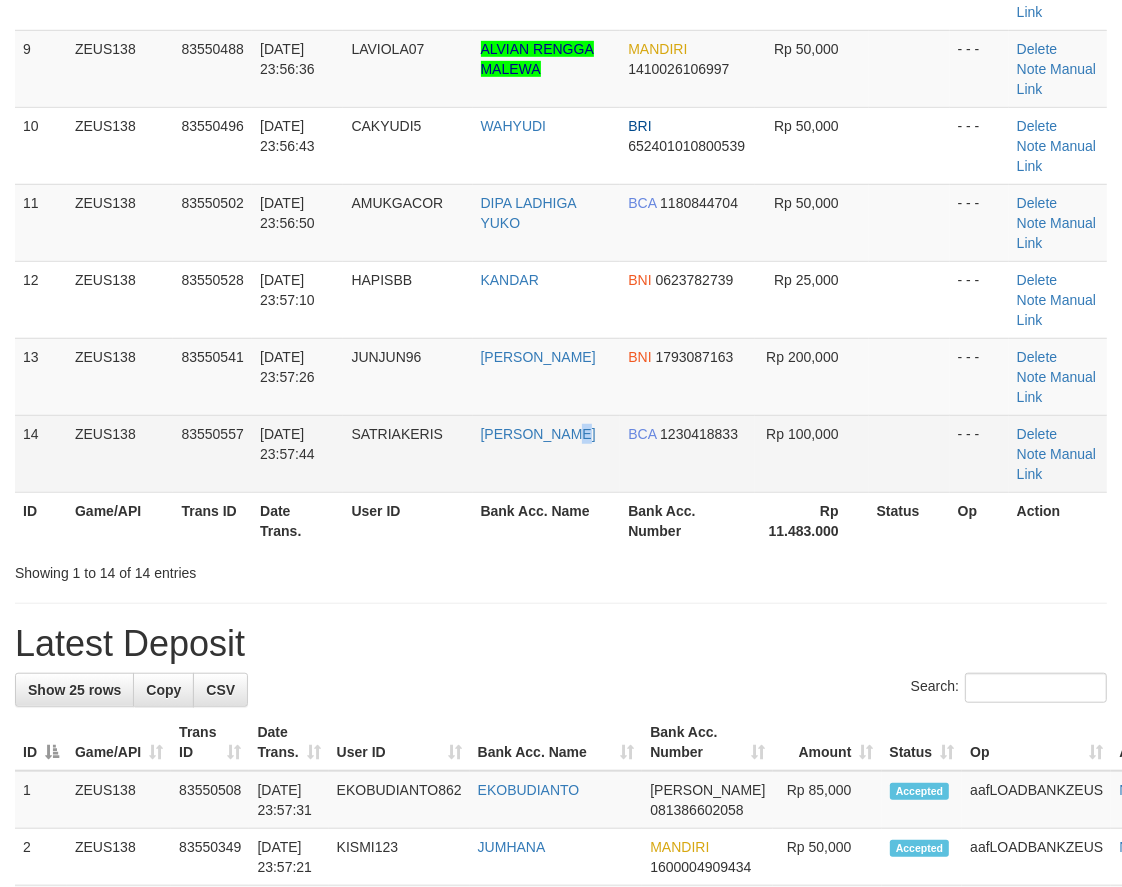 drag, startPoint x: 580, startPoint y: 473, endPoint x: 561, endPoint y: 478, distance: 19.646883 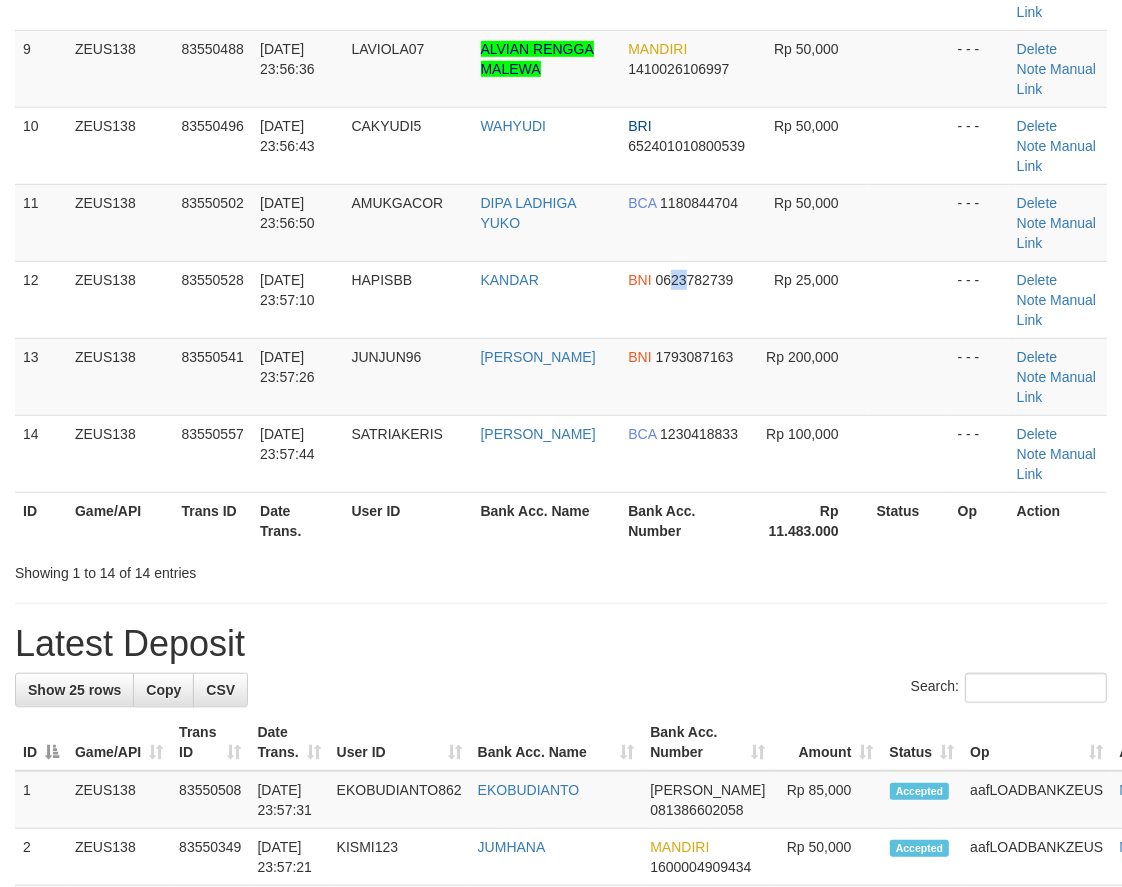 drag, startPoint x: 685, startPoint y: 337, endPoint x: 7, endPoint y: 366, distance: 678.61993 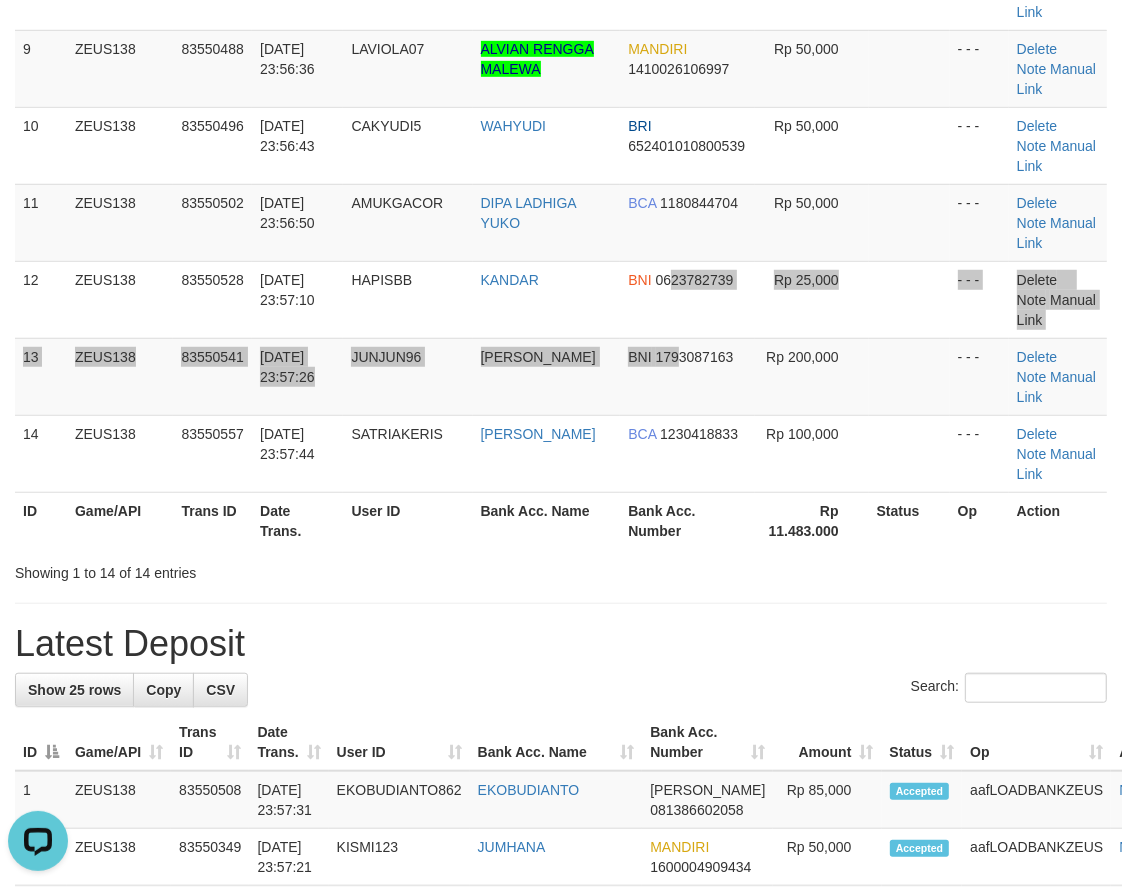 scroll, scrollTop: 0, scrollLeft: 0, axis: both 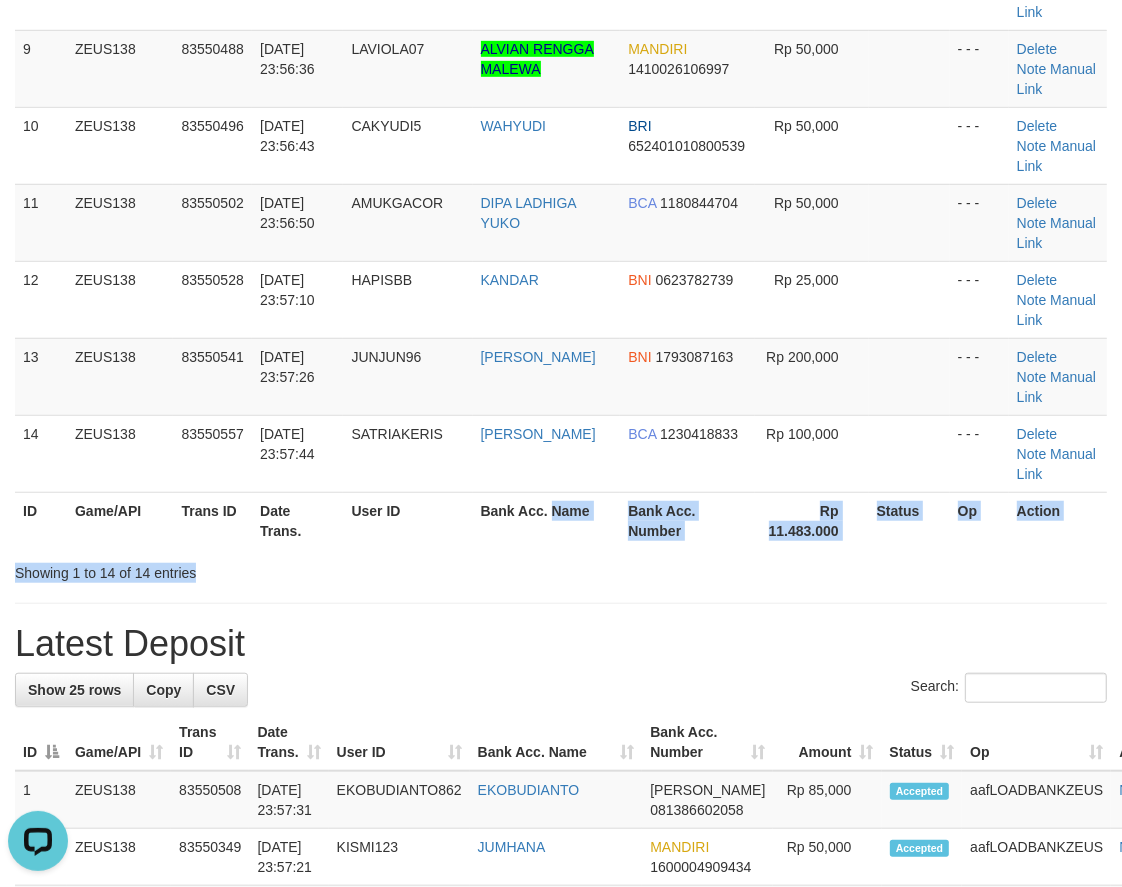 drag, startPoint x: 532, startPoint y: 568, endPoint x: 521, endPoint y: 575, distance: 13.038404 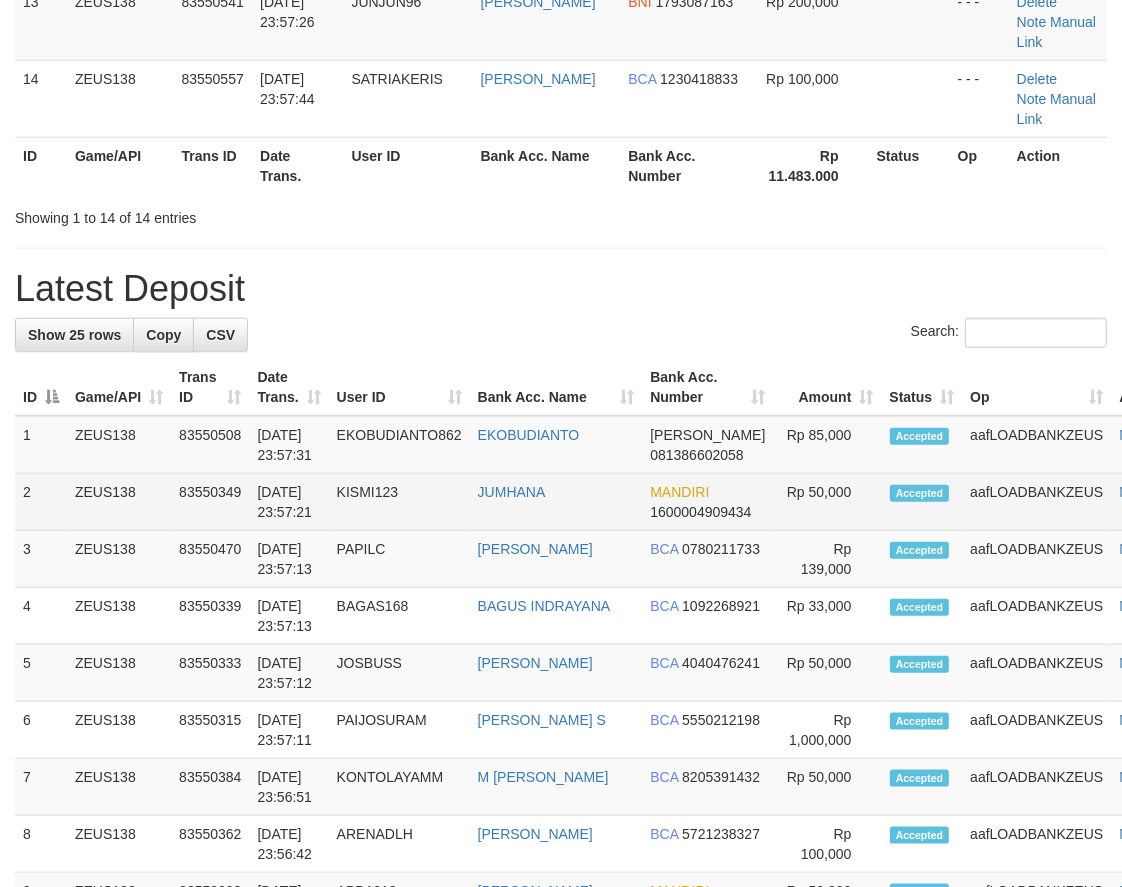 click on "KISMI123" at bounding box center [399, 502] 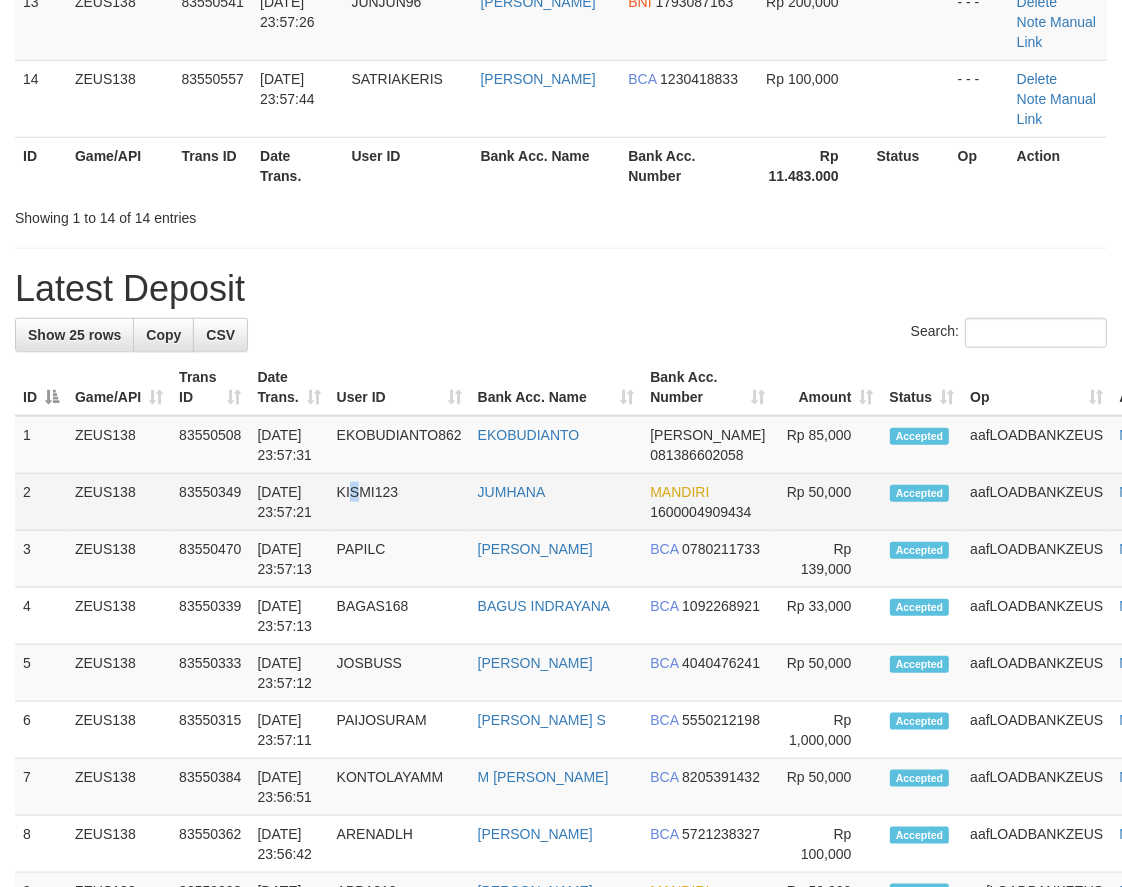 click on "KISMI123" at bounding box center [399, 502] 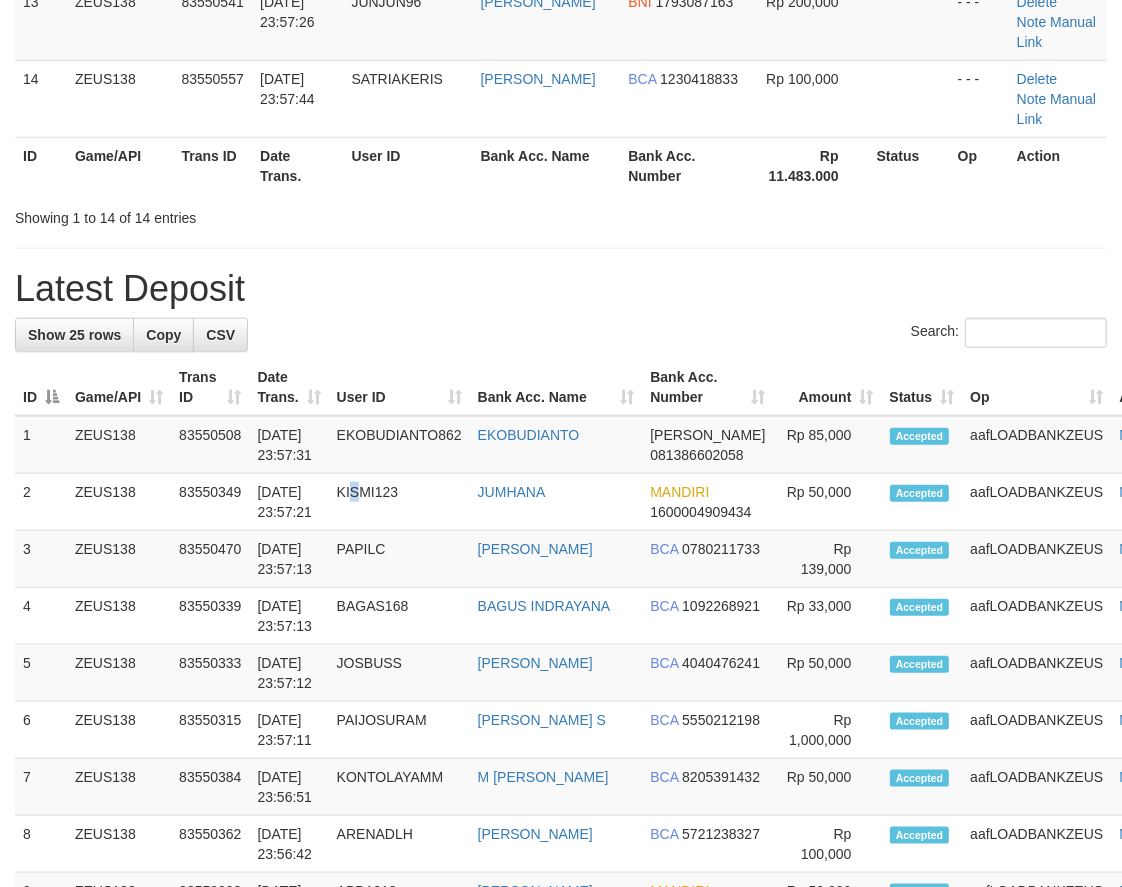 scroll, scrollTop: 836, scrollLeft: 0, axis: vertical 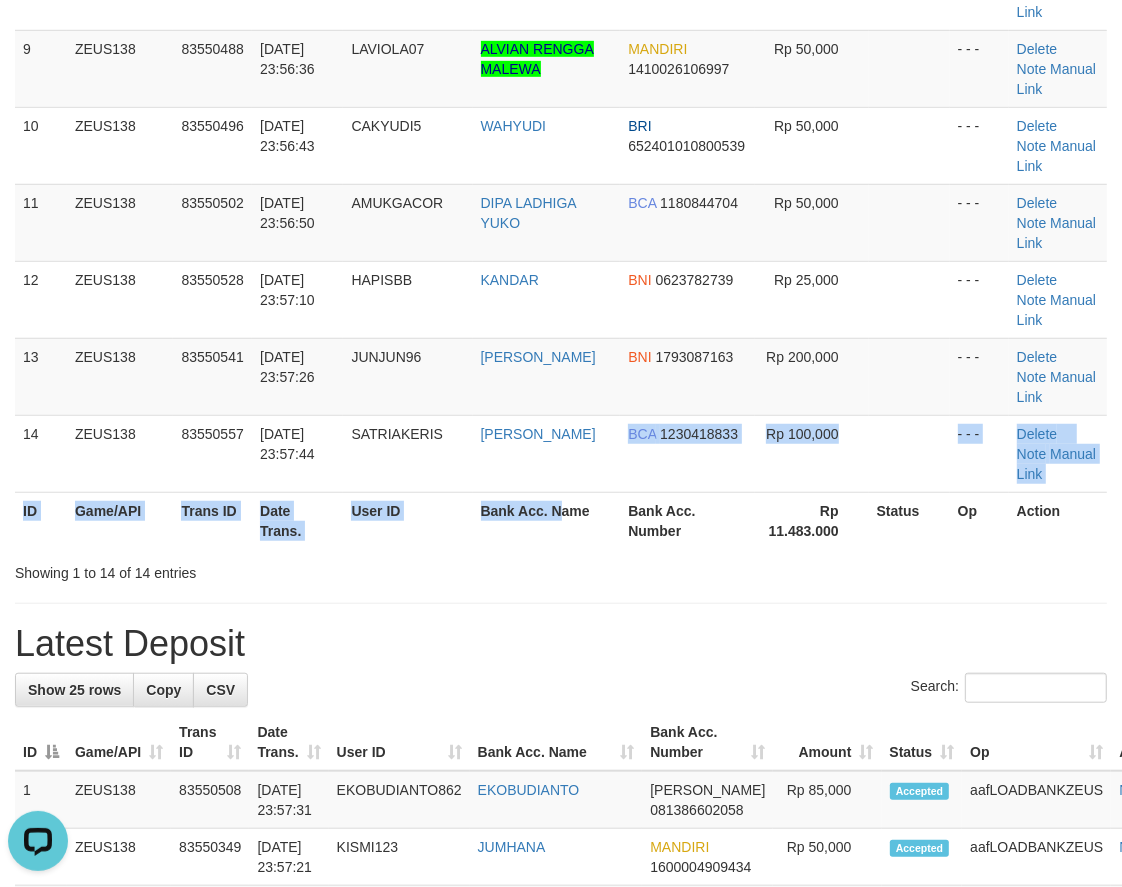 click on "ID Game/API Trans ID Date Trans. User ID Bank Acc. Name Bank Acc. Number Amount Status Op Action
1
ZEUS138
83550016
13/07/2025 23:48:34
KUCINGZEUS
ASEP SUPARMAN
BCA
5221257775
Rp 100,000
- - -
Delete
Note
Manual Link
2
ZEUS138
83550084
13/07/2025 23:49:36
YOUREYES
SYALHADILLA SEKARI
BCA
2190129686
Rp 50,000
- - -" at bounding box center [561, -47] 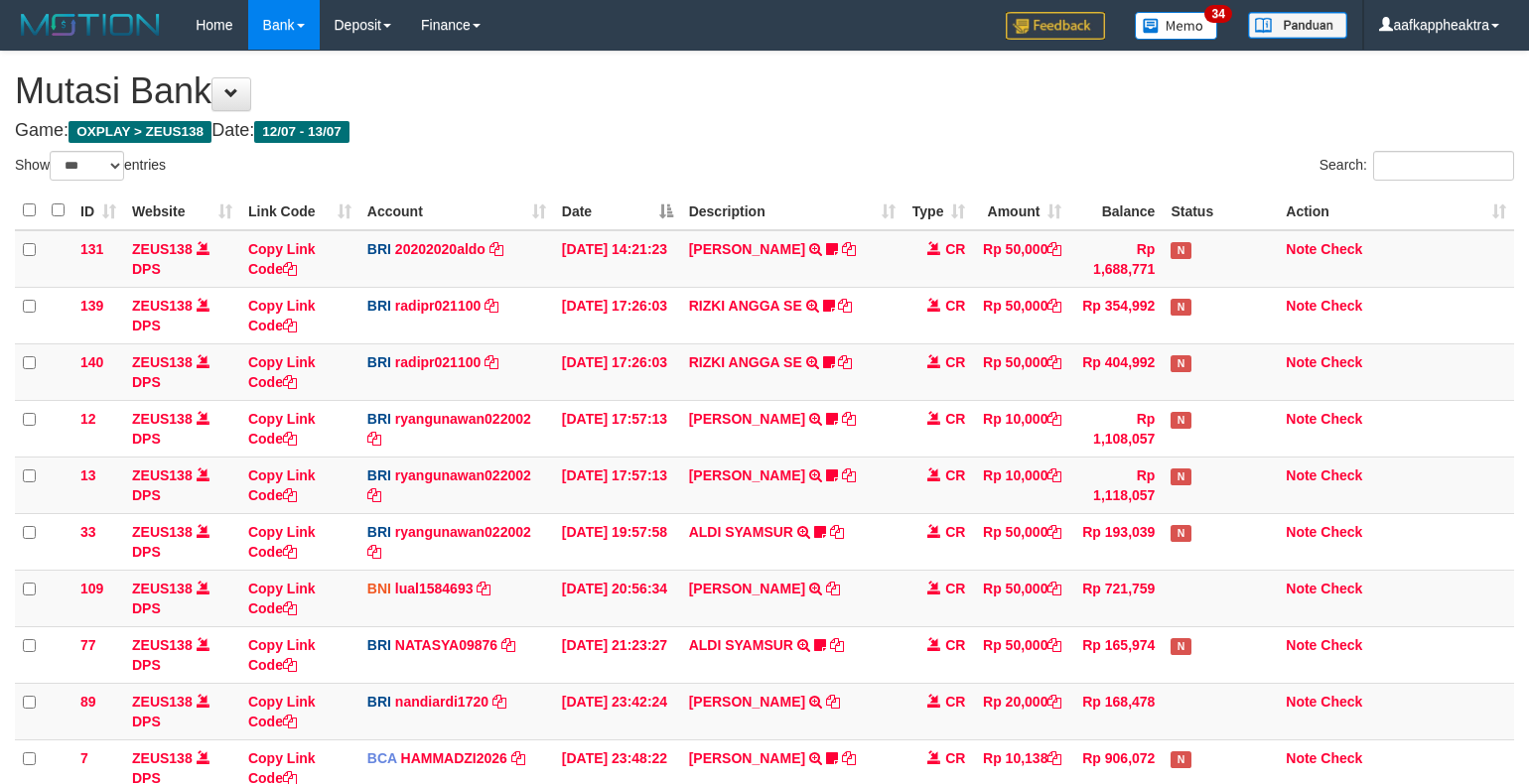 select on "***" 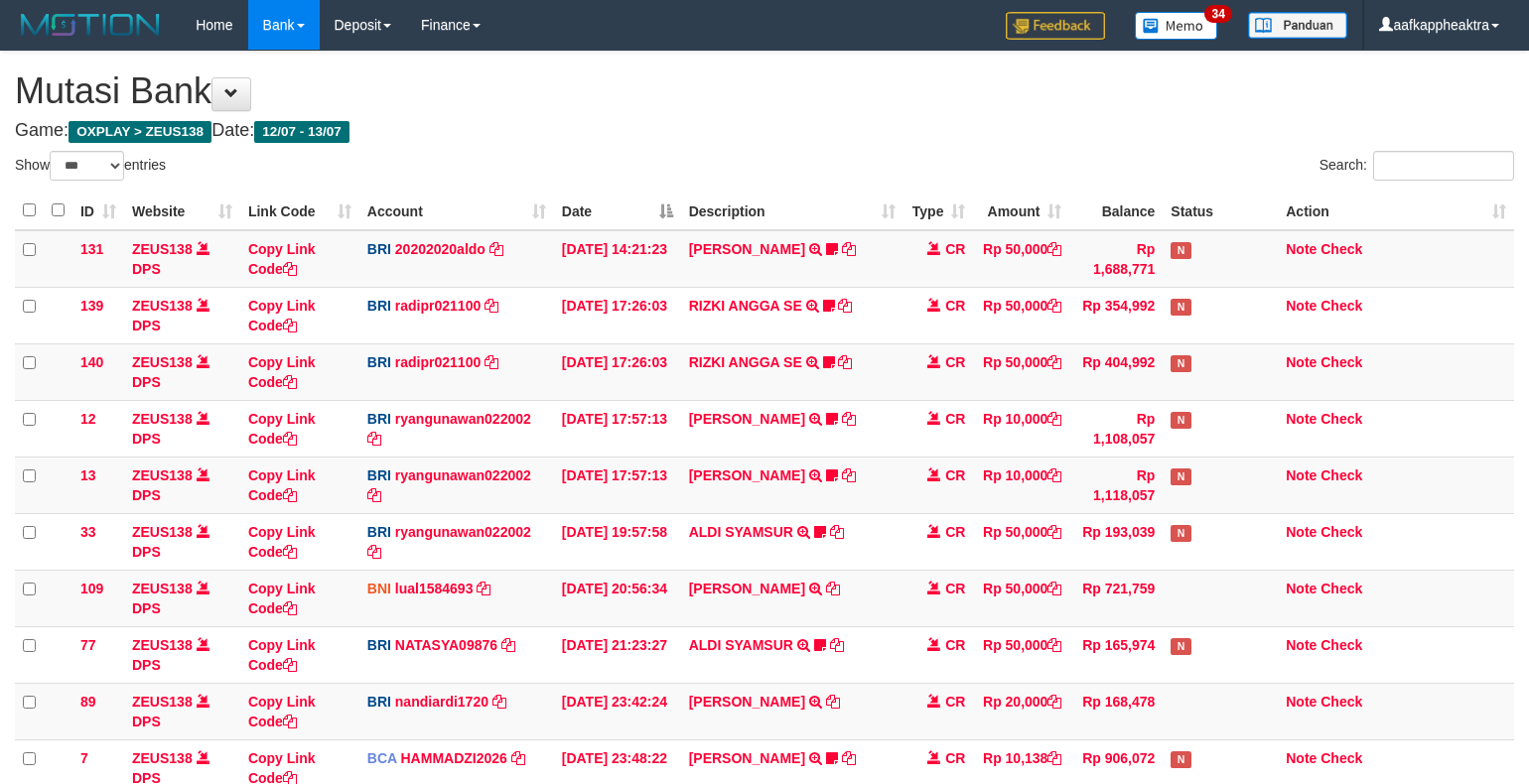 scroll, scrollTop: 263, scrollLeft: 0, axis: vertical 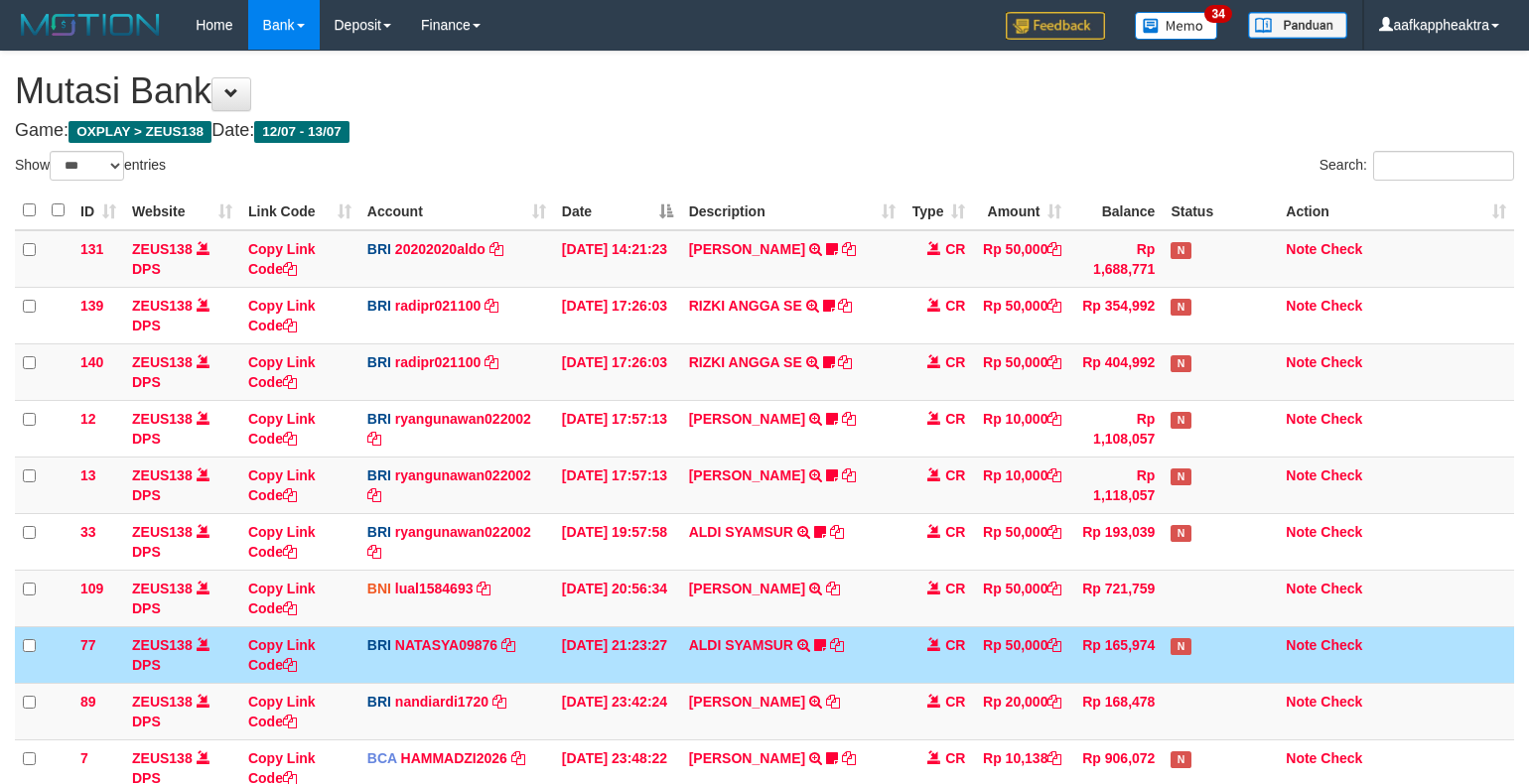 select on "***" 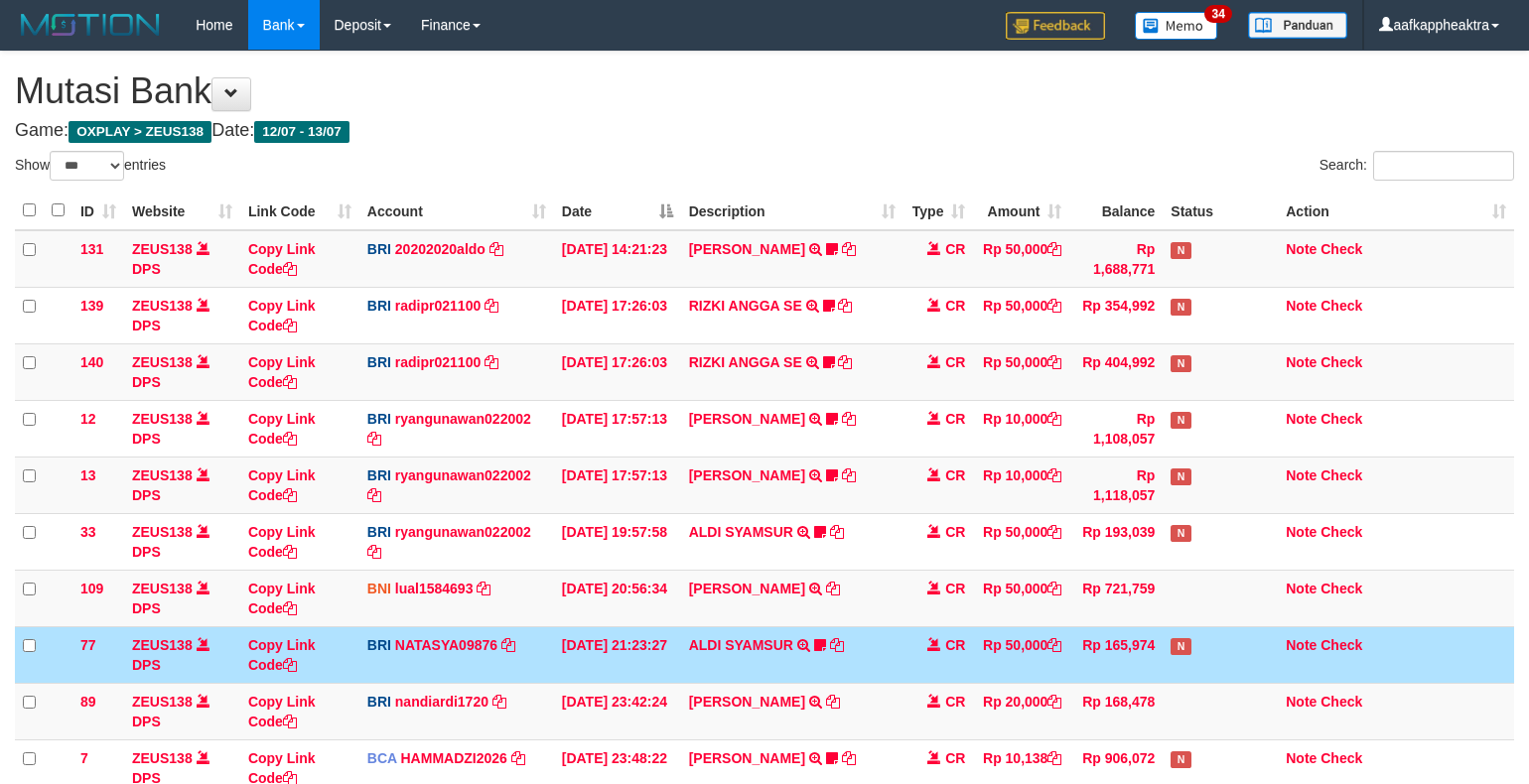 scroll, scrollTop: 263, scrollLeft: 0, axis: vertical 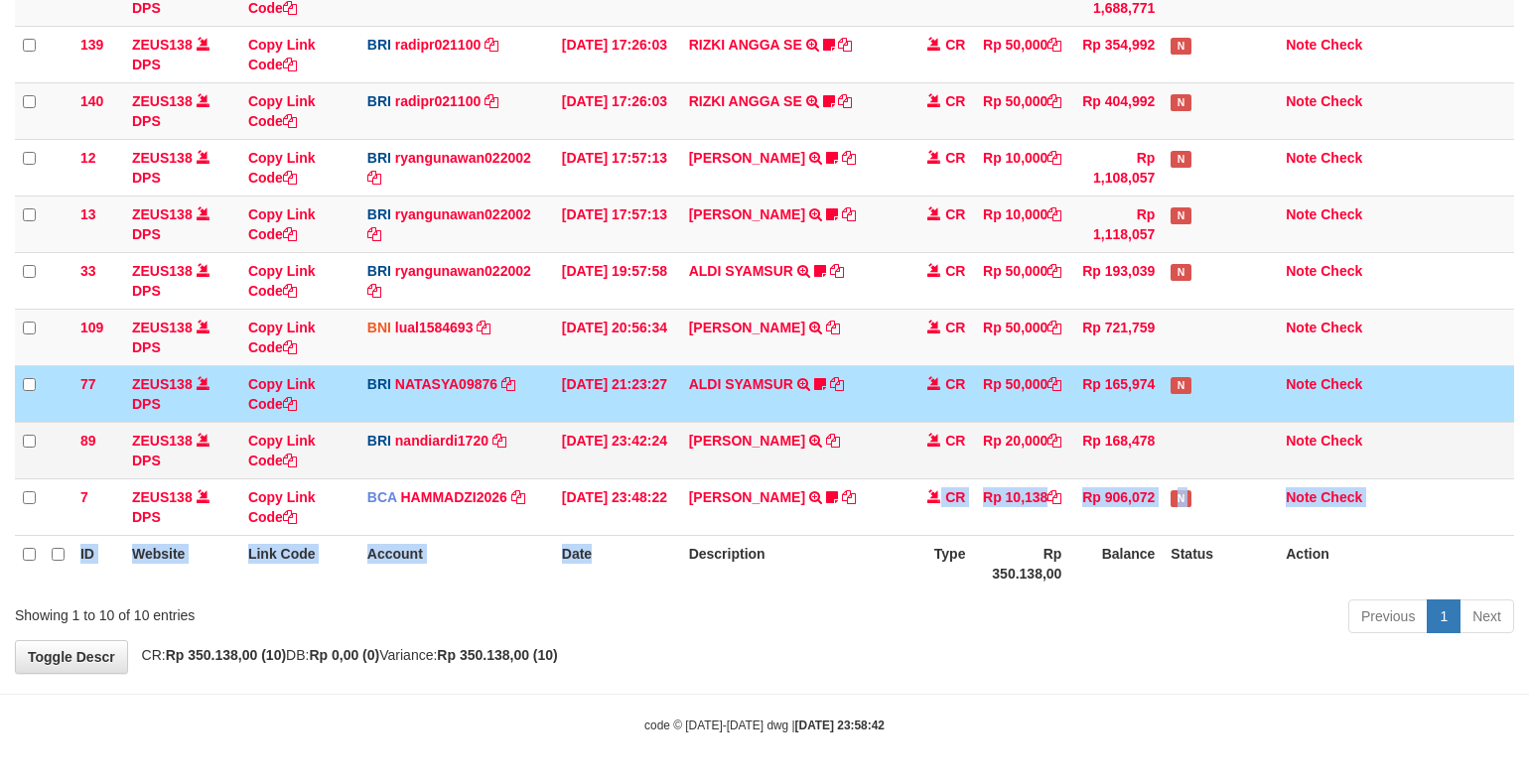 drag, startPoint x: 668, startPoint y: 539, endPoint x: 735, endPoint y: 424, distance: 133.09395 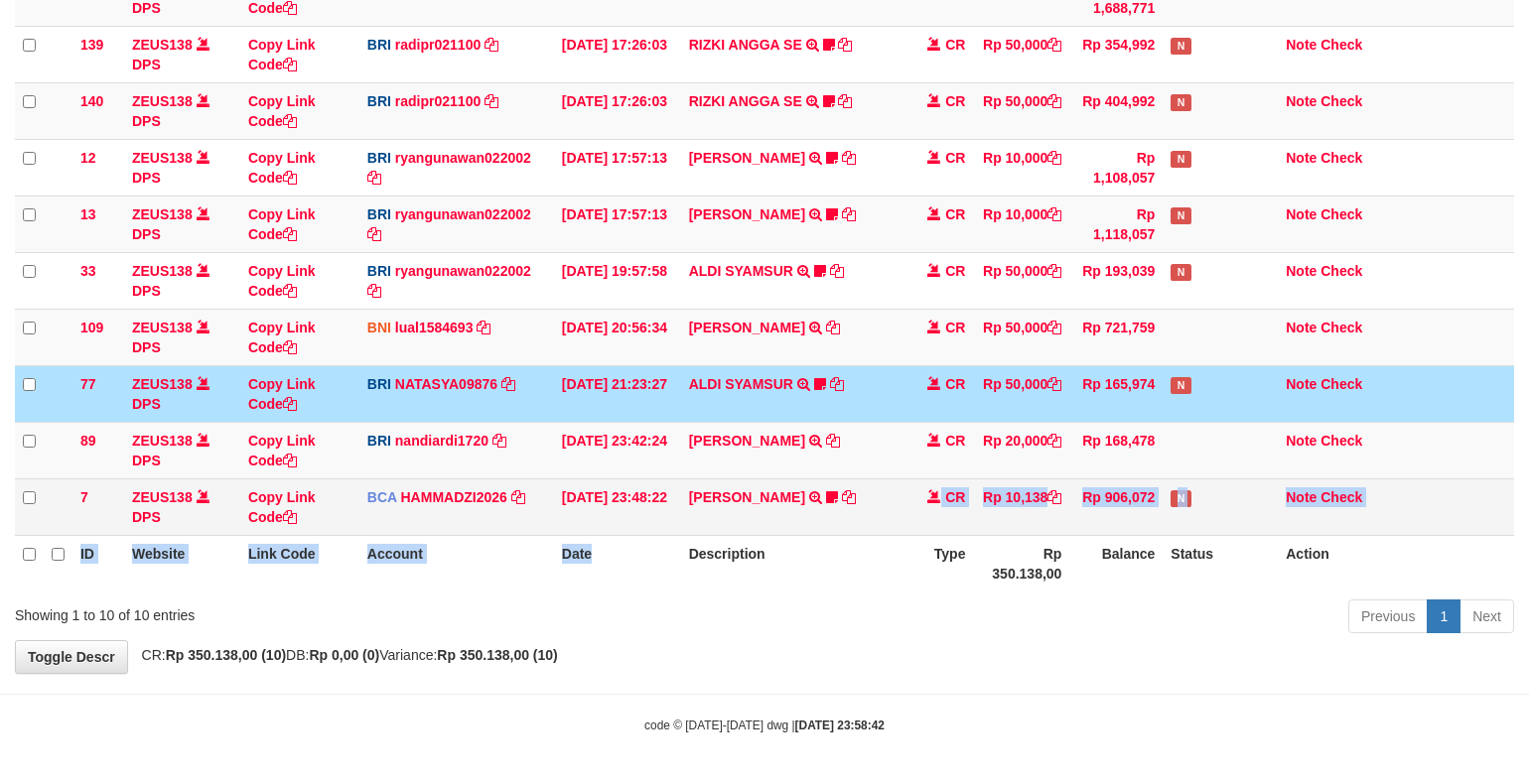 click on "7
ZEUS138    DPS
Copy Link Code
BCA
HAMMADZI2026
DPS
MUHAMMAD ZIDAN KURNIAWAN
mutasi_20250713_4694 | 7
mutasi_20250713_4694 | 7
13/07/2025 23:48:22
MUHAMAD SYAR            TRSF E-BANKING CR 1307/FTSCY/WS95051
10138.002025071399378336 TRFDN-MUHAMAD SYARESPAY DEBIT INDONE    0910dayat
CR
Rp 10,138
Rp 906,072
N
Note
Check" at bounding box center (764, 506) 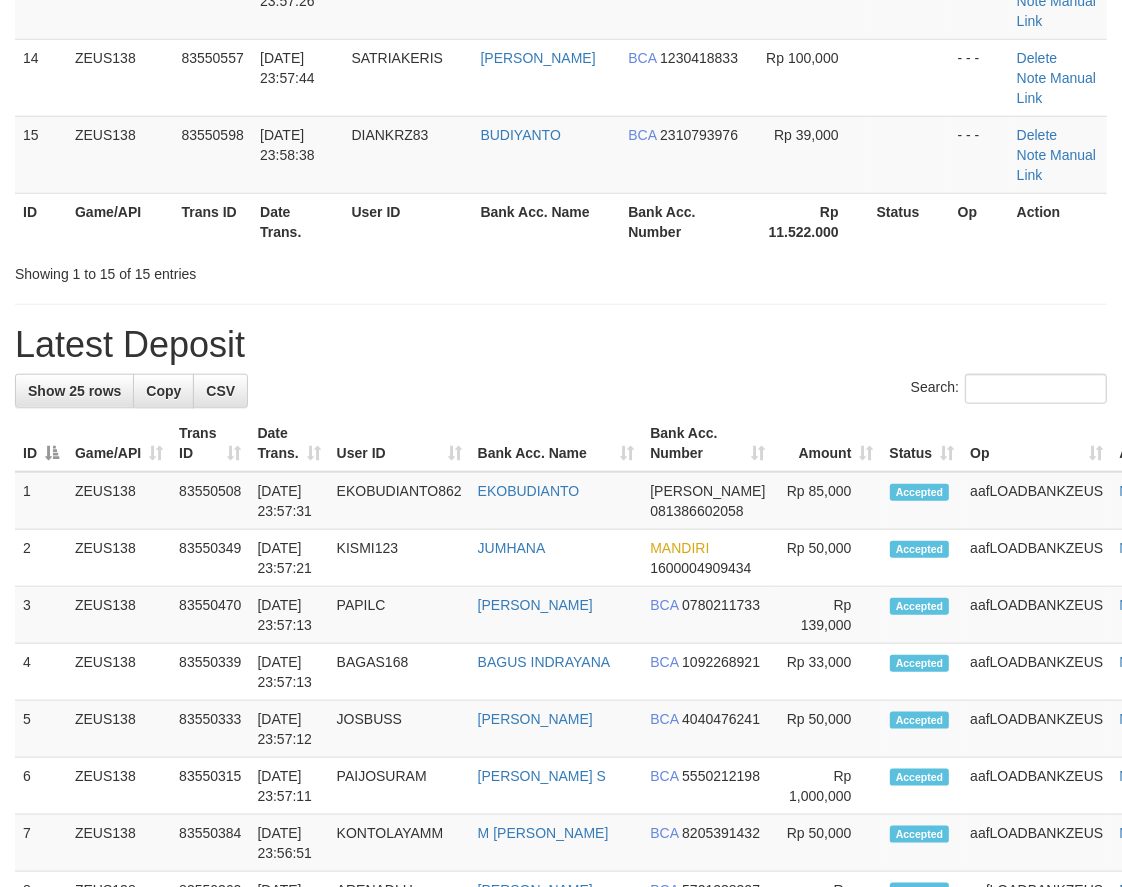 scroll, scrollTop: 836, scrollLeft: 0, axis: vertical 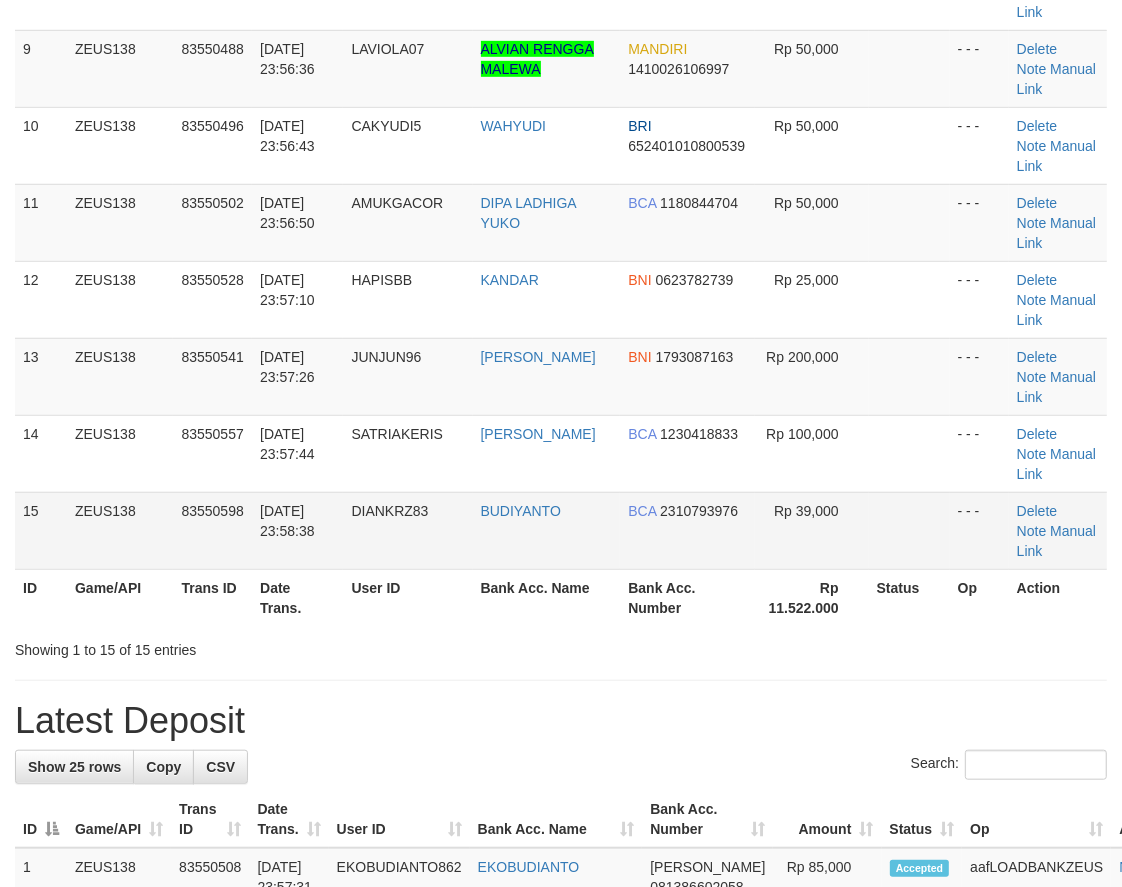 click on "[DATE] 23:57:44" at bounding box center [297, 453] 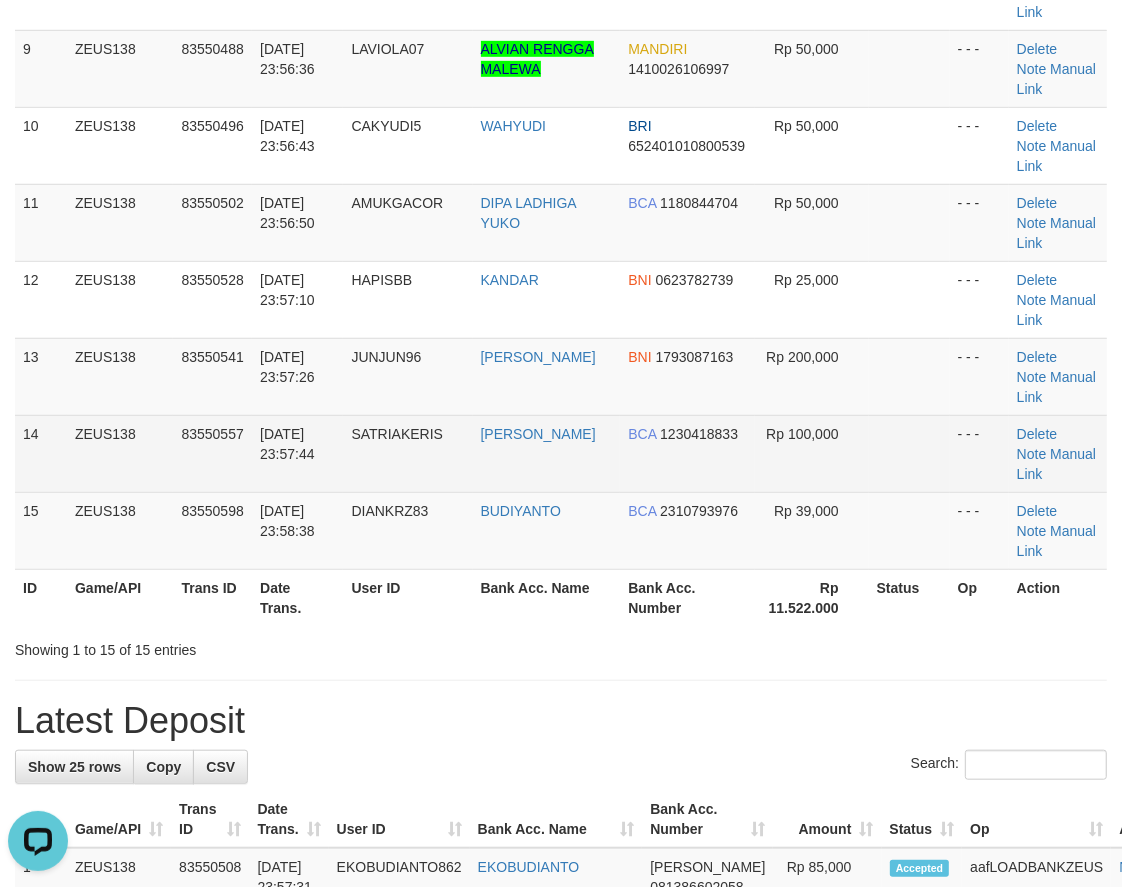 scroll, scrollTop: 0, scrollLeft: 0, axis: both 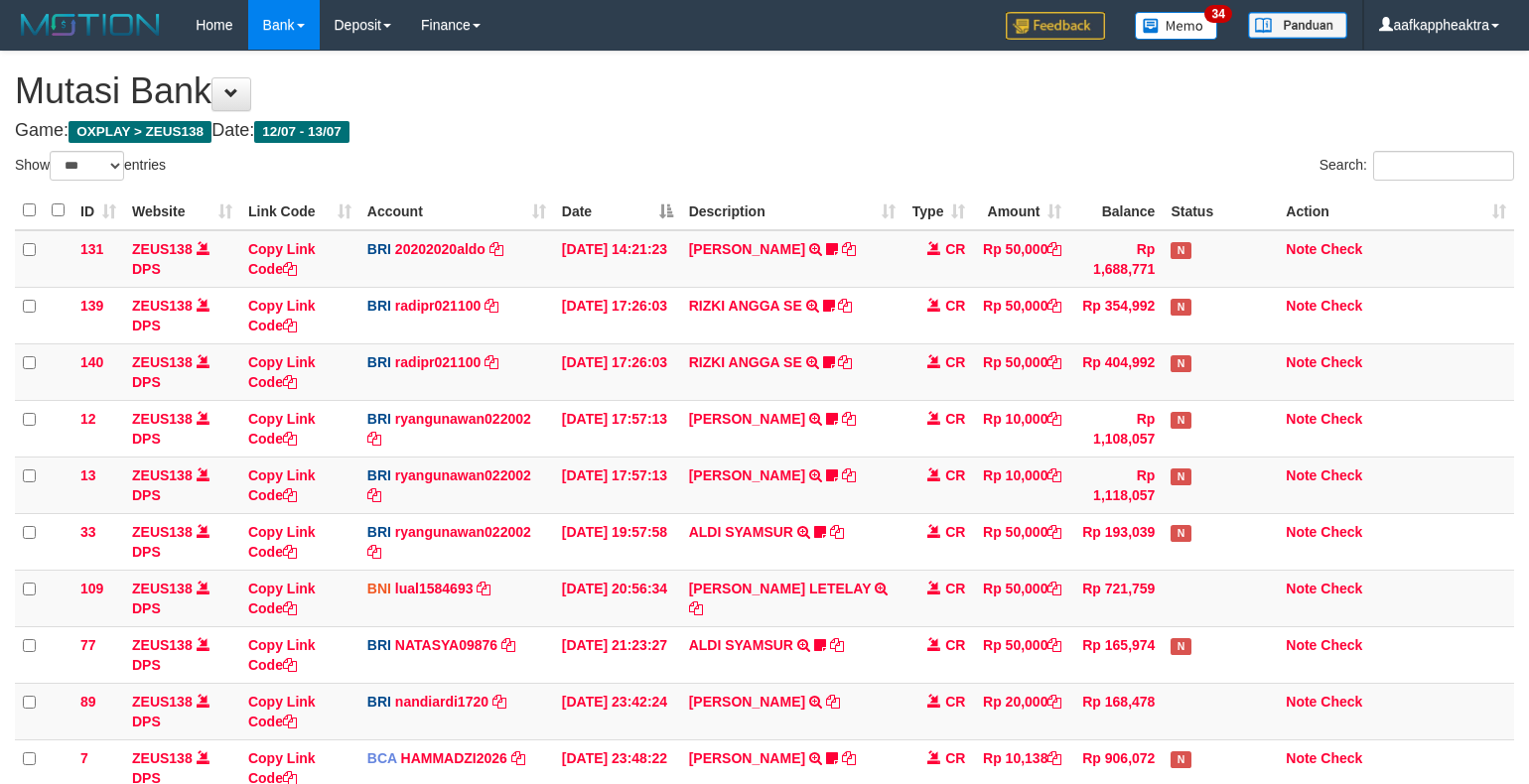 select on "***" 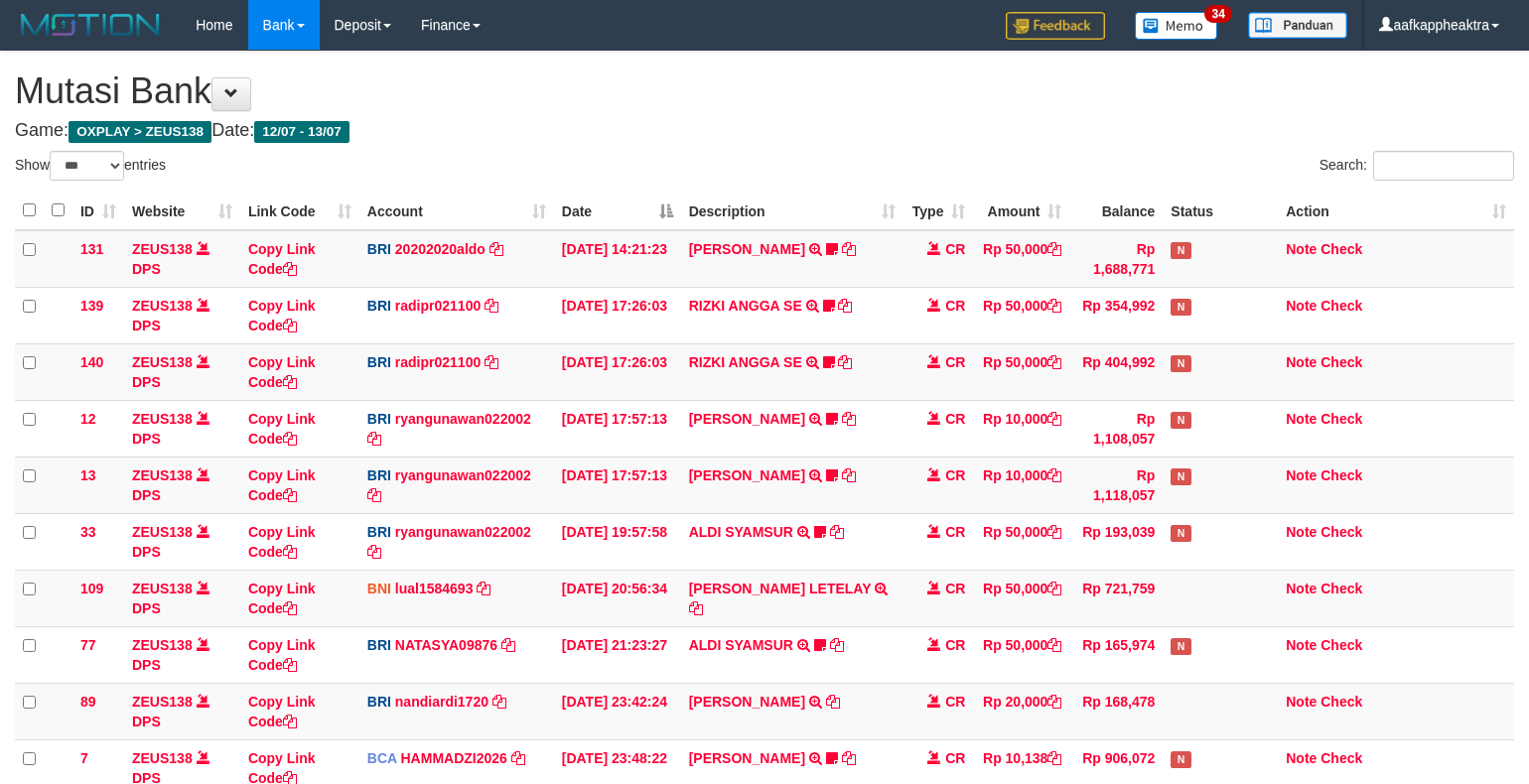 scroll, scrollTop: 263, scrollLeft: 0, axis: vertical 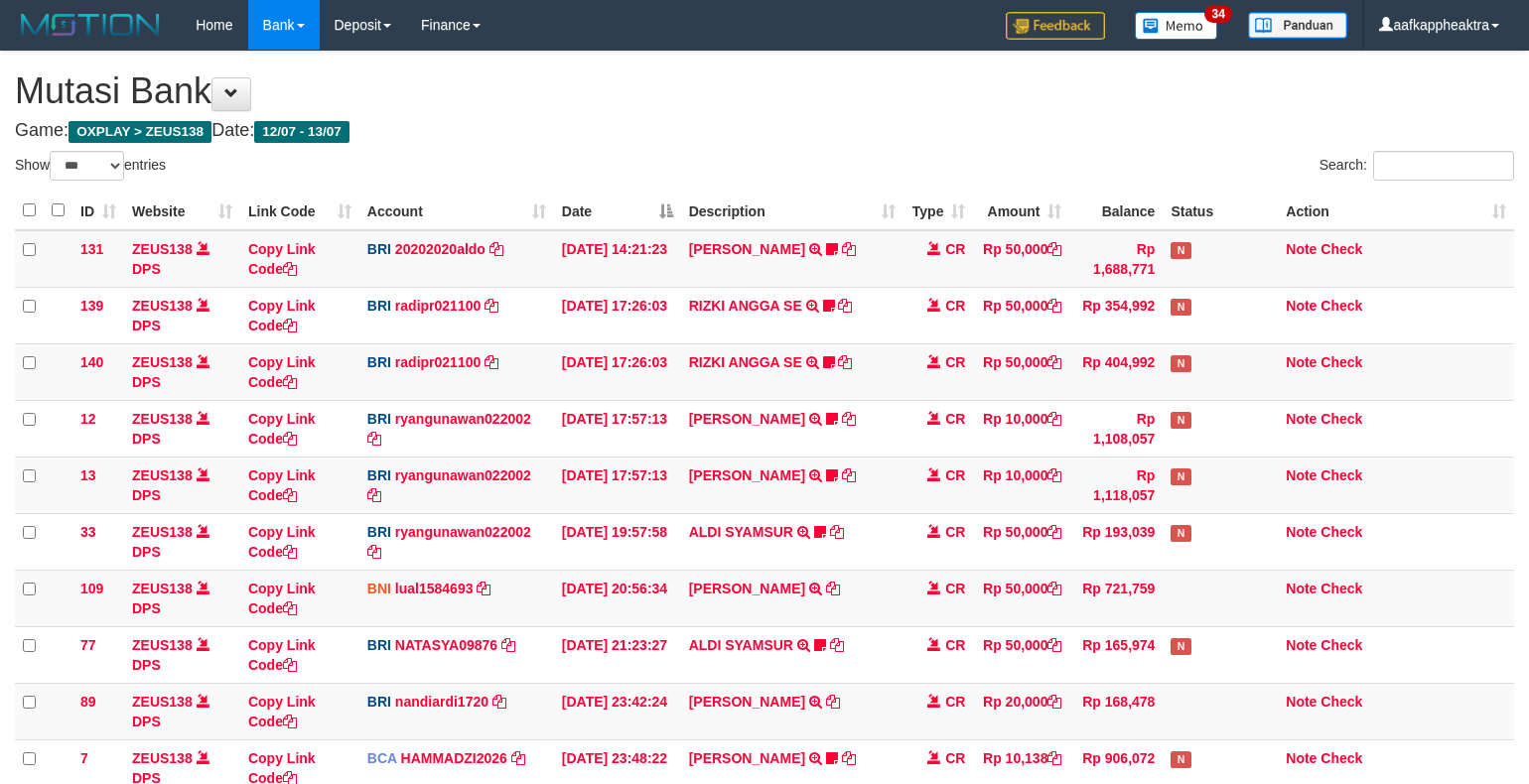 select on "***" 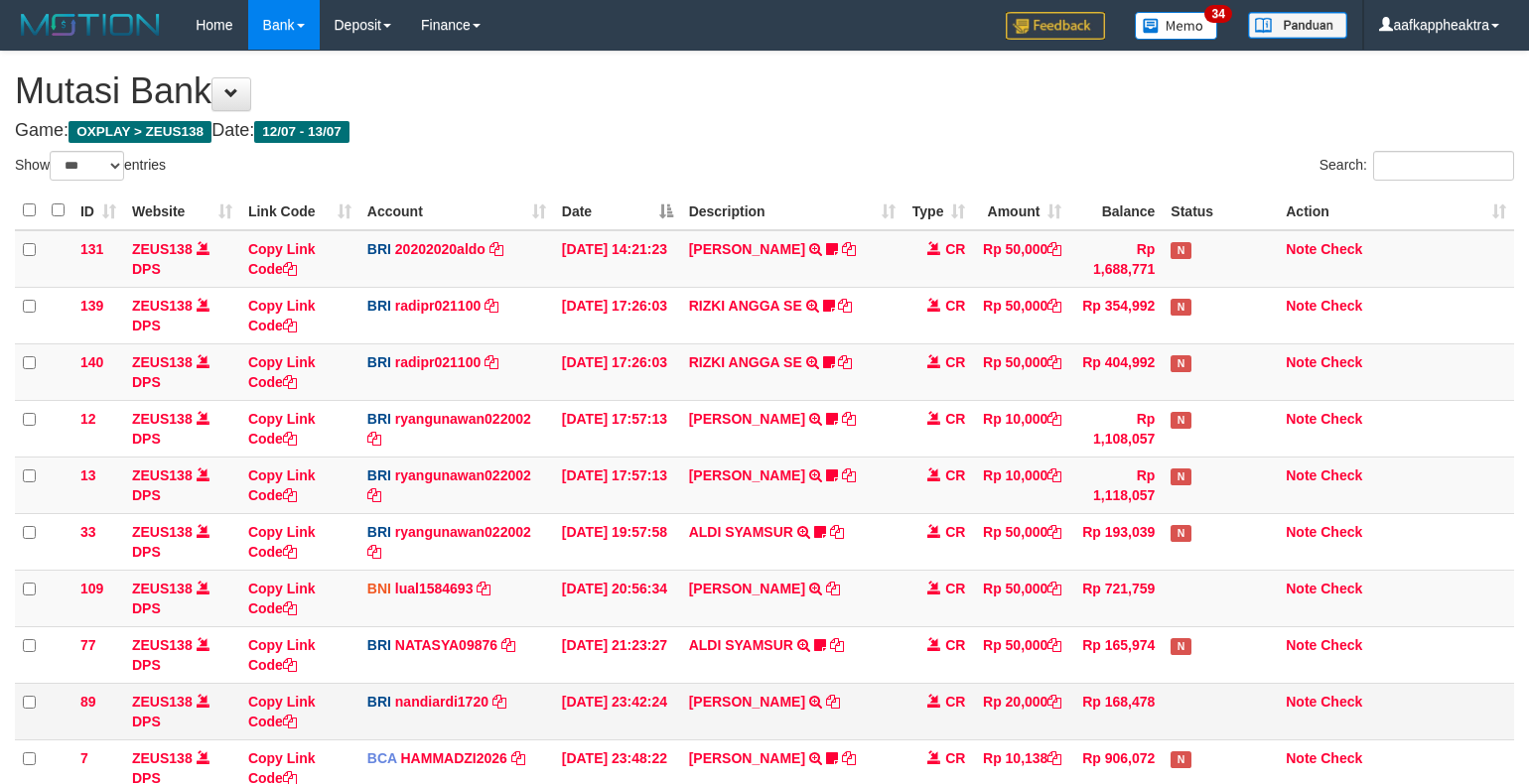 scroll, scrollTop: 263, scrollLeft: 0, axis: vertical 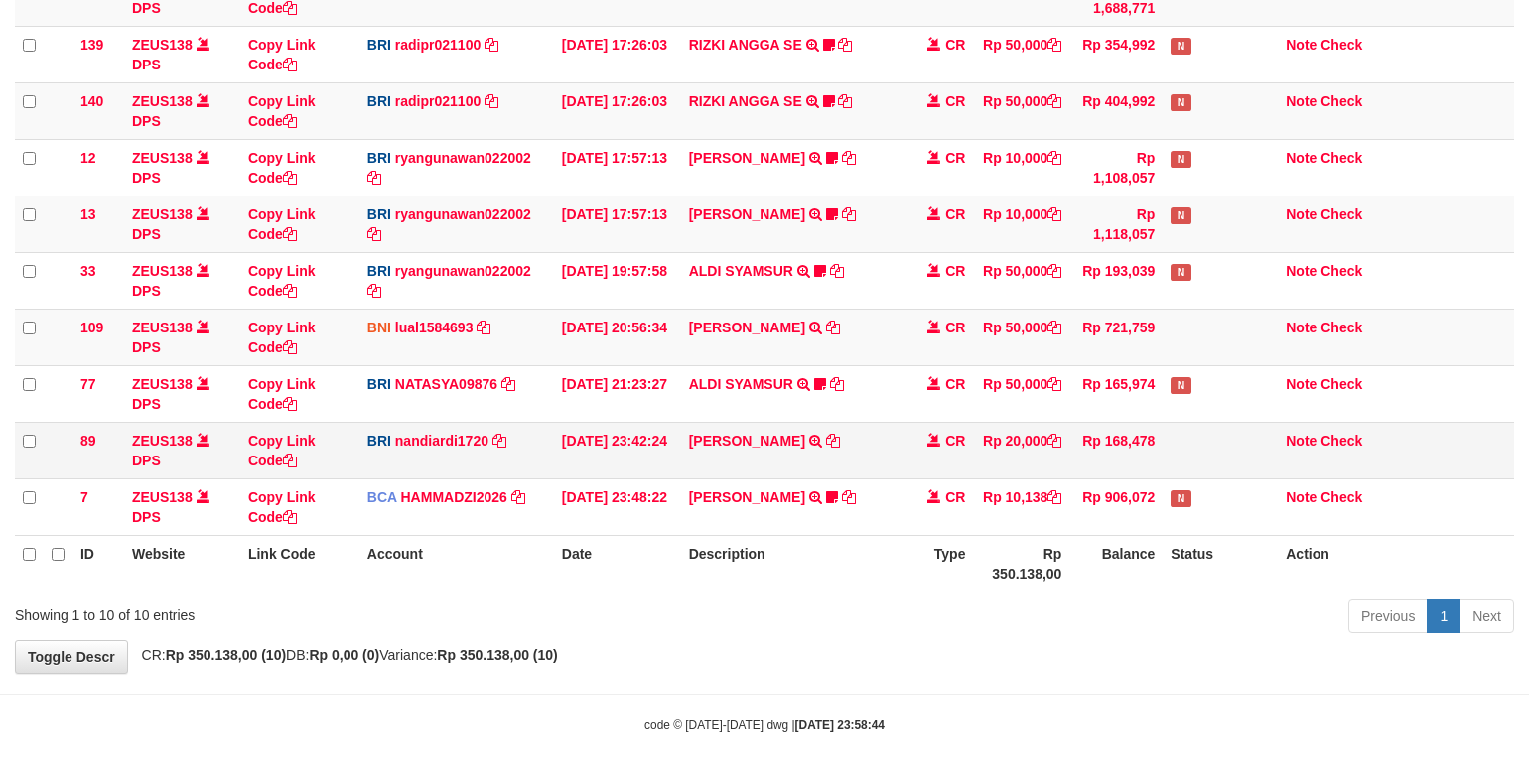 click on "Note
Check" at bounding box center (1396, 450) 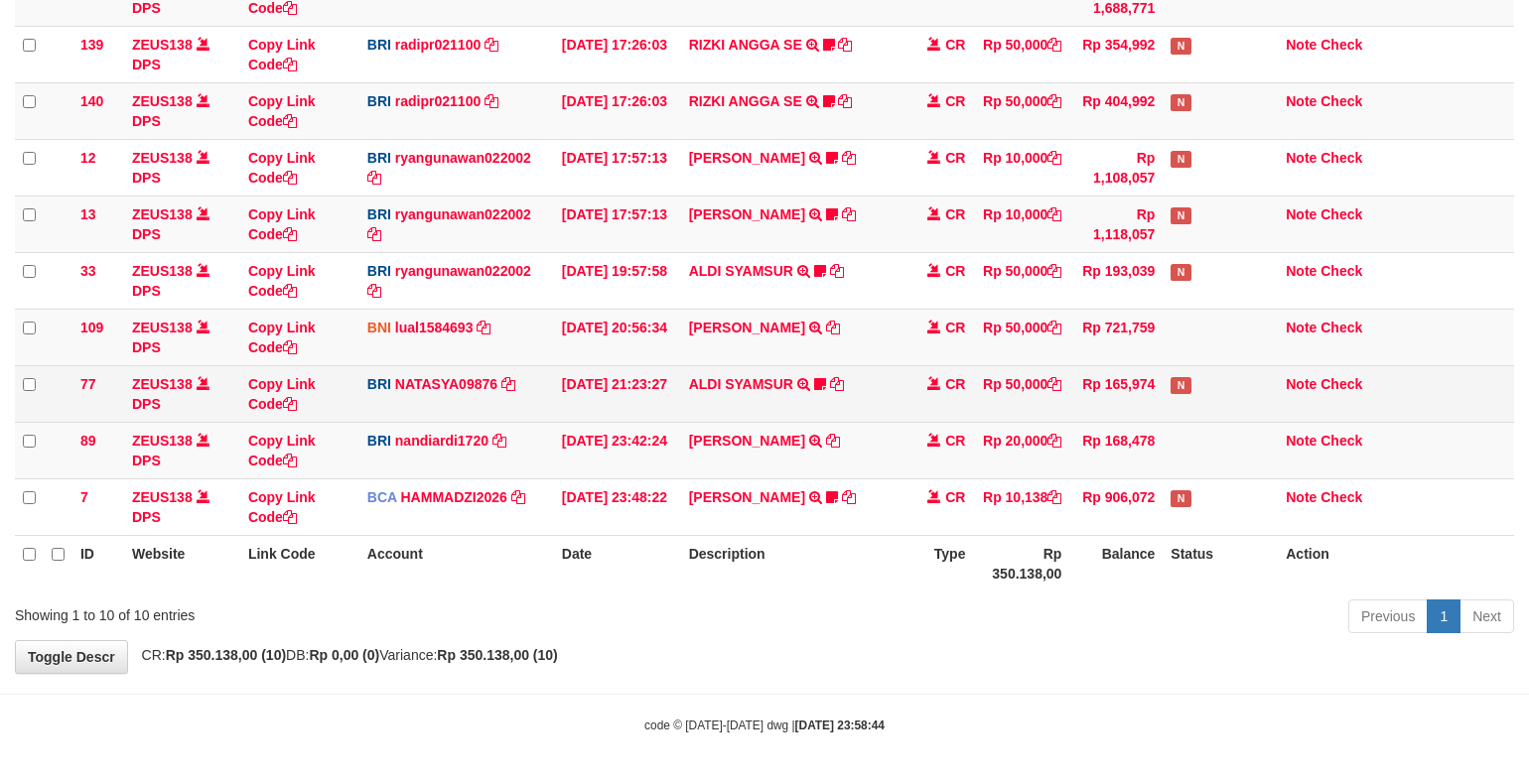 drag, startPoint x: 884, startPoint y: 423, endPoint x: 931, endPoint y: 403, distance: 51 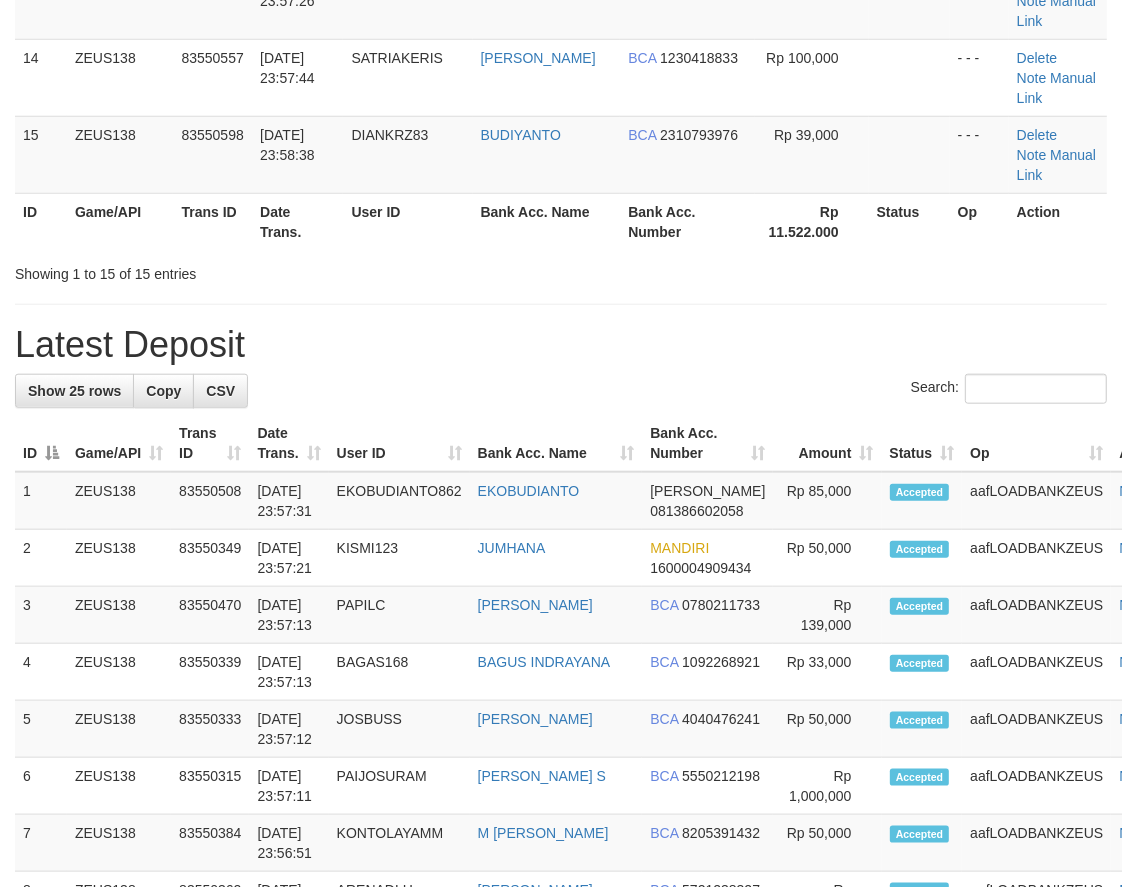 scroll, scrollTop: 836, scrollLeft: 0, axis: vertical 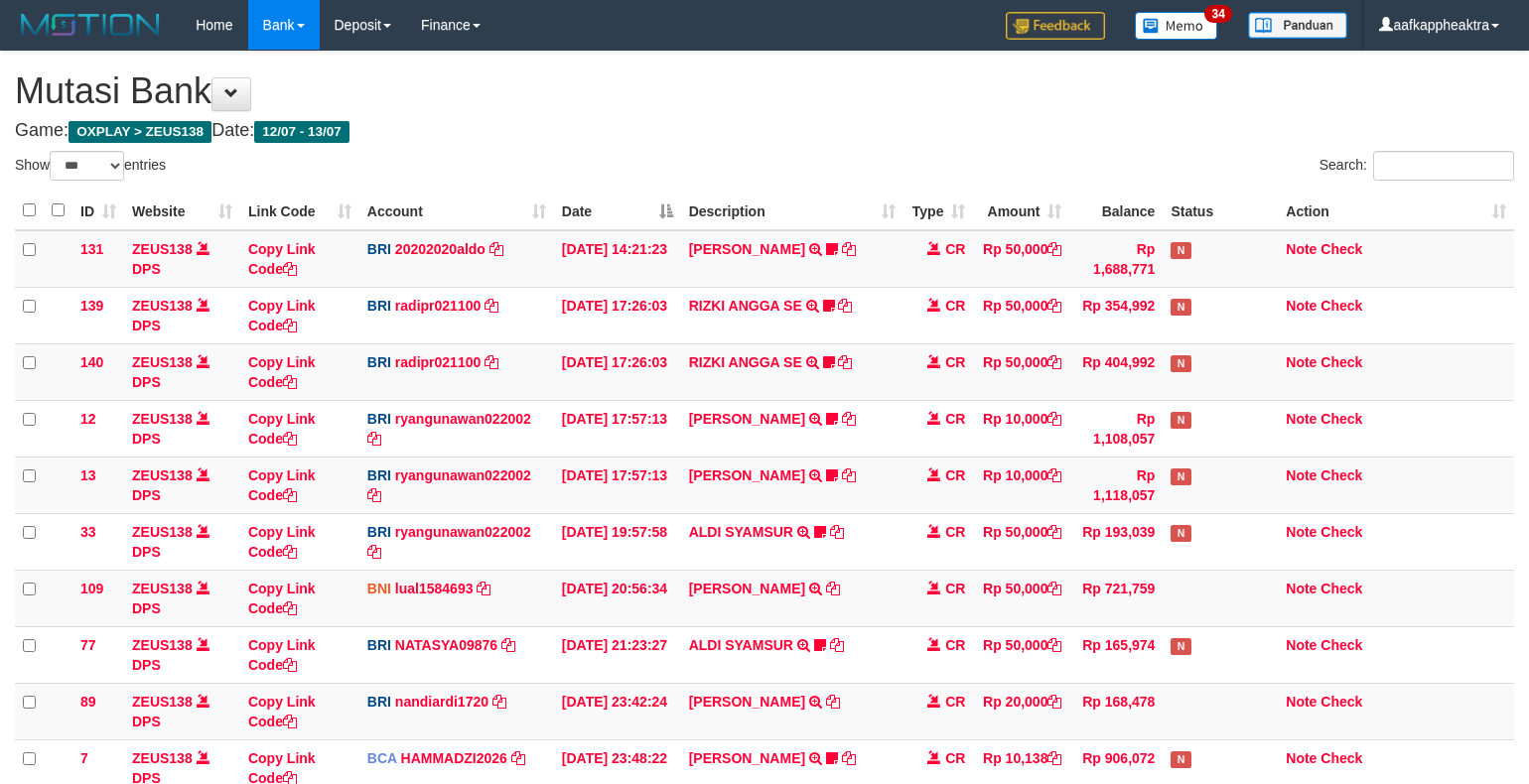 select on "***" 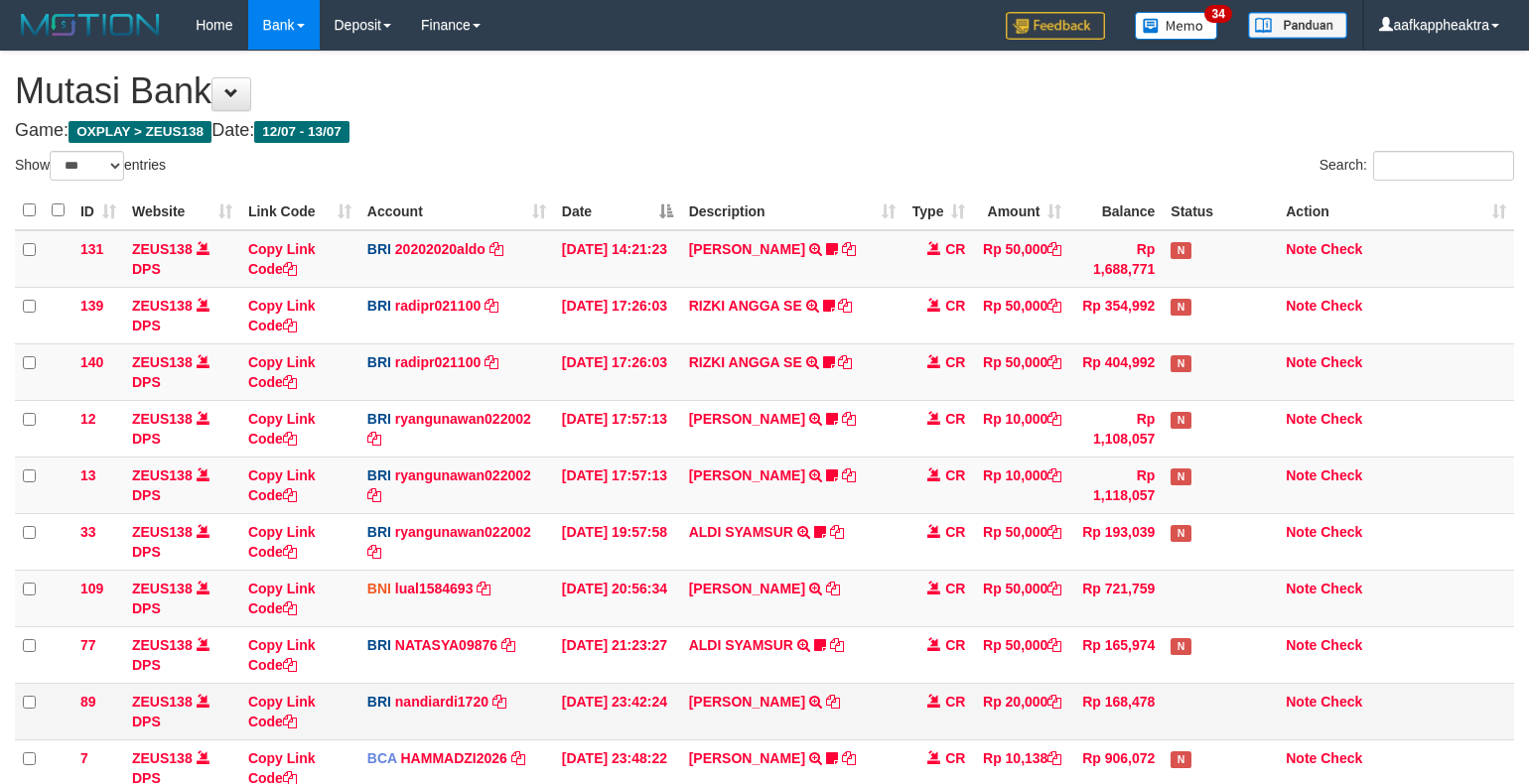 scroll, scrollTop: 263, scrollLeft: 0, axis: vertical 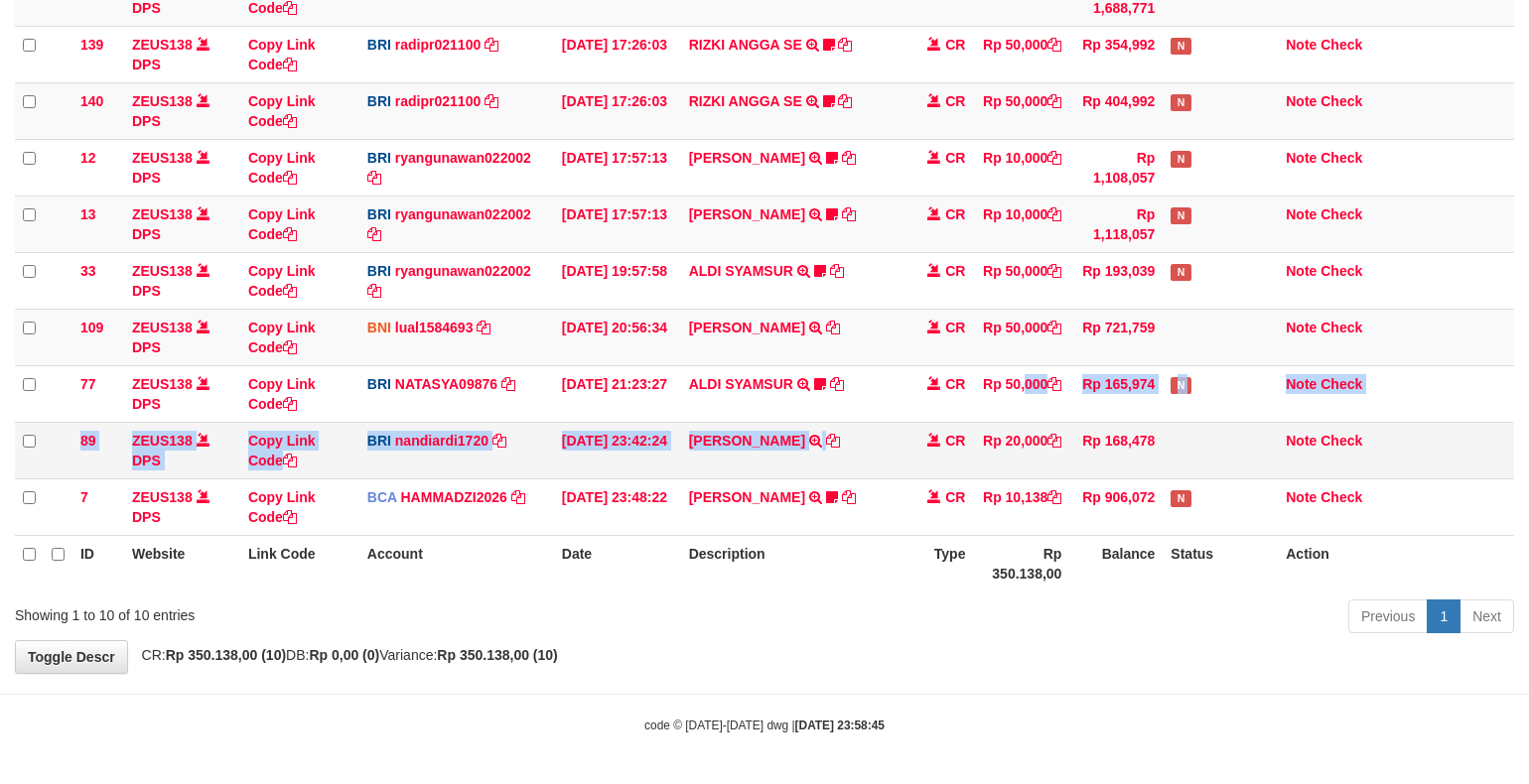 click on "131
ZEUS138    DPS
Copy Link Code
BRI
20202020aldo
DPS
REVALDO SAGITA
mutasi_20250713_3778 | 131
mutasi_20250713_3778 | 131
13/07/2025 14:21:23
DANA HERISUPRAPTO            TRANSFER NBMB DANA HERISUPRAPTO TO REVALDO SAGITA    Herisuprapto
CR
Rp 50,000
Rp 1,688,771
N
Note
Check
139
ZEUS138    DPS
Copy Link Code
BRI
radipr021100
DPS
REYNALDI ADI PRATAMA
mutasi_20250713_3774 | 139" at bounding box center [764, 252] 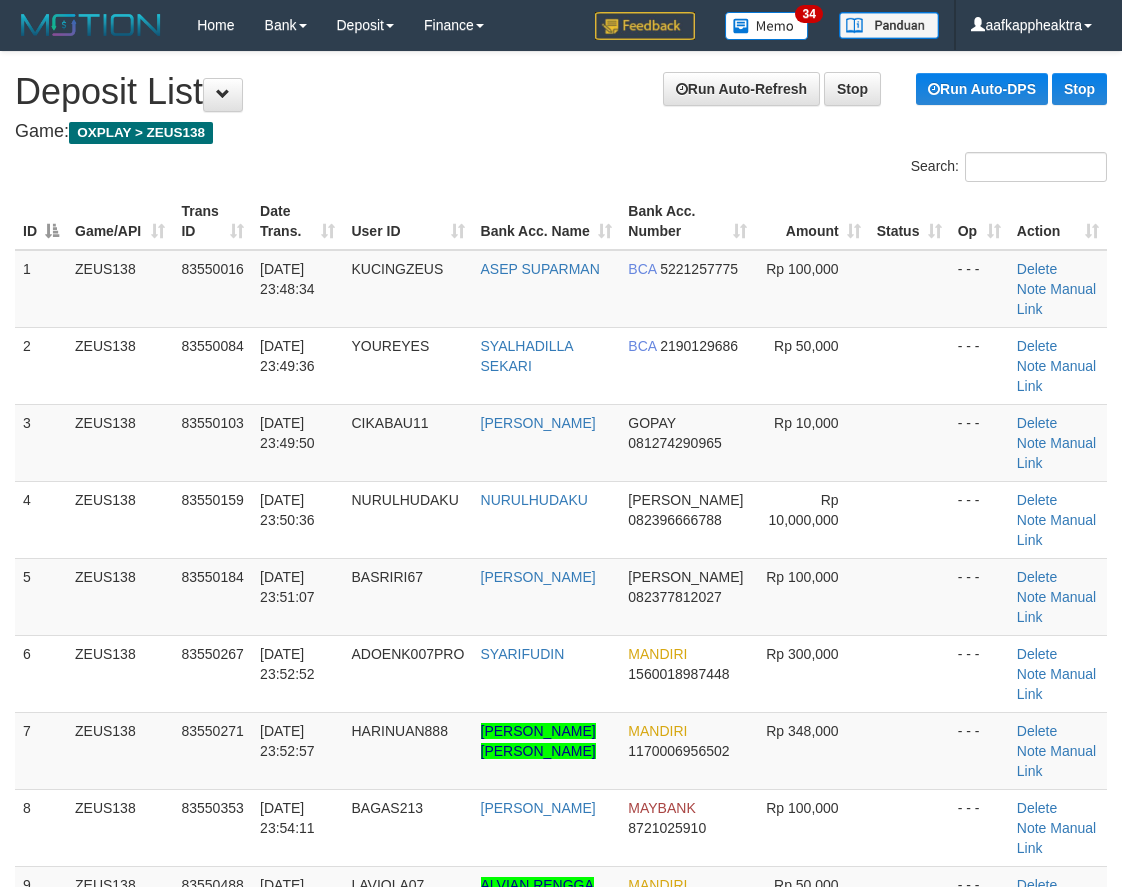 scroll, scrollTop: 1212, scrollLeft: 0, axis: vertical 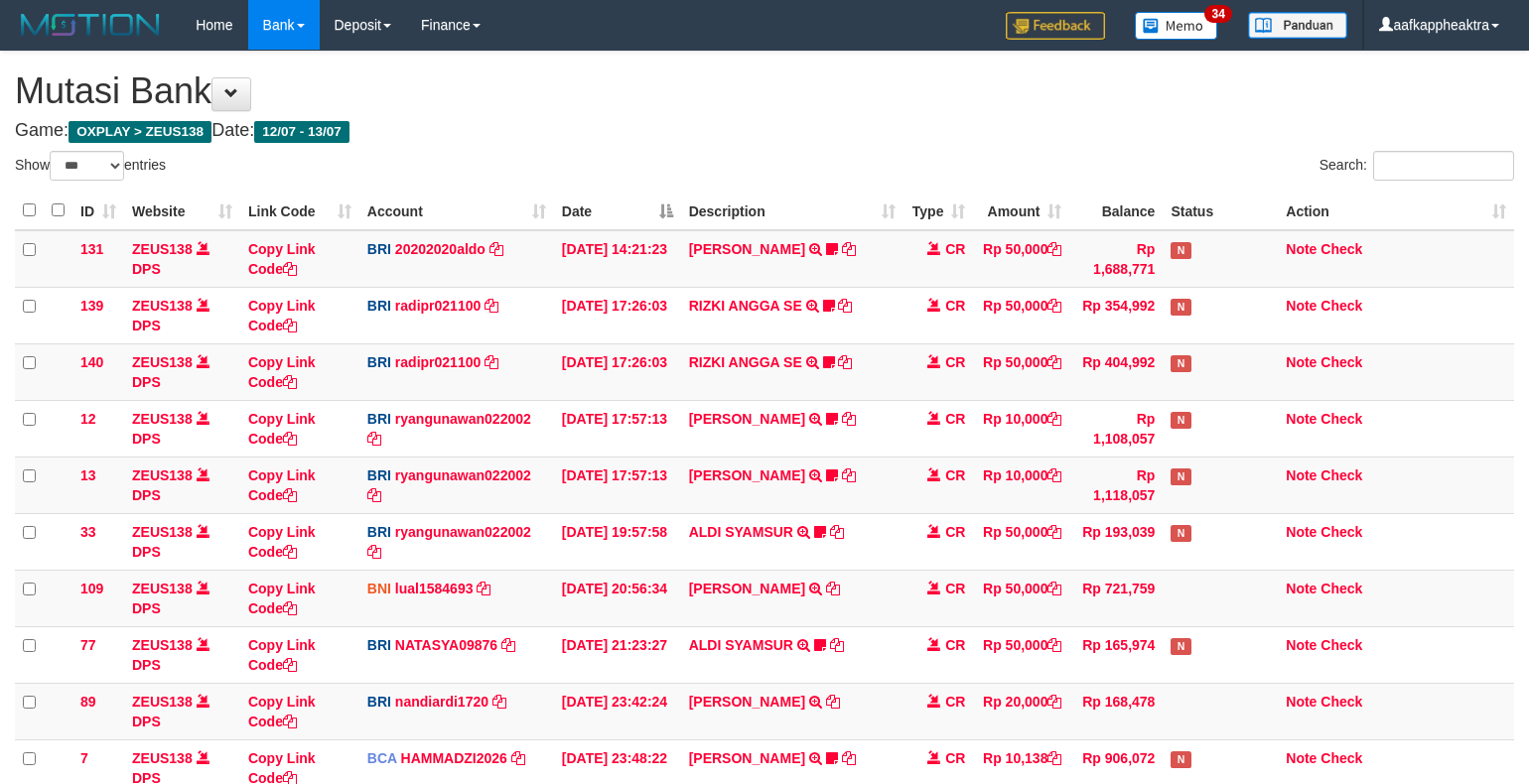 select on "***" 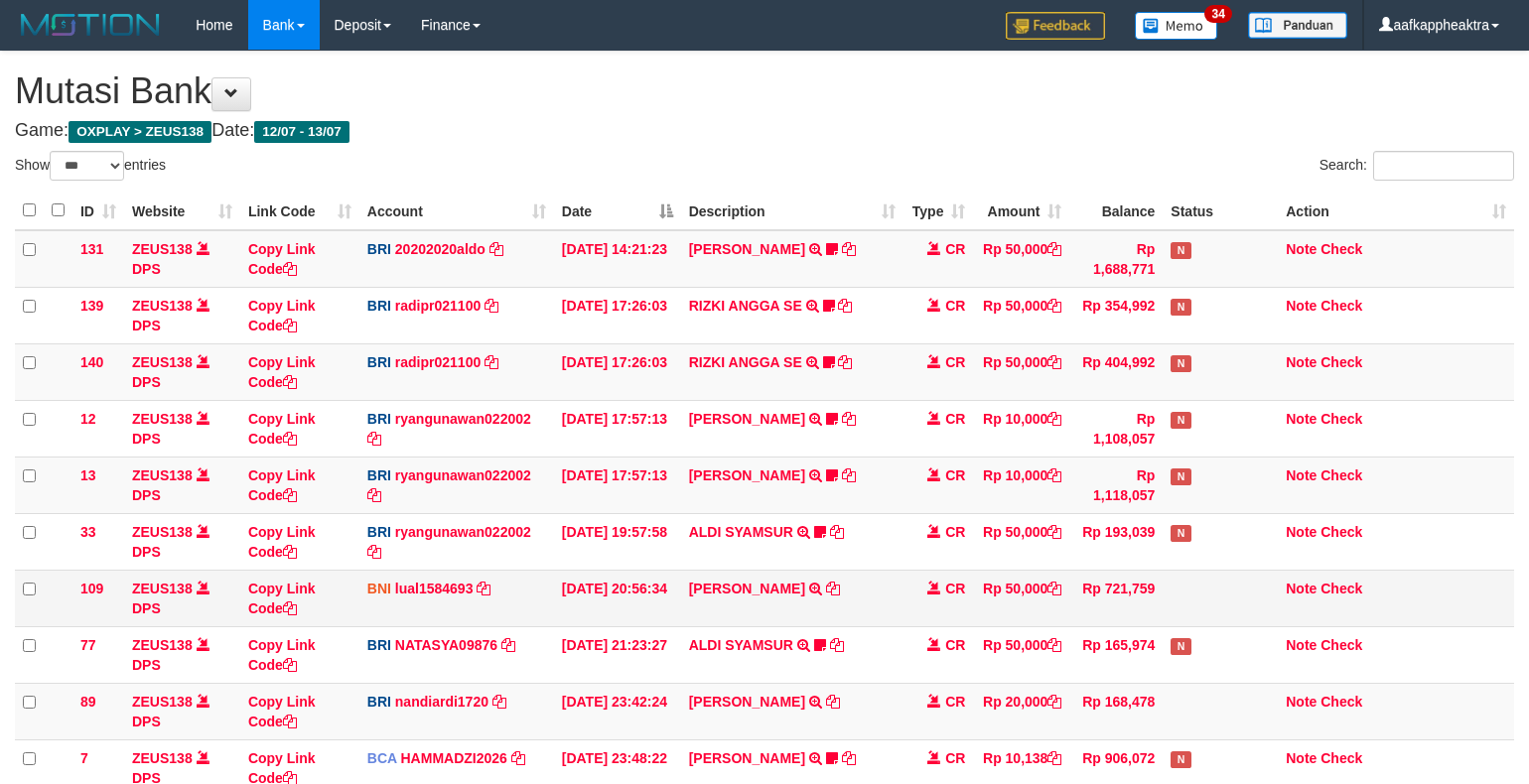 scroll, scrollTop: 263, scrollLeft: 0, axis: vertical 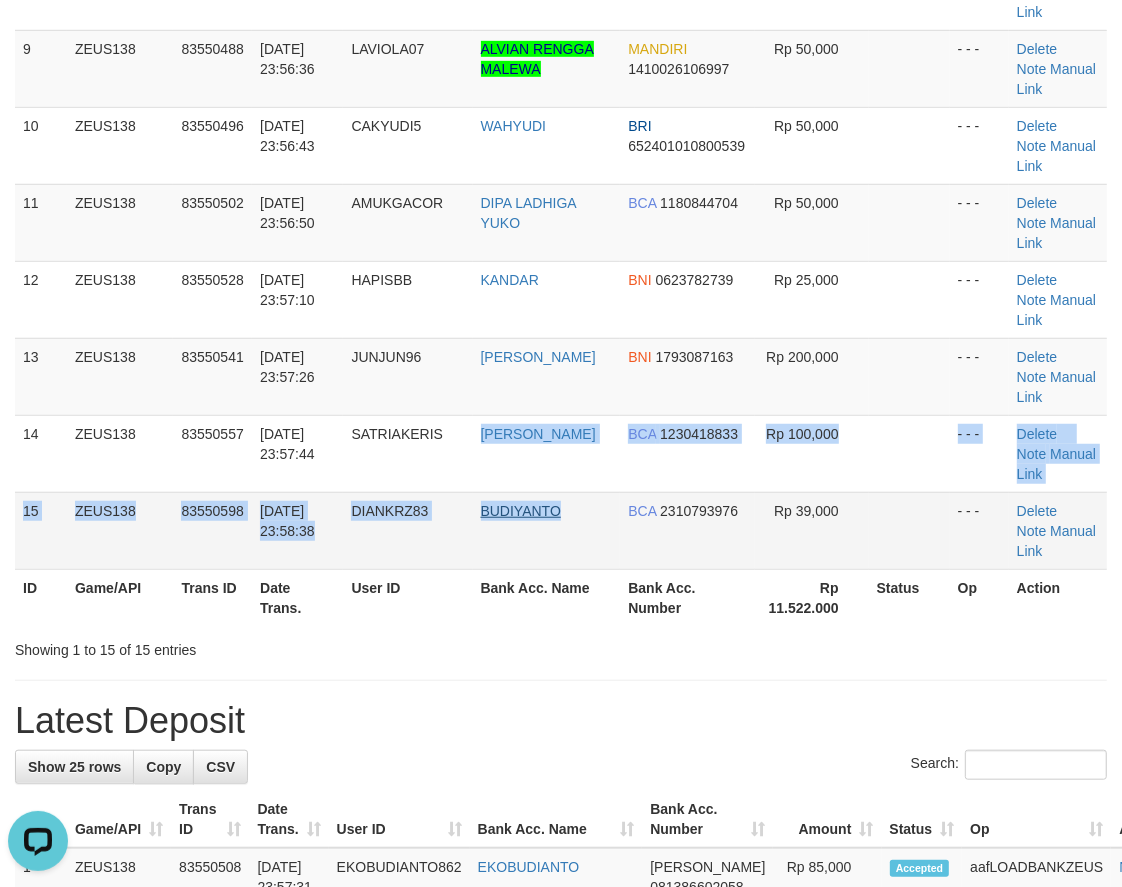 click on "1
ZEUS138
83550016
13/07/2025 23:48:34
KUCINGZEUS
ASEP SUPARMAN
BCA
5221257775
Rp 100,000
- - -
Delete
Note
Manual Link
2
ZEUS138
83550084
13/07/2025 23:49:36
YOUREYES
SYALHADILLA SEKARI
BCA
2190129686
Rp 50,000
- - -
Delete
Note" at bounding box center (561, -8) 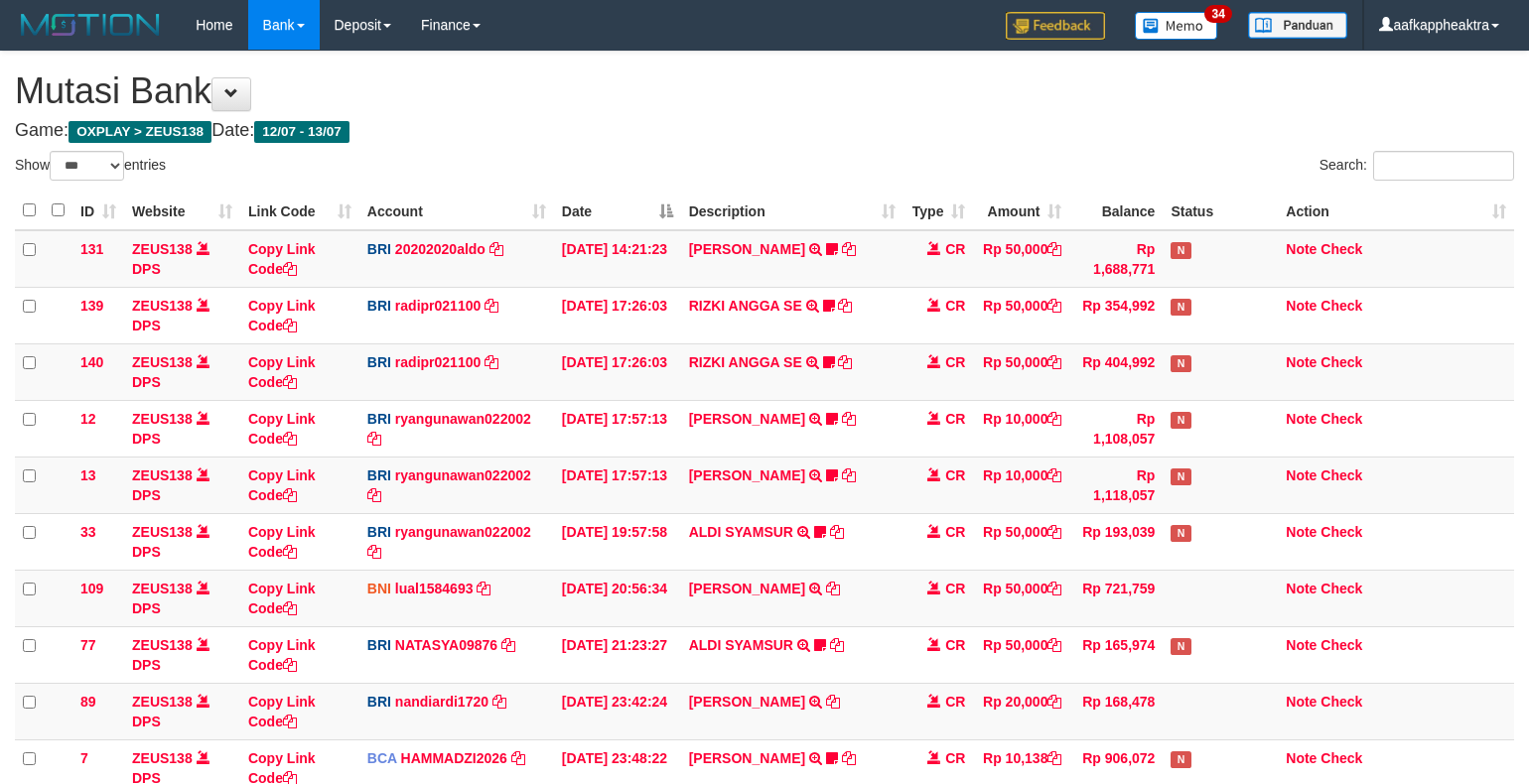select on "***" 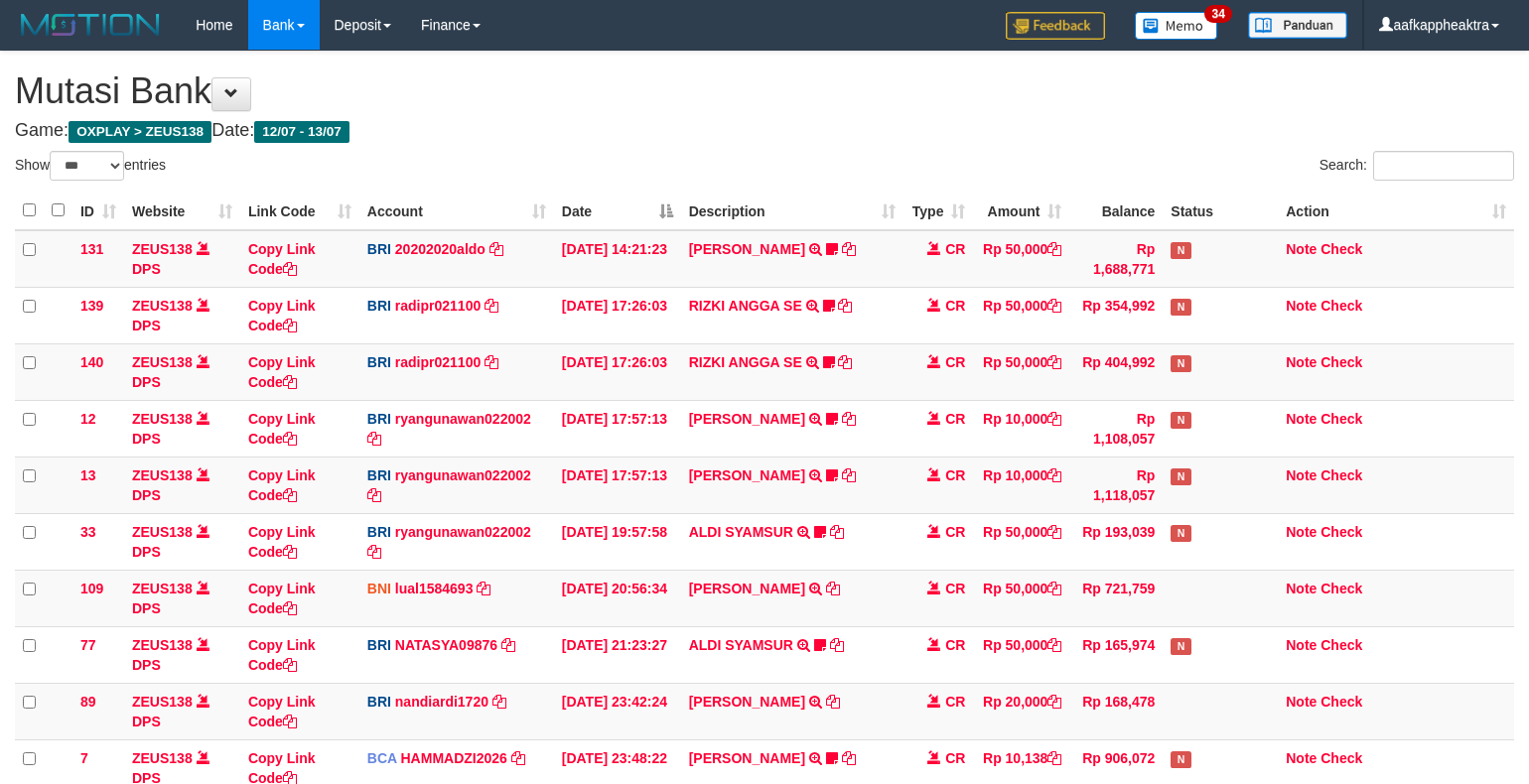 scroll, scrollTop: 263, scrollLeft: 0, axis: vertical 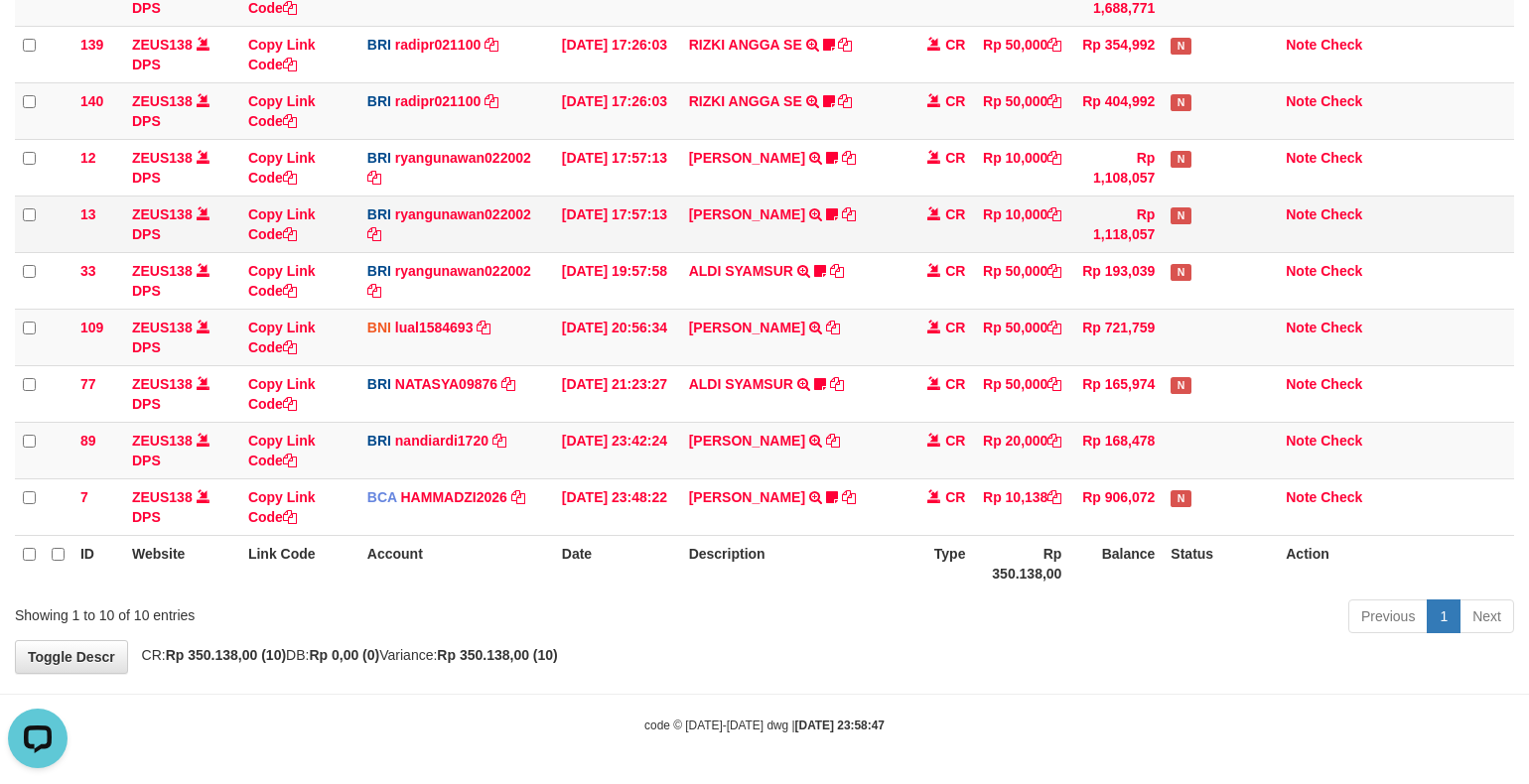 click on "ENOS RAMBALANG            TRANSFER NBMB ENOS RAMBALANG TO RYAN GUNAWAN    ENOS011" at bounding box center [792, 223] 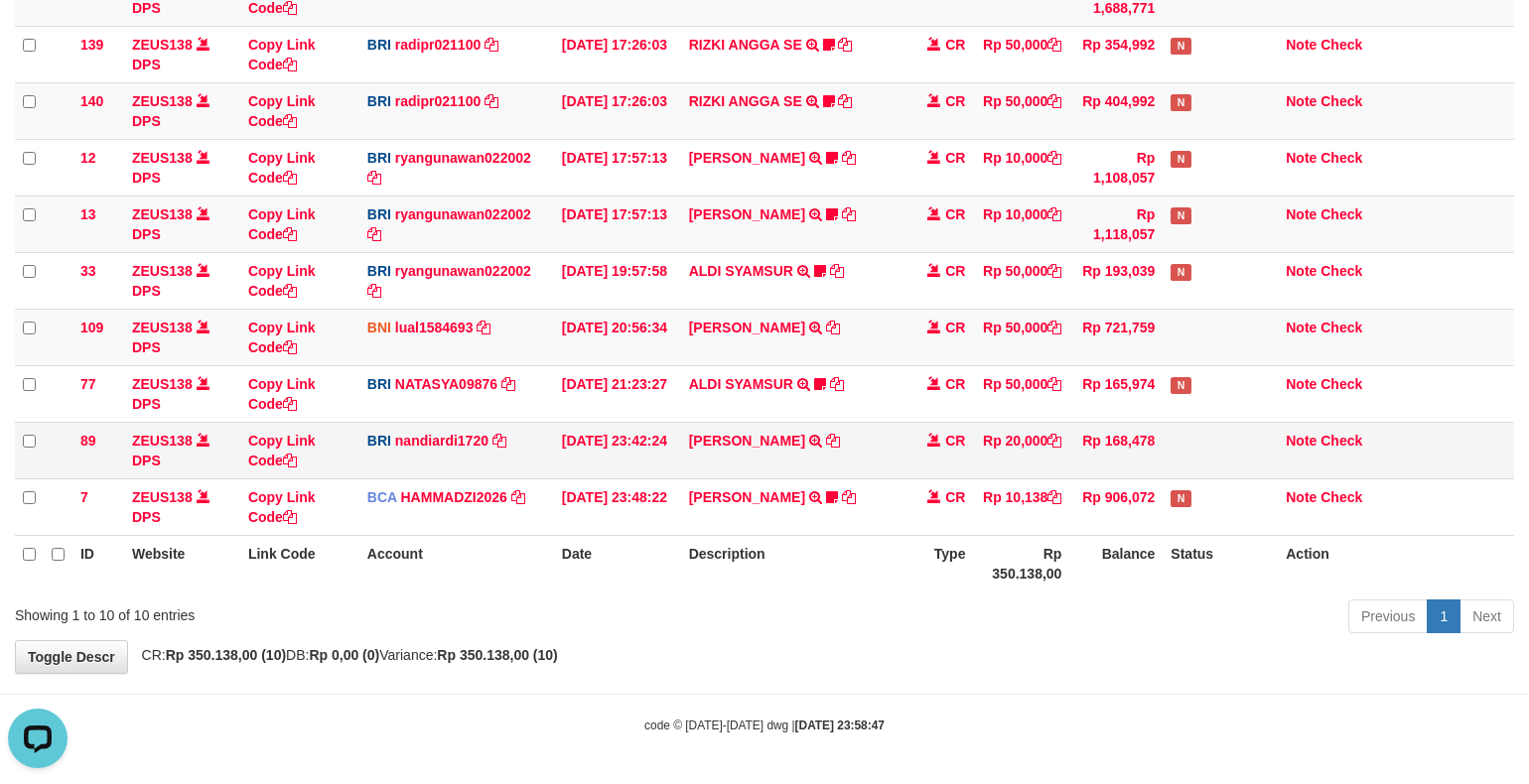 click on "13/07/2025 23:42:24" at bounding box center (618, 450) 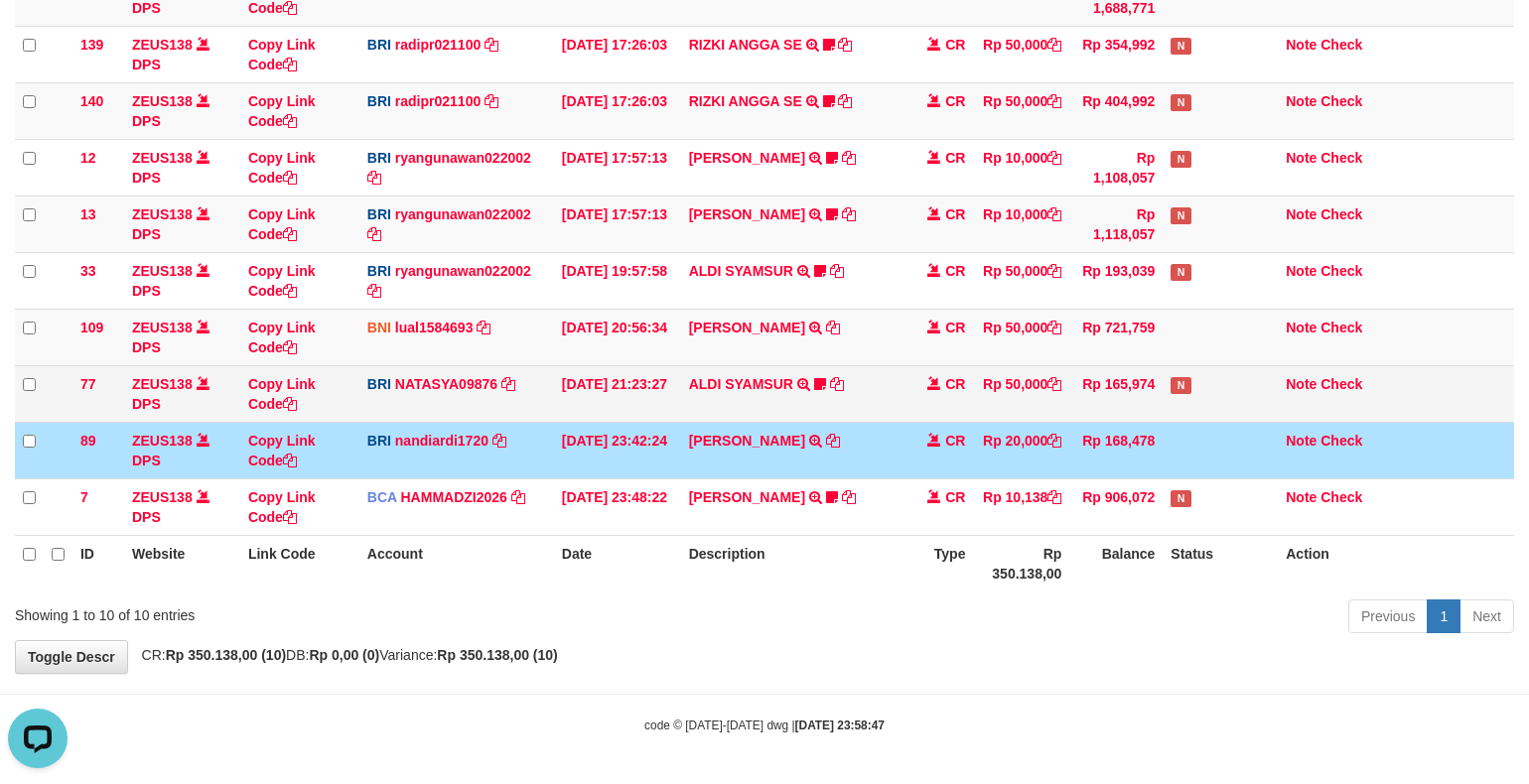 drag, startPoint x: 693, startPoint y: 403, endPoint x: 671, endPoint y: 394, distance: 23.769729 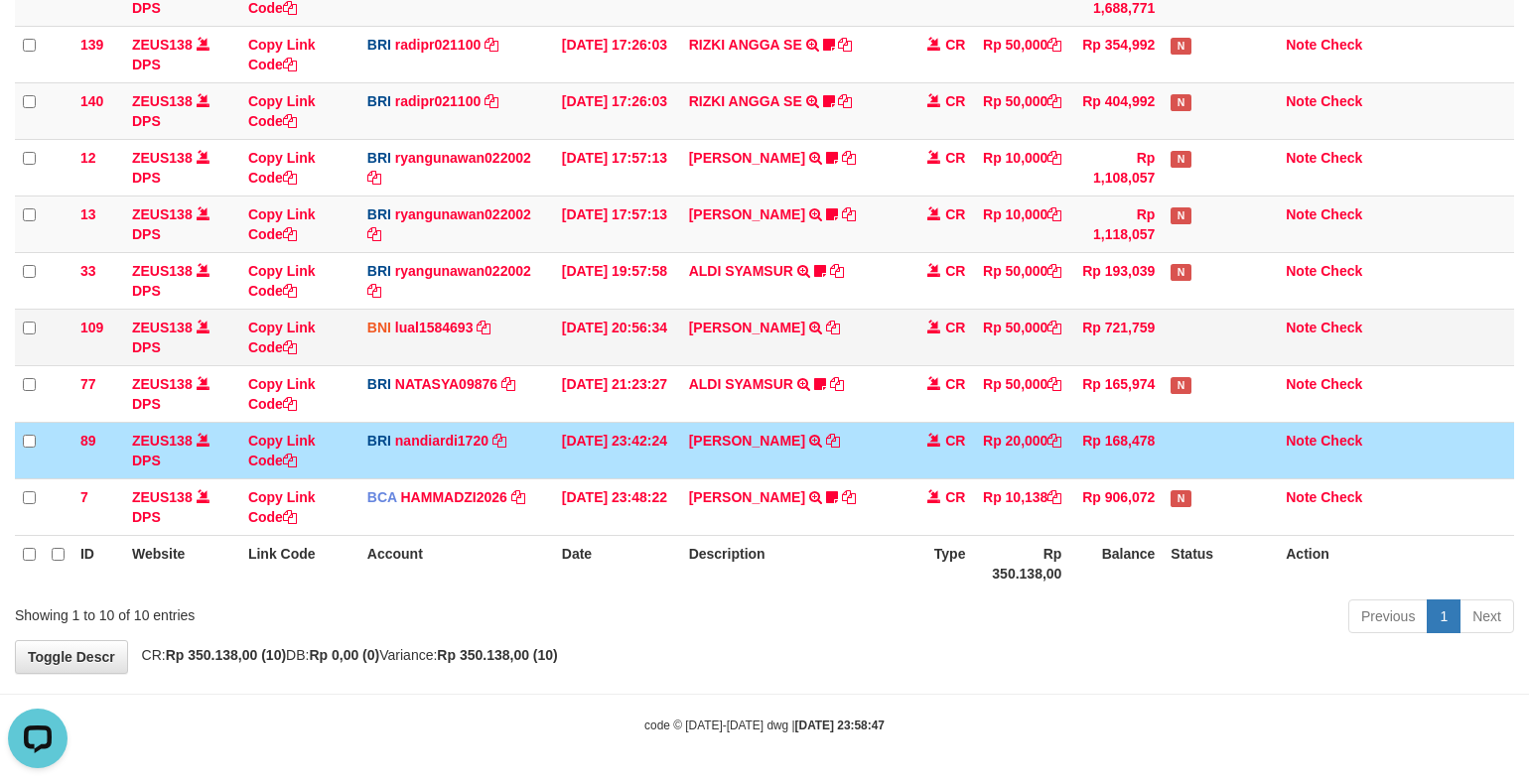 click on "109
ZEUS138    DPS
Copy Link Code
BNI
lual1584693
DPS
LUCKY ALAMSYAH
mutasi_20250713_2414 | 109
mutasi_20250713_2414 | 109
13/07/2025 20:56:34
IMANUELLA PAULYNE LETELAY         TRANSFER DARI SDRI IMANUELLA PAULYNE LETELAY
CR
Rp 50,000
Rp 721,759
Note
Check" at bounding box center (764, 336) 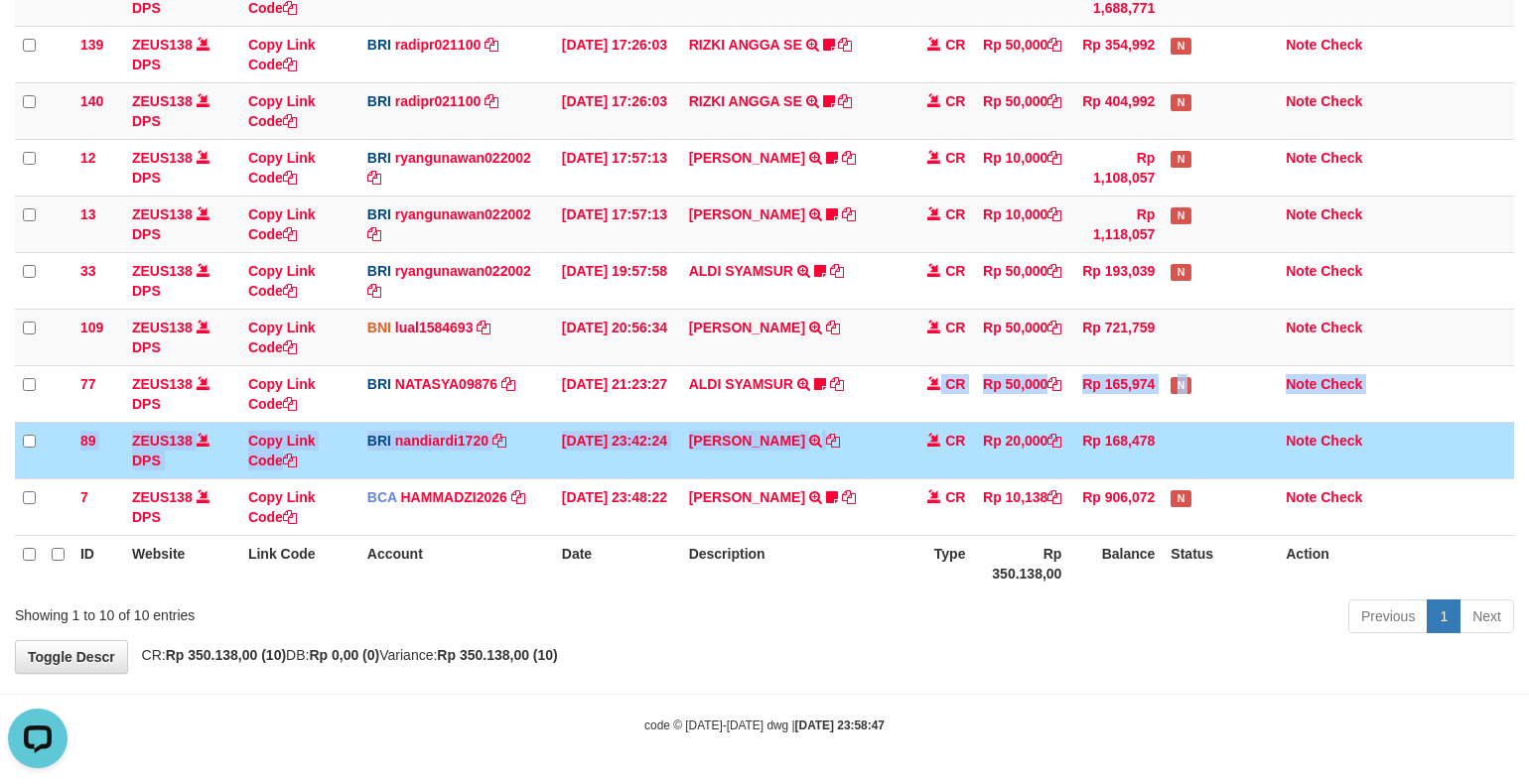 drag, startPoint x: 761, startPoint y: 441, endPoint x: 752, endPoint y: 433, distance: 12.0415946 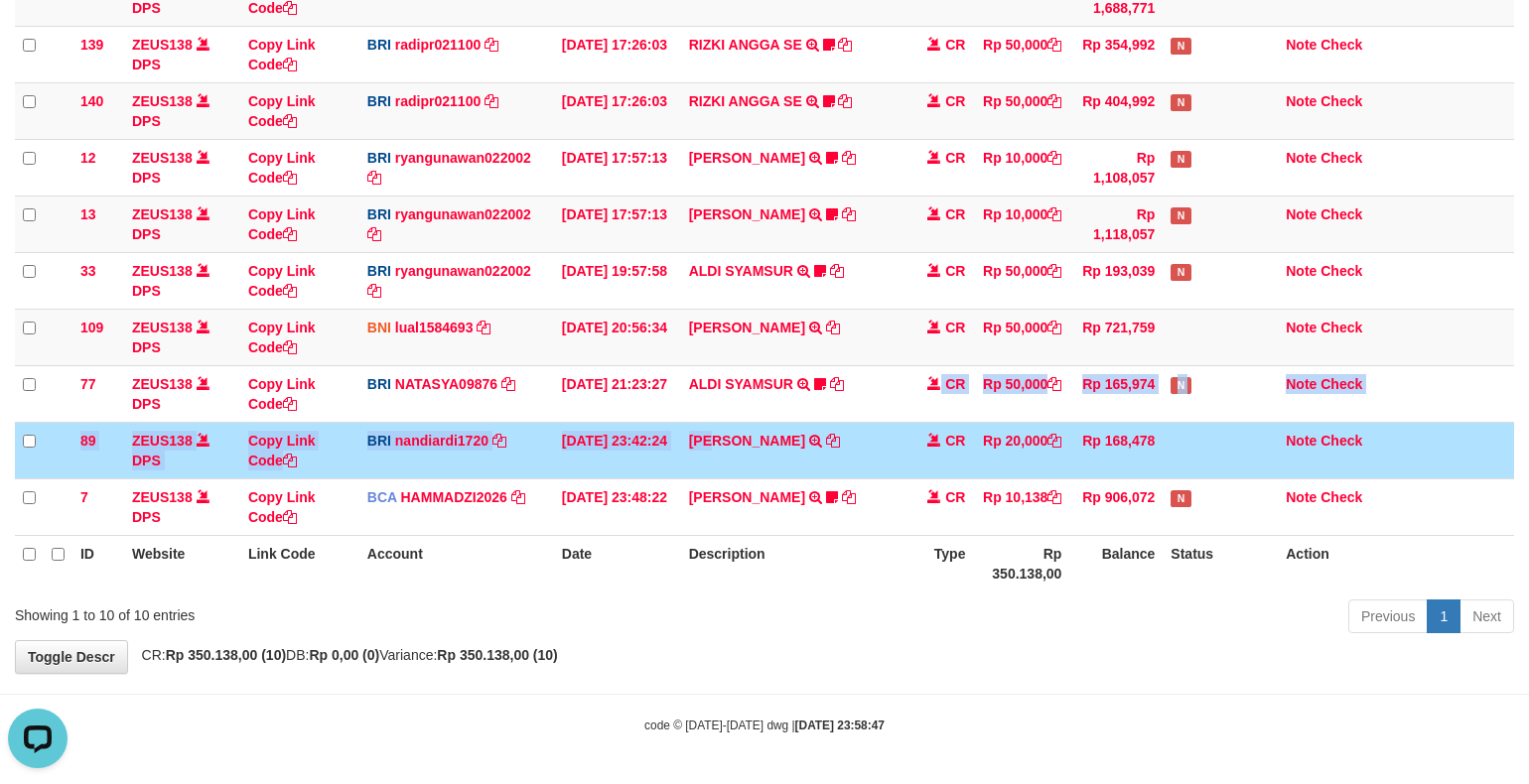 click on "AKBAR         TRANSFER NBMB AKBAR TO NANDI ARDIANSYAH" at bounding box center (792, 450) 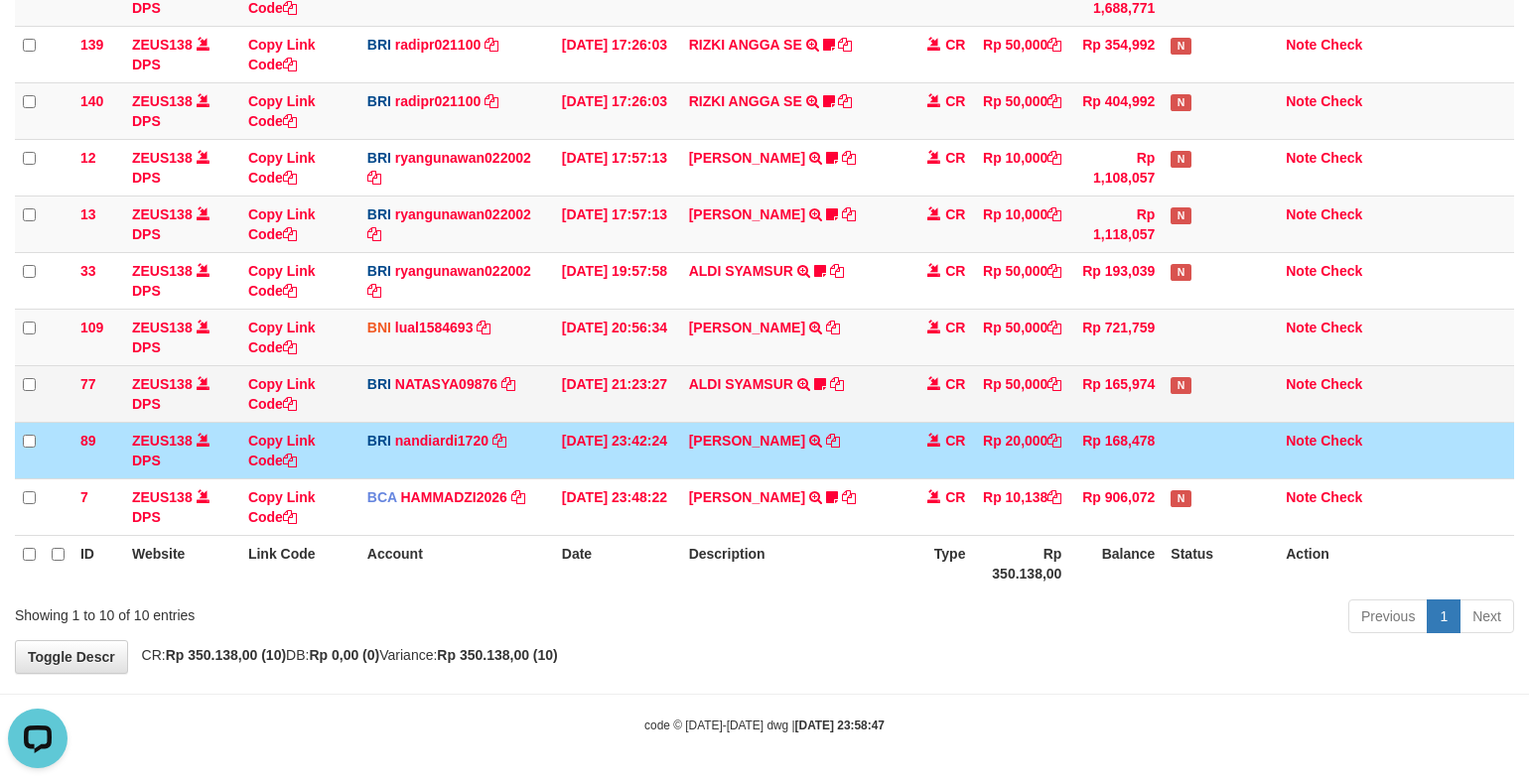 click on "Rp 50,000" at bounding box center (1021, 393) 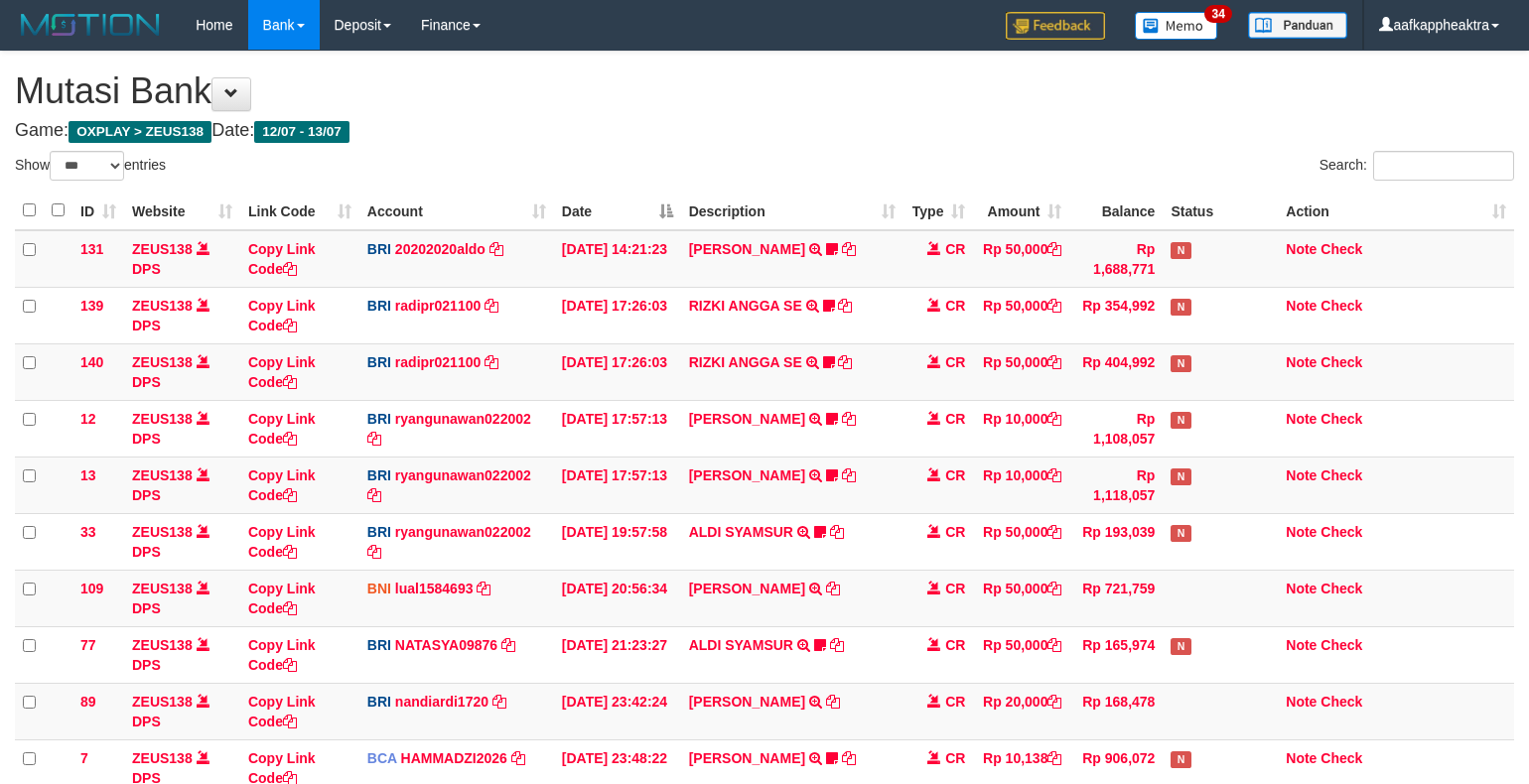select on "***" 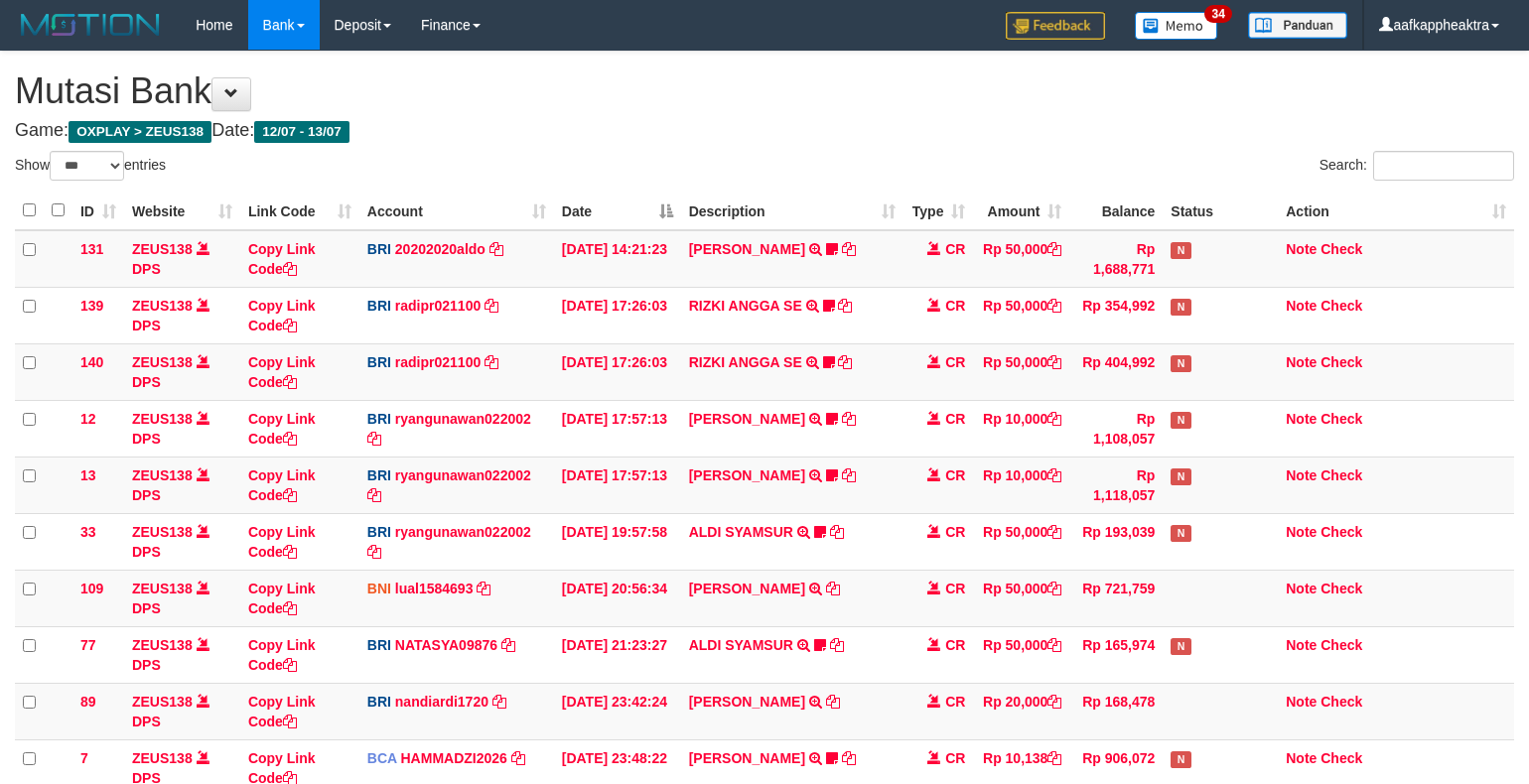 scroll, scrollTop: 263, scrollLeft: 0, axis: vertical 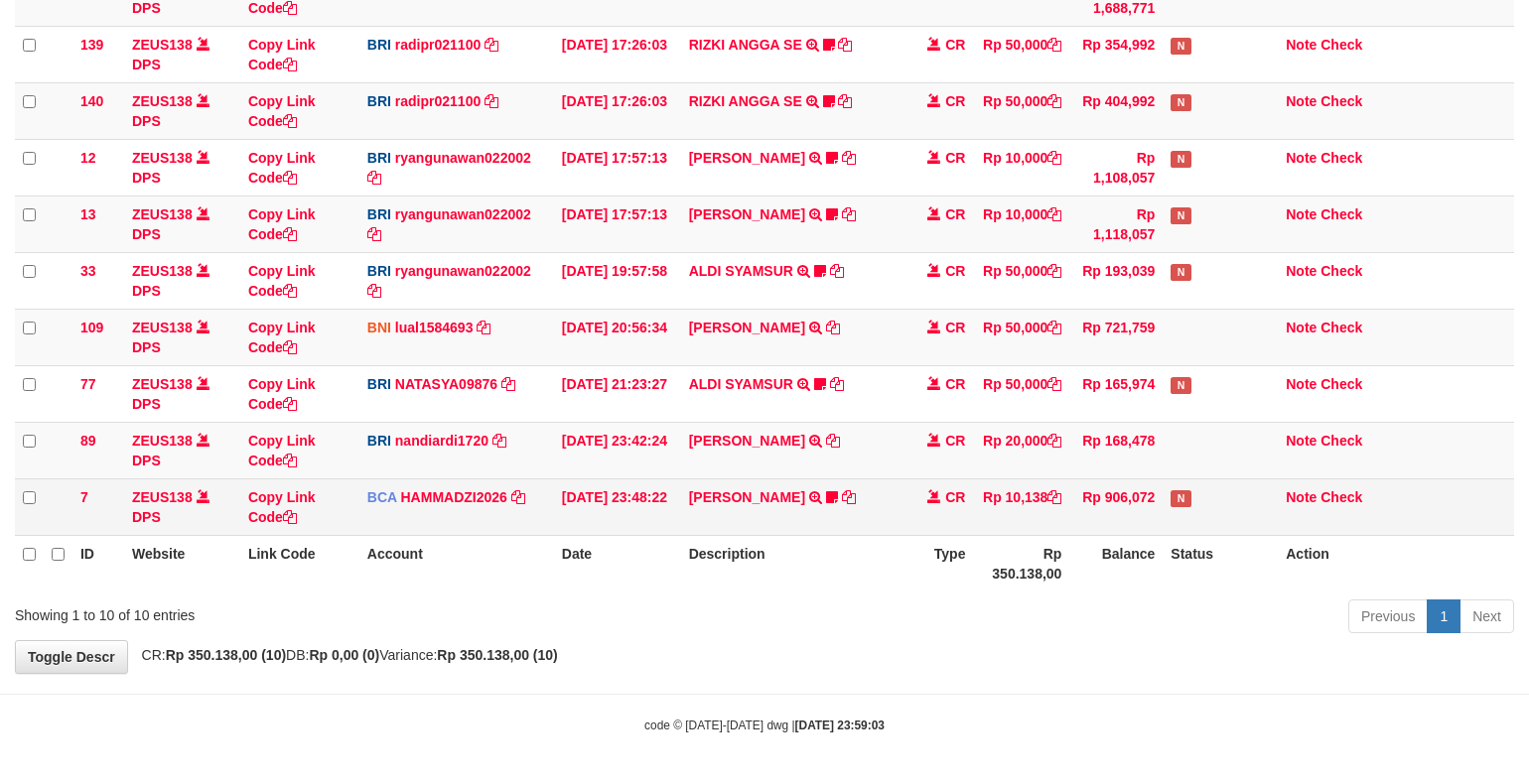 drag, startPoint x: 1044, startPoint y: 380, endPoint x: 847, endPoint y: 476, distance: 219.14607 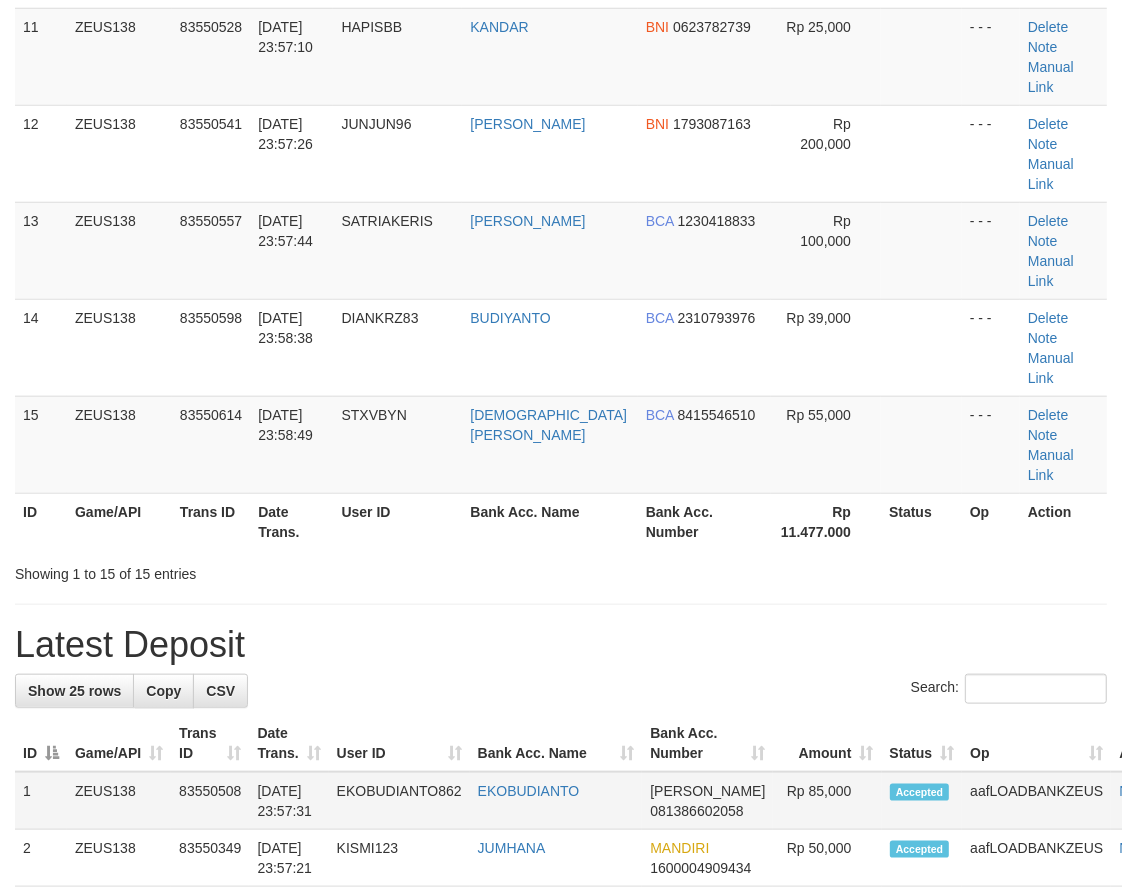click on "ID Game/API Trans ID Date Trans. User ID Bank Acc. Name Bank Acc. Number Amount Status Op Action
1
ZEUS138
83550508
[PERSON_NAME]" at bounding box center [604, 1484] 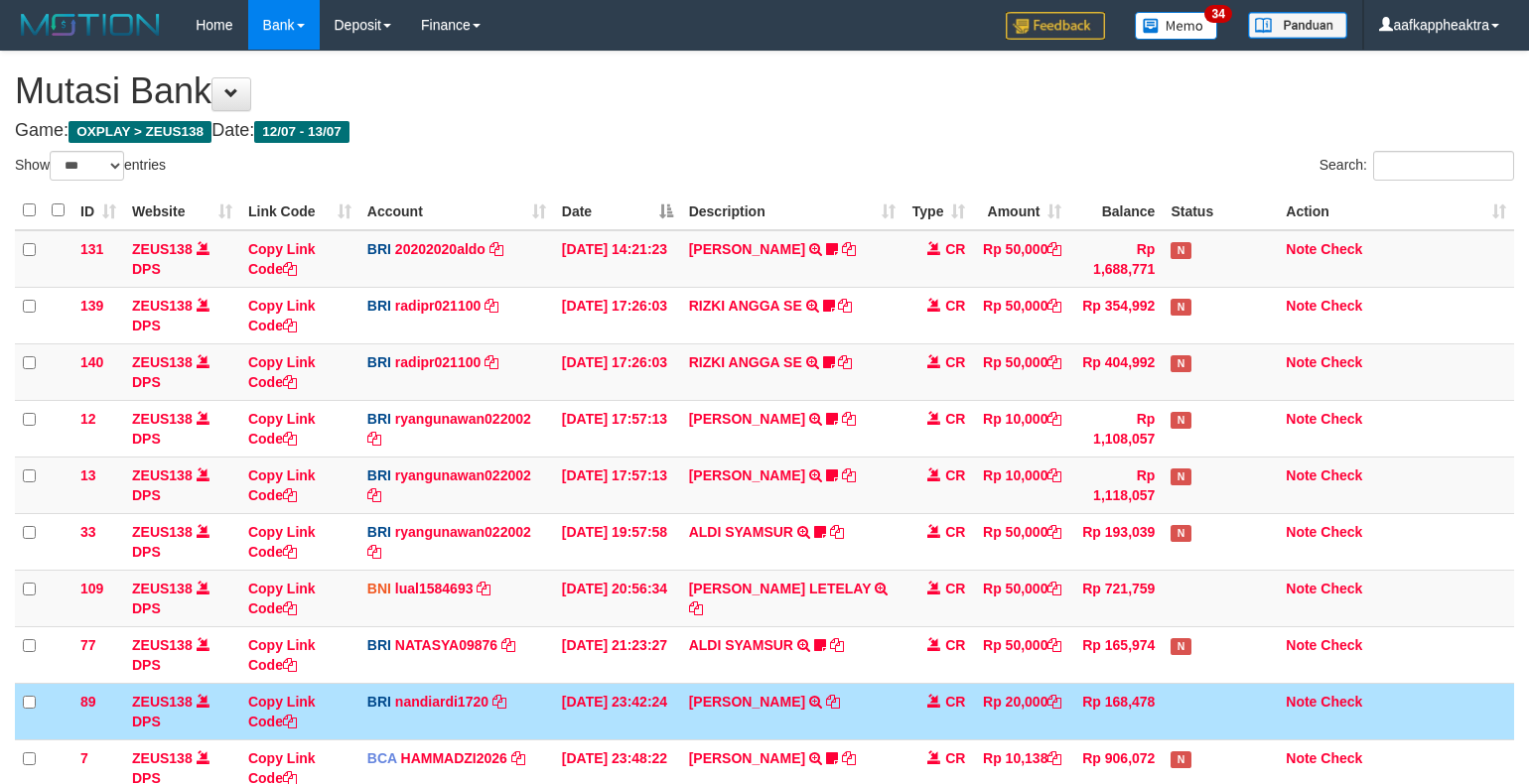 select on "***" 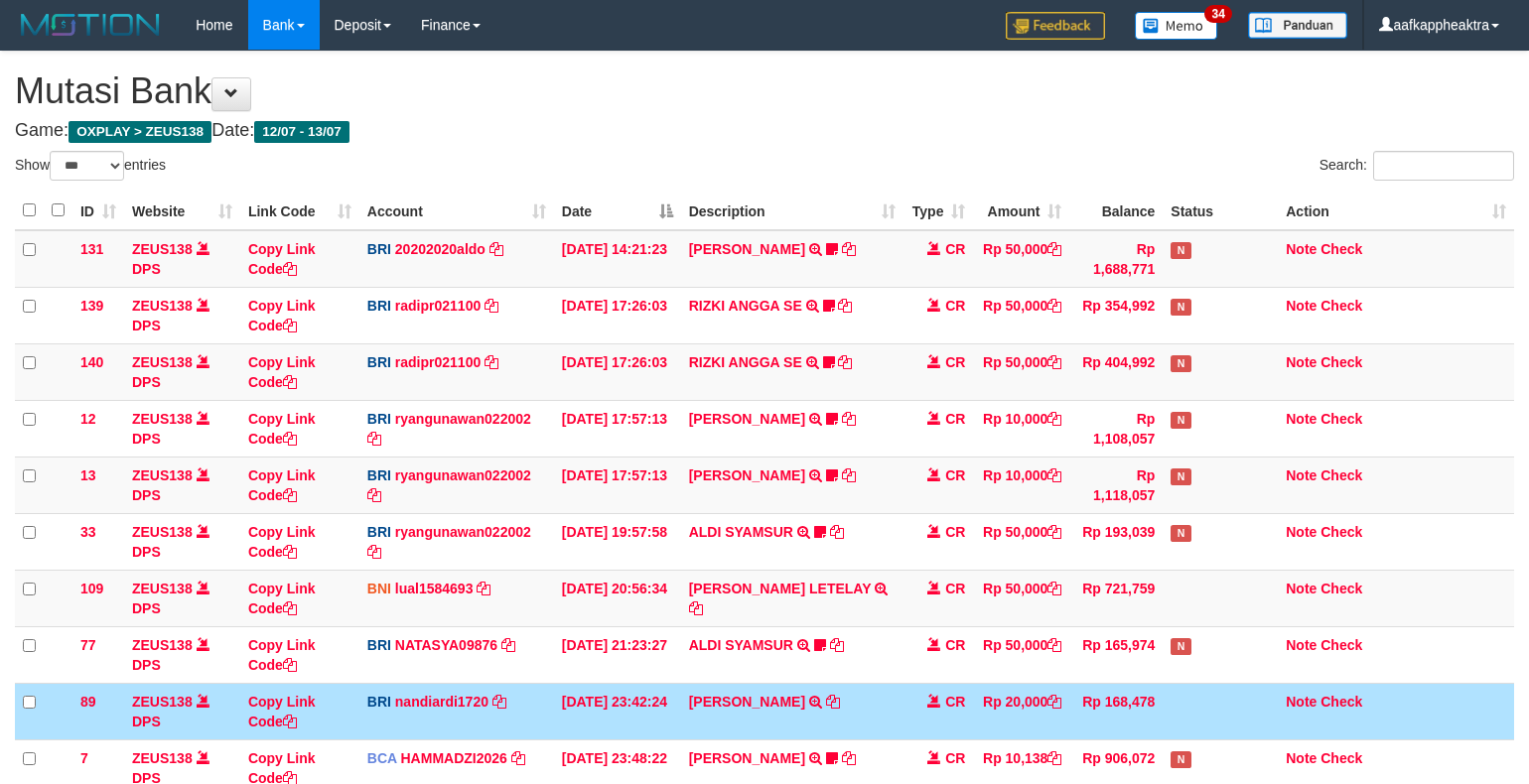 scroll, scrollTop: 263, scrollLeft: 0, axis: vertical 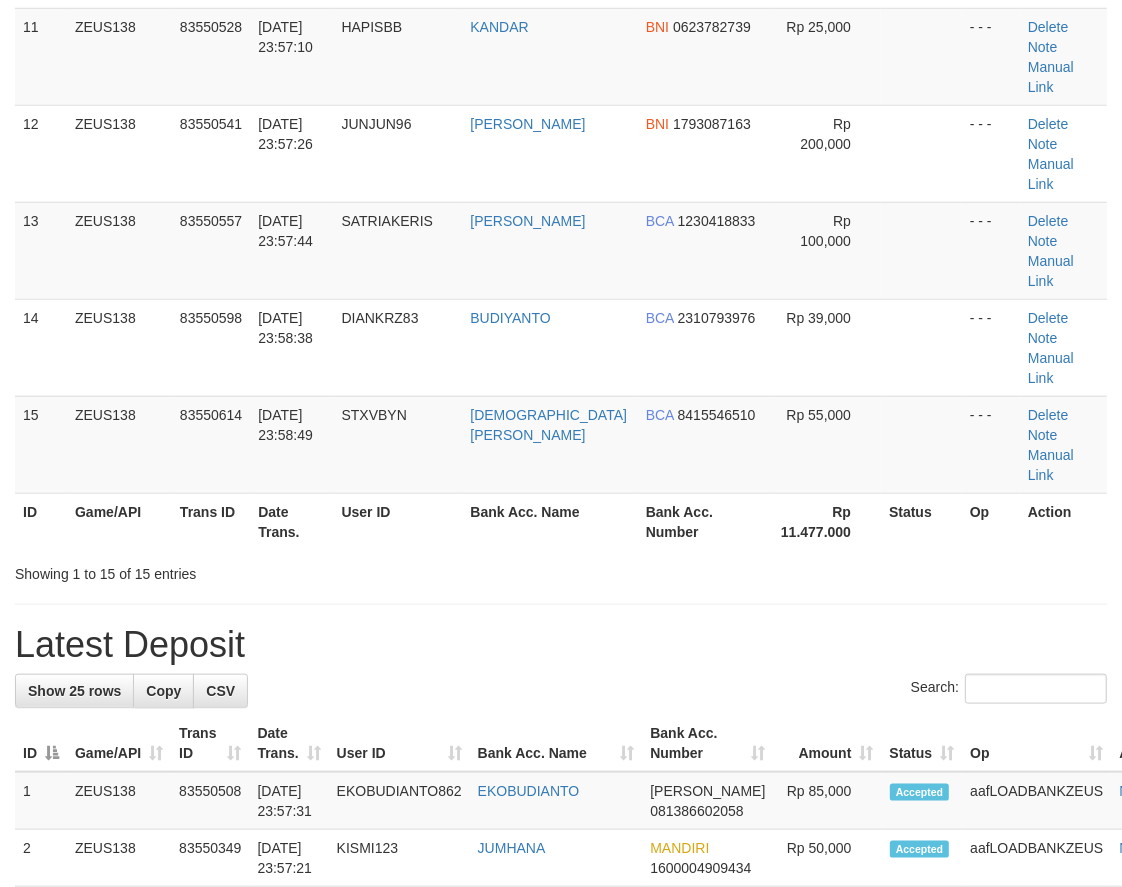 drag, startPoint x: 500, startPoint y: 460, endPoint x: 6, endPoint y: 496, distance: 495.31 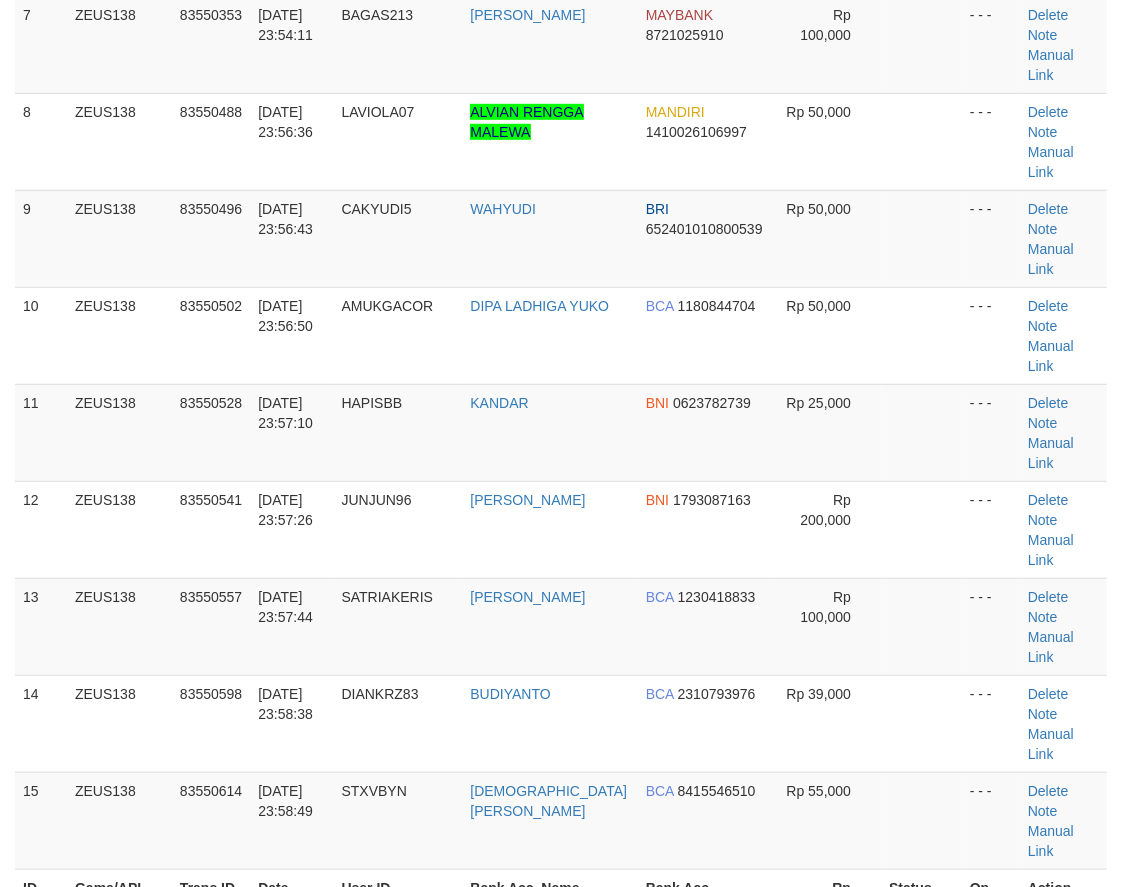drag, startPoint x: 565, startPoint y: 555, endPoint x: 2, endPoint y: 548, distance: 563.0435 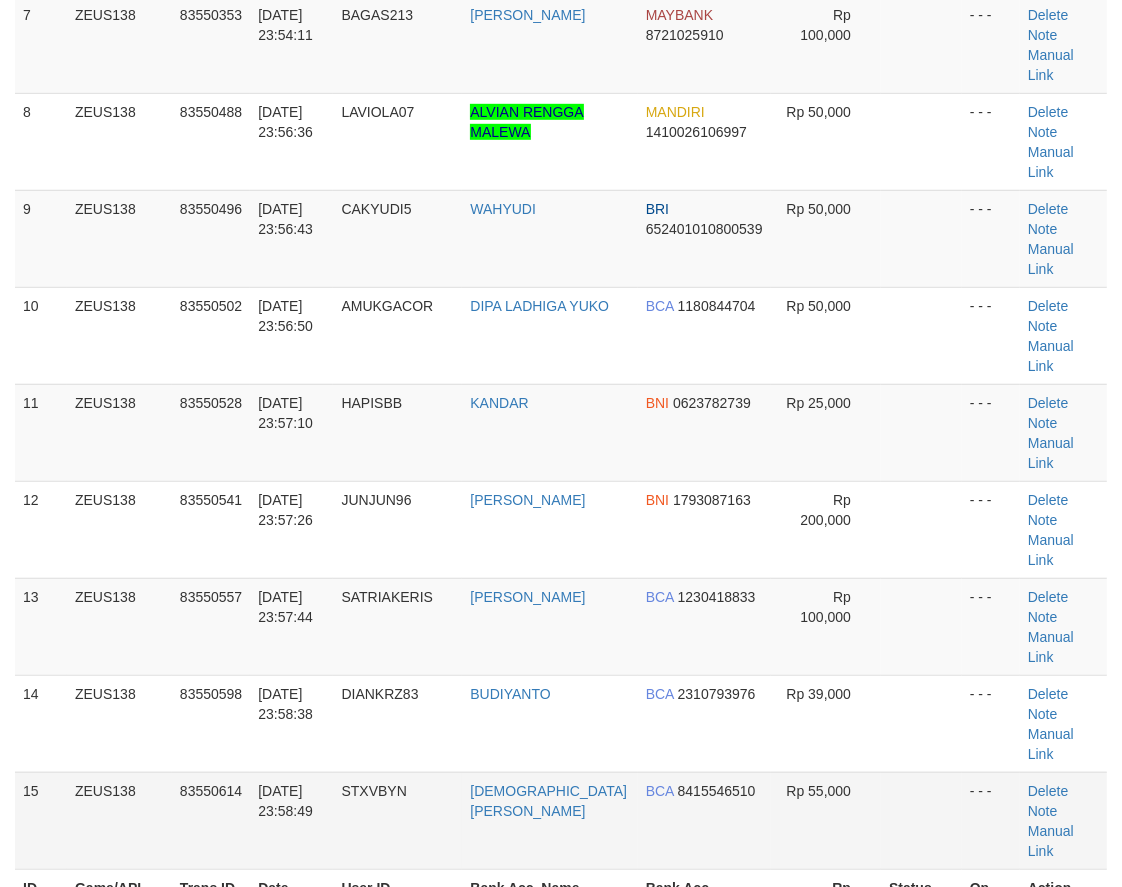 click on "MUHAMMAD ILDAN" at bounding box center [549, 820] 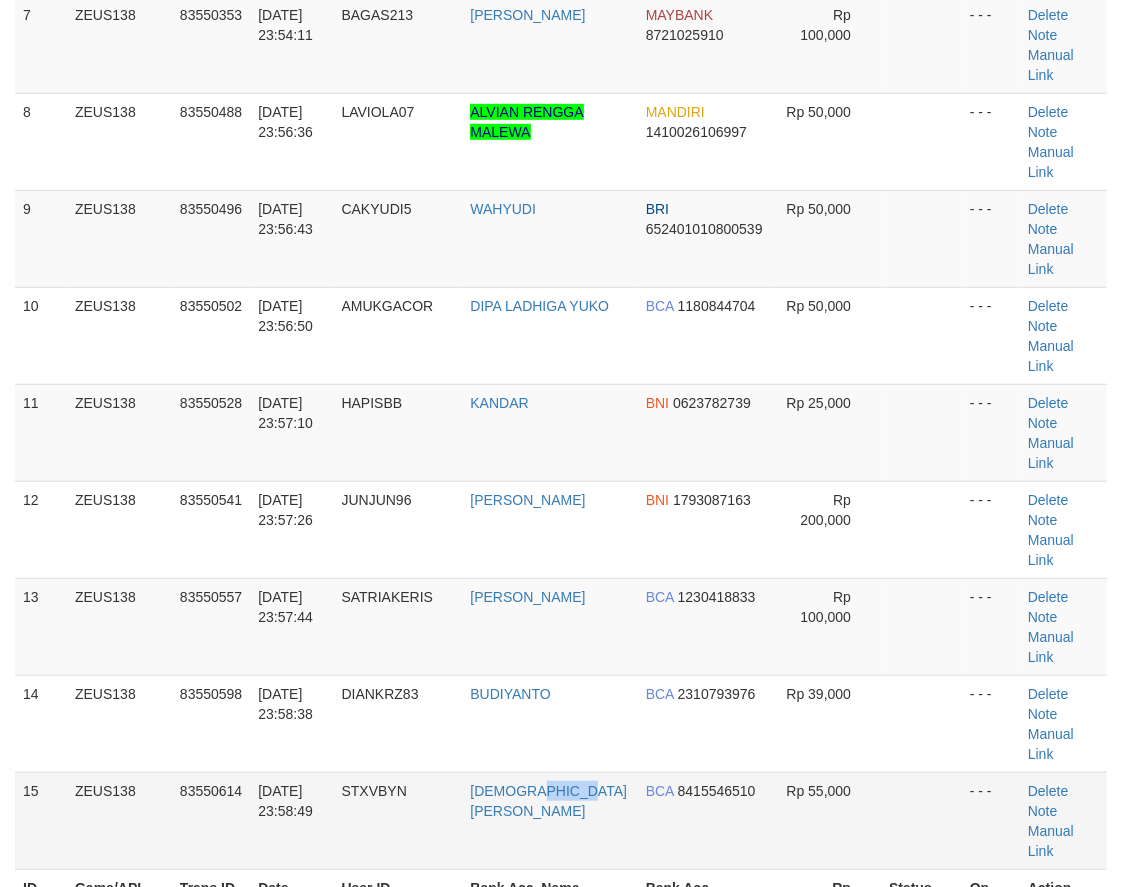 drag, startPoint x: 596, startPoint y: 542, endPoint x: 495, endPoint y: 550, distance: 101.31634 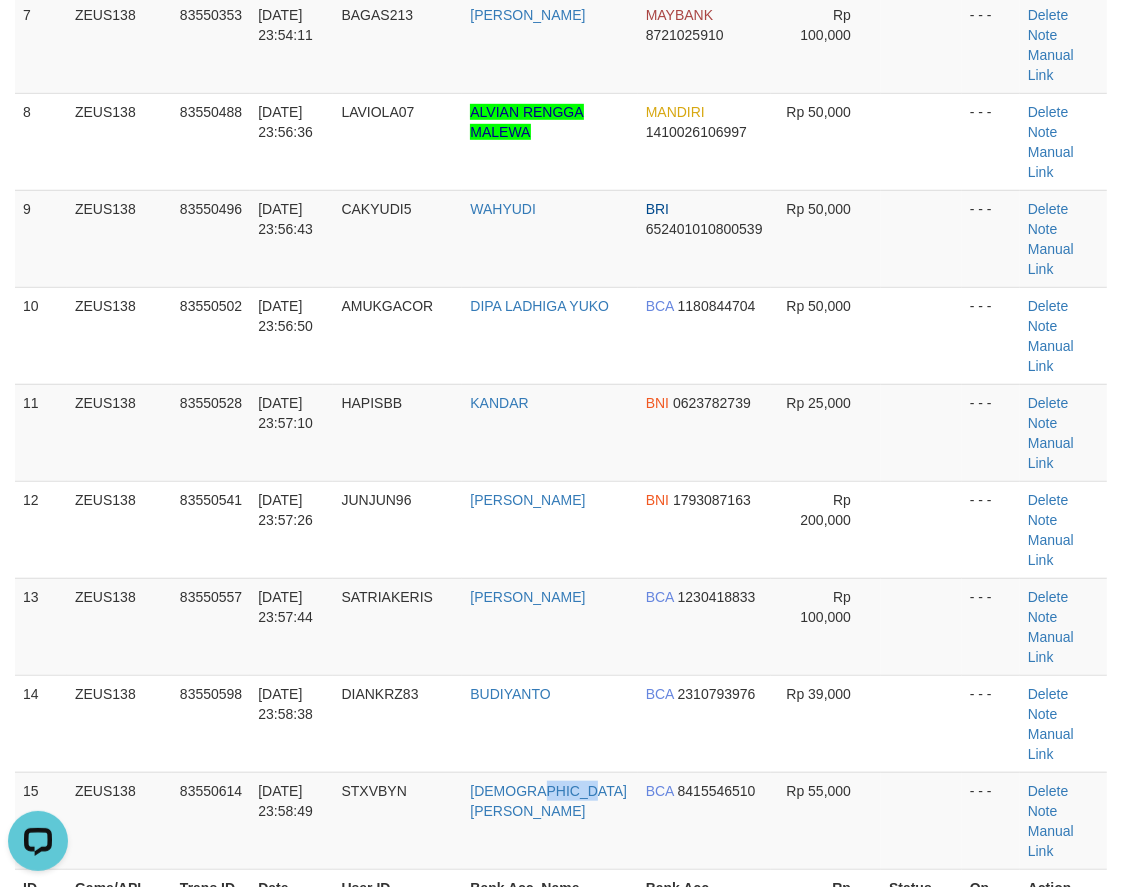 scroll, scrollTop: 0, scrollLeft: 0, axis: both 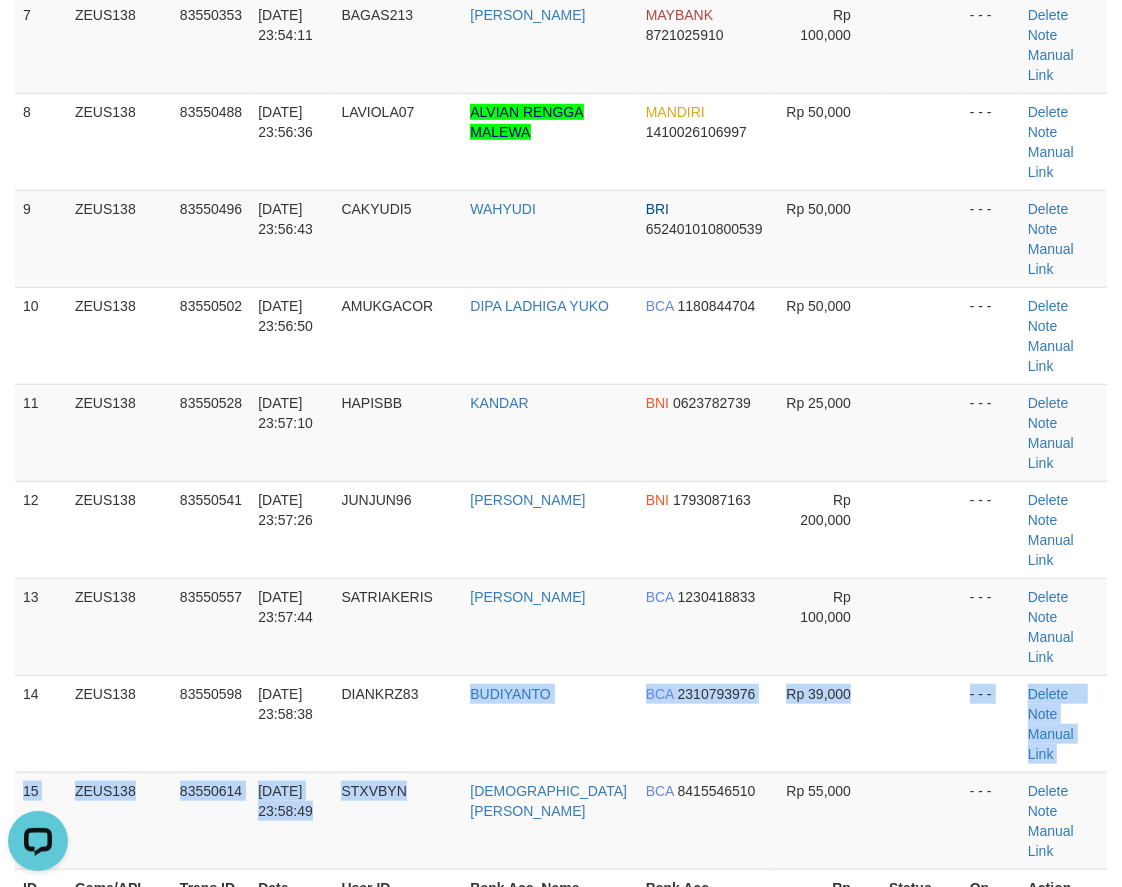 drag, startPoint x: 477, startPoint y: 504, endPoint x: 2, endPoint y: 516, distance: 475.15155 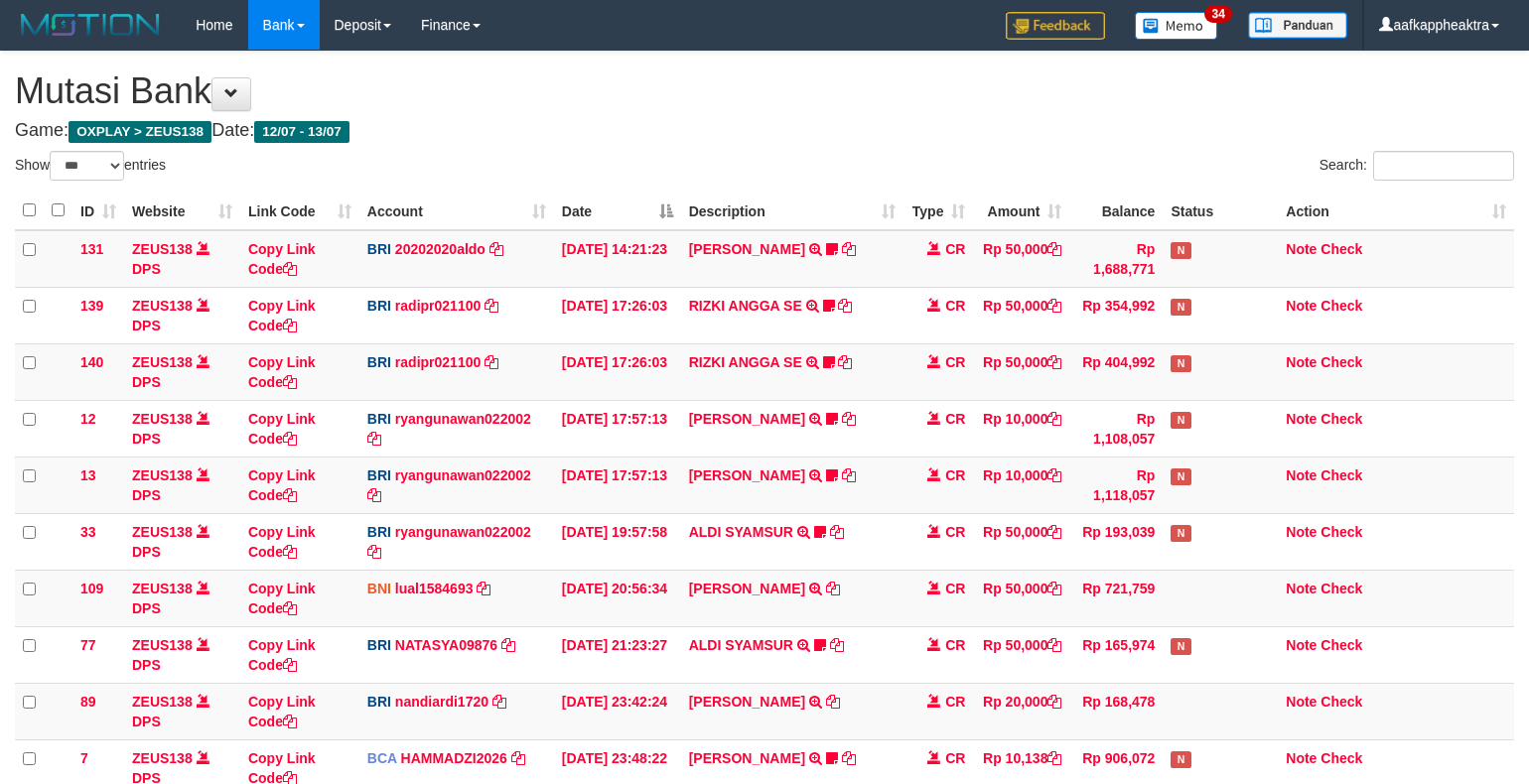 select on "***" 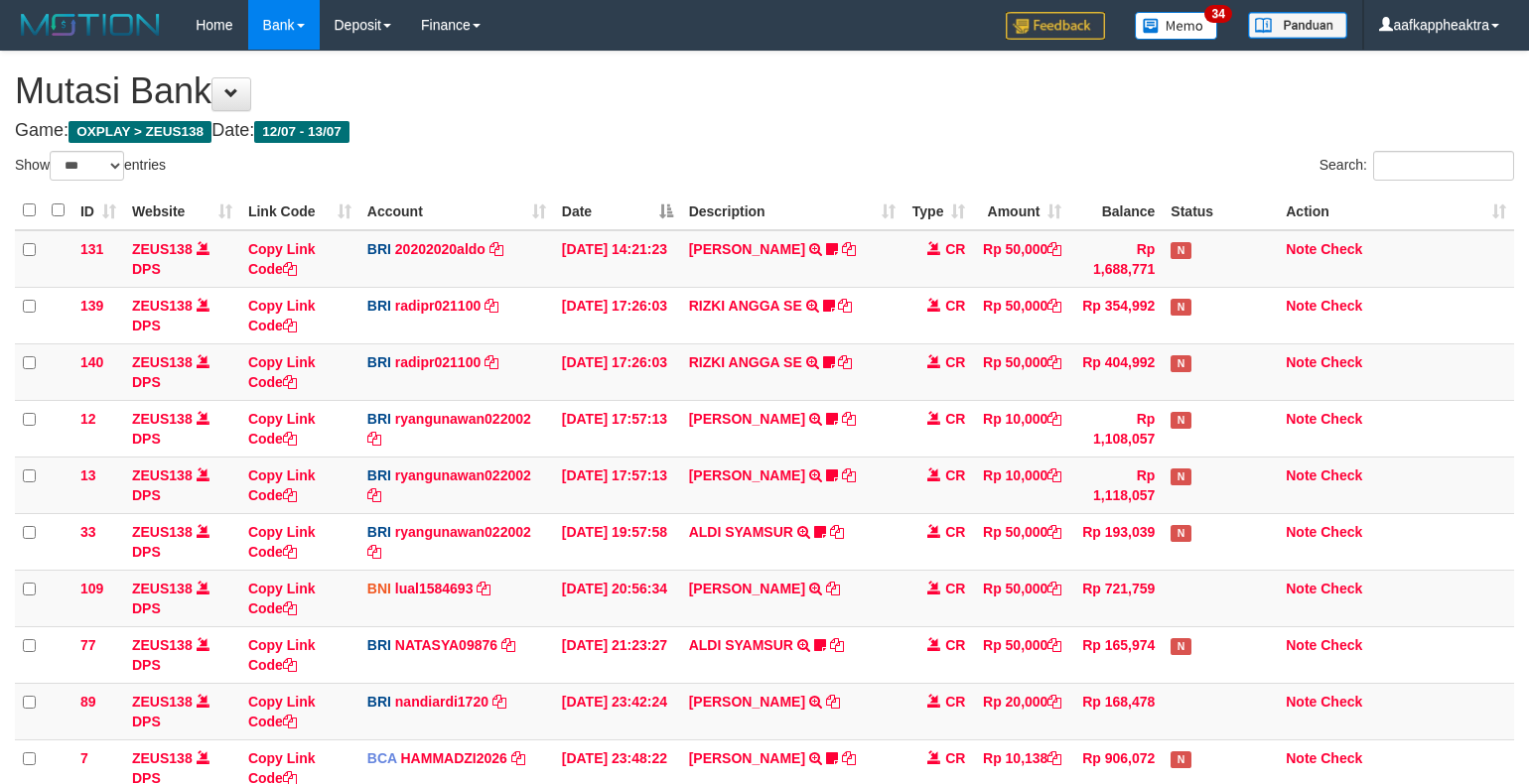 scroll, scrollTop: 263, scrollLeft: 0, axis: vertical 